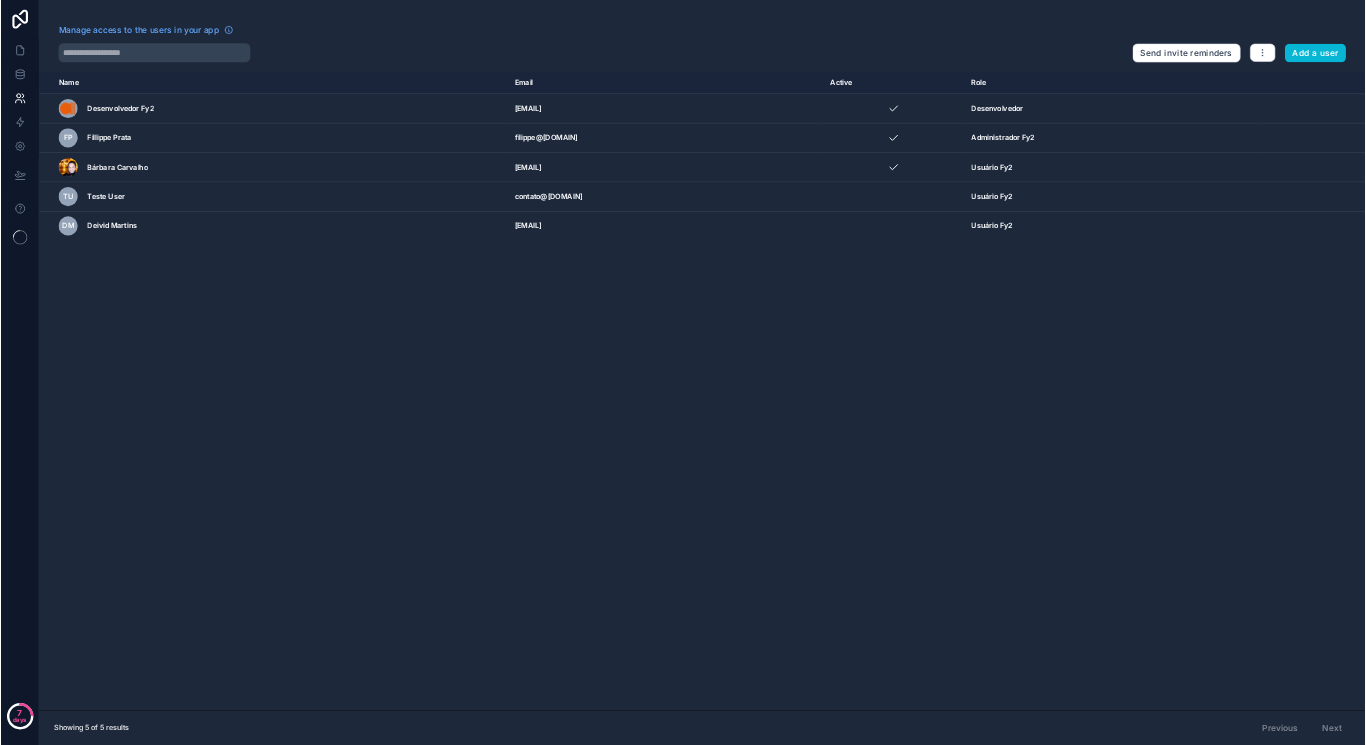 scroll, scrollTop: 0, scrollLeft: 0, axis: both 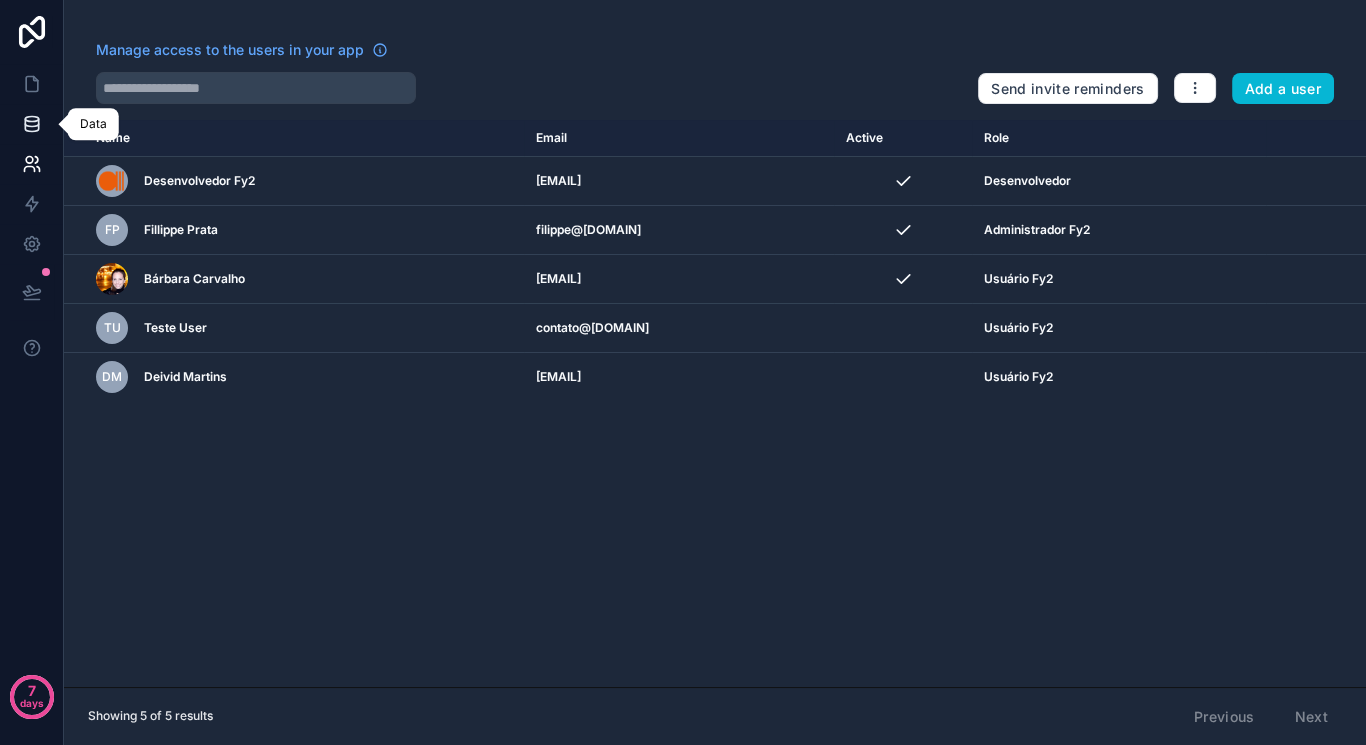 click 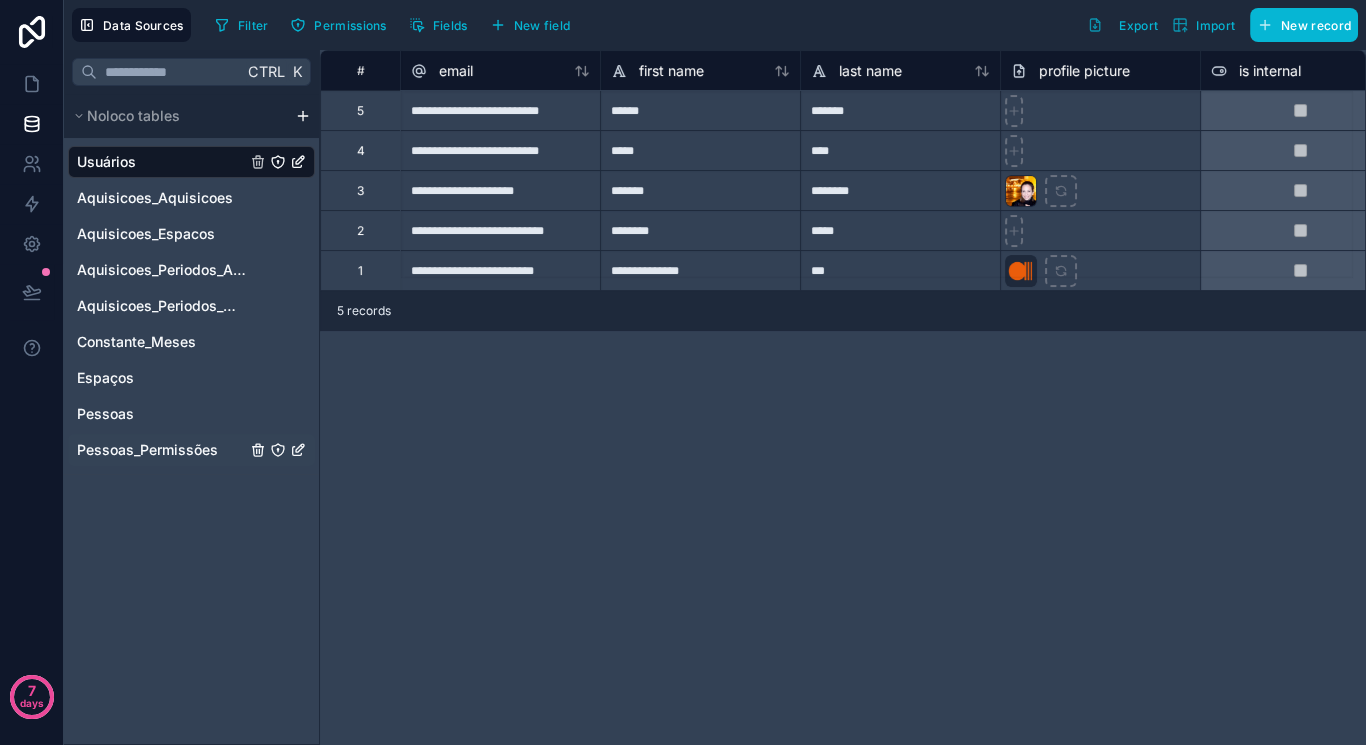 click on "Pessoas_Permissões" at bounding box center [147, 450] 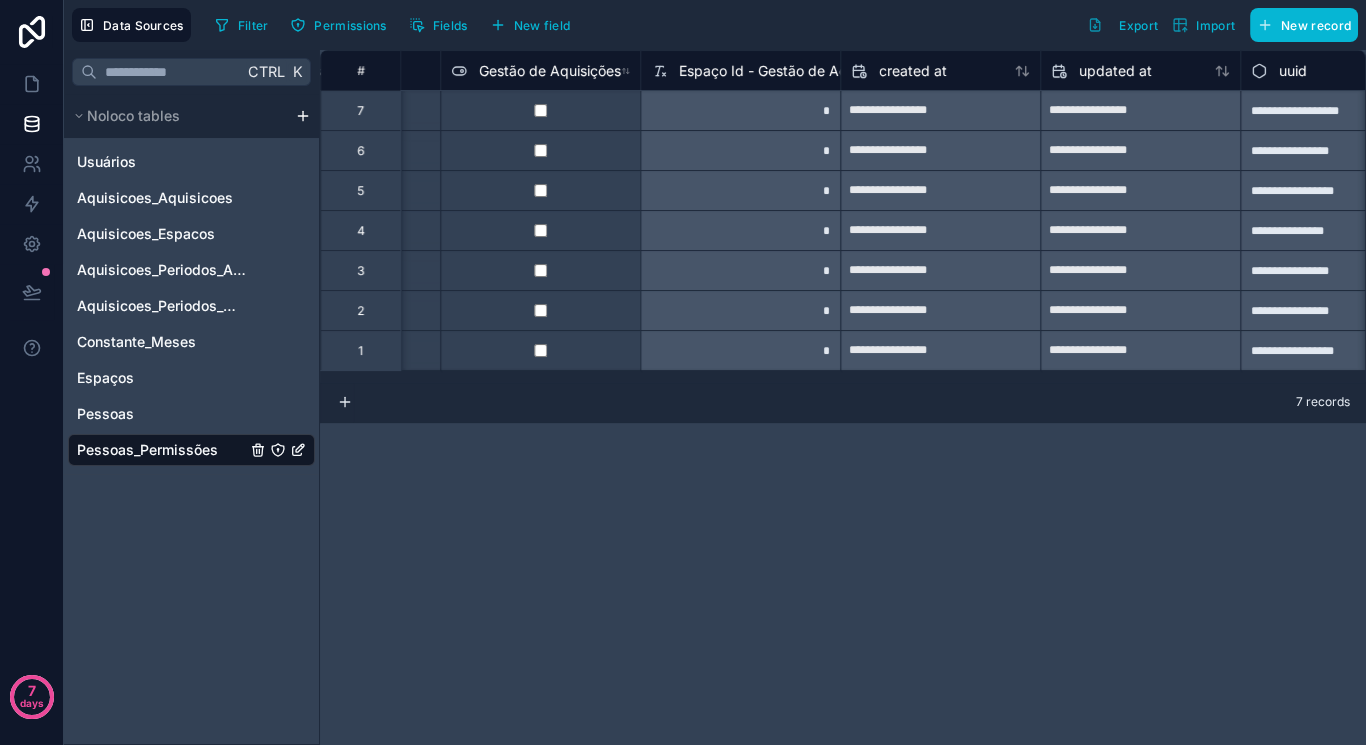 scroll, scrollTop: 0, scrollLeft: 2964, axis: horizontal 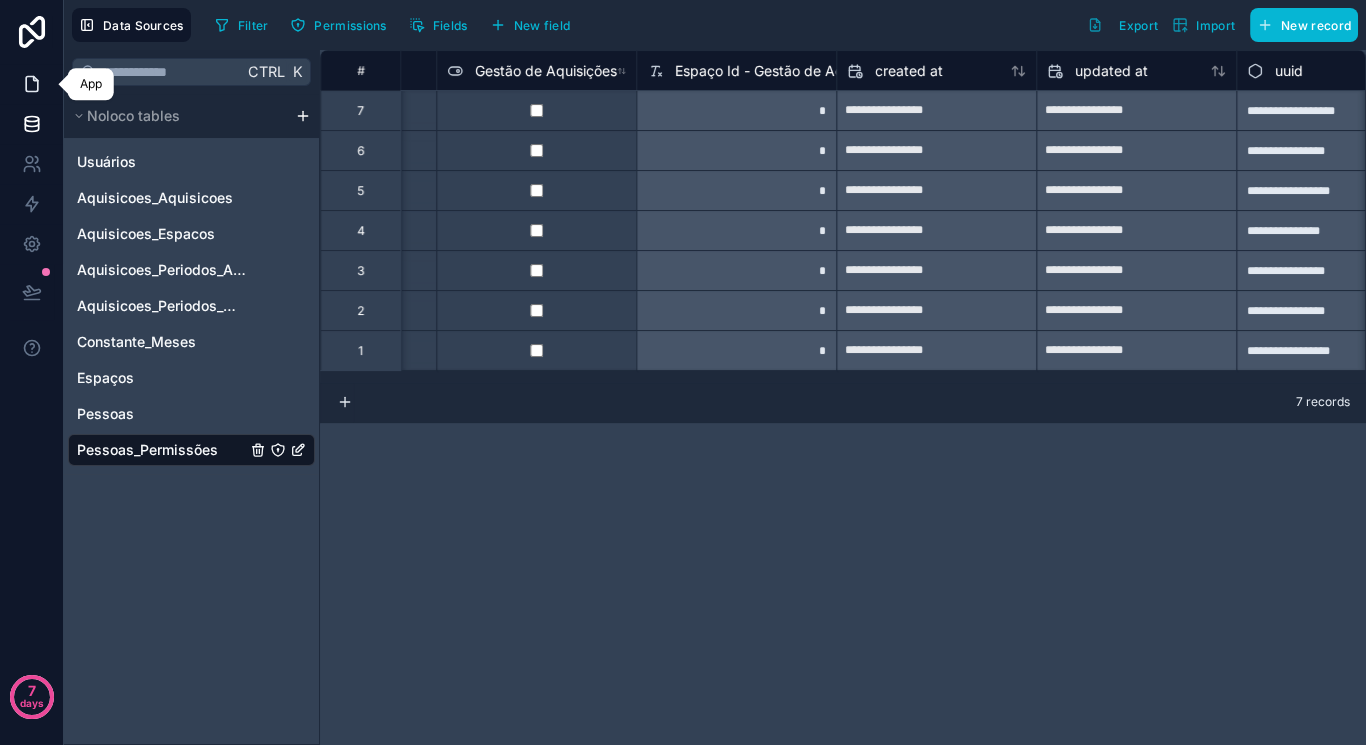 click at bounding box center (31, 84) 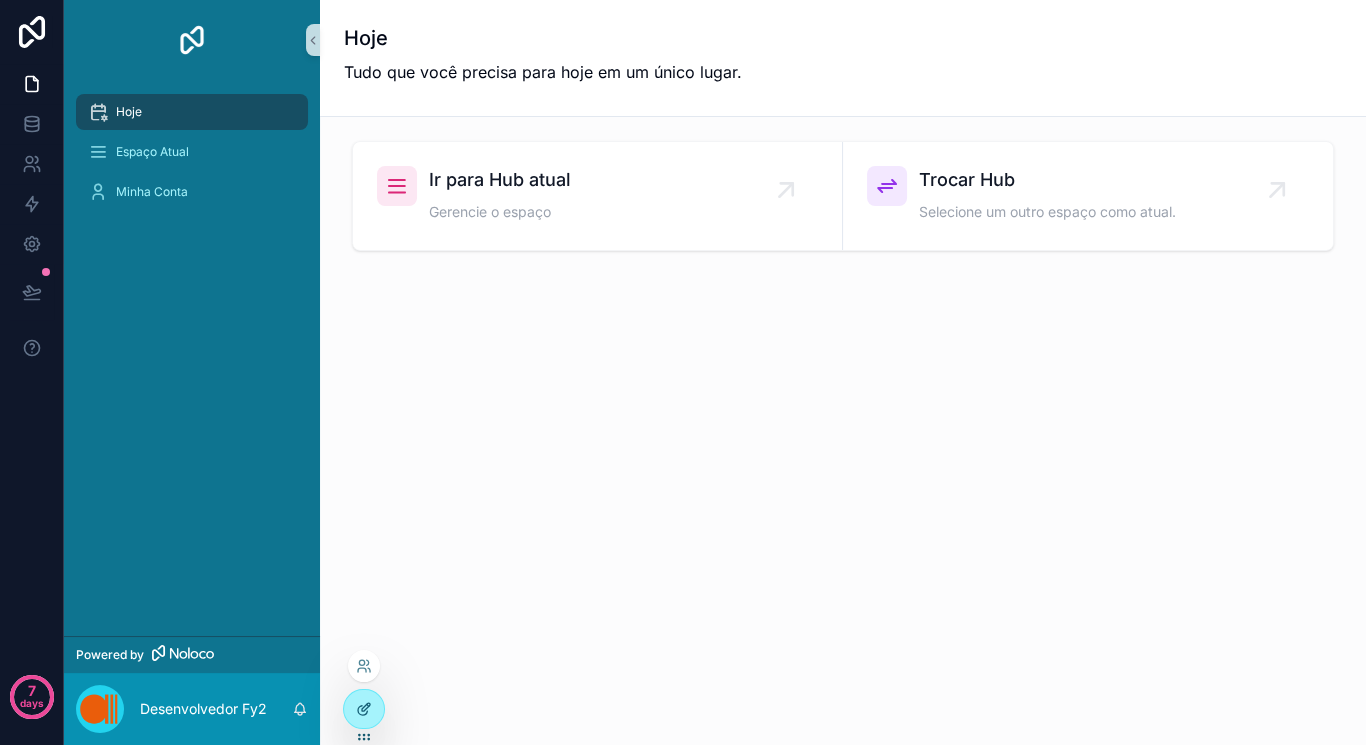 click at bounding box center (364, 709) 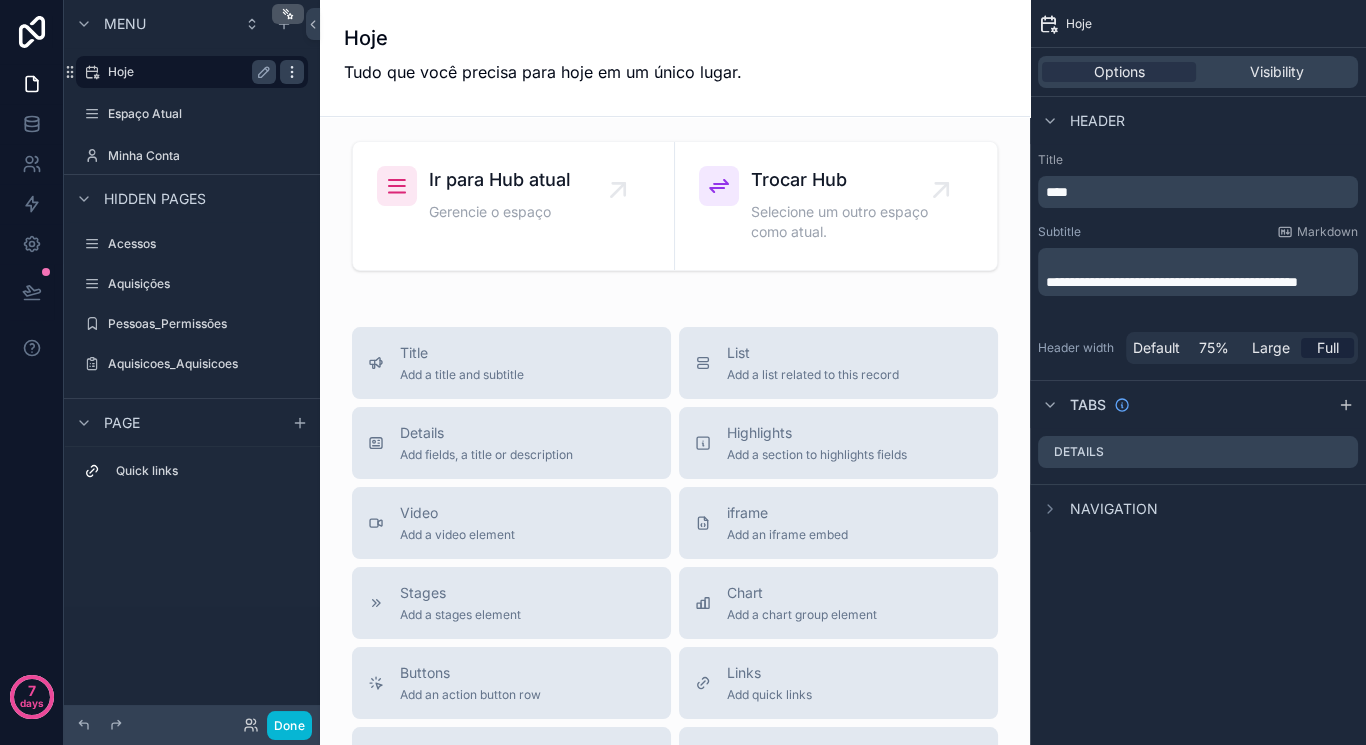 click 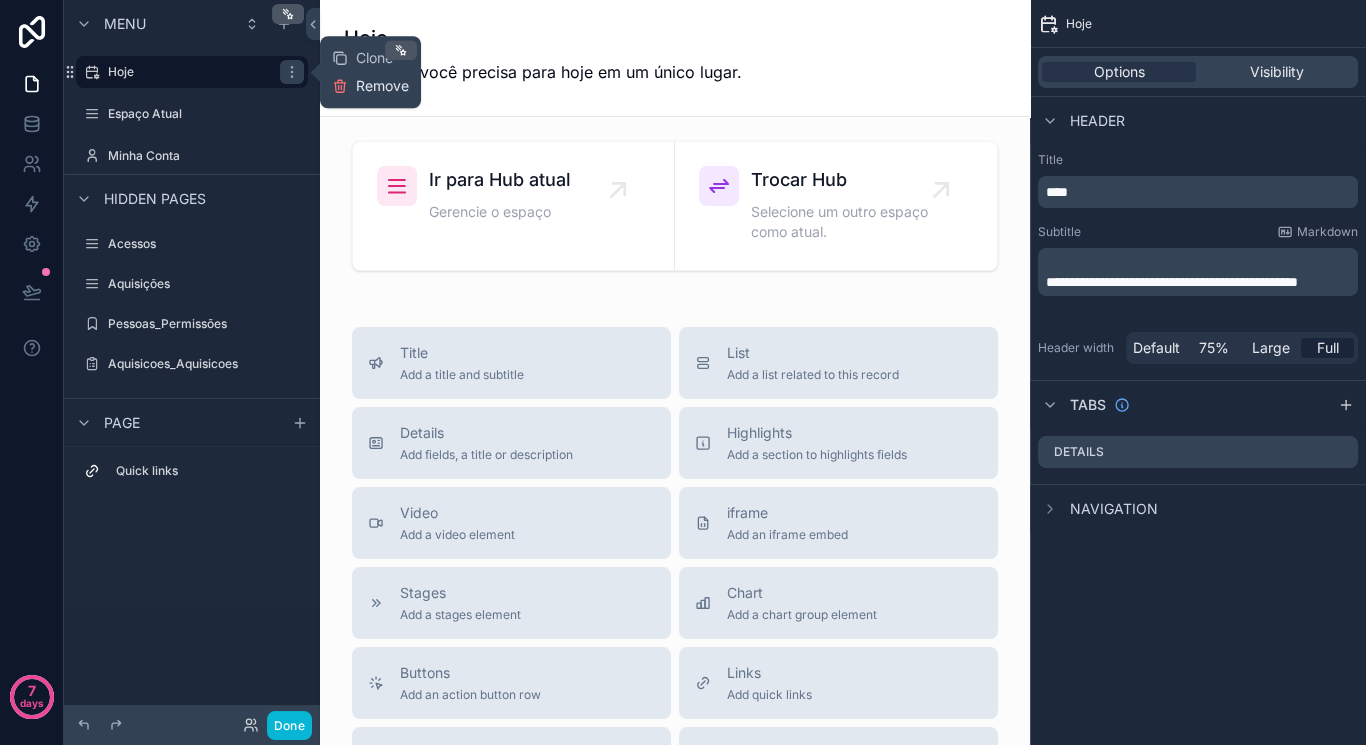 click on "Remove" at bounding box center [382, 86] 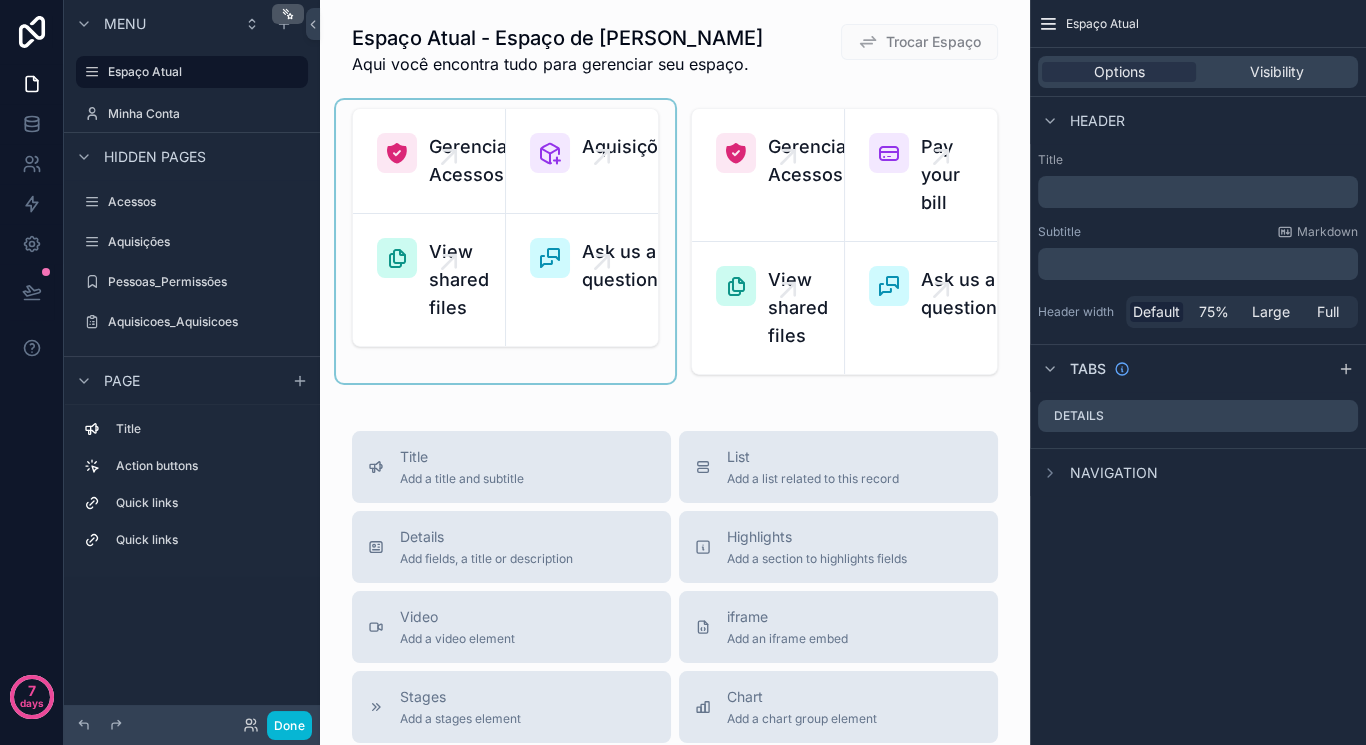click at bounding box center [505, 241] 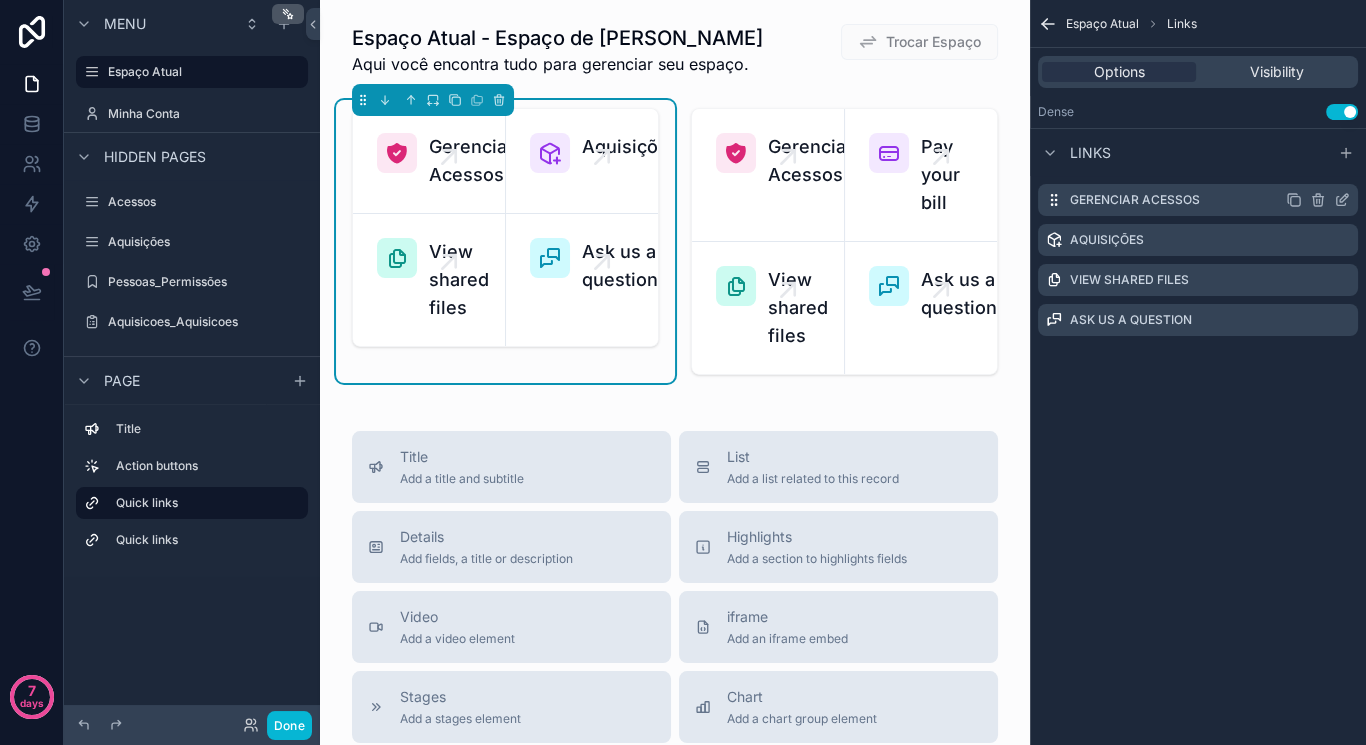 click 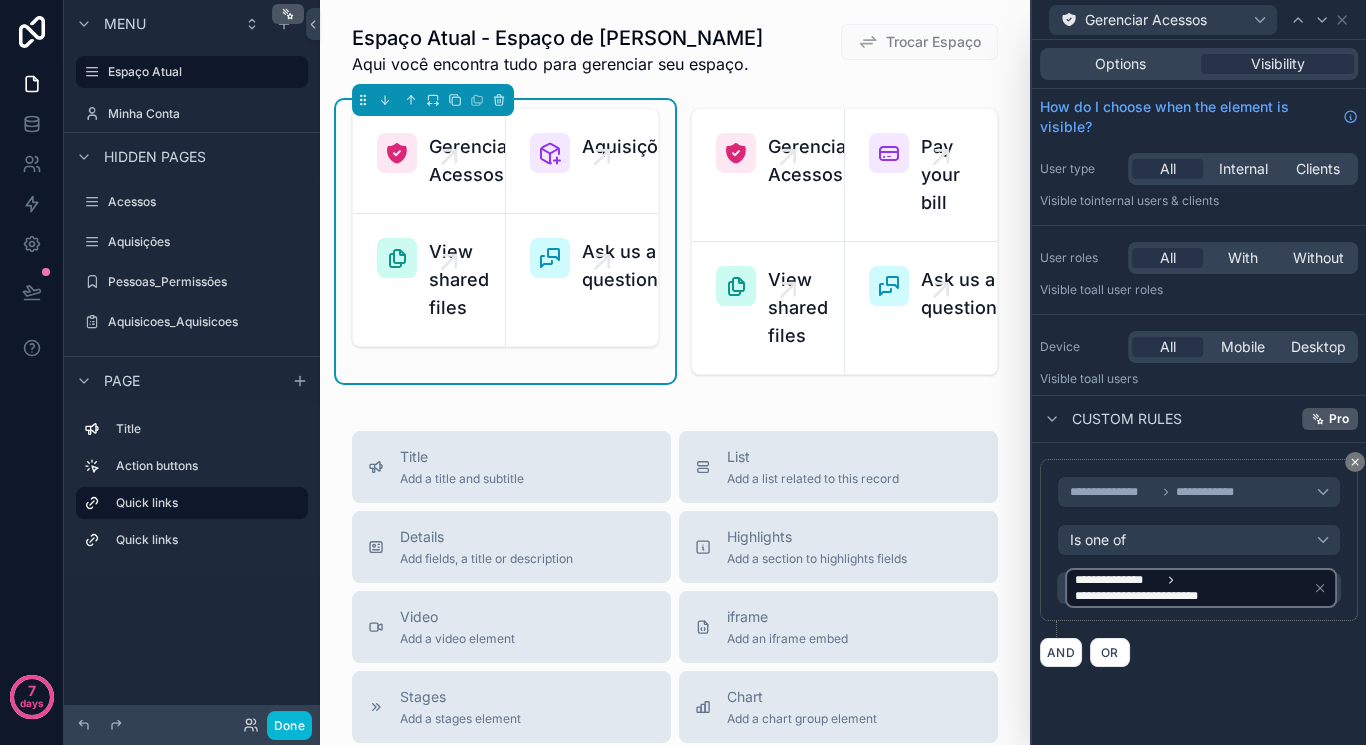 click on "Options Visibility" at bounding box center (1199, 64) 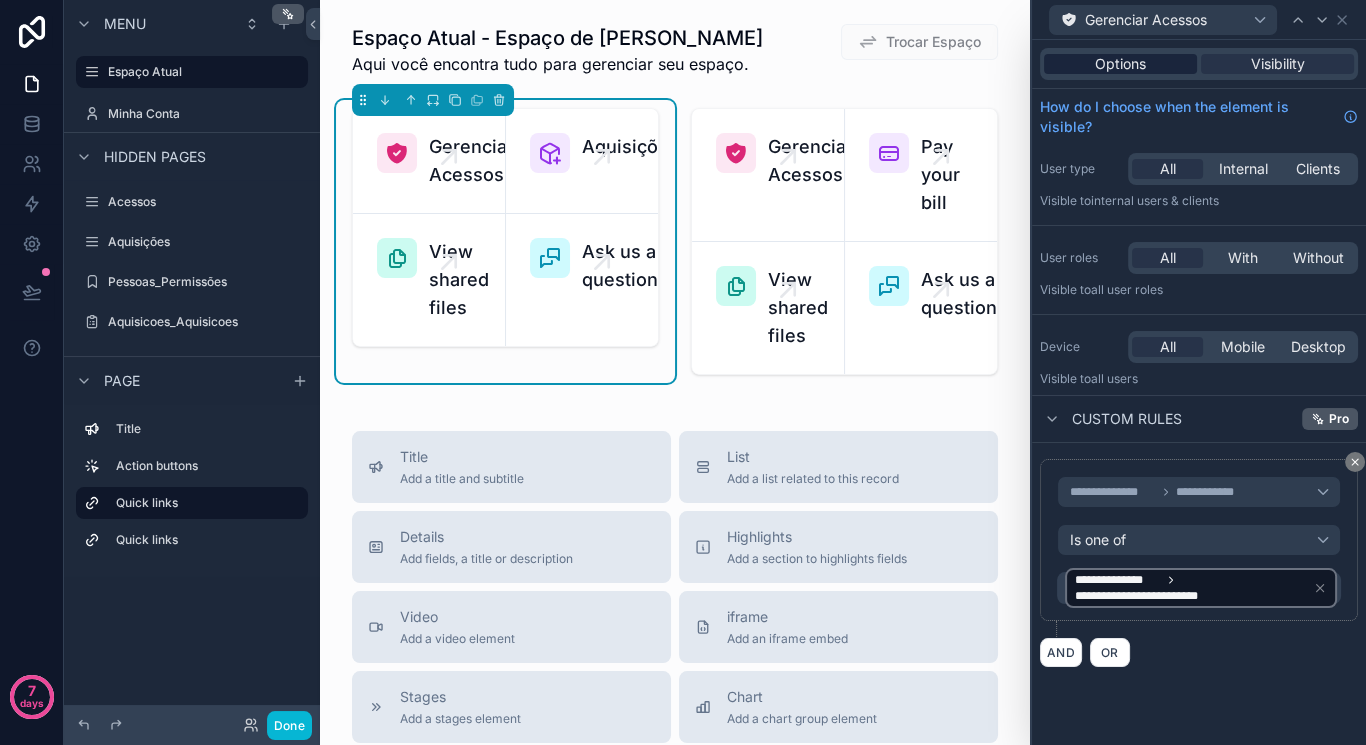 click on "Options" at bounding box center (1120, 64) 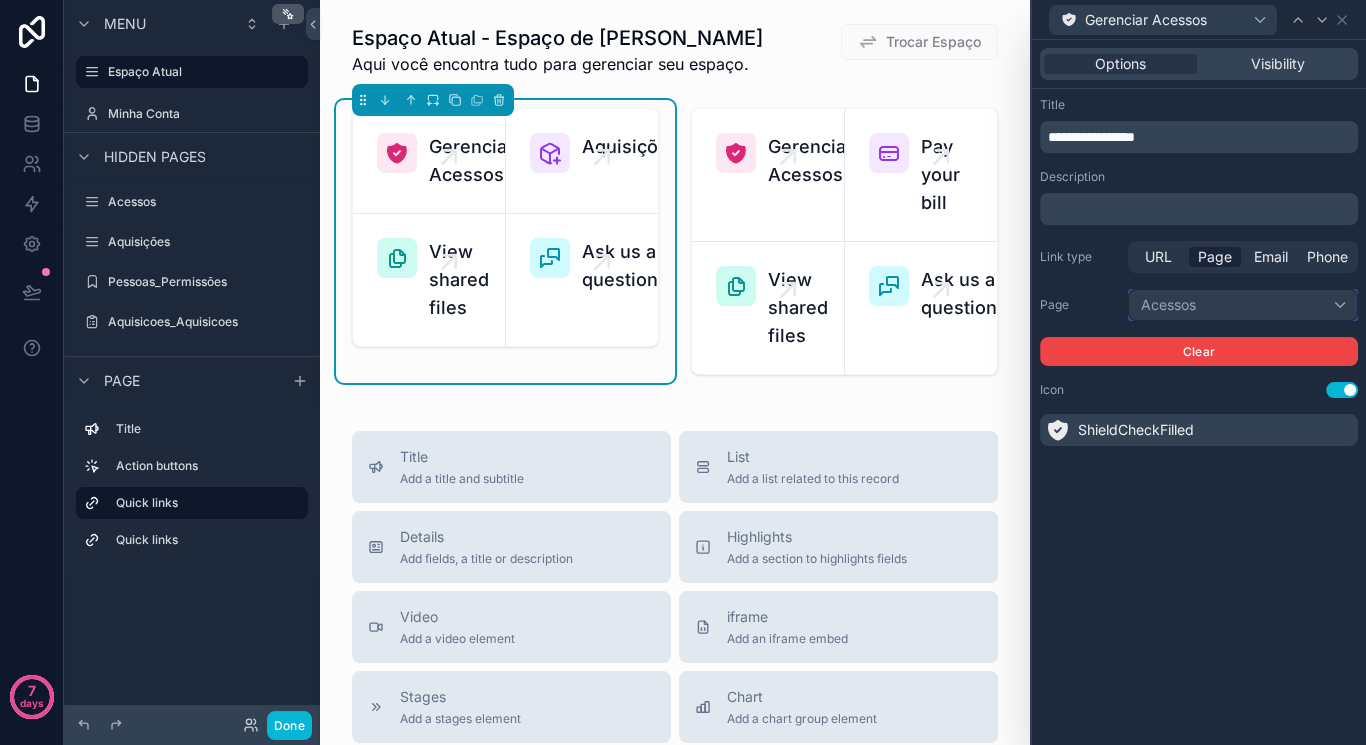 click on "Acessos" at bounding box center (1243, 305) 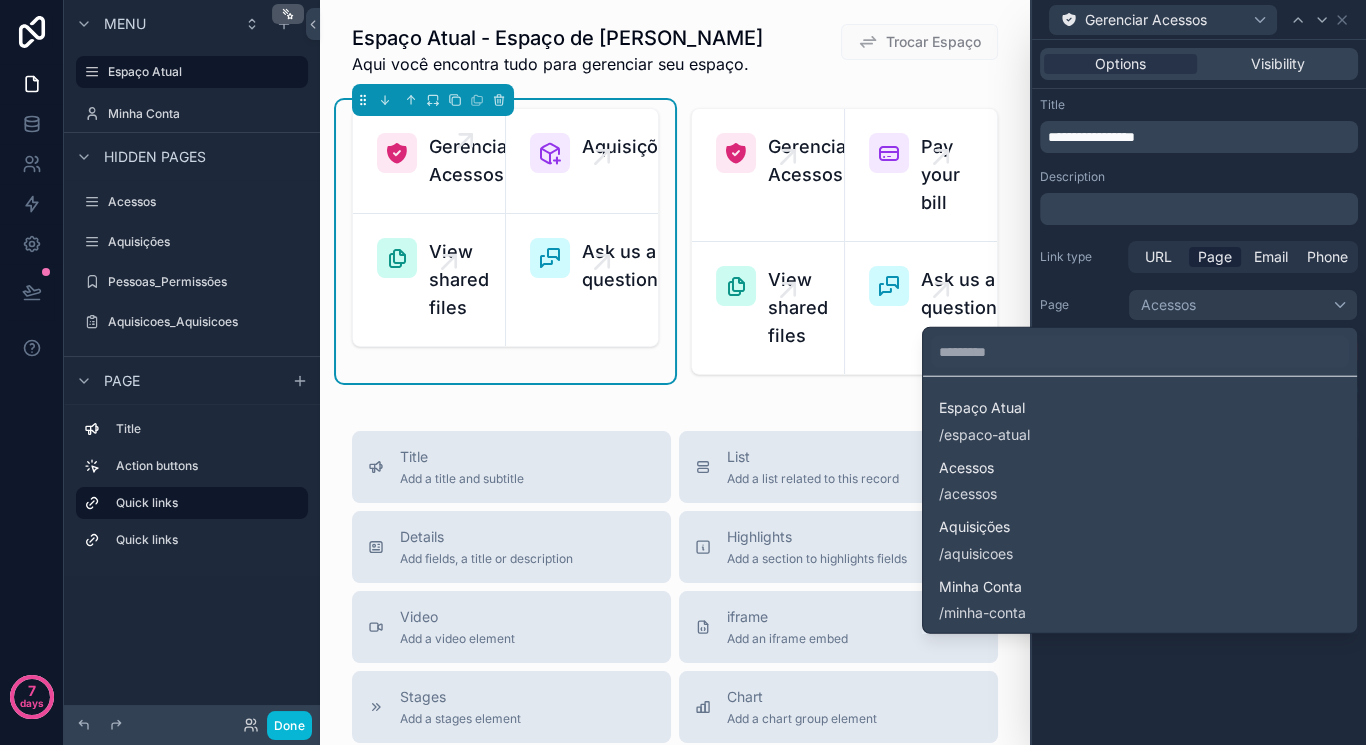 click on "Gerenciar Acessos" at bounding box center (471, 161) 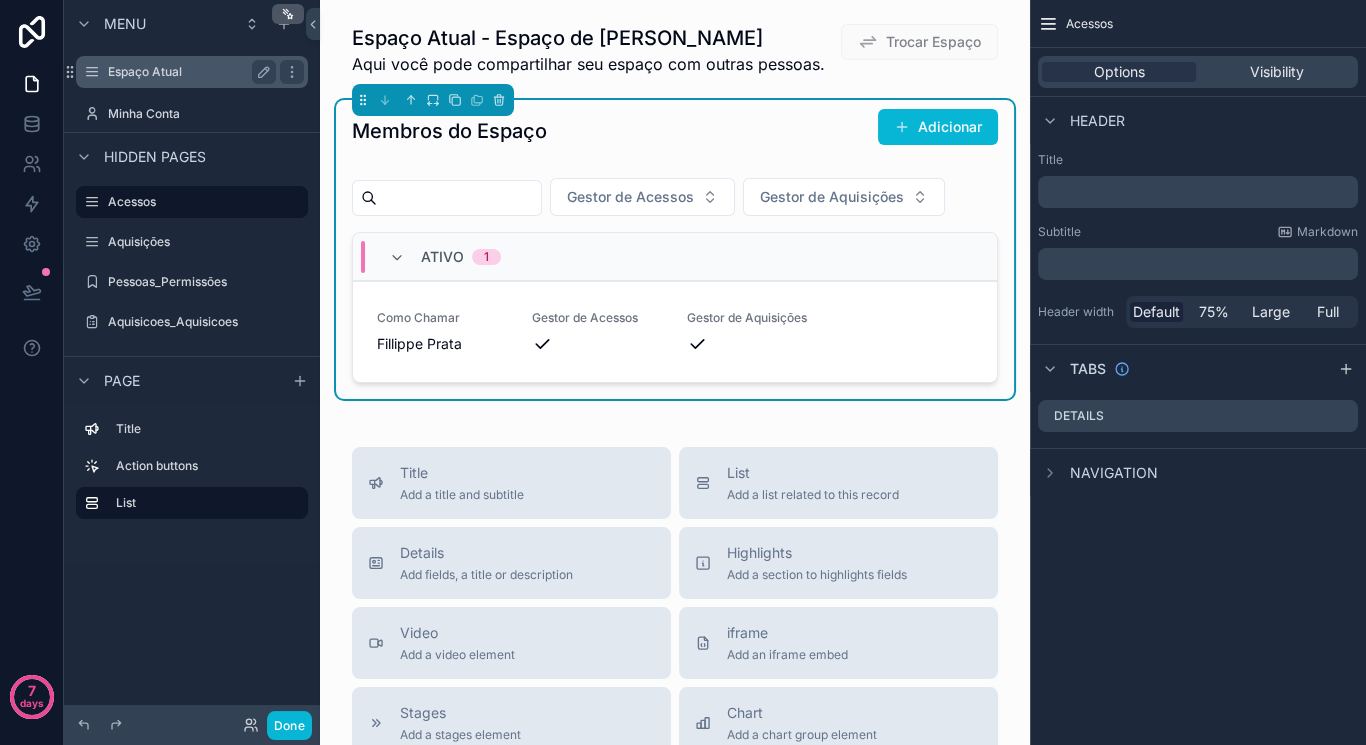 click on "Espaço Atual" at bounding box center [188, 72] 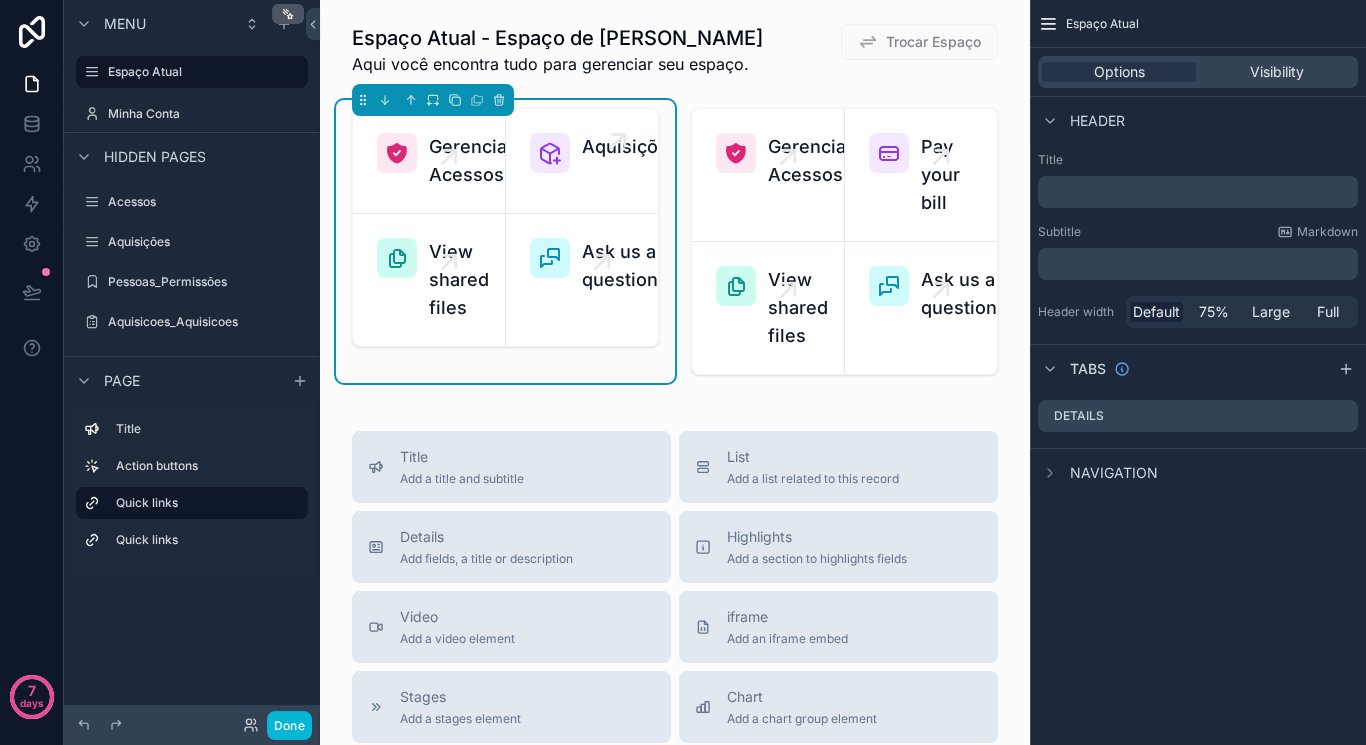 click at bounding box center (622, 145) 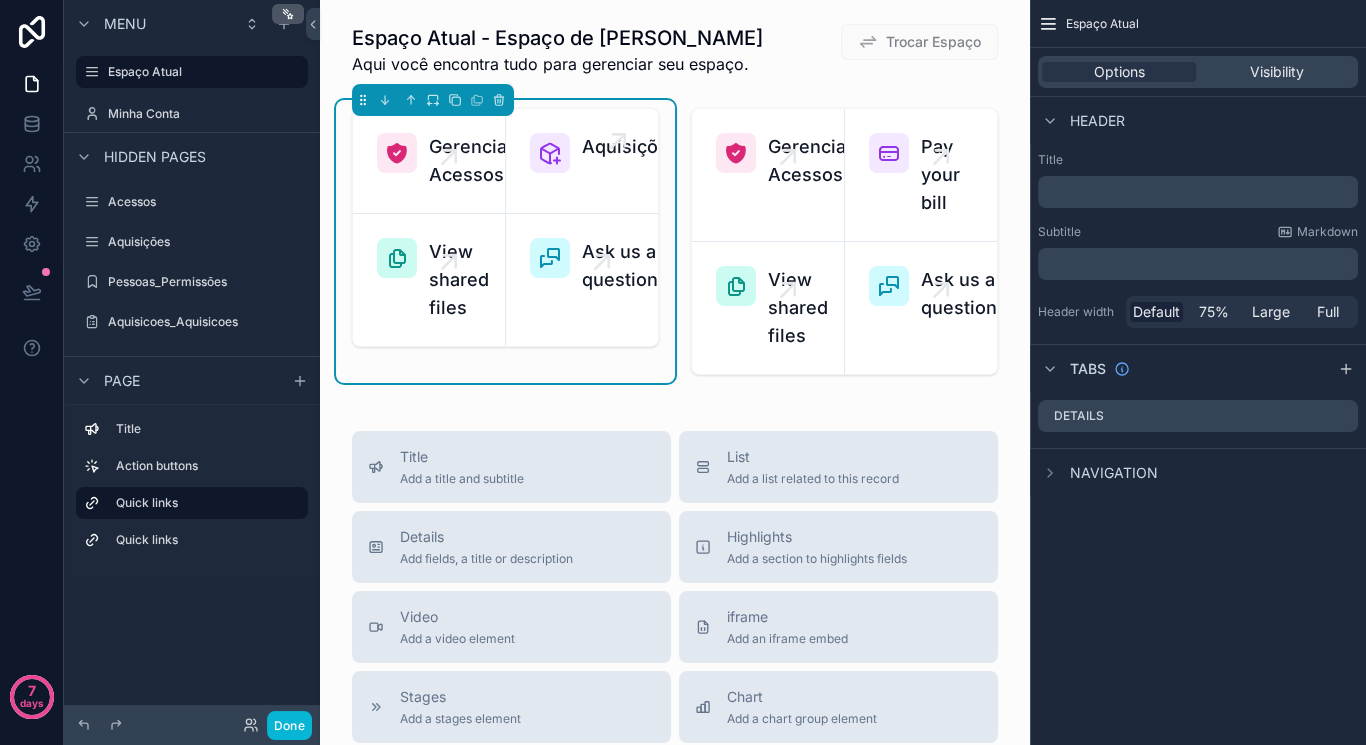 click on "Aquisições" at bounding box center [630, 147] 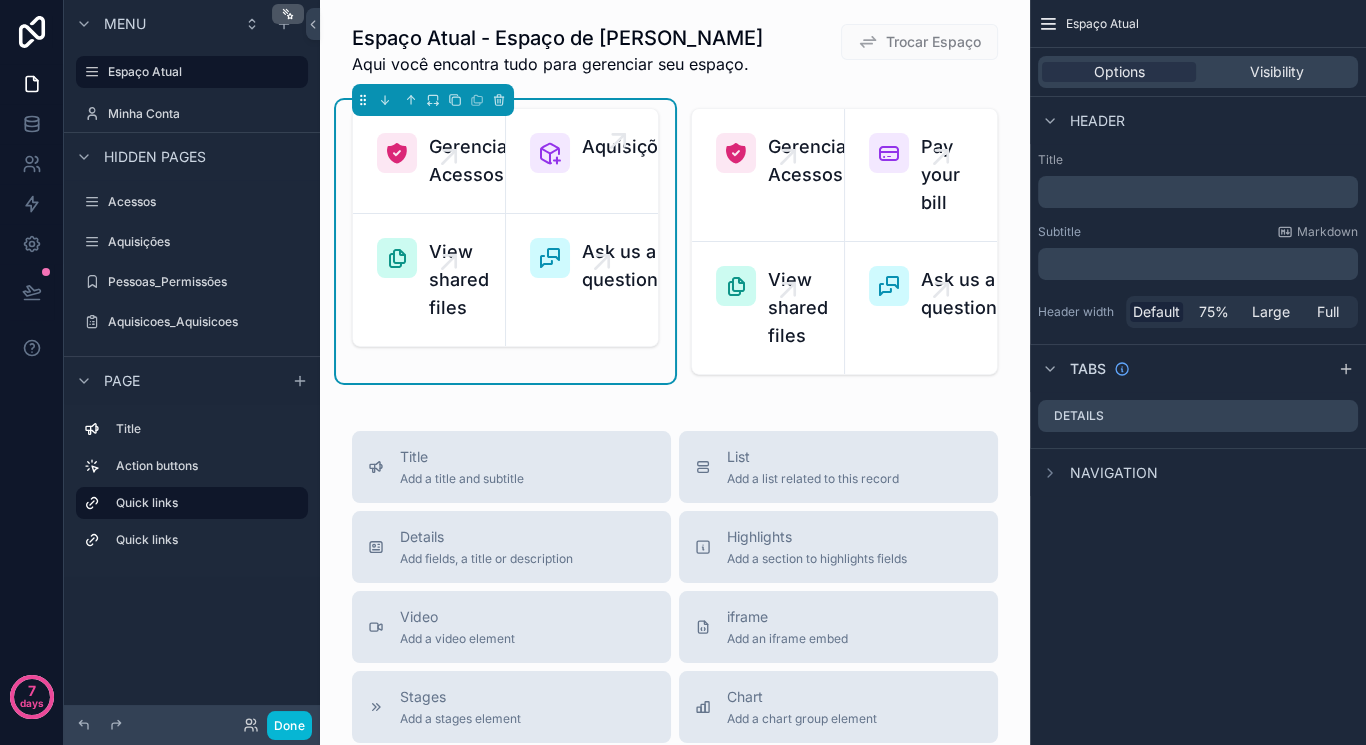 click on "Aquisições" at bounding box center [582, 161] 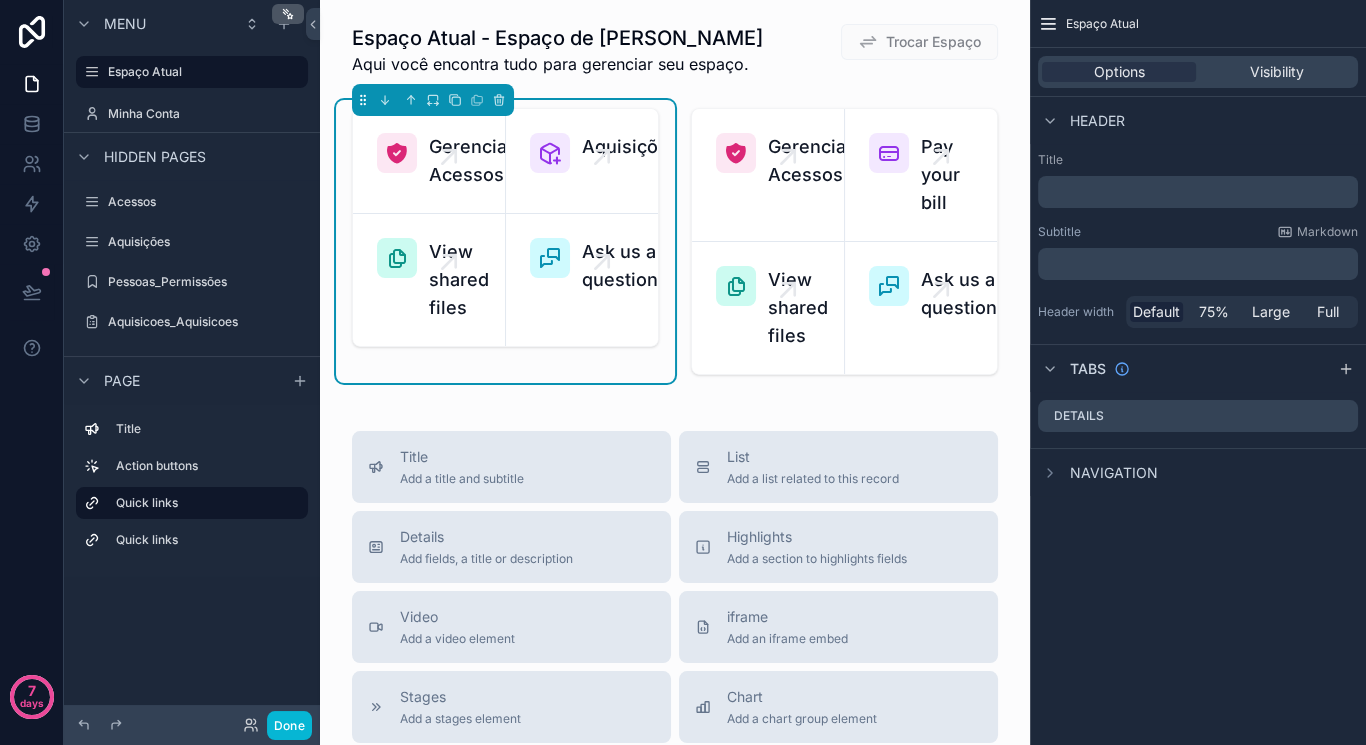 click on "Gerenciar Acessos Aquisições View shared files Ask us a question" at bounding box center [505, 241] 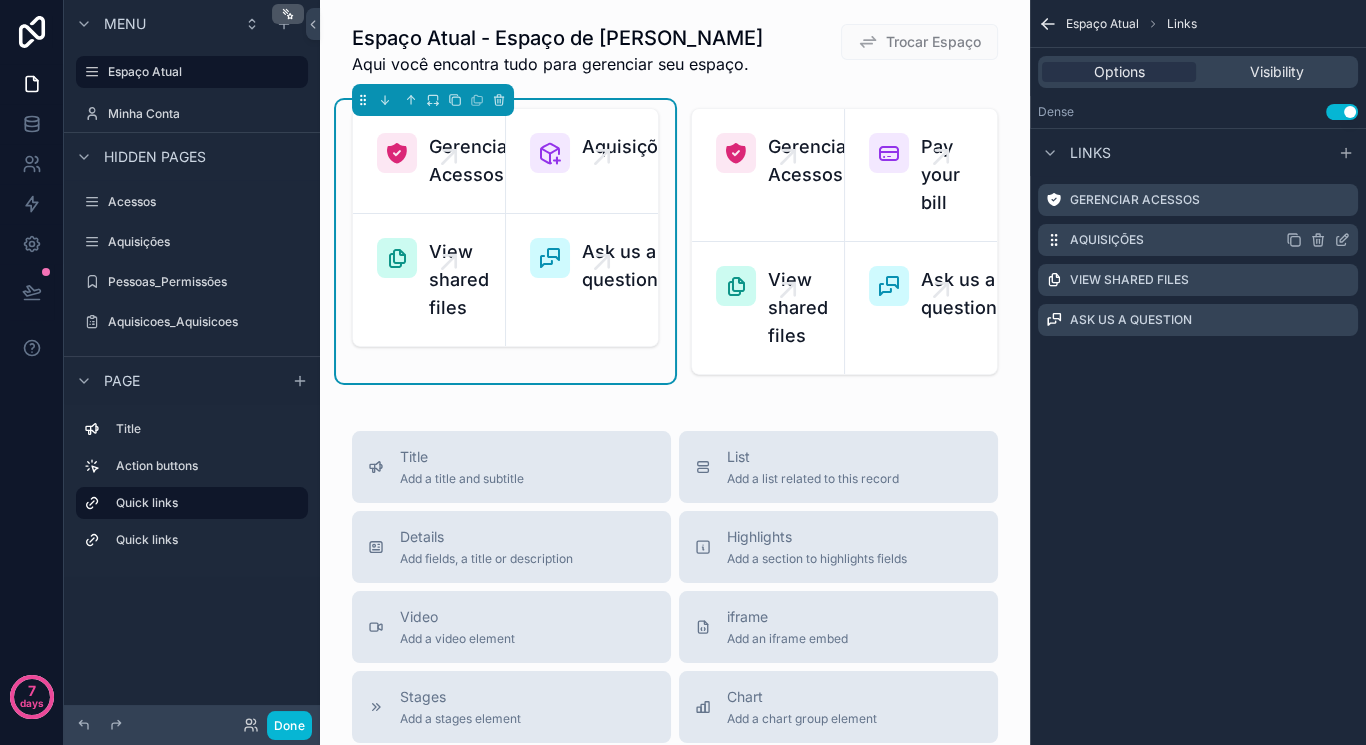 click 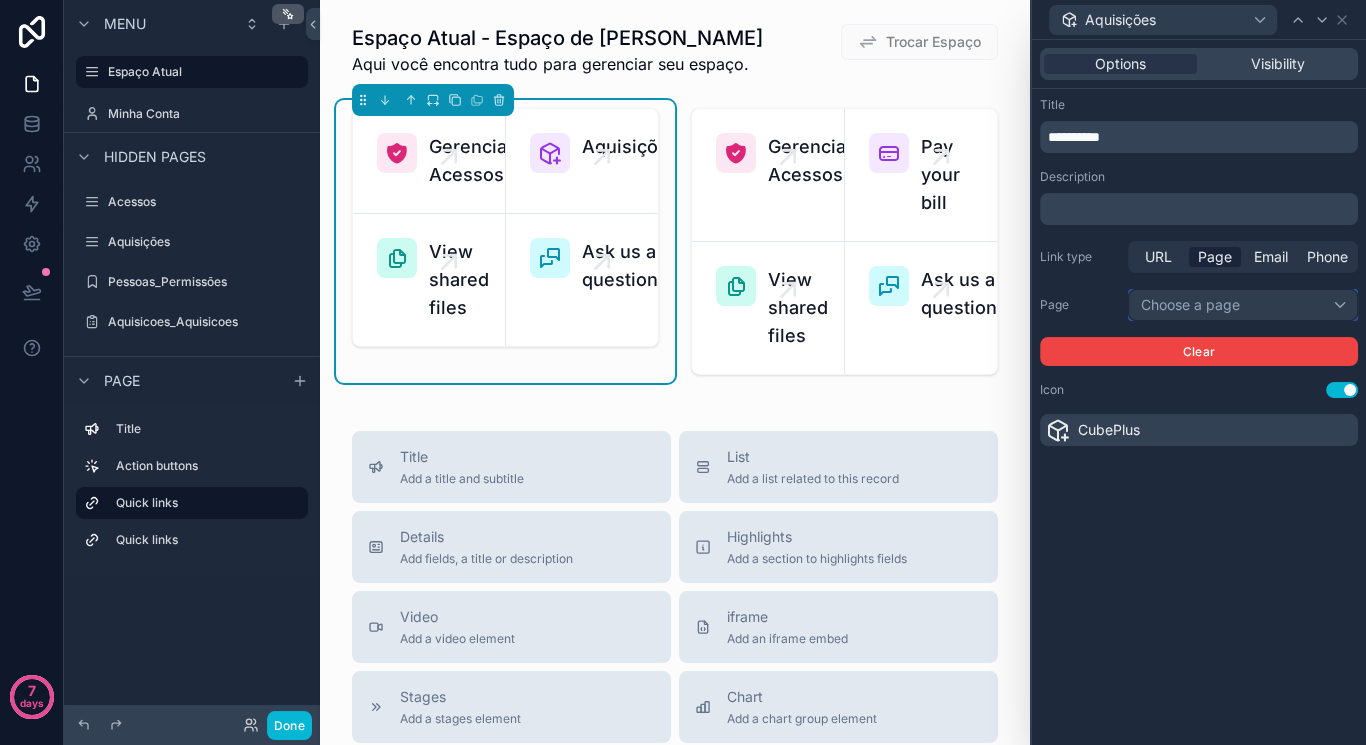 click on "Choose a page" at bounding box center (1243, 305) 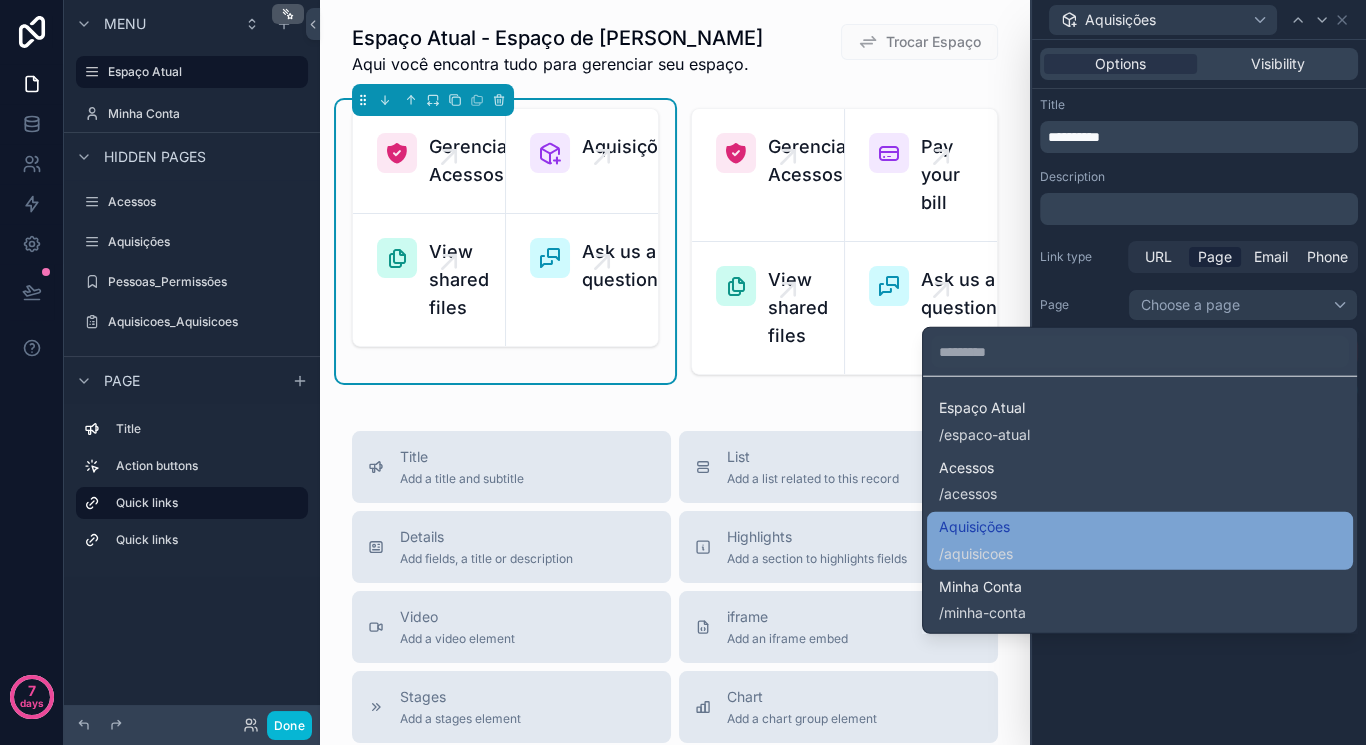 click on "Aquisições / aquisicoes" at bounding box center (1140, 541) 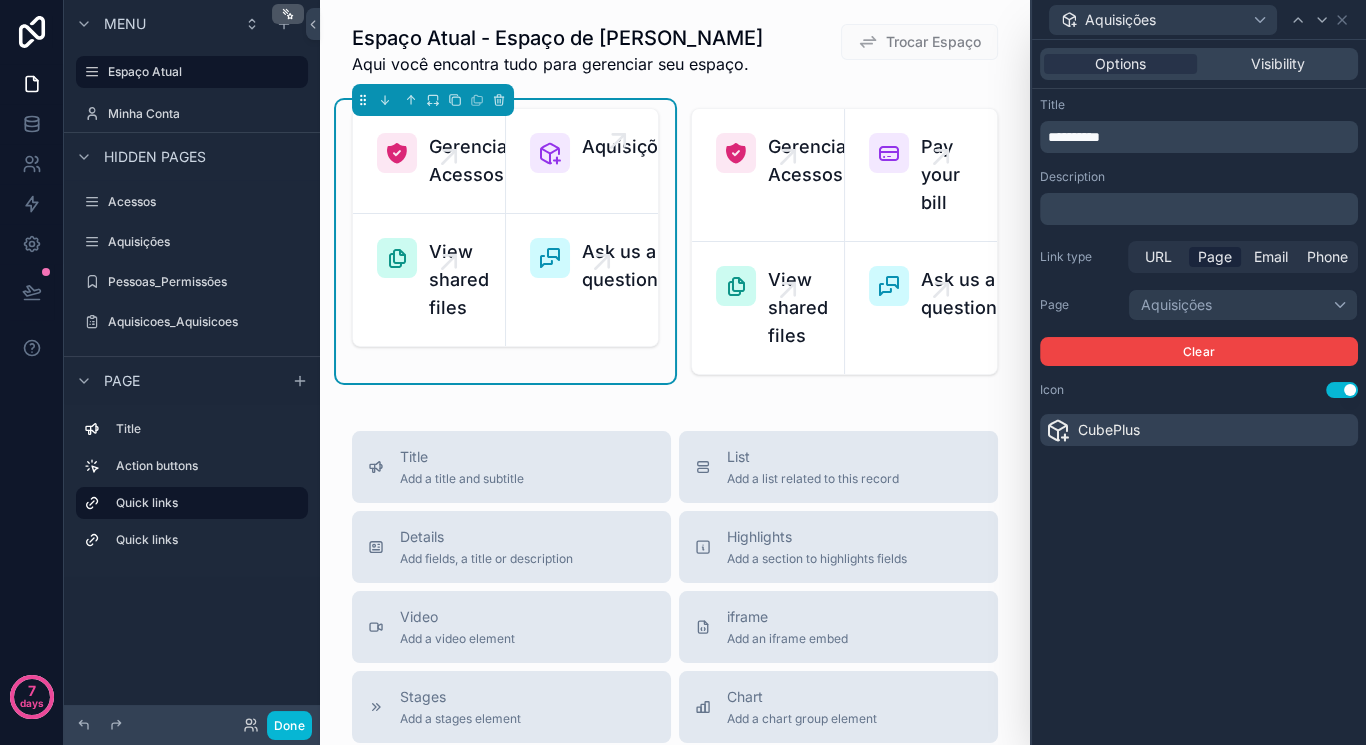 click at bounding box center [550, 153] 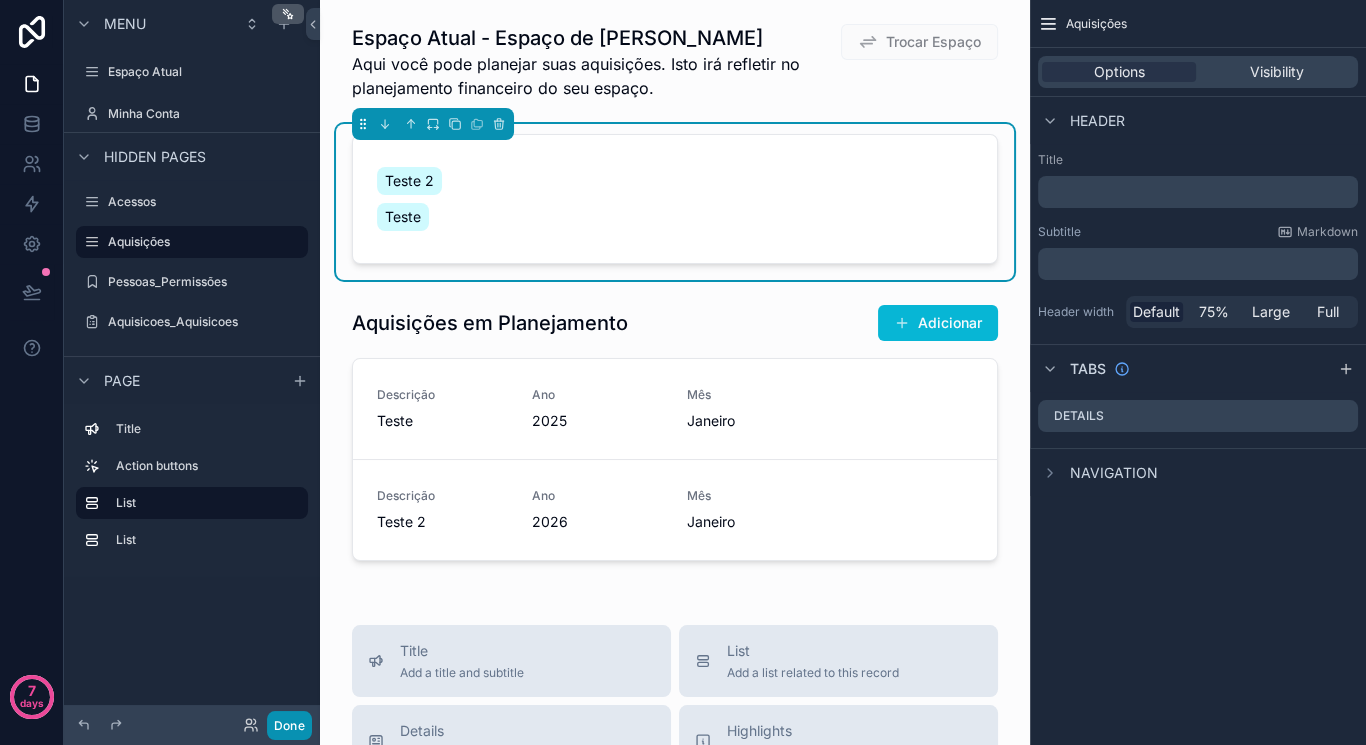 click on "Done" at bounding box center [289, 725] 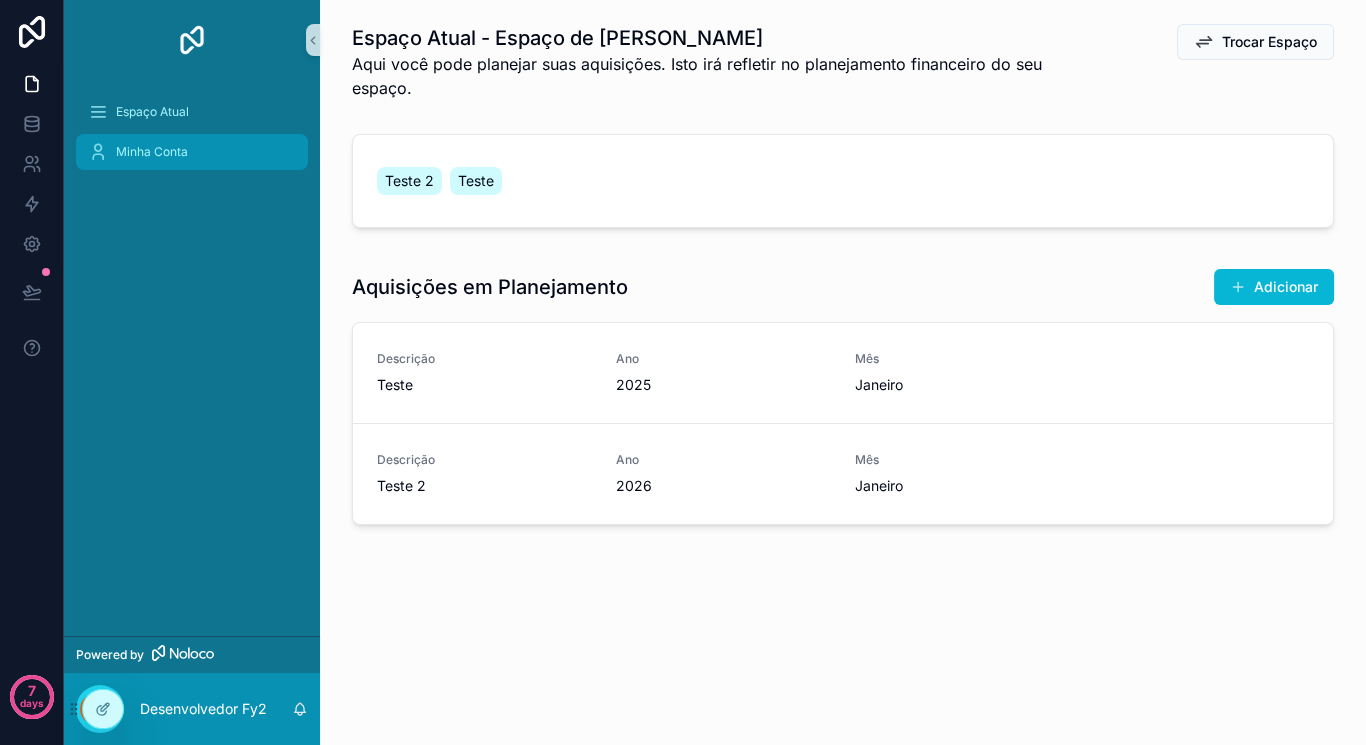 click on "Minha Conta" at bounding box center [192, 152] 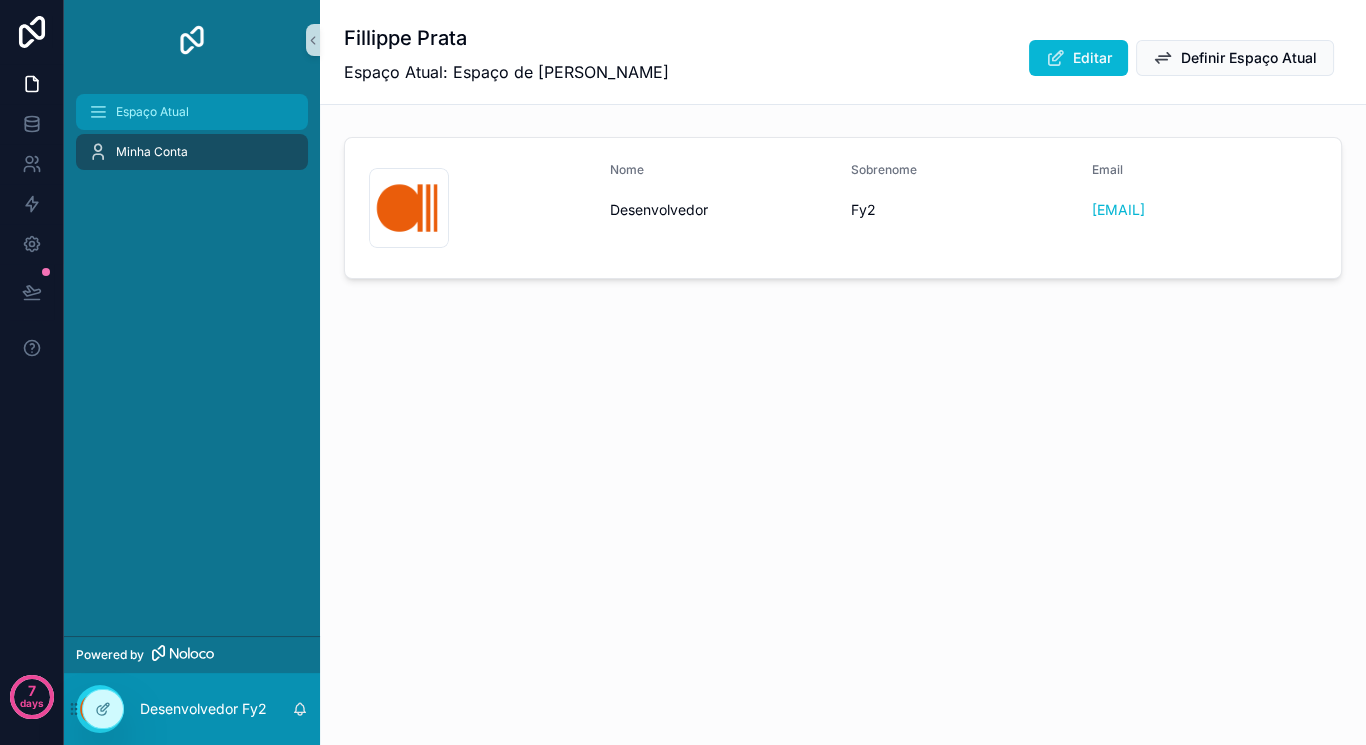 click on "Espaço Atual" at bounding box center (152, 112) 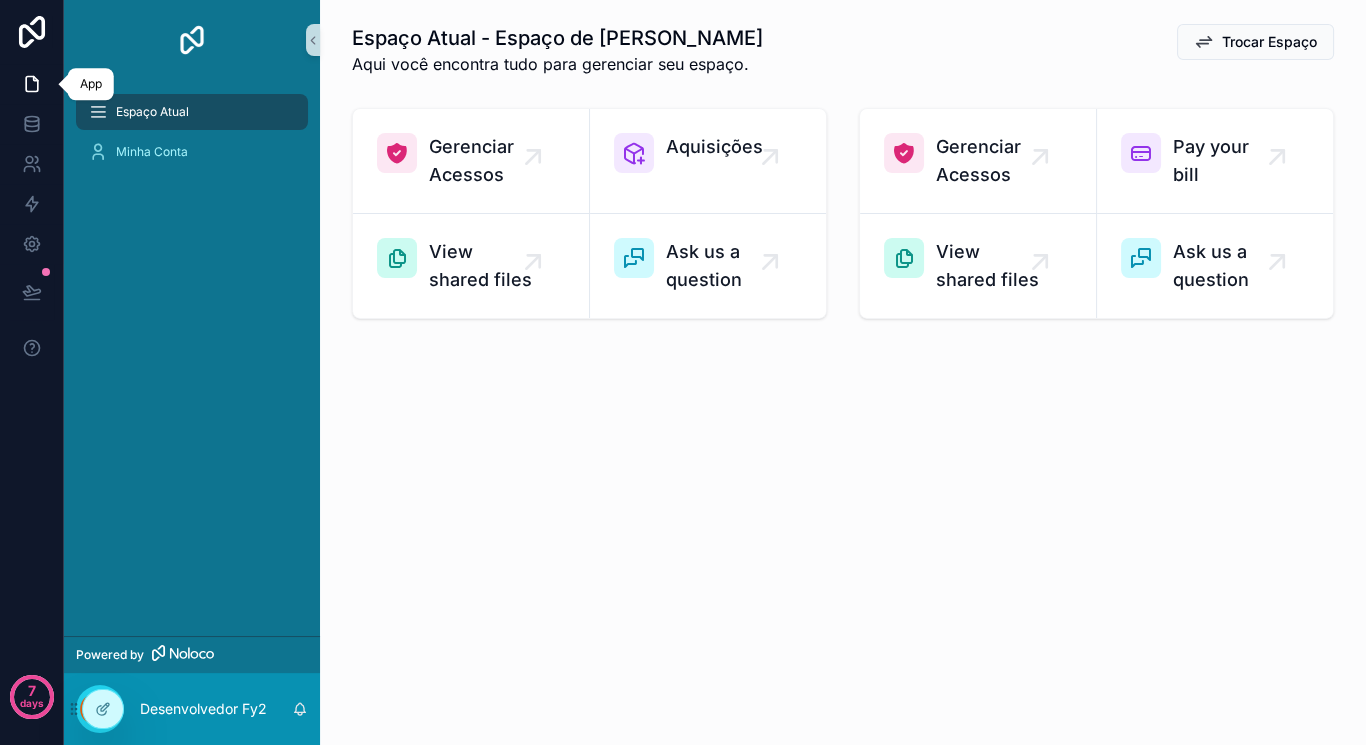 click at bounding box center (31, 84) 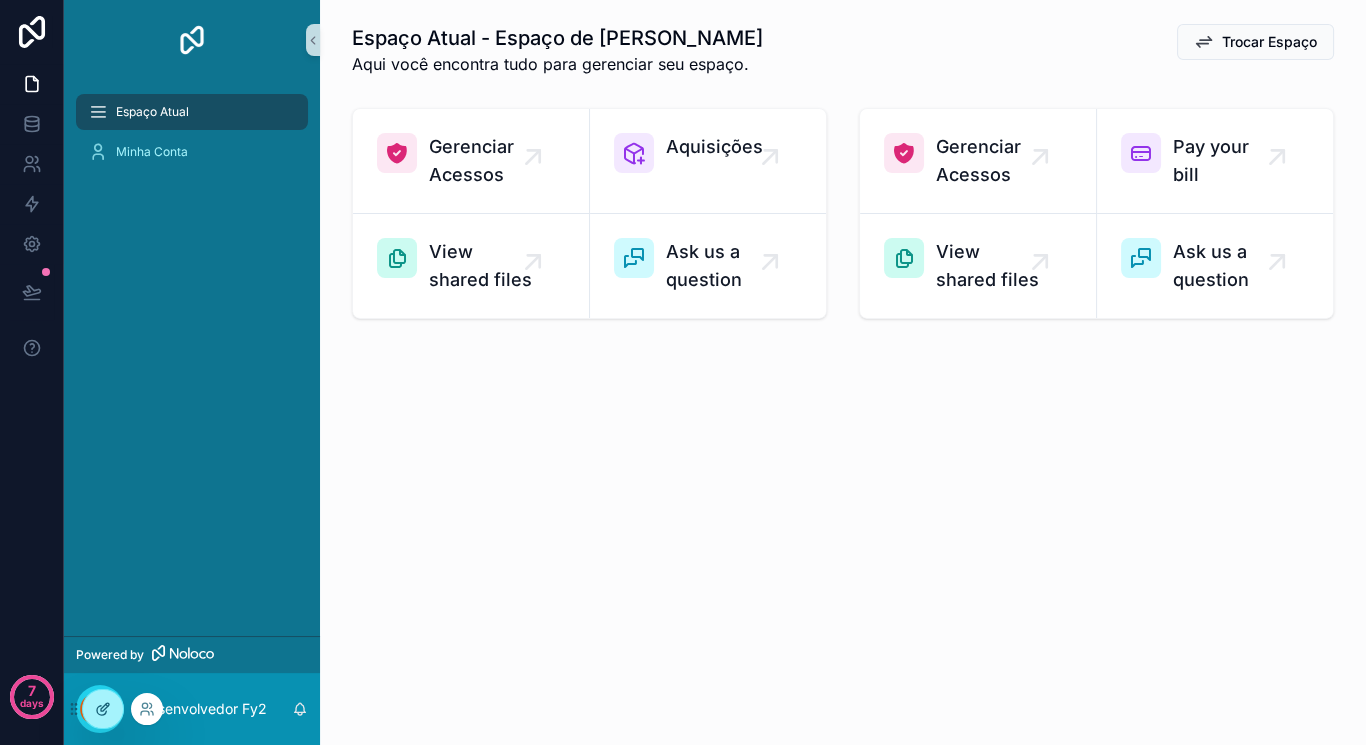 click 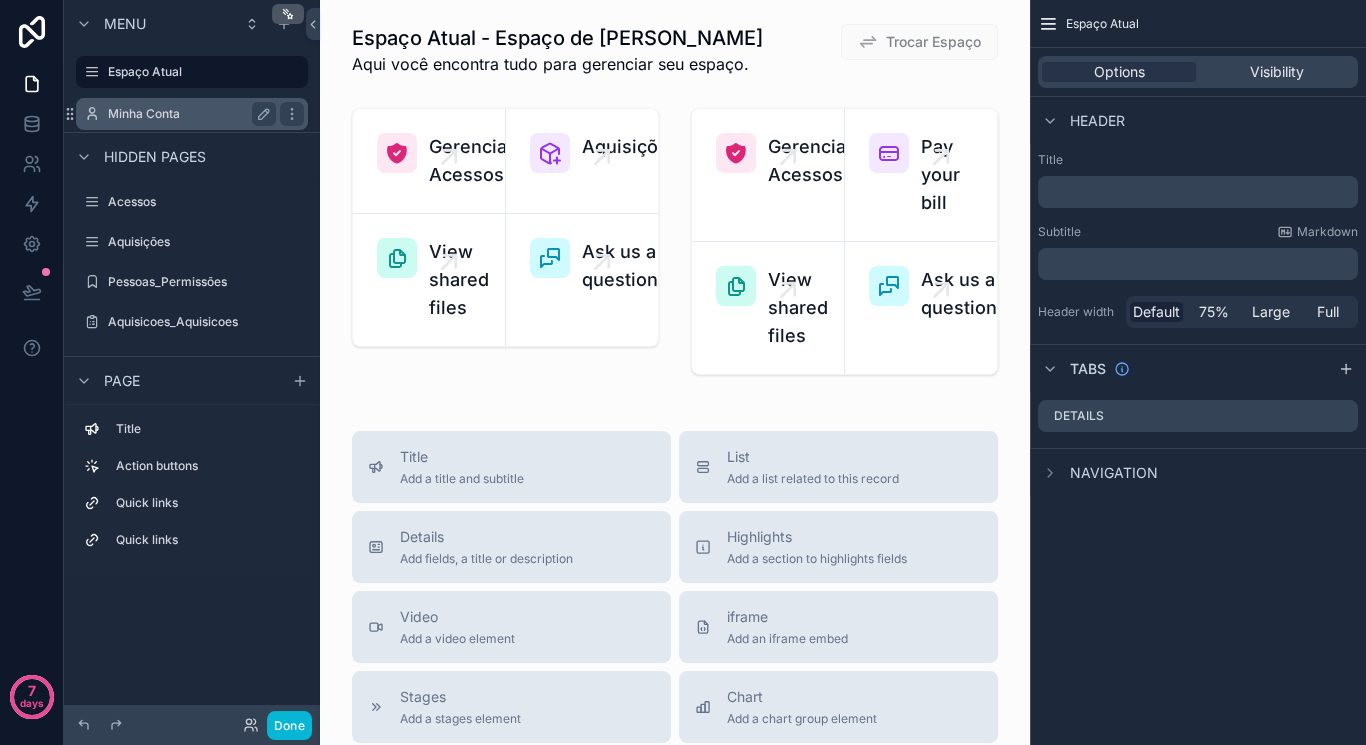 click on "Minha Conta" at bounding box center (188, 114) 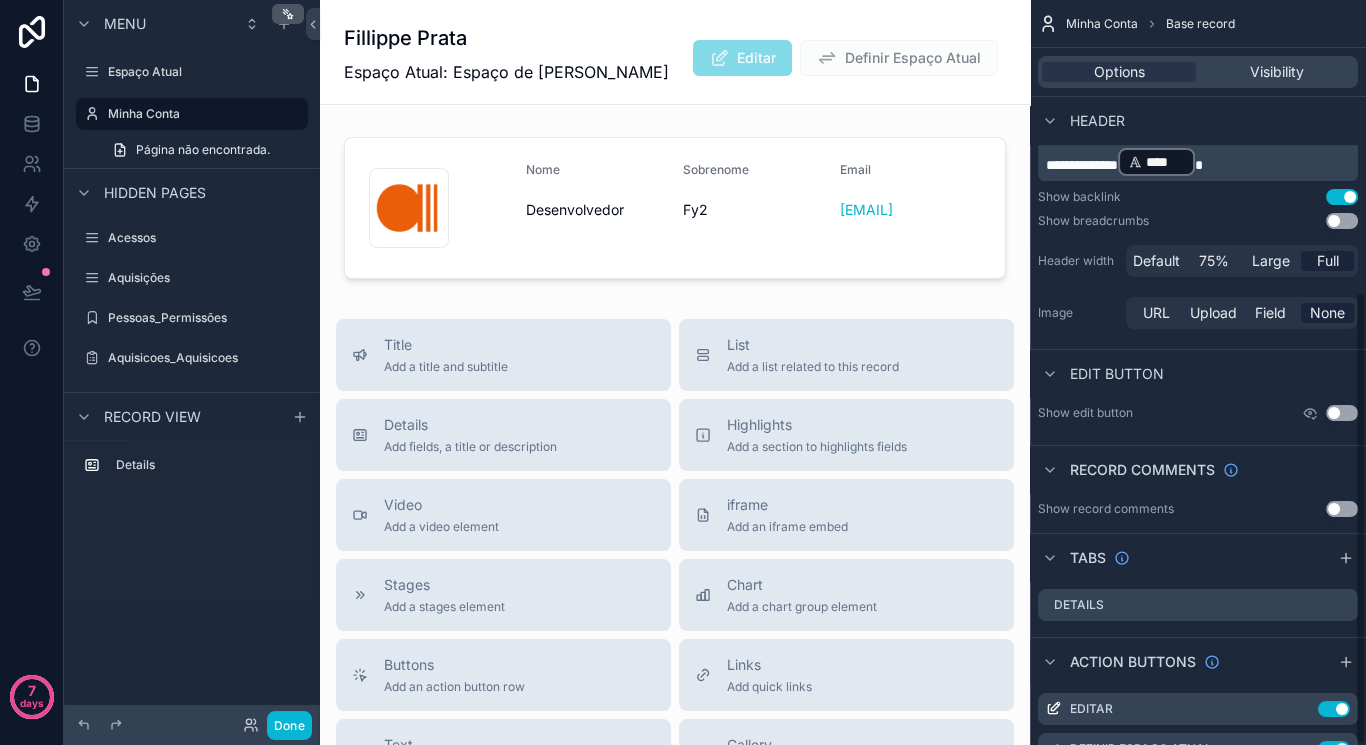 scroll, scrollTop: 481, scrollLeft: 0, axis: vertical 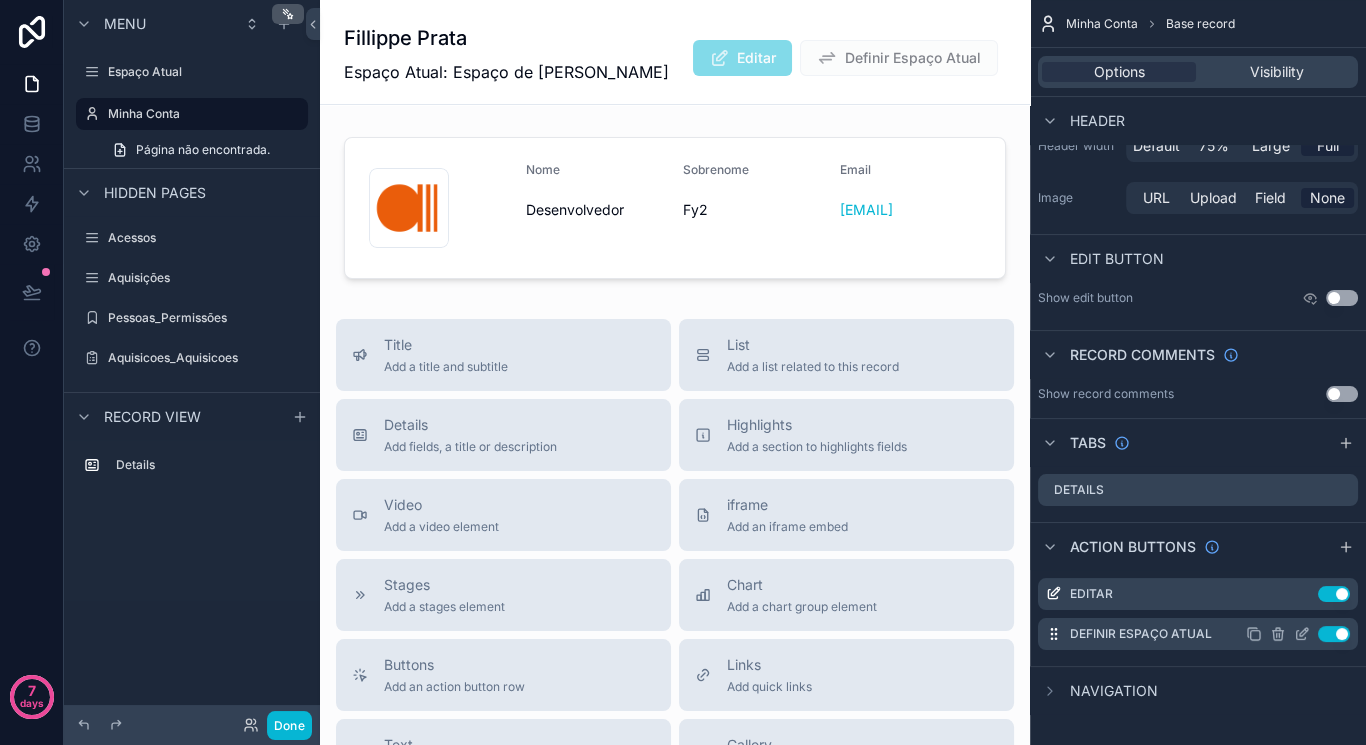 click on "Use setting" at bounding box center [1334, 634] 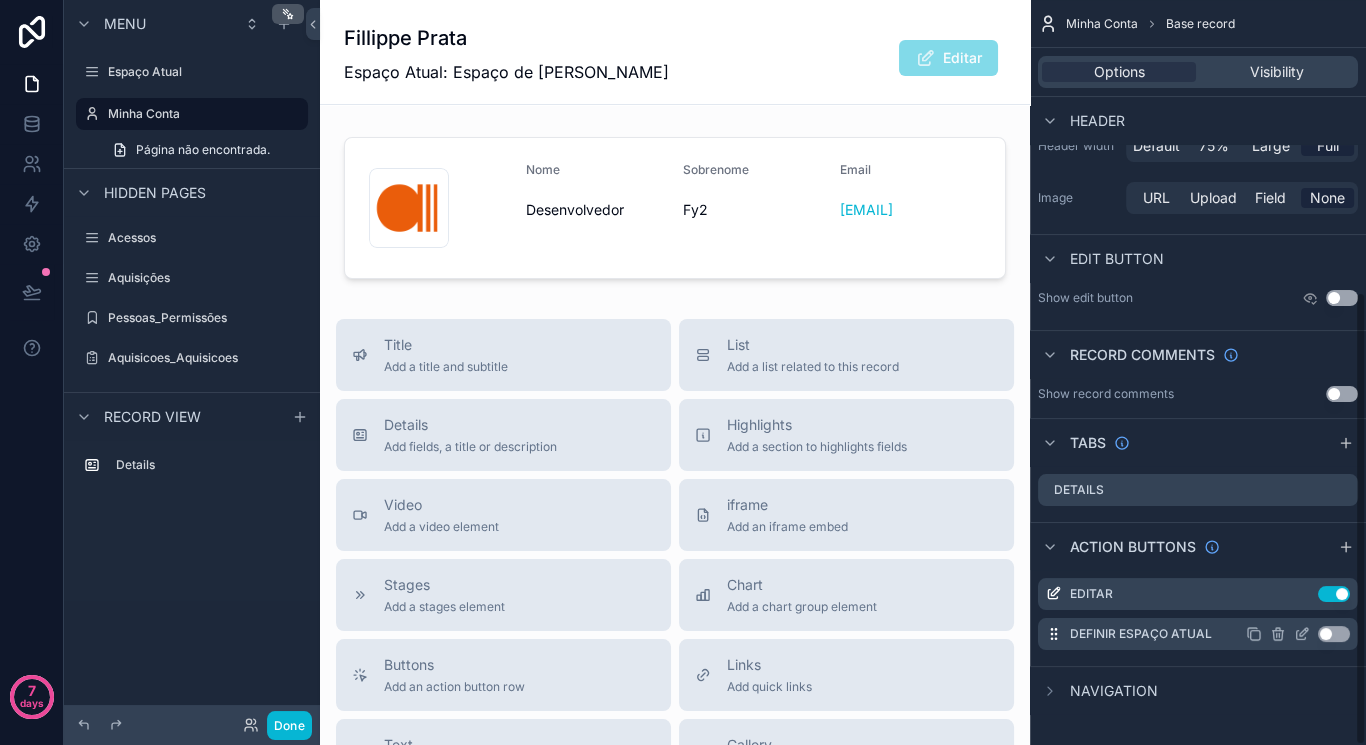 click on "Use setting" at bounding box center [1334, 634] 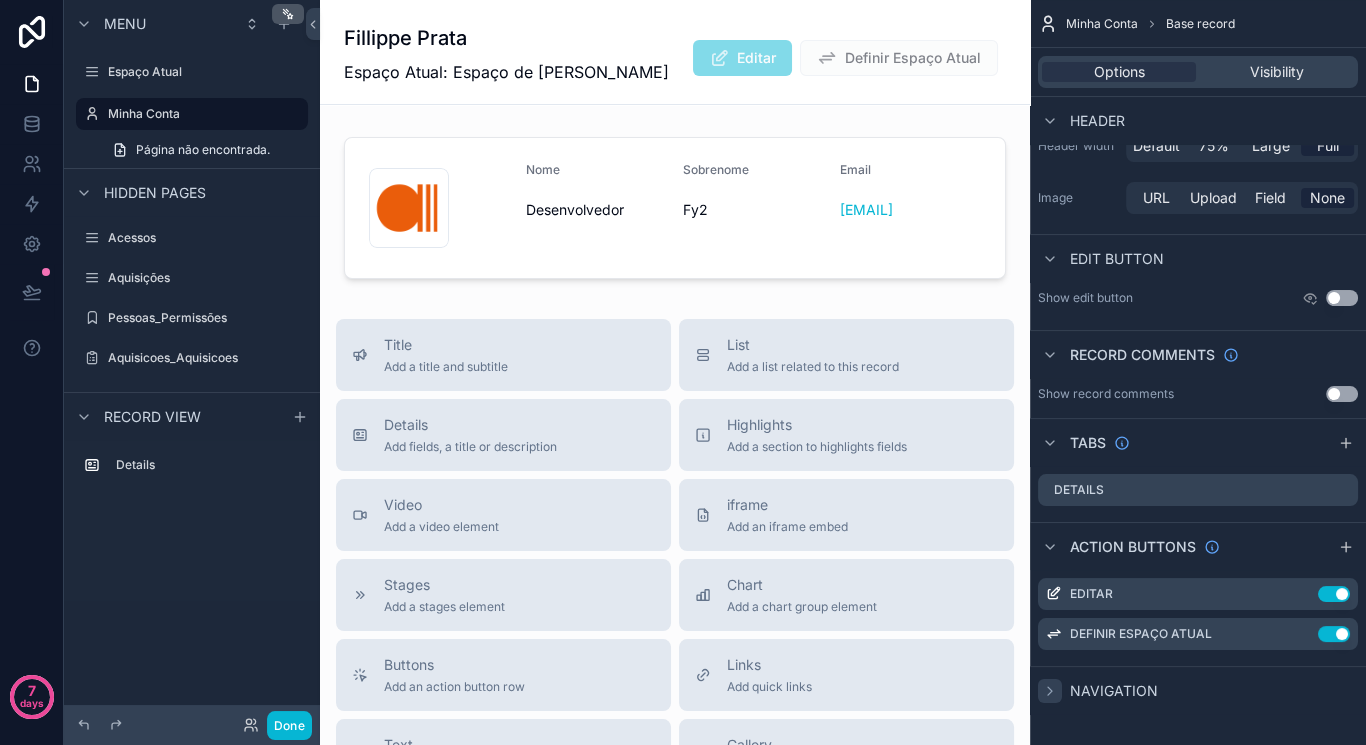 click 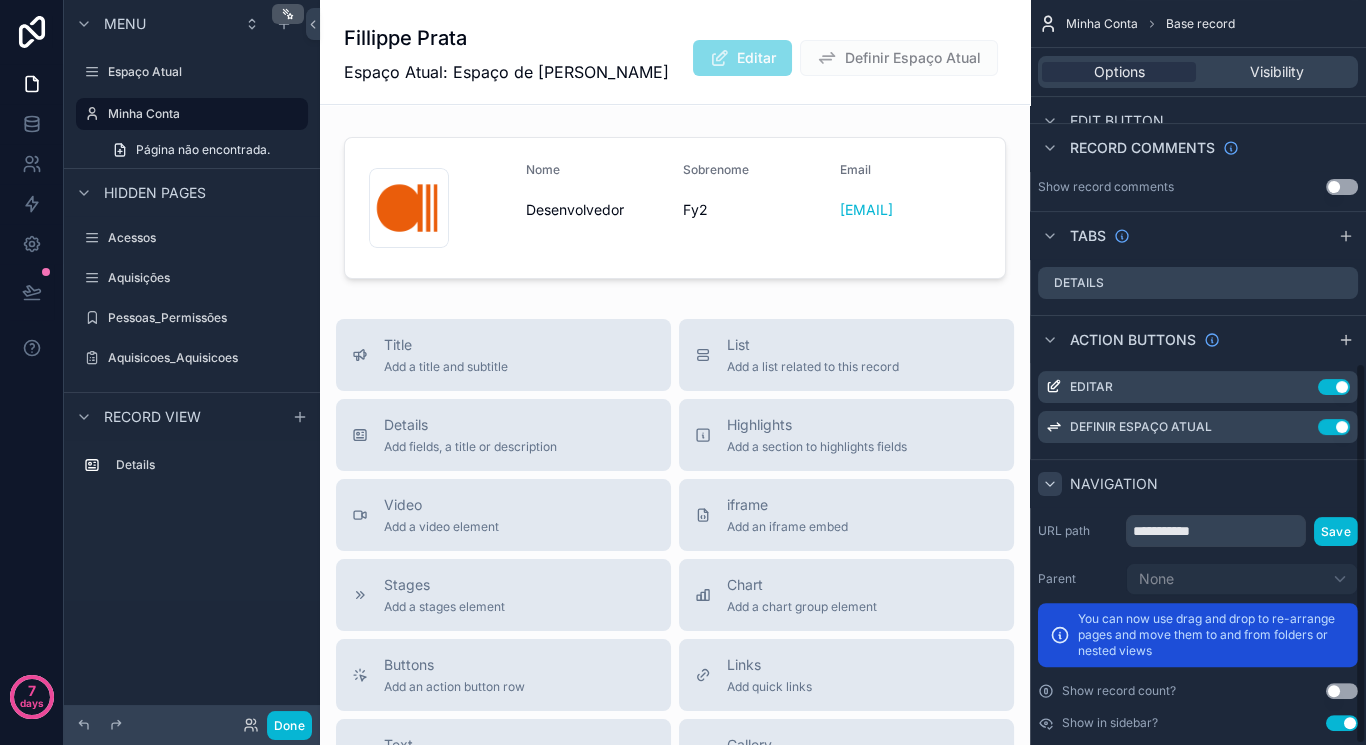 scroll, scrollTop: 713, scrollLeft: 0, axis: vertical 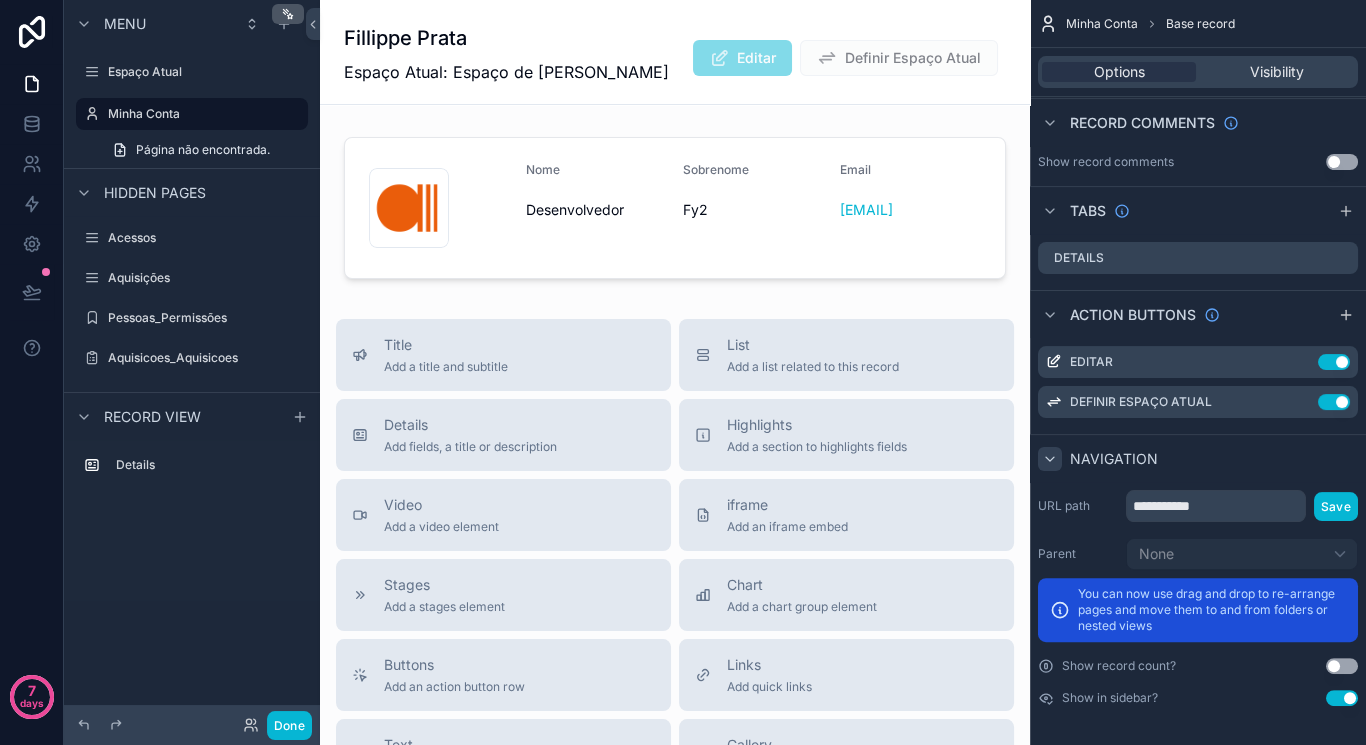 click on "**********" at bounding box center [1198, 598] 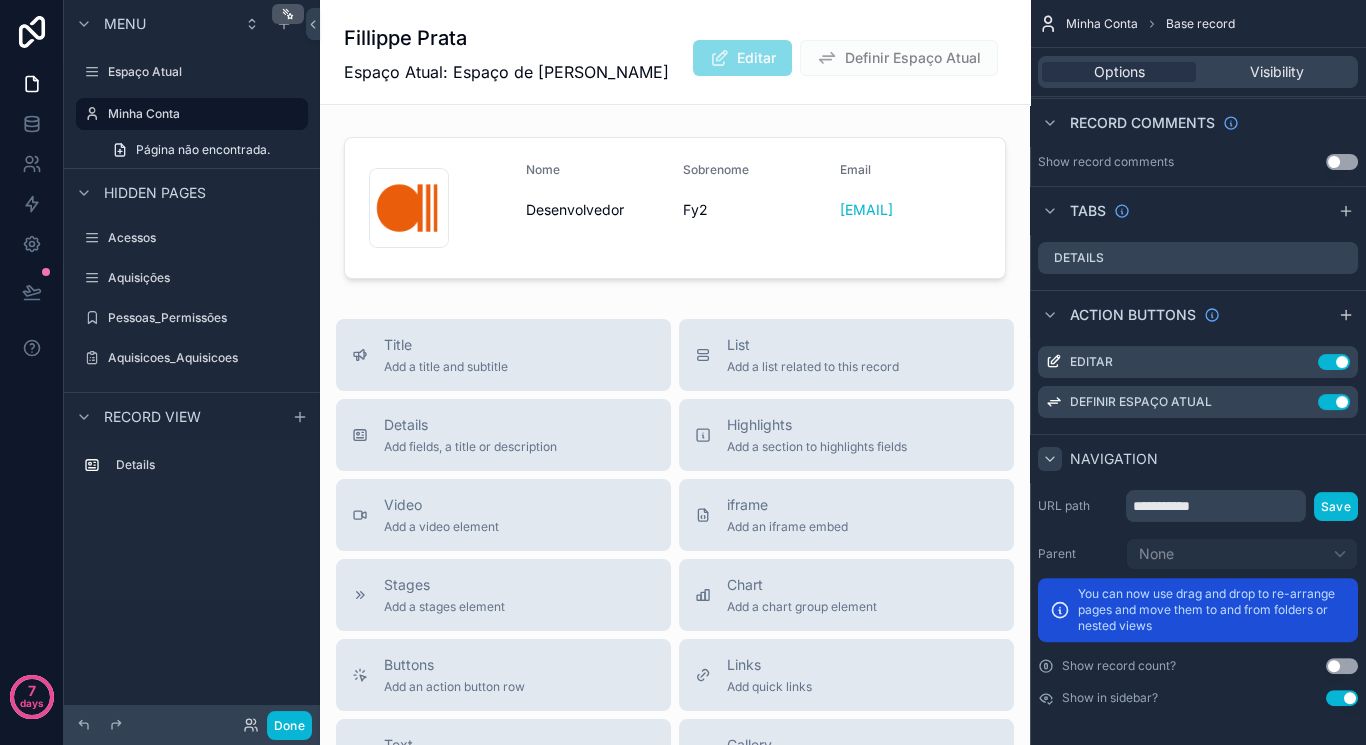 click on "Use setting" at bounding box center (1342, 698) 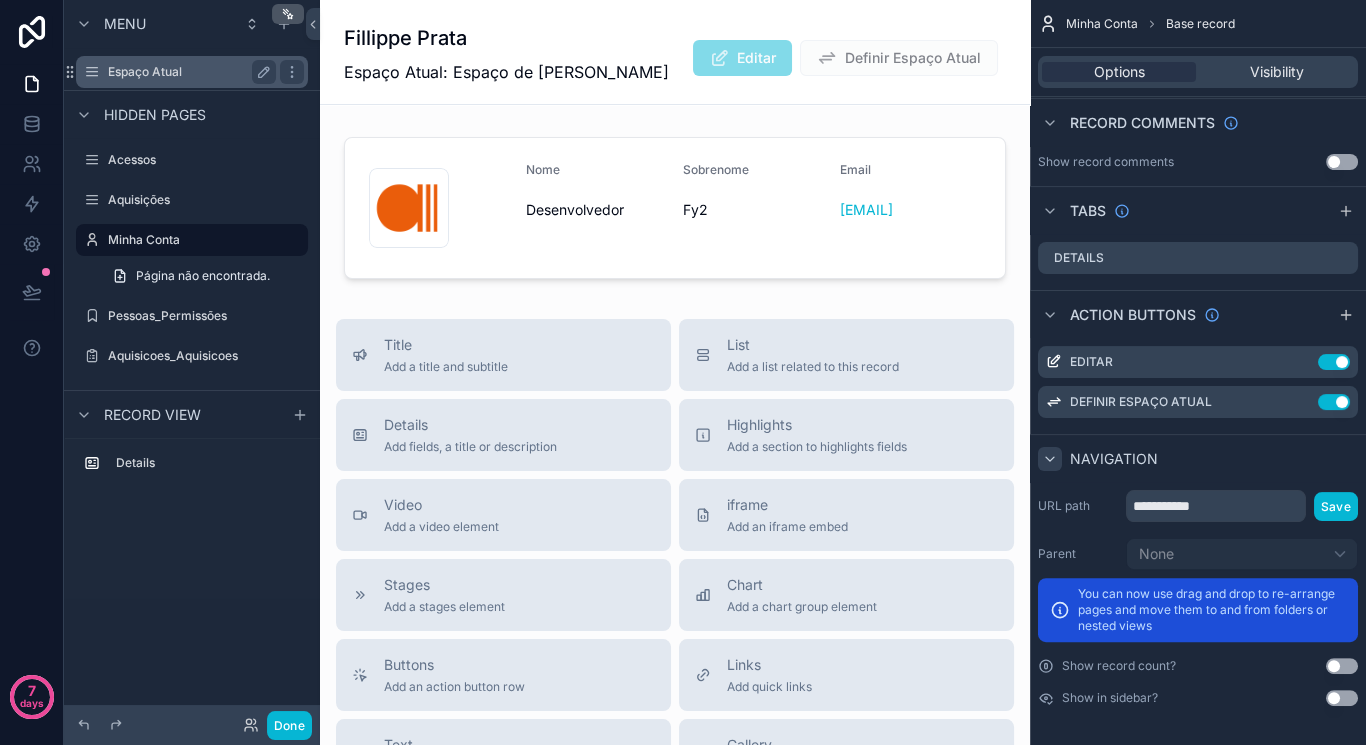 click on "Espaço Atual" at bounding box center (188, 72) 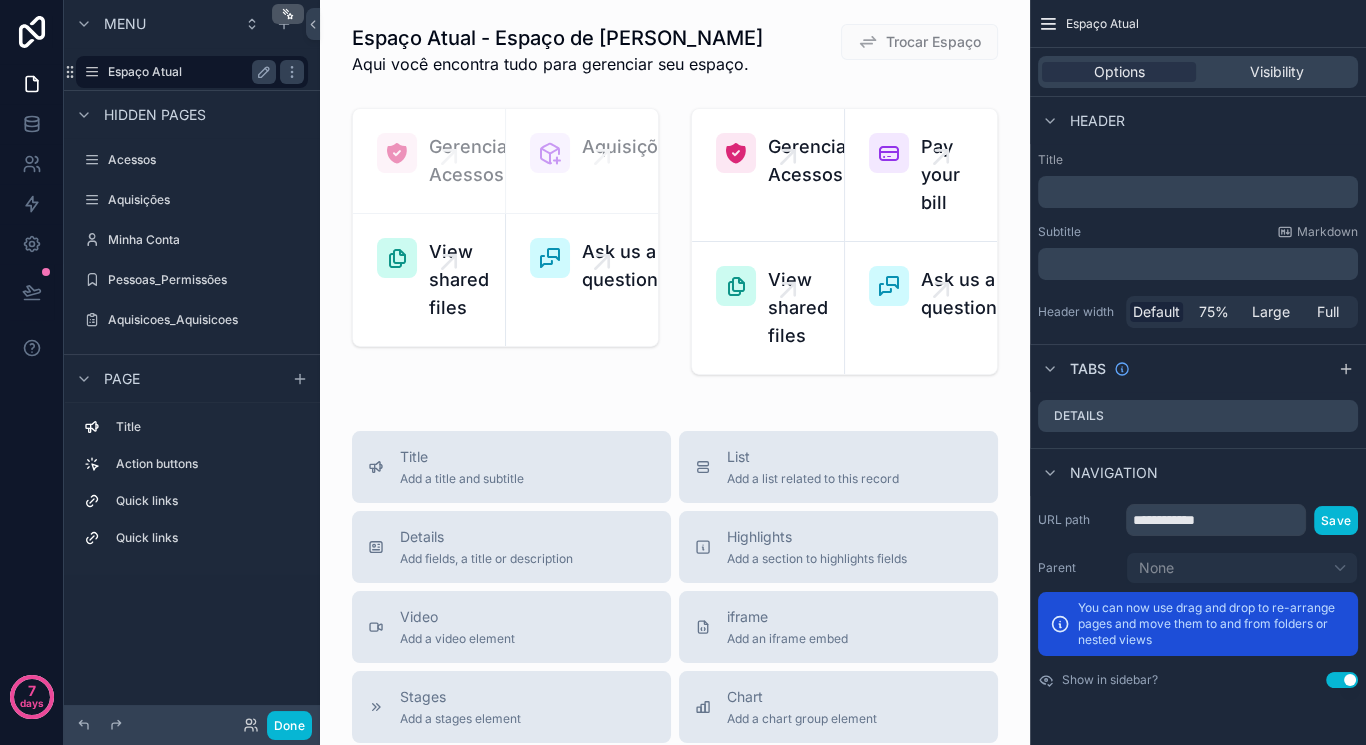 scroll, scrollTop: 0, scrollLeft: 0, axis: both 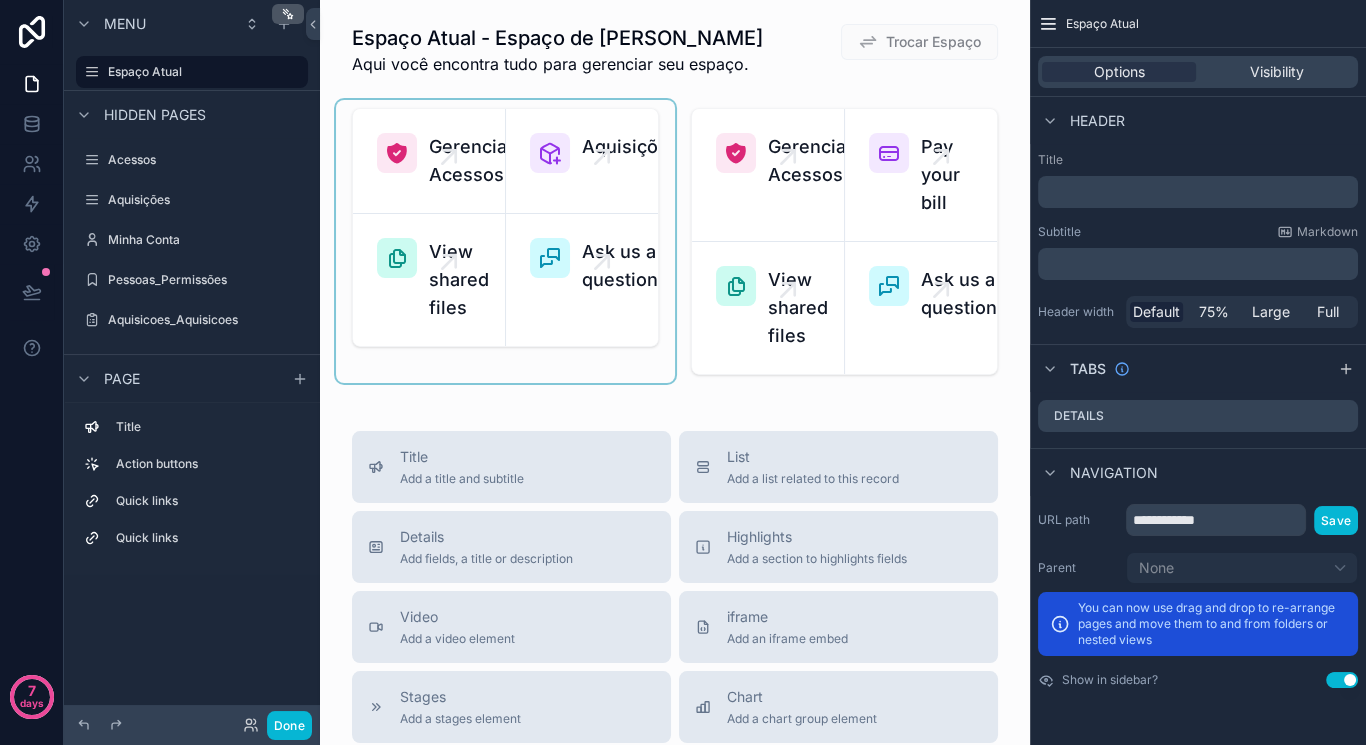click at bounding box center [505, 241] 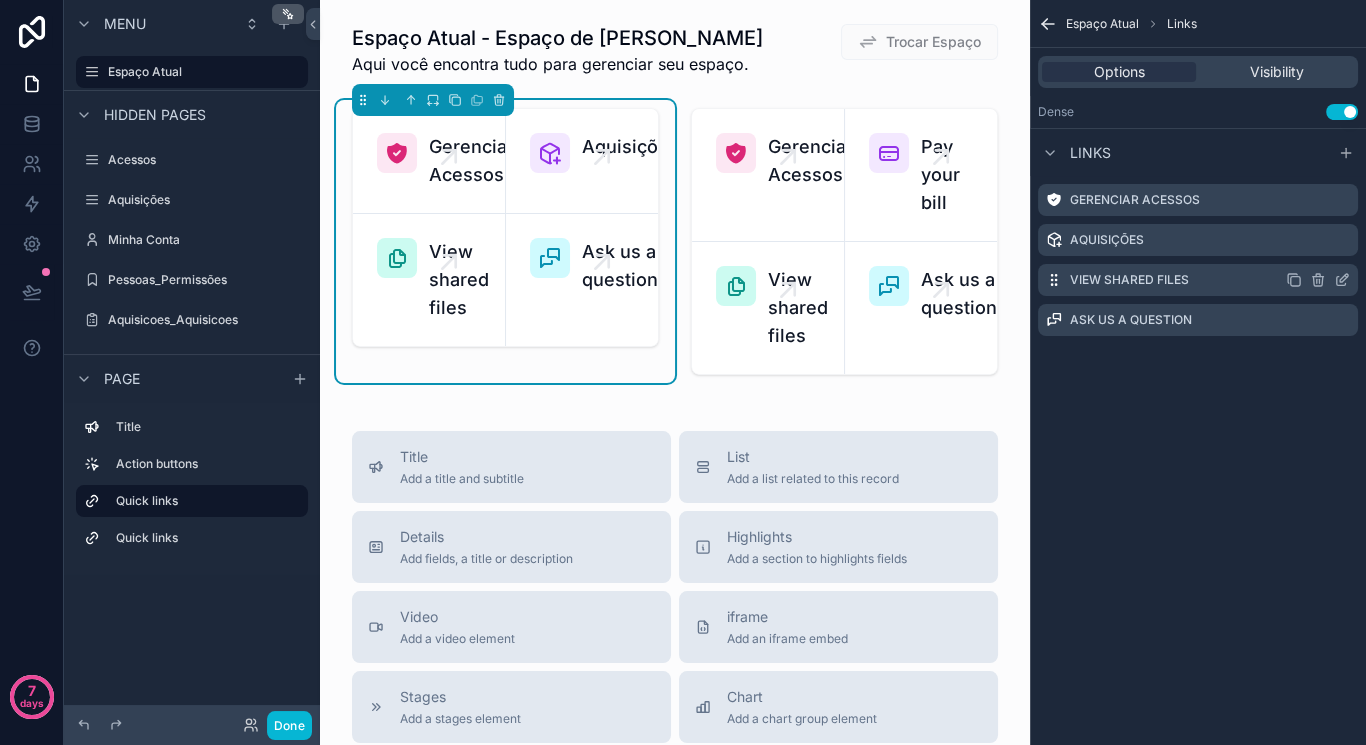 click 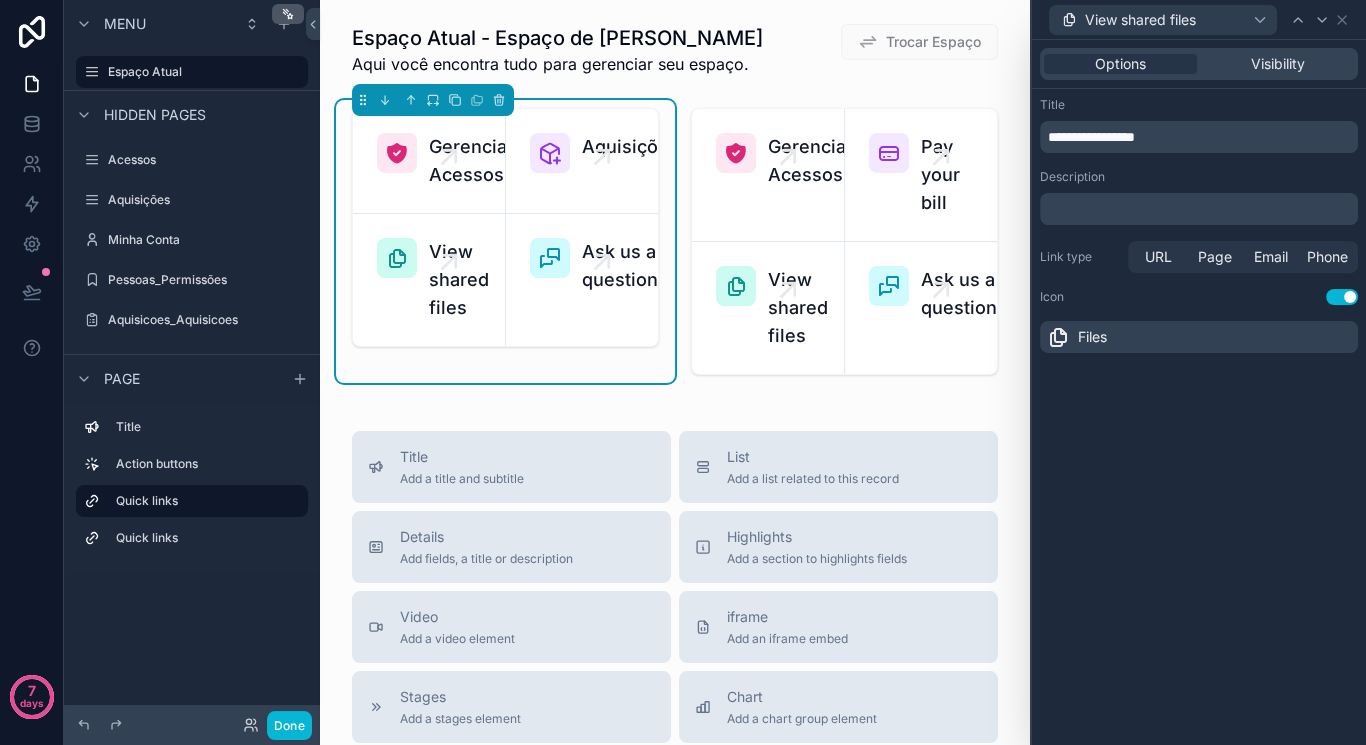 click on "**********" at bounding box center [1091, 137] 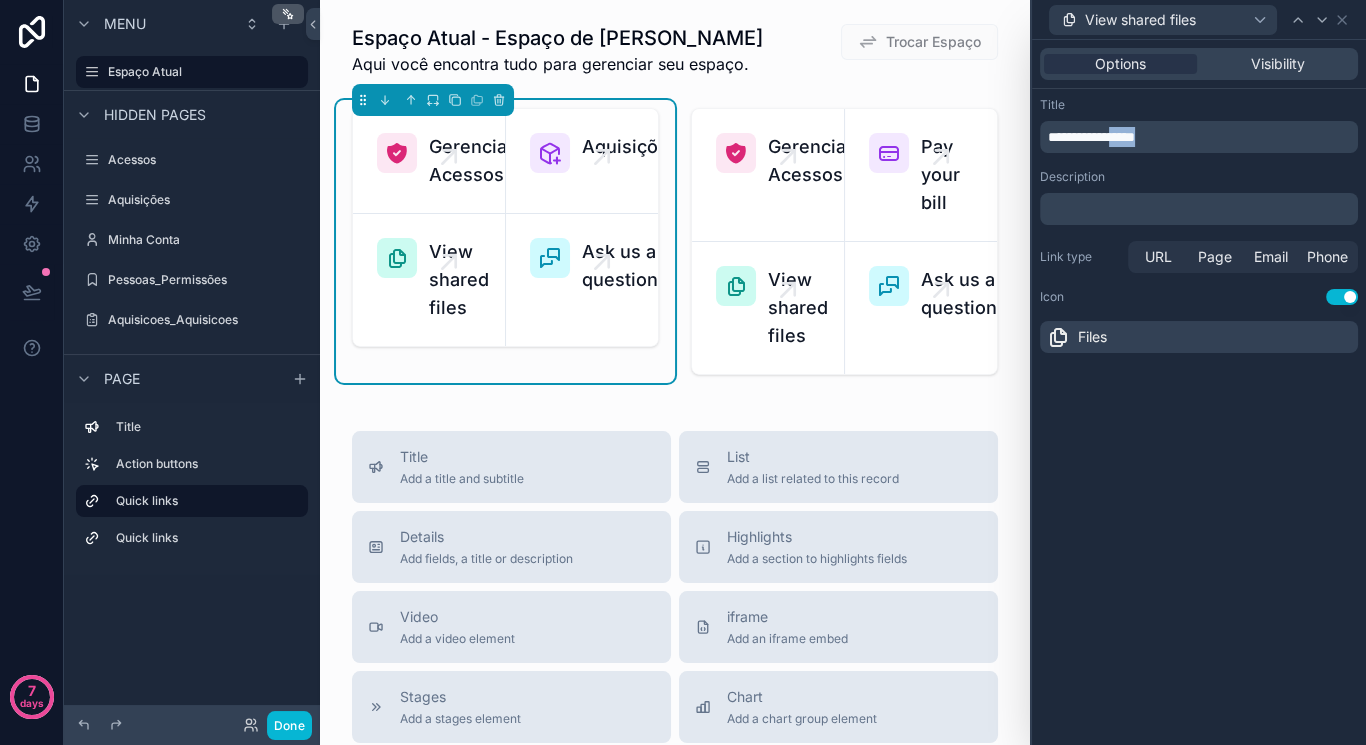 click on "**********" at bounding box center (1091, 137) 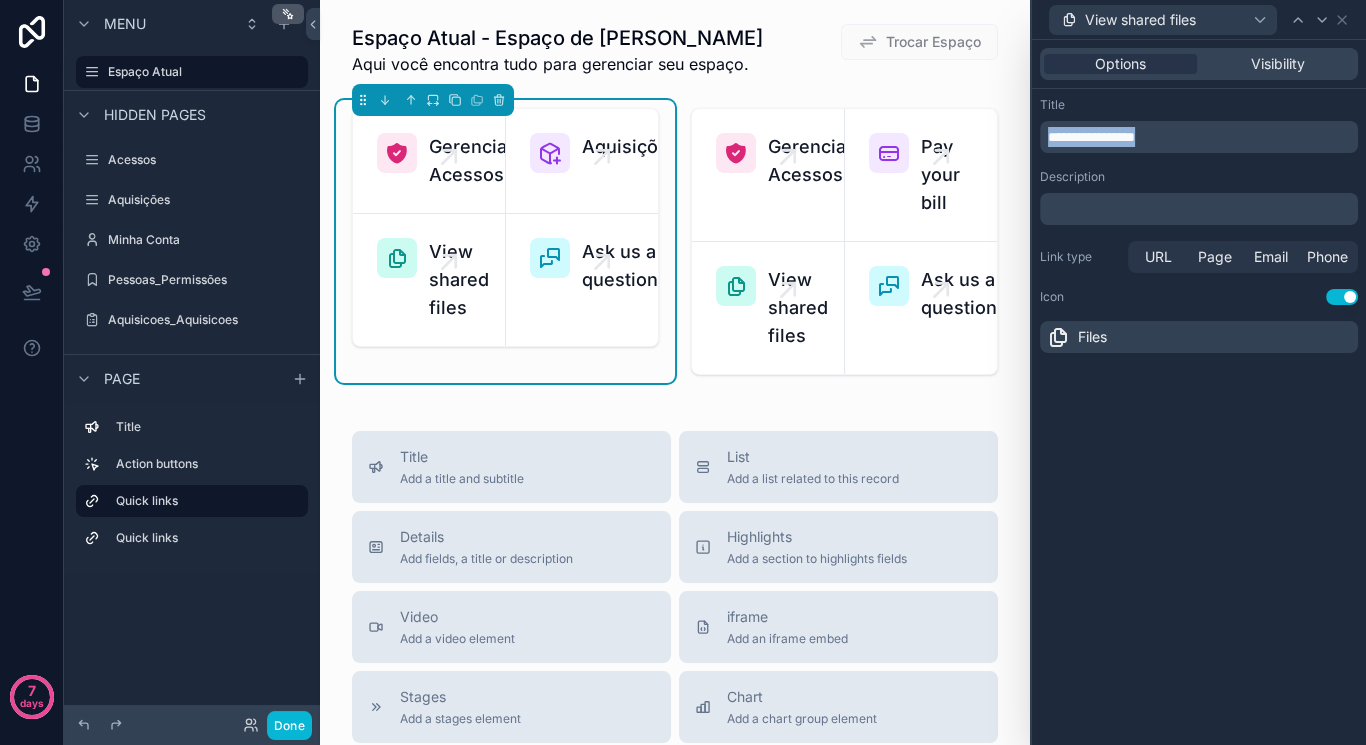 click on "**********" at bounding box center [1091, 137] 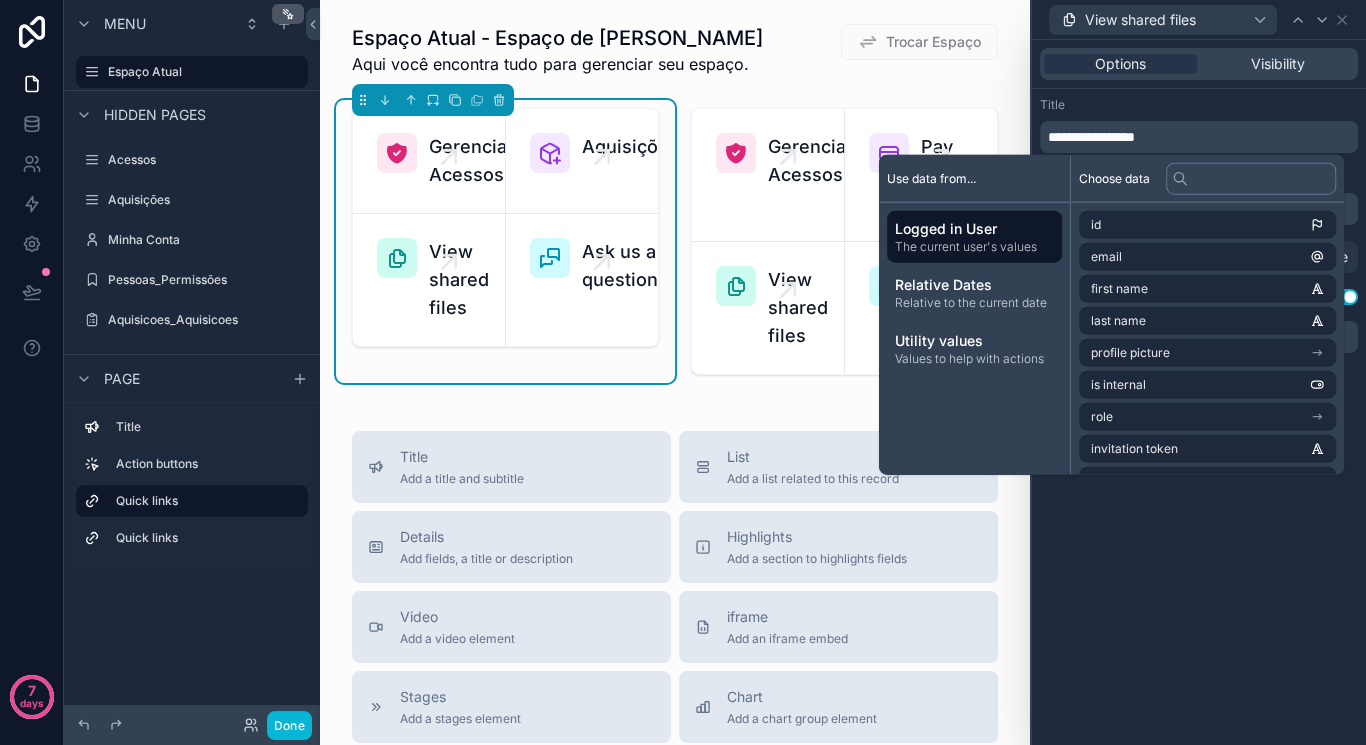 type 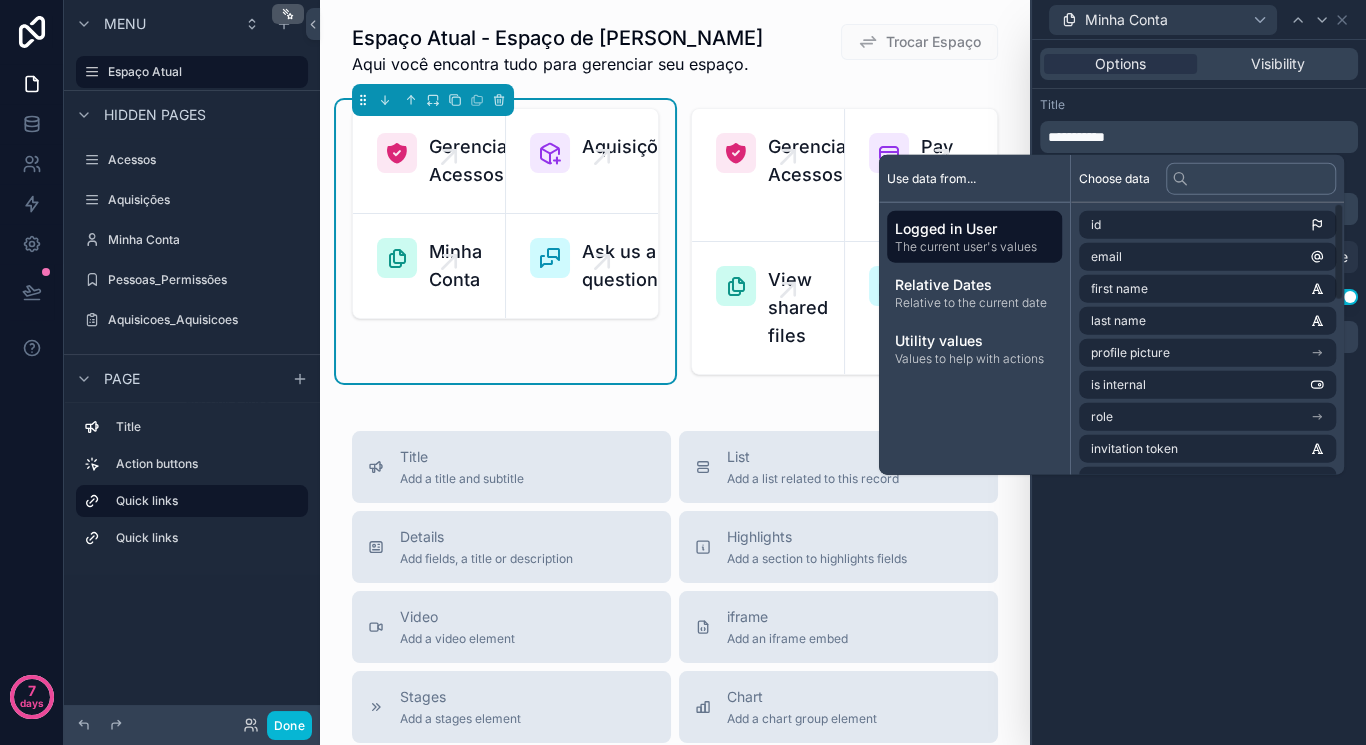 click on "**********" at bounding box center (1199, 392) 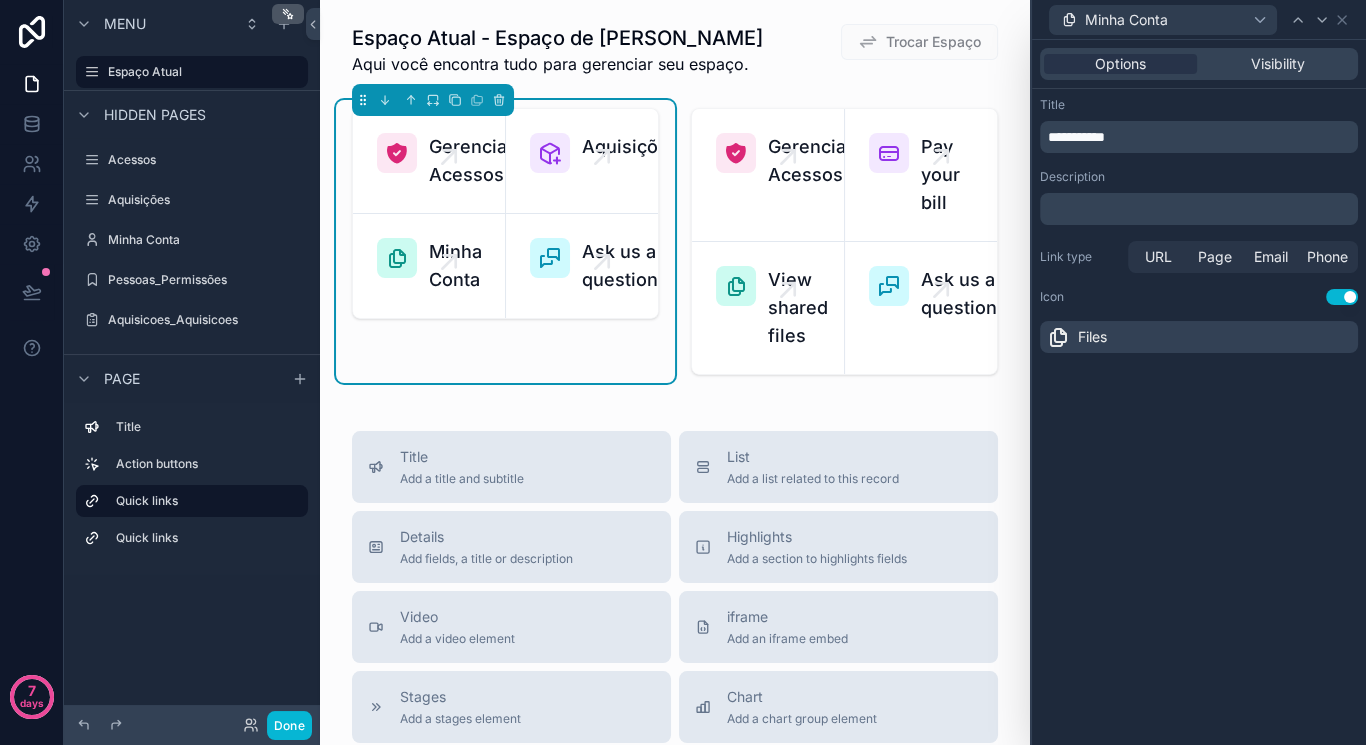 click on "Files" at bounding box center (1092, 337) 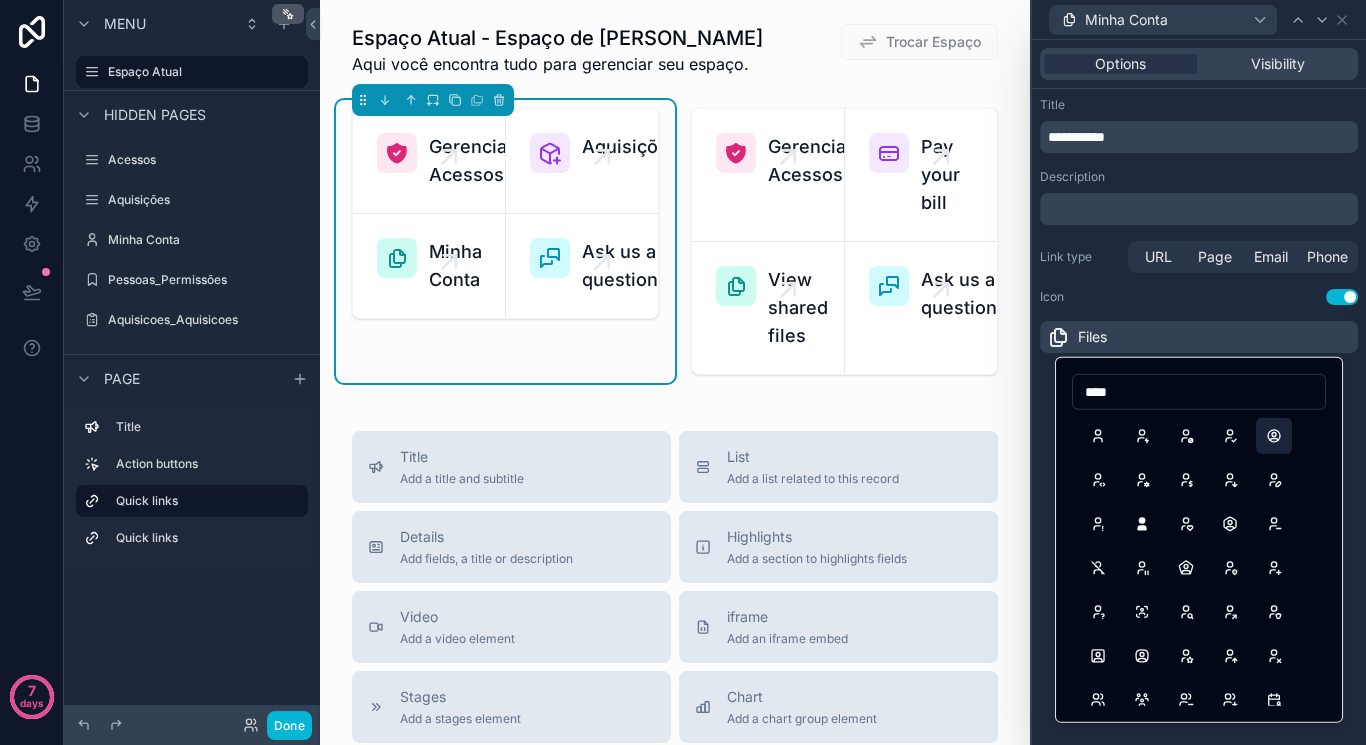 type on "****" 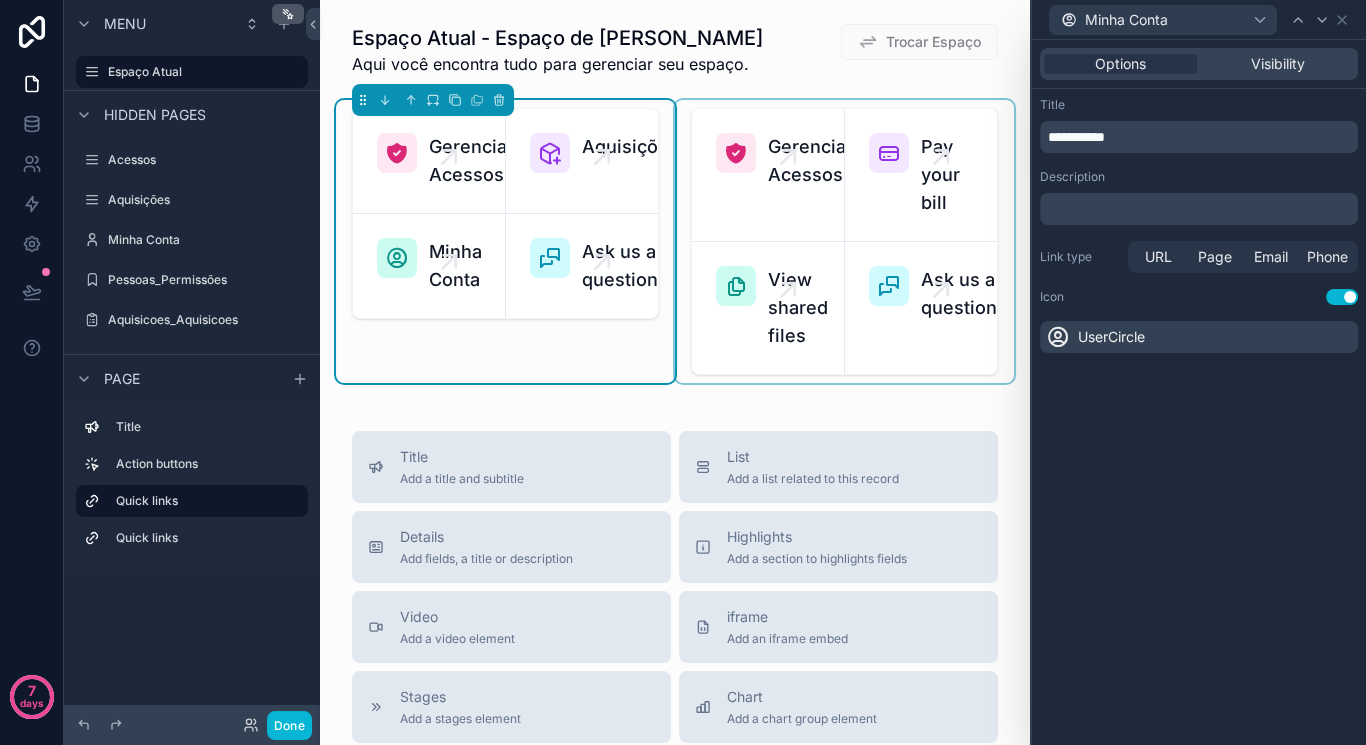 click at bounding box center (844, 241) 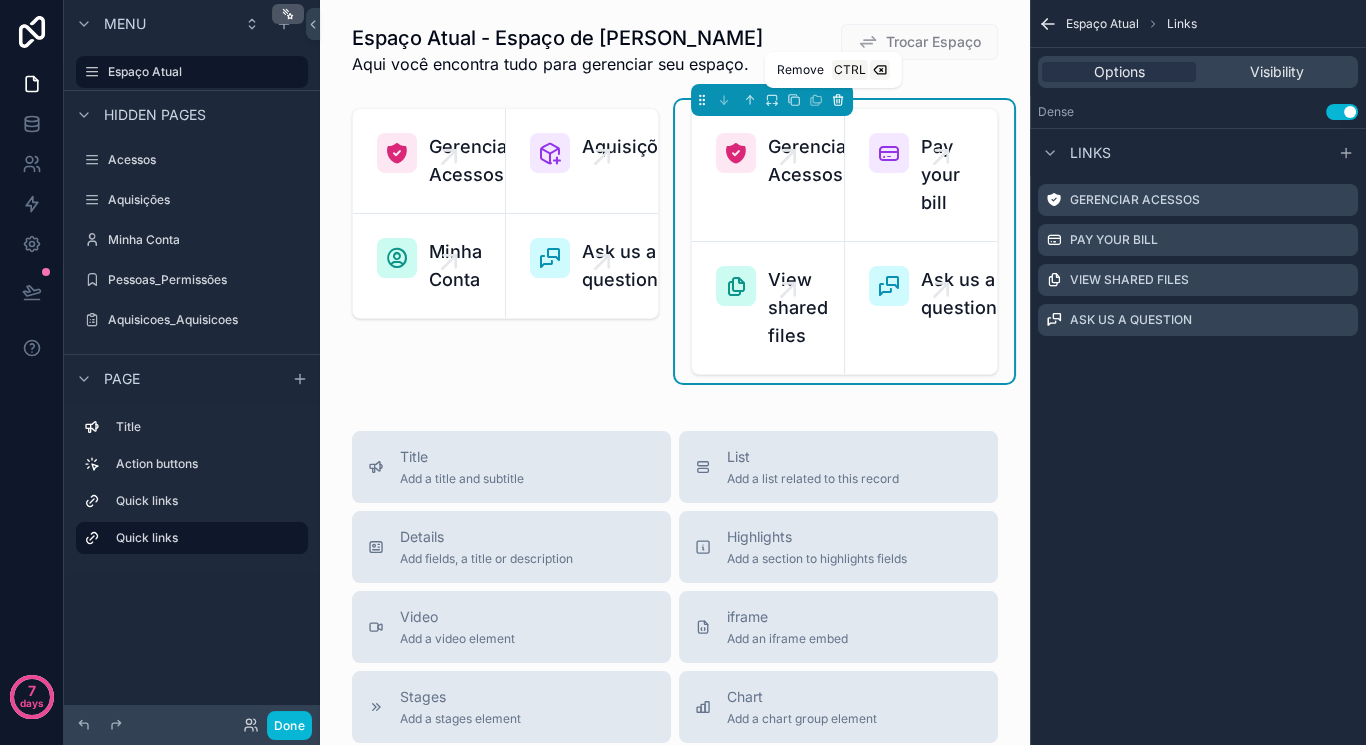 click 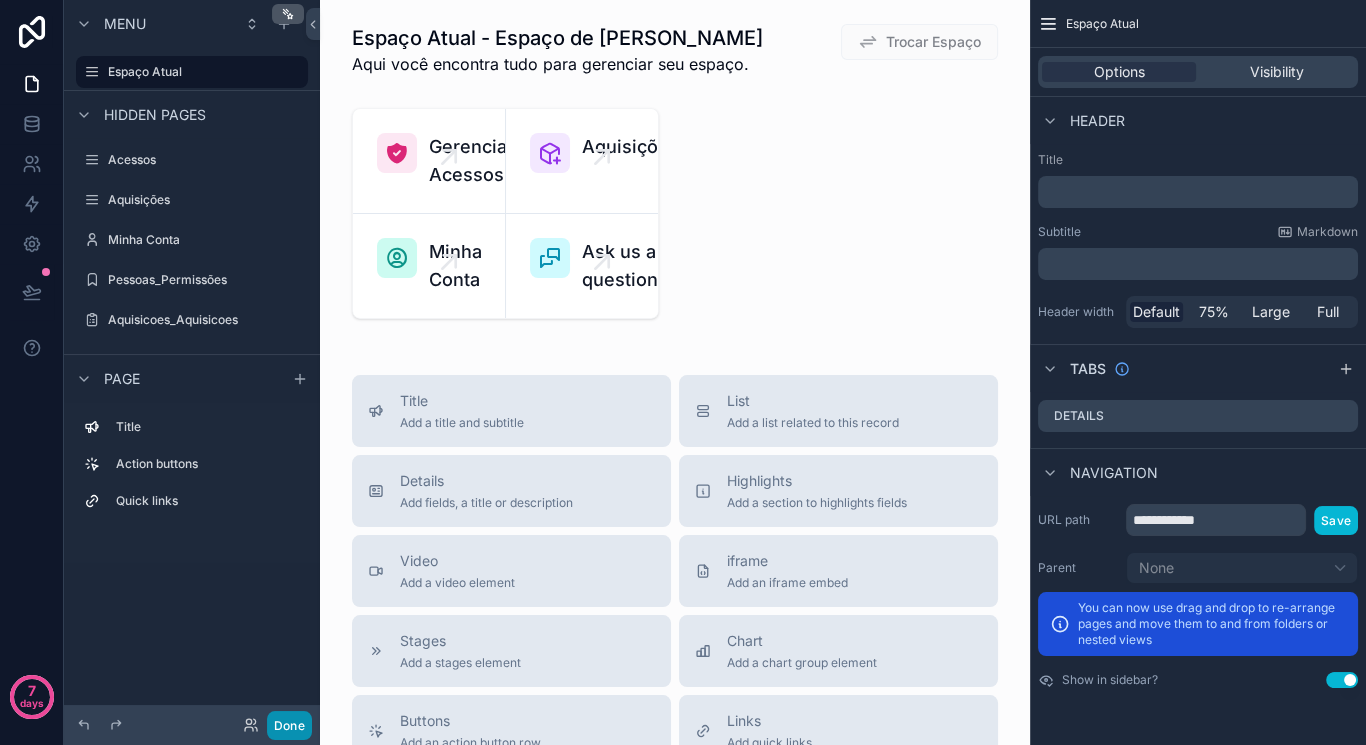click on "Done" at bounding box center (289, 725) 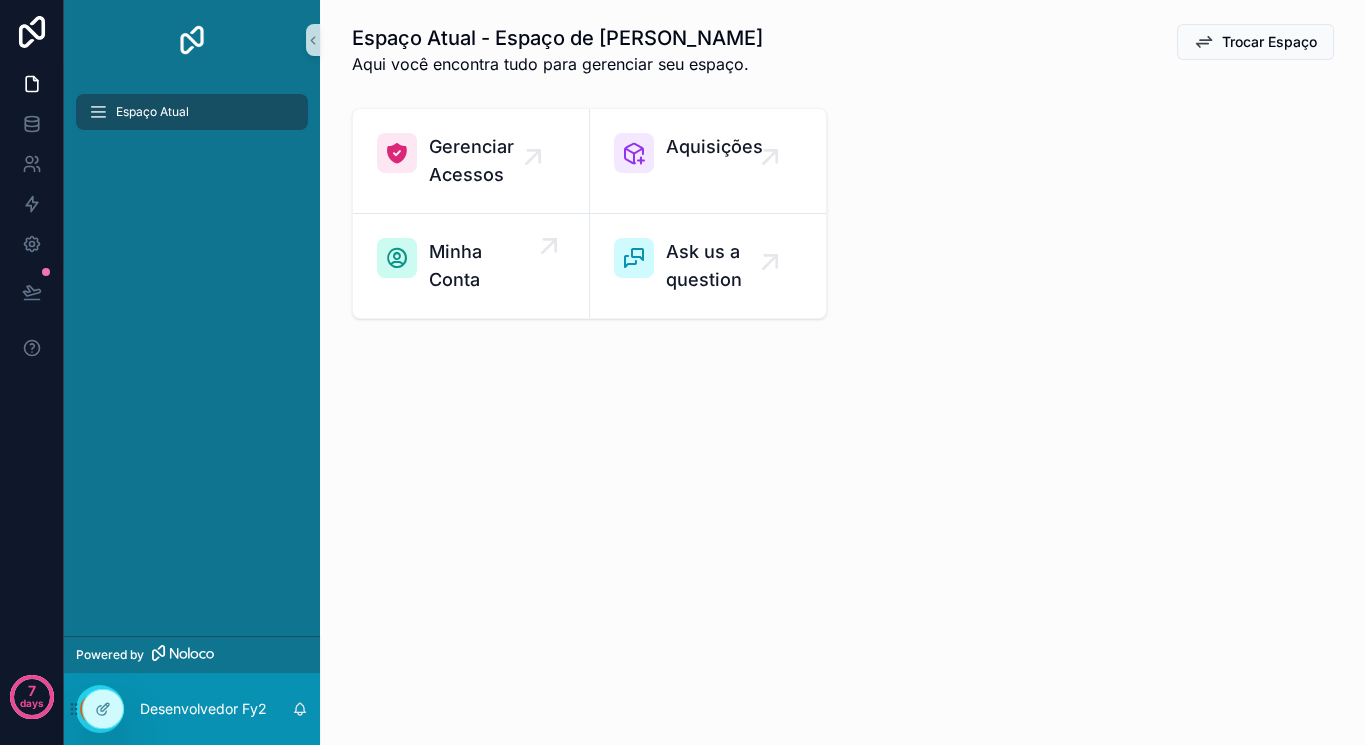 click on "Minha Conta" at bounding box center [481, 266] 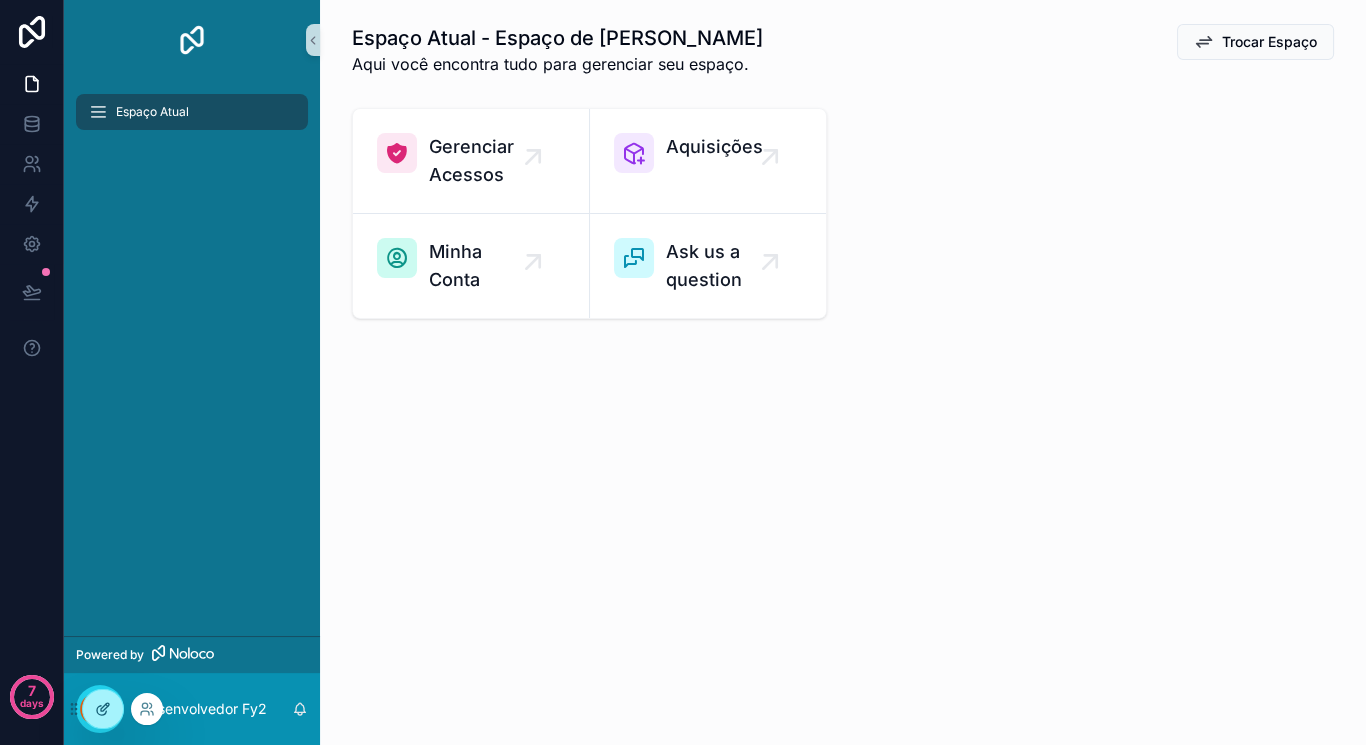 click 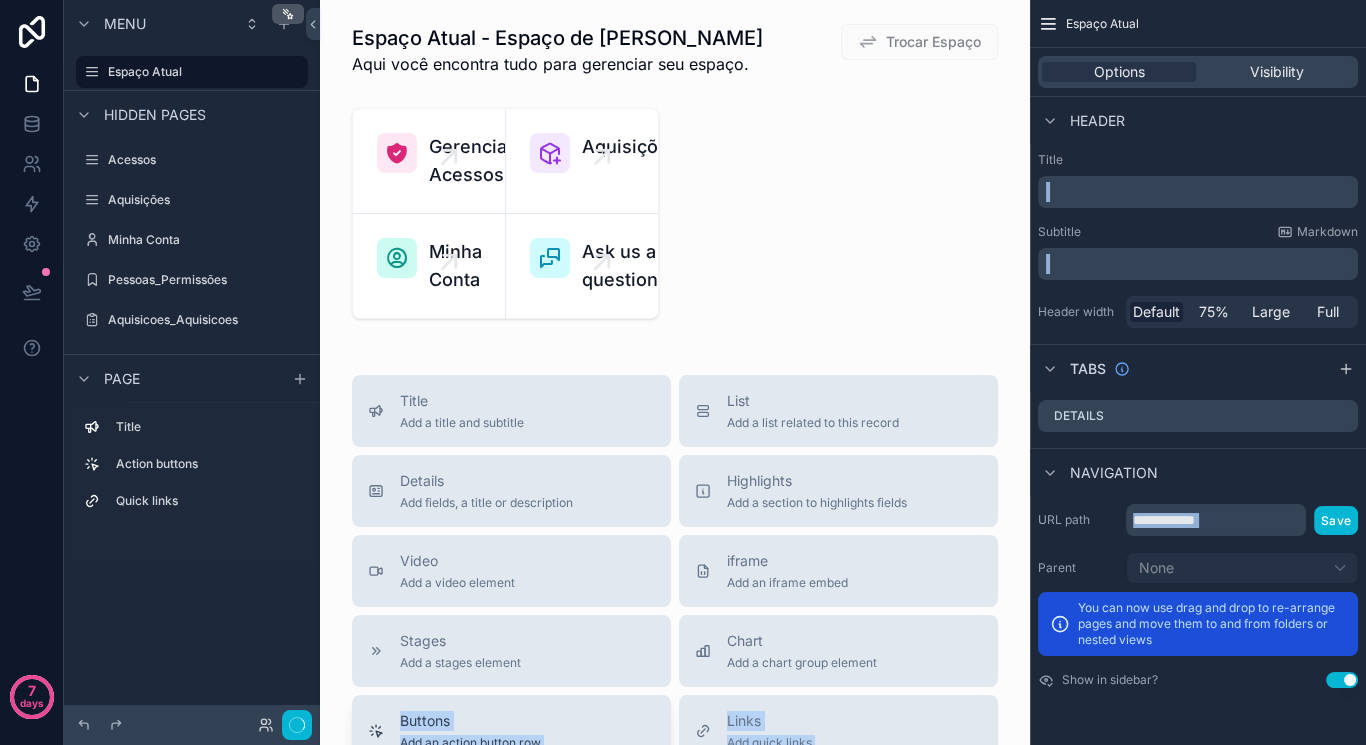 drag, startPoint x: 77, startPoint y: 713, endPoint x: 360, endPoint y: 703, distance: 283.17664 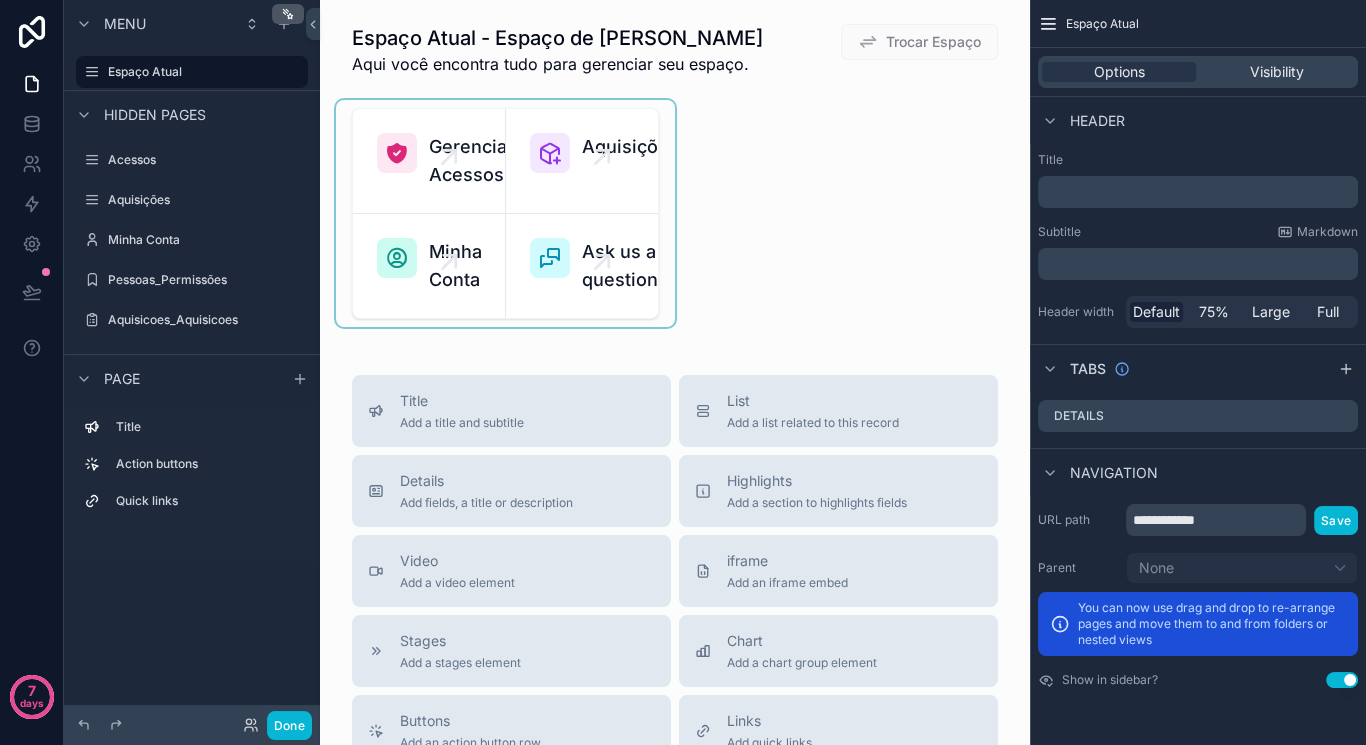 click at bounding box center (505, 213) 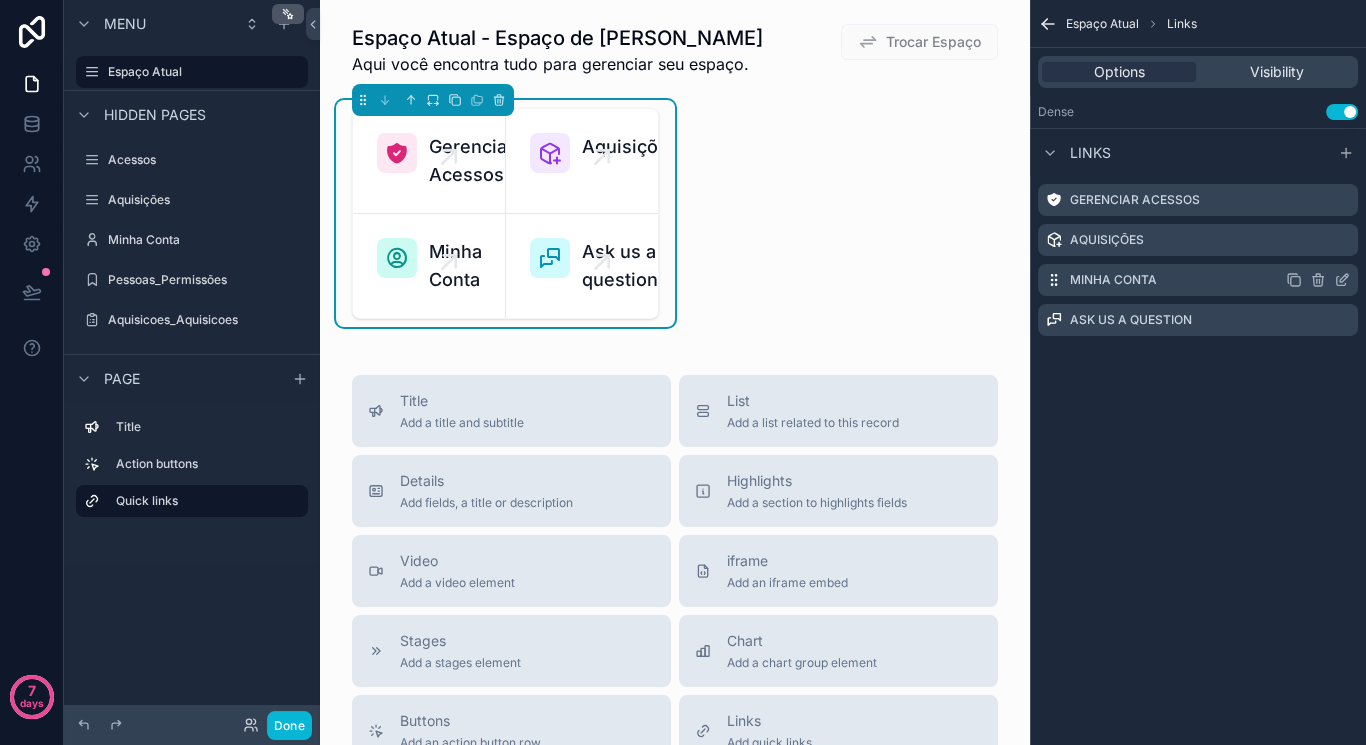 click 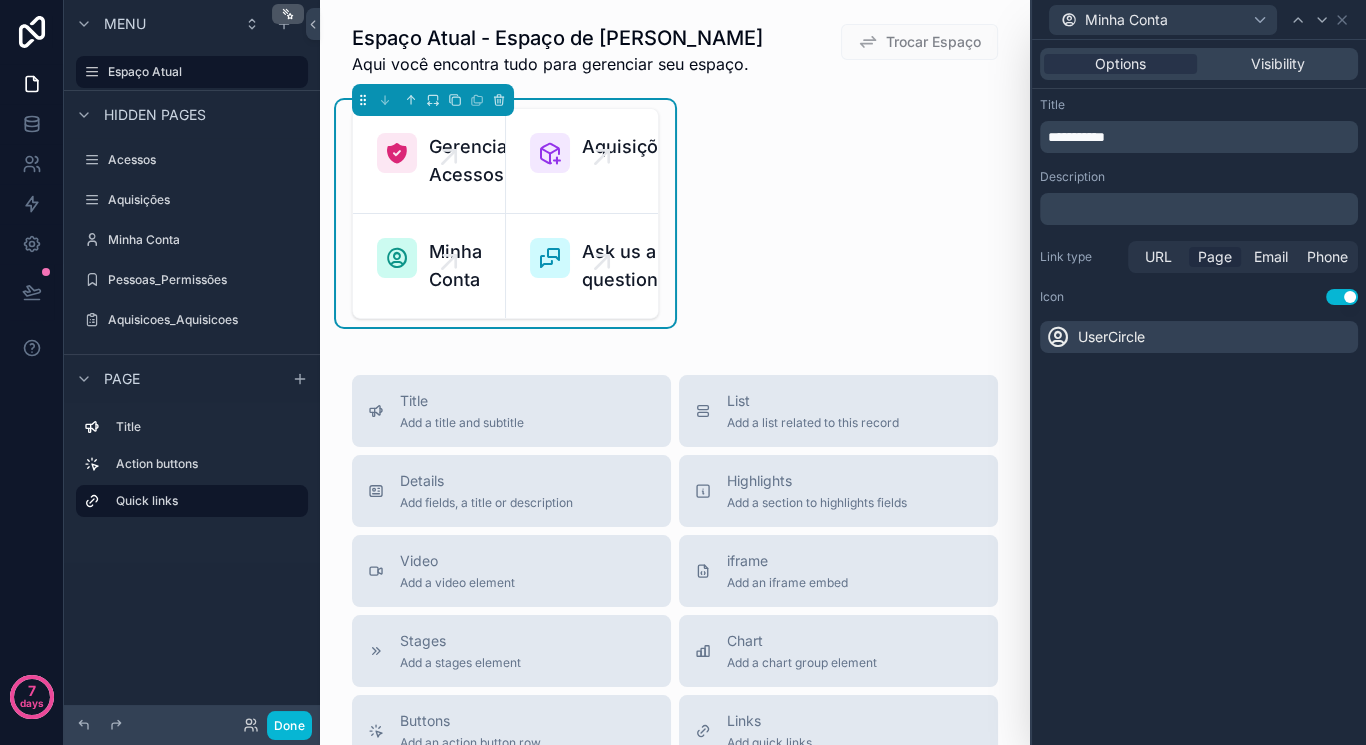 click on "Page" at bounding box center (1215, 257) 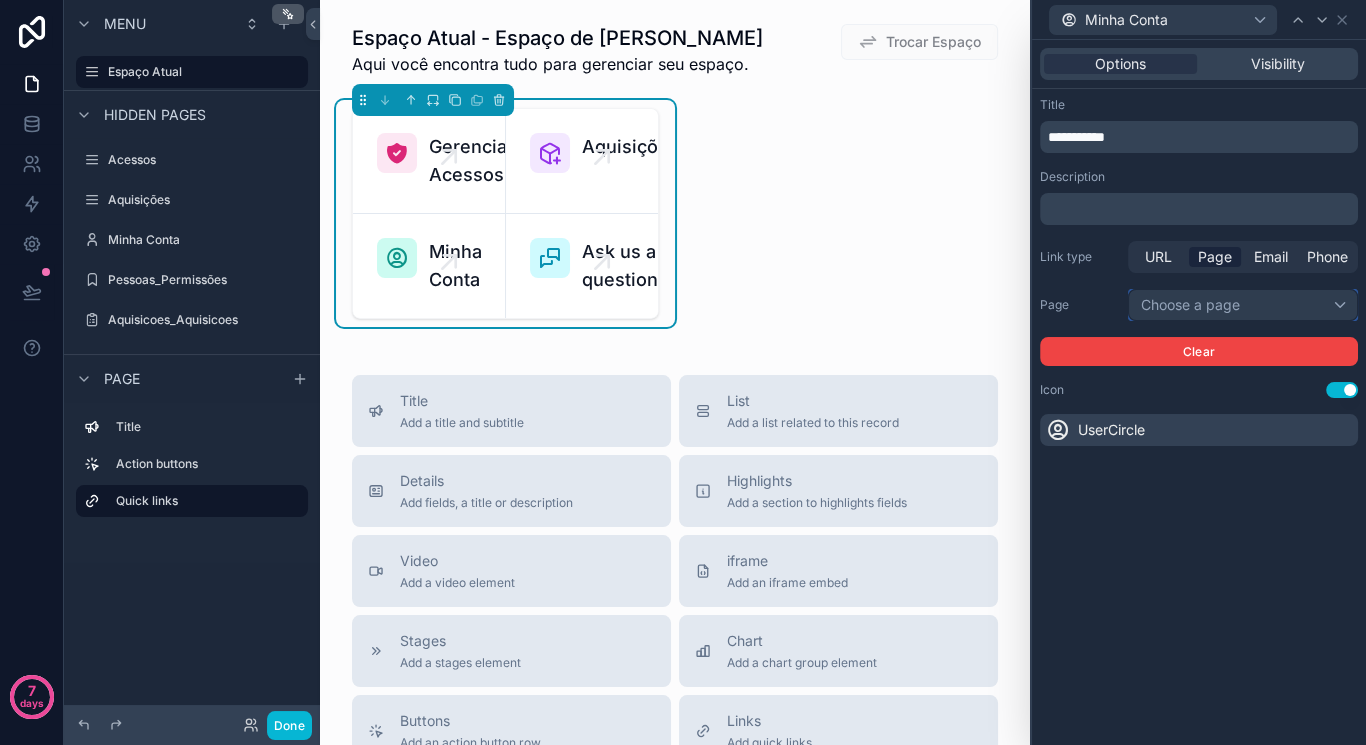 click on "Choose a page" at bounding box center [1243, 305] 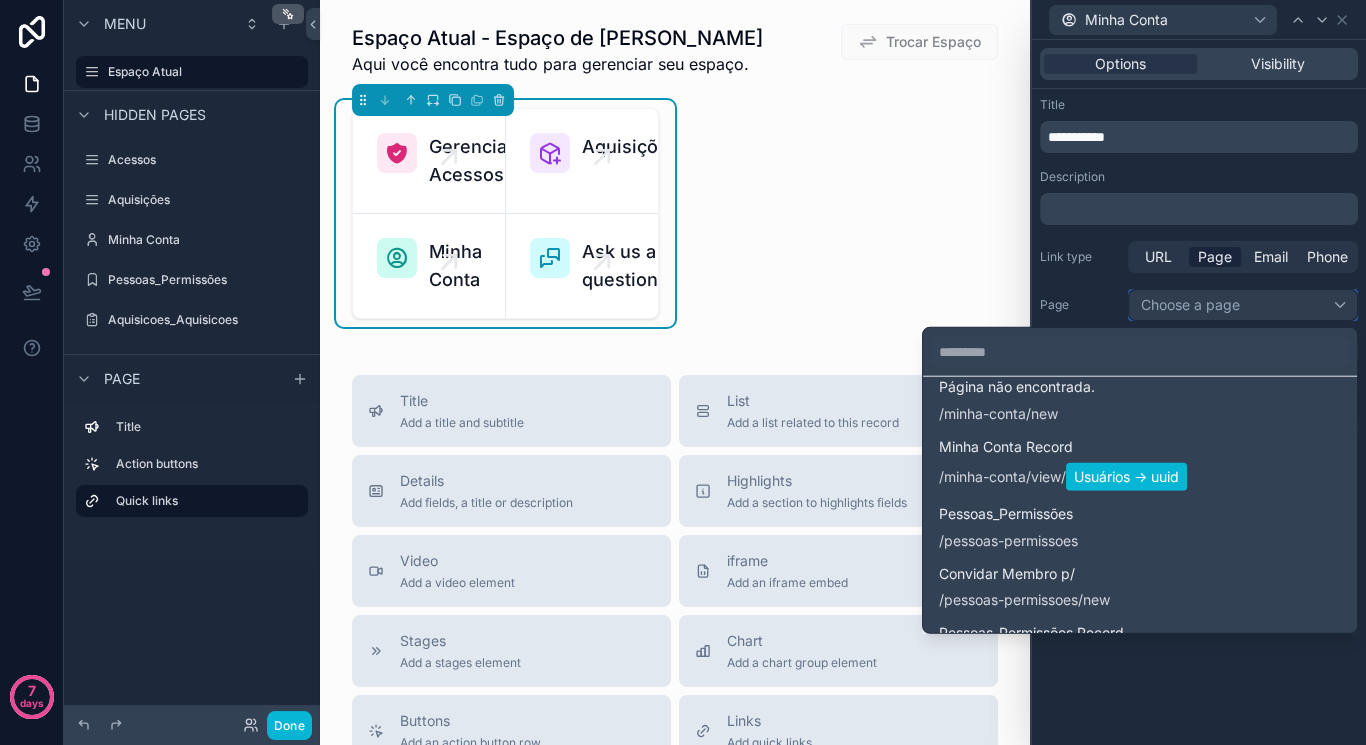 scroll, scrollTop: 99, scrollLeft: 0, axis: vertical 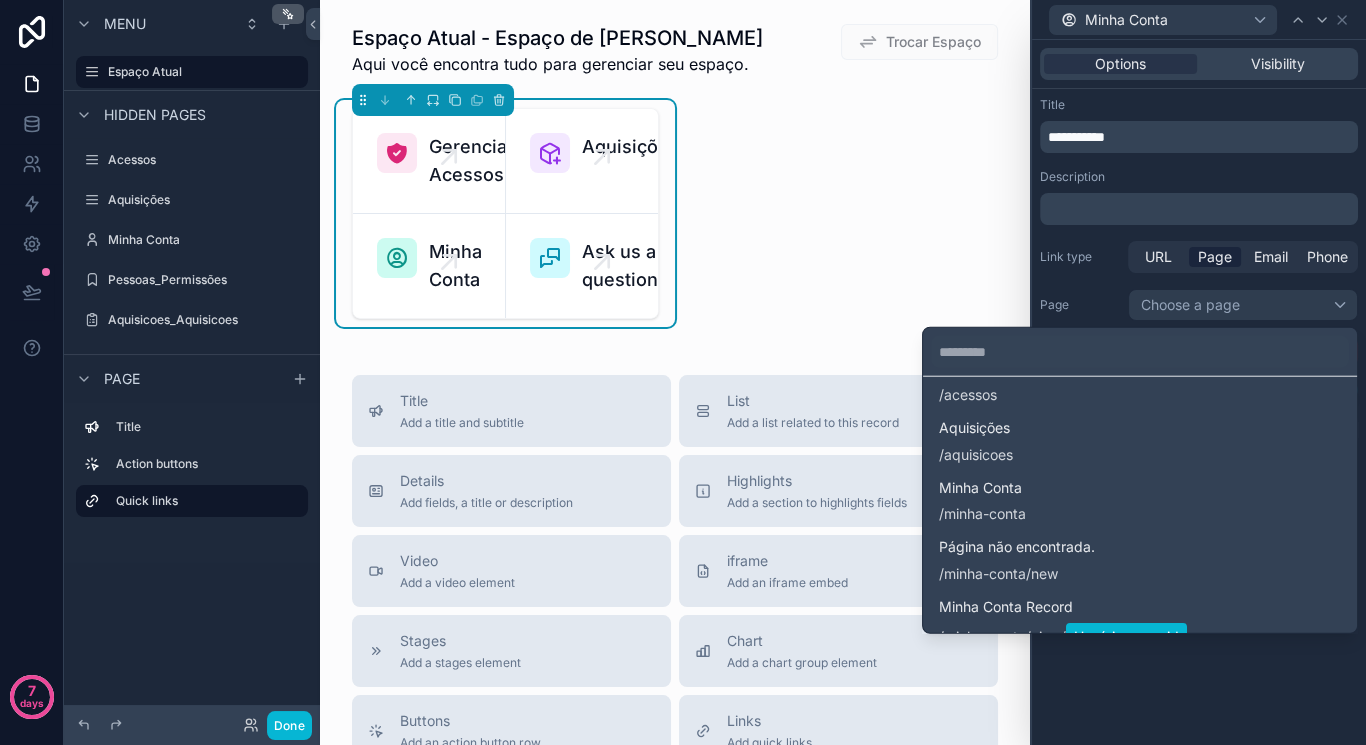 click on "Minha Conta / minha-conta" at bounding box center (1140, 501) 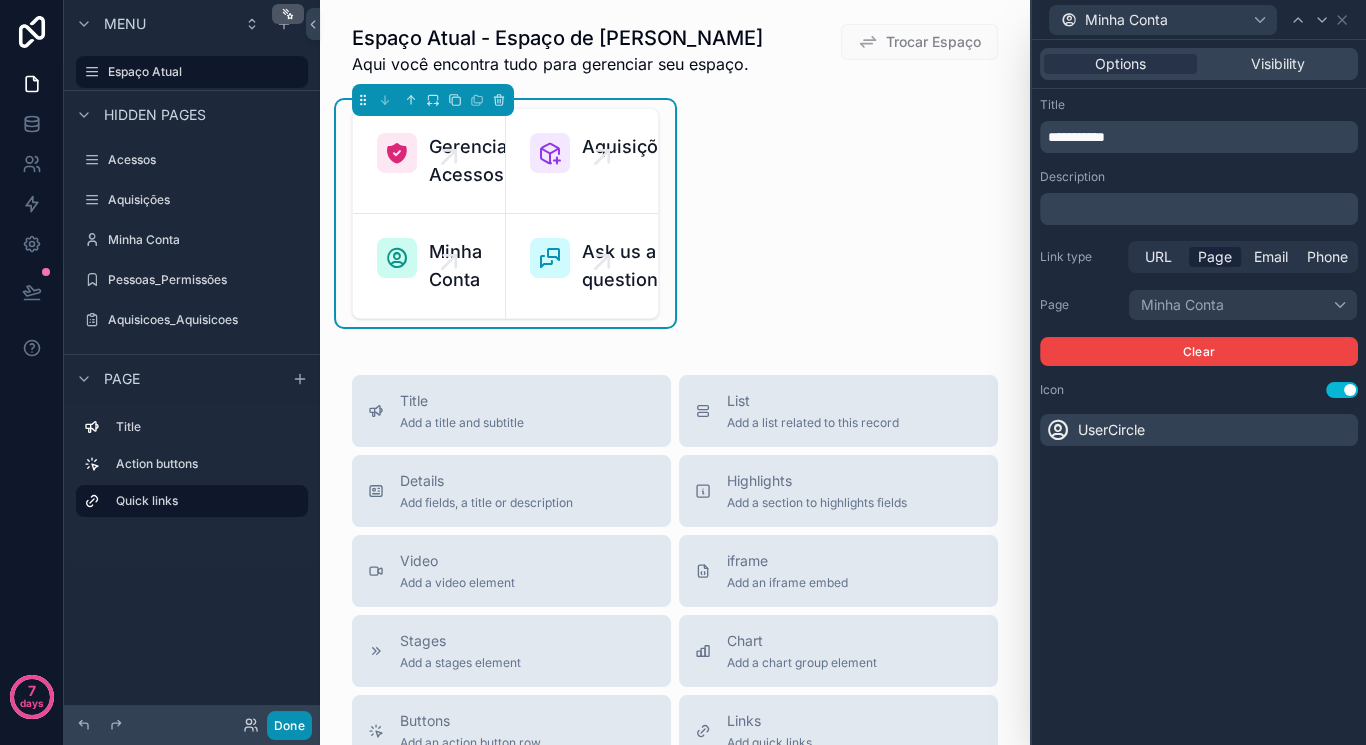 click on "Done" at bounding box center (289, 725) 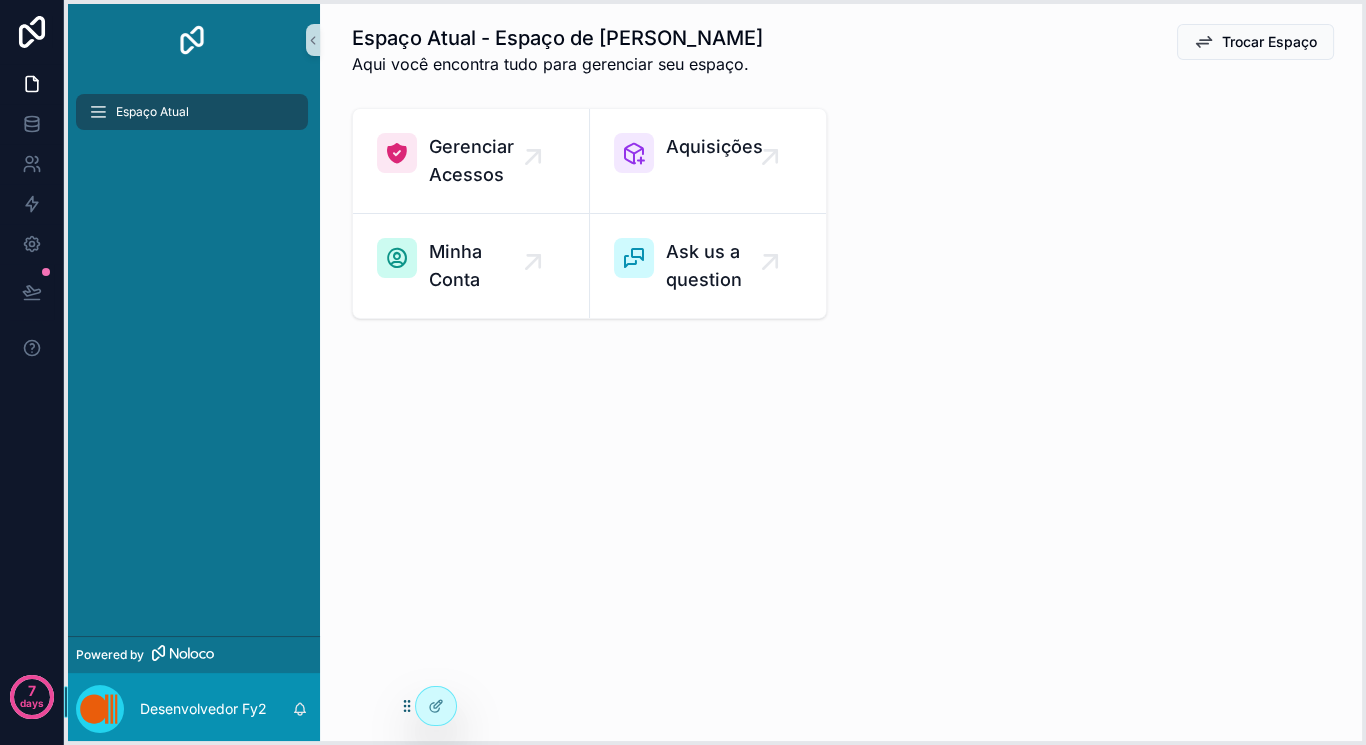 drag, startPoint x: 76, startPoint y: 706, endPoint x: 198, endPoint y: 706, distance: 122 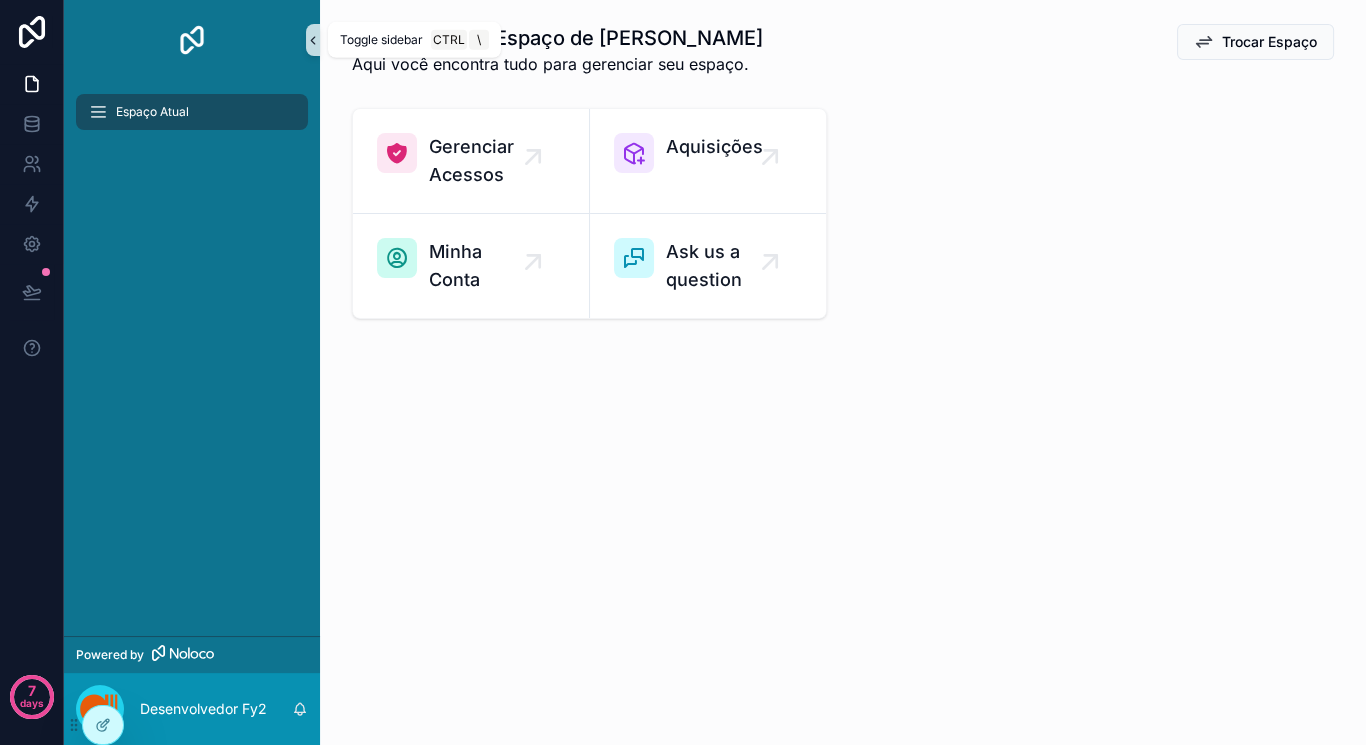 click 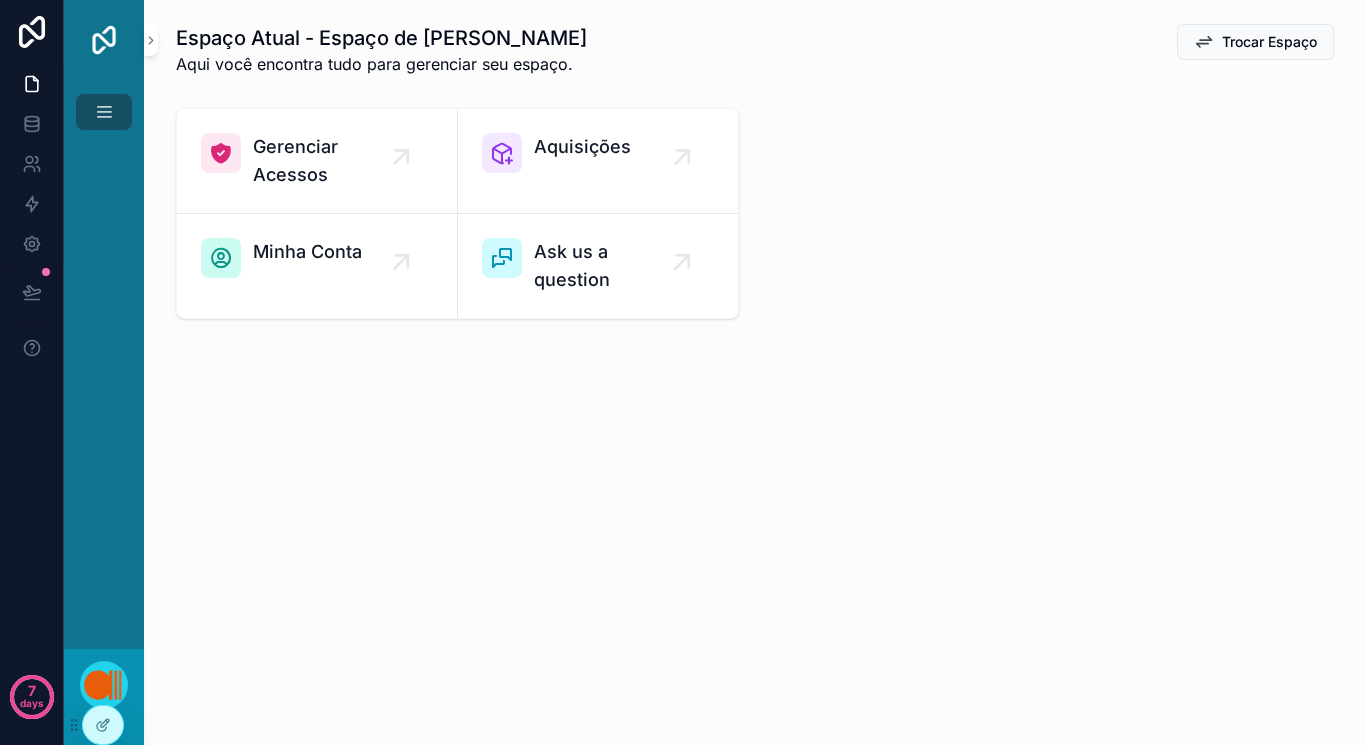click on "Espaço Atual - Espaço de Fillippe Prata Aqui você encontra tudo para gerenciar seu espaço. Trocar Espaço Gerenciar Acessos Aquisições Minha Conta Ask us a question" at bounding box center (755, 227) 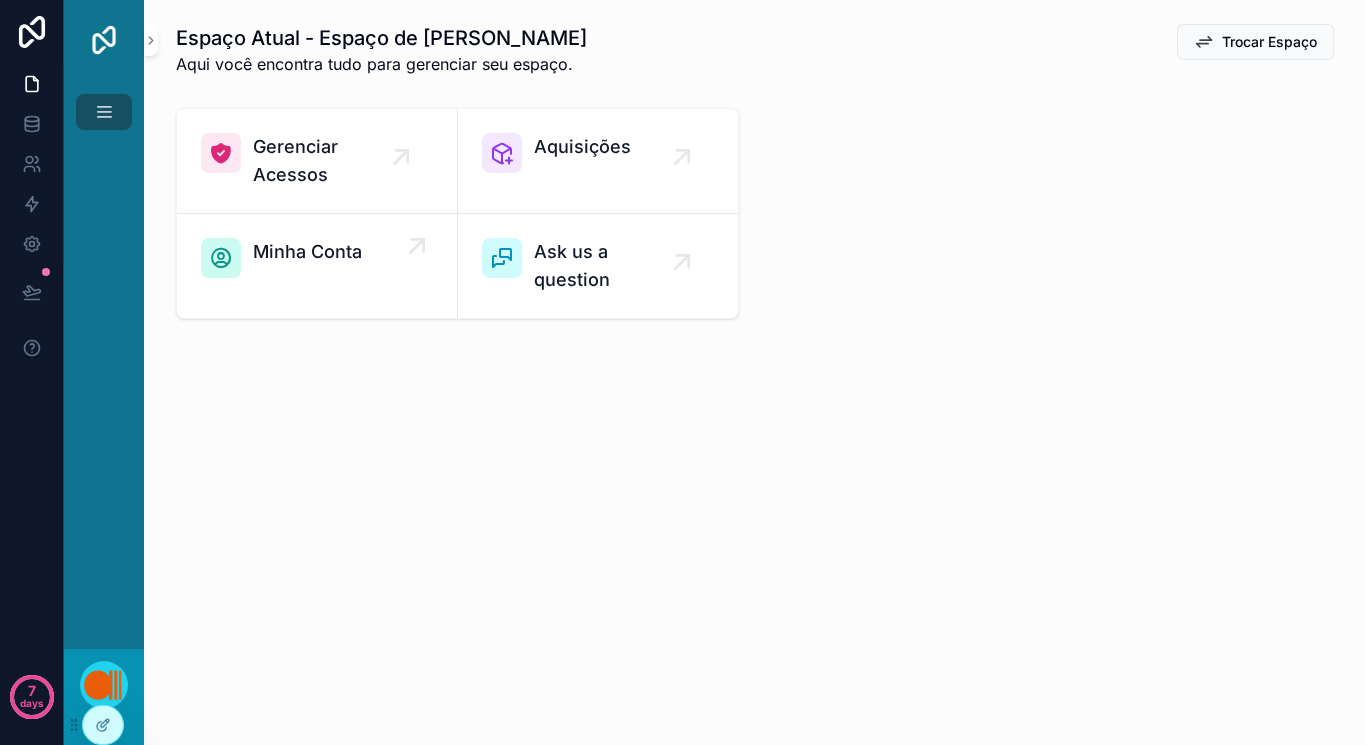 click on "Minha Conta" at bounding box center (307, 252) 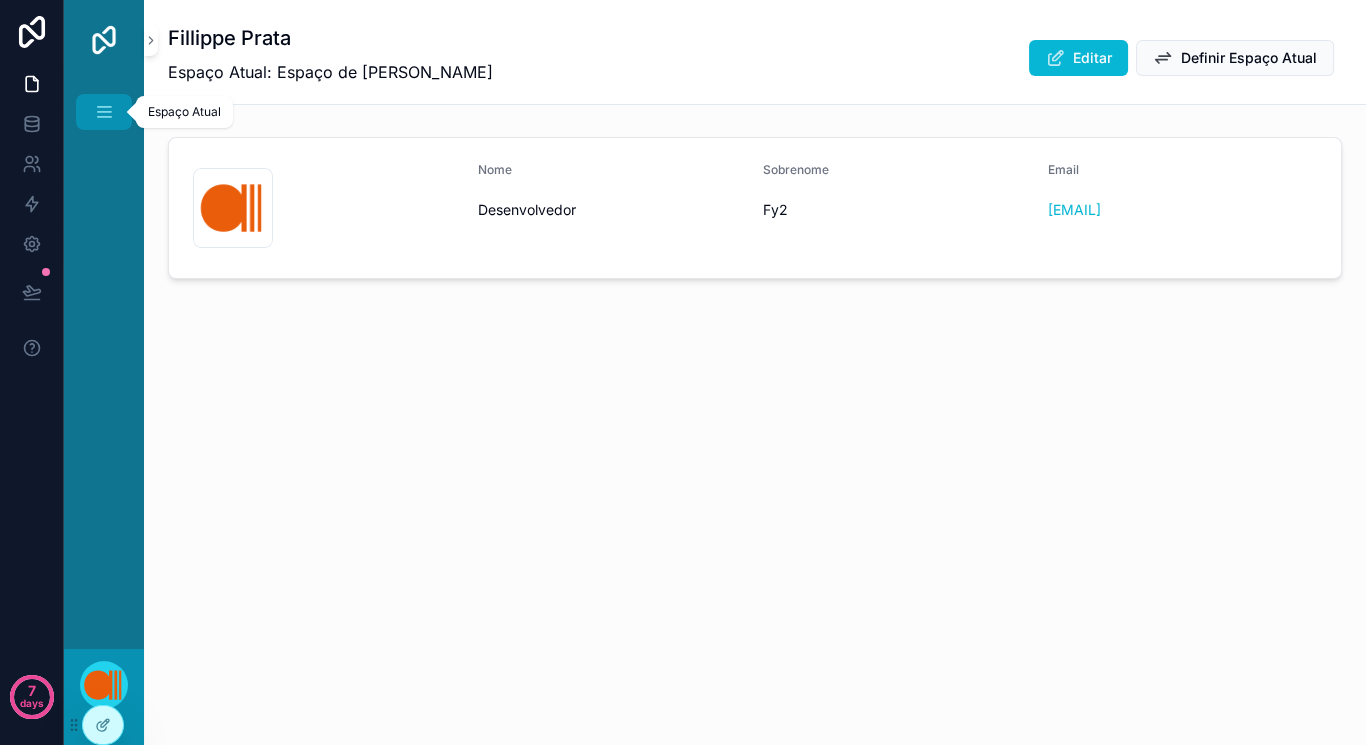 click at bounding box center [104, 112] 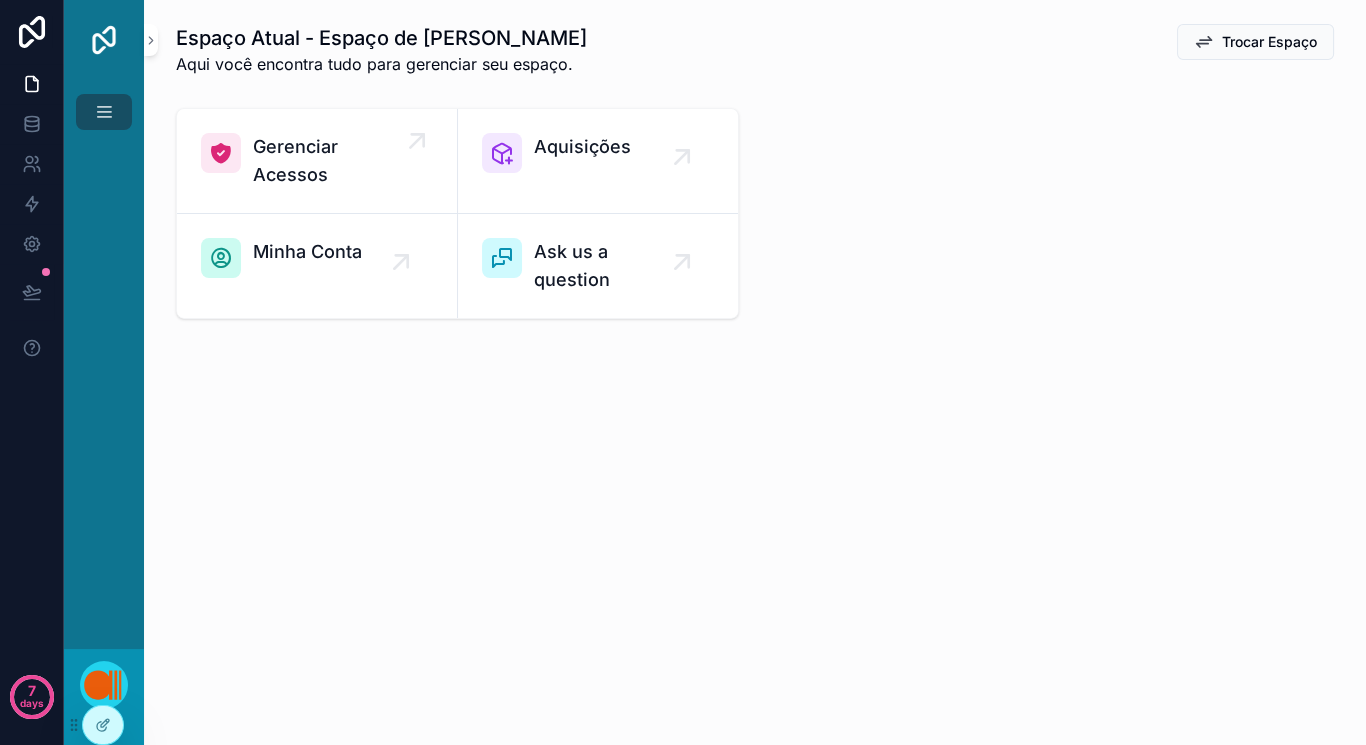 click on "Gerenciar Acessos" at bounding box center [327, 161] 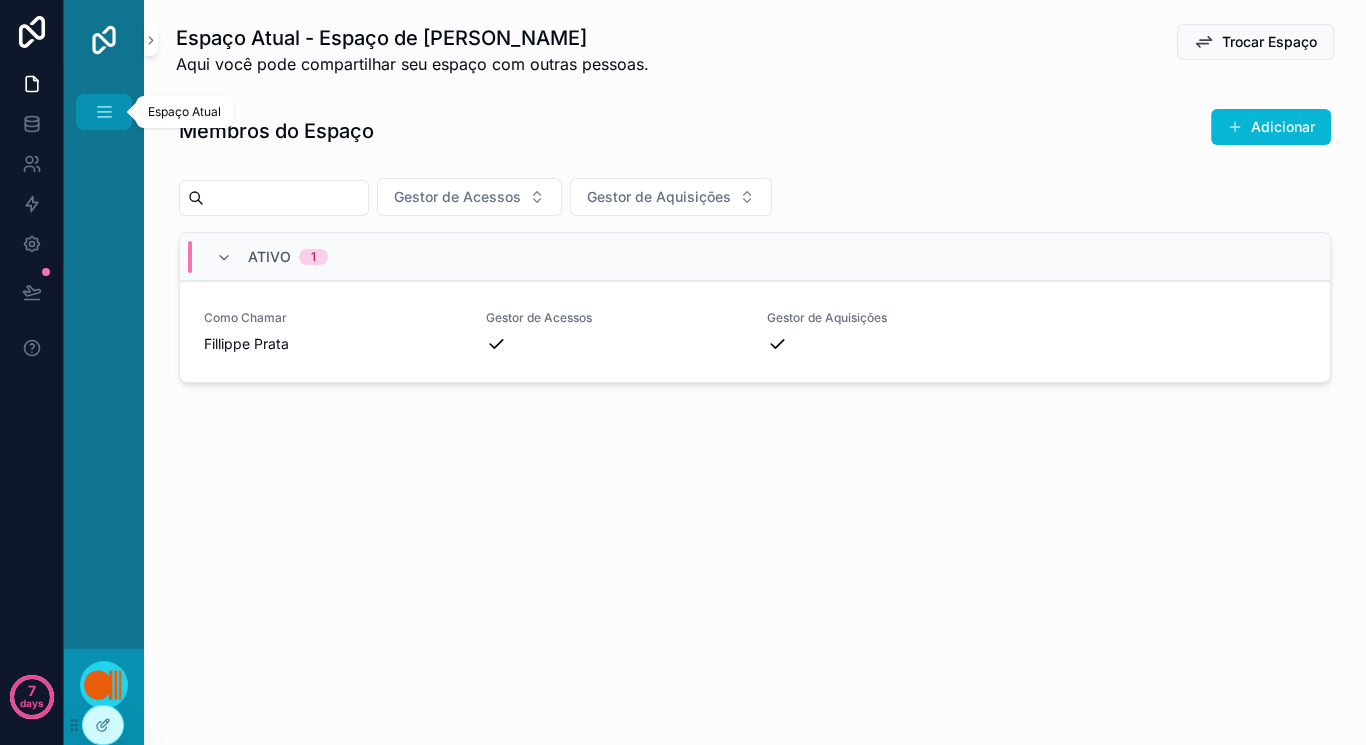 click at bounding box center [104, 112] 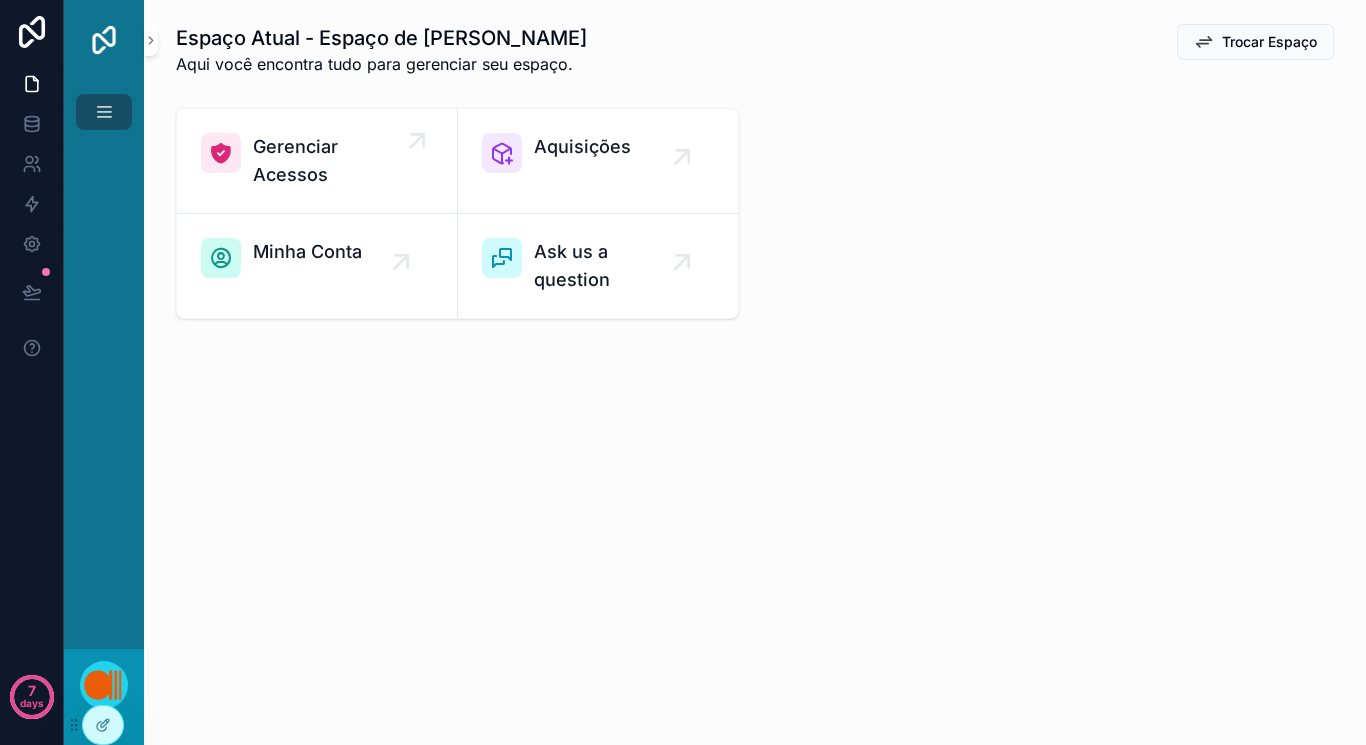 click on "Gerenciar Acessos" at bounding box center (327, 161) 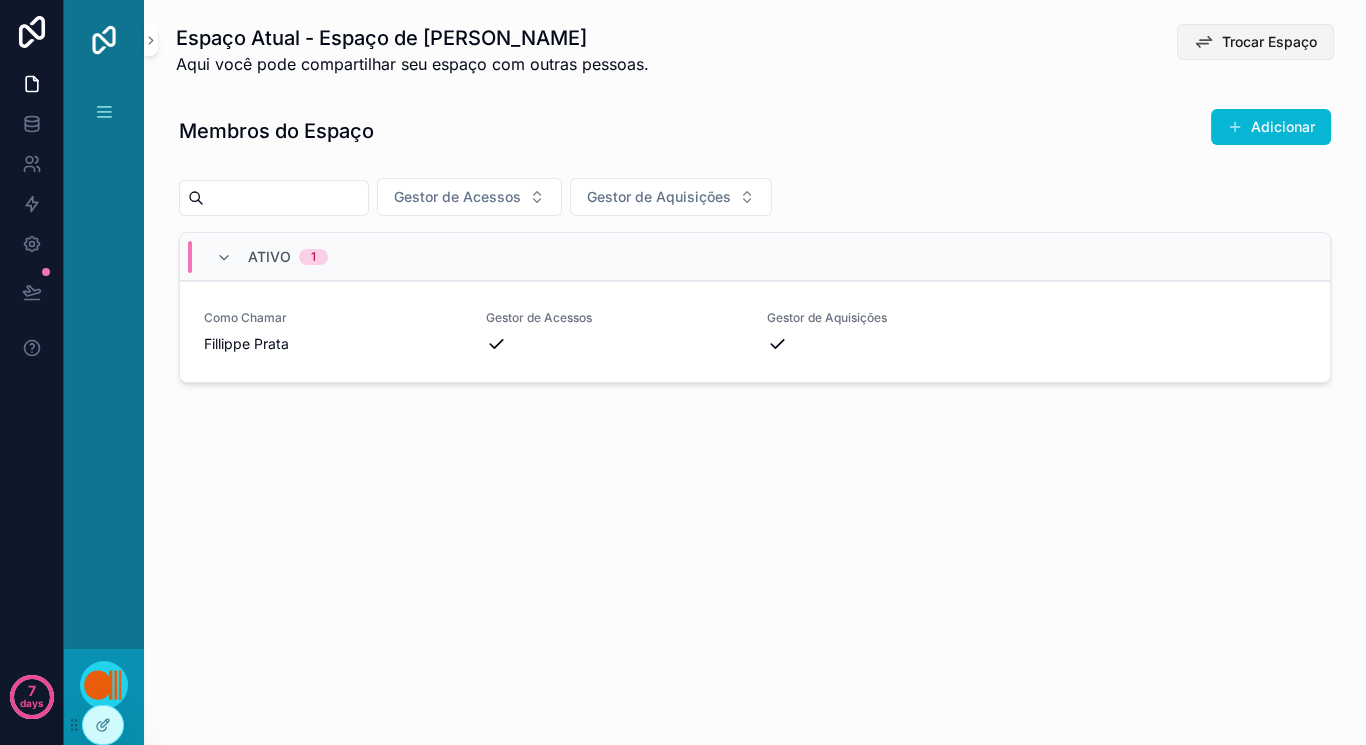 click on "Trocar Espaço" at bounding box center (1269, 42) 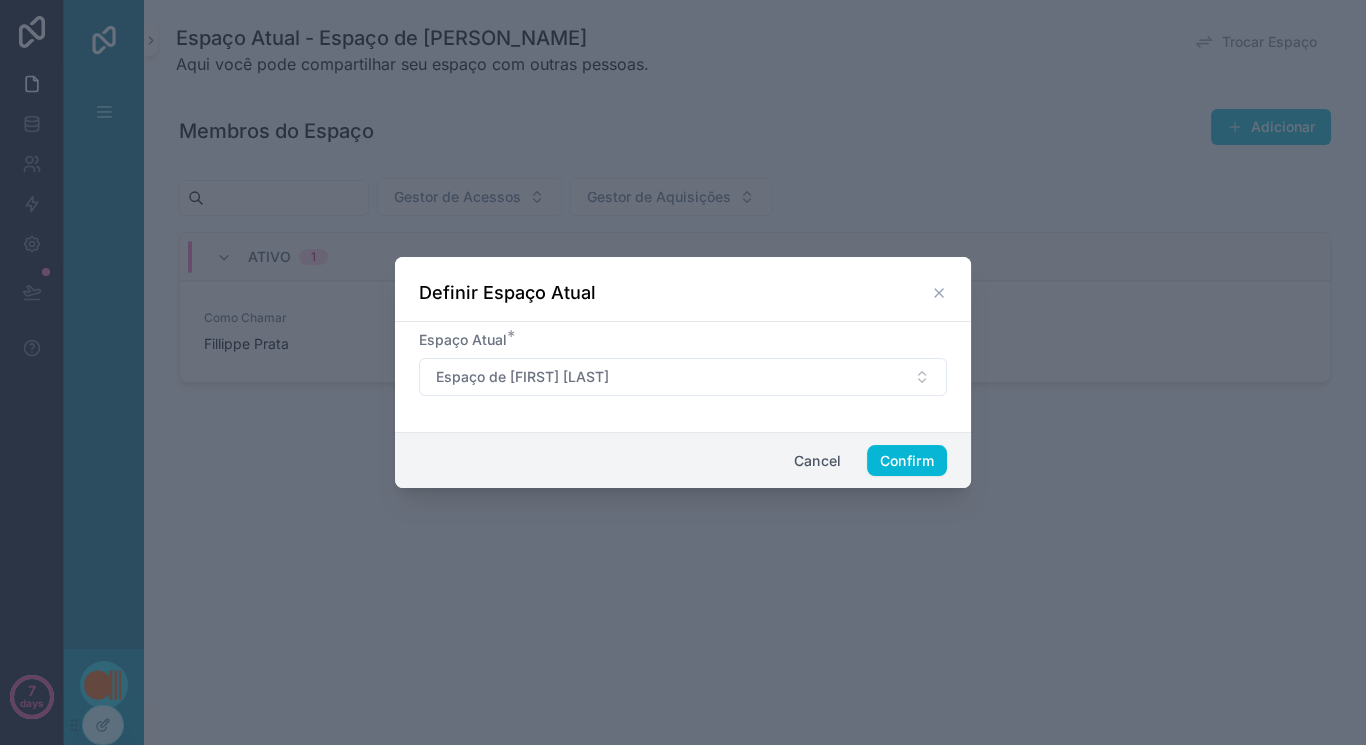 click on "Espaço Atual * Espaço de Fillippe Prata" at bounding box center (683, 373) 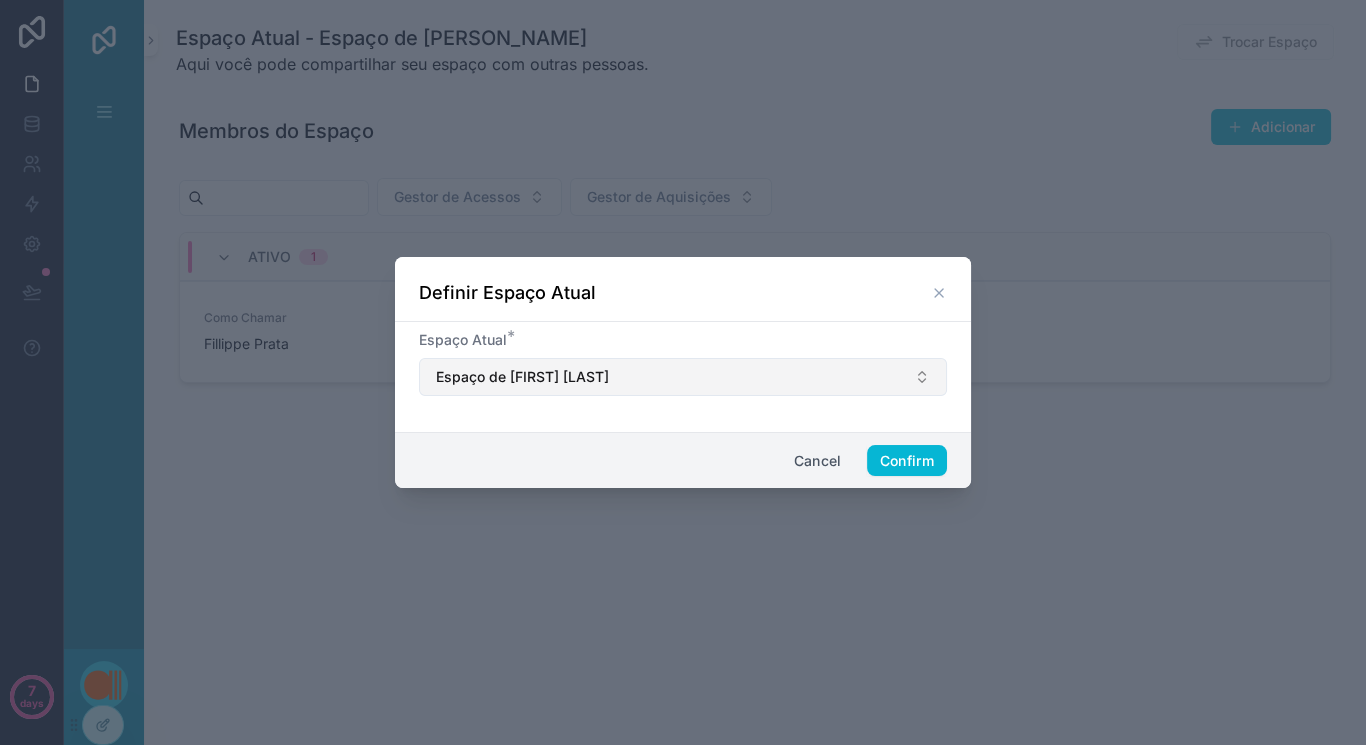 click on "Espaço de [NAME]" at bounding box center (683, 377) 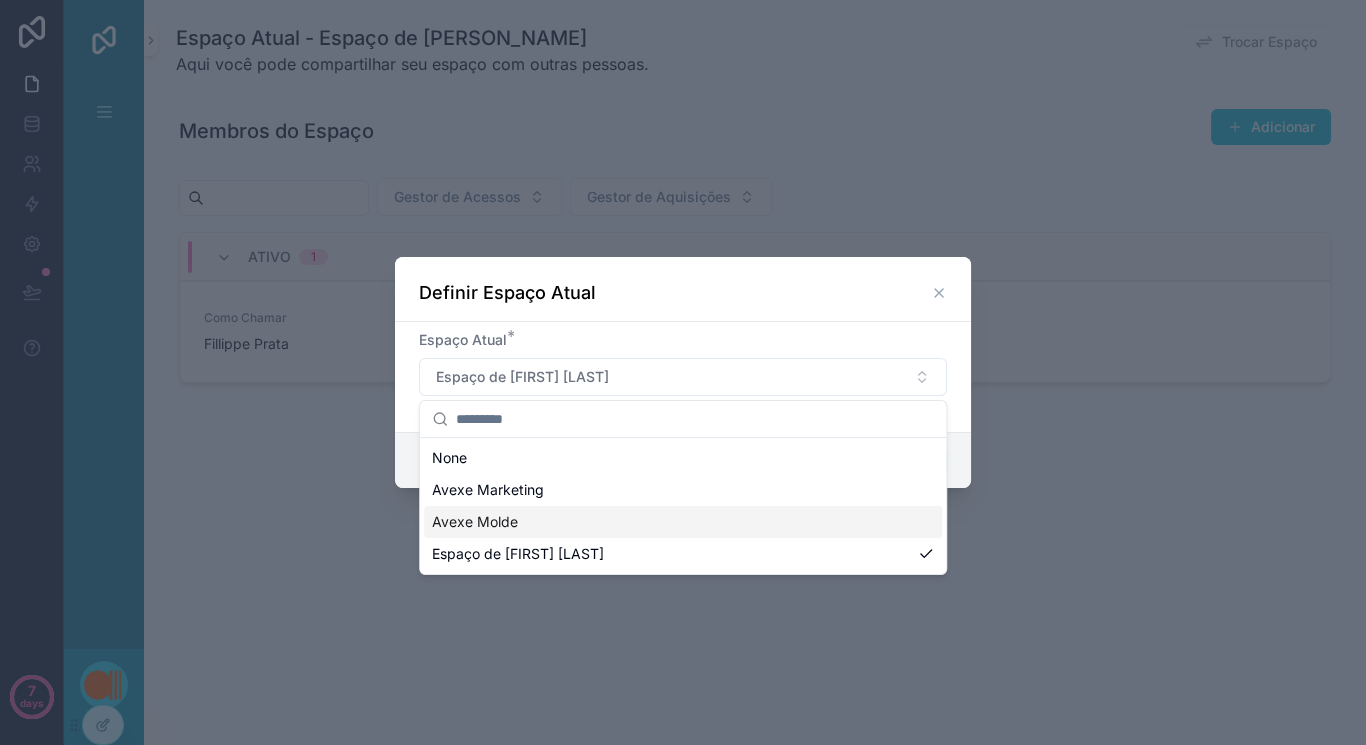 click on "Avexe Molde" at bounding box center (475, 522) 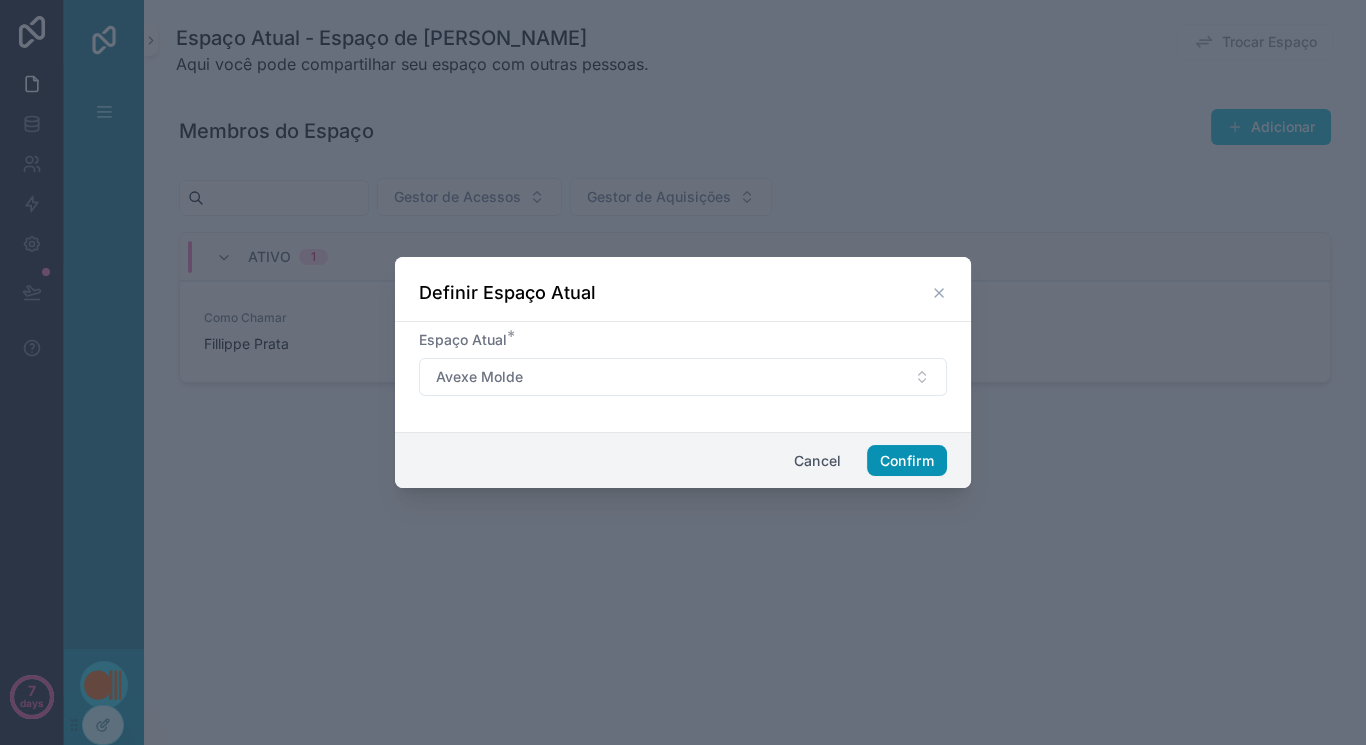 click on "Confirm" at bounding box center (907, 461) 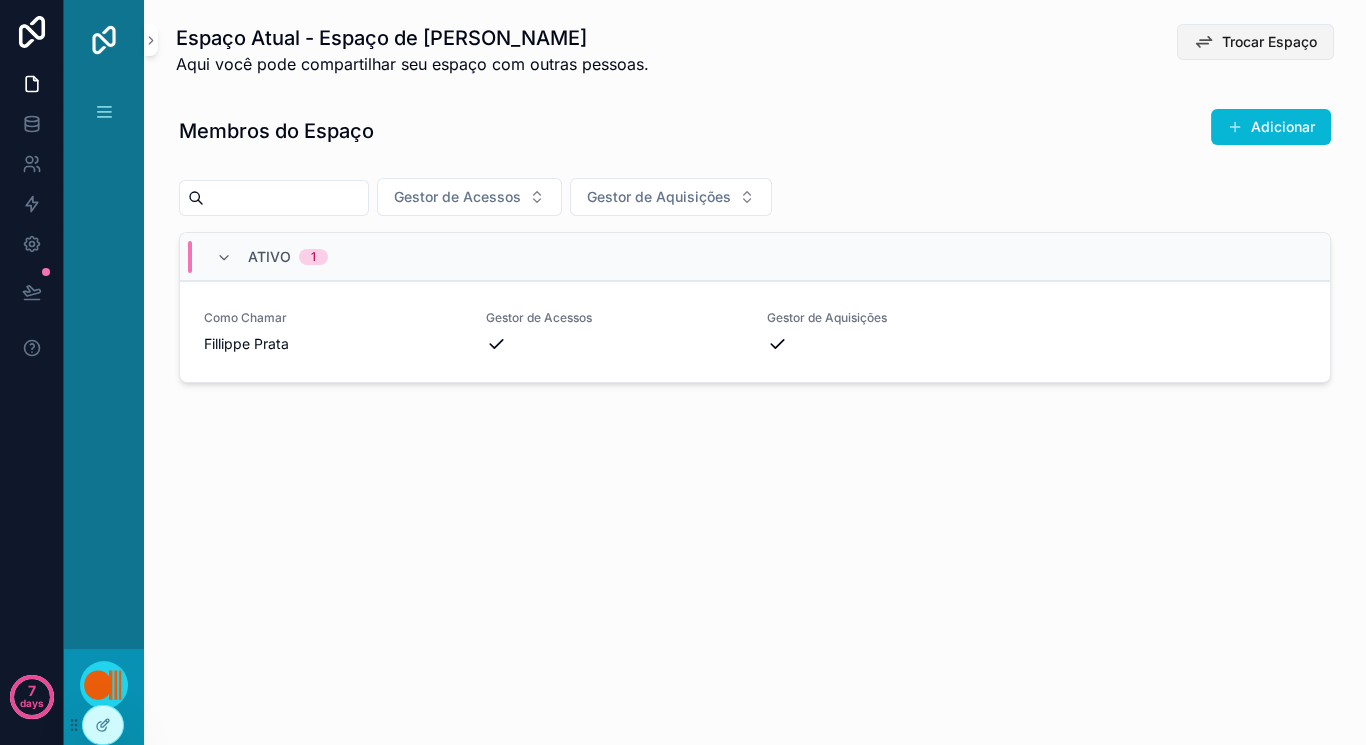 click on "Trocar Espaço" at bounding box center (1269, 42) 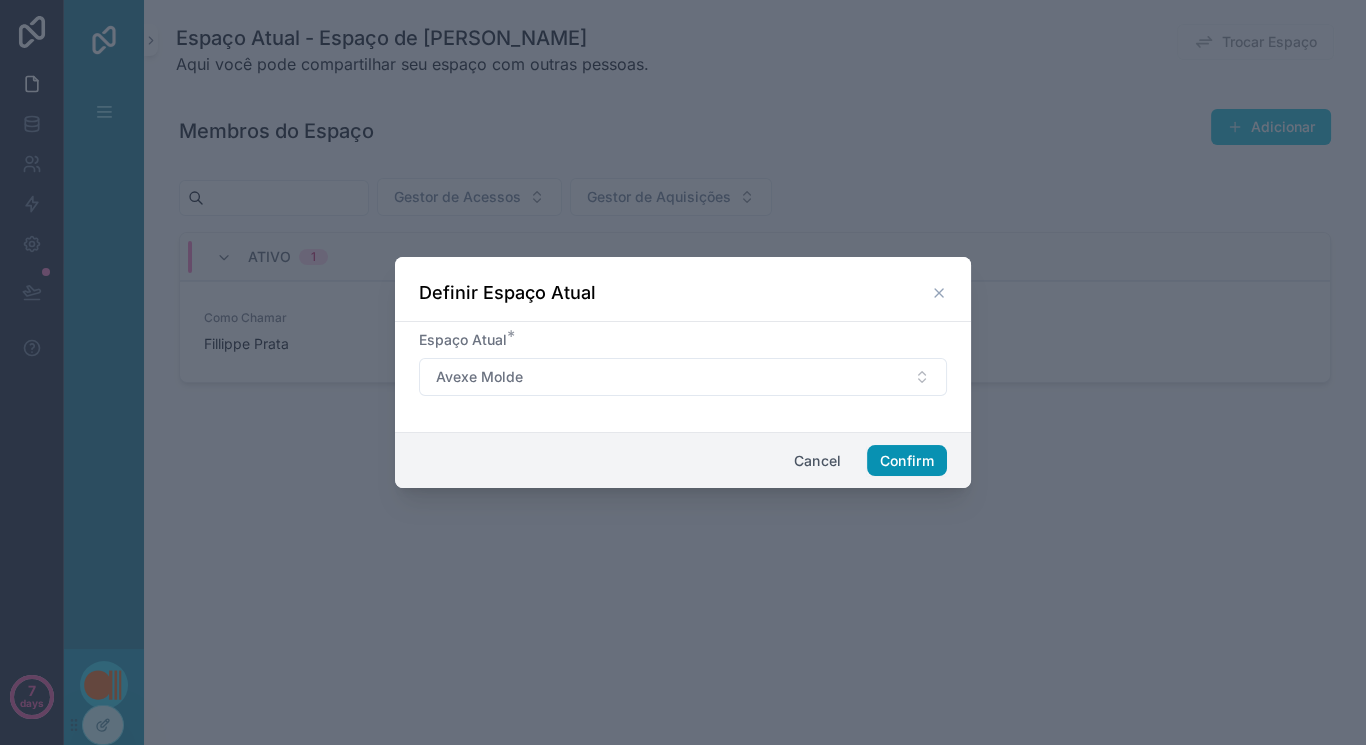 click on "Confirm" at bounding box center (907, 461) 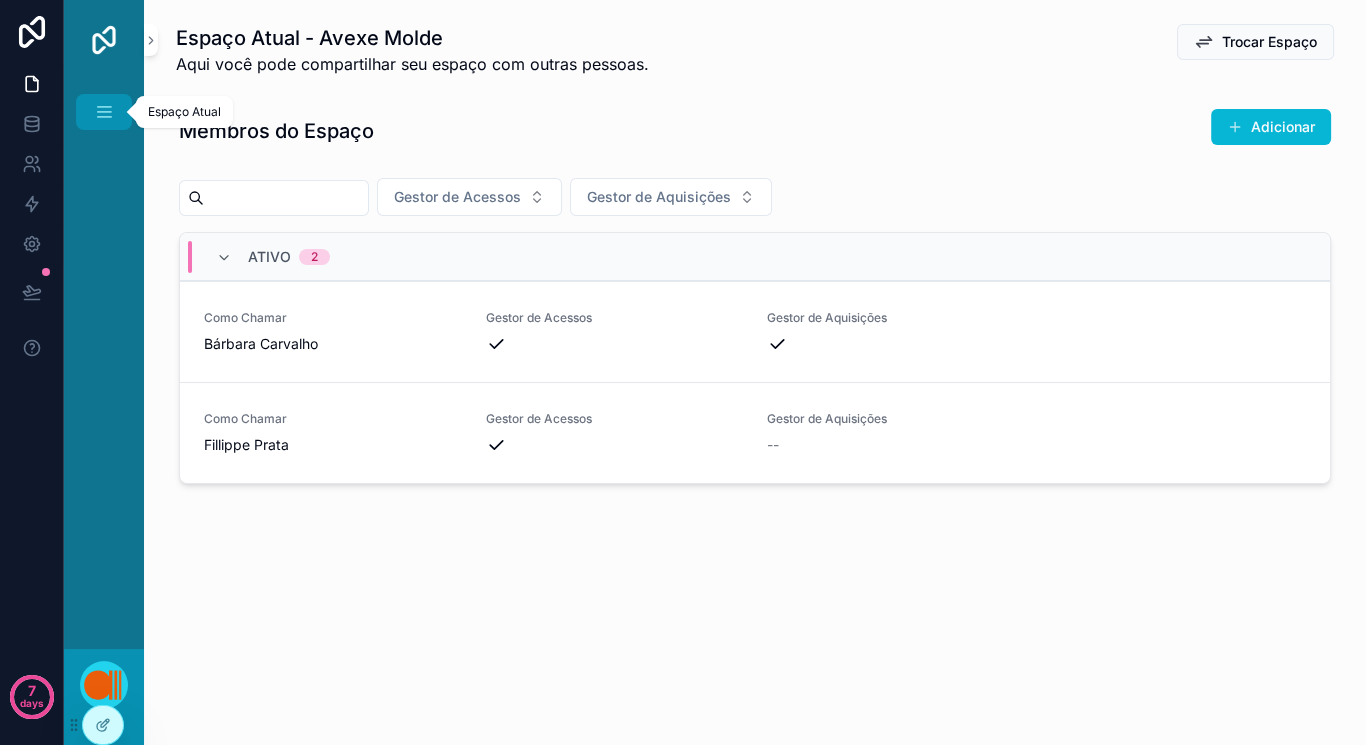 click on "Espaço Atual" at bounding box center (104, 112) 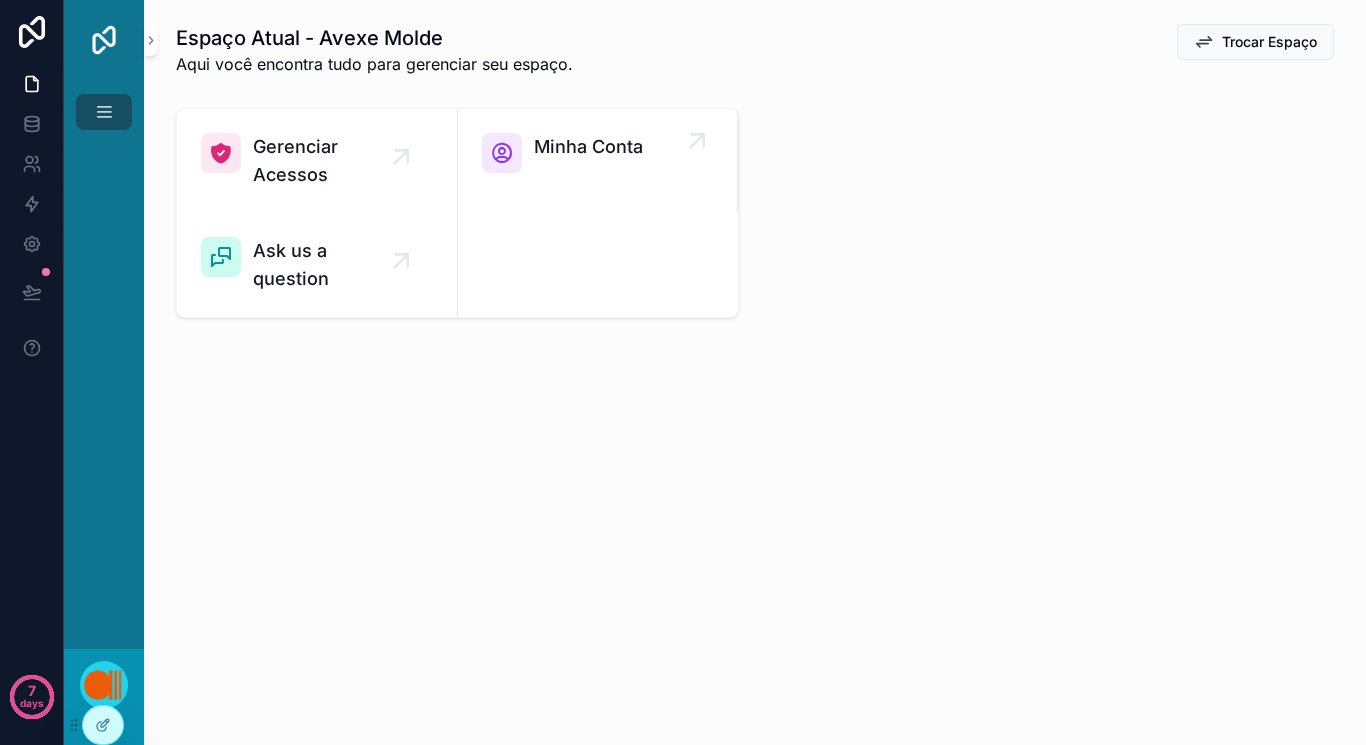 click on "Minha Conta" at bounding box center [588, 147] 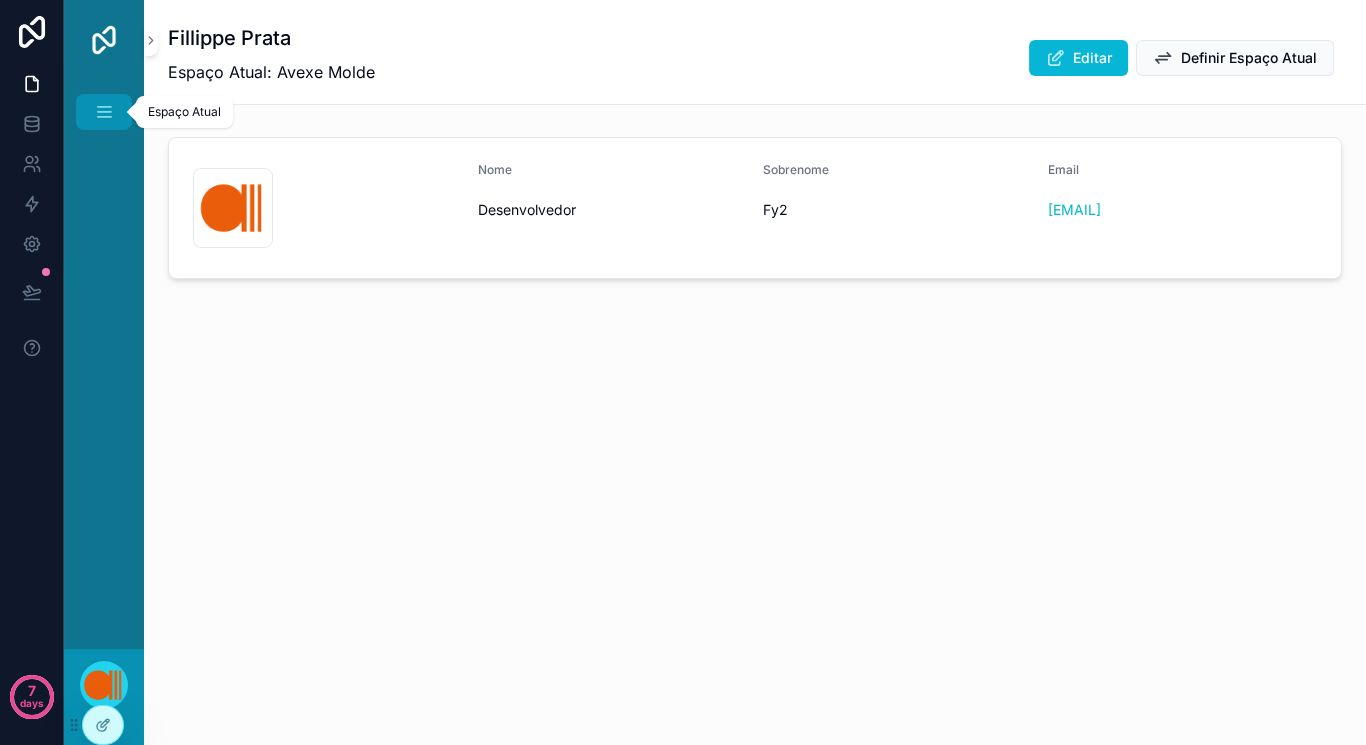 click at bounding box center [104, 112] 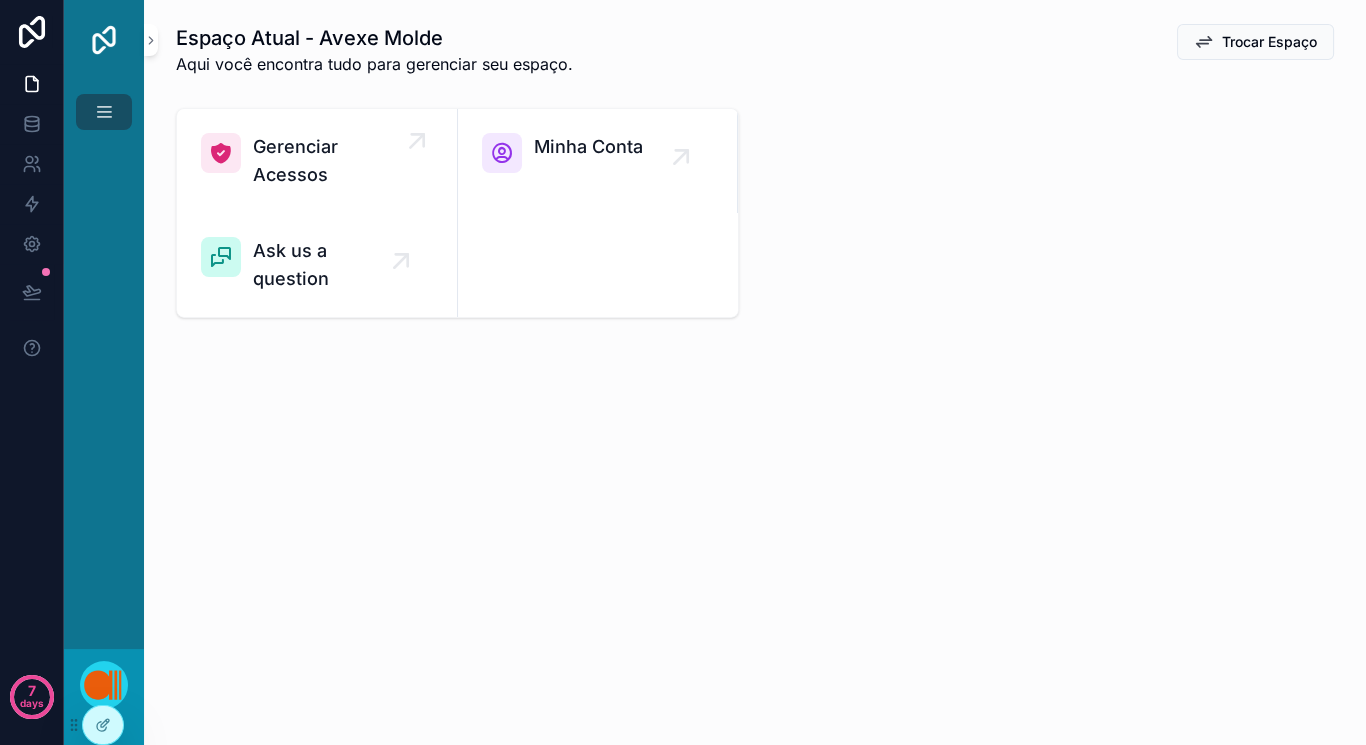 click on "Gerenciar Acessos" at bounding box center [327, 161] 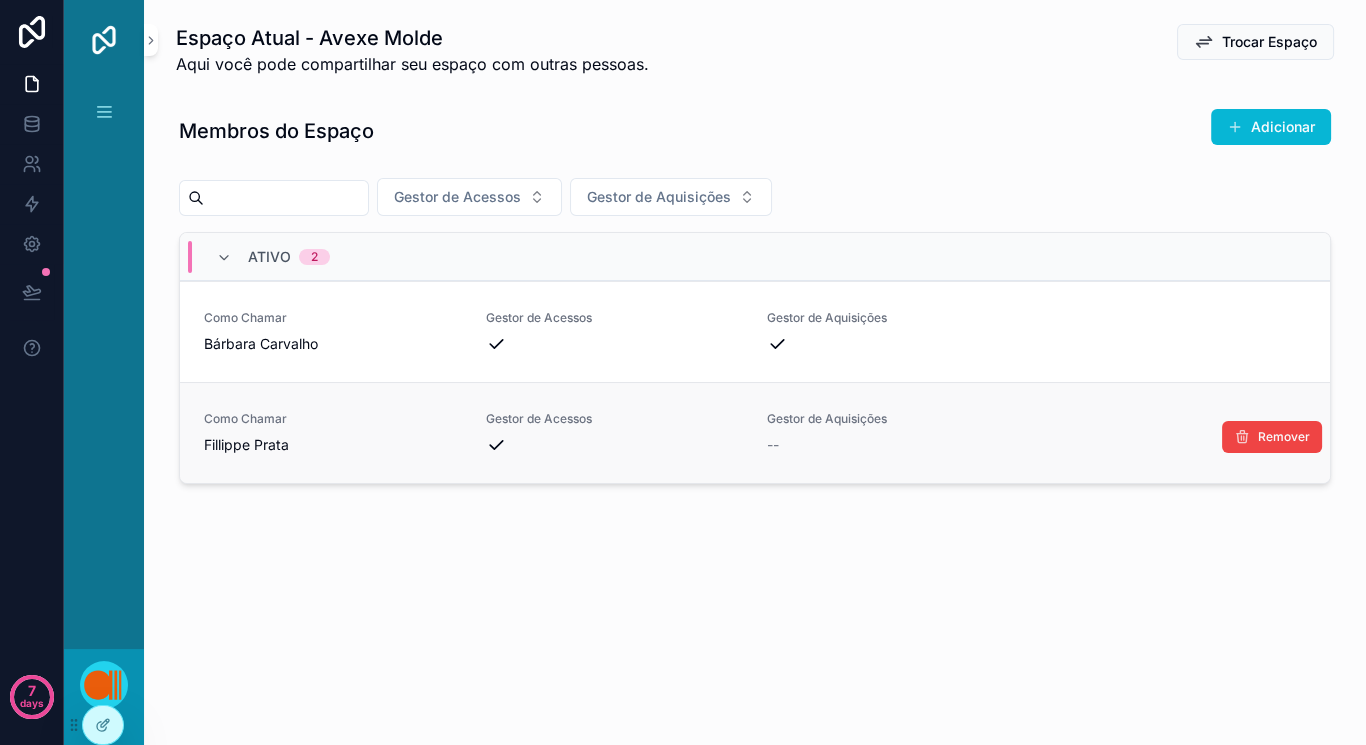 click on "Como Chamar Fillippe Prata Gestor de Acessos Gestor de Aquisições --" at bounding box center [755, 433] 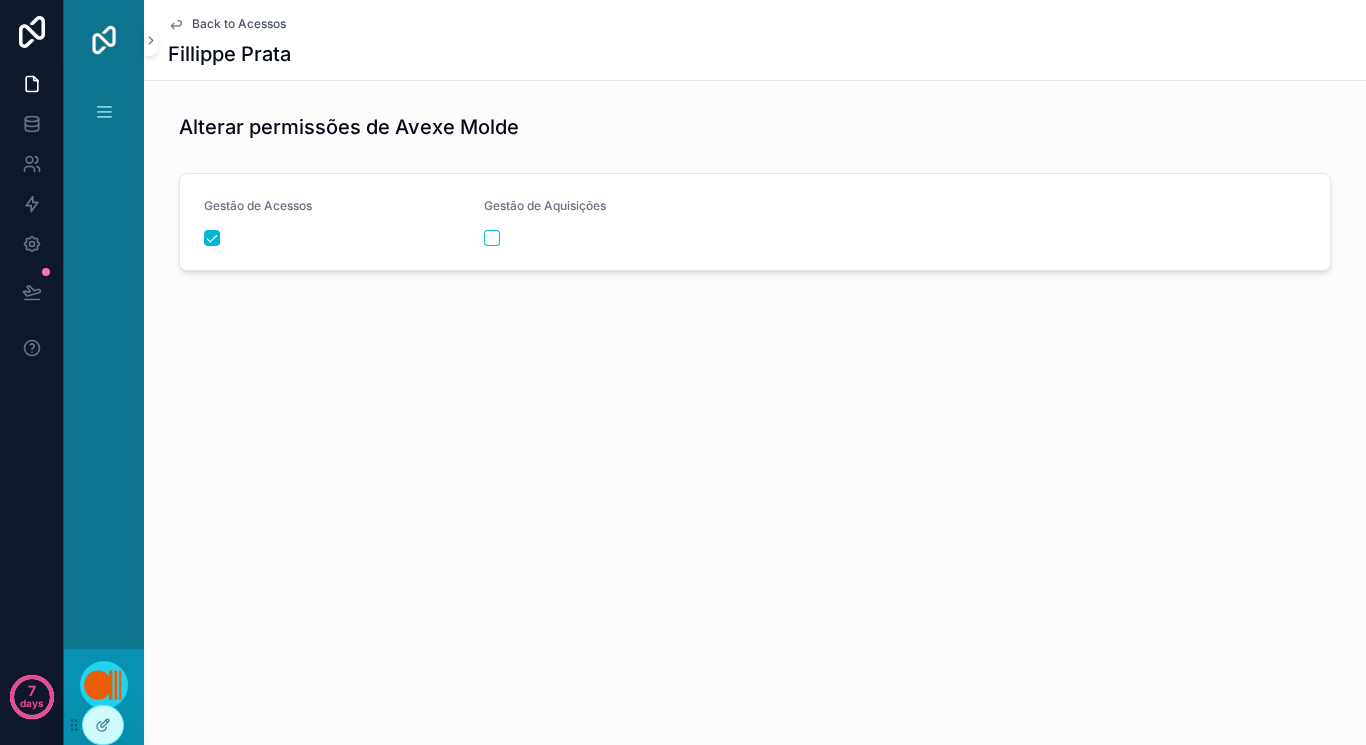 click on "Gestão de Acessos Gestão de Aquisições" at bounding box center [755, 222] 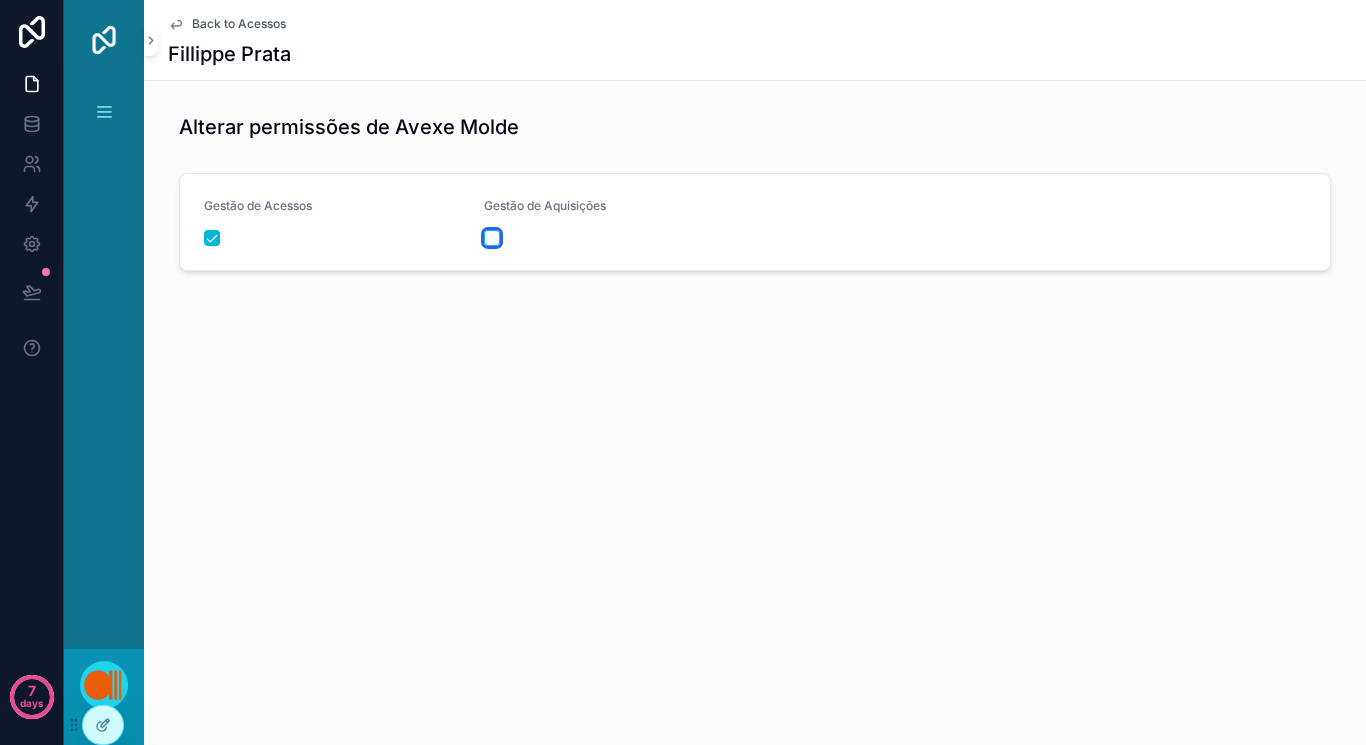 click at bounding box center [492, 238] 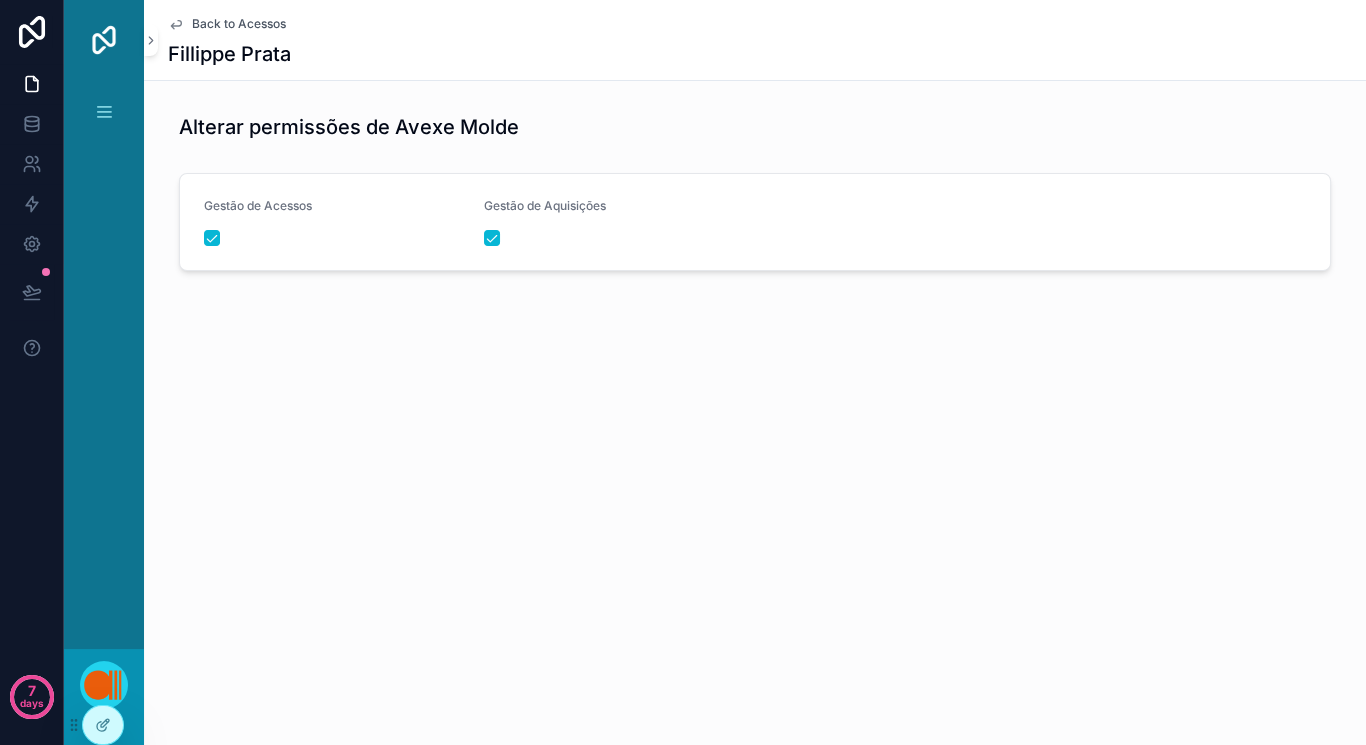 click on "Back to Acessos" at bounding box center (239, 24) 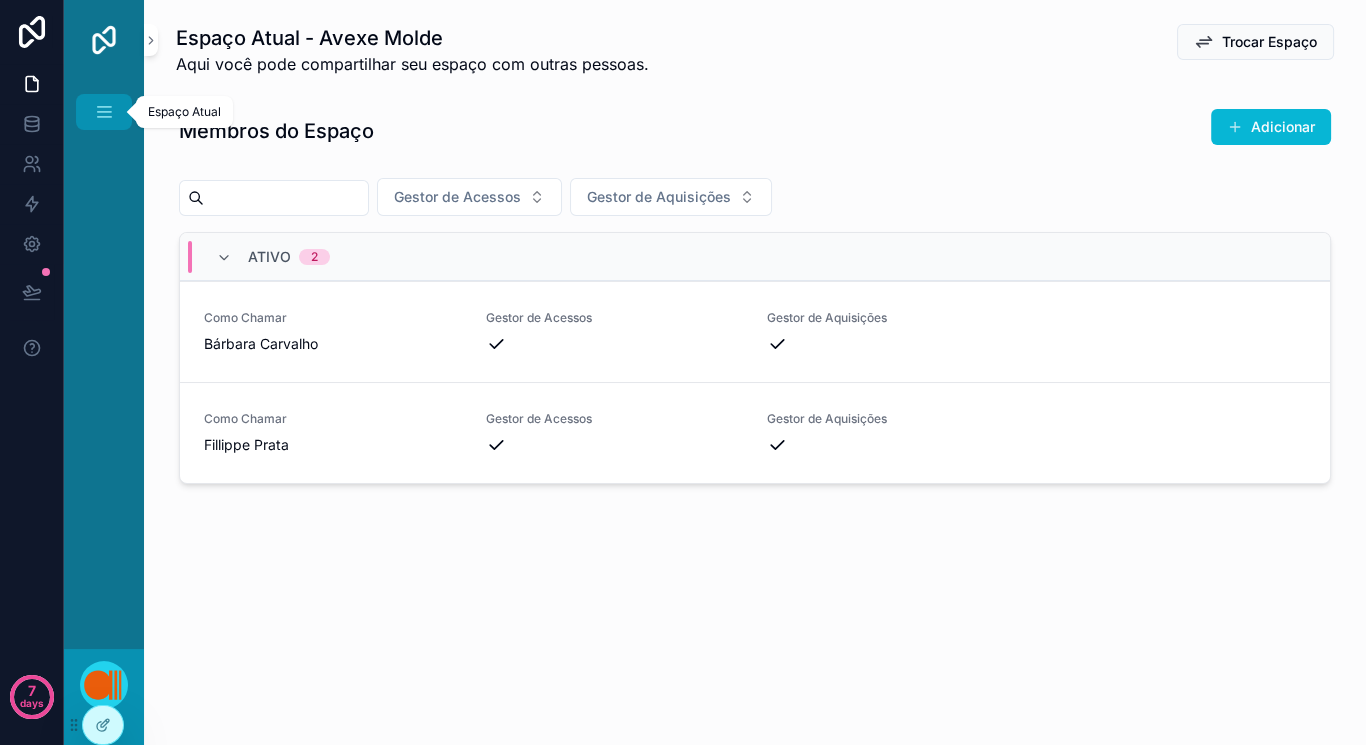 click at bounding box center [104, 112] 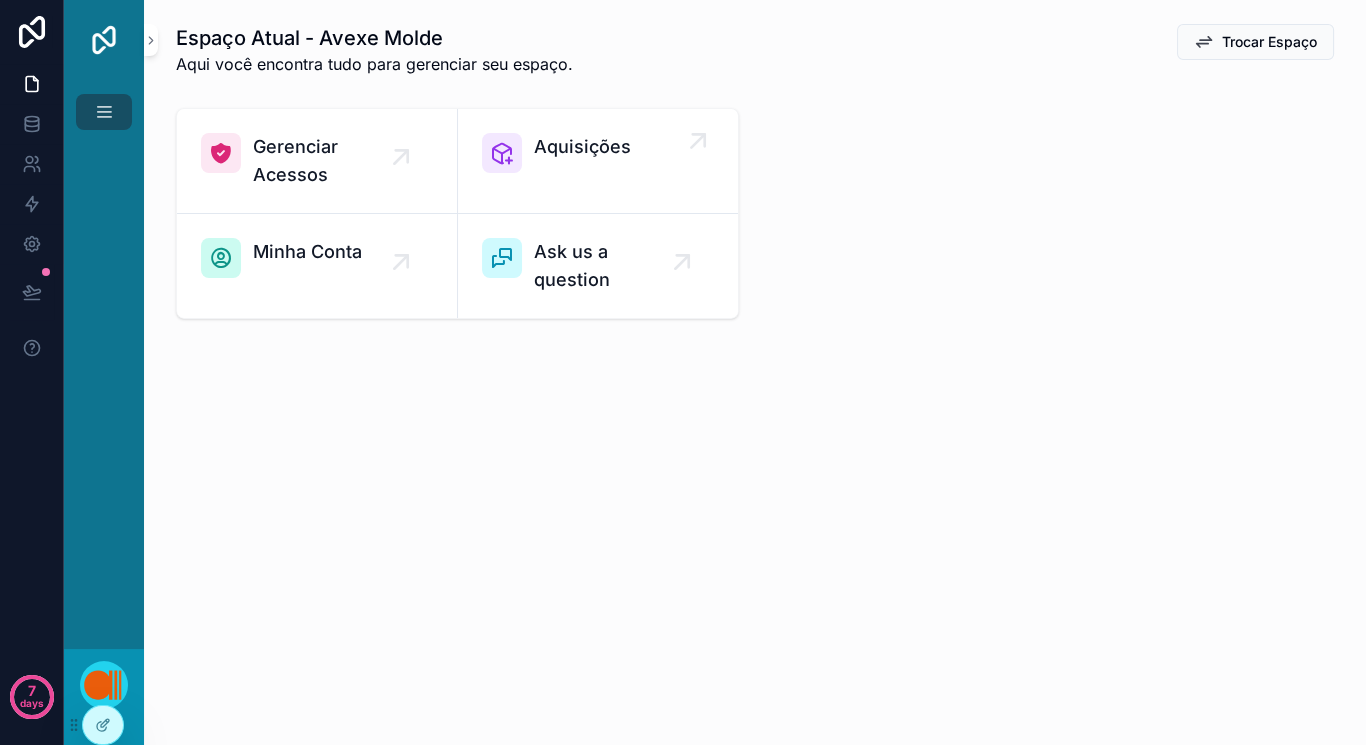 click on "Aquisições" at bounding box center (582, 147) 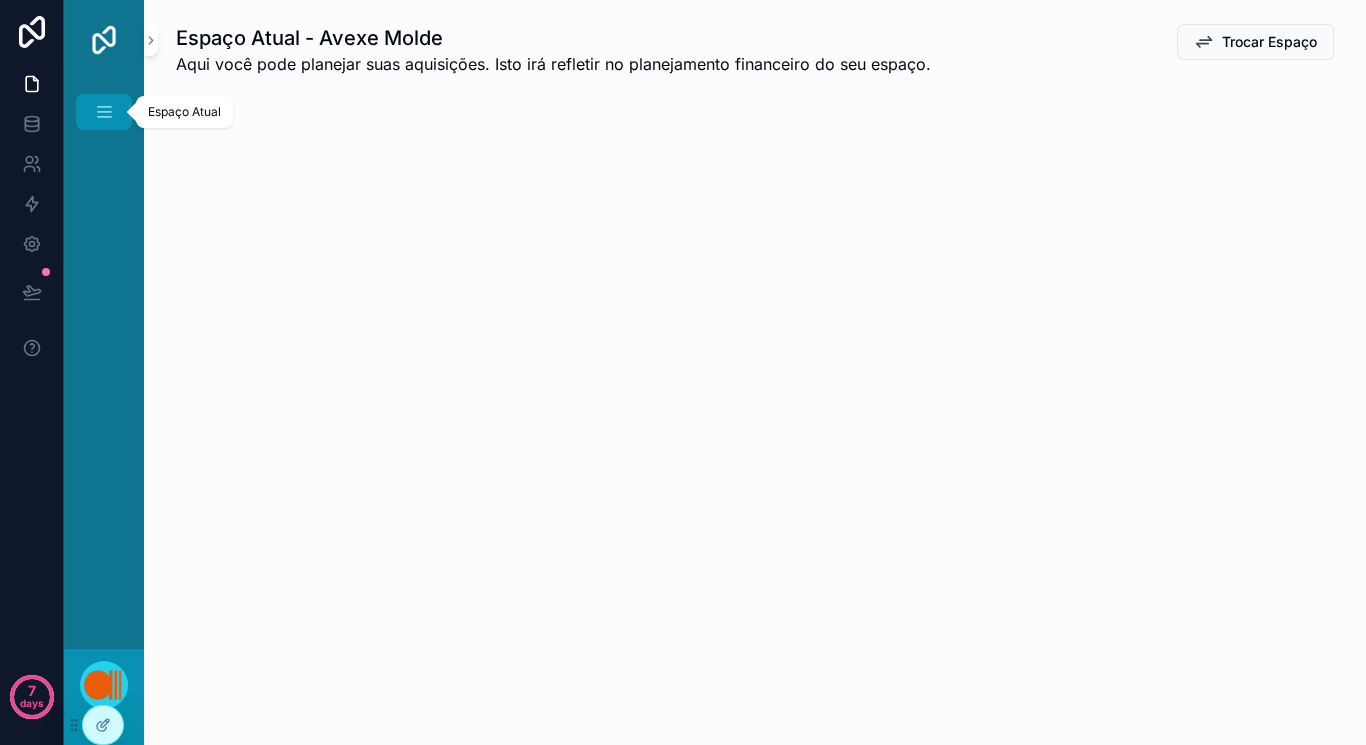 click on "Espaço Atual" at bounding box center (104, 112) 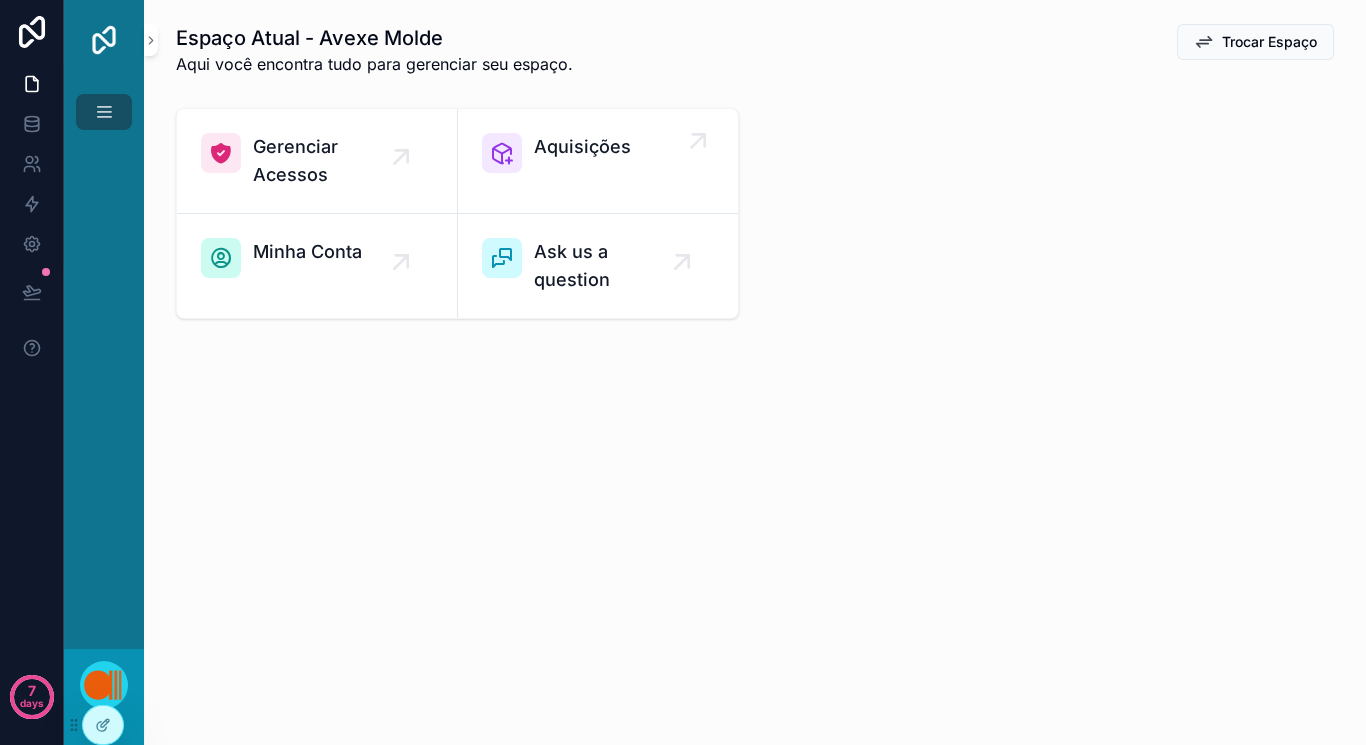 click on "Aquisições" at bounding box center [582, 147] 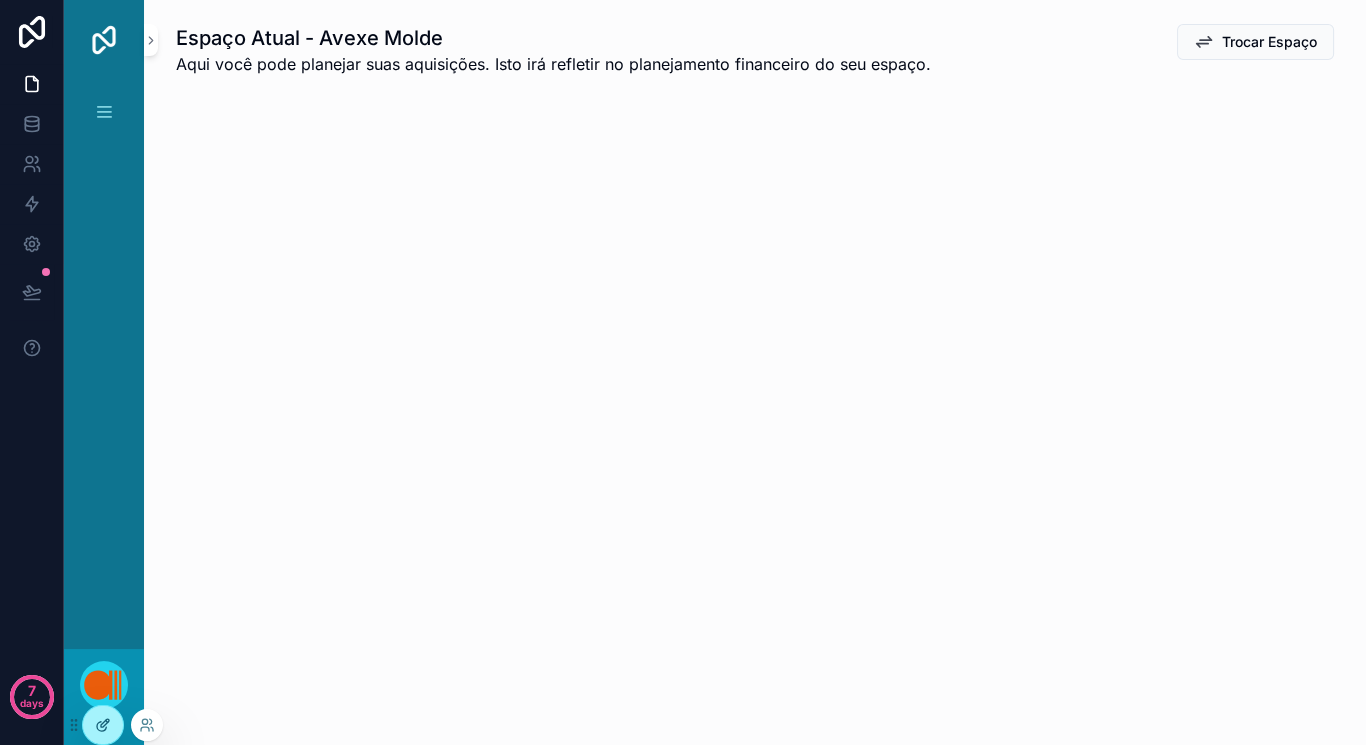 click at bounding box center [103, 725] 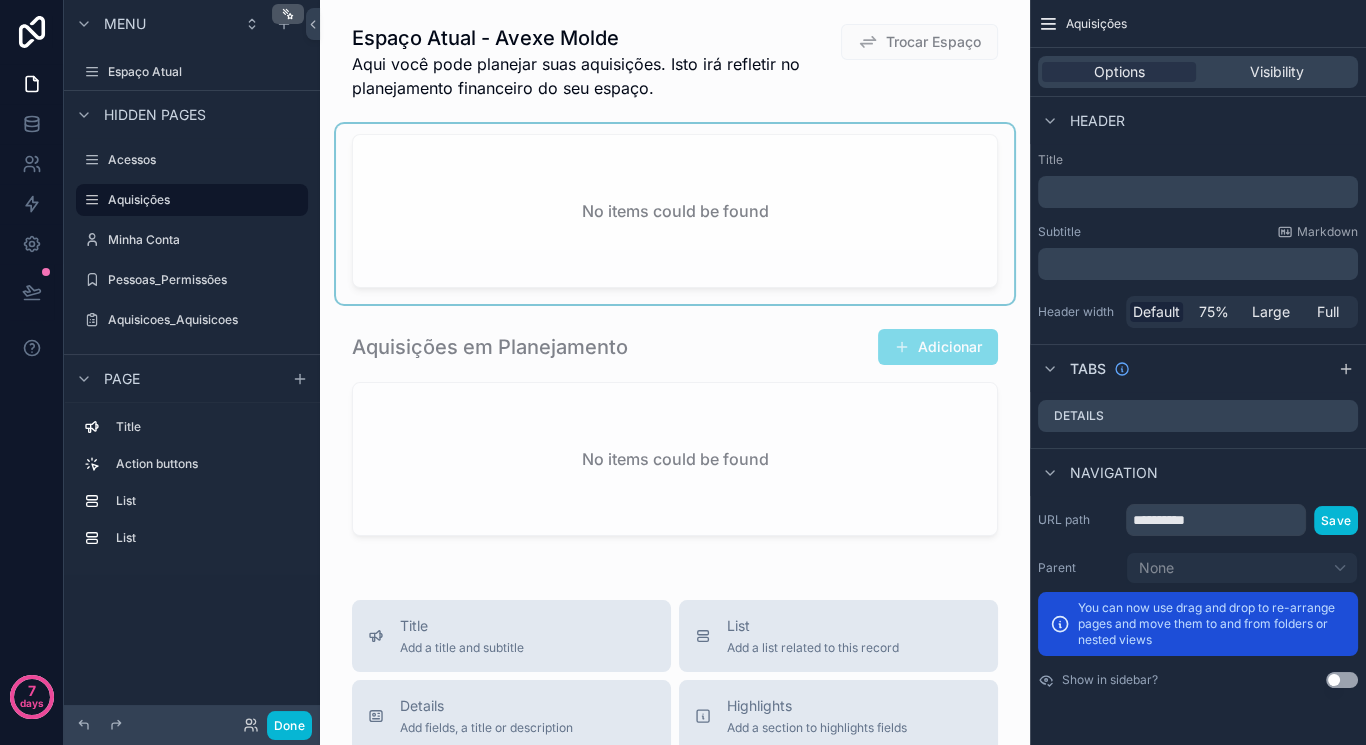 click at bounding box center (675, 214) 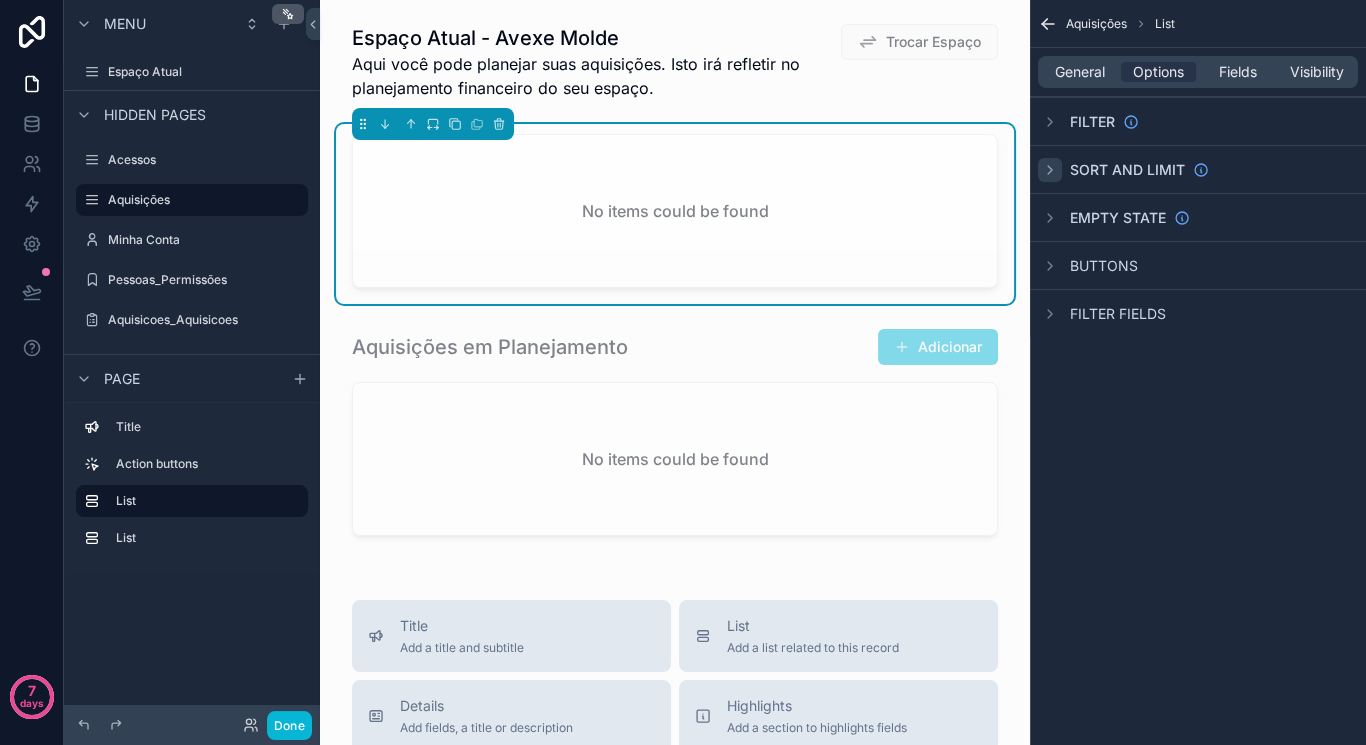 click 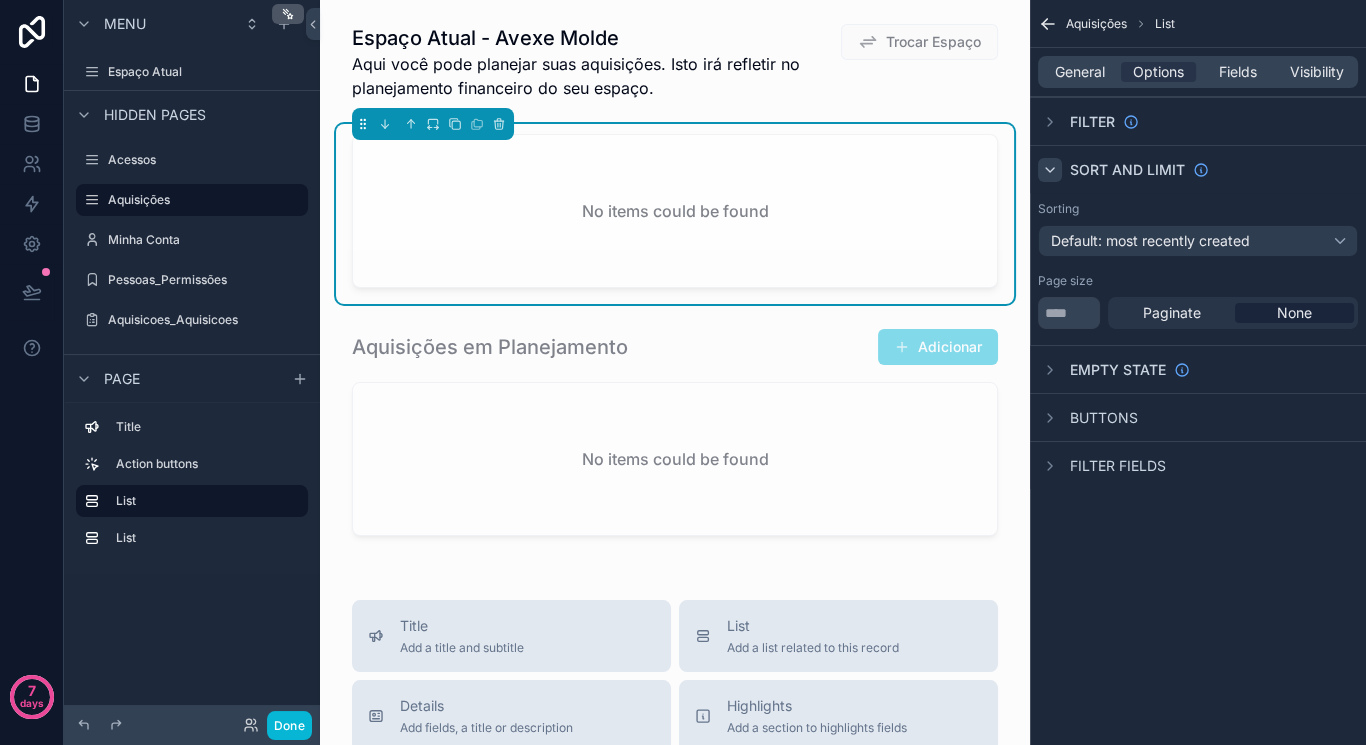 click 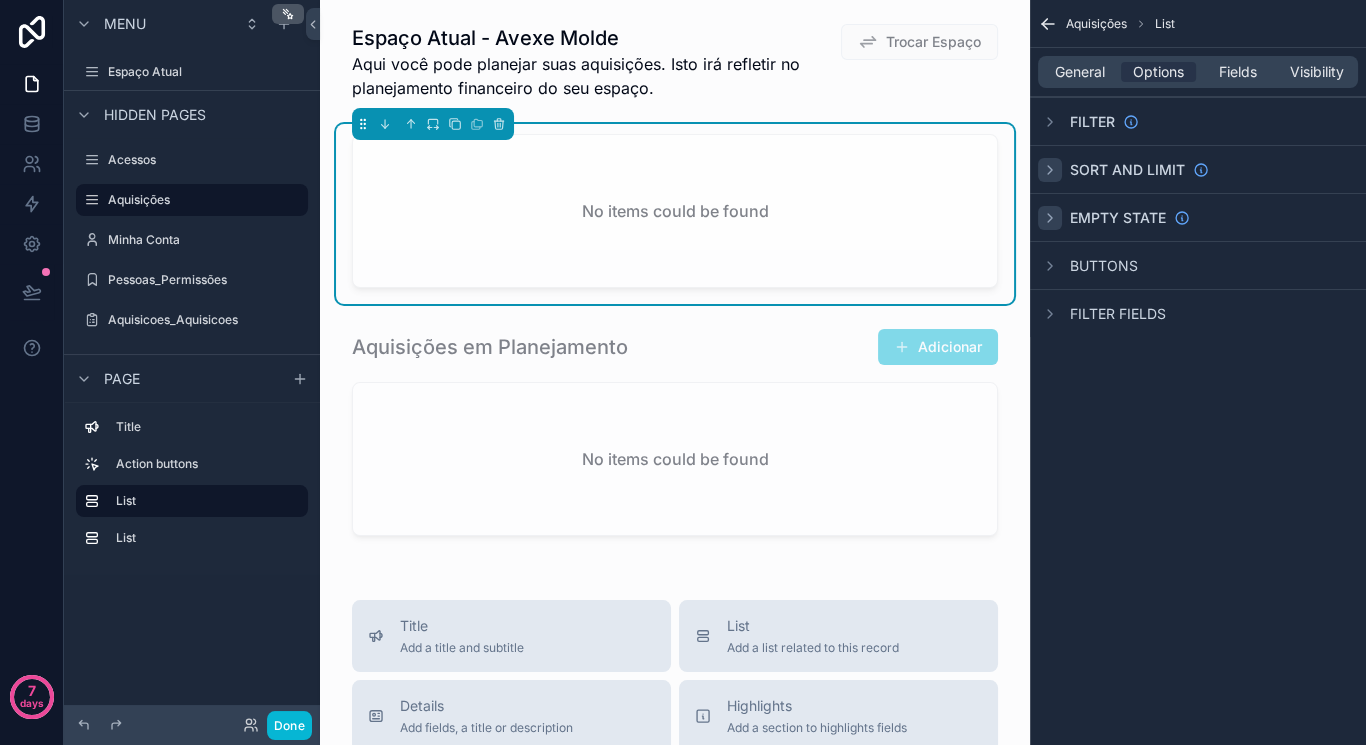 click 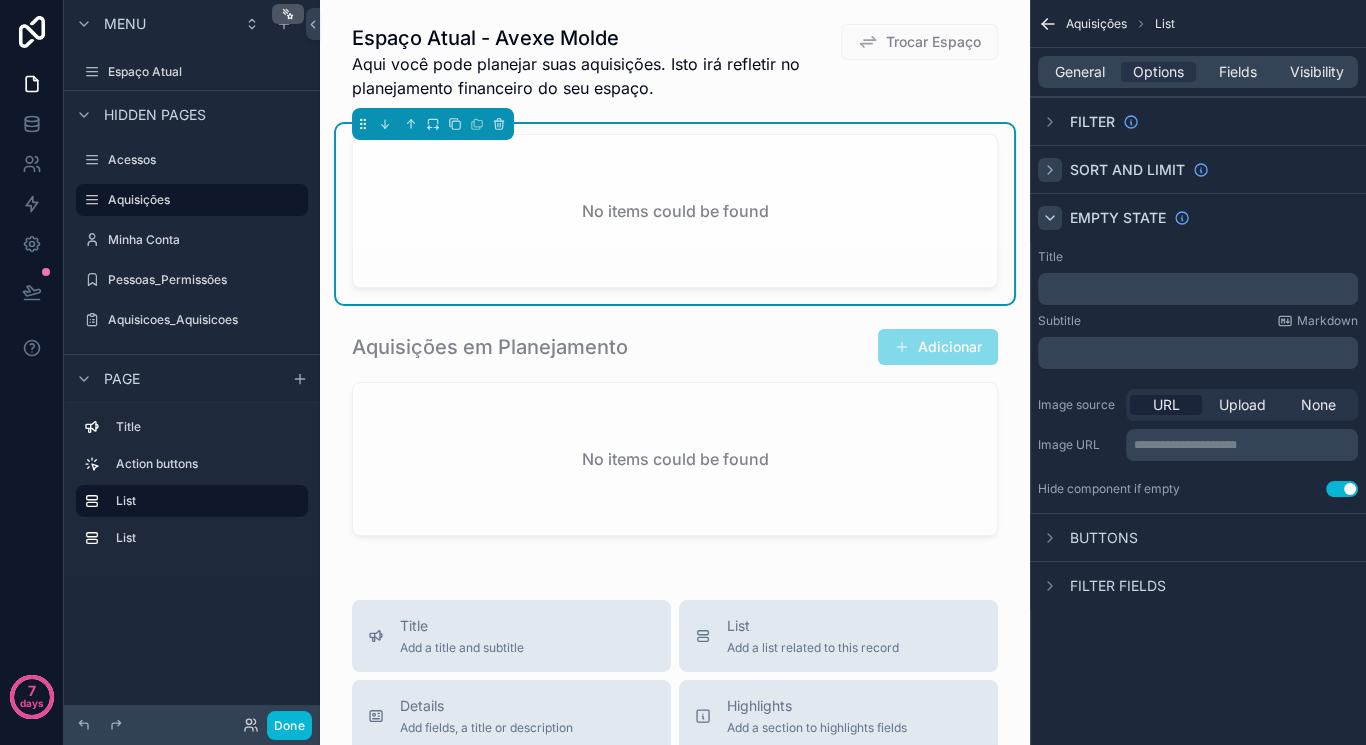 click 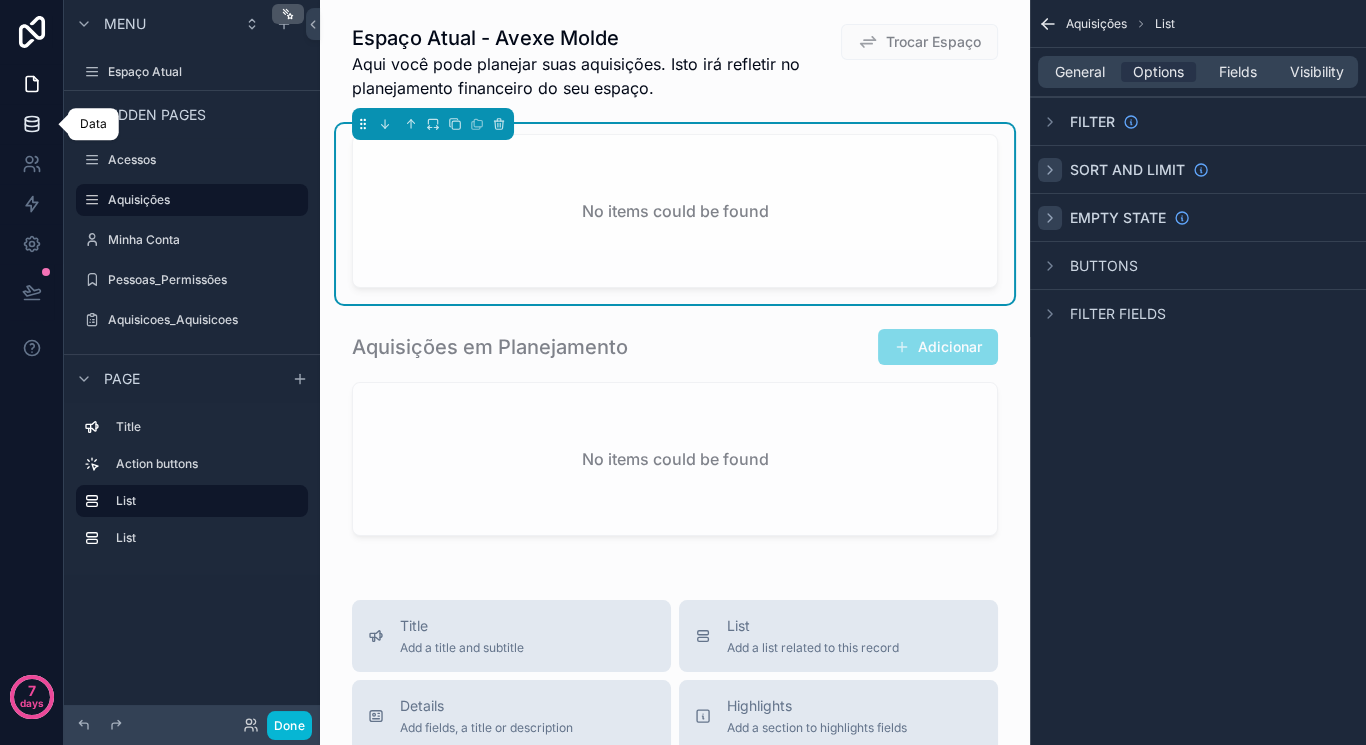 click at bounding box center [31, 124] 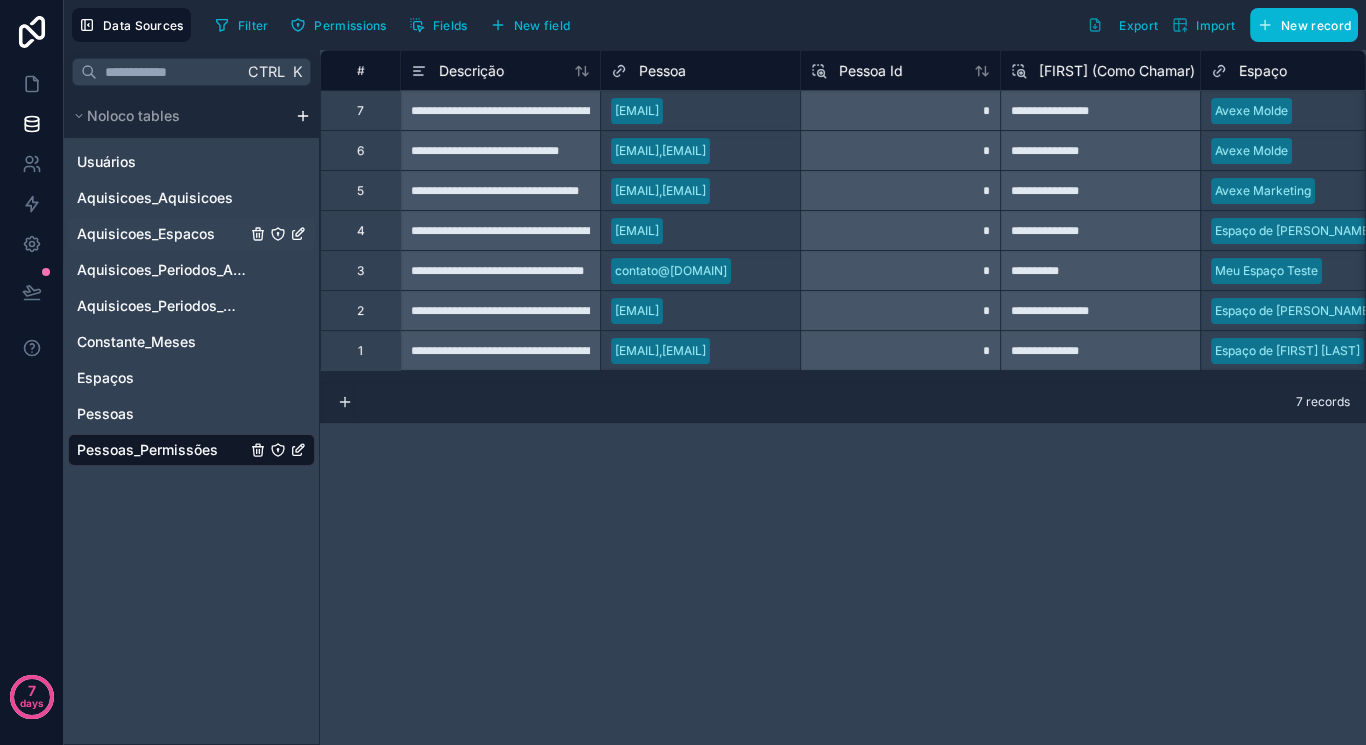 click on "Aquisicoes_Espacos" at bounding box center [191, 234] 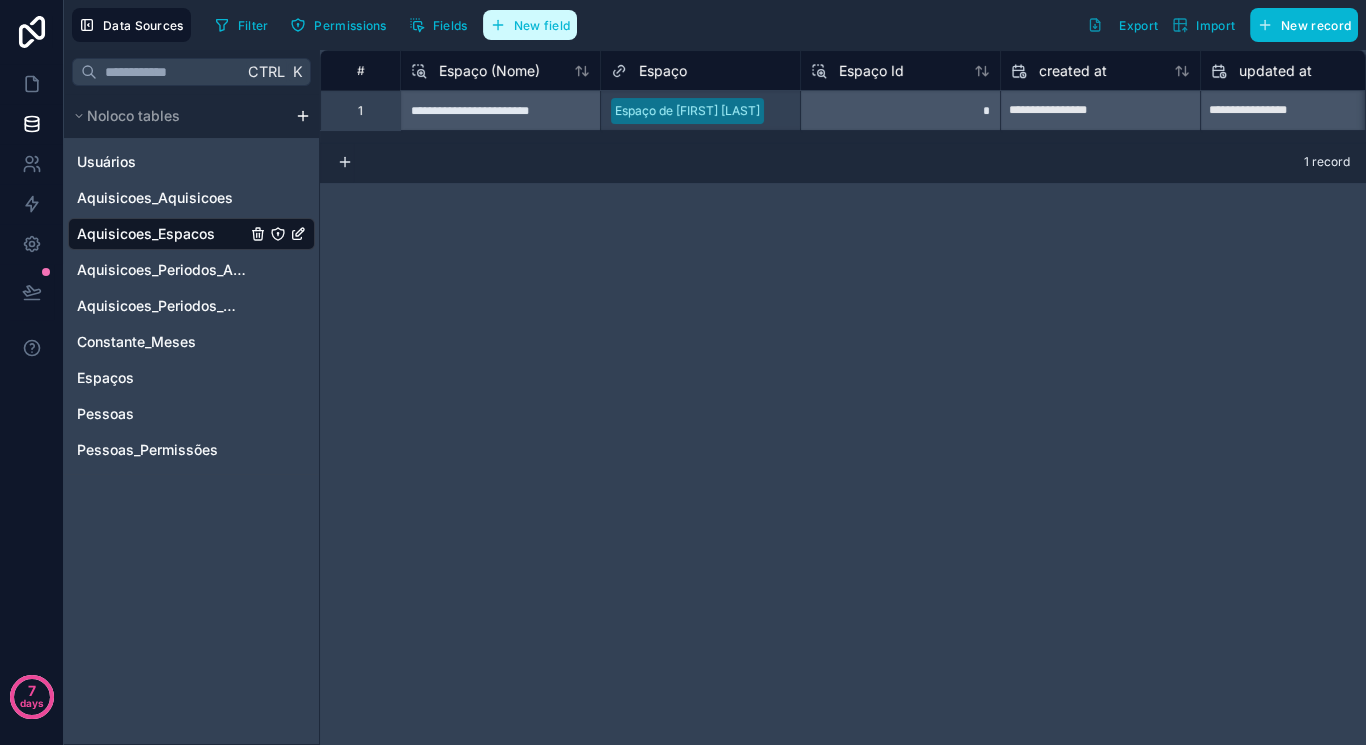 click on "New field" at bounding box center (542, 25) 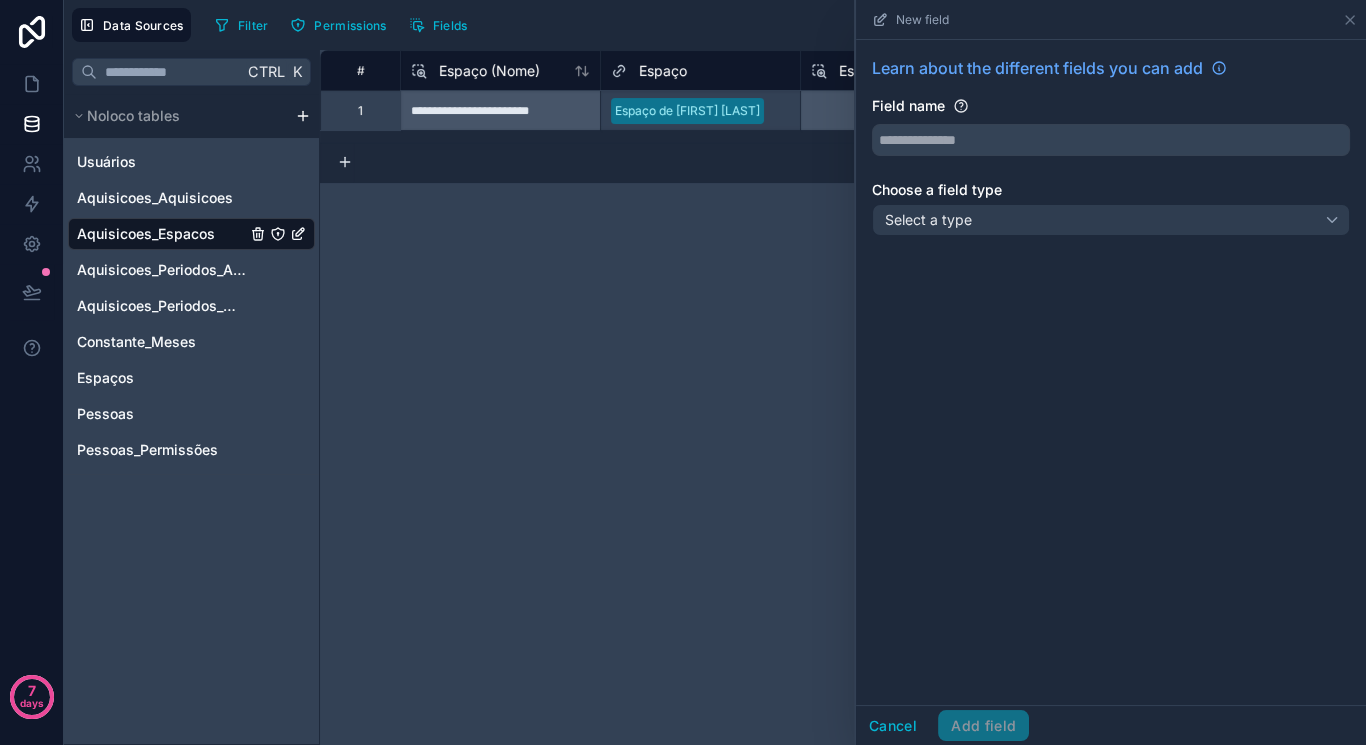 click on "Filter Permissions Fields New field Learn about the different fields you can add Field name Choose a field type Select a type Cancel Add field Export Import New record" at bounding box center [782, 25] 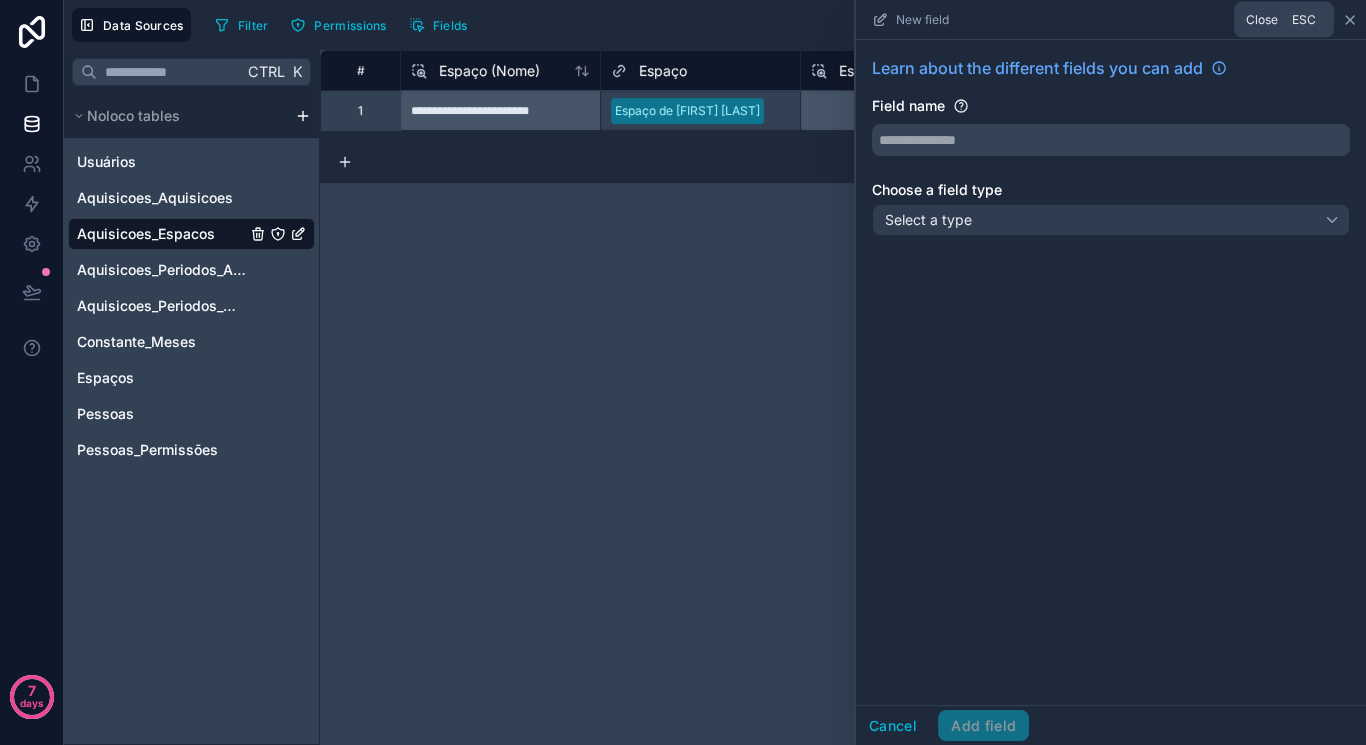 click 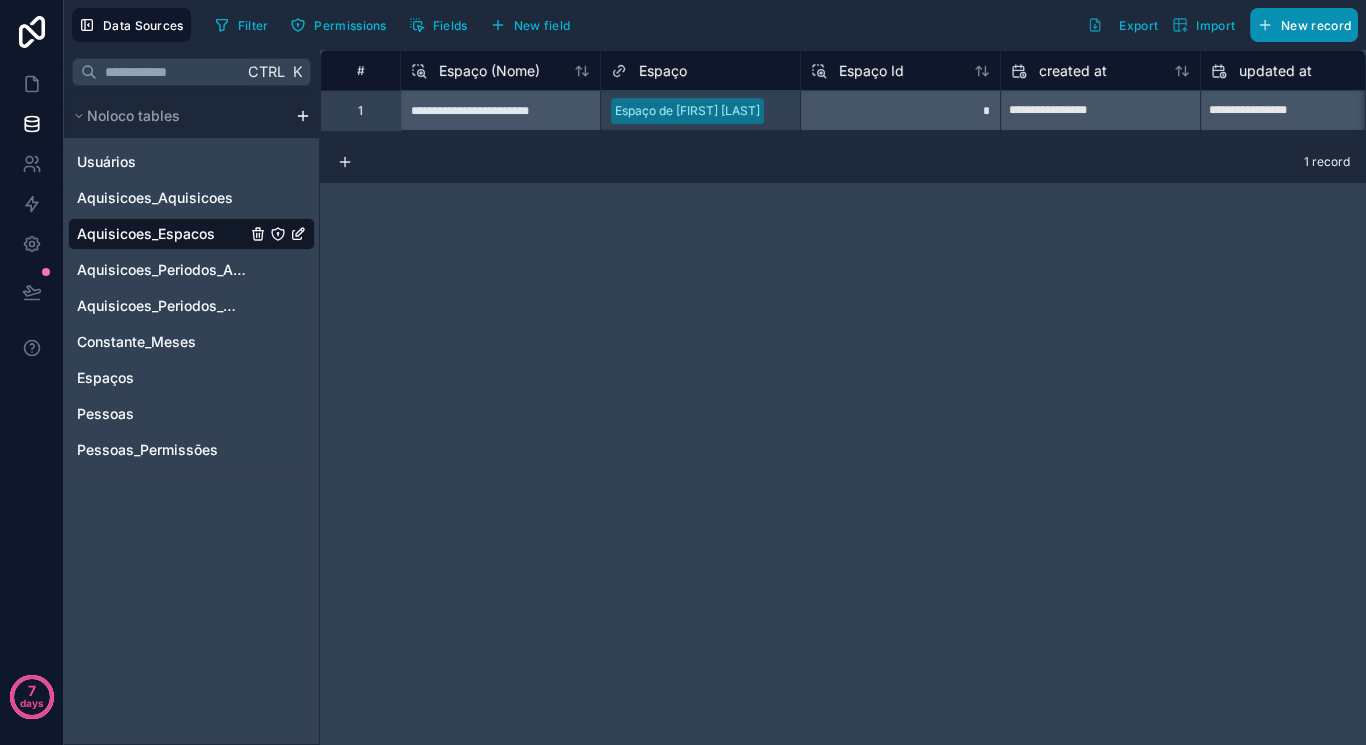 click on "New record" at bounding box center [1316, 25] 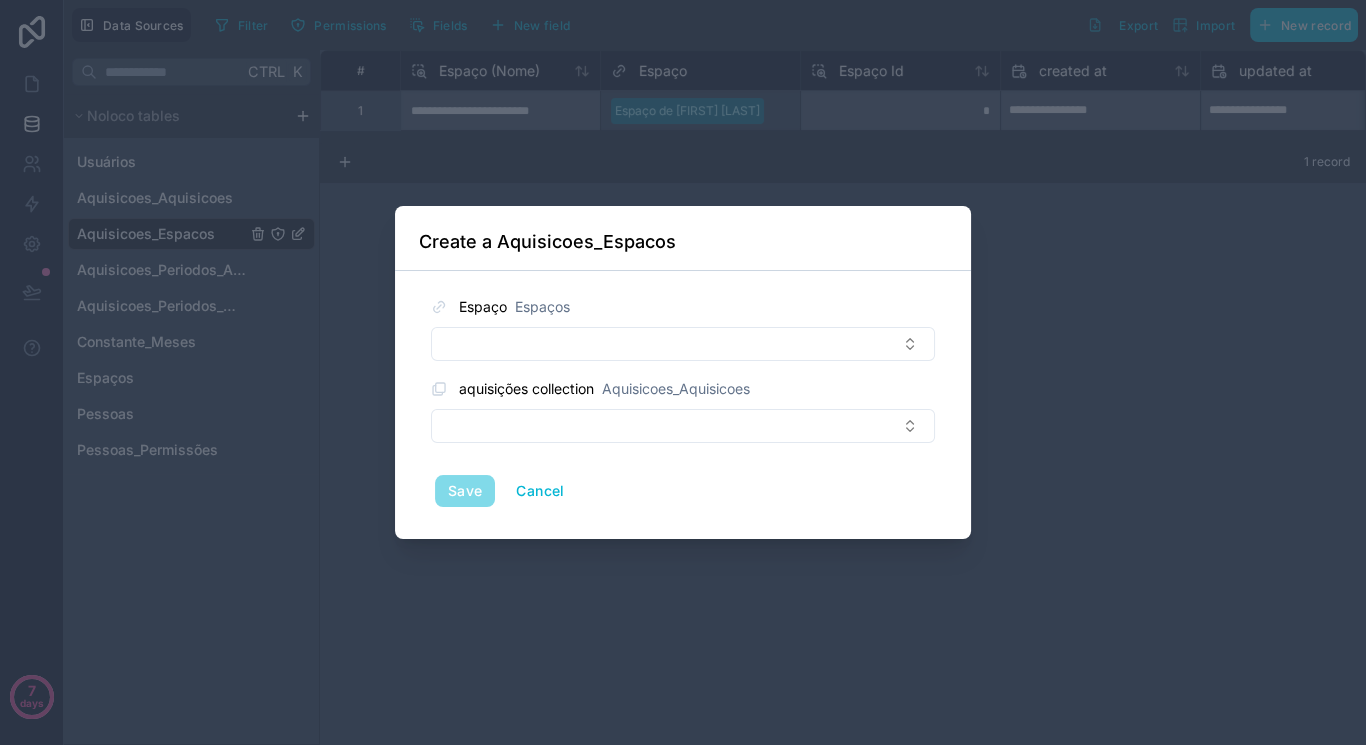 click on "Espaço Espaços" at bounding box center [683, 328] 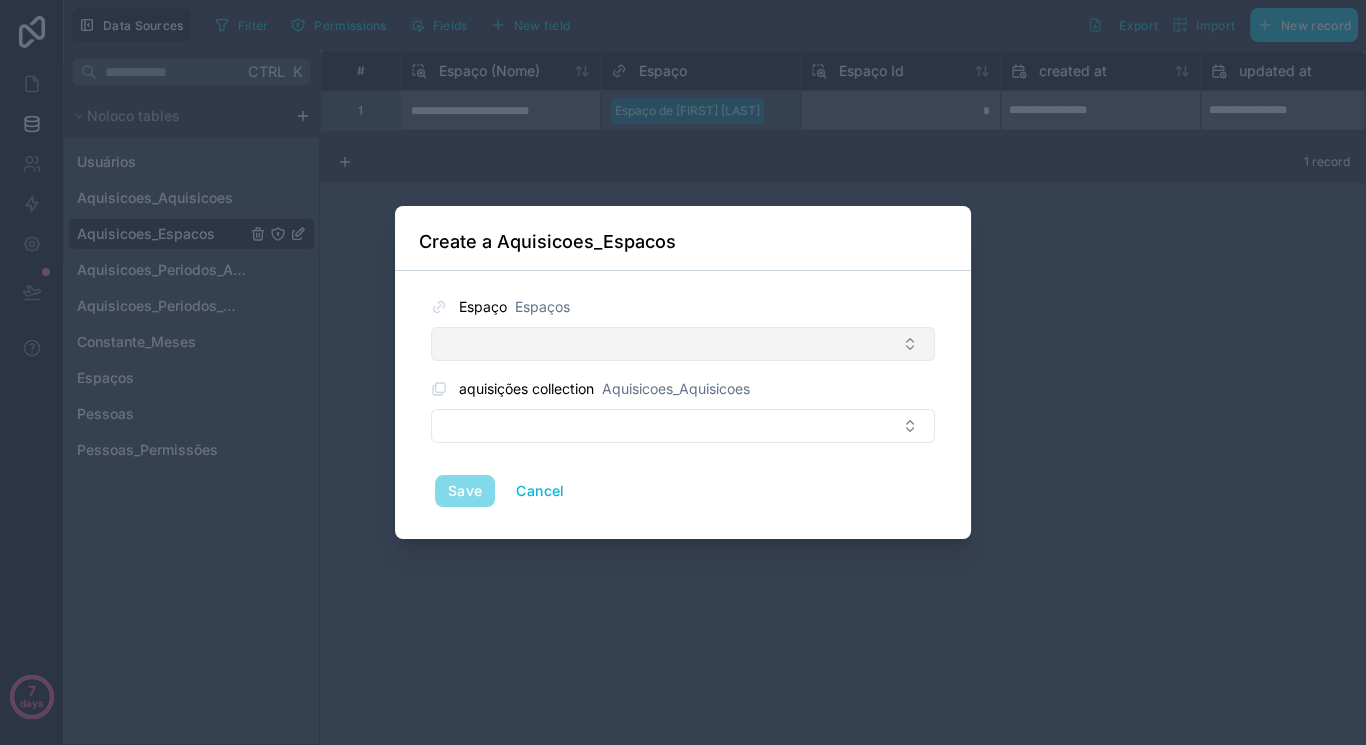 click at bounding box center (683, 344) 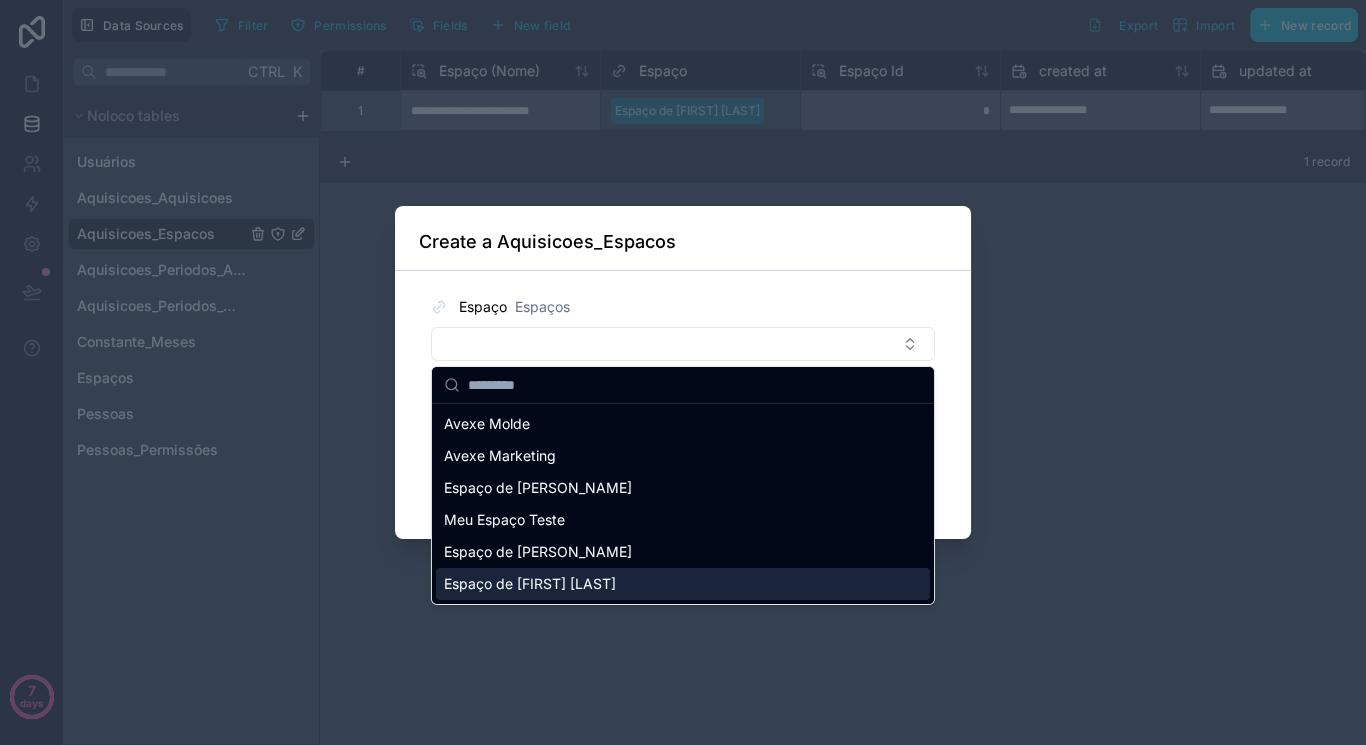 click on "Espaço de [NAME]" at bounding box center [530, 584] 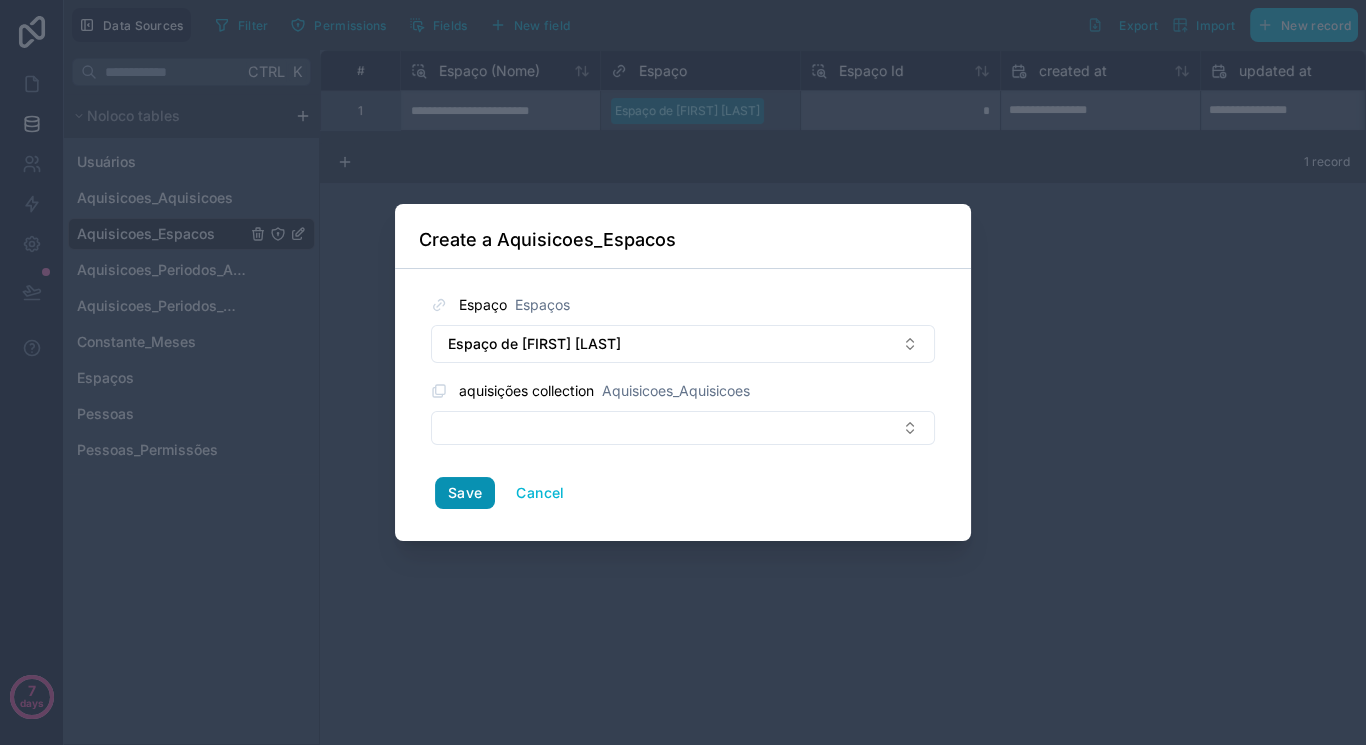 click on "Save" at bounding box center (465, 493) 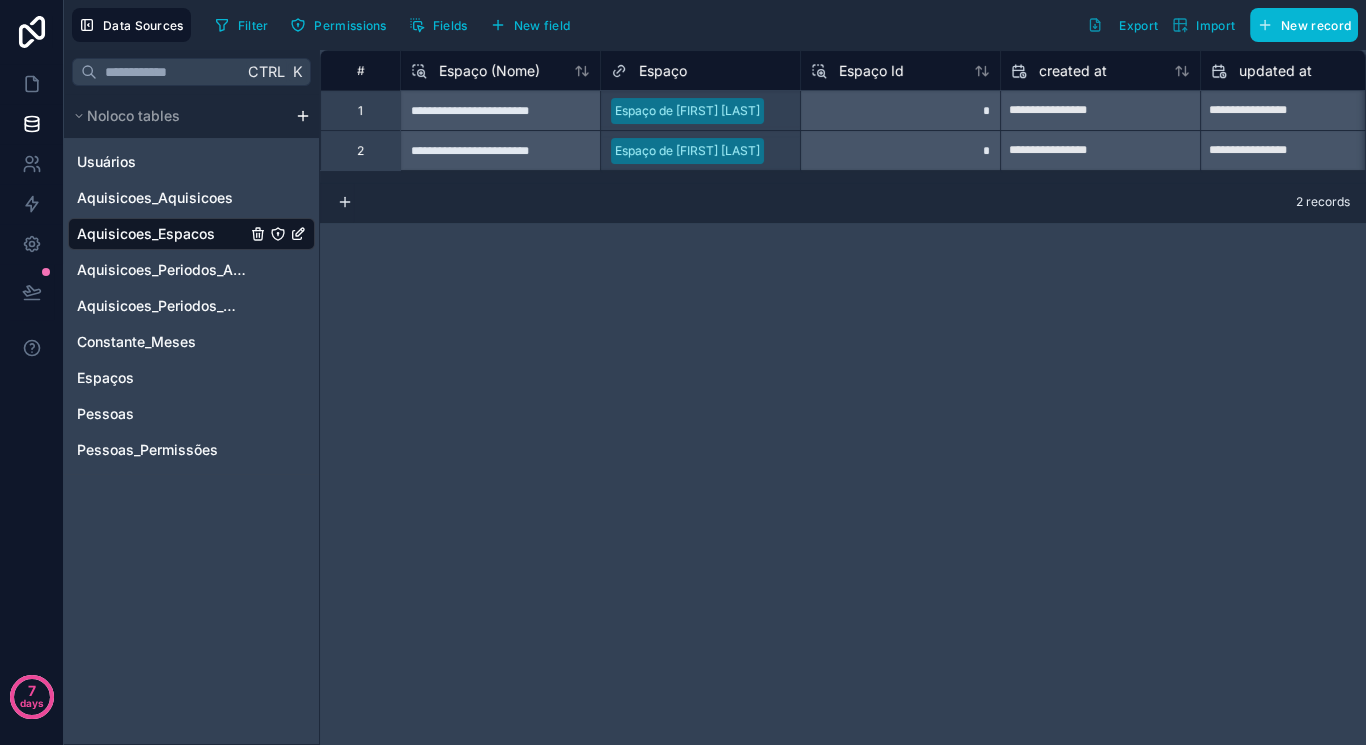 click on "Espaço de [NAME]" at bounding box center (687, 151) 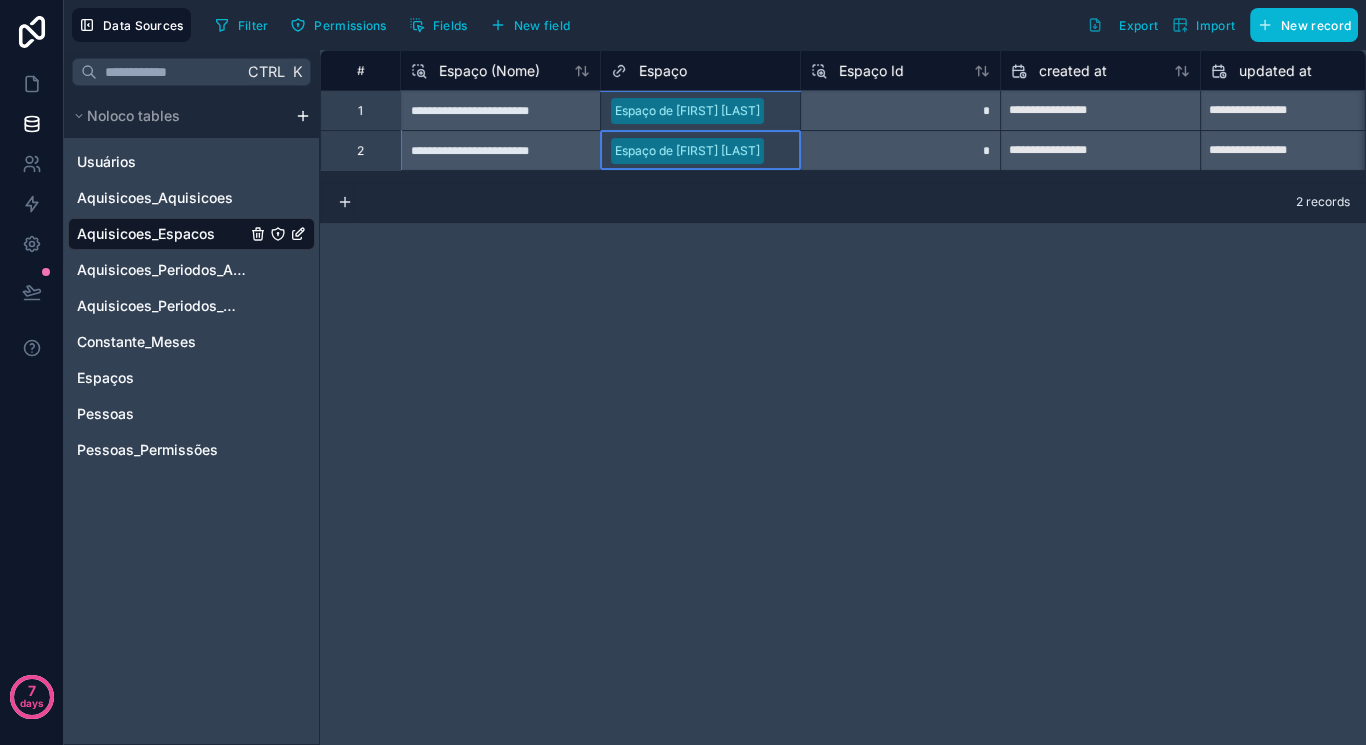 click on "Espaço de [NAME]" at bounding box center [687, 151] 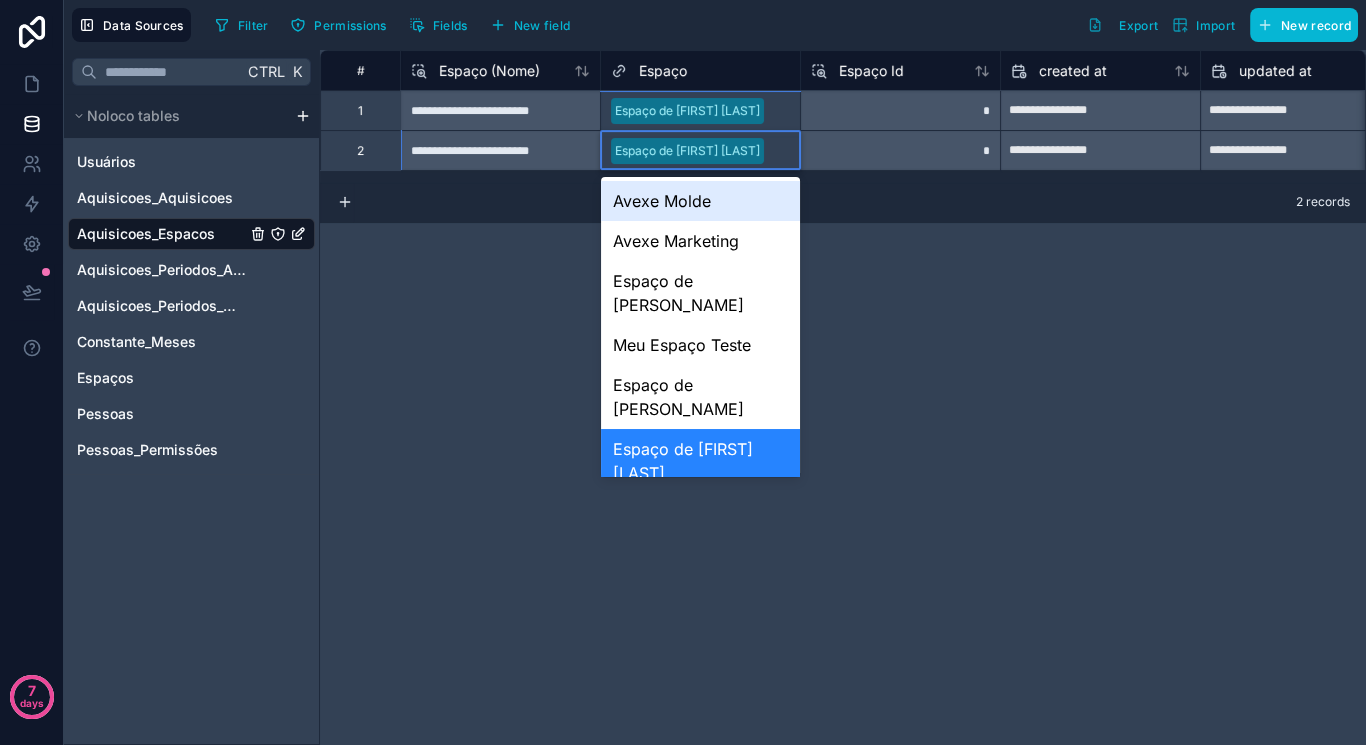 click on "Avexe Molde" at bounding box center [700, 201] 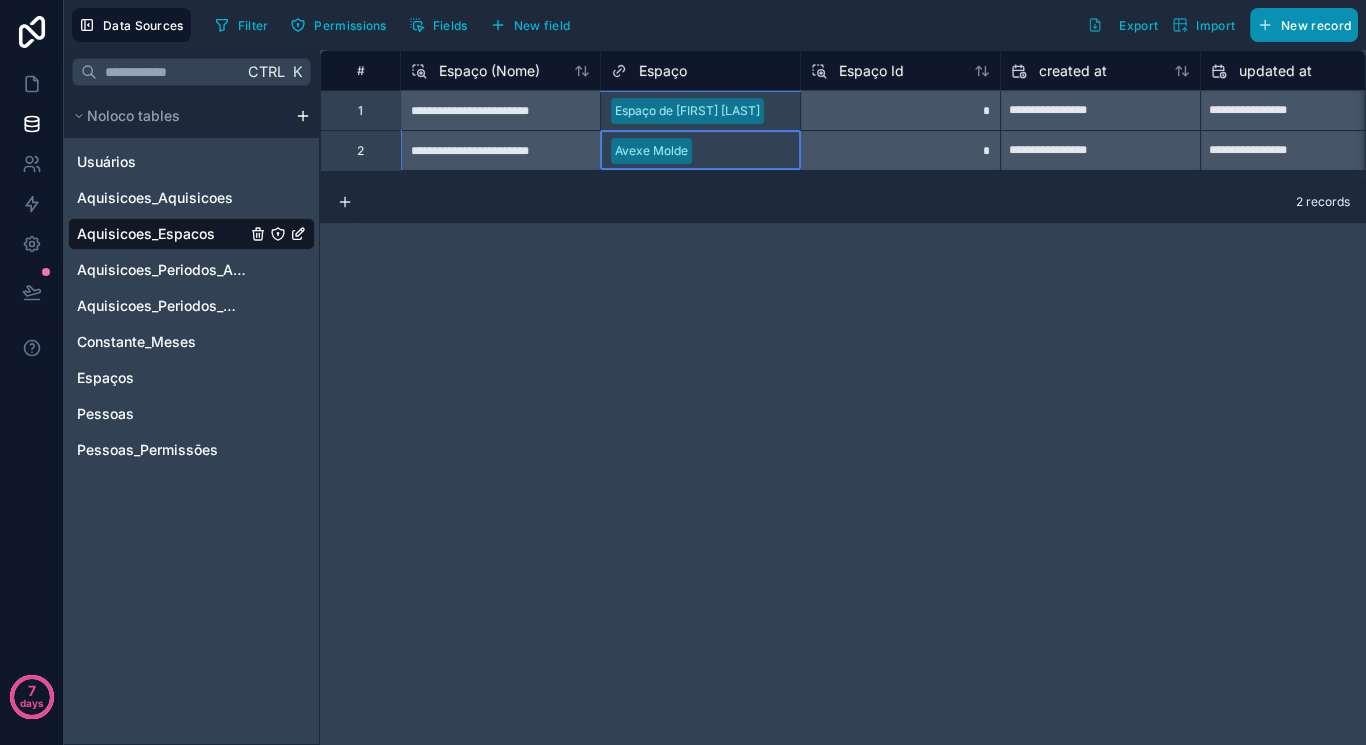 click on "New record" at bounding box center (1304, 25) 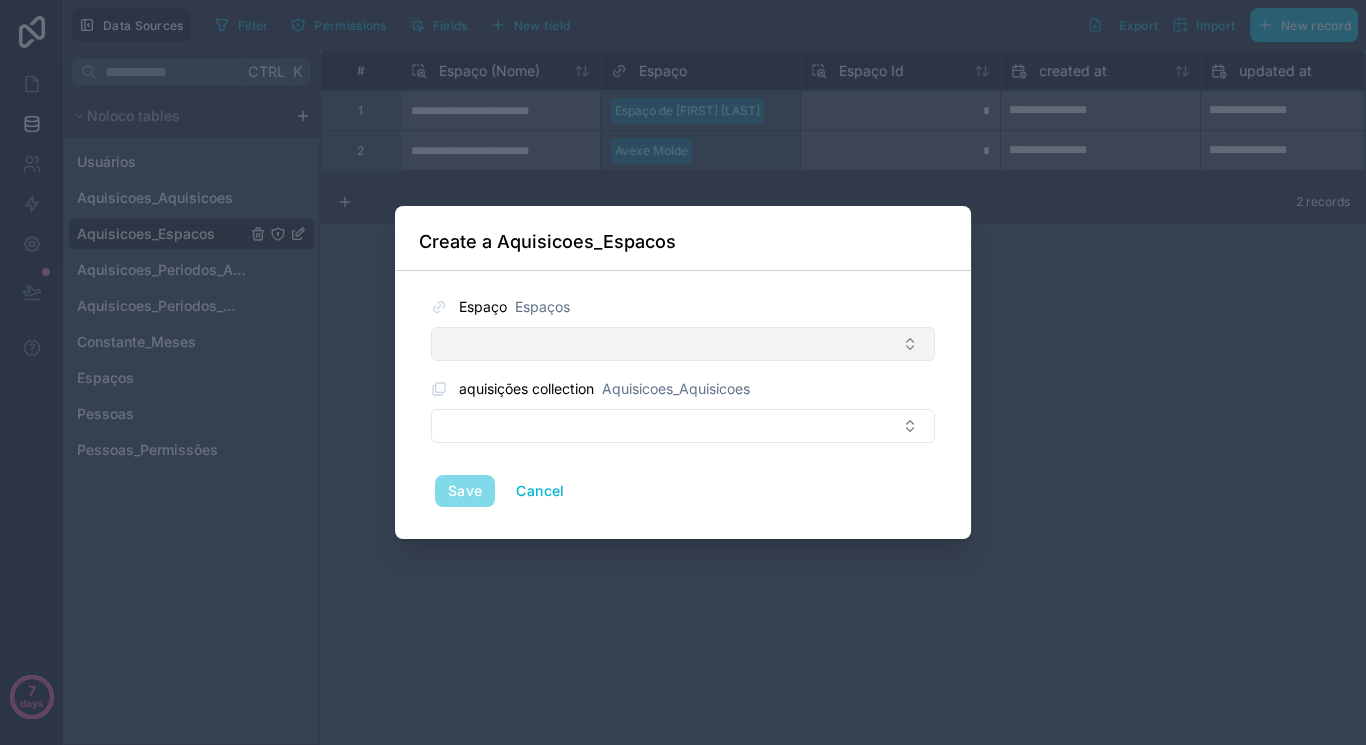 click at bounding box center [683, 344] 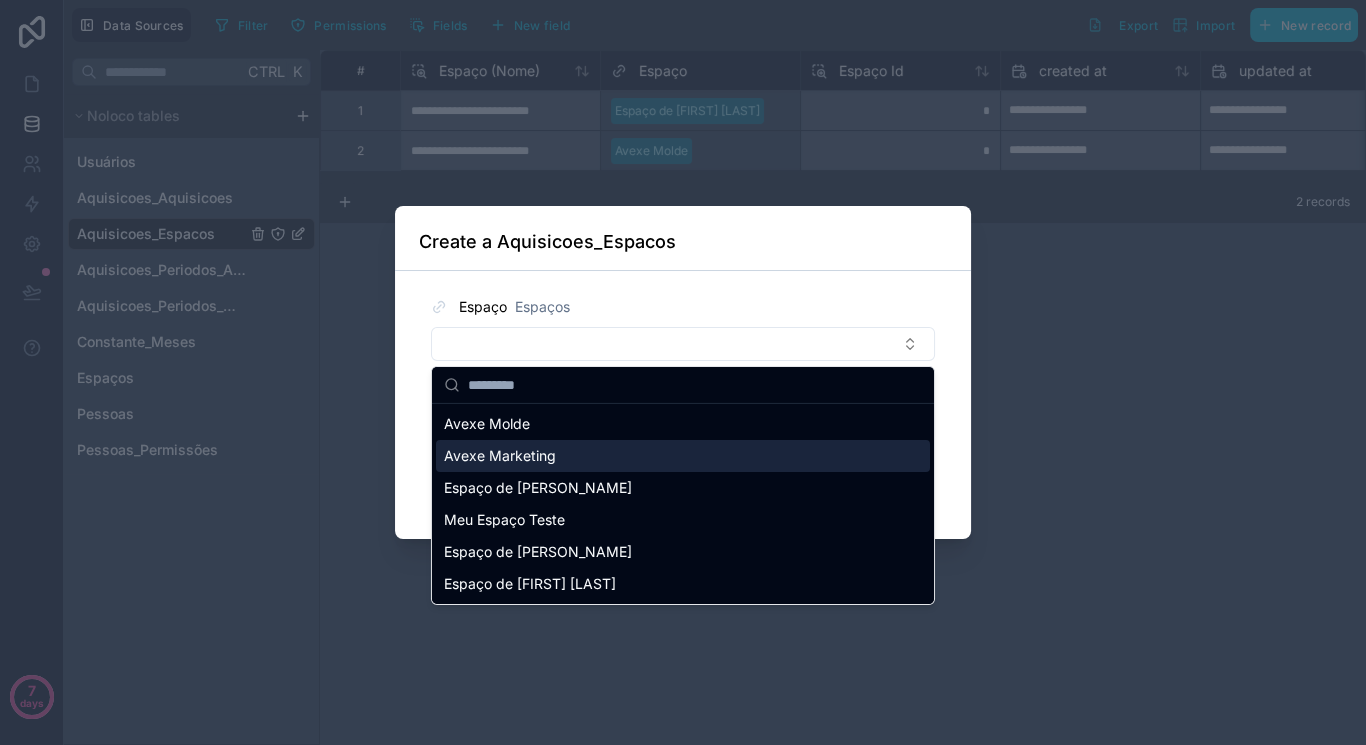click on "Avexe Marketing" at bounding box center [683, 456] 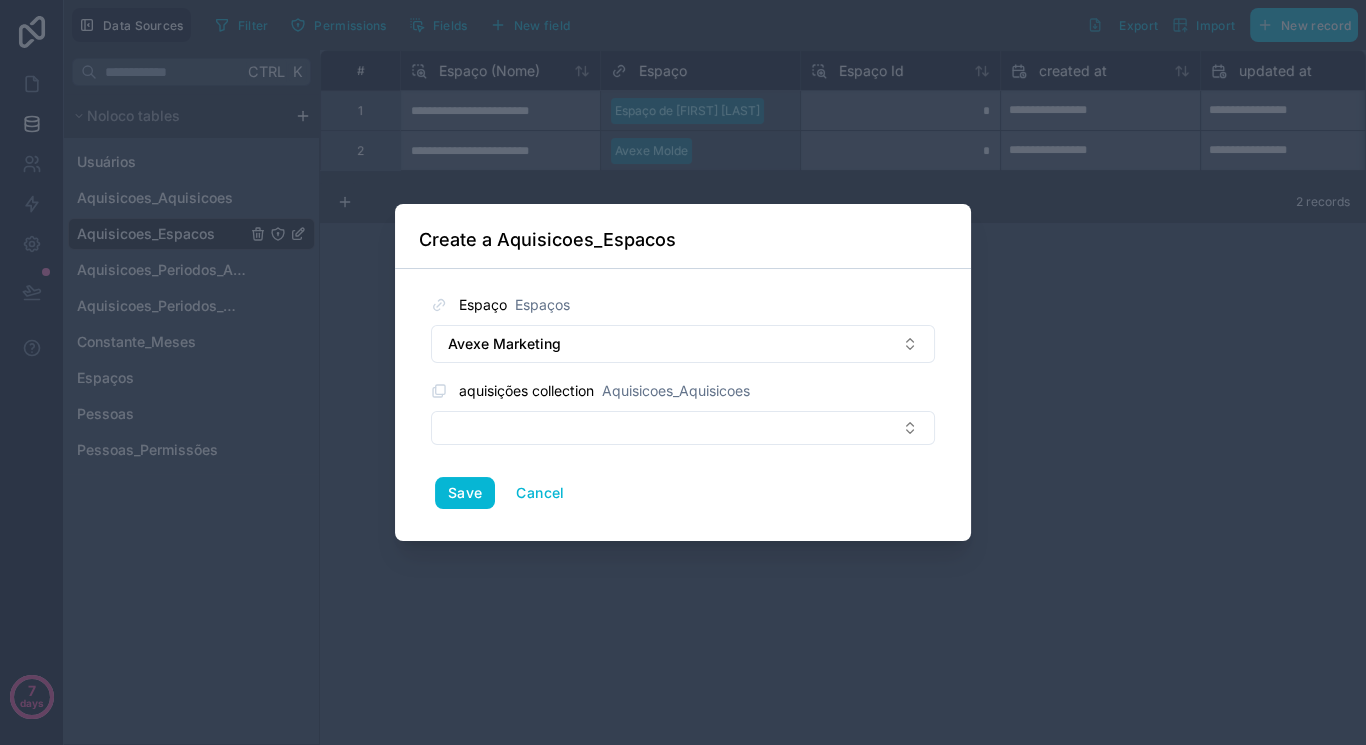 click on "Save Cancel" at bounding box center (683, 493) 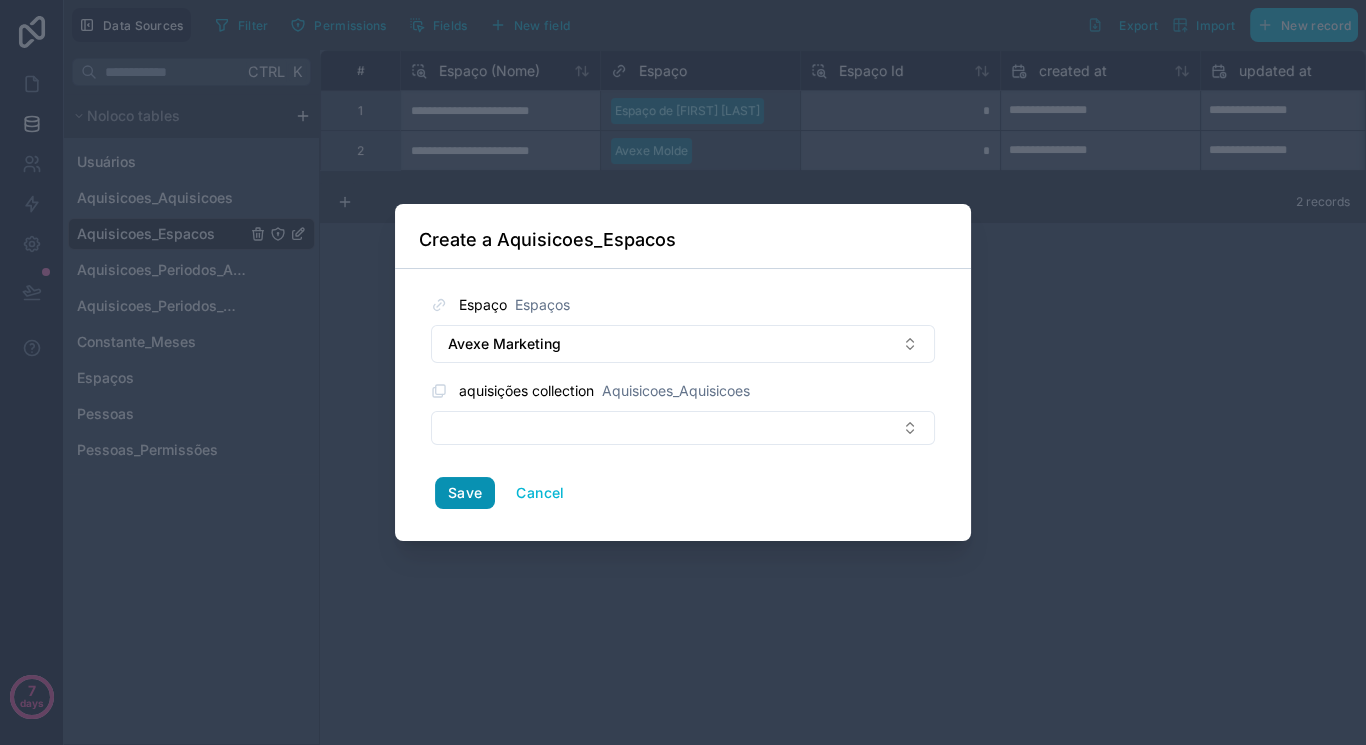click on "Save" at bounding box center [465, 493] 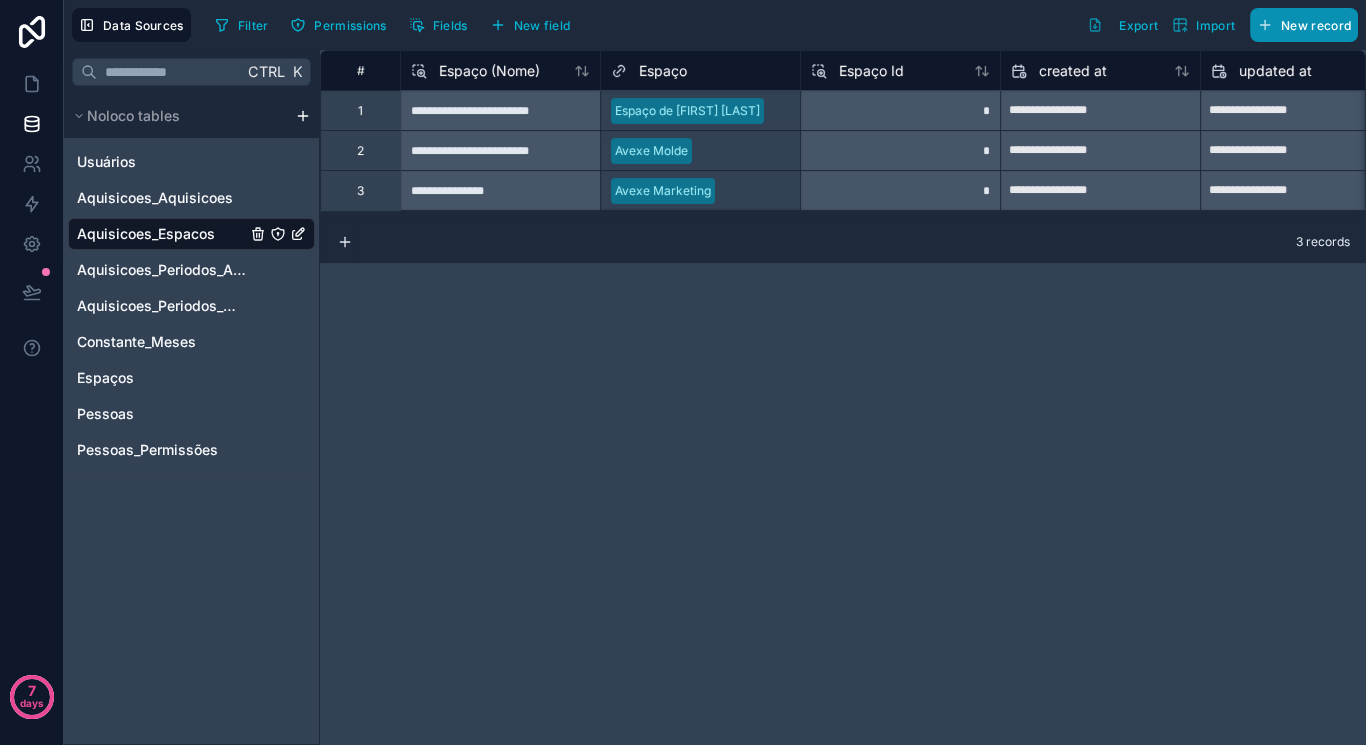 click on "New record" at bounding box center [1316, 25] 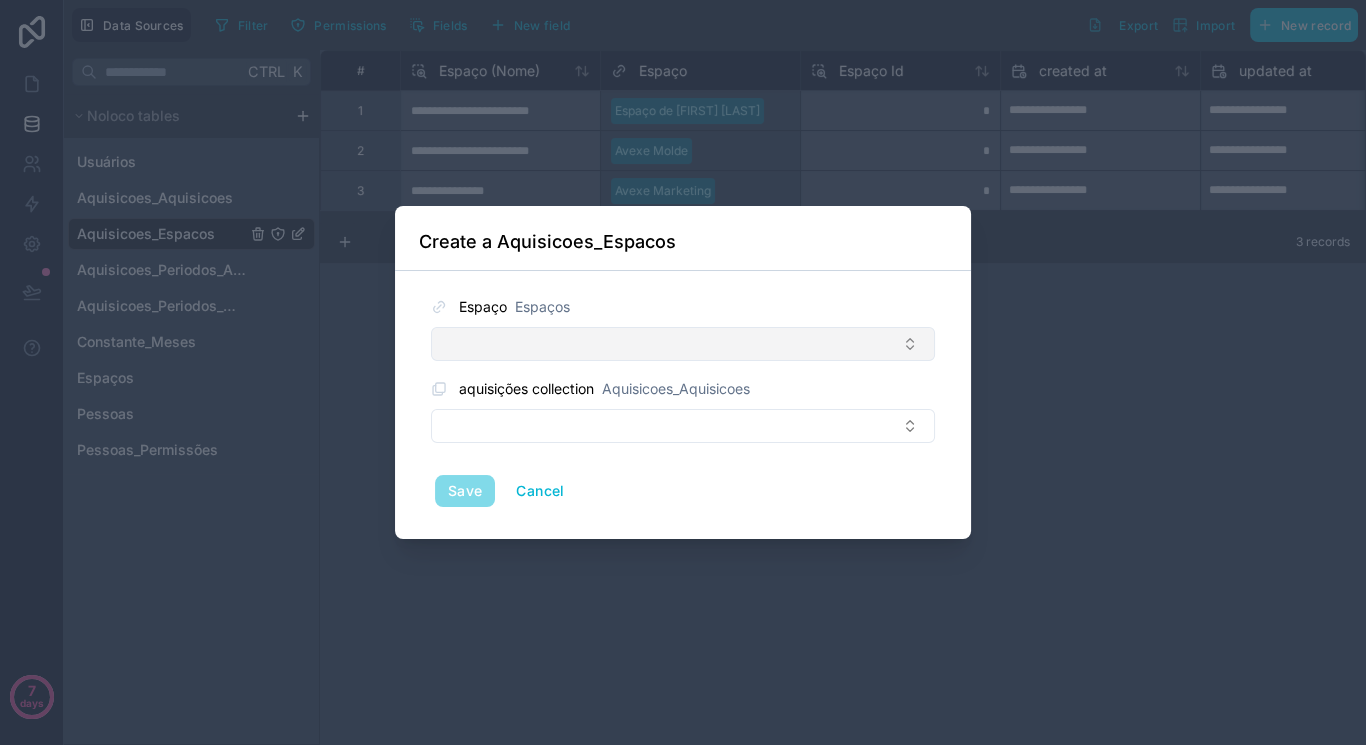 click at bounding box center (683, 344) 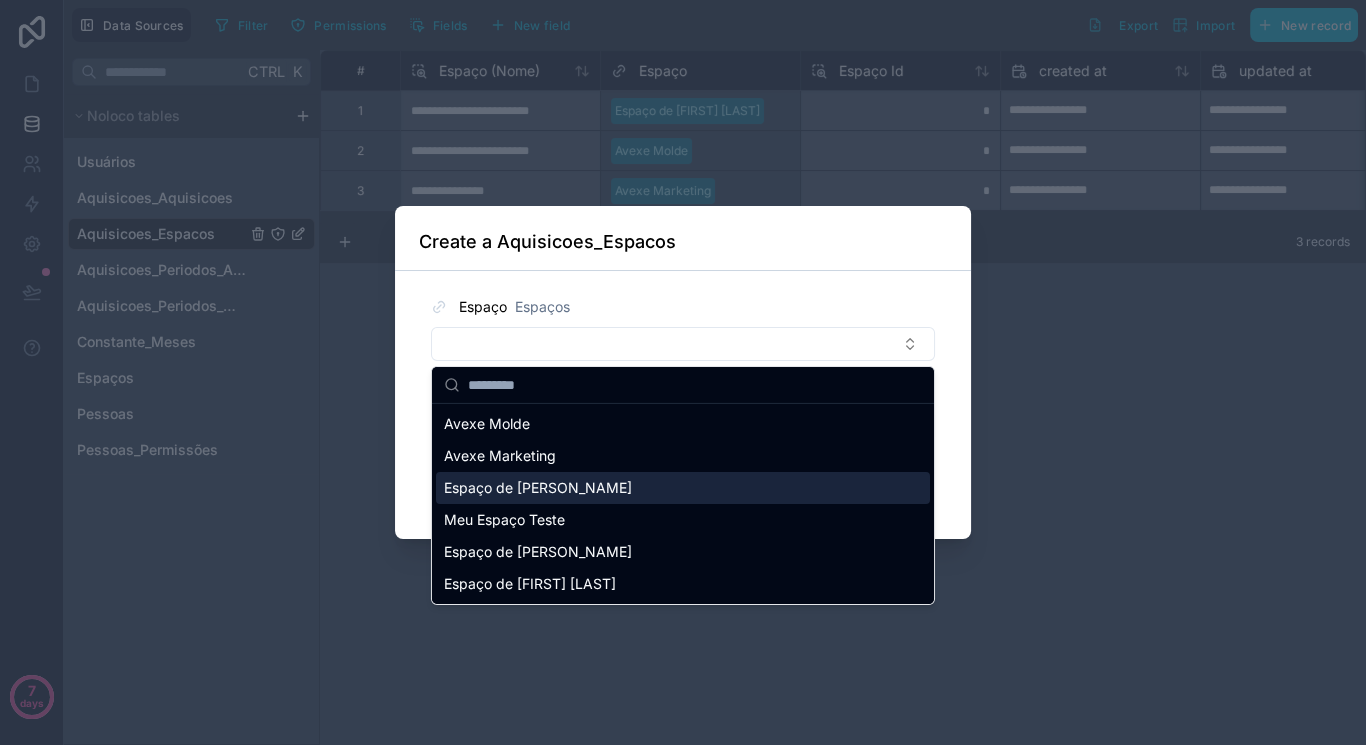 click on "Espaço de [FIRST] [LAST]" at bounding box center [538, 488] 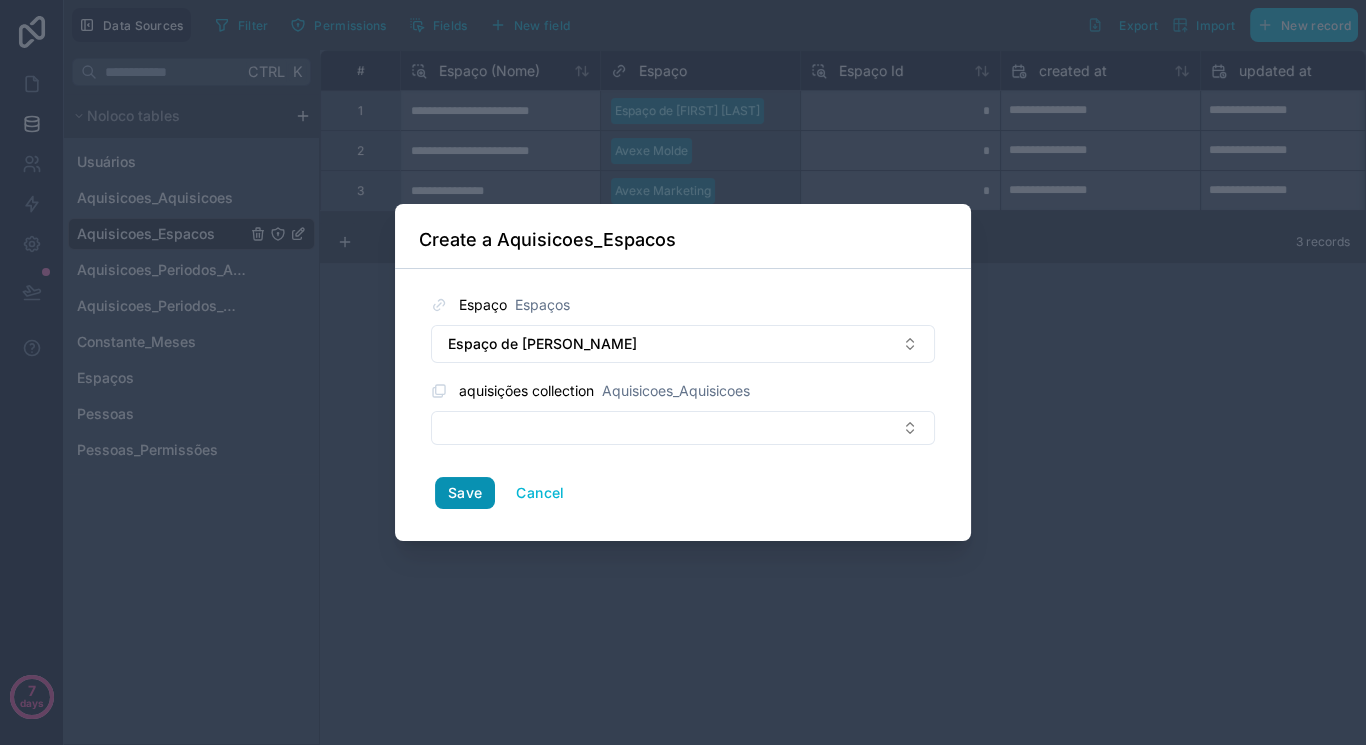 click on "Save" at bounding box center [465, 493] 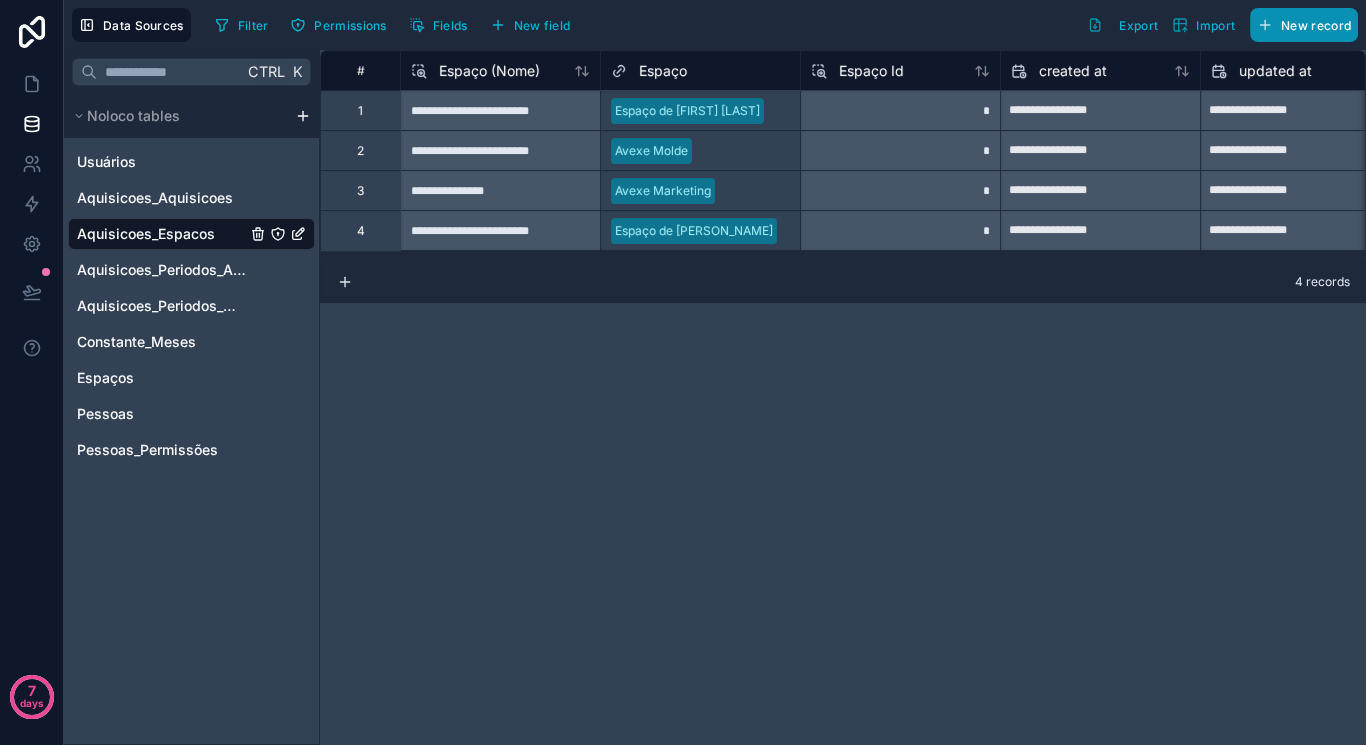 click on "New record" at bounding box center [1304, 25] 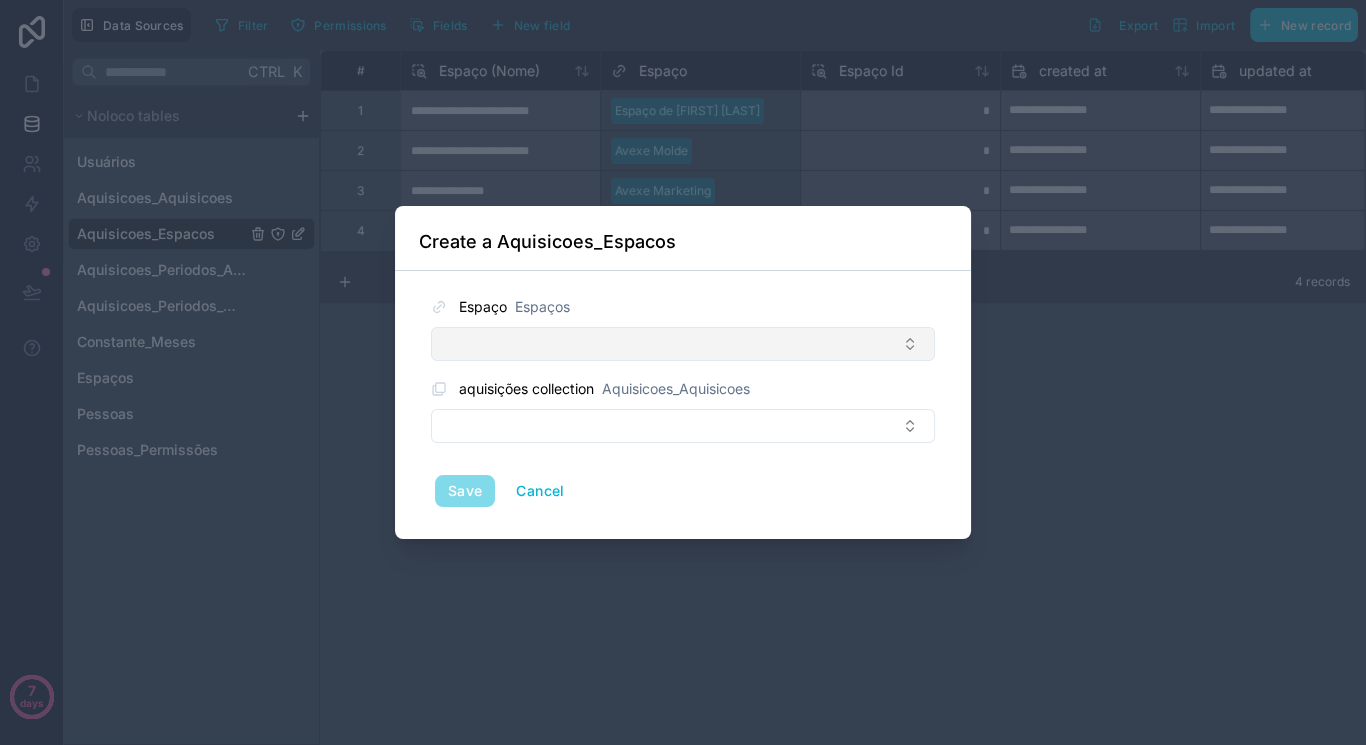 click at bounding box center (683, 344) 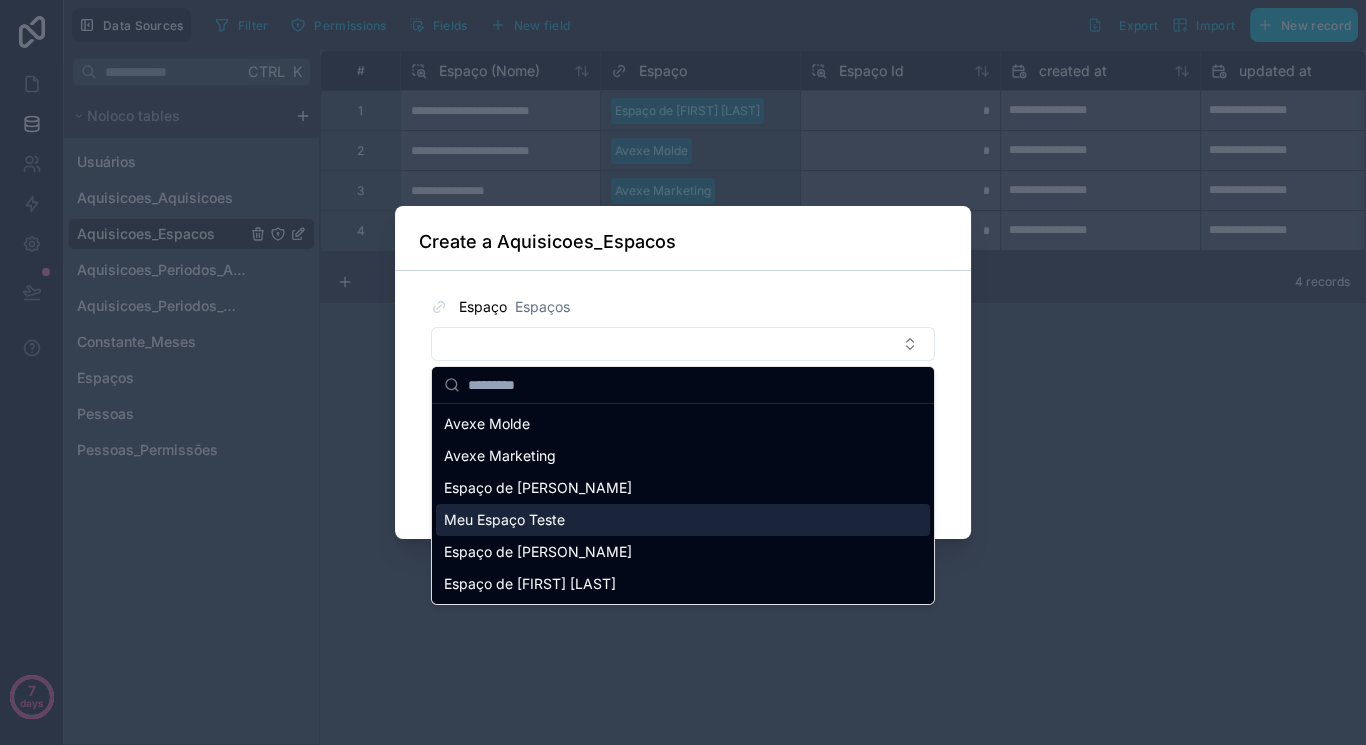click on "Meu Espaço Teste" at bounding box center (683, 520) 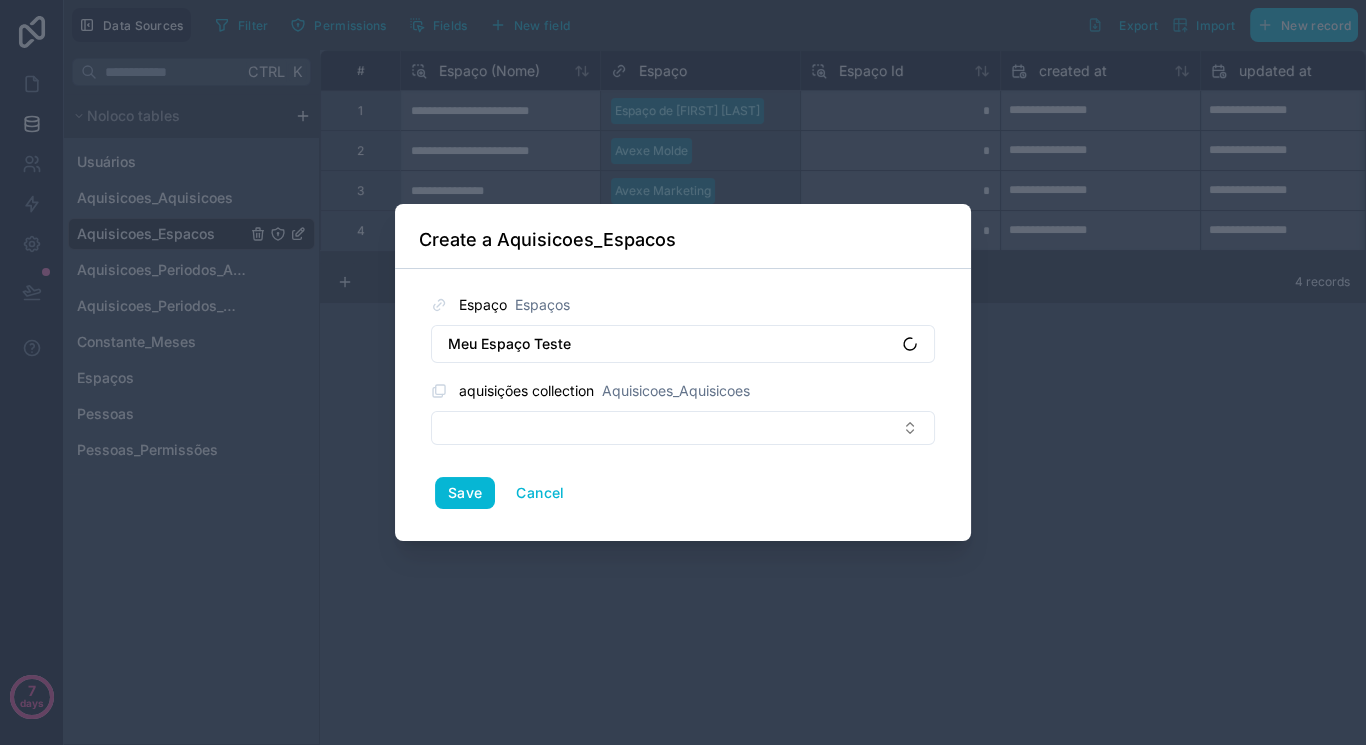 click on "Save Cancel" at bounding box center (683, 493) 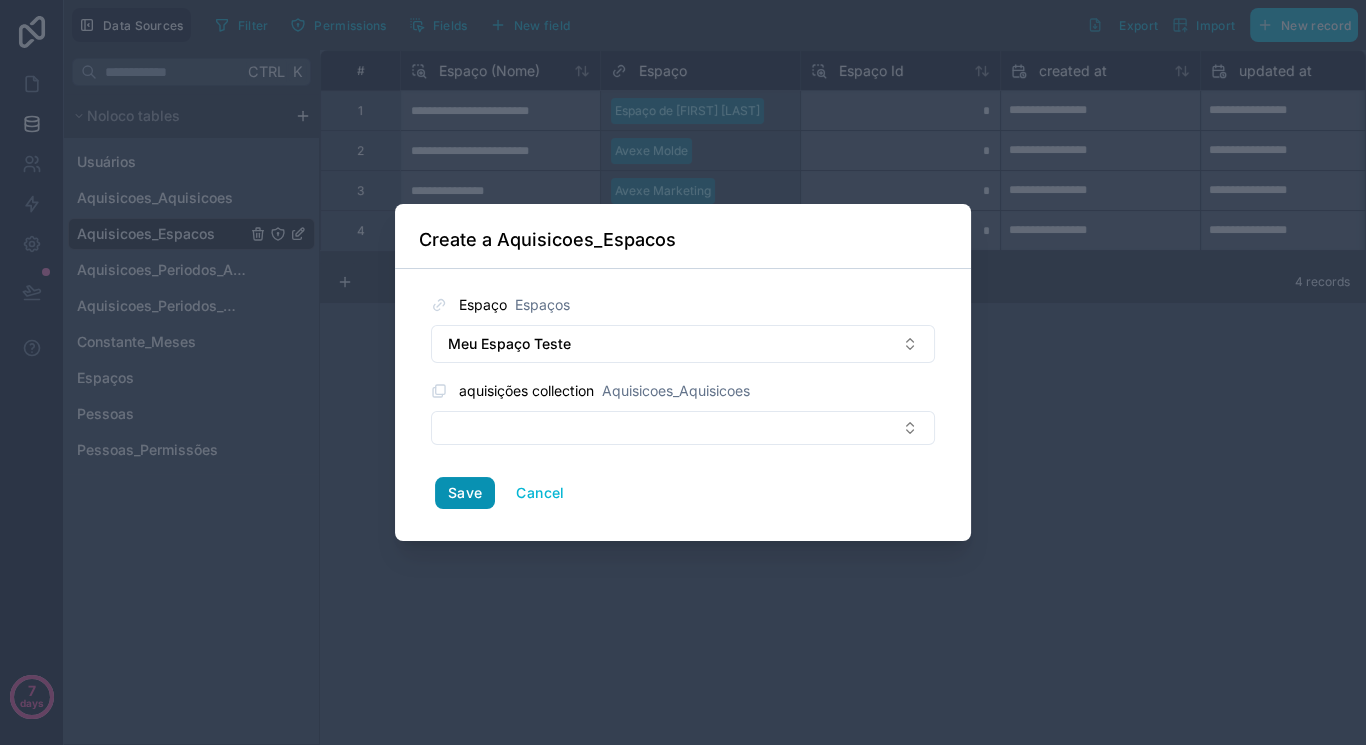 click on "Save" at bounding box center (465, 493) 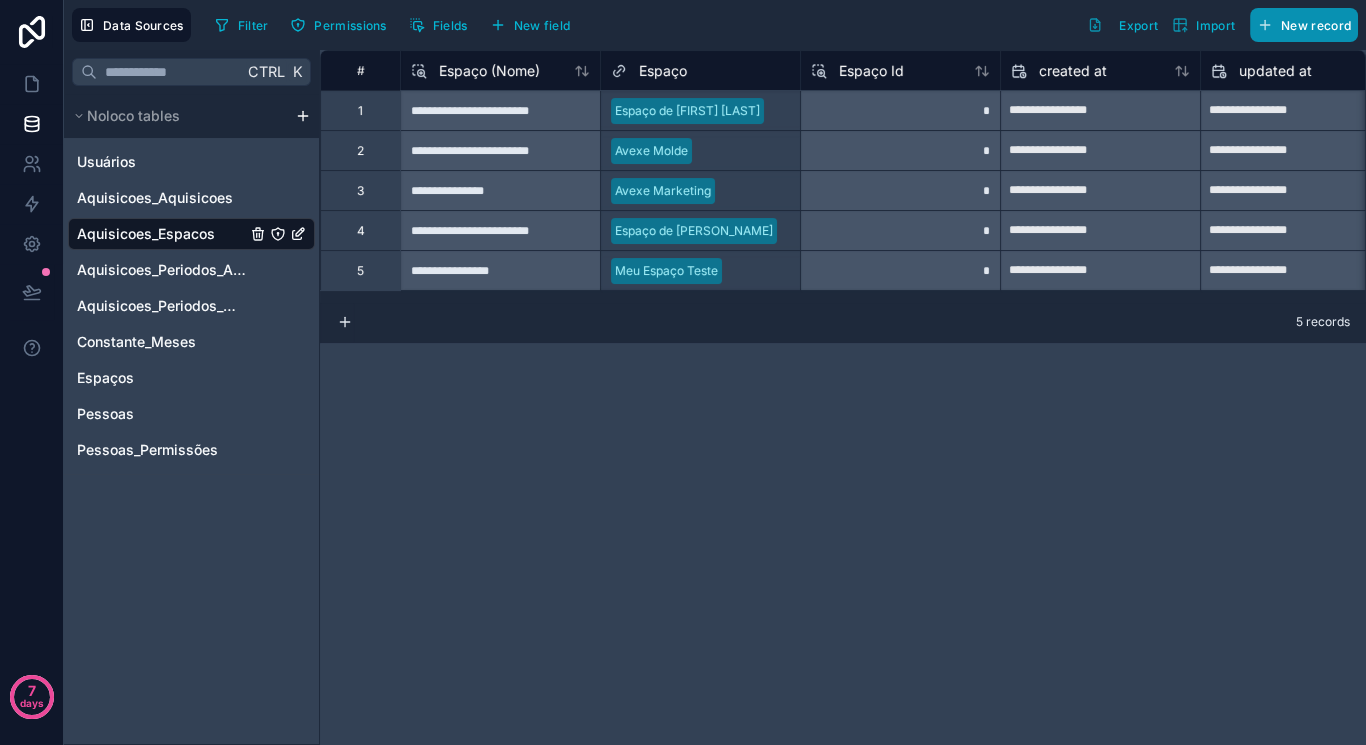click on "New record" at bounding box center (1316, 25) 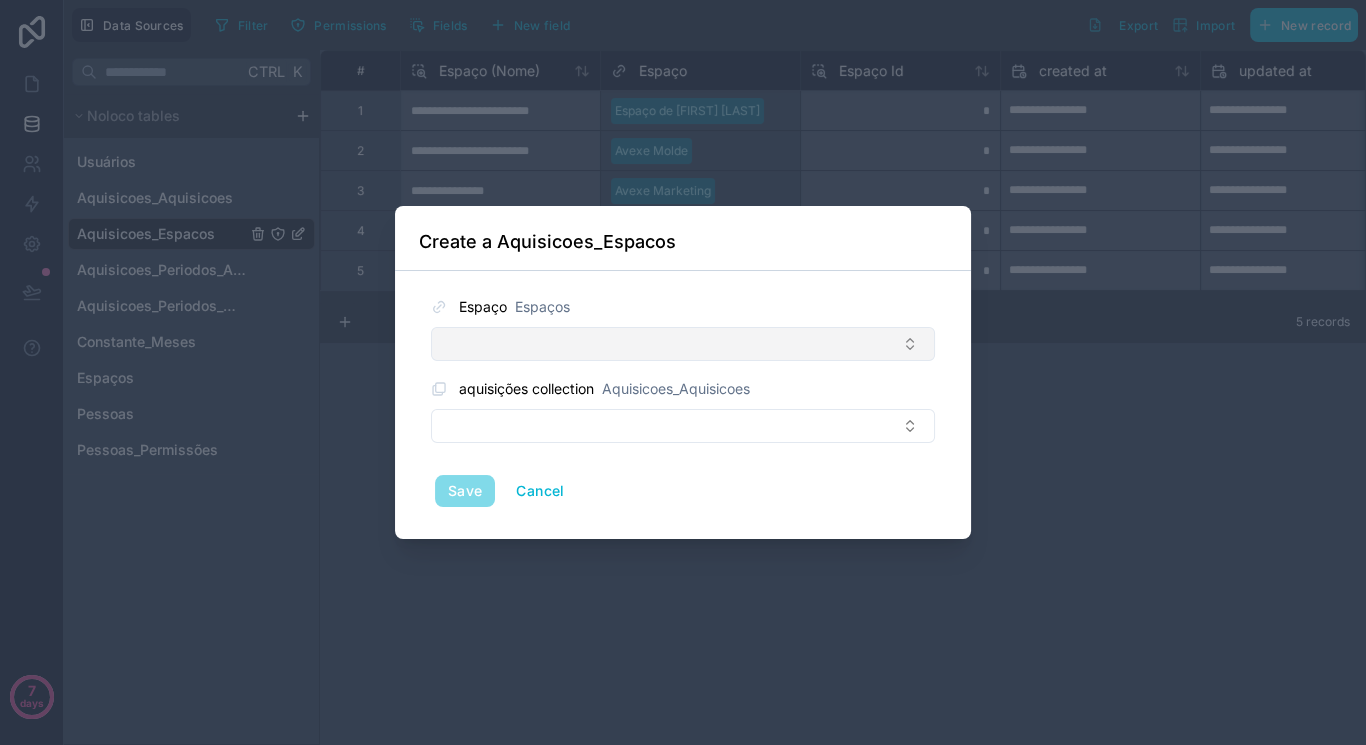 click at bounding box center [683, 344] 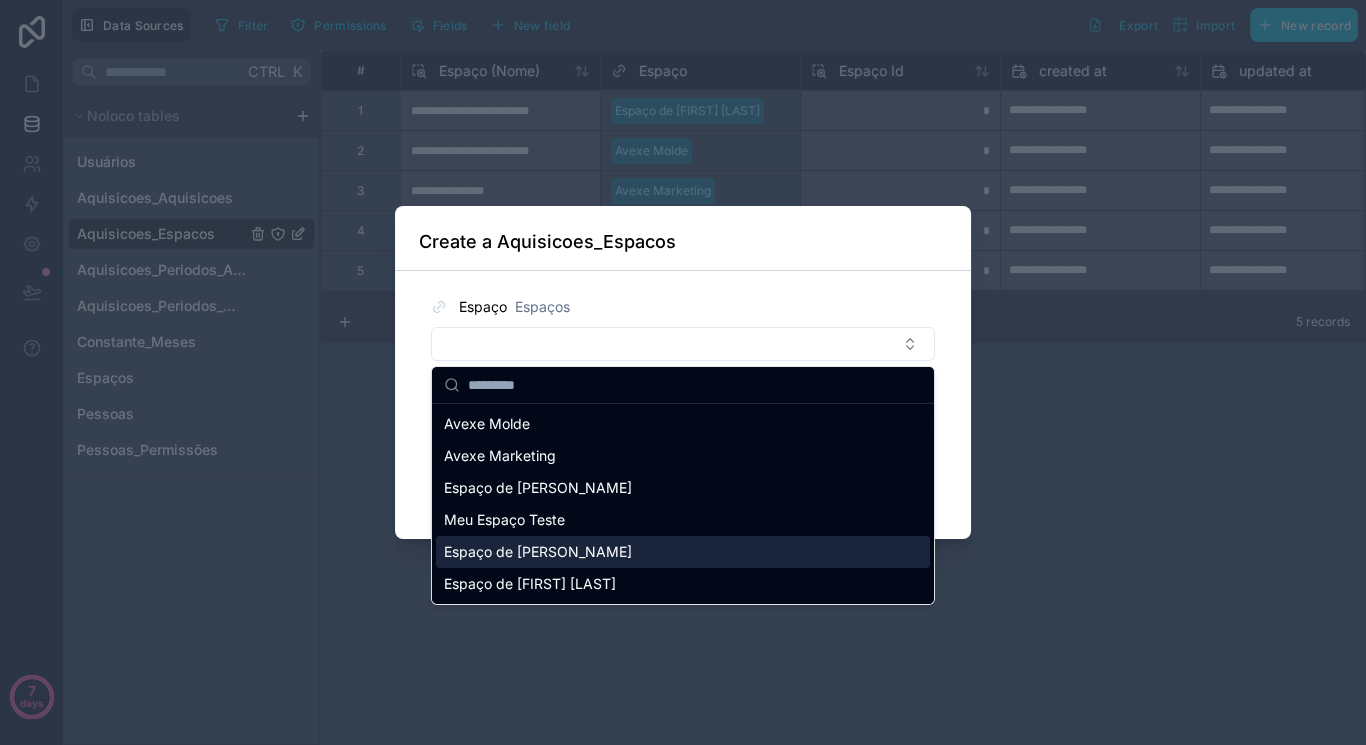click on "Espaço de [NAME]" at bounding box center [683, 552] 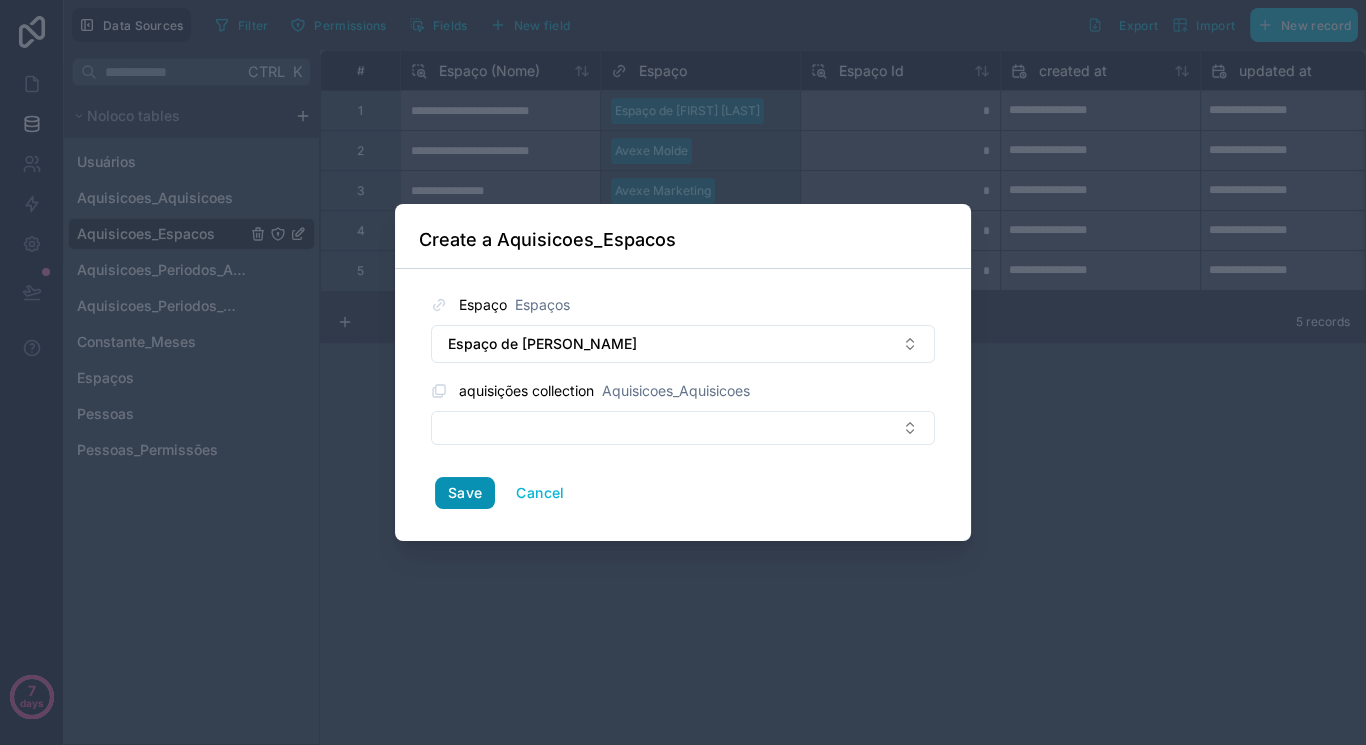 click on "Save" at bounding box center [465, 493] 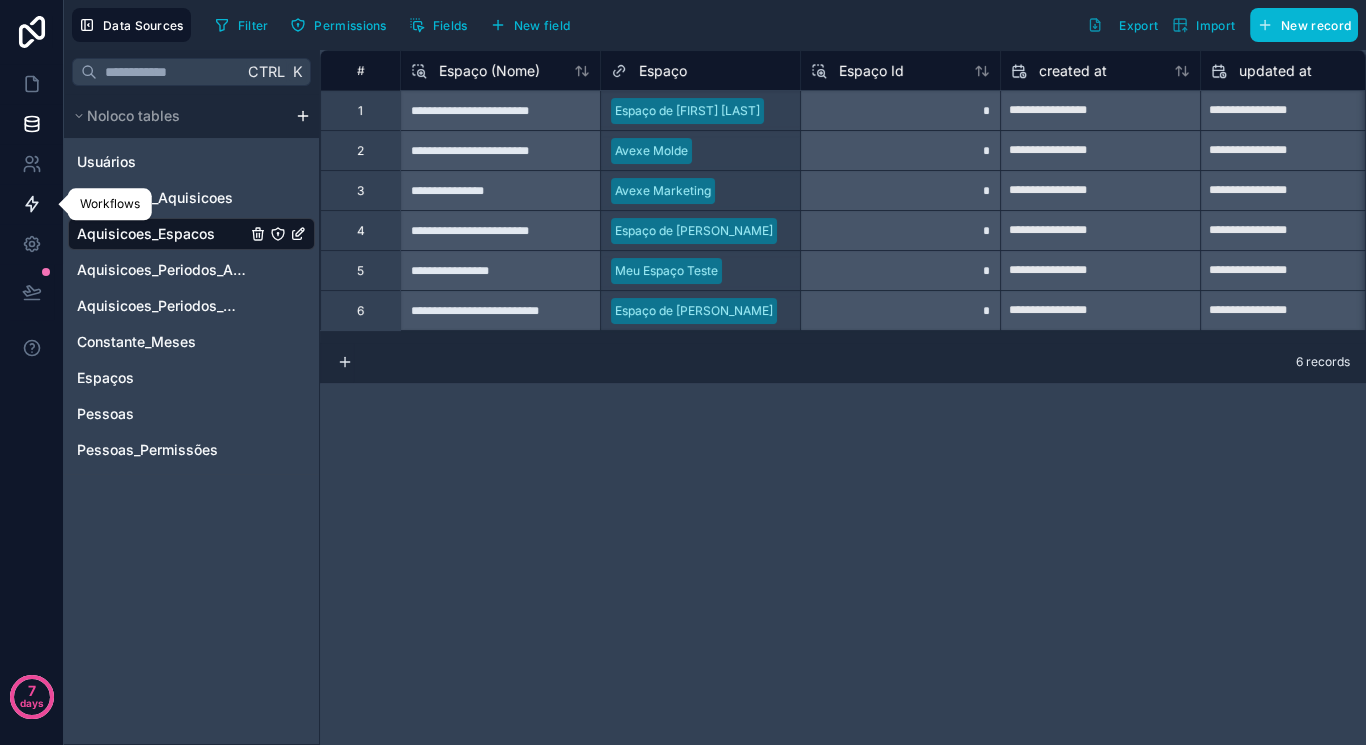 click at bounding box center (31, 204) 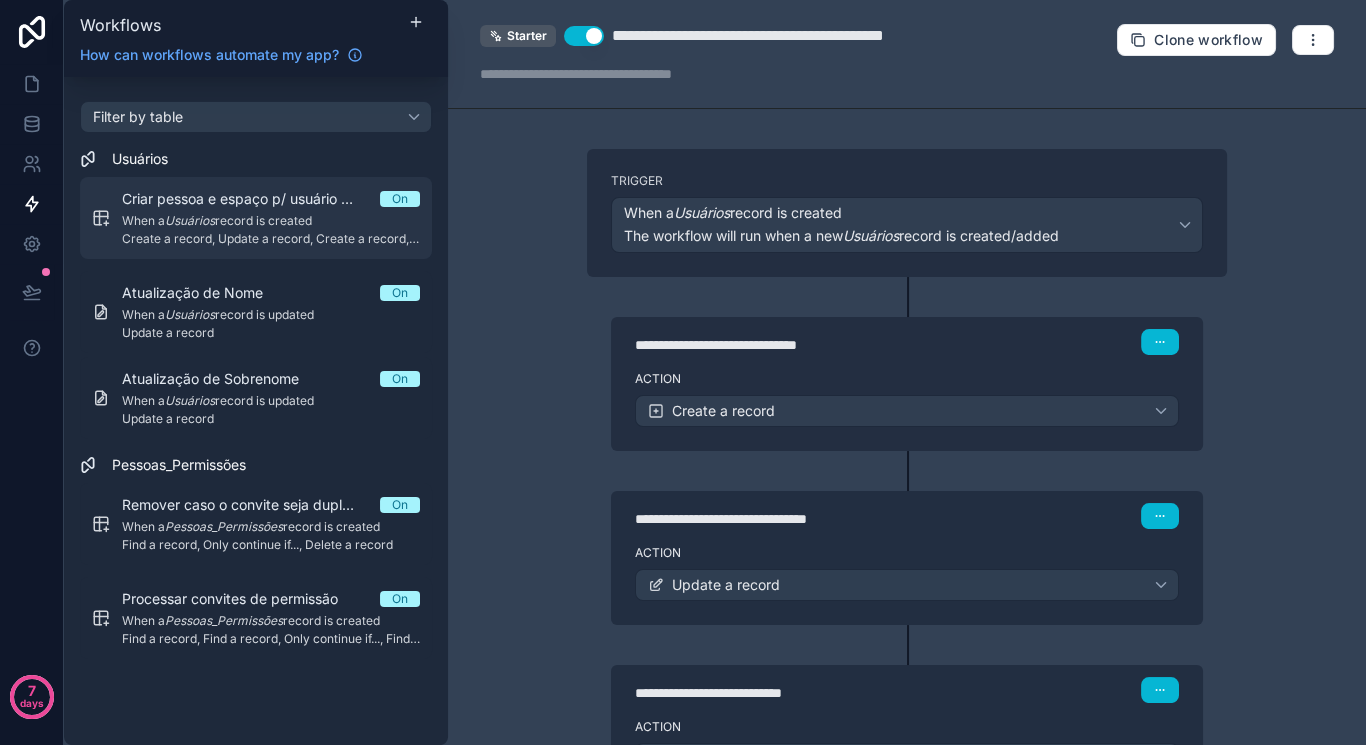 click on "Criar pessoa e espaço p/ usuário recém criado" at bounding box center [251, 199] 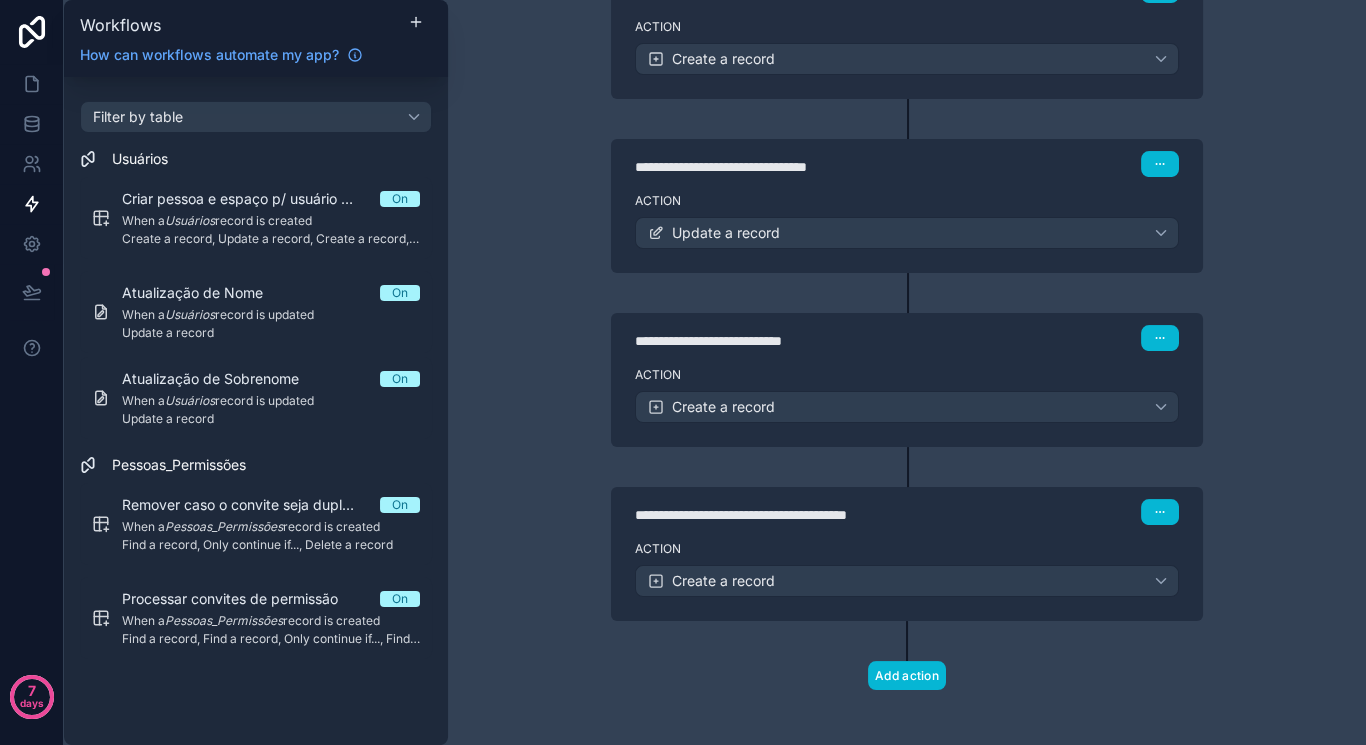 scroll, scrollTop: 353, scrollLeft: 0, axis: vertical 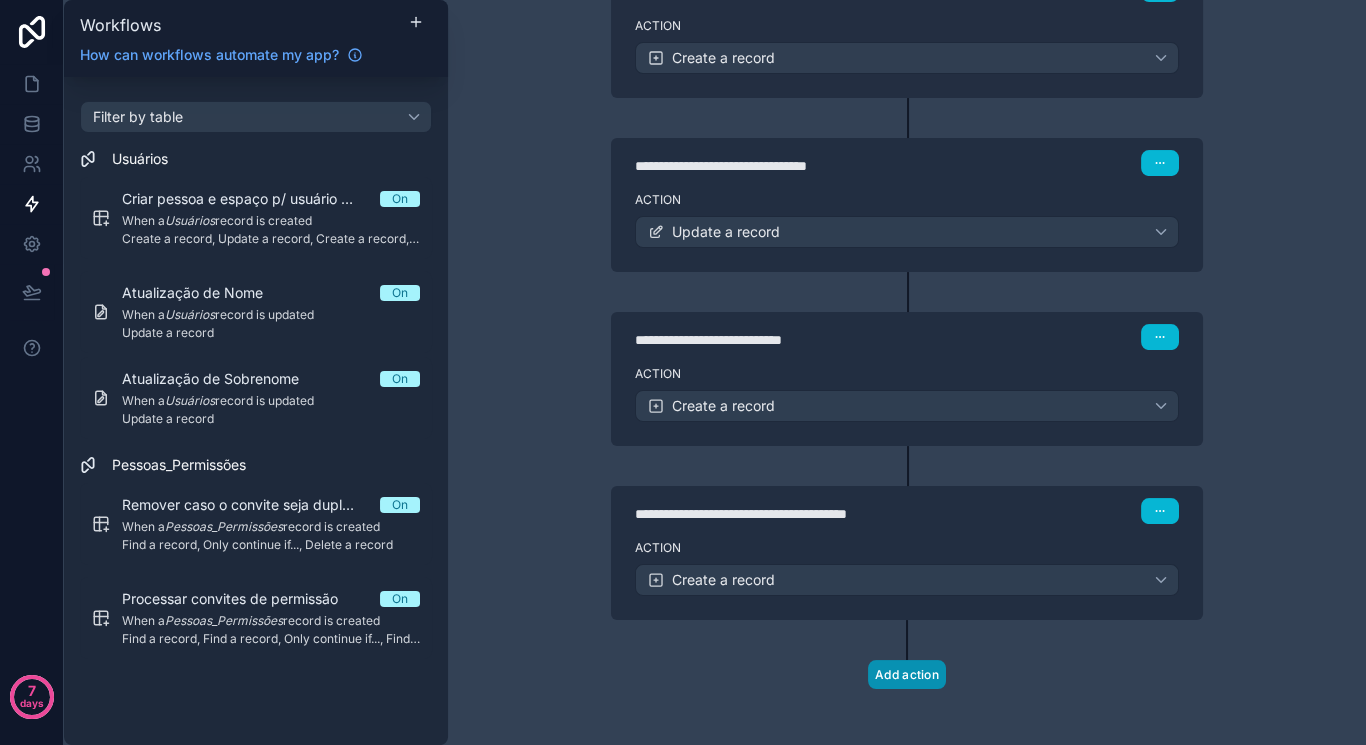 click on "Add action" at bounding box center [907, 674] 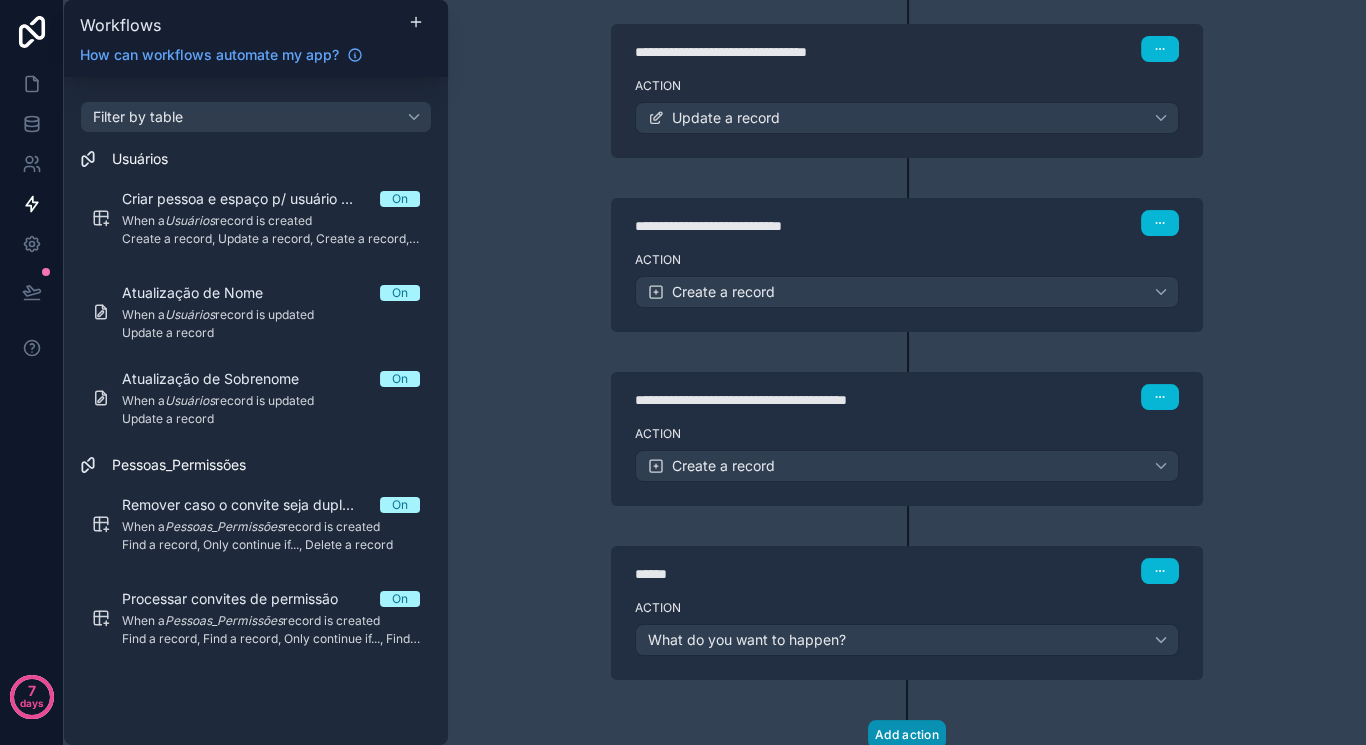 scroll, scrollTop: 526, scrollLeft: 0, axis: vertical 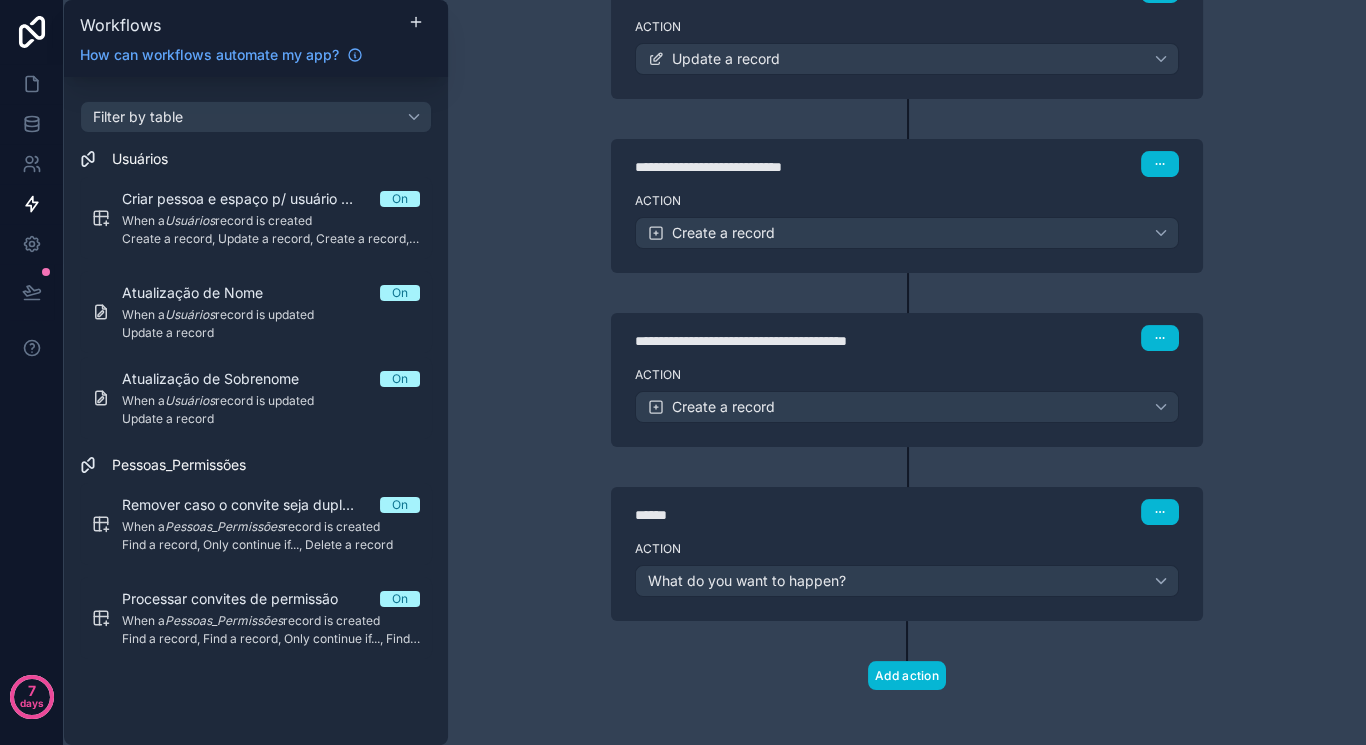 click on "******" at bounding box center [785, 515] 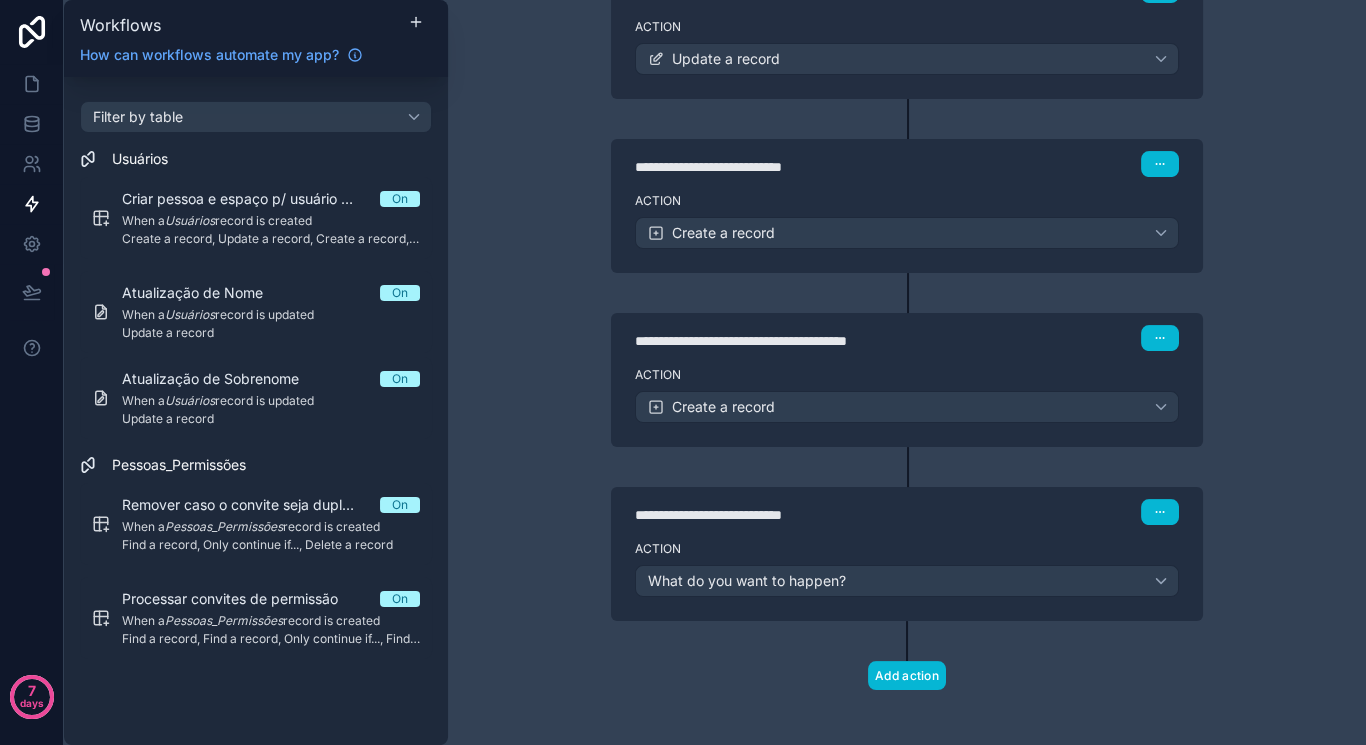 click on "Action" at bounding box center [907, 549] 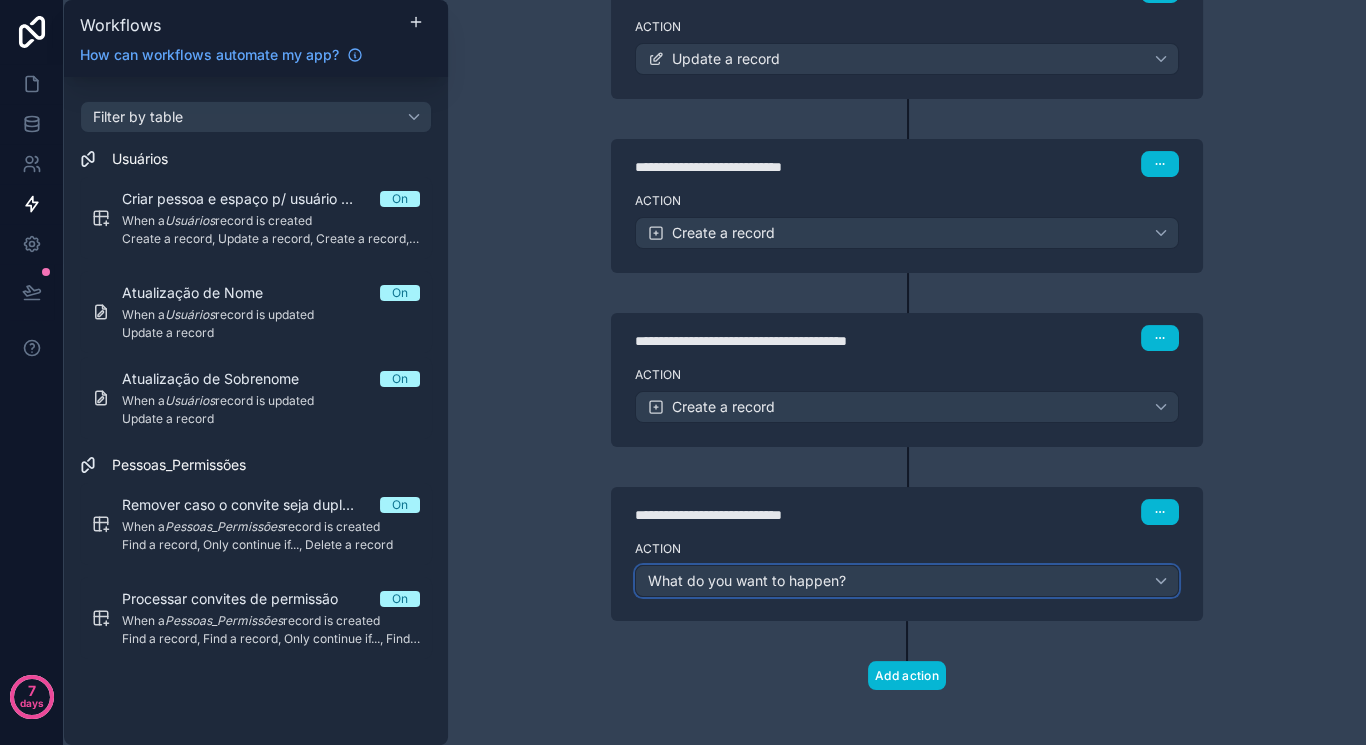click on "What do you want to happen?" at bounding box center [907, 581] 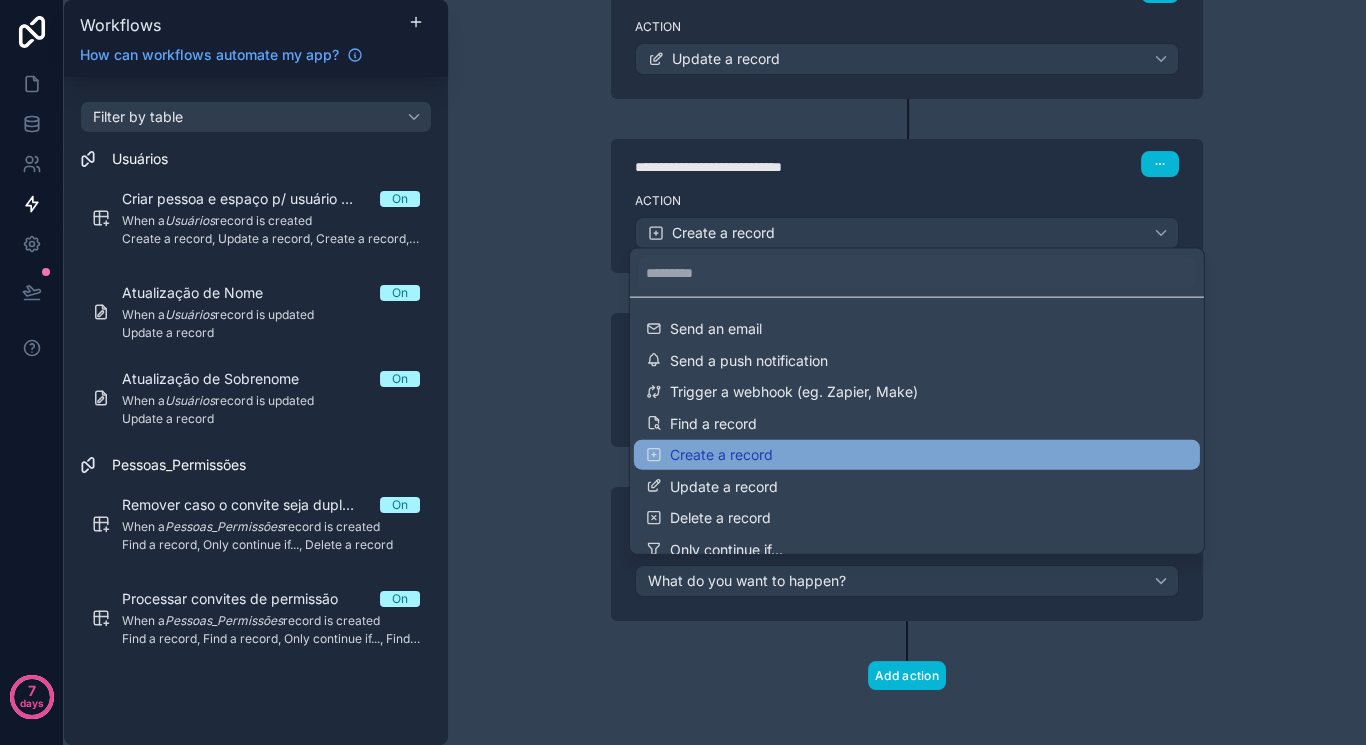 click on "Create a record" at bounding box center [721, 455] 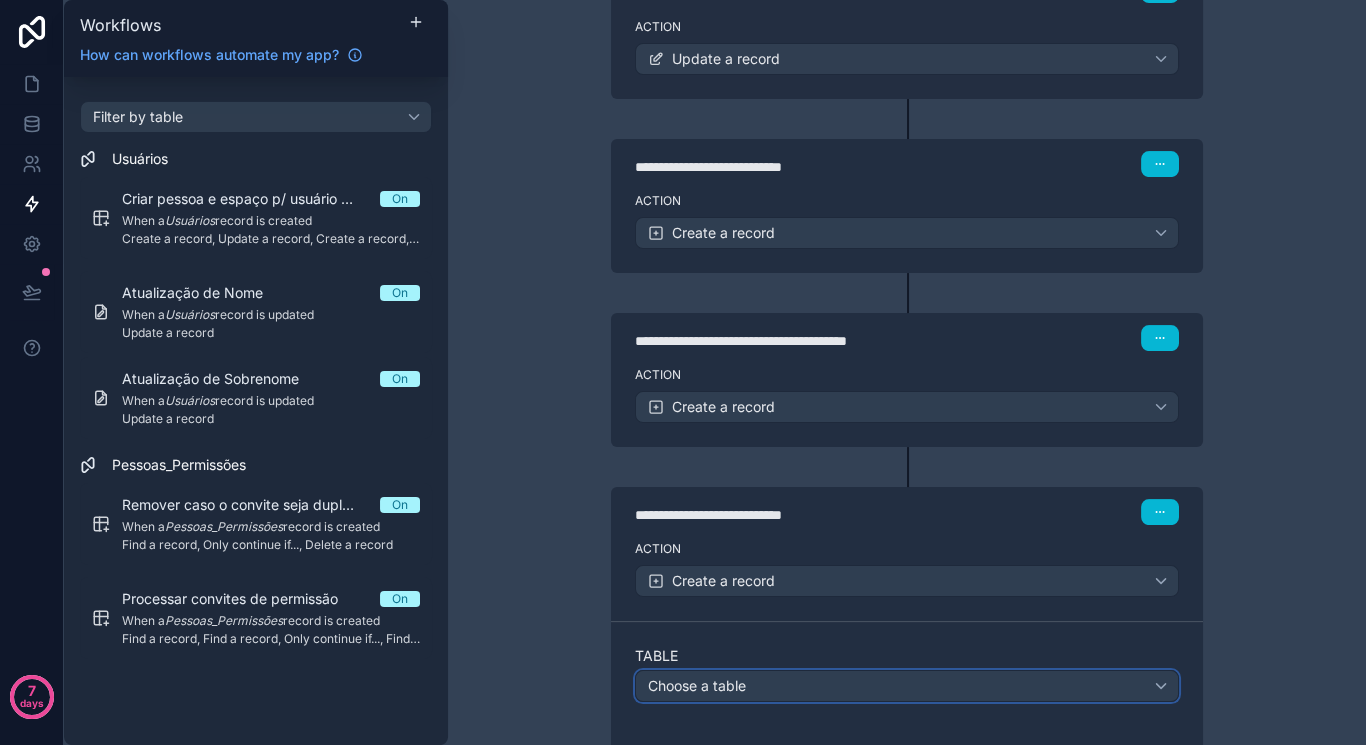click on "Choose a table" at bounding box center [907, 686] 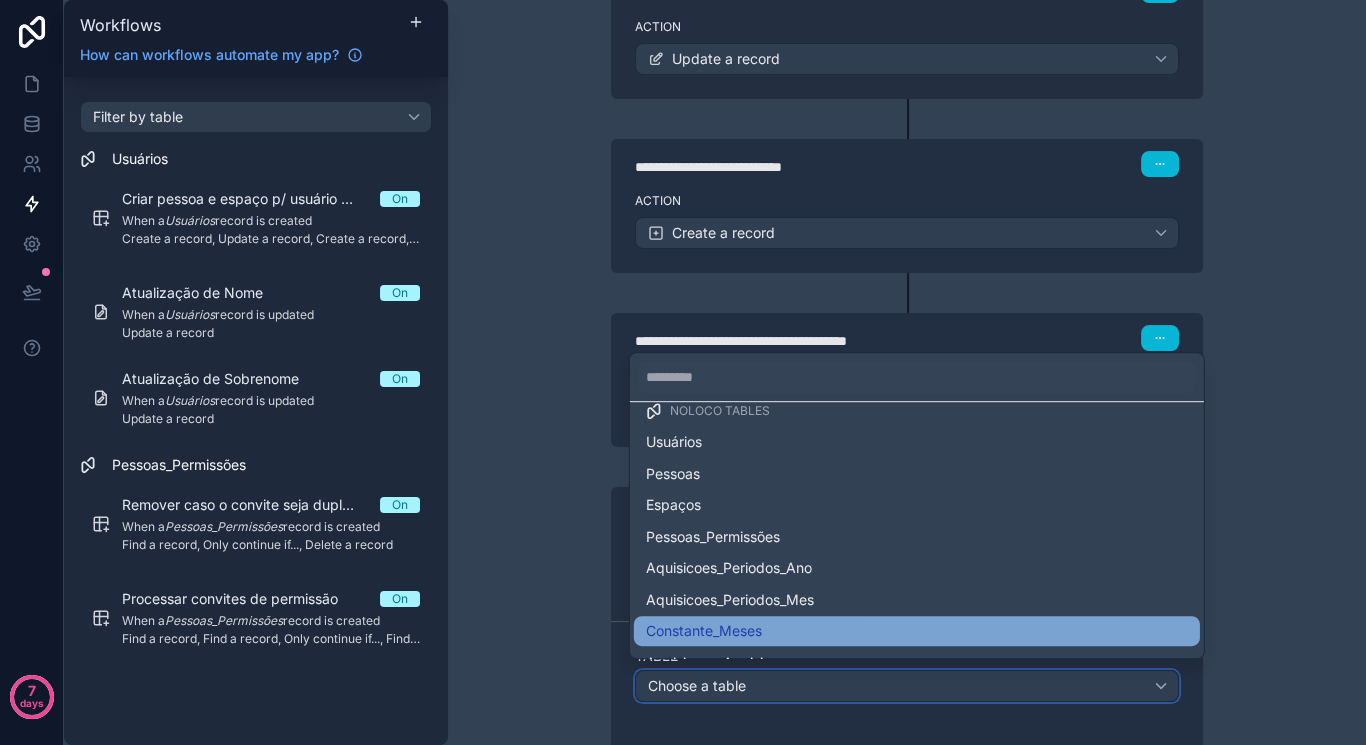 scroll, scrollTop: 75, scrollLeft: 0, axis: vertical 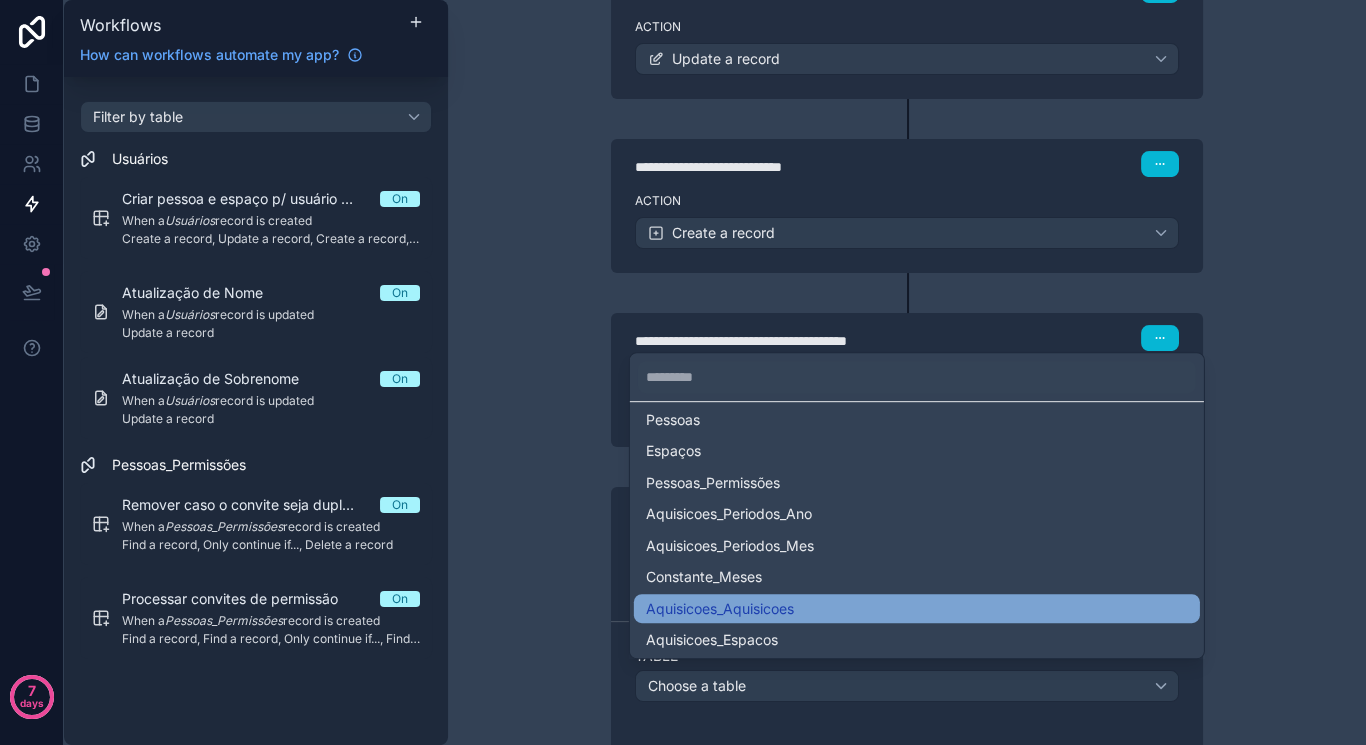 click on "Aquisicoes_Aquisicoes" at bounding box center [917, 609] 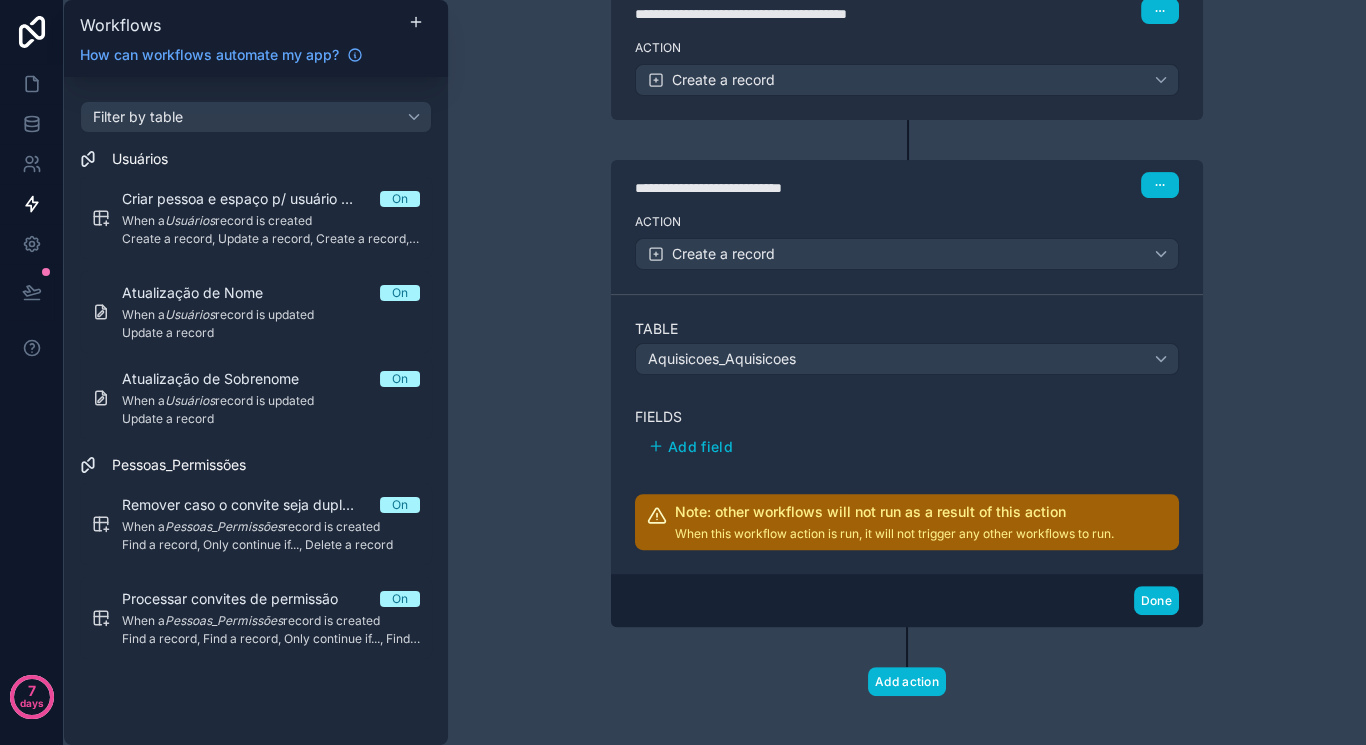 scroll, scrollTop: 858, scrollLeft: 0, axis: vertical 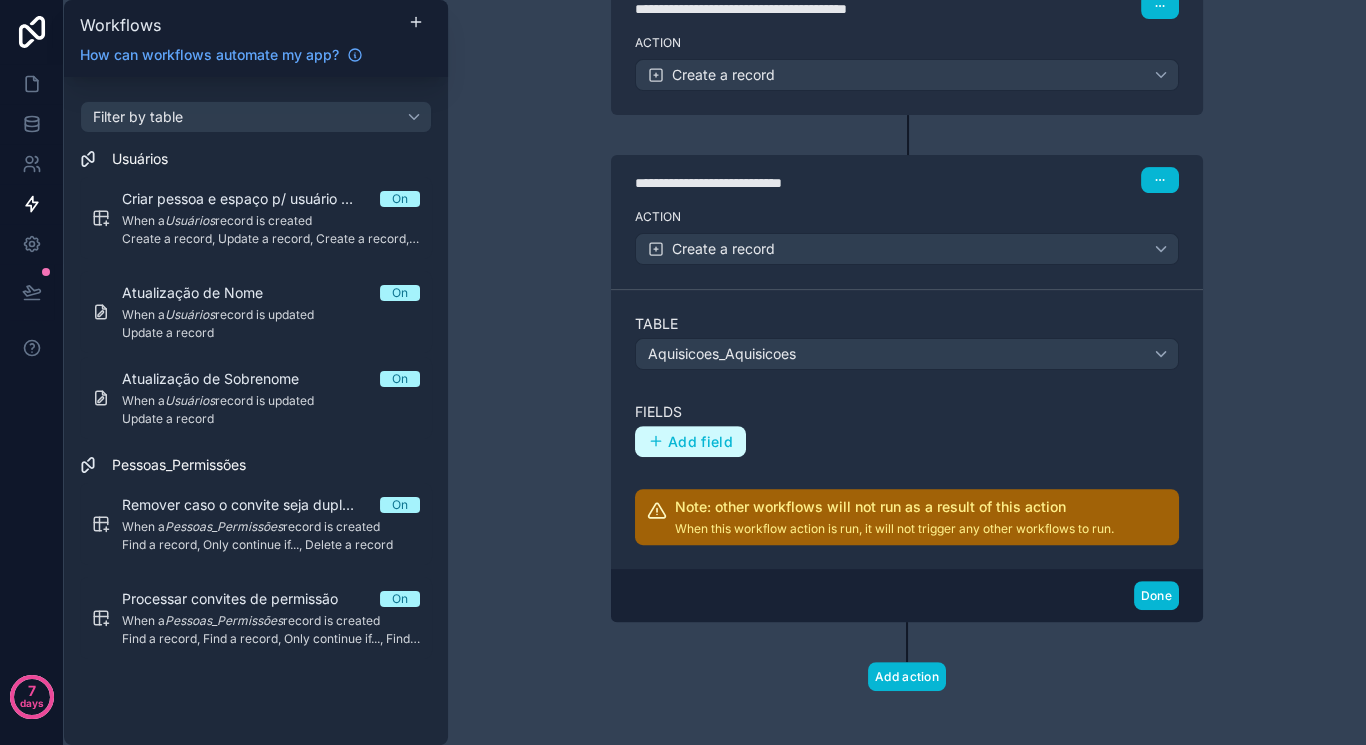 click on "Add field" at bounding box center (700, 442) 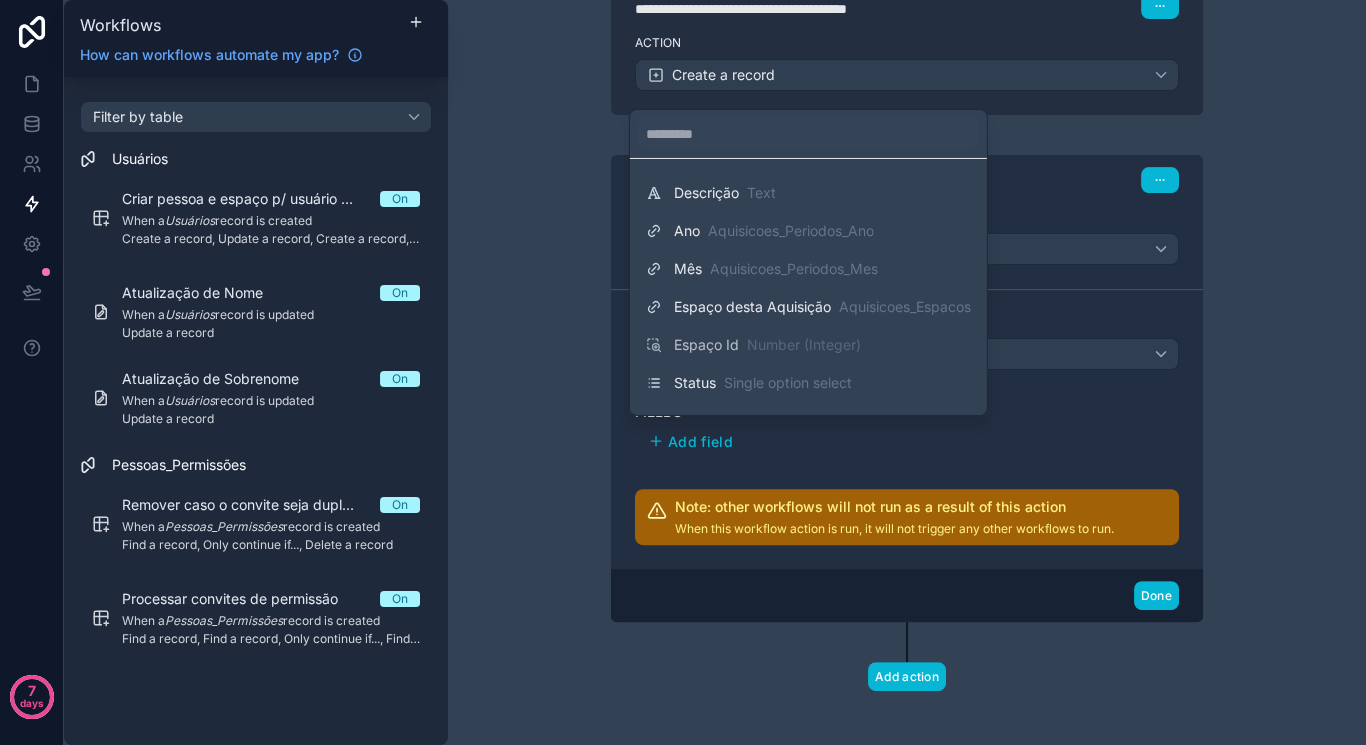 click at bounding box center [683, 372] 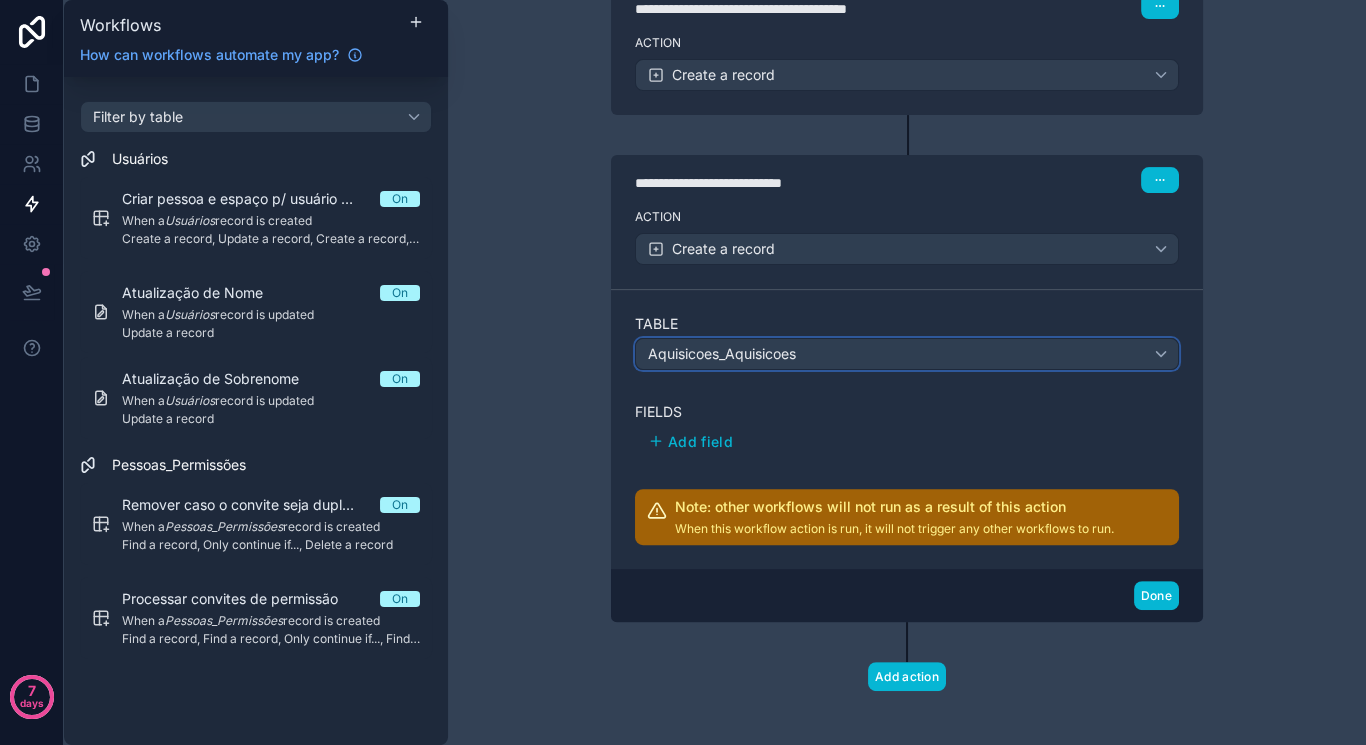 click on "Aquisicoes_Aquisicoes" at bounding box center (907, 354) 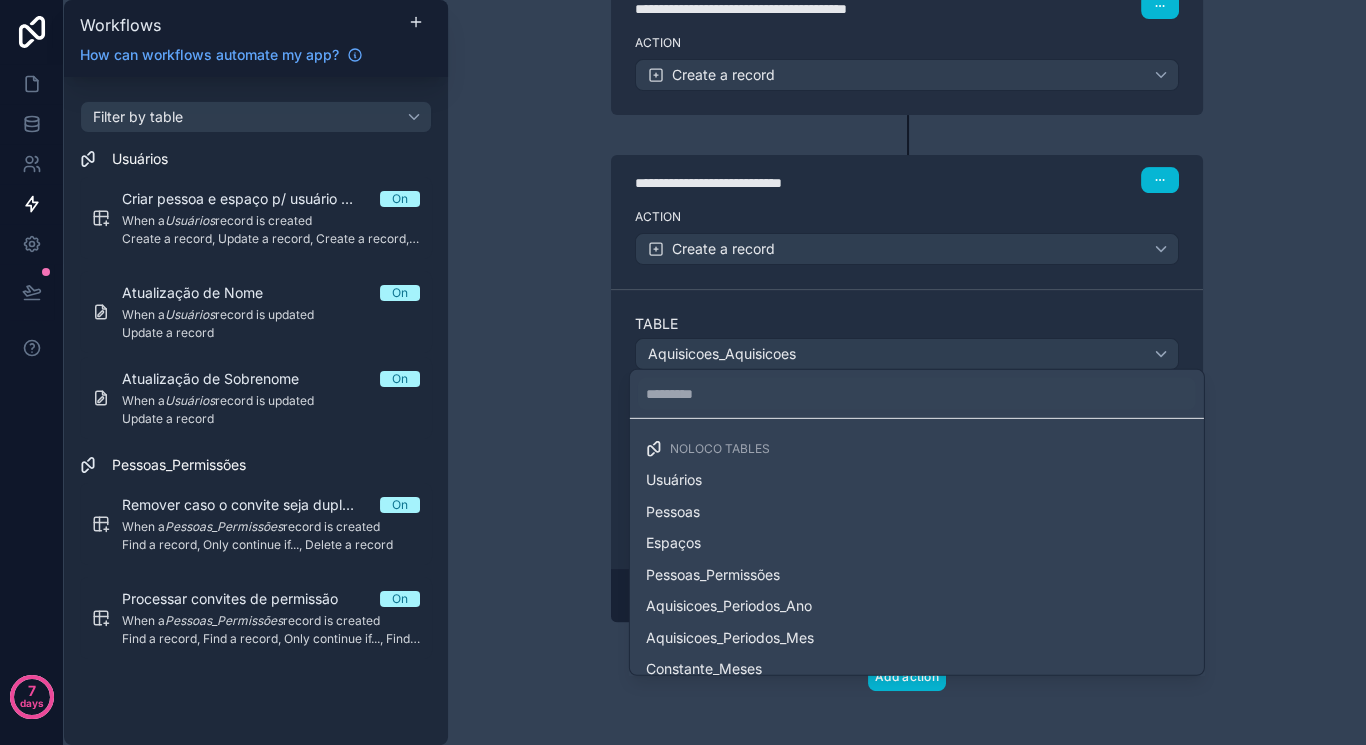 click at bounding box center (683, 372) 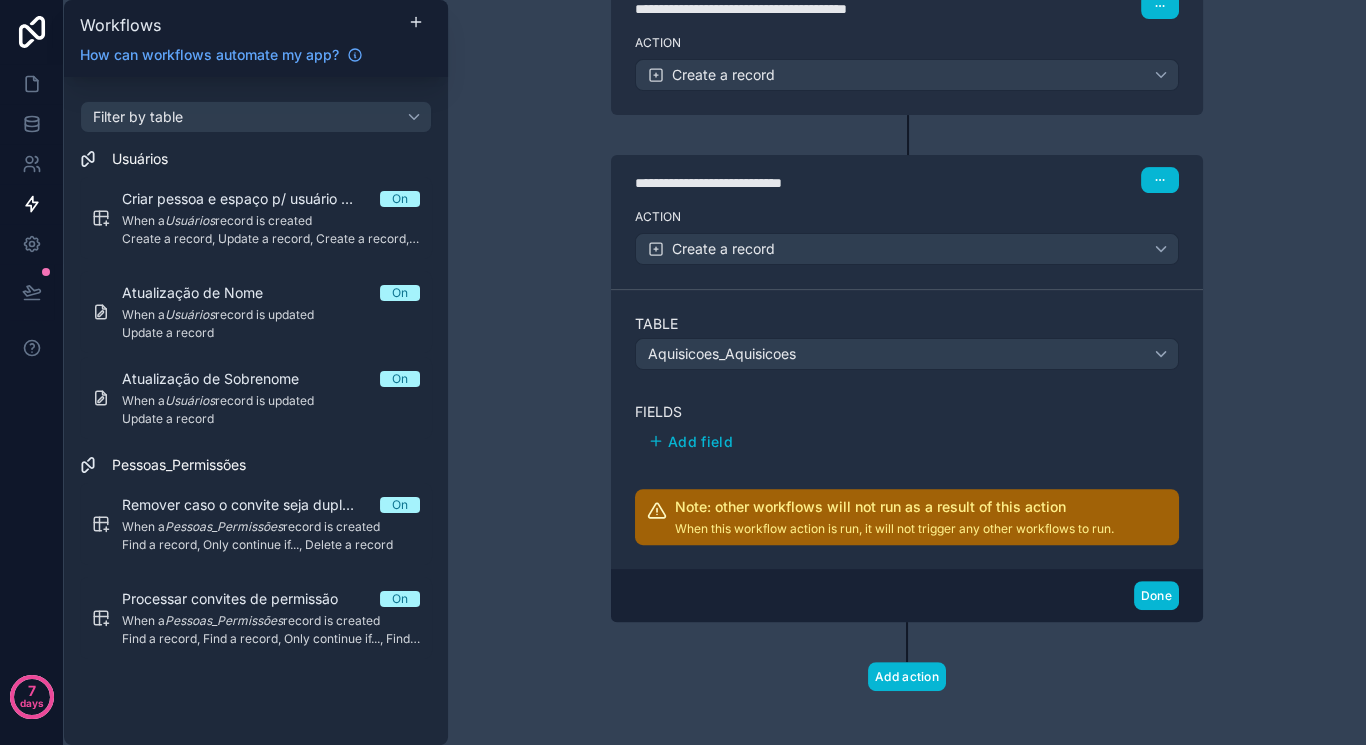 click on "**********" at bounding box center [785, 183] 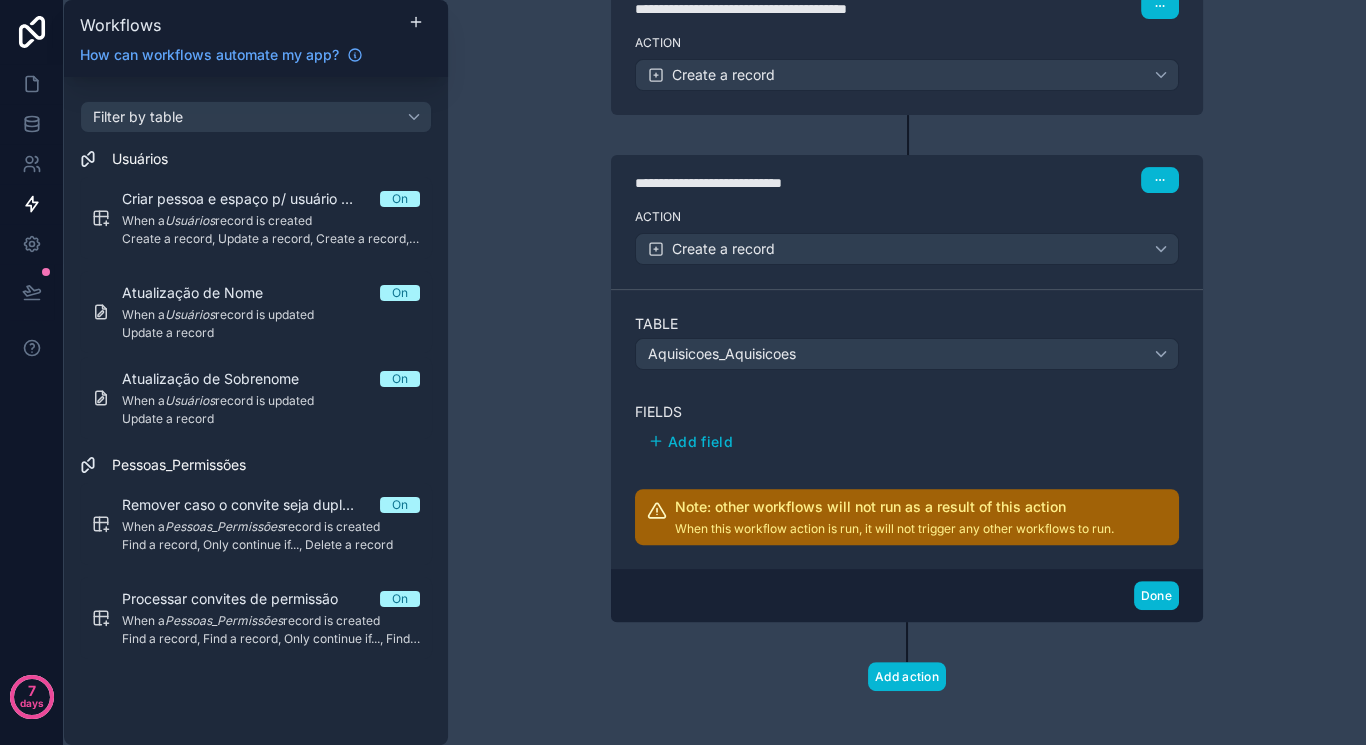 type on "**********" 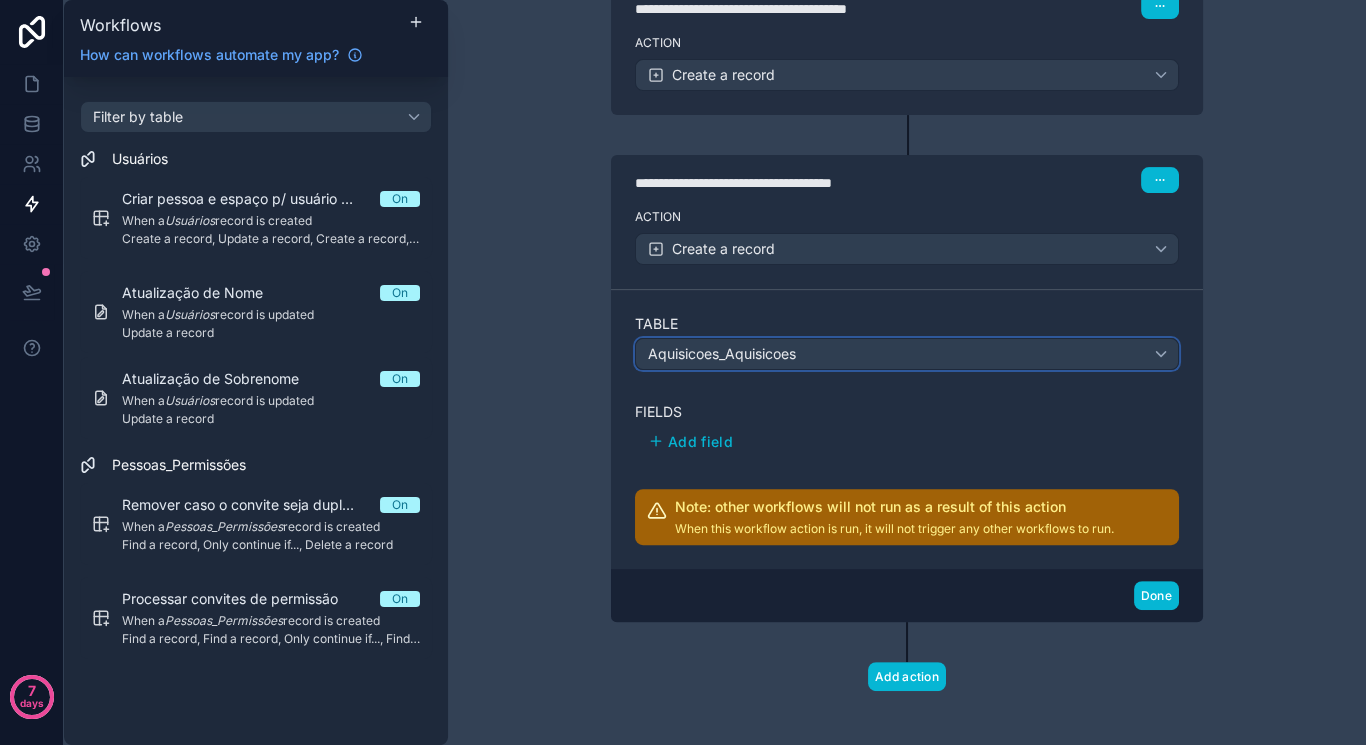 click on "Aquisicoes_Aquisicoes" at bounding box center [907, 354] 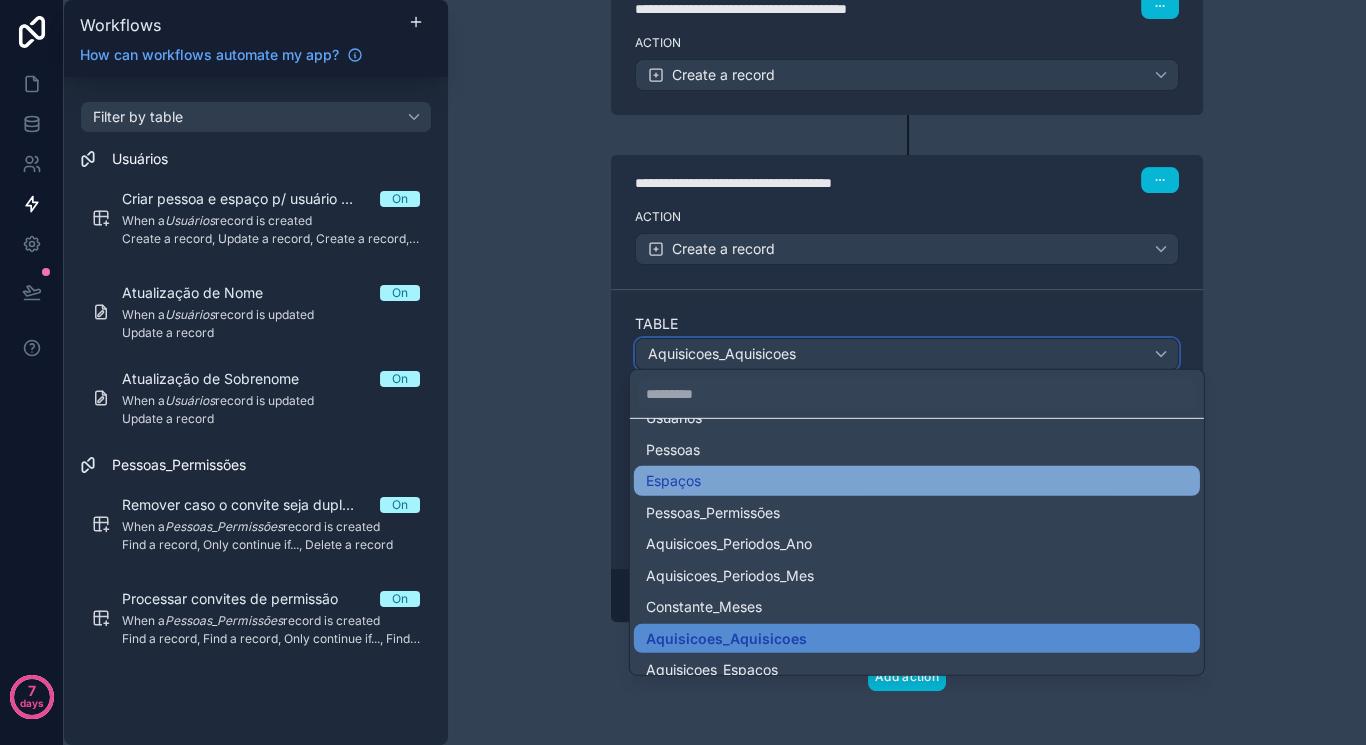 scroll, scrollTop: 75, scrollLeft: 0, axis: vertical 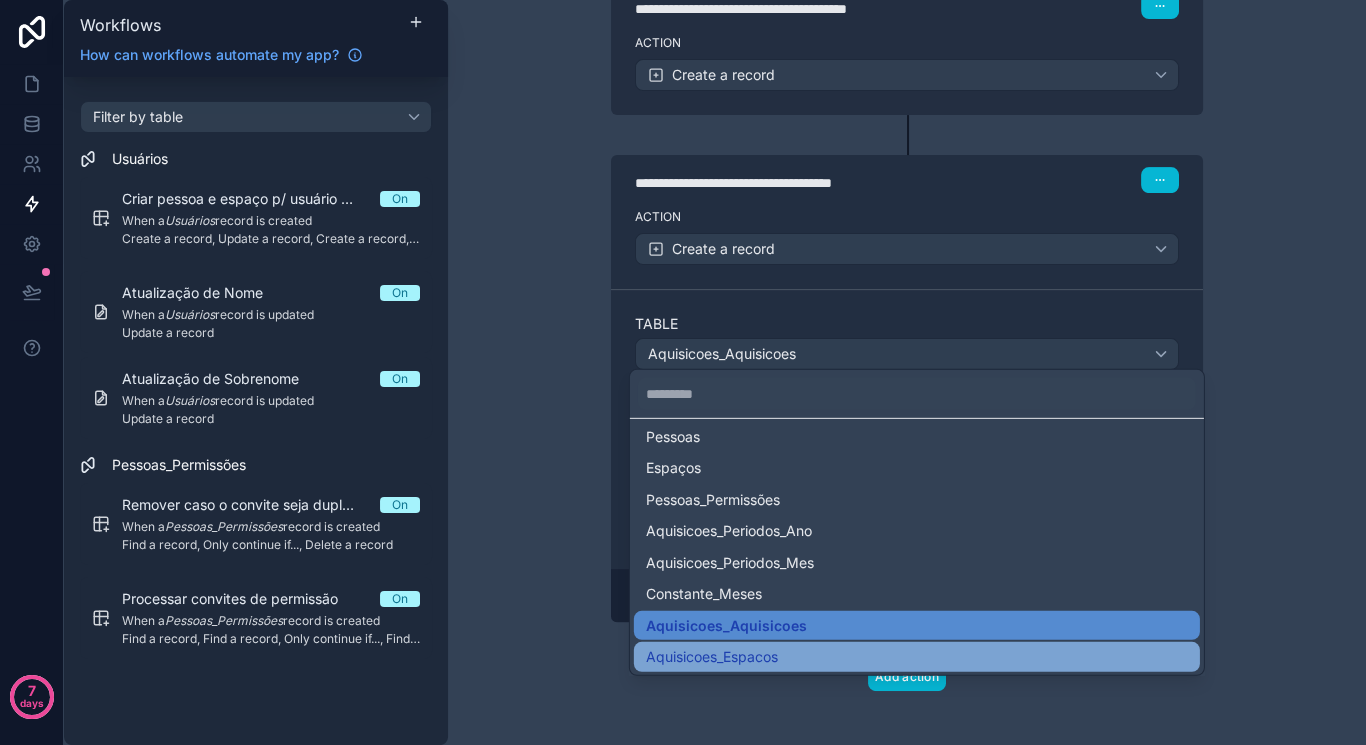 click on "Aquisicoes_Espacos" at bounding box center (917, 657) 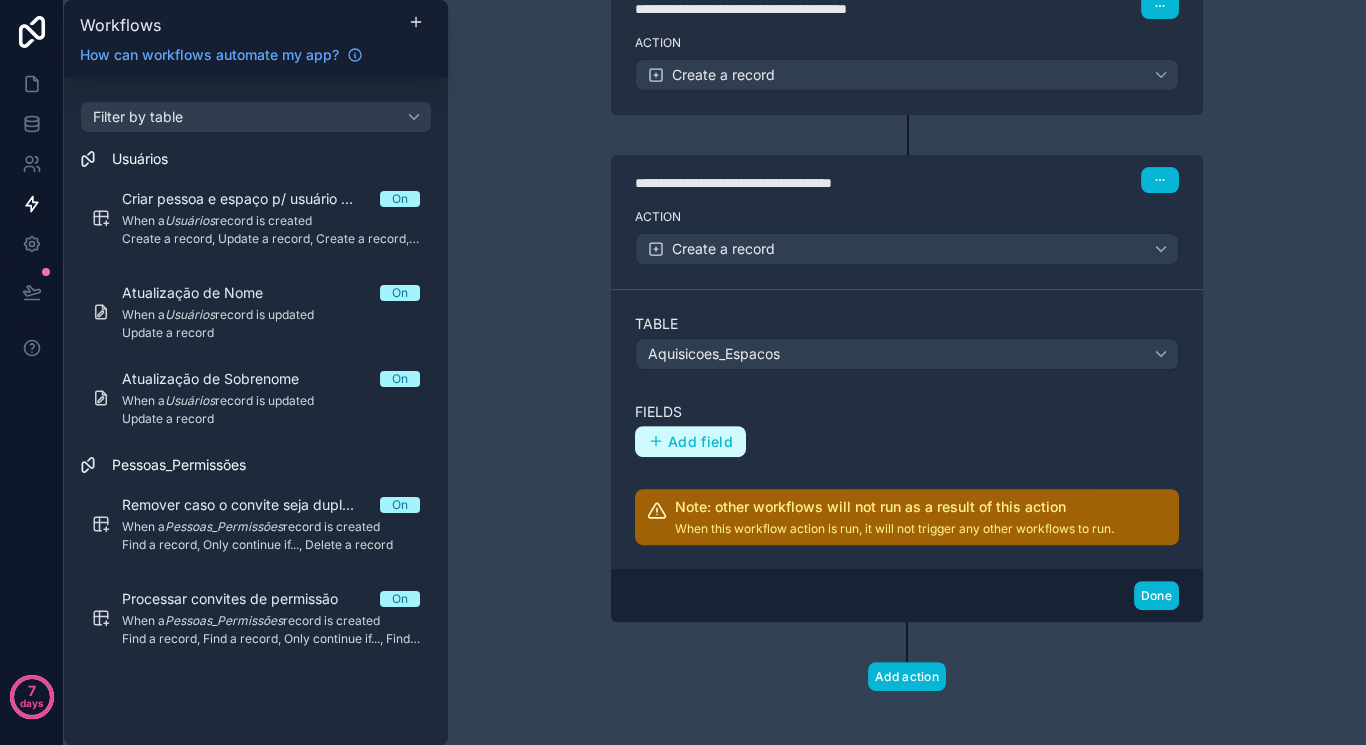 click on "Add field" at bounding box center (700, 442) 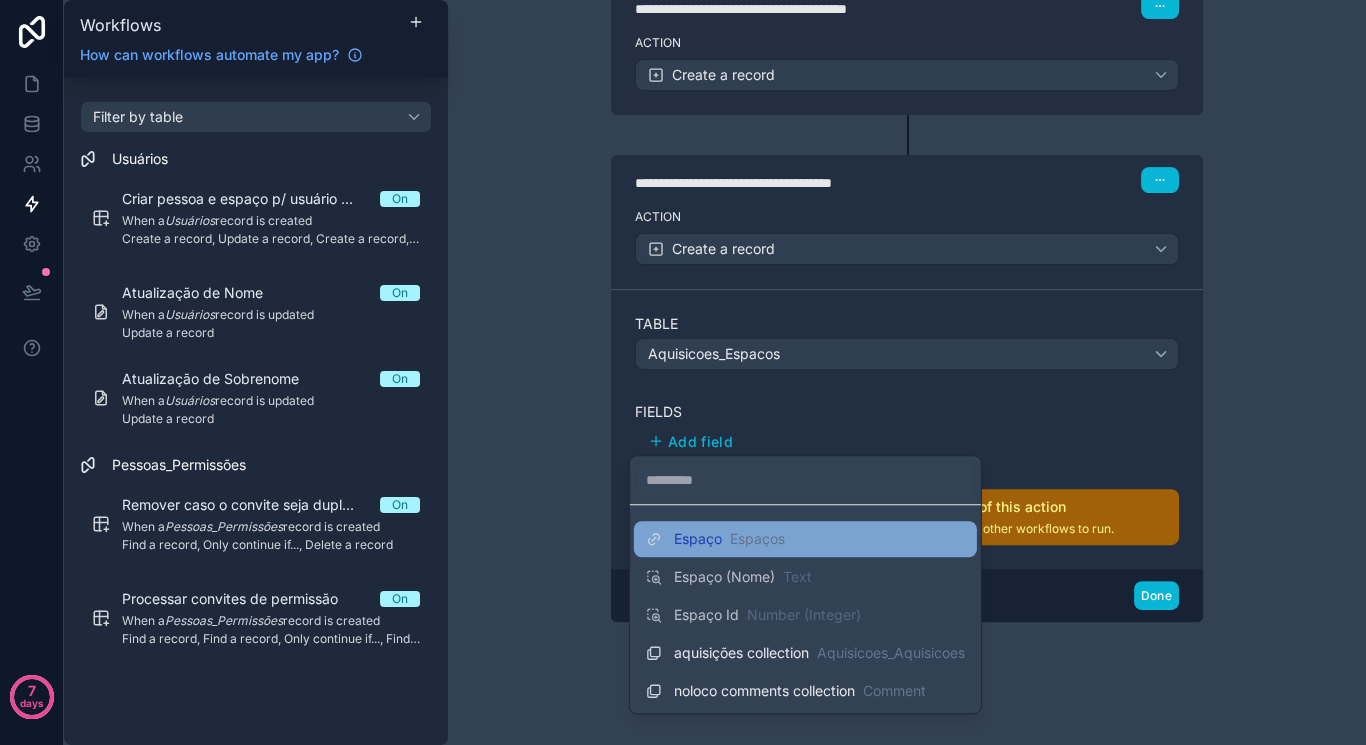 click on "Espaços" at bounding box center [757, 539] 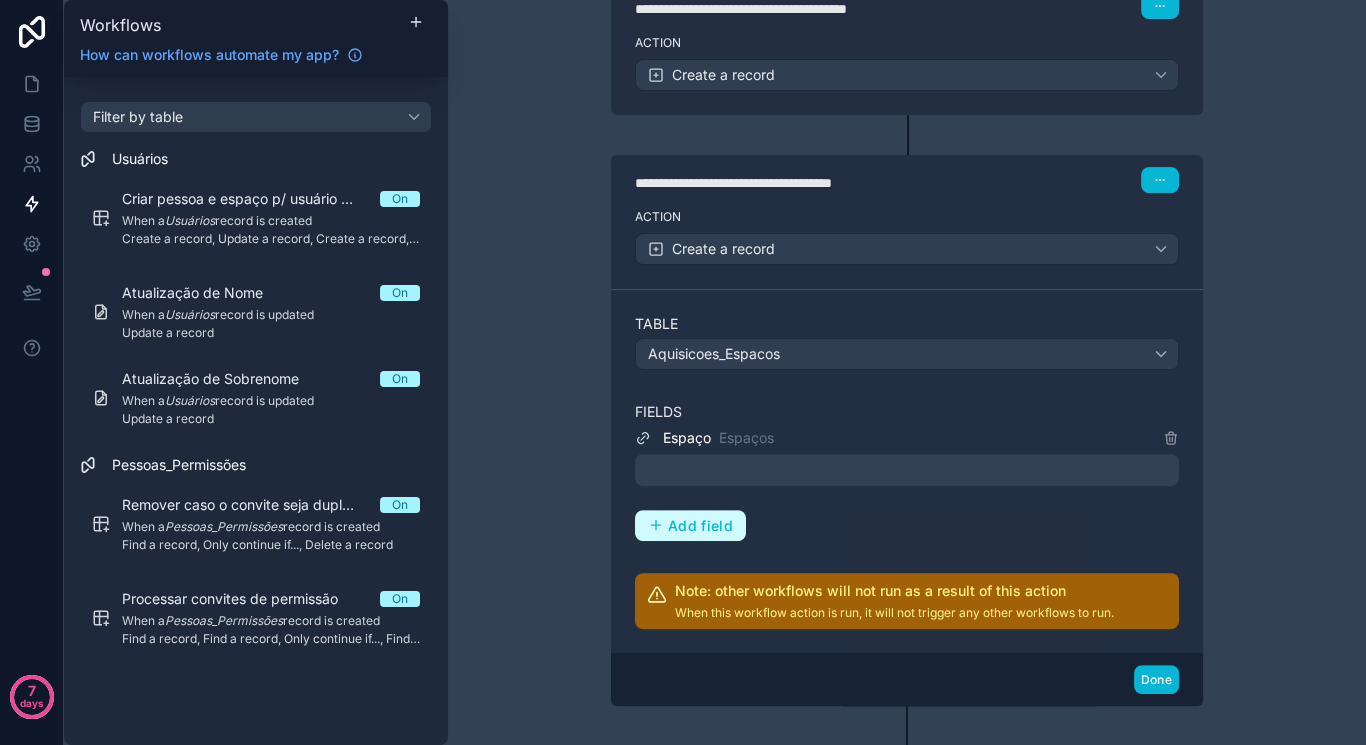 click on "Add field" at bounding box center [700, 526] 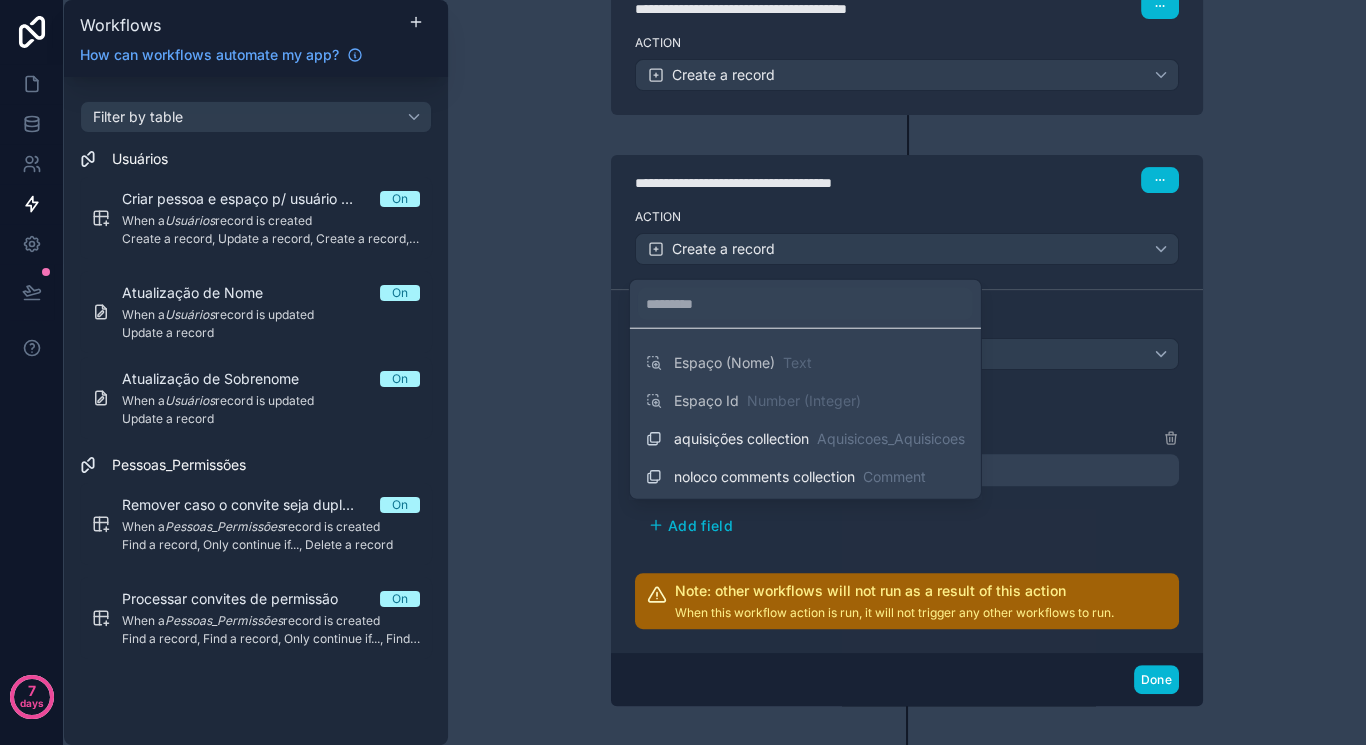 click at bounding box center [683, 372] 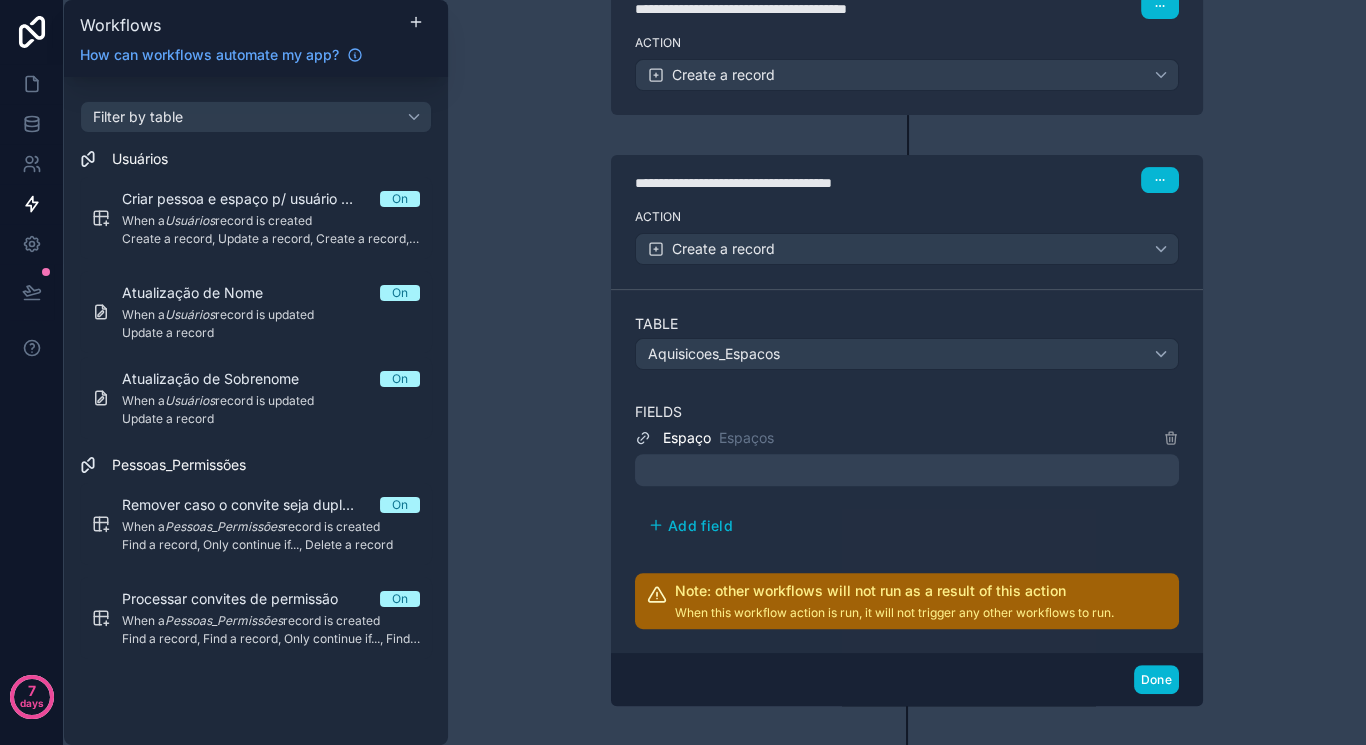 click at bounding box center (907, 470) 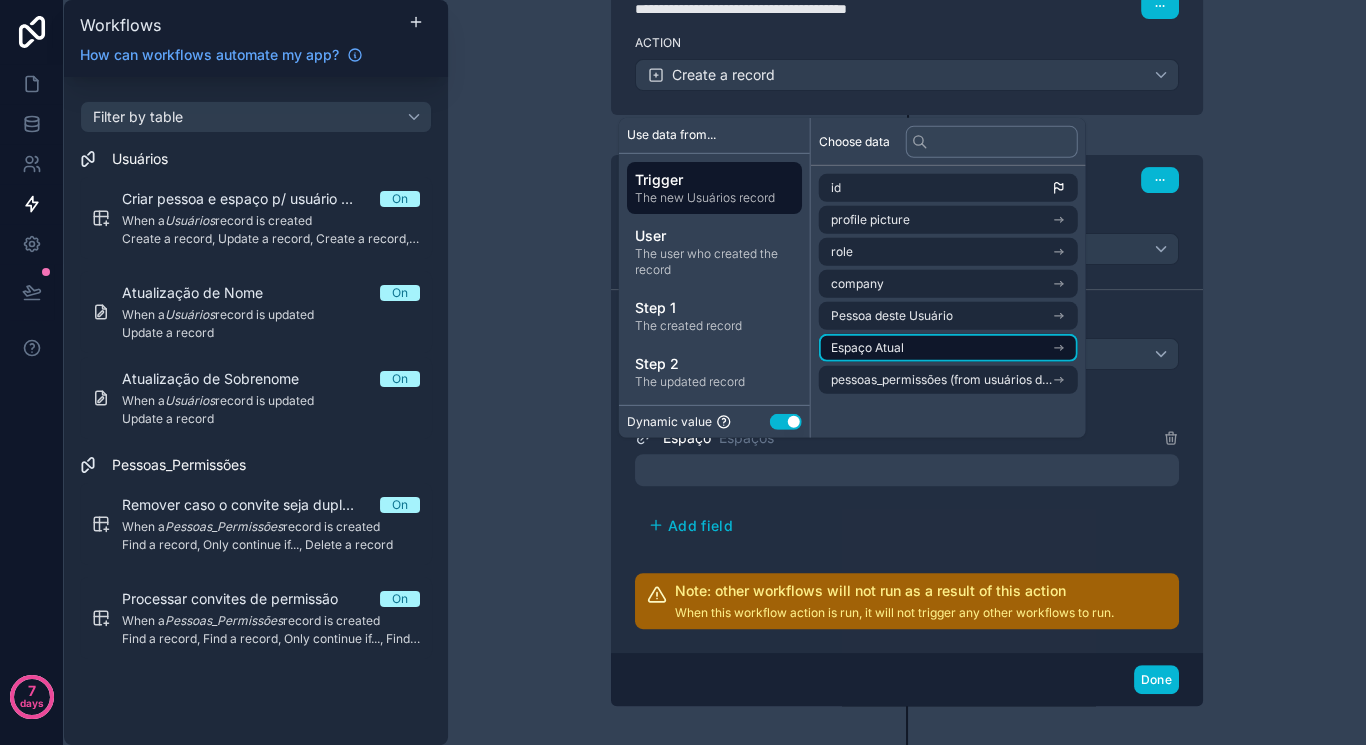 click on "Espaço Atual" at bounding box center [948, 348] 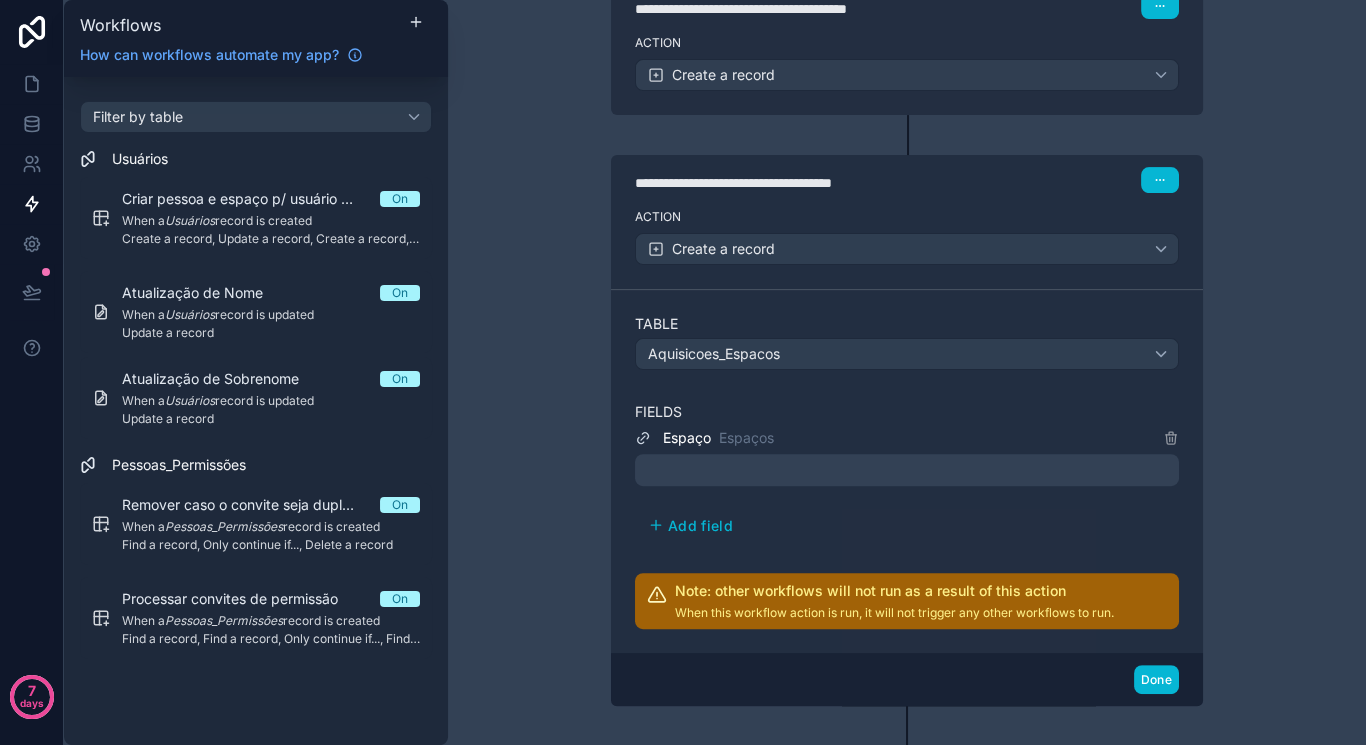 click on "**********" at bounding box center [907, 372] 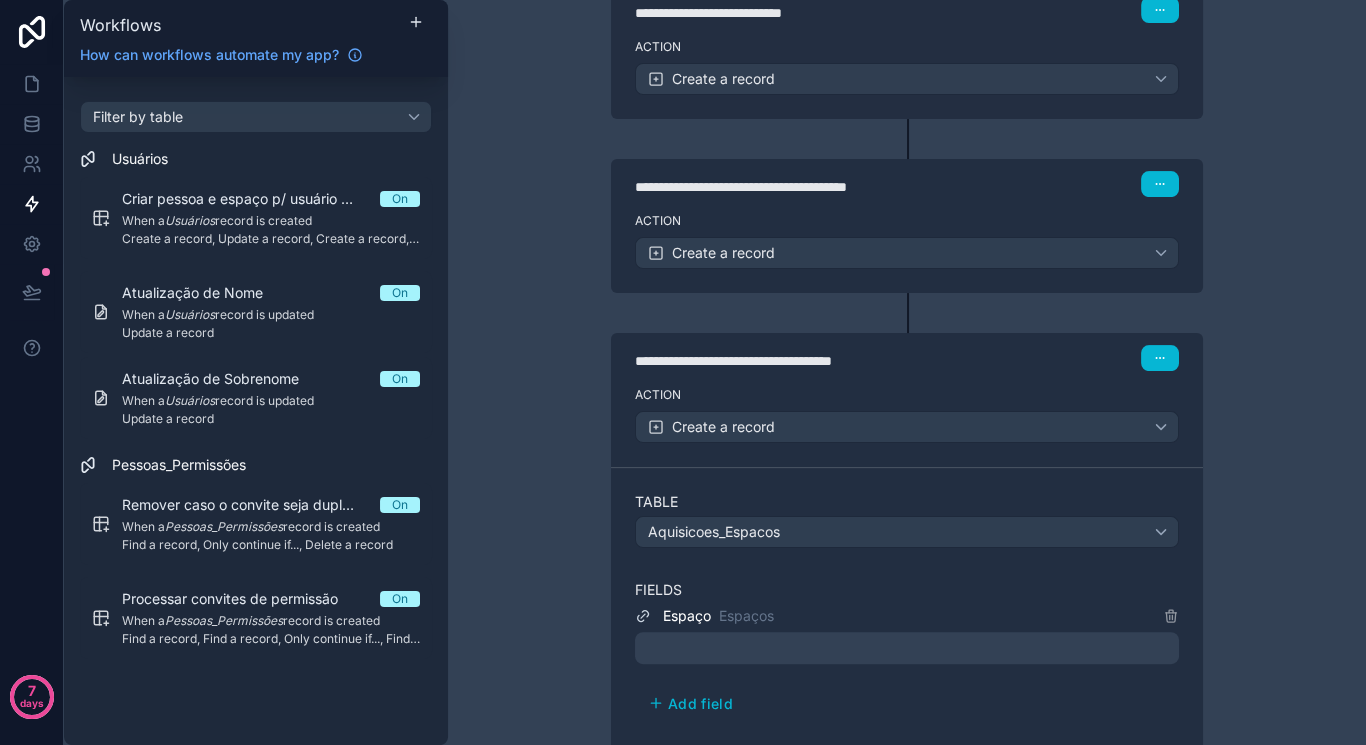 scroll, scrollTop: 858, scrollLeft: 0, axis: vertical 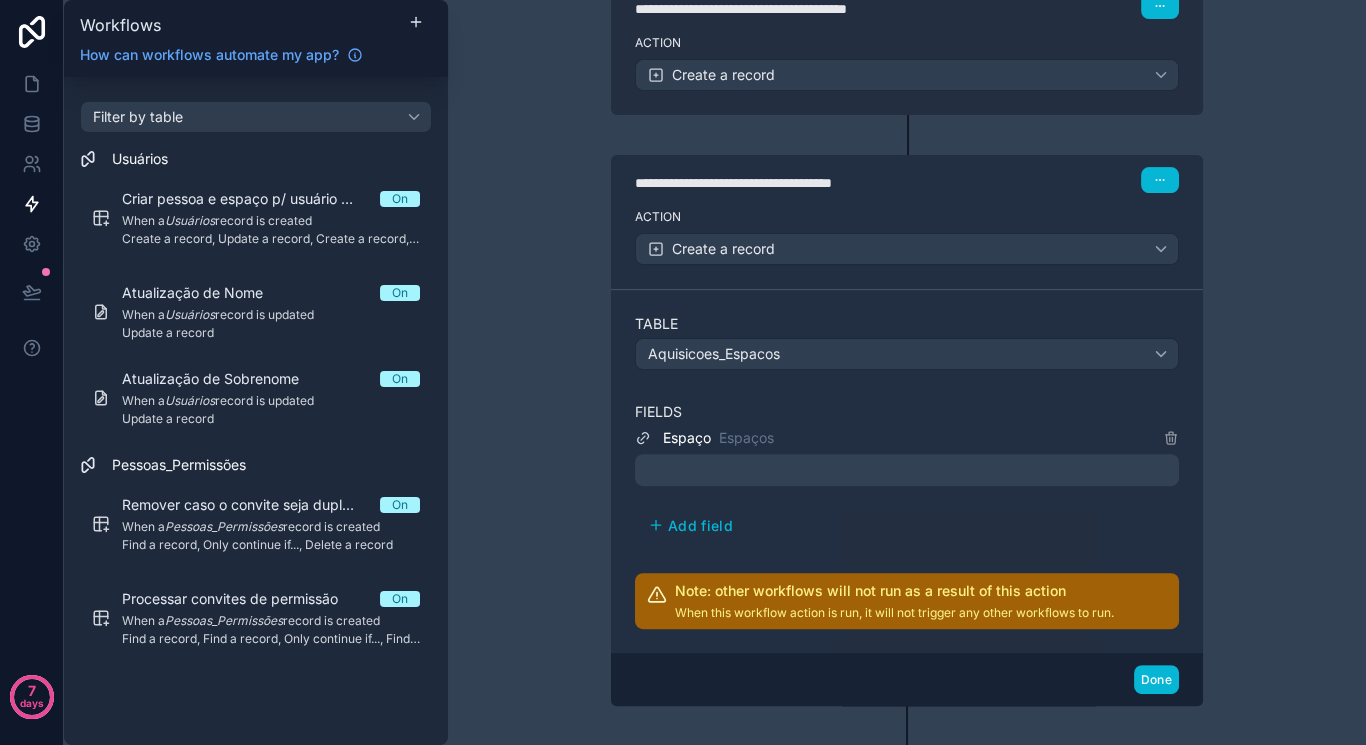 click at bounding box center [907, 470] 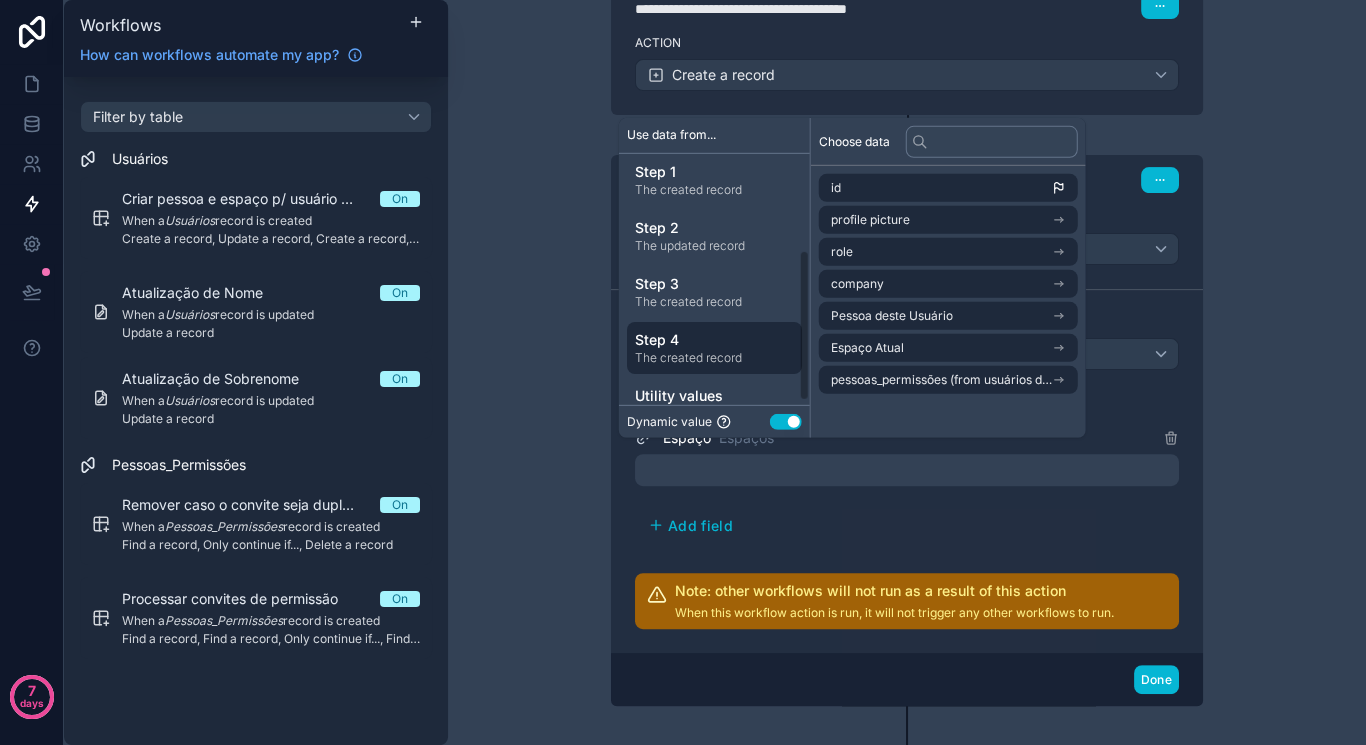scroll, scrollTop: 160, scrollLeft: 0, axis: vertical 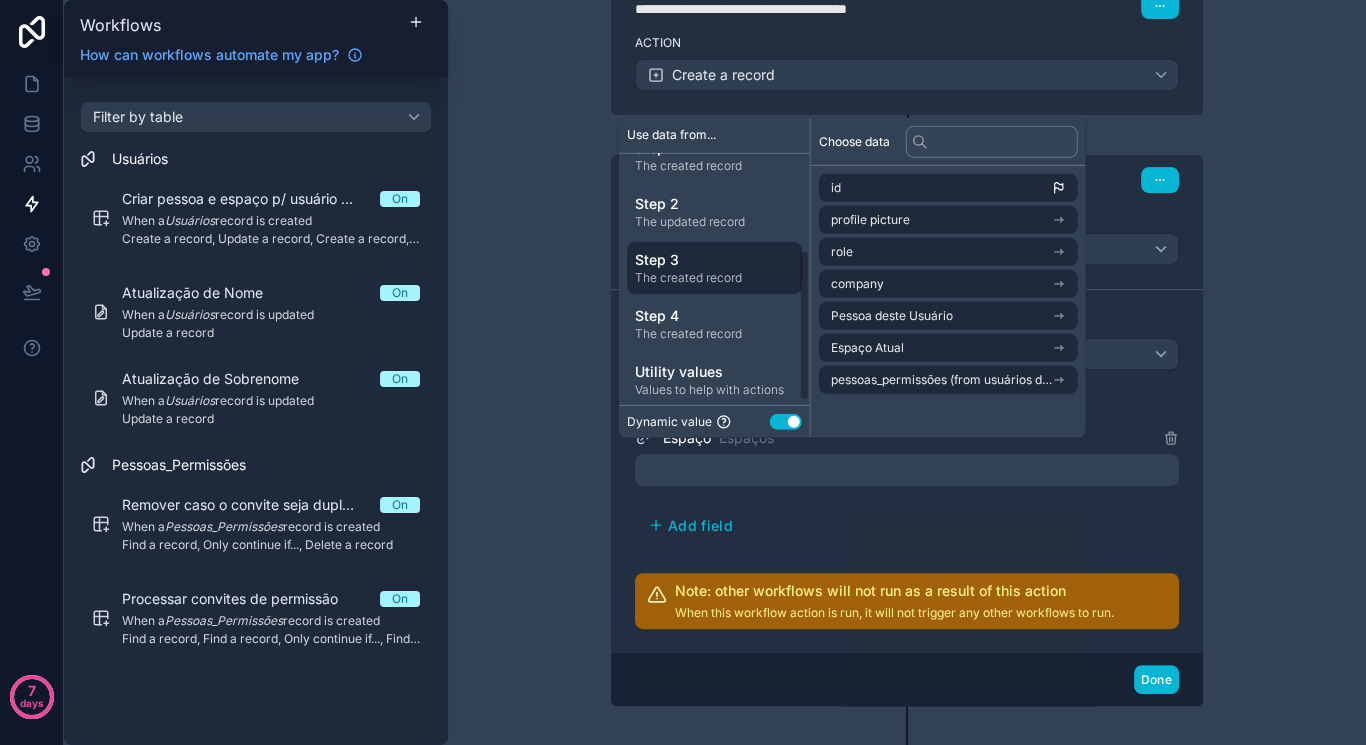 click on "The created record" at bounding box center (714, 277) 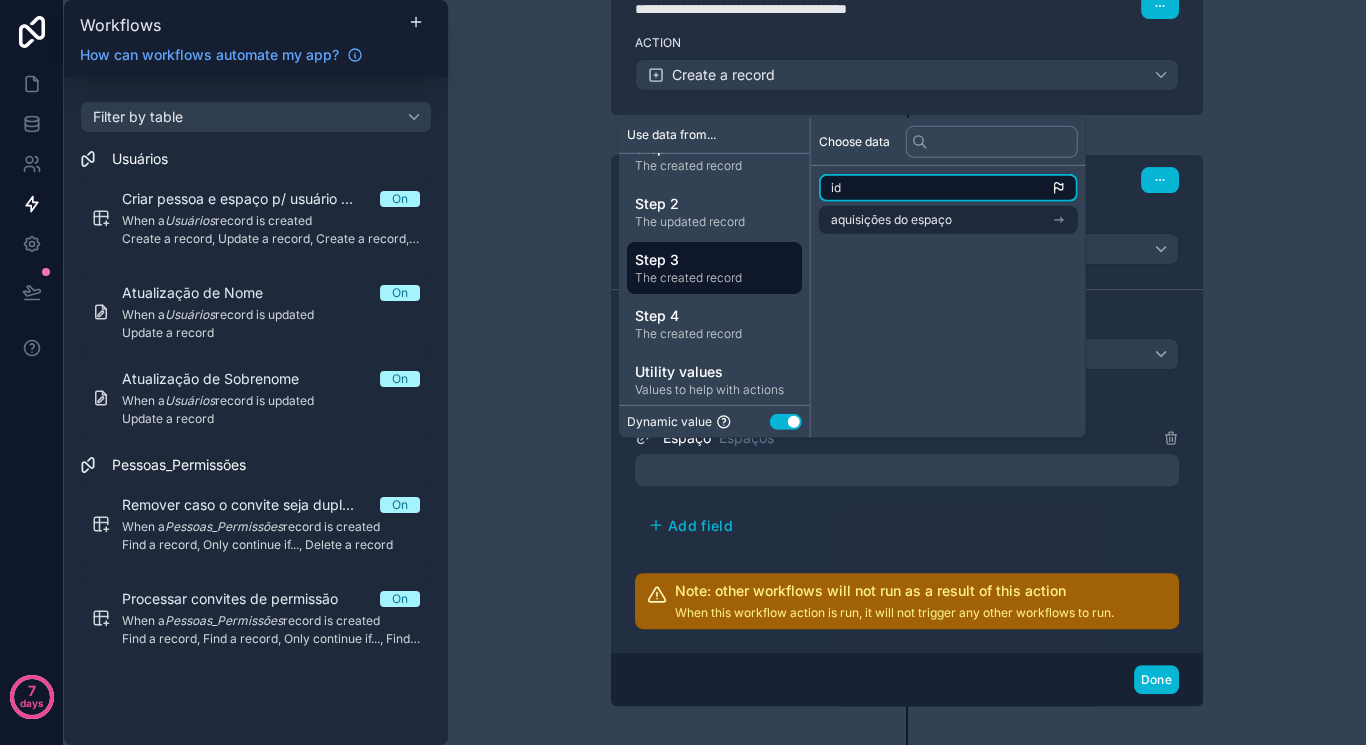 click on "id" at bounding box center (948, 188) 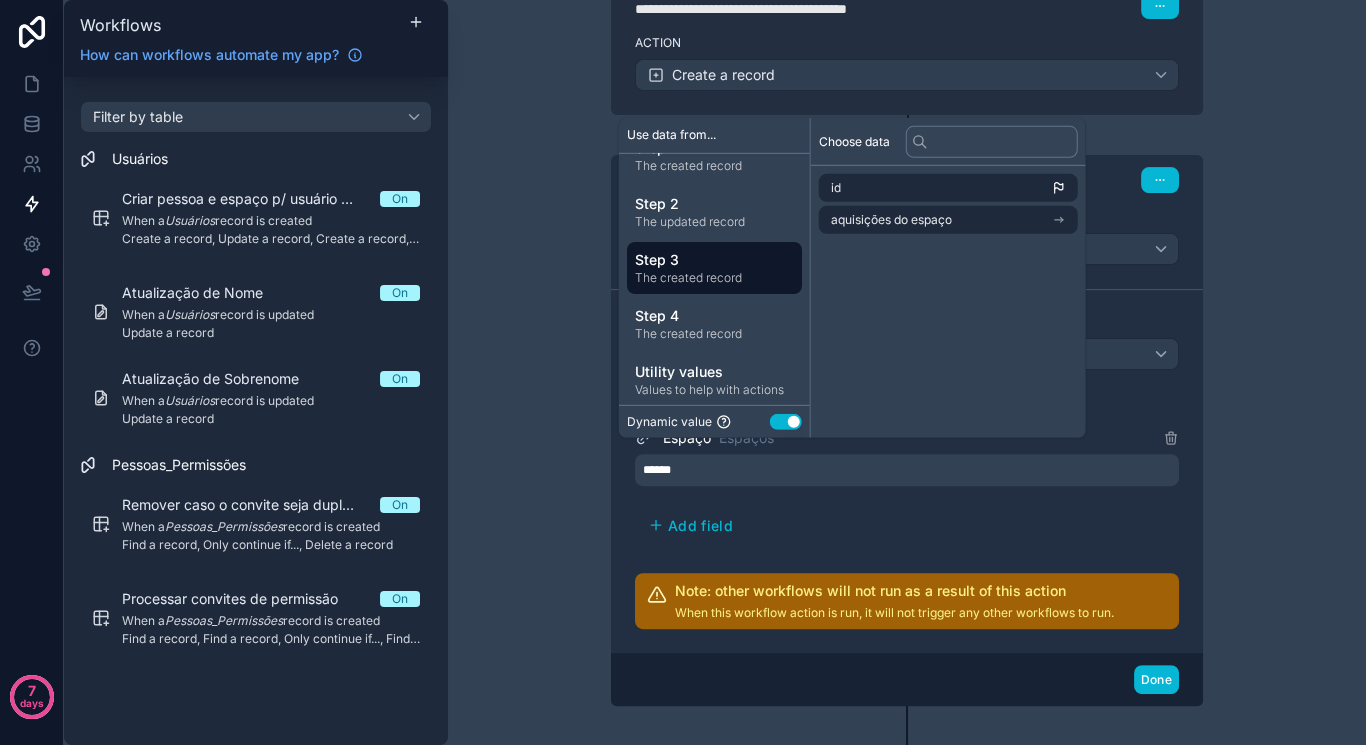 click on "**********" at bounding box center [907, 65] 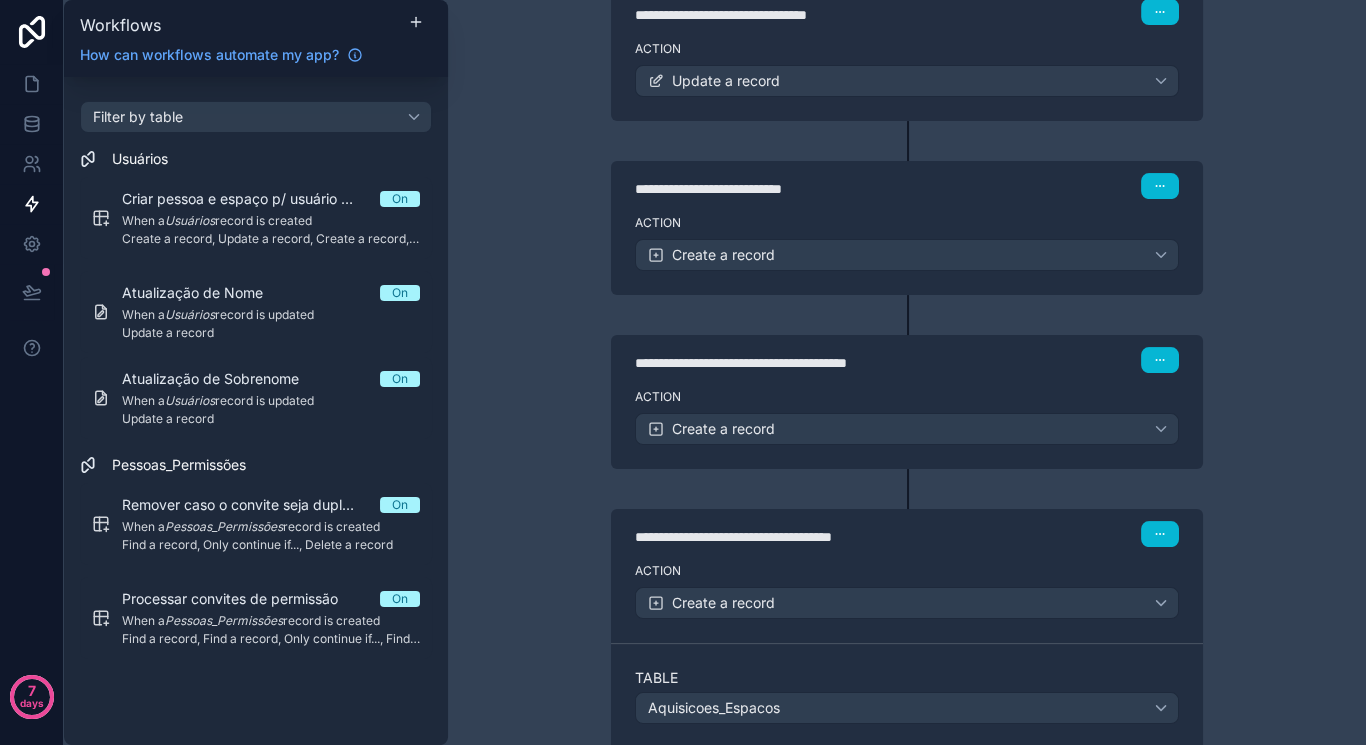 scroll, scrollTop: 458, scrollLeft: 0, axis: vertical 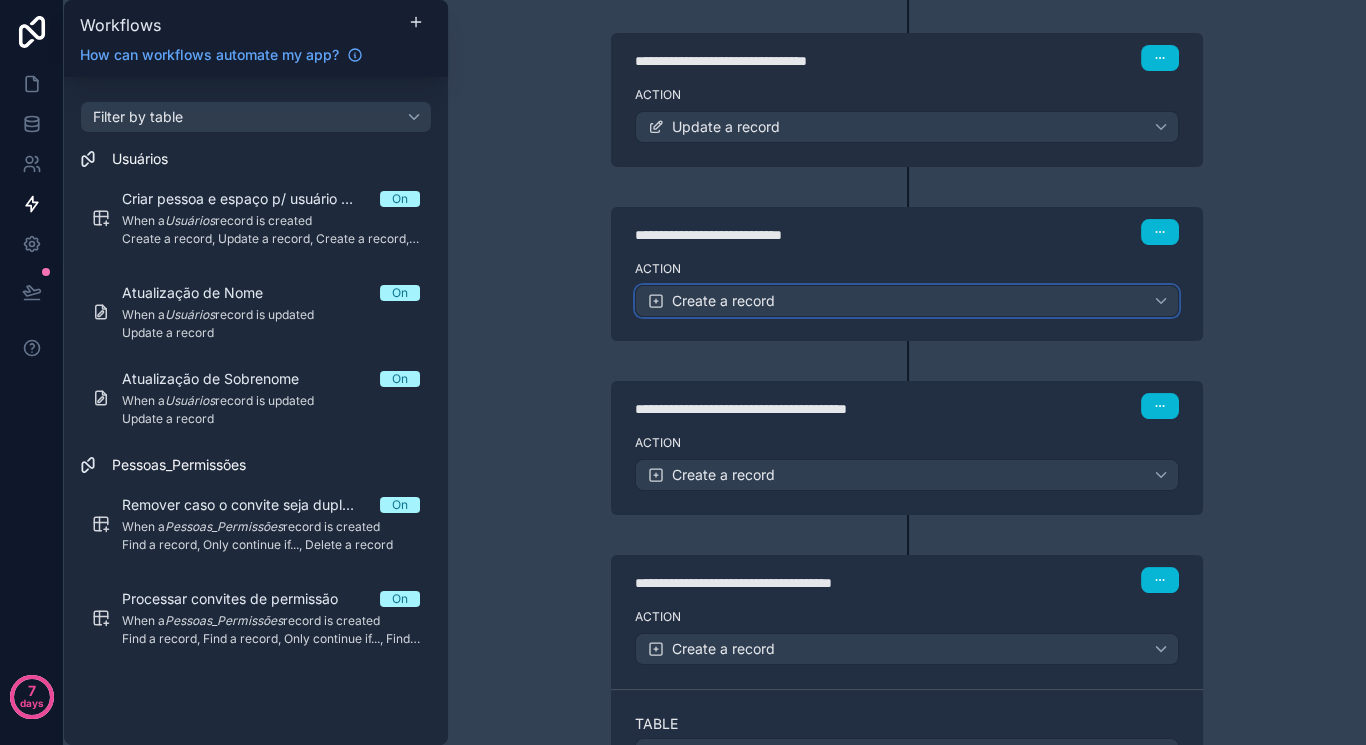 click on "Create a record" at bounding box center (907, 301) 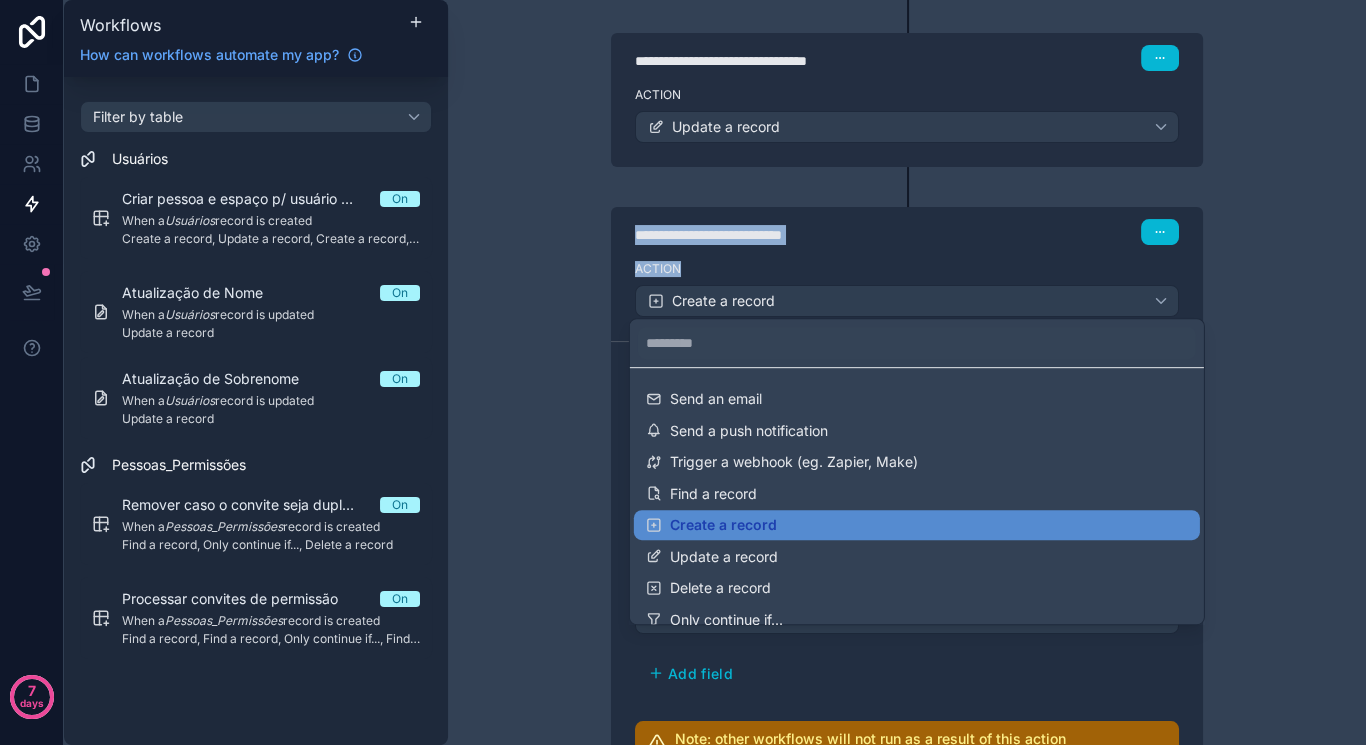 click at bounding box center [683, 372] 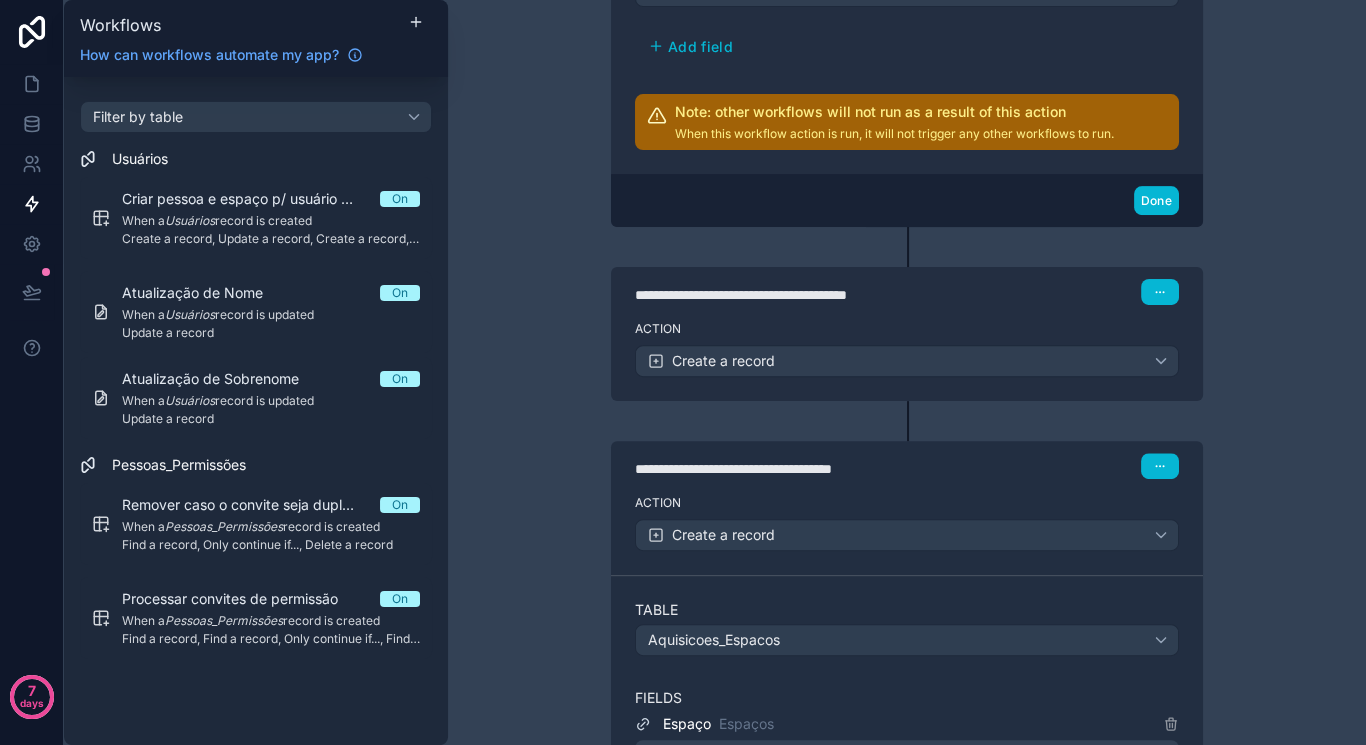 scroll, scrollTop: 1098, scrollLeft: 0, axis: vertical 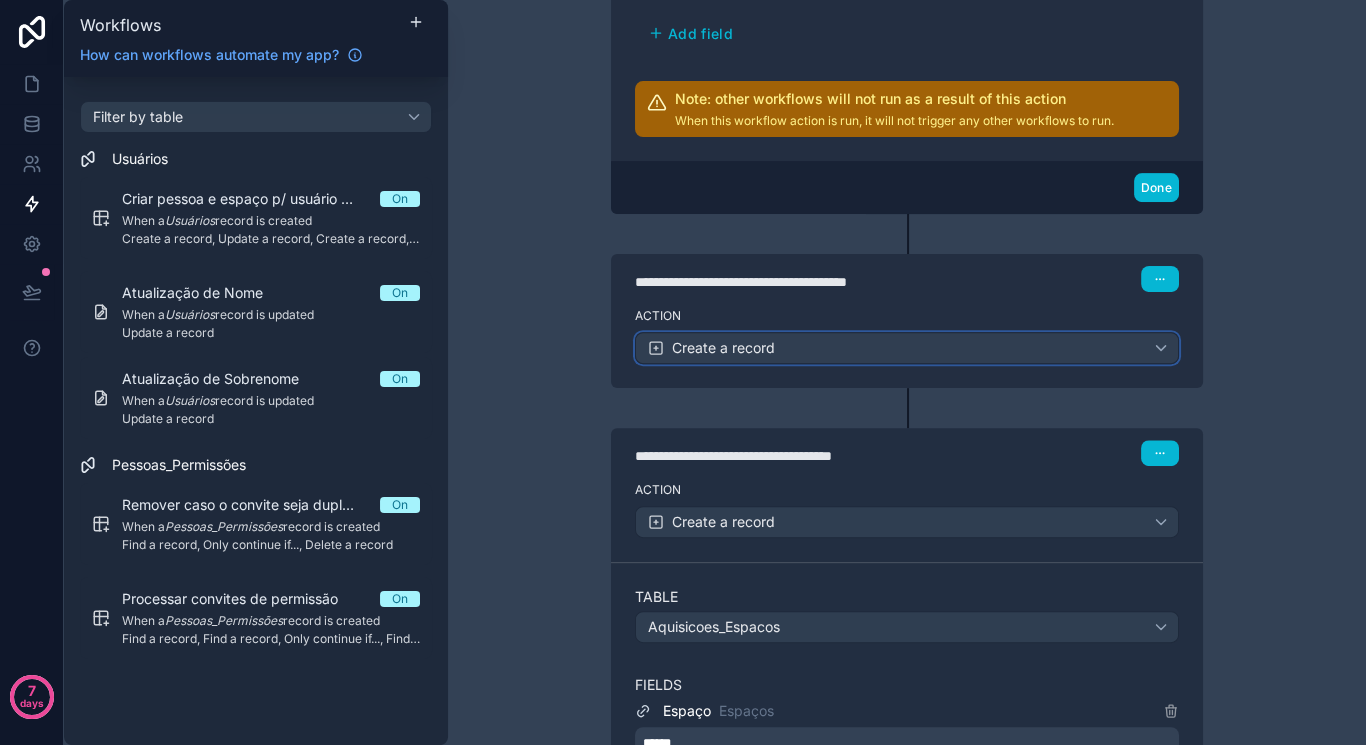 click on "Create a record" at bounding box center (907, 348) 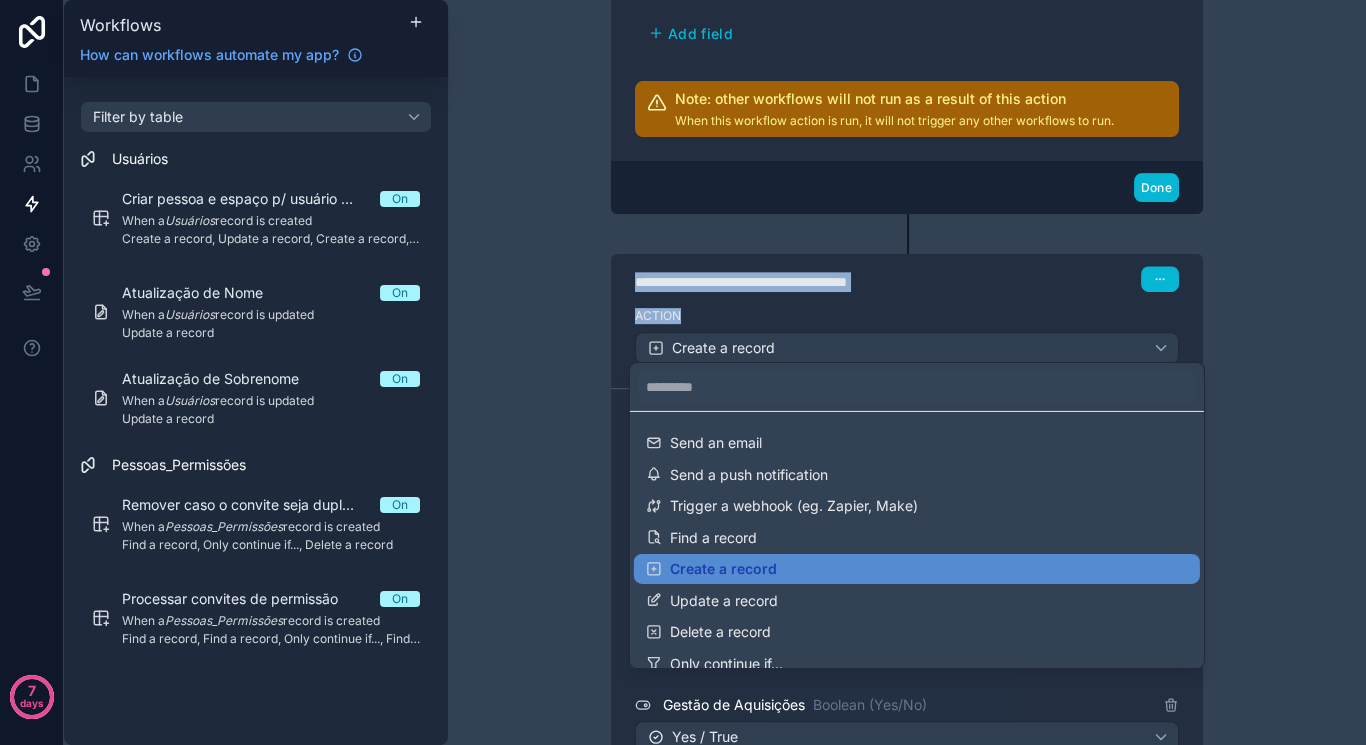 click at bounding box center (683, 372) 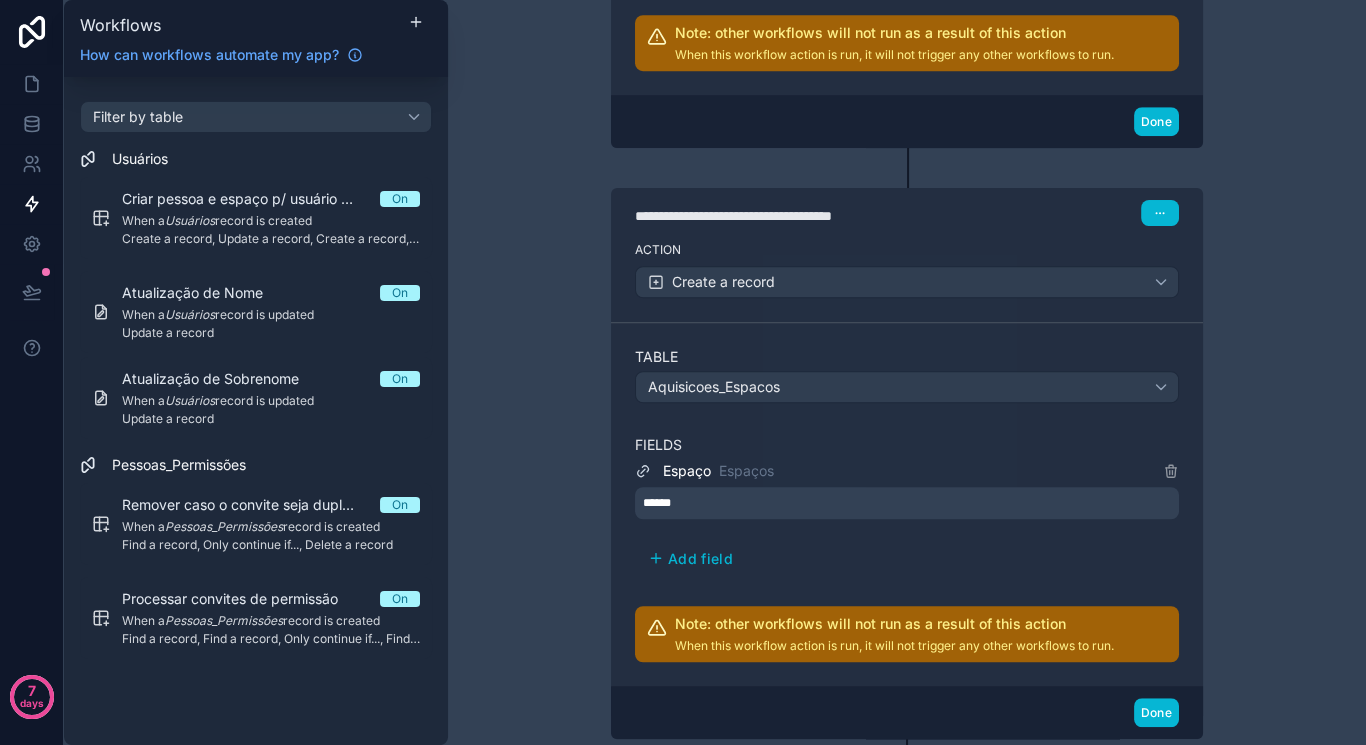 scroll, scrollTop: 2119, scrollLeft: 0, axis: vertical 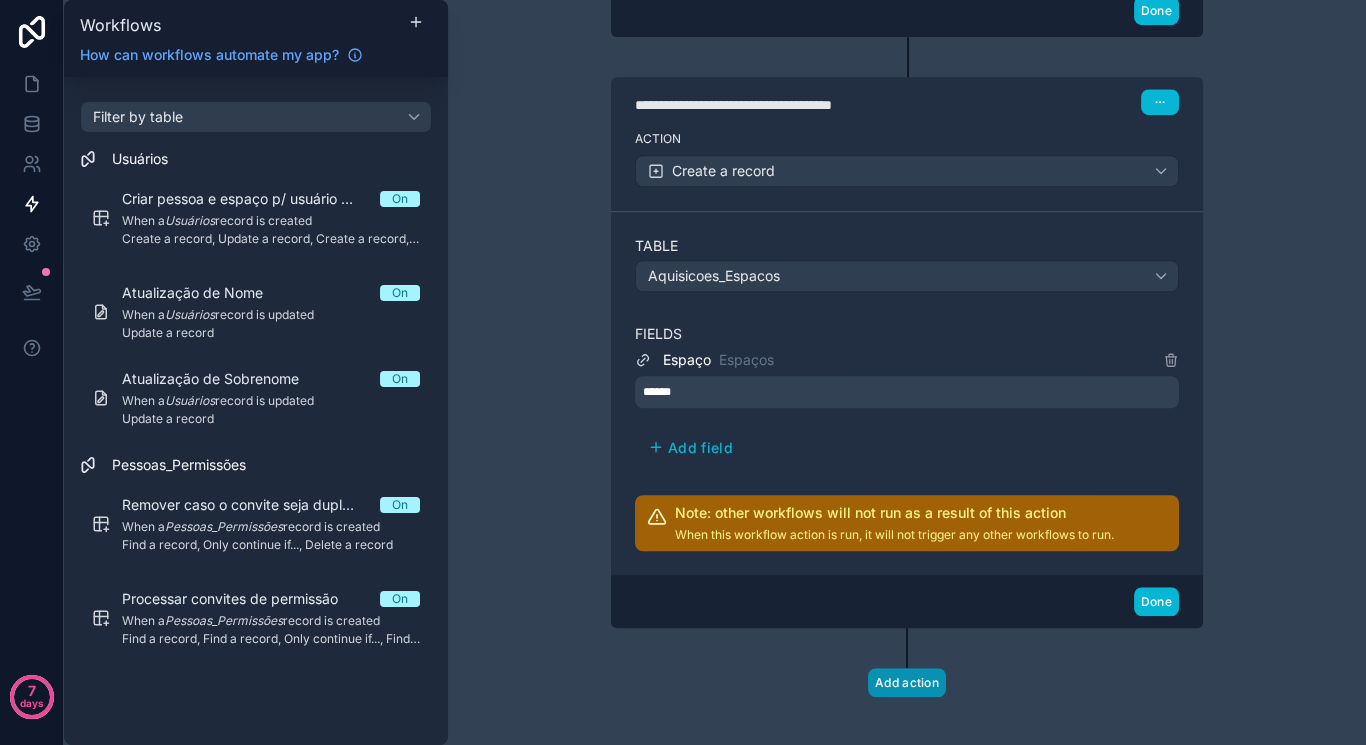 click on "Add action" at bounding box center (907, 682) 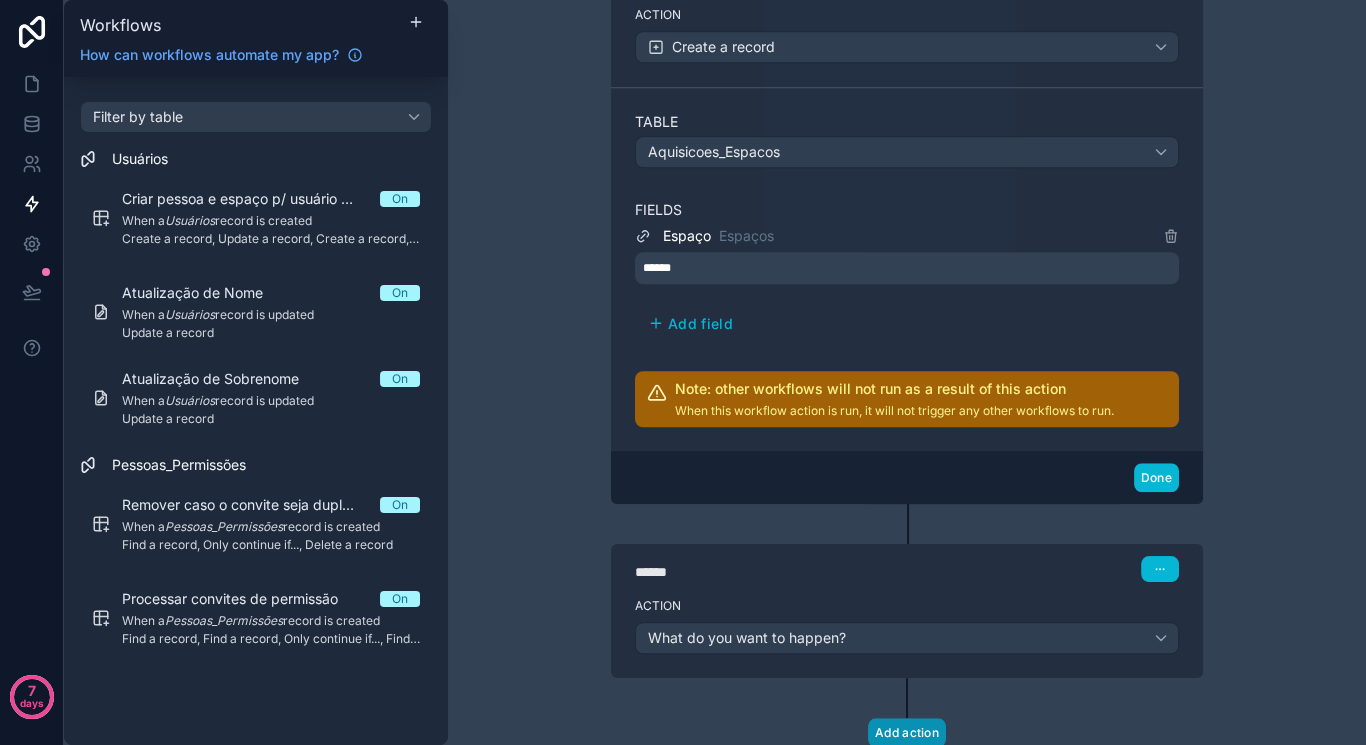 scroll, scrollTop: 2292, scrollLeft: 0, axis: vertical 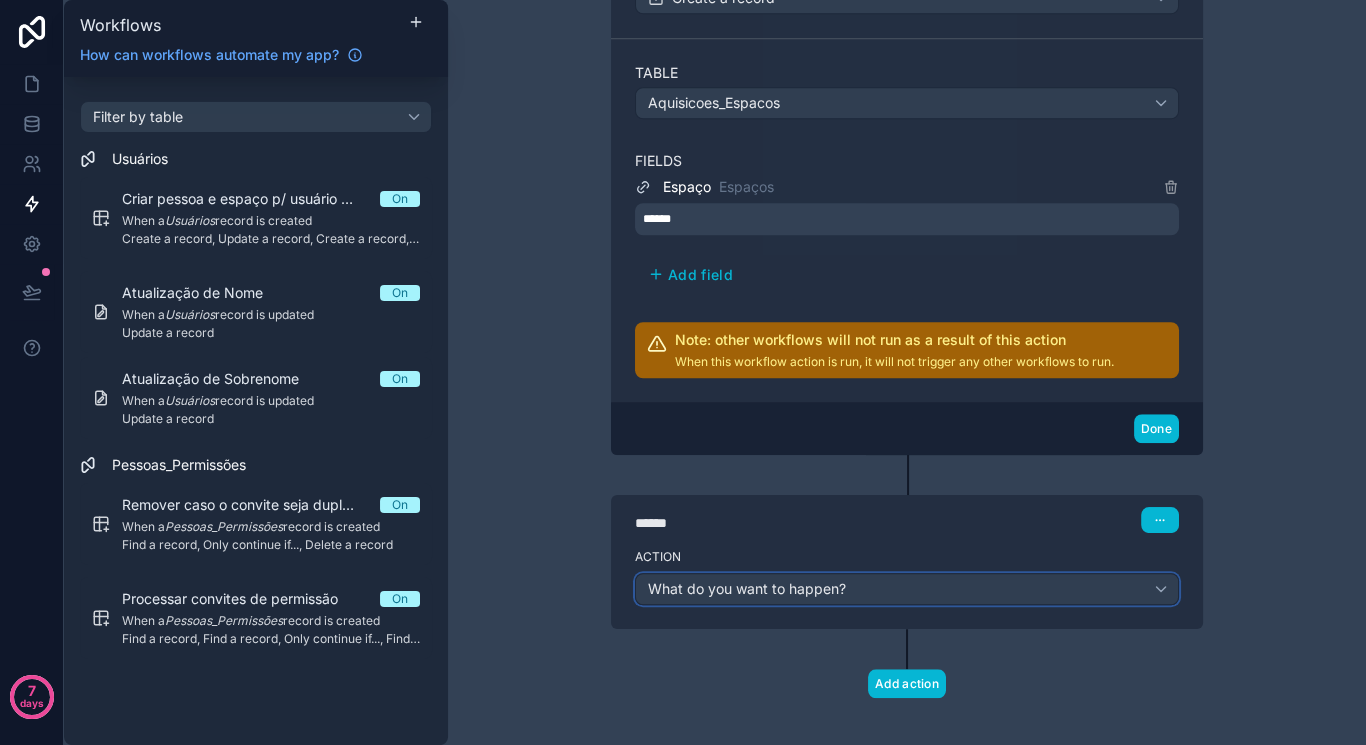 click on "What do you want to happen?" at bounding box center (747, 588) 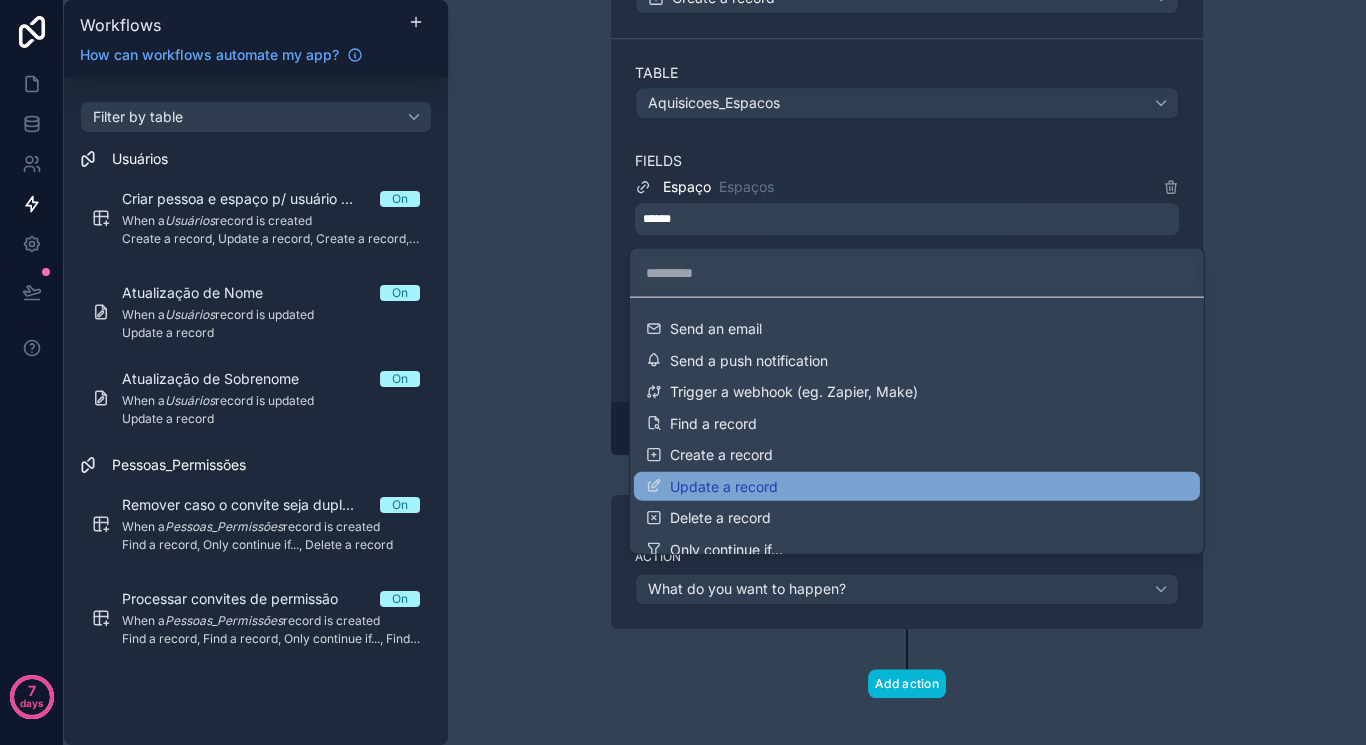 click on "Update a record" at bounding box center [917, 486] 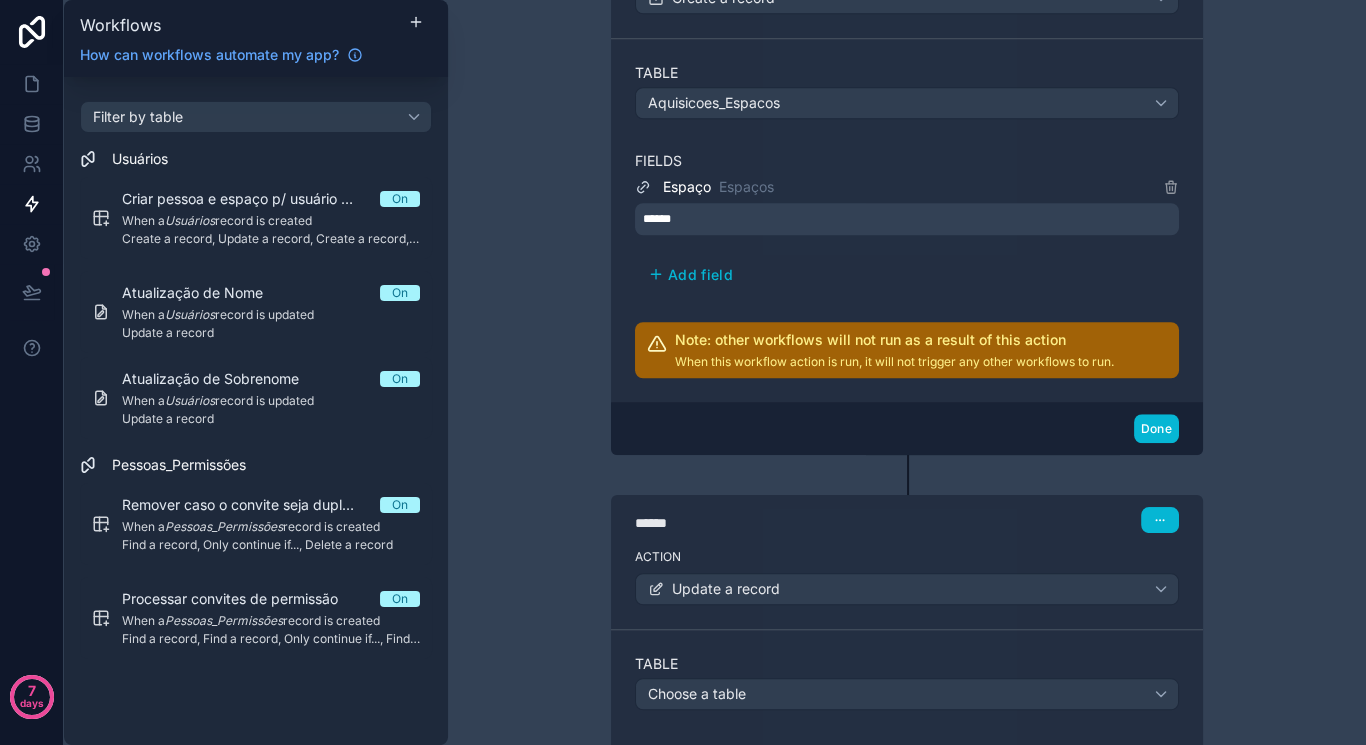 click on "****** Step 6" at bounding box center [907, 518] 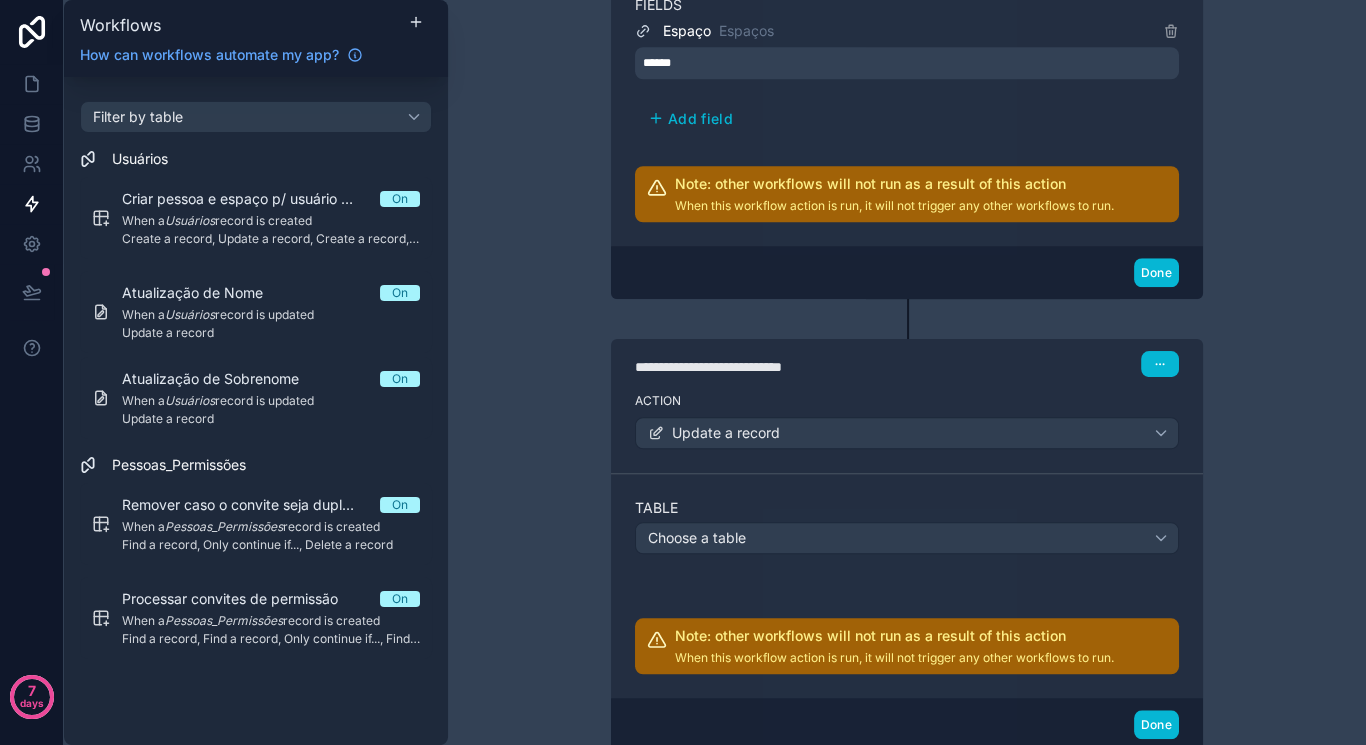 scroll, scrollTop: 2569, scrollLeft: 0, axis: vertical 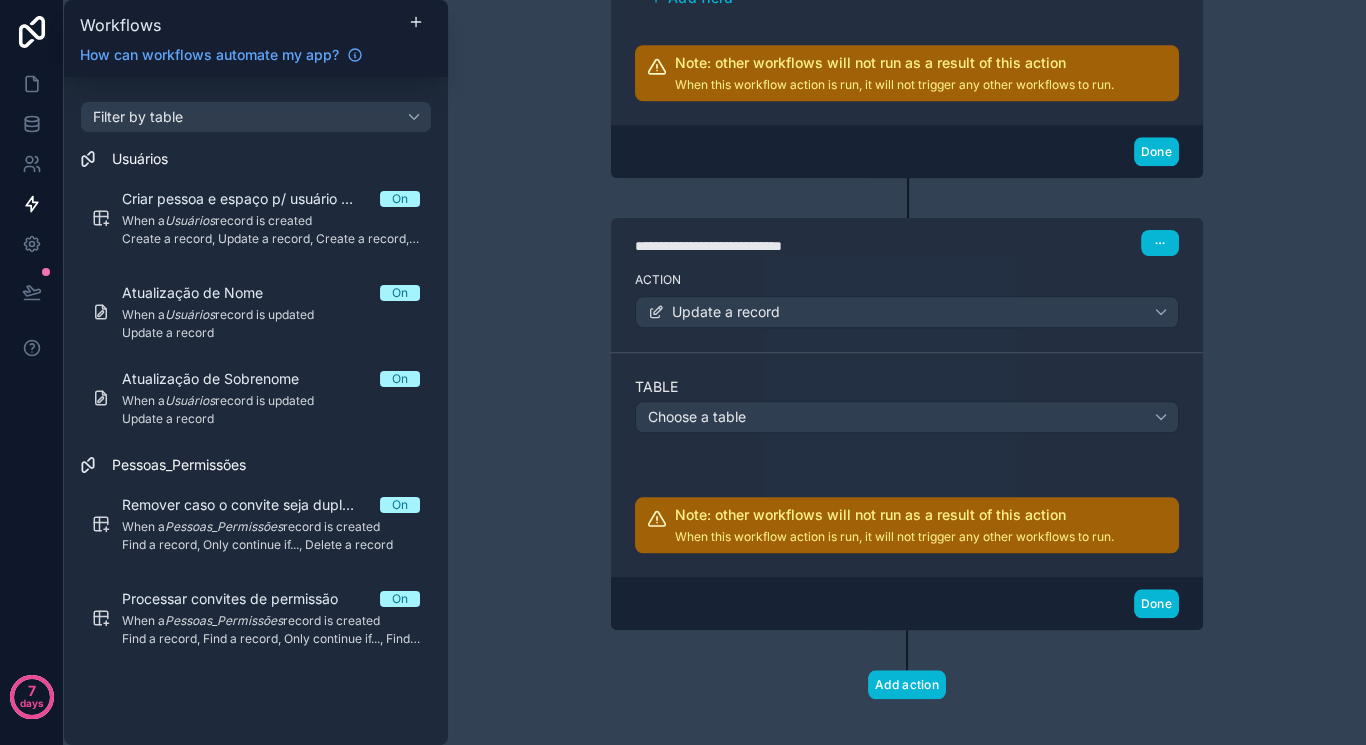 click on "Action Update a record" at bounding box center (907, 308) 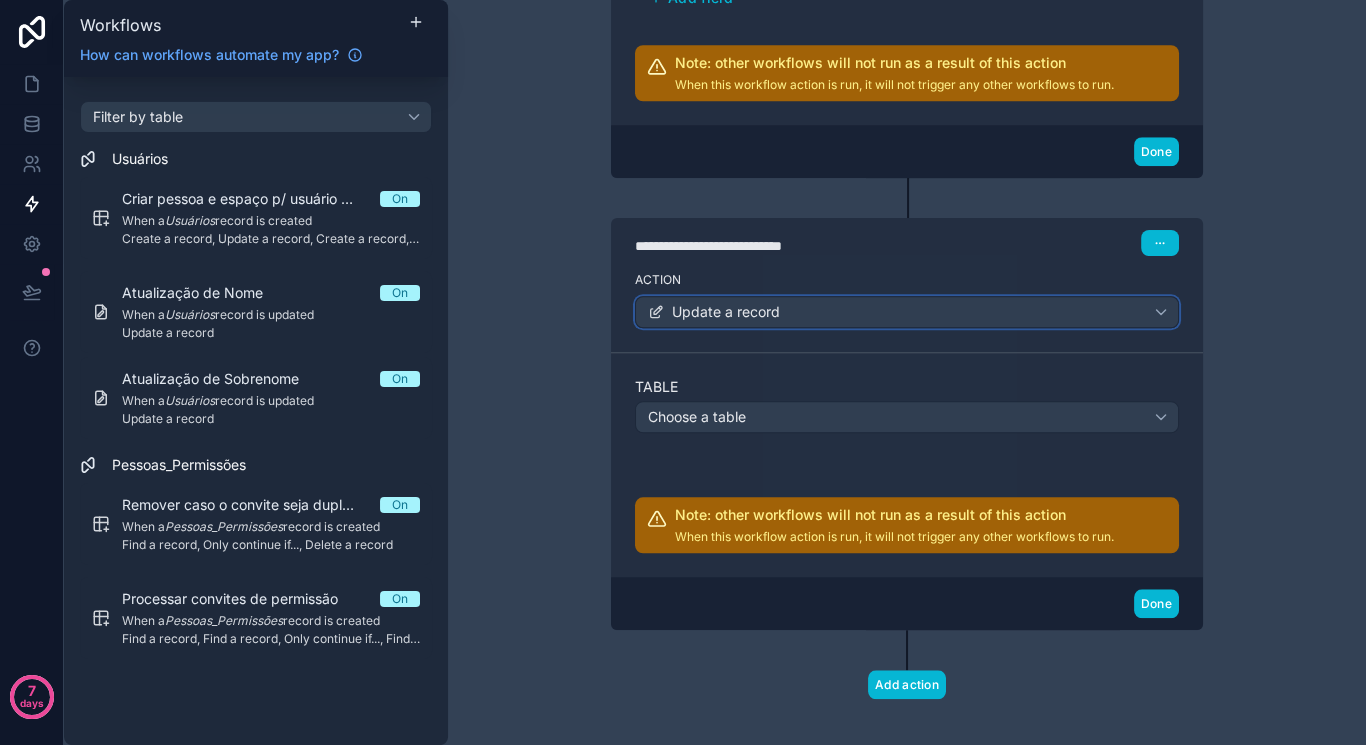 click on "Update a record" at bounding box center (907, 312) 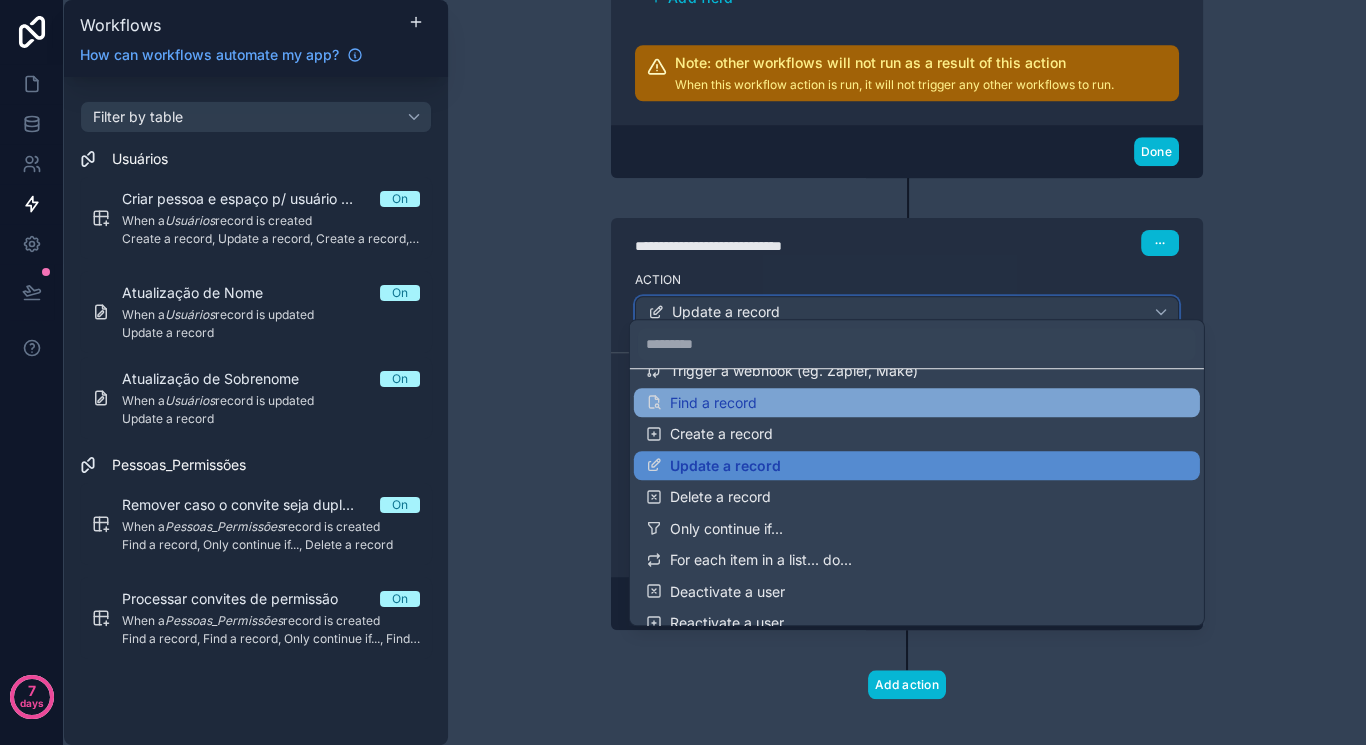 scroll, scrollTop: 160, scrollLeft: 0, axis: vertical 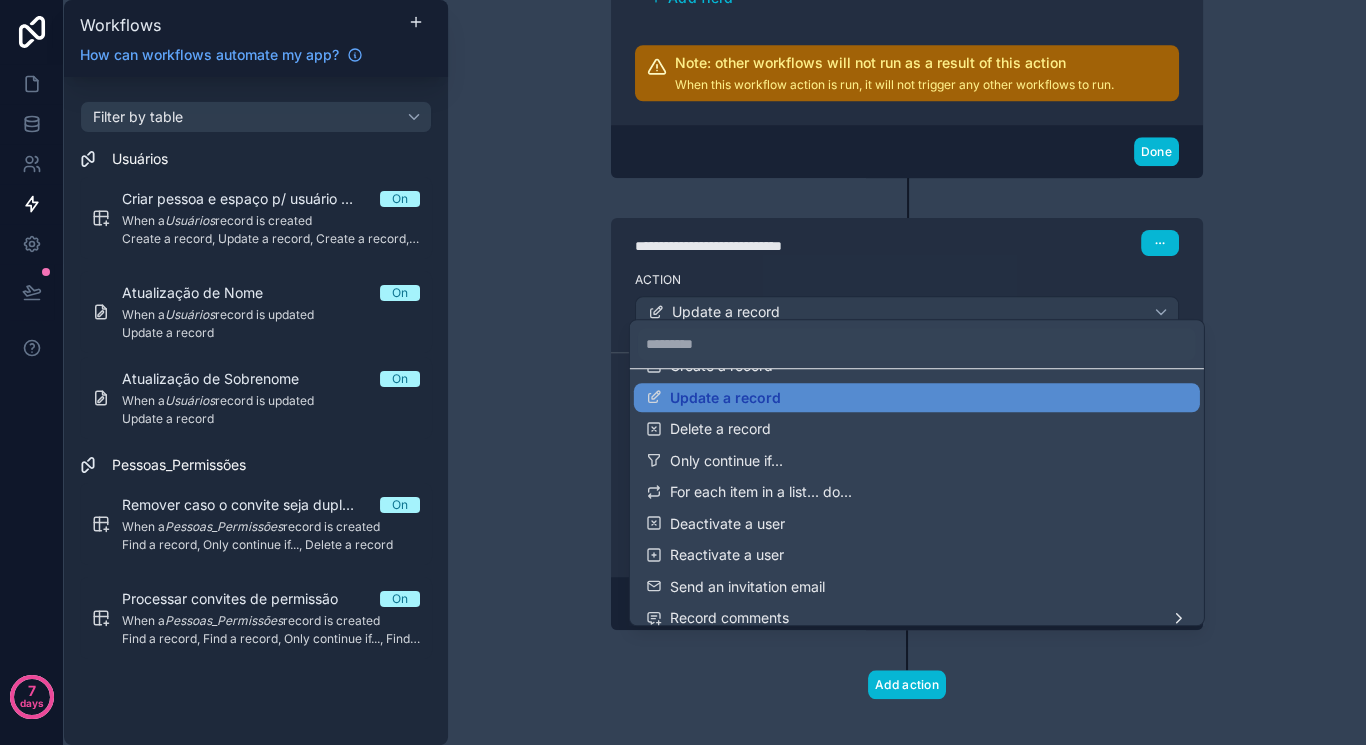 click at bounding box center [683, 372] 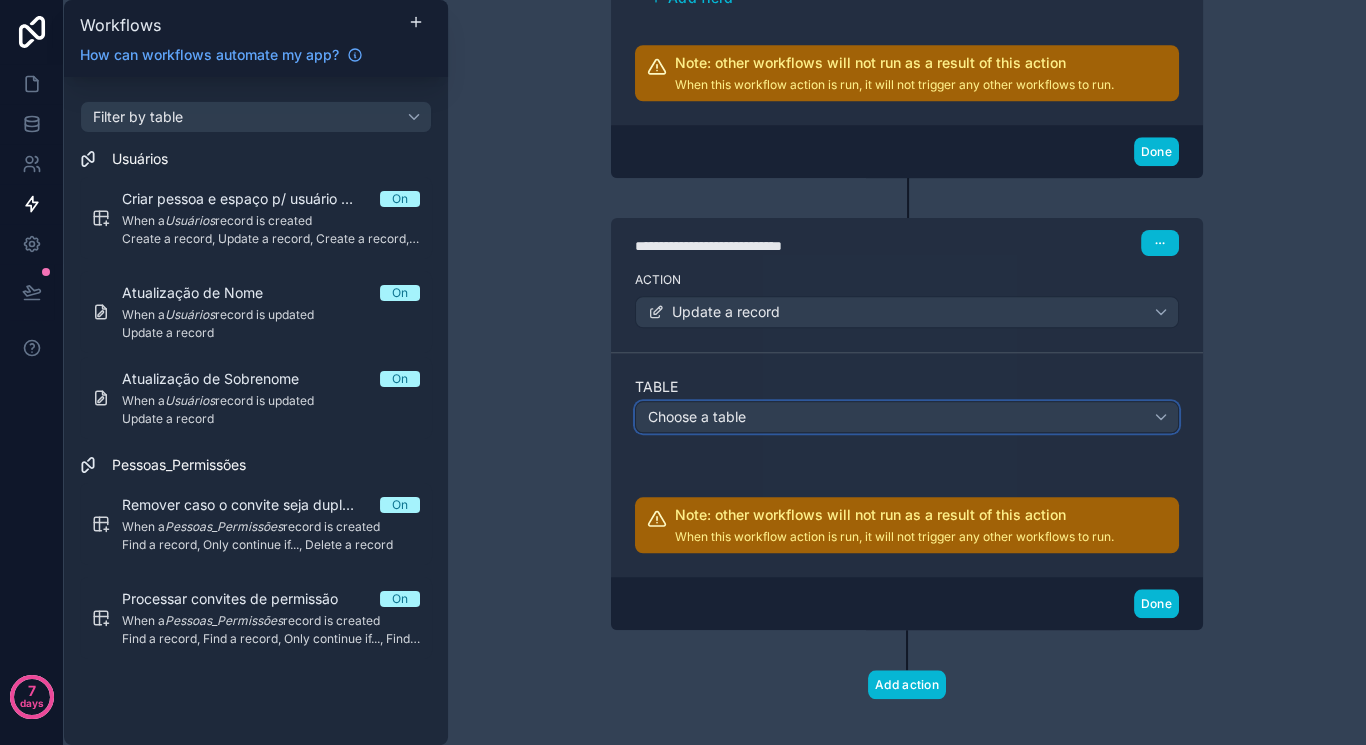 click on "Choose a table" at bounding box center (907, 417) 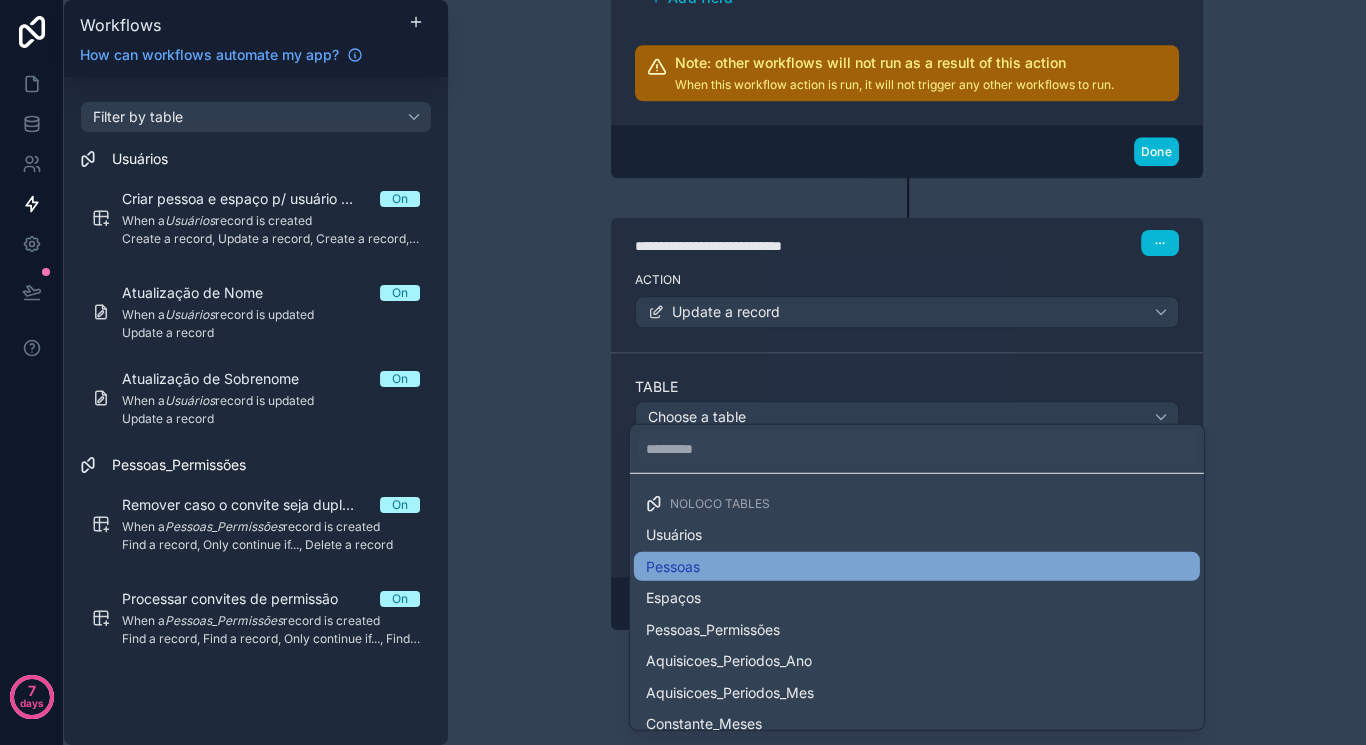 click on "Pessoas" at bounding box center (917, 566) 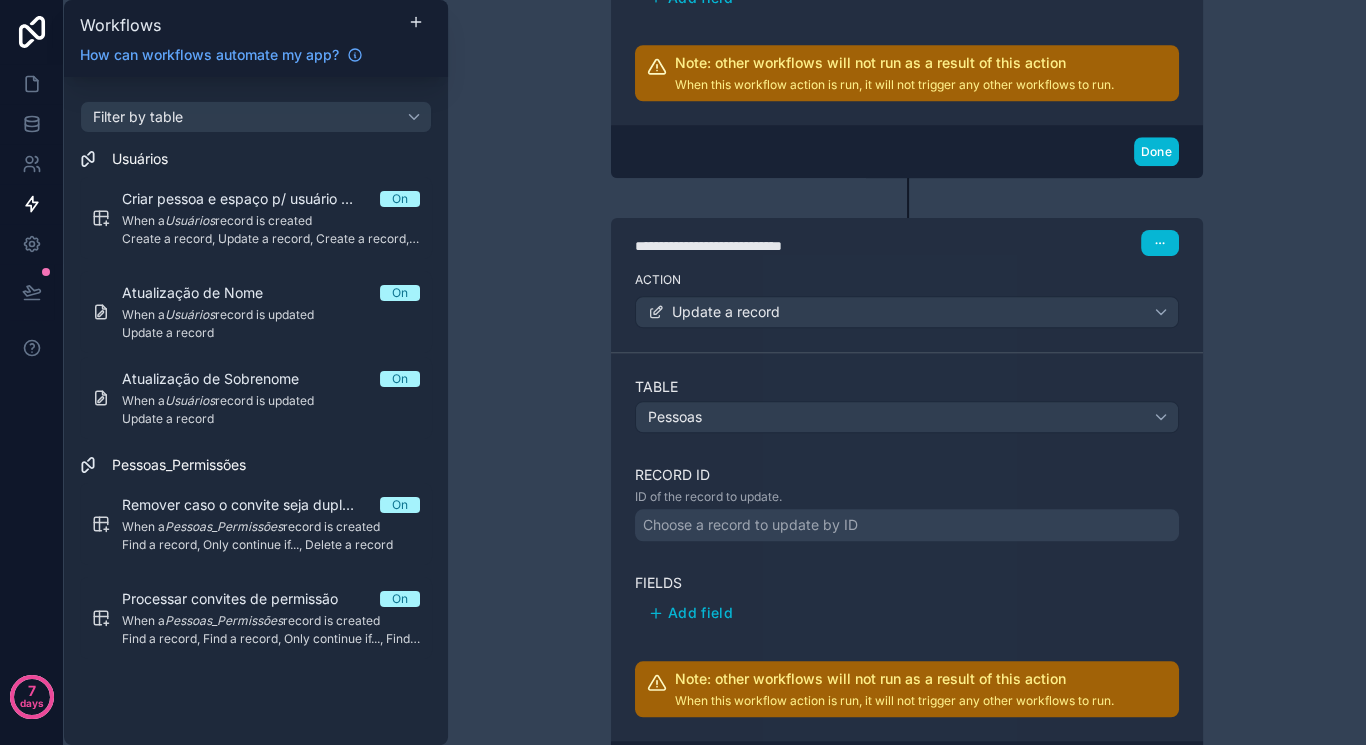 click on "Choose a record to update by ID" at bounding box center (907, 525) 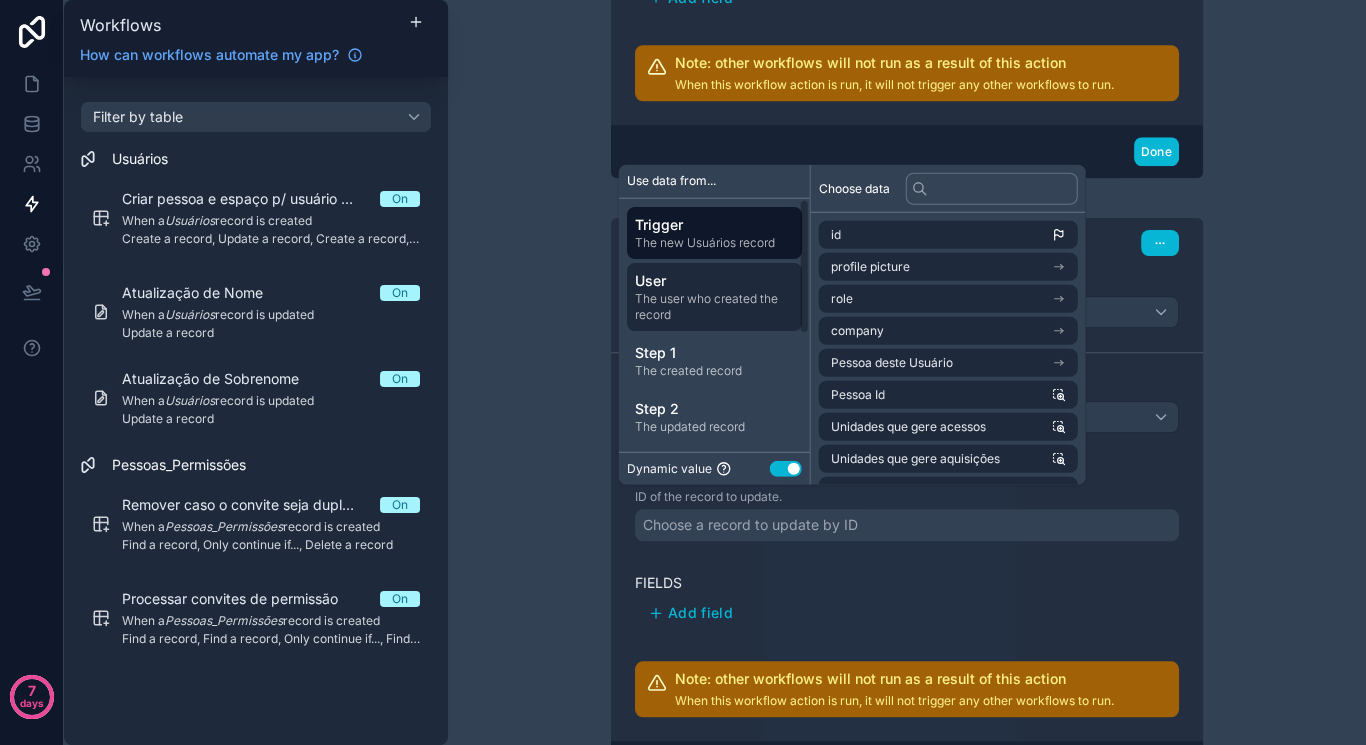 click on "The user who created the record" at bounding box center (714, 306) 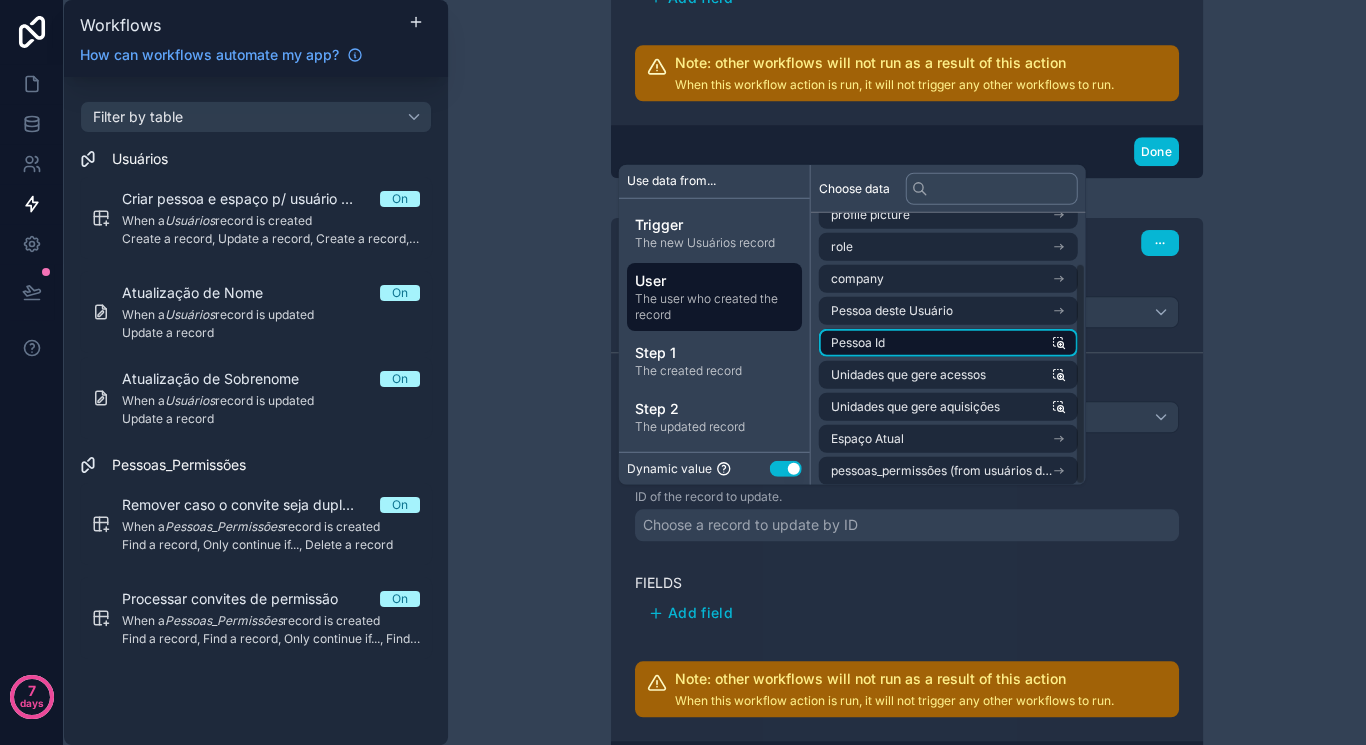 scroll, scrollTop: 60, scrollLeft: 0, axis: vertical 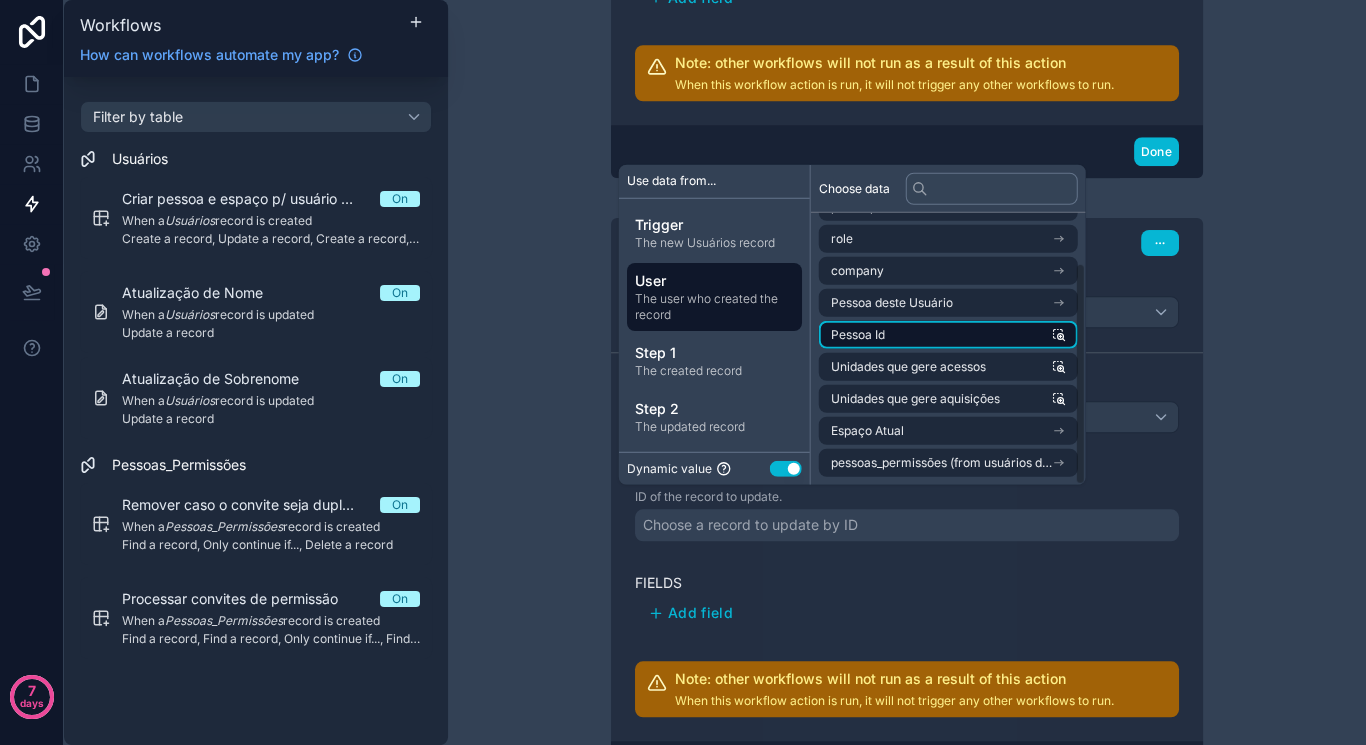click on "Pessoa Id" at bounding box center [948, 335] 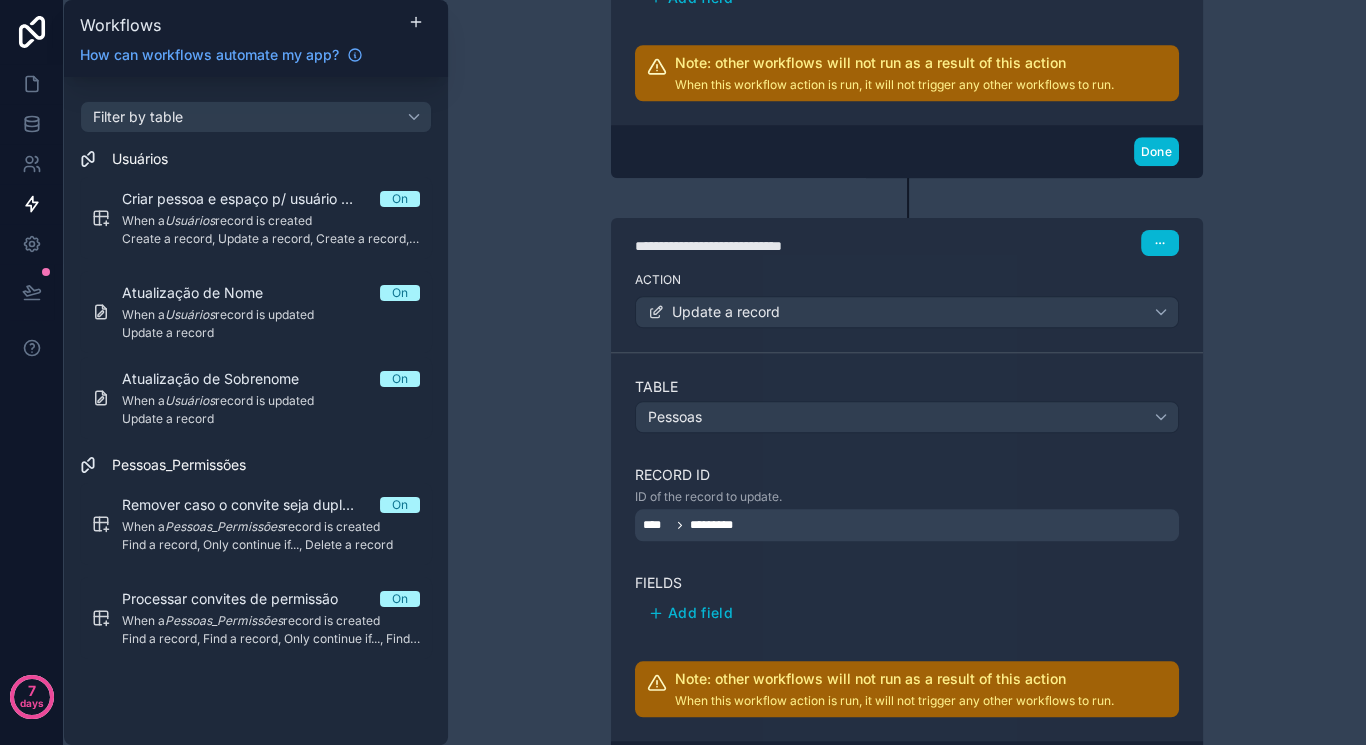 click on "**********" at bounding box center [907, 372] 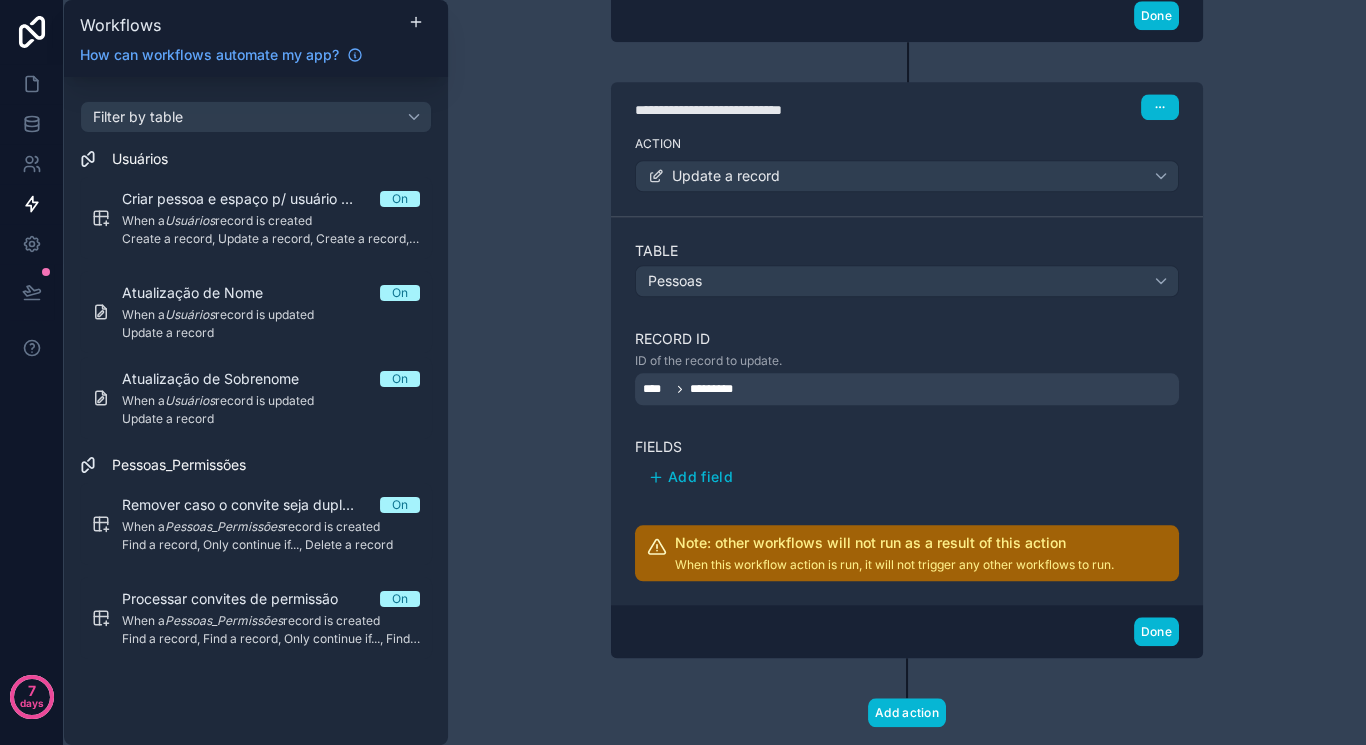 scroll, scrollTop: 2731, scrollLeft: 0, axis: vertical 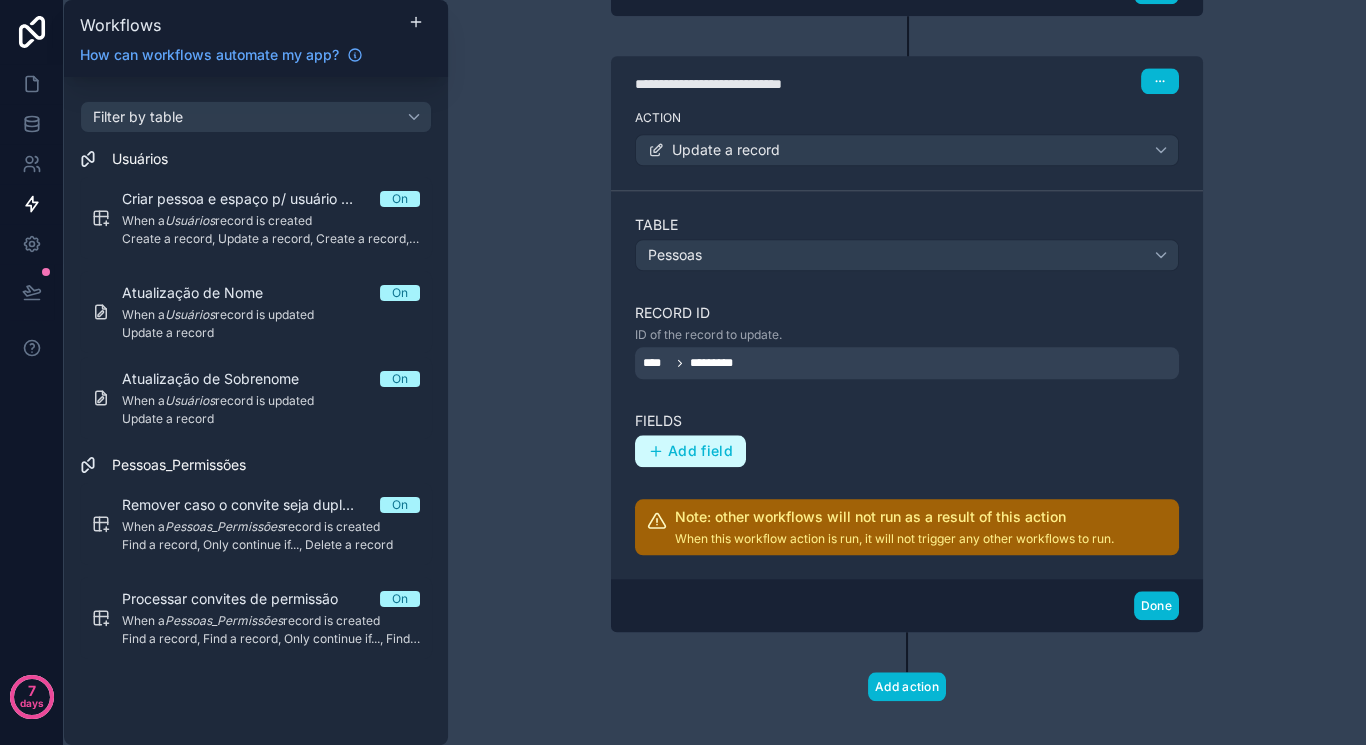 click on "Add field" at bounding box center [700, 451] 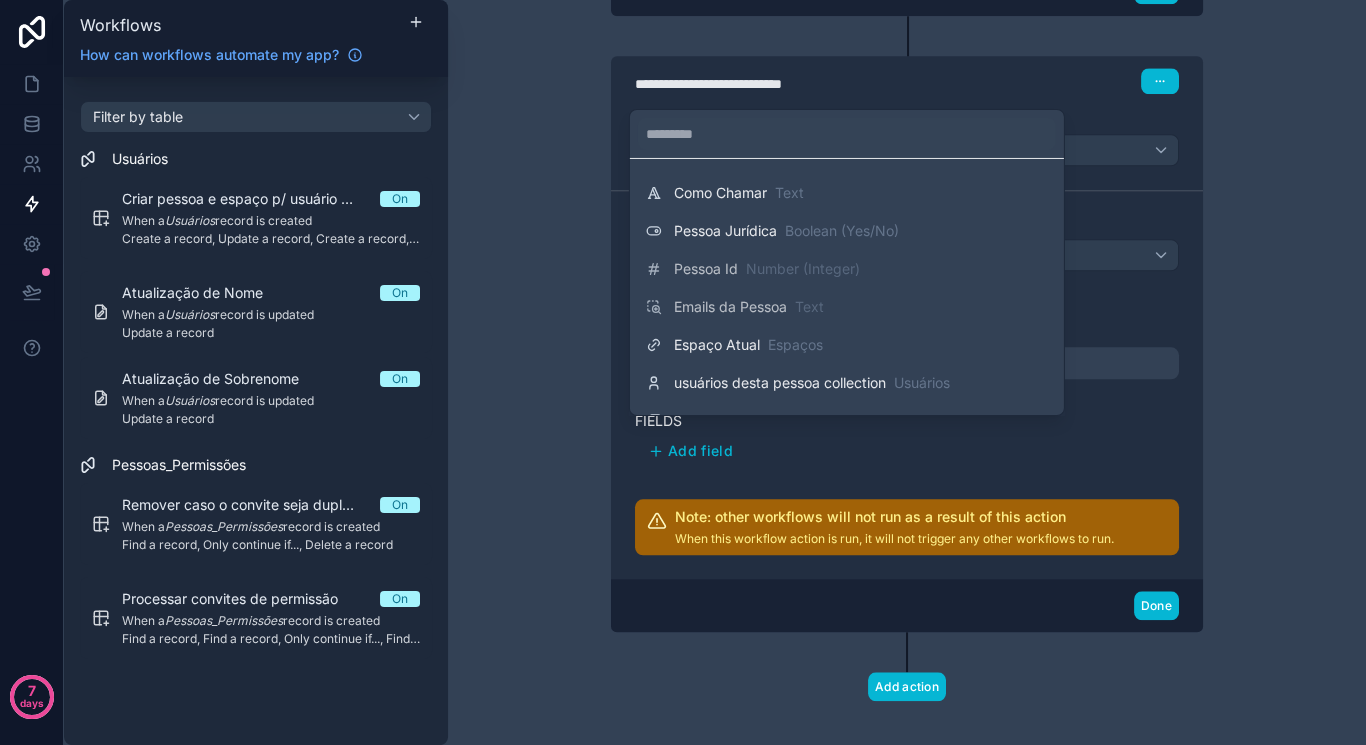 click at bounding box center (683, 372) 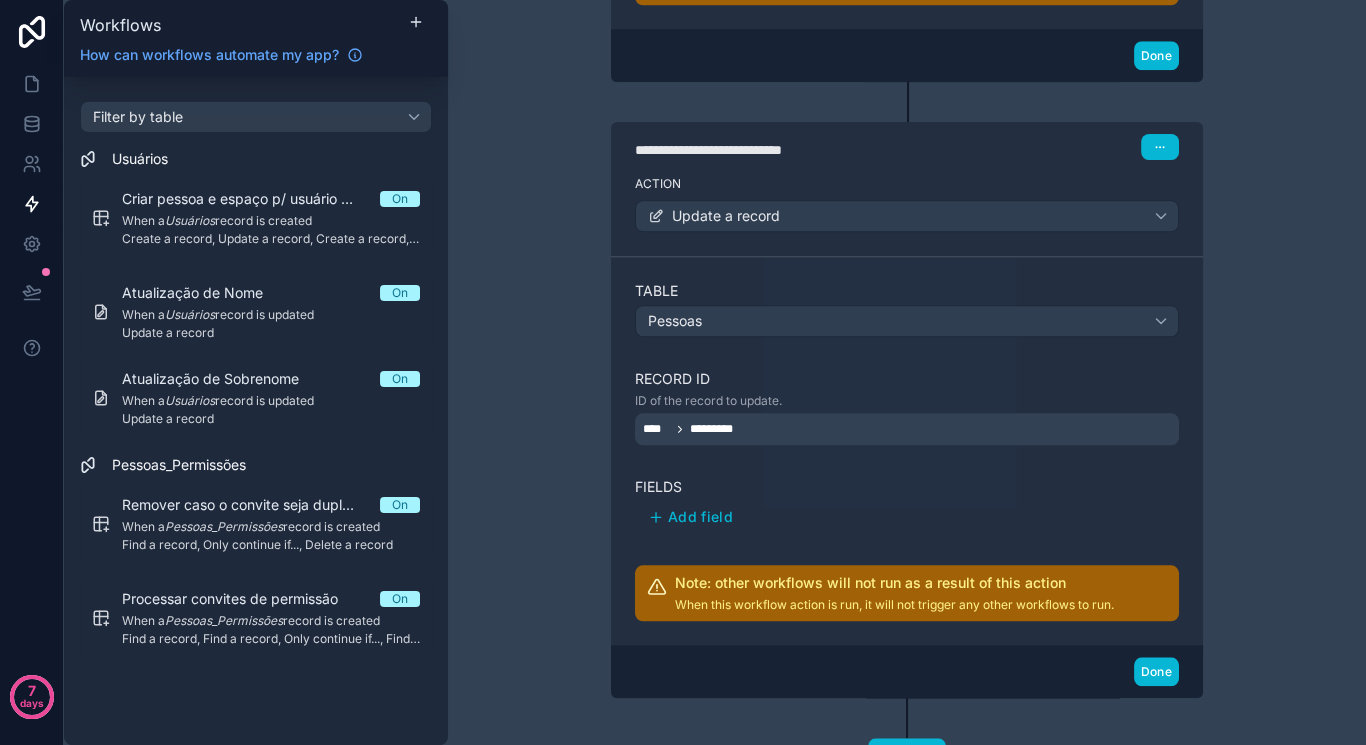 scroll, scrollTop: 2731, scrollLeft: 0, axis: vertical 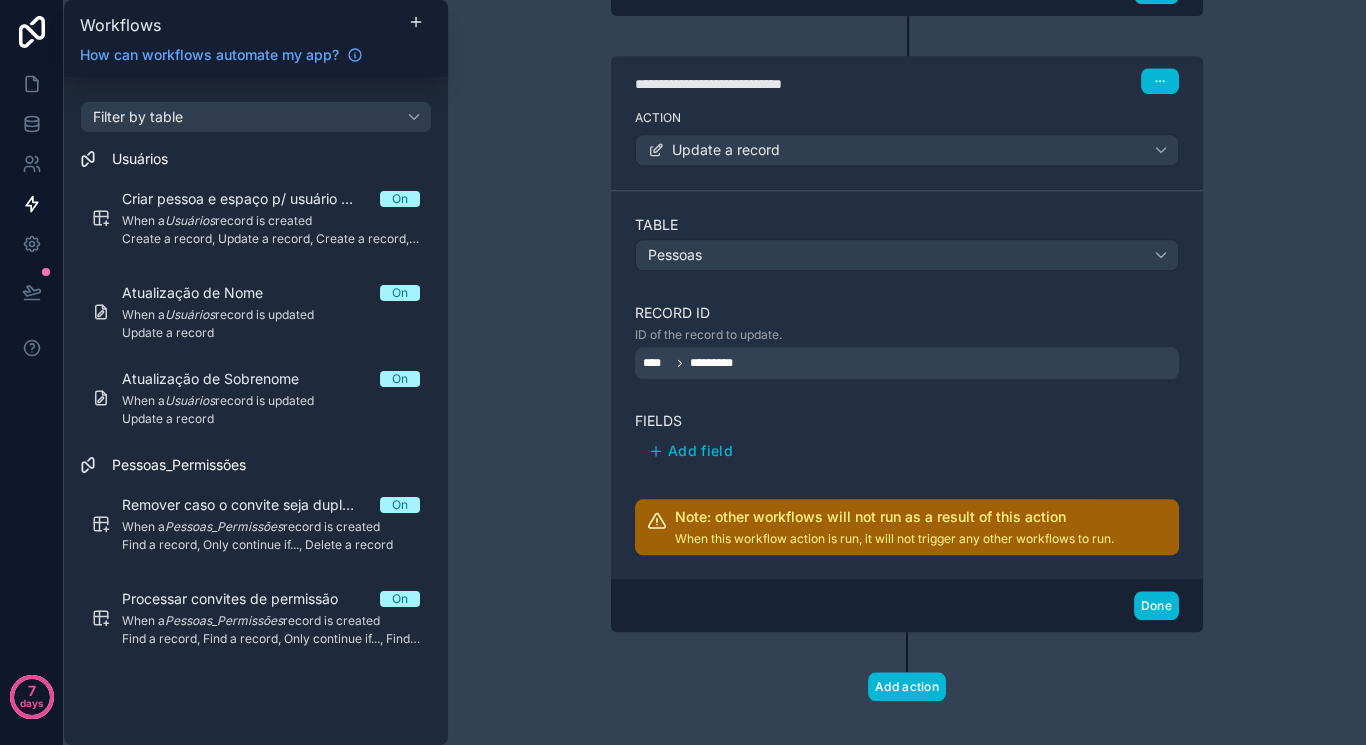 click on "**** *********" at bounding box center (694, 363) 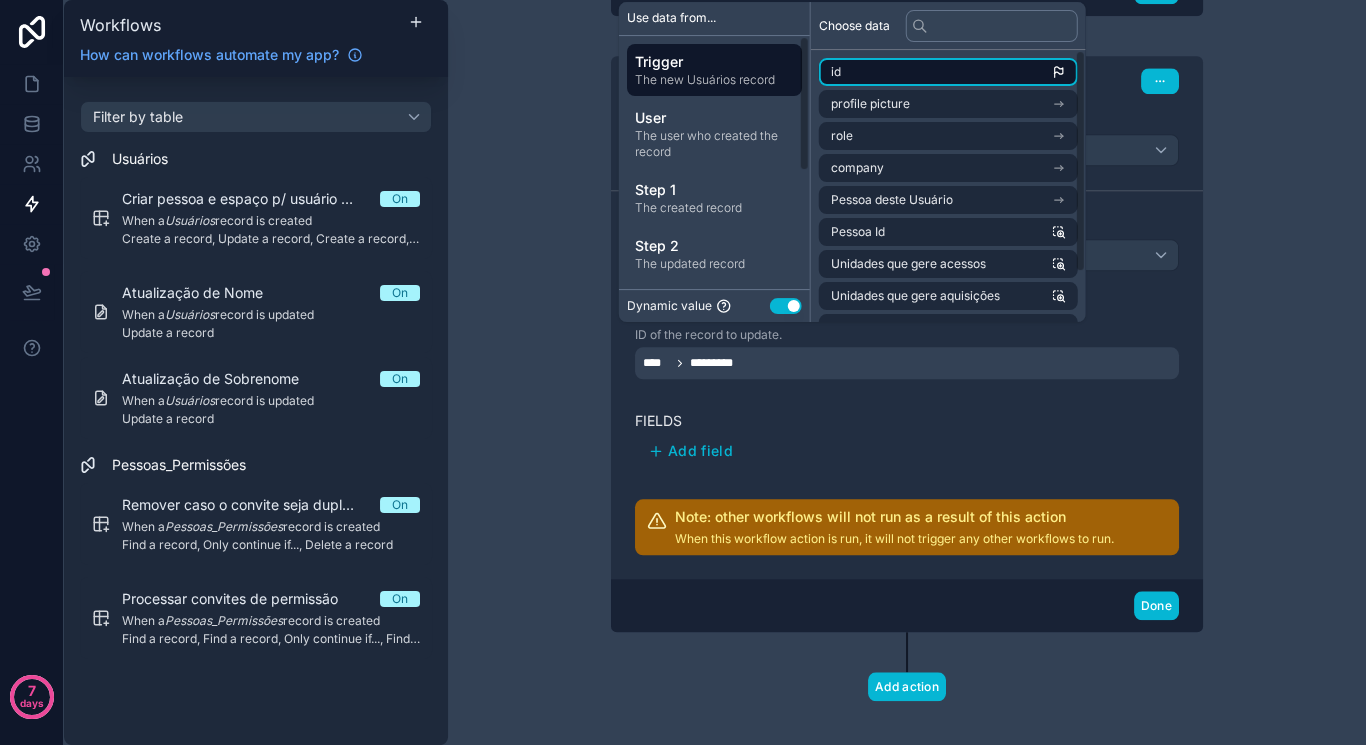 click on "id" at bounding box center (836, 72) 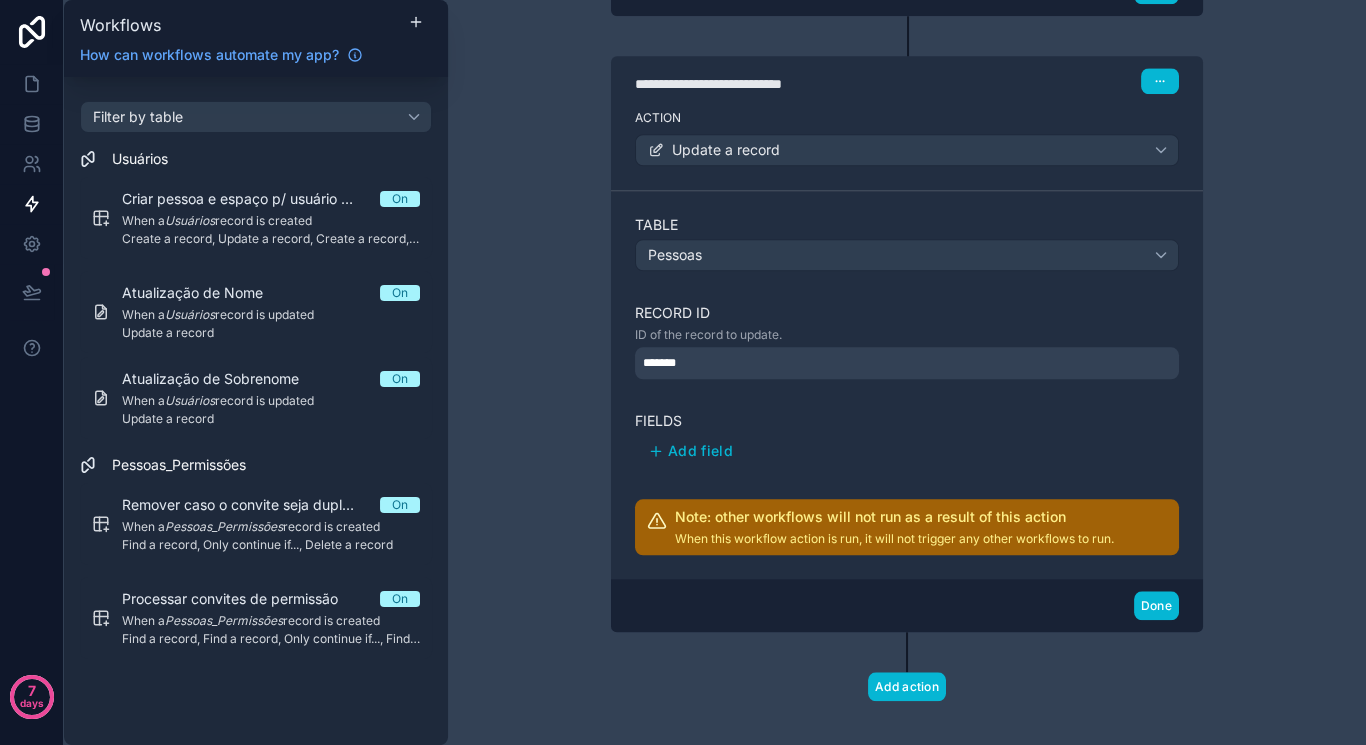 click on "Table Pessoas Record ID ID of the record to update. ******* Fields Add field Note: other workflows will not run as a result of this action When this workflow action is run, it will not trigger any other workflows to run." at bounding box center [907, 385] 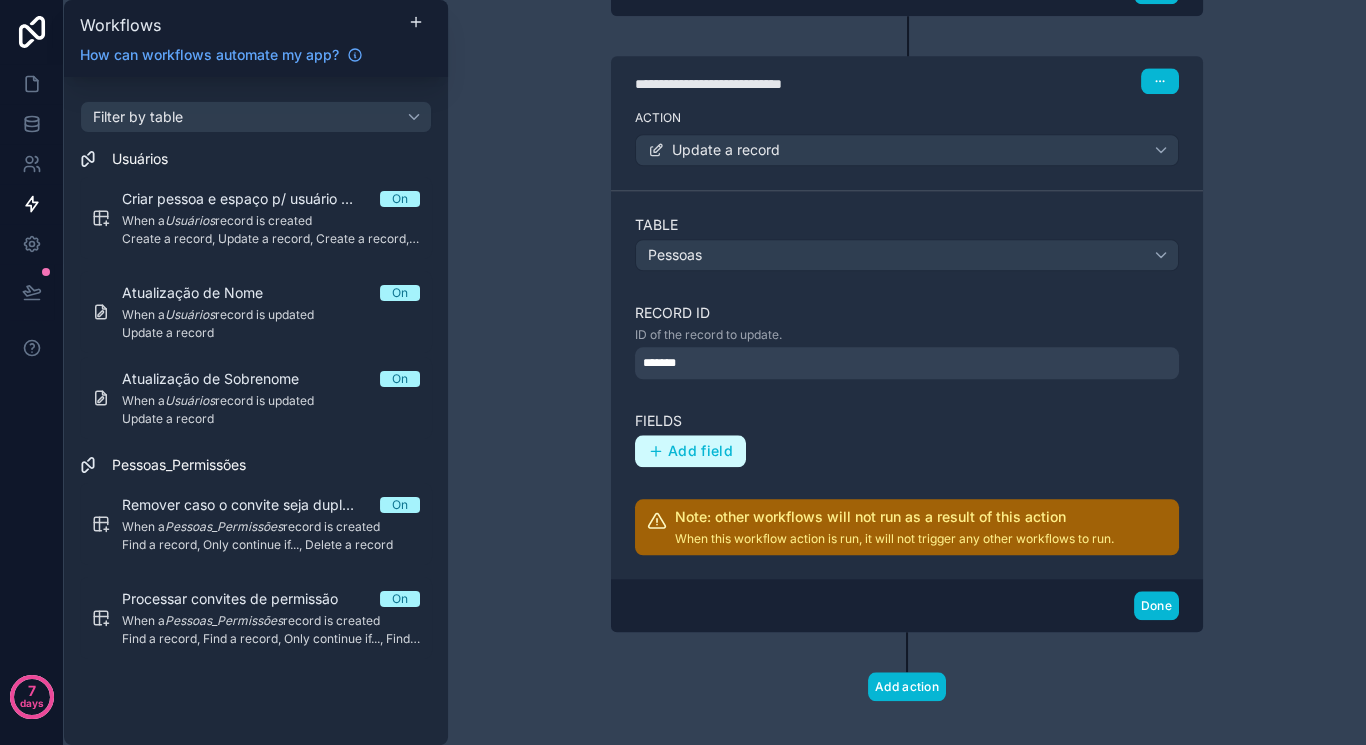 click on "Add field" at bounding box center [690, 451] 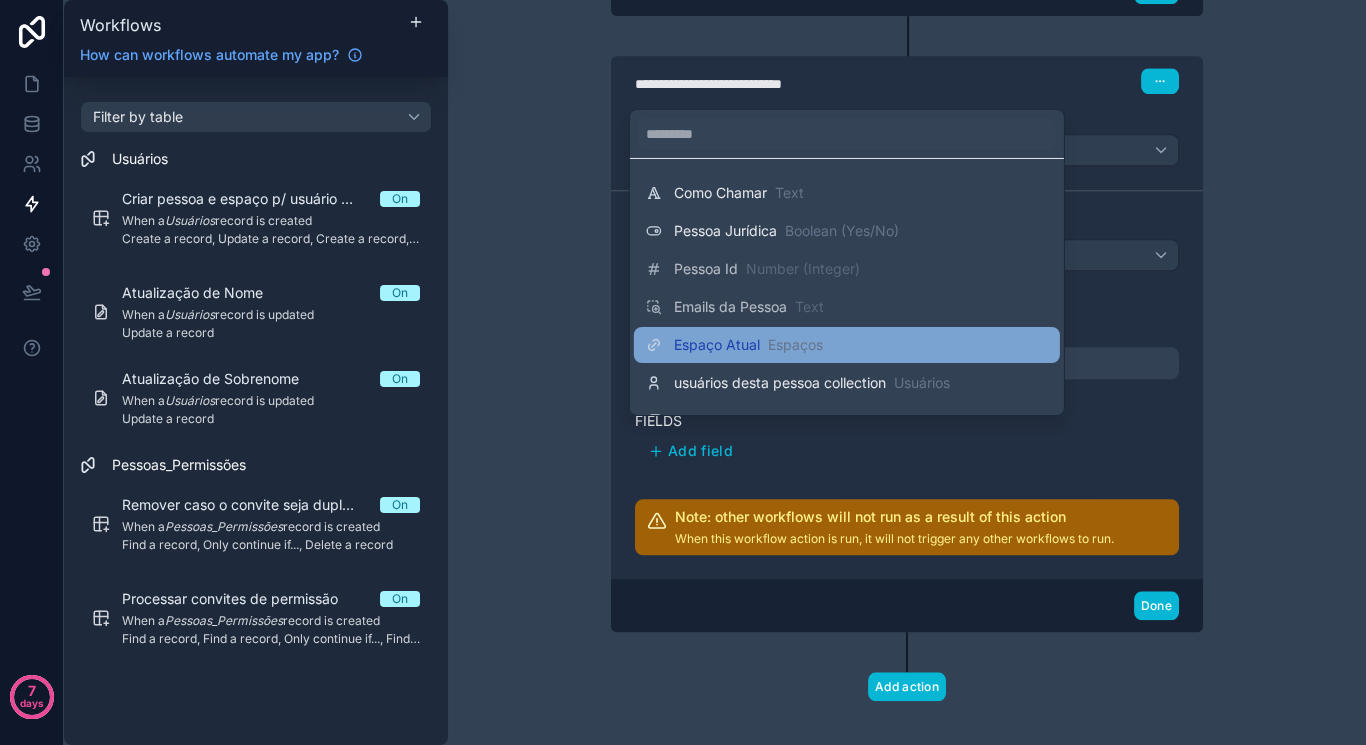click on "Espaços" at bounding box center (795, 345) 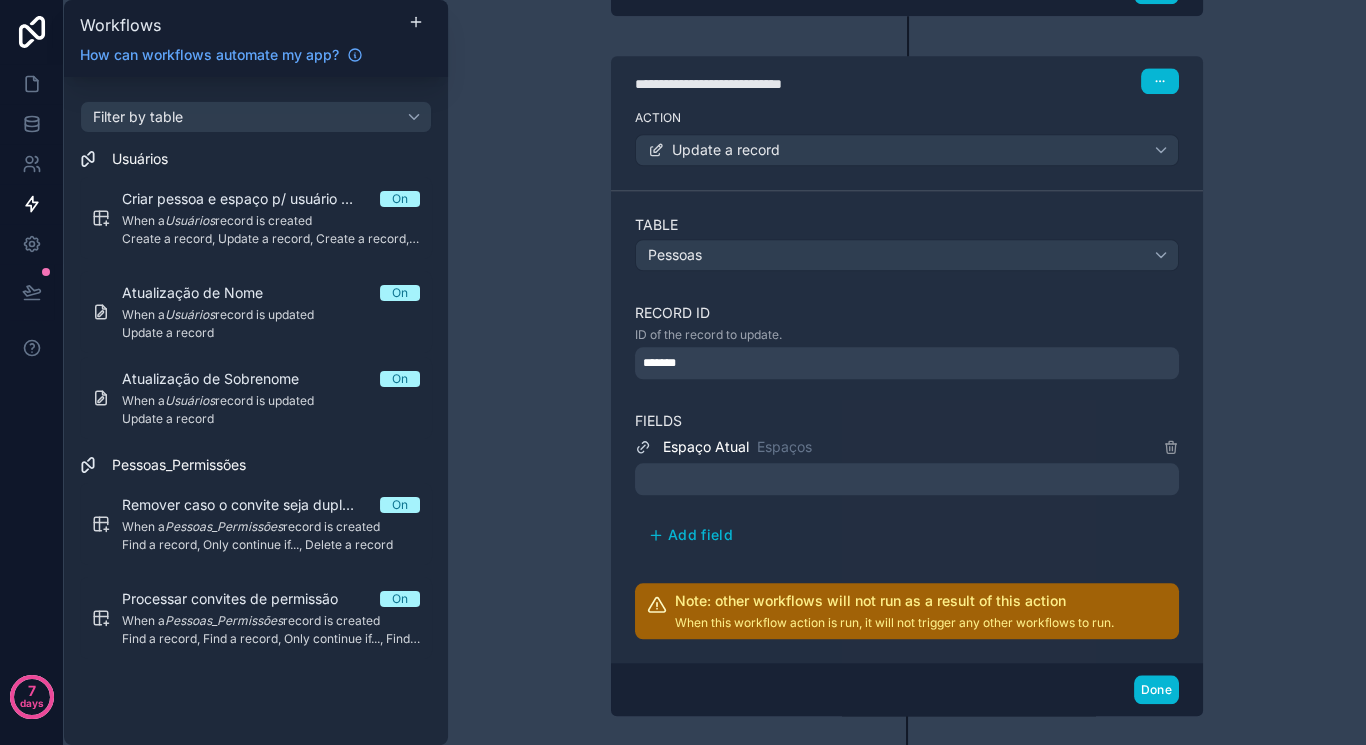 click at bounding box center [907, 479] 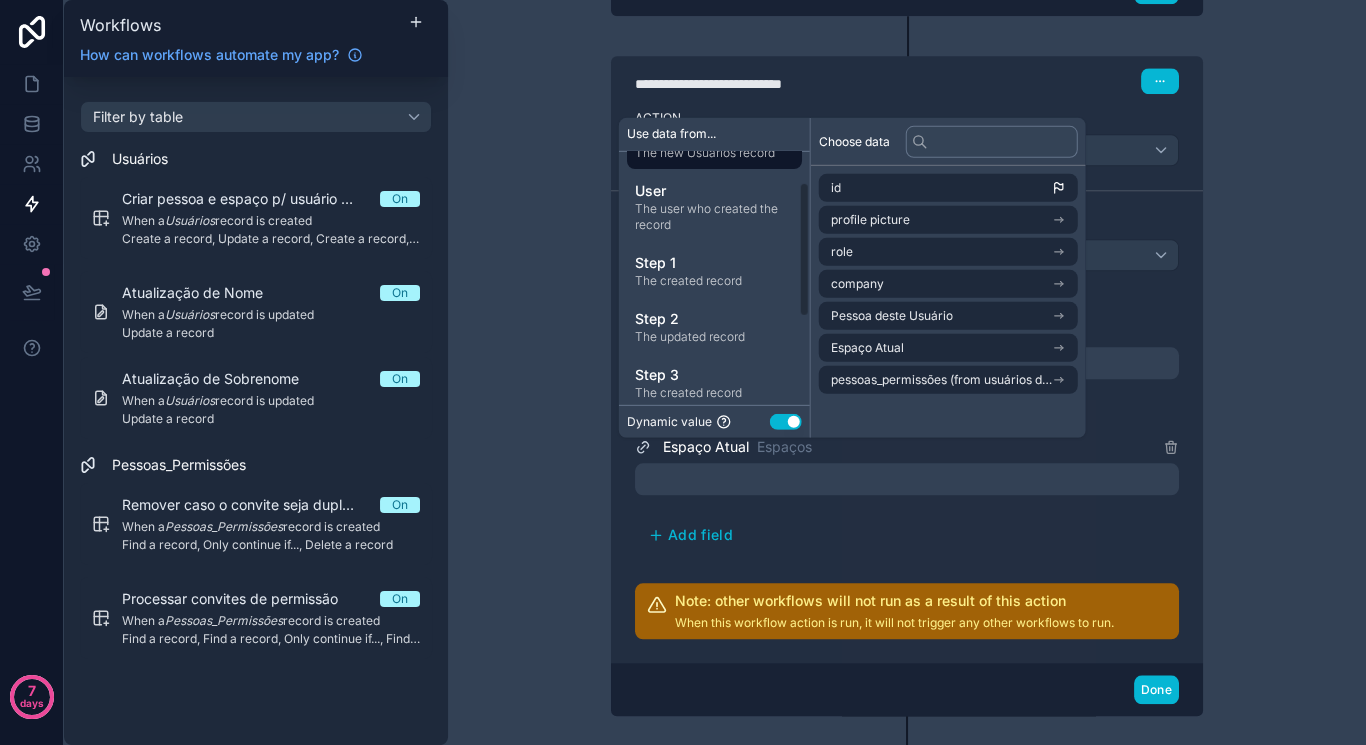 scroll, scrollTop: 160, scrollLeft: 0, axis: vertical 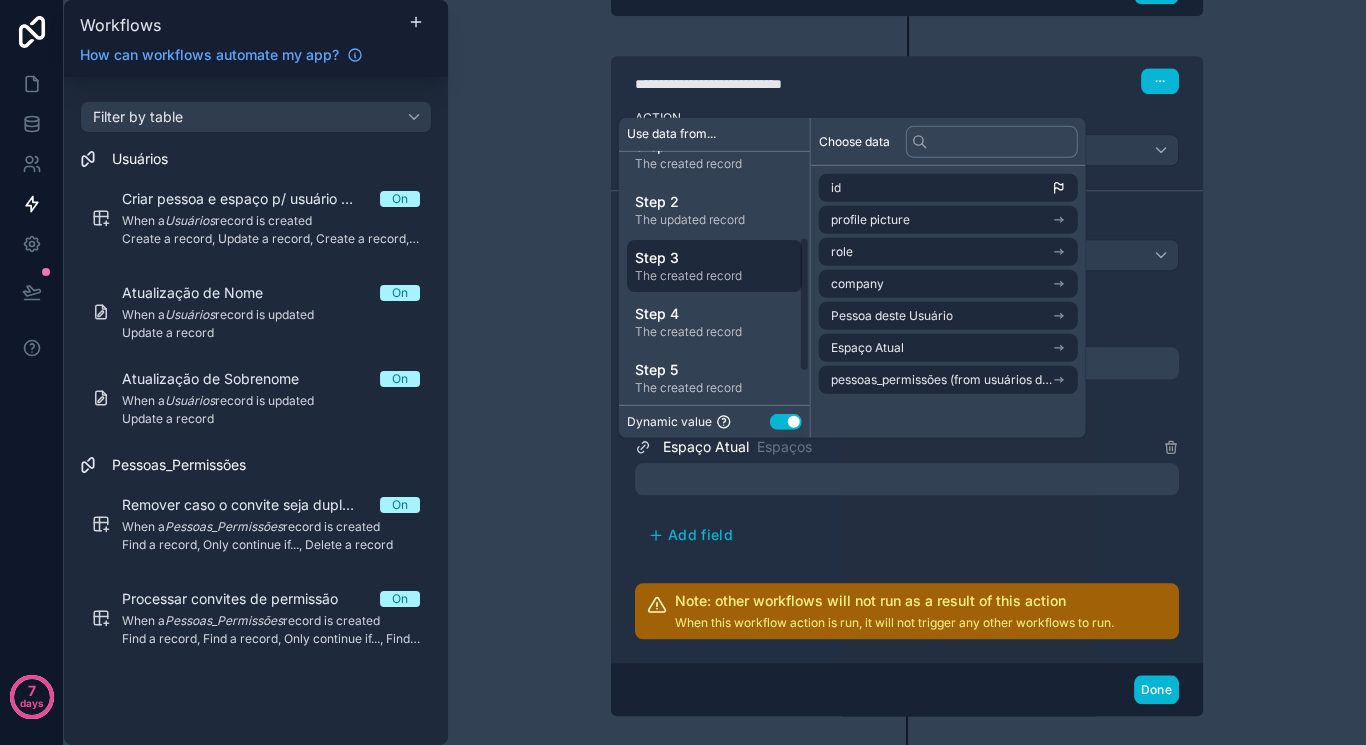click on "The created record" at bounding box center (714, 275) 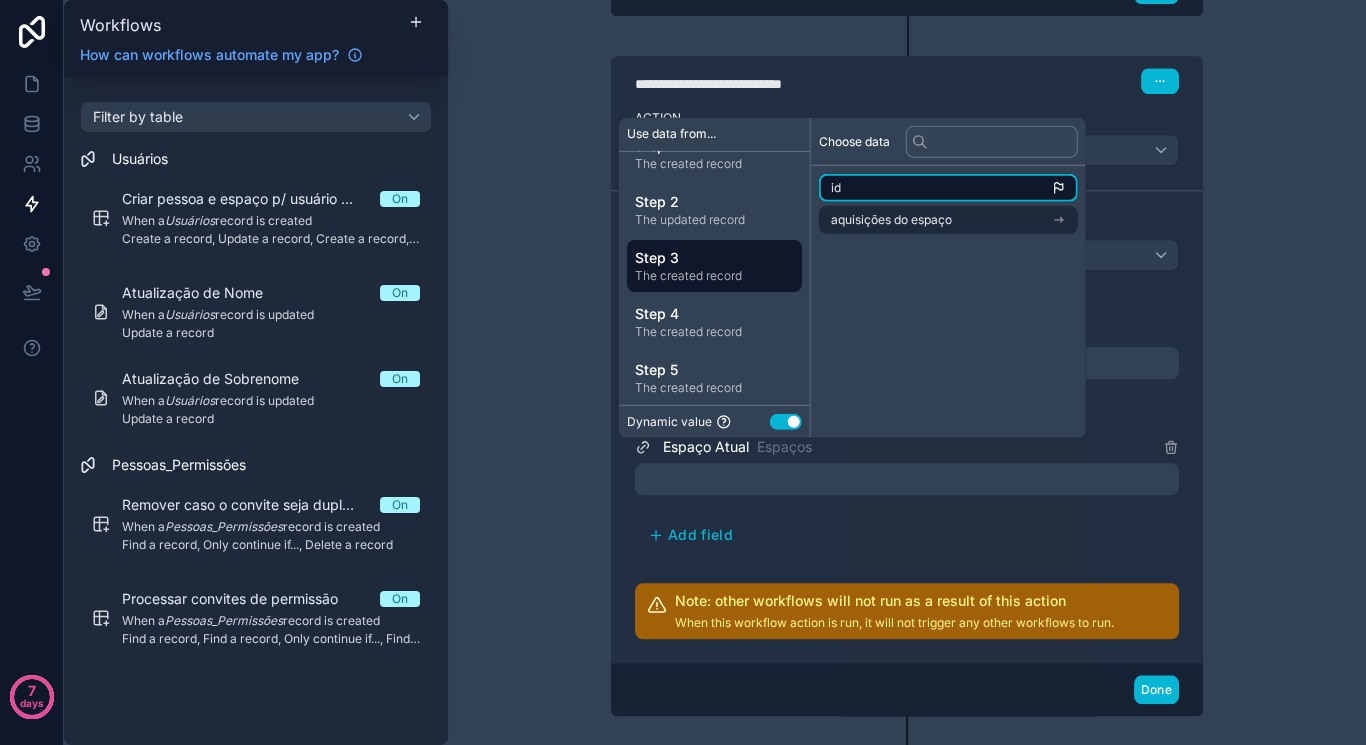 click on "id" at bounding box center [948, 188] 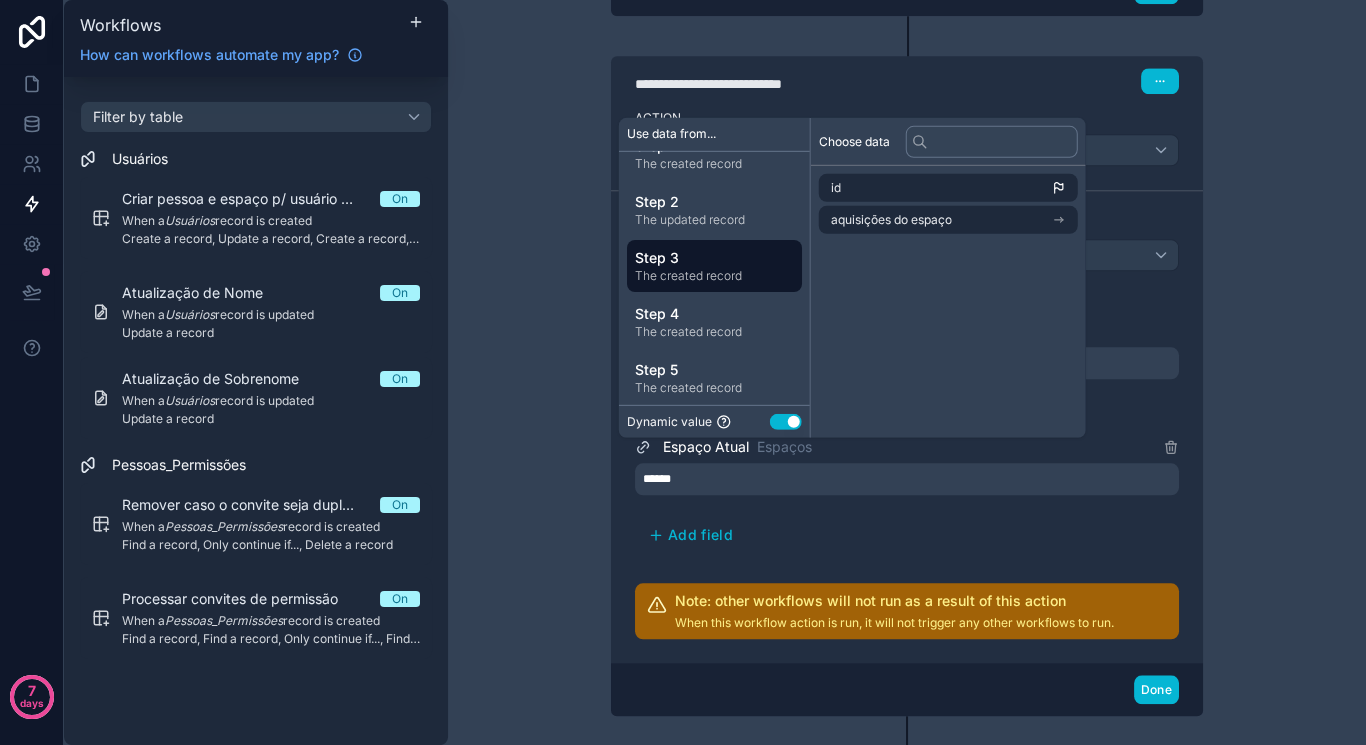 click on "**********" at bounding box center (907, 372) 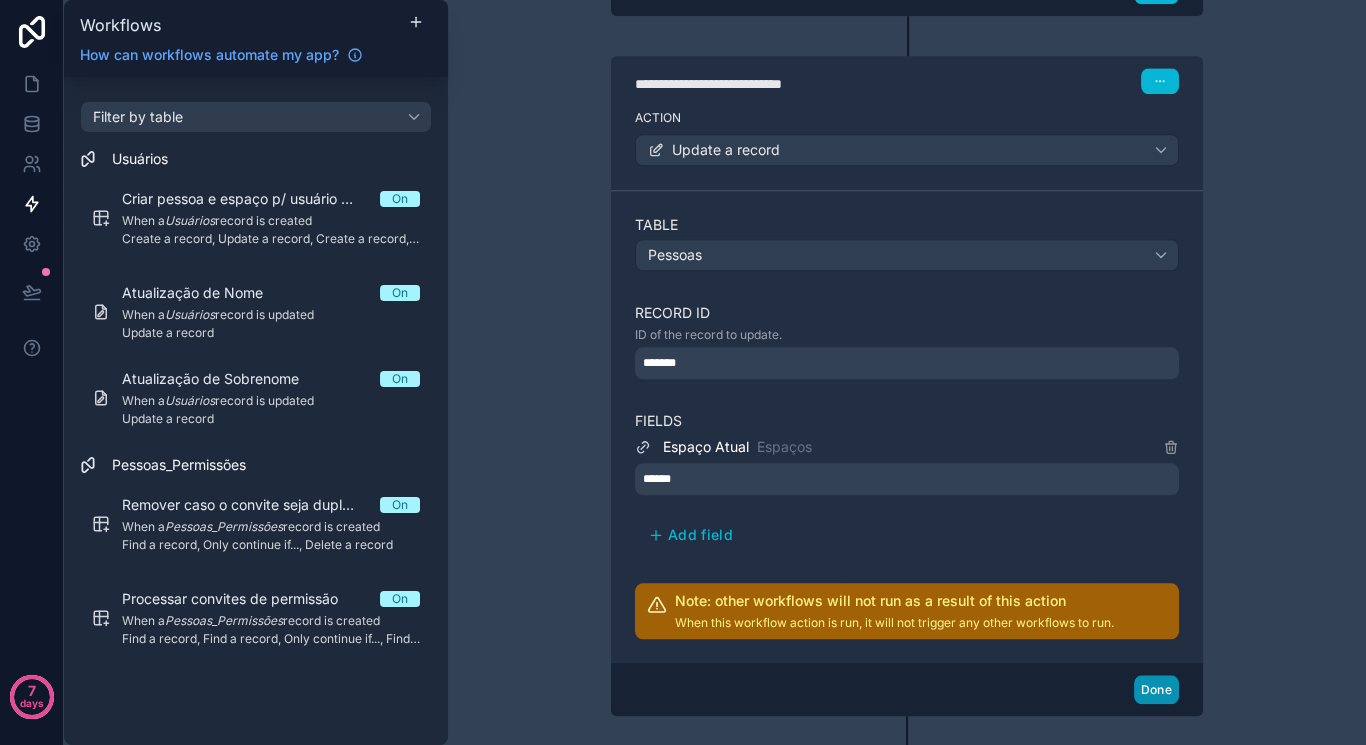 click on "Done" at bounding box center [1156, 689] 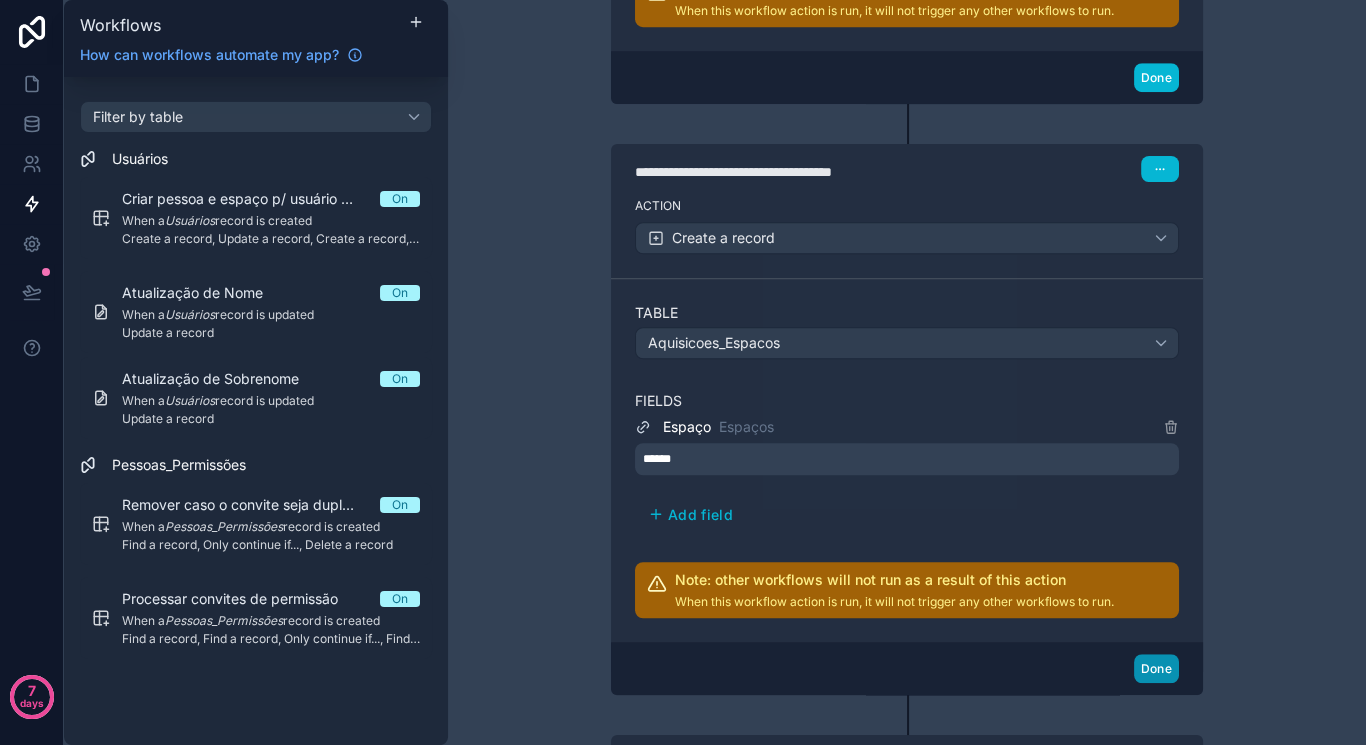 click on "Done" at bounding box center [1156, 668] 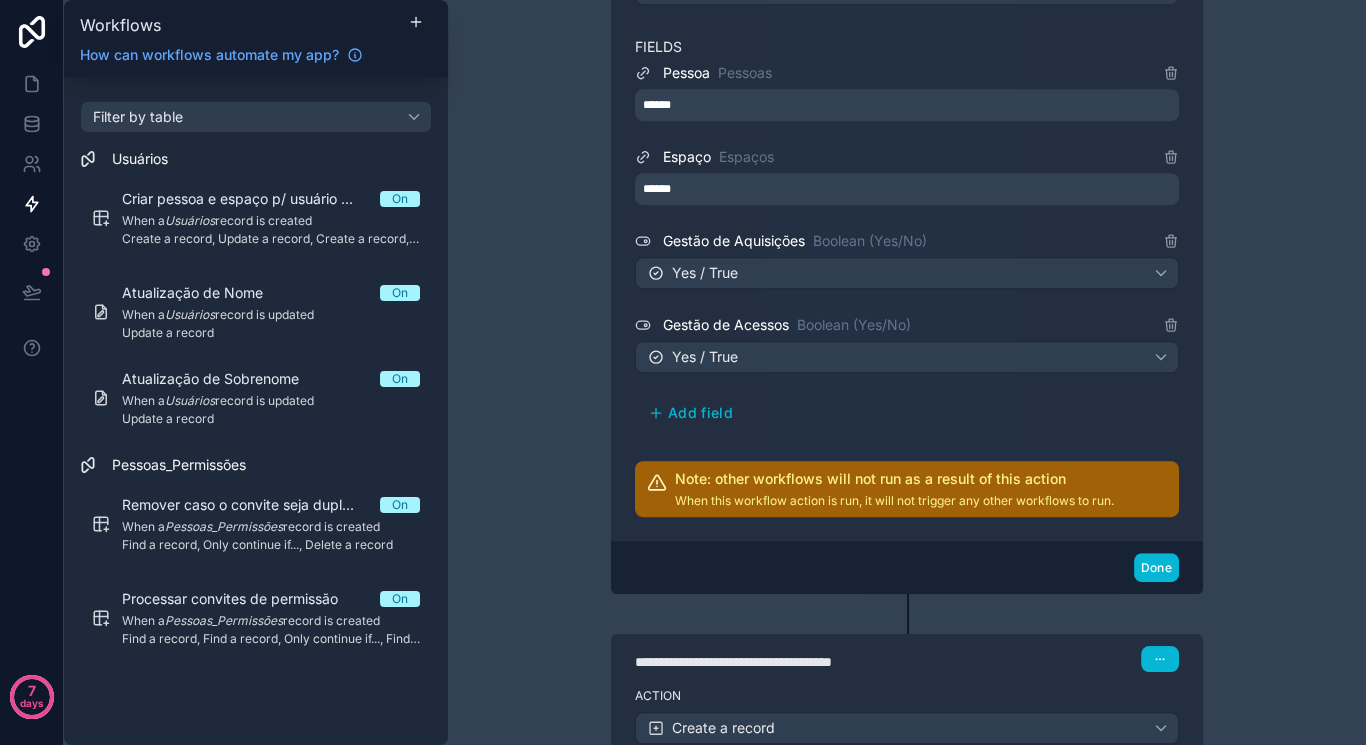 scroll, scrollTop: 1477, scrollLeft: 0, axis: vertical 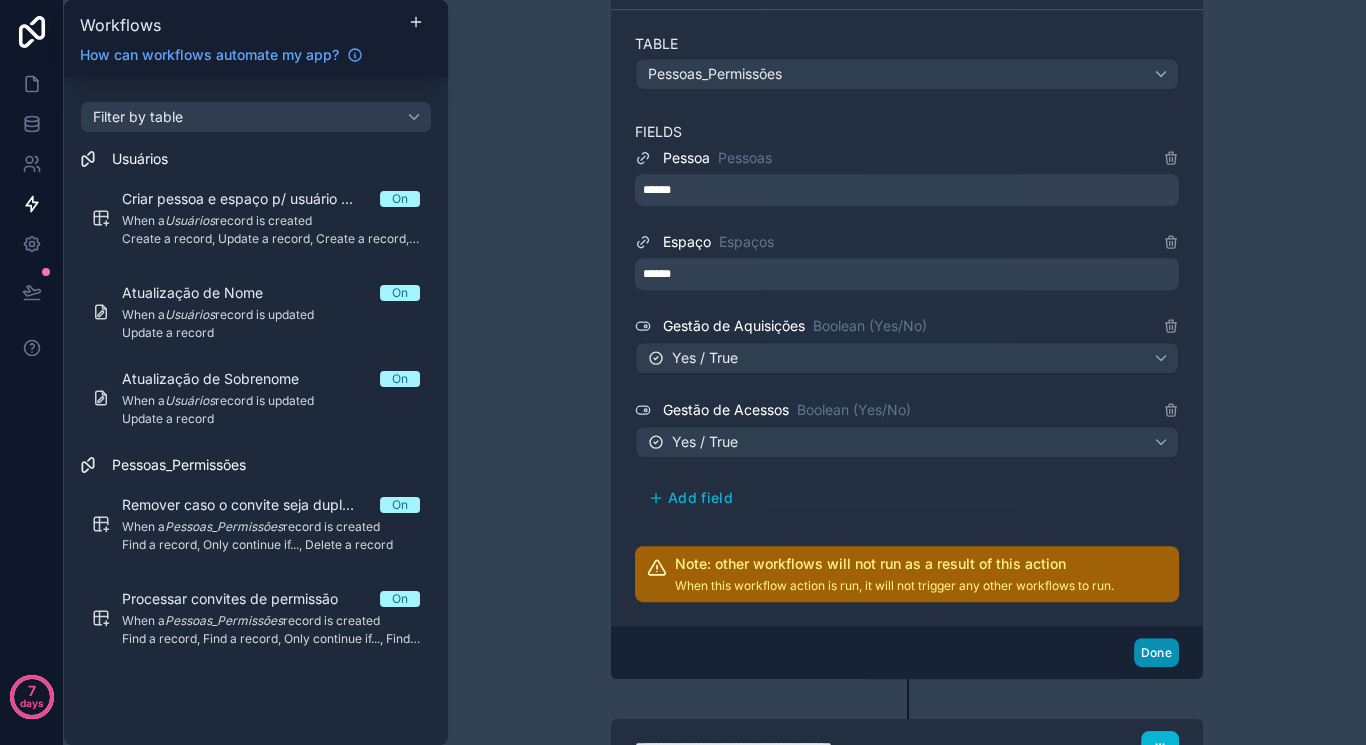 click on "Done" at bounding box center [1156, 652] 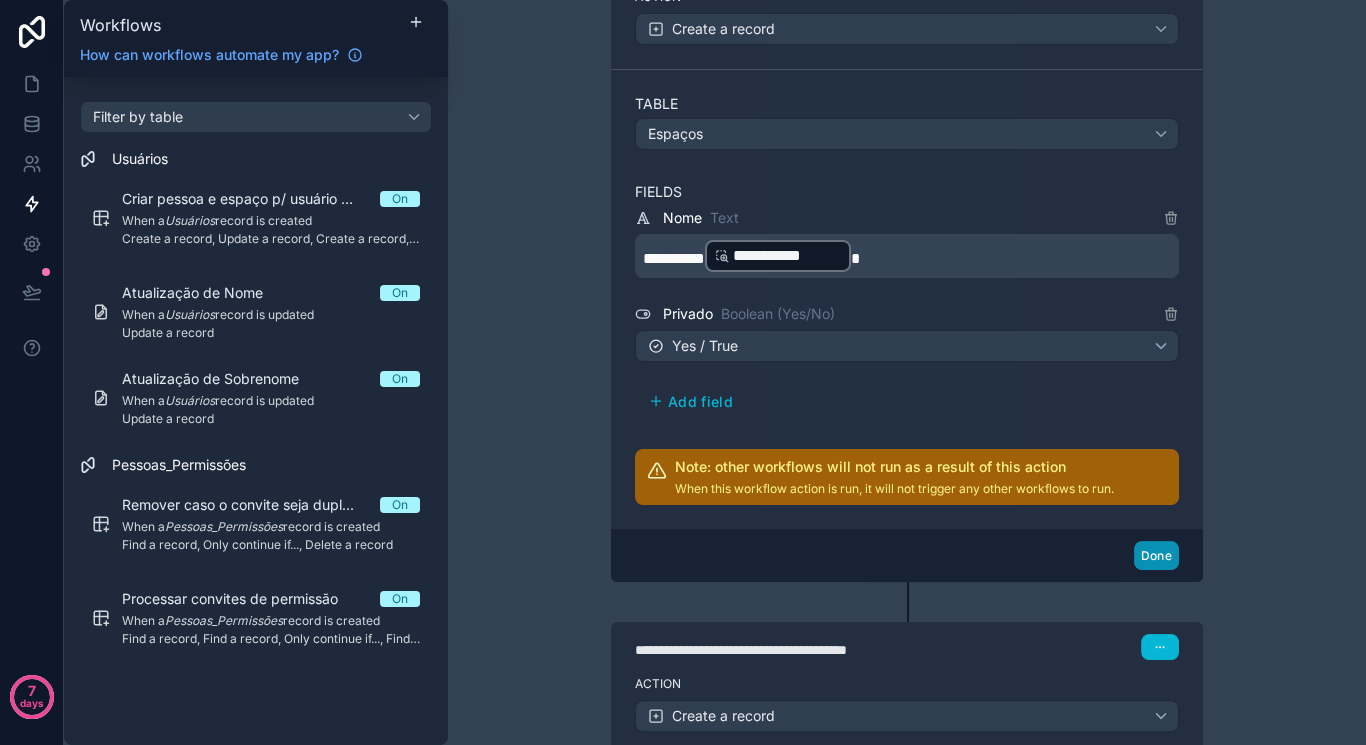 click on "Done" at bounding box center (1156, 555) 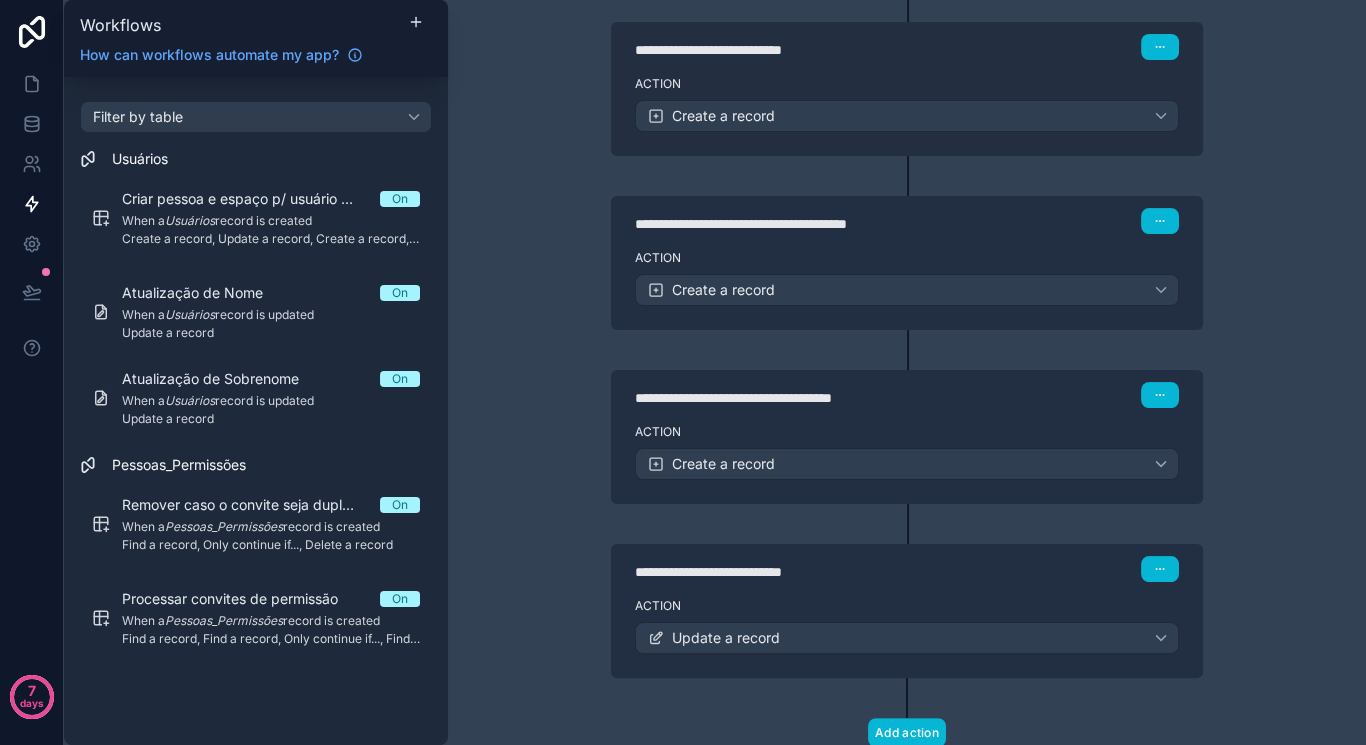 scroll, scrollTop: 699, scrollLeft: 0, axis: vertical 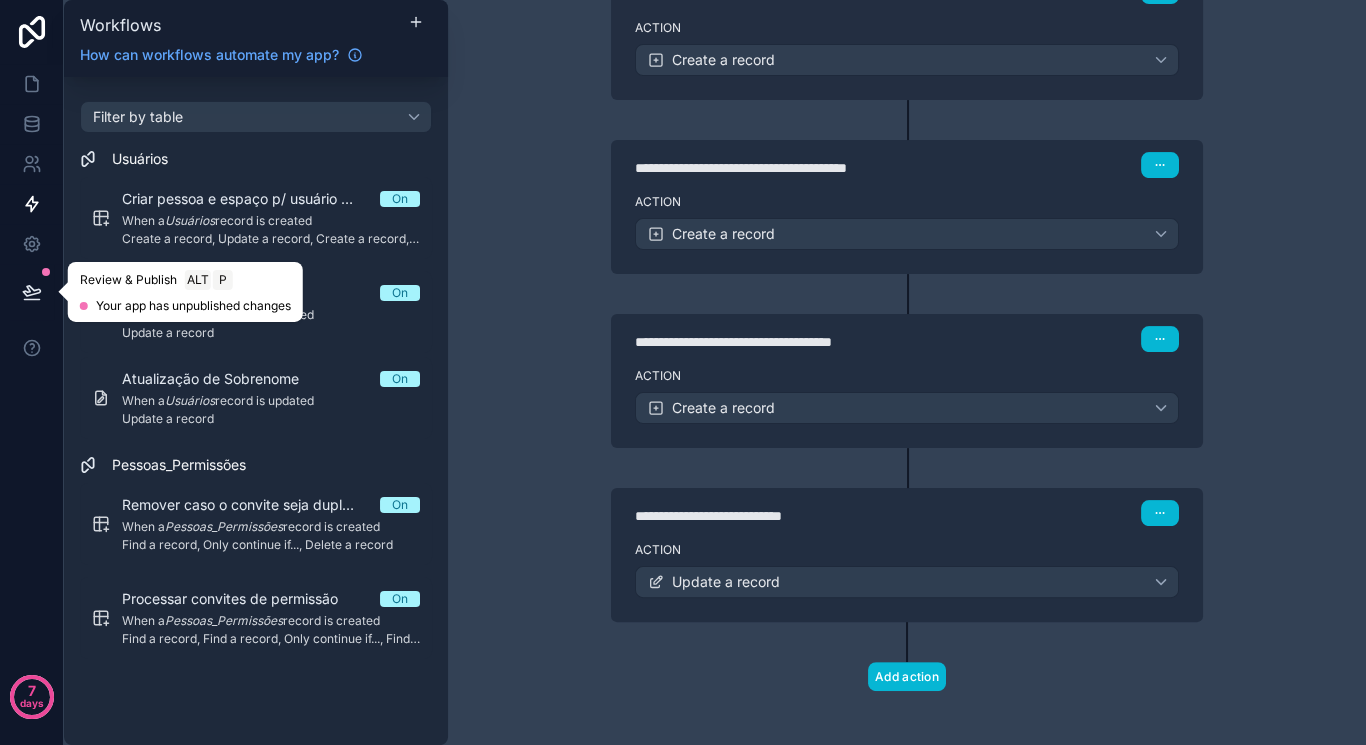 click at bounding box center [32, 292] 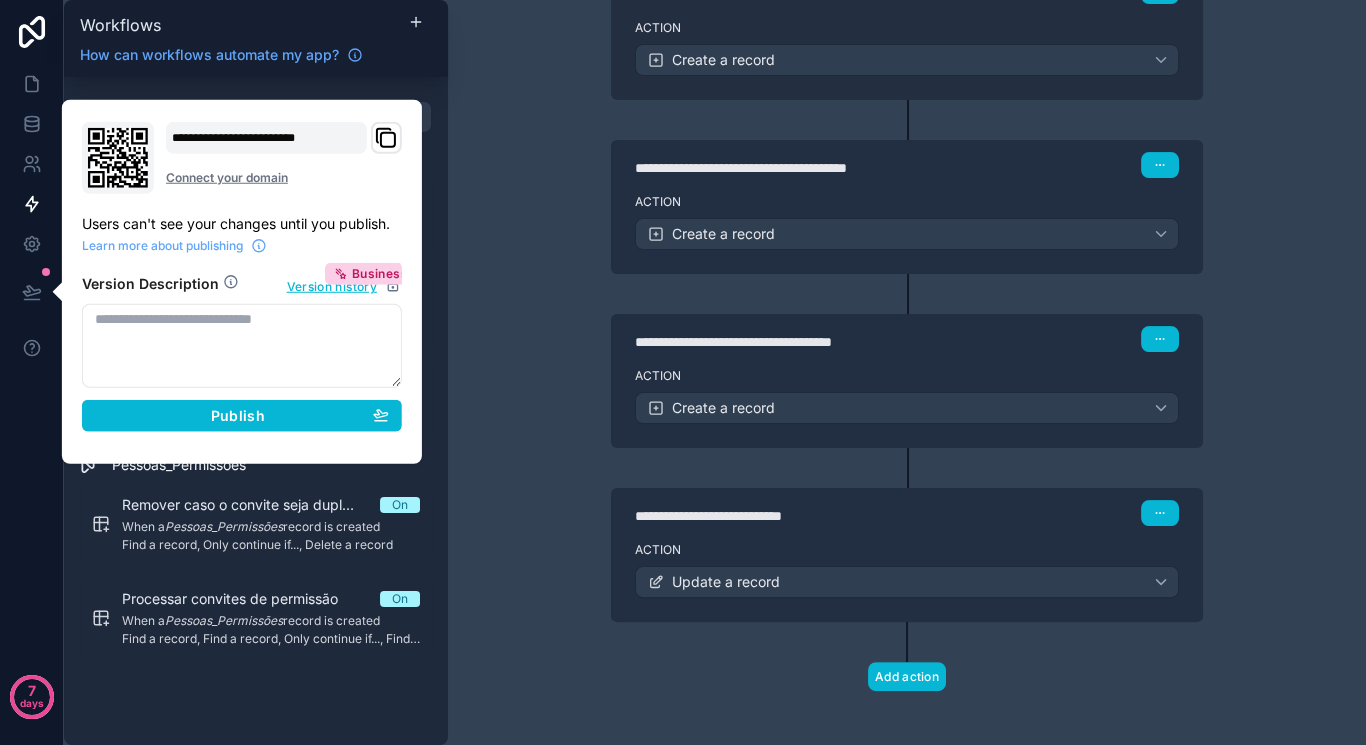 click on "Version Description Version history Business Publish" at bounding box center (242, 347) 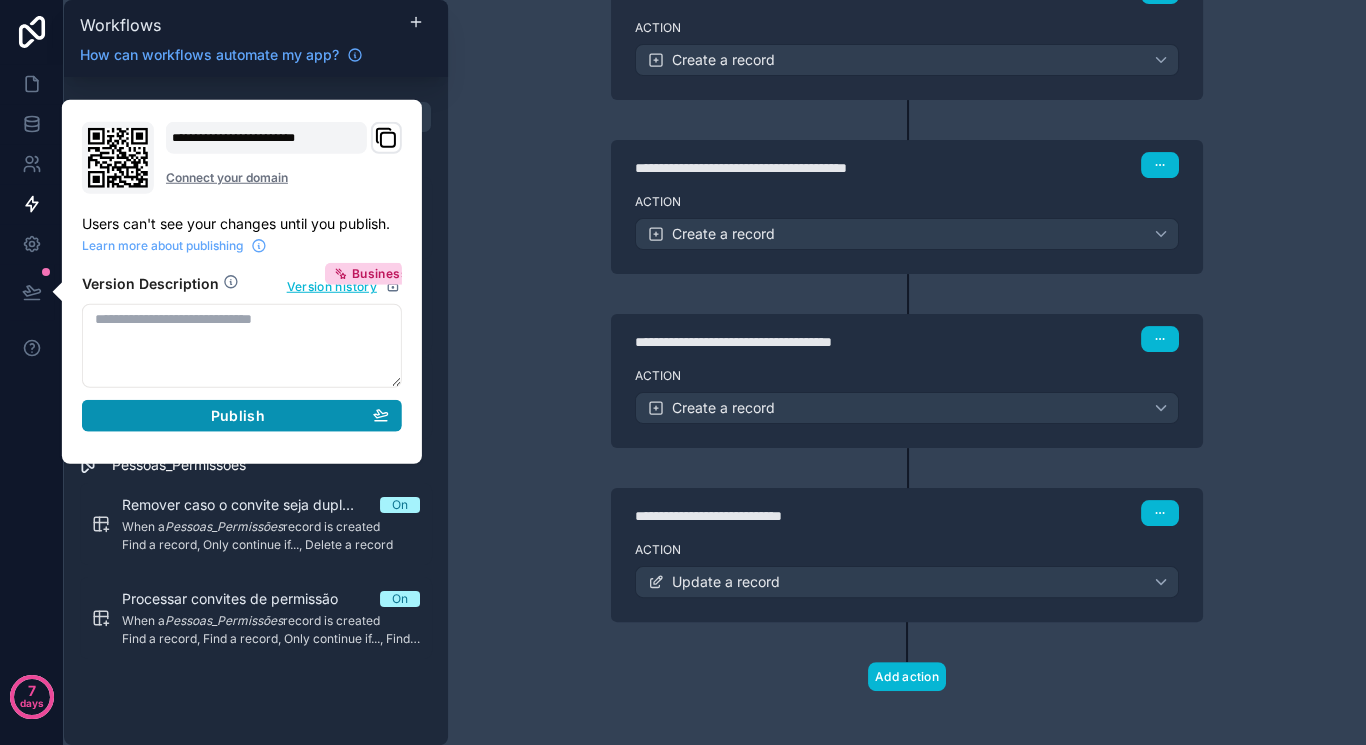click on "Version Description Version history Business Publish" at bounding box center (242, 347) 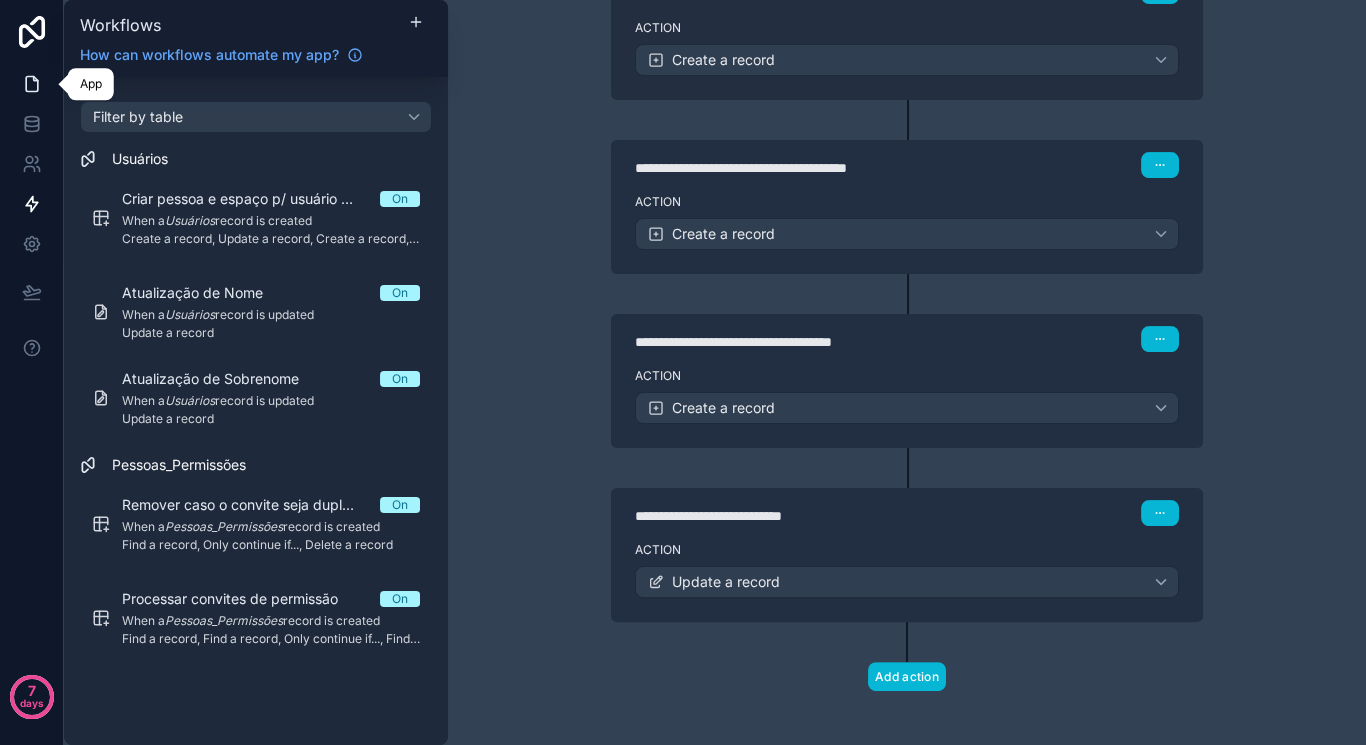 click 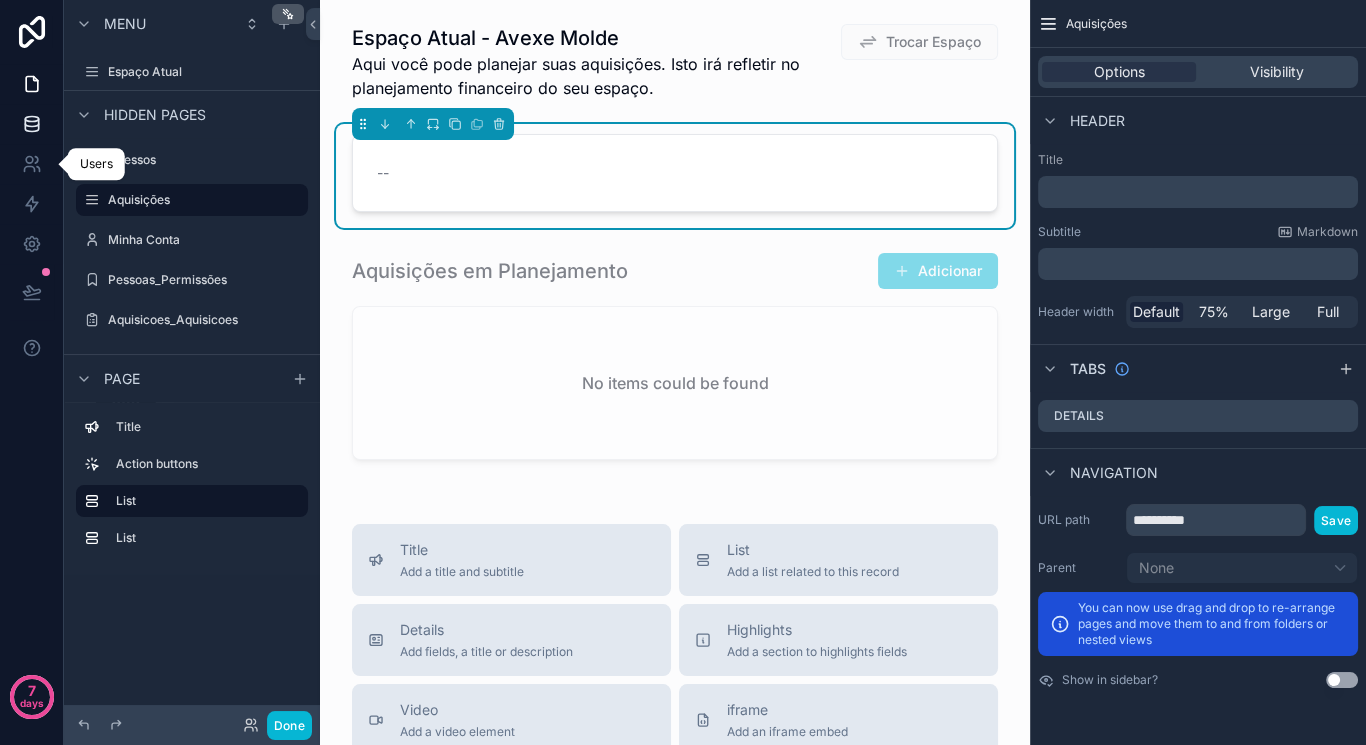 click at bounding box center [31, 124] 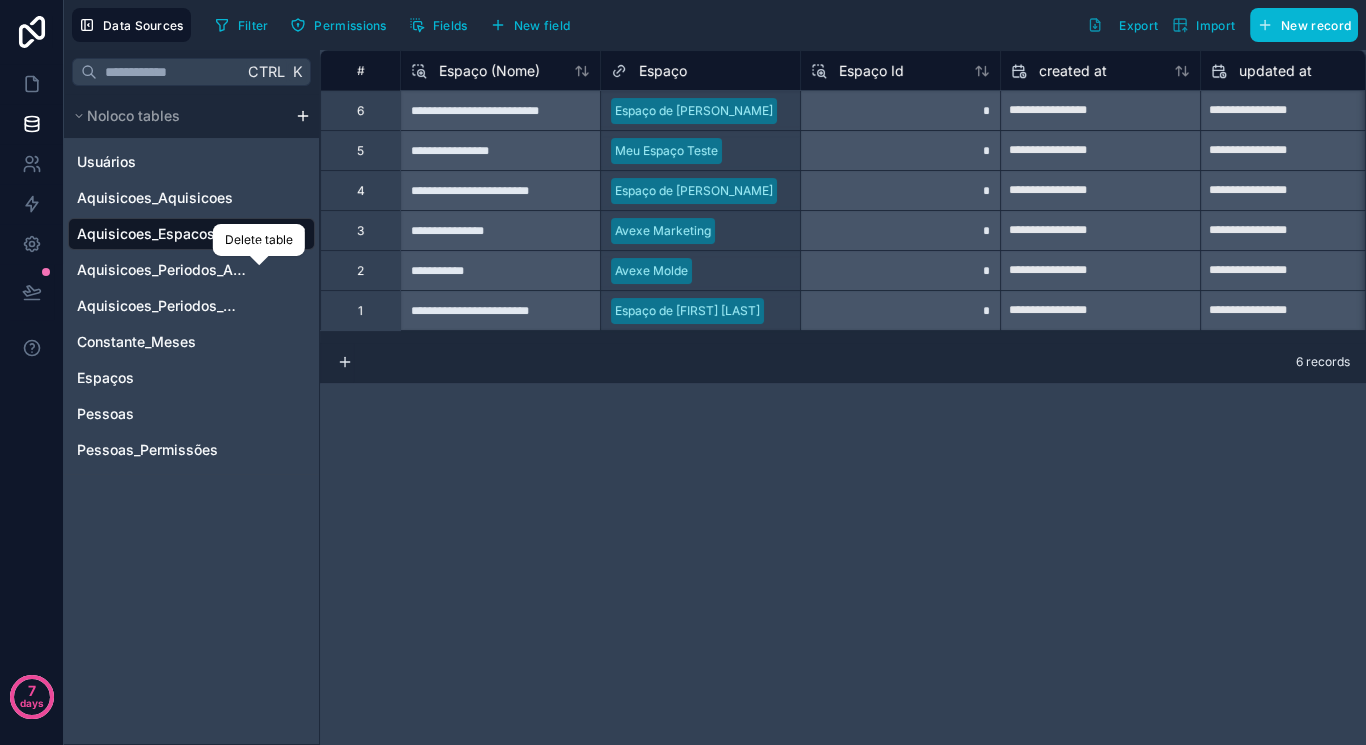 click on "**********" at bounding box center (843, 397) 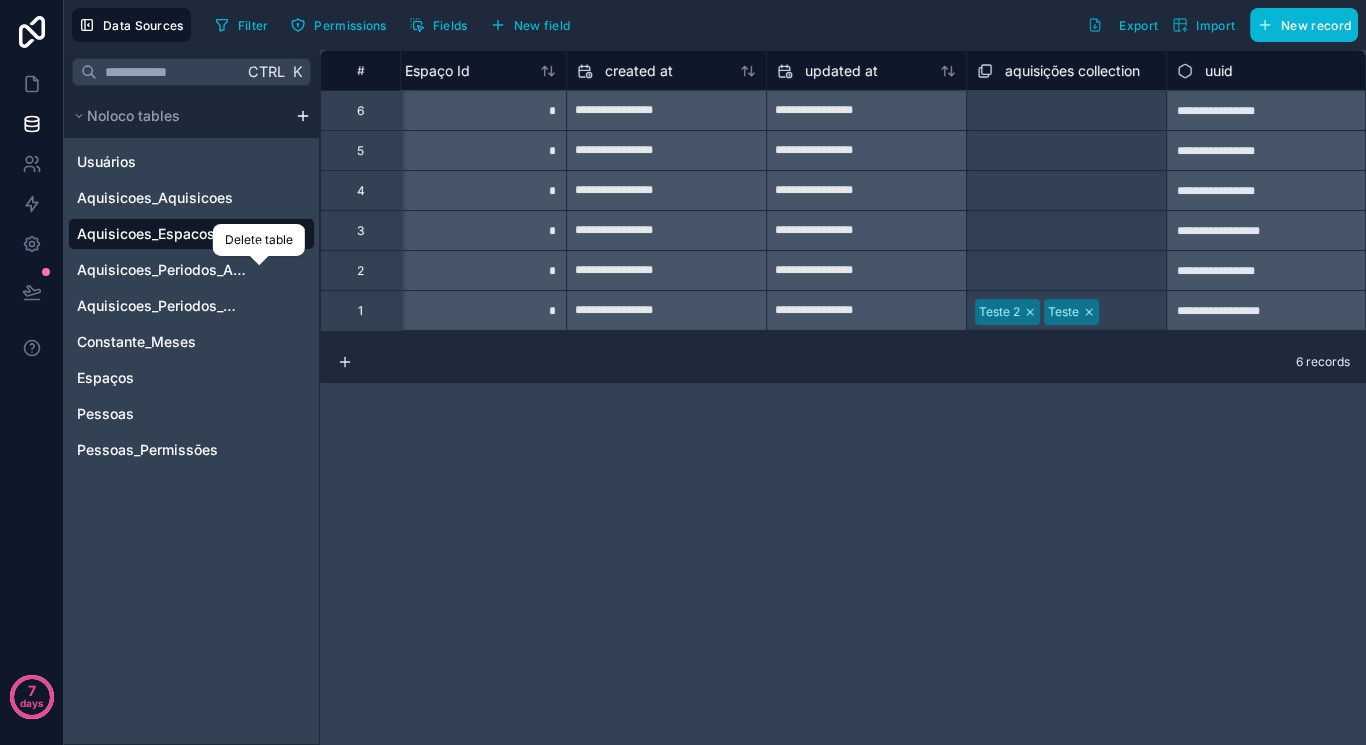 scroll, scrollTop: 0, scrollLeft: 348, axis: horizontal 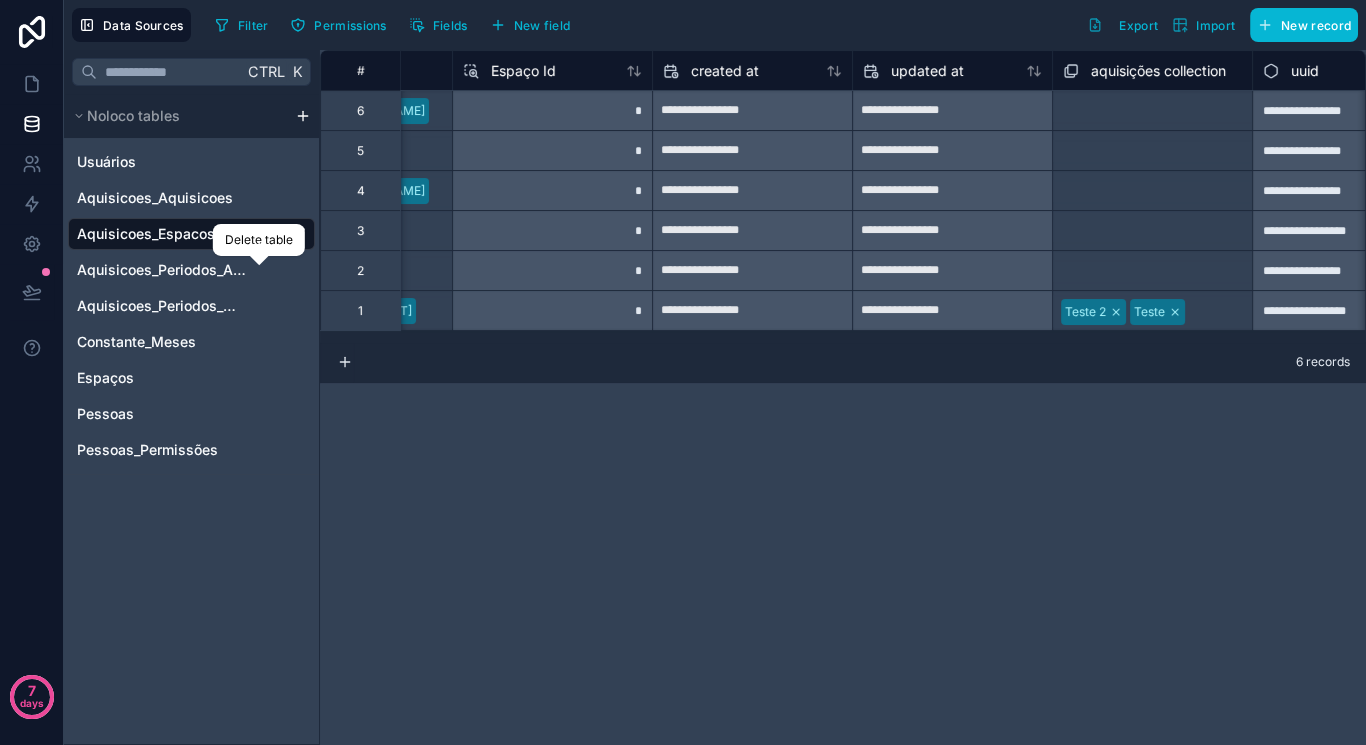 click on "**********" at bounding box center (752, 311) 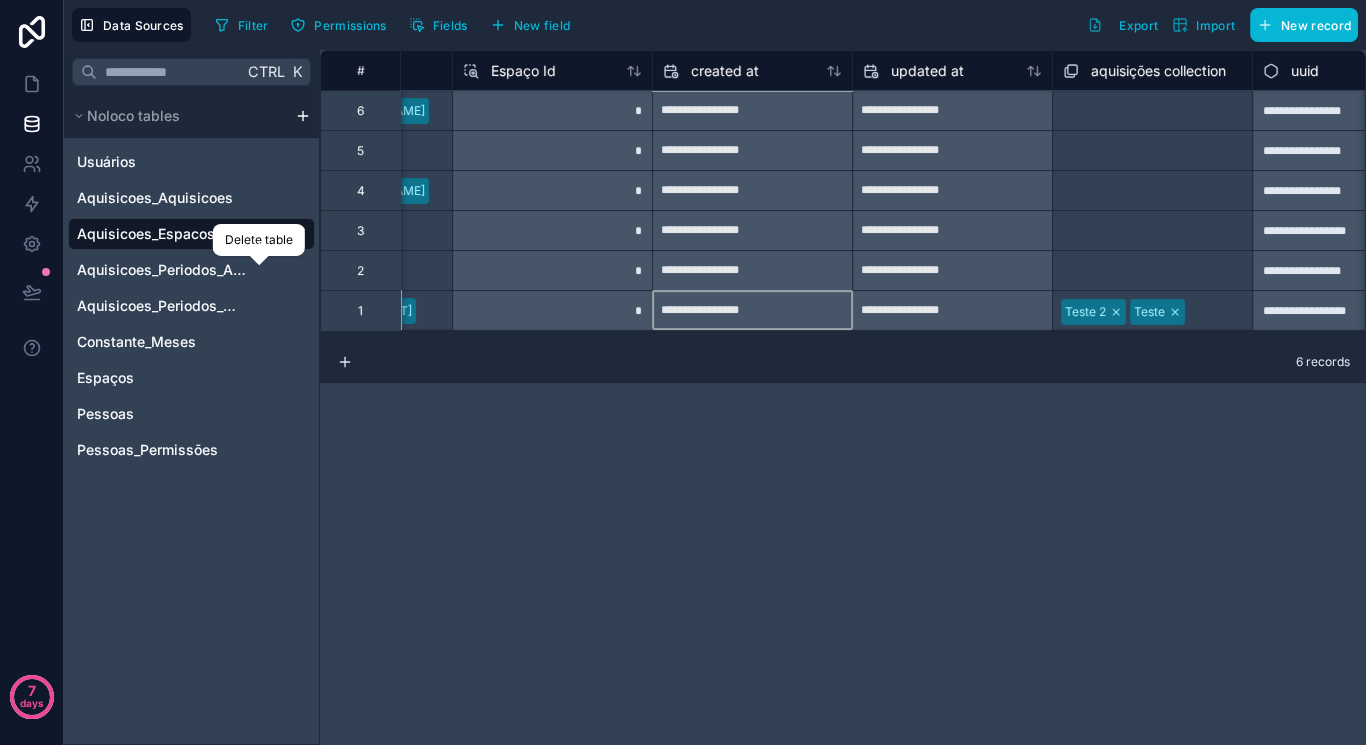 click on "**********" at bounding box center [752, 310] 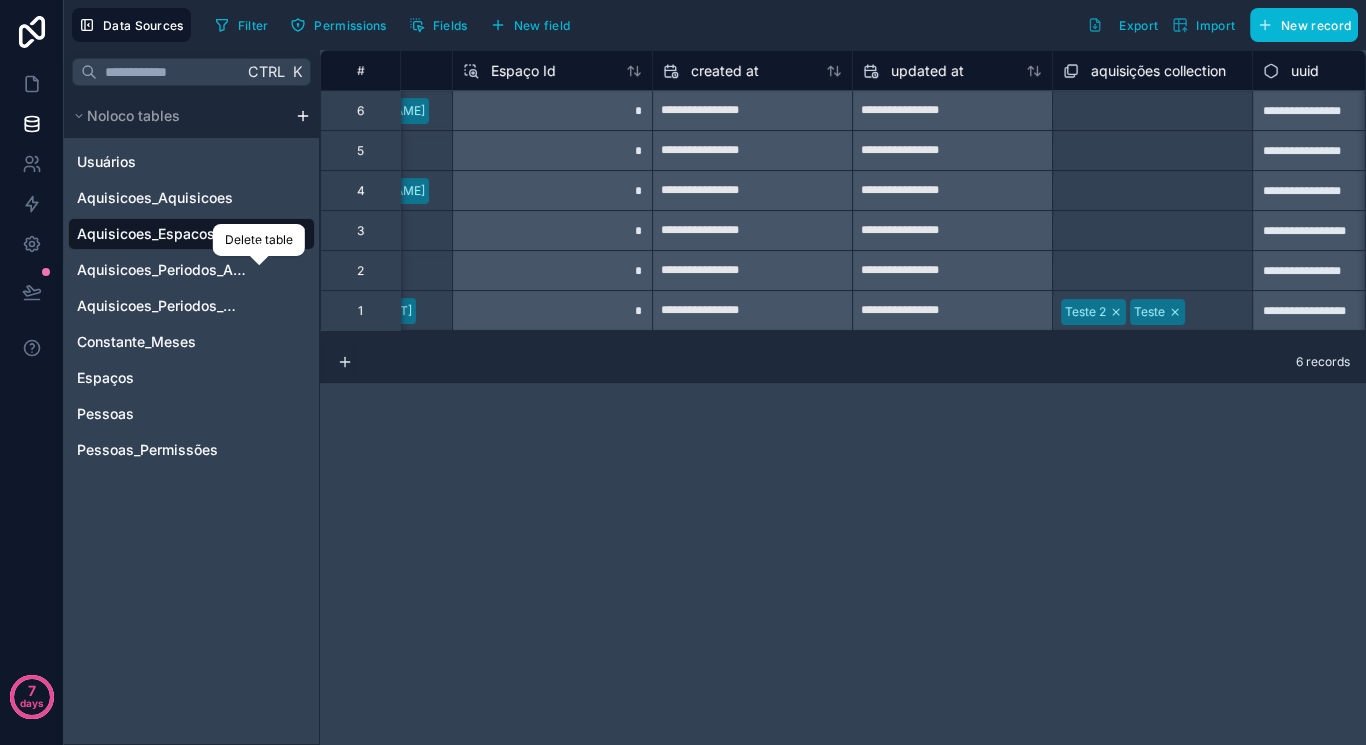 scroll, scrollTop: 0, scrollLeft: 0, axis: both 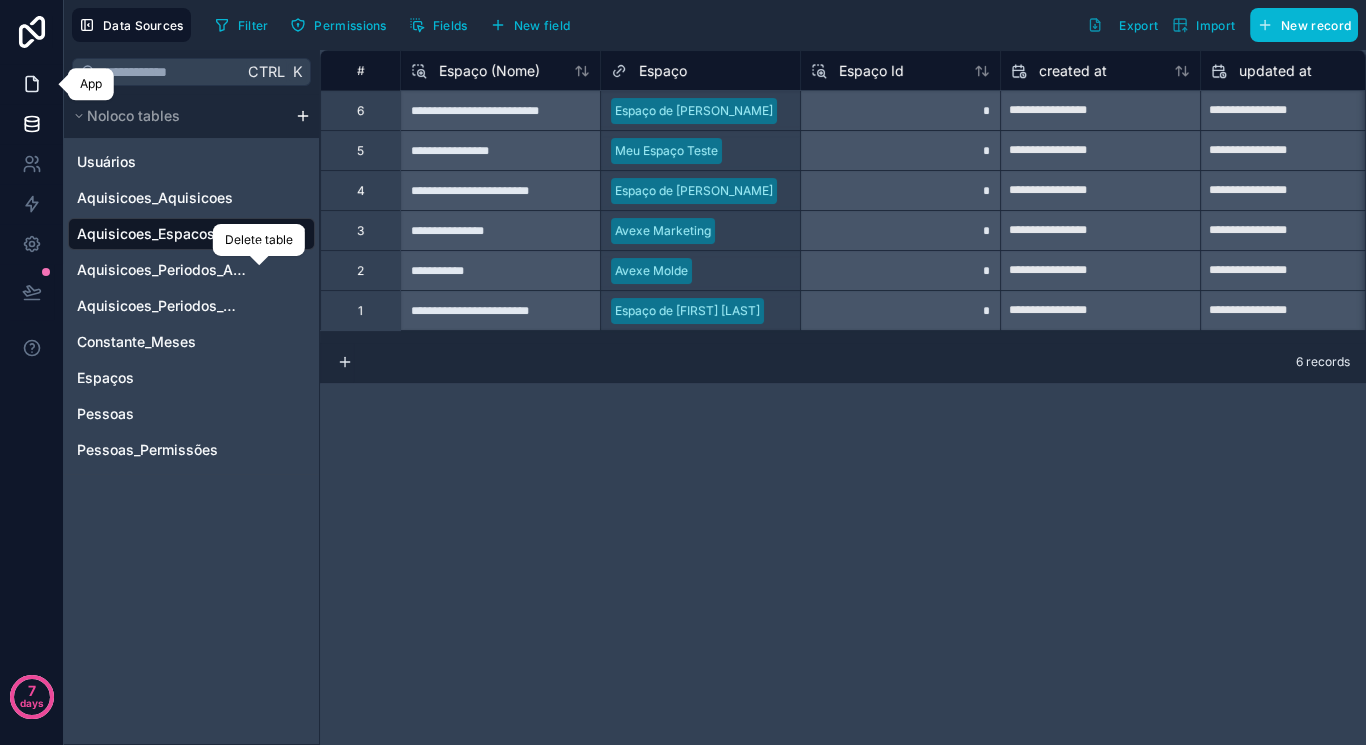click 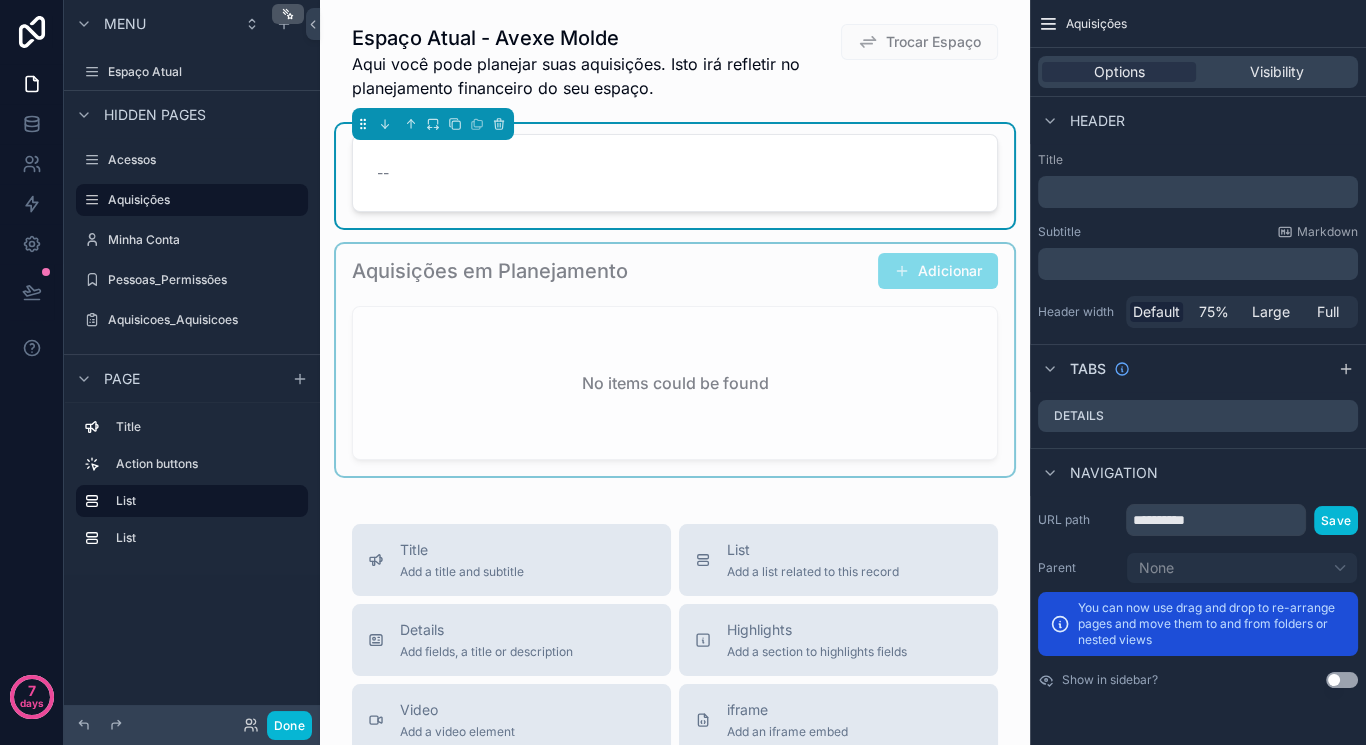click at bounding box center (675, 360) 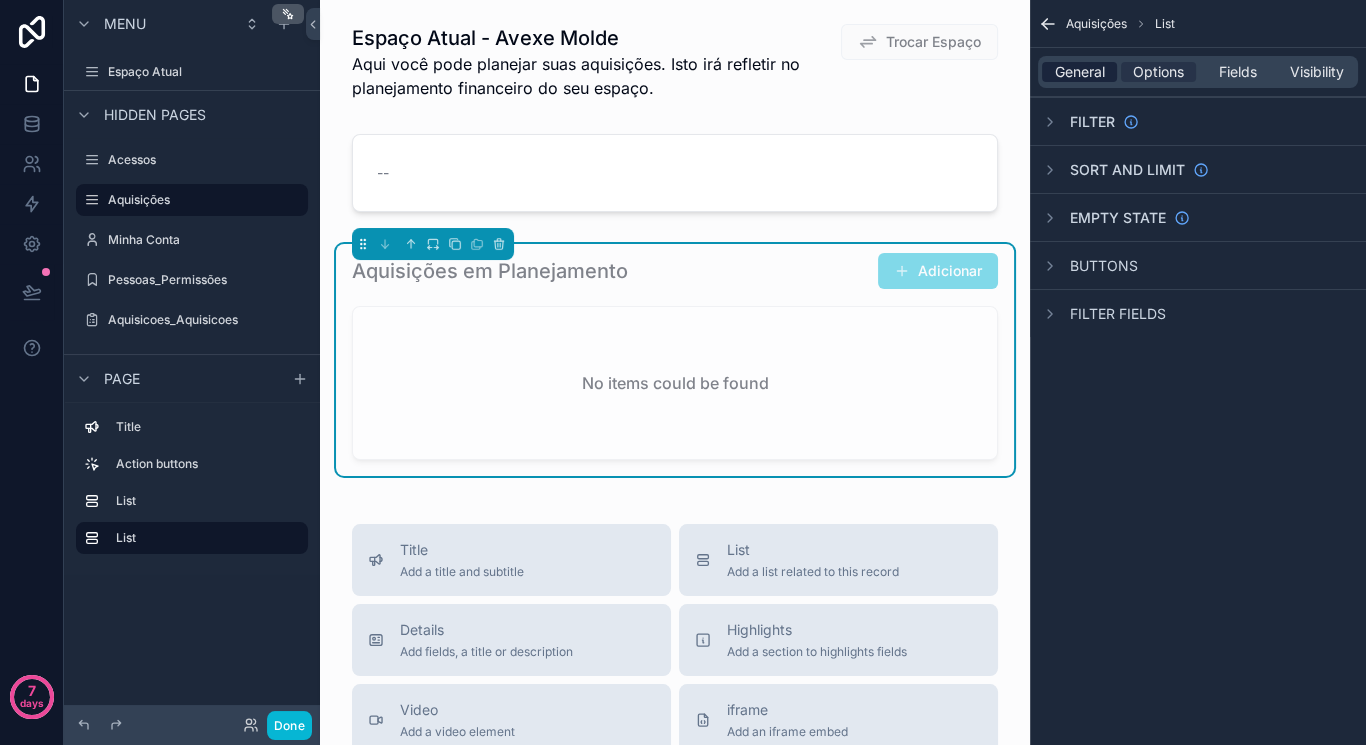 click on "General" at bounding box center [1080, 72] 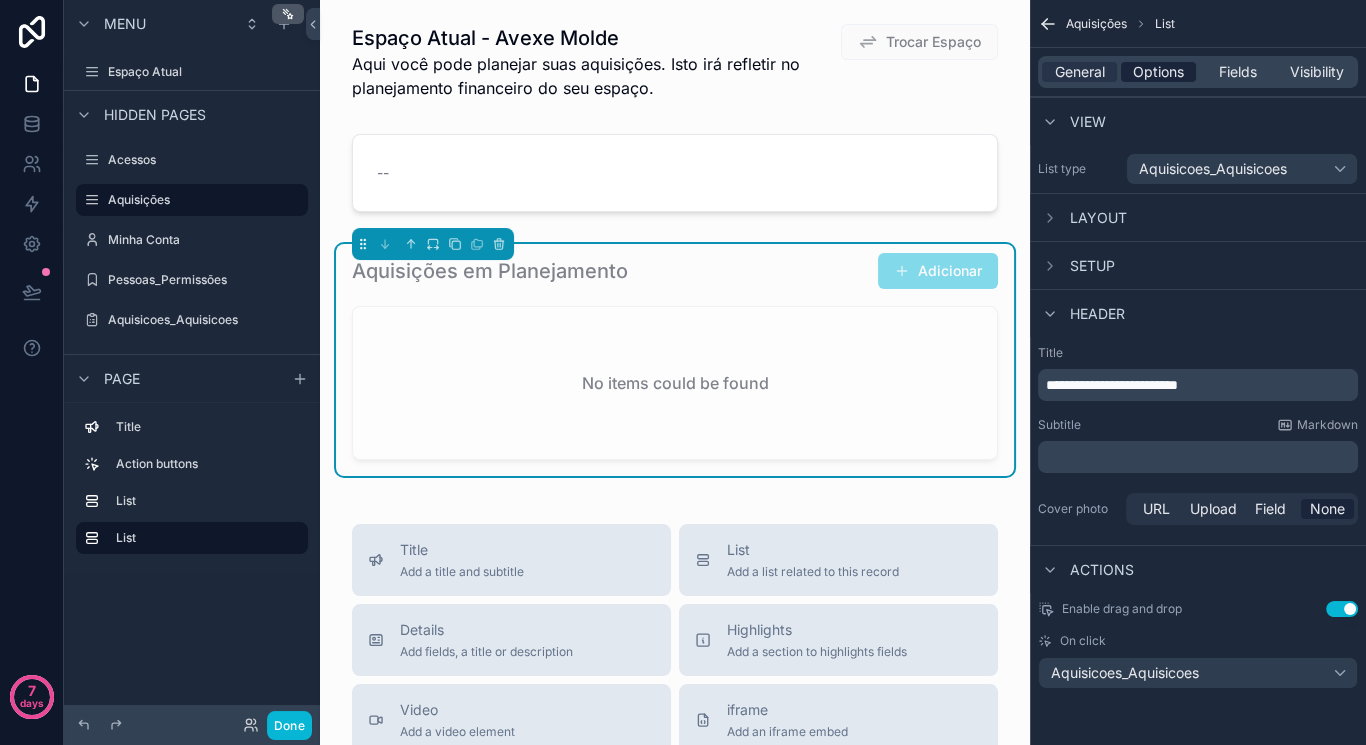 click on "Options" at bounding box center (1158, 72) 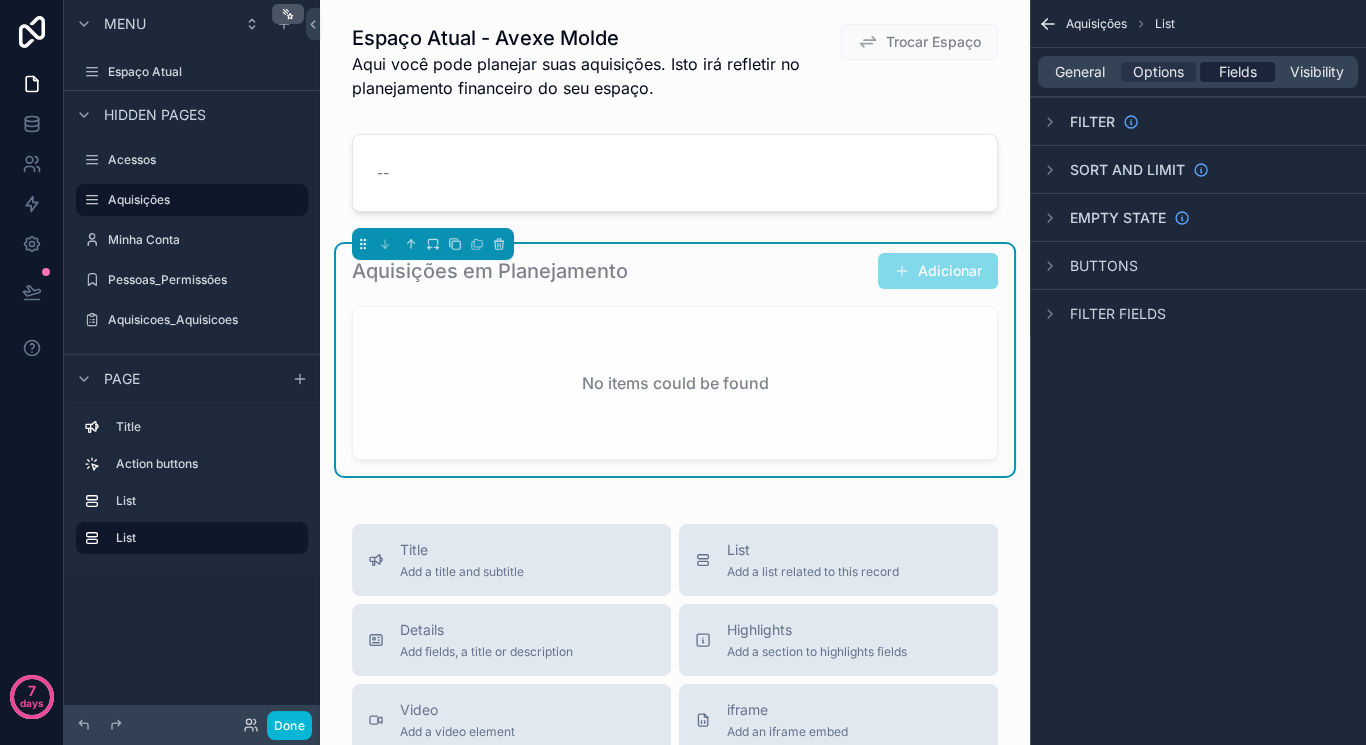 click on "Fields" at bounding box center (1237, 72) 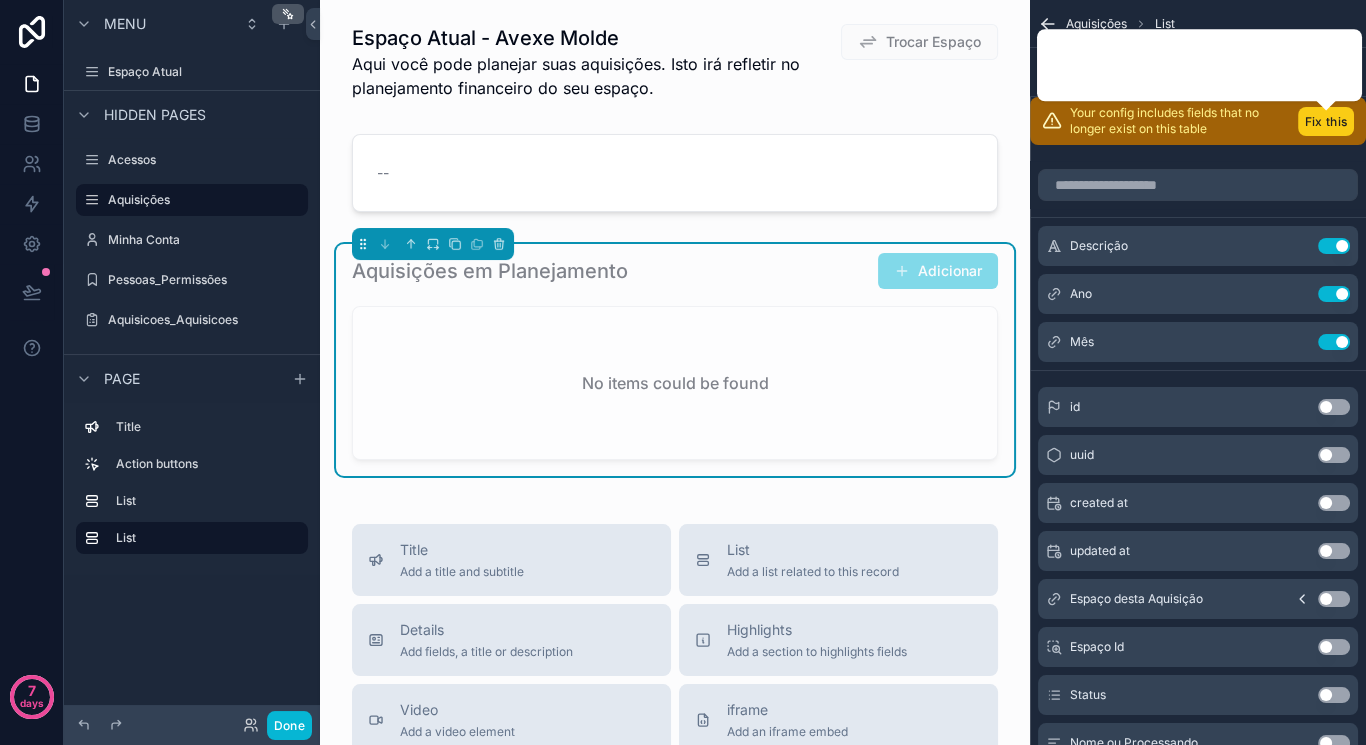 click on "Fix this" at bounding box center (1326, 121) 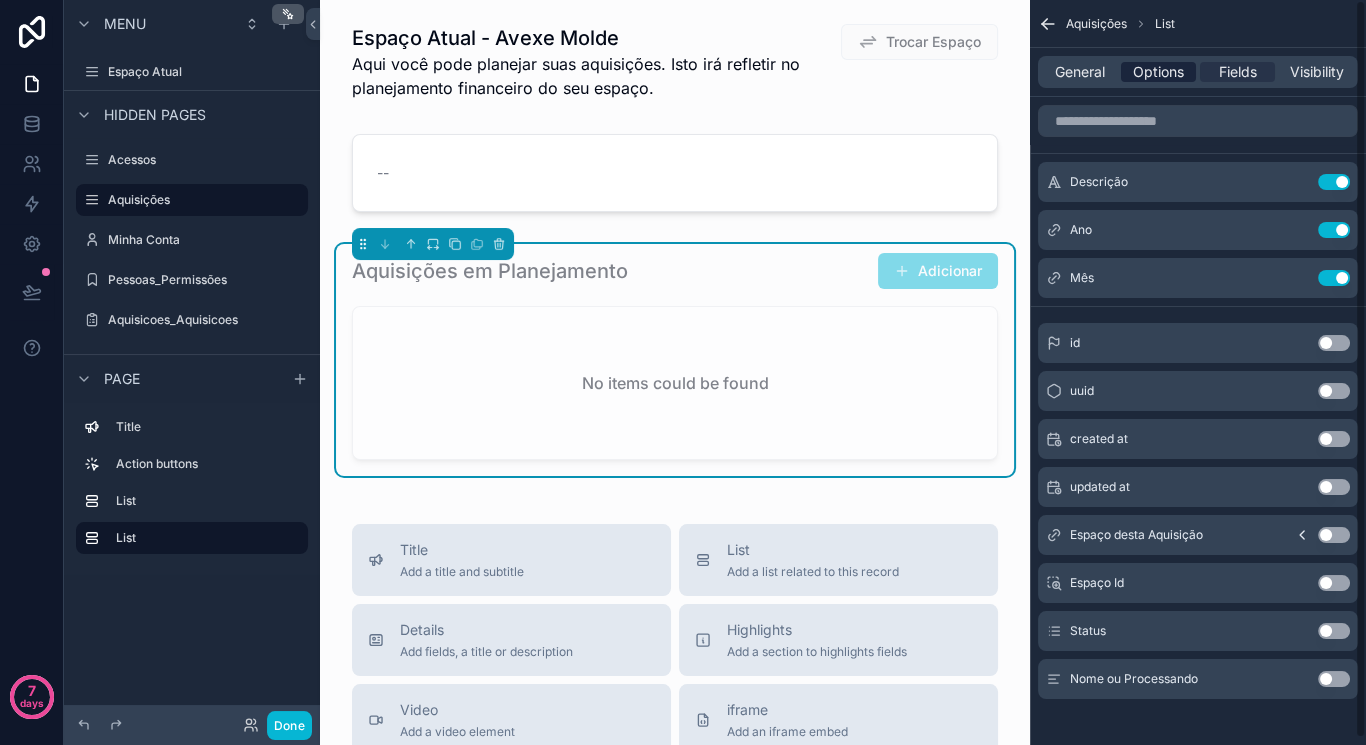 click on "Options" at bounding box center (1158, 72) 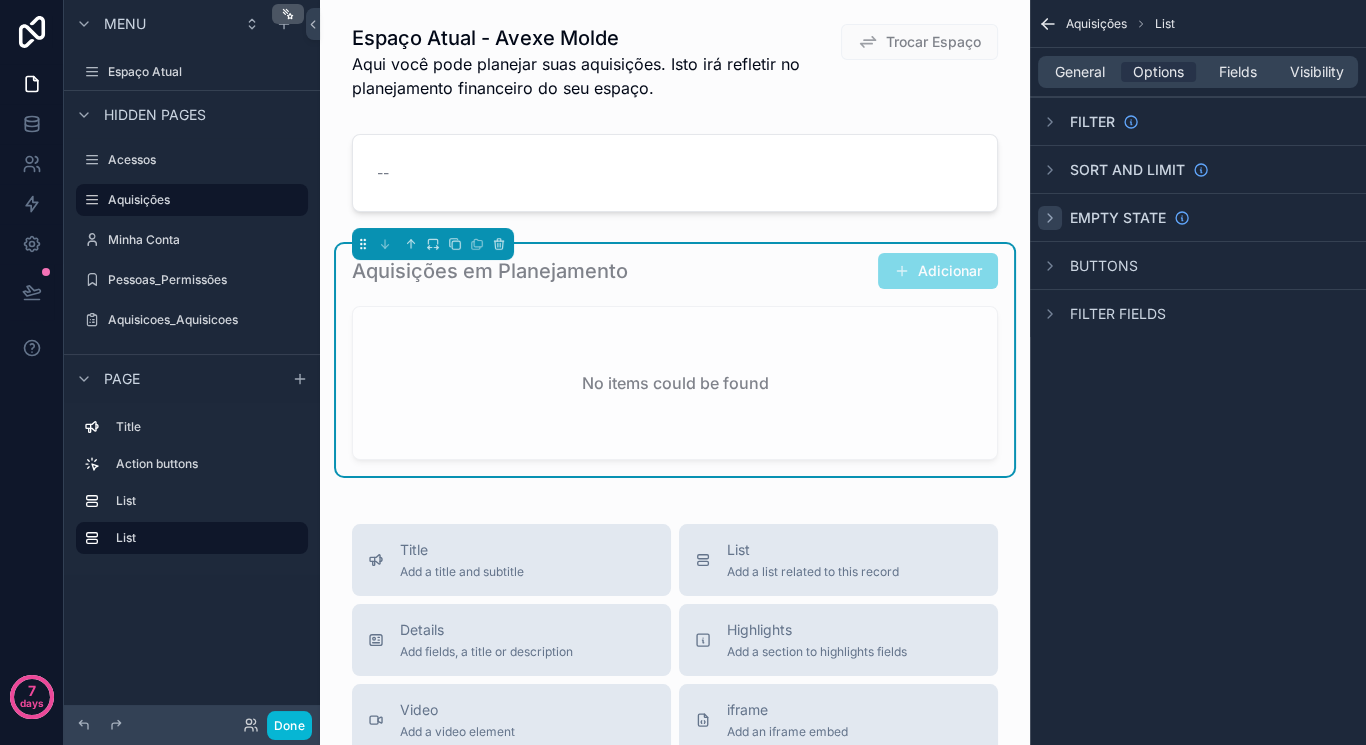 click 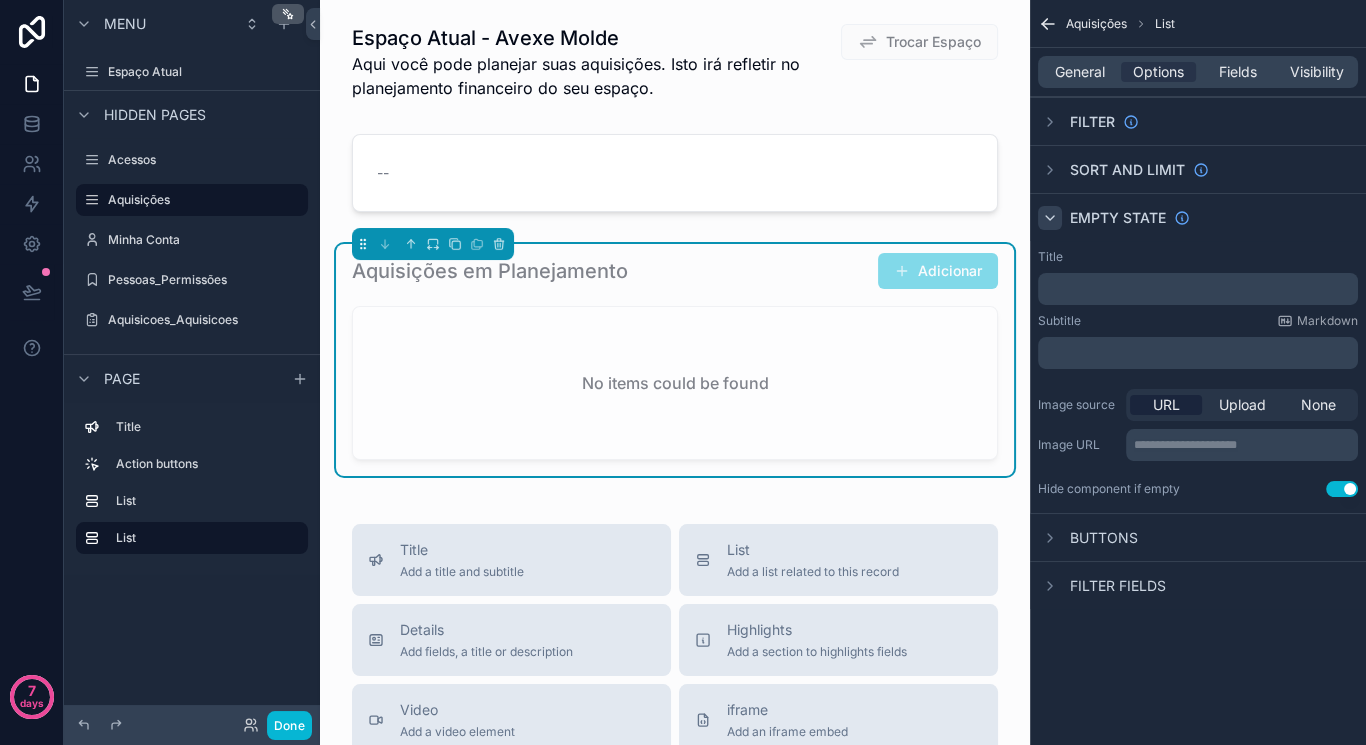 click on "﻿" at bounding box center (1200, 289) 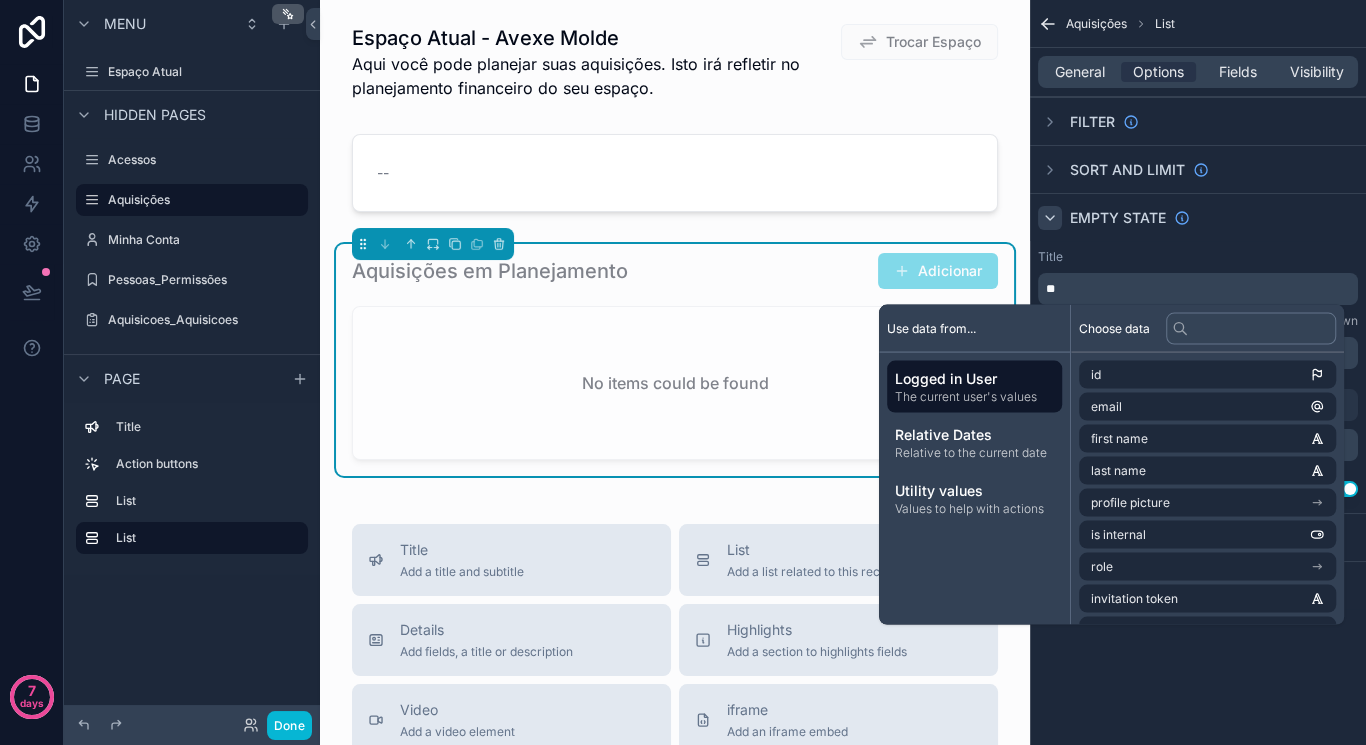 type 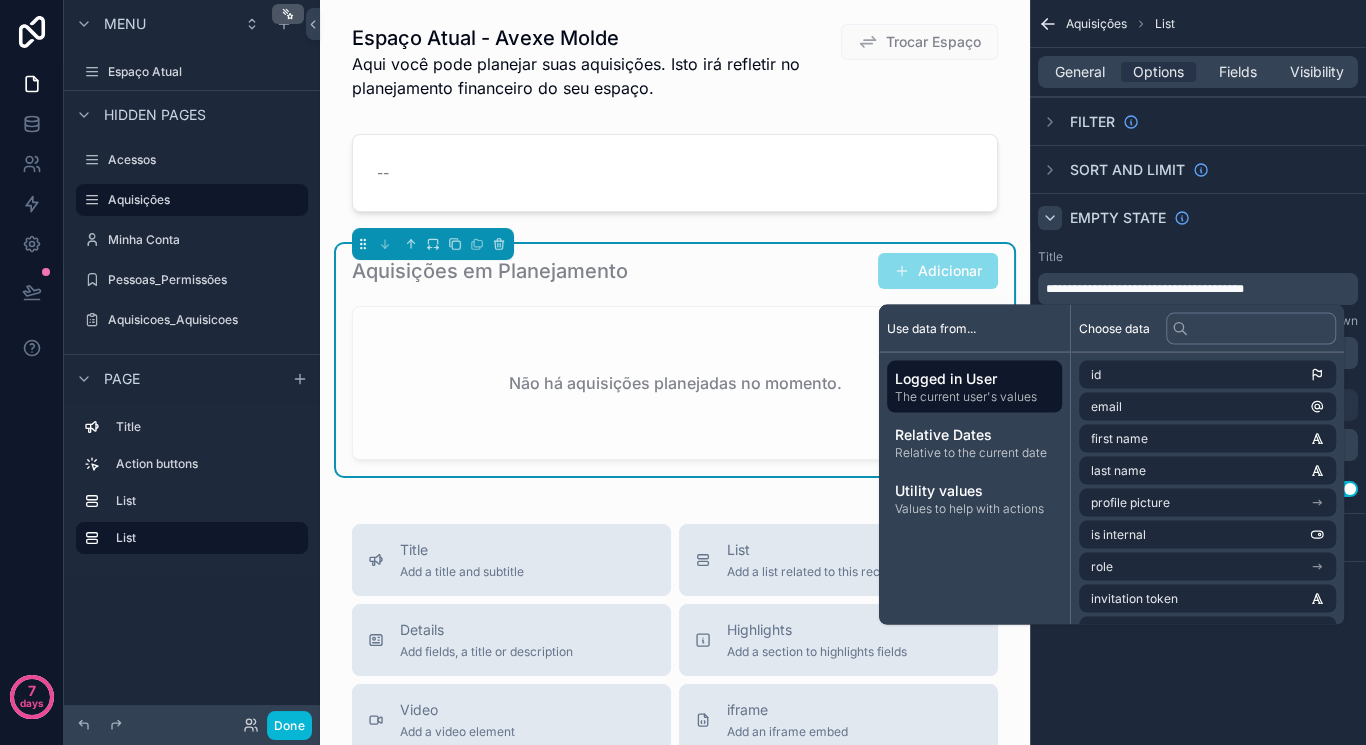click on "Title" at bounding box center (1198, 257) 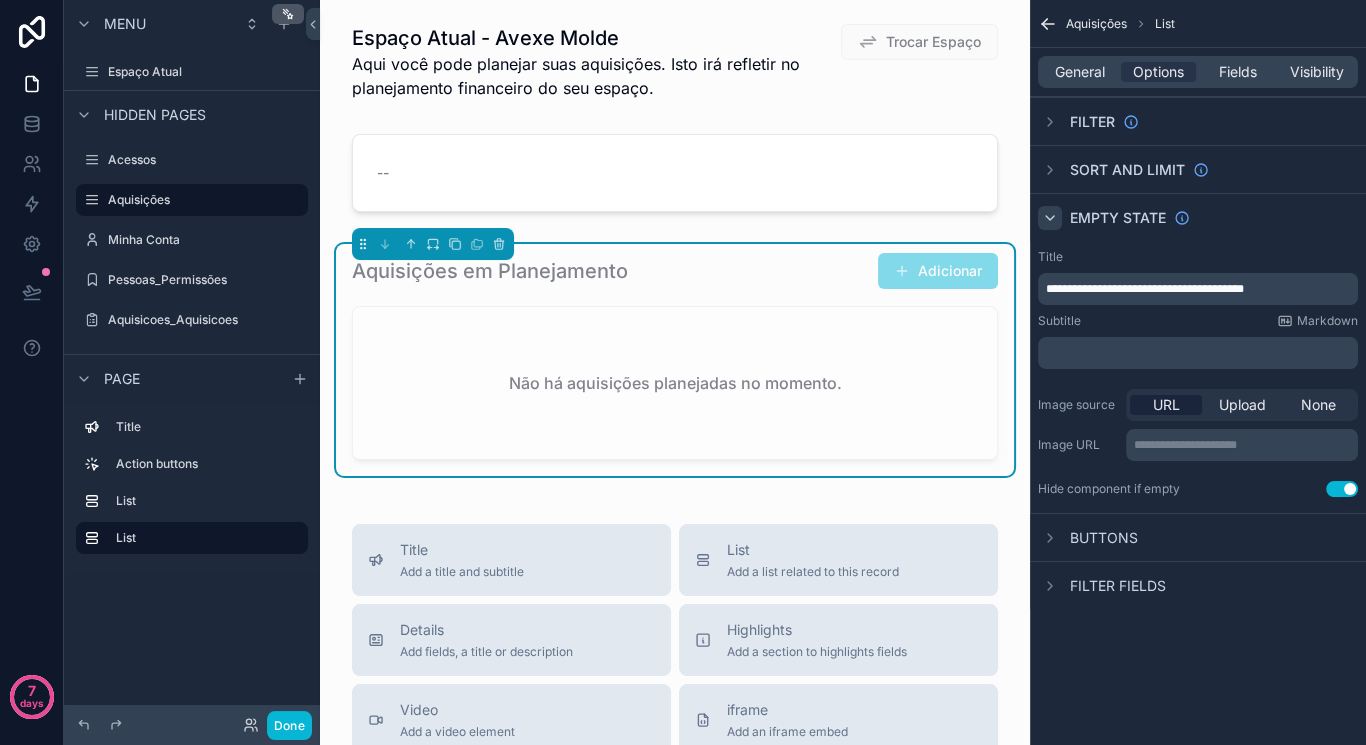 click on "Use setting" at bounding box center [1342, 489] 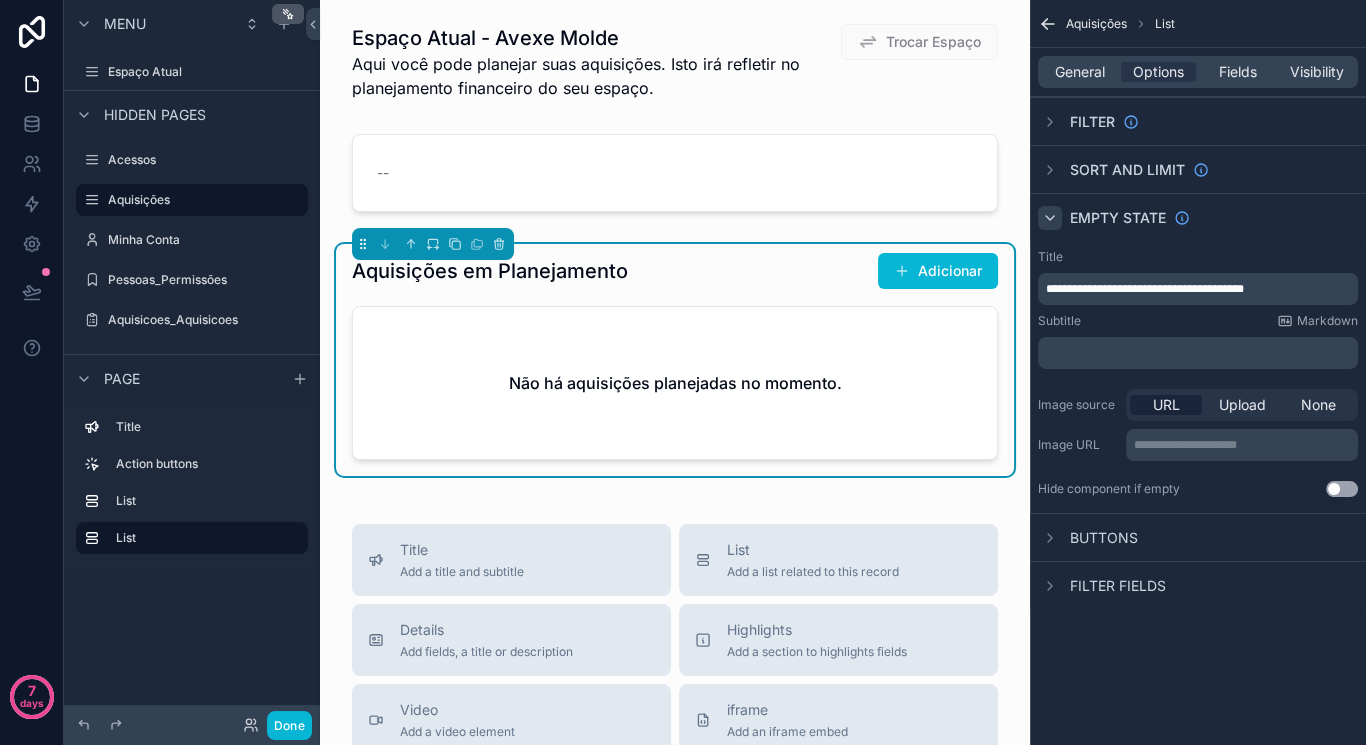 click on "Done" at bounding box center [272, 725] 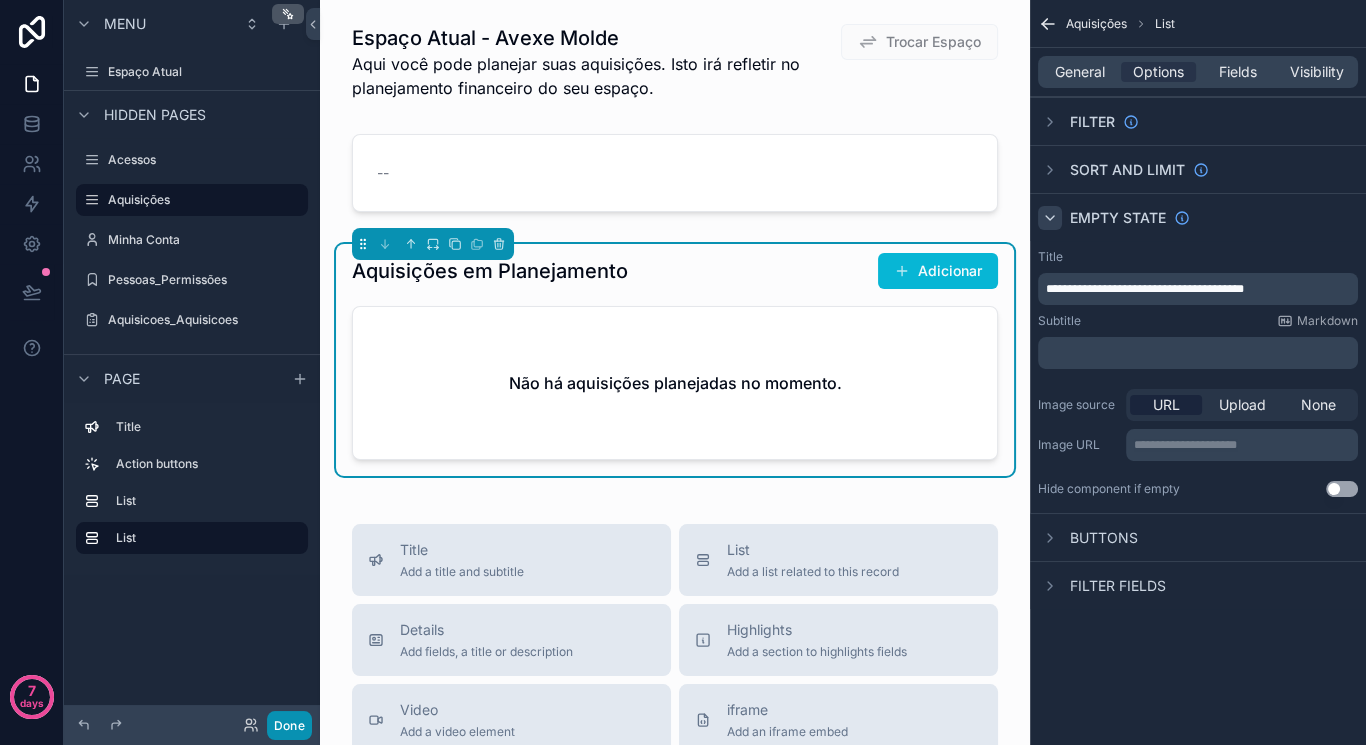 click on "Done" at bounding box center (289, 725) 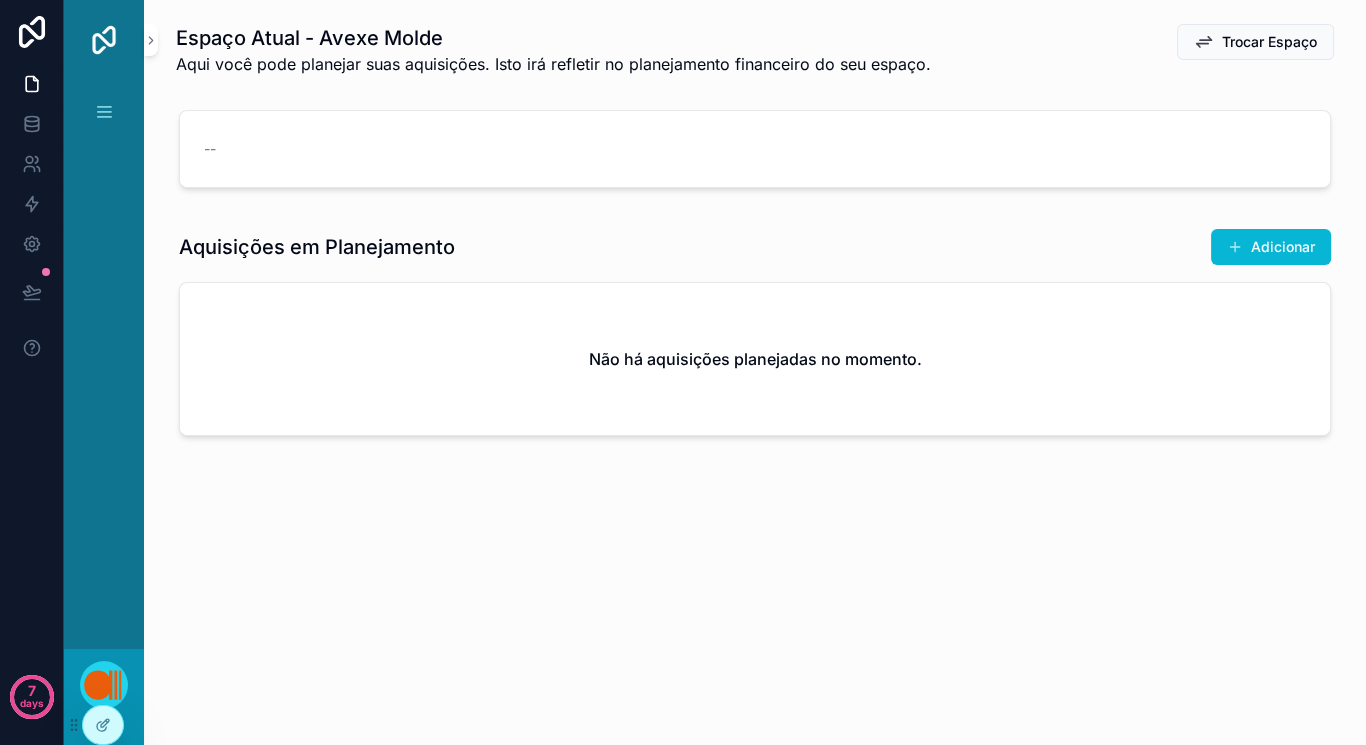 click on "Espaço Atual" at bounding box center (104, 112) 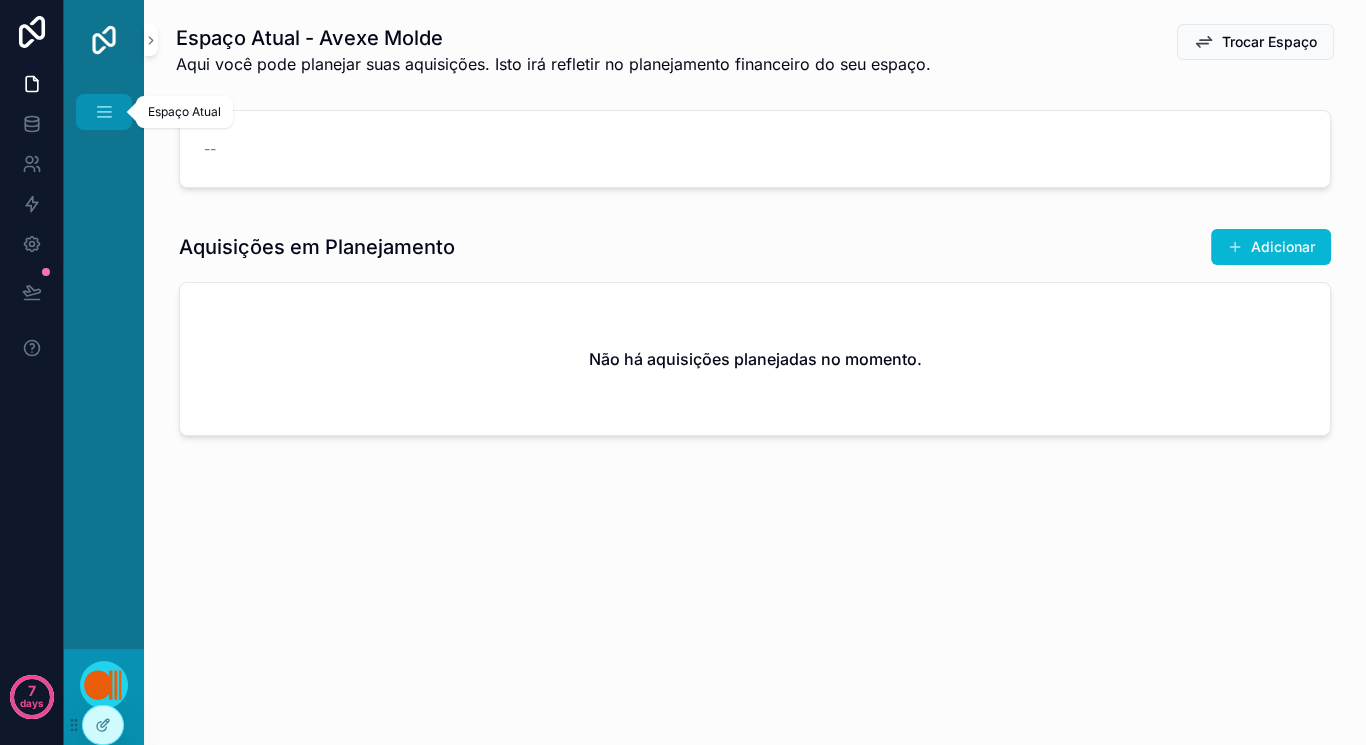 click on "Espaço Atual" at bounding box center [104, 112] 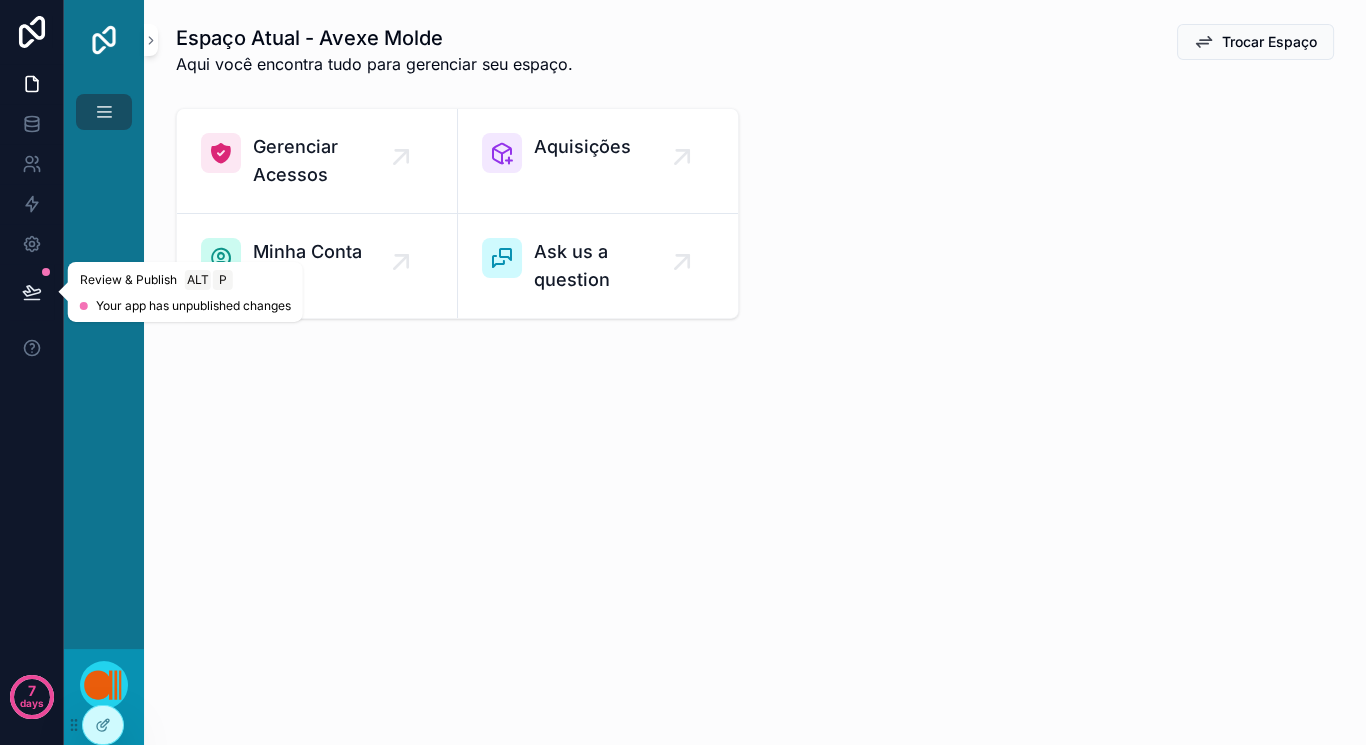 click 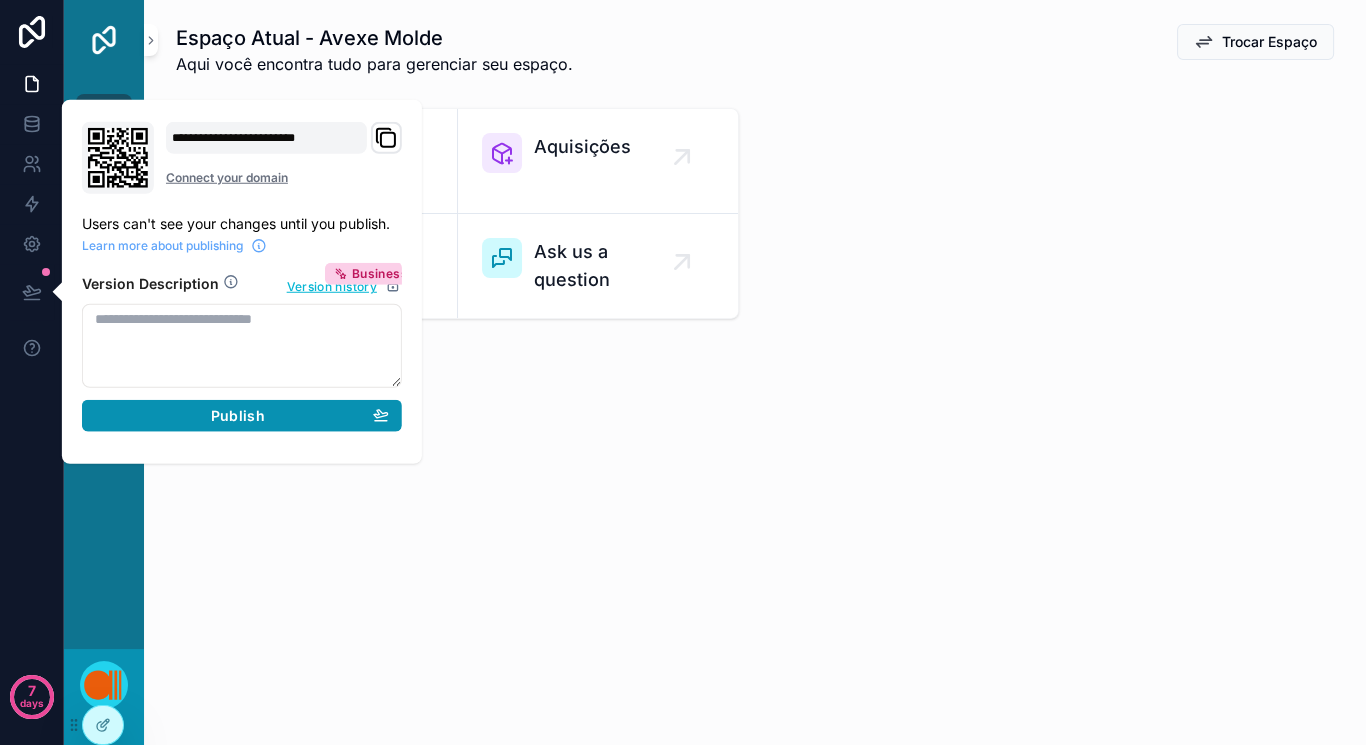click on "Publish" at bounding box center [242, 416] 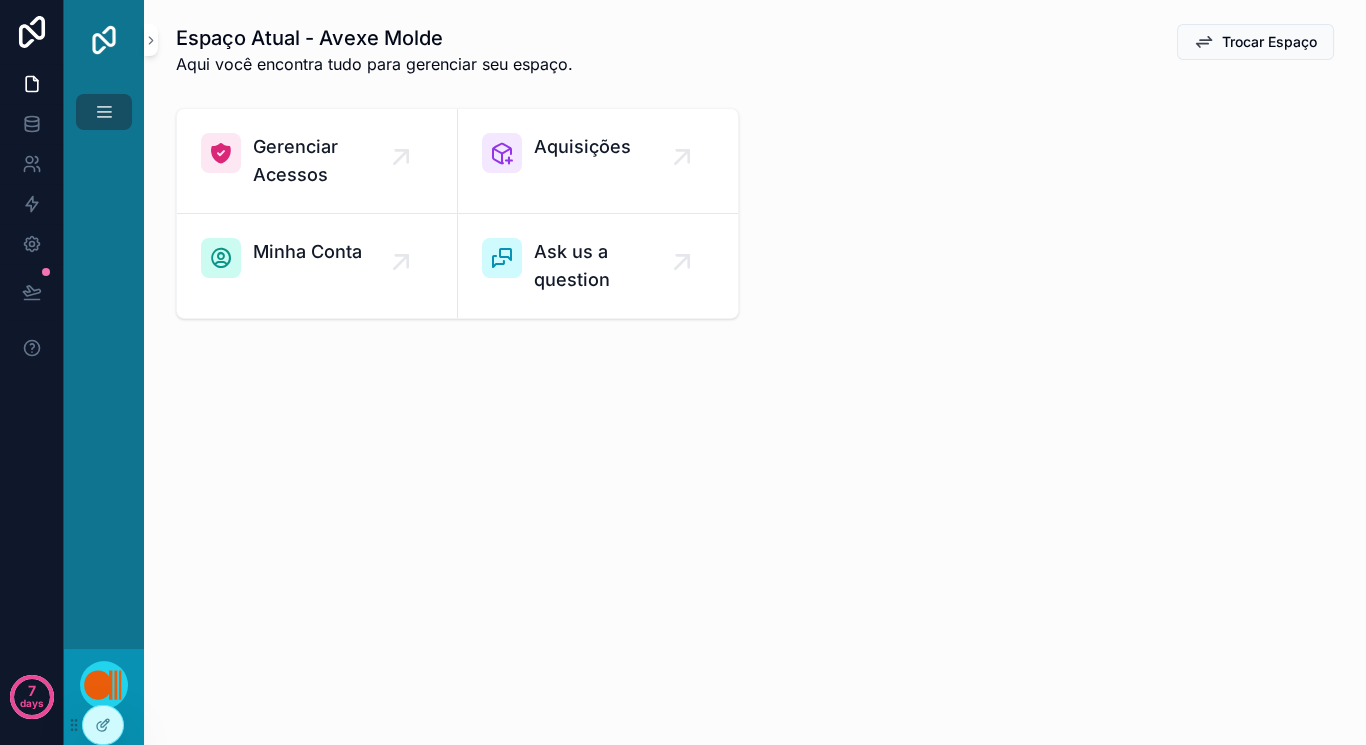 click on "Espaço Atual - Avexe Molde Aqui você encontra tudo para gerenciar seu espaço. Trocar Espaço Gerenciar Acessos Aquisições Minha Conta Ask us a question" at bounding box center (755, 227) 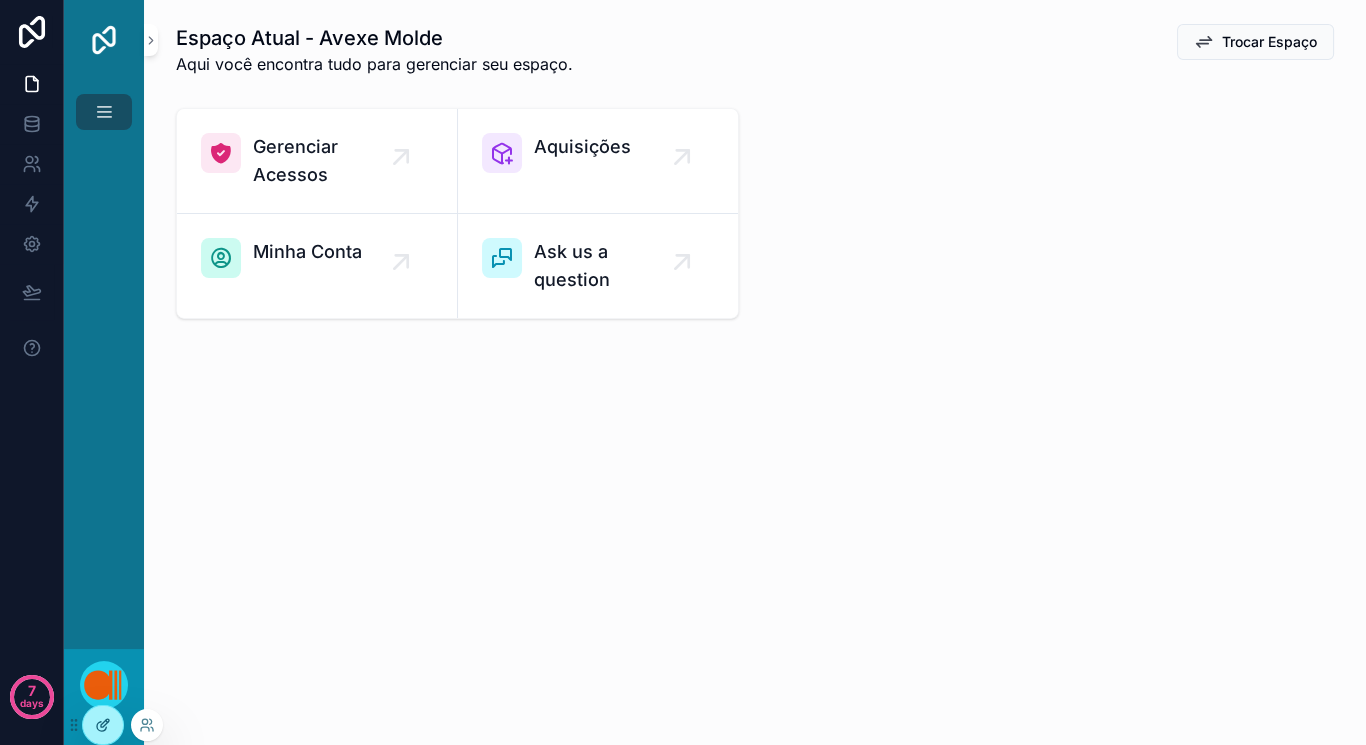 click 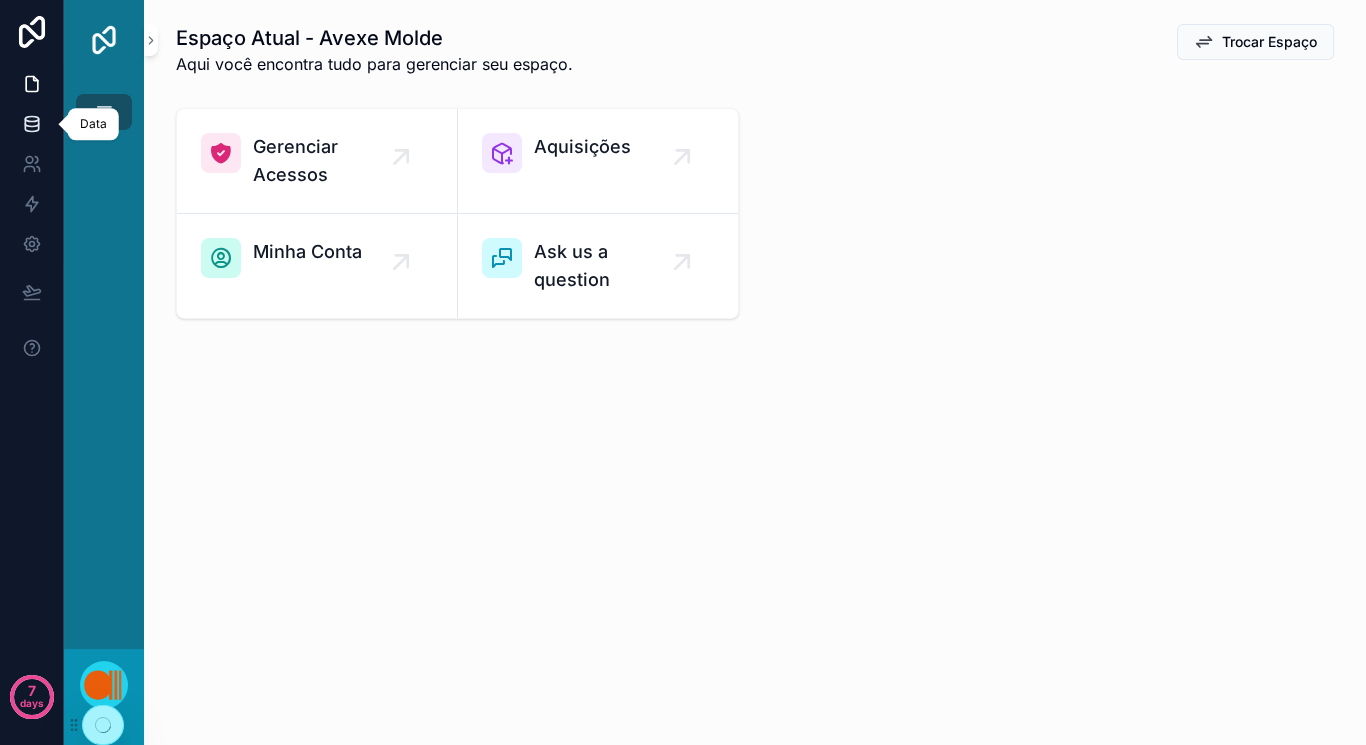 click 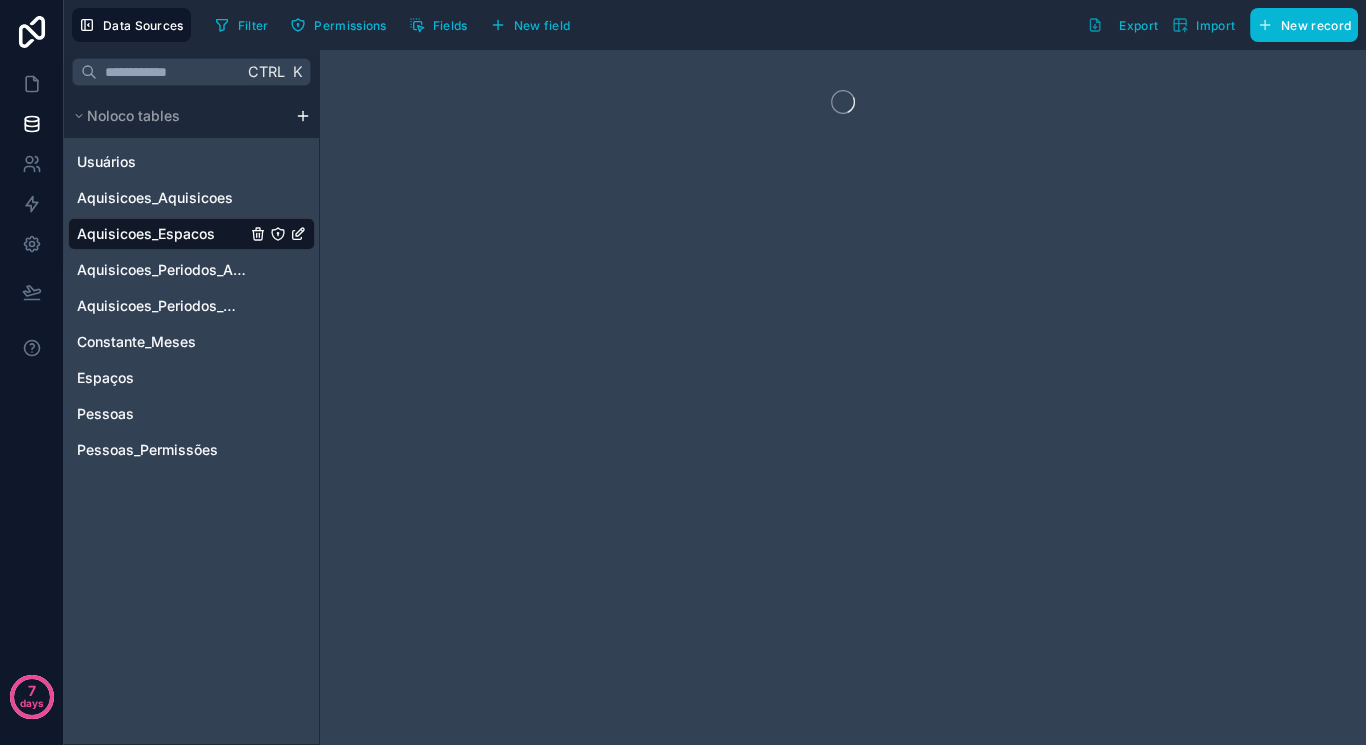 click on "Ctrl K Noloco tables Usuários Aquisicoes_Aquisicoes Aquisicoes_Espacos Aquisicoes_Periodos_Ano Aquisicoes_Periodos_Mes Constante_Meses Espaços Pessoas Pessoas_Permissões" at bounding box center [192, 397] 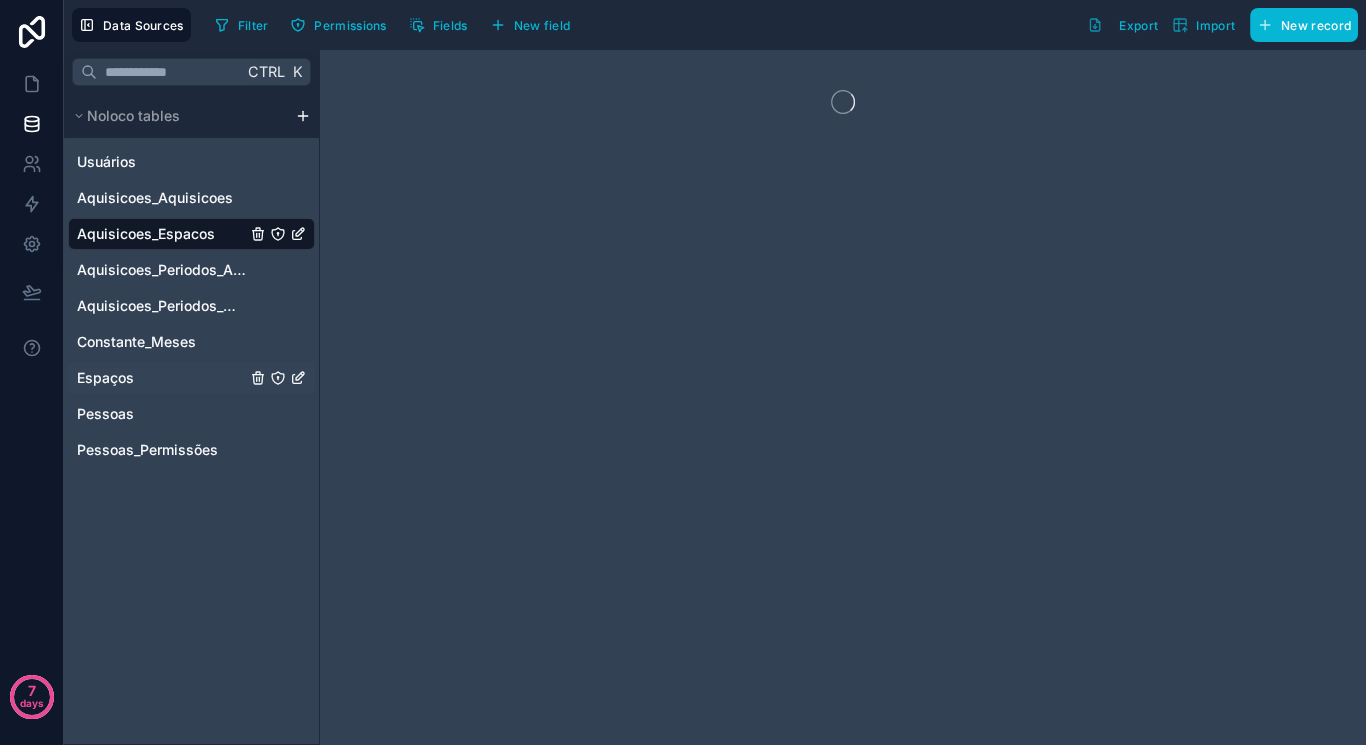 click on "Espaços" at bounding box center (105, 378) 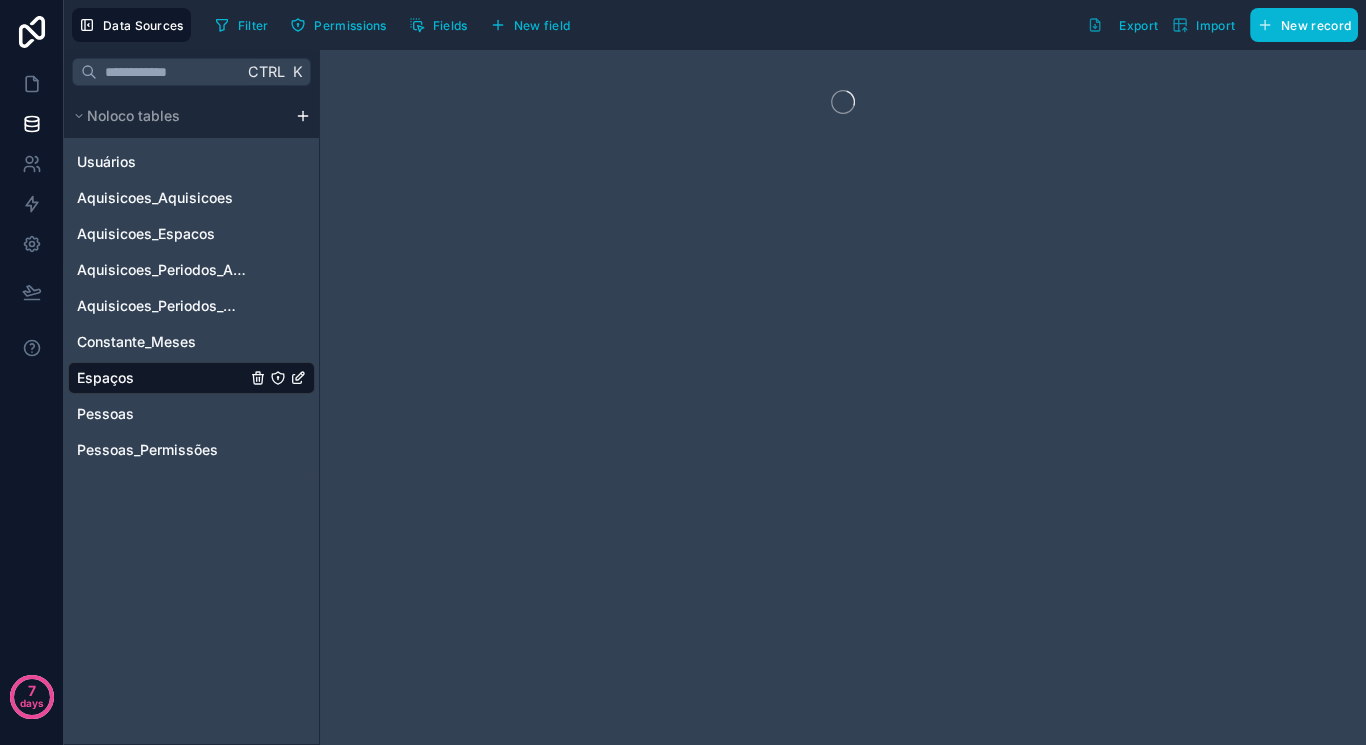 click on "7 days Data Sources Filter Permissions Fields New field Export Import New record Ctrl K Noloco tables Usuários Aquisicoes_Aquisicoes Aquisicoes_Espacos Aquisicoes_Periodos_Ano Aquisicoes_Periodos_Mes Constante_Meses Espaços Pessoas Pessoas_Permissões" at bounding box center [683, 372] 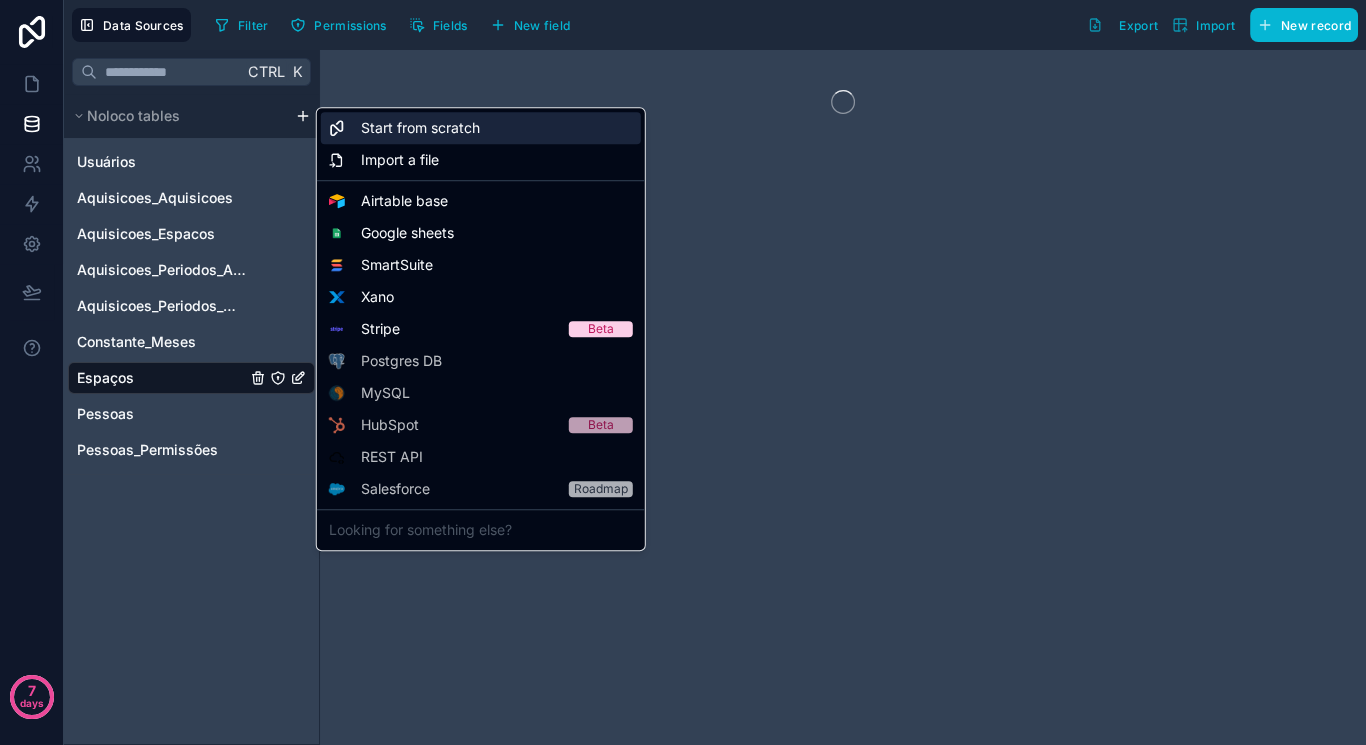 click on "Start from scratch" at bounding box center [420, 128] 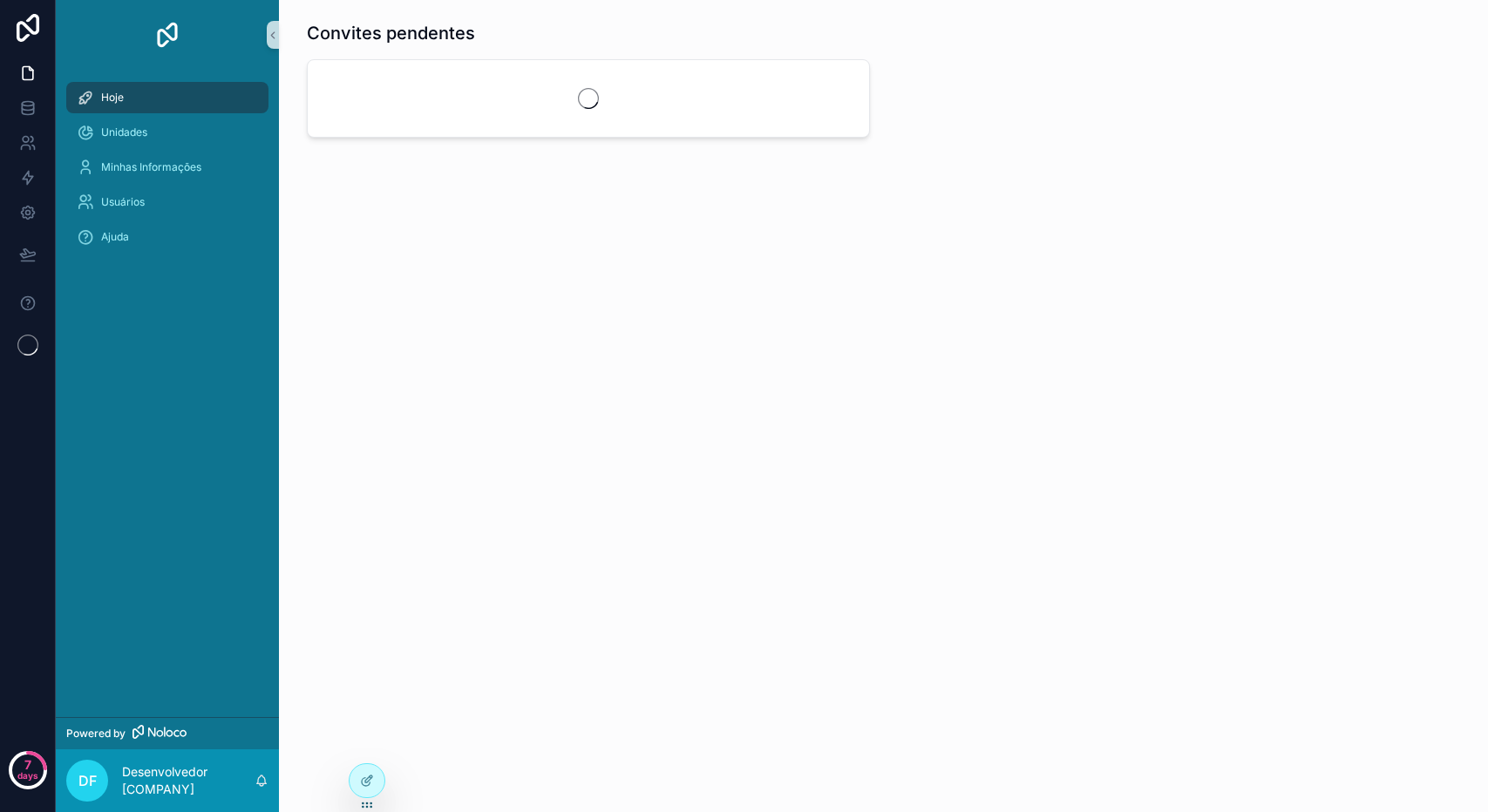 scroll, scrollTop: 0, scrollLeft: 0, axis: both 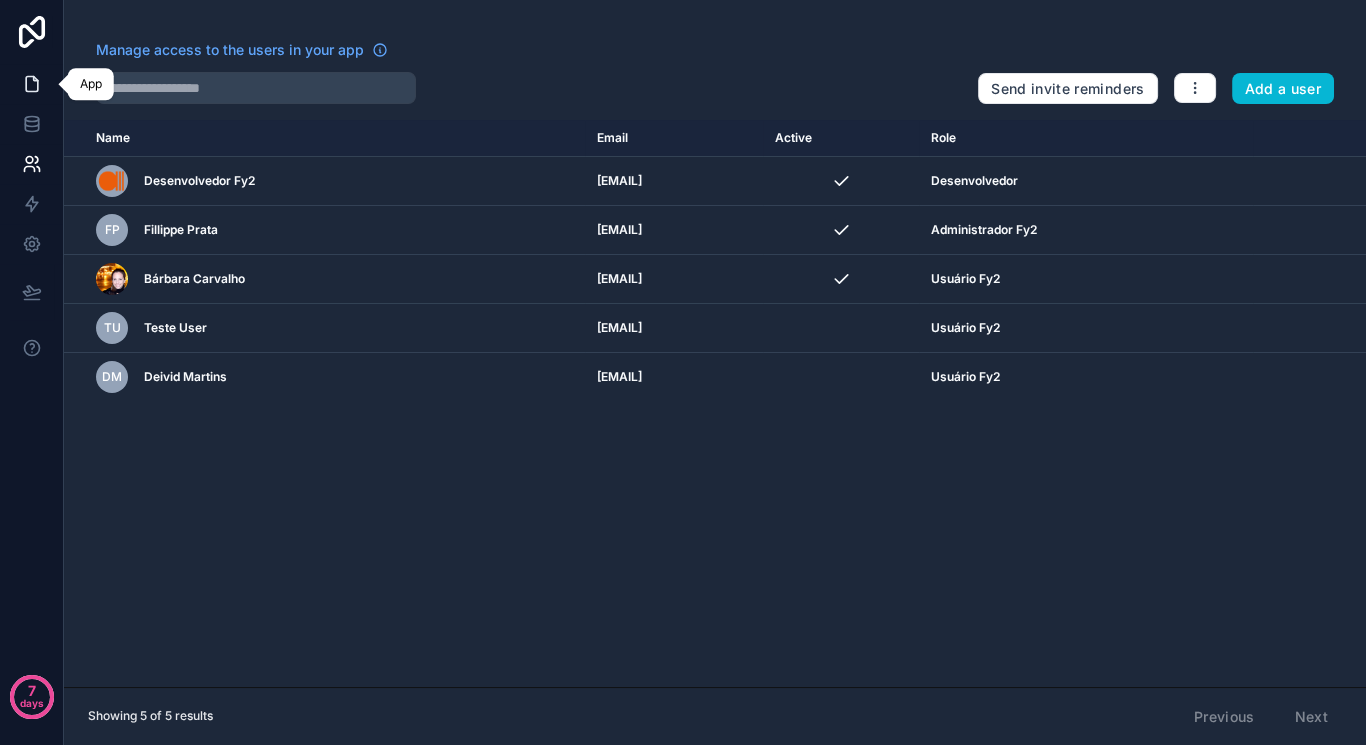 click 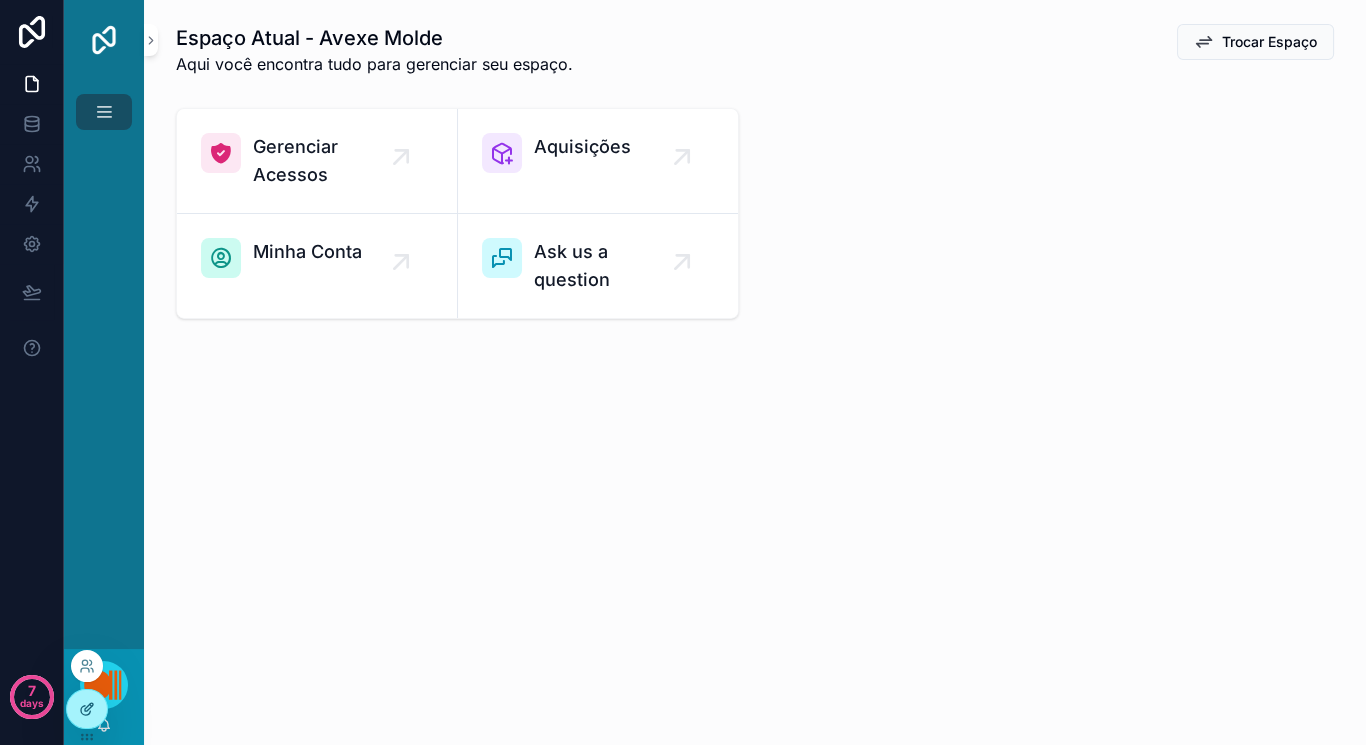 click 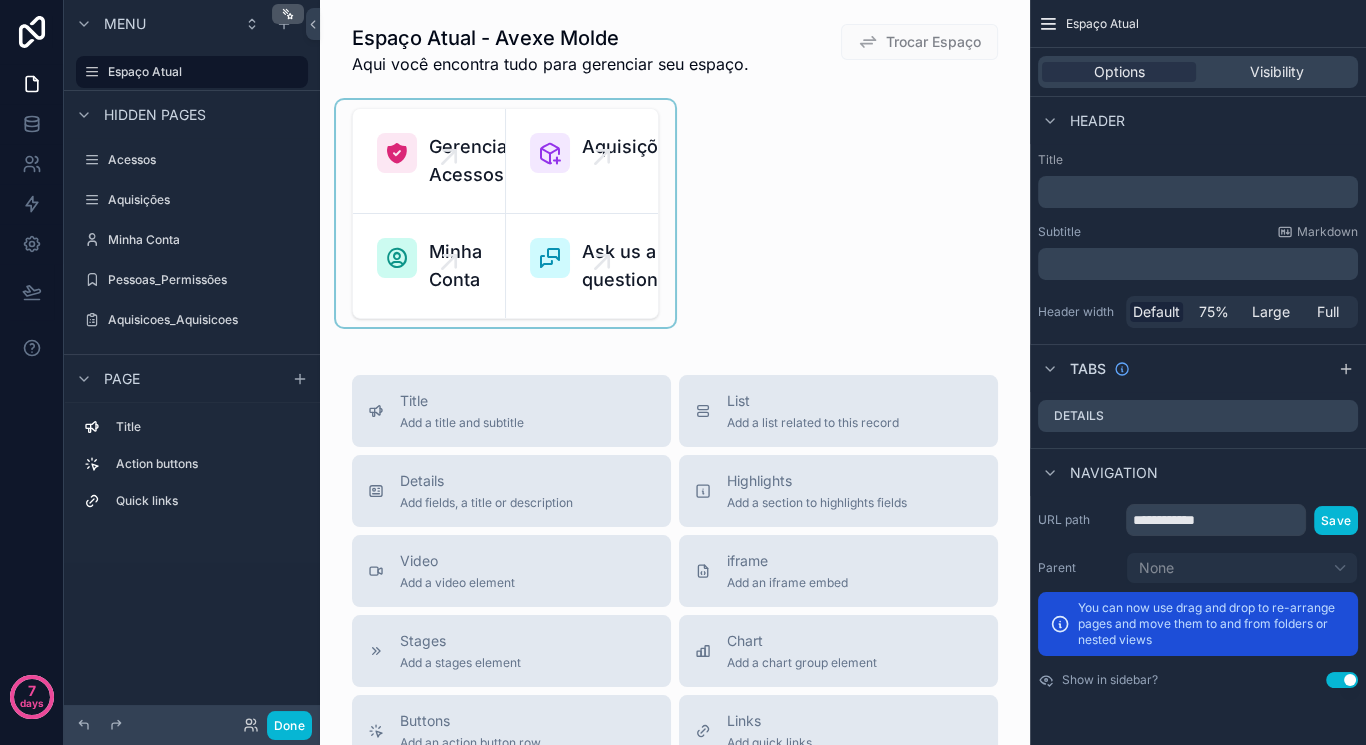 click at bounding box center (505, 213) 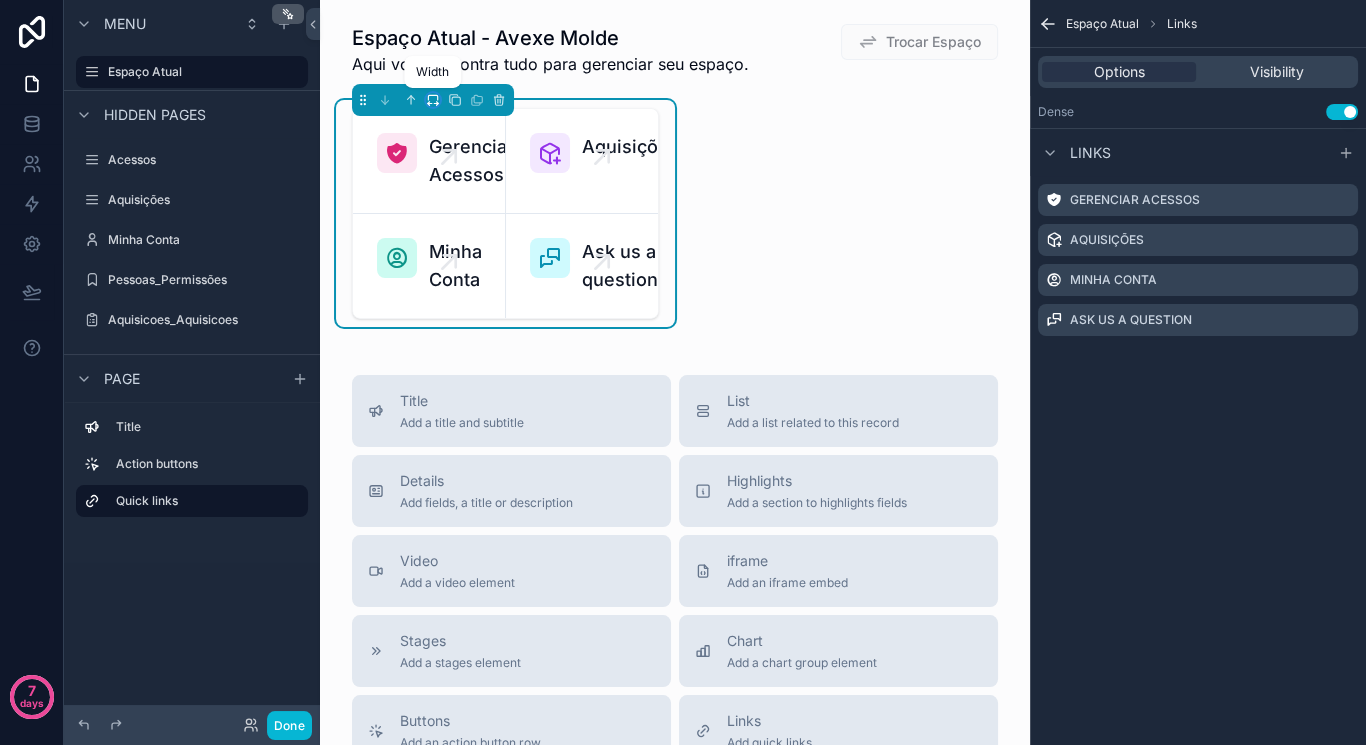 click 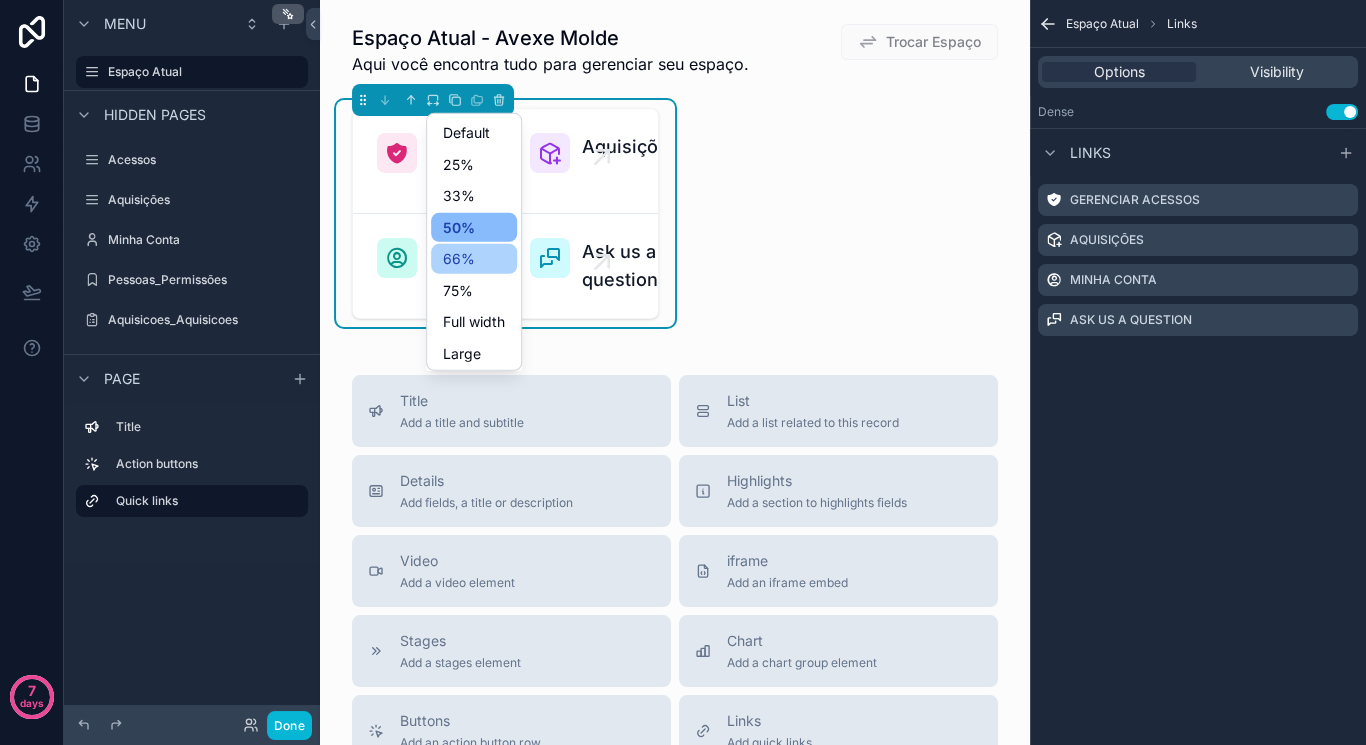 click on "66%" at bounding box center (474, 258) 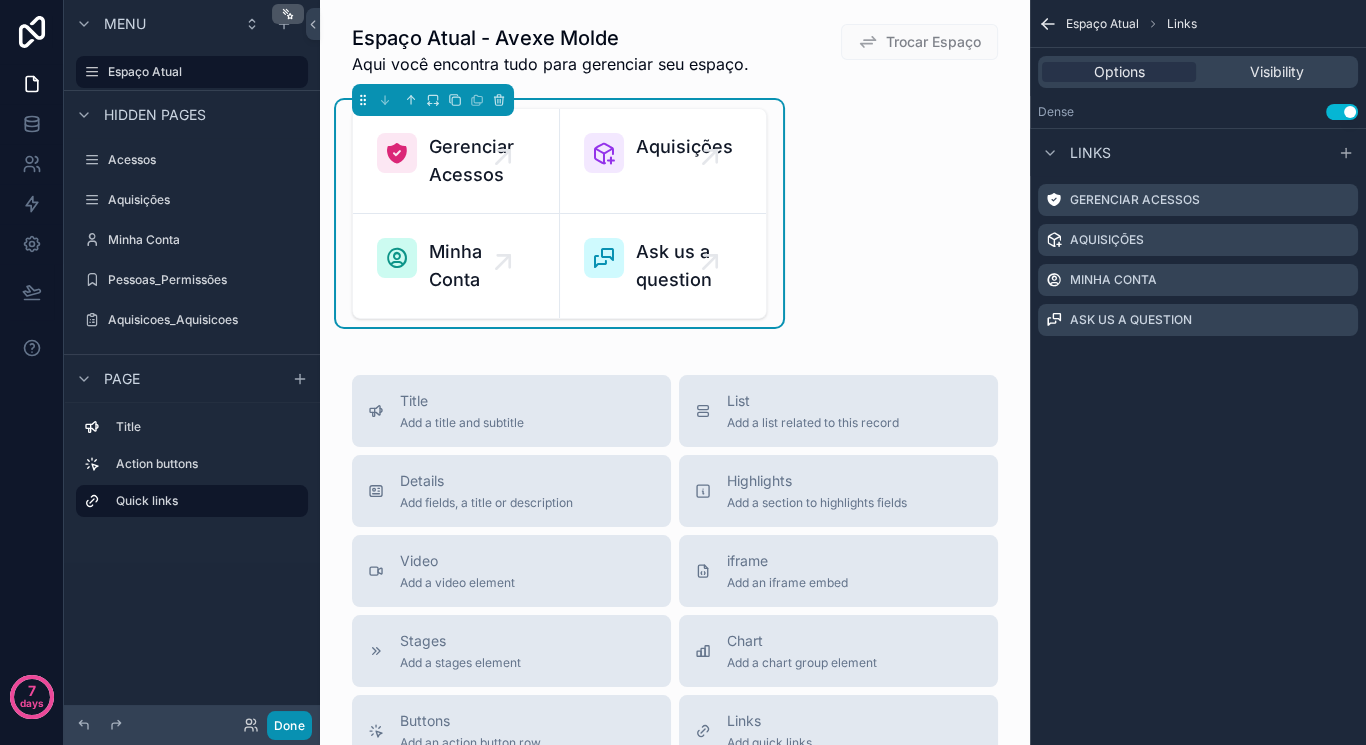 click on "Done" at bounding box center [289, 725] 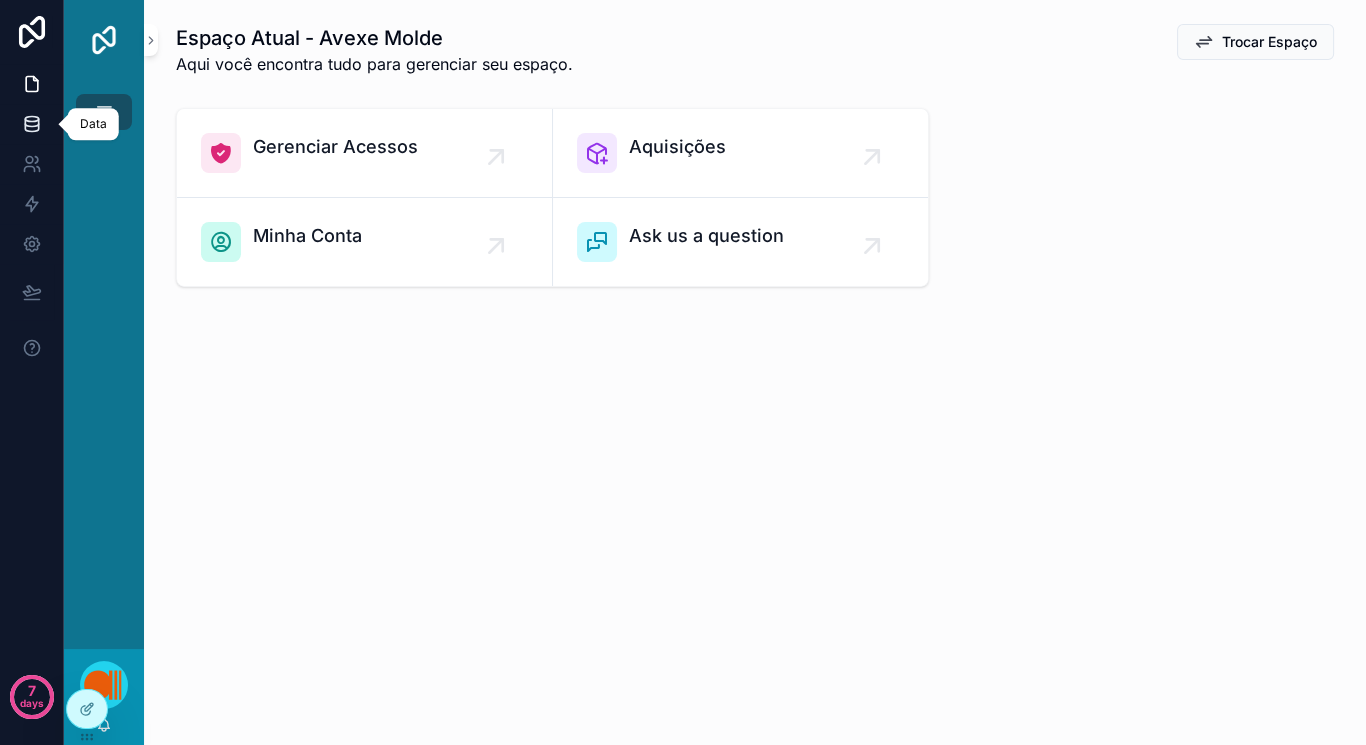 click 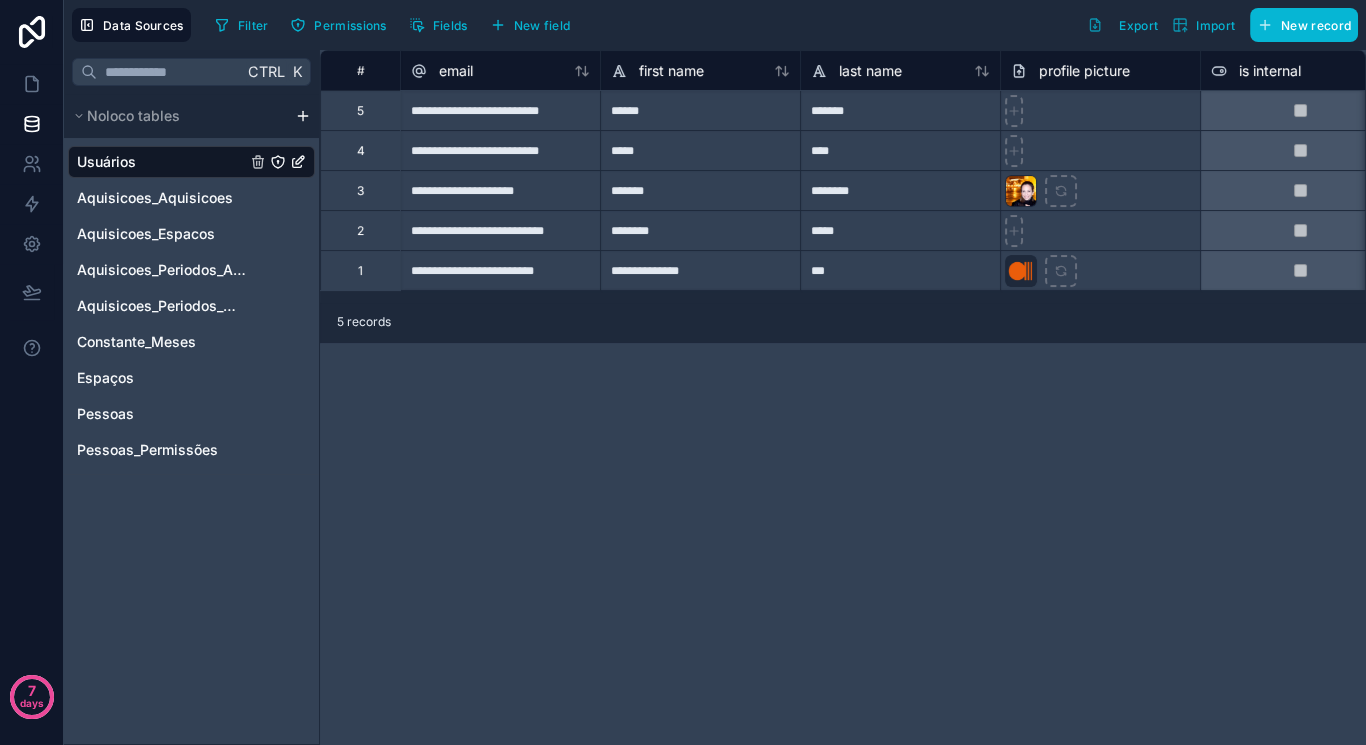 click on "Noloco tables" at bounding box center [191, 116] 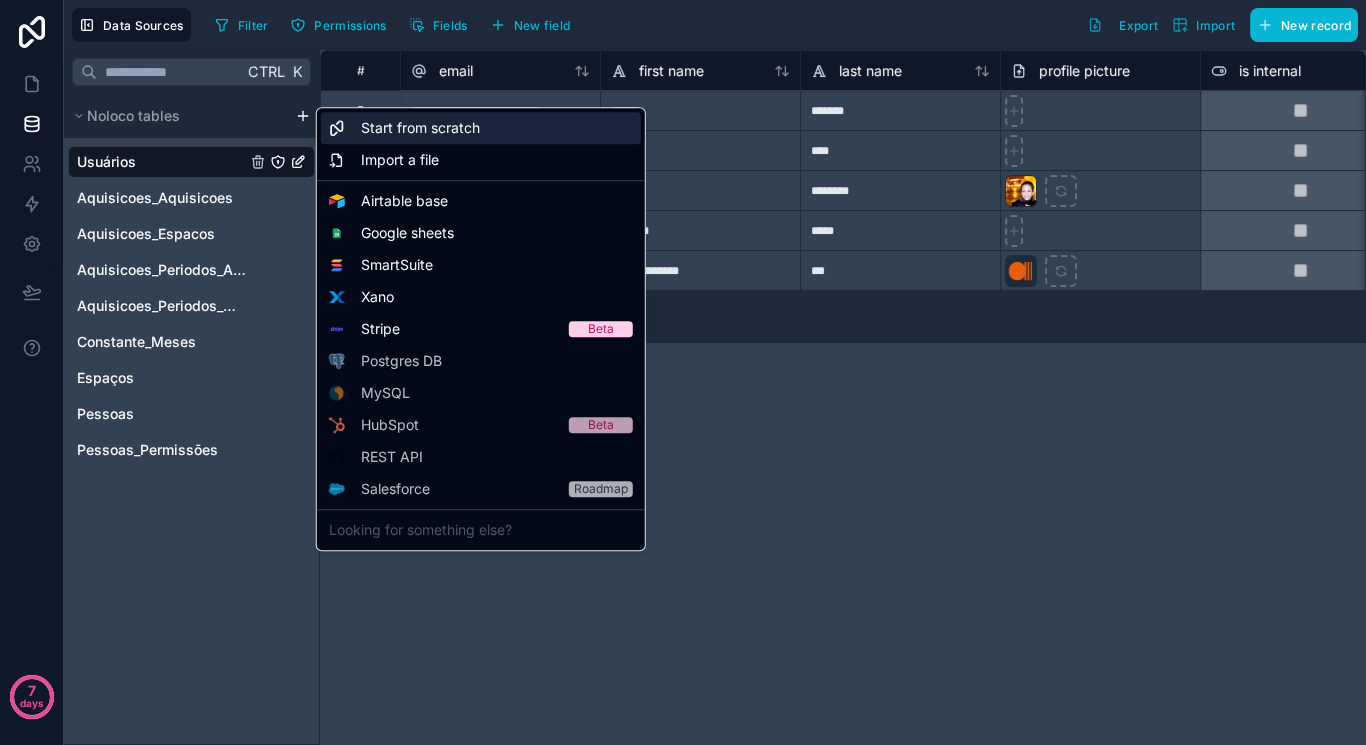 click on "Start from scratch" at bounding box center [420, 128] 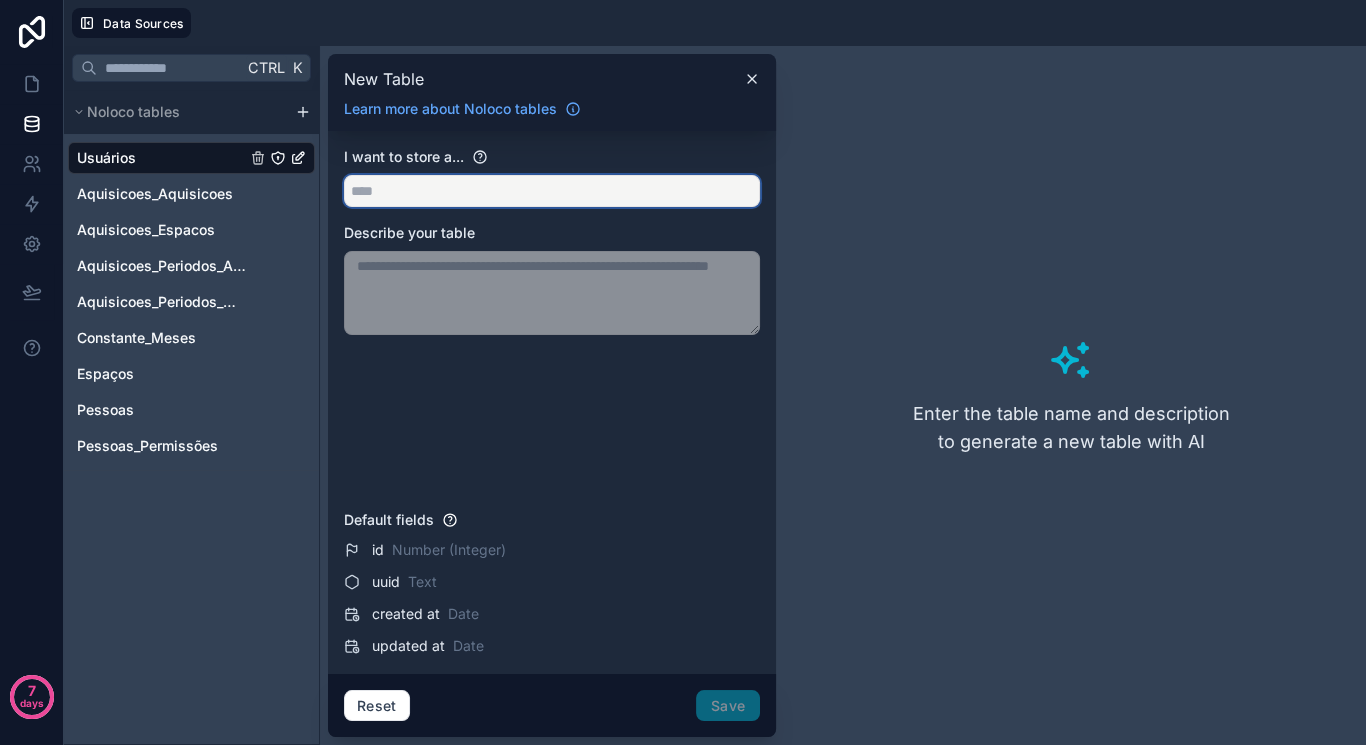 click at bounding box center [552, 191] 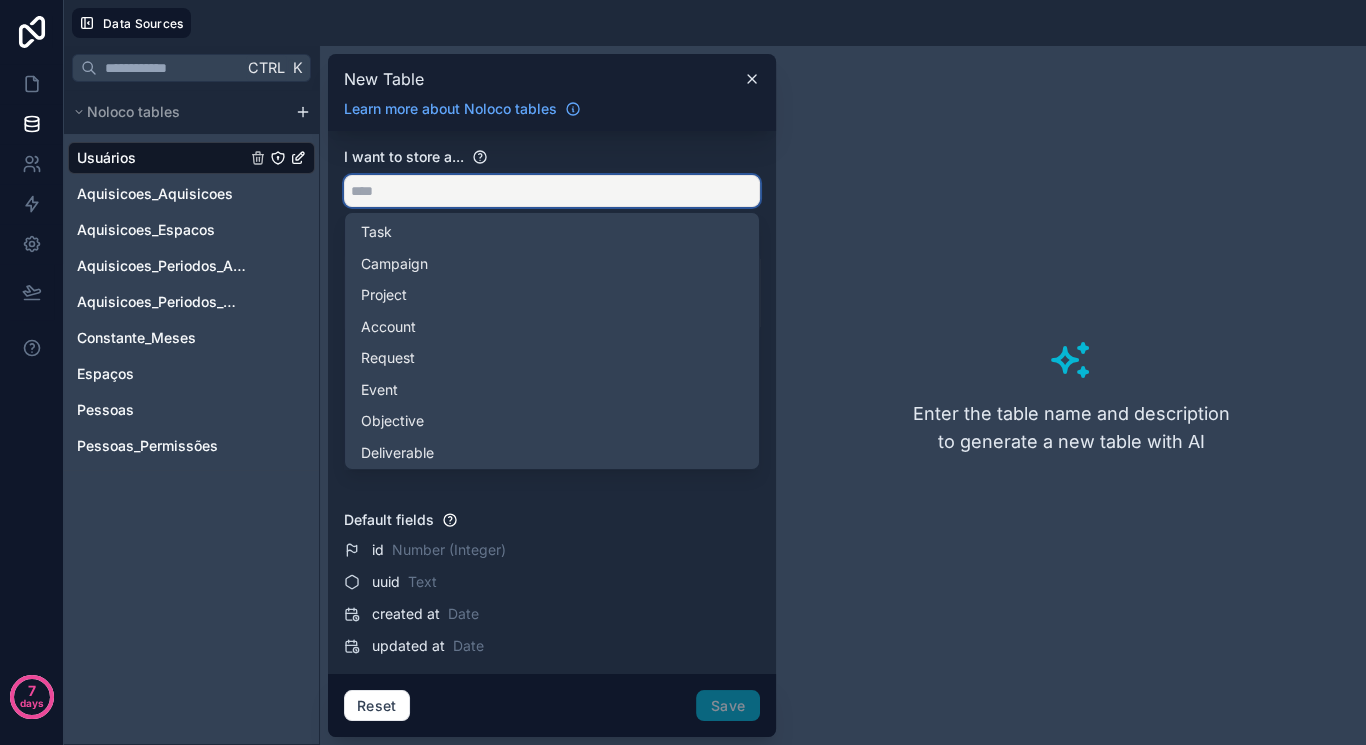 paste on "**********" 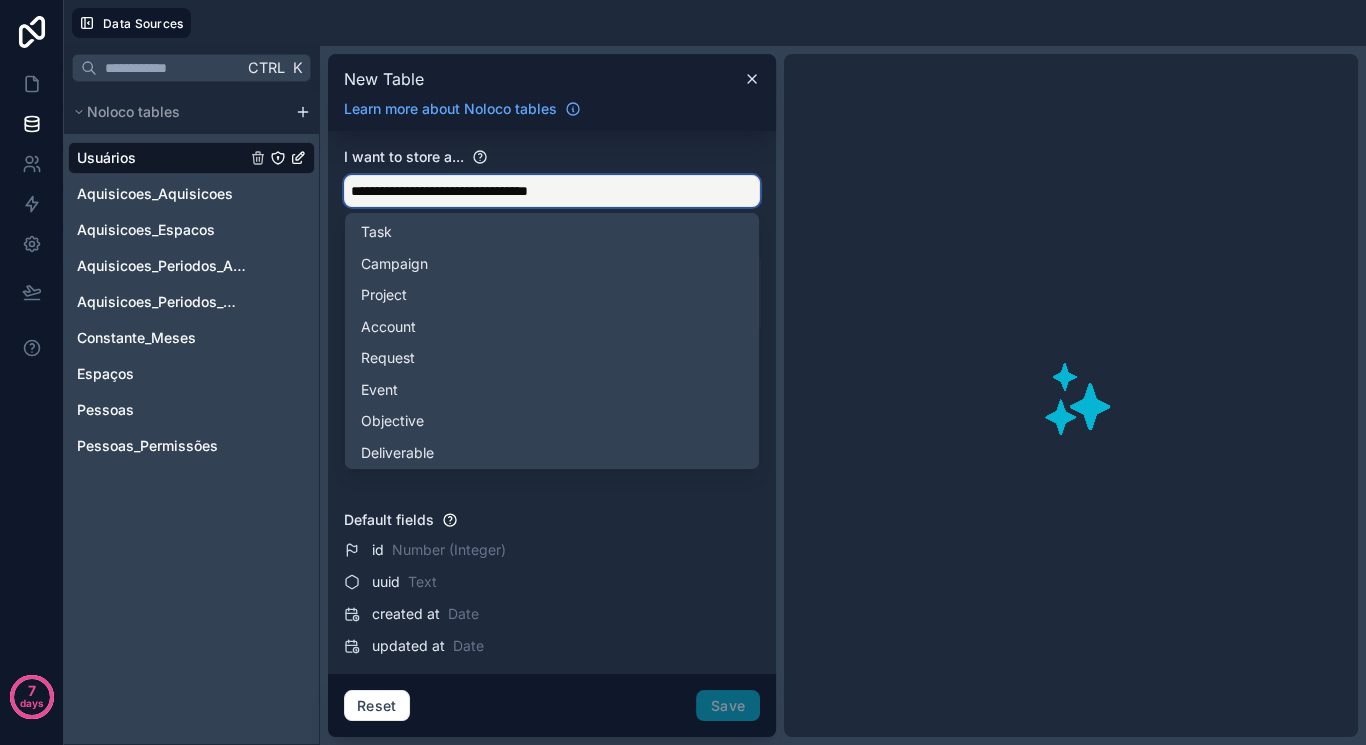 type on "**********" 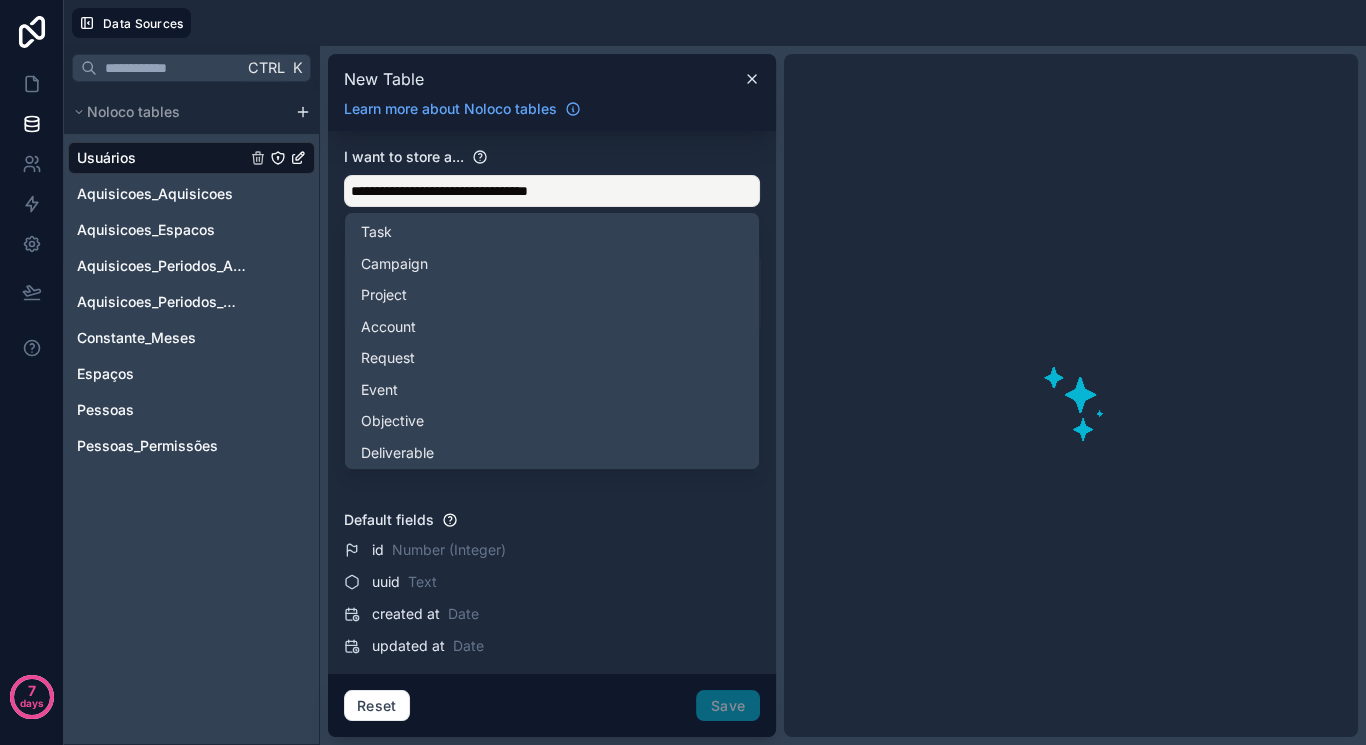 click on "**********" at bounding box center (552, 324) 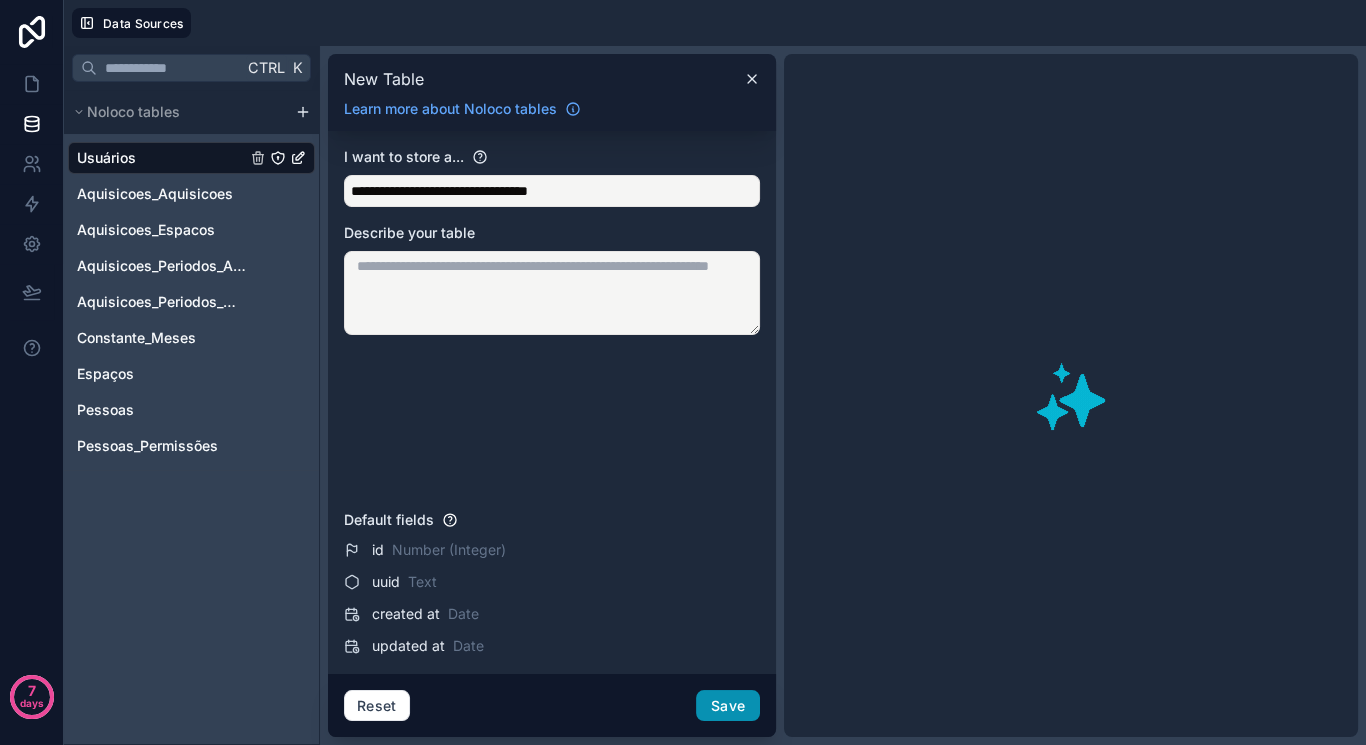 click on "Save" at bounding box center (728, 706) 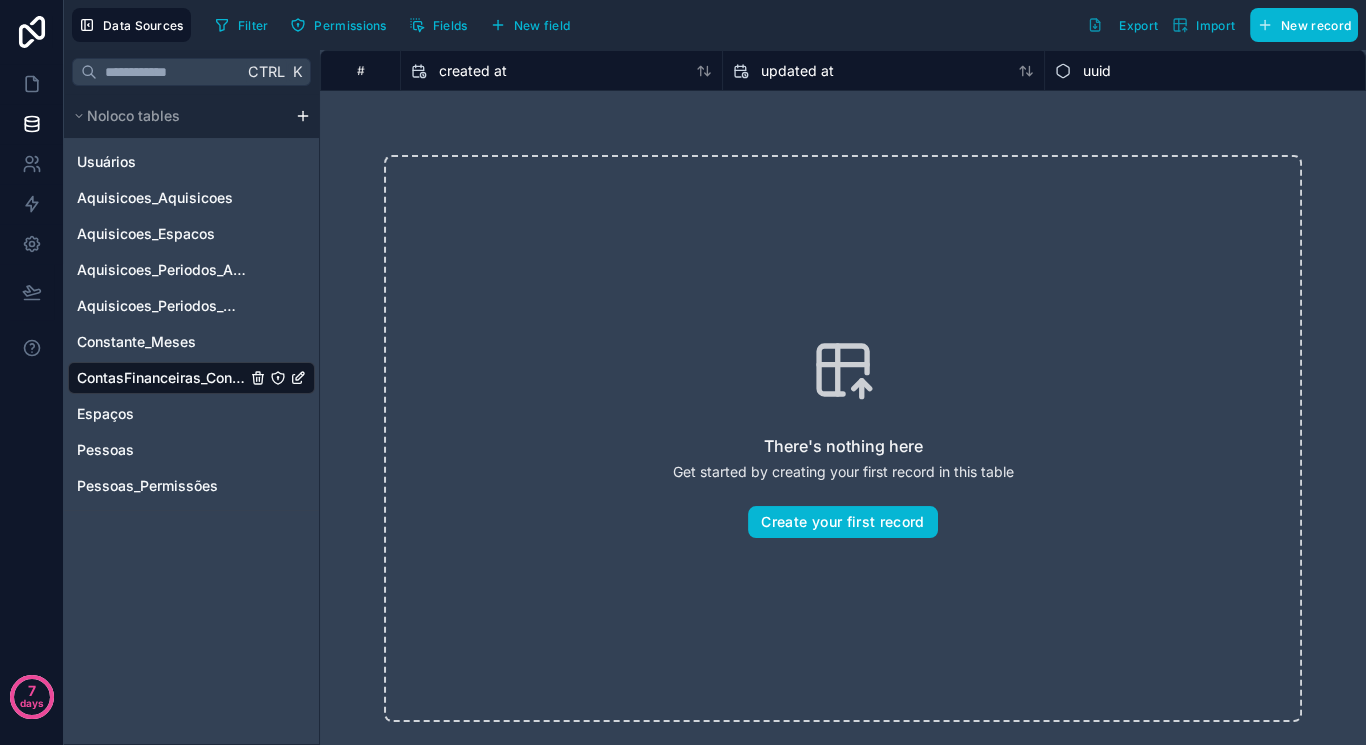 click on "Data Sources Filter Permissions Fields New field Export Import New record" at bounding box center (715, 25) 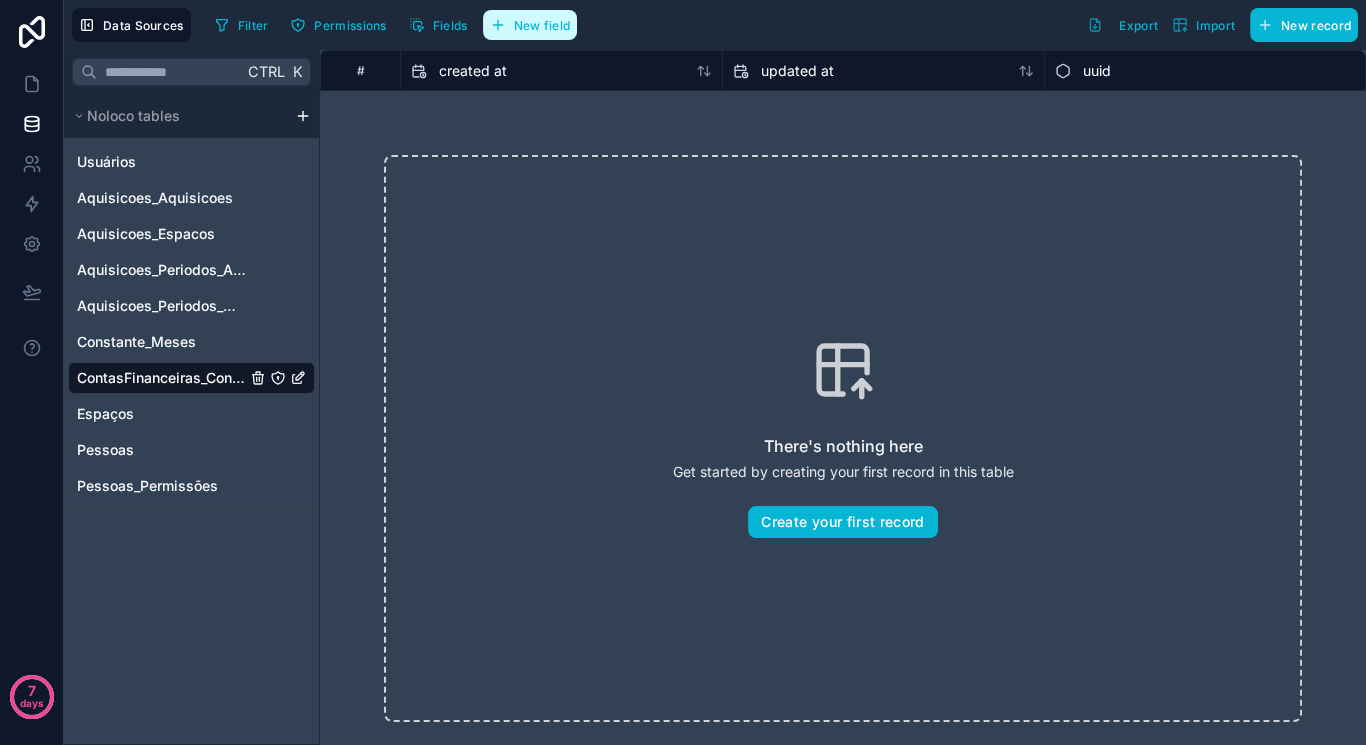 click on "New field" at bounding box center (530, 25) 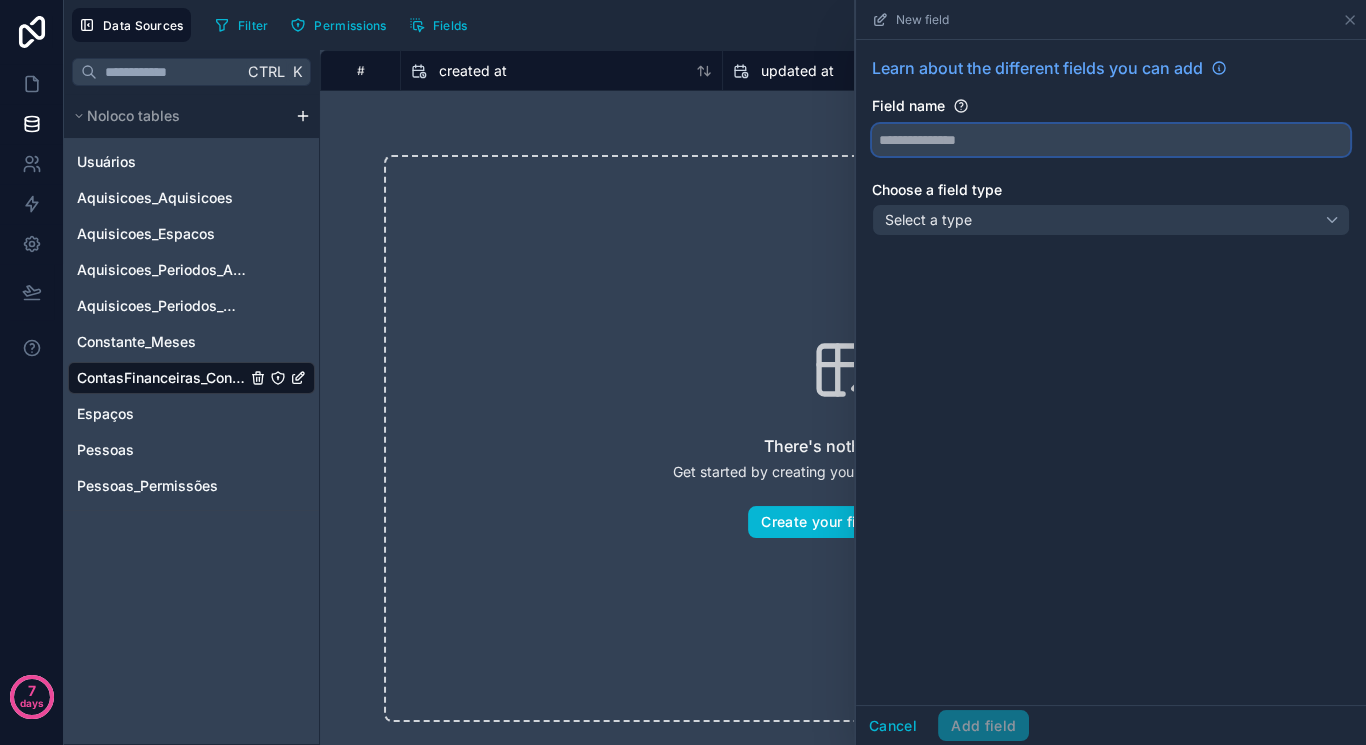 click at bounding box center (1111, 140) 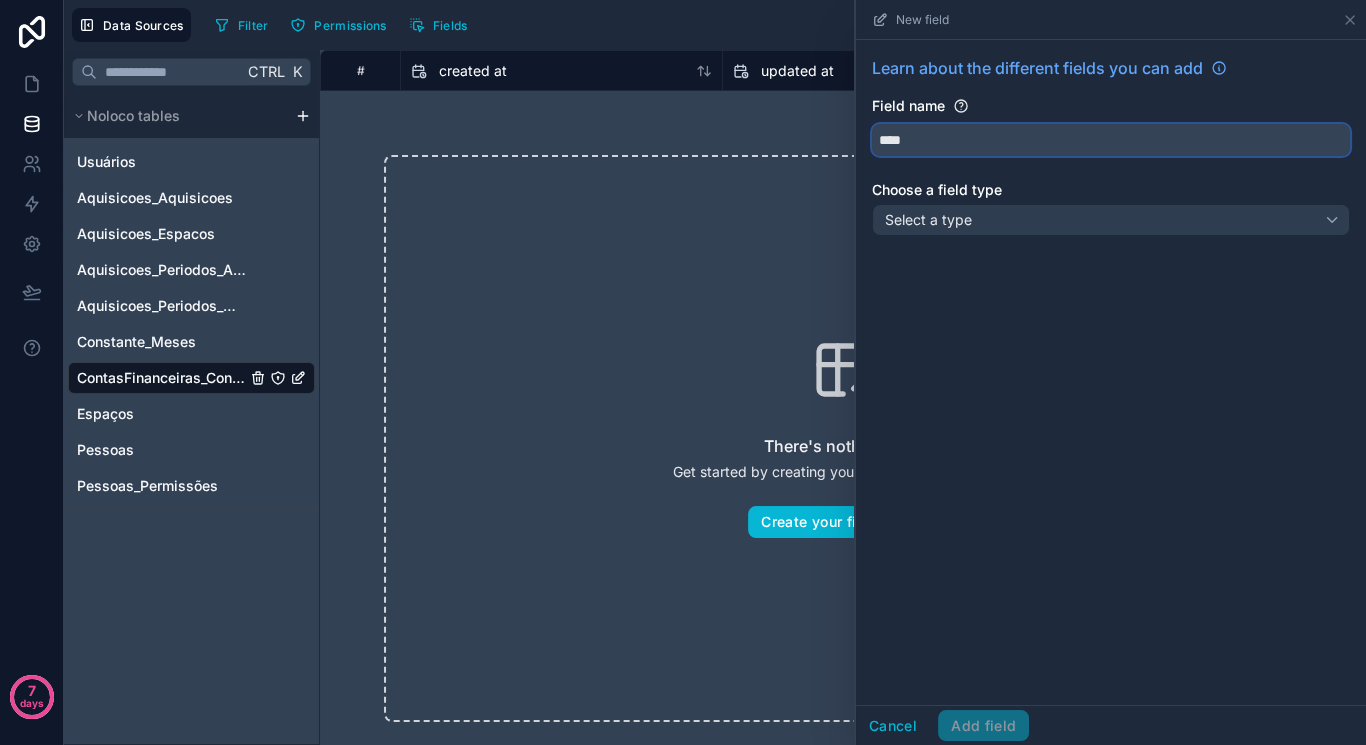 type on "****" 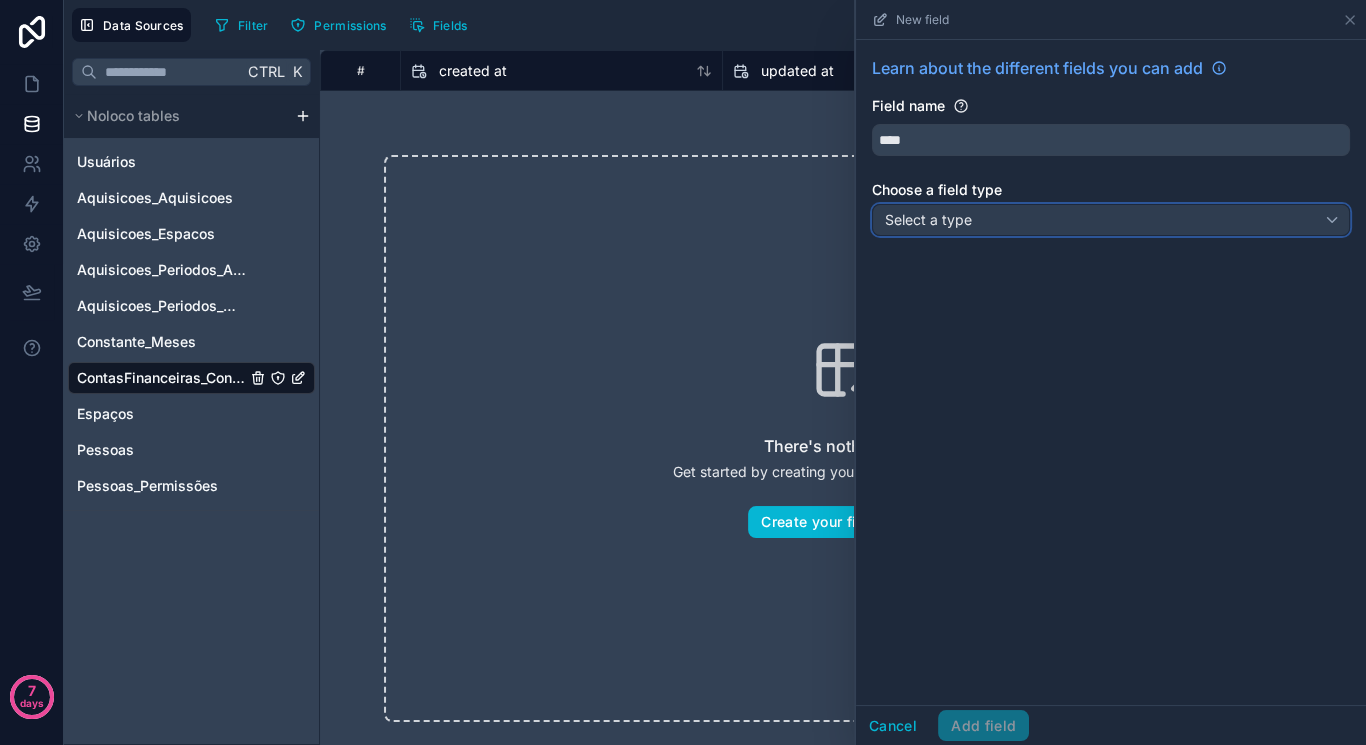click on "Select a type" at bounding box center (1111, 220) 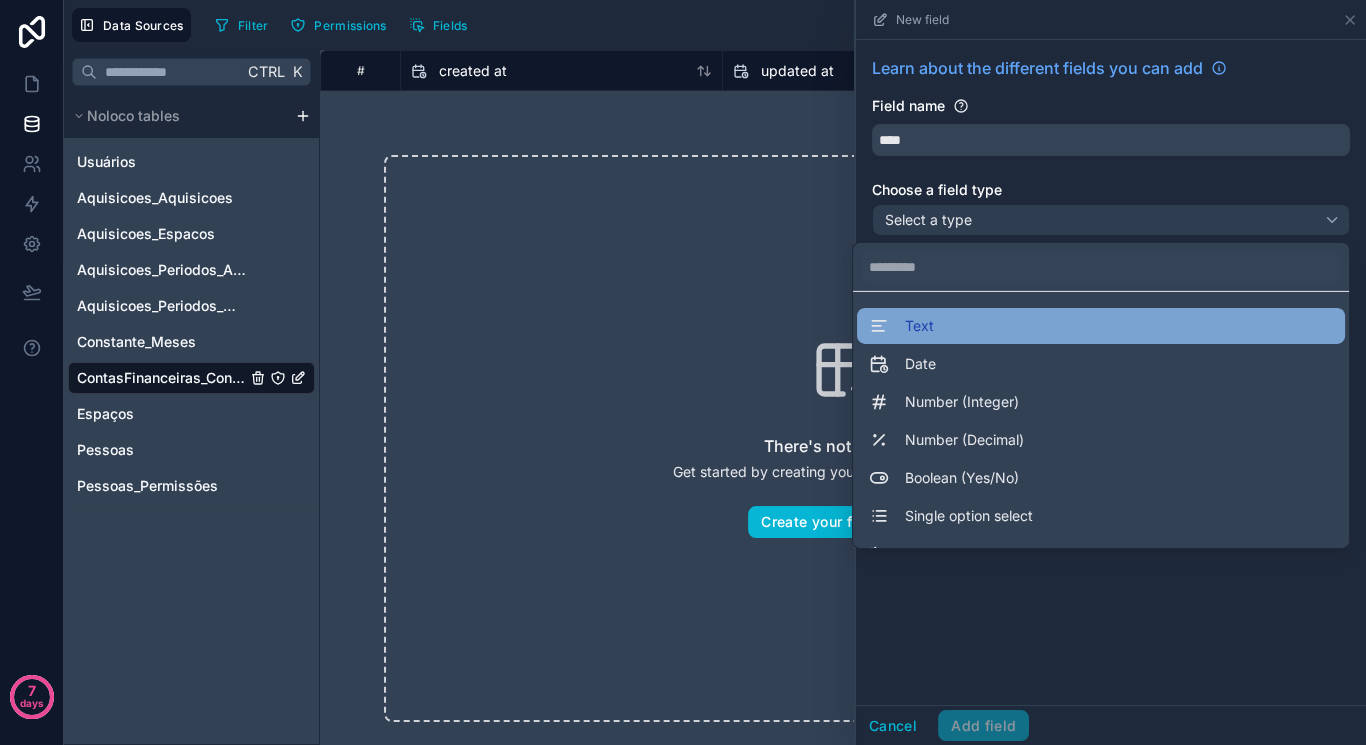 click on "Text" at bounding box center (1101, 326) 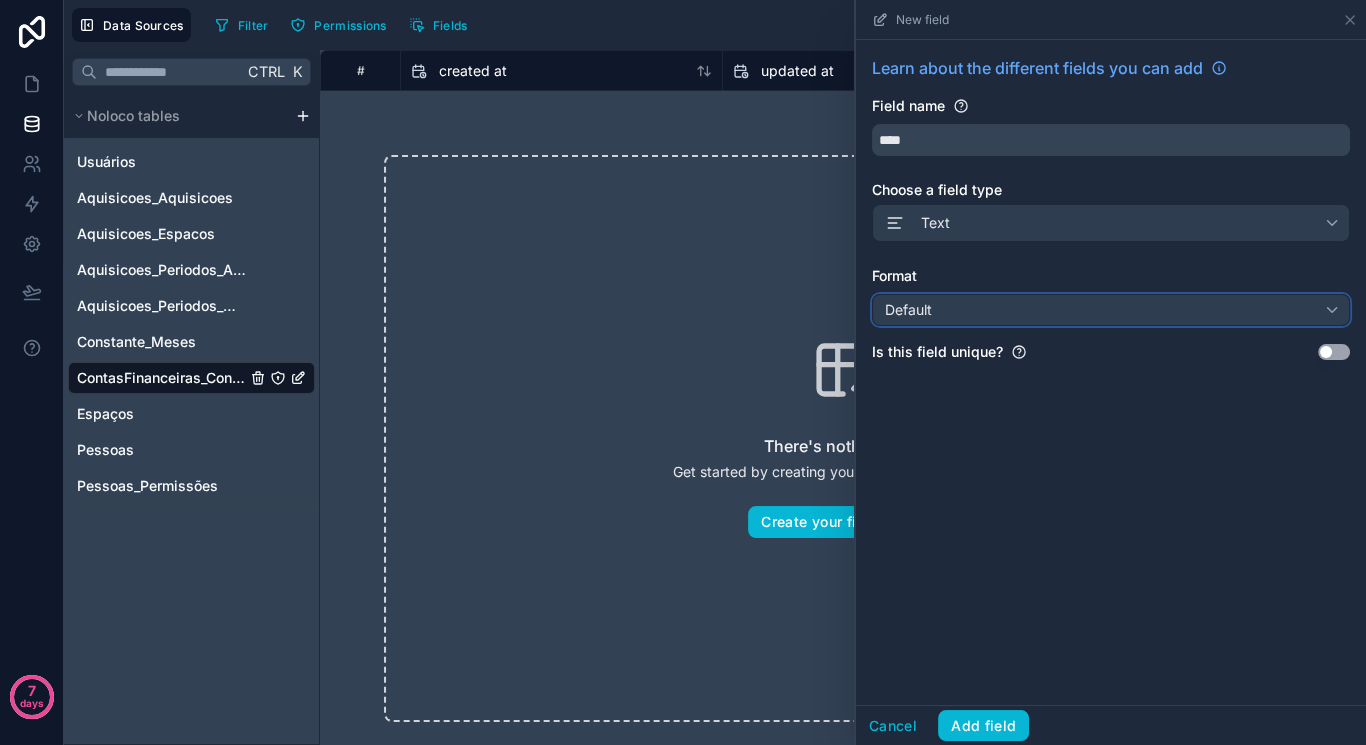 click on "Default" at bounding box center (1111, 310) 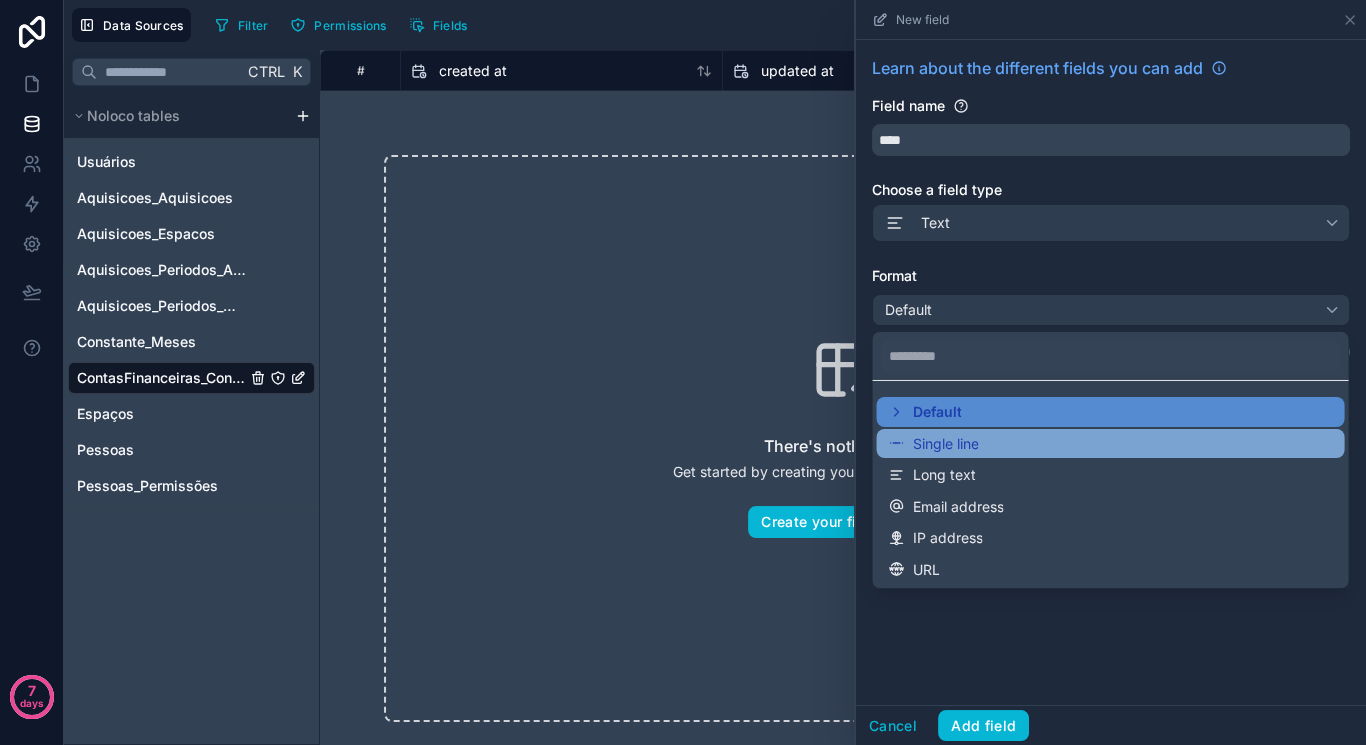 click on "Single line" at bounding box center (1110, 443) 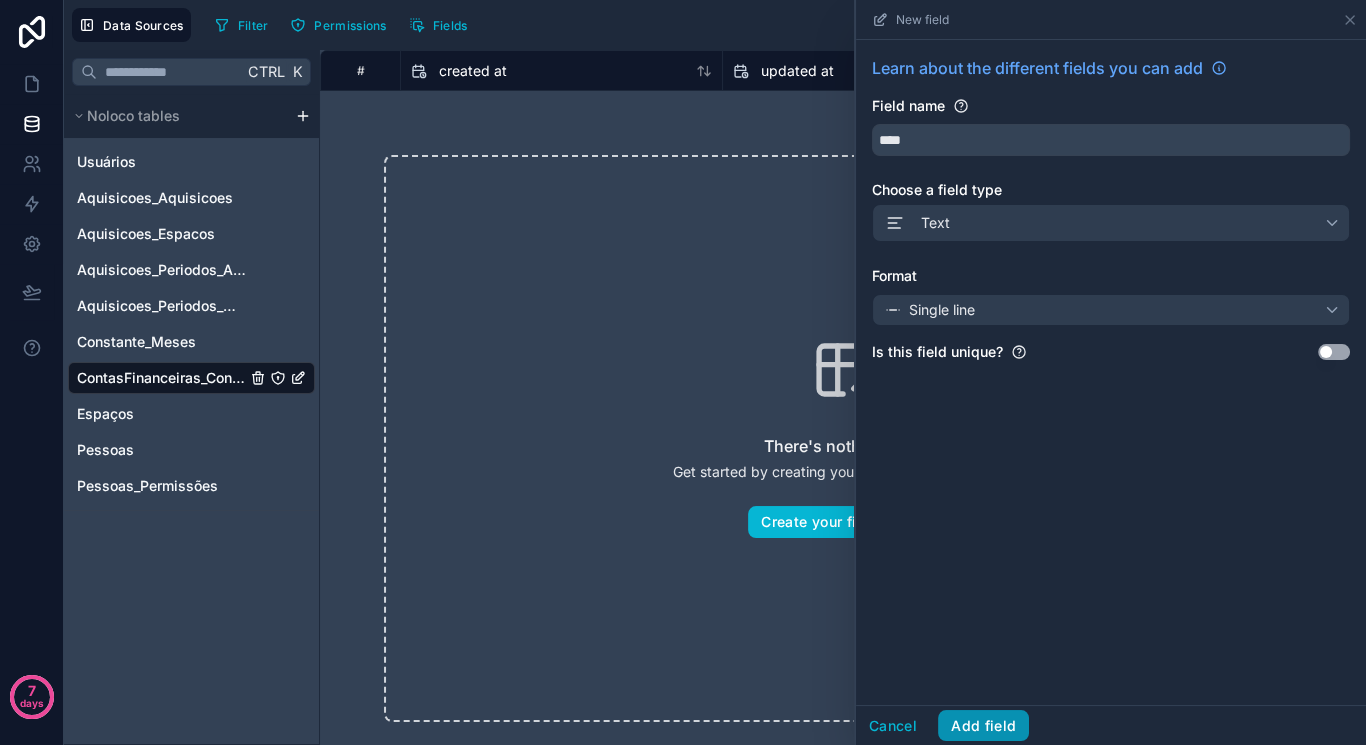click on "Add field" at bounding box center (983, 726) 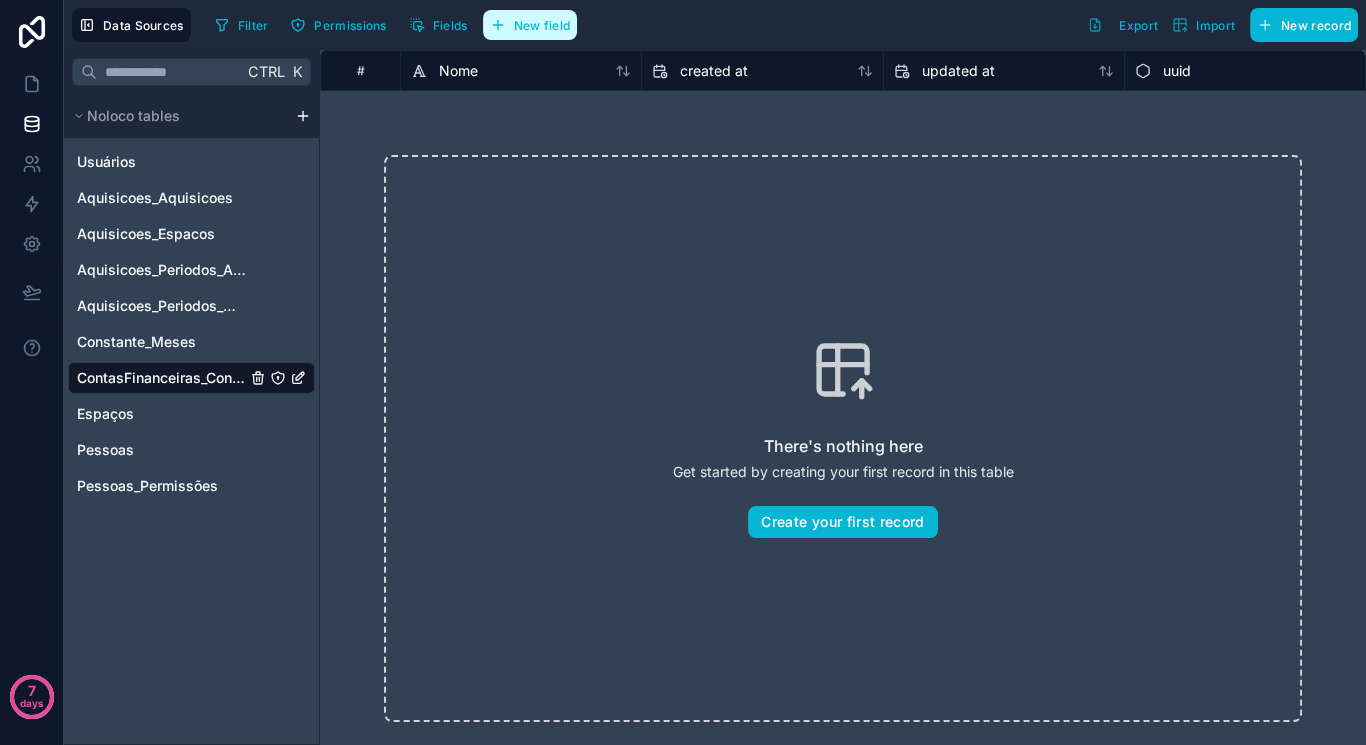 click on "New field" at bounding box center (542, 25) 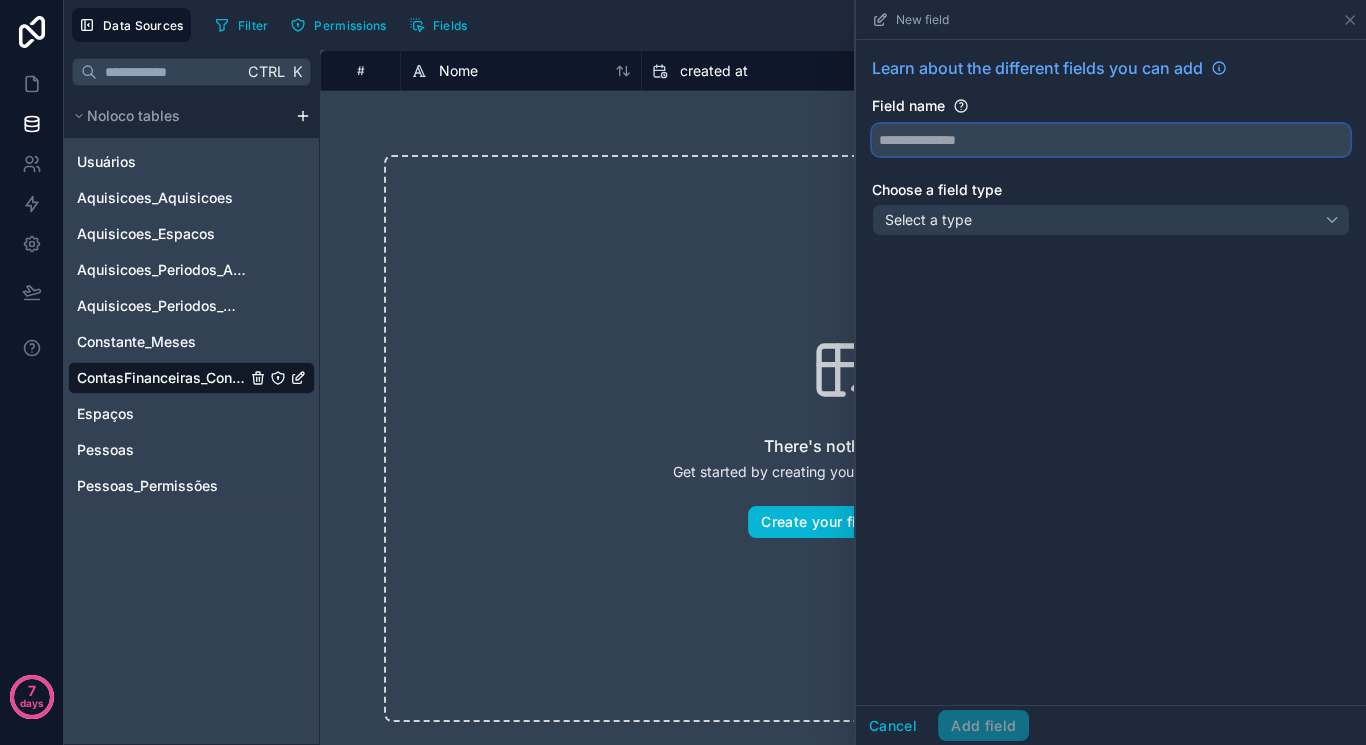 click at bounding box center [1111, 140] 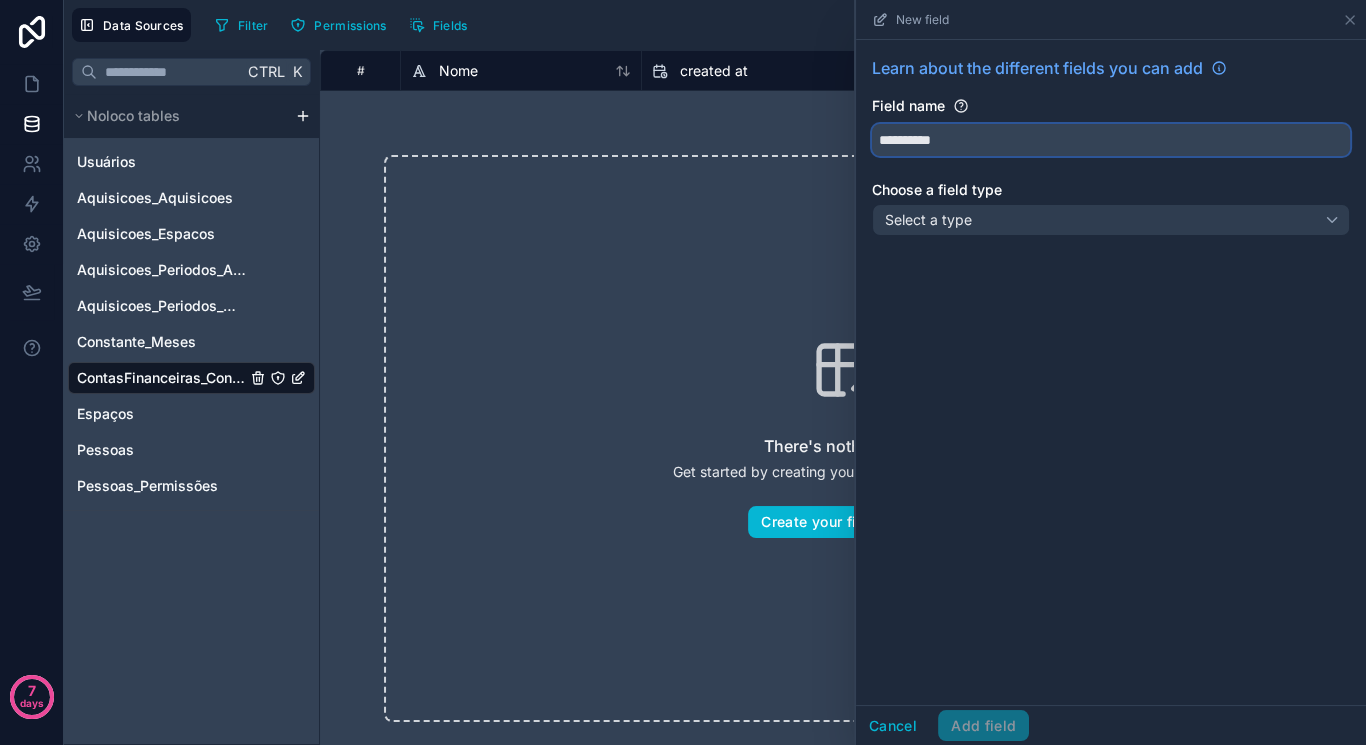 click on "**********" at bounding box center [1111, 140] 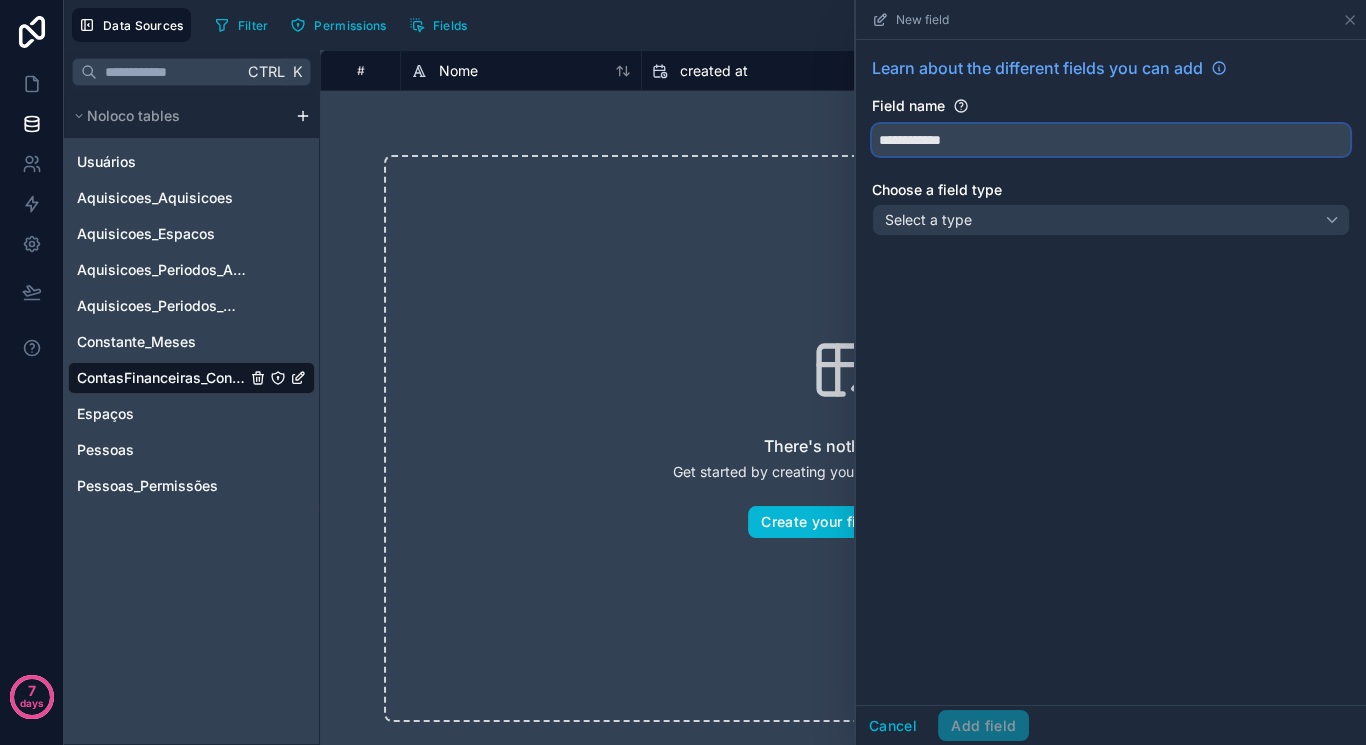 click on "**********" at bounding box center (1111, 140) 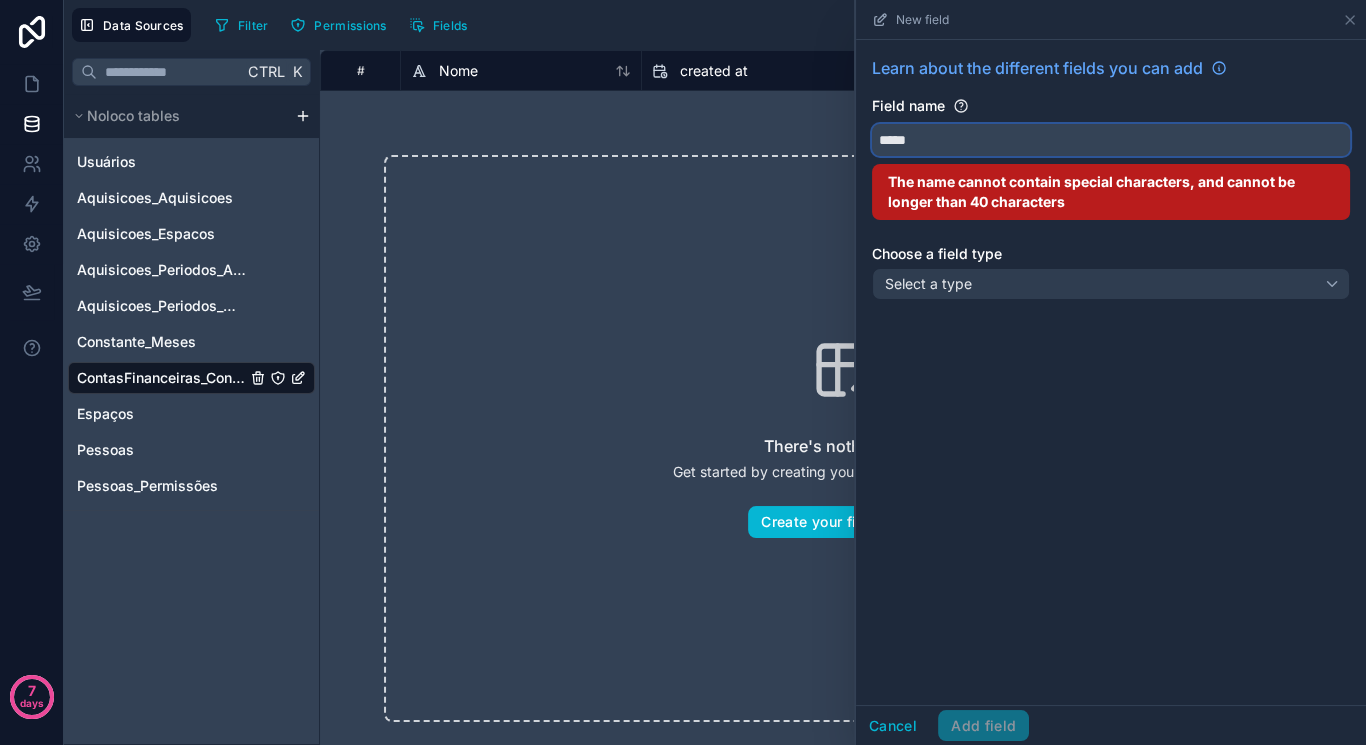 click on "****" at bounding box center [1111, 140] 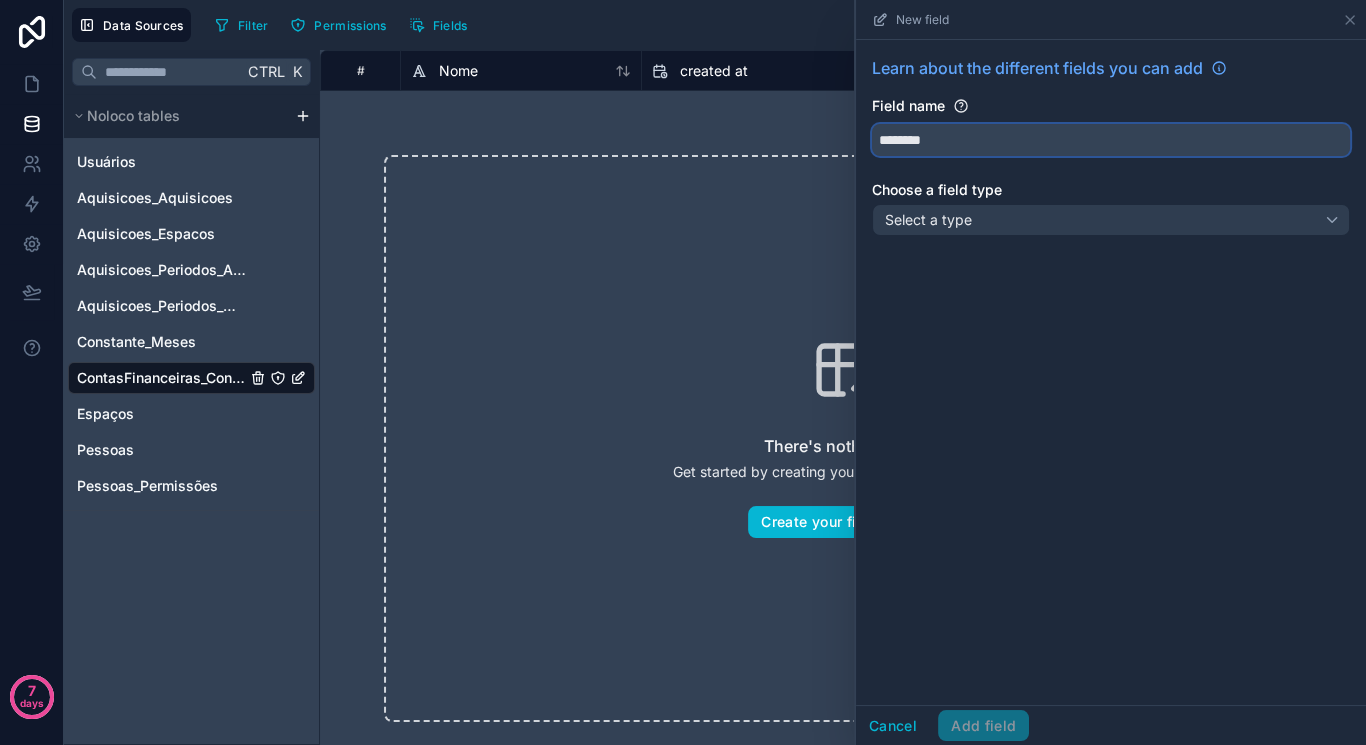 click on "*******" at bounding box center [1111, 140] 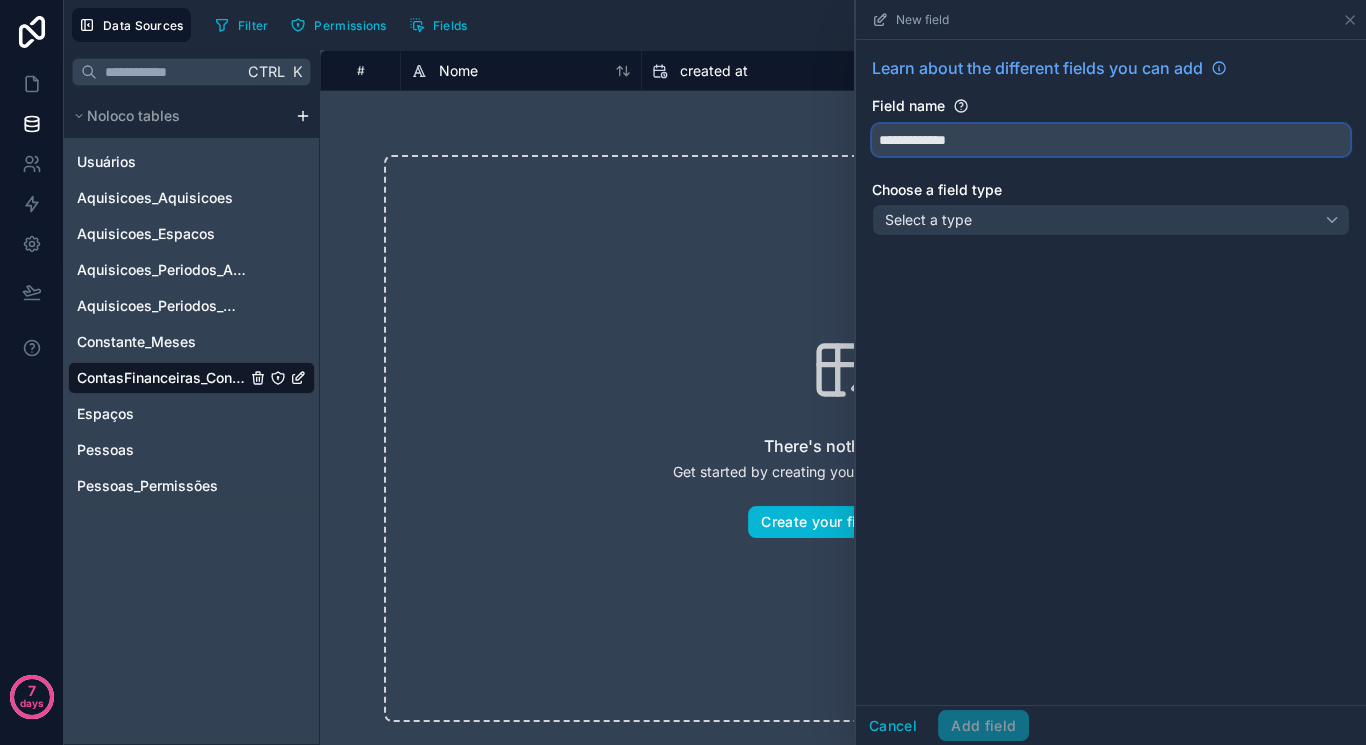 type on "**********" 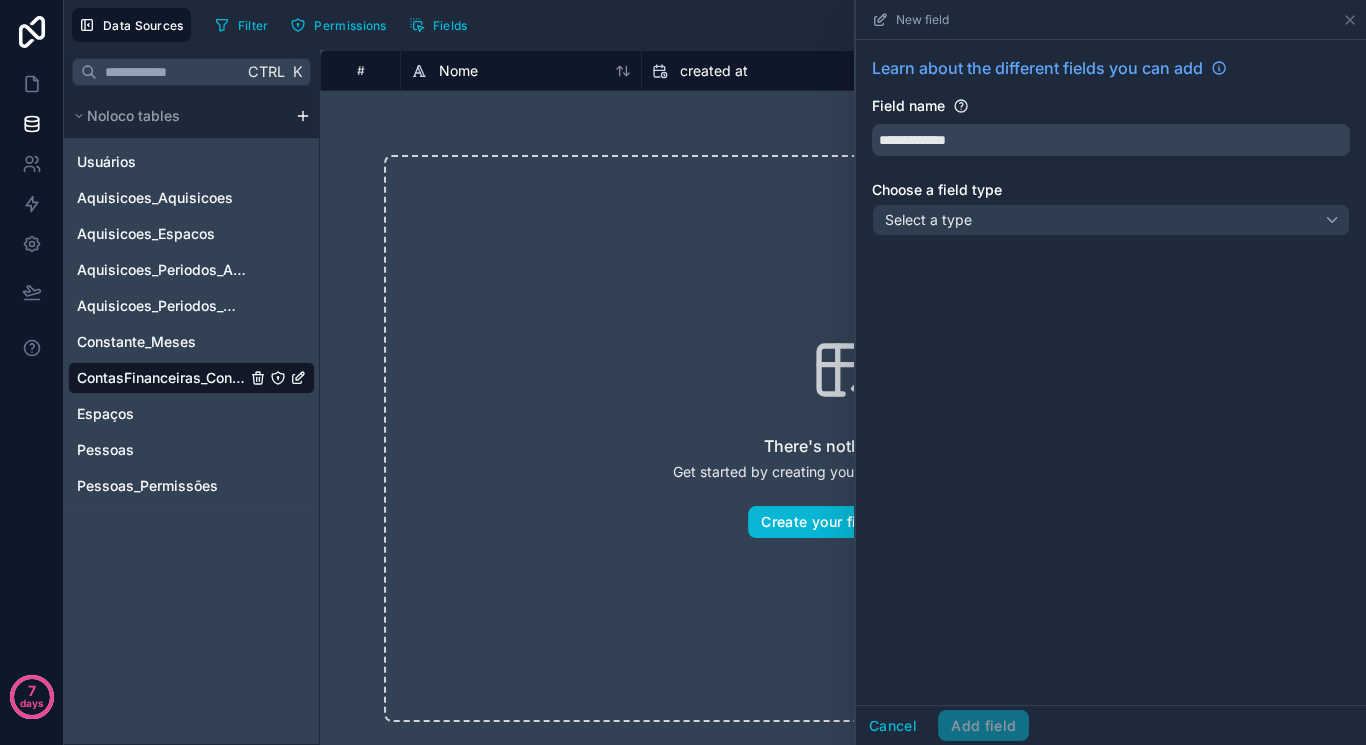 click on "**********" at bounding box center [1111, 150] 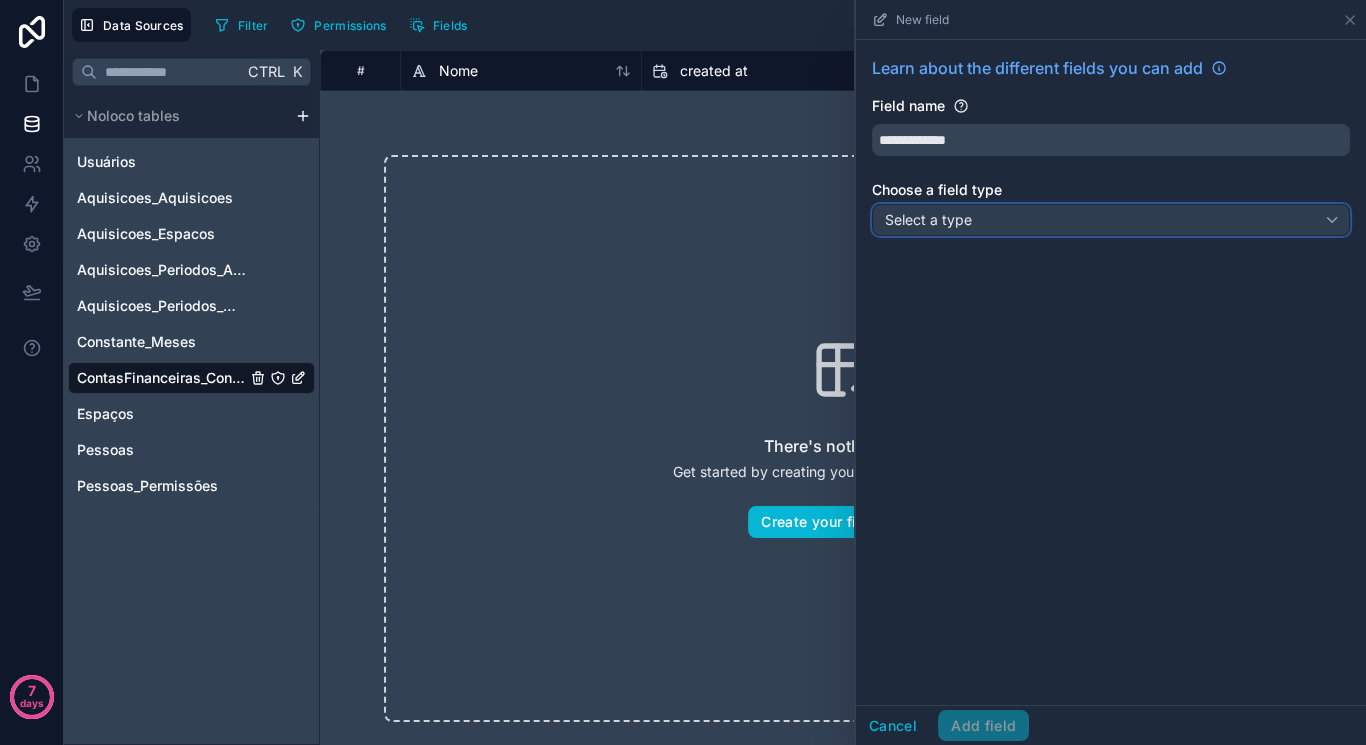 click on "Select a type" at bounding box center (1111, 220) 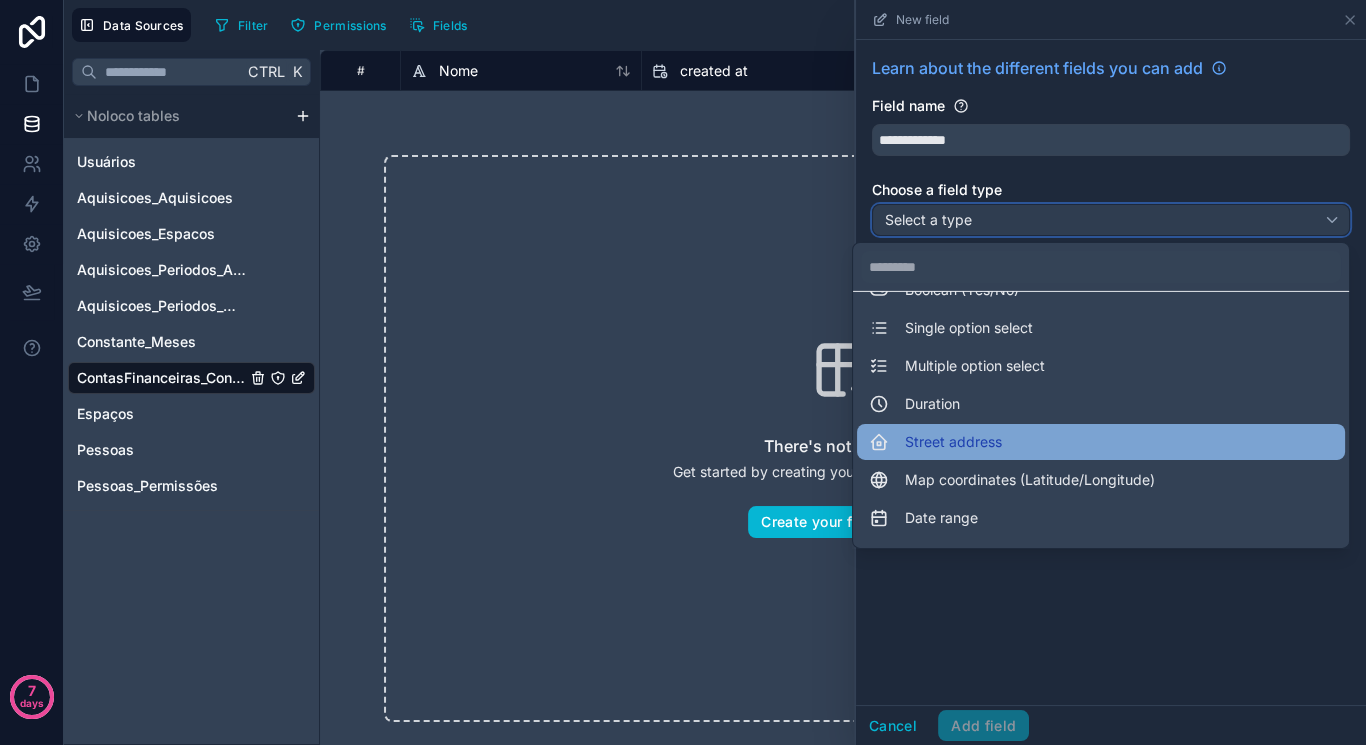 scroll, scrollTop: 480, scrollLeft: 0, axis: vertical 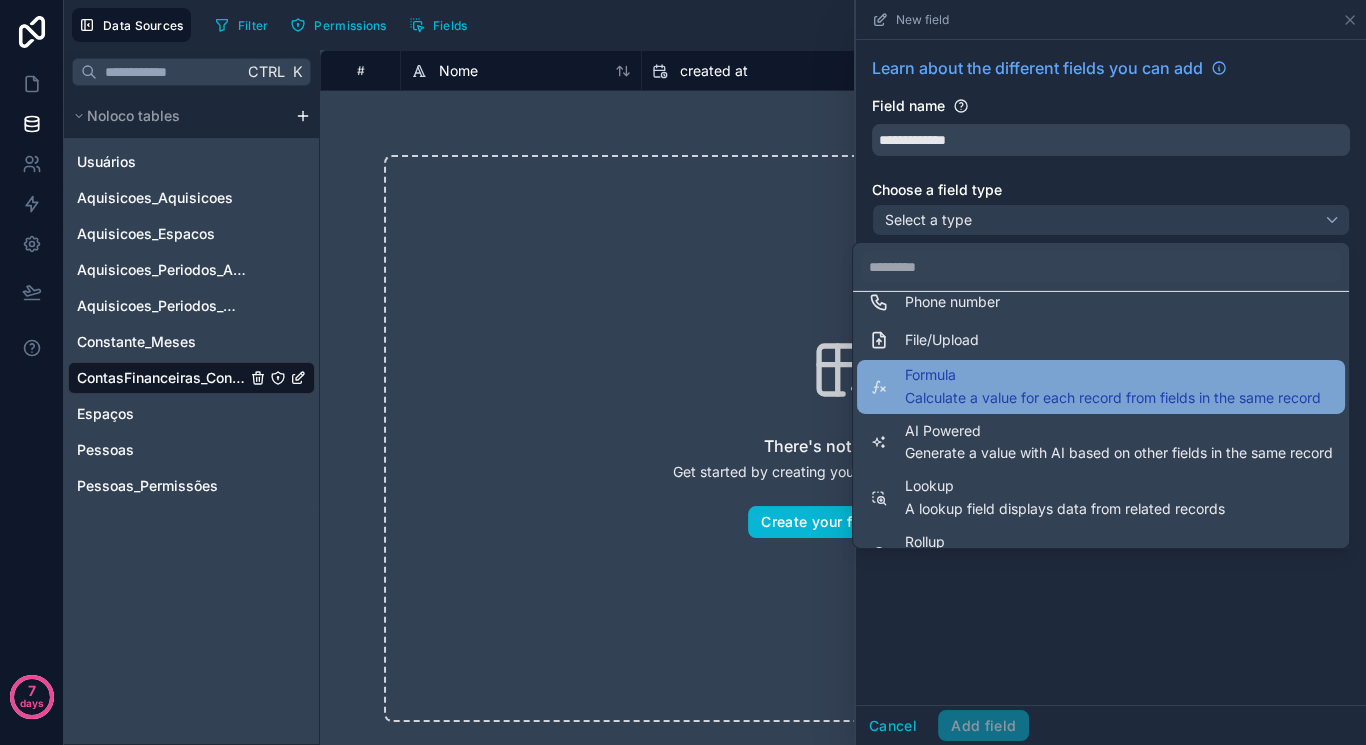 click on "Calculate a value for each record from fields in the same record" at bounding box center [1113, 397] 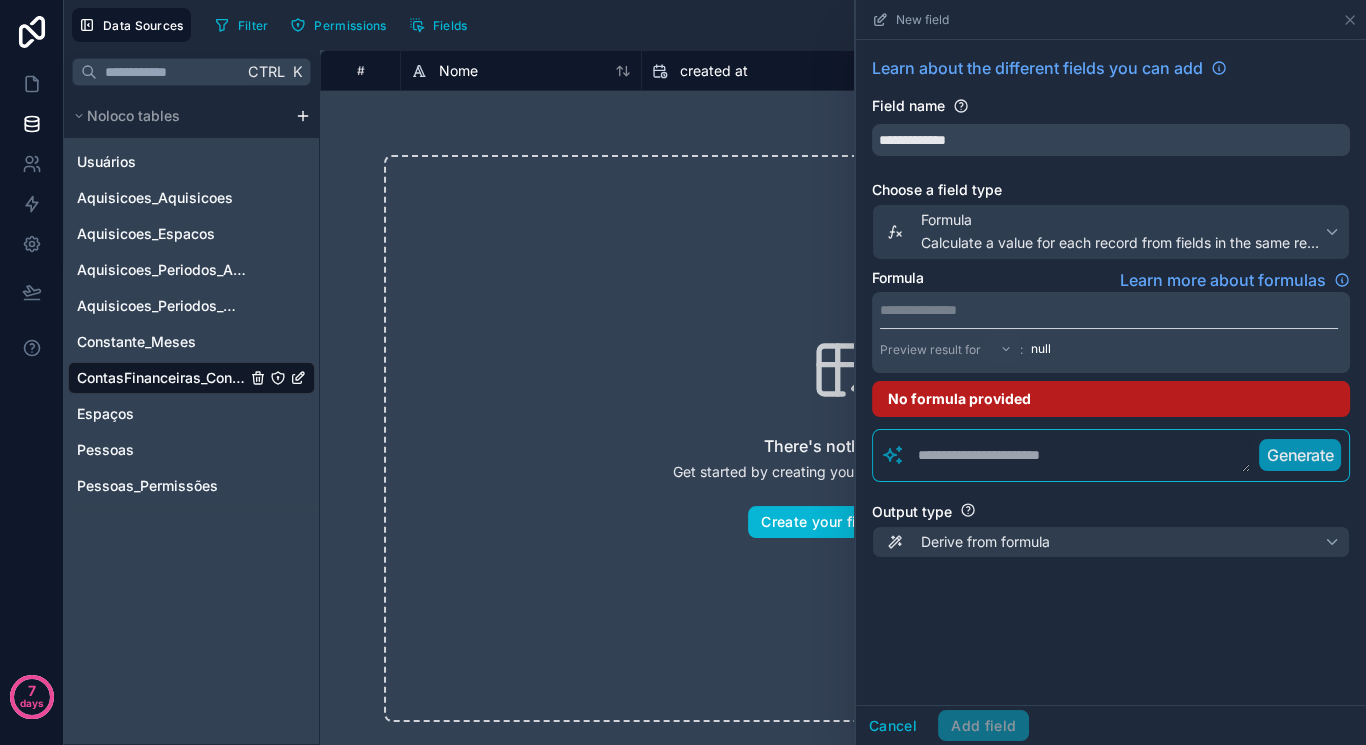 click on "**********" at bounding box center (1109, 310) 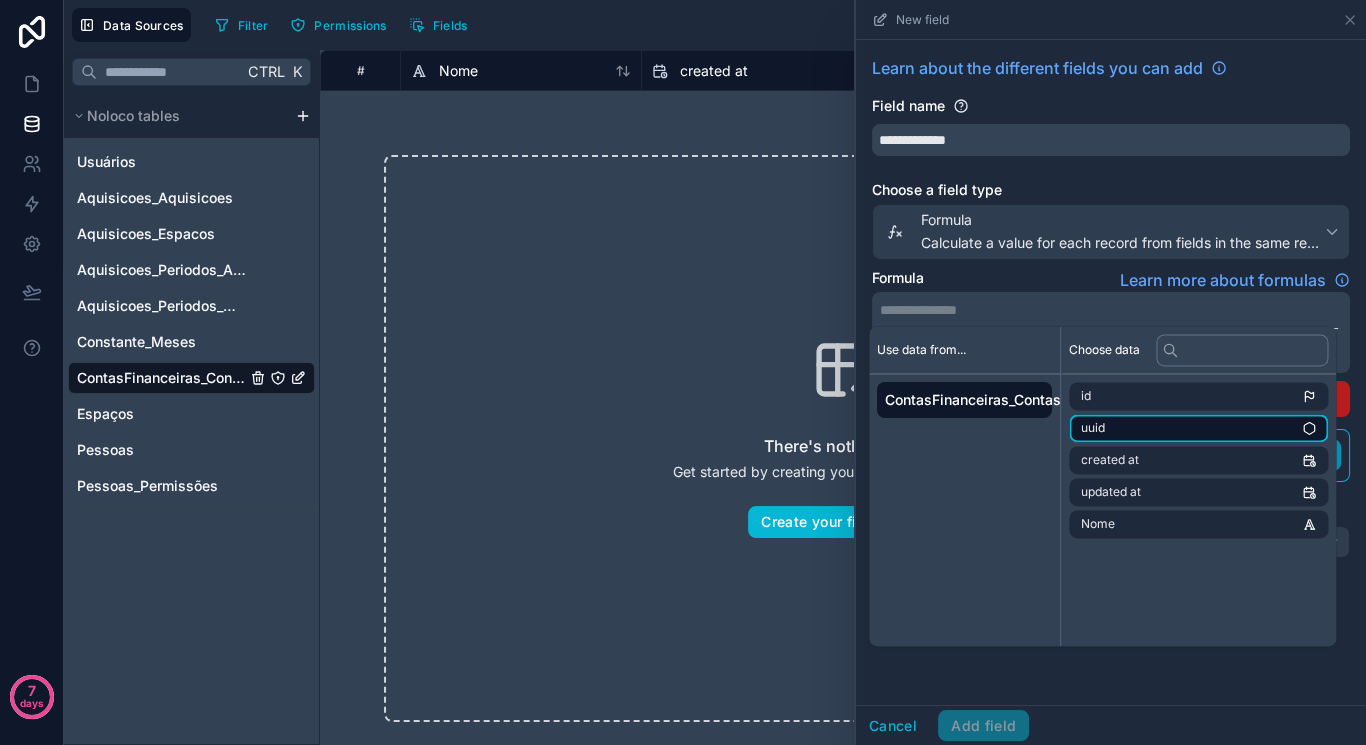click on "uuid" at bounding box center (1198, 428) 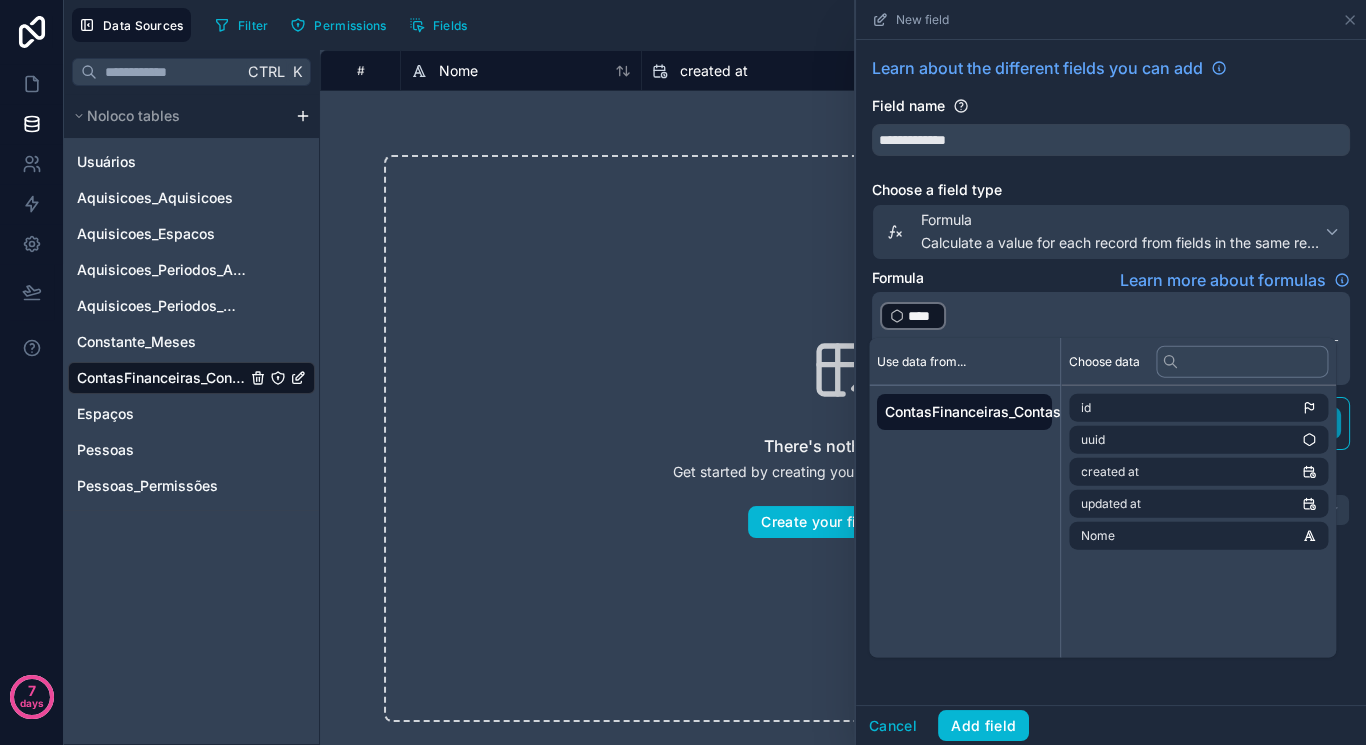 click on "﻿ **** ﻿ ﻿ Preview result for   : null" at bounding box center [1111, 338] 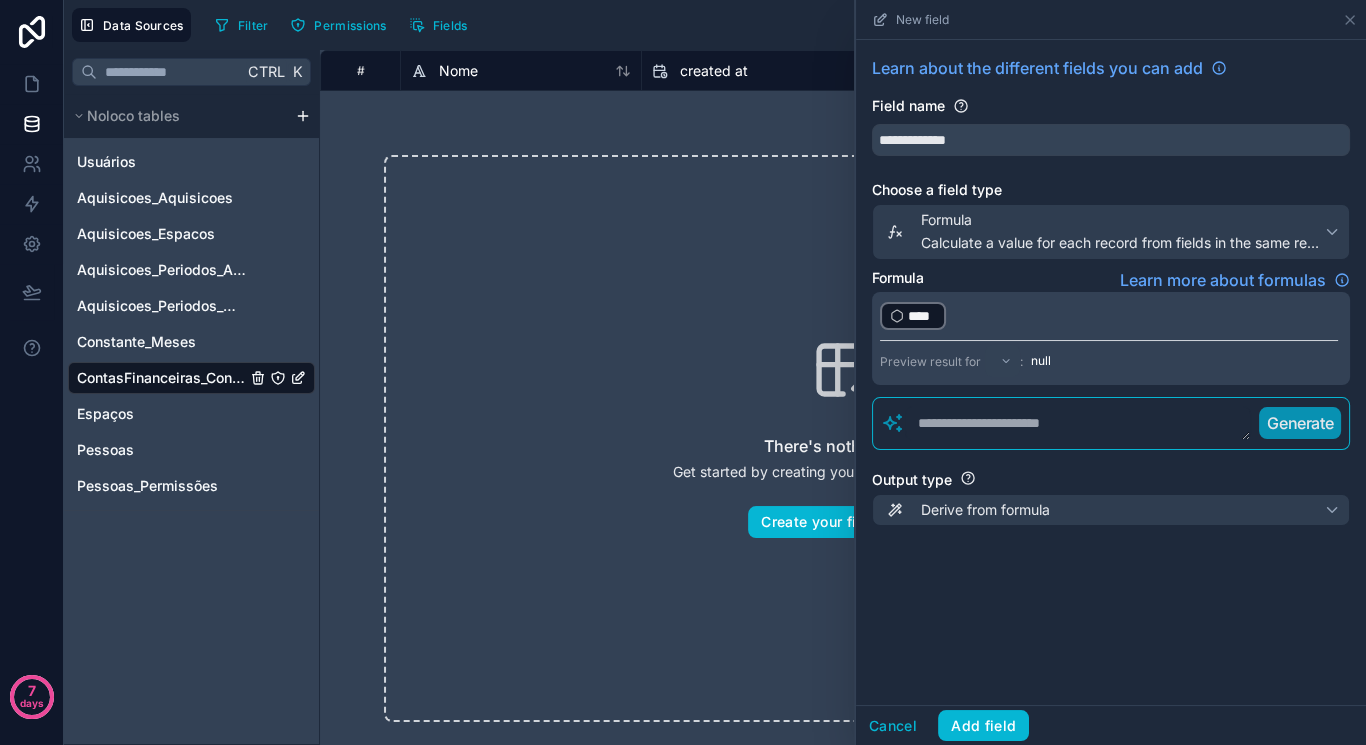 click on "﻿ **** ﻿ ﻿" at bounding box center [1109, 316] 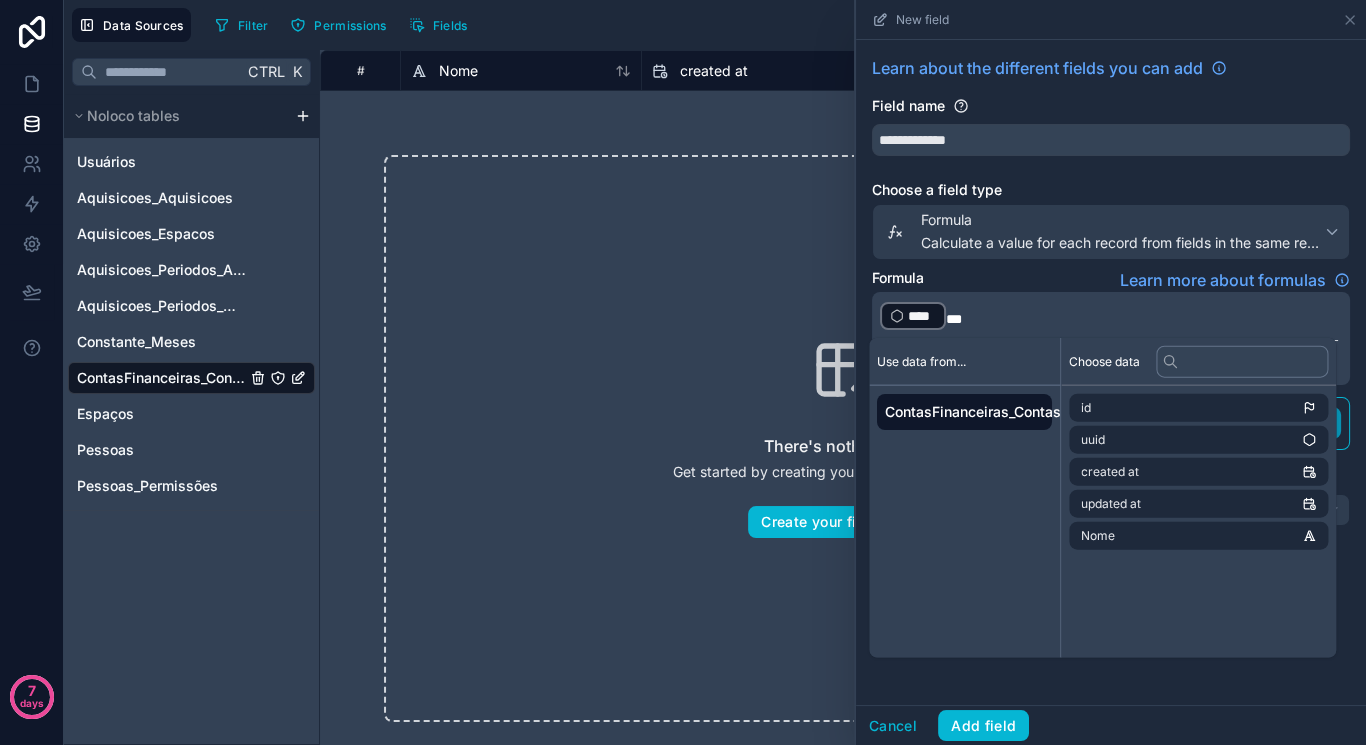 click on "Formula Learn more about formulas" at bounding box center (1111, 280) 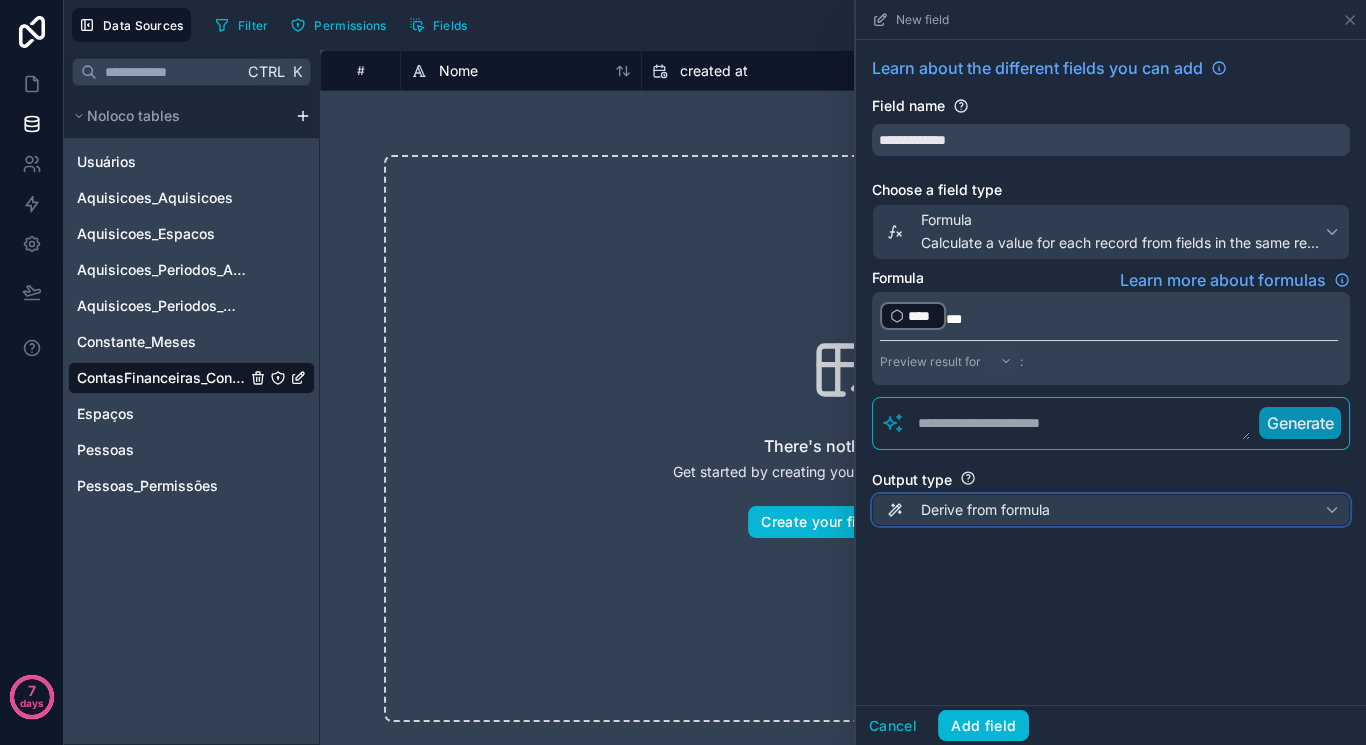 click on "Derive from formula" at bounding box center (985, 510) 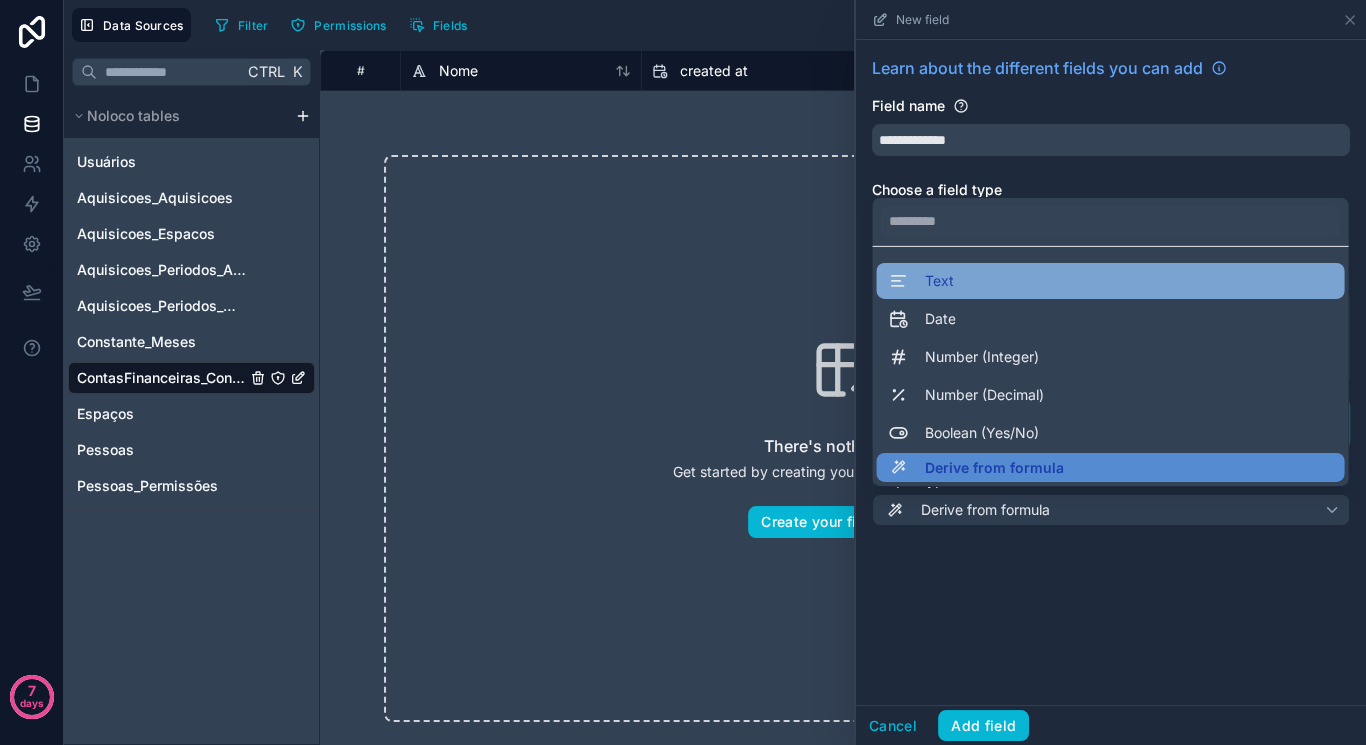 click on "Text" at bounding box center [1110, 280] 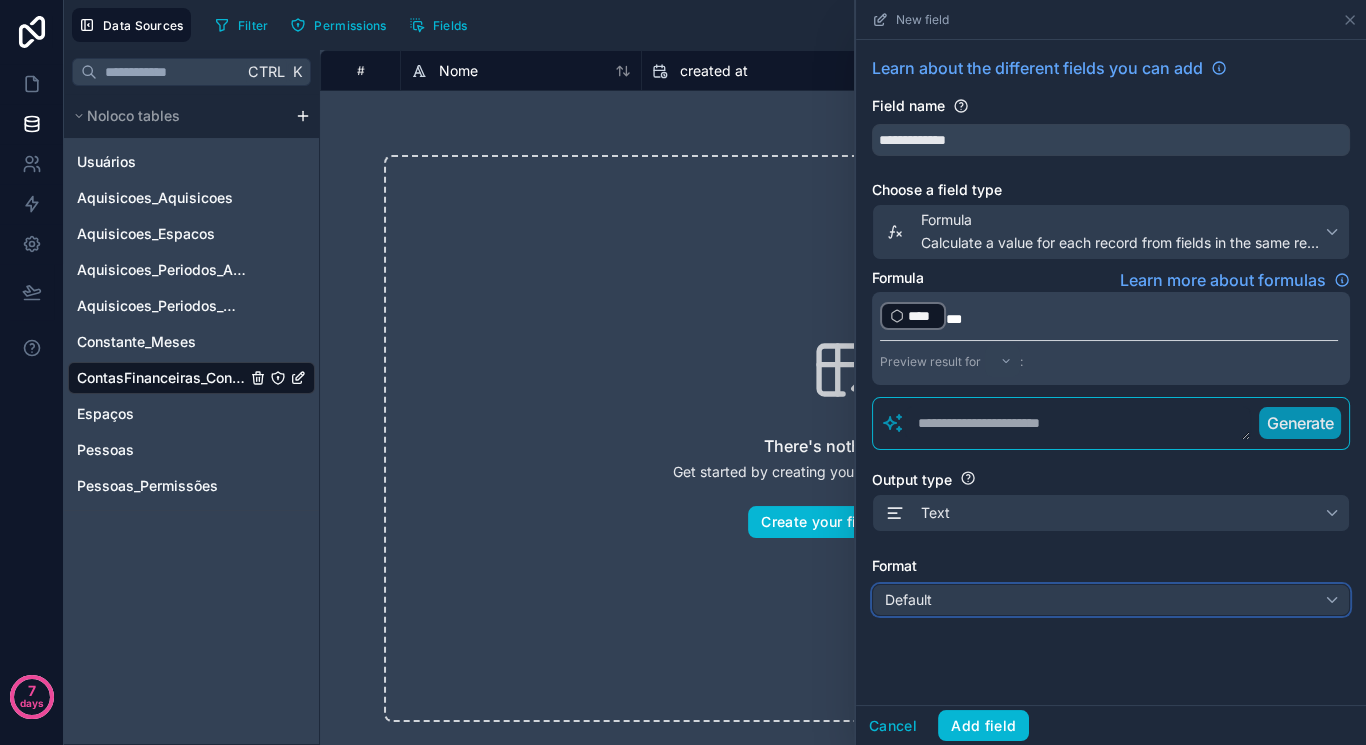 click on "Default" at bounding box center (1111, 600) 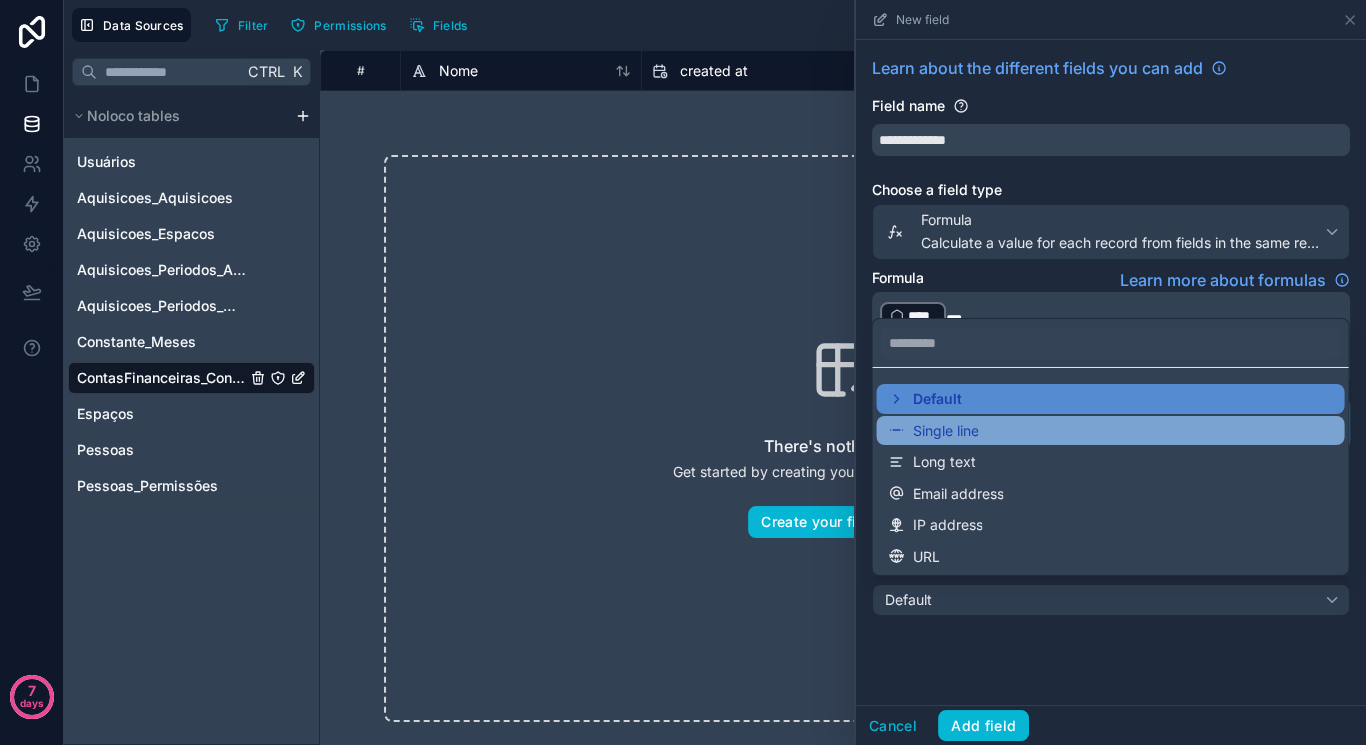click on "Single line" at bounding box center [1110, 430] 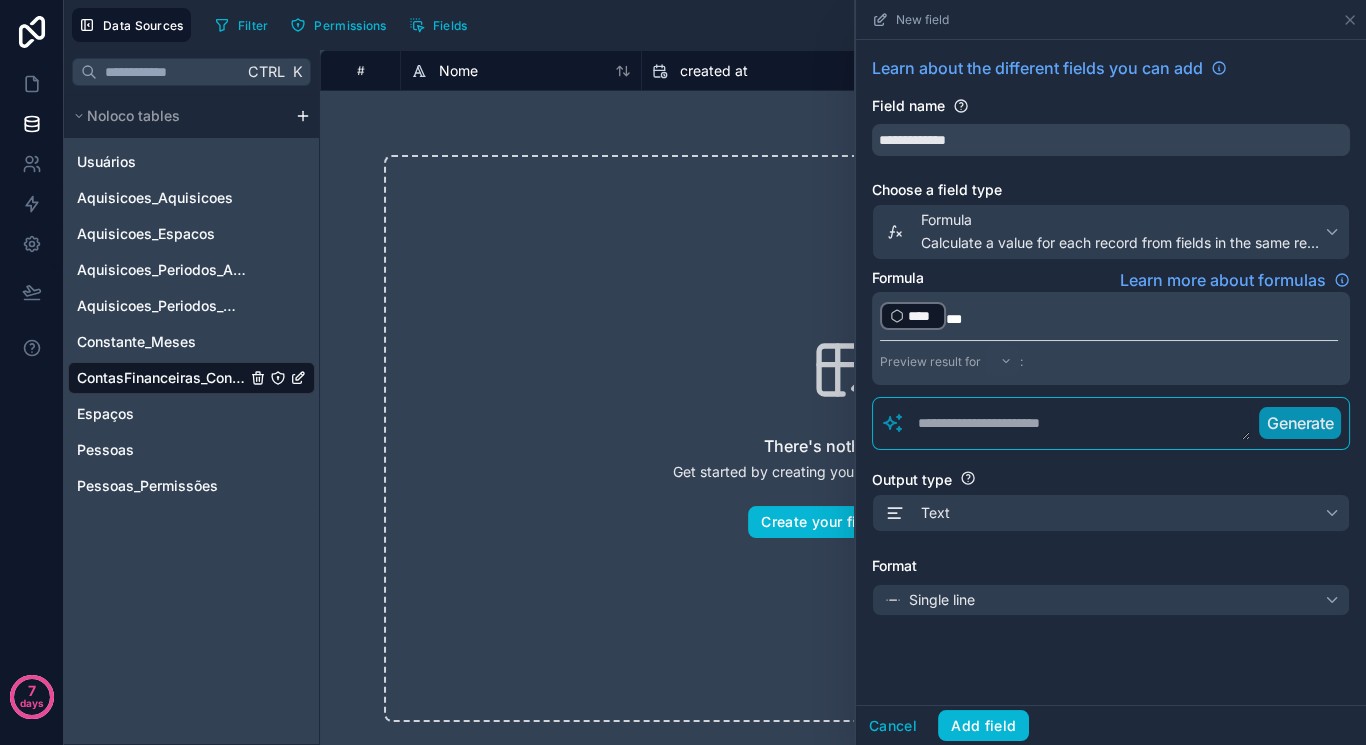 drag, startPoint x: 979, startPoint y: 695, endPoint x: 978, endPoint y: 705, distance: 10.049875 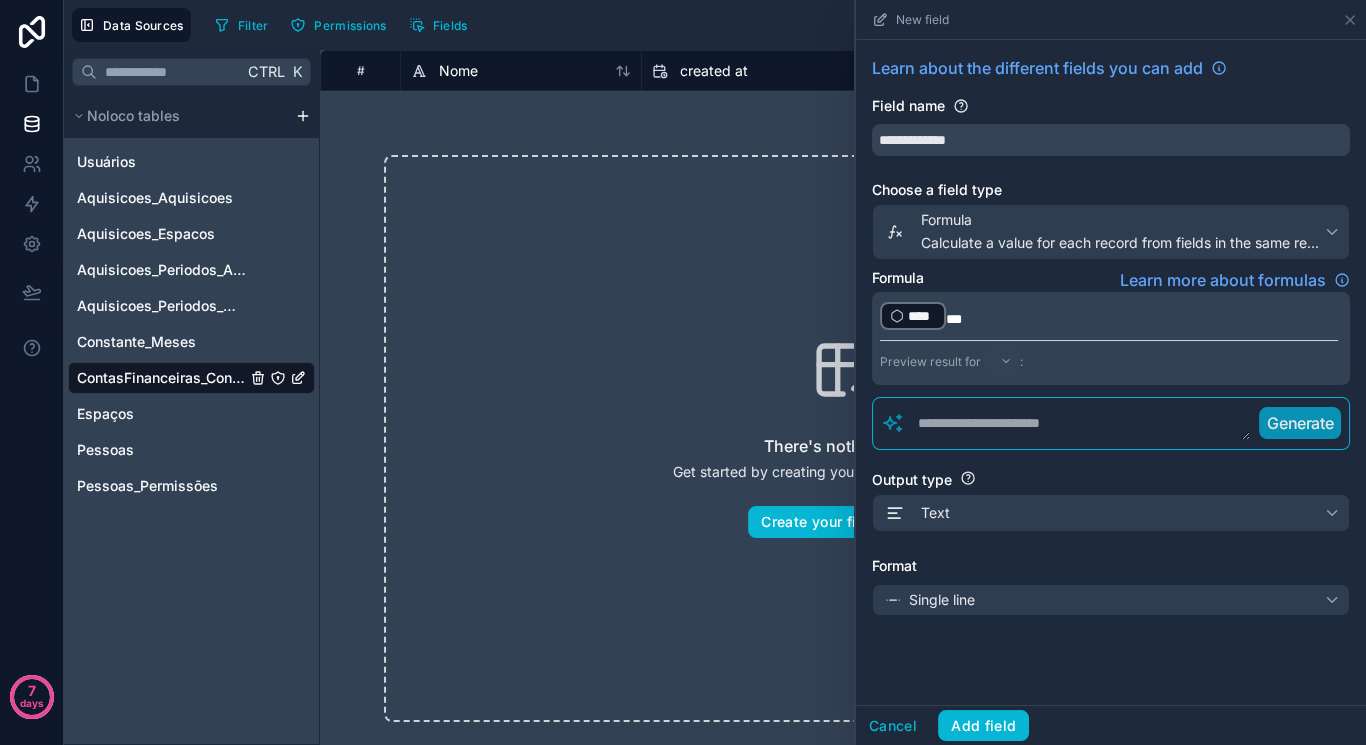 click on "**********" at bounding box center (1111, 372) 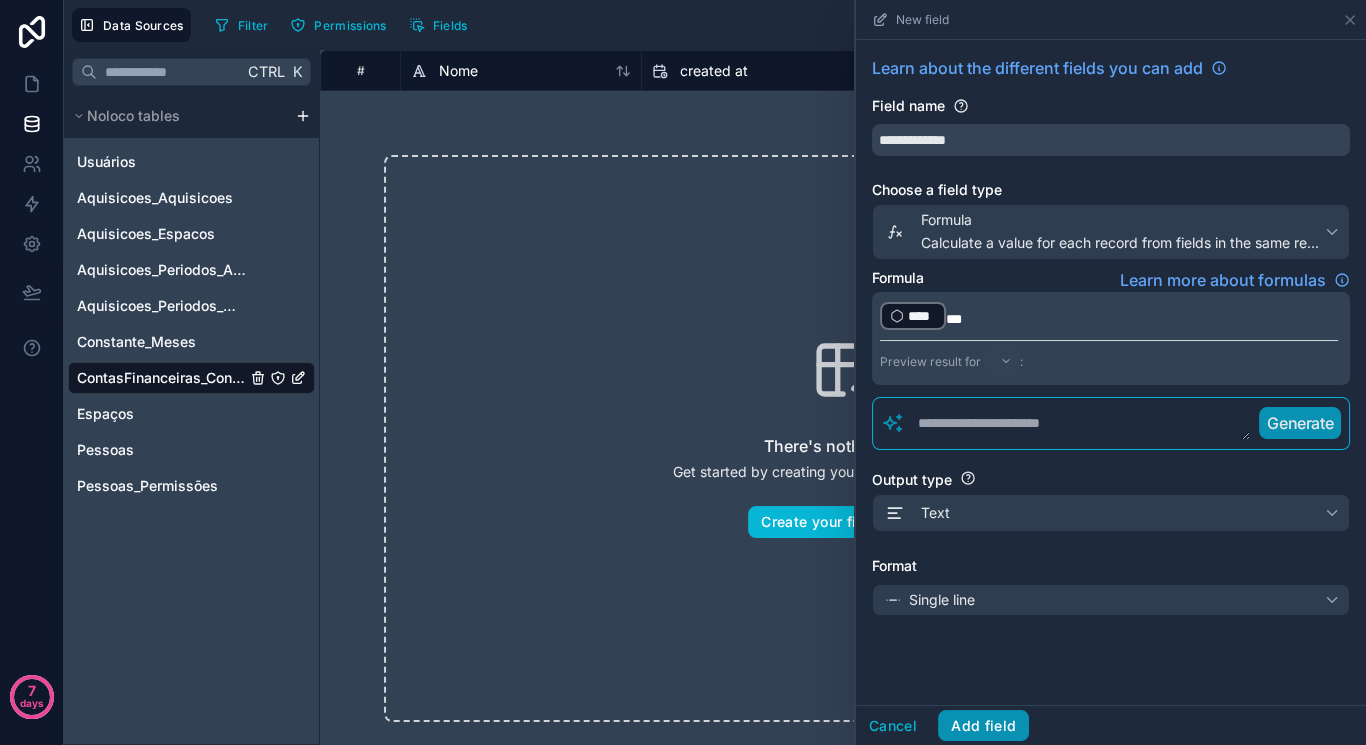 click on "Add field" at bounding box center [983, 726] 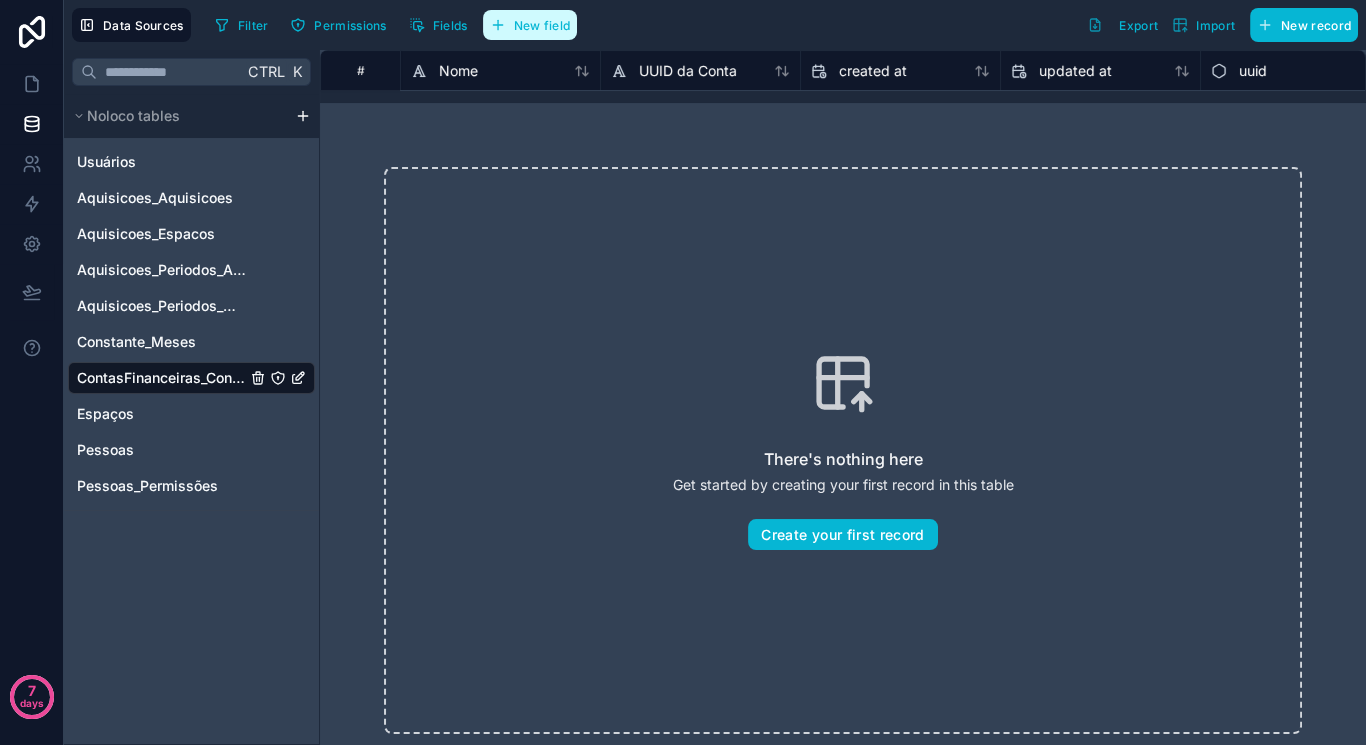click on "New field" at bounding box center (542, 25) 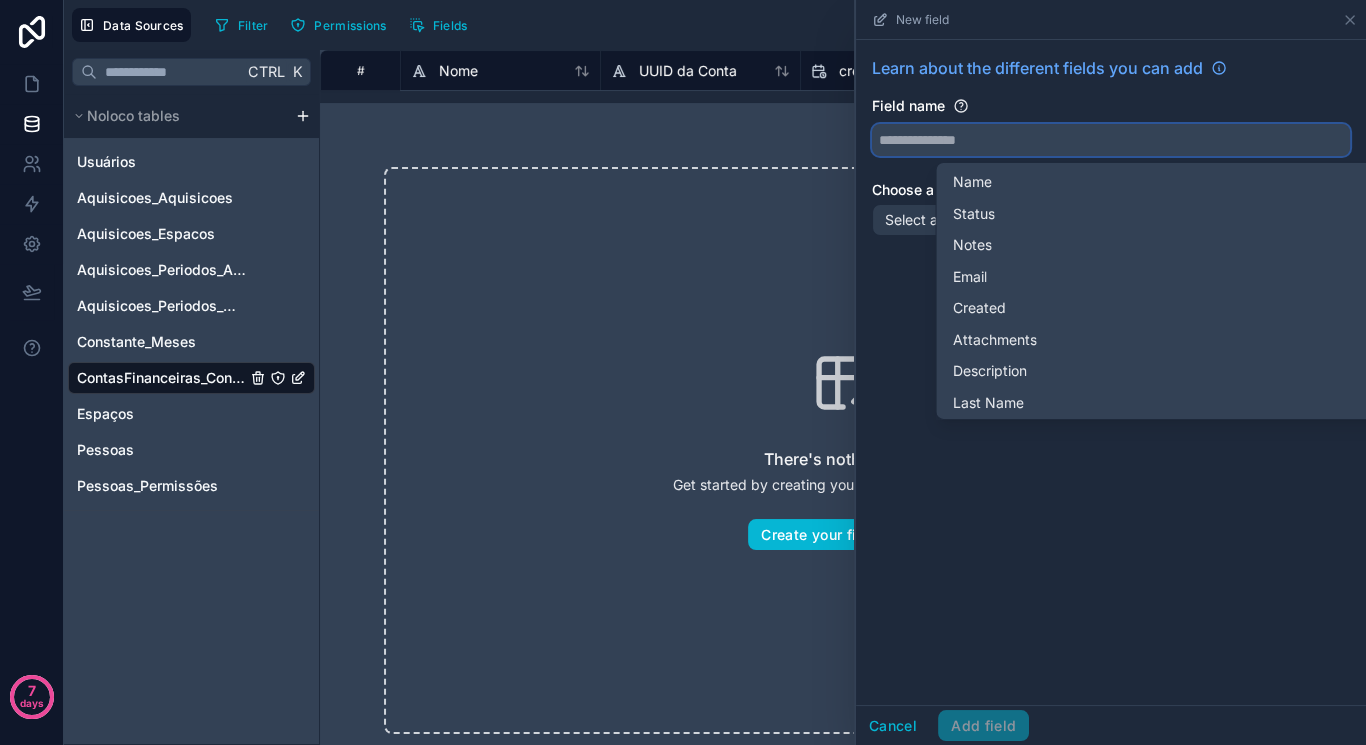 click at bounding box center [1111, 140] 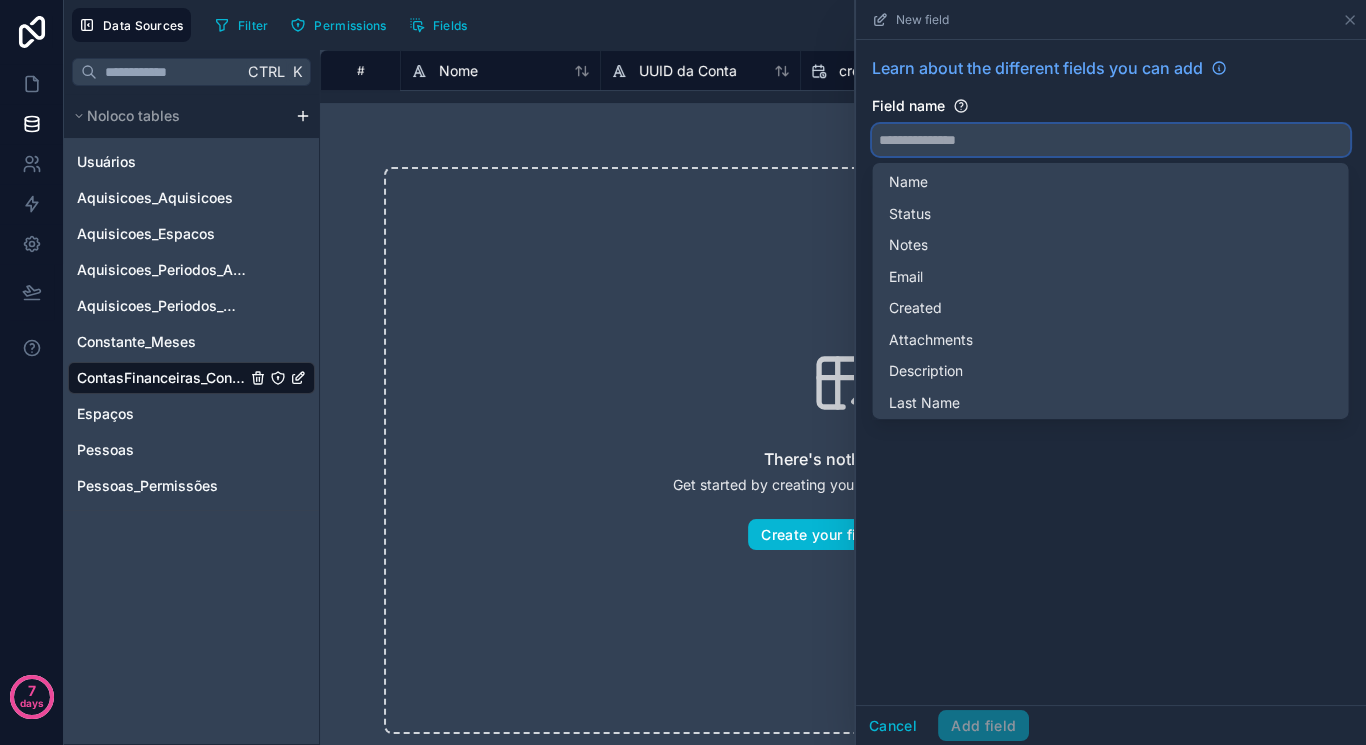 type on "*" 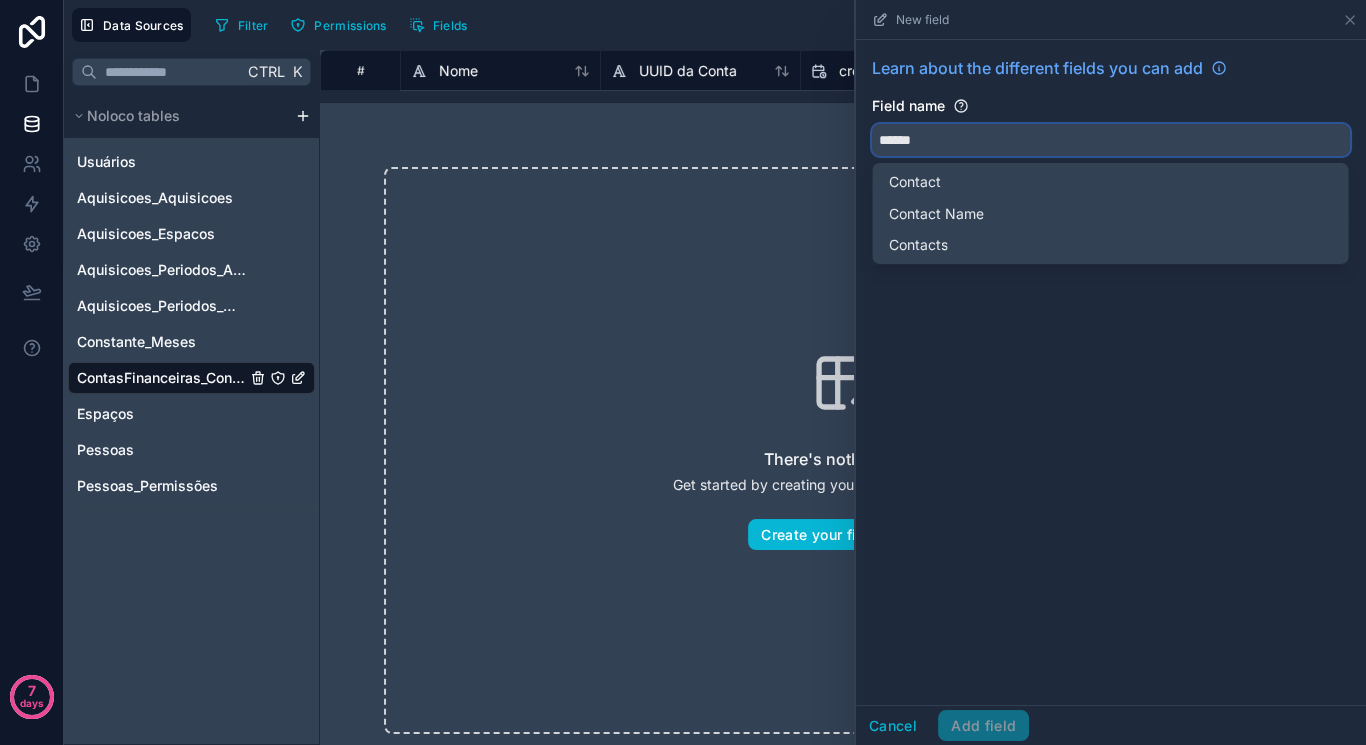 click on "*****" at bounding box center [1111, 140] 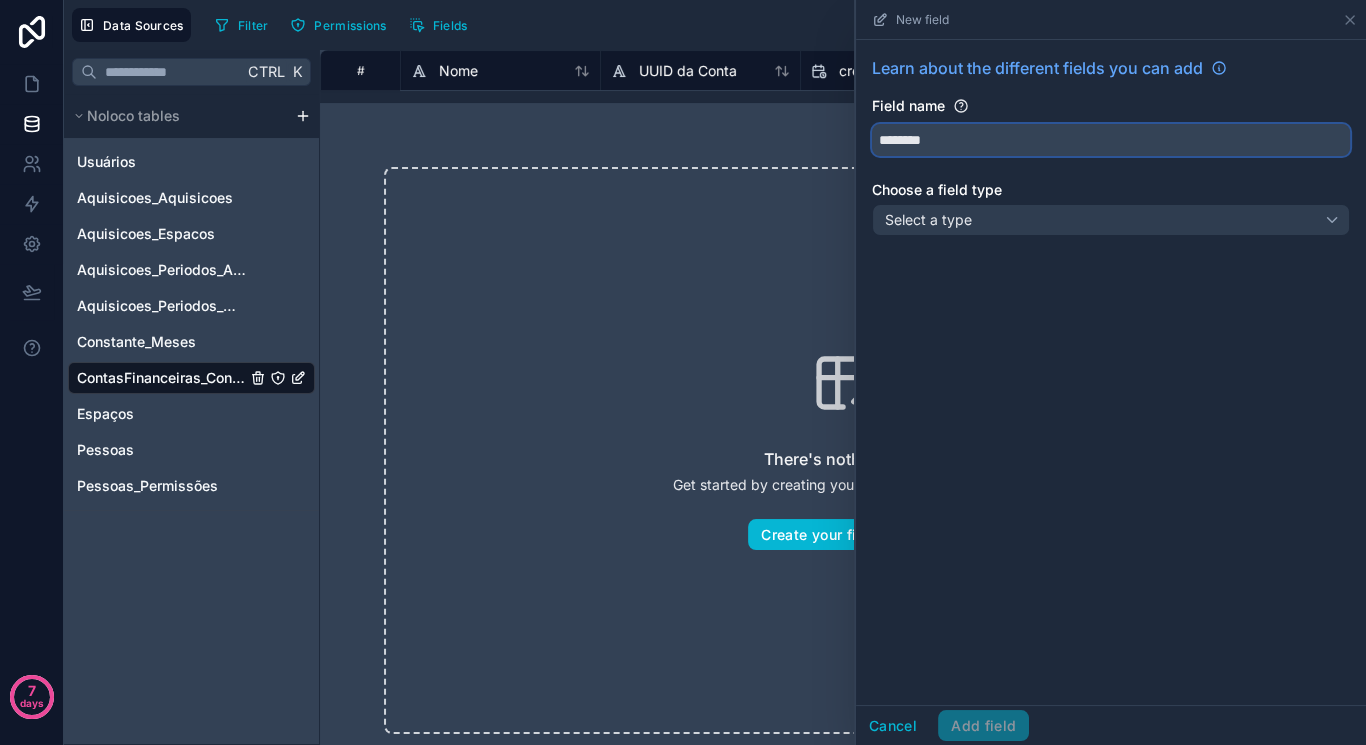 type on "********" 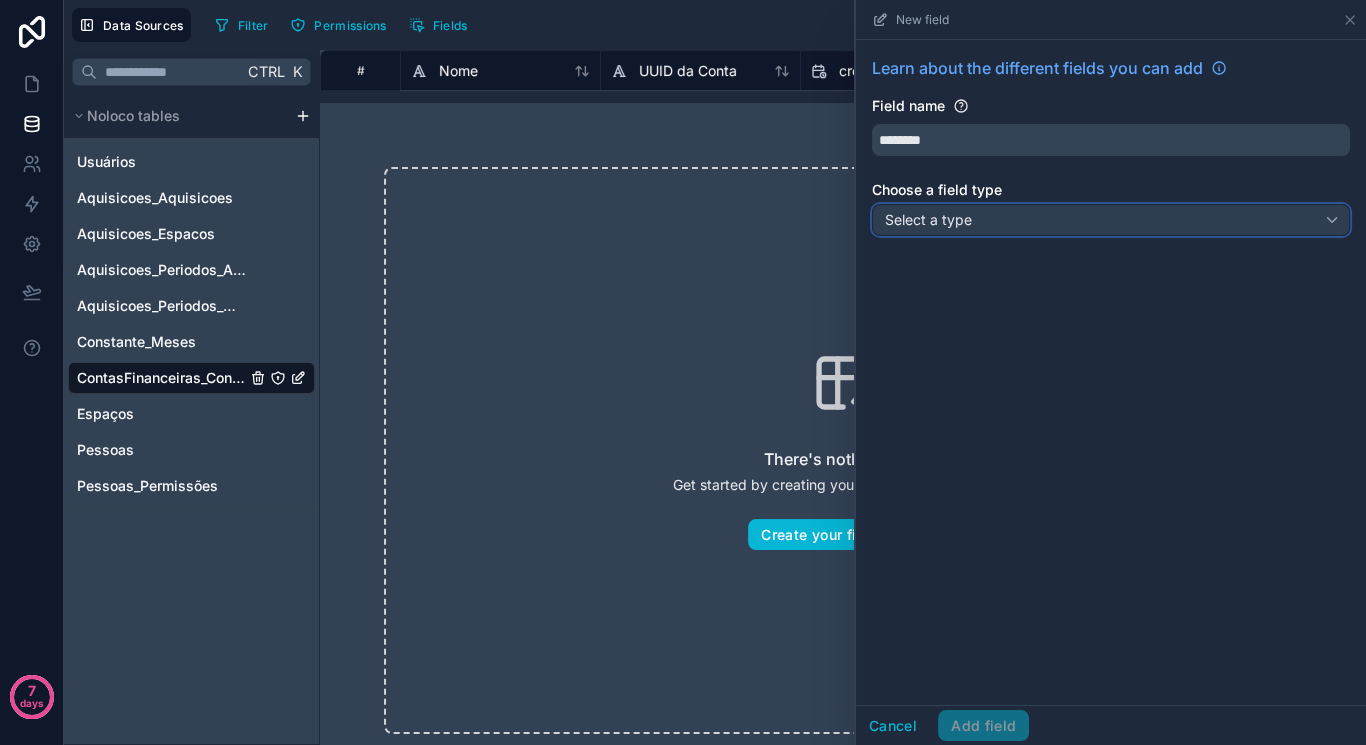 click on "Select a type" at bounding box center (1111, 220) 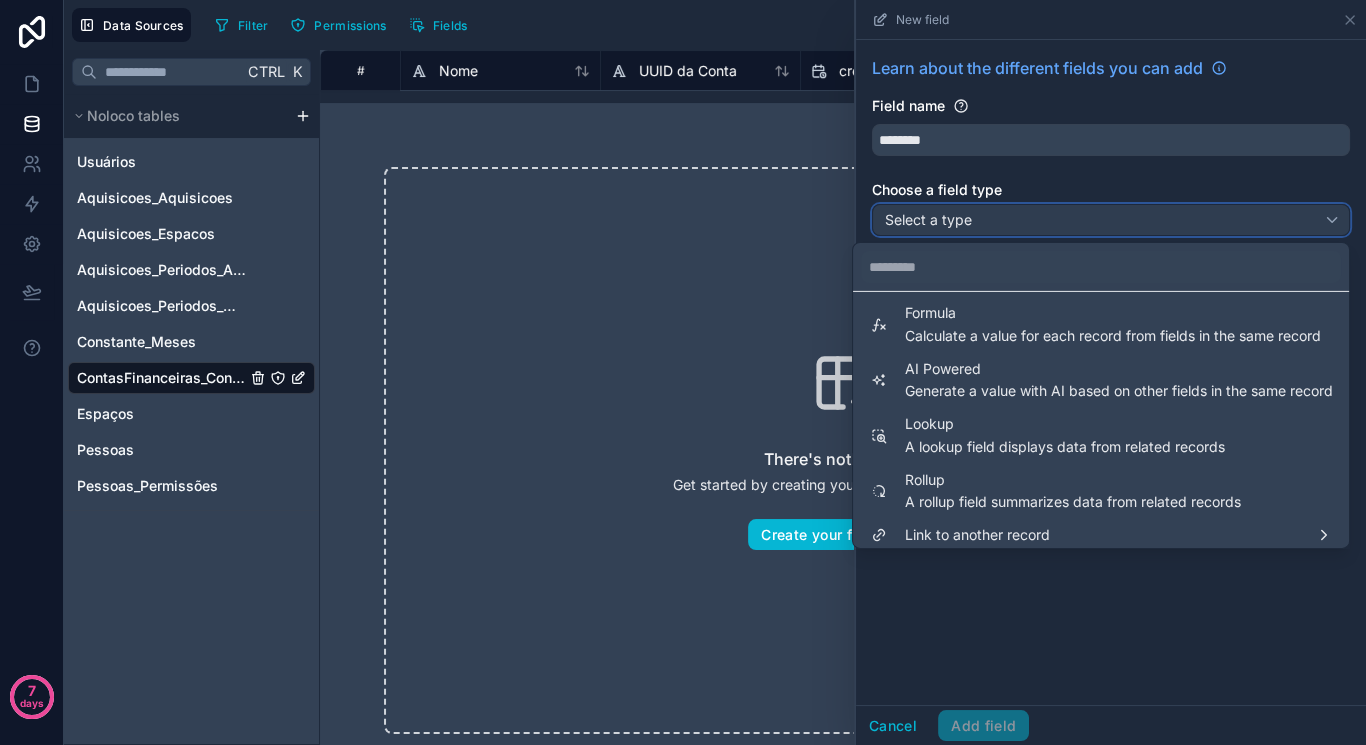 scroll, scrollTop: 547, scrollLeft: 0, axis: vertical 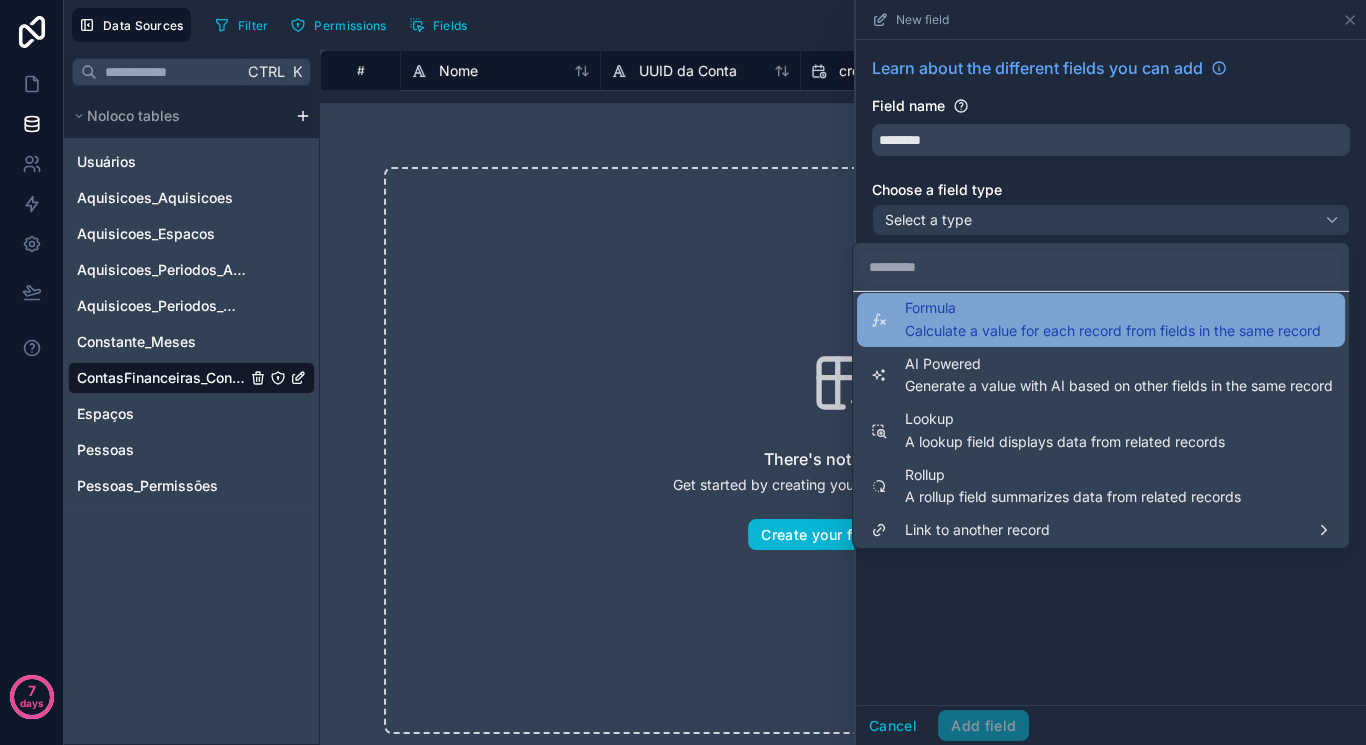 click on "Calculate a value for each record from fields in the same record" at bounding box center [1113, 330] 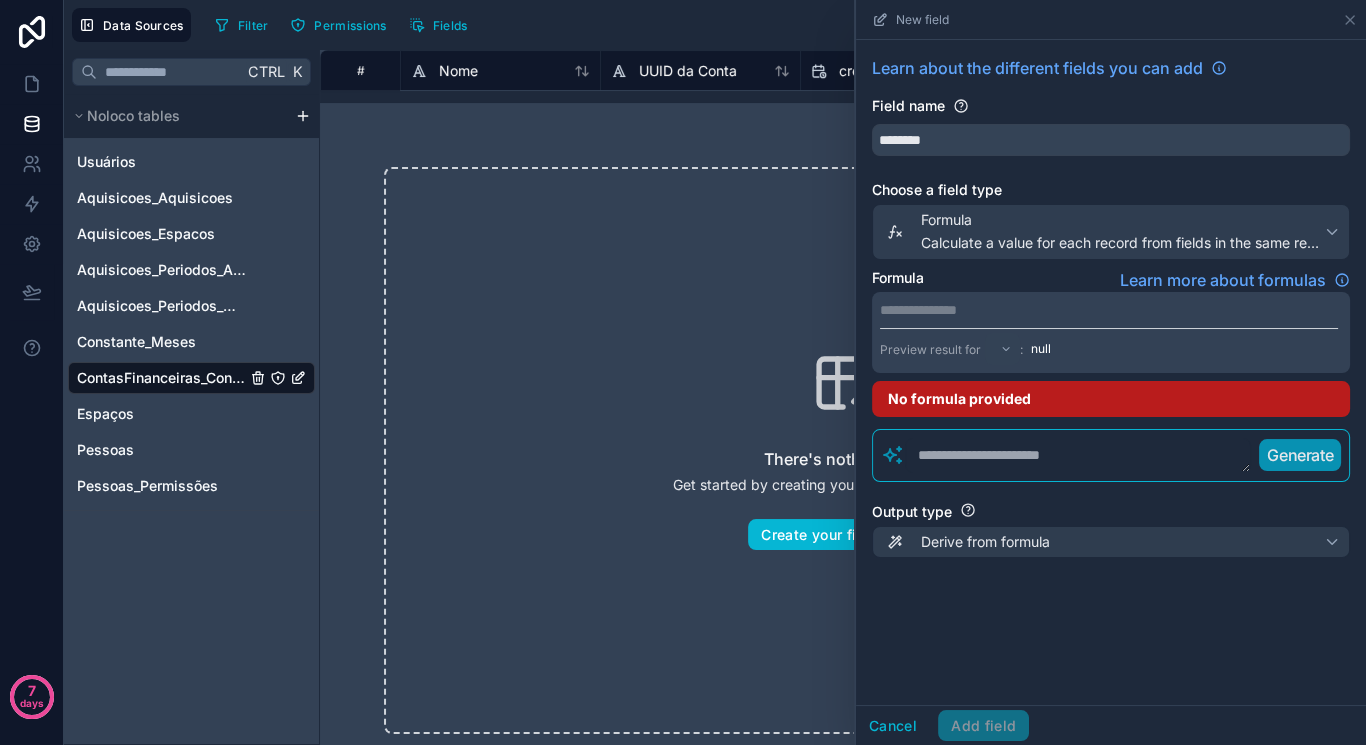 click on "**********" at bounding box center (1111, 332) 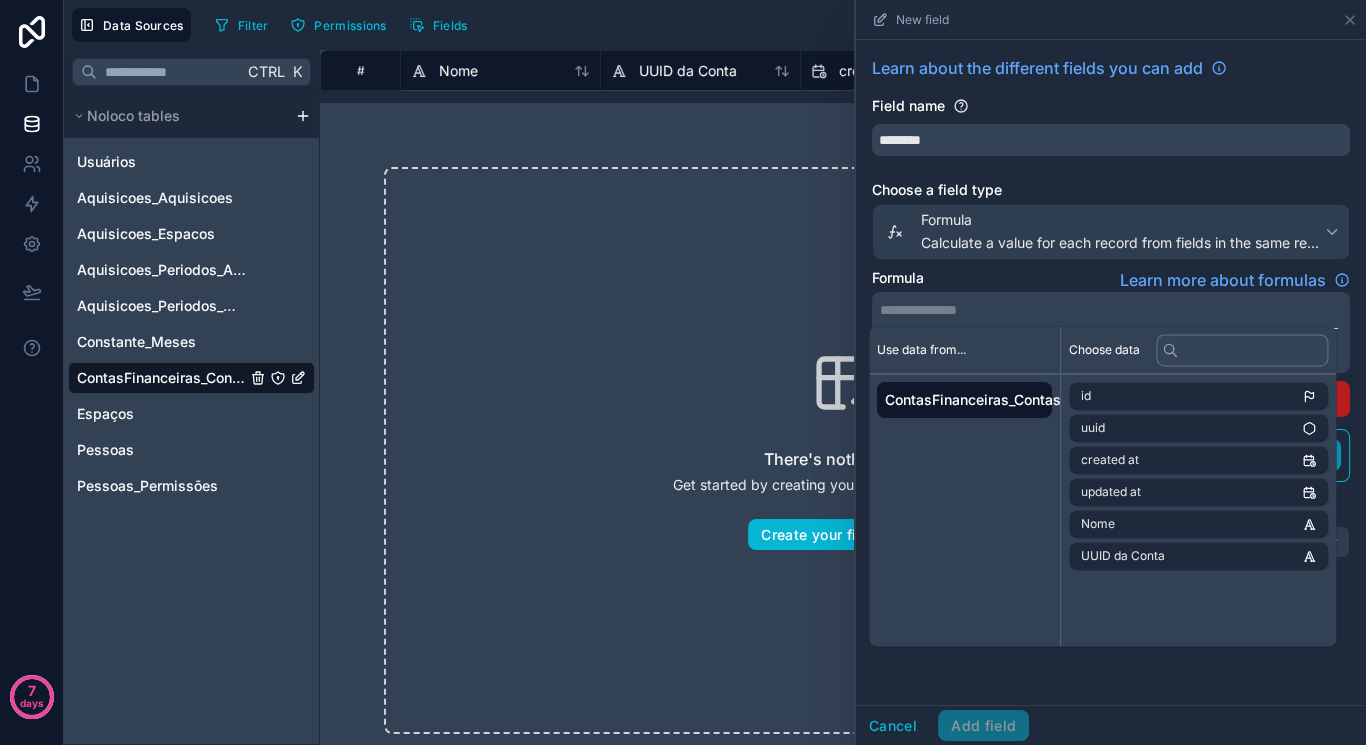 click on "id uuid created at updated at Nome UUID da Conta" at bounding box center (1198, 476) 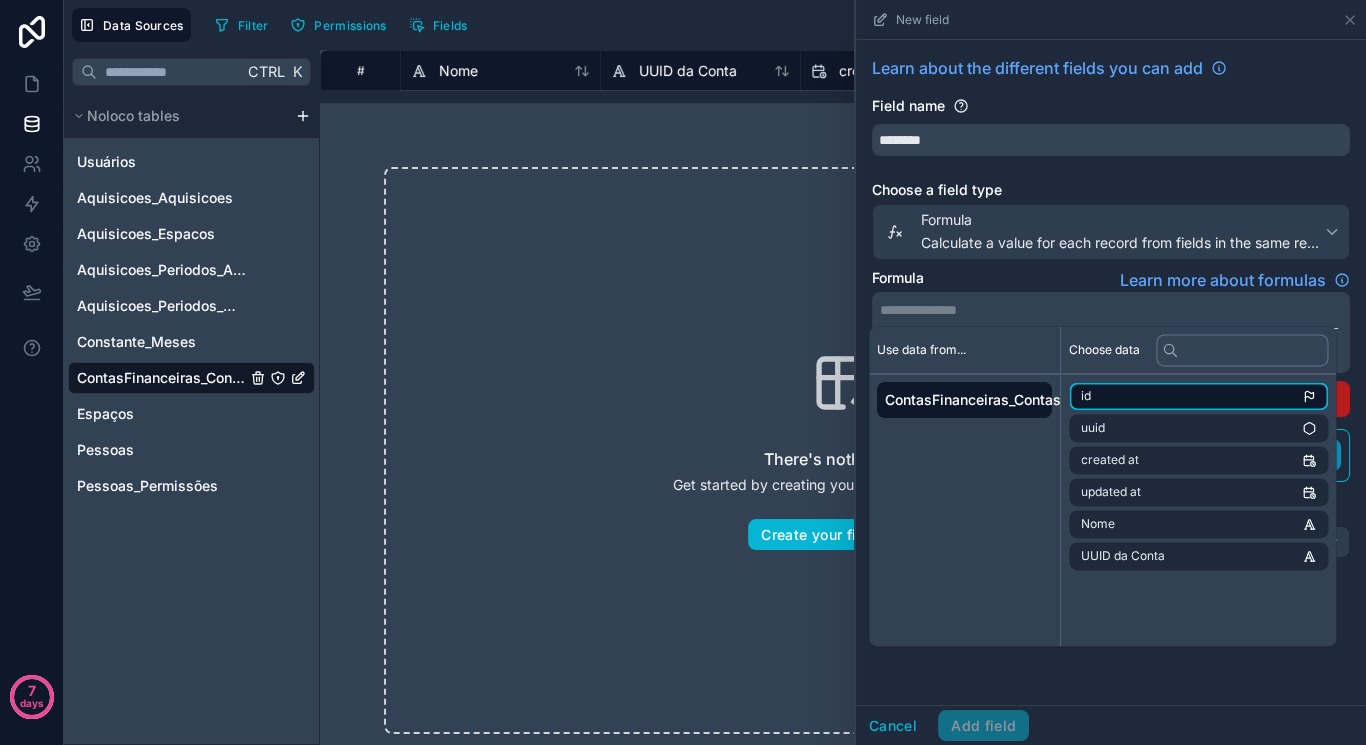 click on "id" at bounding box center (1198, 396) 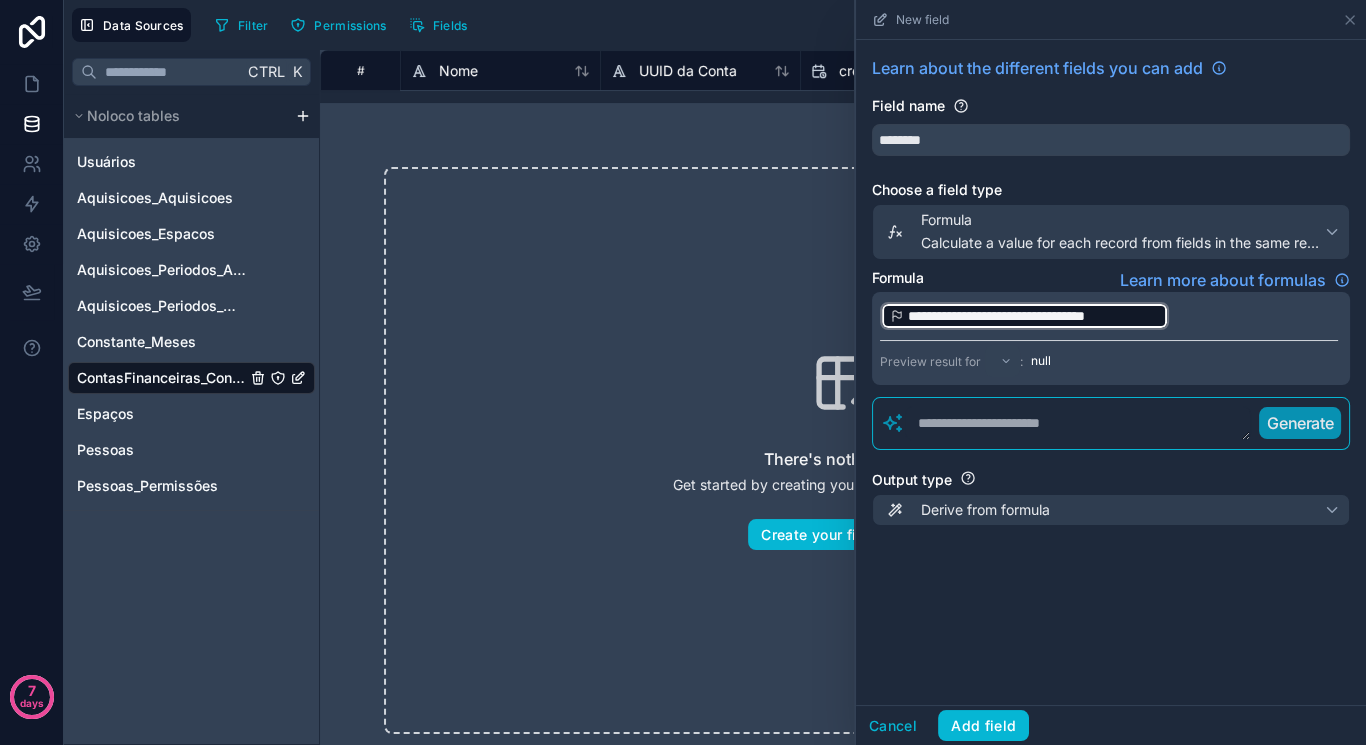click on "**********" at bounding box center (1109, 316) 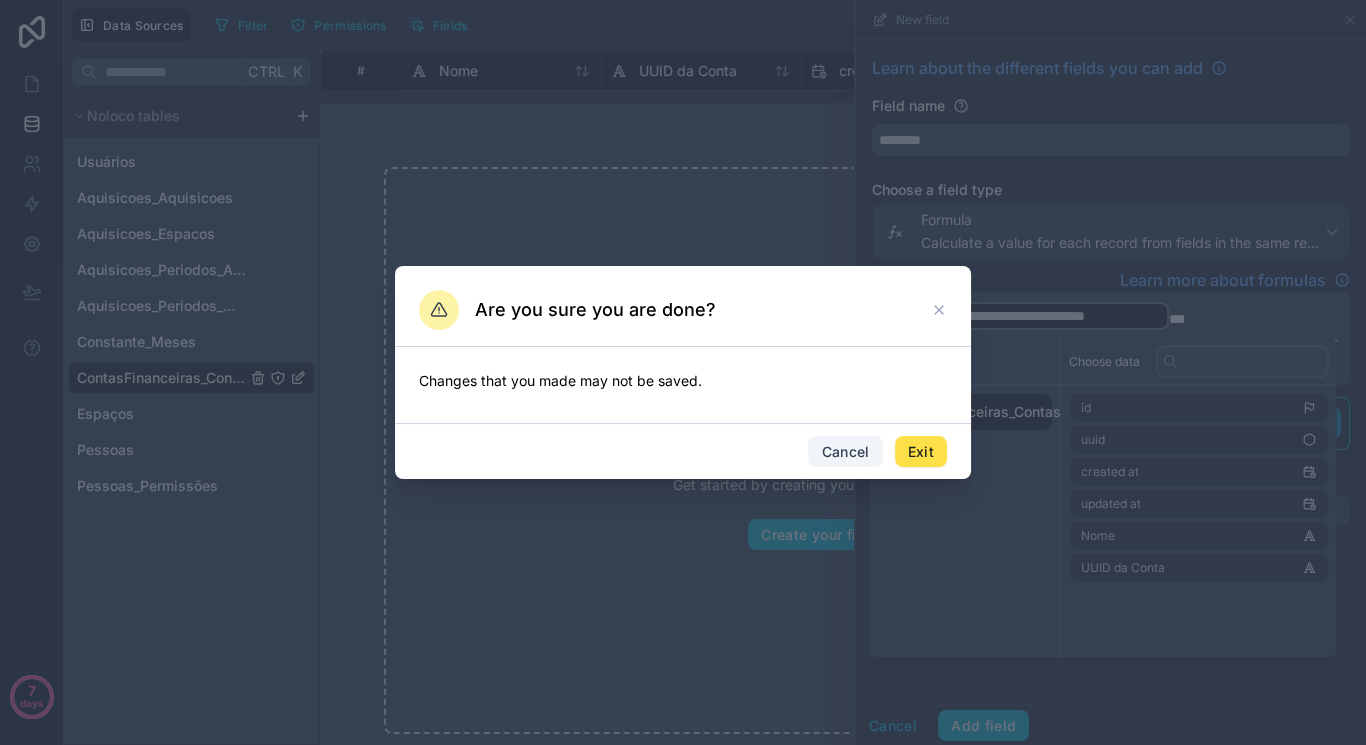 click on "Cancel" at bounding box center (845, 452) 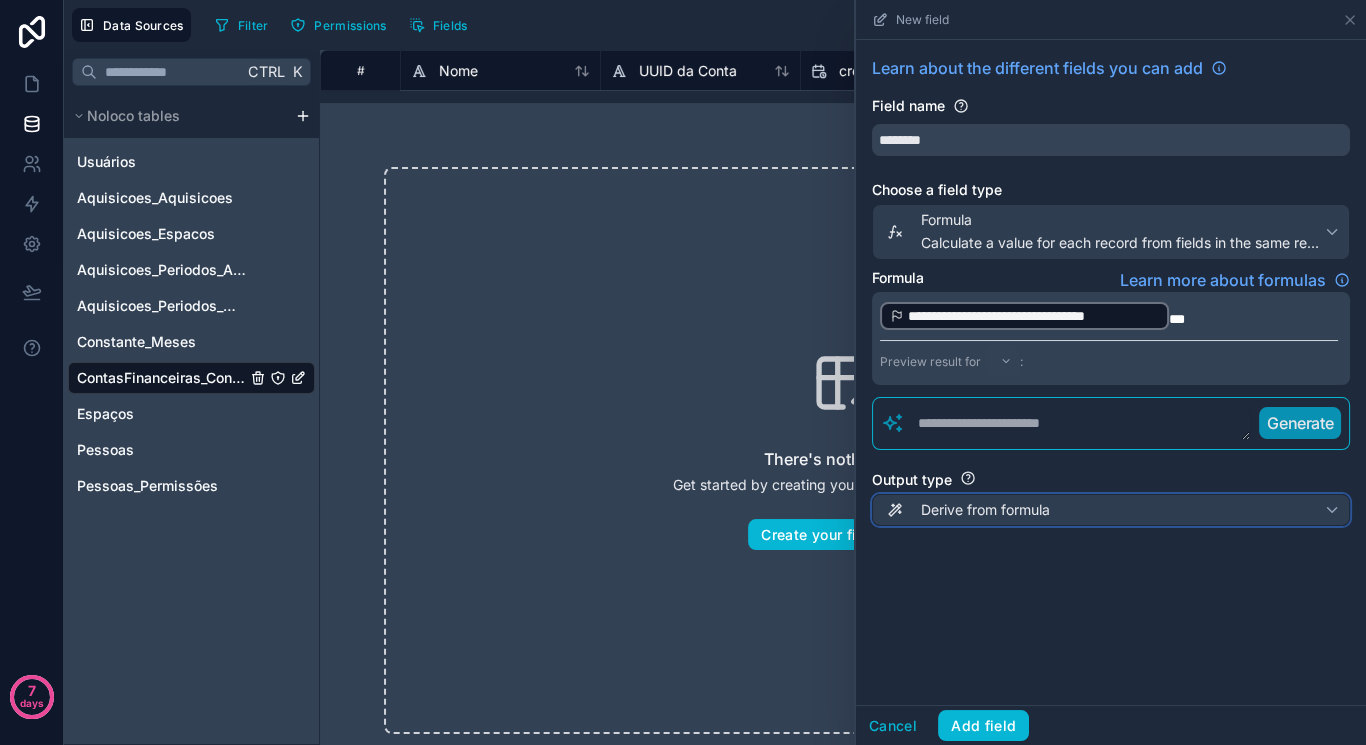click on "Derive from formula" at bounding box center (985, 510) 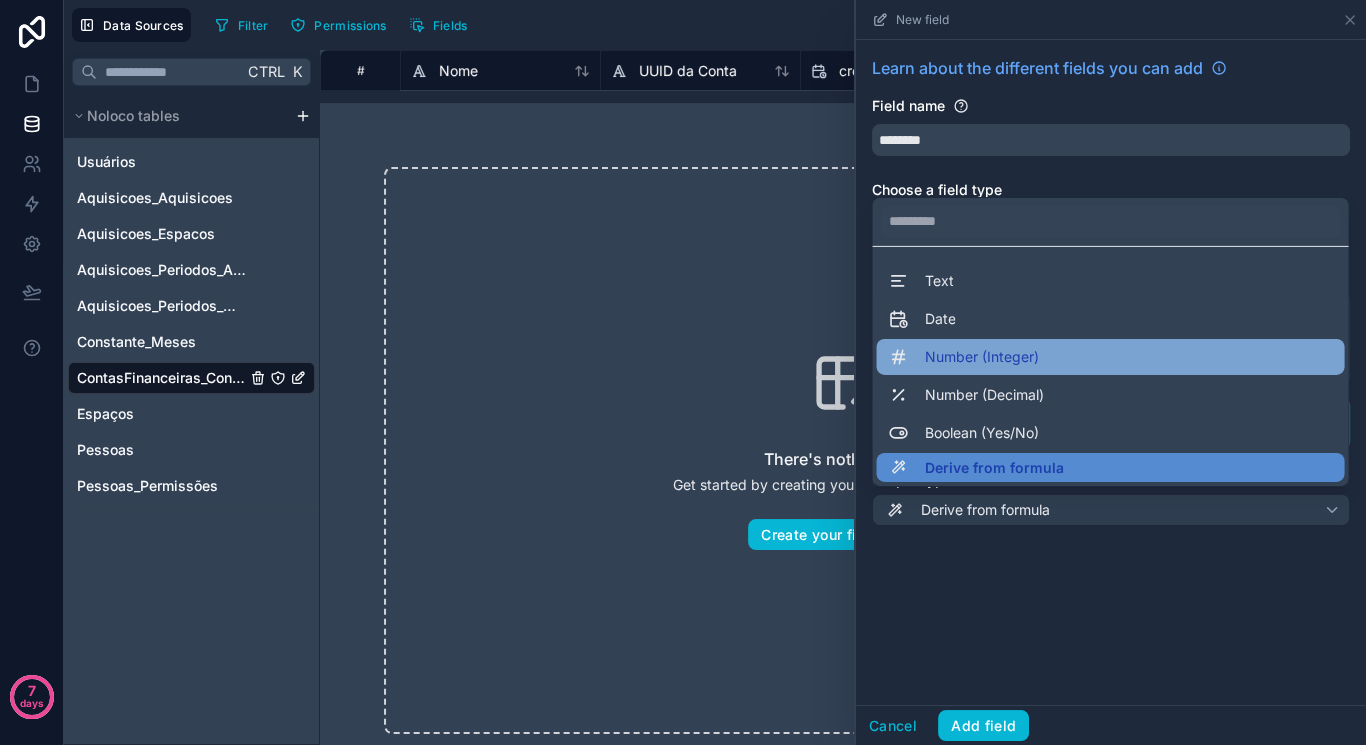 click on "Number (Integer)" at bounding box center [1110, 356] 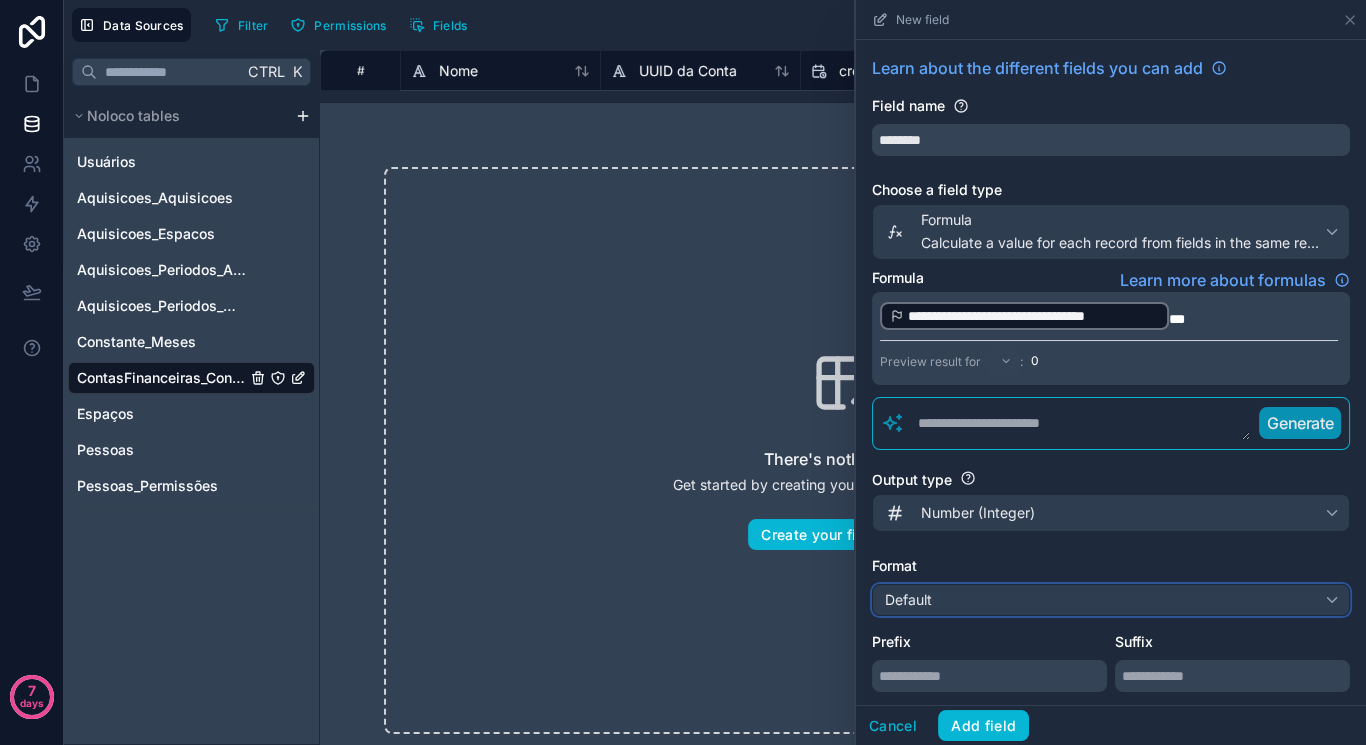 click on "Default" at bounding box center [1111, 600] 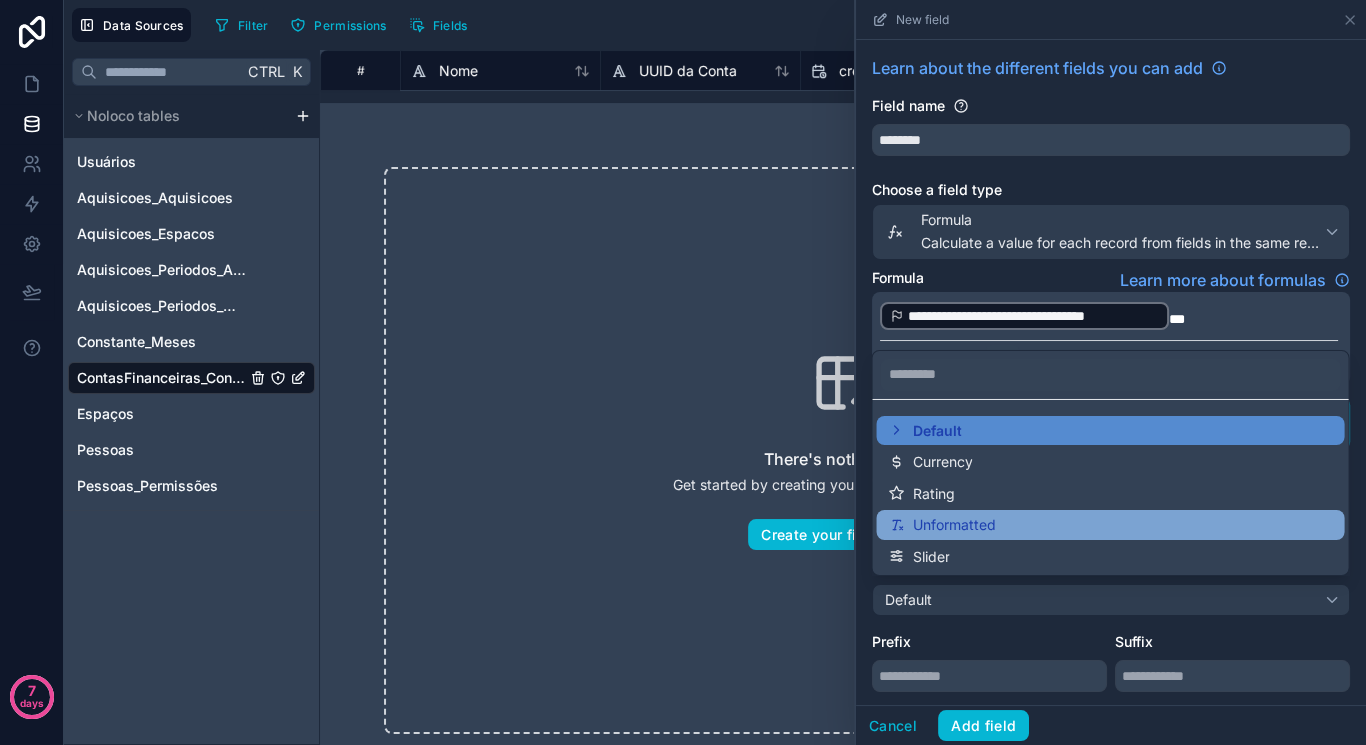 click on "Unformatted" at bounding box center [1110, 525] 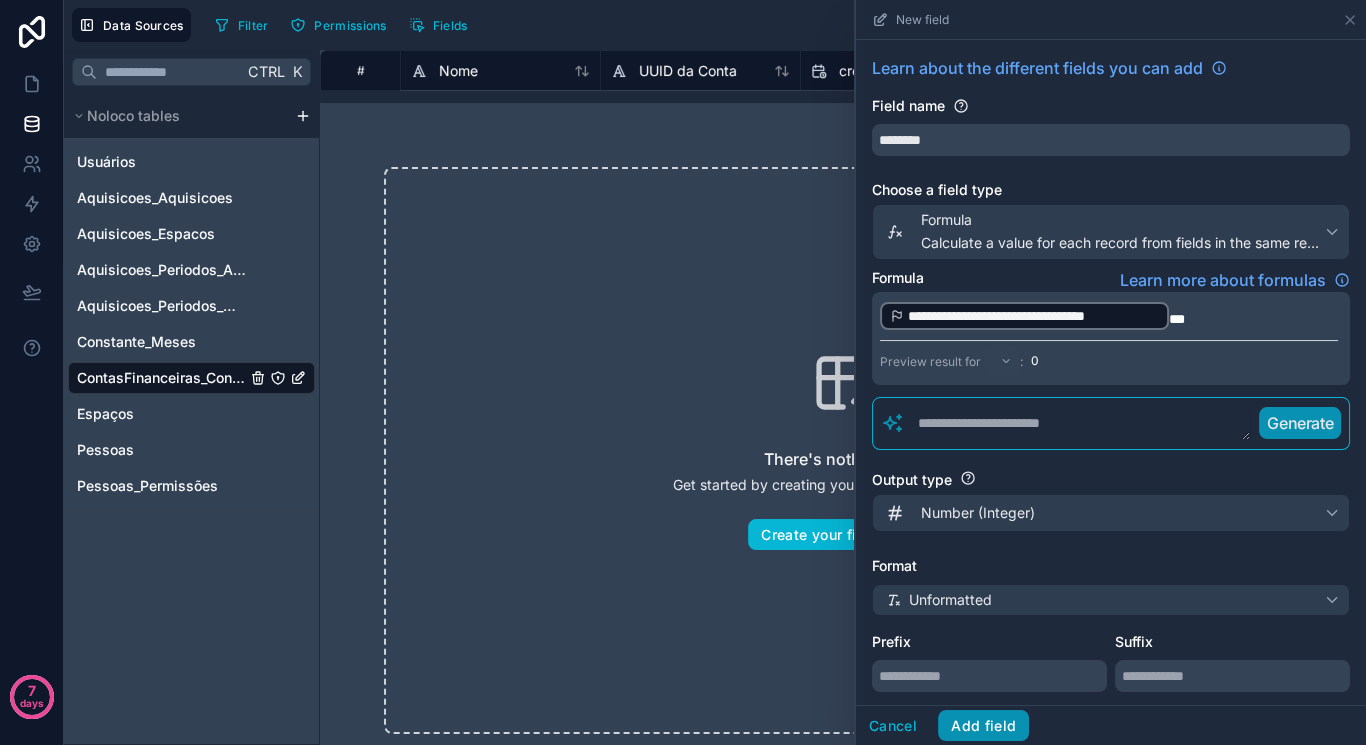 click on "Add field" at bounding box center (983, 726) 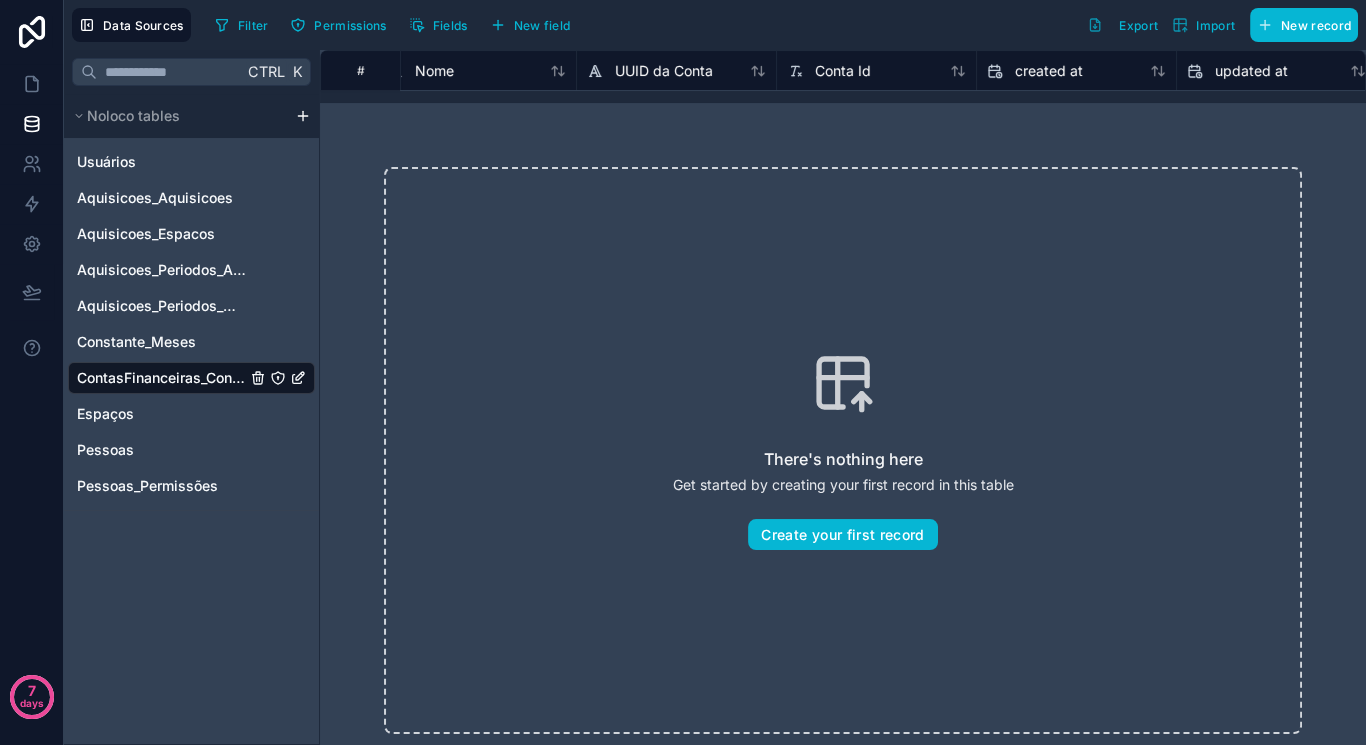 scroll, scrollTop: 0, scrollLeft: 0, axis: both 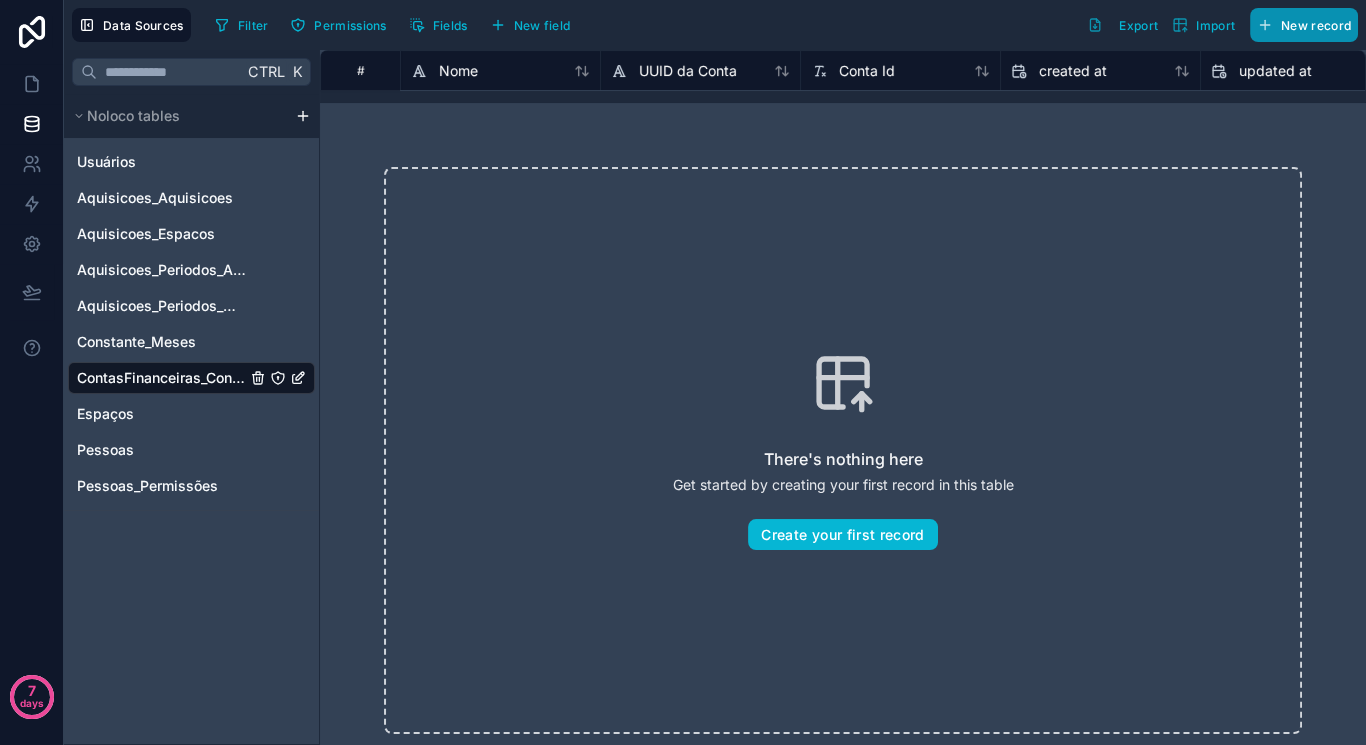 click on "New record" at bounding box center [1316, 25] 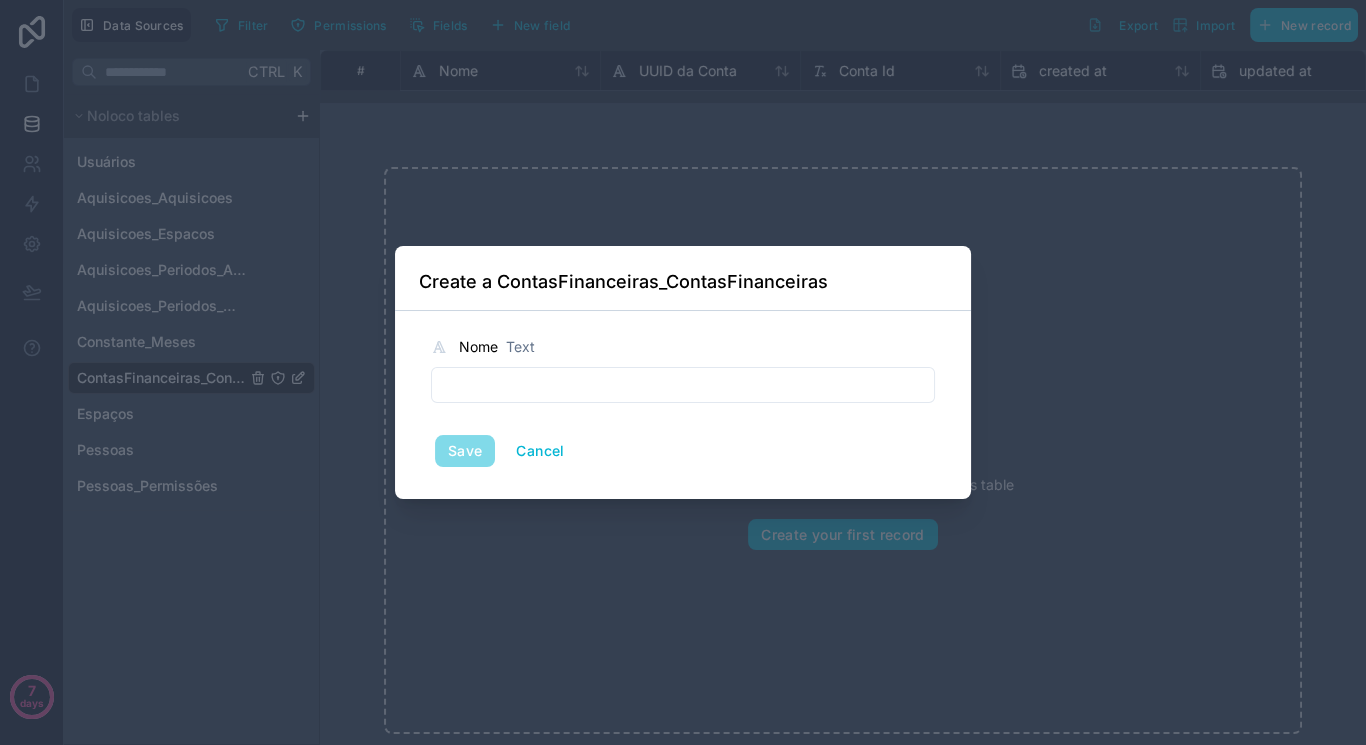click at bounding box center [683, 385] 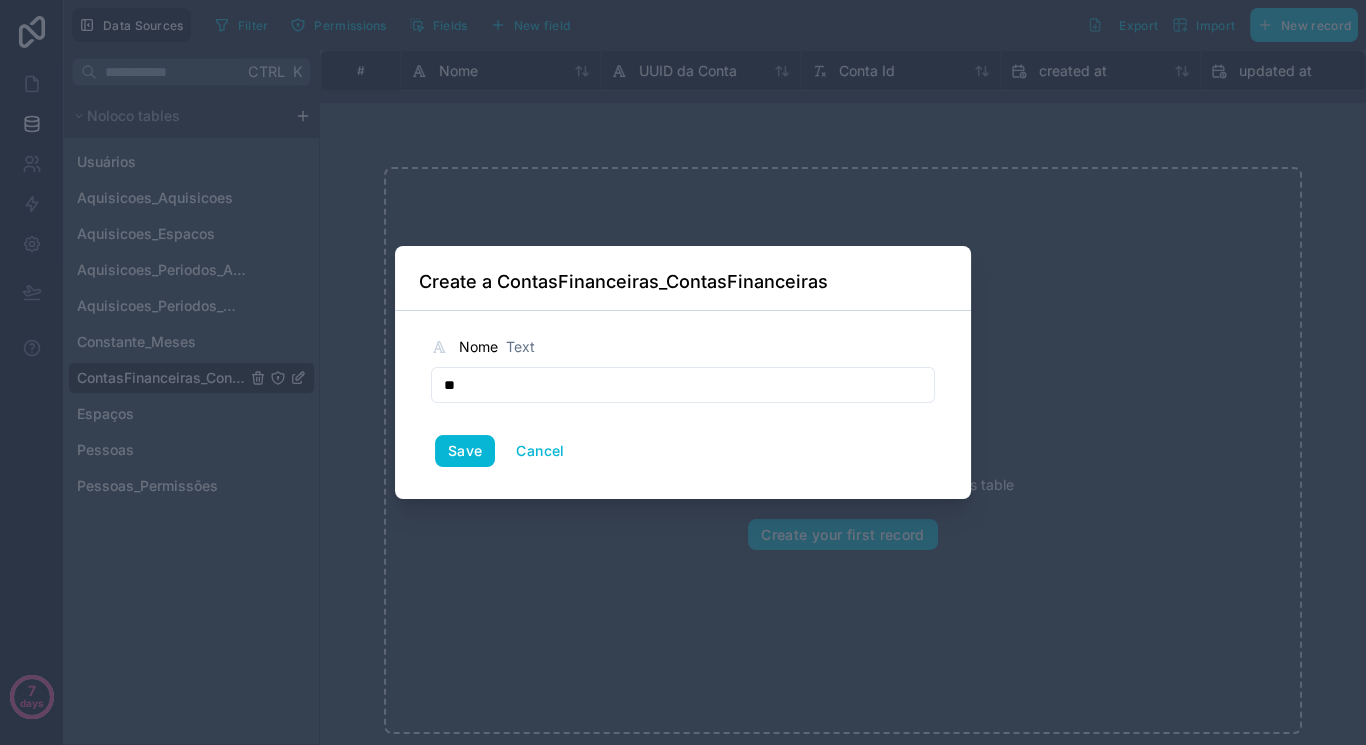 type on "*" 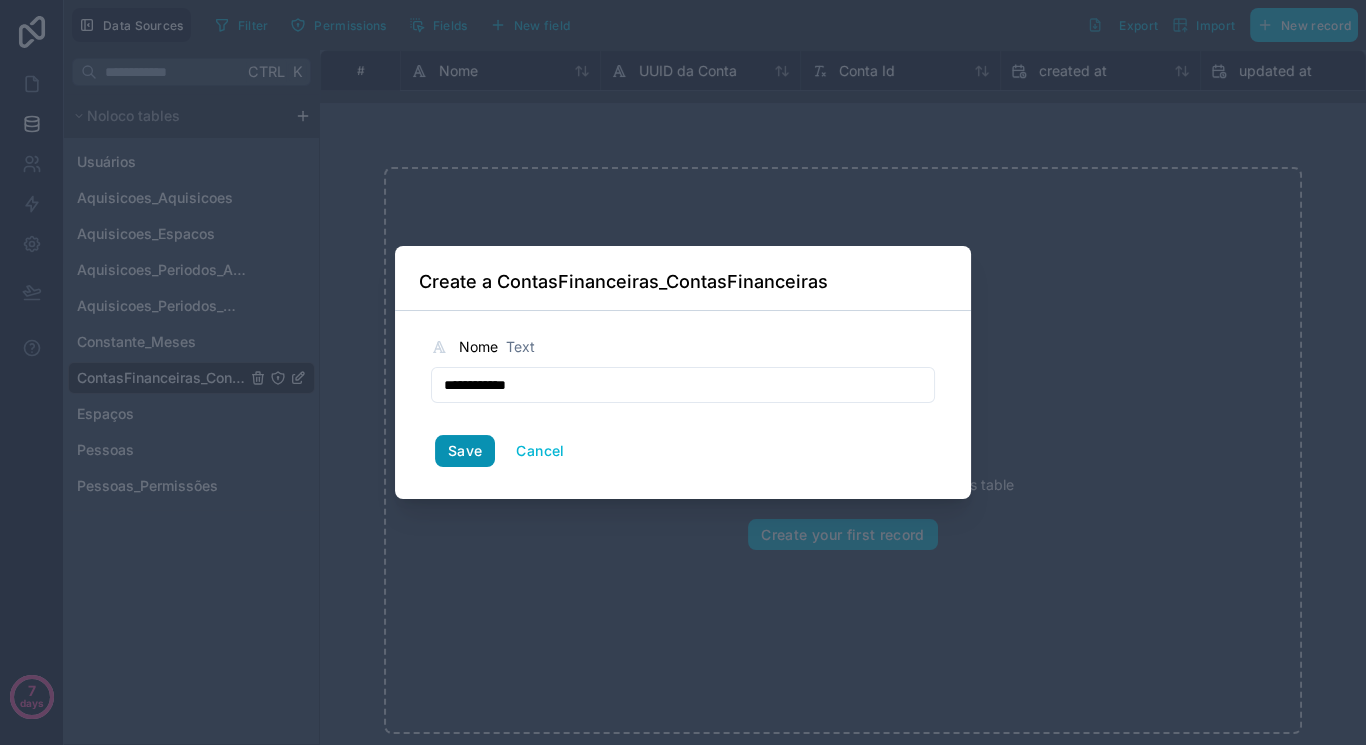 type on "**********" 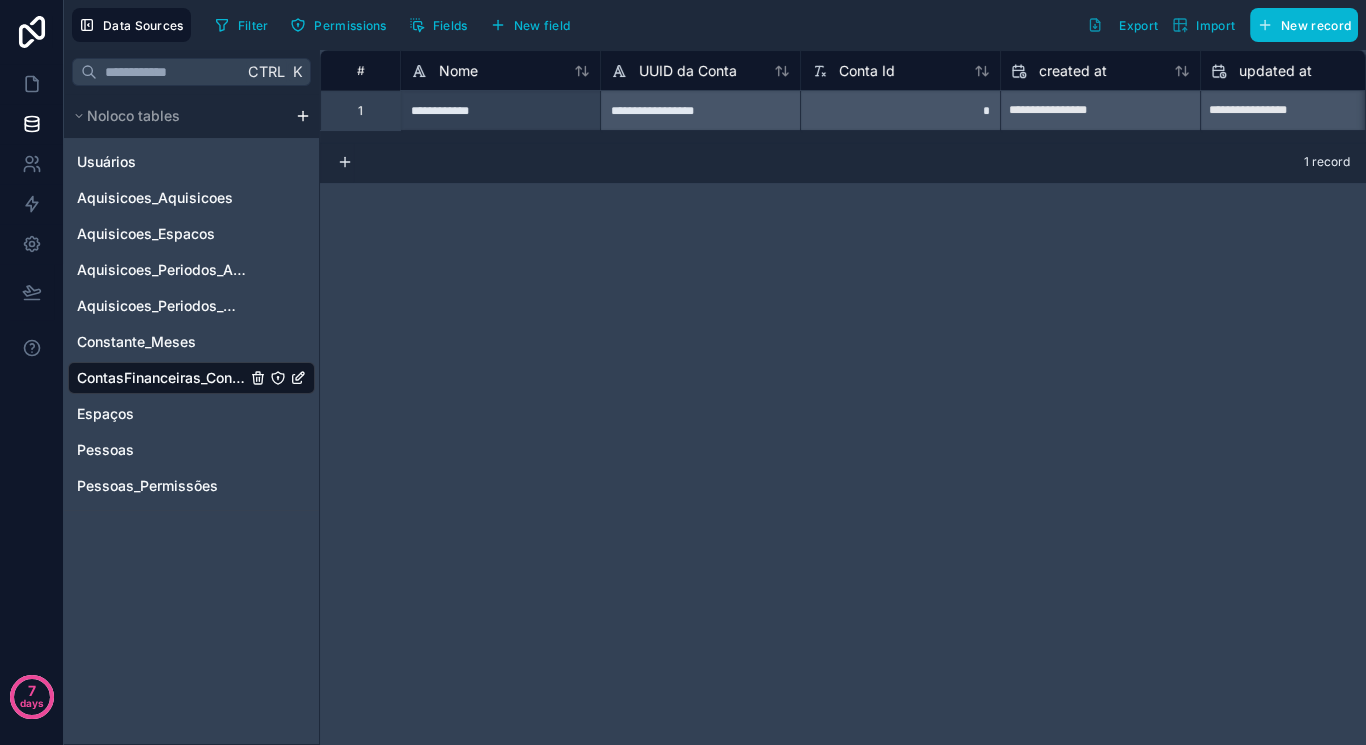 click on "**********" at bounding box center (843, 397) 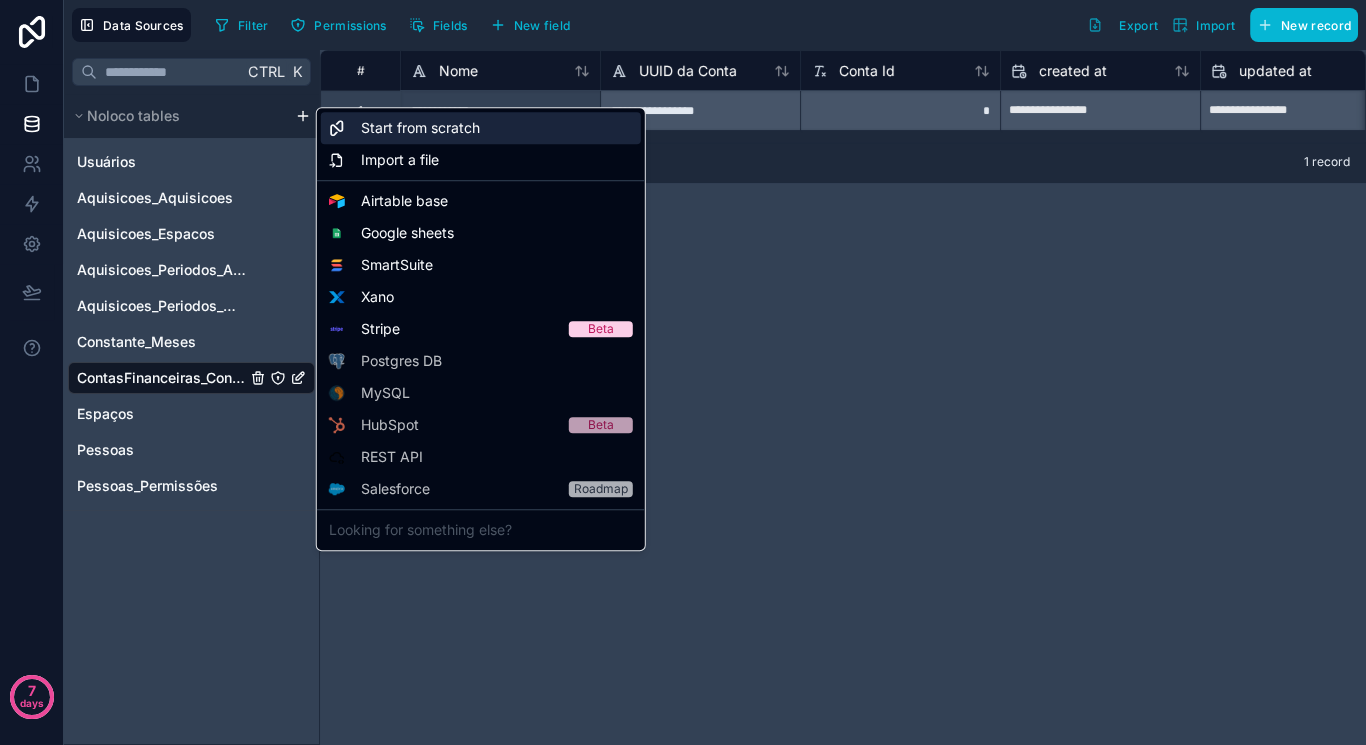 click on "Start from scratch" at bounding box center [481, 128] 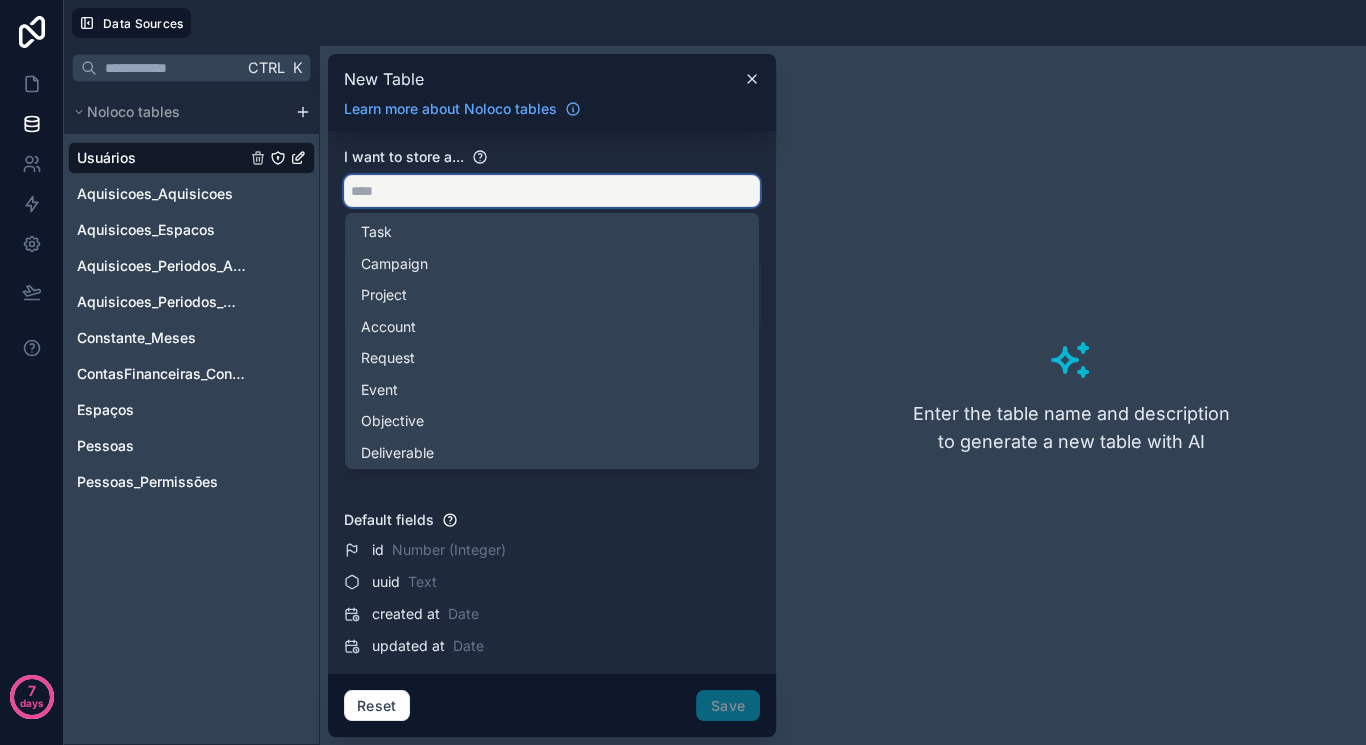 click at bounding box center [552, 191] 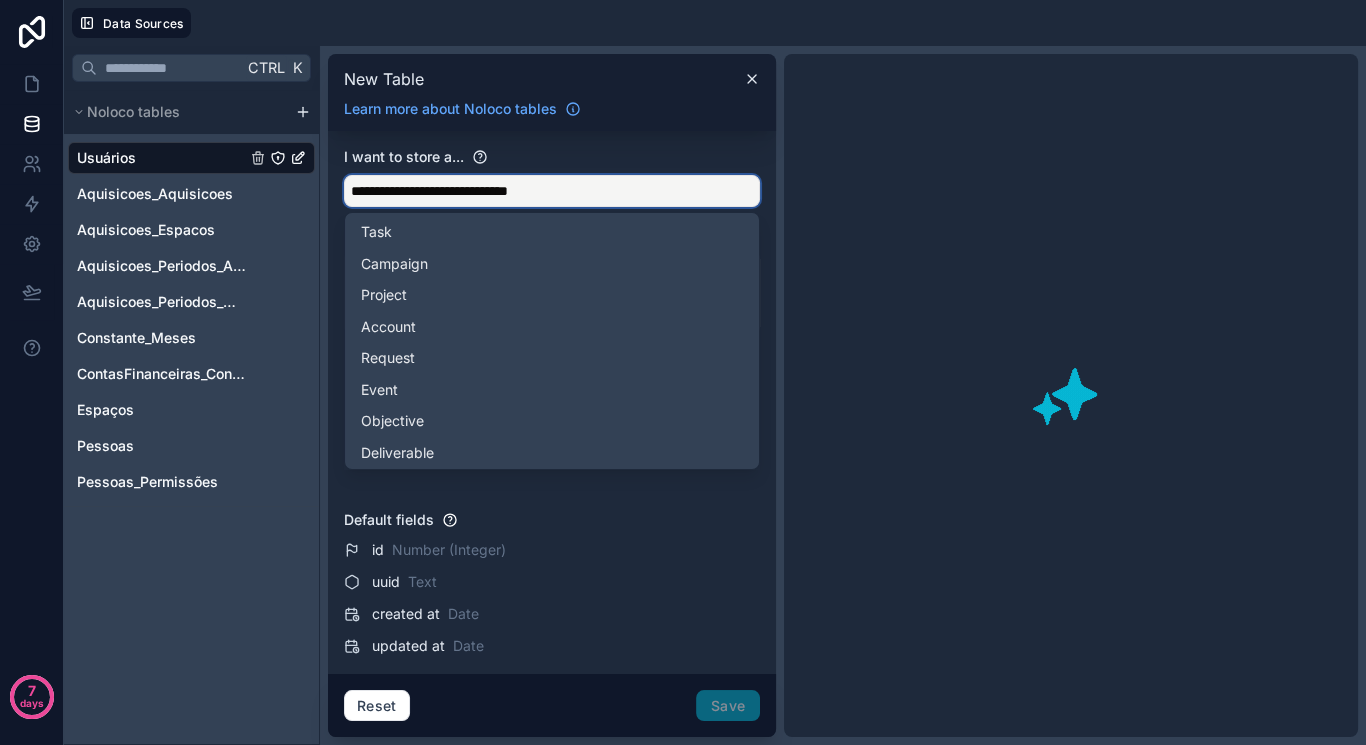 type on "**********" 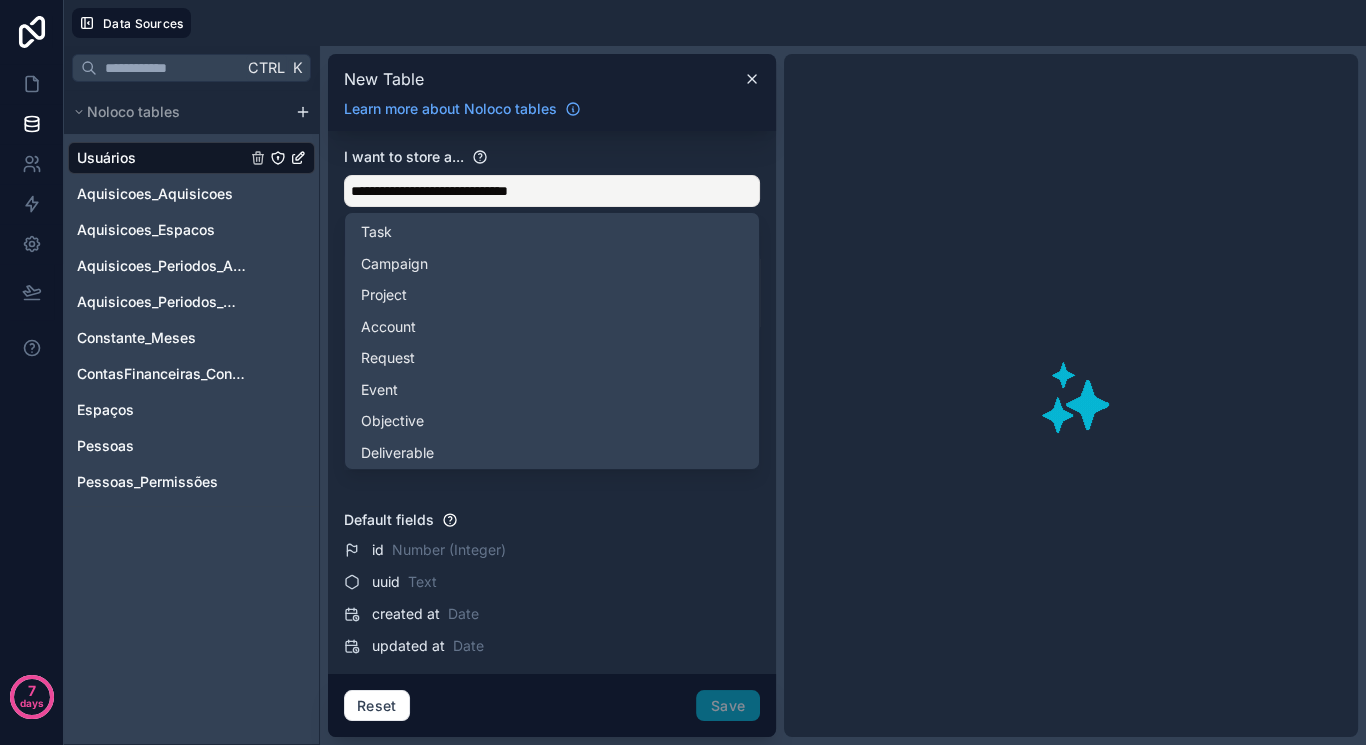 click on "**********" at bounding box center (552, 402) 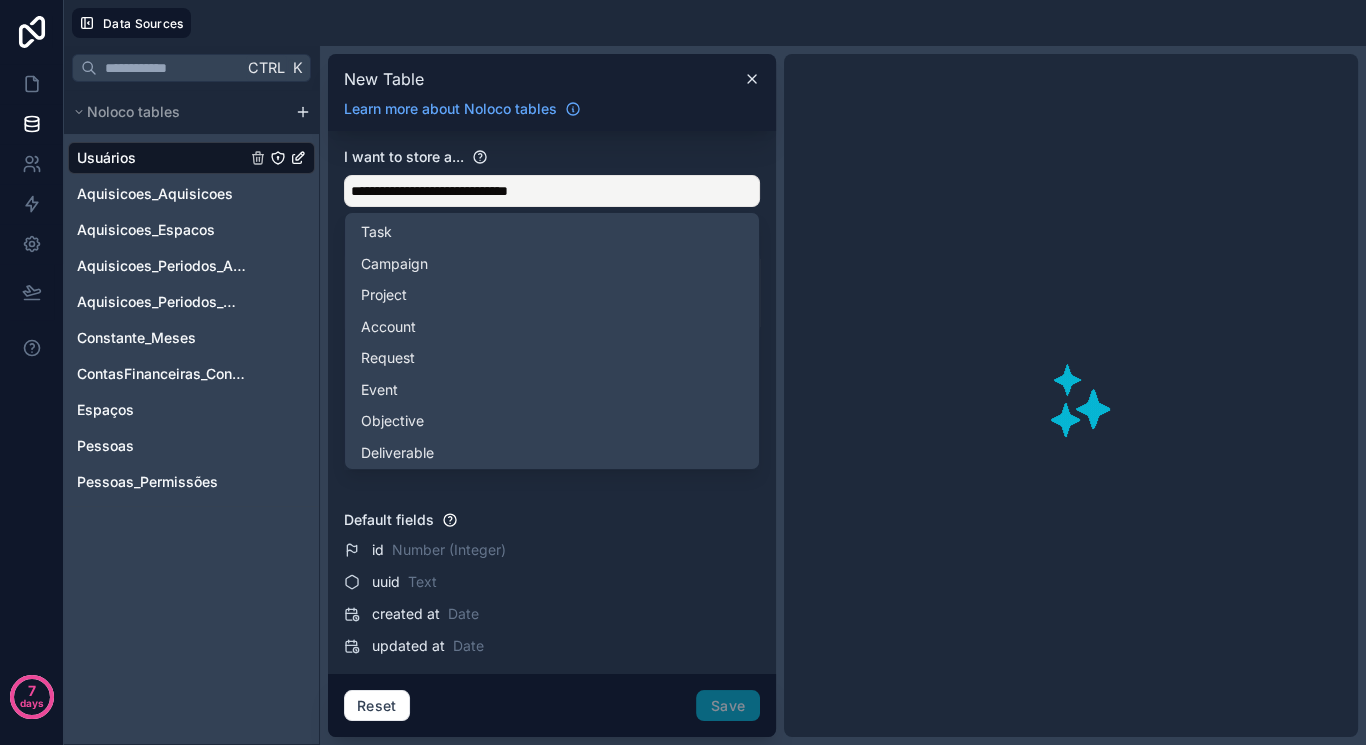 click on "**********" at bounding box center [552, 324] 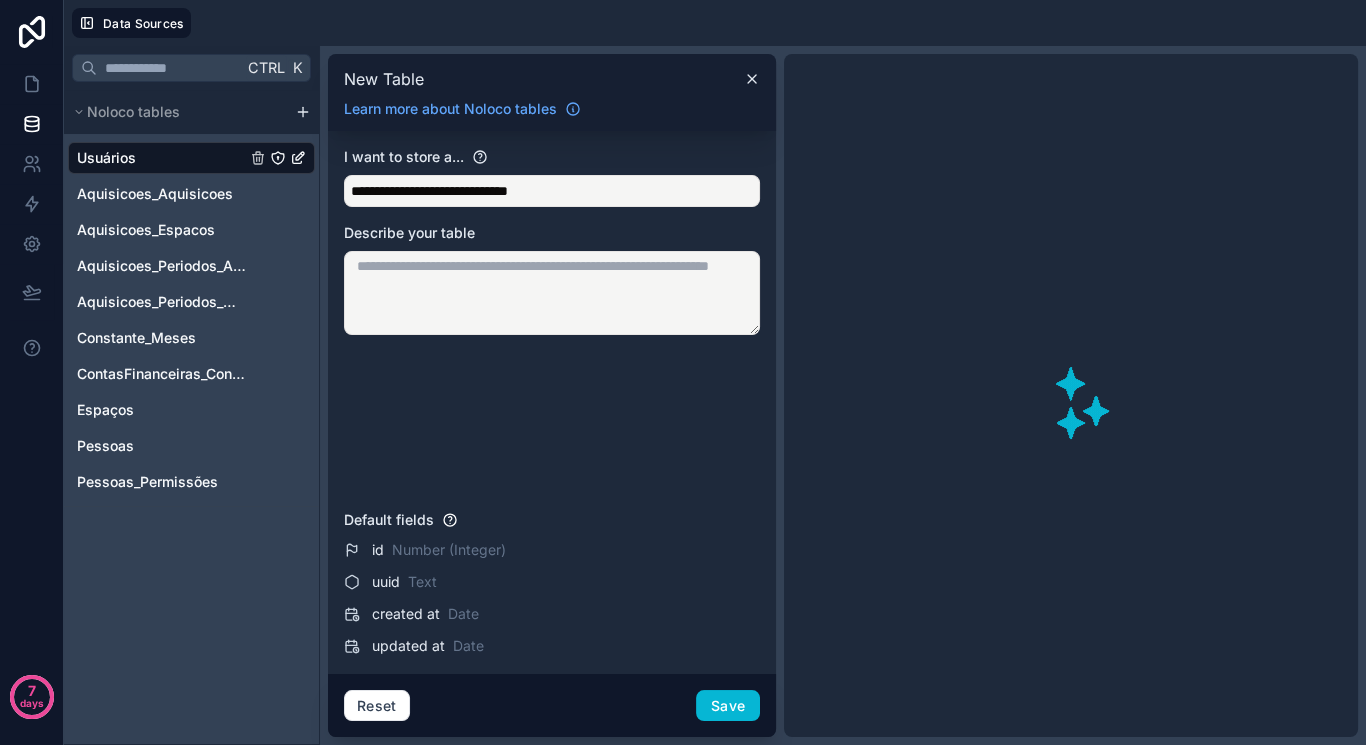click on "Reset Save" at bounding box center [552, 706] 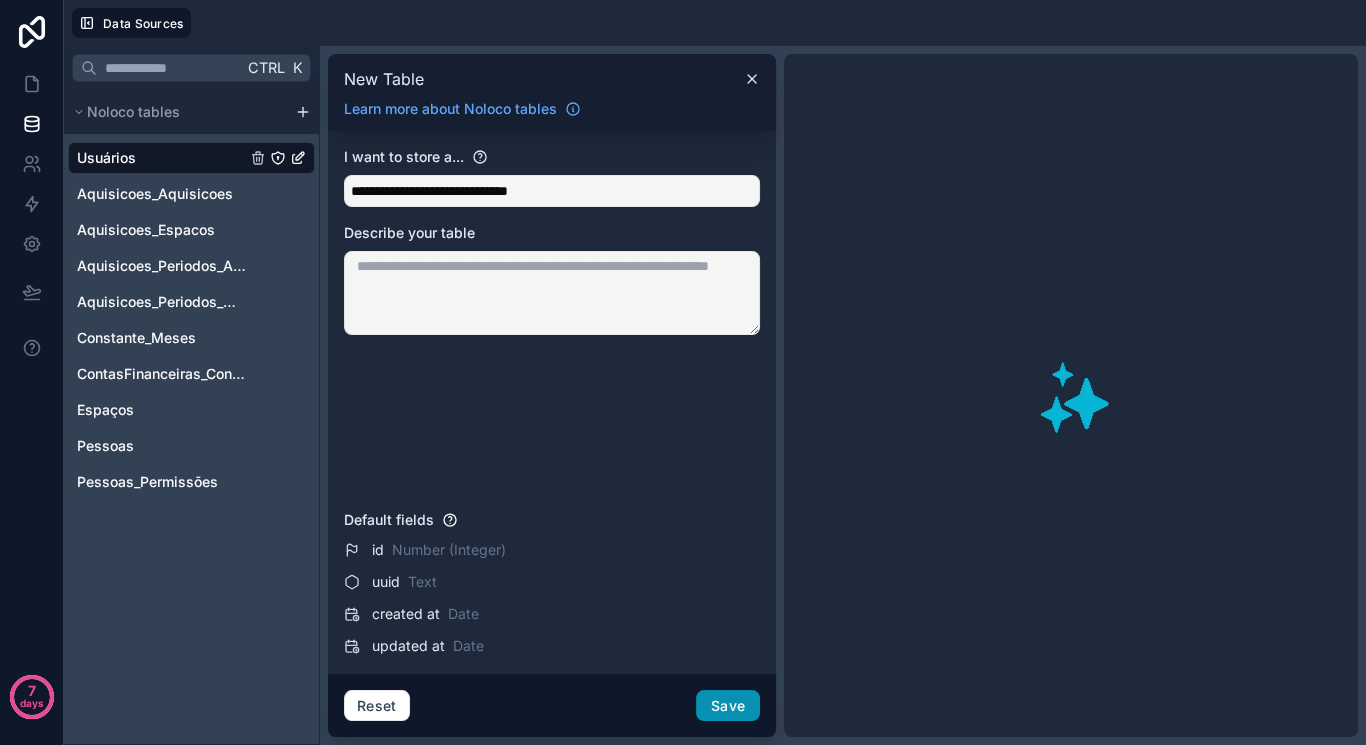 click on "Save" at bounding box center [728, 706] 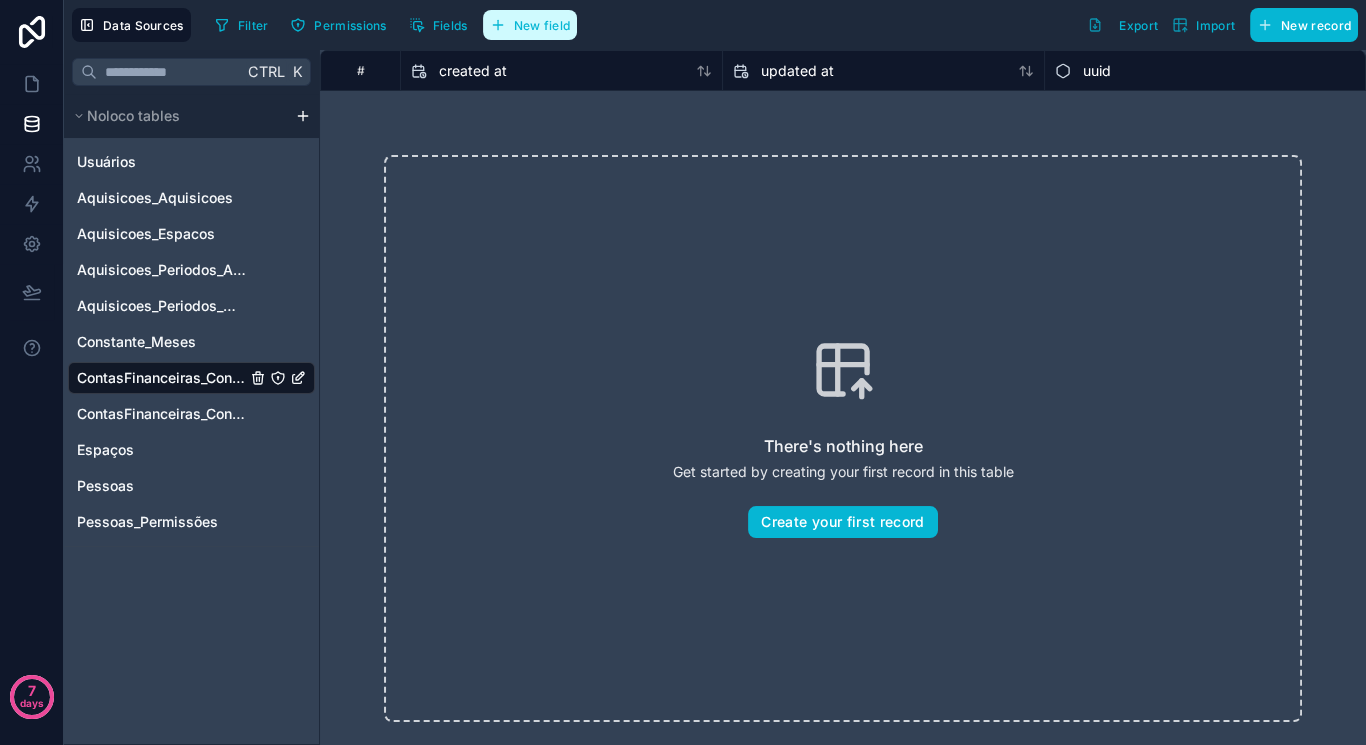 click on "New field" at bounding box center (530, 25) 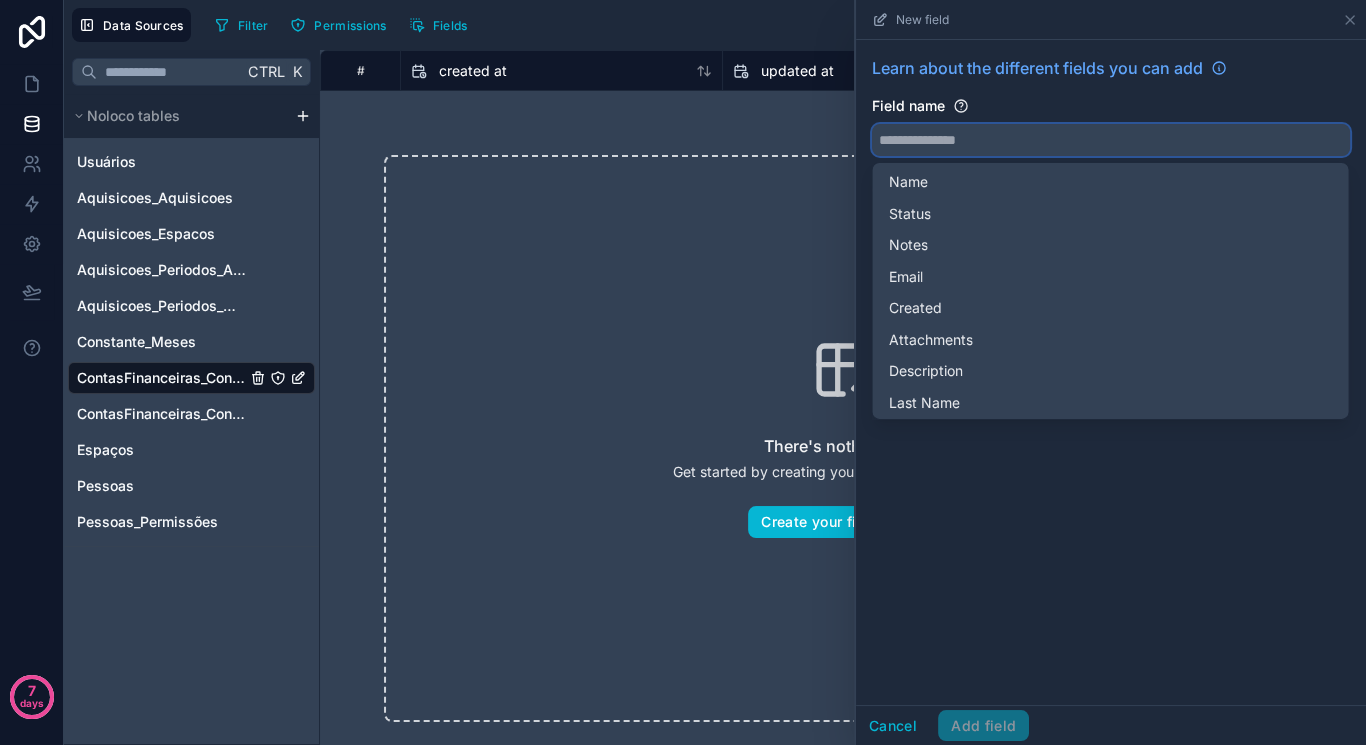 click at bounding box center [1111, 140] 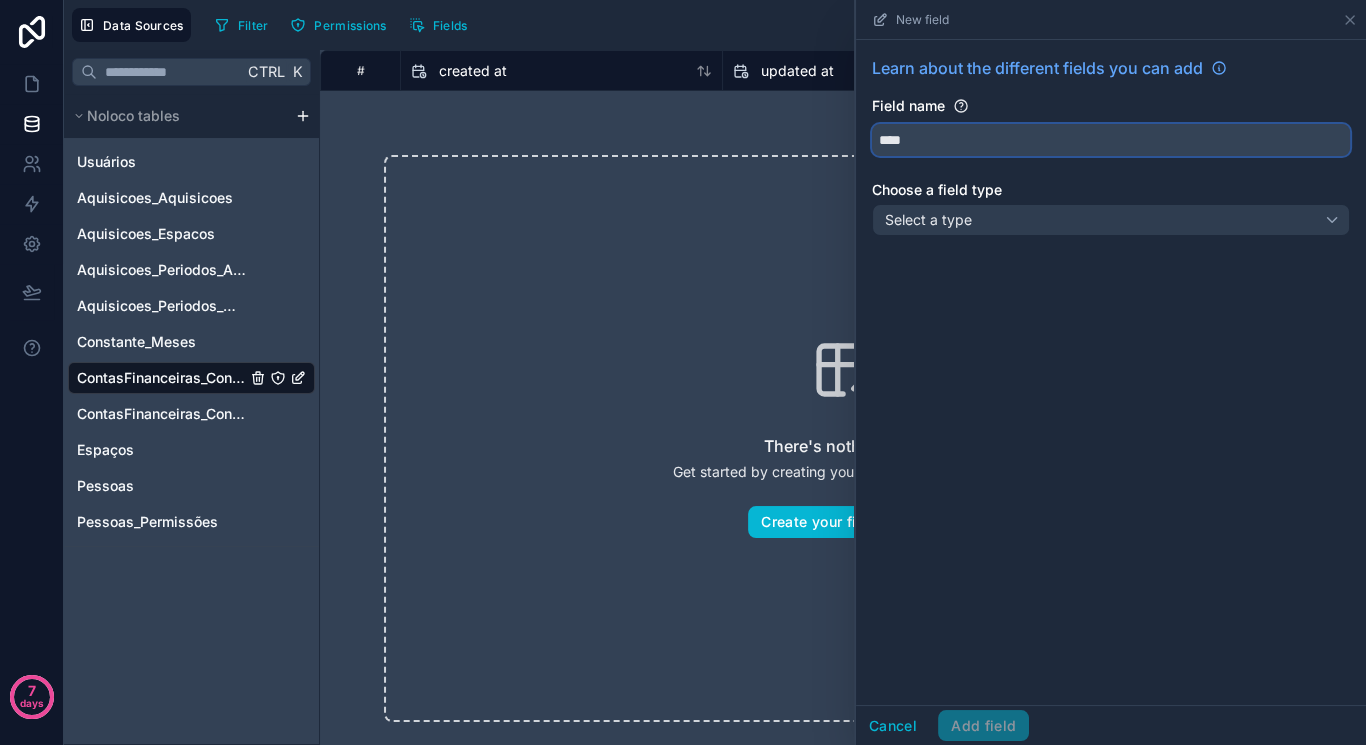 type on "****" 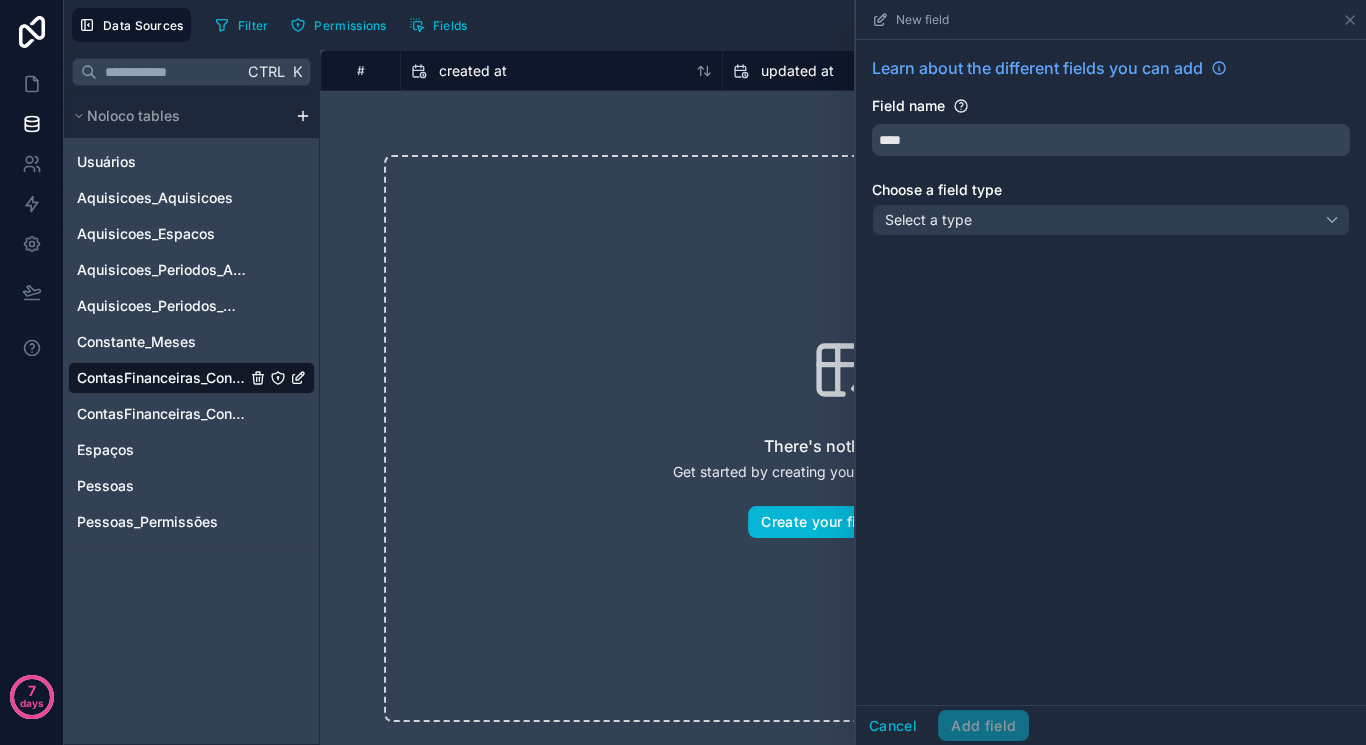 click on "Learn about the different fields you can add Field name **** Choose a field type Select a type" at bounding box center [1111, 150] 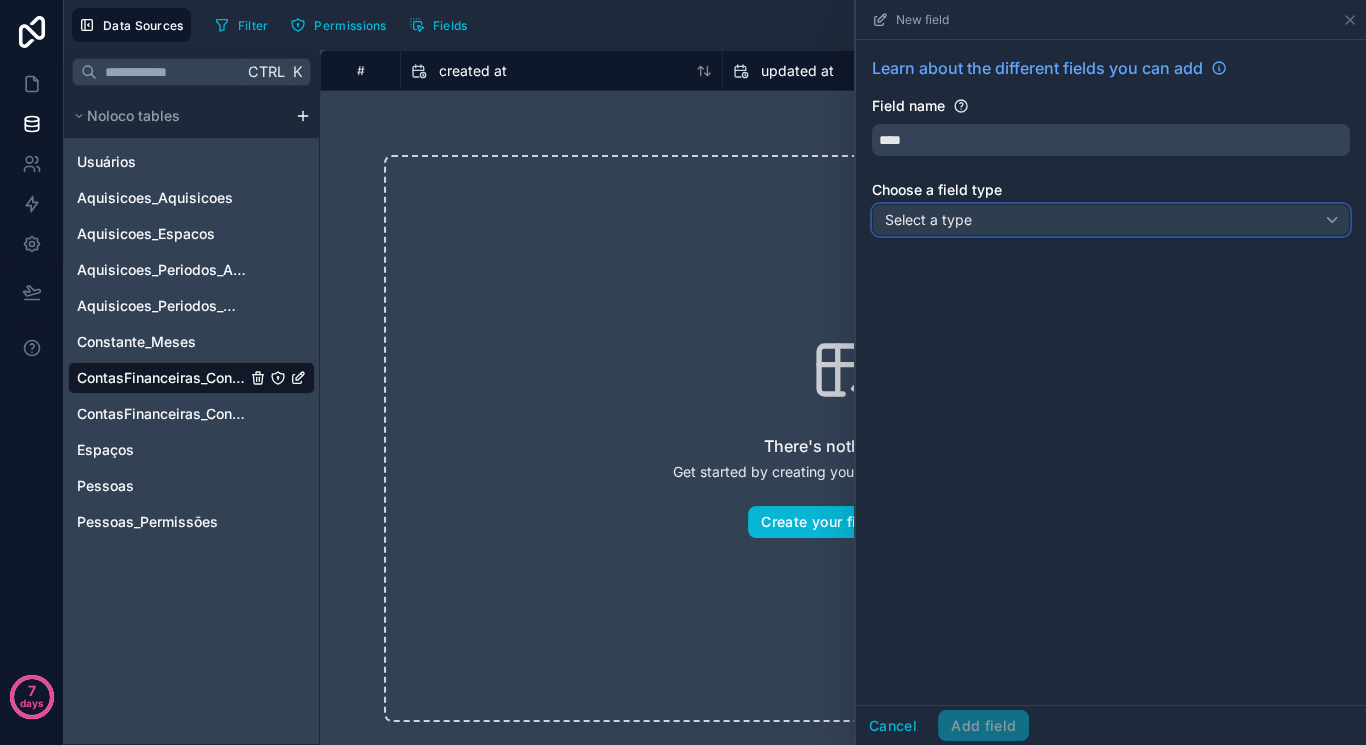 click on "Select a type" at bounding box center [928, 219] 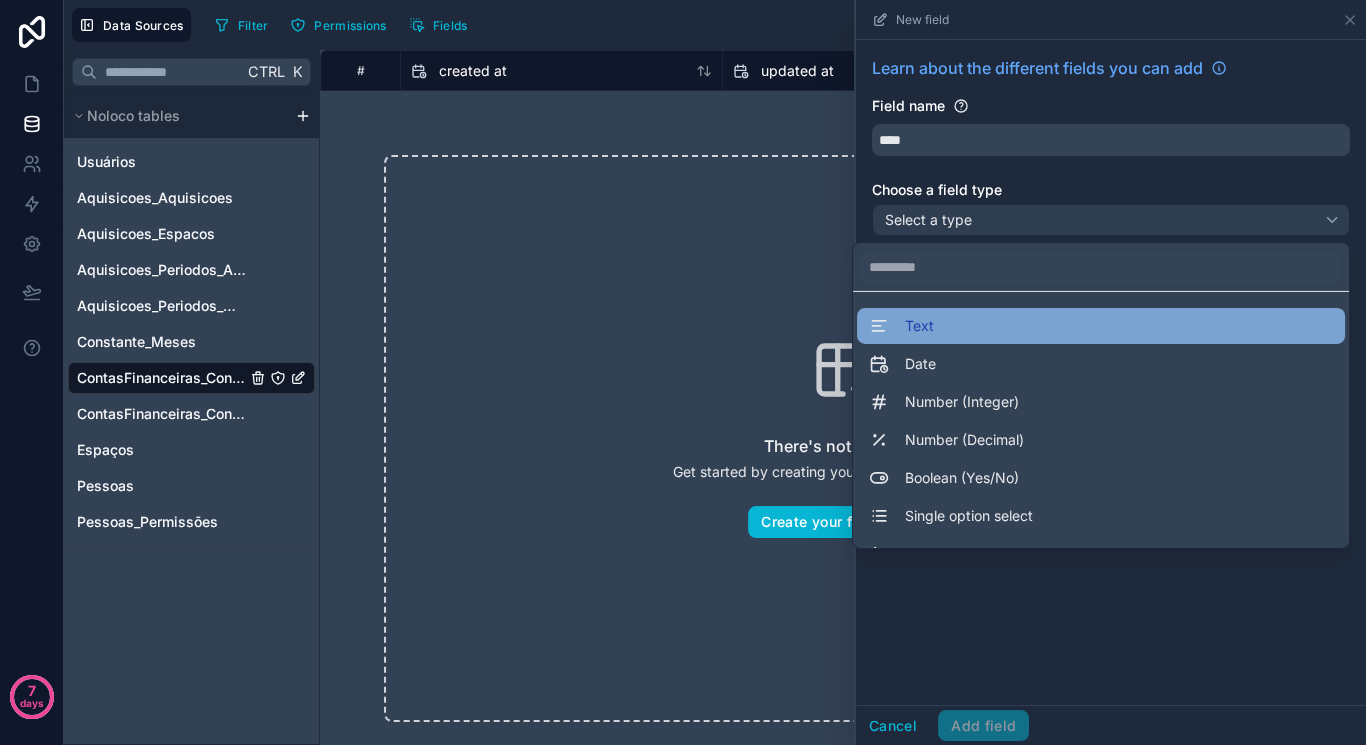 click on "Text" at bounding box center (1101, 326) 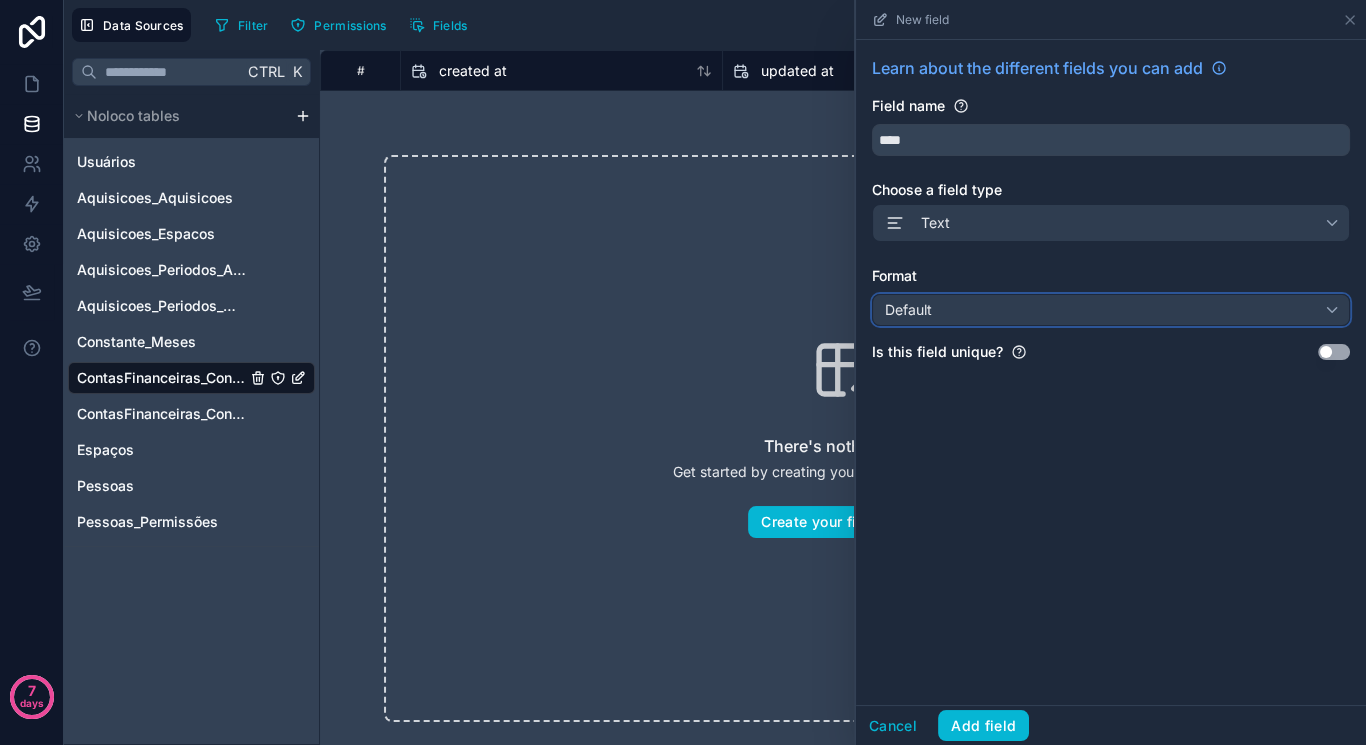 click on "Default" at bounding box center (1111, 310) 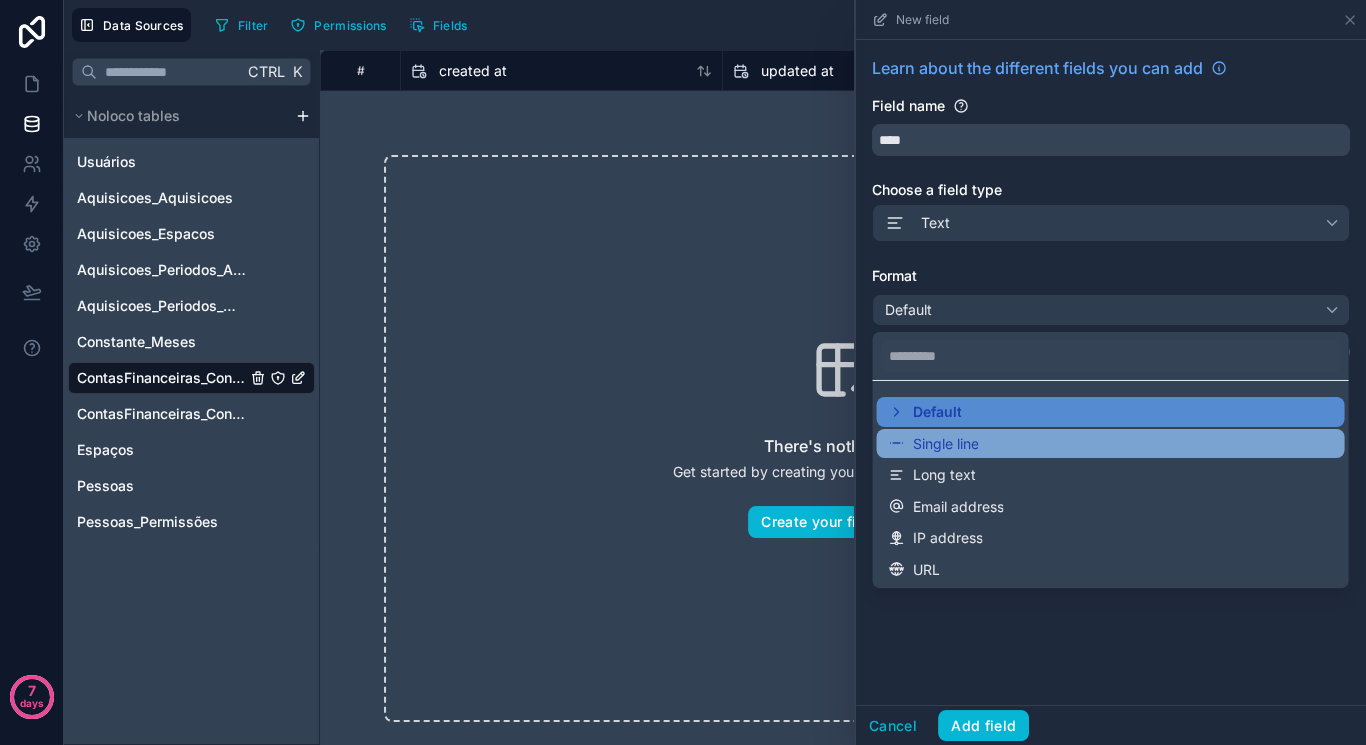 click on "Single line" at bounding box center [945, 443] 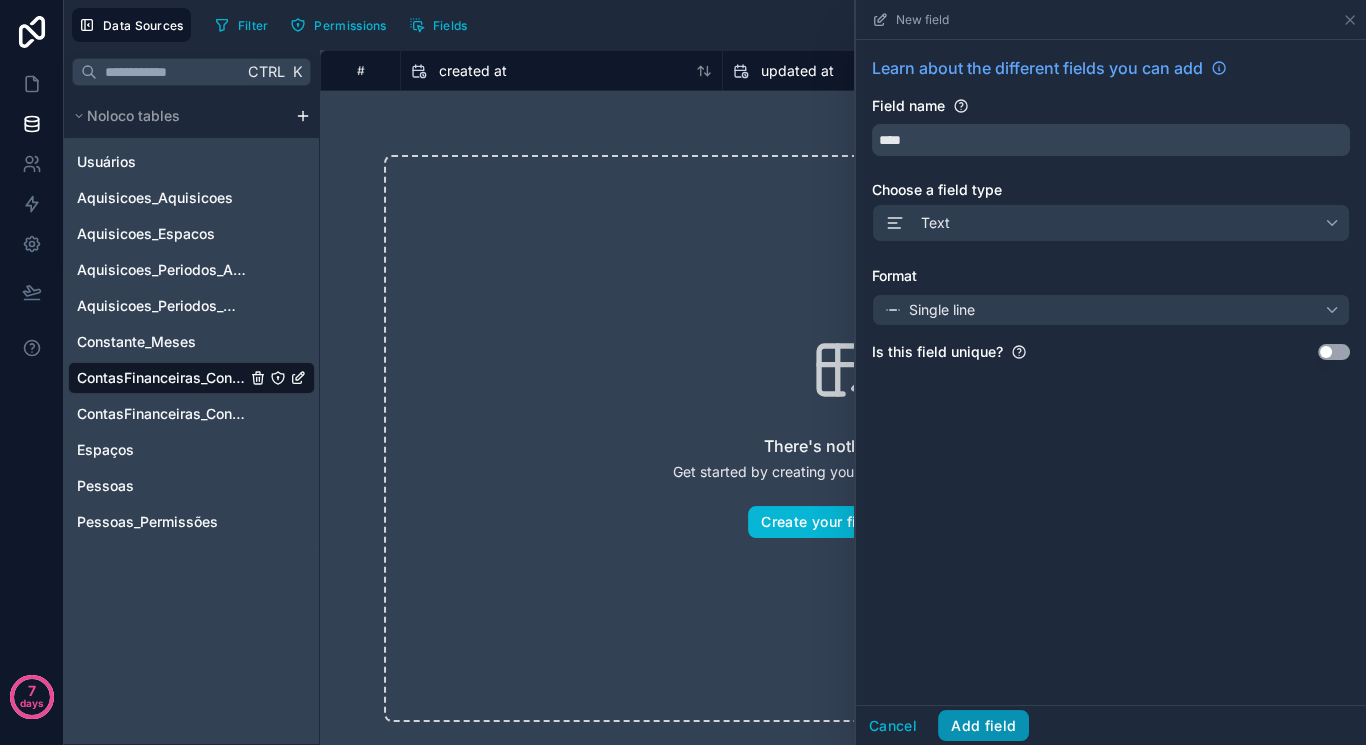 click on "Add field" at bounding box center [983, 726] 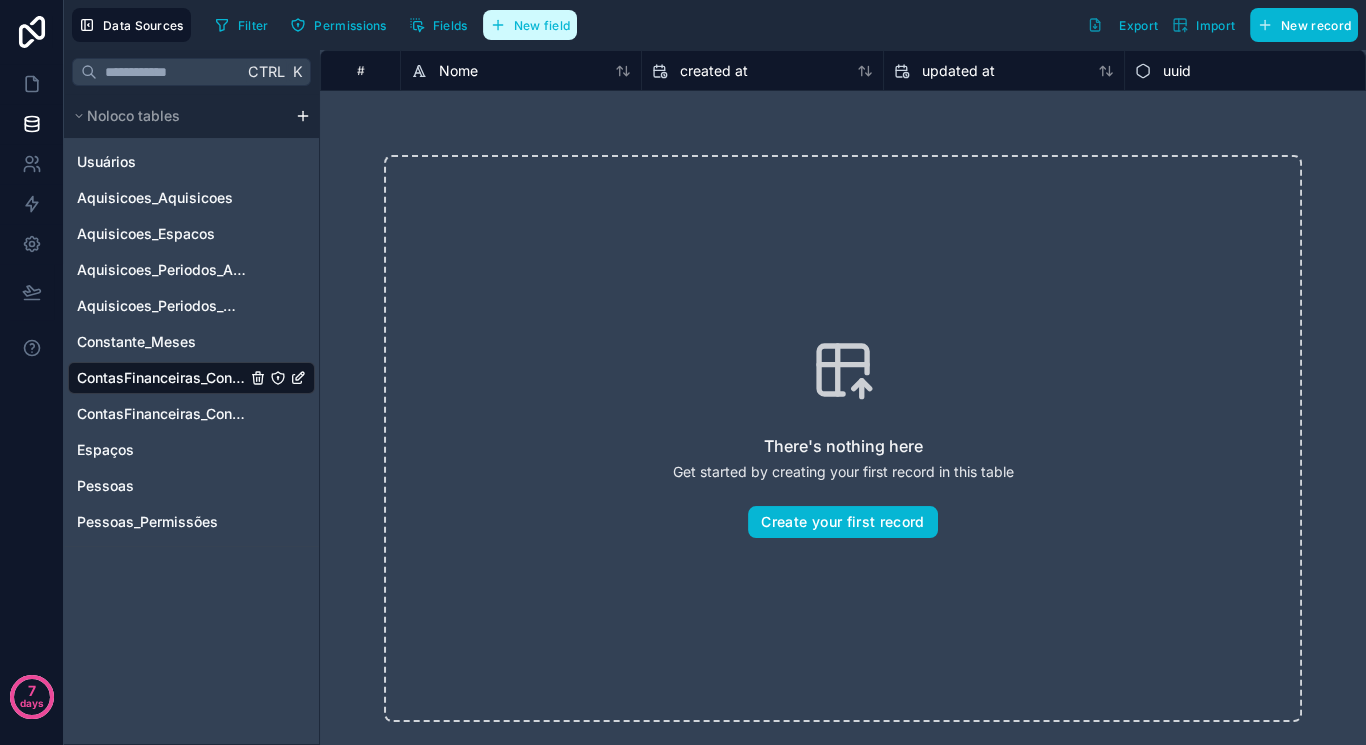 click on "New field" at bounding box center [542, 25] 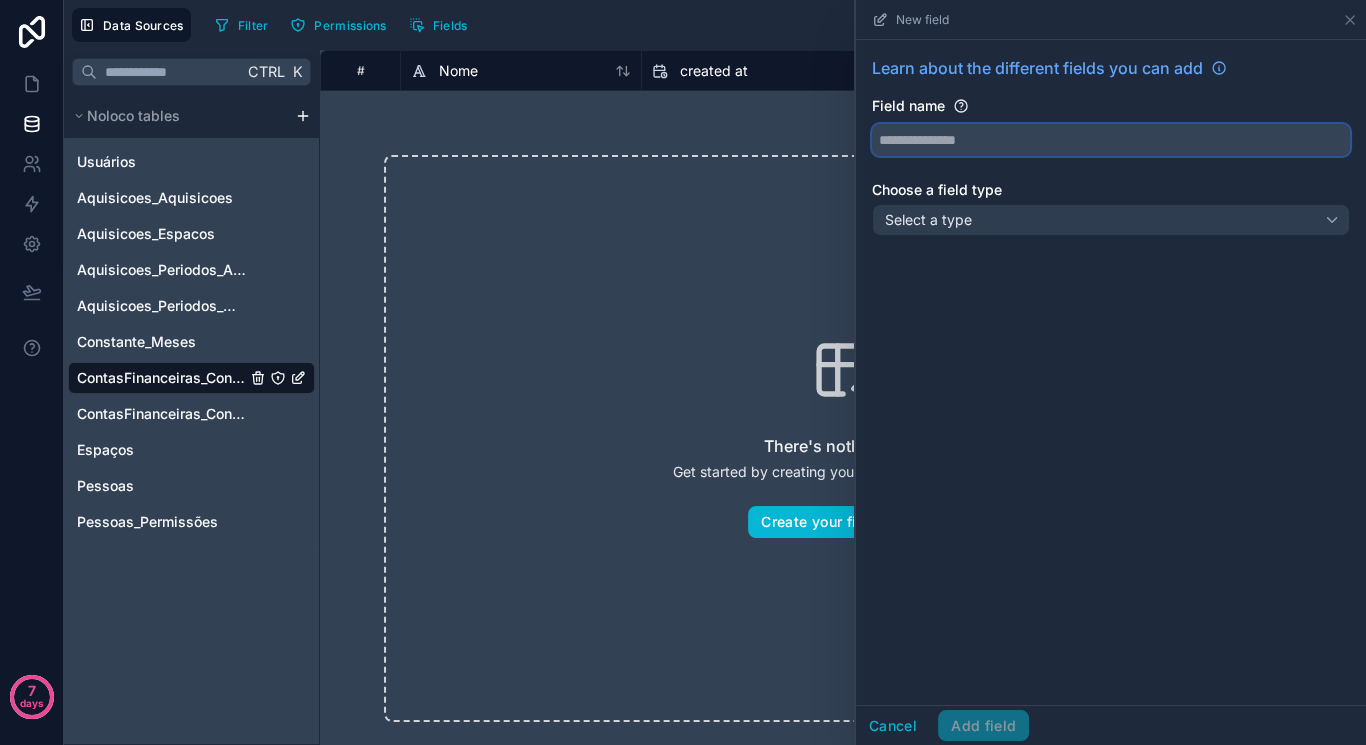click at bounding box center (1111, 140) 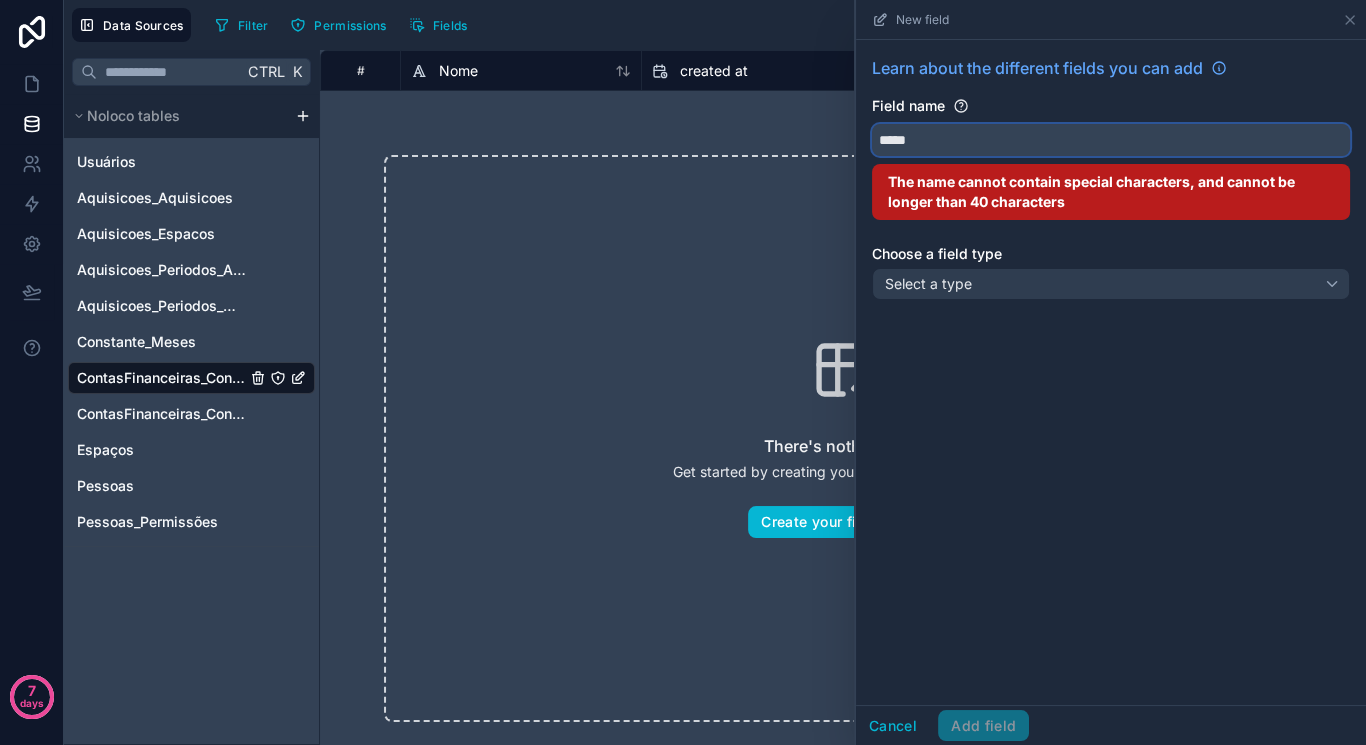 click on "****" at bounding box center [1111, 140] 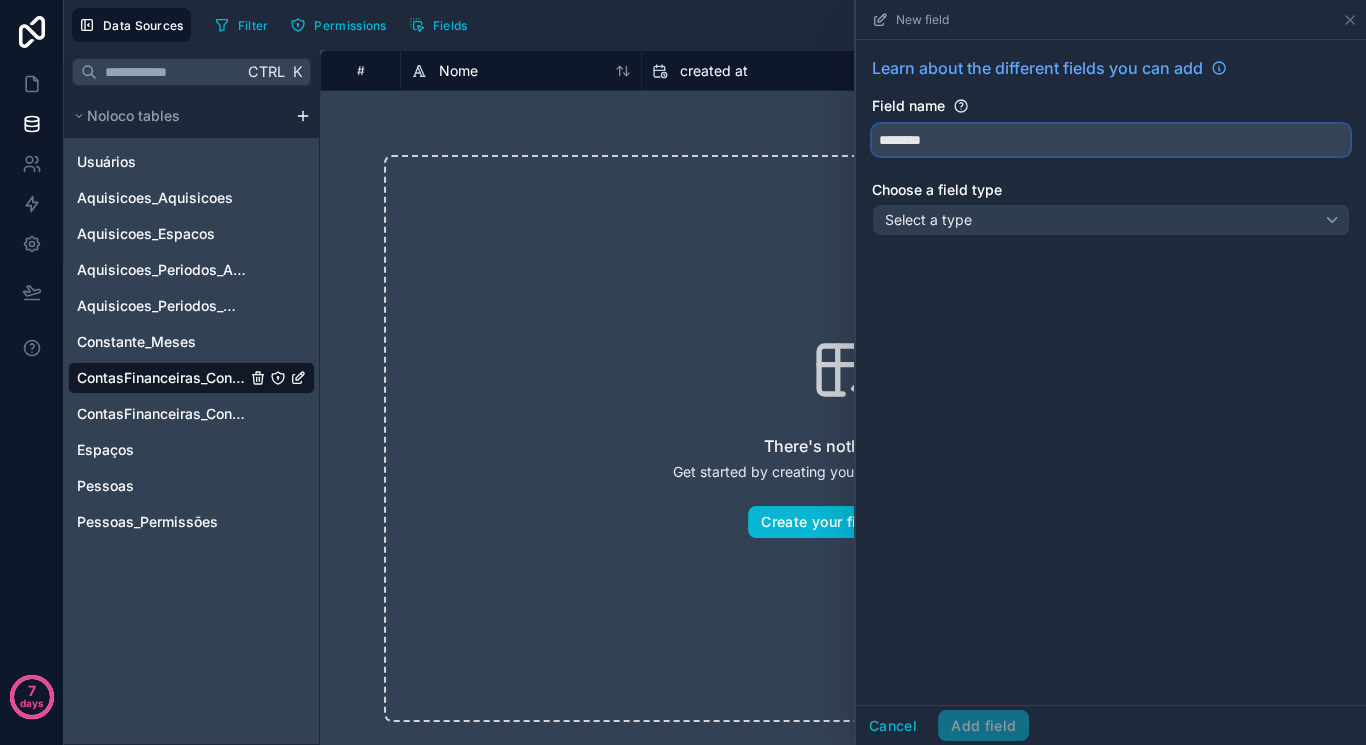 click on "*******" at bounding box center [1111, 140] 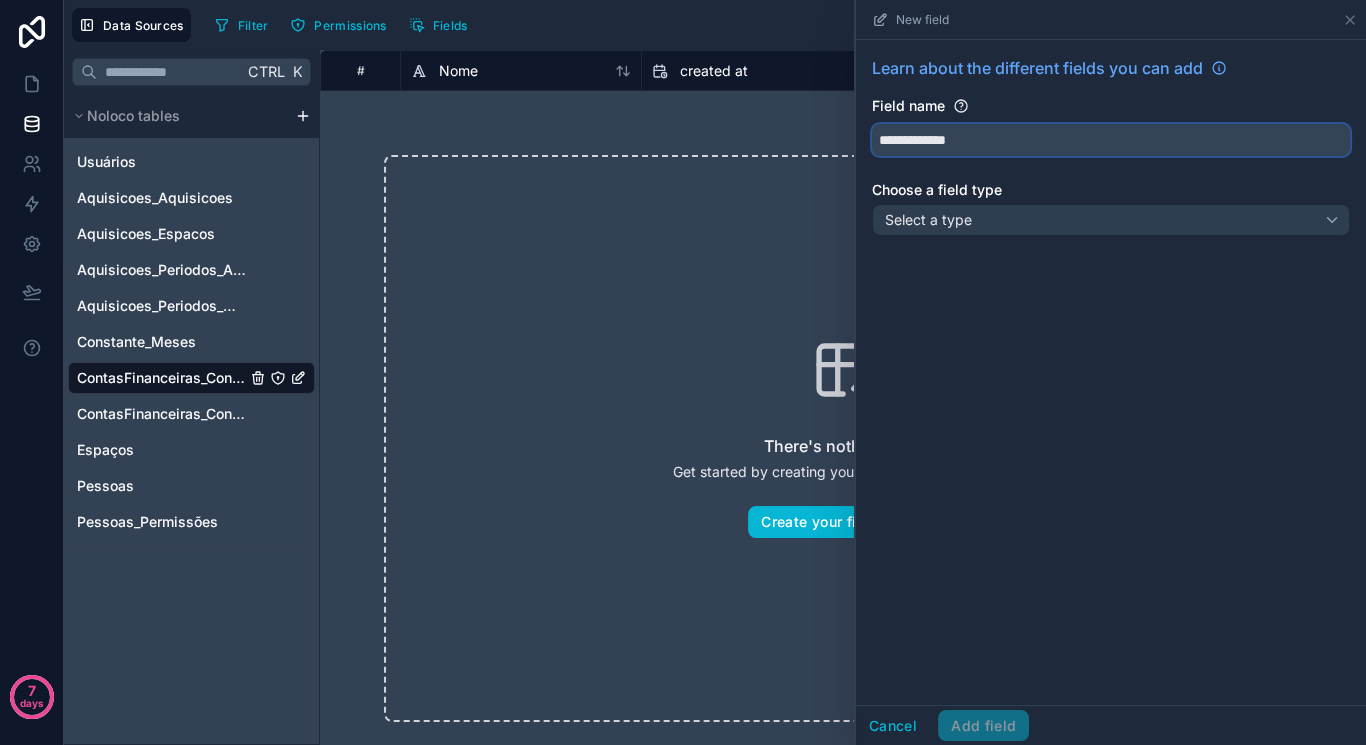 type on "**********" 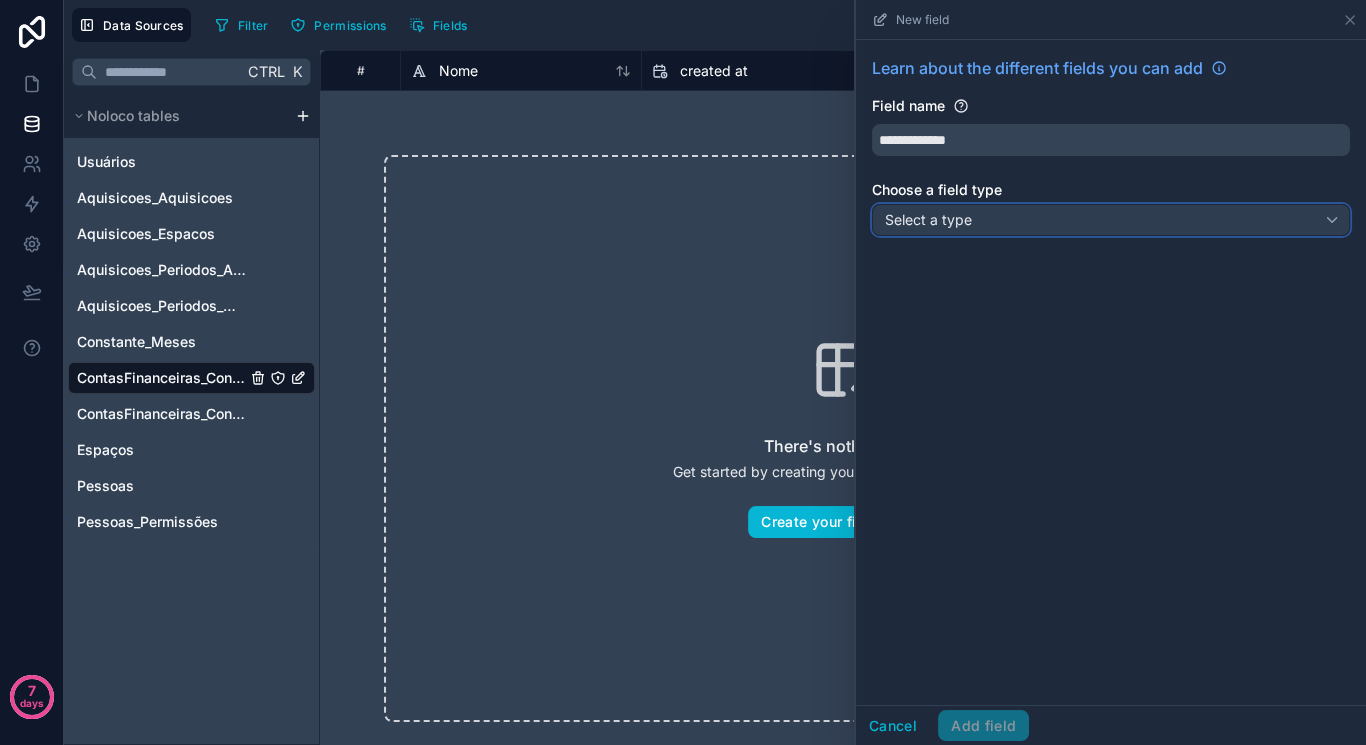 click on "Select a type" at bounding box center (1111, 220) 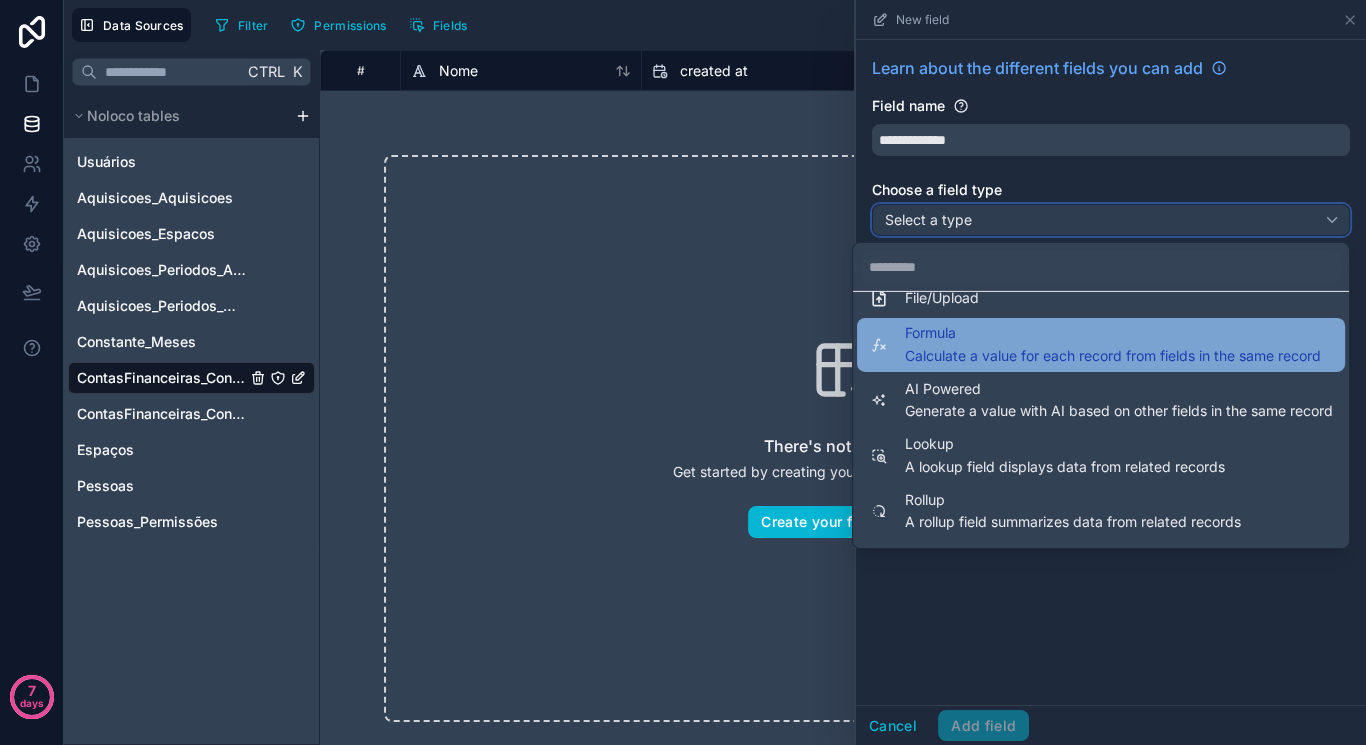 scroll, scrollTop: 467, scrollLeft: 0, axis: vertical 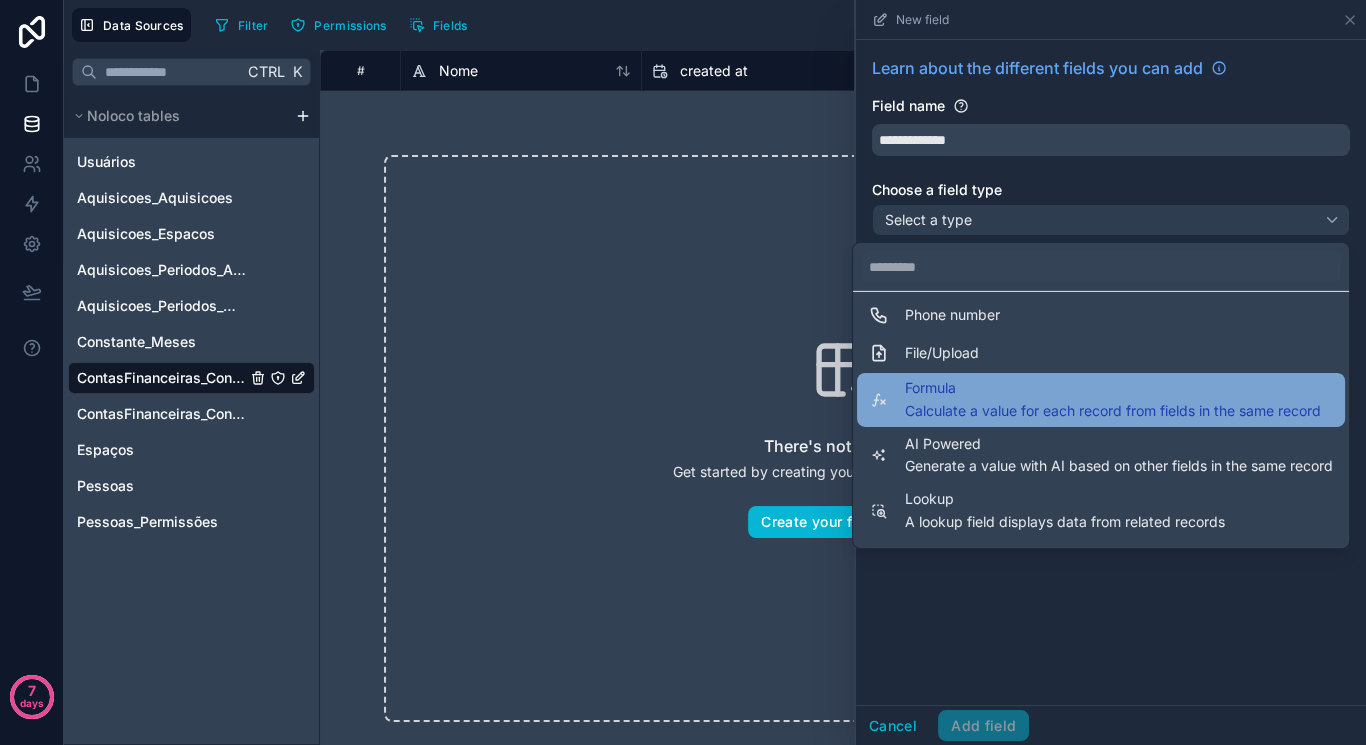 click on "Formula Calculate a value for each record from fields in the same record" at bounding box center [1113, 400] 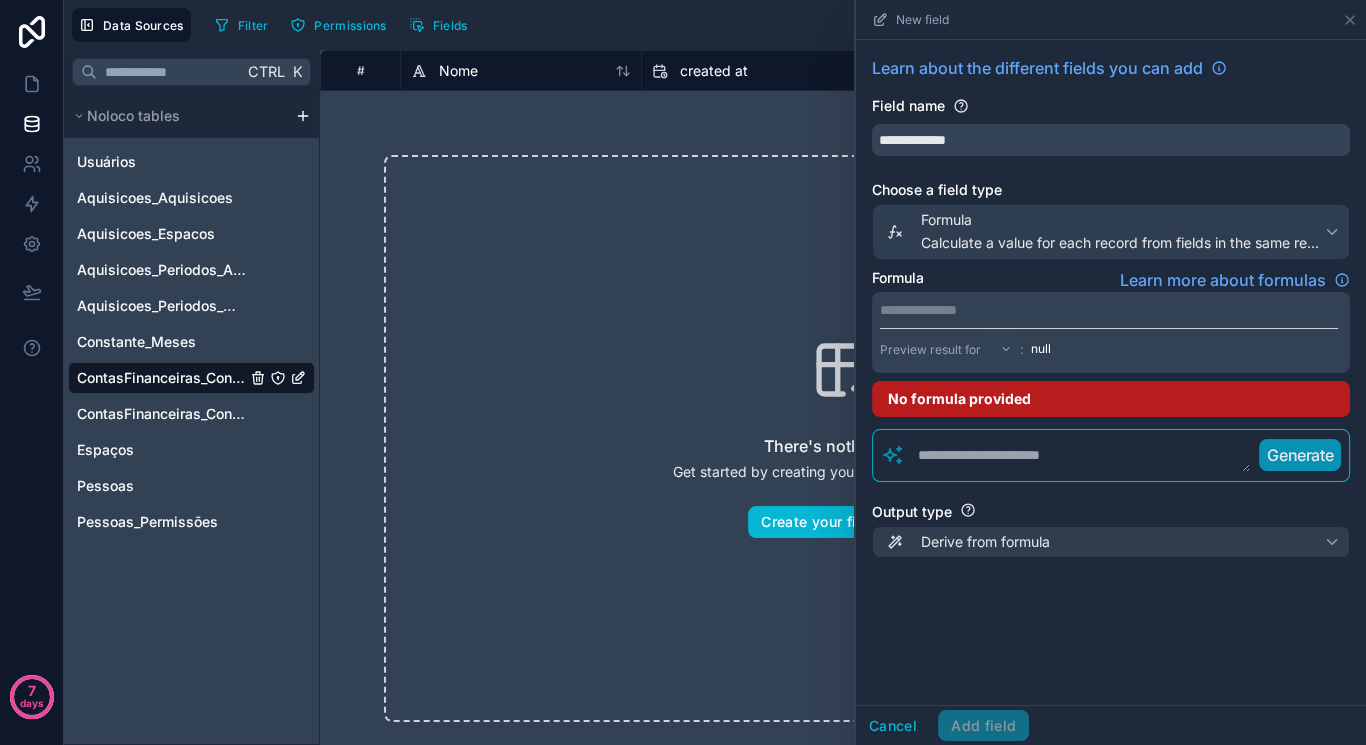 click on "**********" at bounding box center (1109, 310) 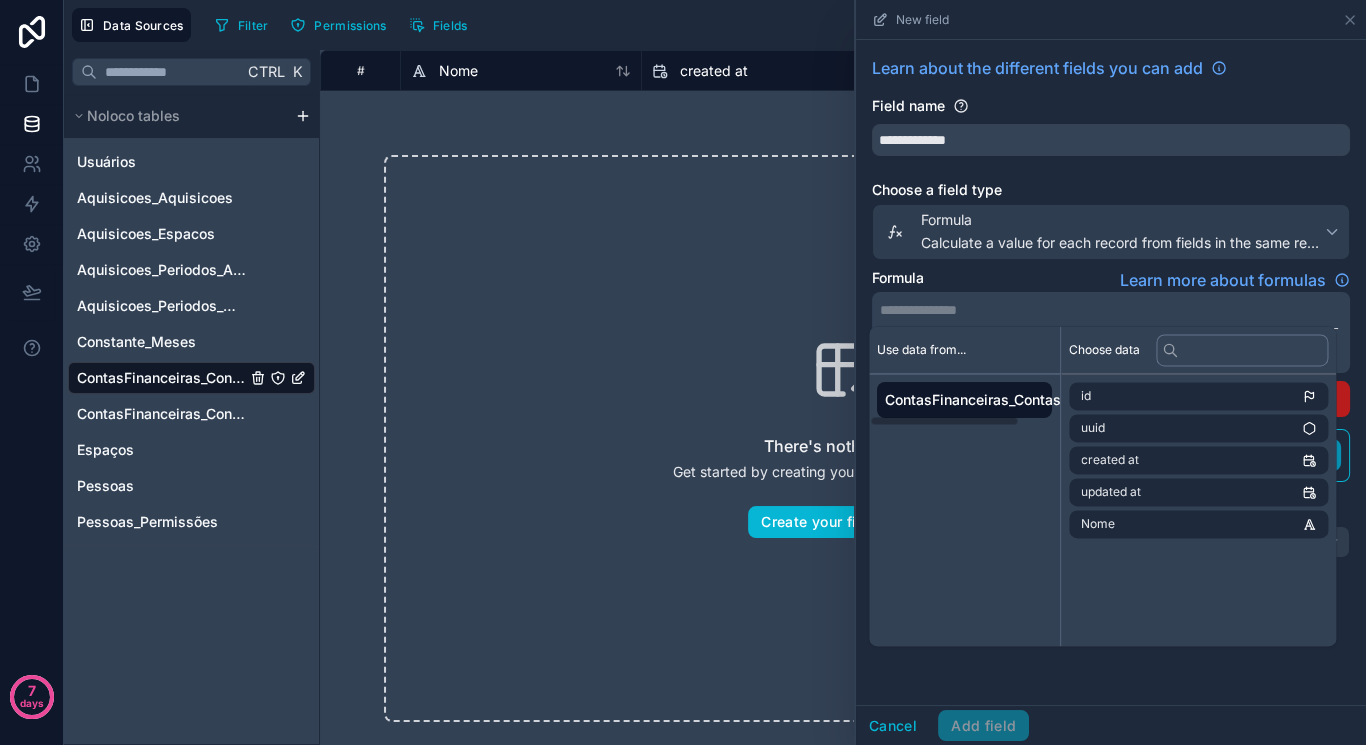 click on "id uuid created at updated at Nome" at bounding box center [1198, 460] 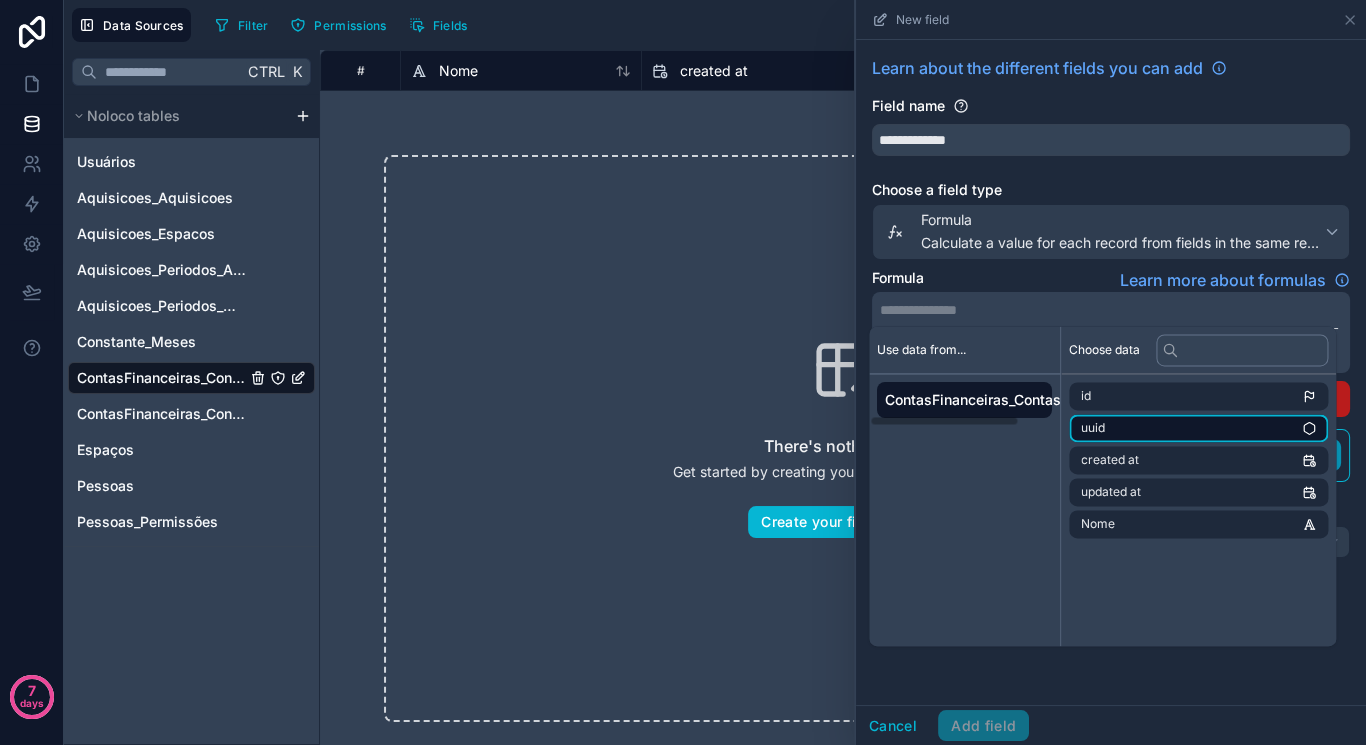 click on "uuid" at bounding box center [1198, 428] 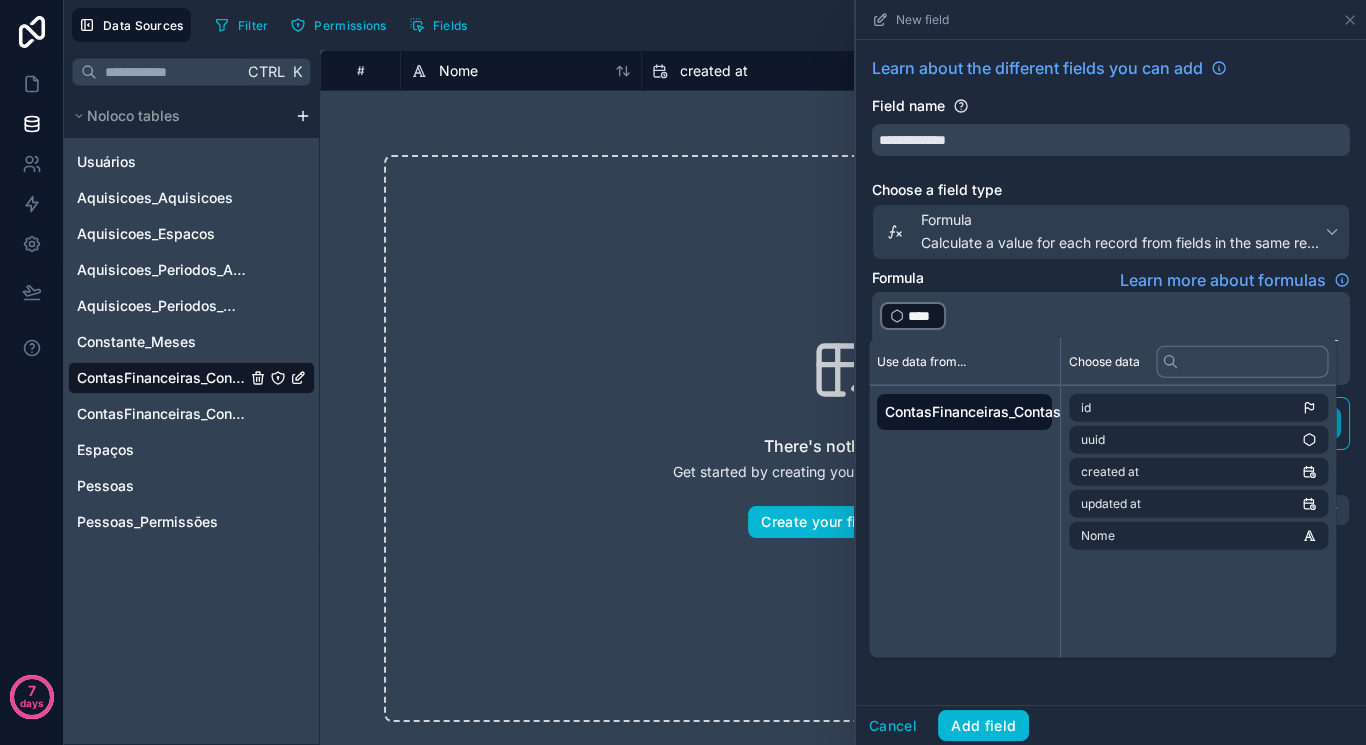 click on "﻿ **** ﻿ ﻿ Preview result for   : null" at bounding box center (1111, 338) 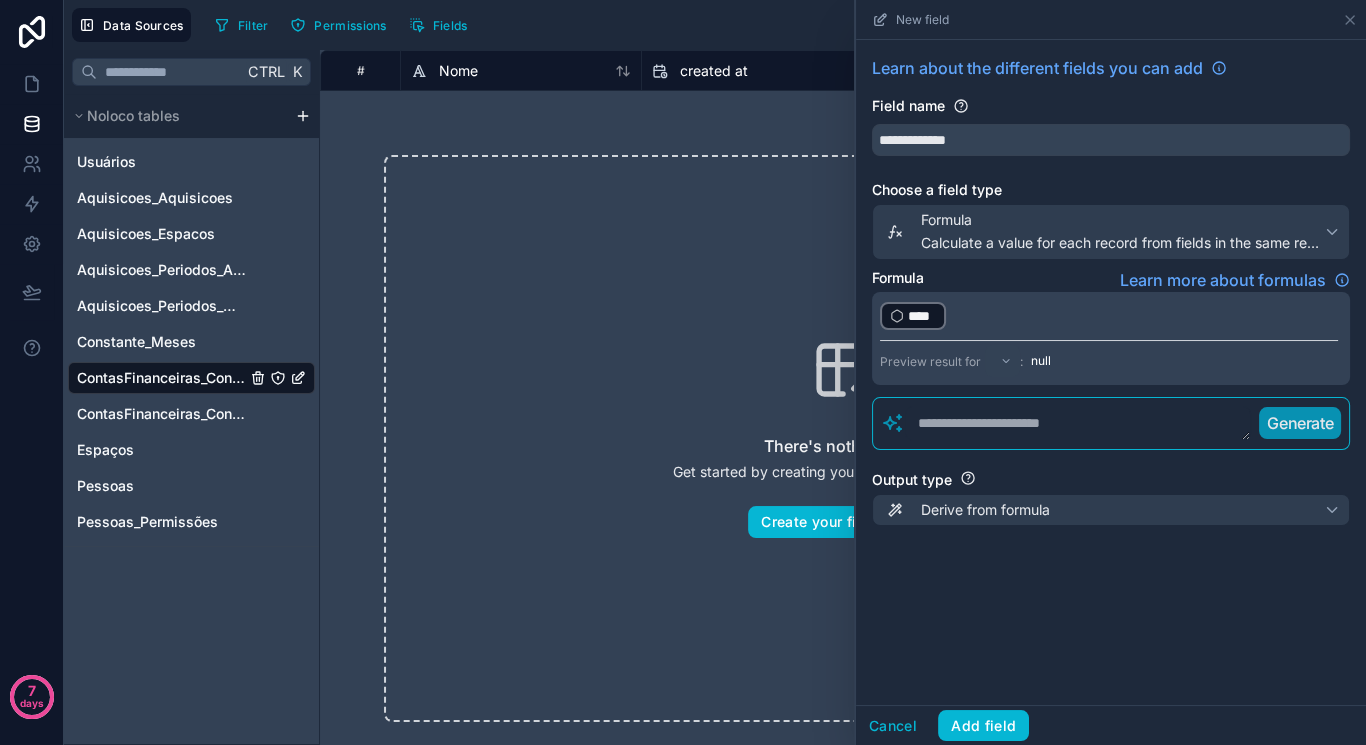 click on "﻿ **** ﻿ ﻿" at bounding box center (1109, 316) 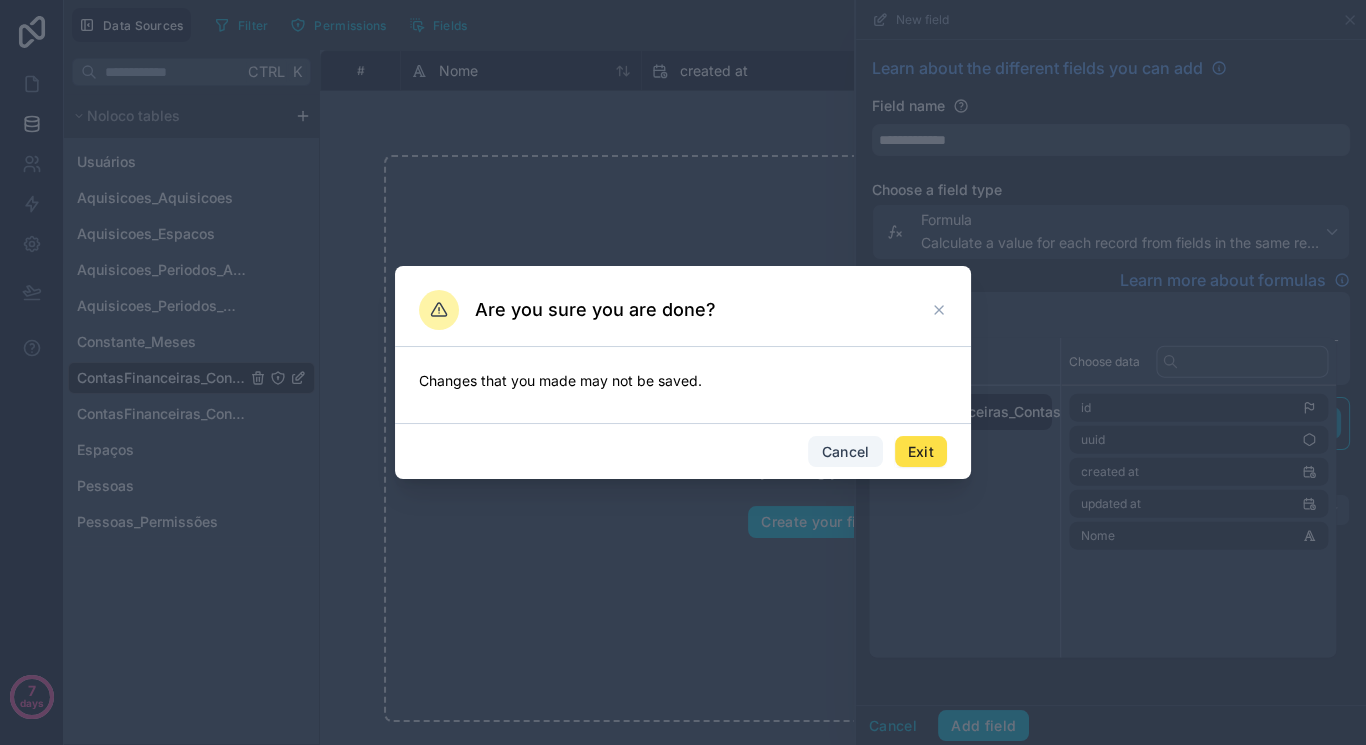 click on "Cancel" at bounding box center [845, 452] 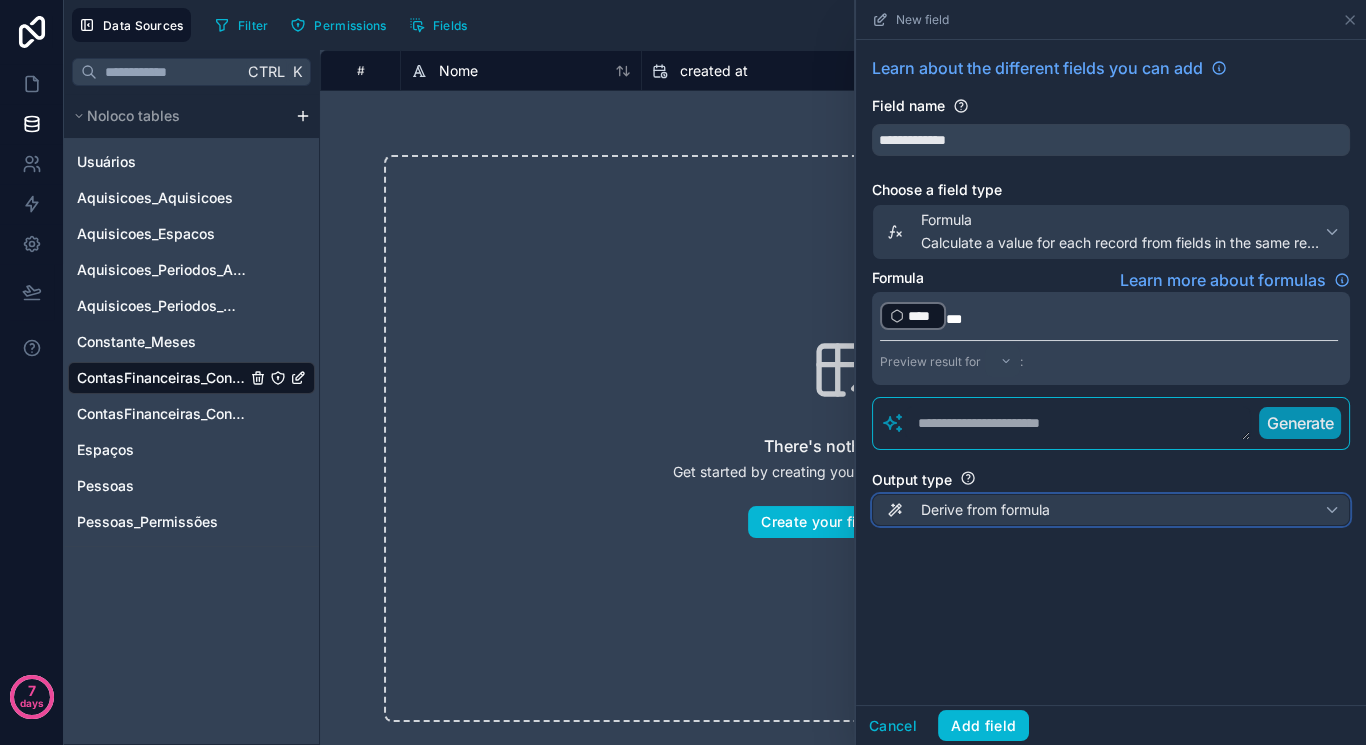 click on "Derive from formula" at bounding box center (985, 510) 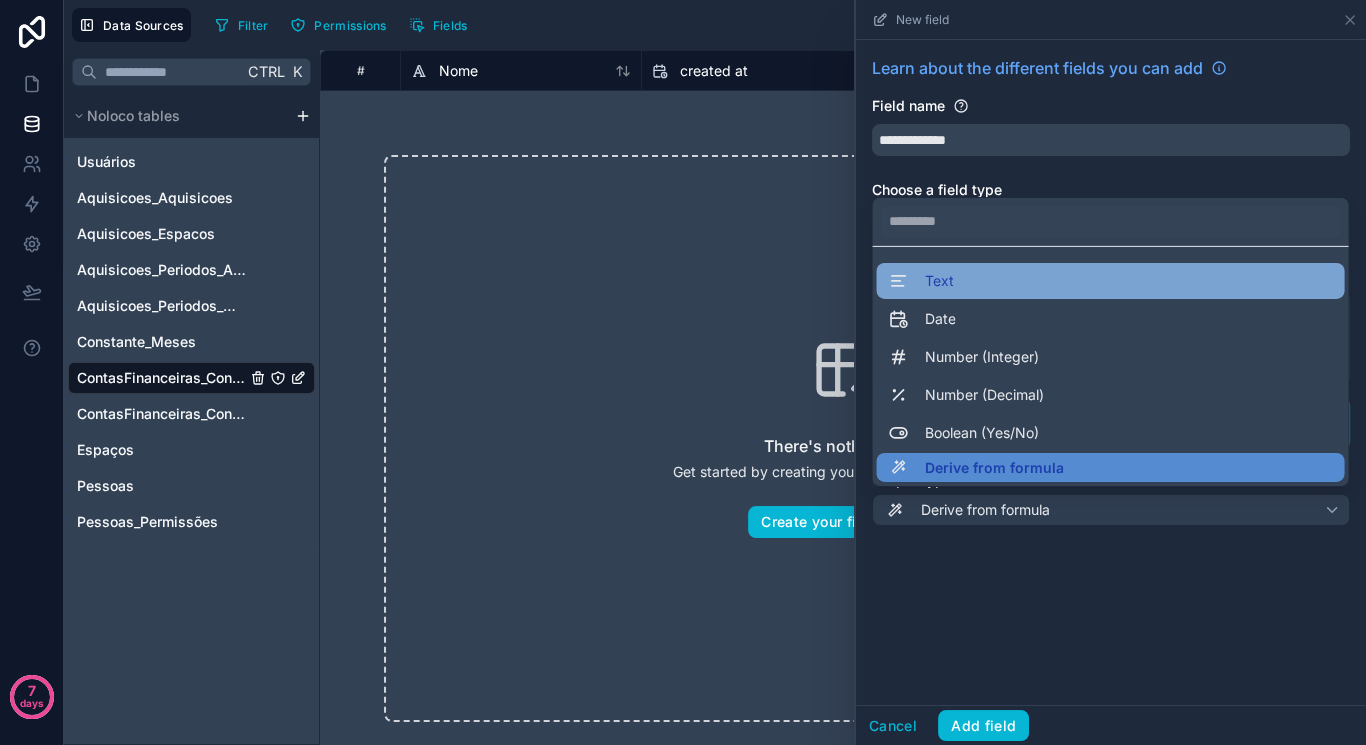 click on "Text" at bounding box center (1110, 280) 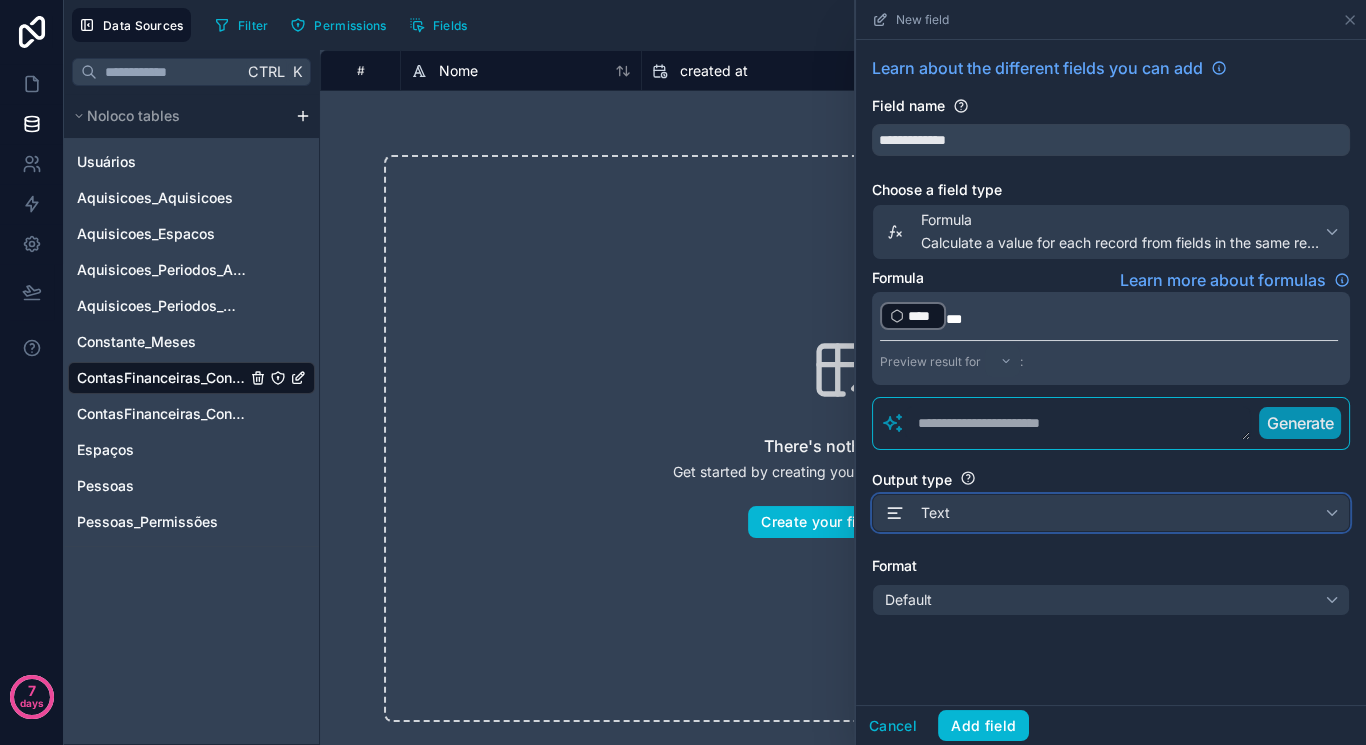 click on "Text" at bounding box center (1111, 513) 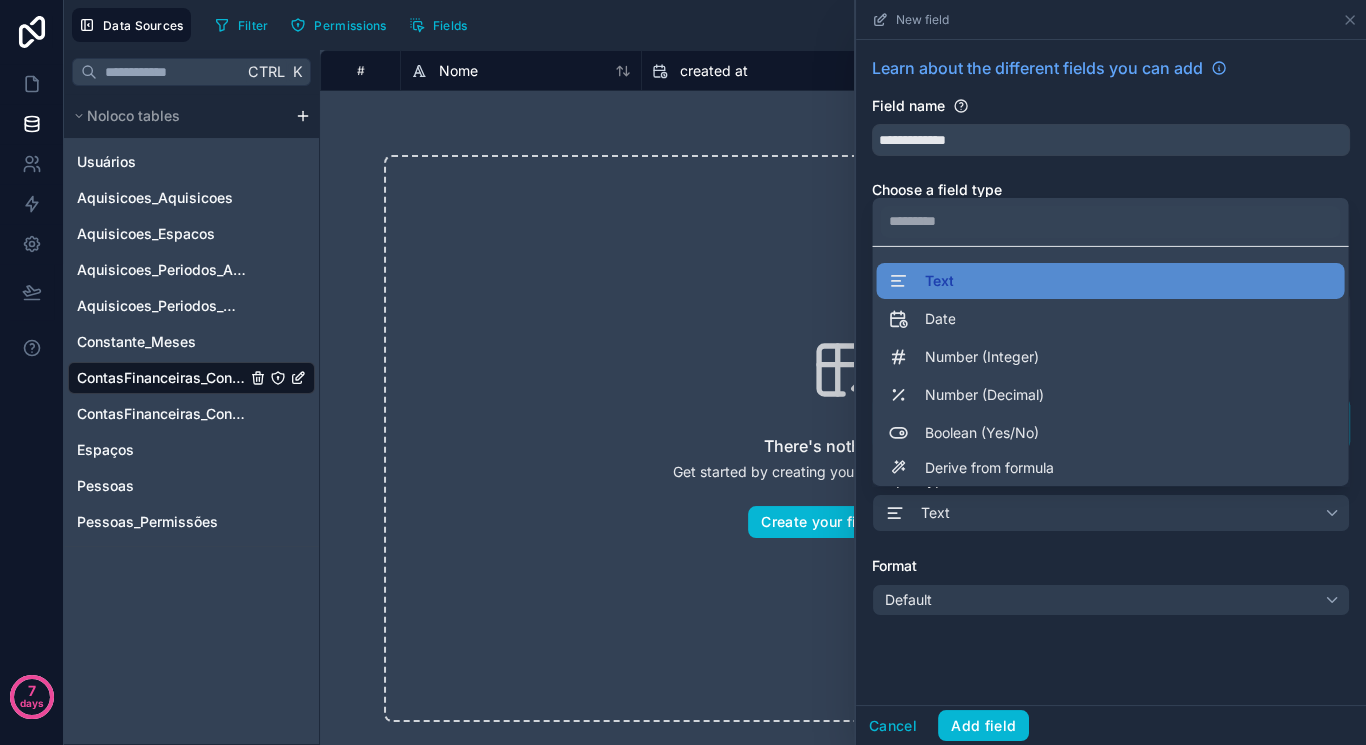 click at bounding box center [1111, 372] 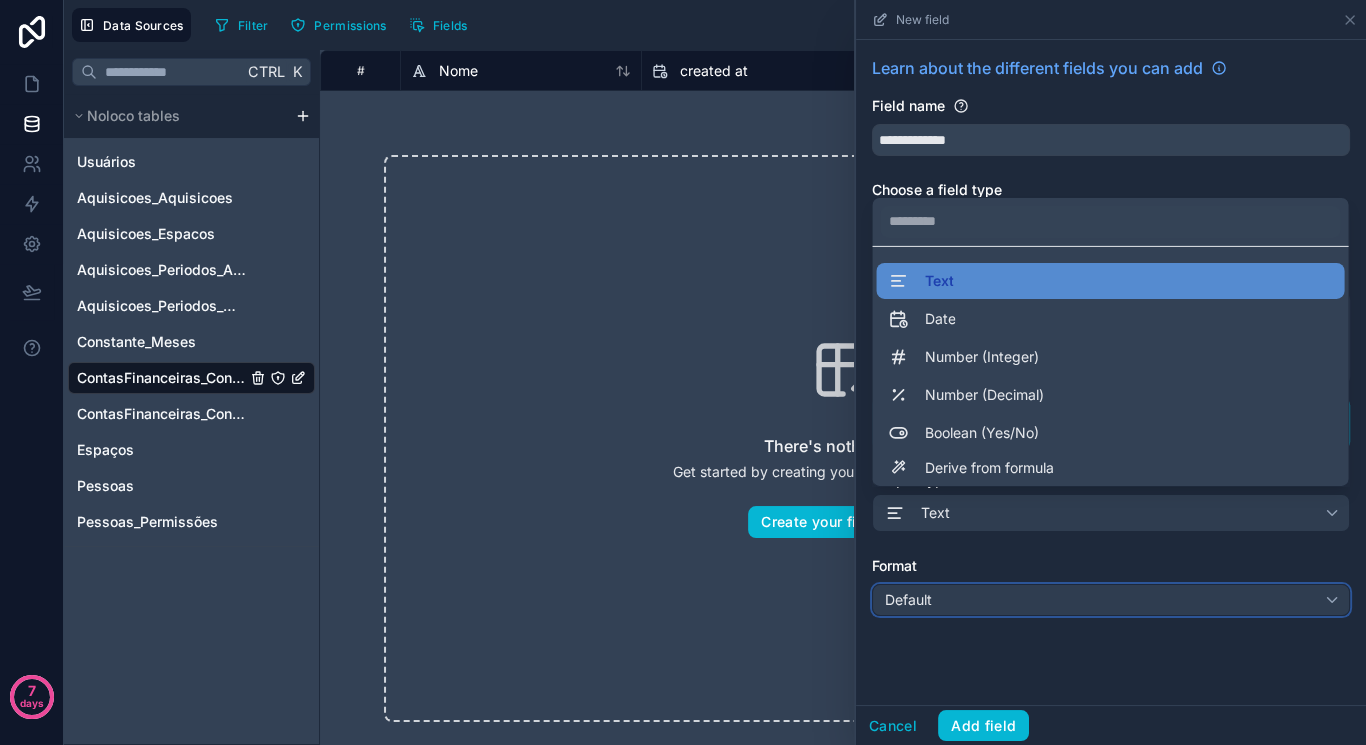 click on "Default" at bounding box center (1111, 600) 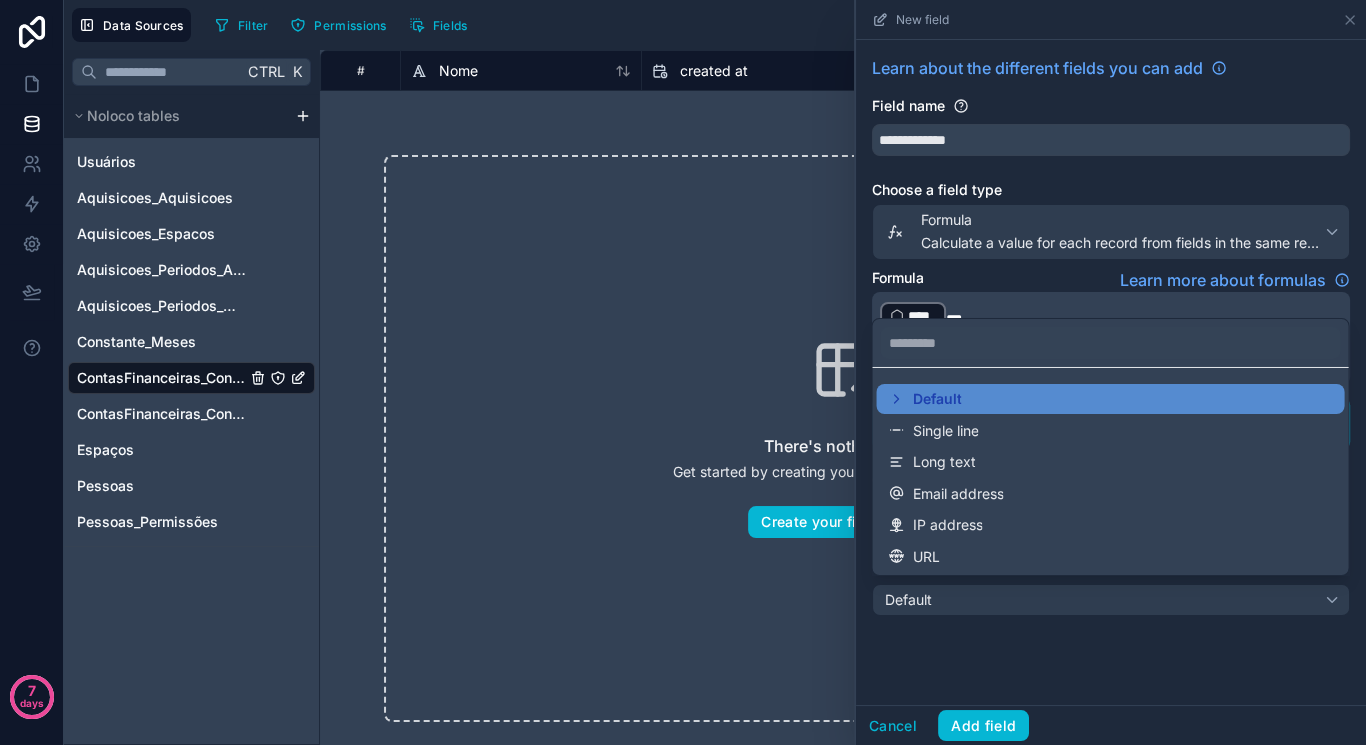click on "Single line" at bounding box center [1110, 430] 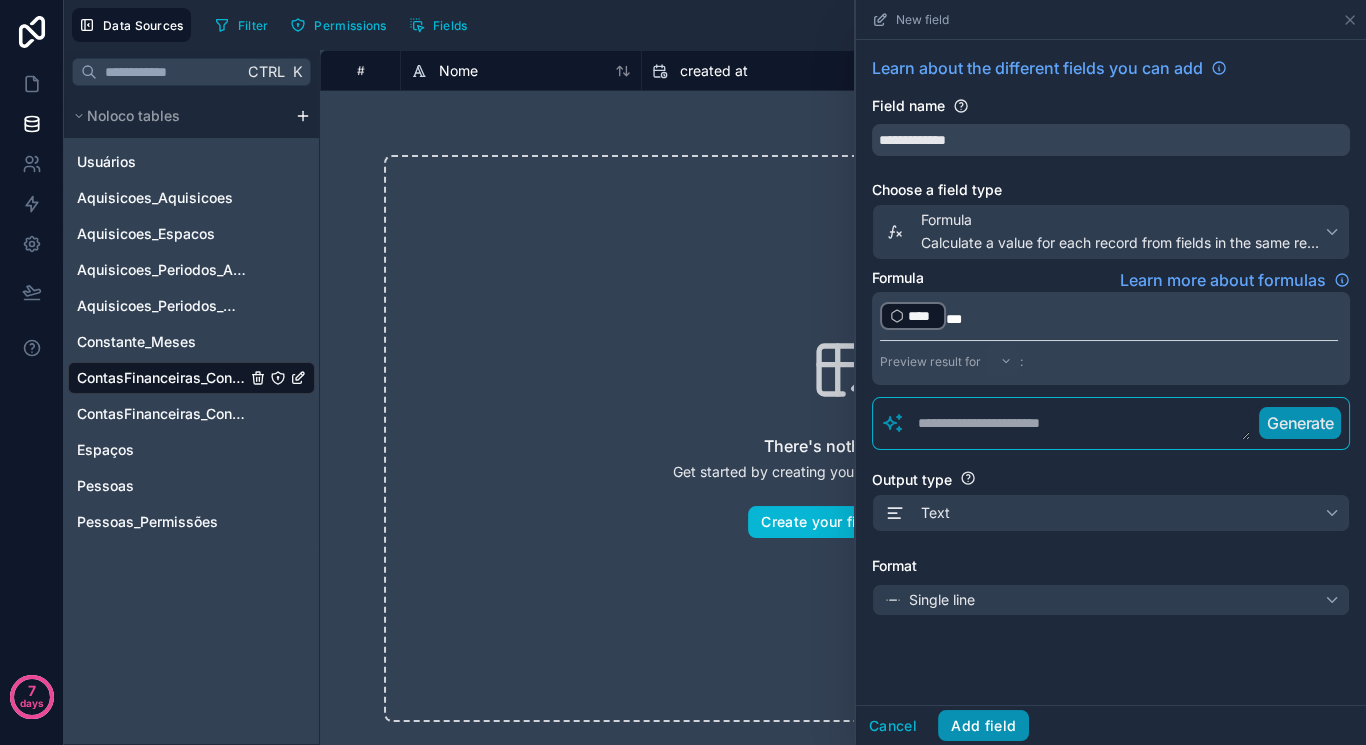 click on "Add field" at bounding box center (983, 726) 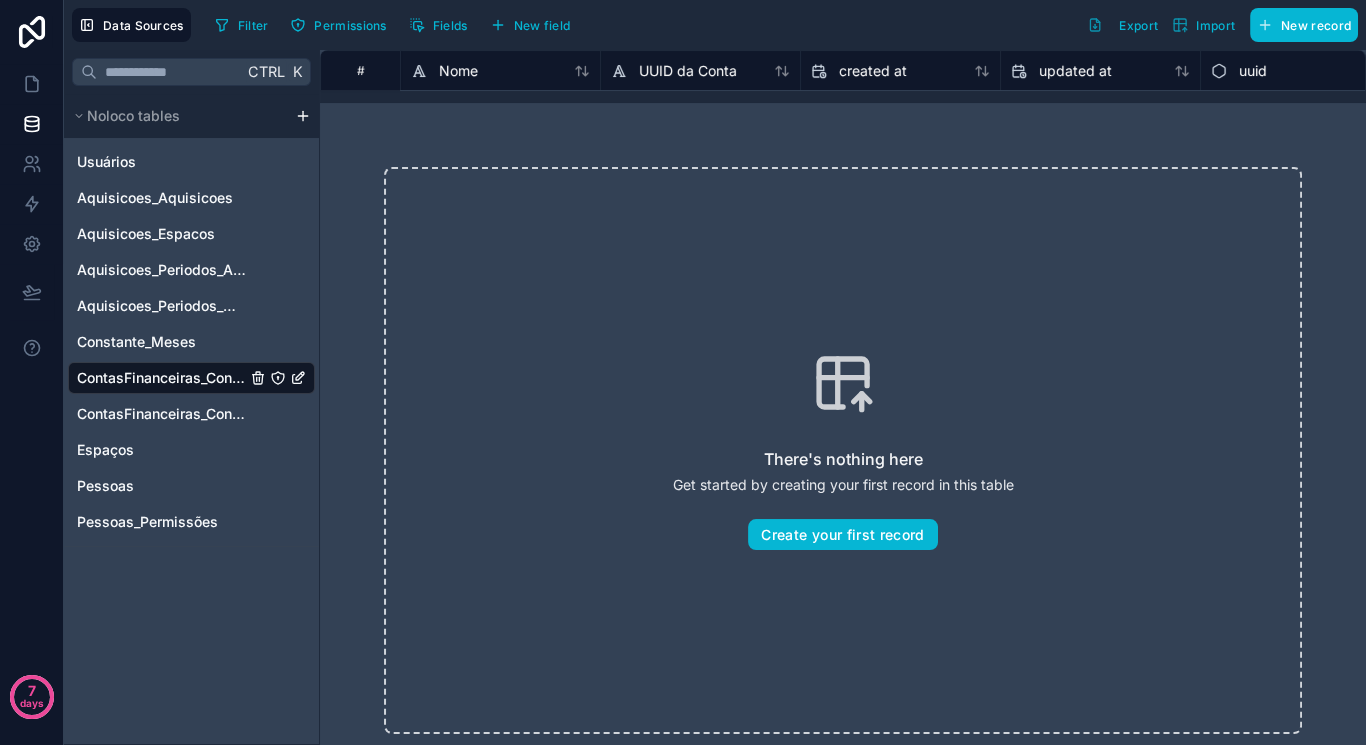 click on "Data Sources Filter Permissions Fields New field Export Import New record" at bounding box center (715, 25) 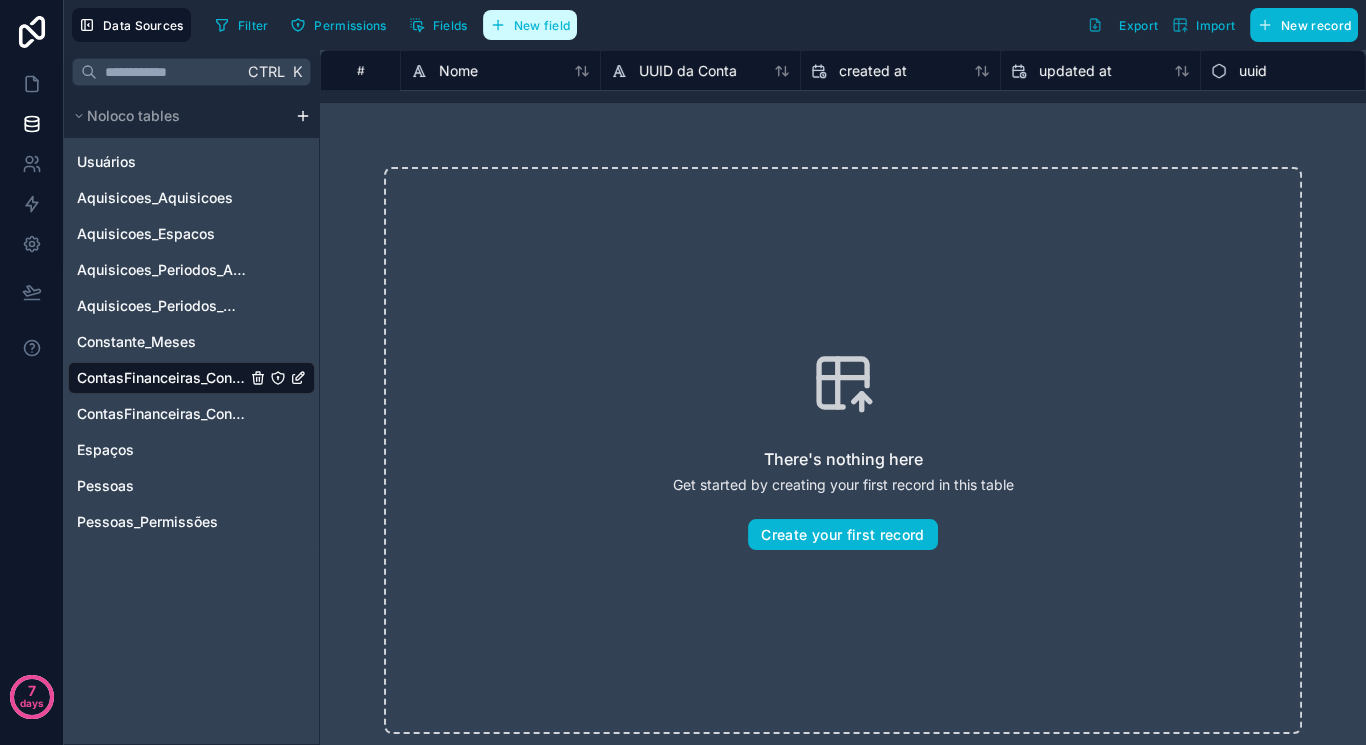 click on "New field" at bounding box center (530, 25) 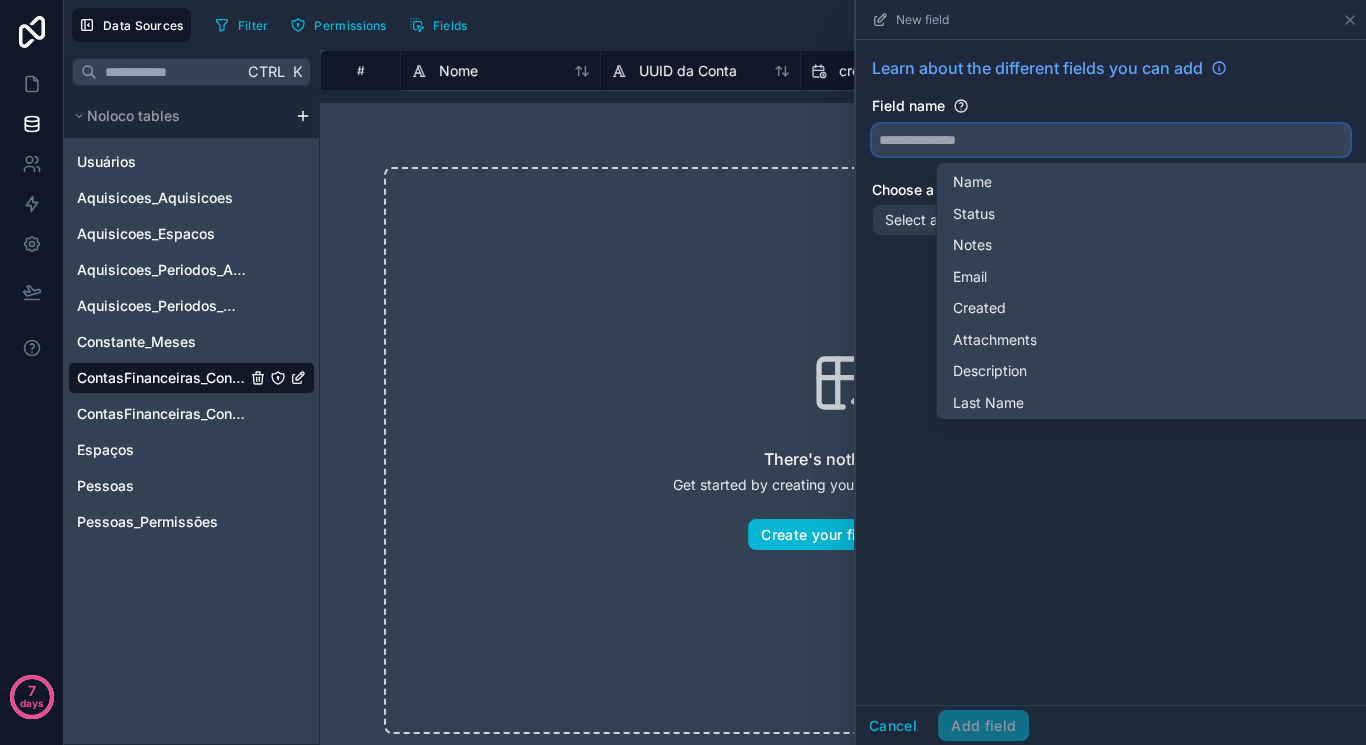 click at bounding box center (1111, 140) 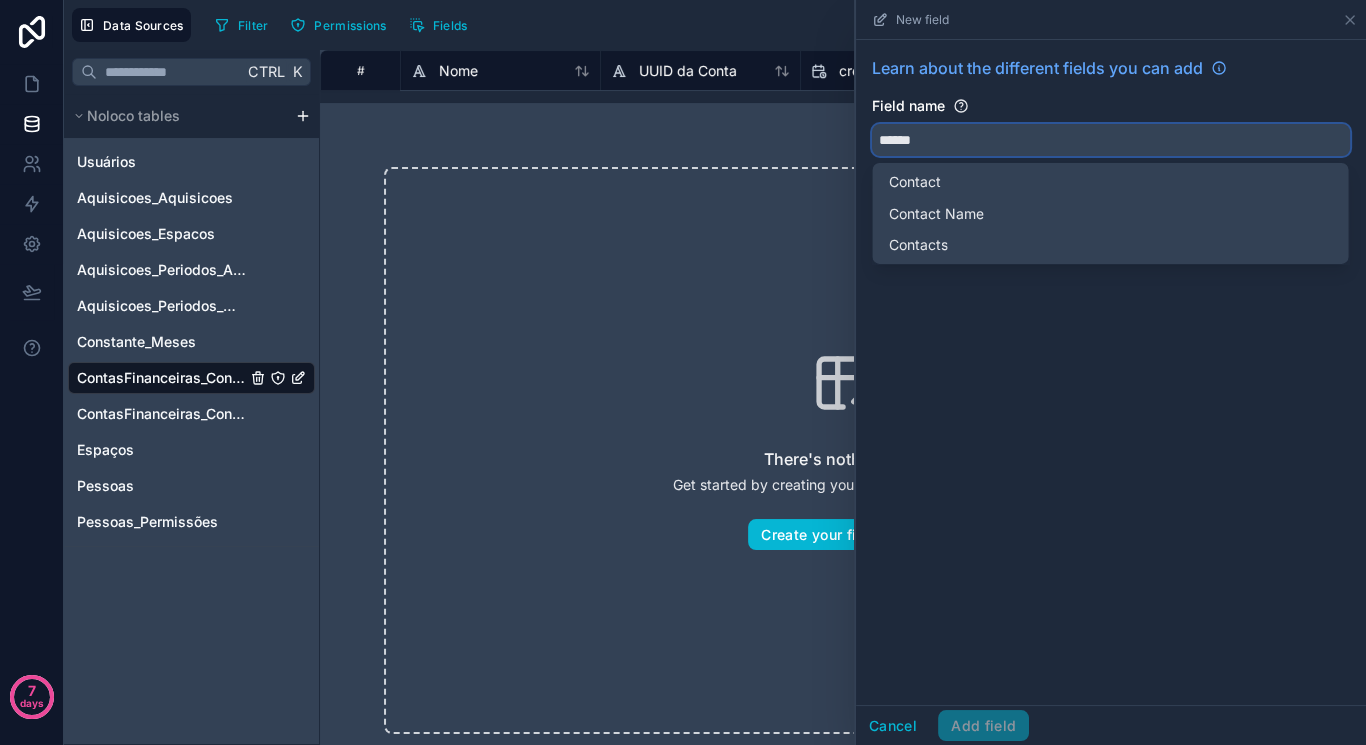 click on "*****" at bounding box center [1111, 140] 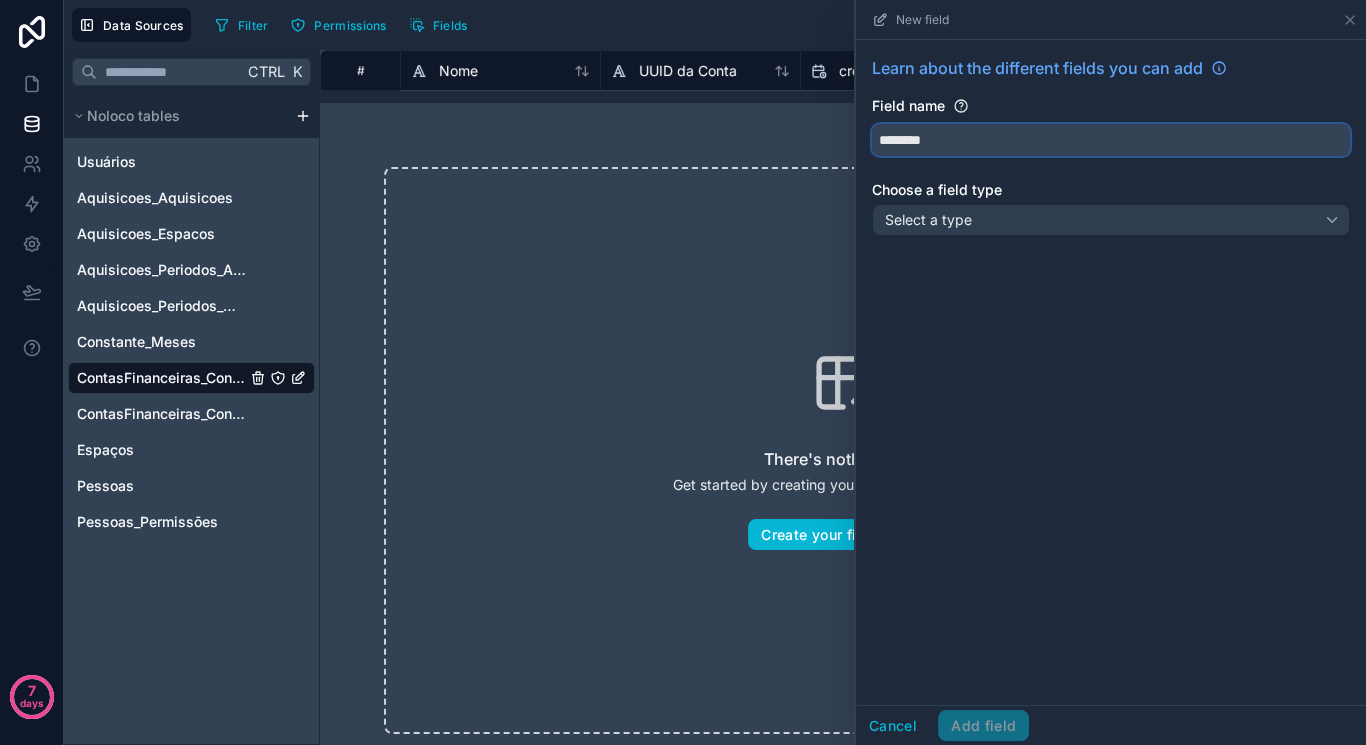 type on "********" 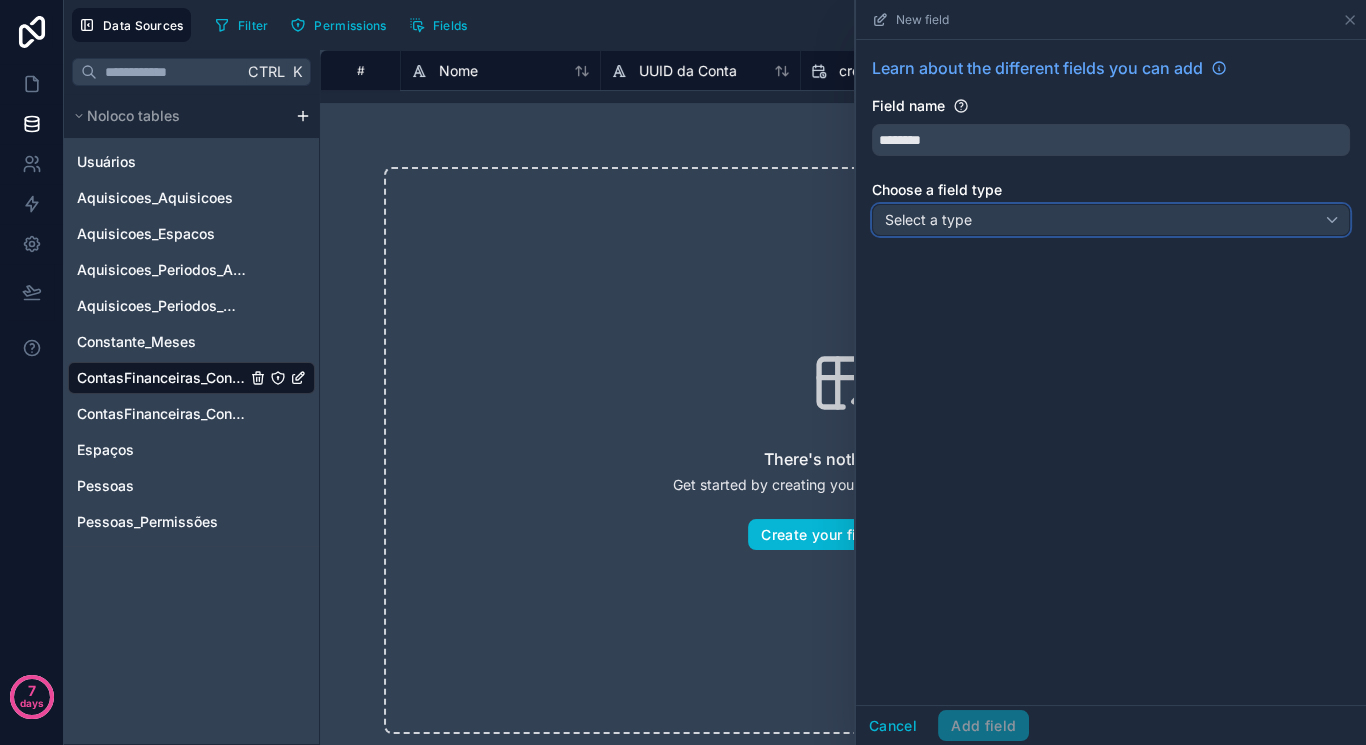 click on "Select a type" at bounding box center (1111, 220) 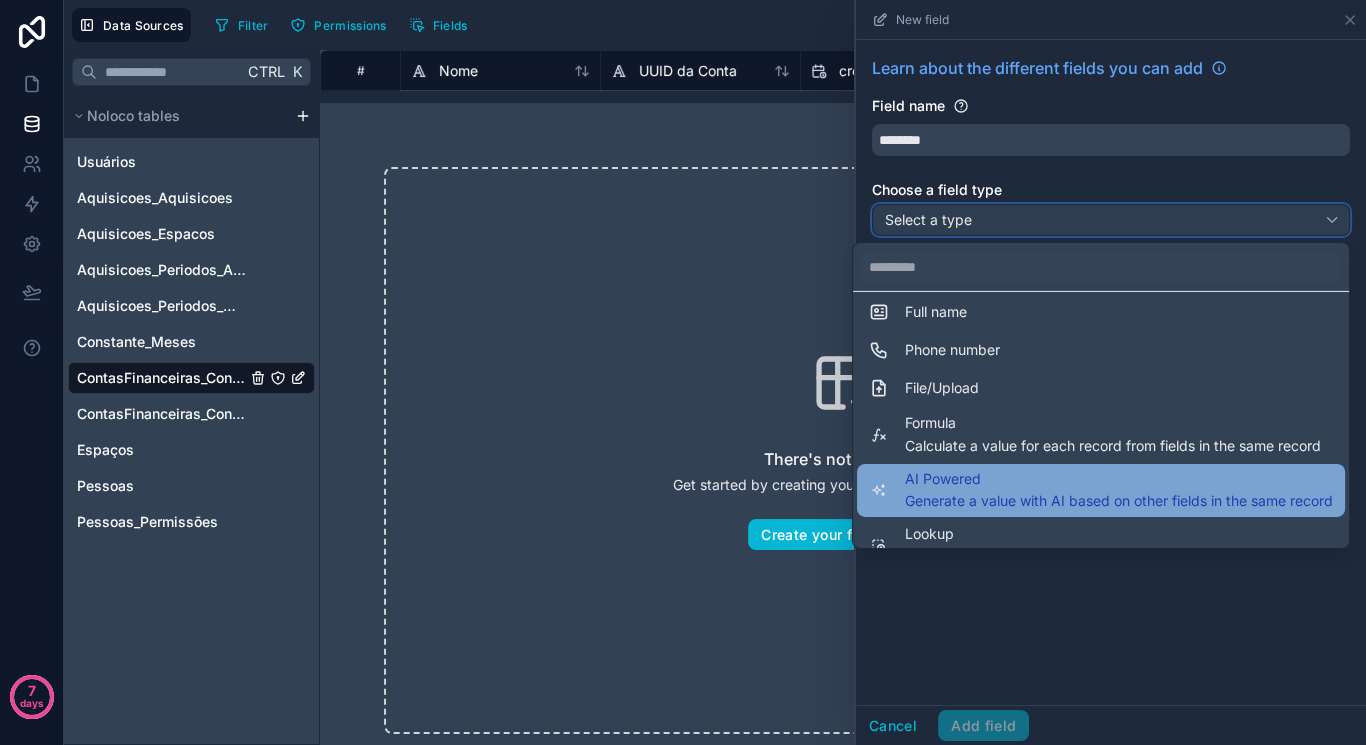 scroll, scrollTop: 387, scrollLeft: 0, axis: vertical 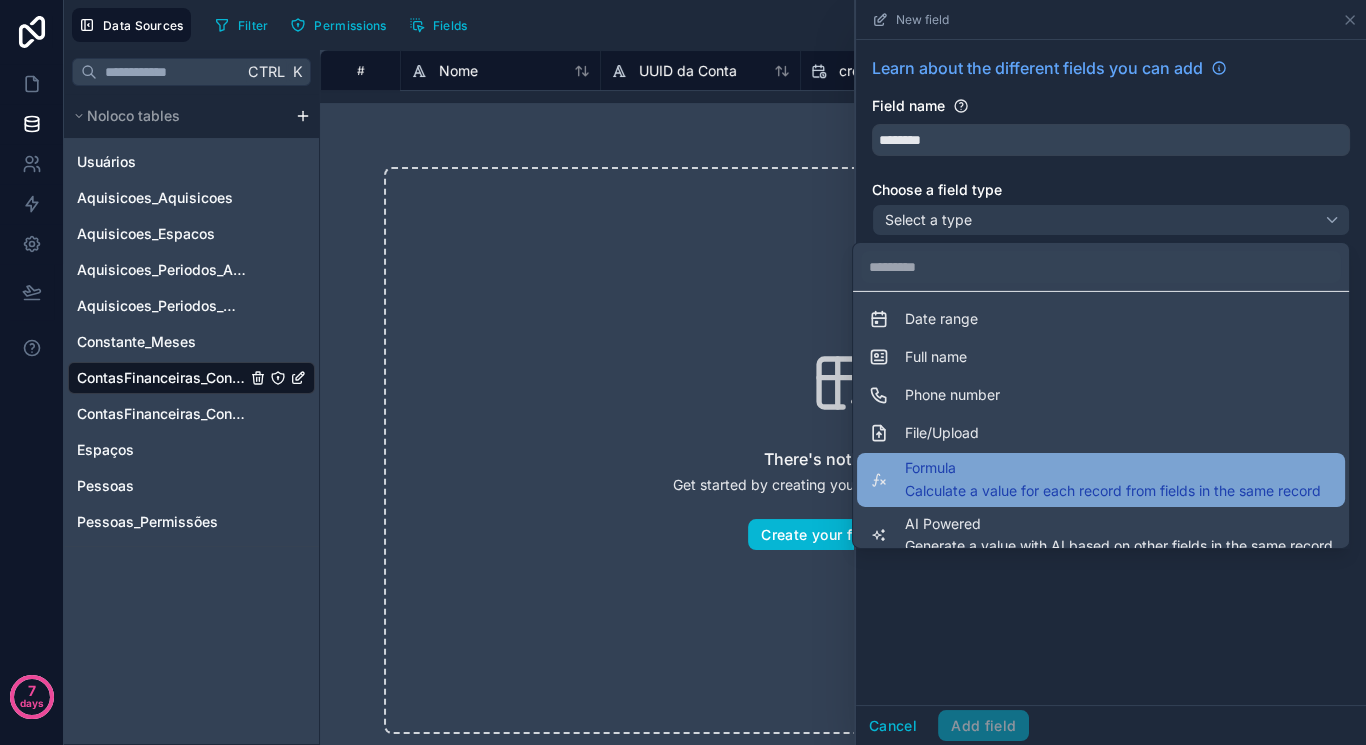 click on "Formula" at bounding box center [1113, 468] 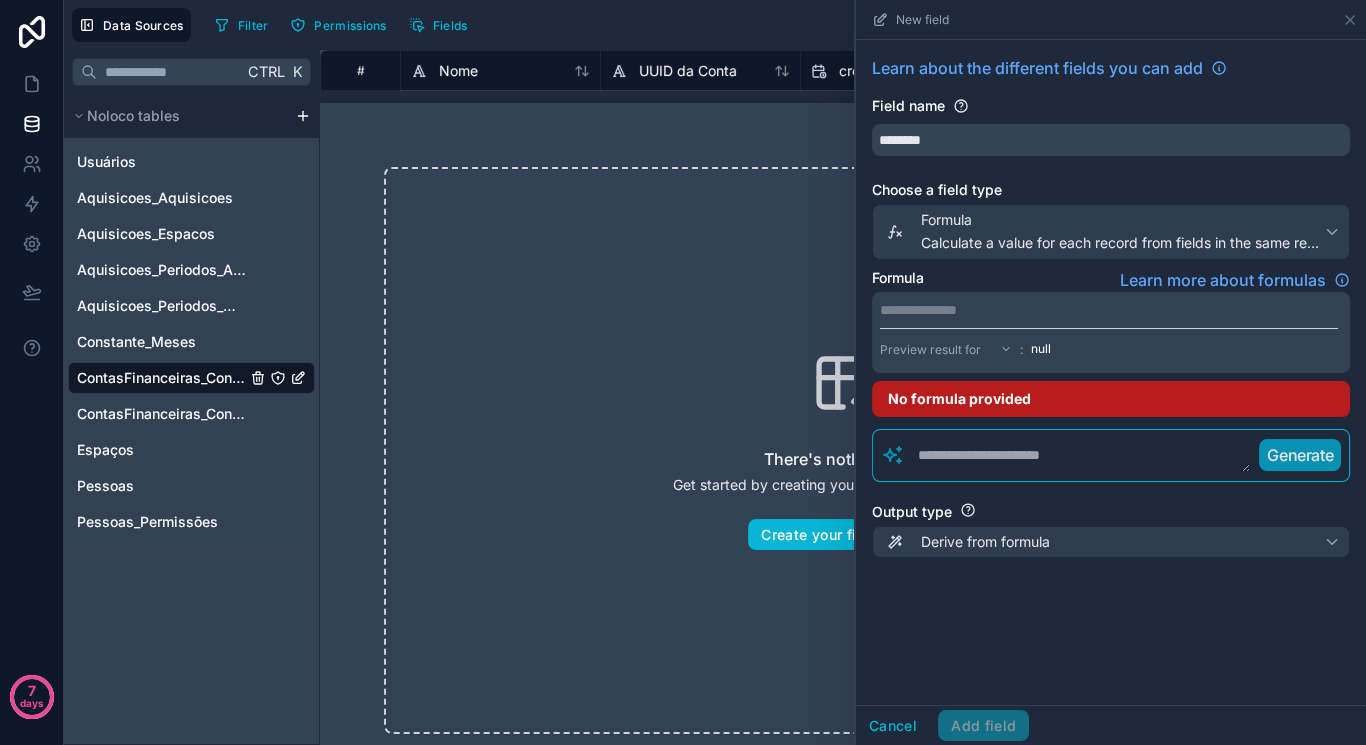 click on "**********" at bounding box center (1109, 310) 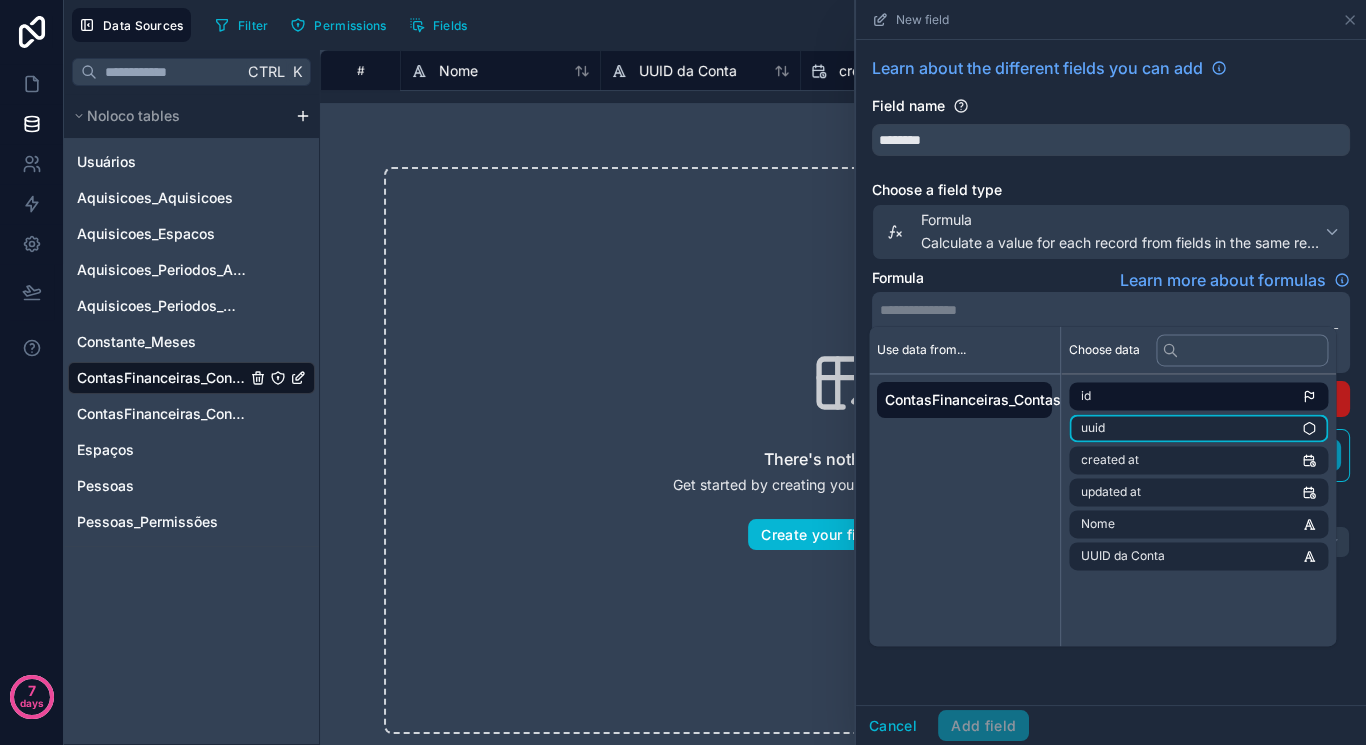 click on "id uuid created at updated at Nome UUID da Conta" at bounding box center [1198, 476] 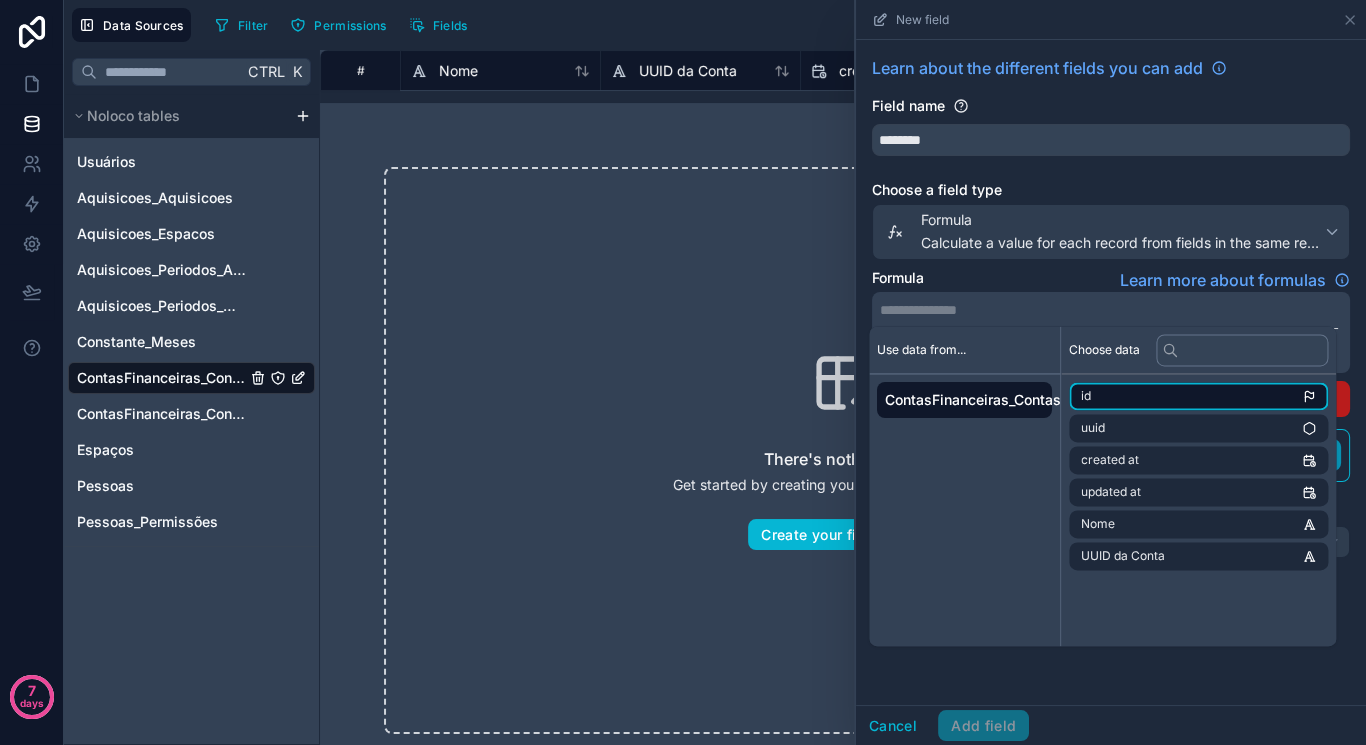click on "id" at bounding box center [1198, 396] 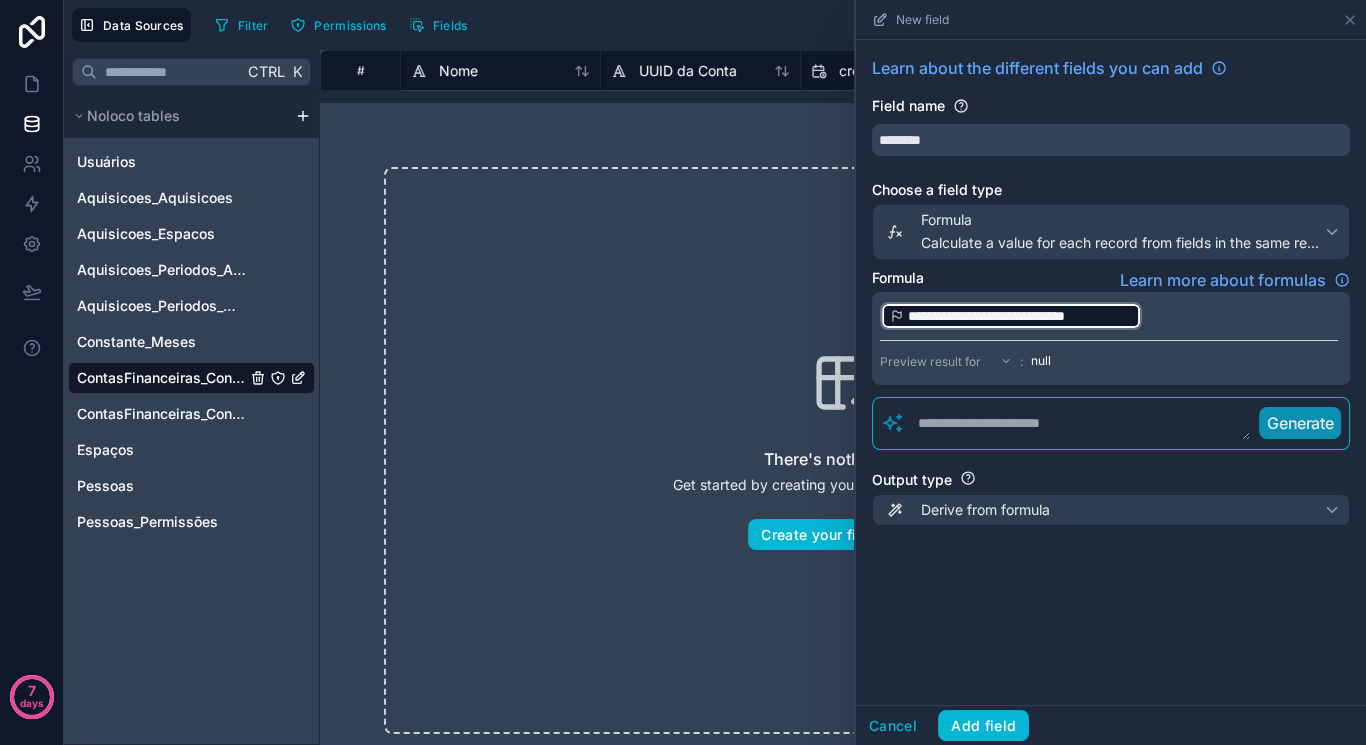 click on "**********" at bounding box center [1109, 316] 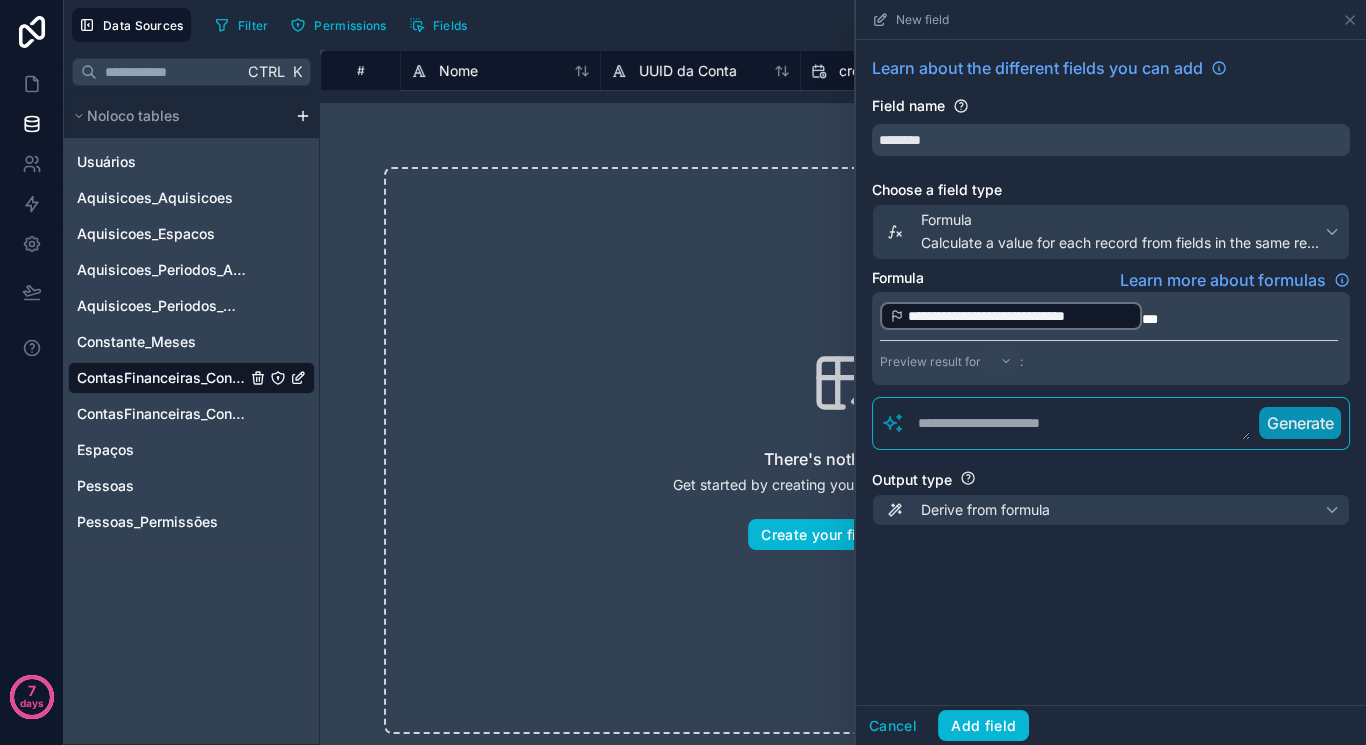 click on "Cancel Add field" at bounding box center [1111, 725] 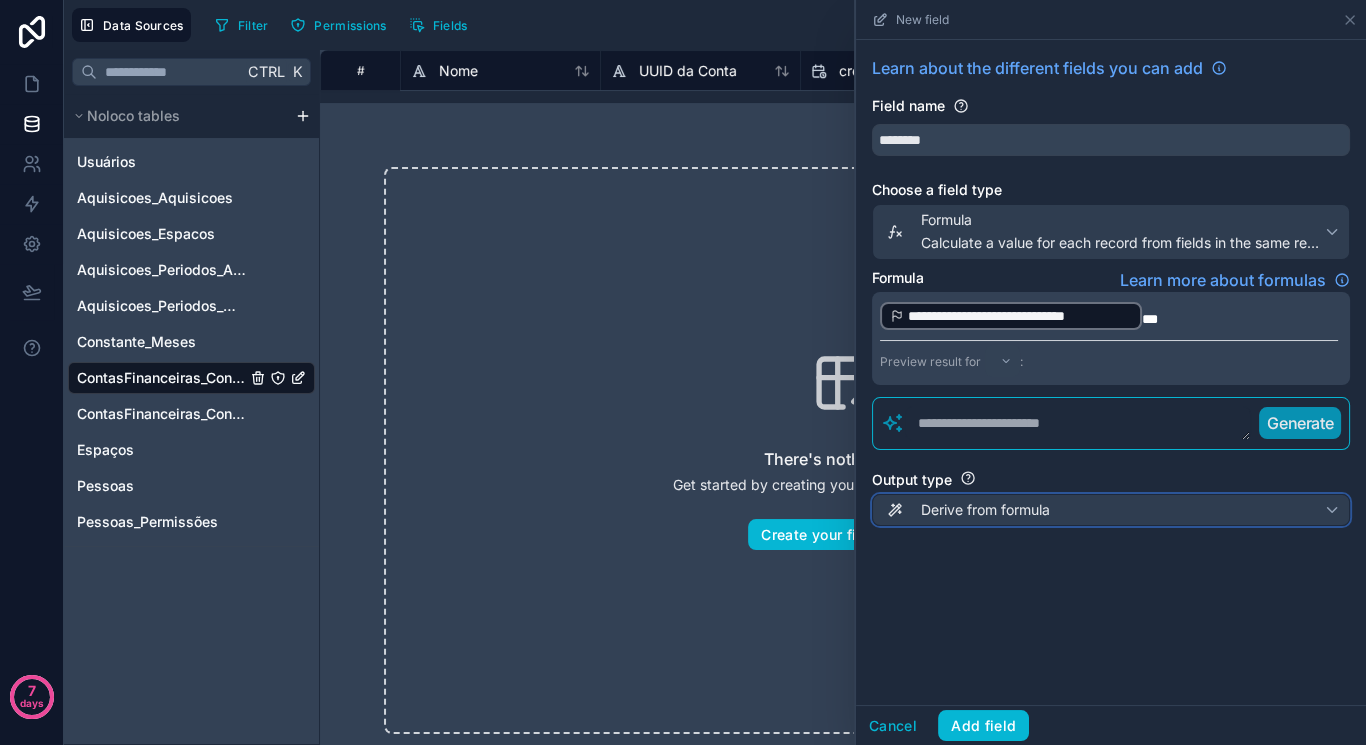 click on "Derive from formula" at bounding box center [1111, 510] 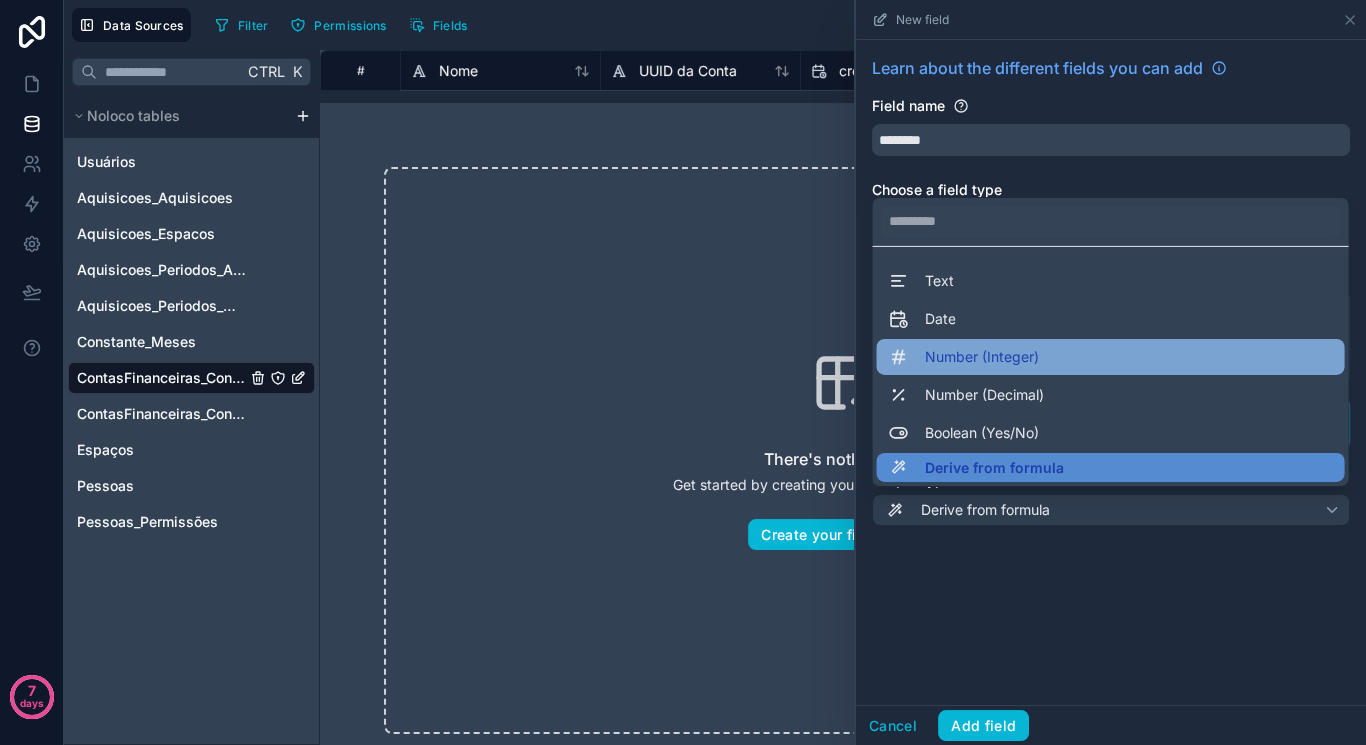 click on "Number (Integer)" at bounding box center (981, 357) 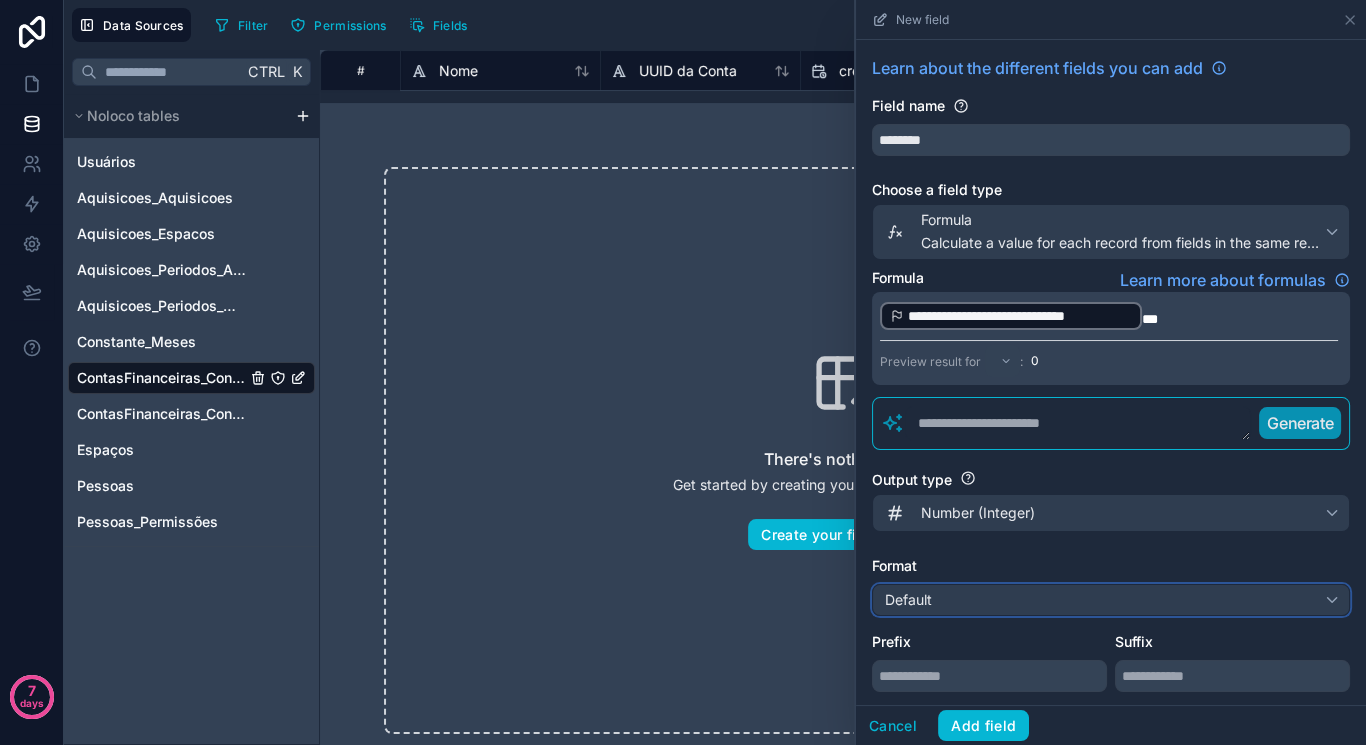 click on "Default" at bounding box center (908, 599) 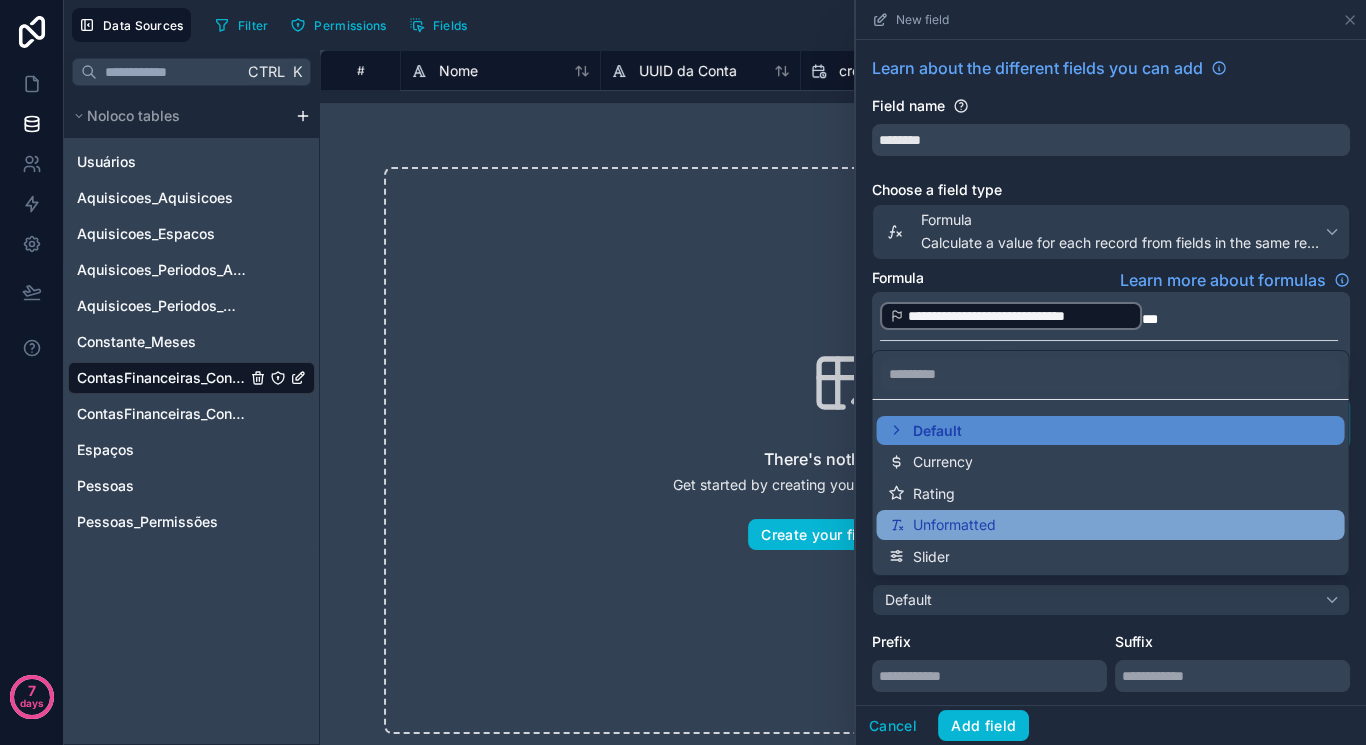 click on "Unformatted" at bounding box center [953, 525] 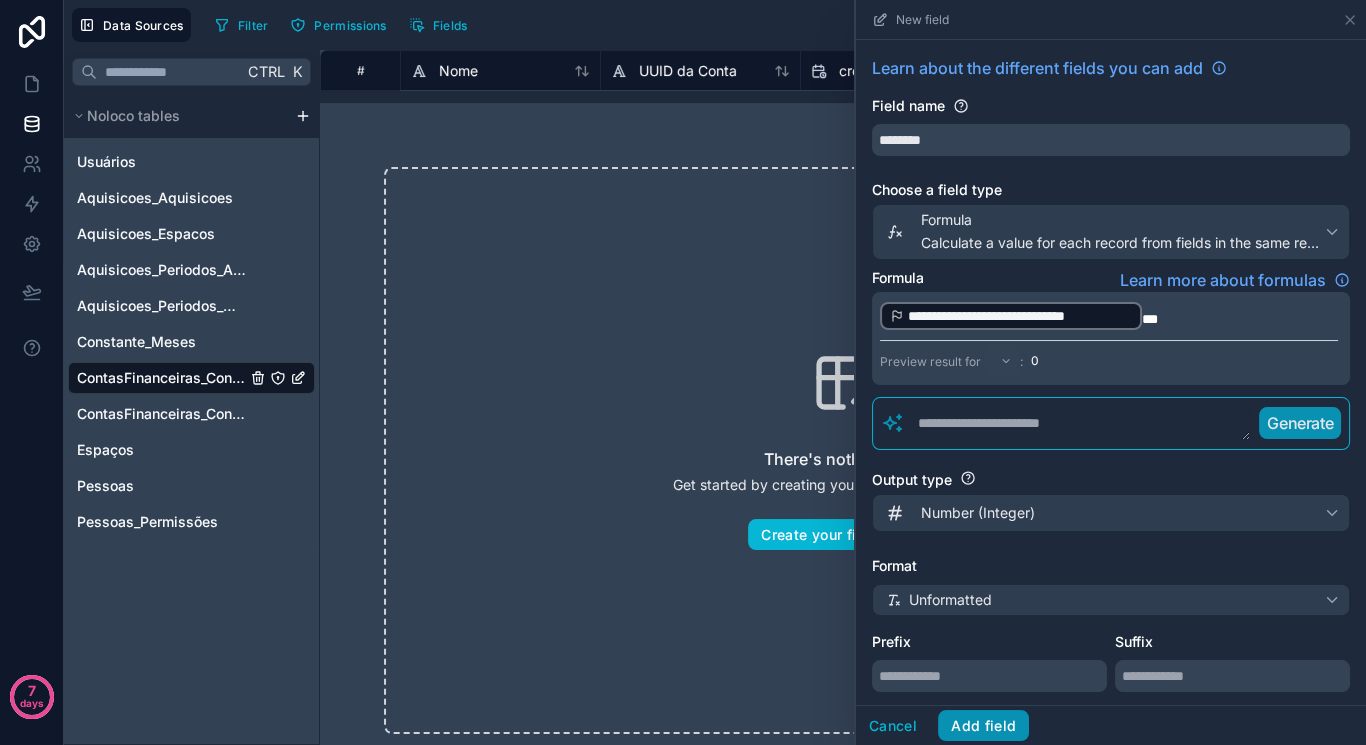 click on "Add field" at bounding box center (983, 726) 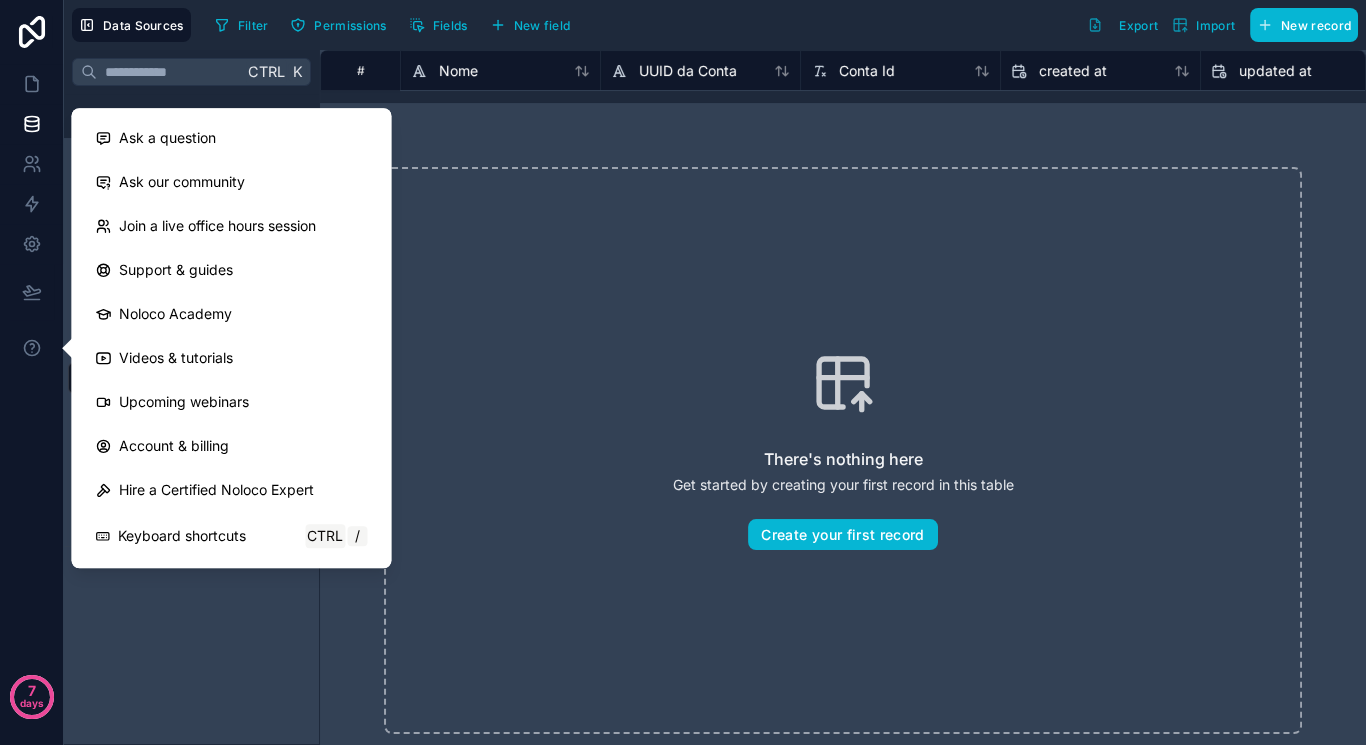 click on "There's nothing here Get started by creating your first record in this table Create your first record" at bounding box center (843, 450) 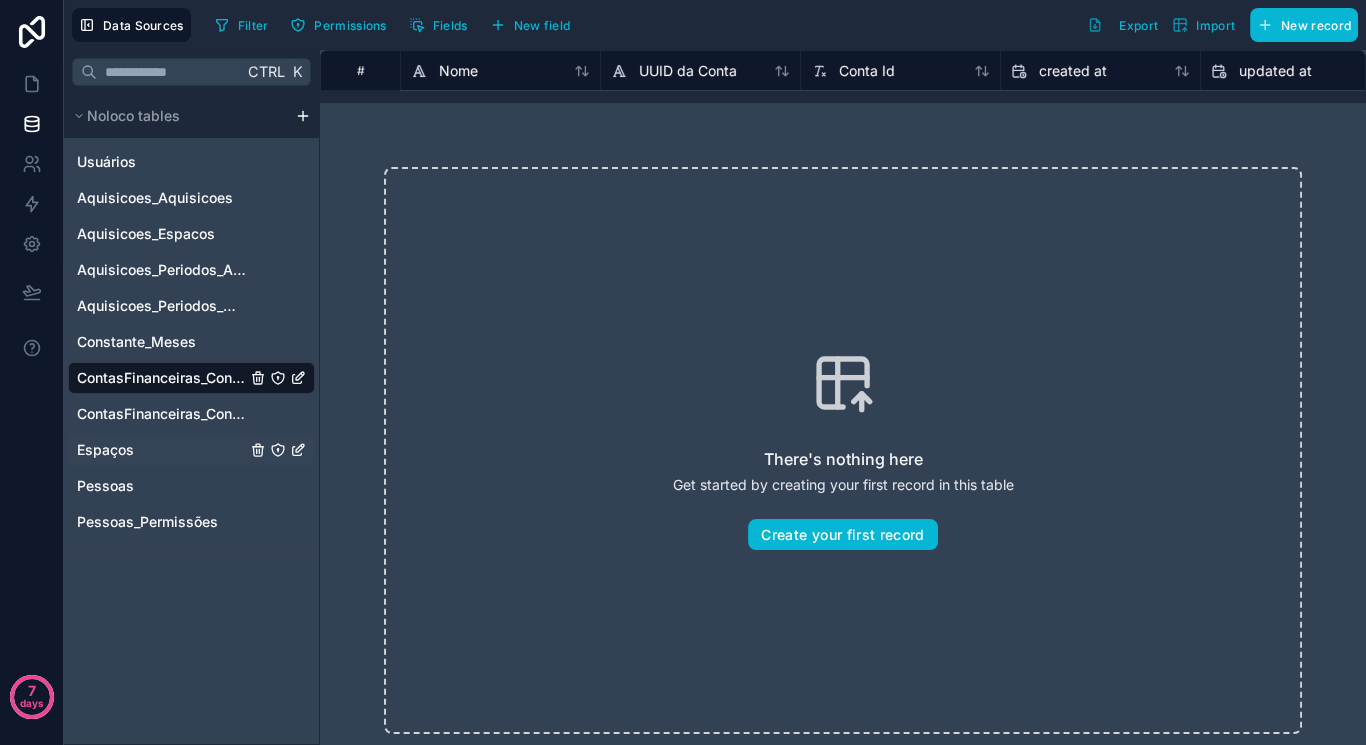 click on "Espaços" at bounding box center (105, 450) 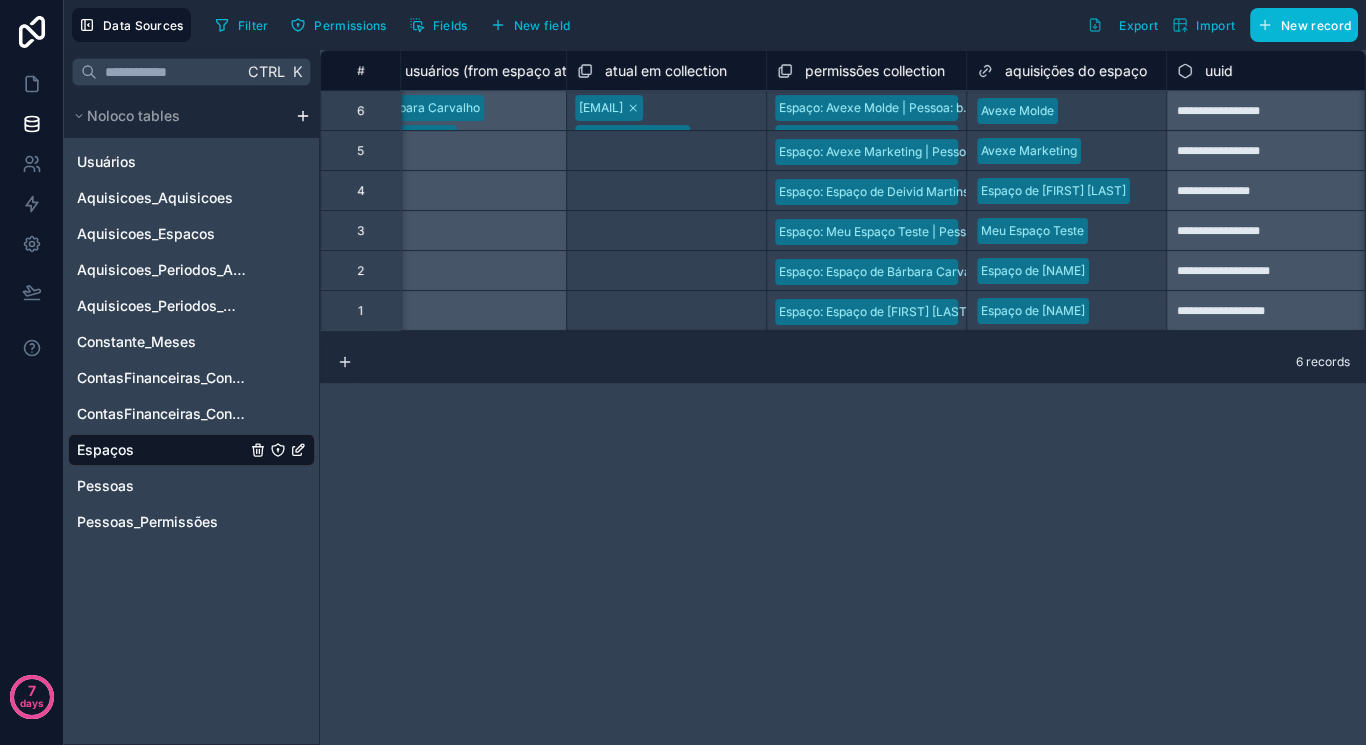 scroll, scrollTop: 0, scrollLeft: 0, axis: both 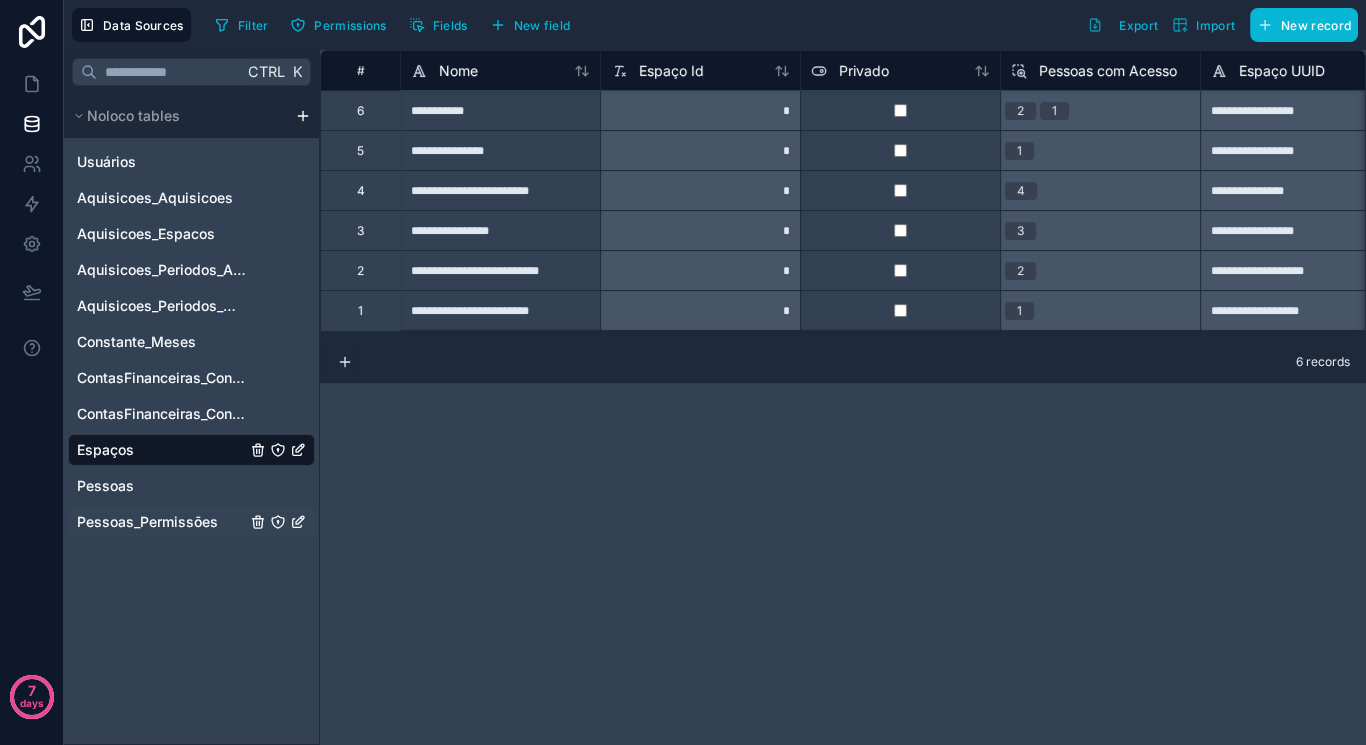 click on "Pessoas_Permissões" at bounding box center (147, 522) 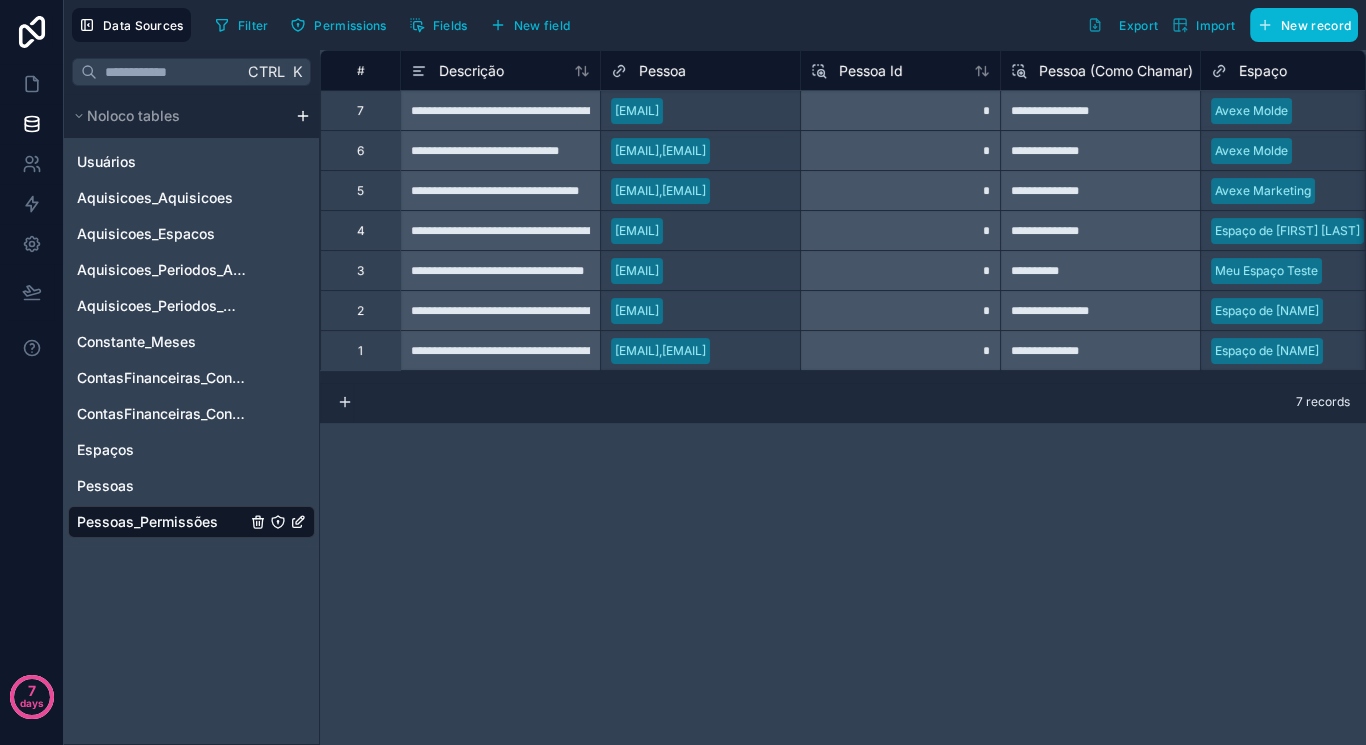 click 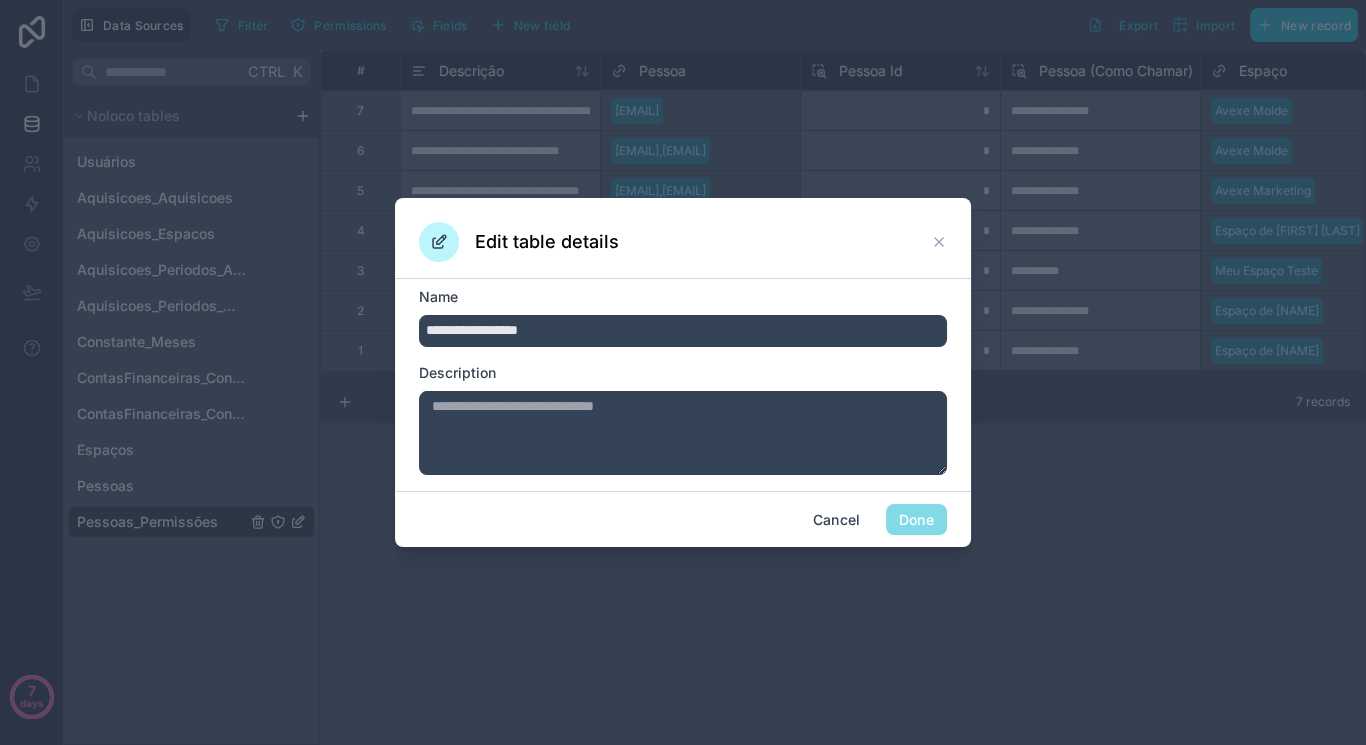 click on "**********" at bounding box center [683, 331] 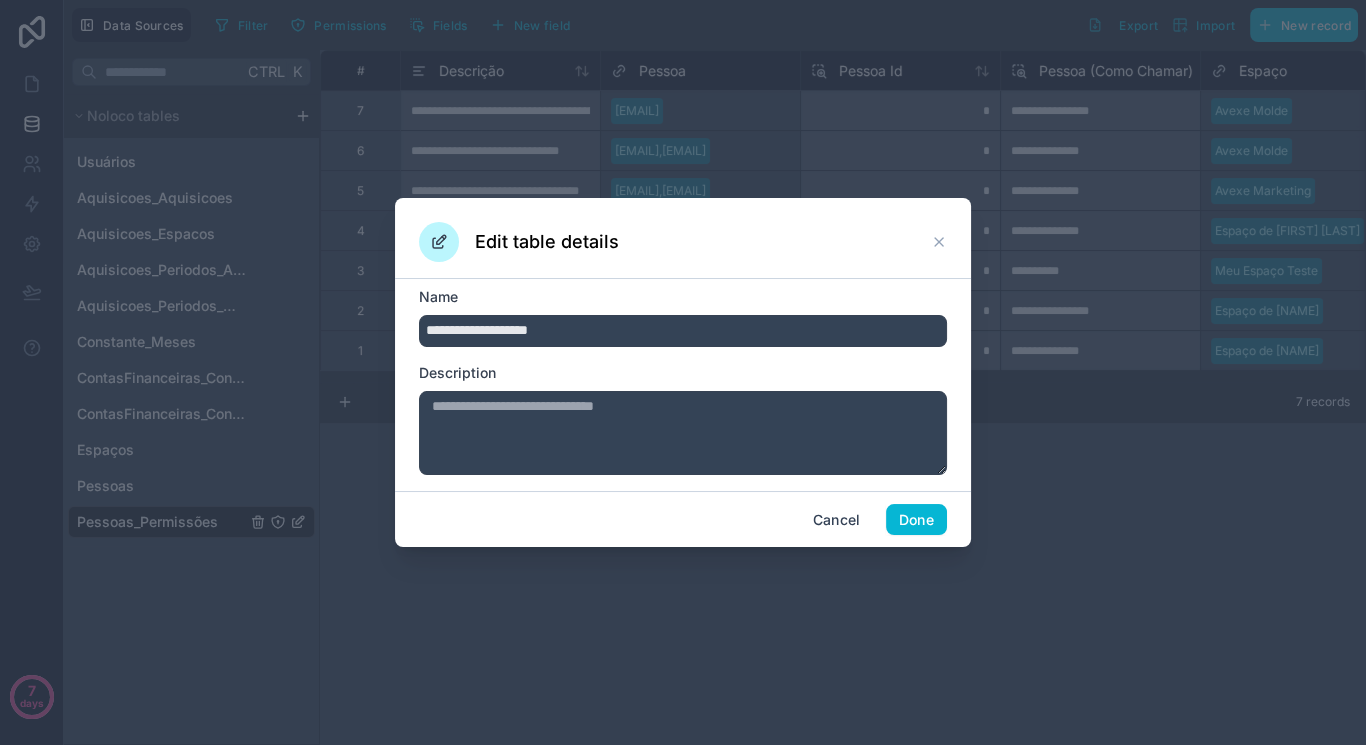 type on "**********" 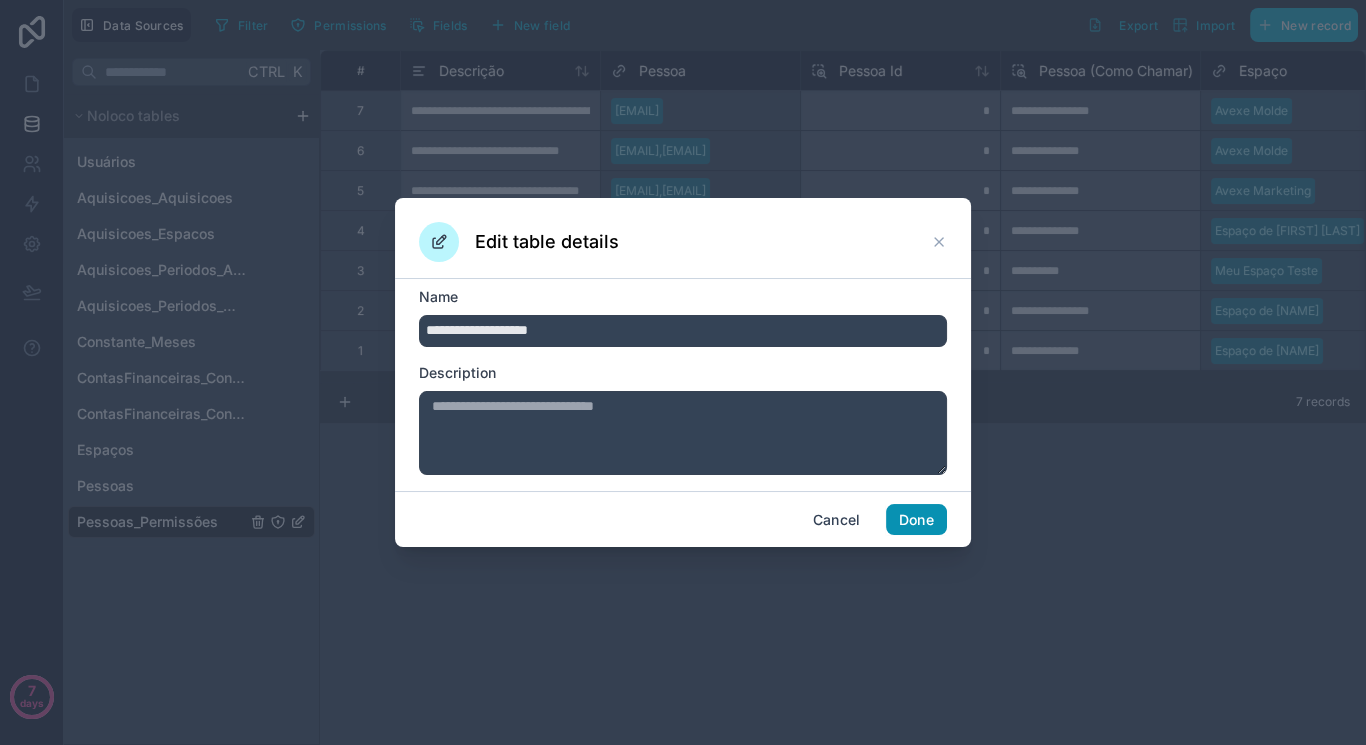 click on "Done" at bounding box center (916, 520) 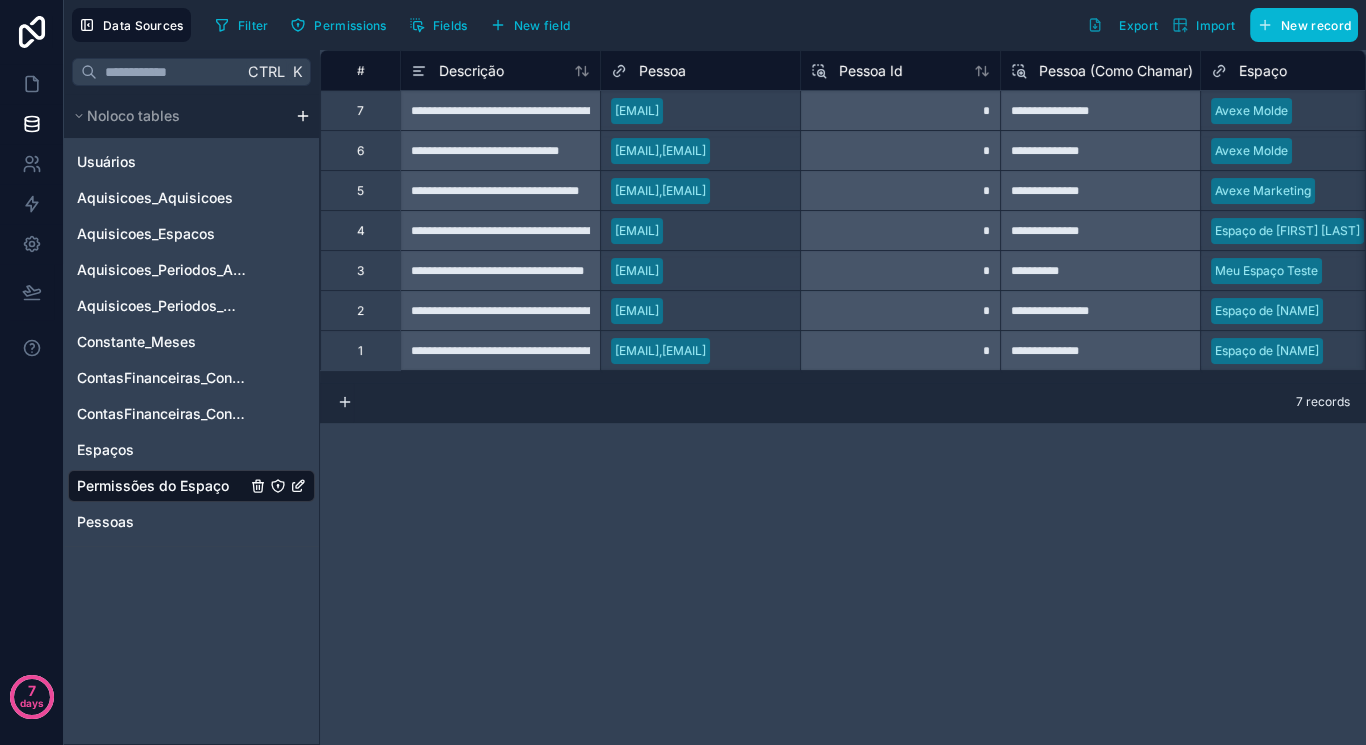 click on "**********" at bounding box center (843, 397) 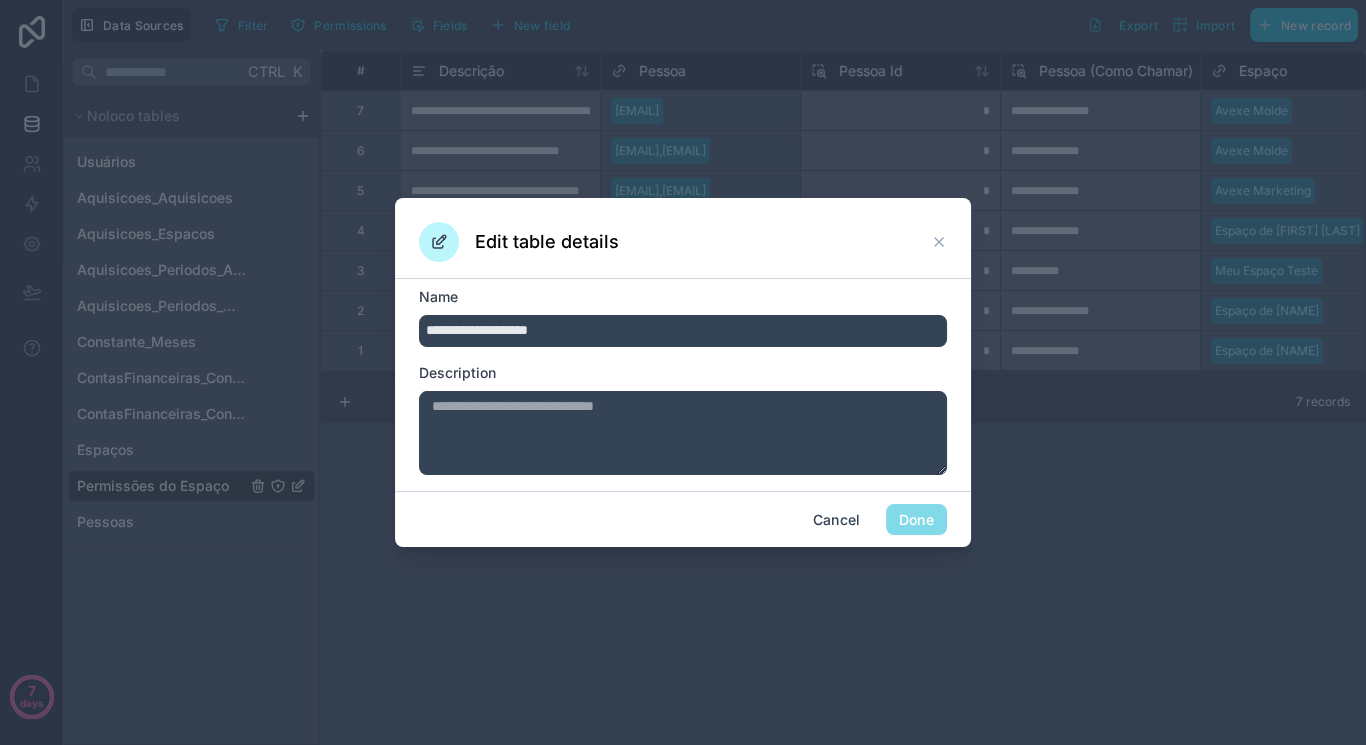 click on "**********" at bounding box center (683, 331) 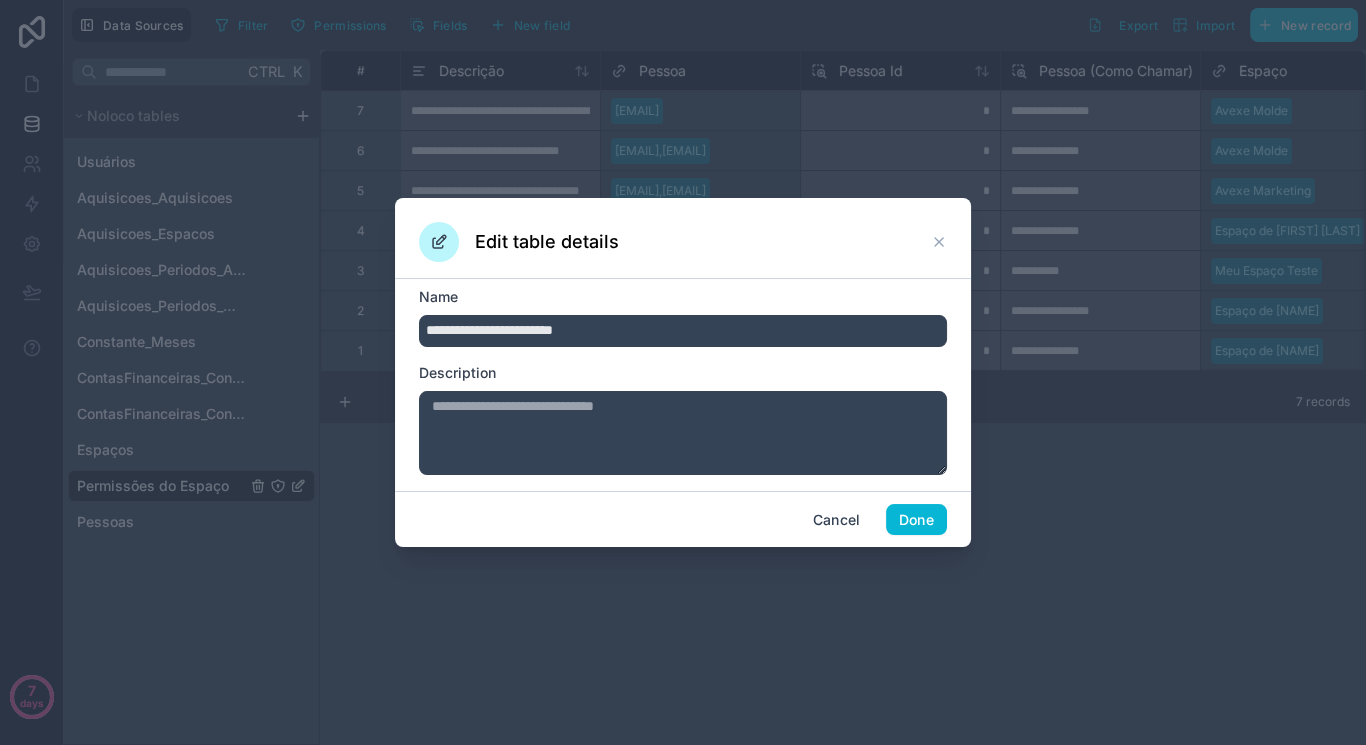 click on "**********" at bounding box center (683, 331) 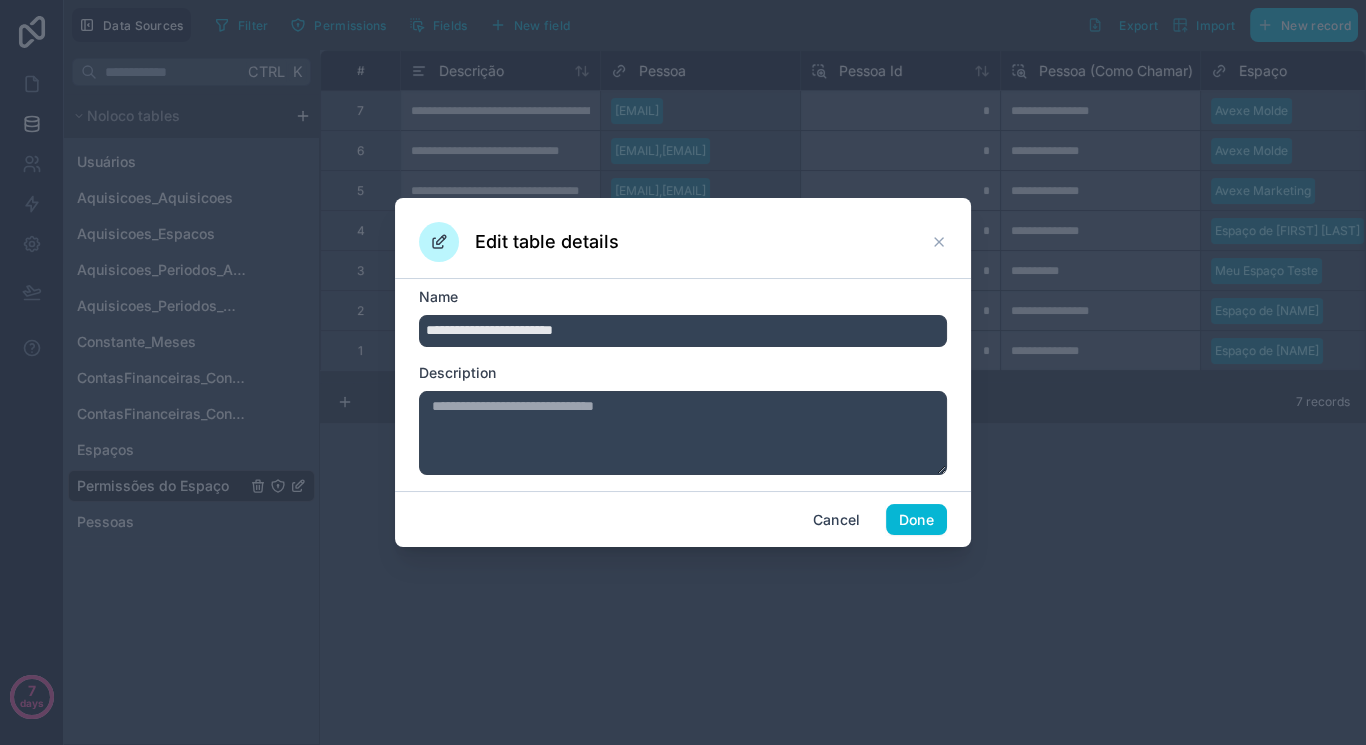 click on "**********" at bounding box center (683, 331) 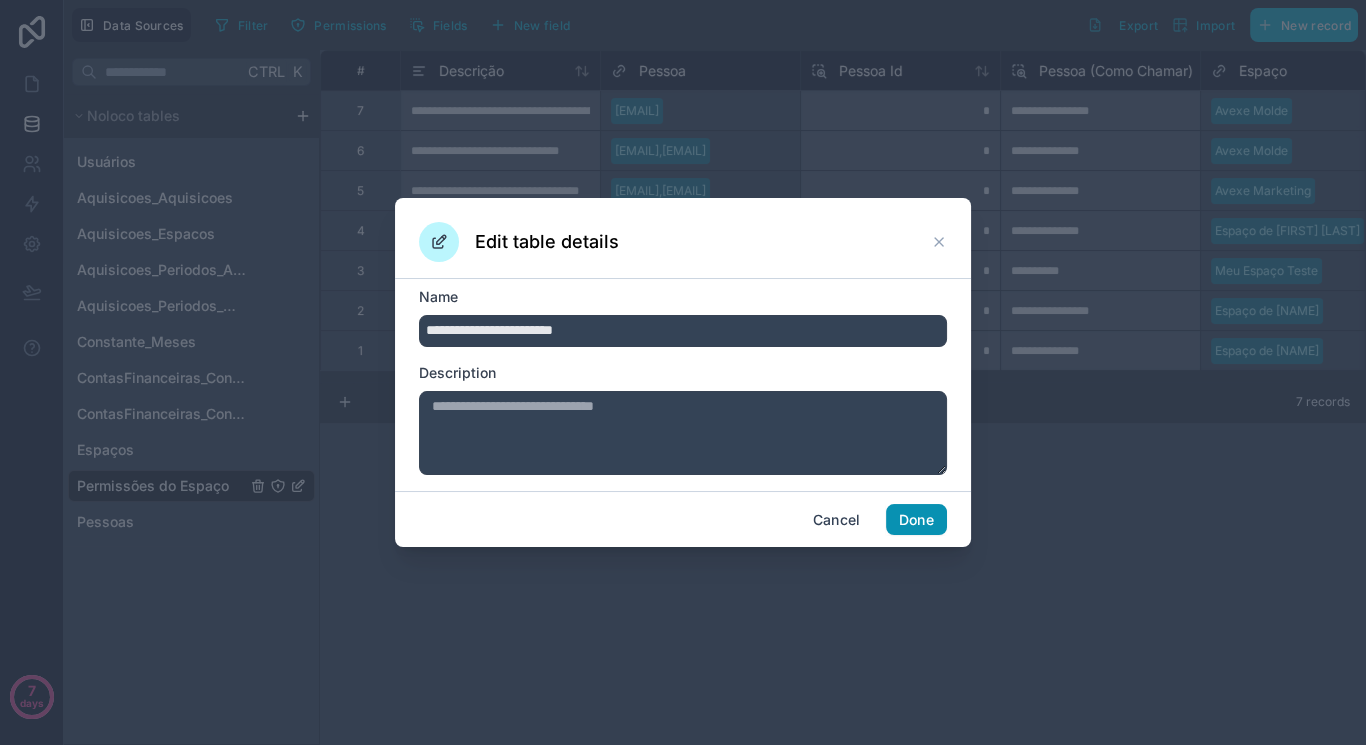 type on "**********" 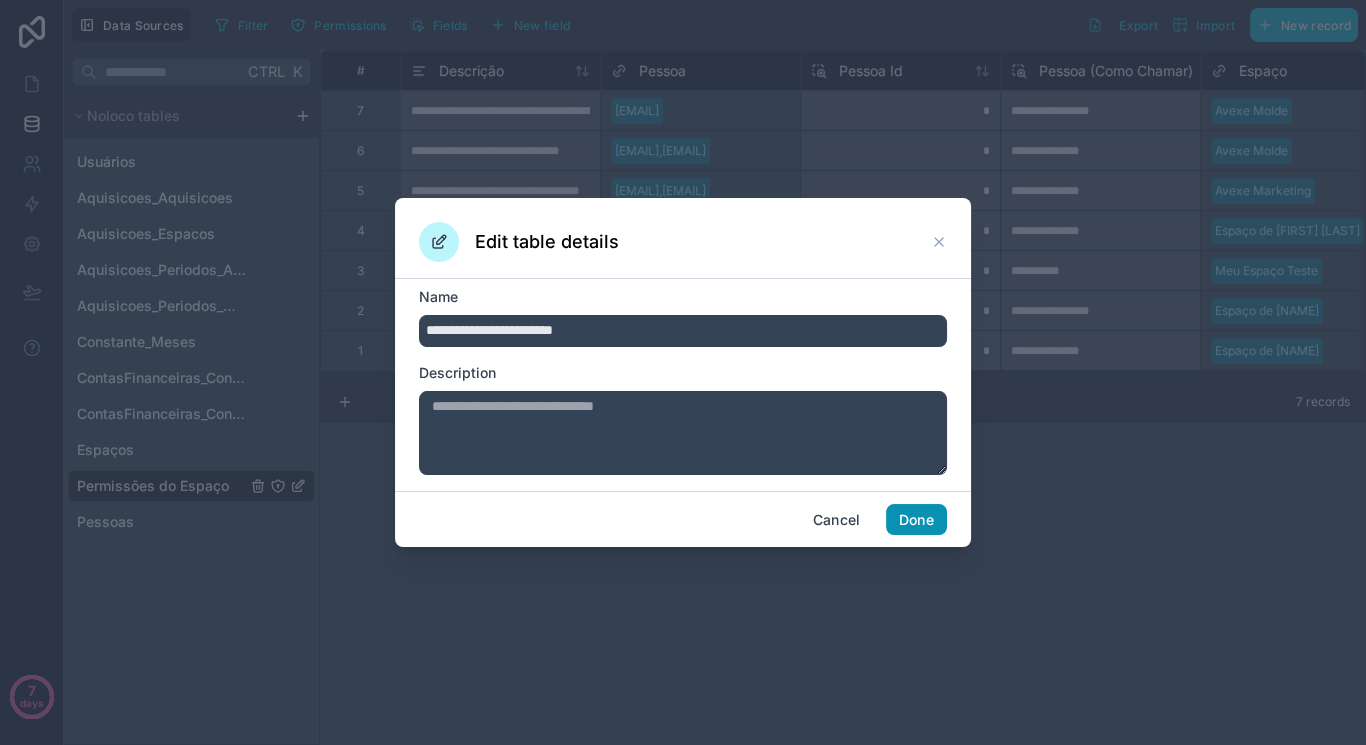 click on "Done" at bounding box center (916, 520) 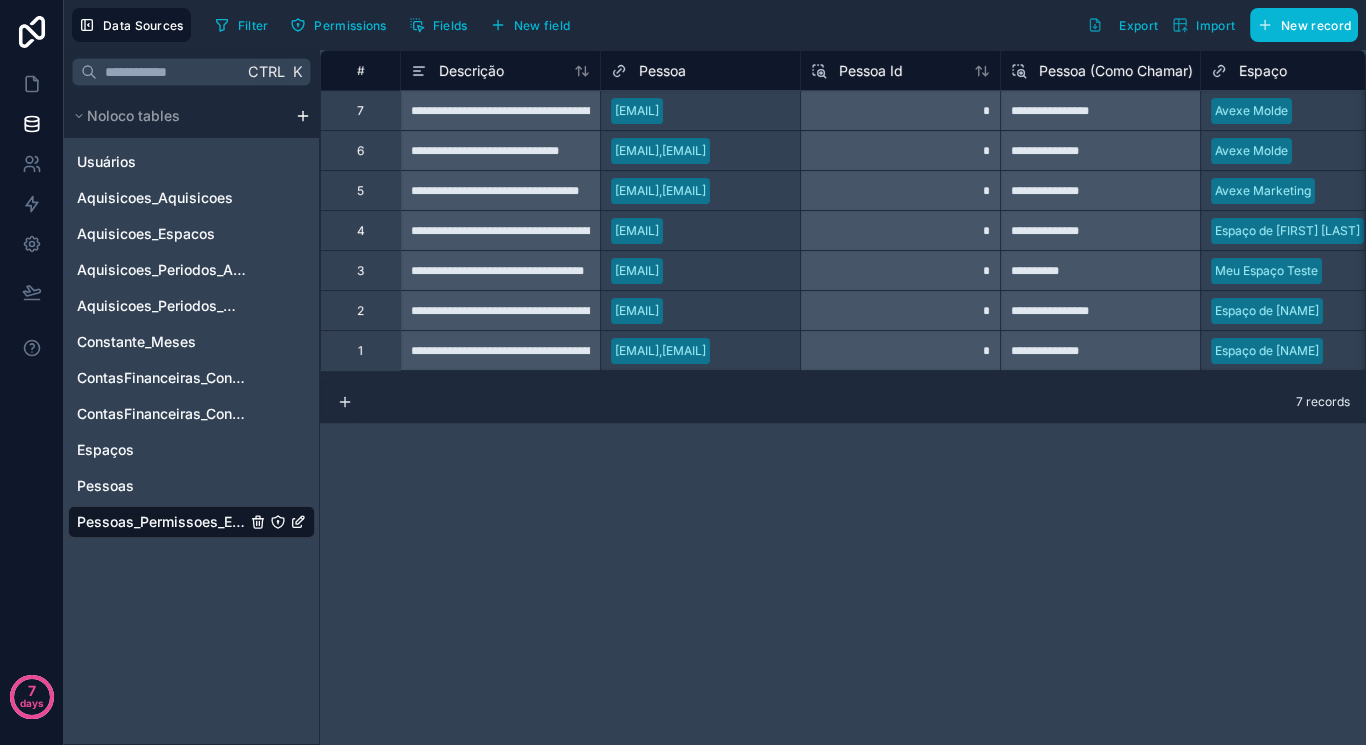 click on "**********" at bounding box center (843, 397) 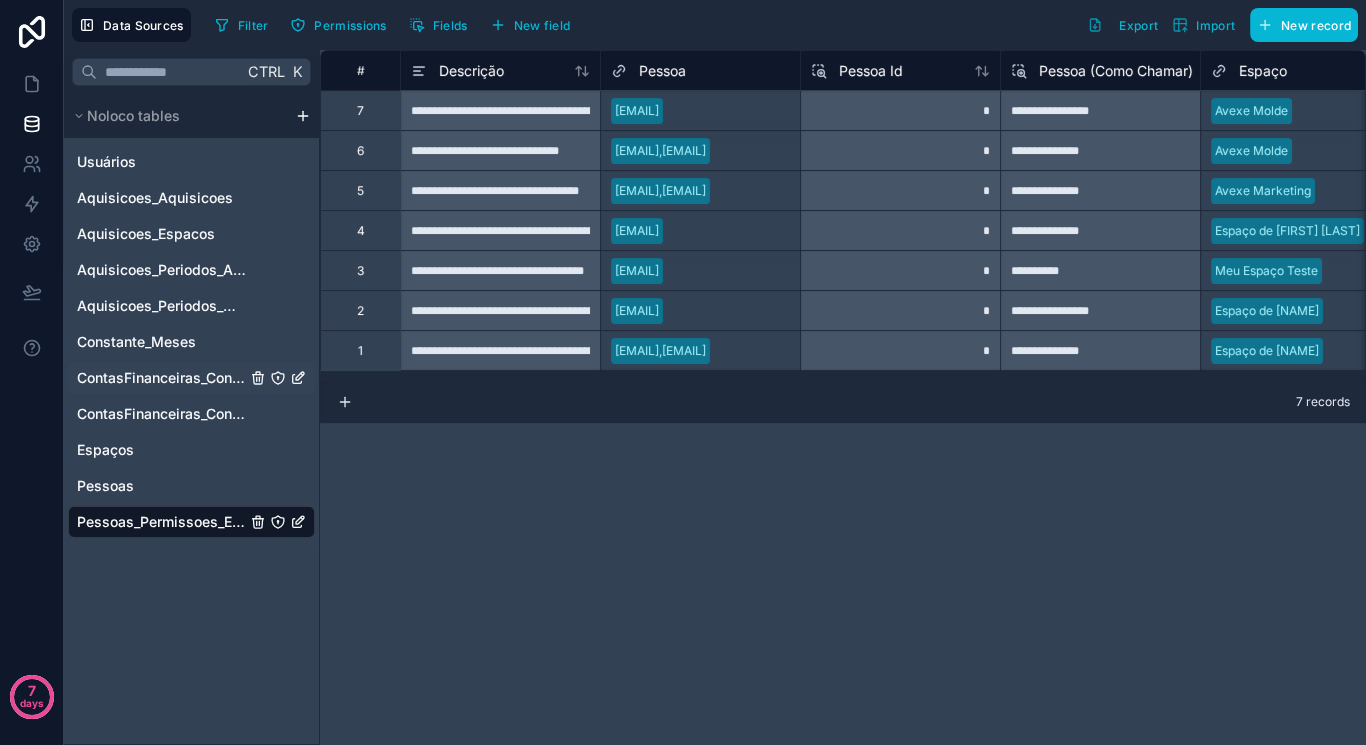 click on "ContasFinanceiras_ContasCredito" at bounding box center [161, 378] 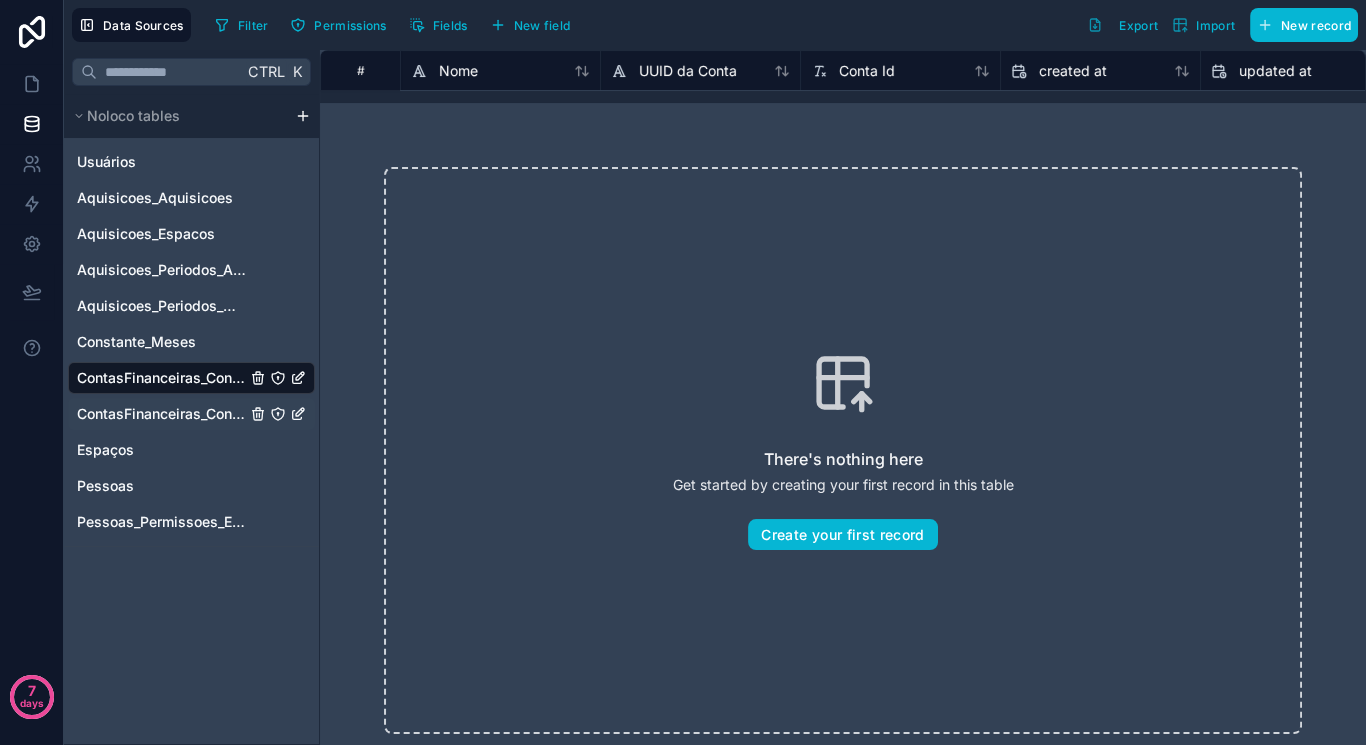 click on "ContasFinanceiras_ContasFinanceiras" at bounding box center [161, 414] 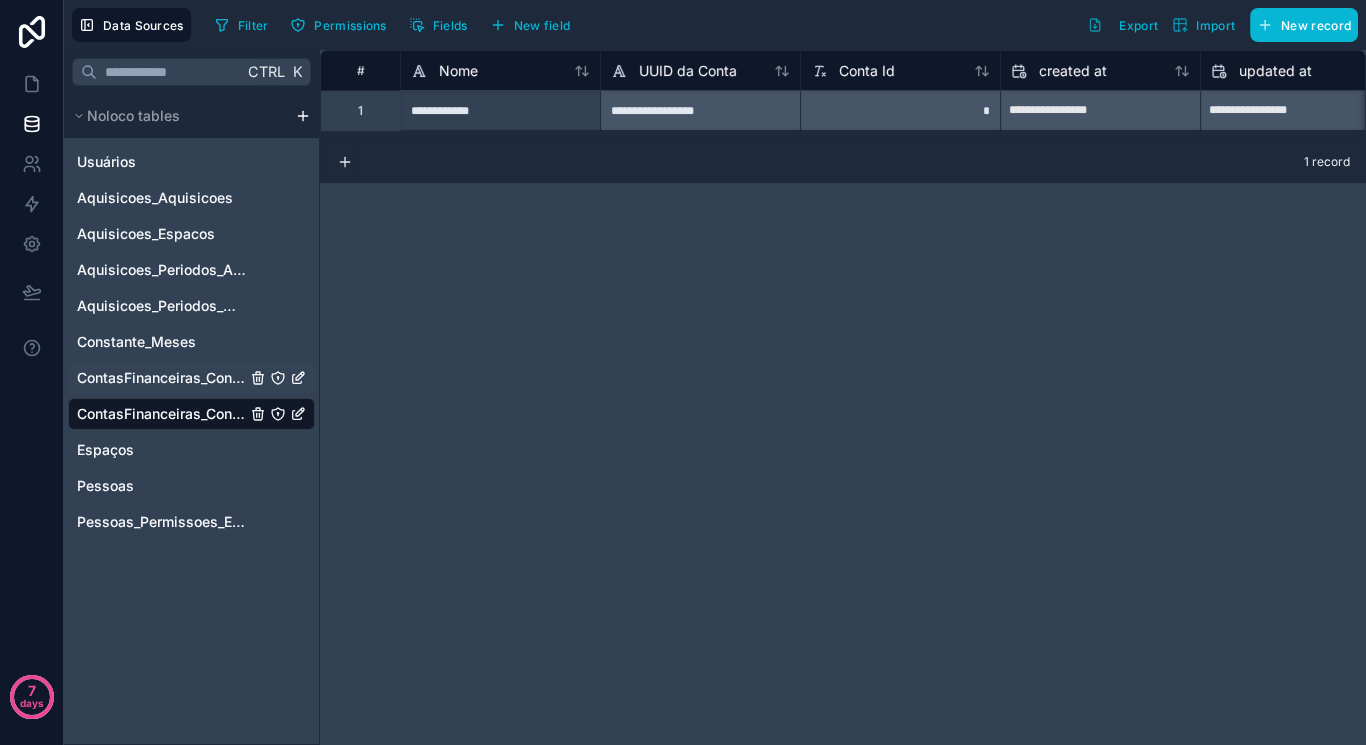 click on "ContasFinanceiras_ContasCredito" at bounding box center [191, 378] 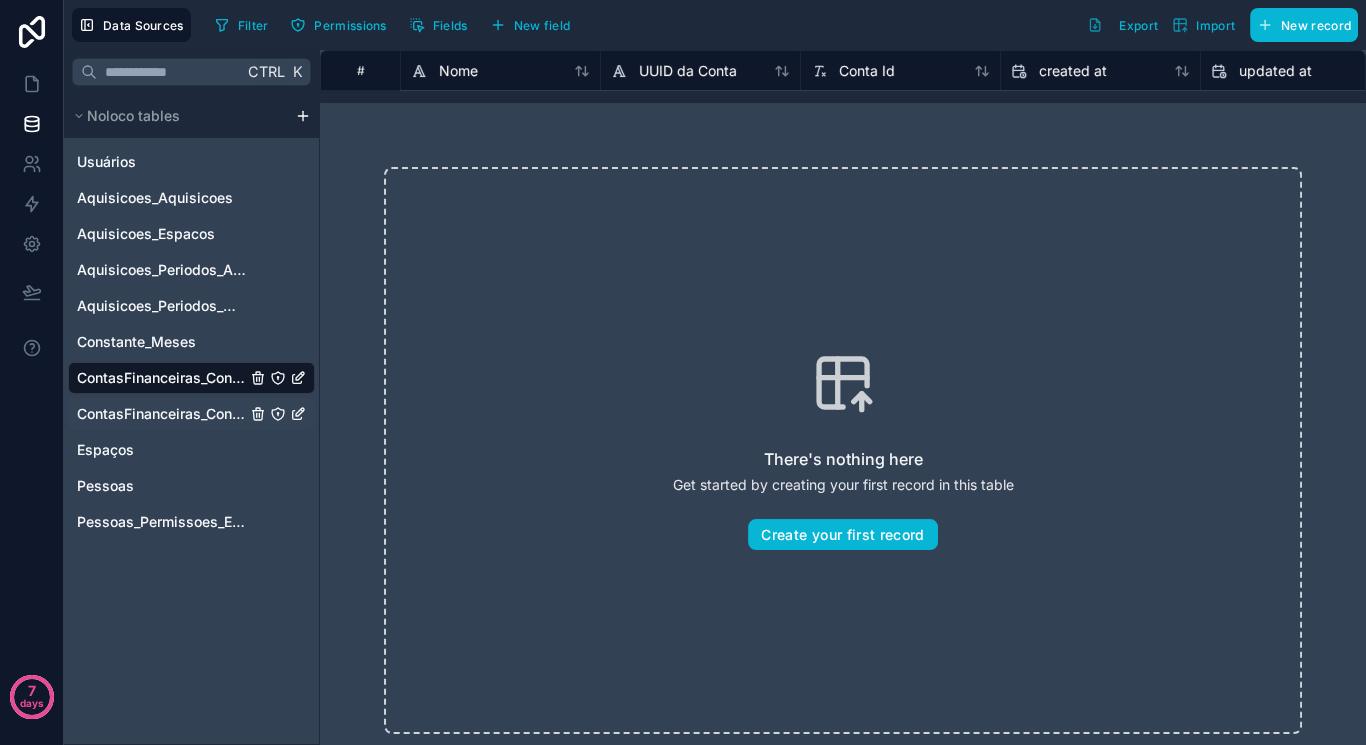 click on "ContasFinanceiras_ContasFinanceiras" at bounding box center (161, 414) 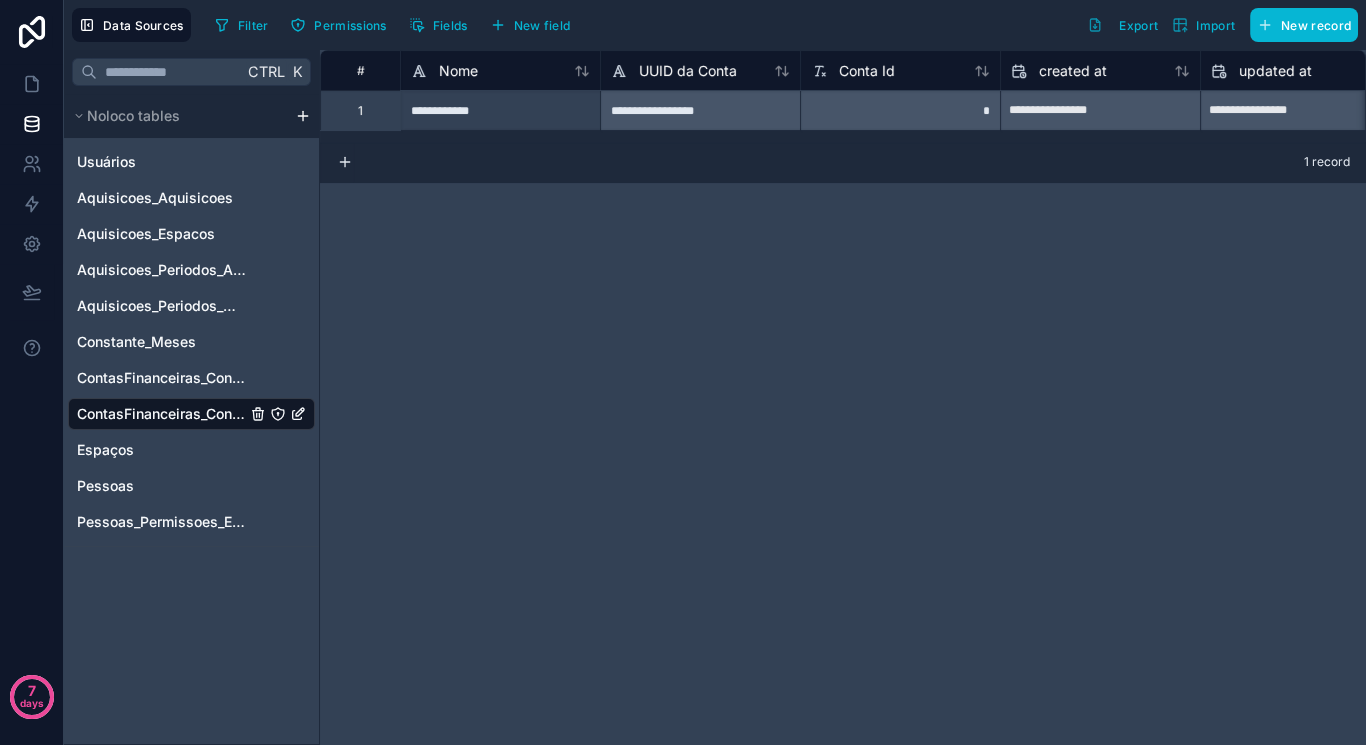 click at bounding box center [303, 116] 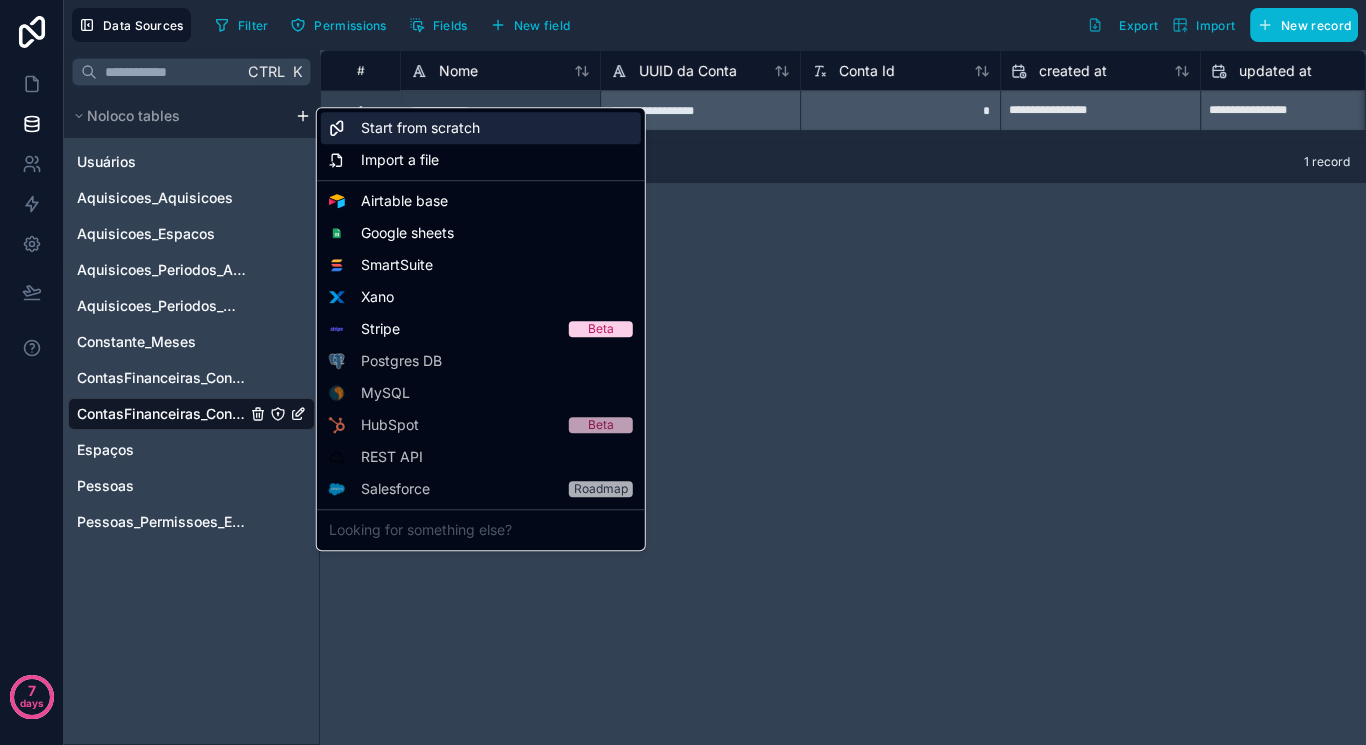 click on "Start from scratch" at bounding box center (420, 128) 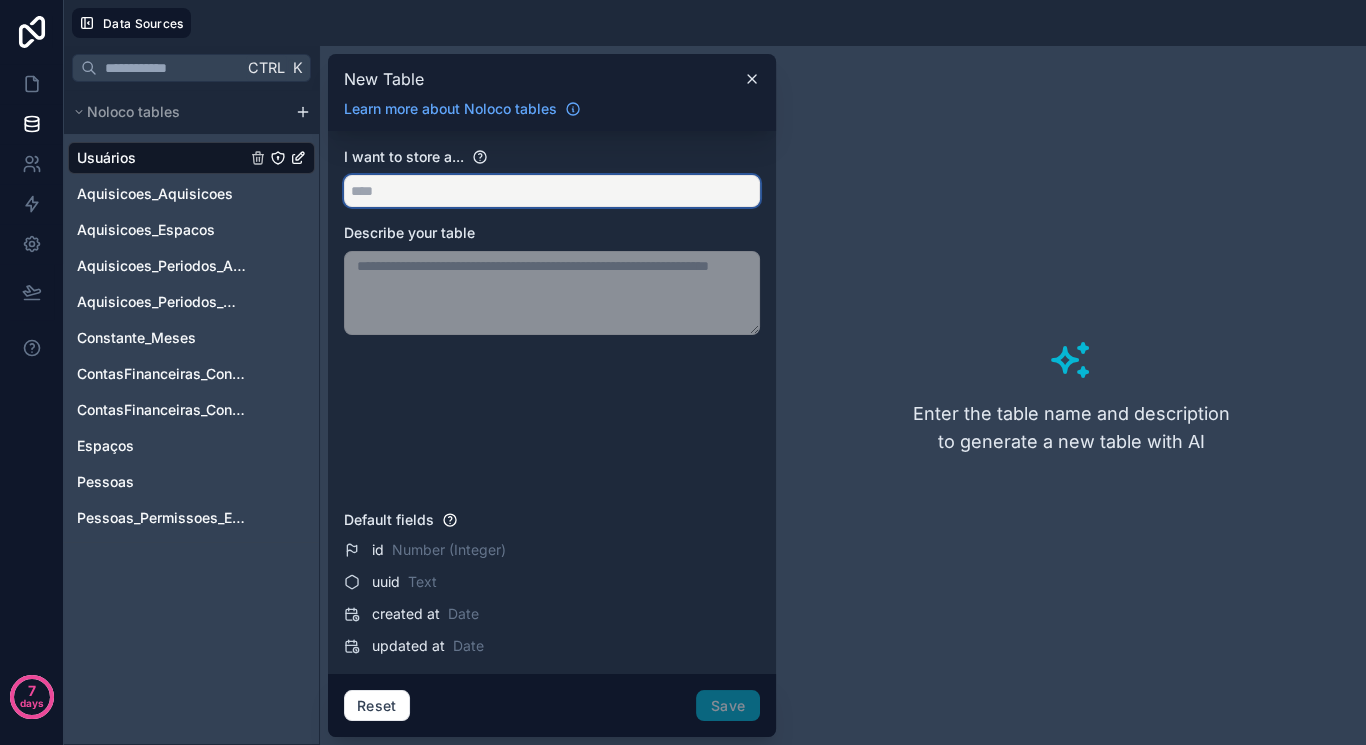 click at bounding box center [552, 191] 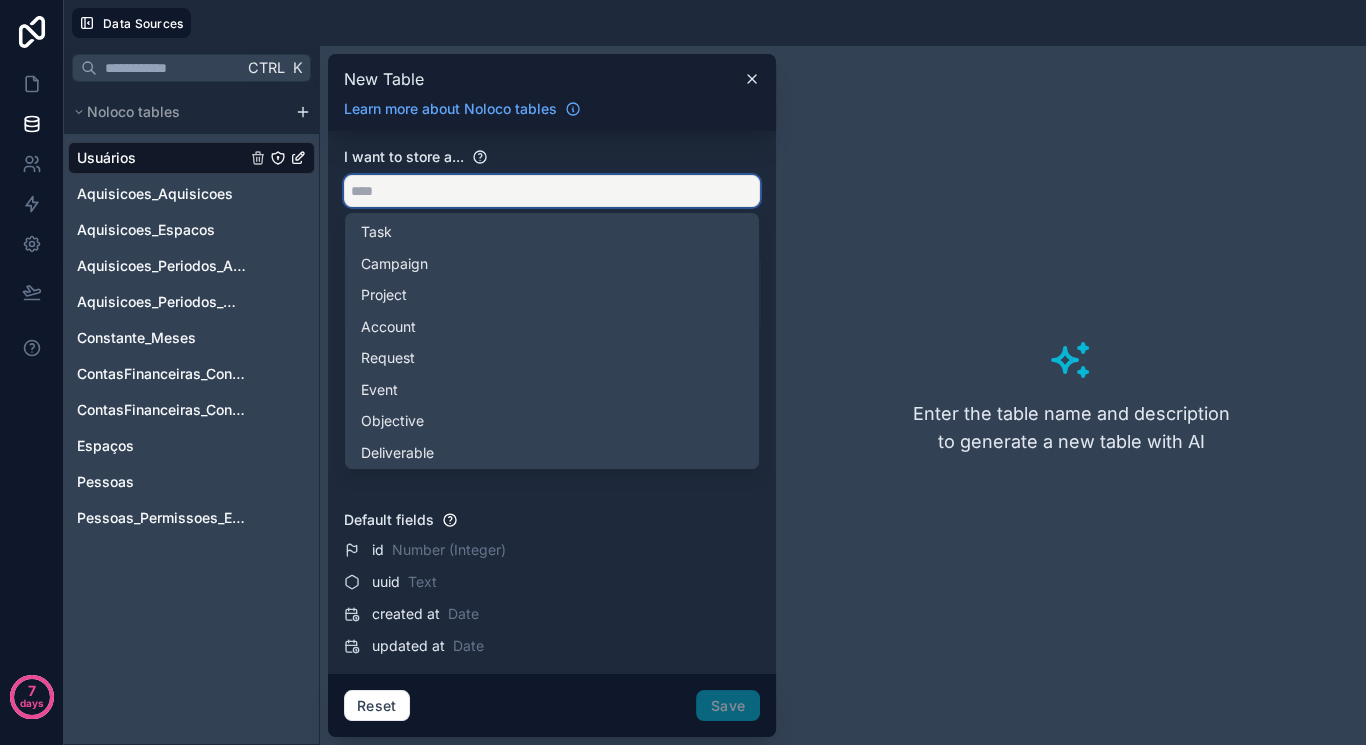 paste on "**********" 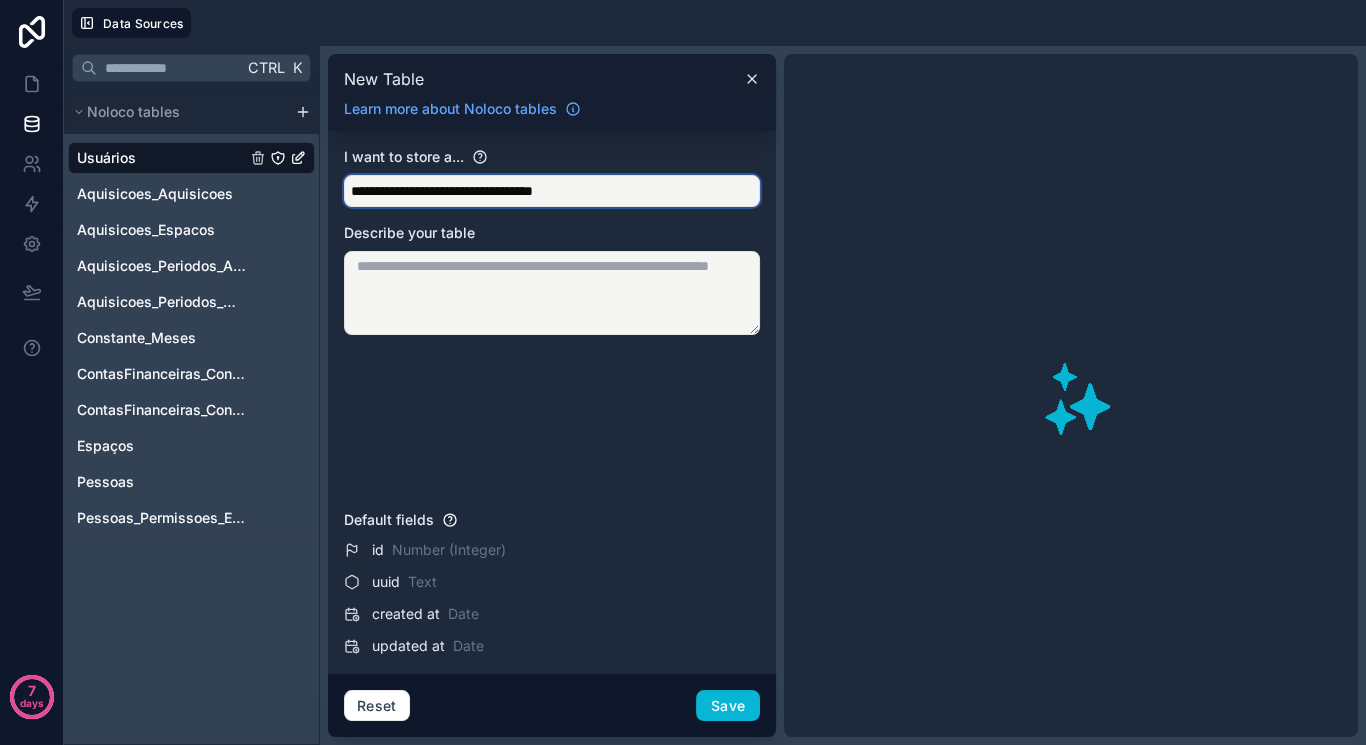 type on "**********" 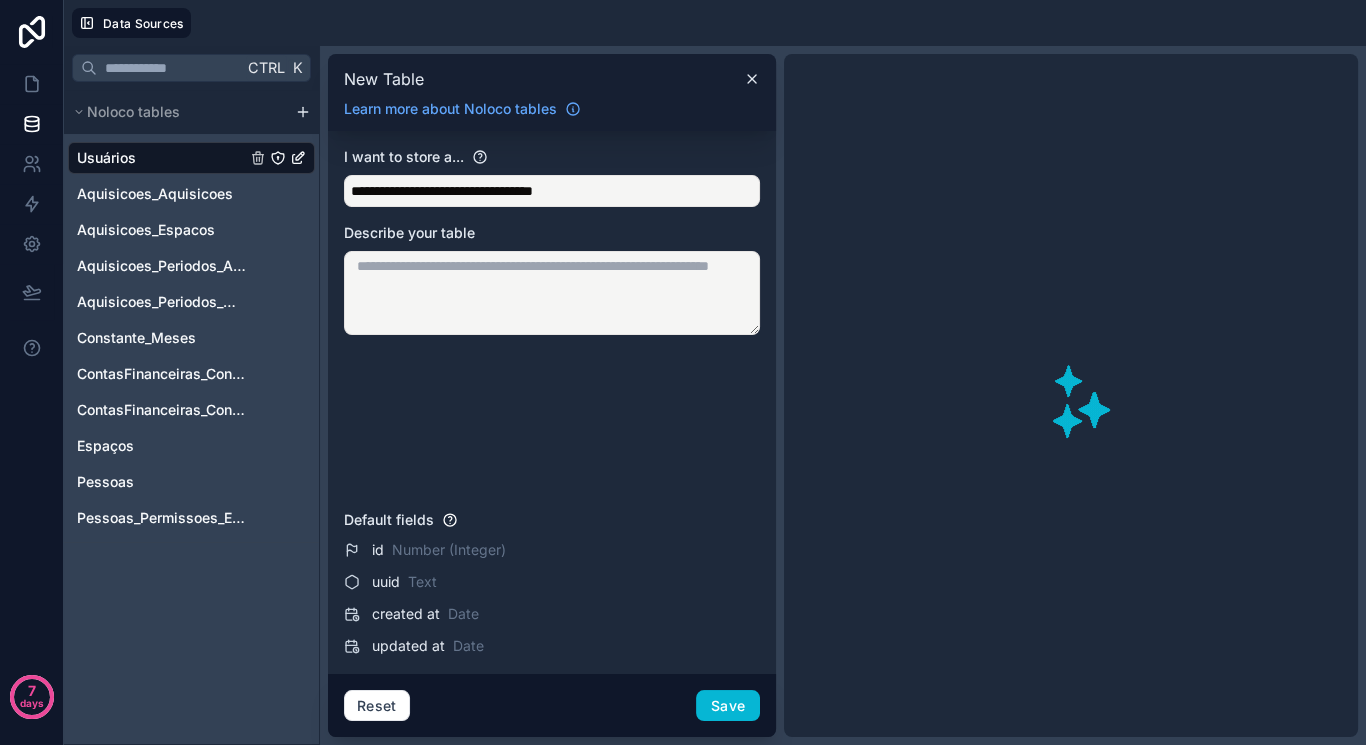 click on "id Number (Integer) uuid Text created at Date updated at Date" at bounding box center [552, 598] 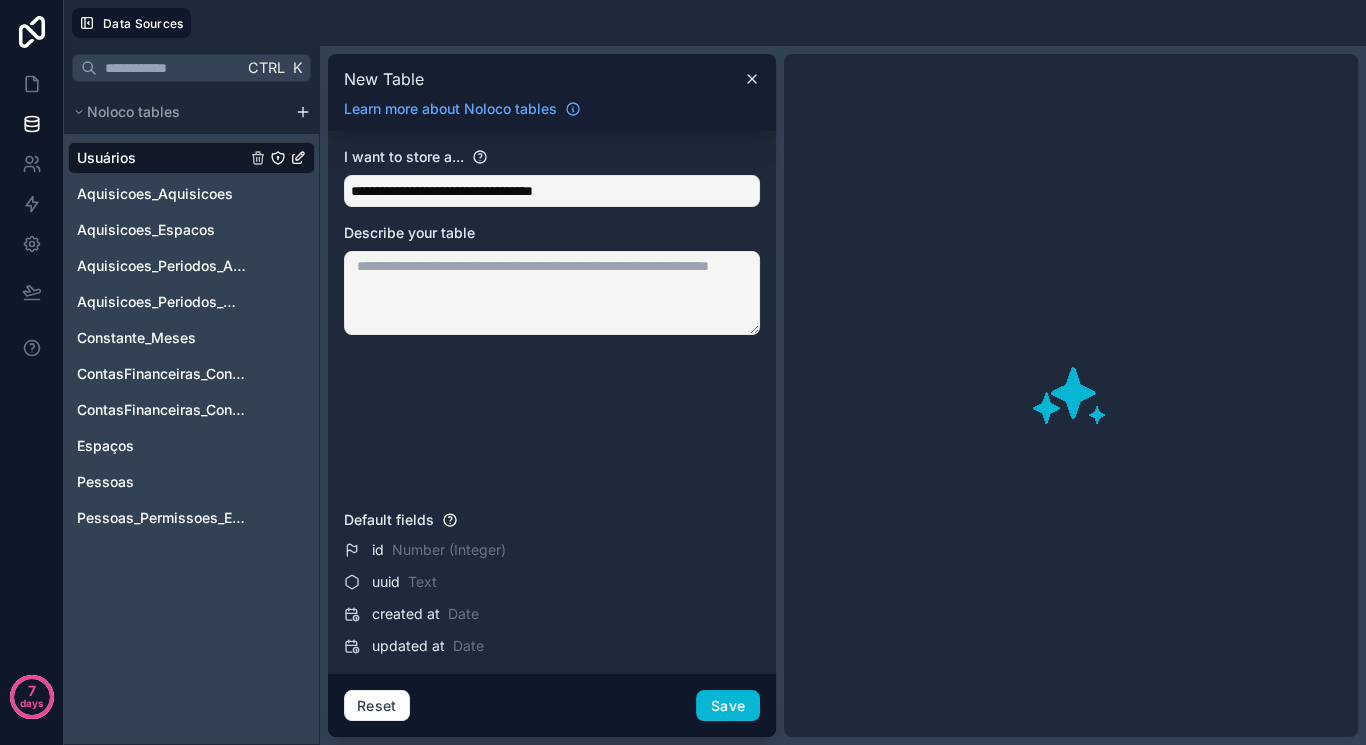 click on "uuid Text" at bounding box center (566, 582) 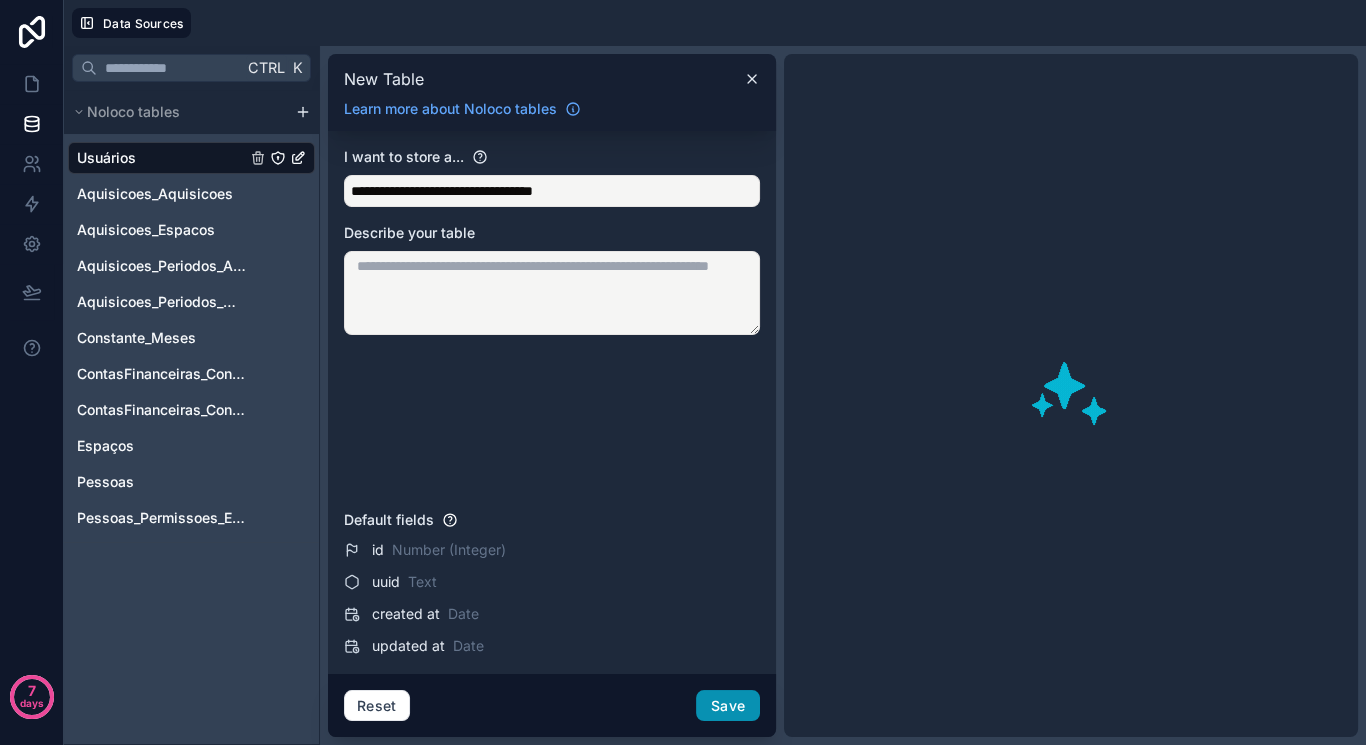 click on "Save" at bounding box center [728, 706] 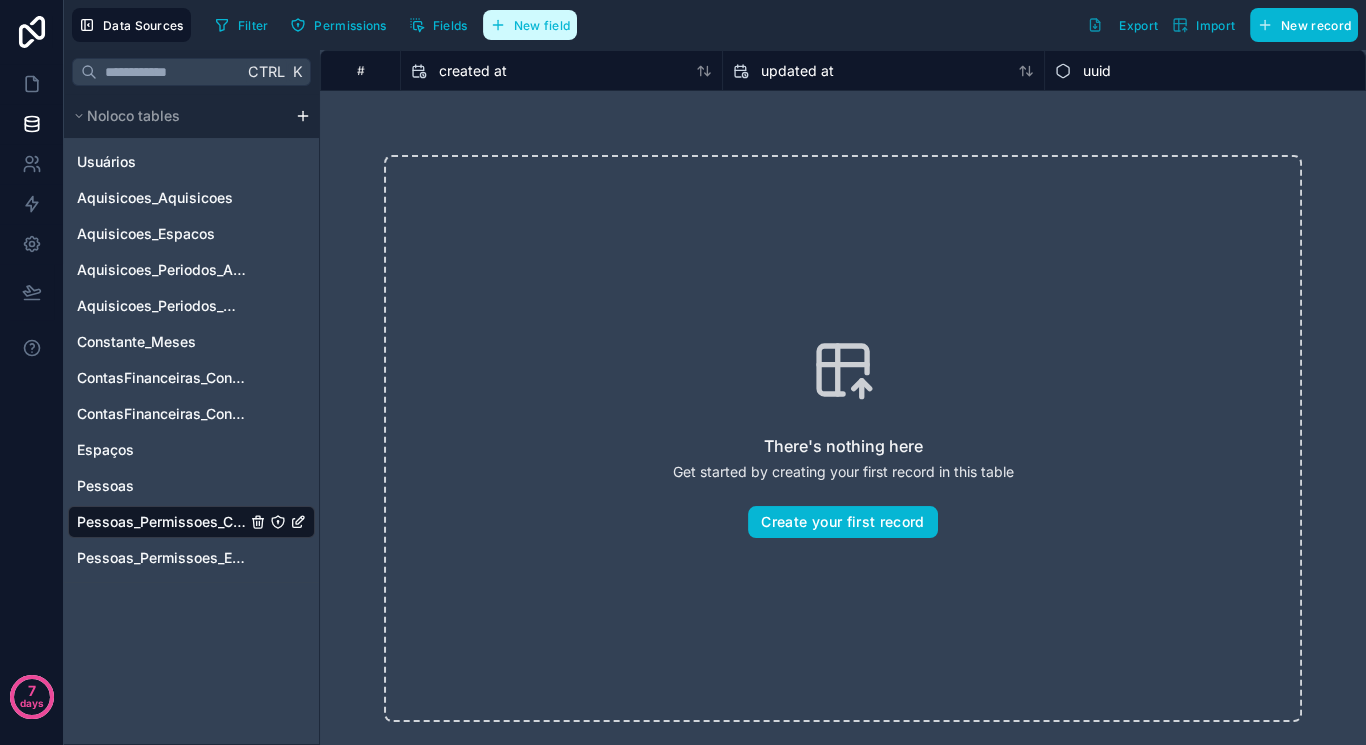 click on "New field" at bounding box center [530, 25] 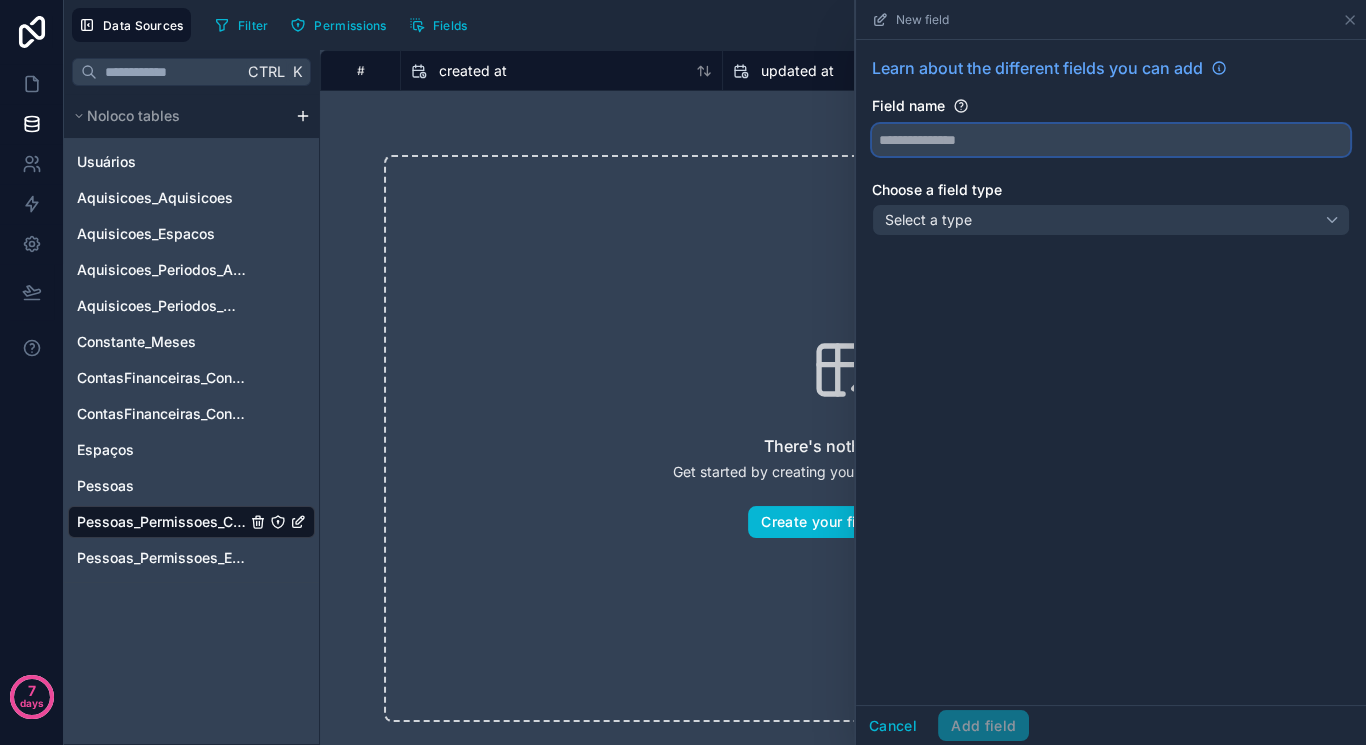 click at bounding box center (1111, 140) 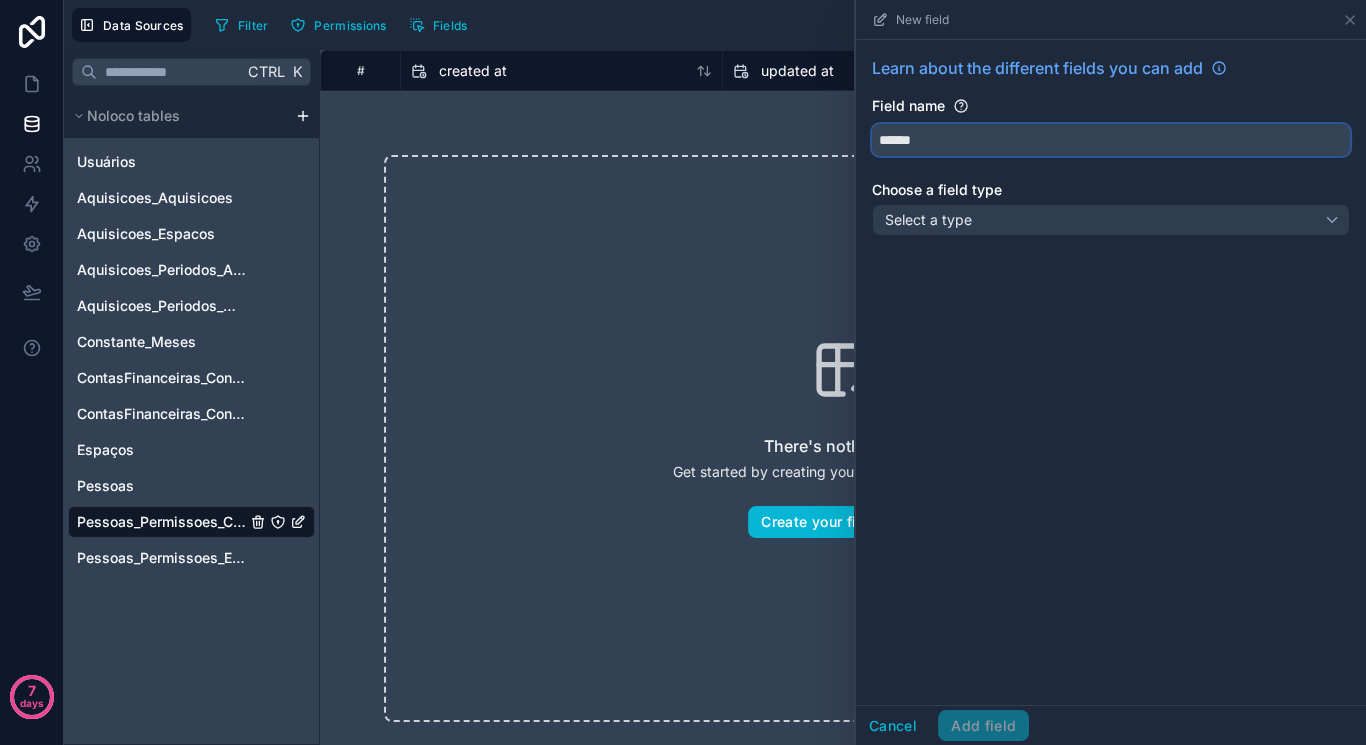 type on "******" 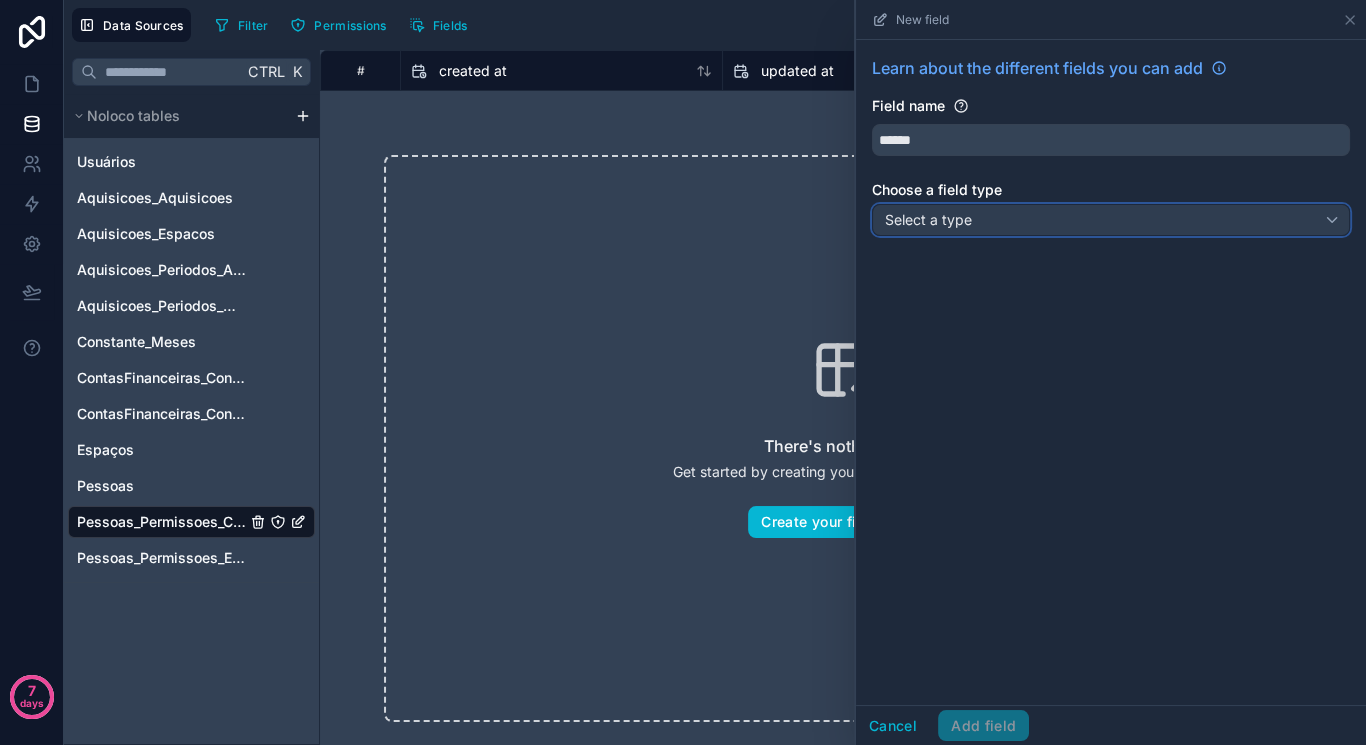 click on "Select a type" at bounding box center (1111, 220) 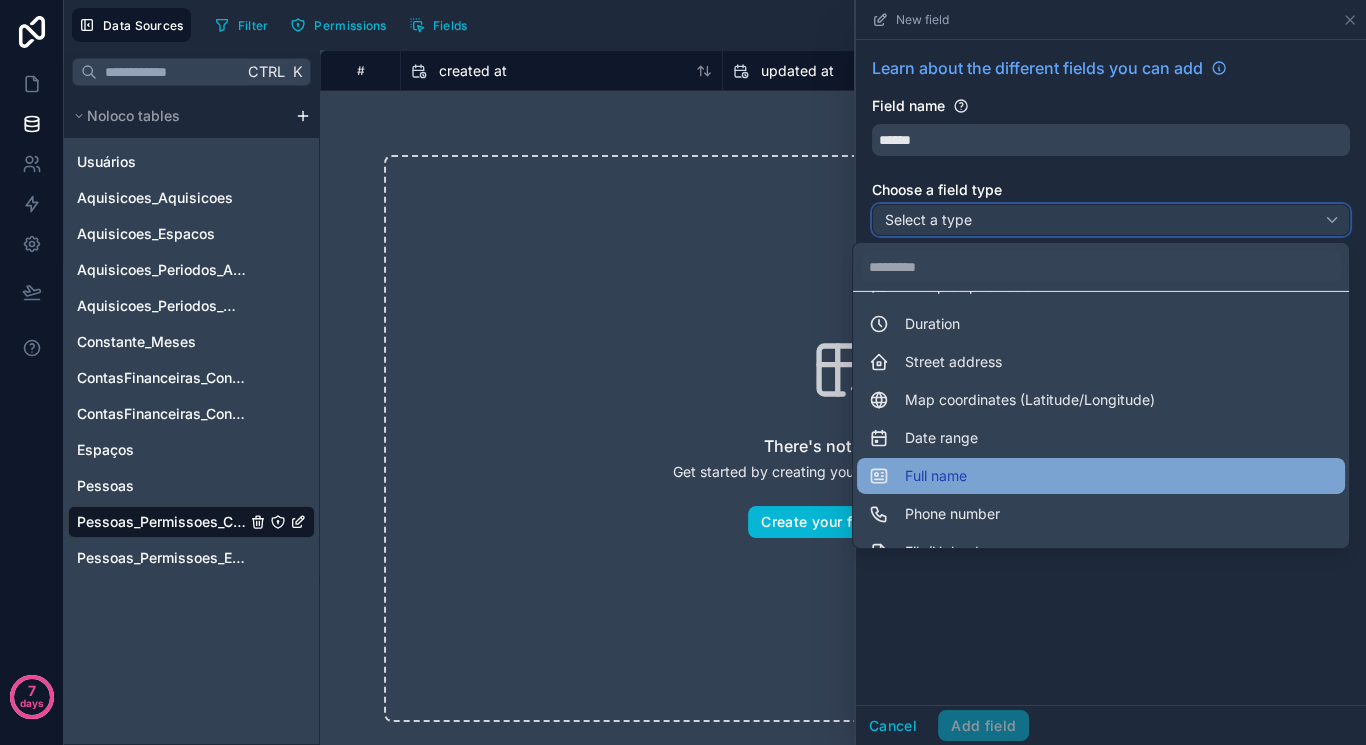 scroll, scrollTop: 547, scrollLeft: 0, axis: vertical 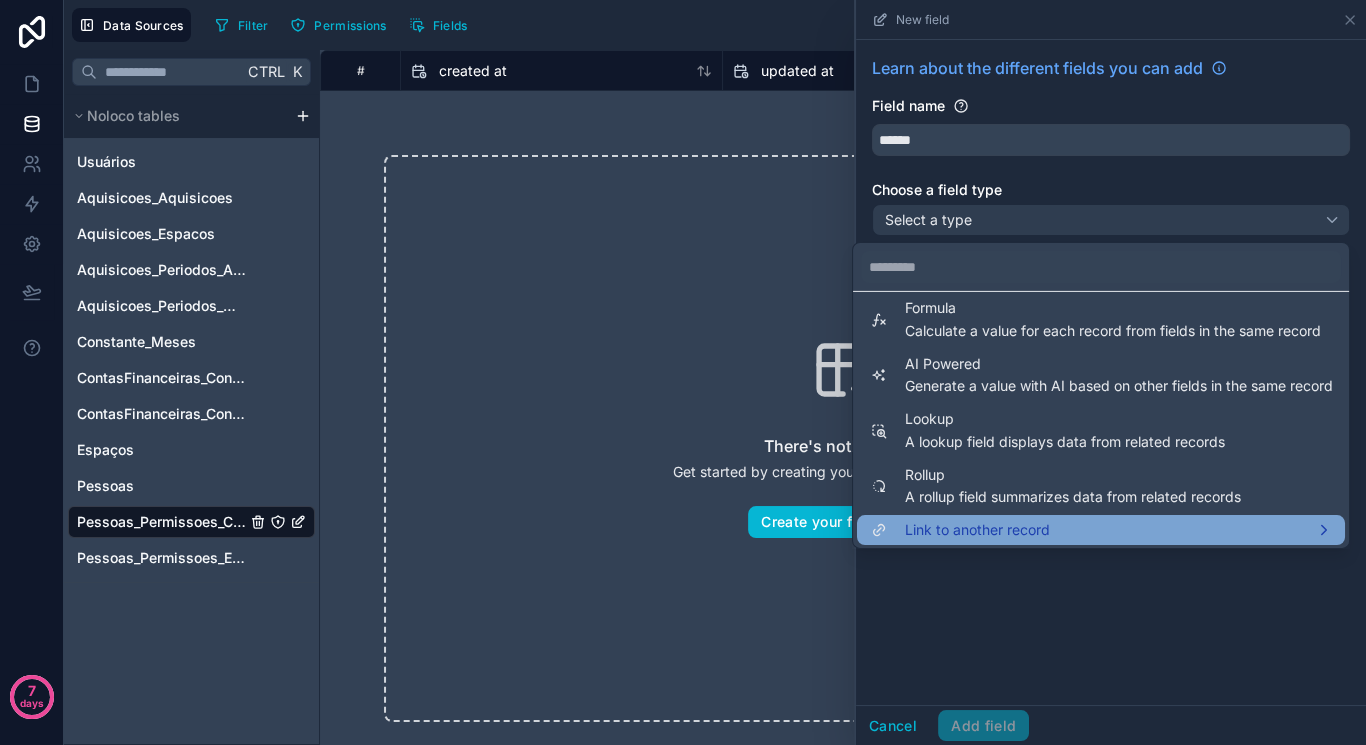 click on "Link to another record" at bounding box center (977, 530) 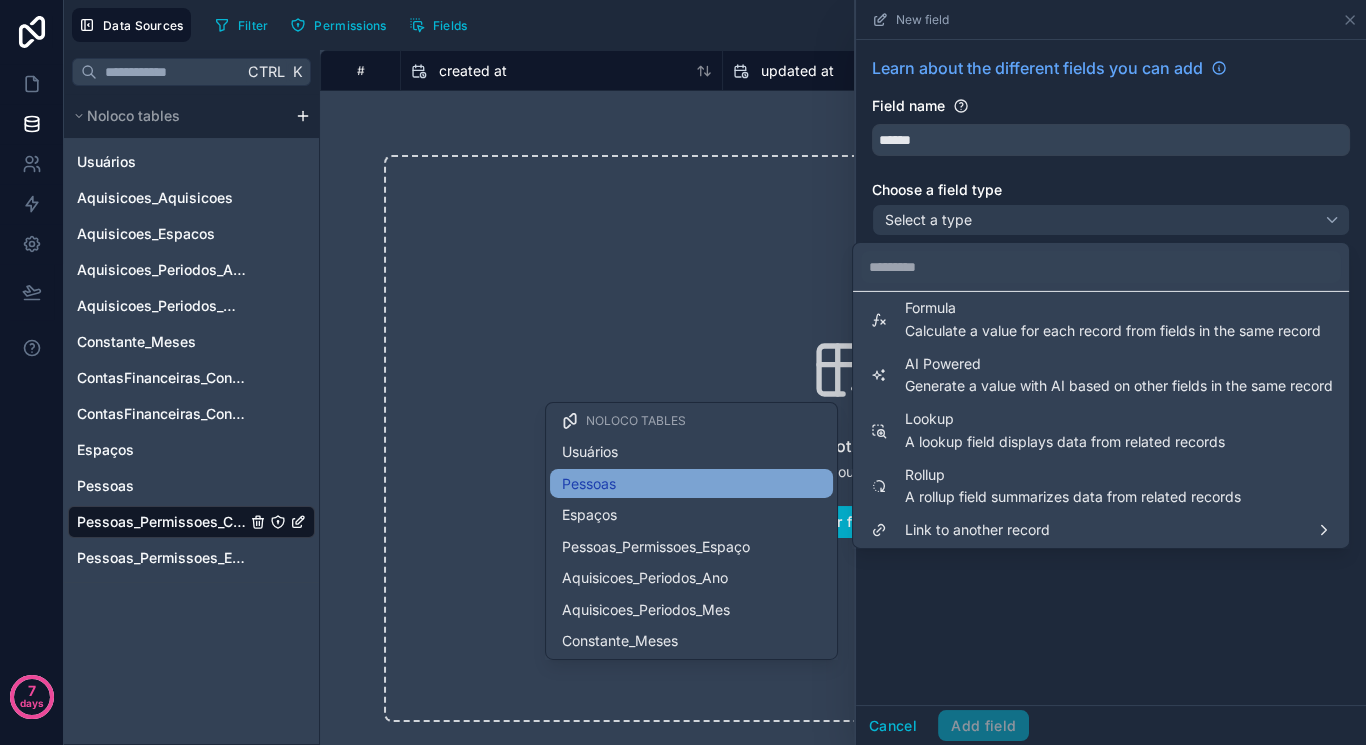 click on "Pessoas" at bounding box center [691, 483] 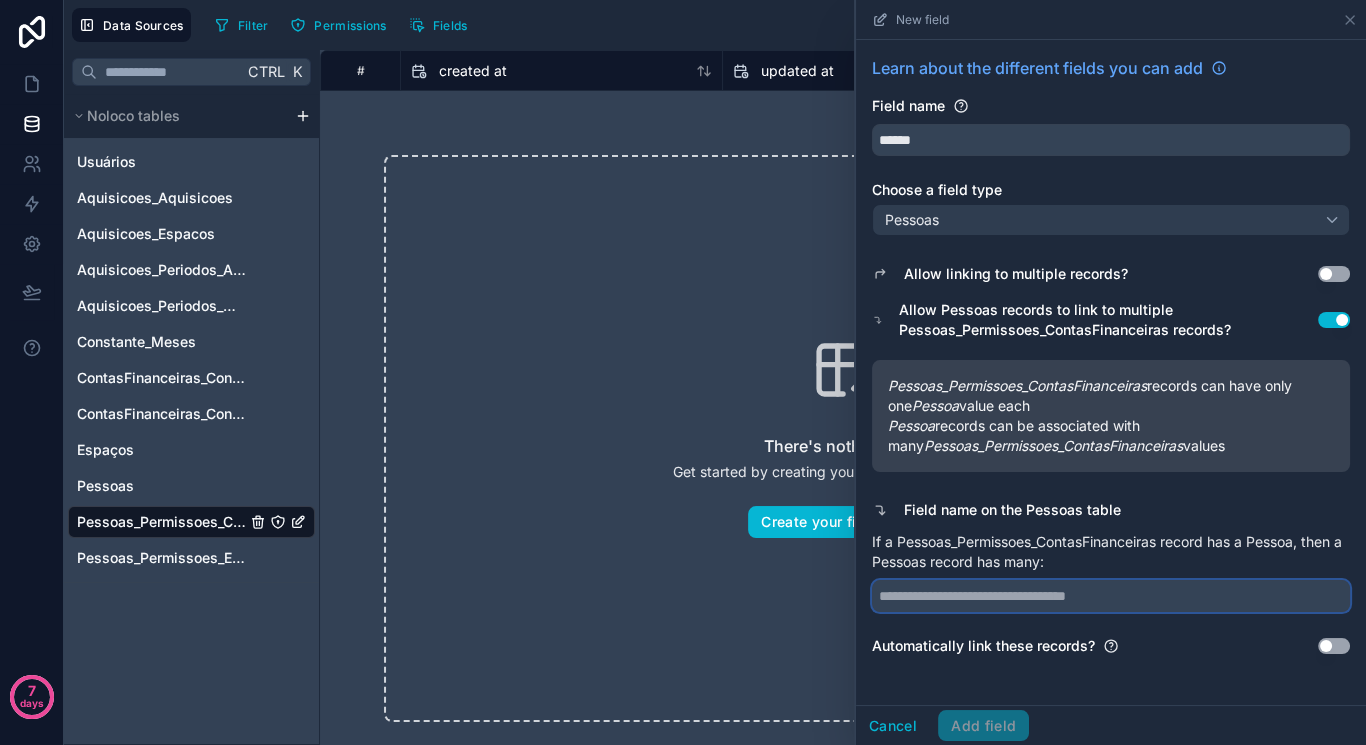 click at bounding box center [1111, 596] 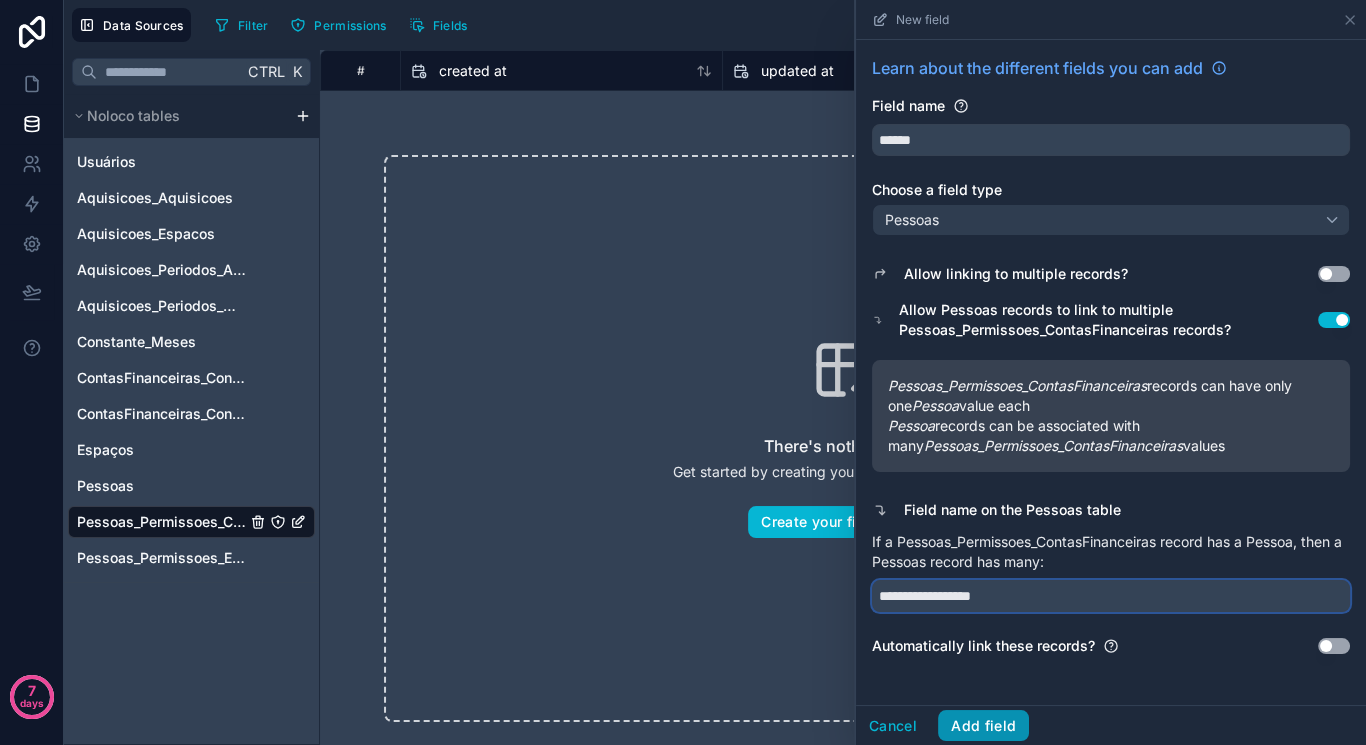 type on "**********" 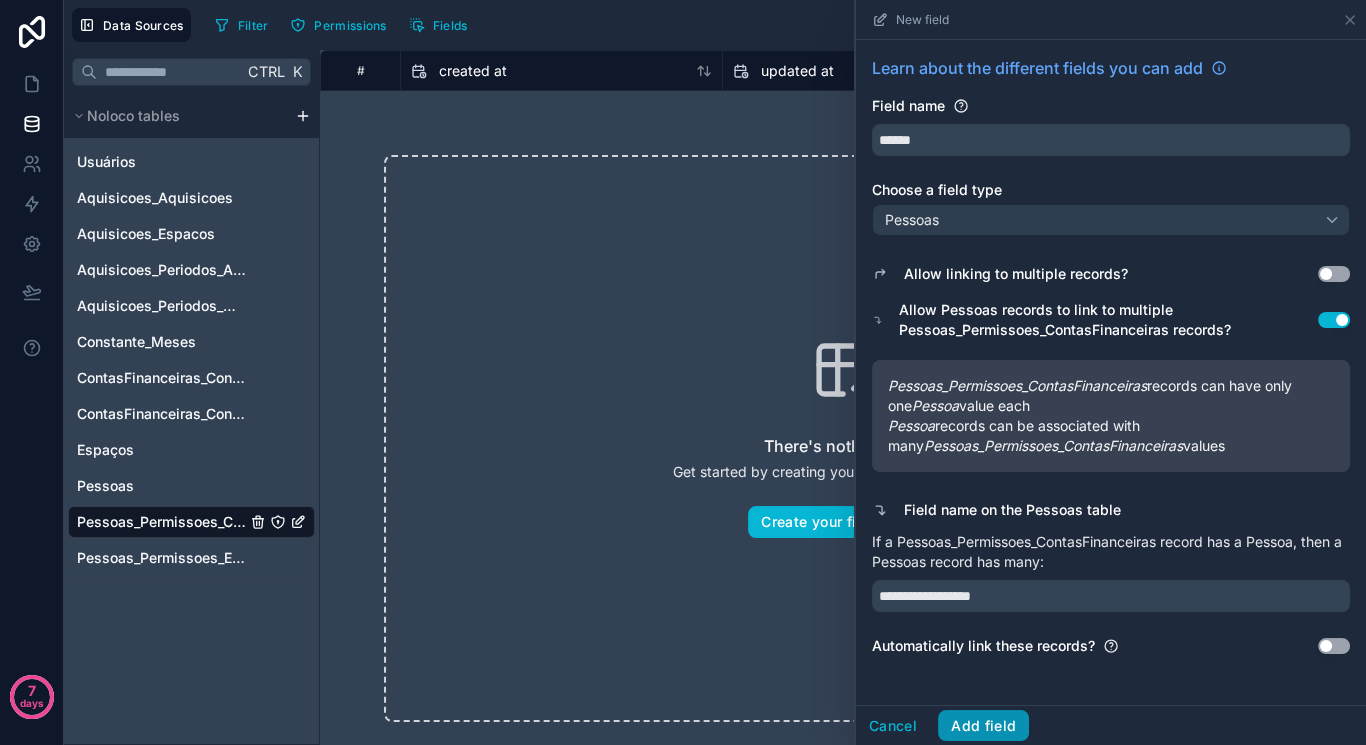 click on "Add field" at bounding box center [983, 726] 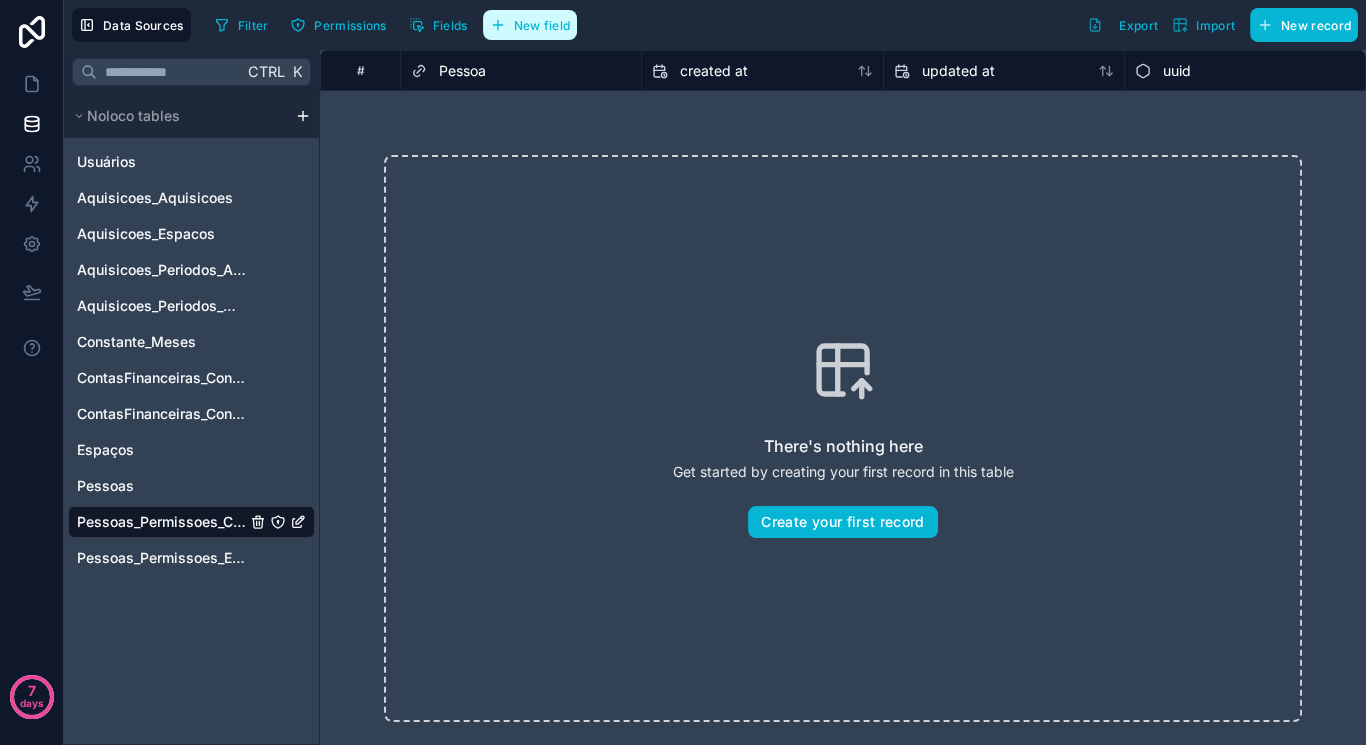click on "New field" at bounding box center (542, 25) 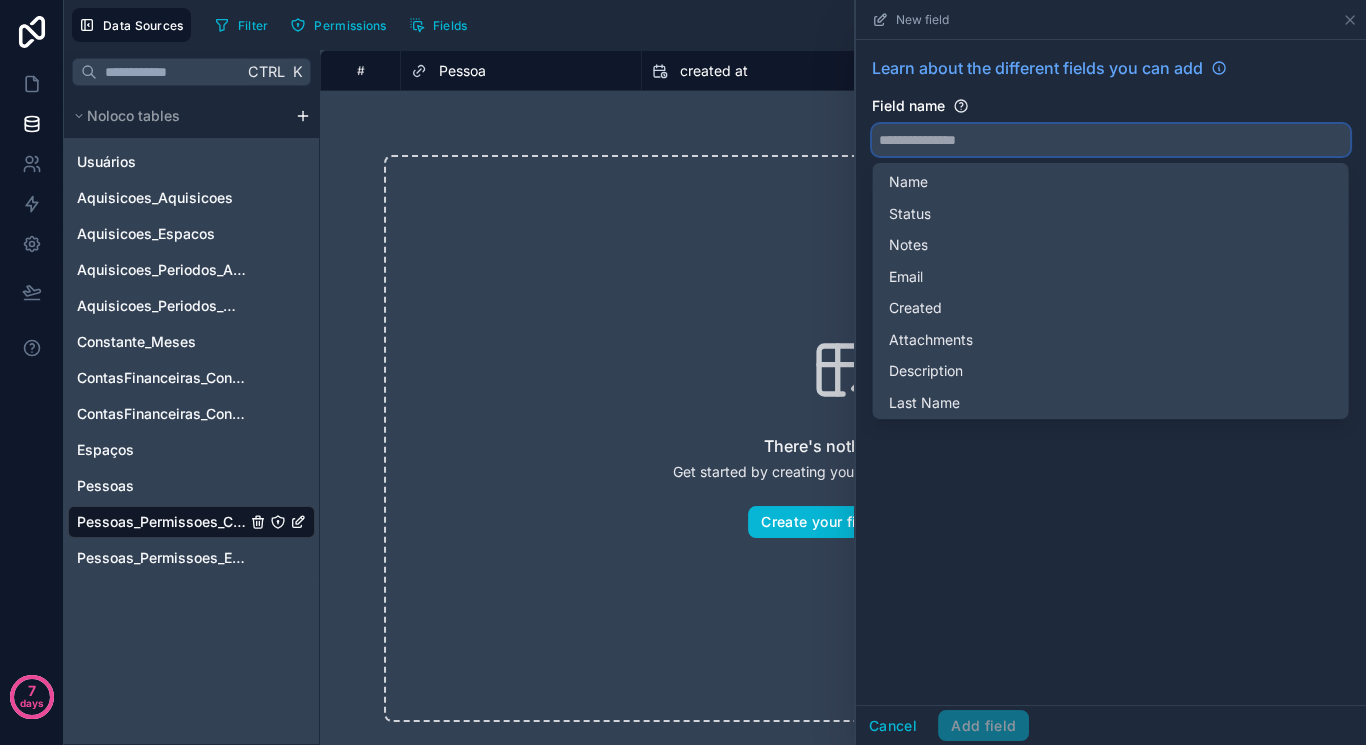 click at bounding box center [1111, 140] 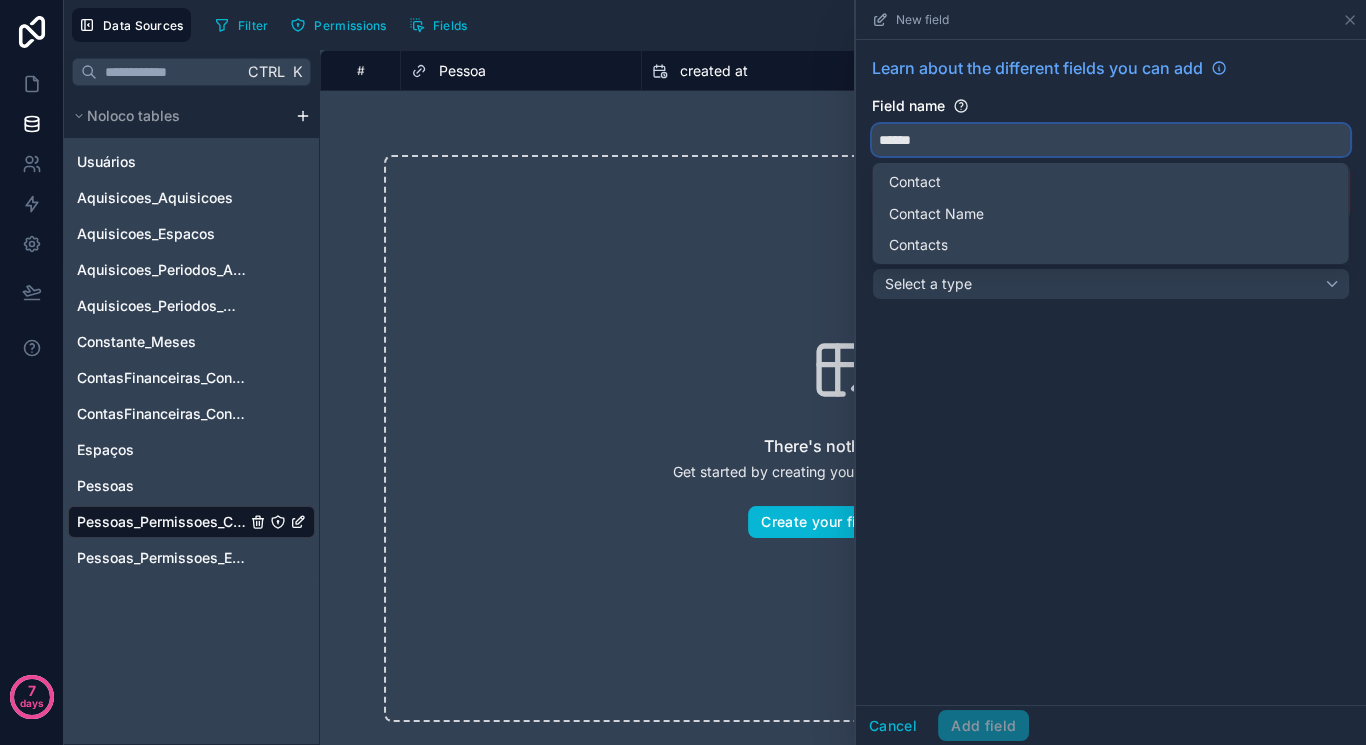 click on "*****" at bounding box center [1111, 140] 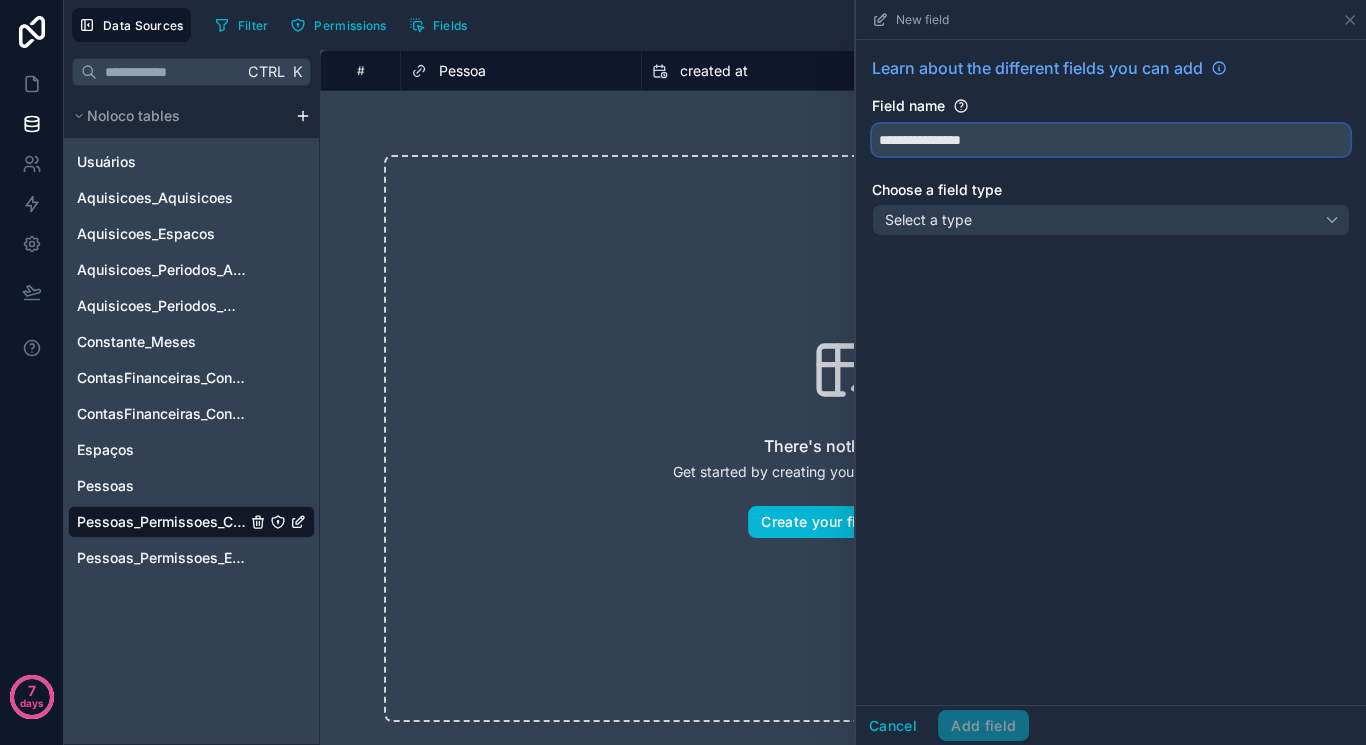 type on "**********" 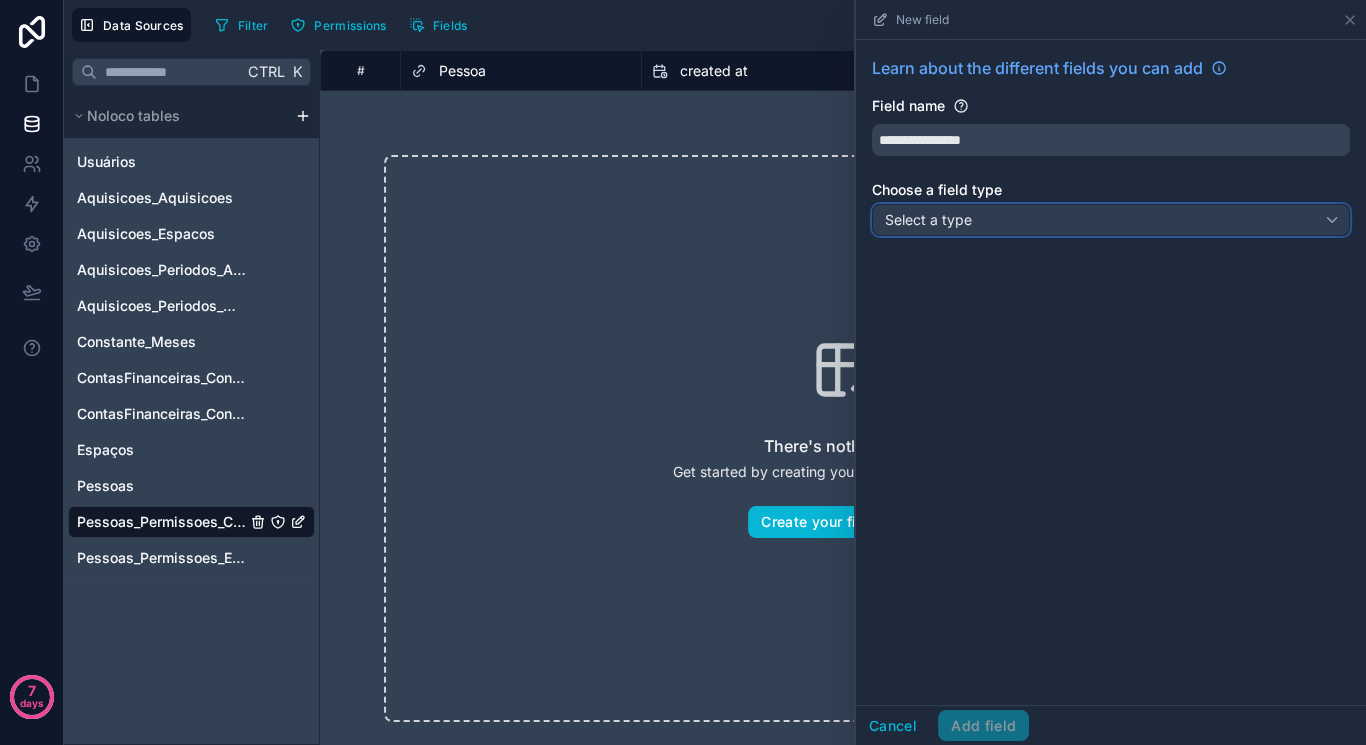 click on "Select a type" at bounding box center [1111, 220] 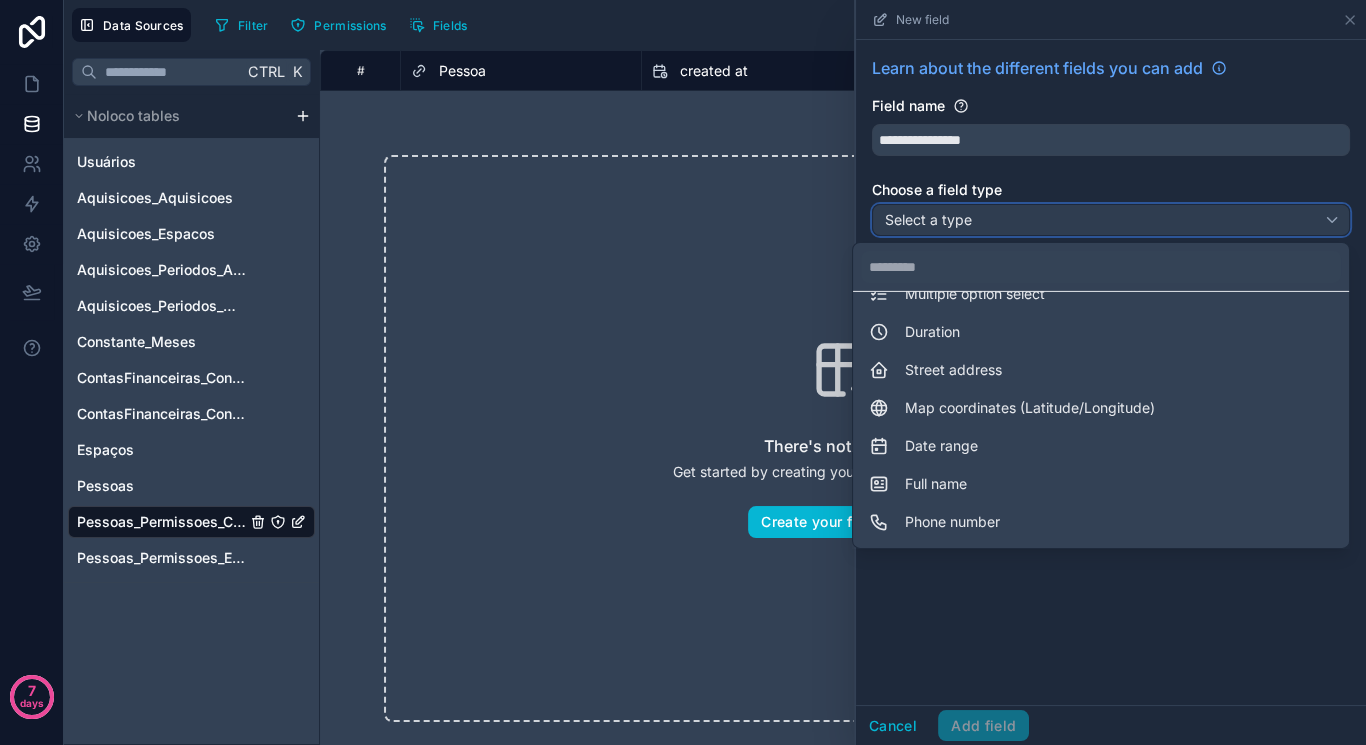 scroll, scrollTop: 547, scrollLeft: 0, axis: vertical 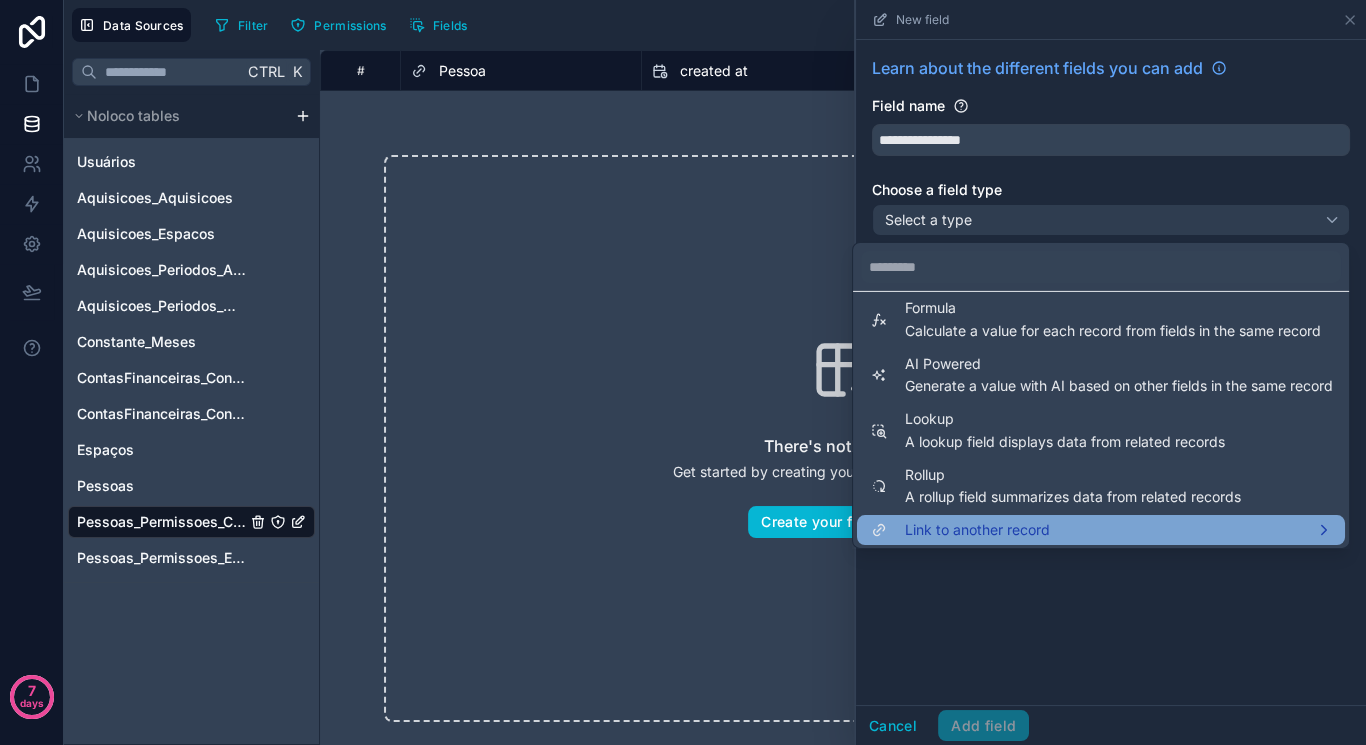 click on "Link to another record" at bounding box center (977, 530) 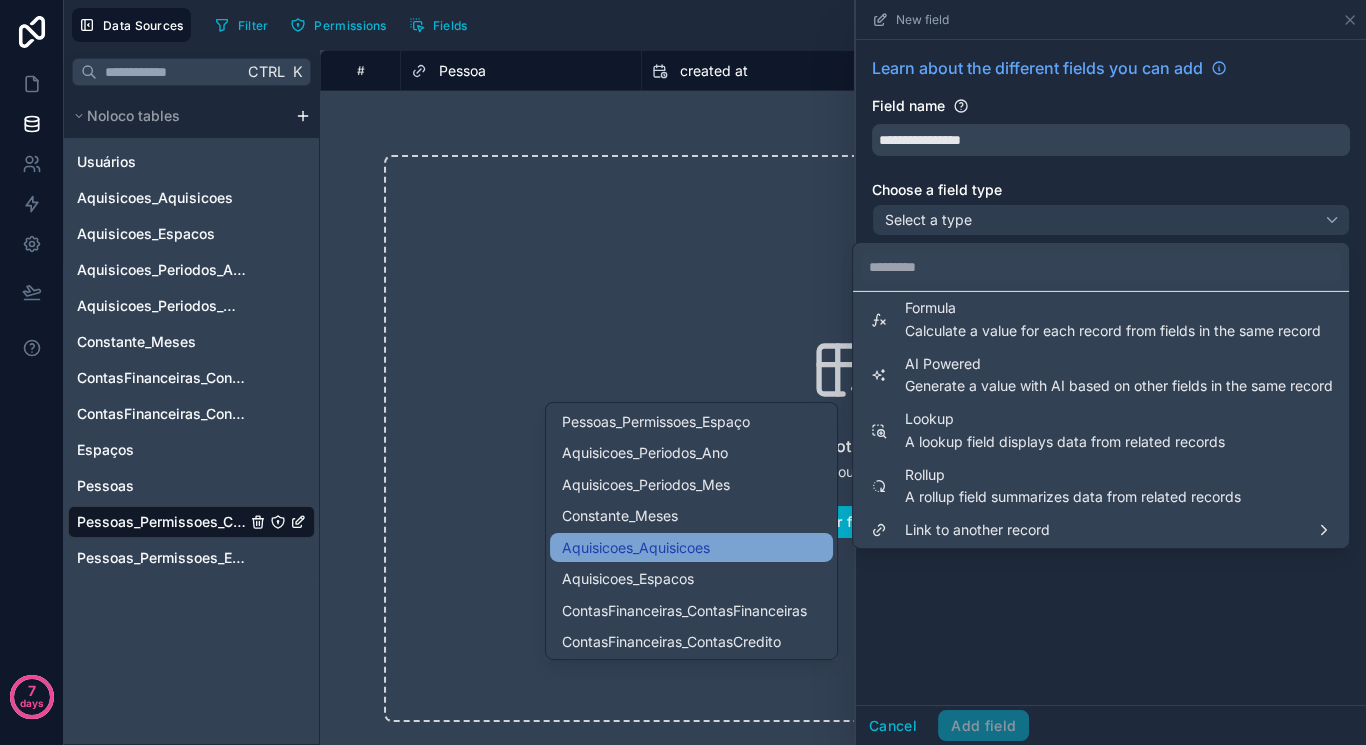 scroll, scrollTop: 157, scrollLeft: 0, axis: vertical 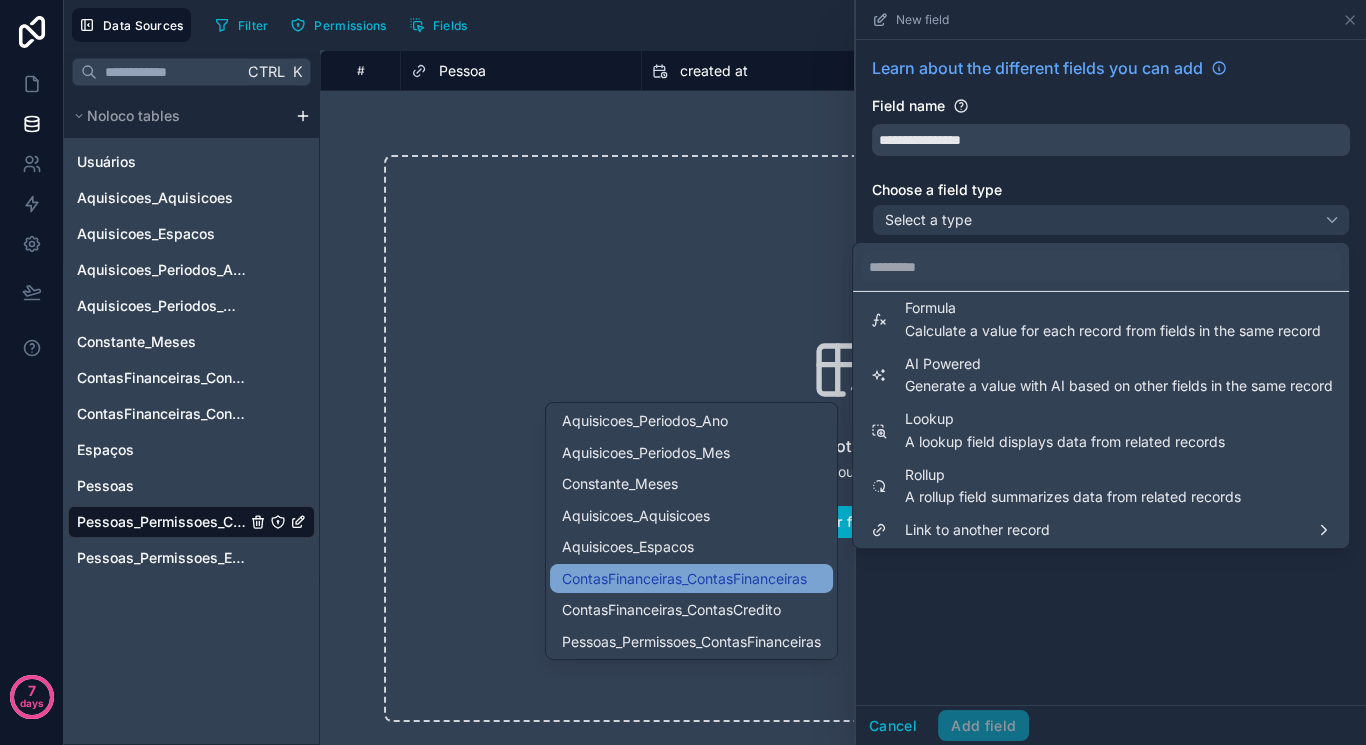 click on "ContasFinanceiras_ContasFinanceiras" at bounding box center [684, 578] 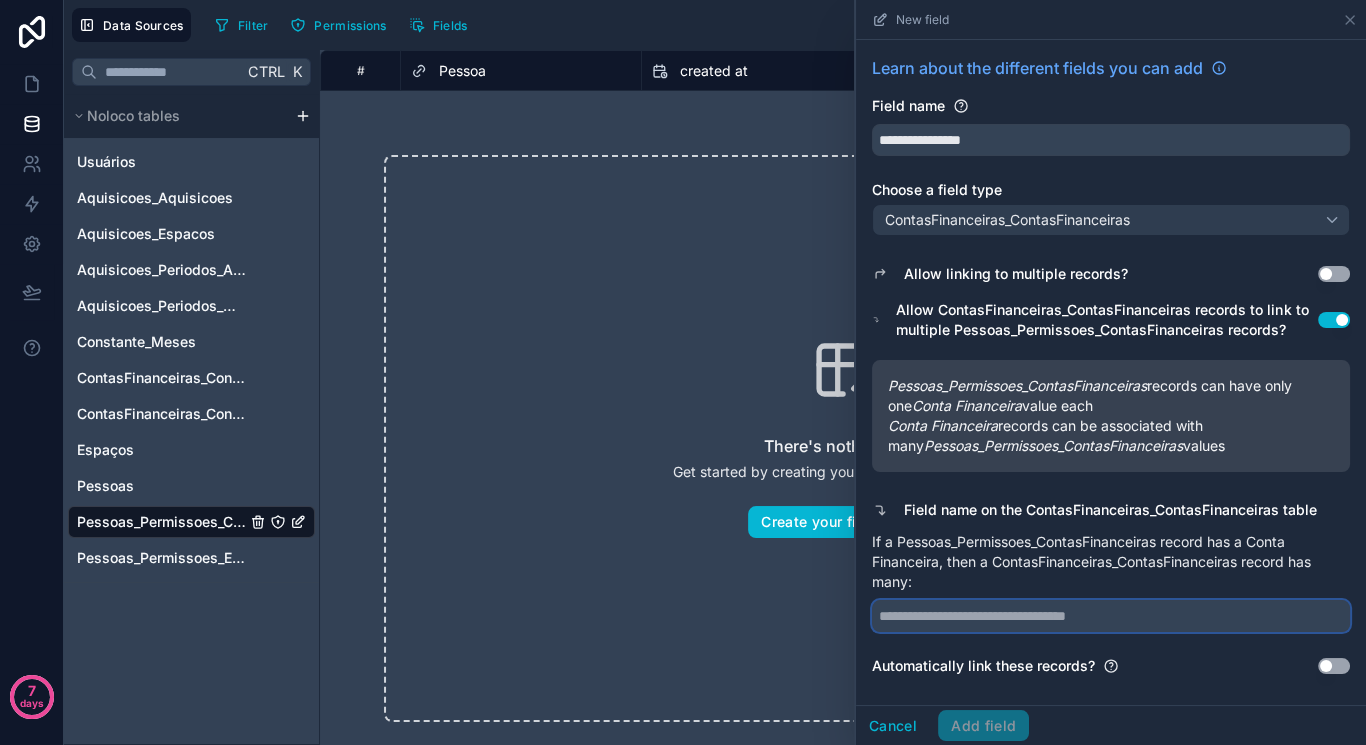 click at bounding box center (1111, 616) 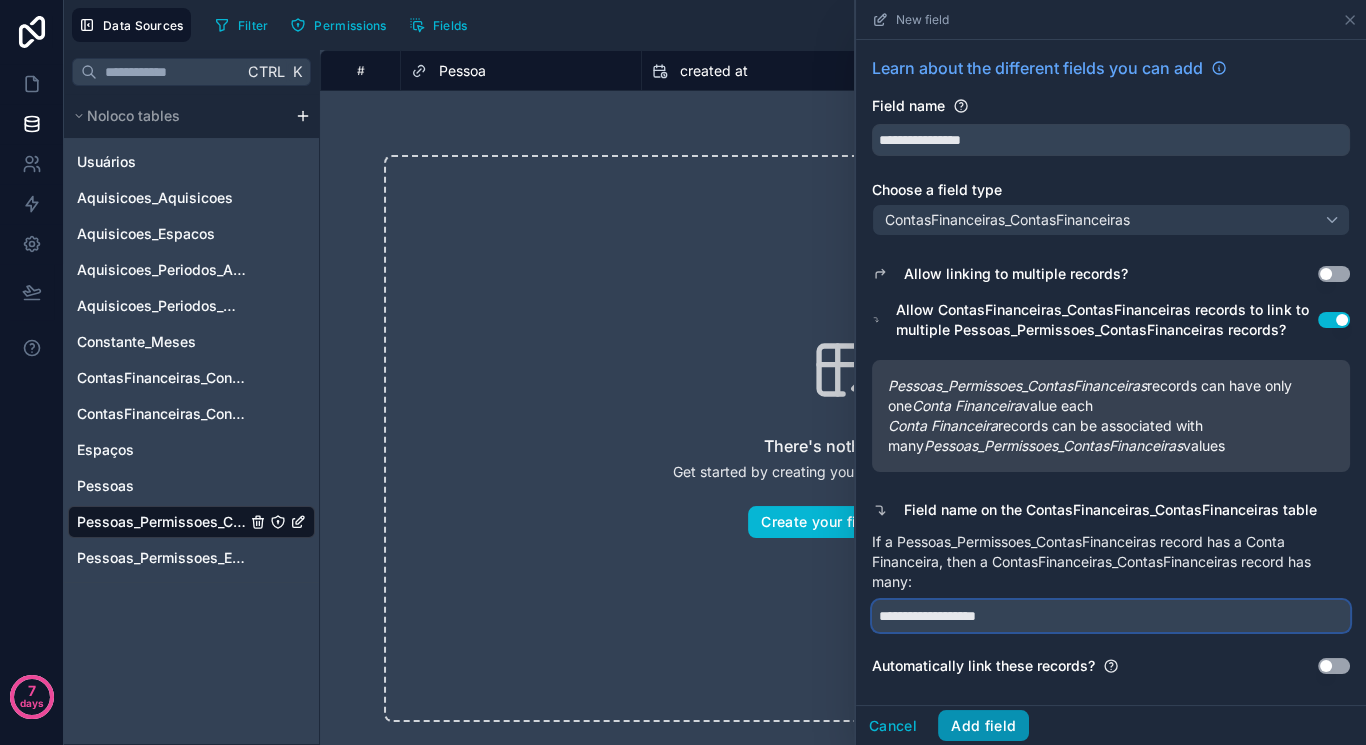 type on "**********" 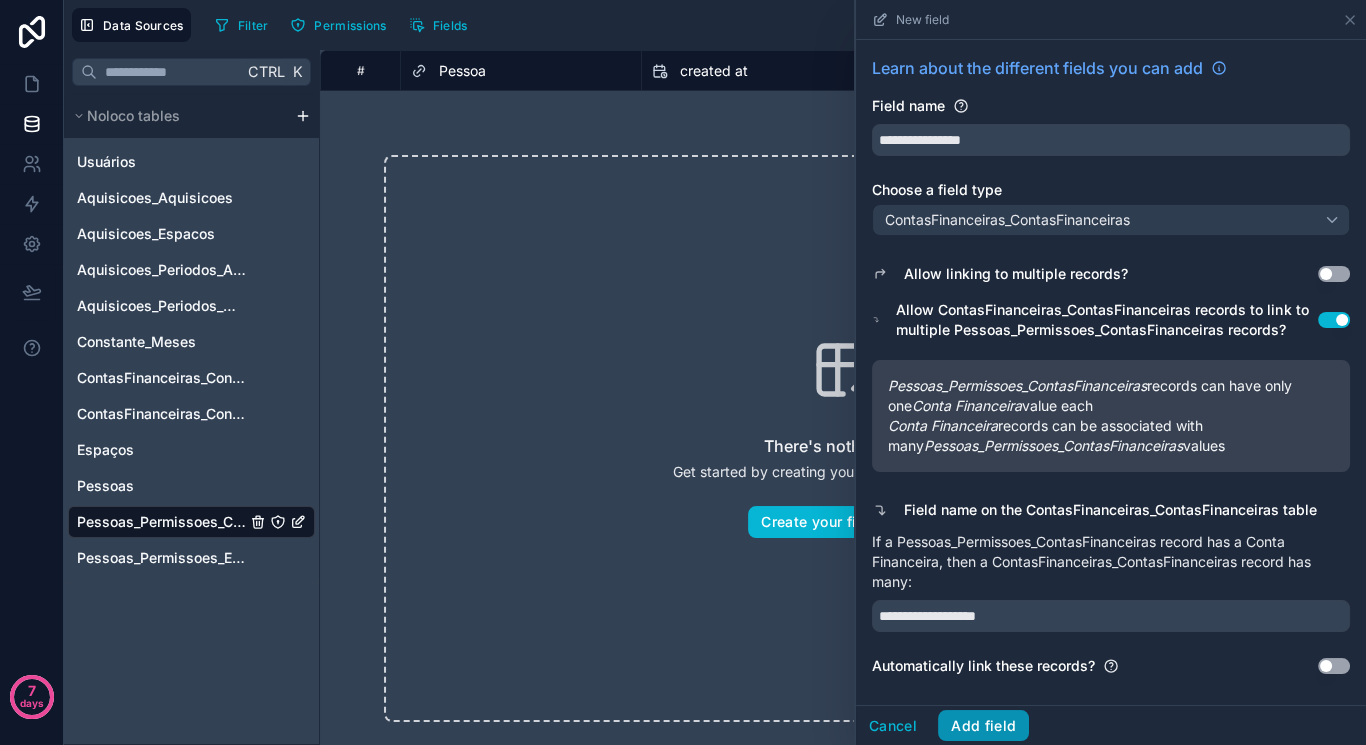 click on "Add field" at bounding box center (983, 726) 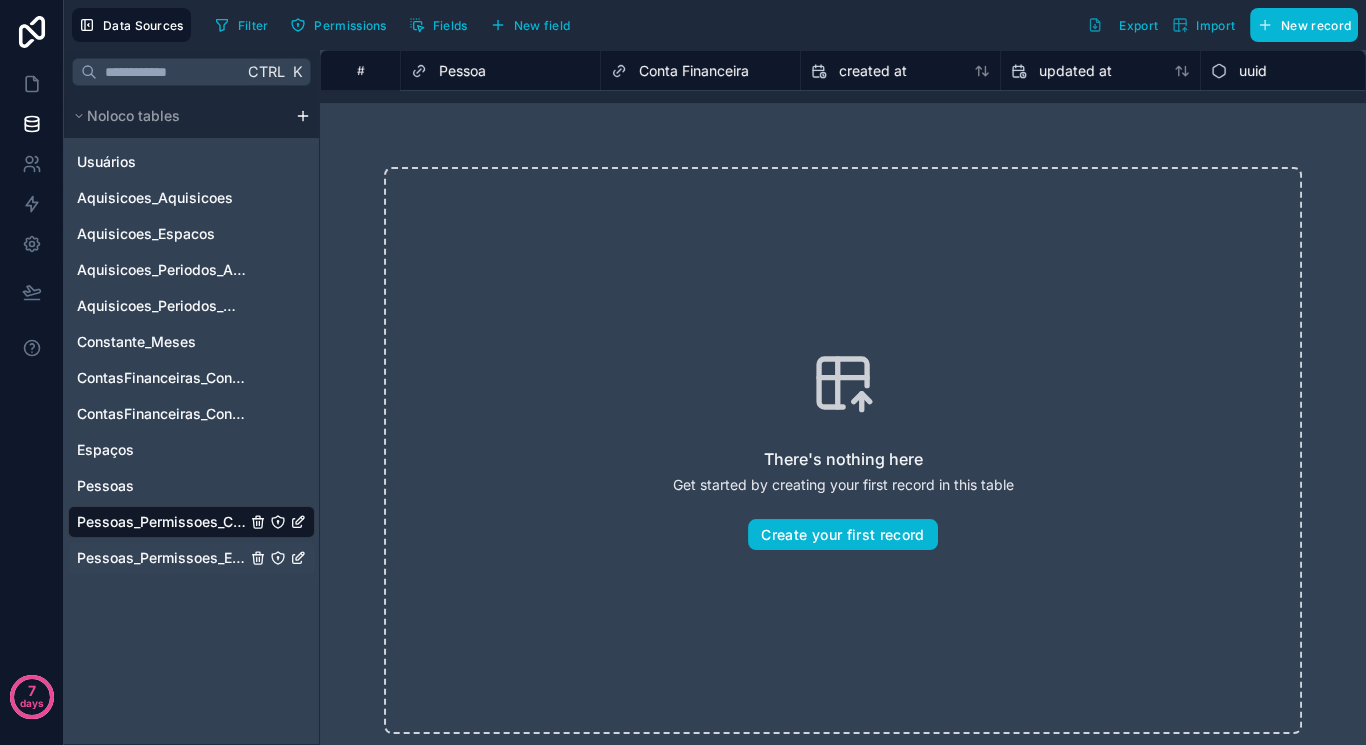 click on "Pessoas_Permissoes_Espaço" at bounding box center (191, 558) 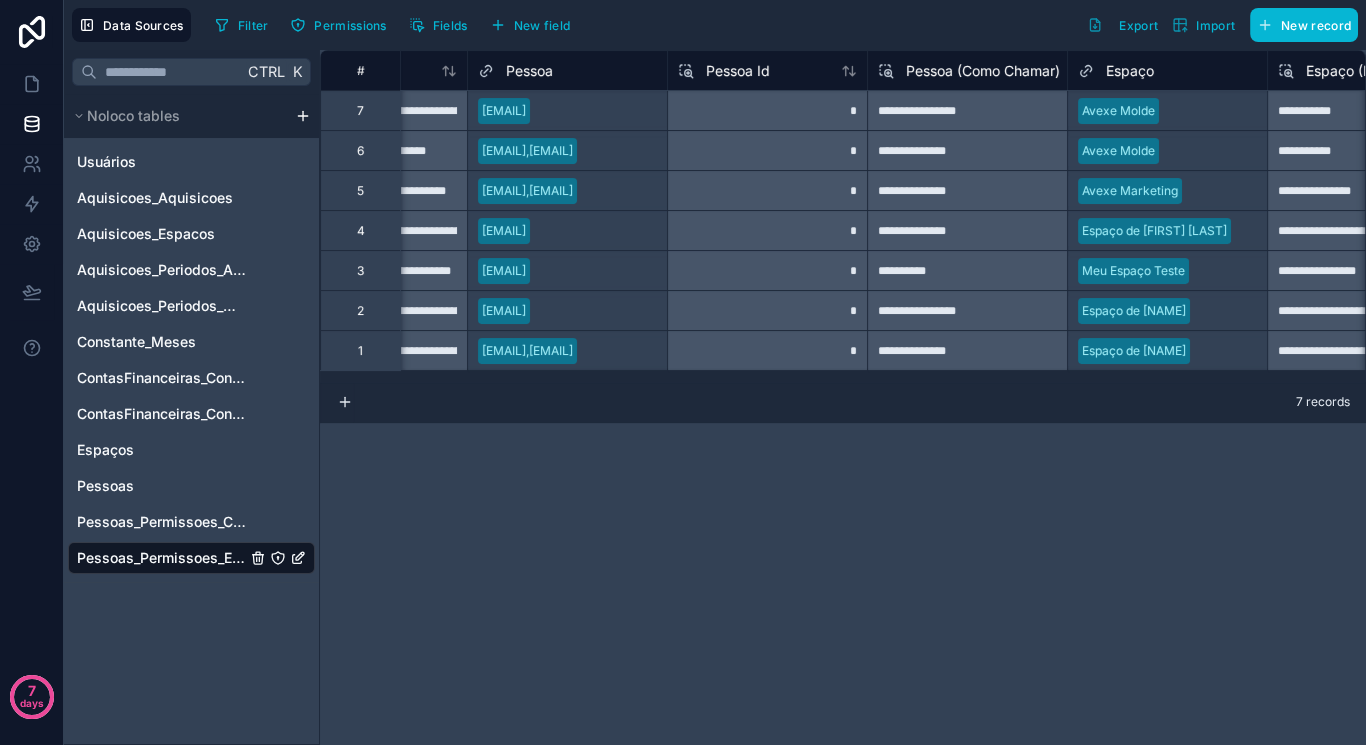 scroll, scrollTop: 0, scrollLeft: 80, axis: horizontal 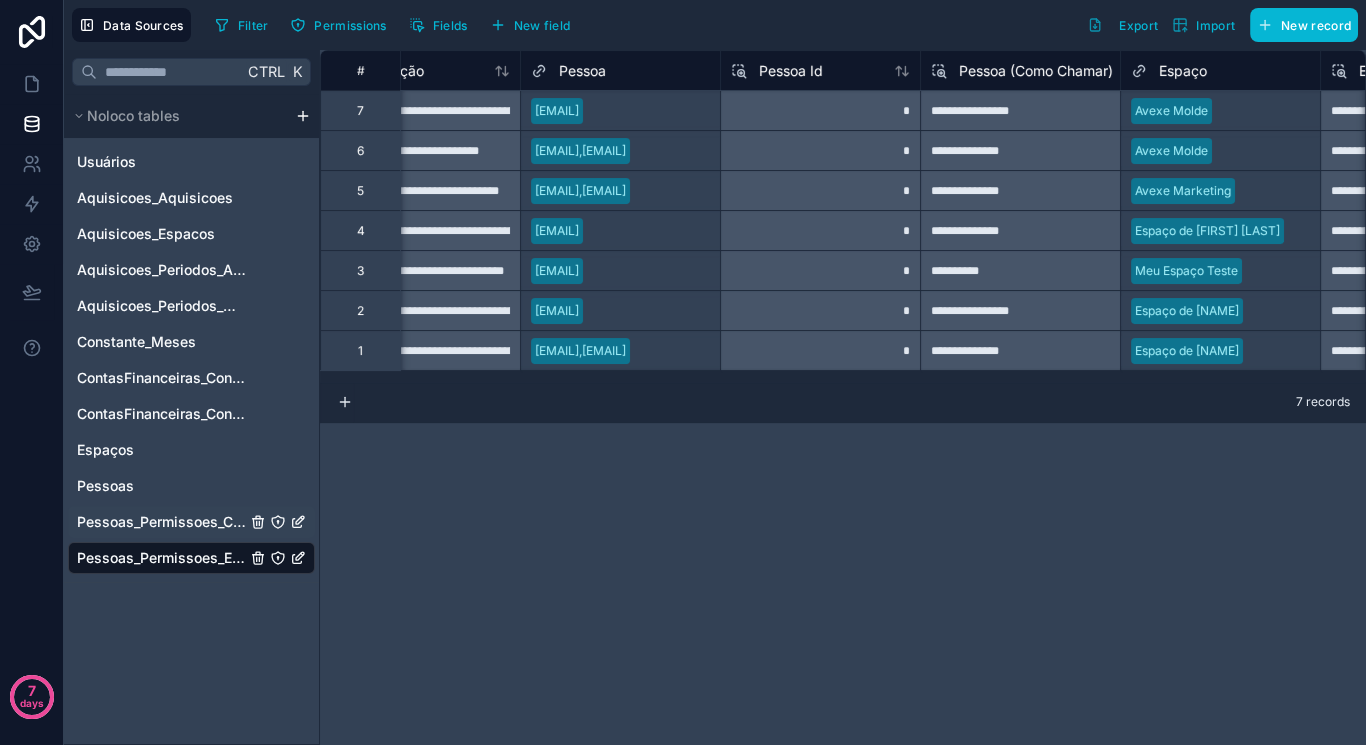 click on "Pessoas_Permissoes_ContasFinanceiras" at bounding box center [161, 522] 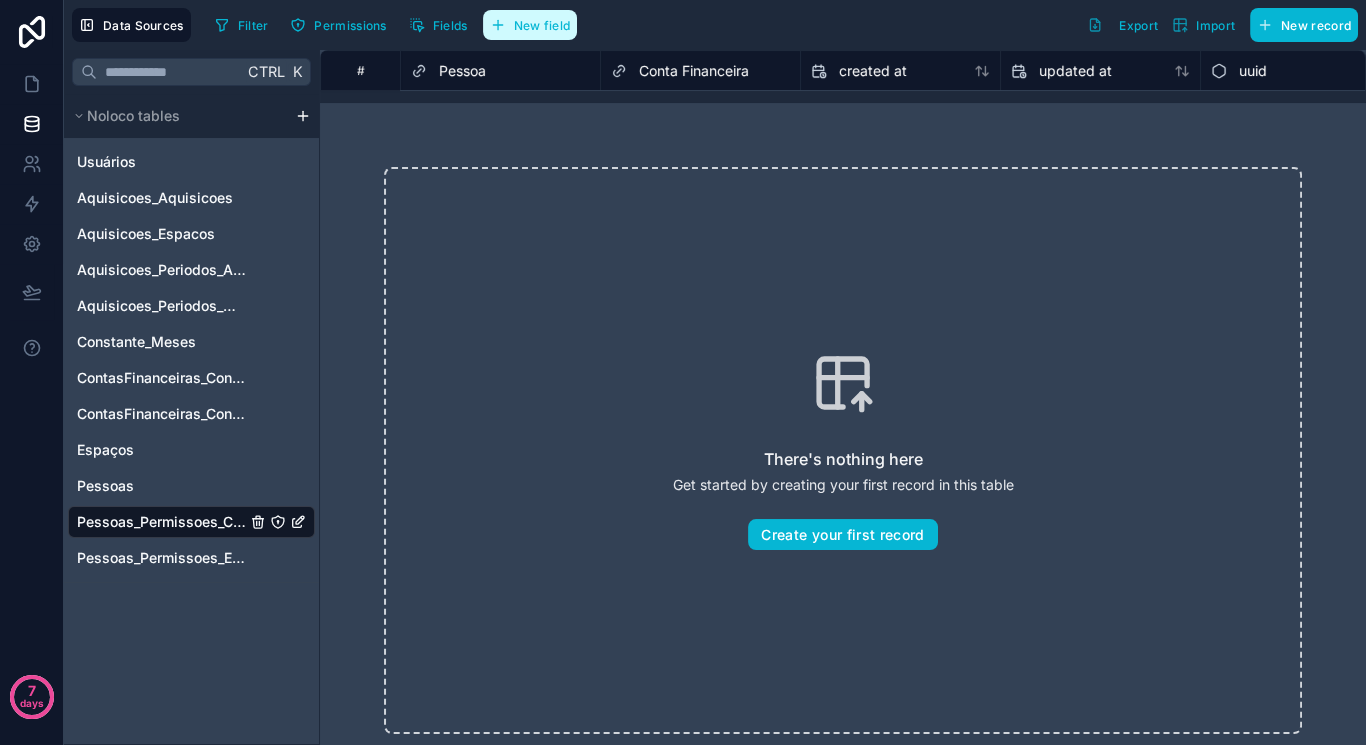 click on "New field" at bounding box center [530, 25] 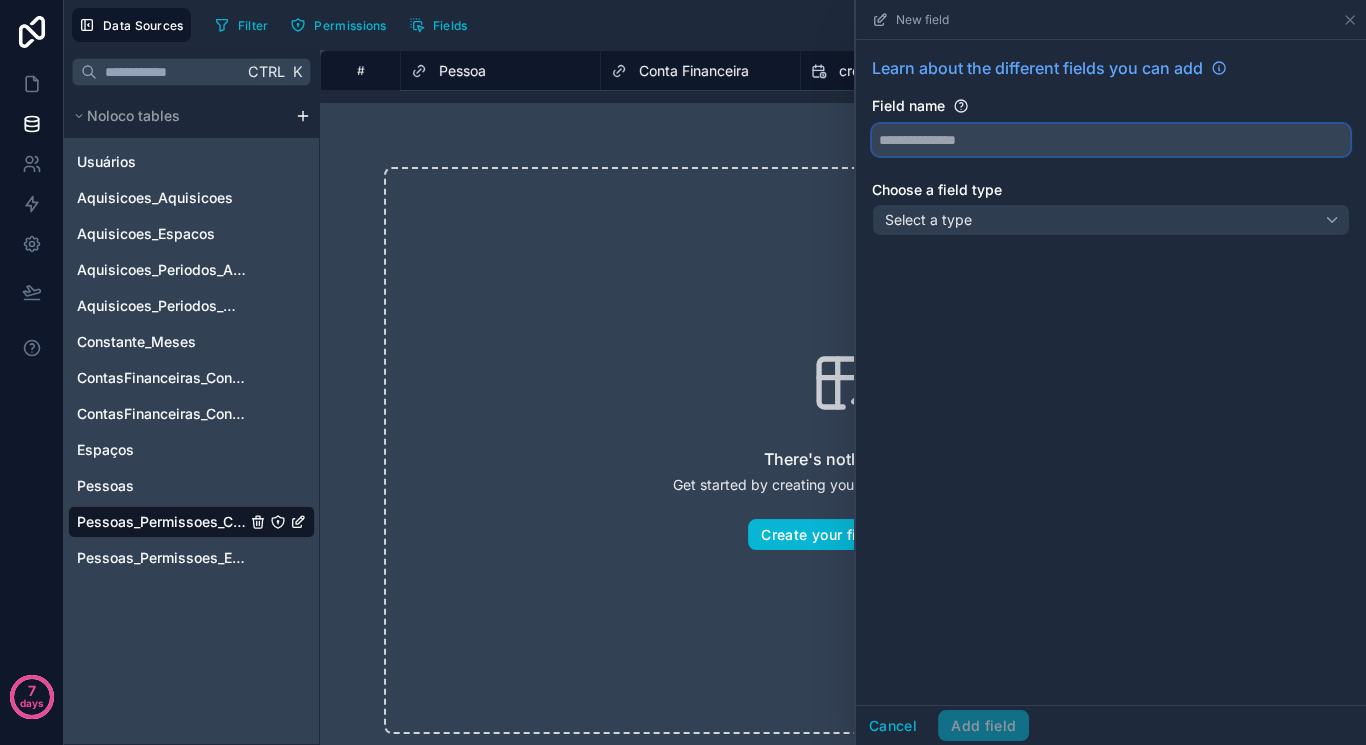 click at bounding box center (1111, 140) 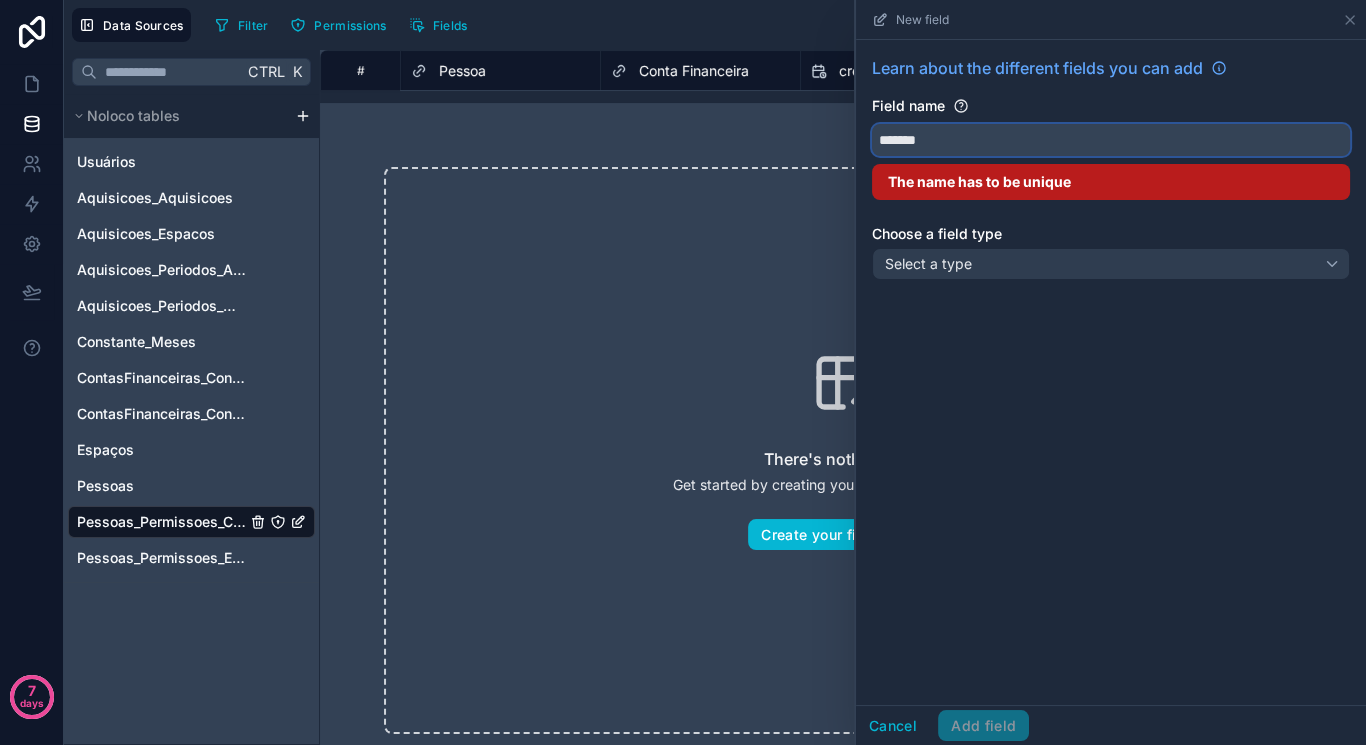 click on "******" at bounding box center (1111, 140) 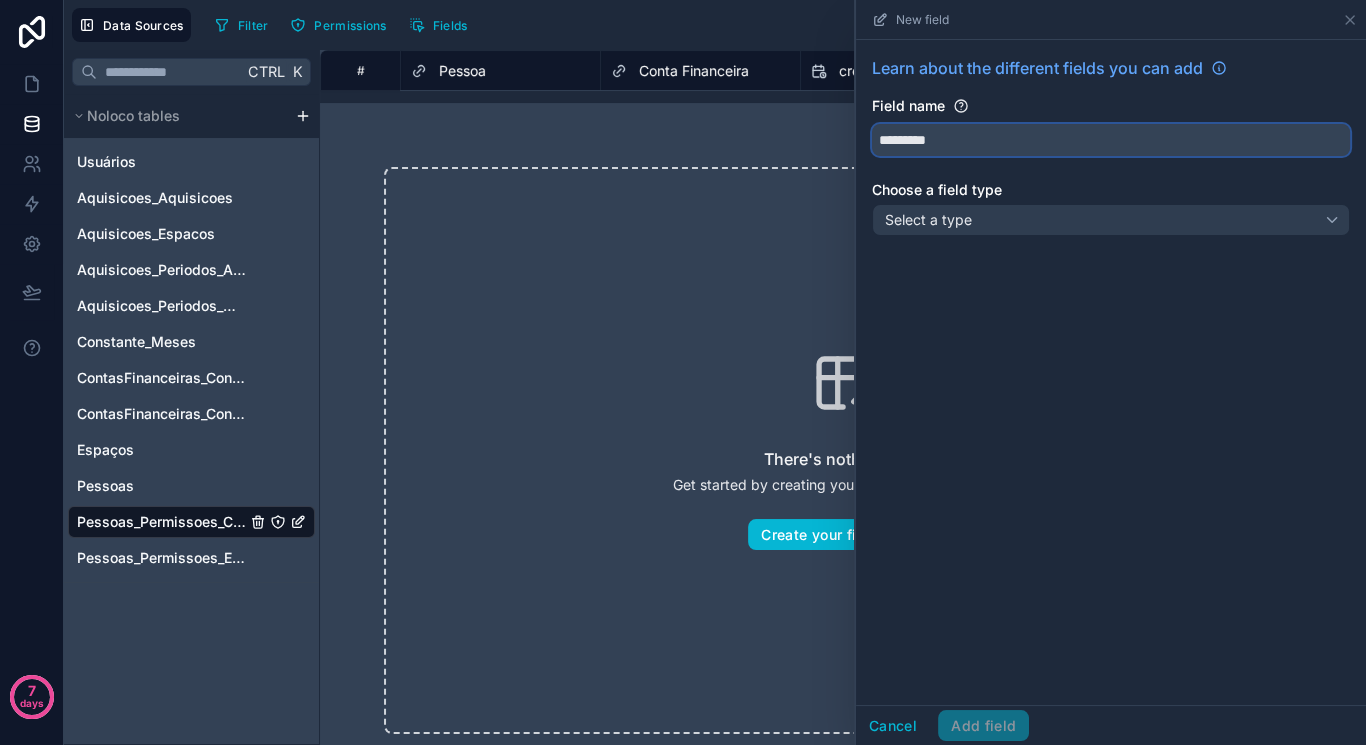 type on "*********" 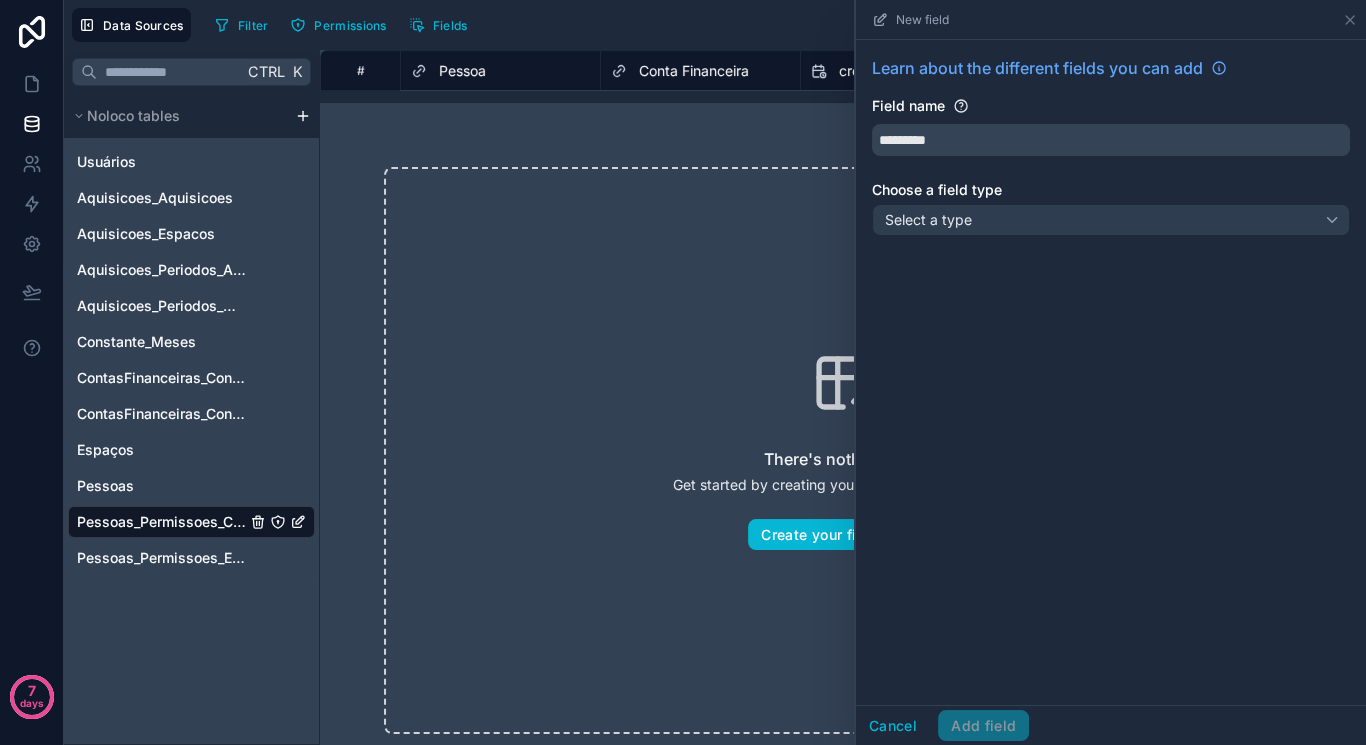 click on "Learn about the different fields you can add Field name ********* Choose a field type Select a type" at bounding box center (1111, 150) 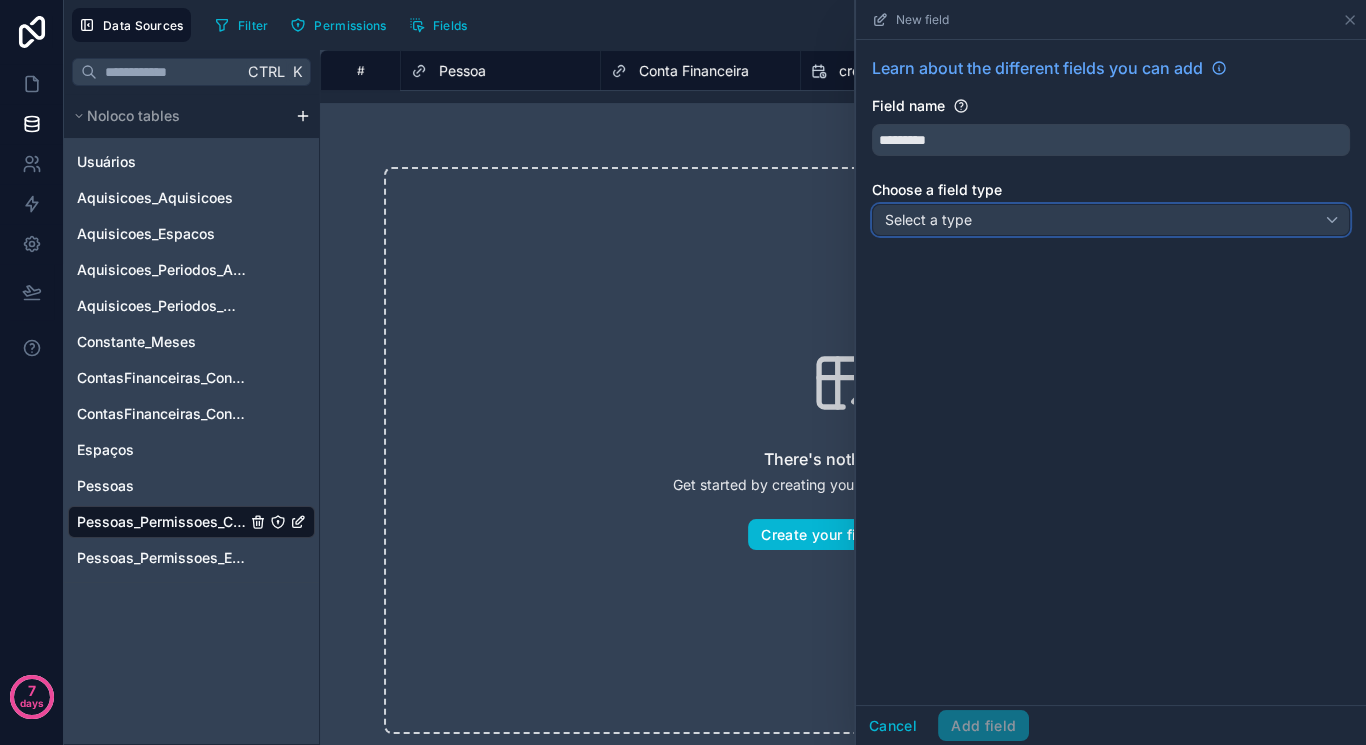 click on "Select a type" at bounding box center [1111, 220] 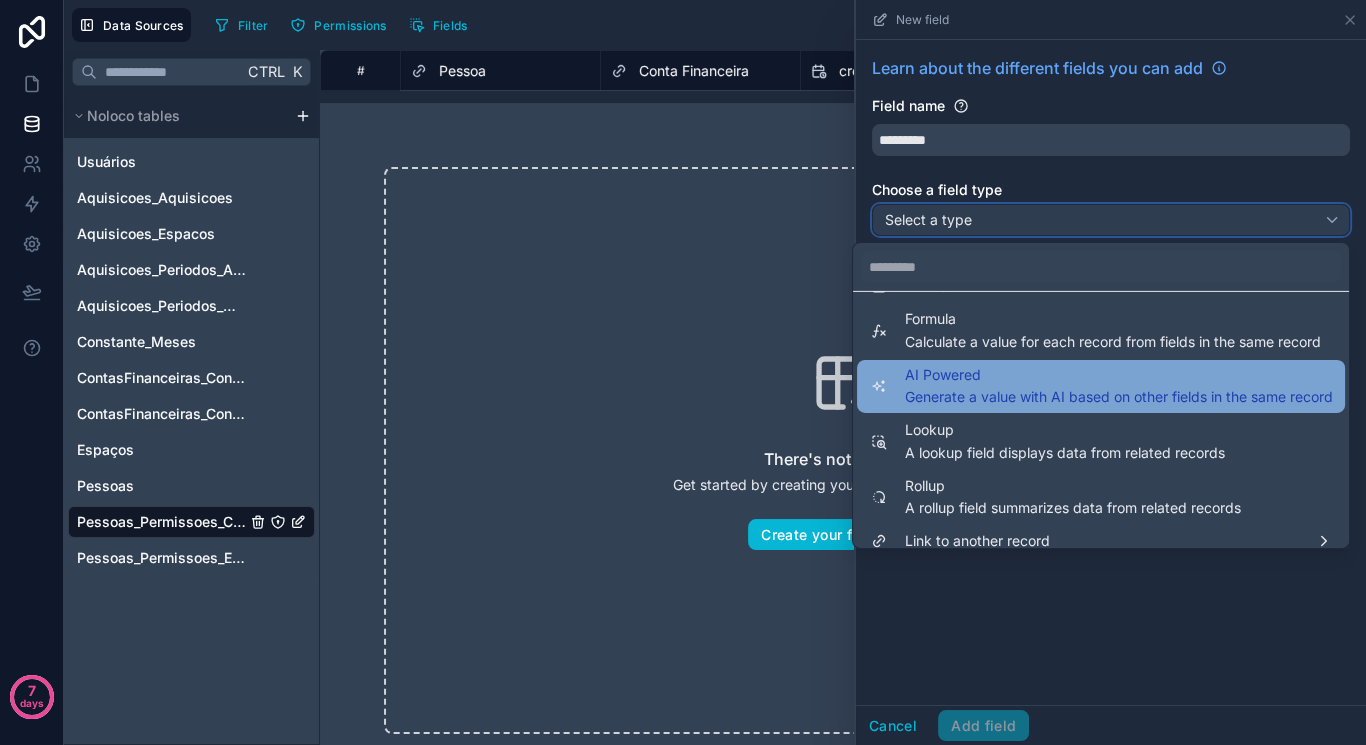 scroll, scrollTop: 547, scrollLeft: 0, axis: vertical 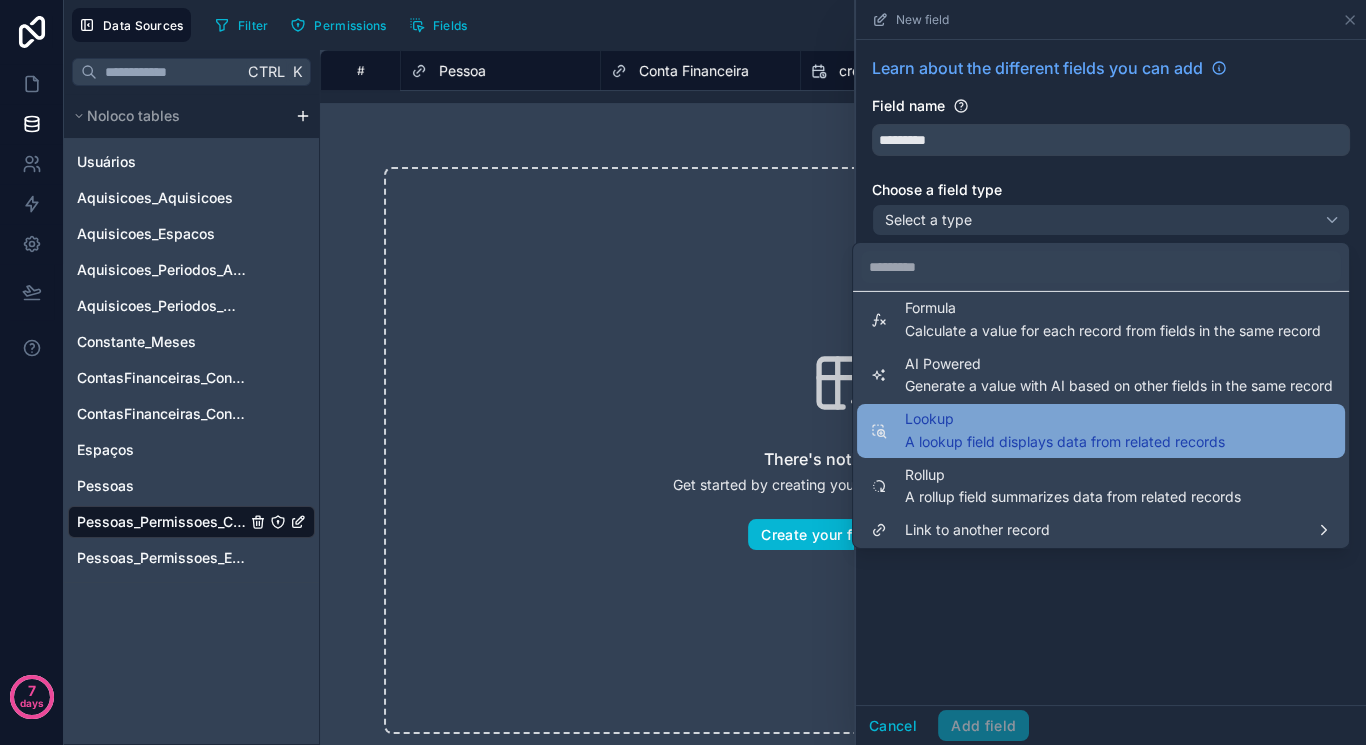 click on "A lookup field displays data from related records" at bounding box center (1065, 441) 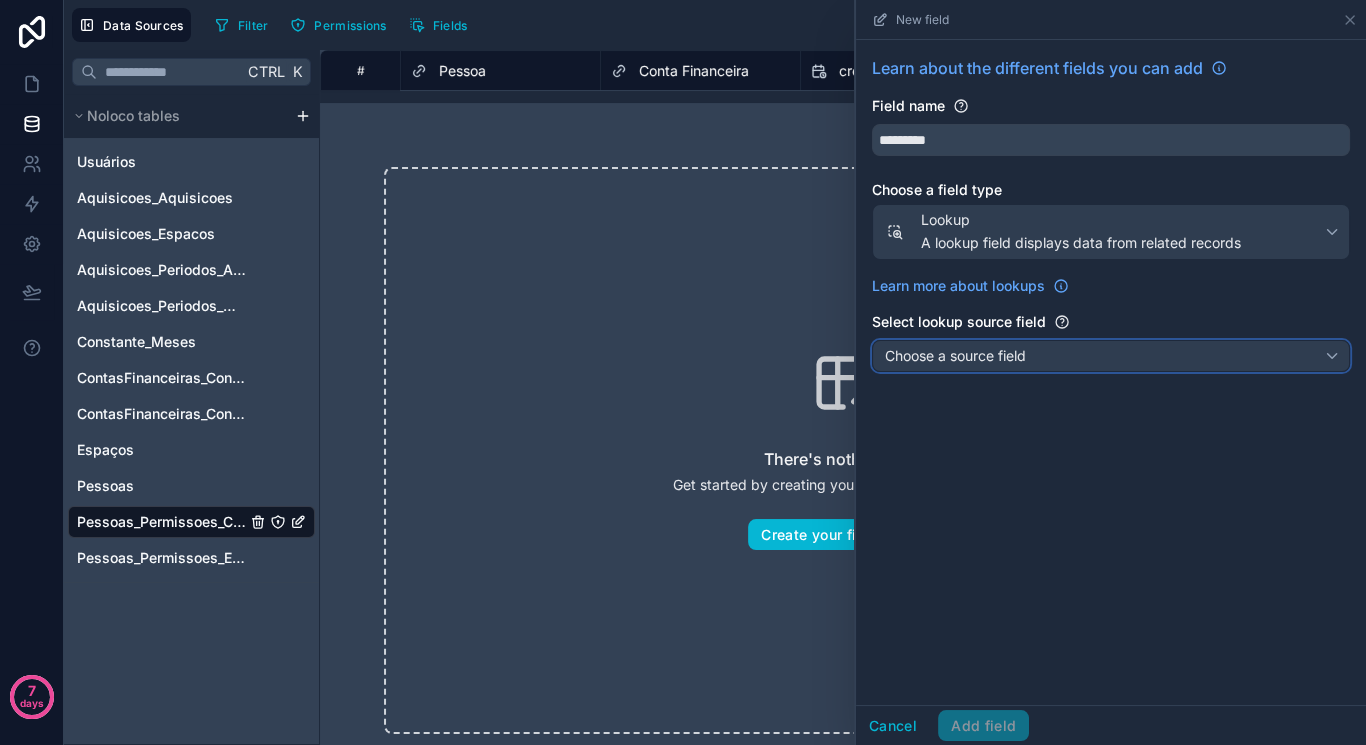 click on "Choose a source field" at bounding box center [955, 355] 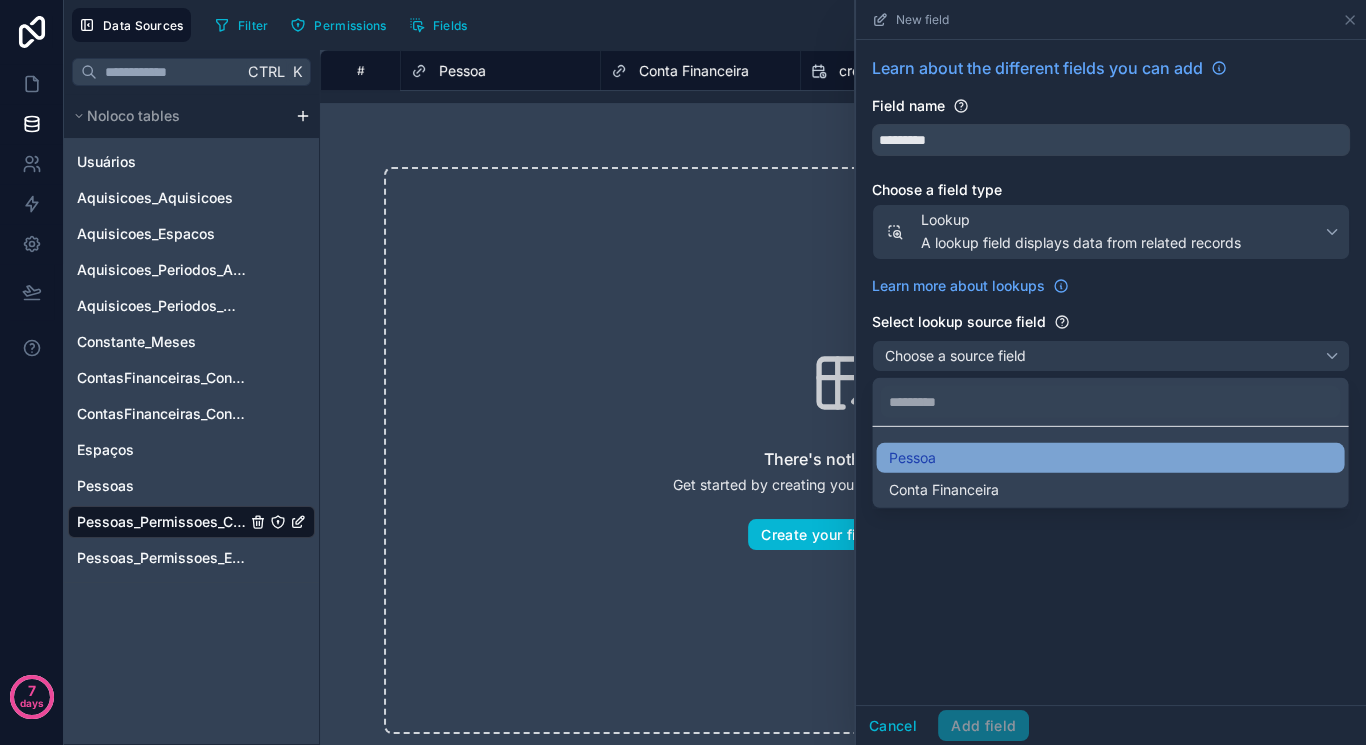 click on "Pessoa" at bounding box center (1110, 458) 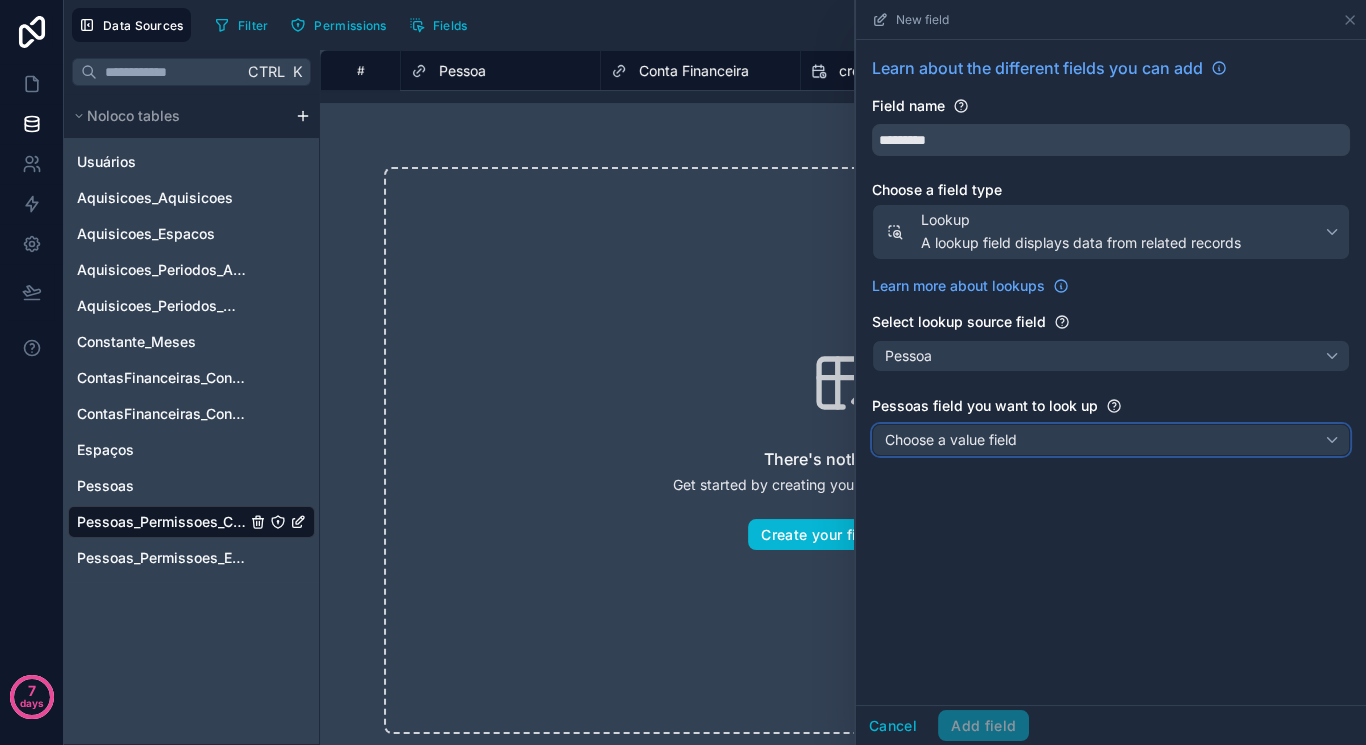click on "Choose a value field" at bounding box center (951, 439) 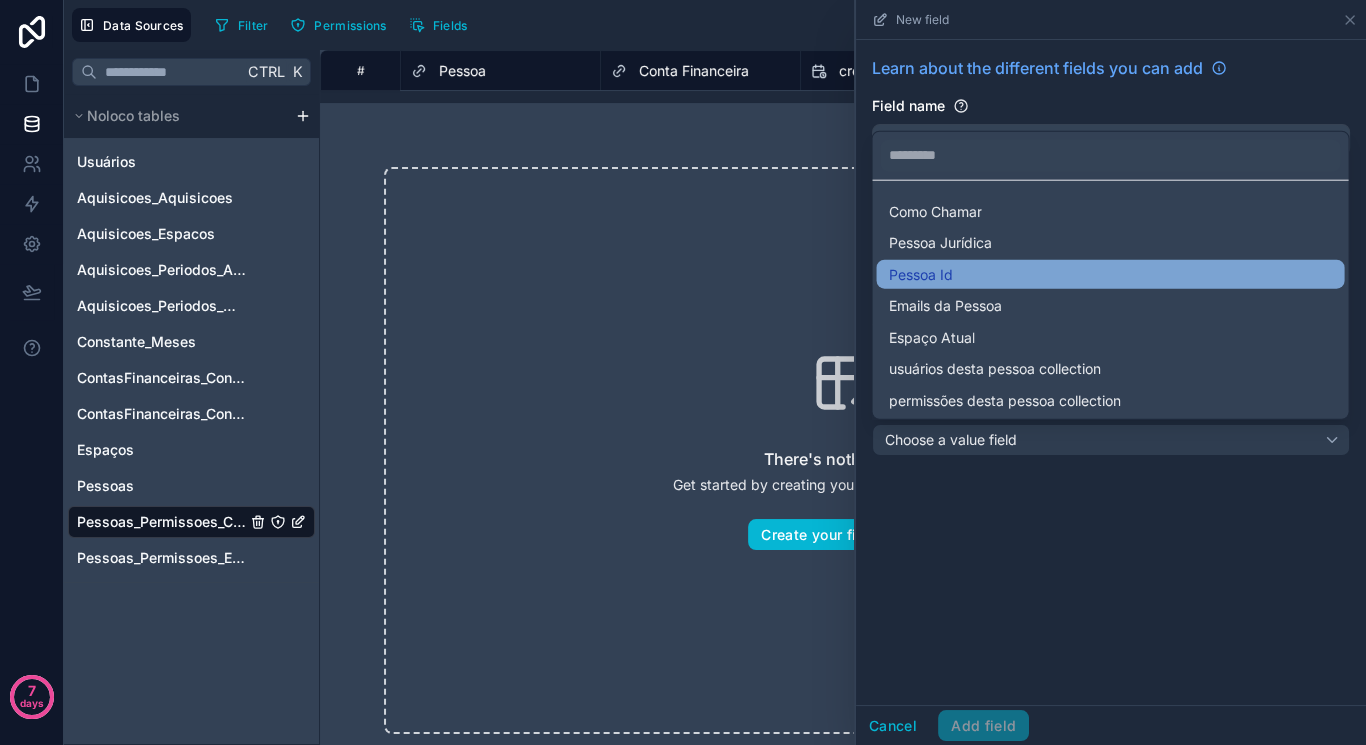click on "Pessoa Id" at bounding box center [1110, 274] 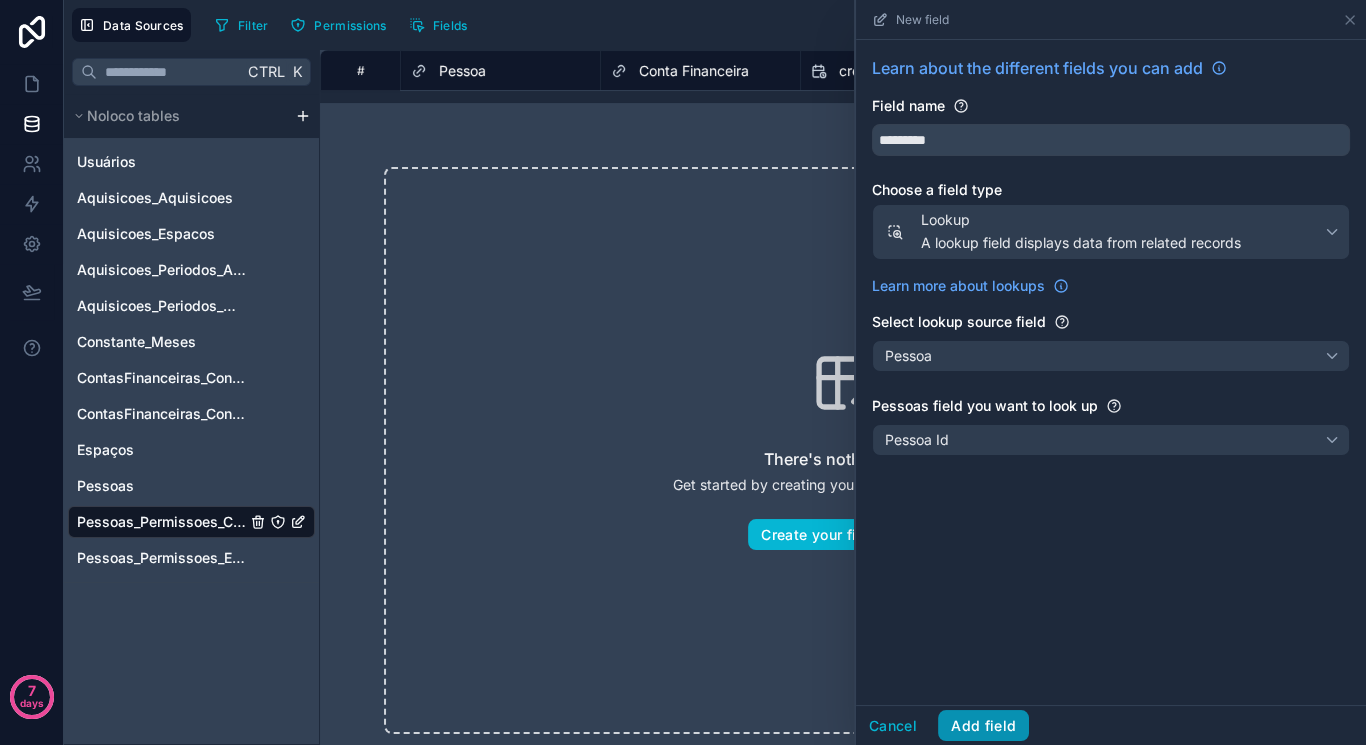 click on "Add field" at bounding box center (983, 726) 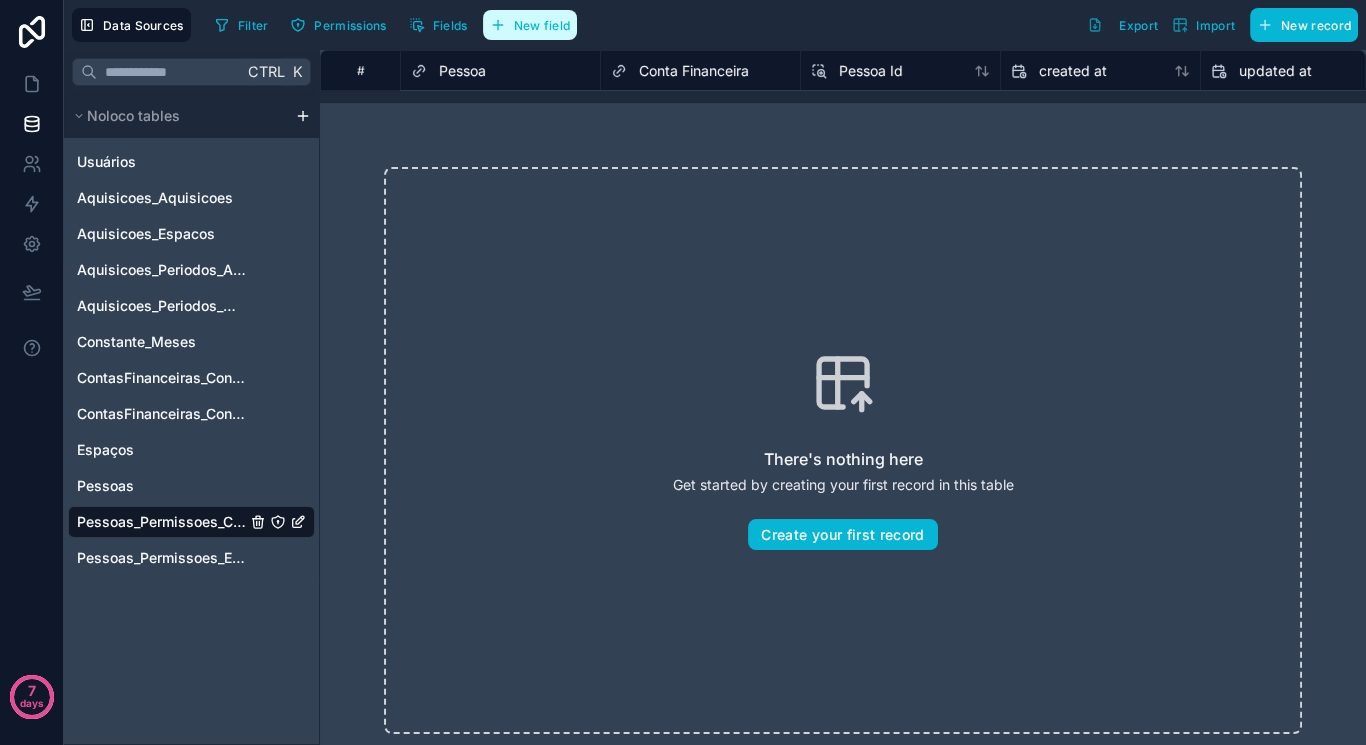 click on "New field" at bounding box center (530, 25) 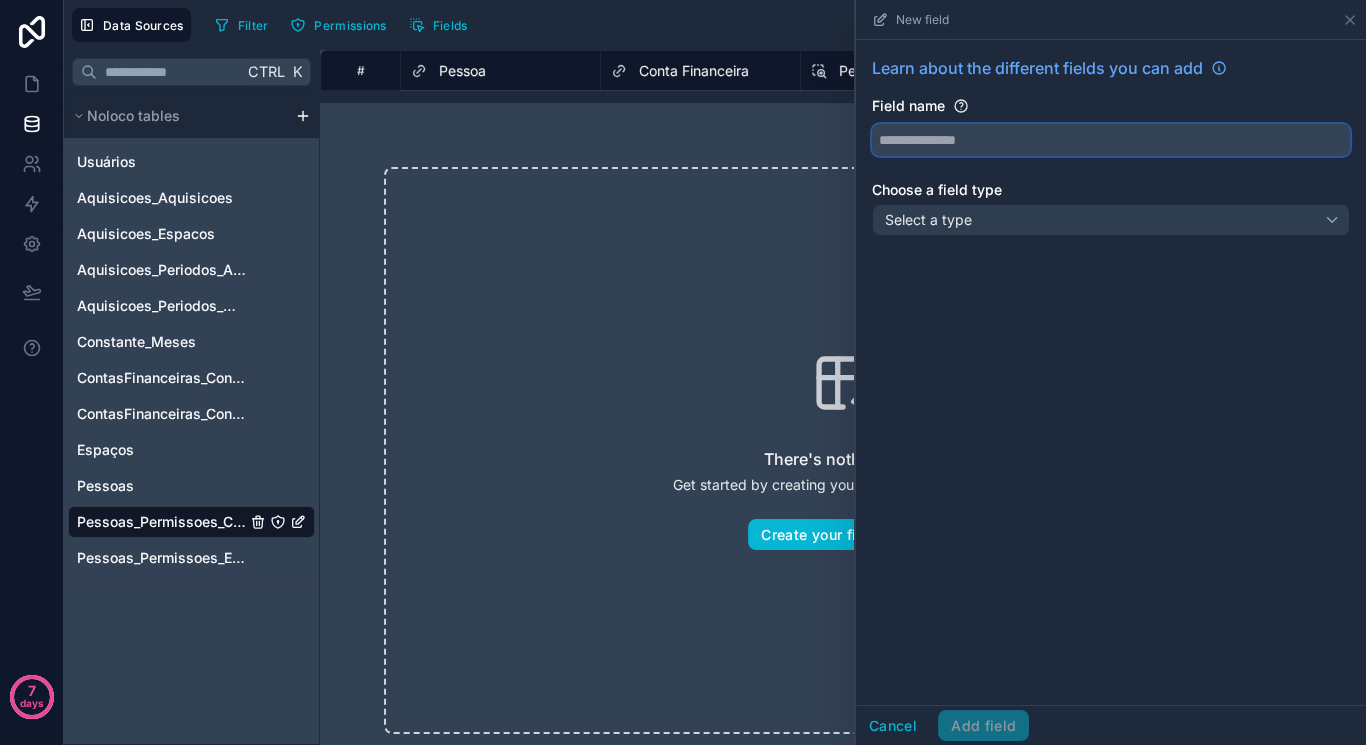 click at bounding box center [1111, 140] 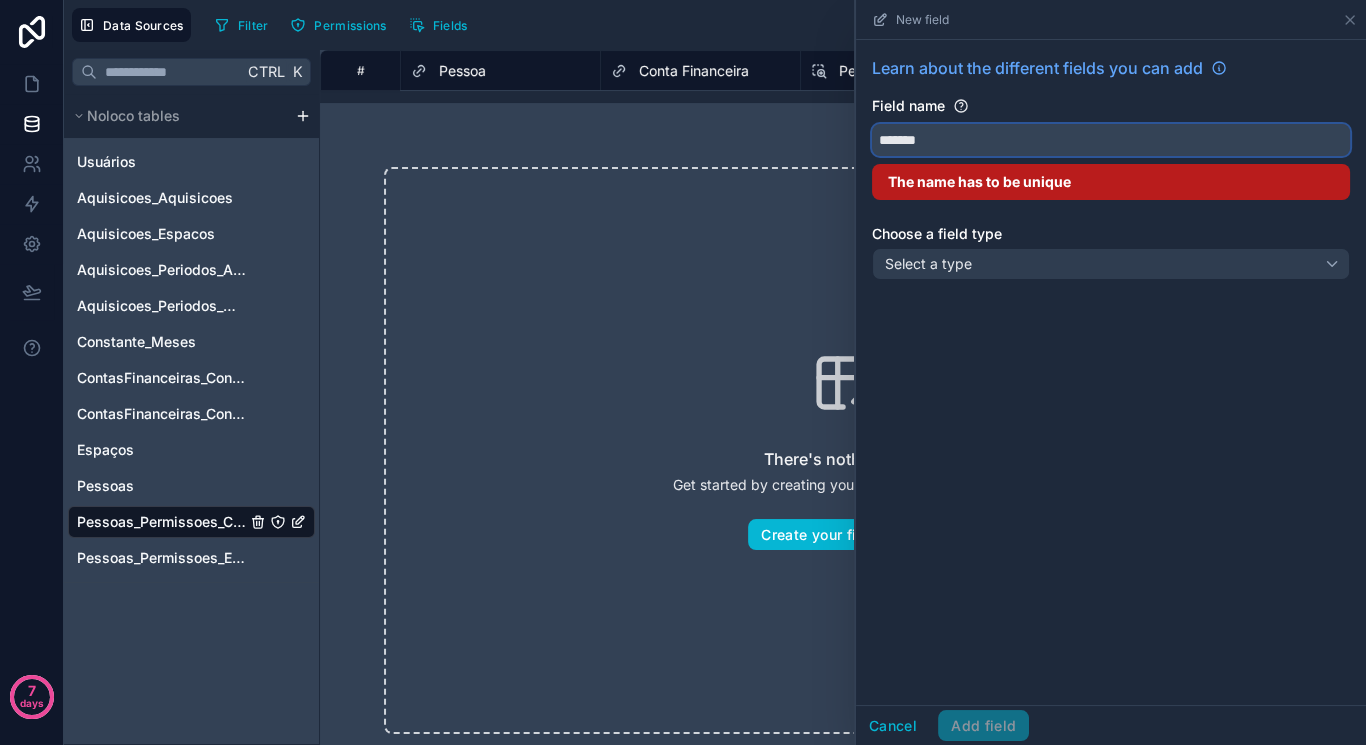 click on "******" at bounding box center [1111, 140] 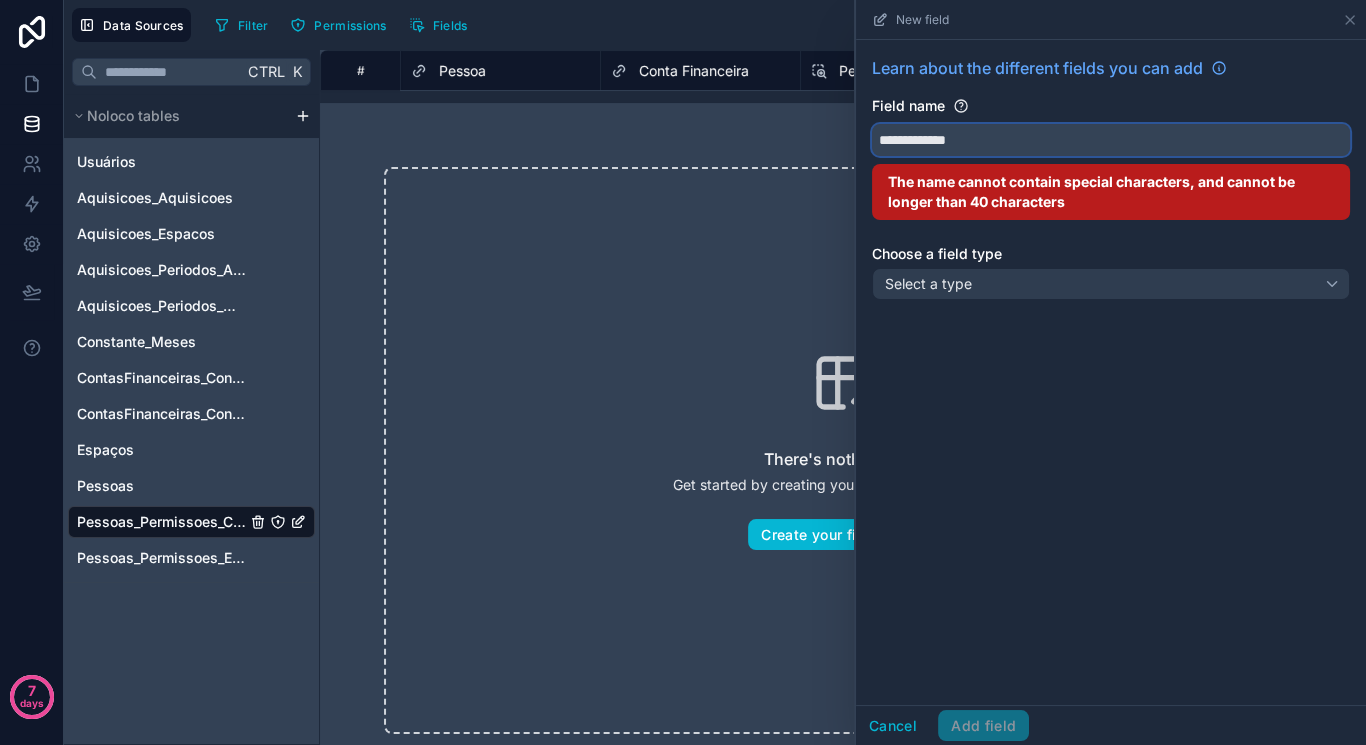 click on "**********" at bounding box center (1111, 140) 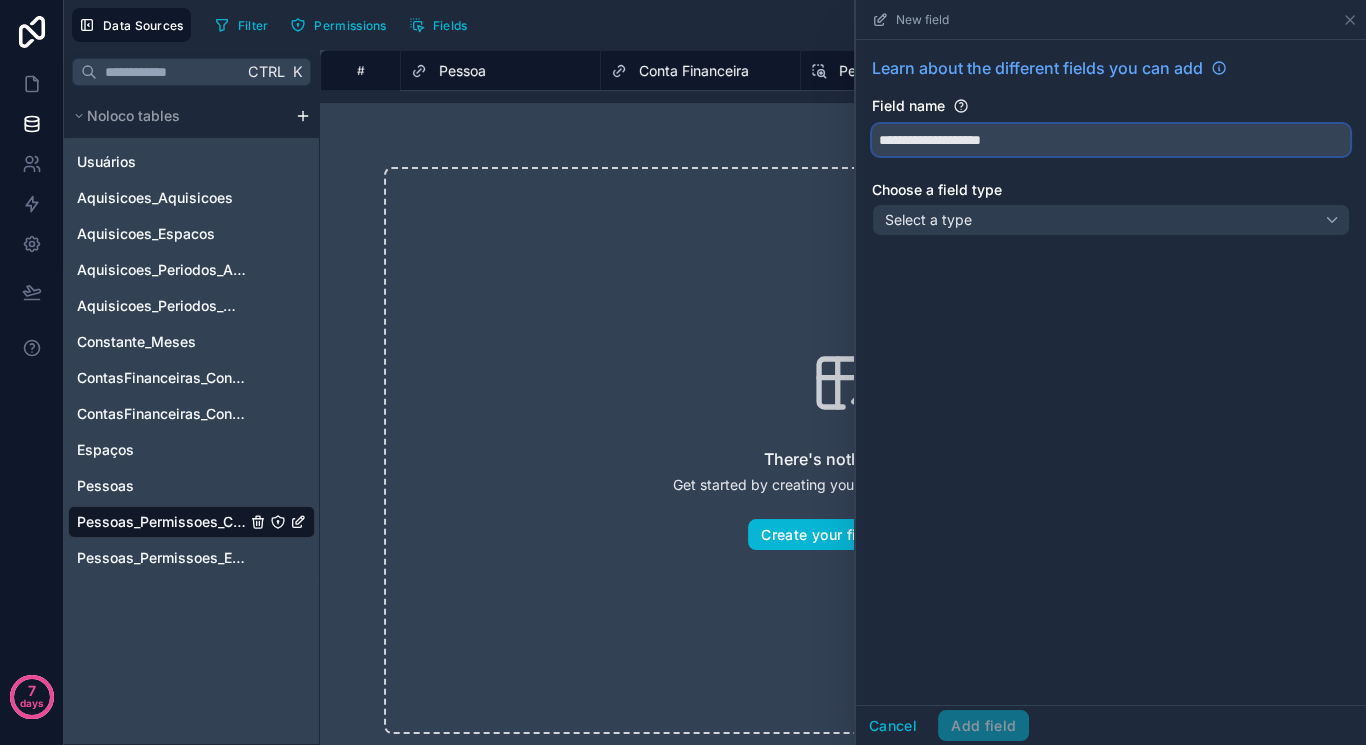 type on "**********" 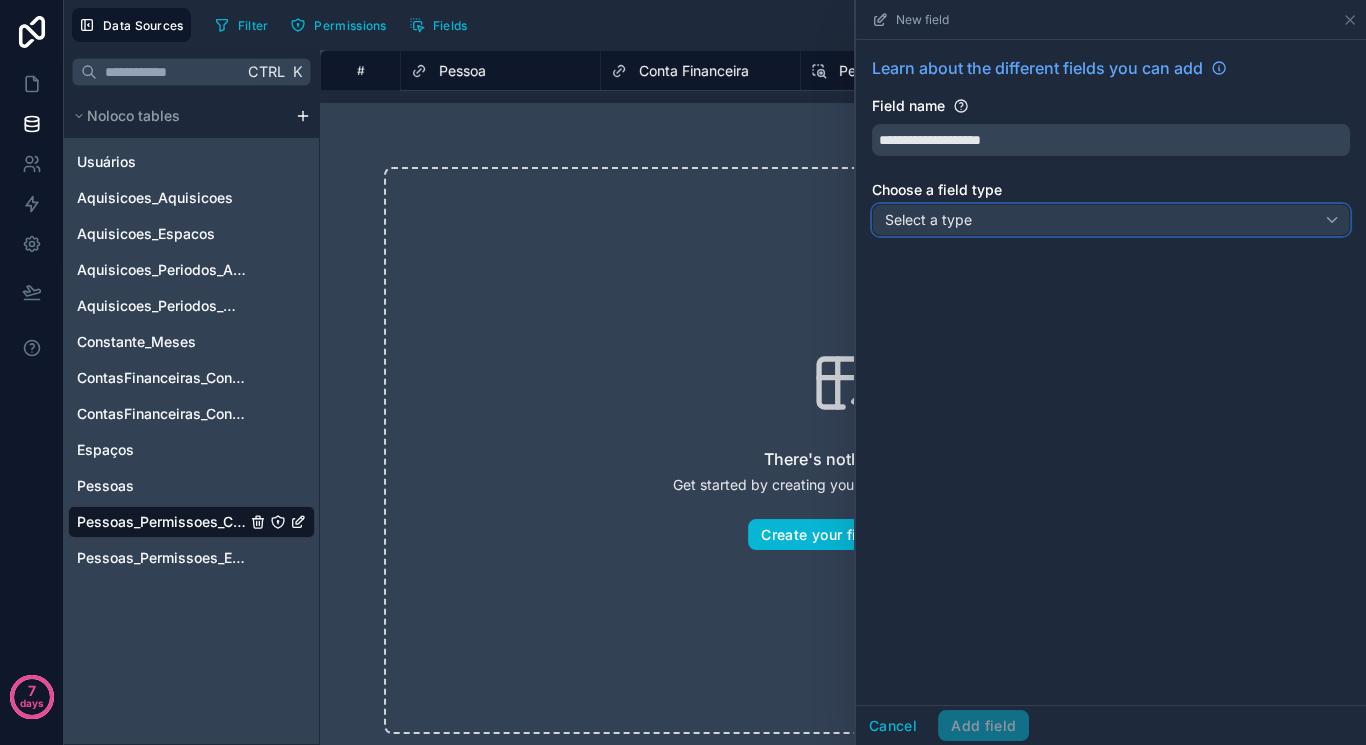 click on "Select a type" at bounding box center [1111, 220] 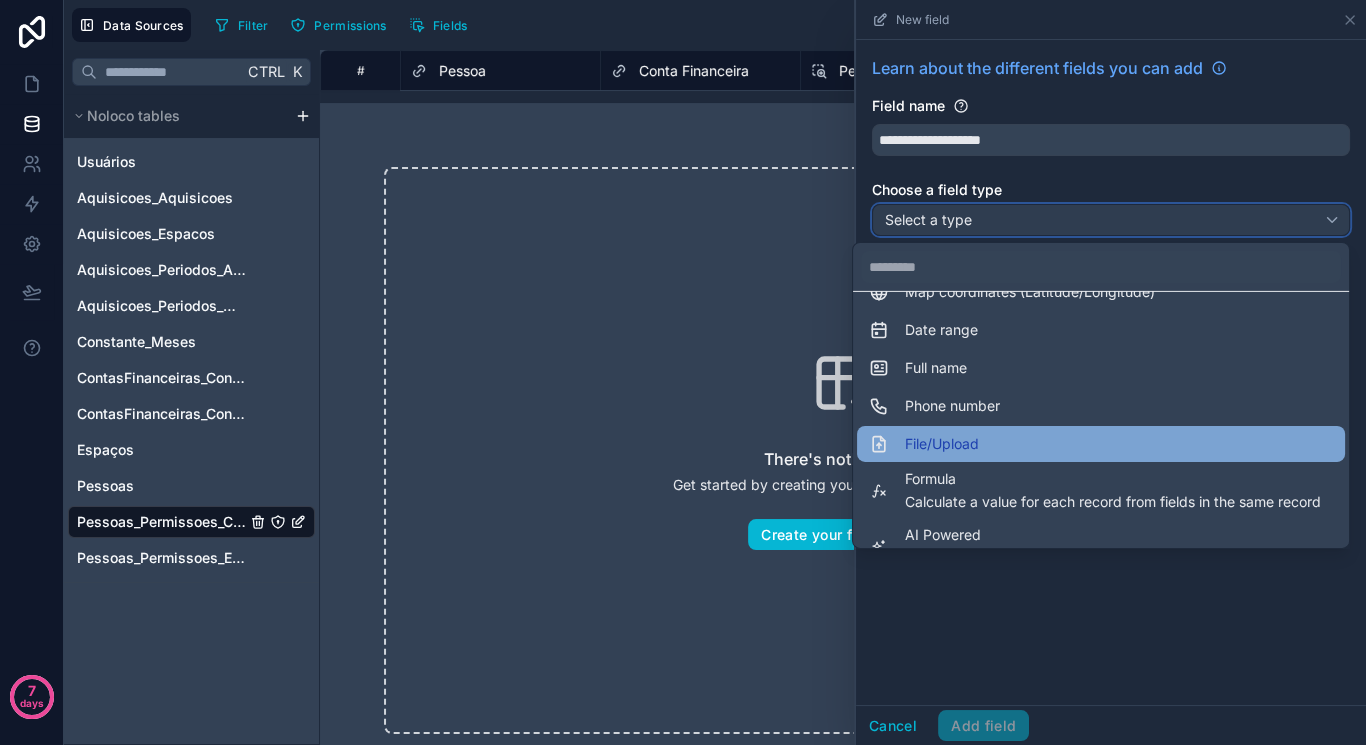 scroll, scrollTop: 480, scrollLeft: 0, axis: vertical 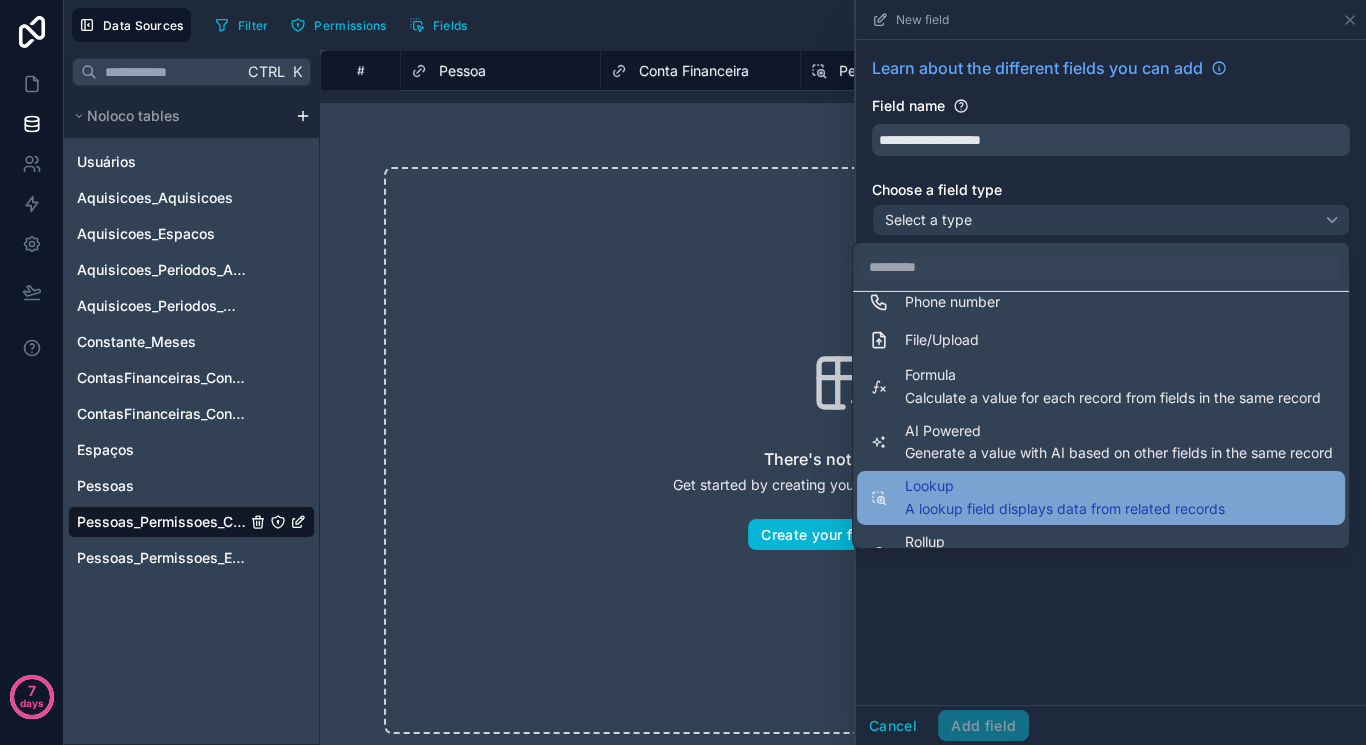 click on "Lookup A lookup field displays data from related records" at bounding box center [1065, 498] 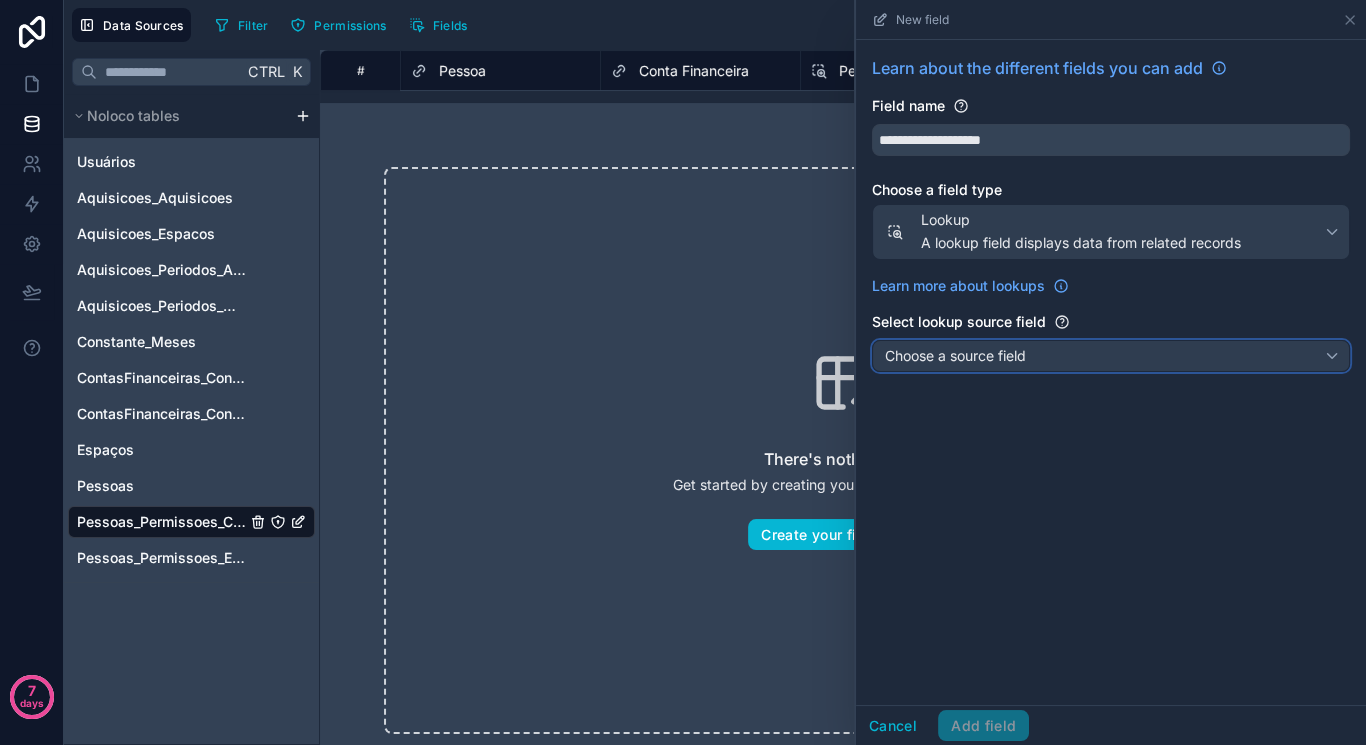 click on "Choose a source field" at bounding box center [955, 355] 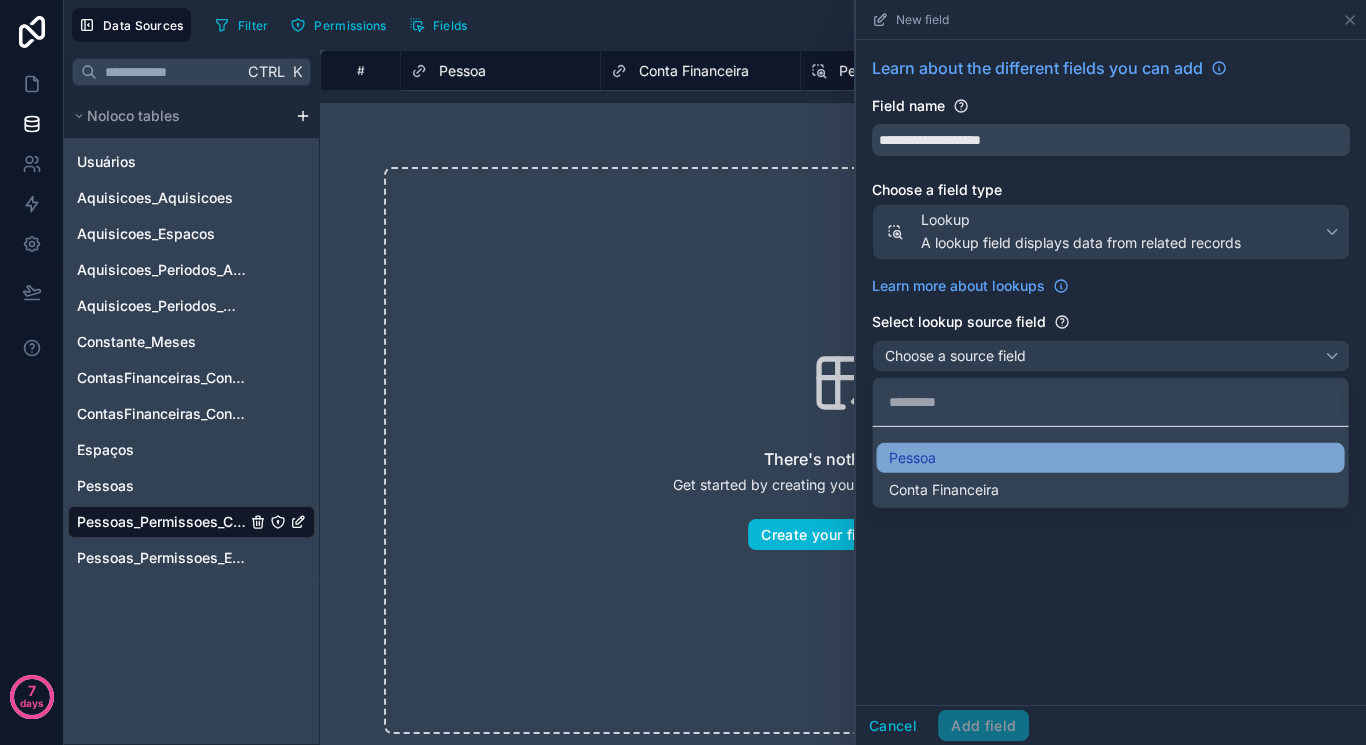 click on "Pessoa" at bounding box center (1110, 458) 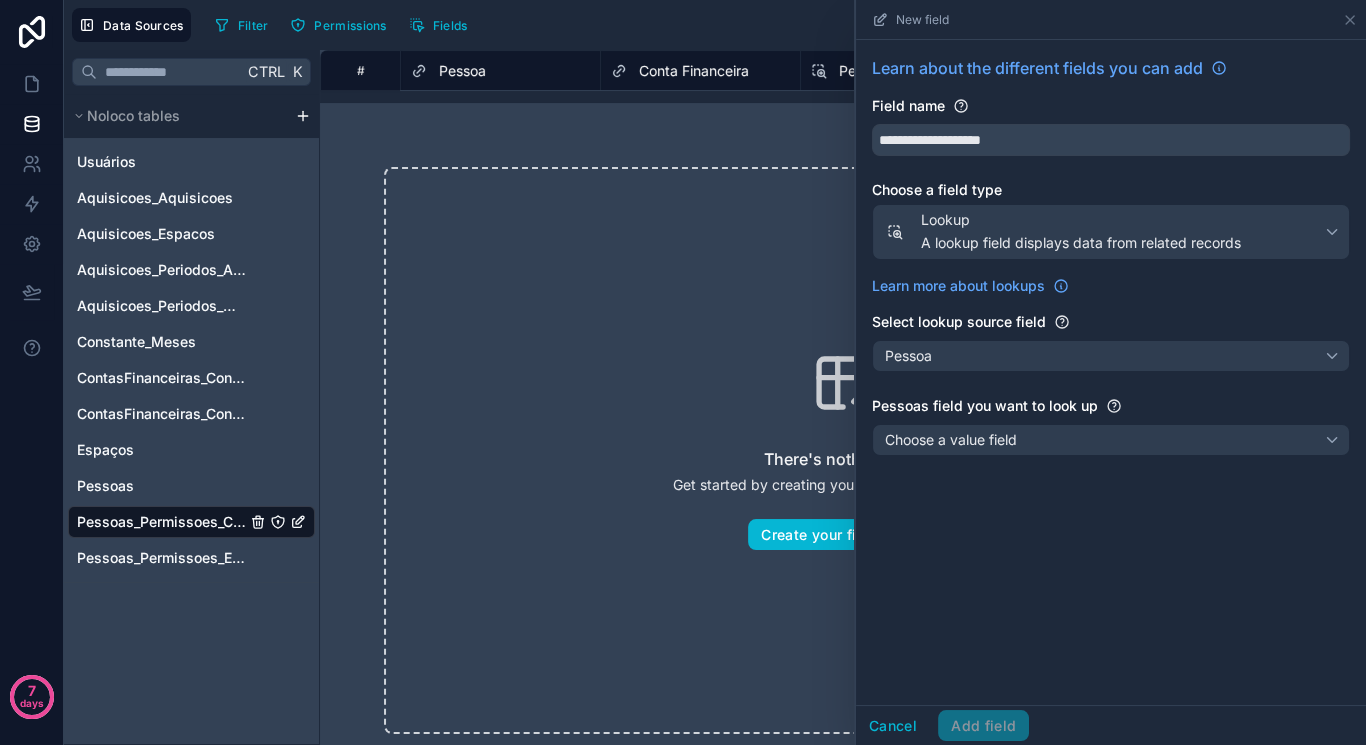 click on "**********" at bounding box center [1111, 260] 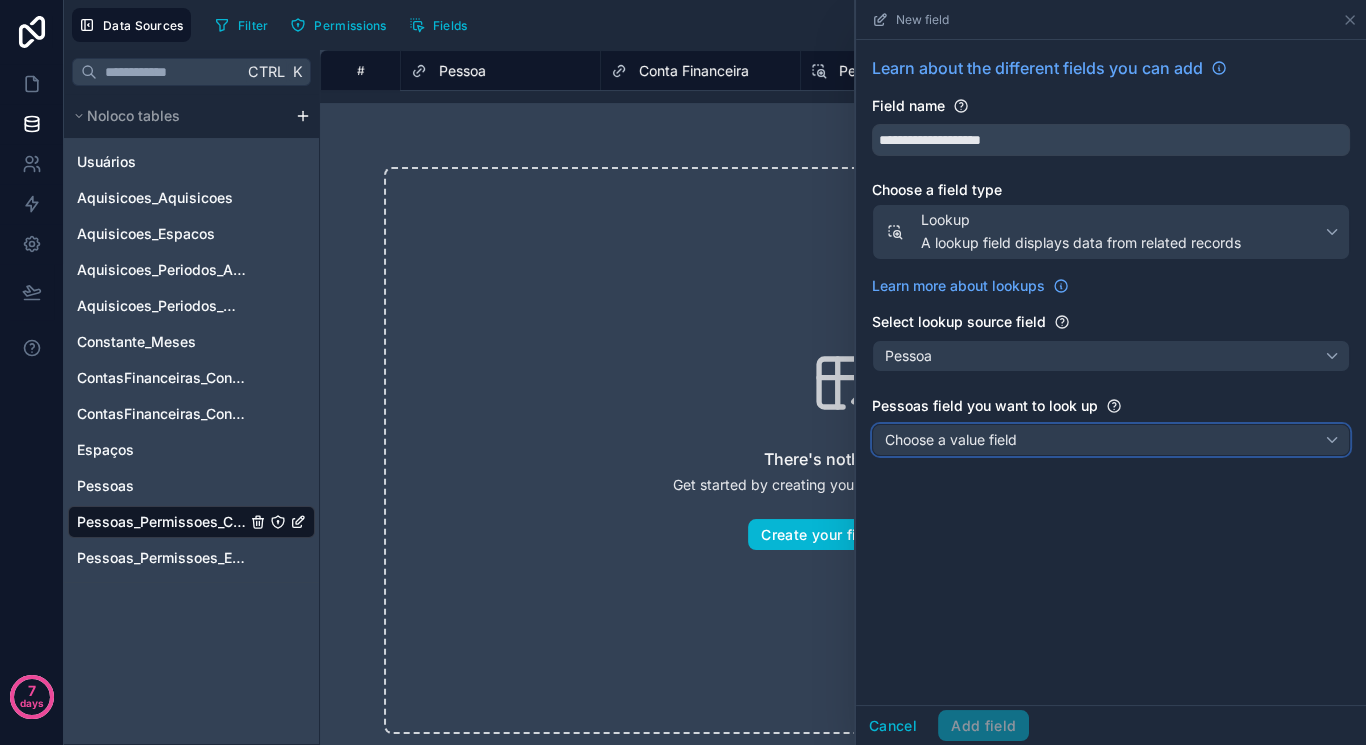 click on "Choose a value field" at bounding box center (951, 439) 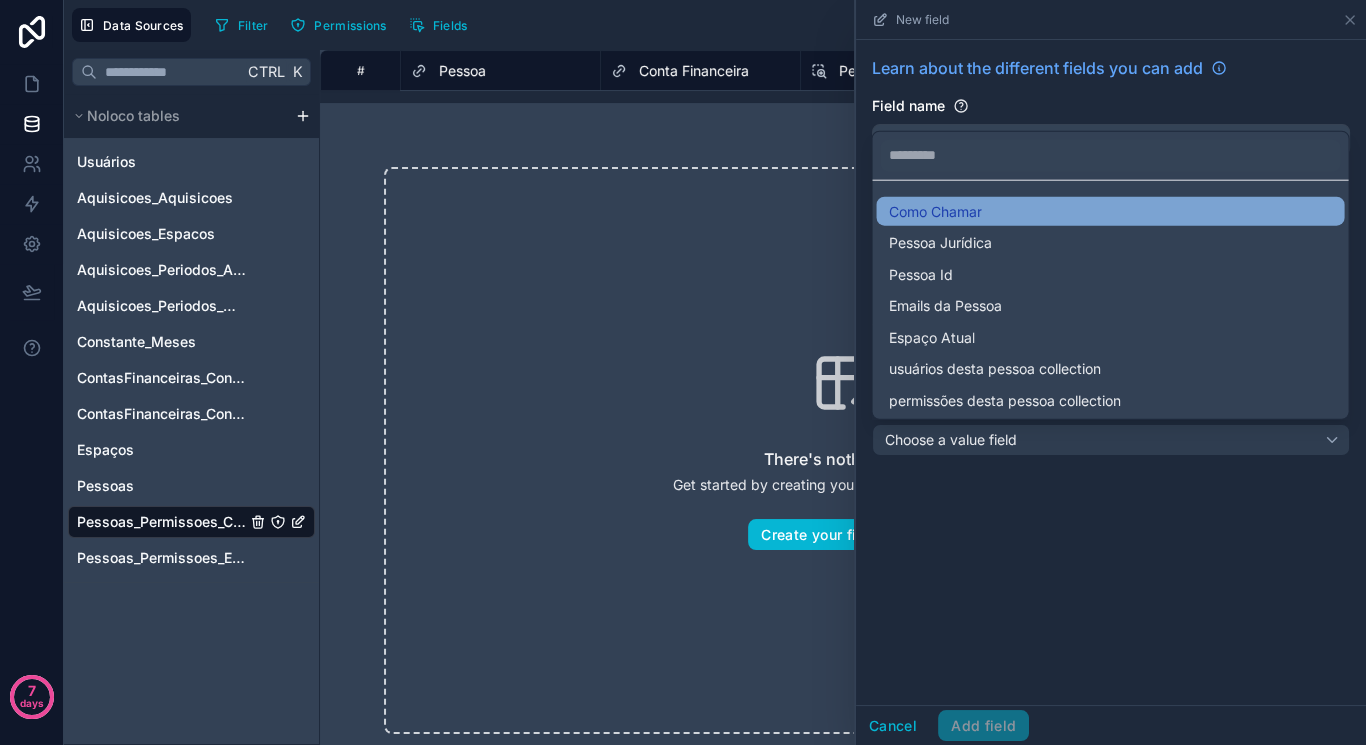 click on "Como Chamar" at bounding box center (1110, 211) 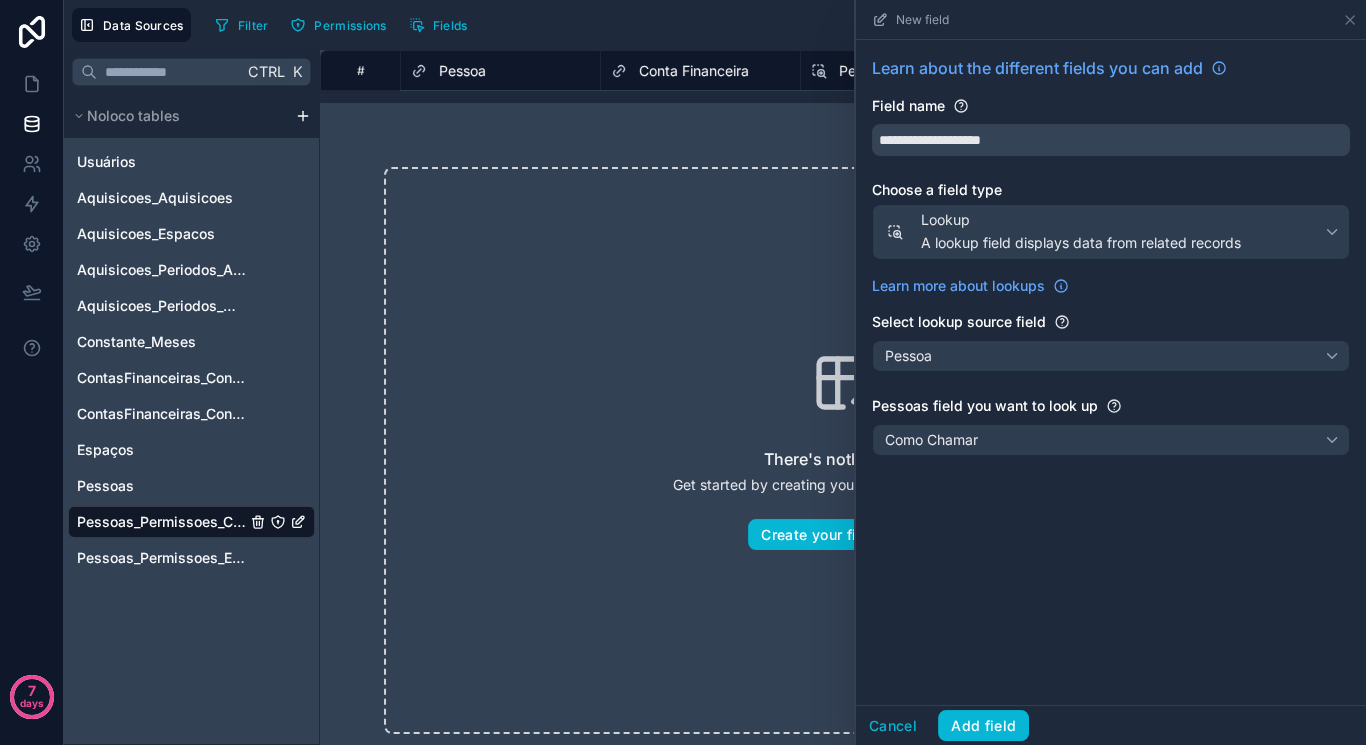 click on "**********" at bounding box center [1111, 260] 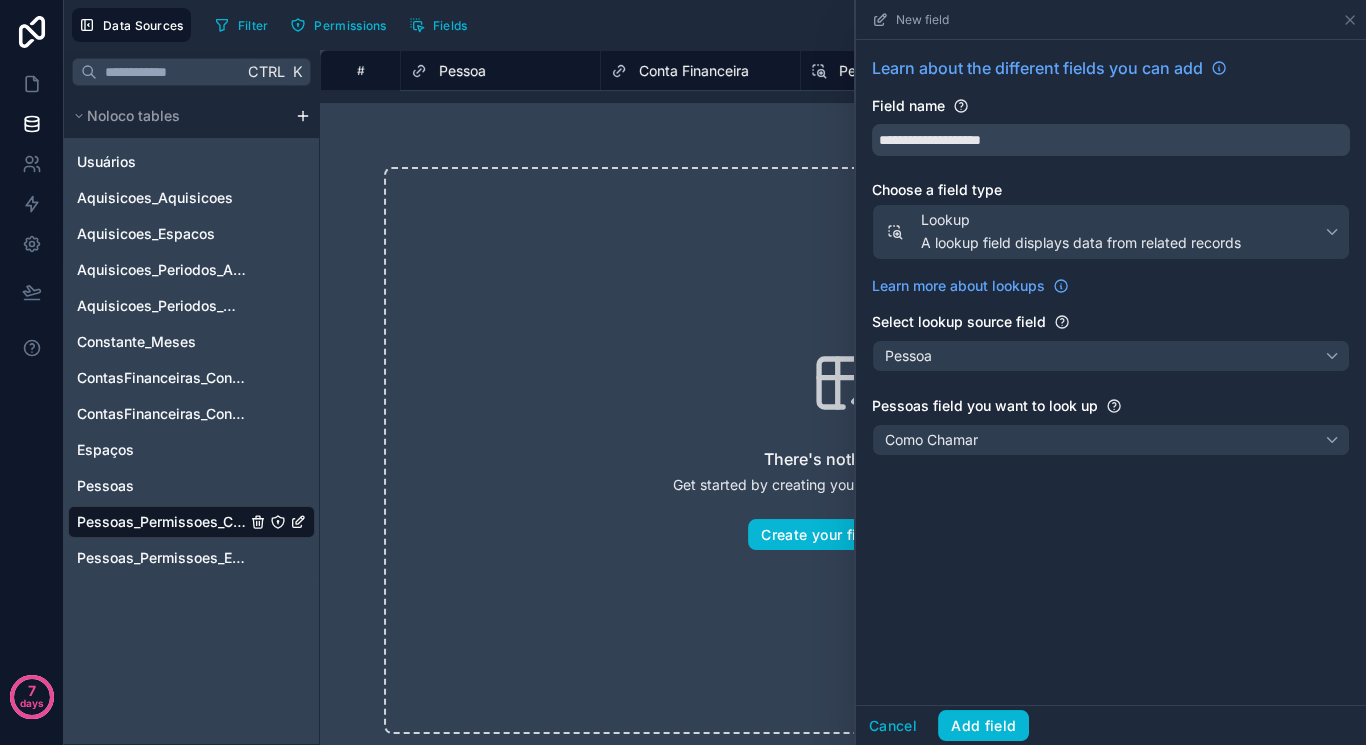 click on "**********" at bounding box center (1111, 372) 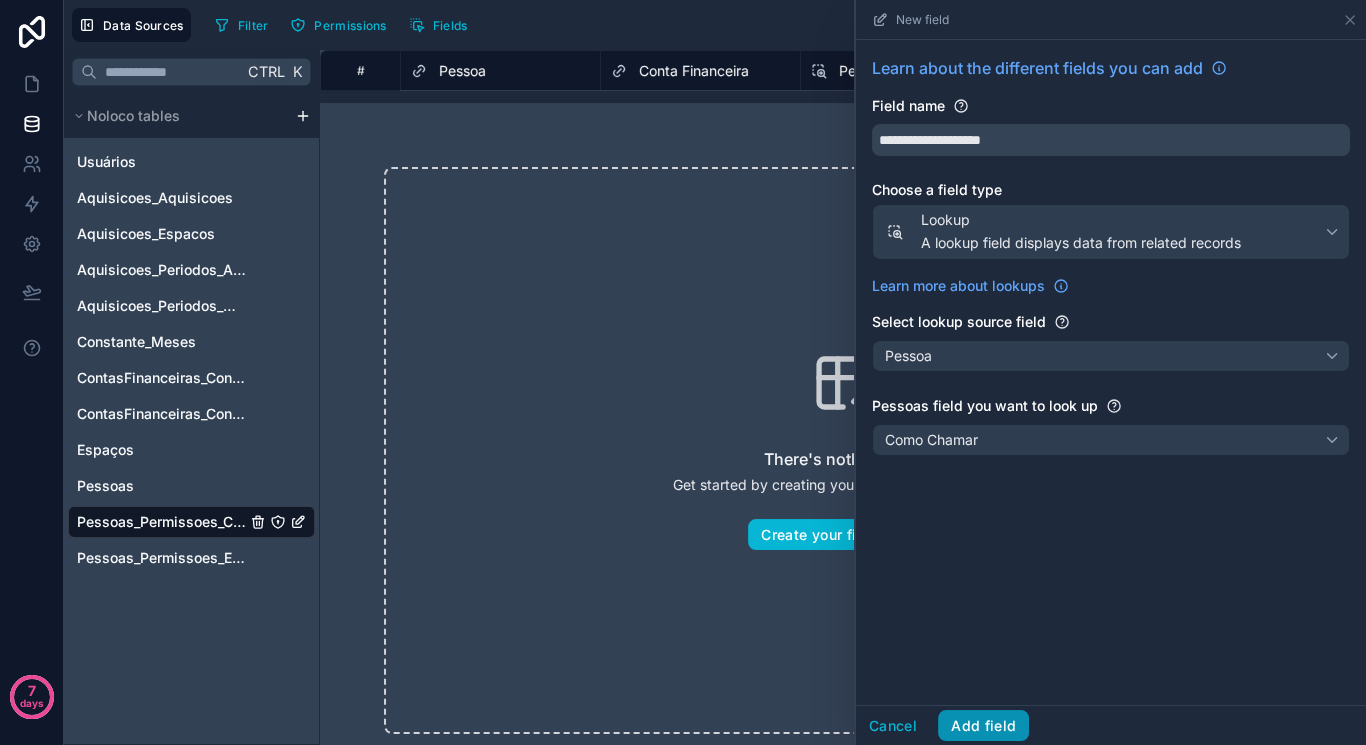 click on "Add field" at bounding box center [983, 726] 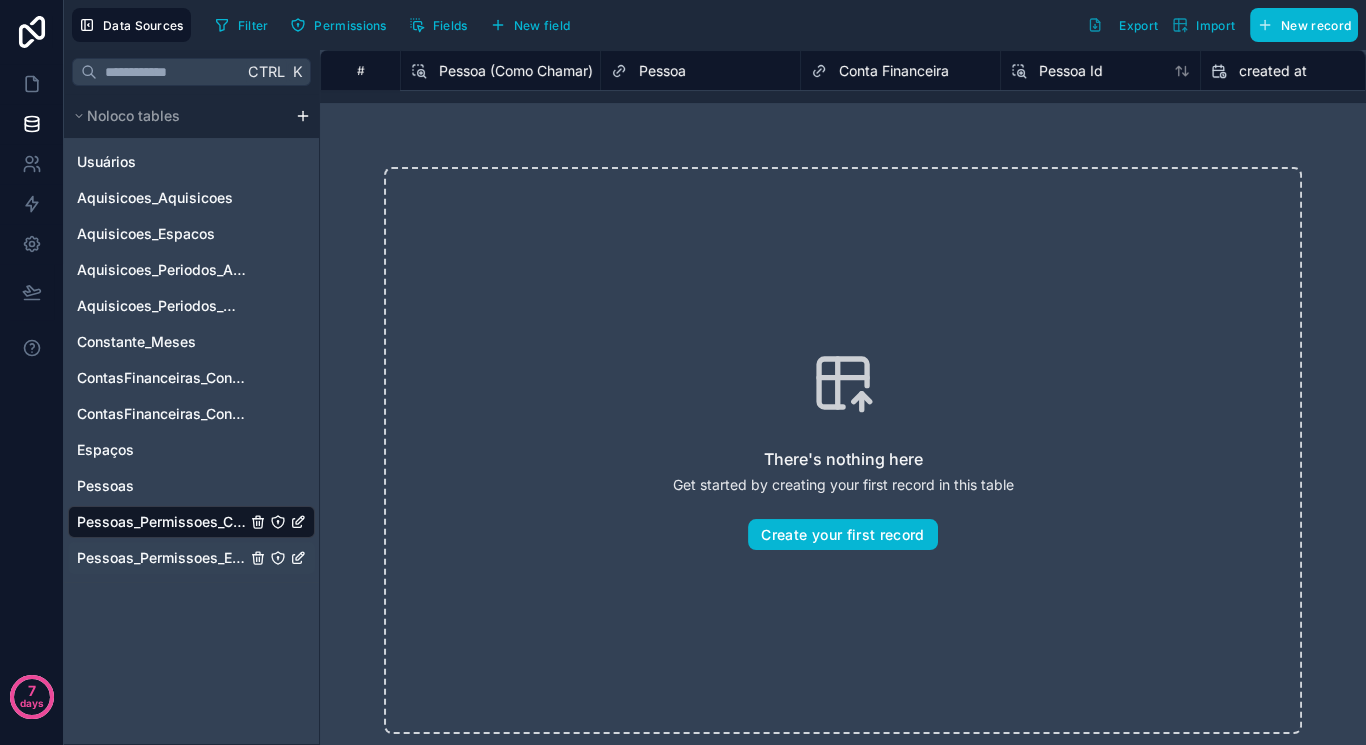 click on "Pessoas_Permissoes_Espaço" at bounding box center (161, 558) 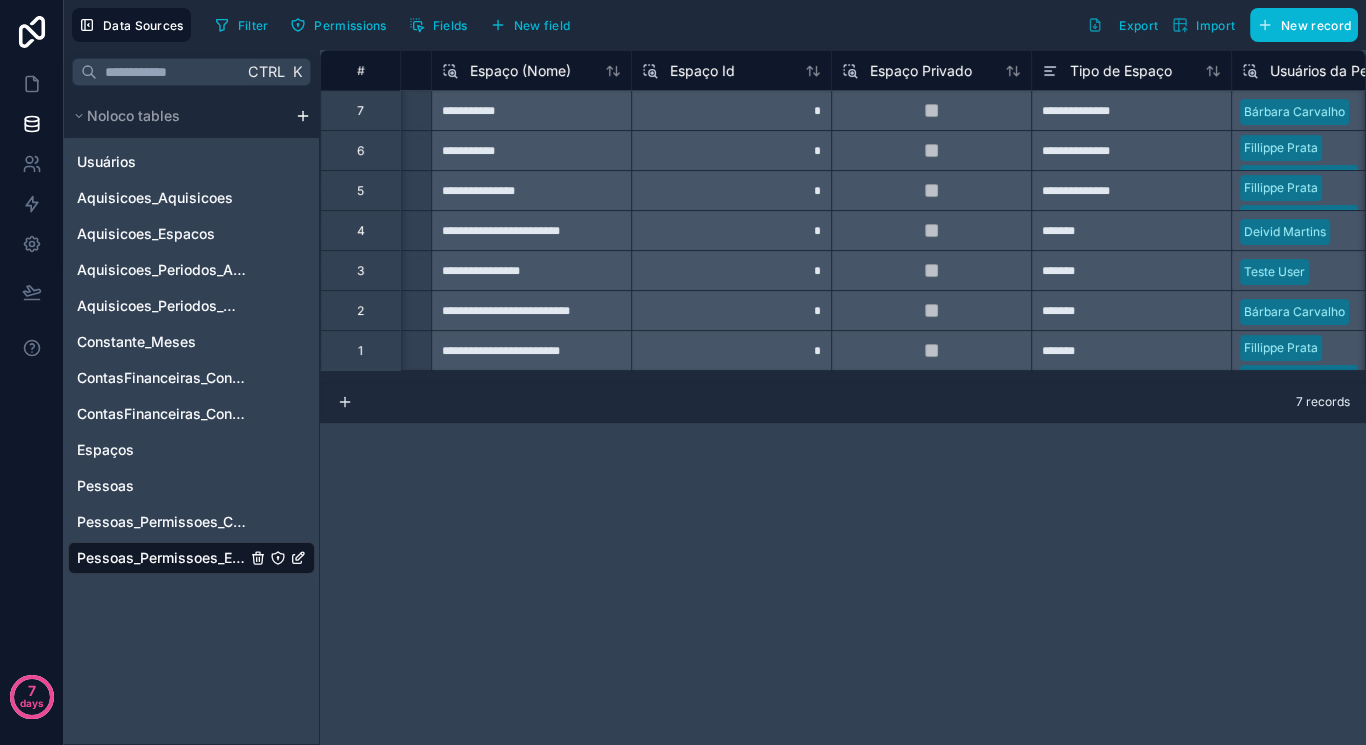 scroll, scrollTop: 0, scrollLeft: 1020, axis: horizontal 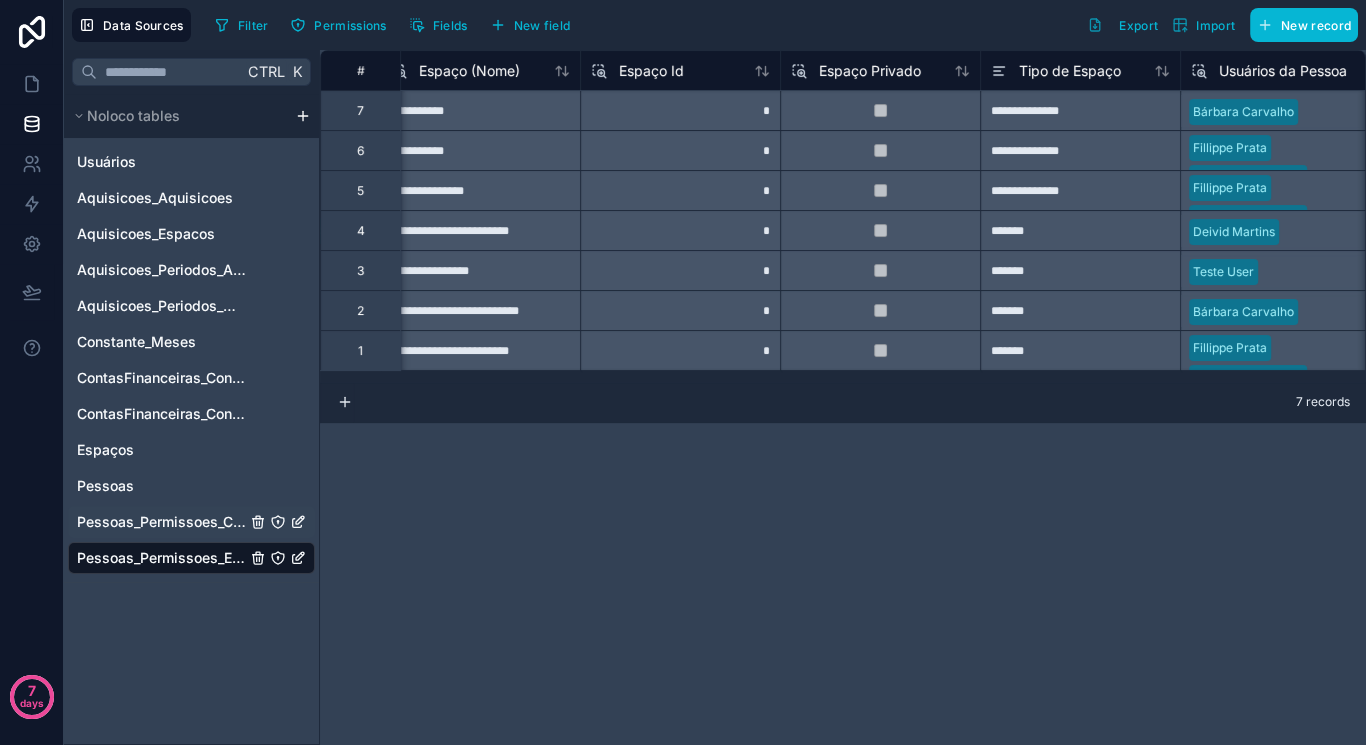 click on "Pessoas_Permissoes_ContasFinanceiras" at bounding box center (161, 522) 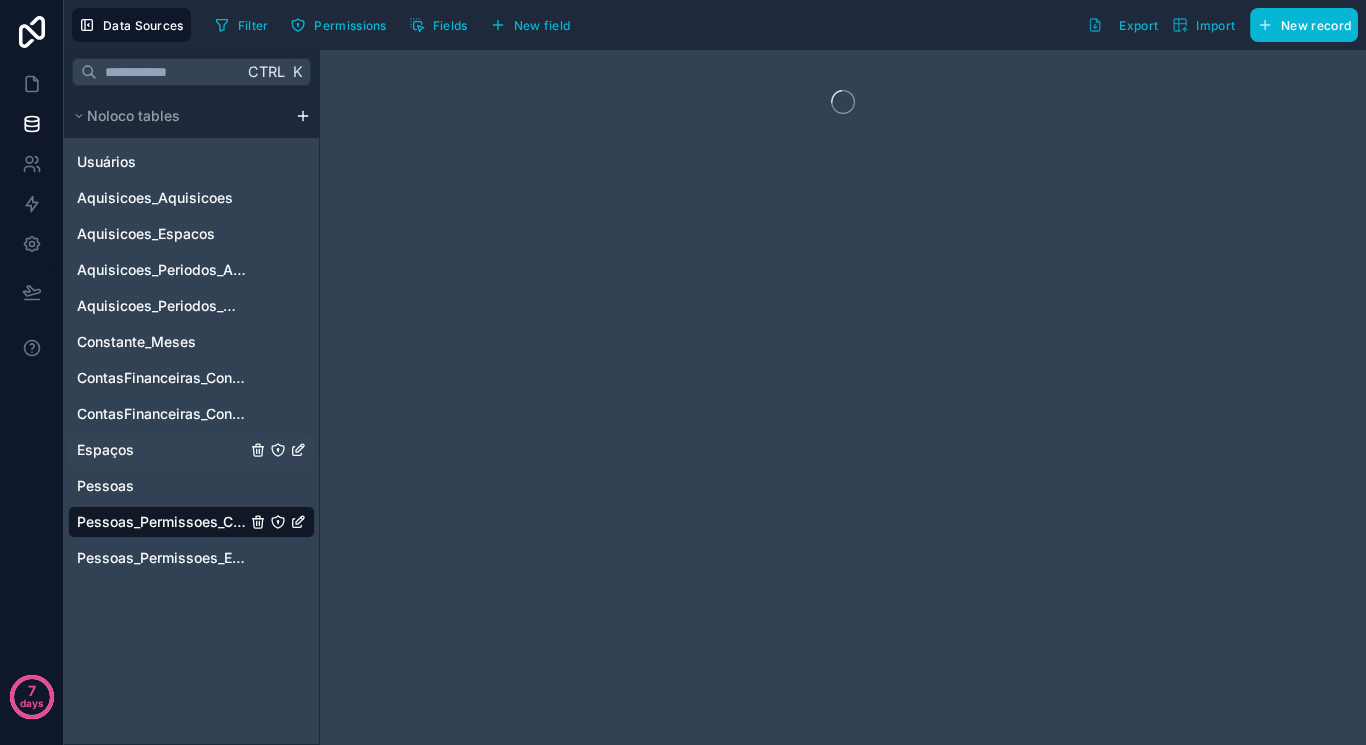 click on "Espaços" at bounding box center (191, 450) 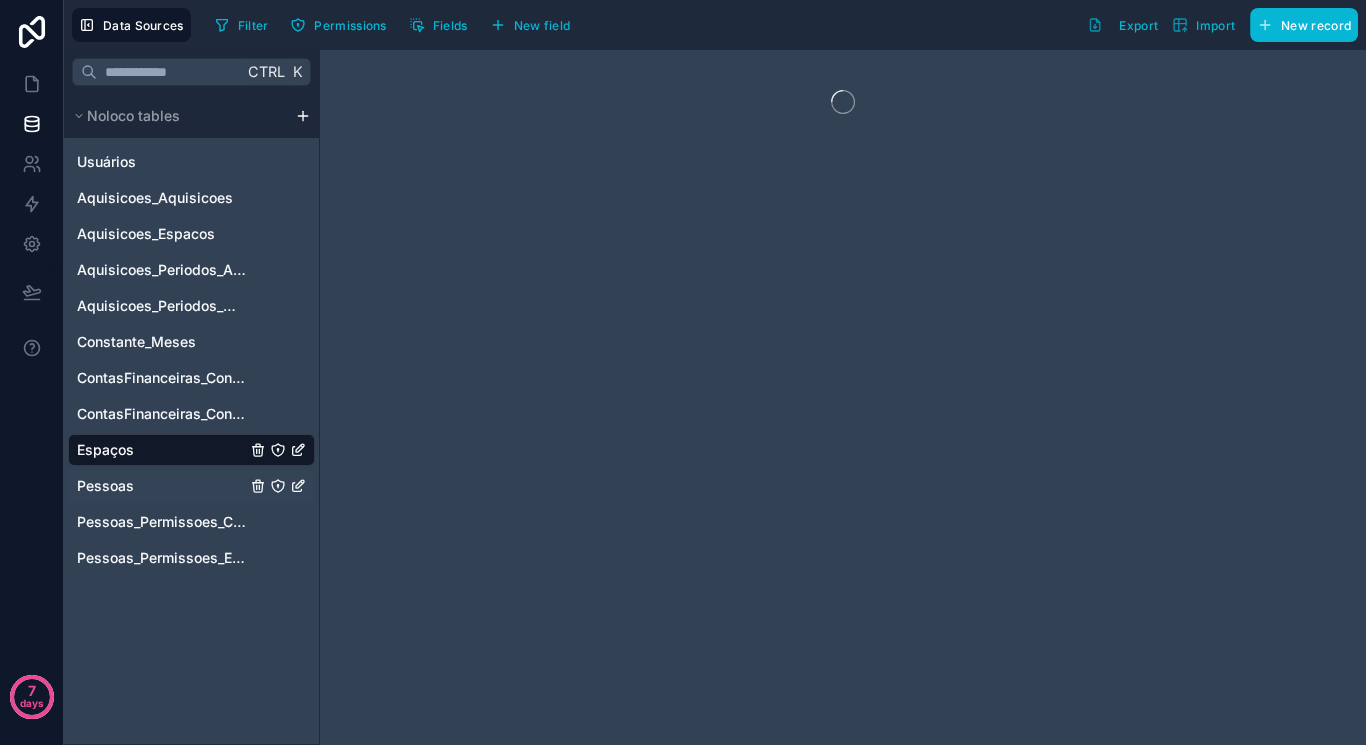 click on "Pessoas" at bounding box center (191, 486) 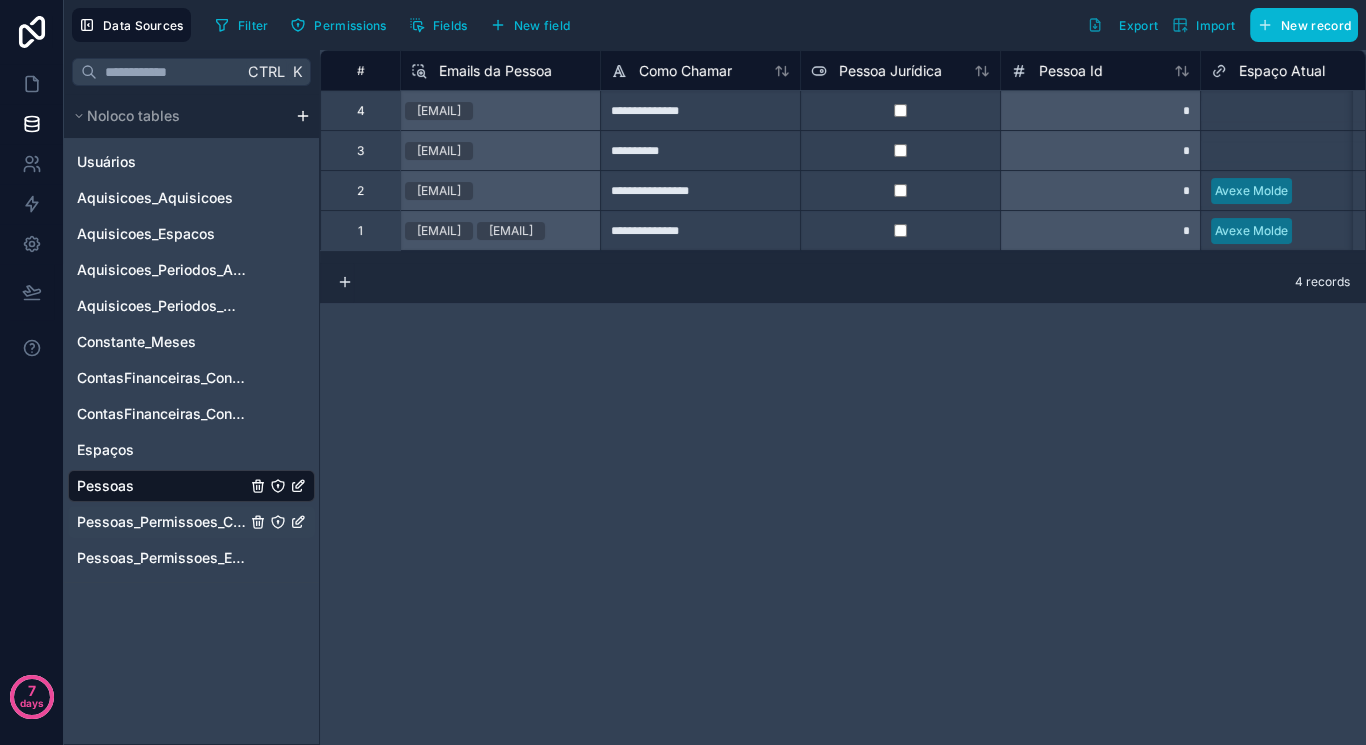 click on "Pessoas_Permissoes_ContasFinanceiras" at bounding box center [161, 522] 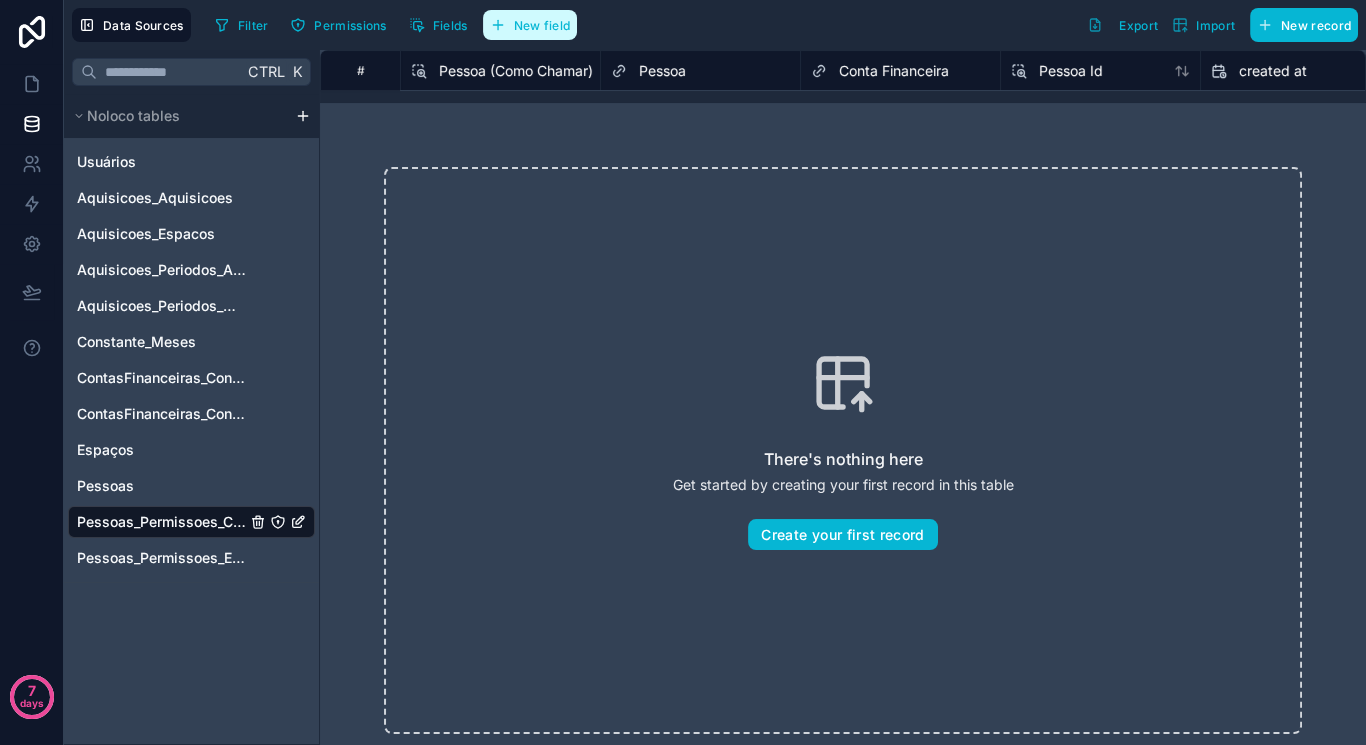 click on "New field" at bounding box center (542, 25) 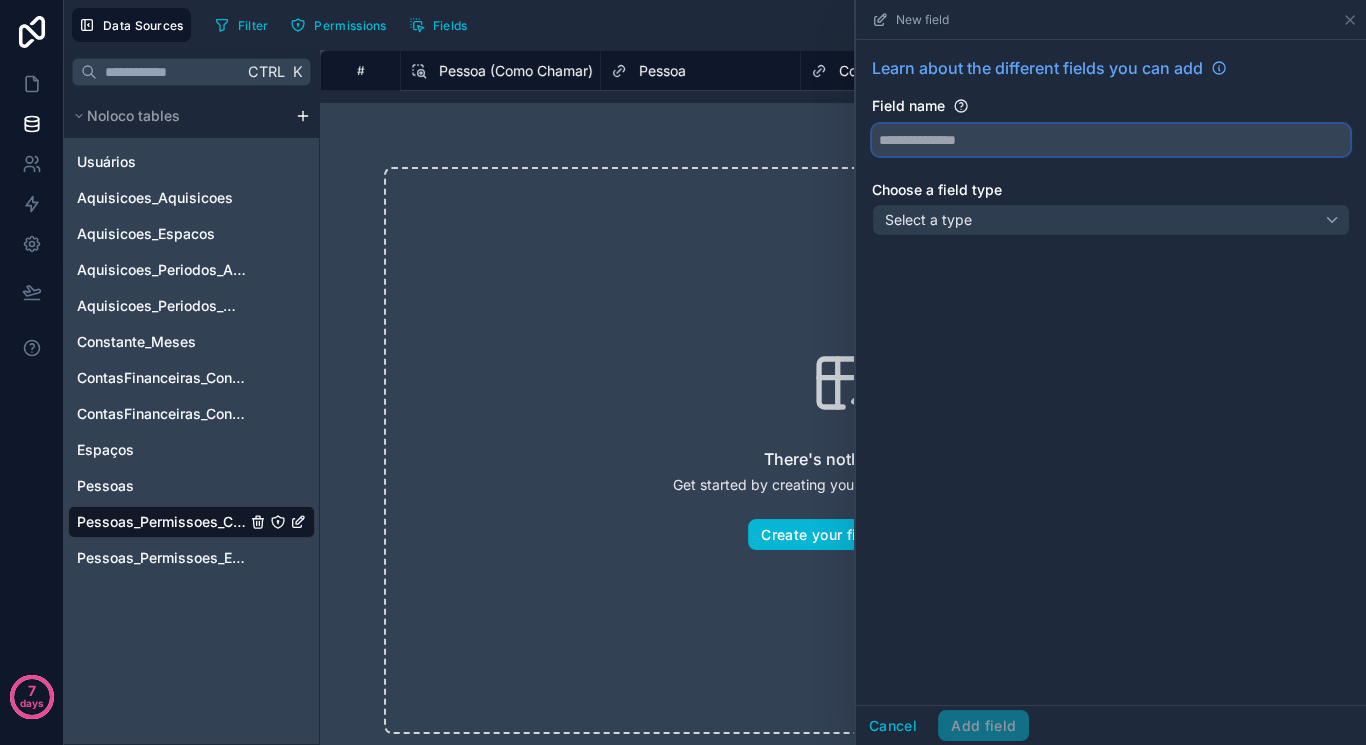 click at bounding box center [1111, 140] 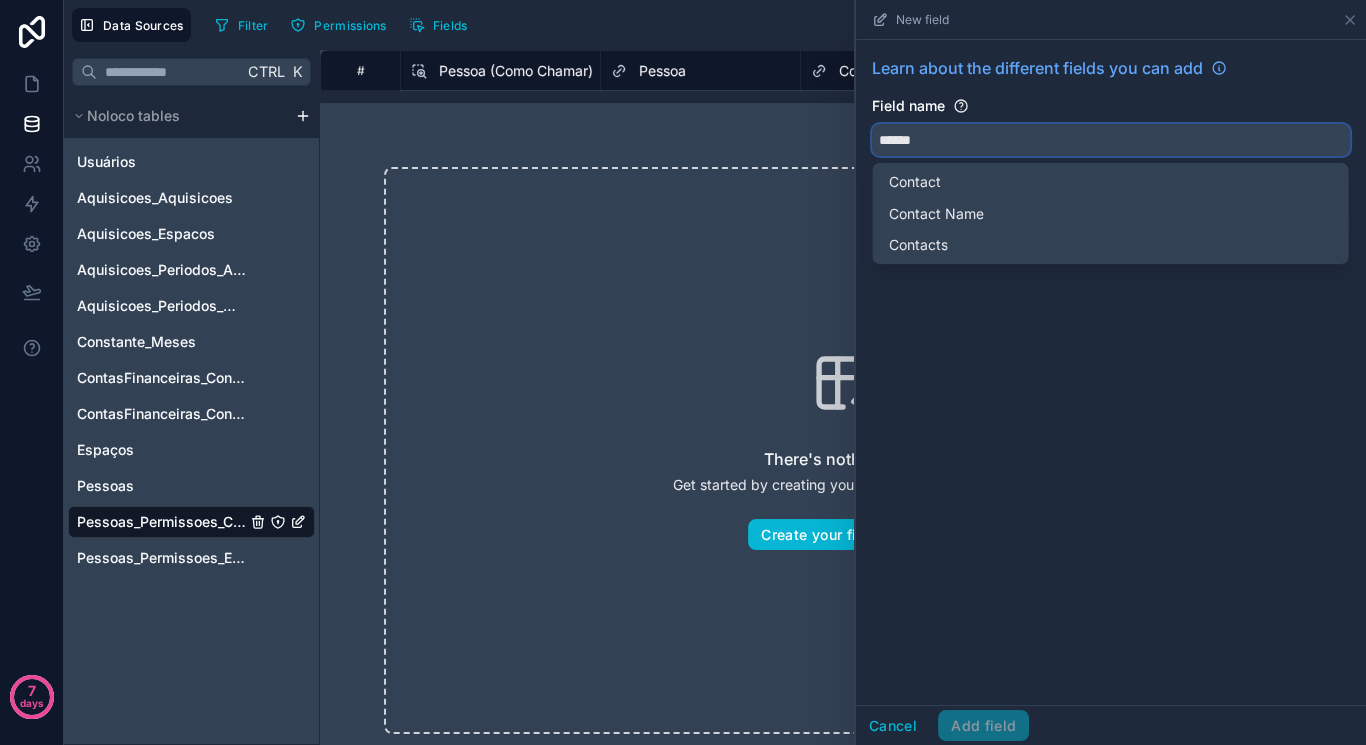 click on "*****" at bounding box center [1111, 140] 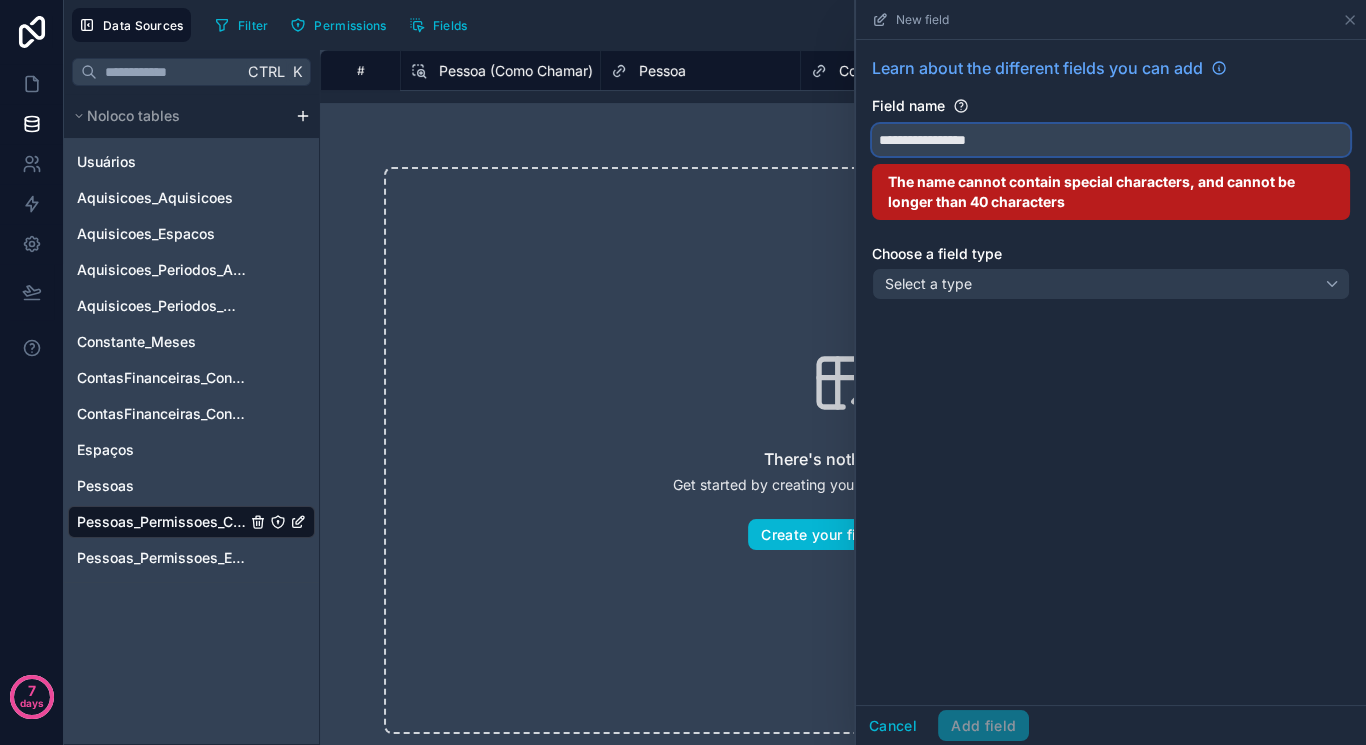 click on "**********" at bounding box center [1111, 140] 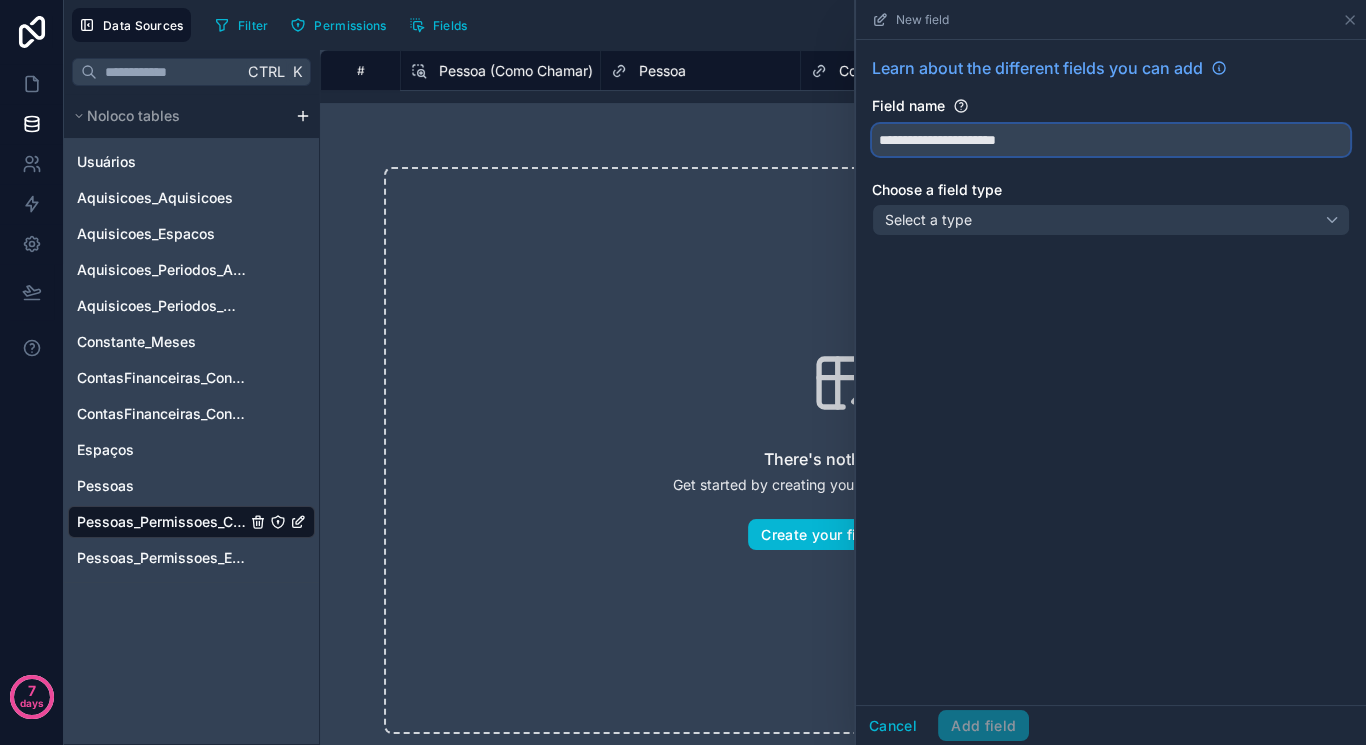 type on "**********" 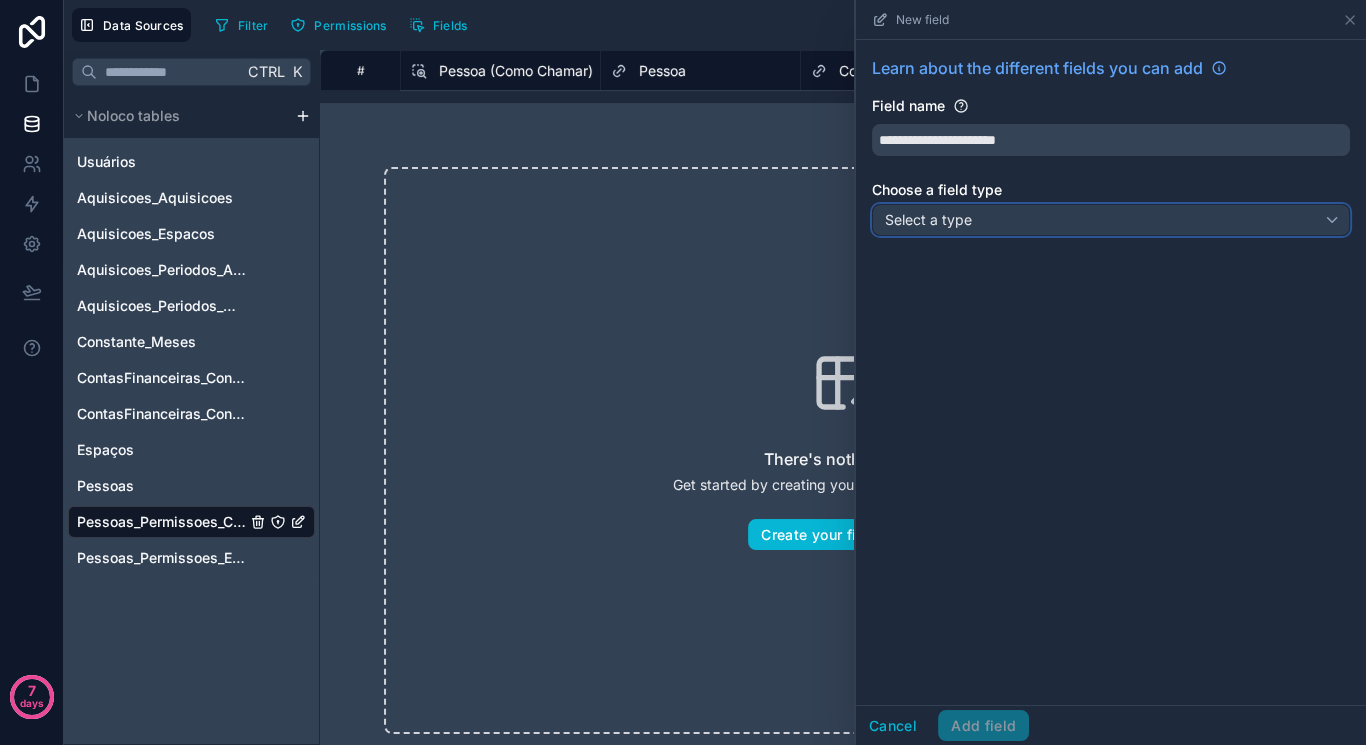 click on "Select a type" at bounding box center (1111, 220) 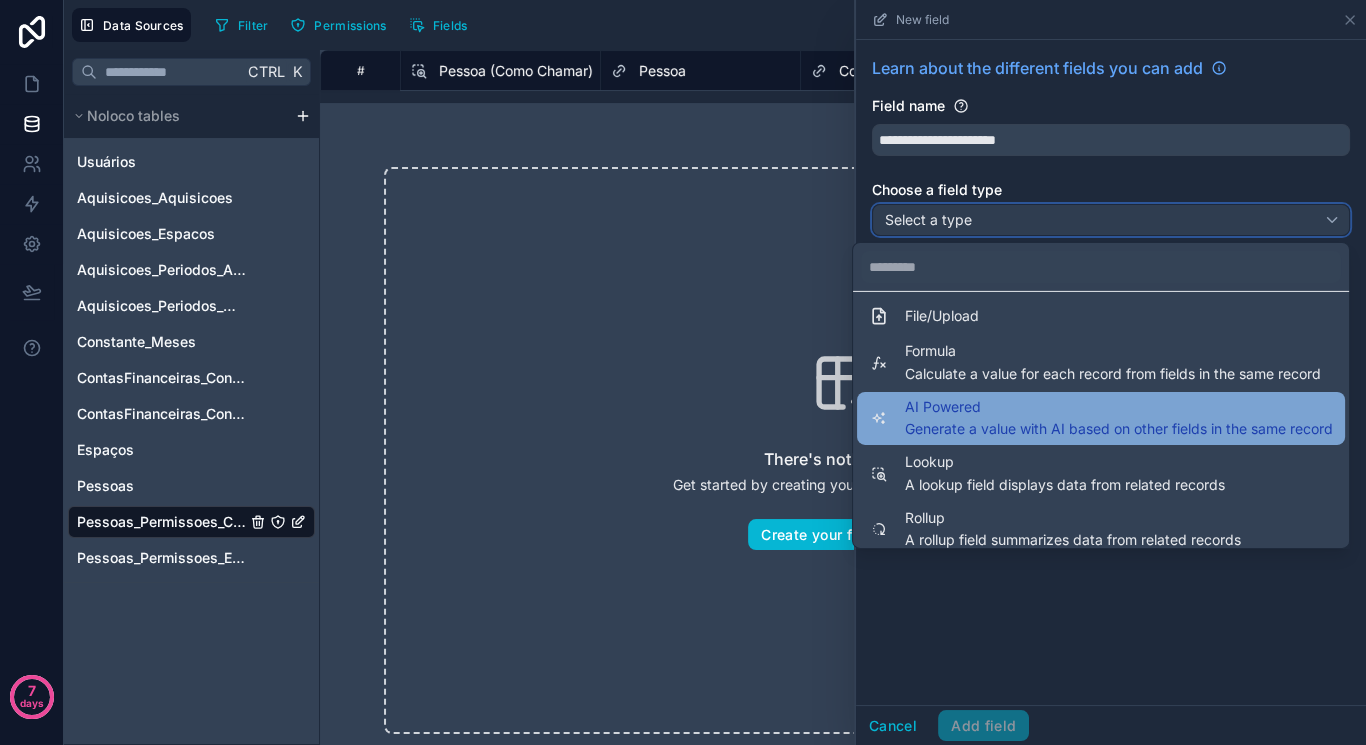scroll, scrollTop: 547, scrollLeft: 0, axis: vertical 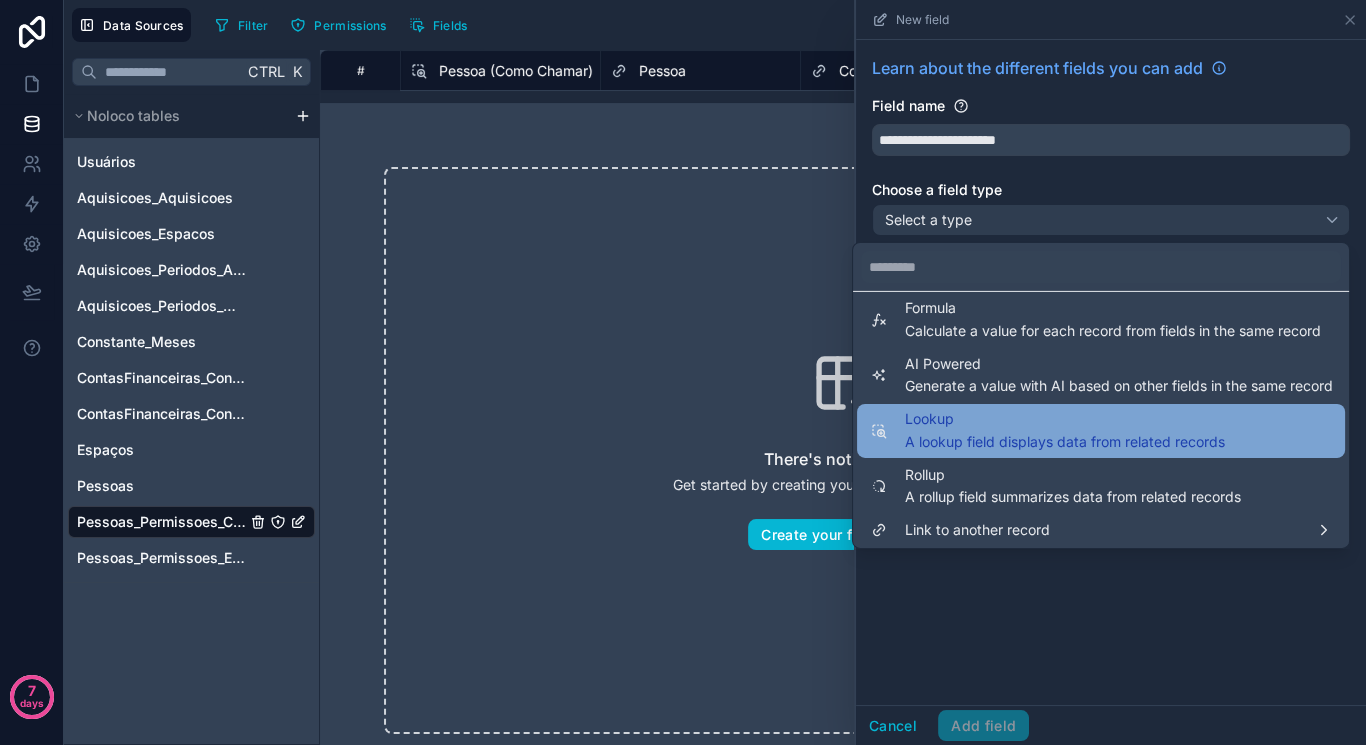 click on "A lookup field displays data from related records" at bounding box center (1065, 441) 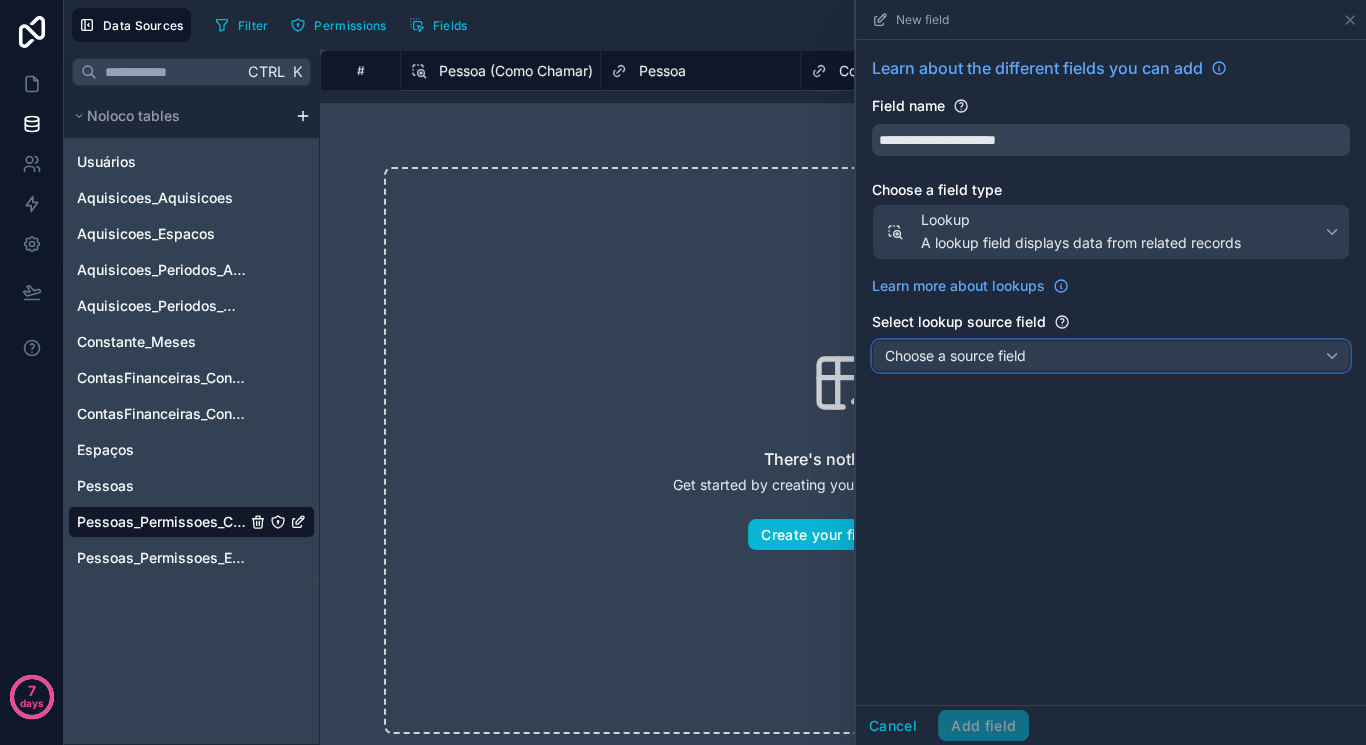 click on "Choose a source field" at bounding box center [955, 355] 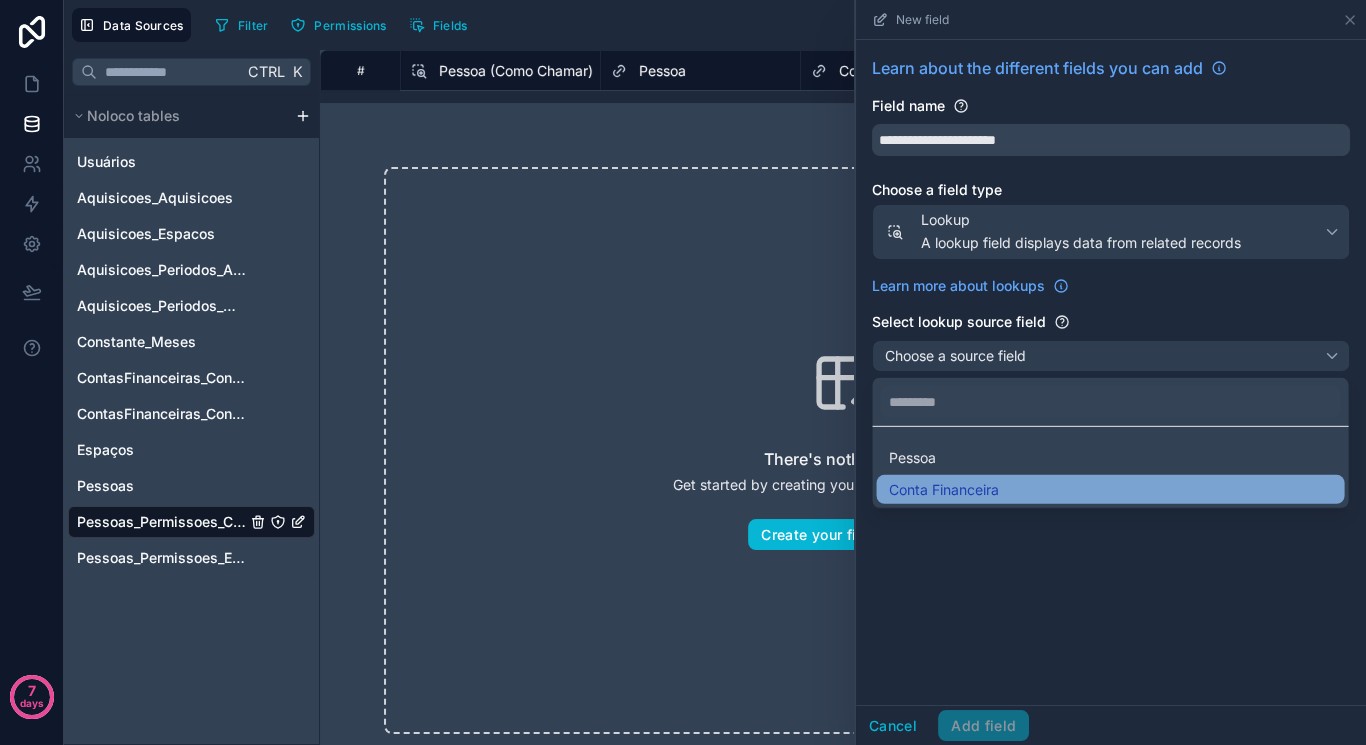 click on "Conta Financeira" at bounding box center [943, 489] 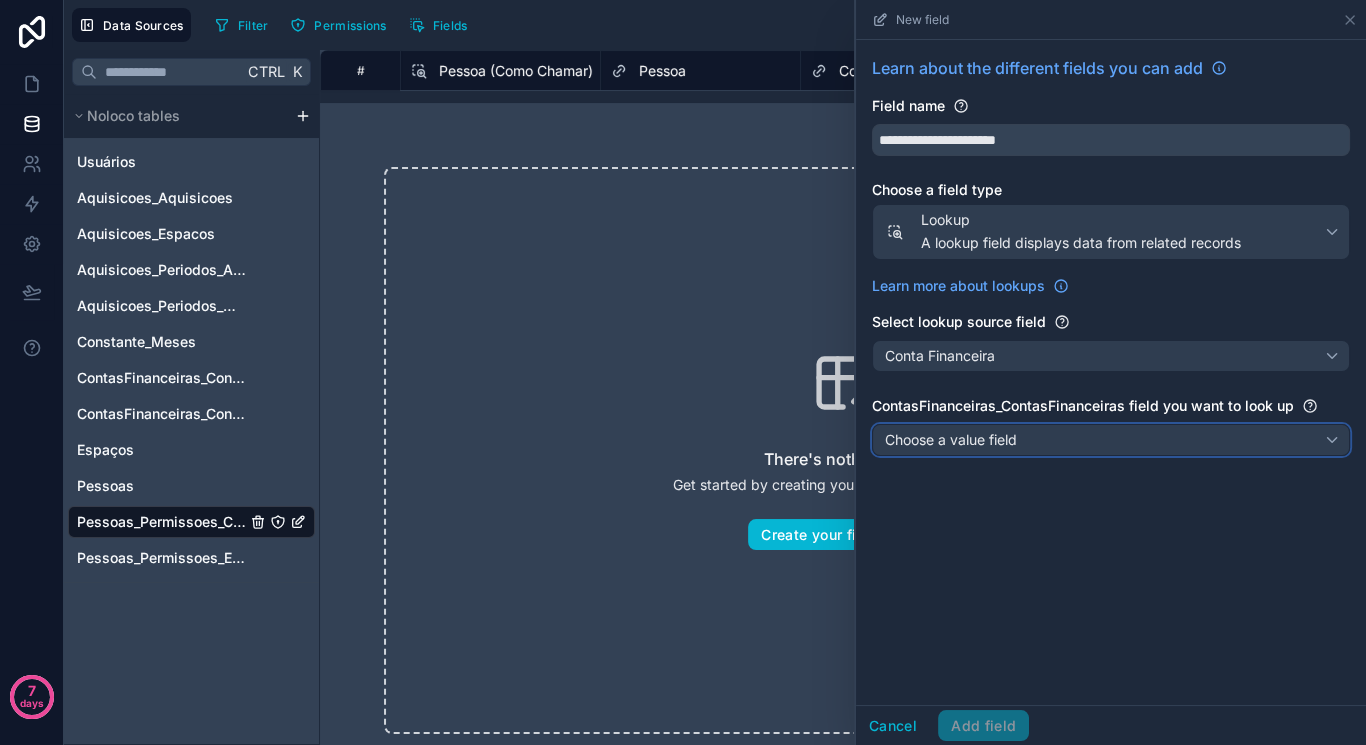 click on "Choose a value field" at bounding box center (1111, 440) 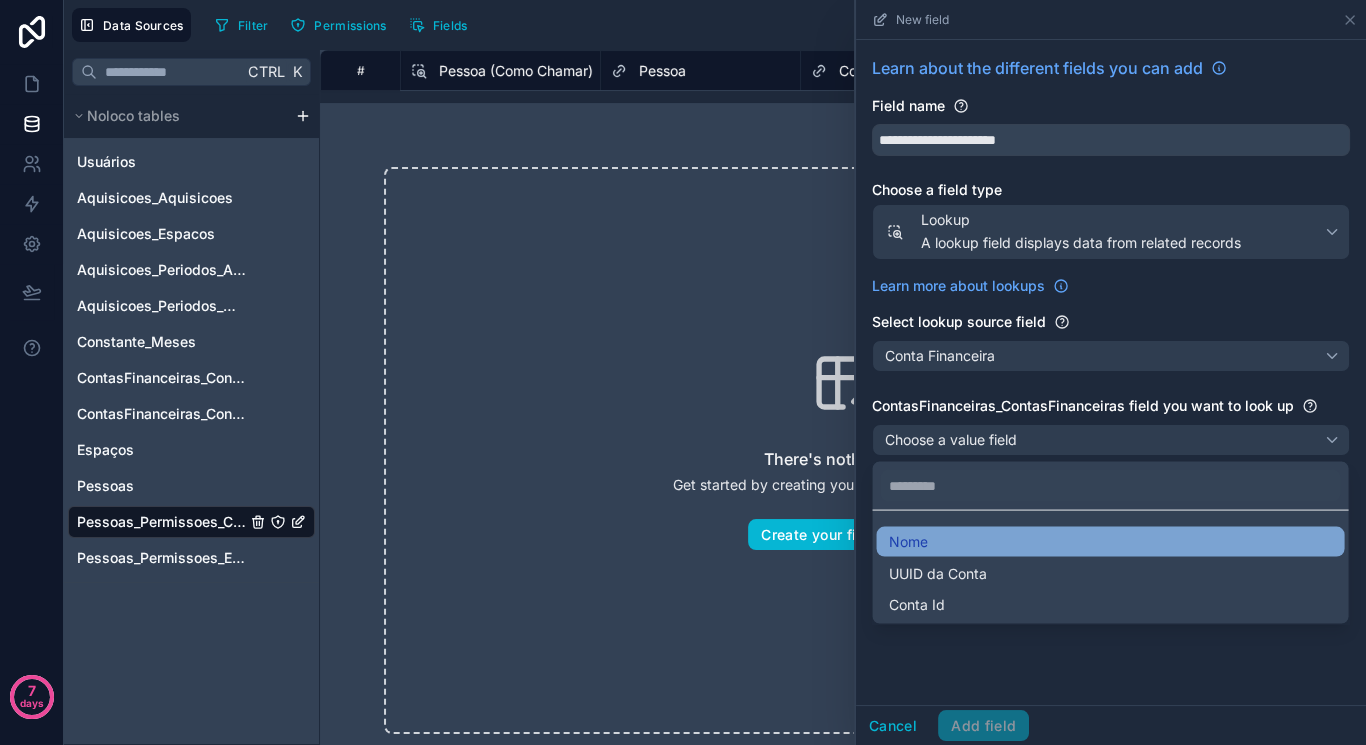 click on "Nome" at bounding box center [1110, 542] 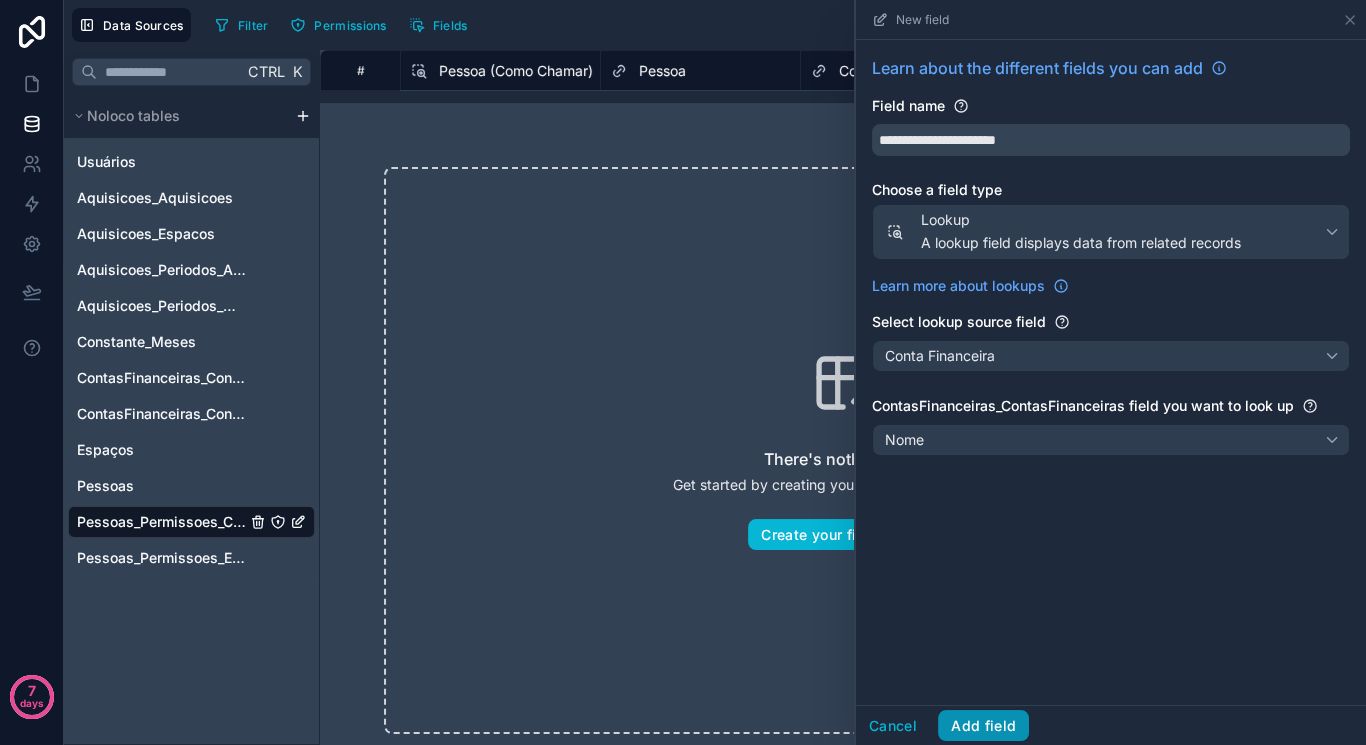 click on "Add field" at bounding box center (983, 726) 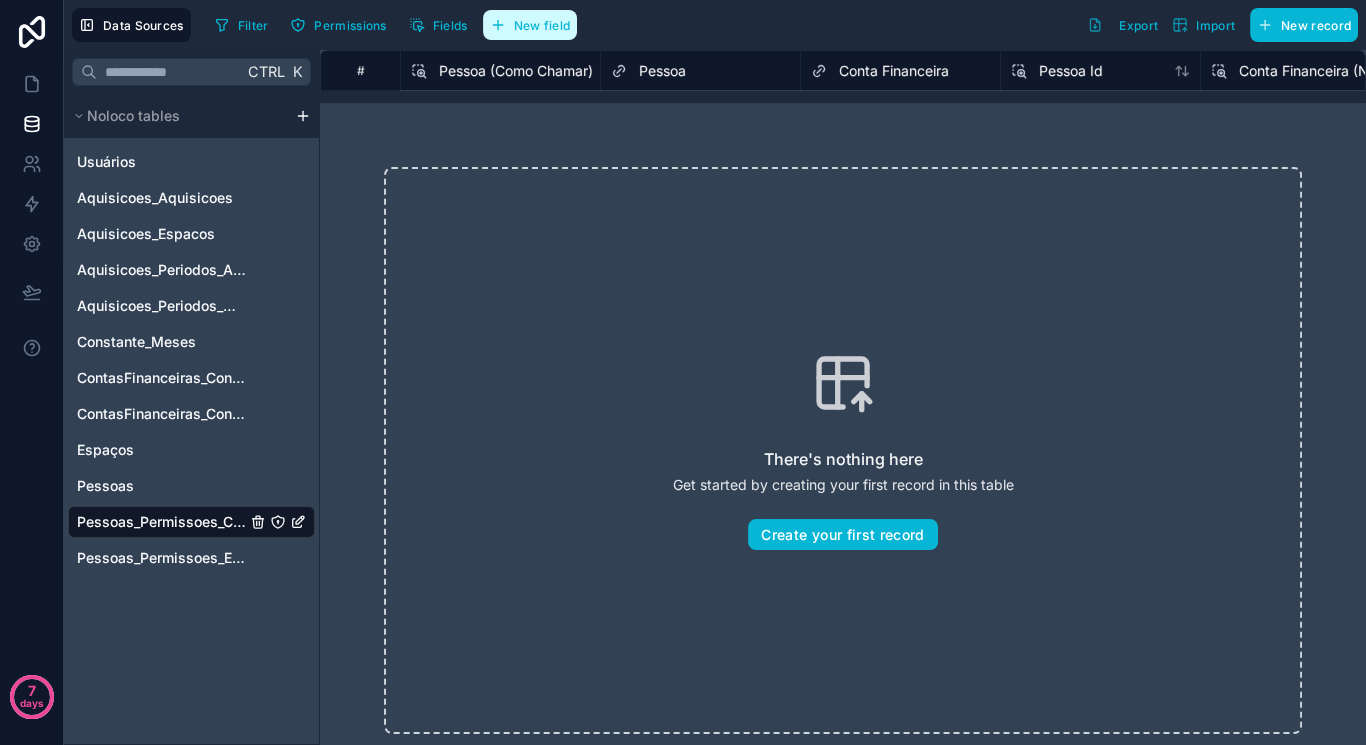 click on "New field" at bounding box center (542, 25) 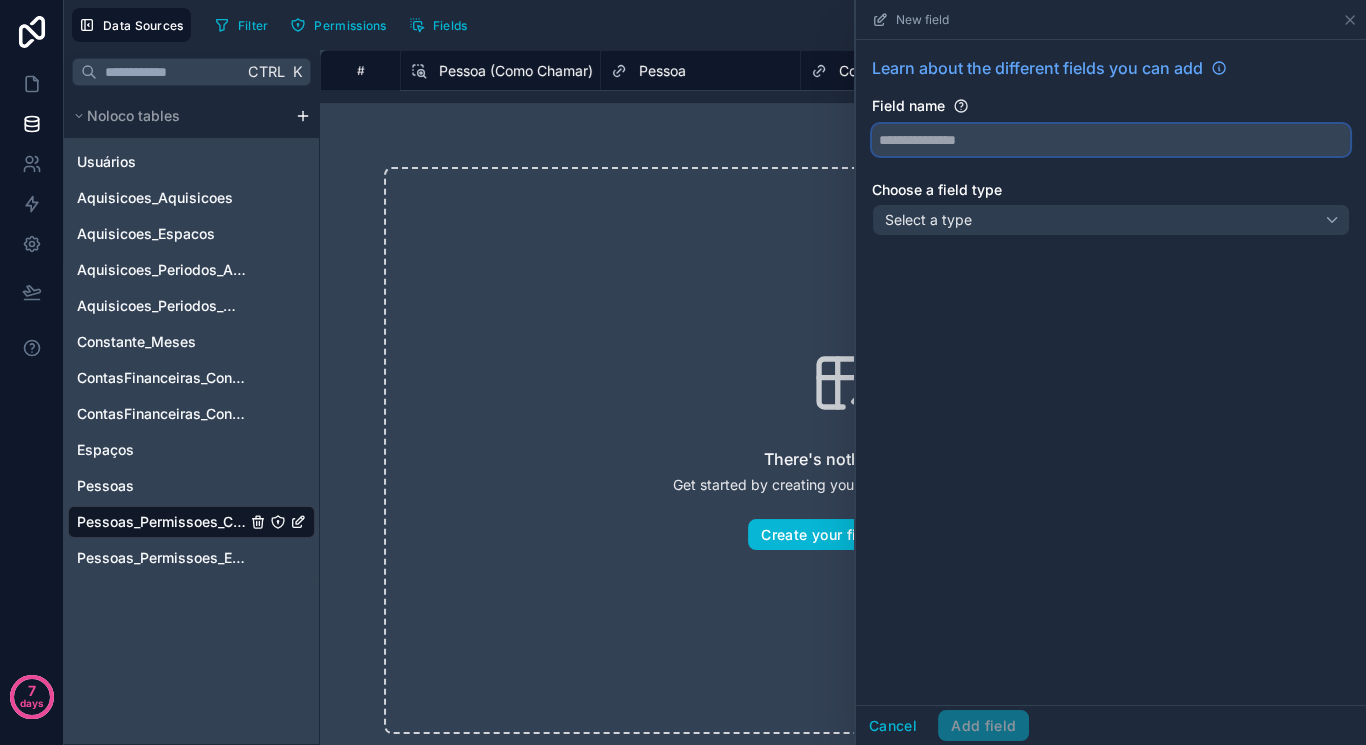 click at bounding box center [1111, 140] 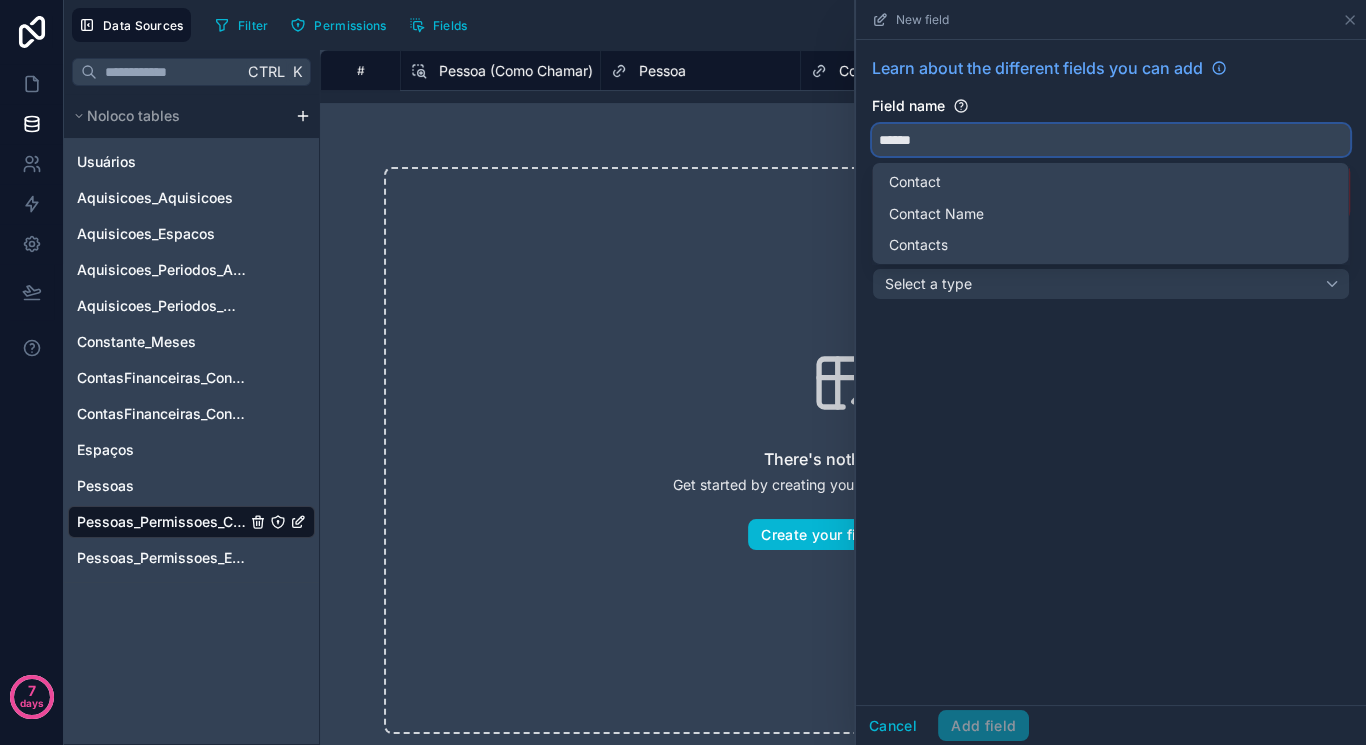 click on "*****" at bounding box center (1111, 140) 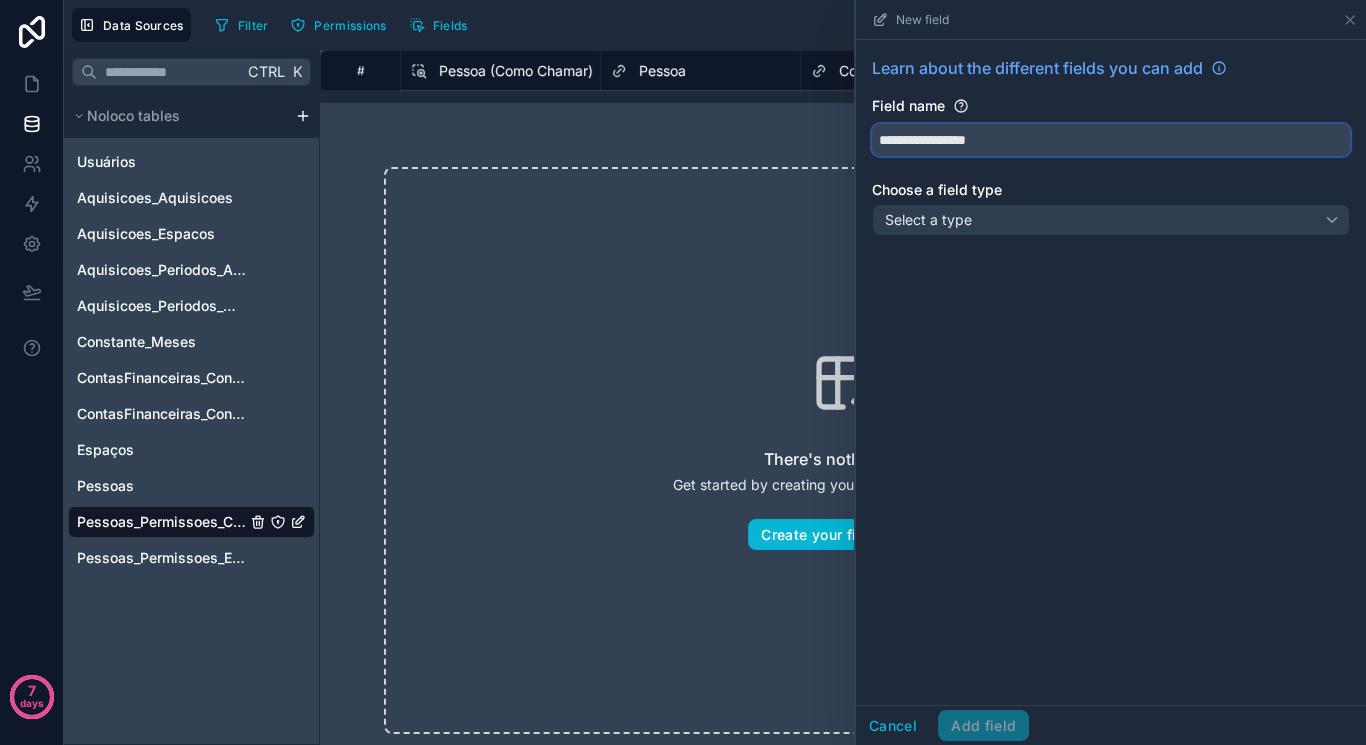 click on "**********" at bounding box center [1111, 140] 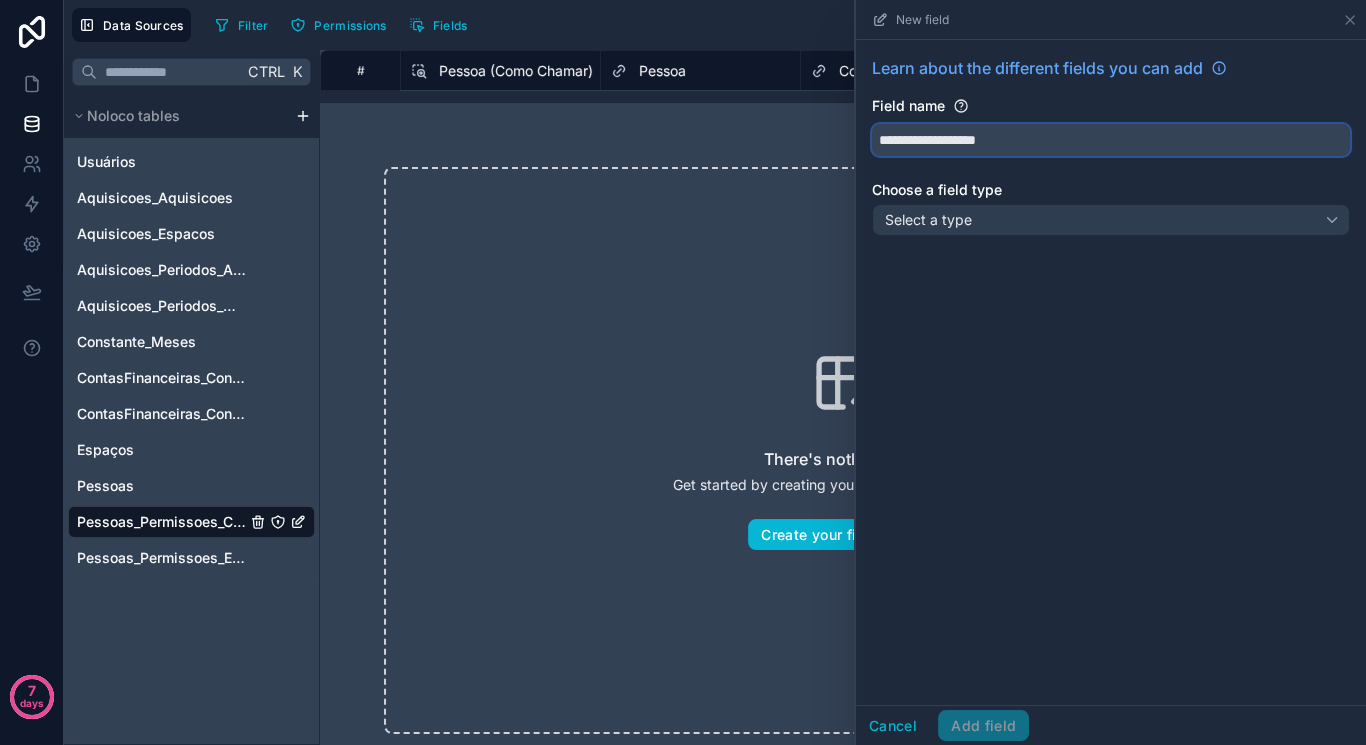 type on "**********" 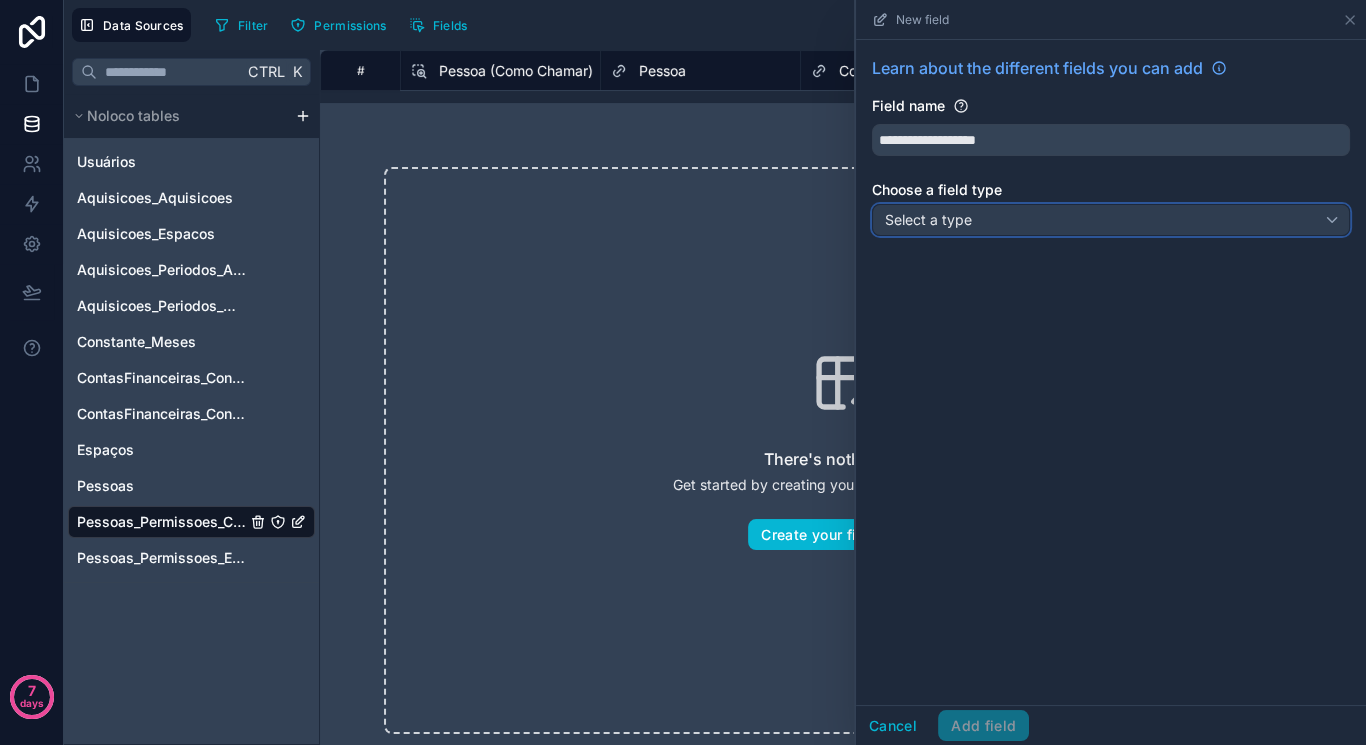 click on "Select a type" at bounding box center [1111, 220] 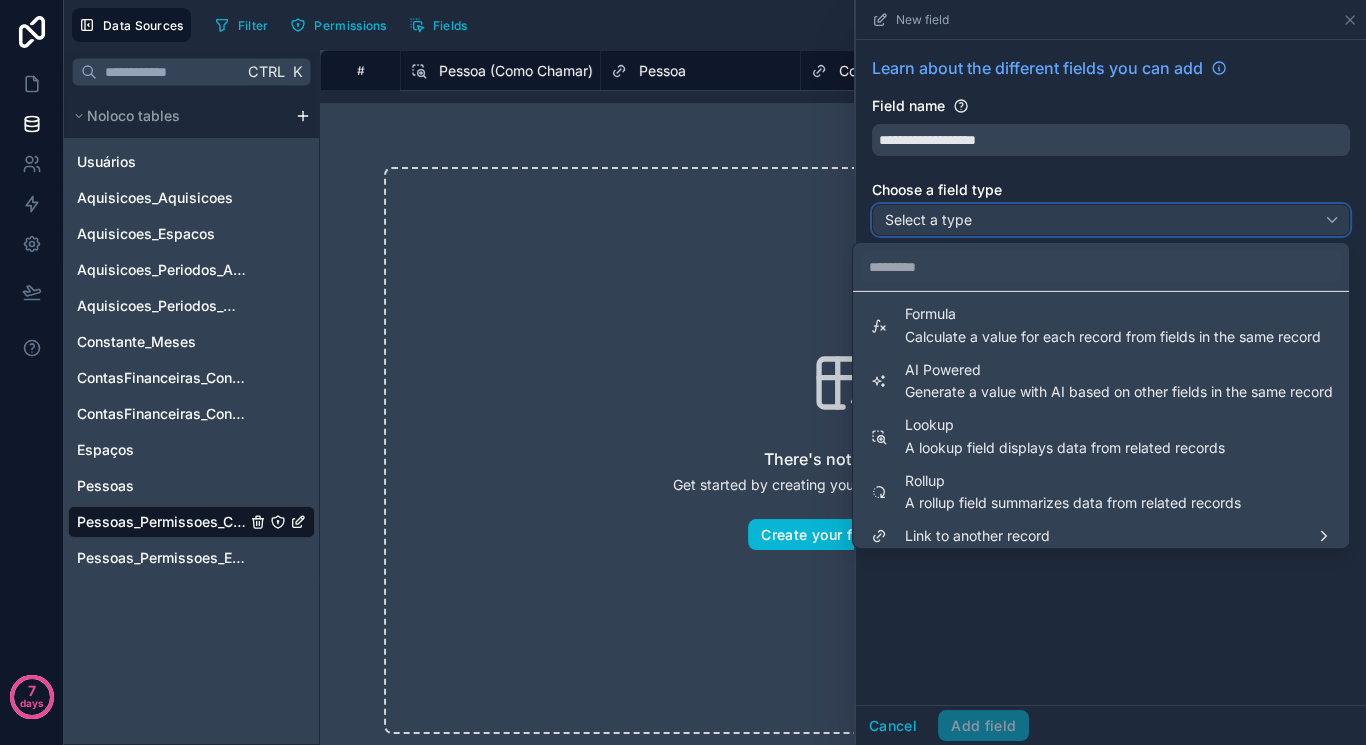 scroll, scrollTop: 547, scrollLeft: 0, axis: vertical 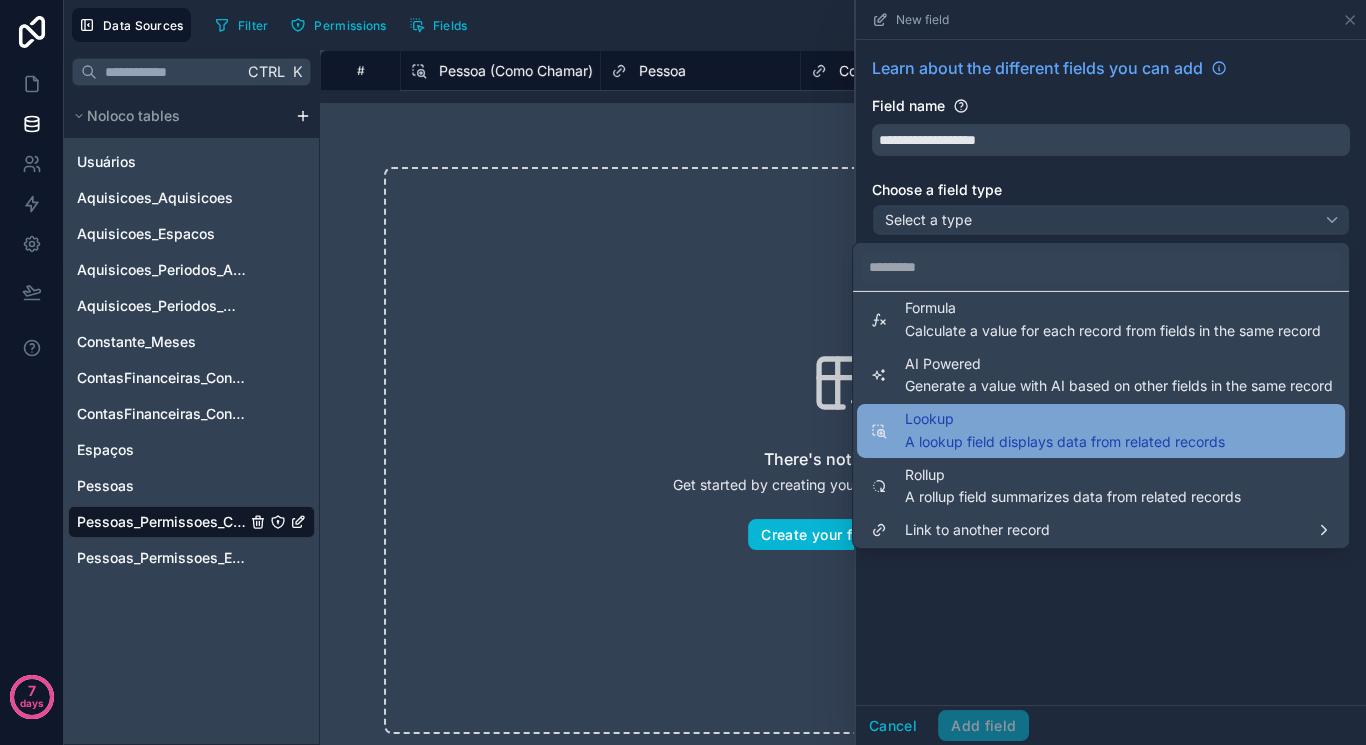 click on "Lookup A lookup field displays data from related records" at bounding box center [1065, 431] 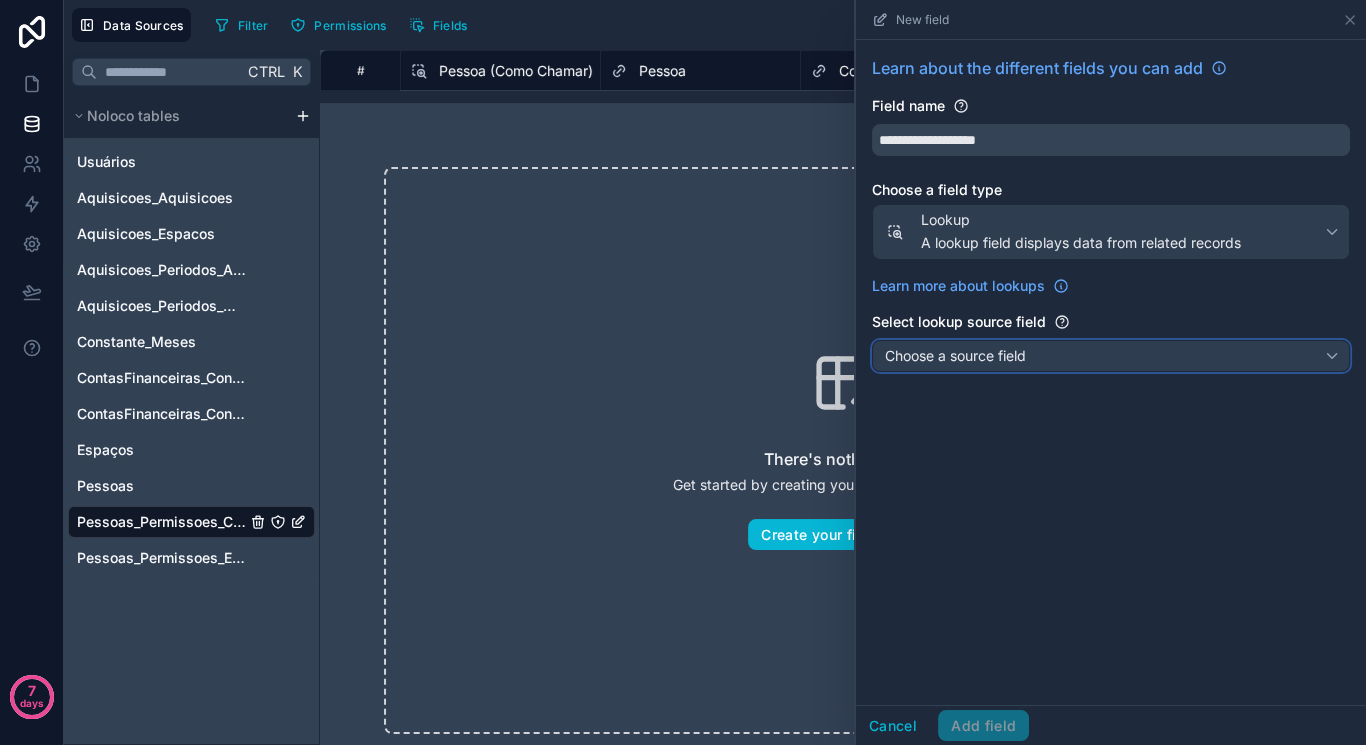 click on "Choose a source field" at bounding box center (1111, 356) 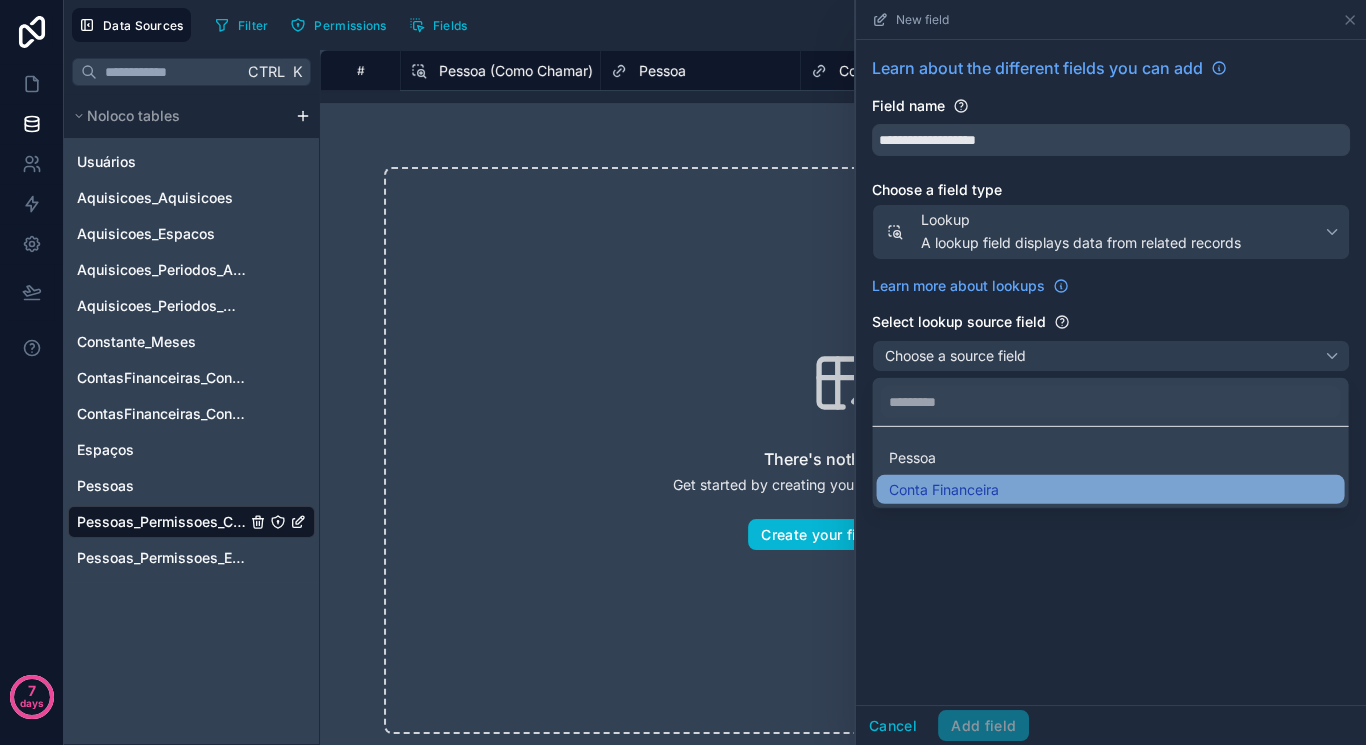 click on "Conta Financeira" at bounding box center [943, 489] 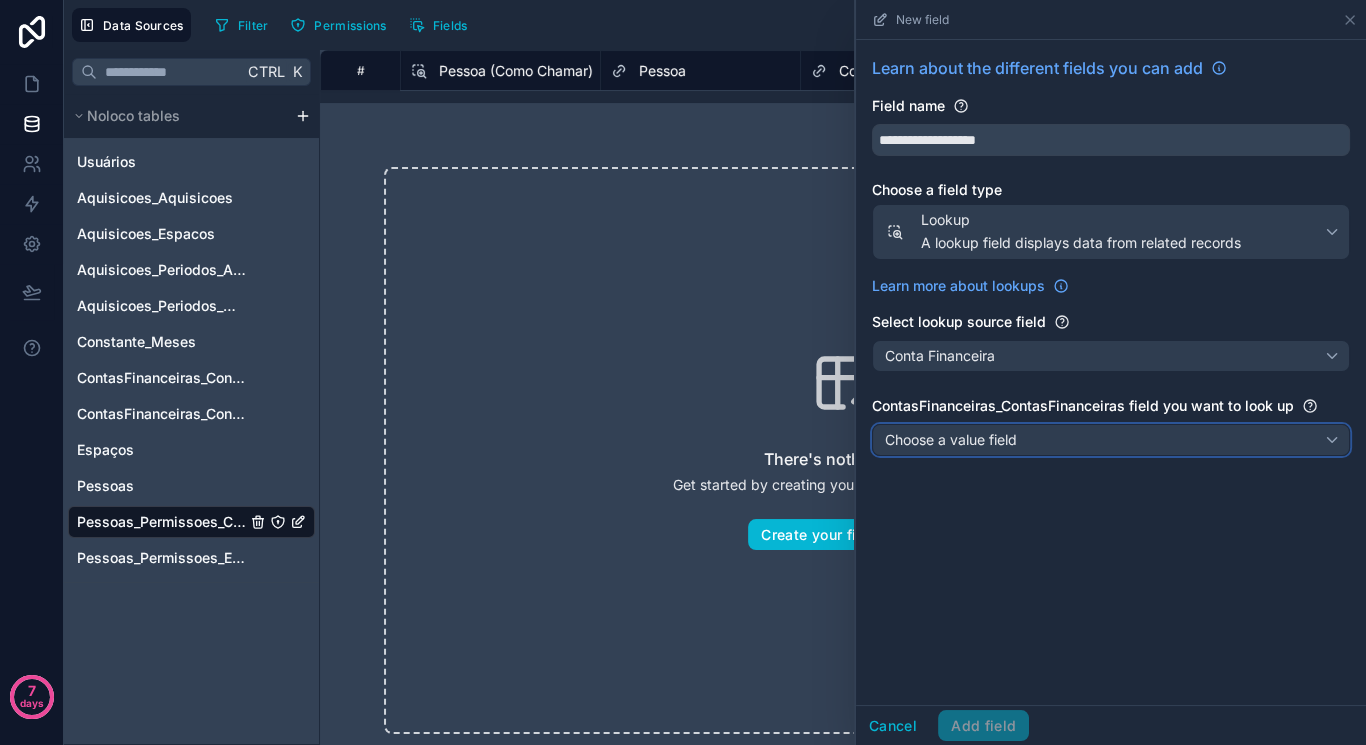 click on "Choose a value field" at bounding box center [951, 439] 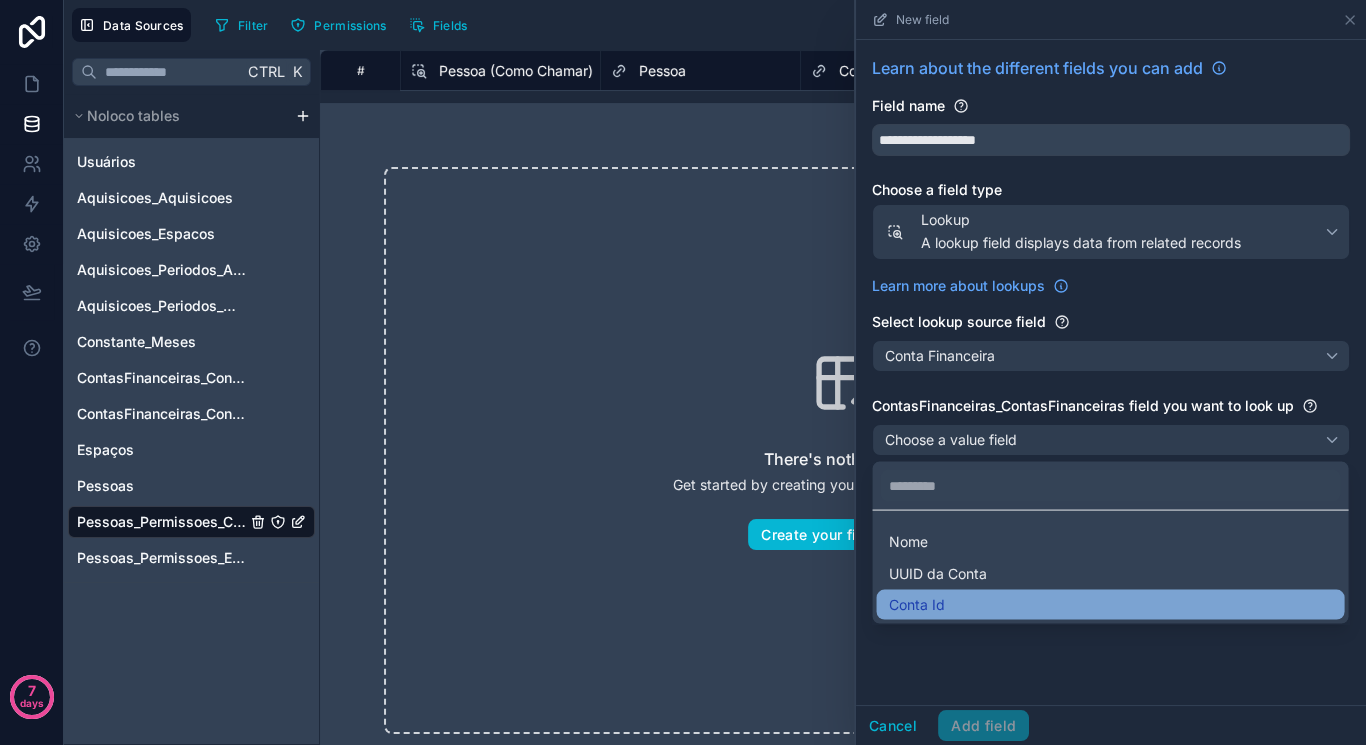 click on "Conta Id" at bounding box center [916, 605] 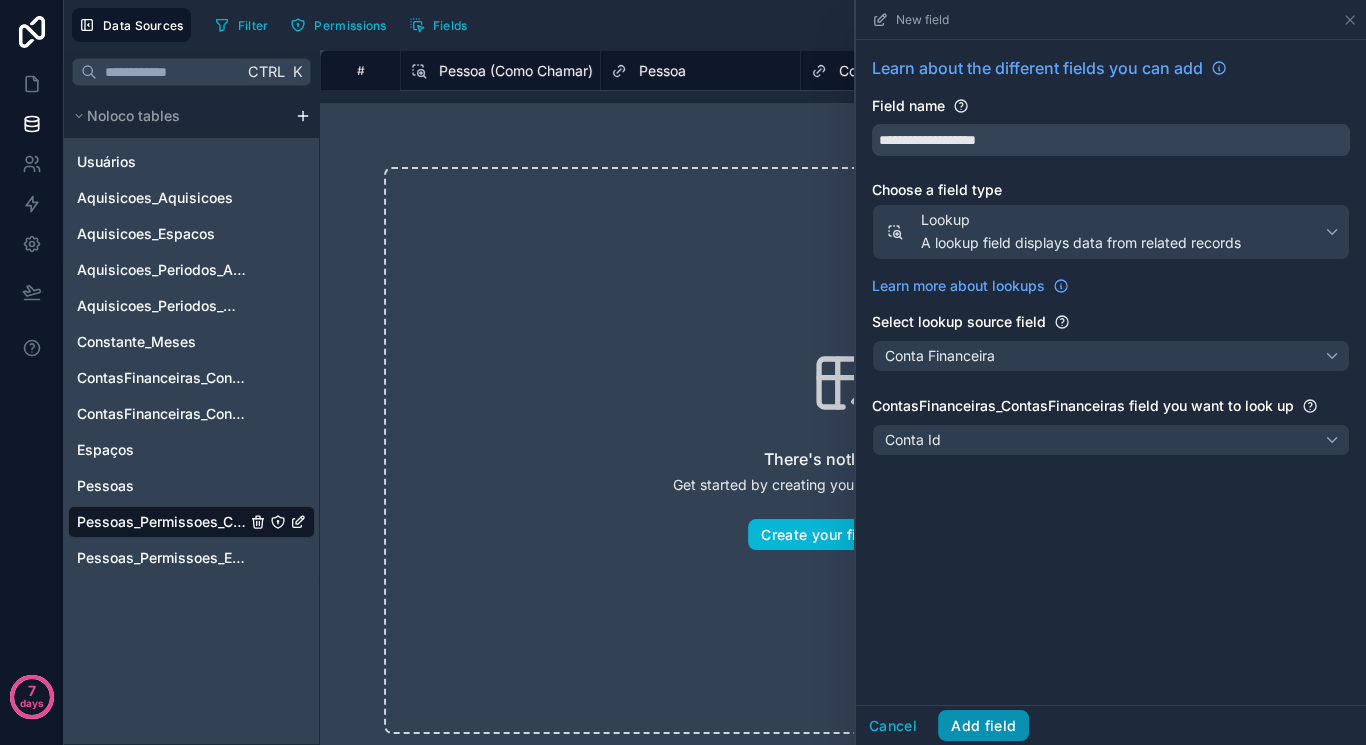 click on "Add field" at bounding box center [983, 726] 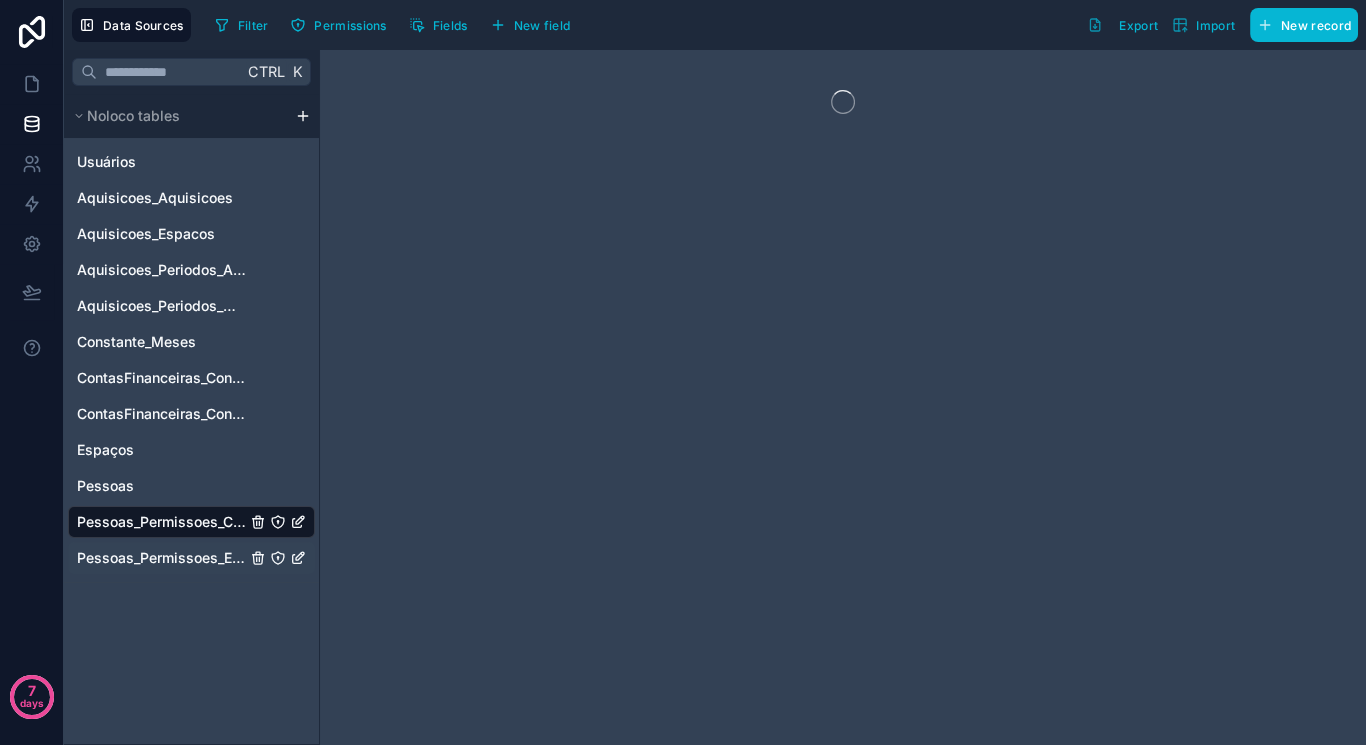 click on "Pessoas_Permissoes_Espaço" at bounding box center (161, 558) 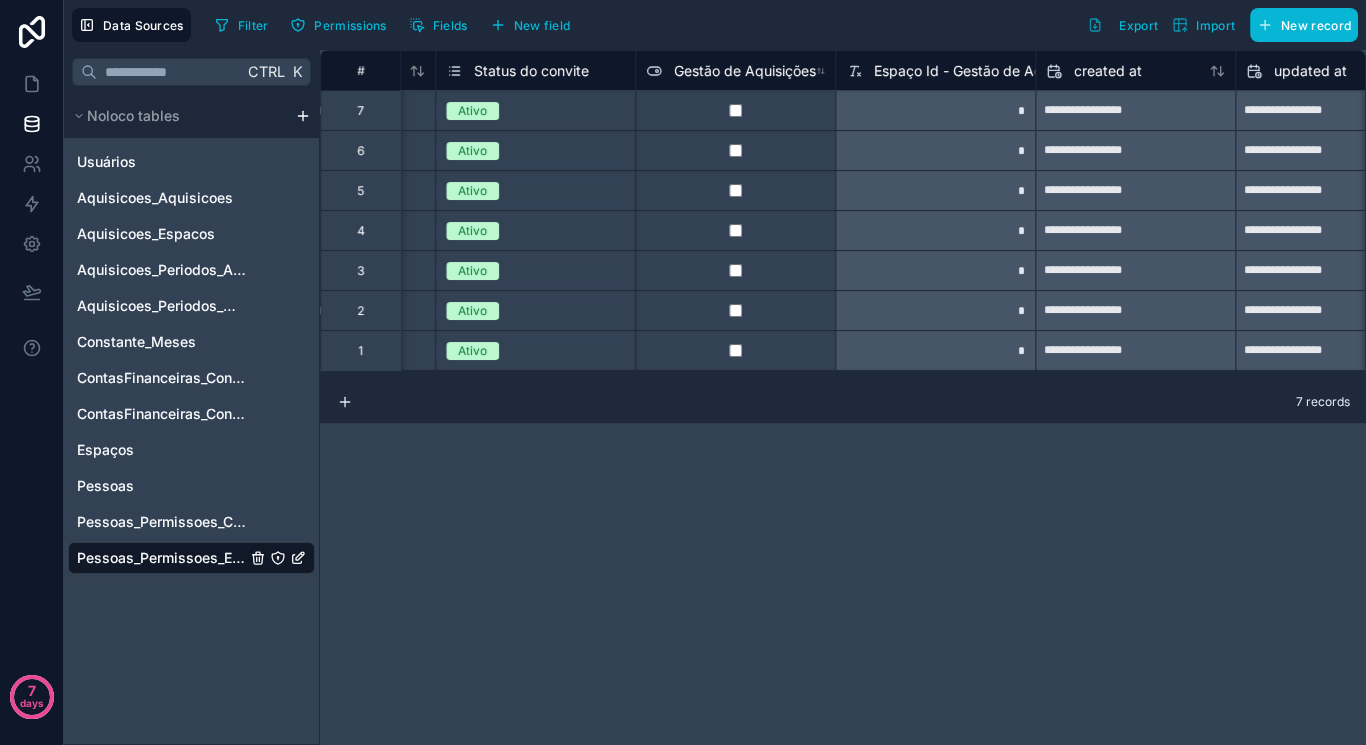 scroll, scrollTop: 0, scrollLeft: 2960, axis: horizontal 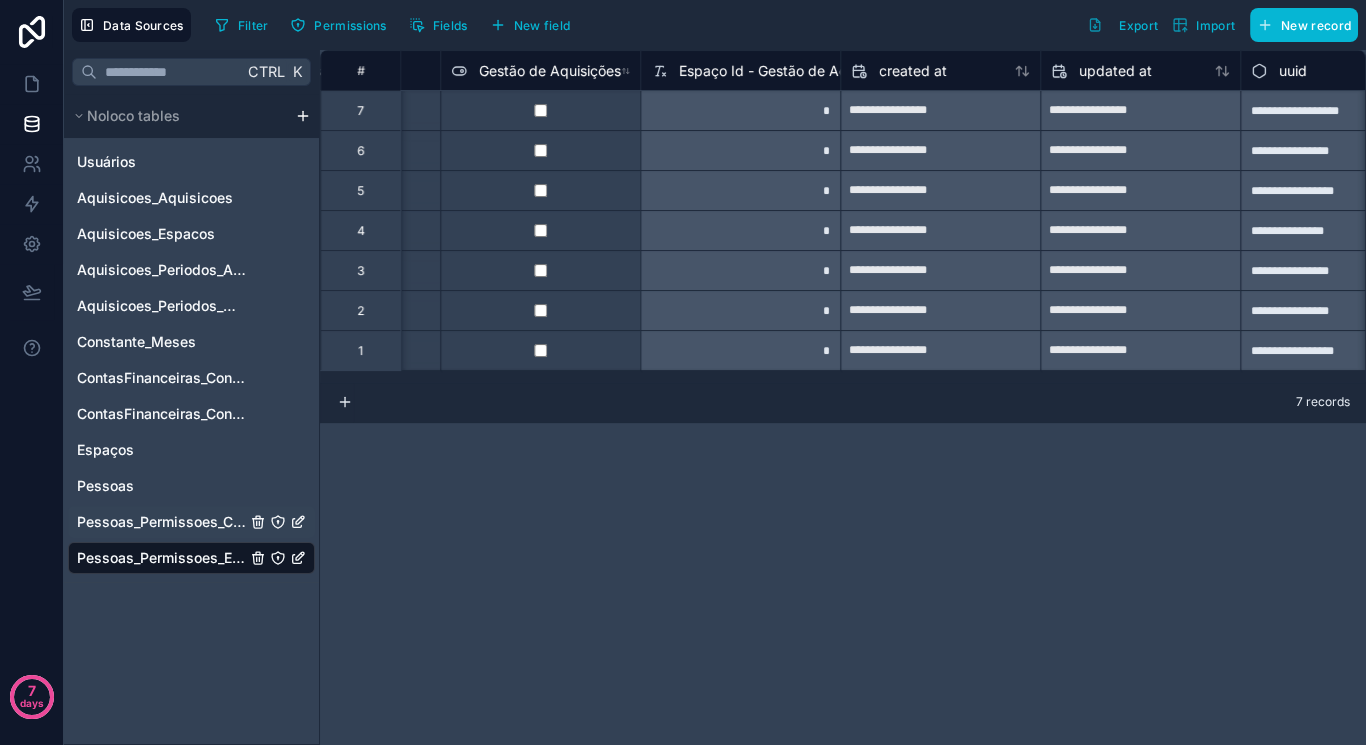 click on "Pessoas_Permissoes_ContasFinanceiras" at bounding box center (161, 522) 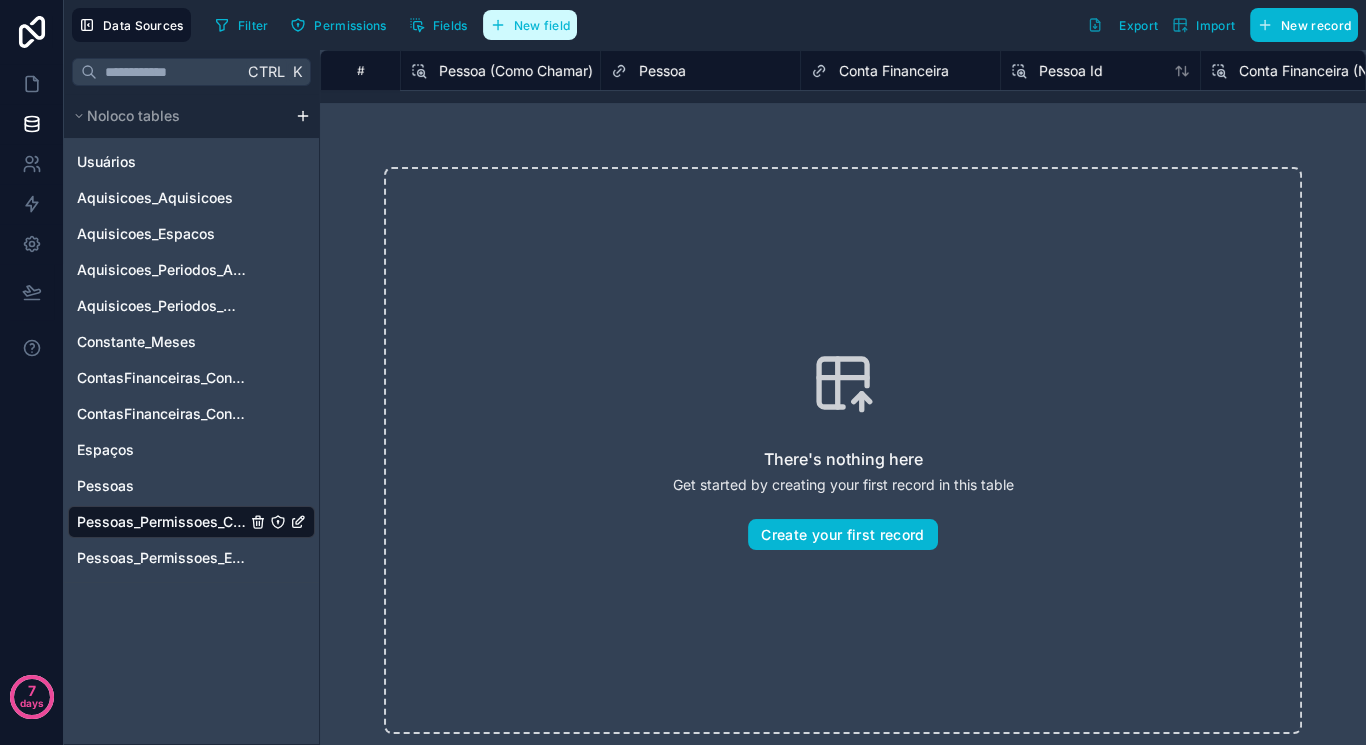 click on "New field" at bounding box center (542, 25) 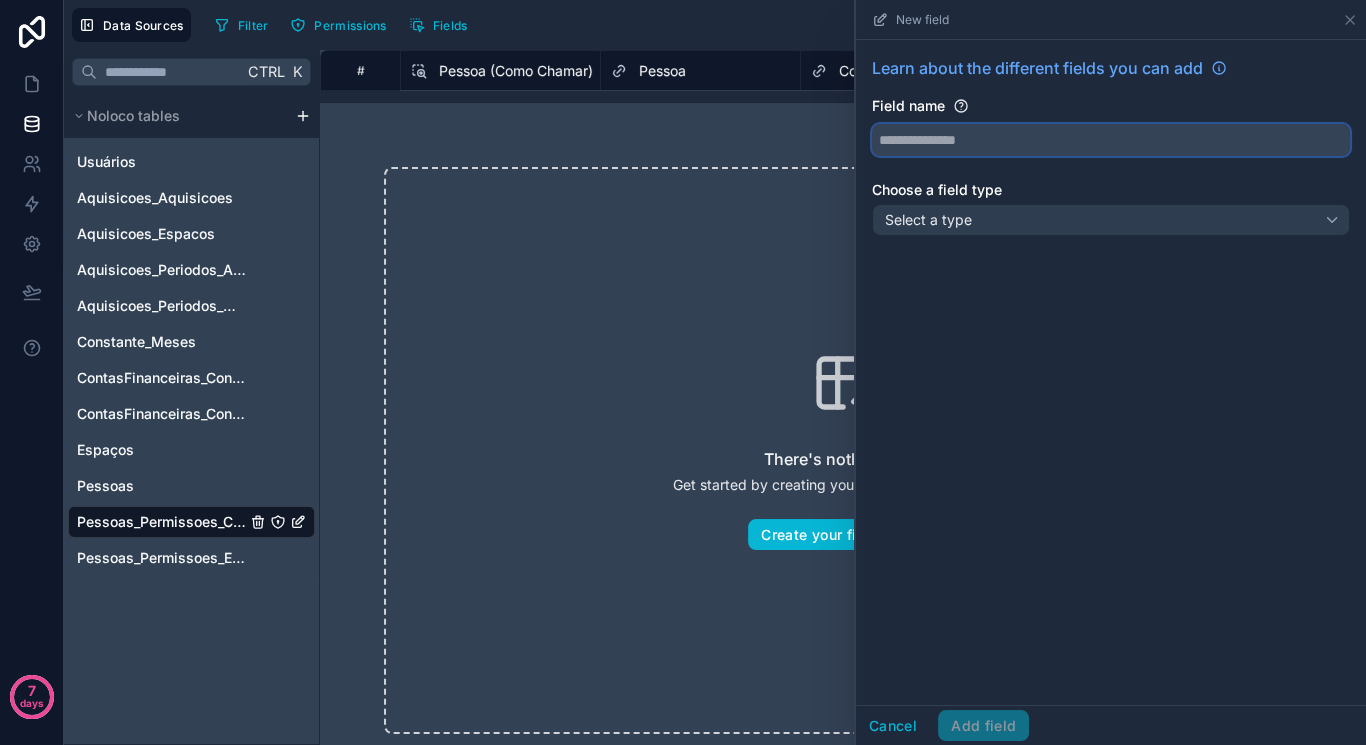 click at bounding box center [1111, 140] 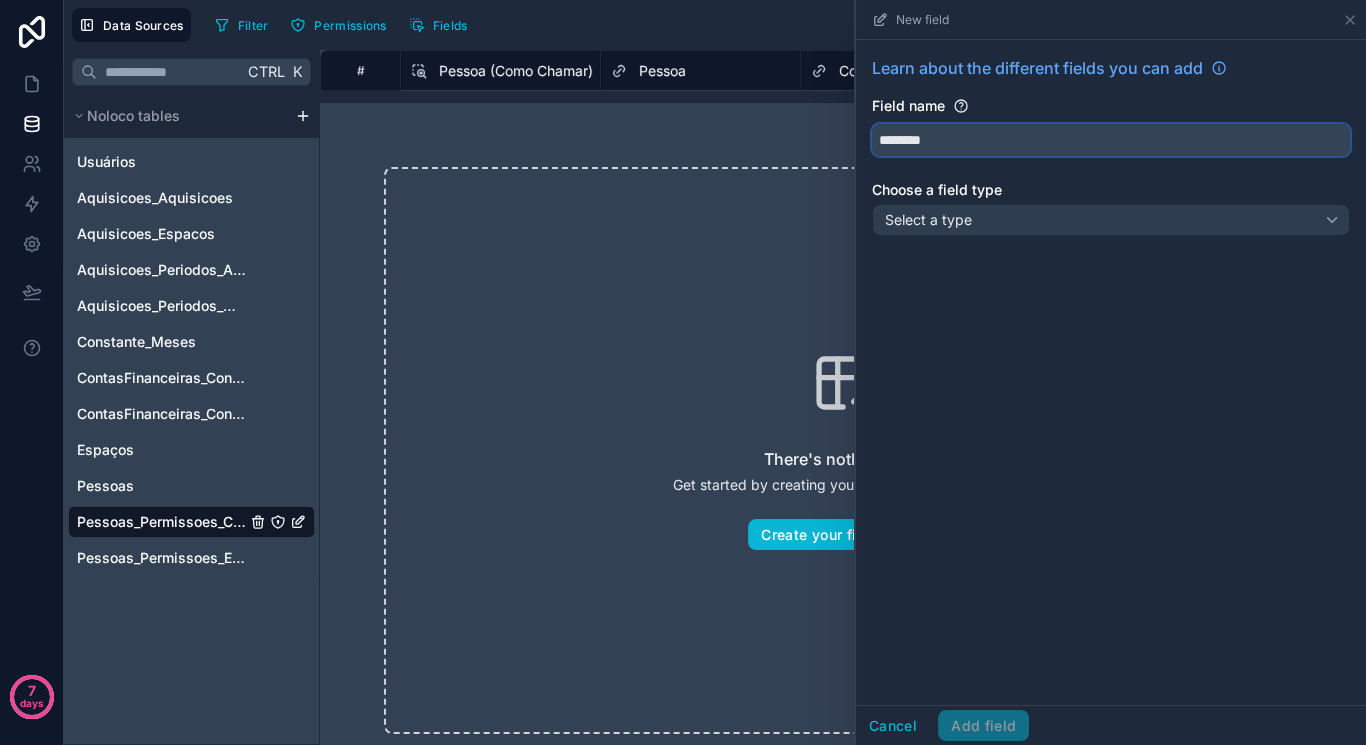 click on "*******" at bounding box center (1111, 140) 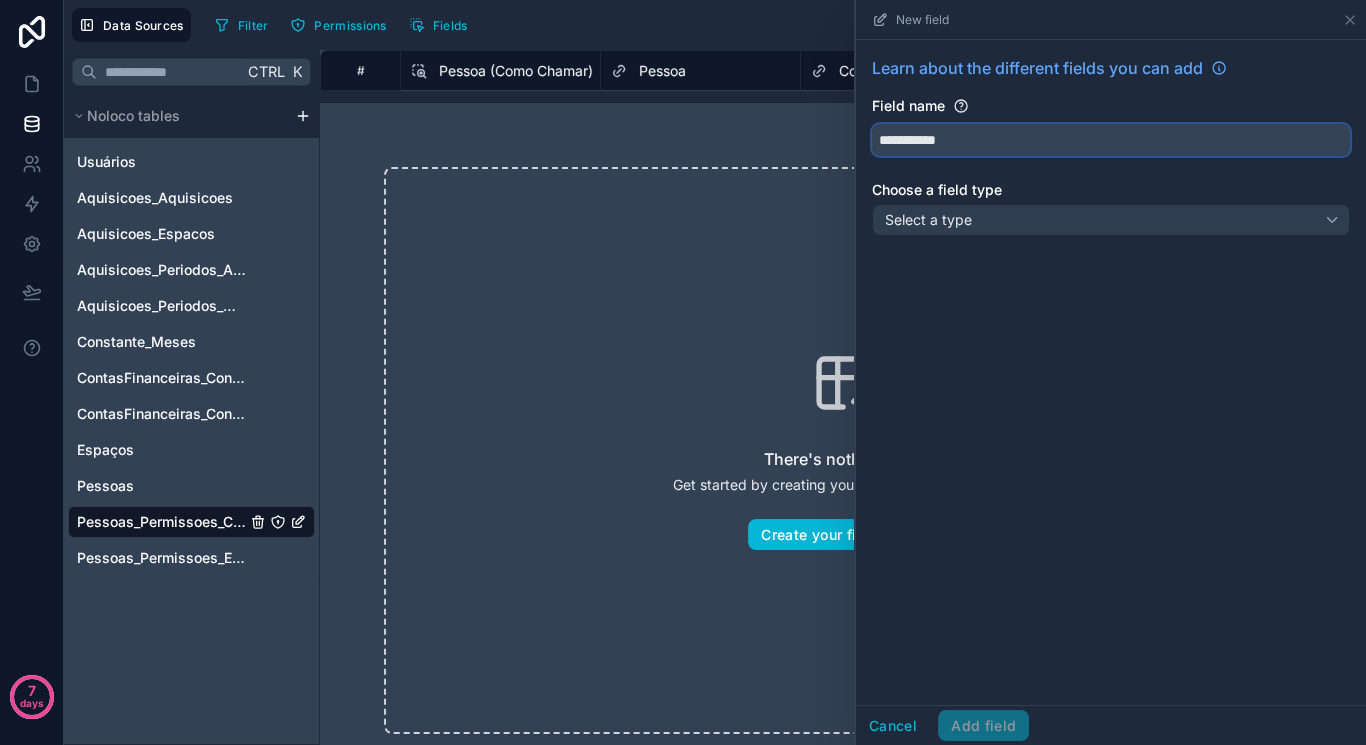 click on "**********" at bounding box center (1111, 140) 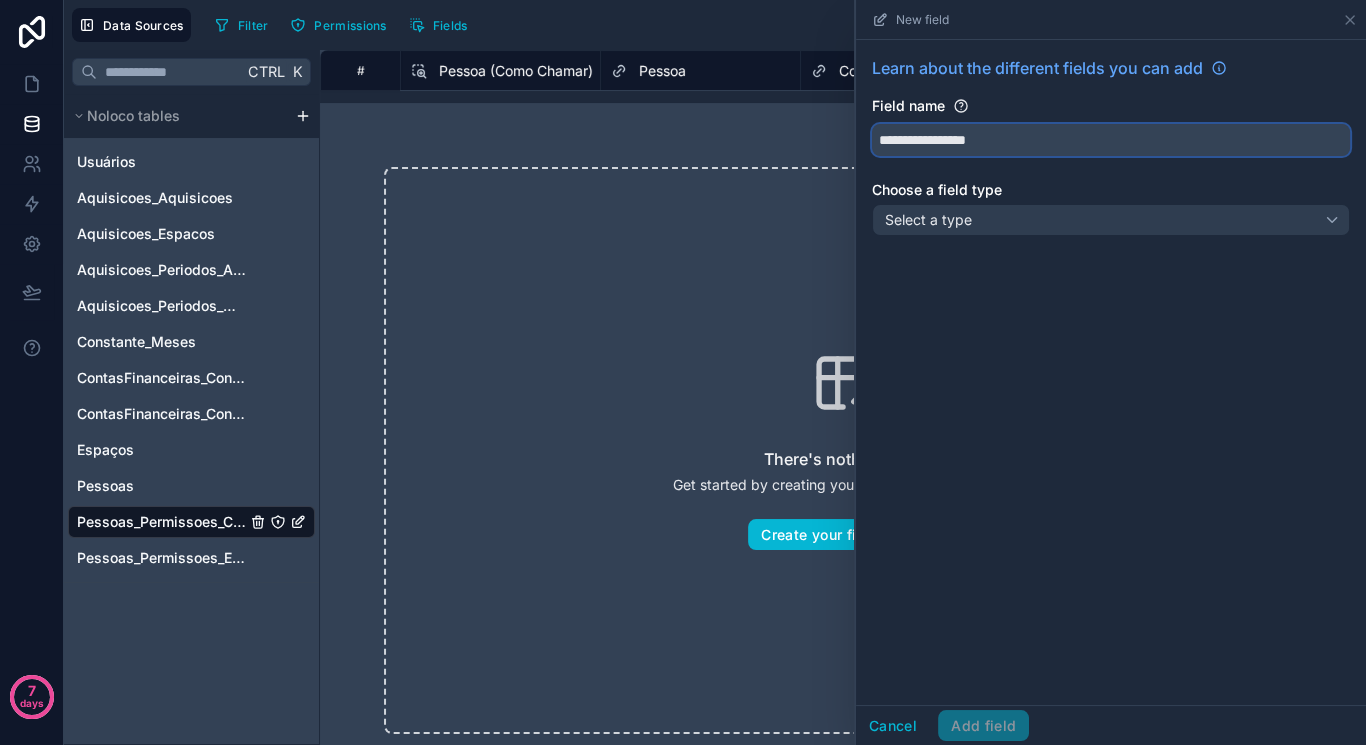 type on "**********" 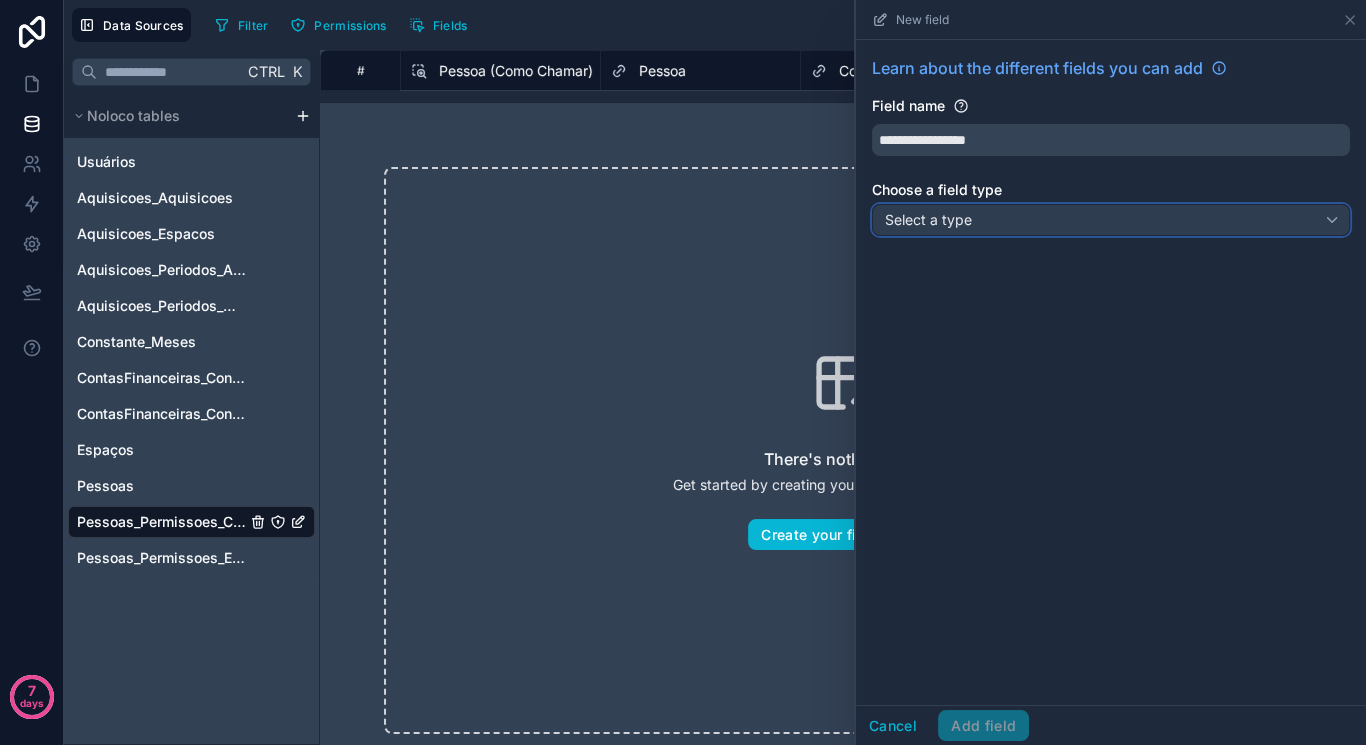 click on "Select a type" at bounding box center (1111, 220) 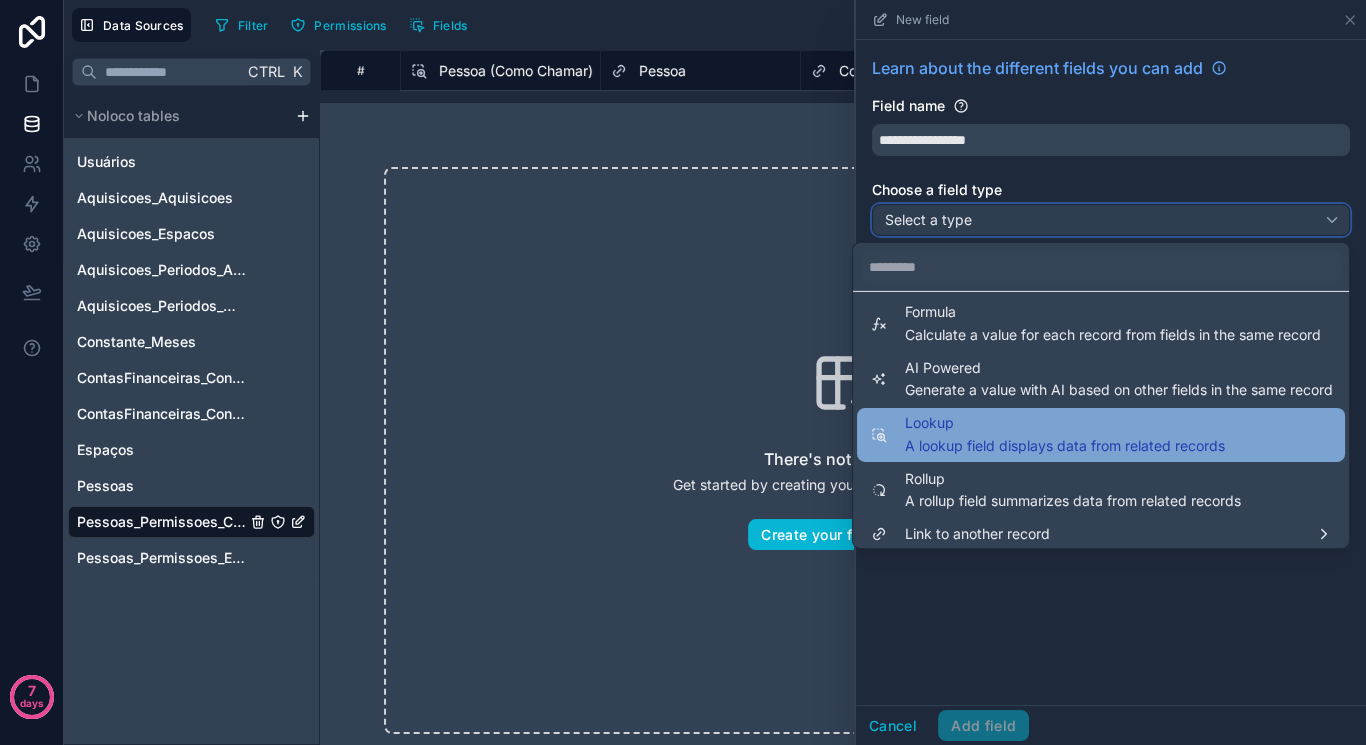 scroll, scrollTop: 547, scrollLeft: 0, axis: vertical 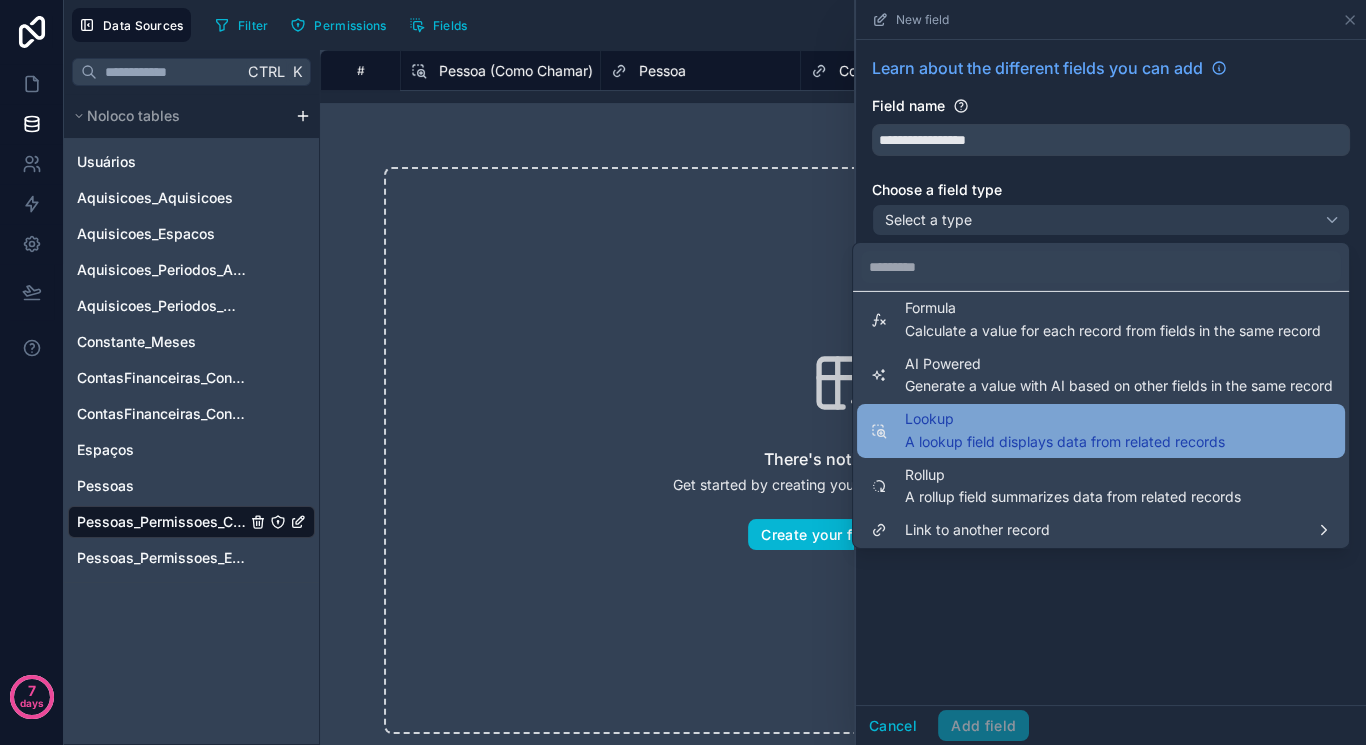 click on "Lookup" at bounding box center [1065, 419] 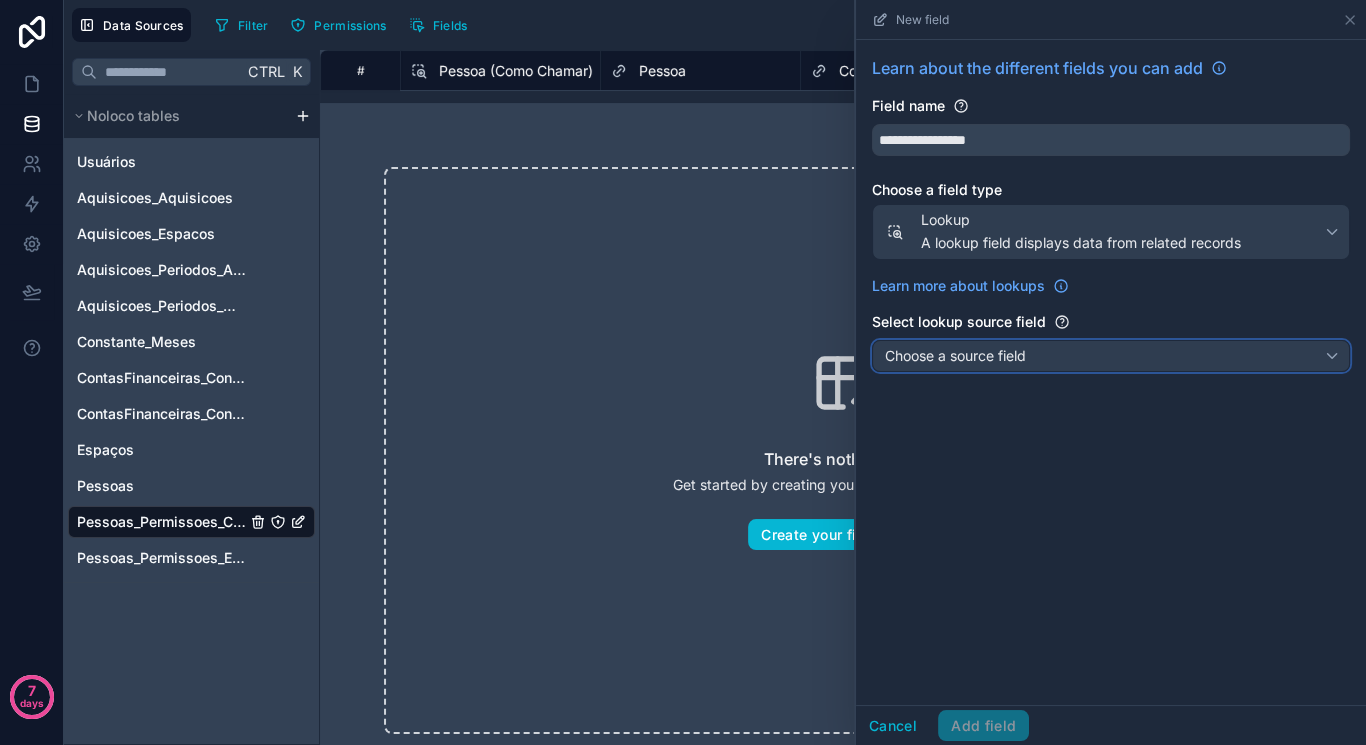 click on "Choose a source field" at bounding box center (955, 355) 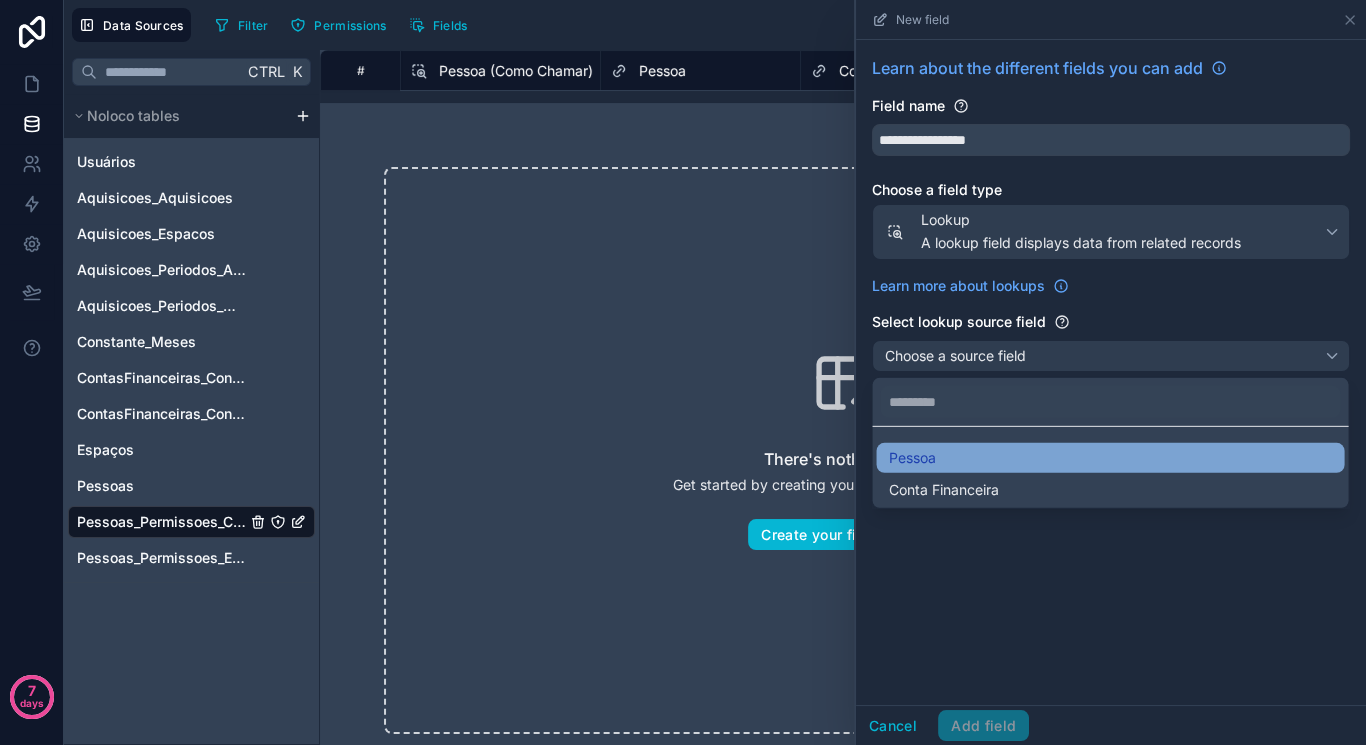 click on "Pessoa" at bounding box center (911, 458) 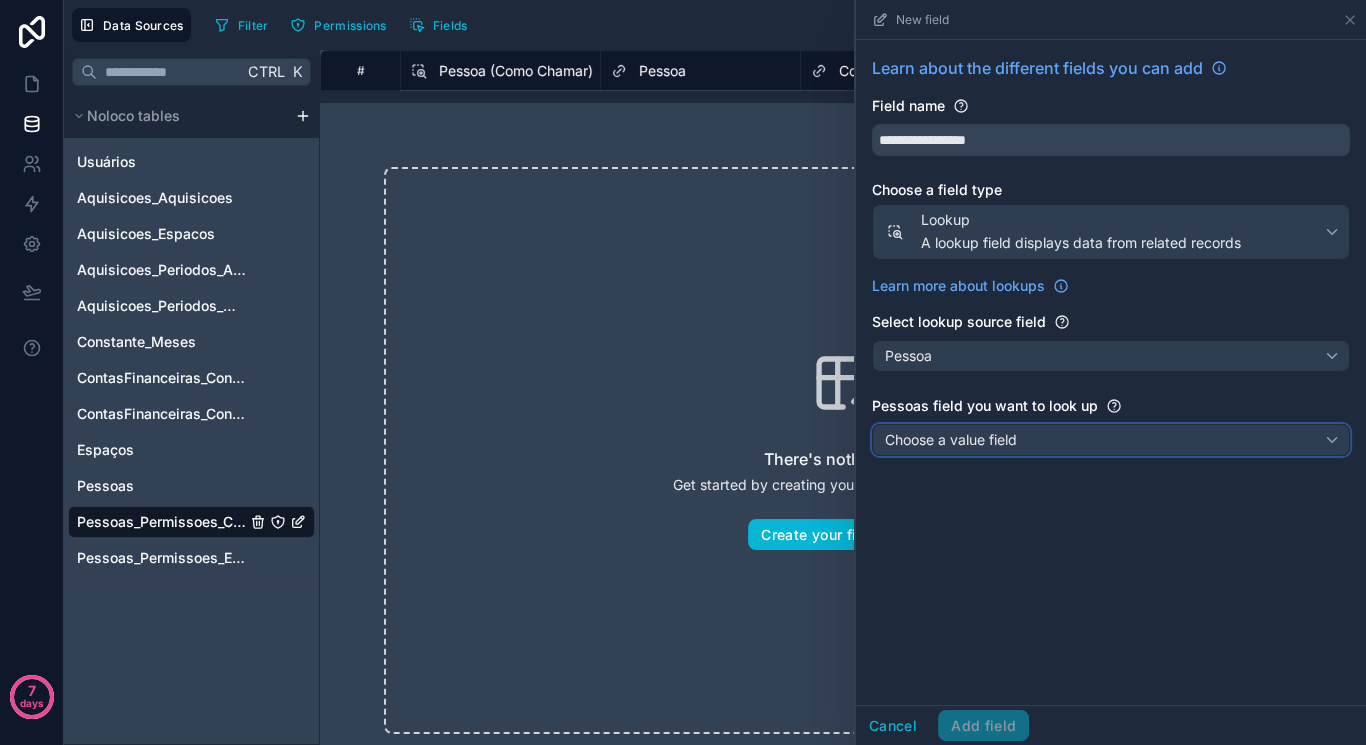click on "Choose a value field" at bounding box center (951, 439) 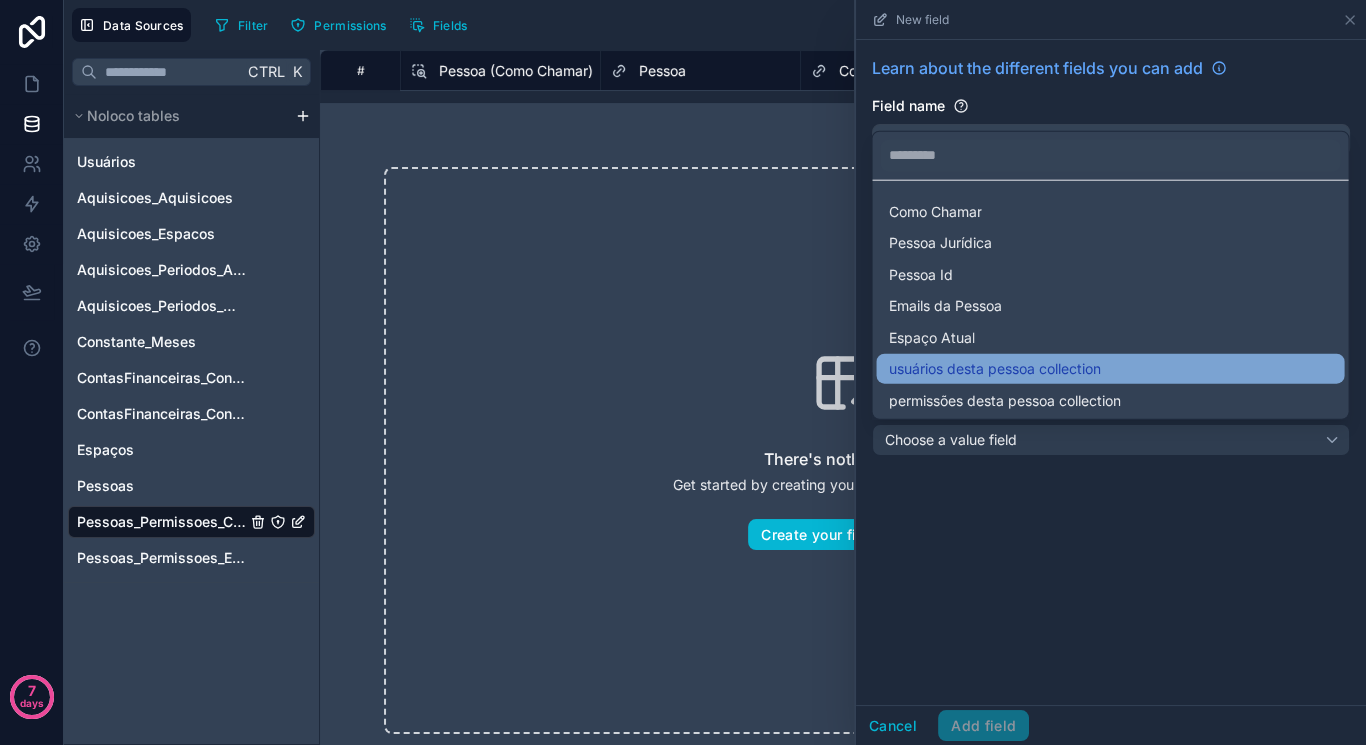 click on "usuários desta pessoa collection" at bounding box center (994, 369) 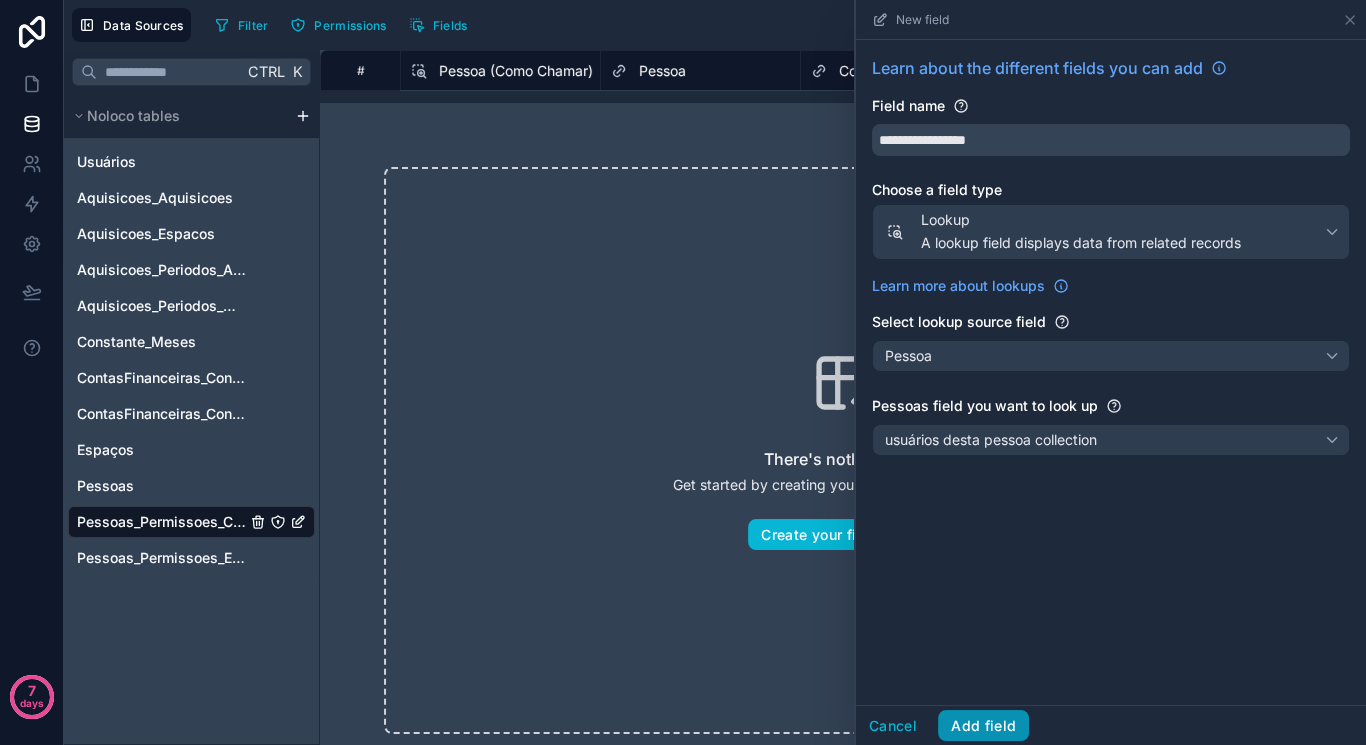 click on "Add field" at bounding box center (983, 726) 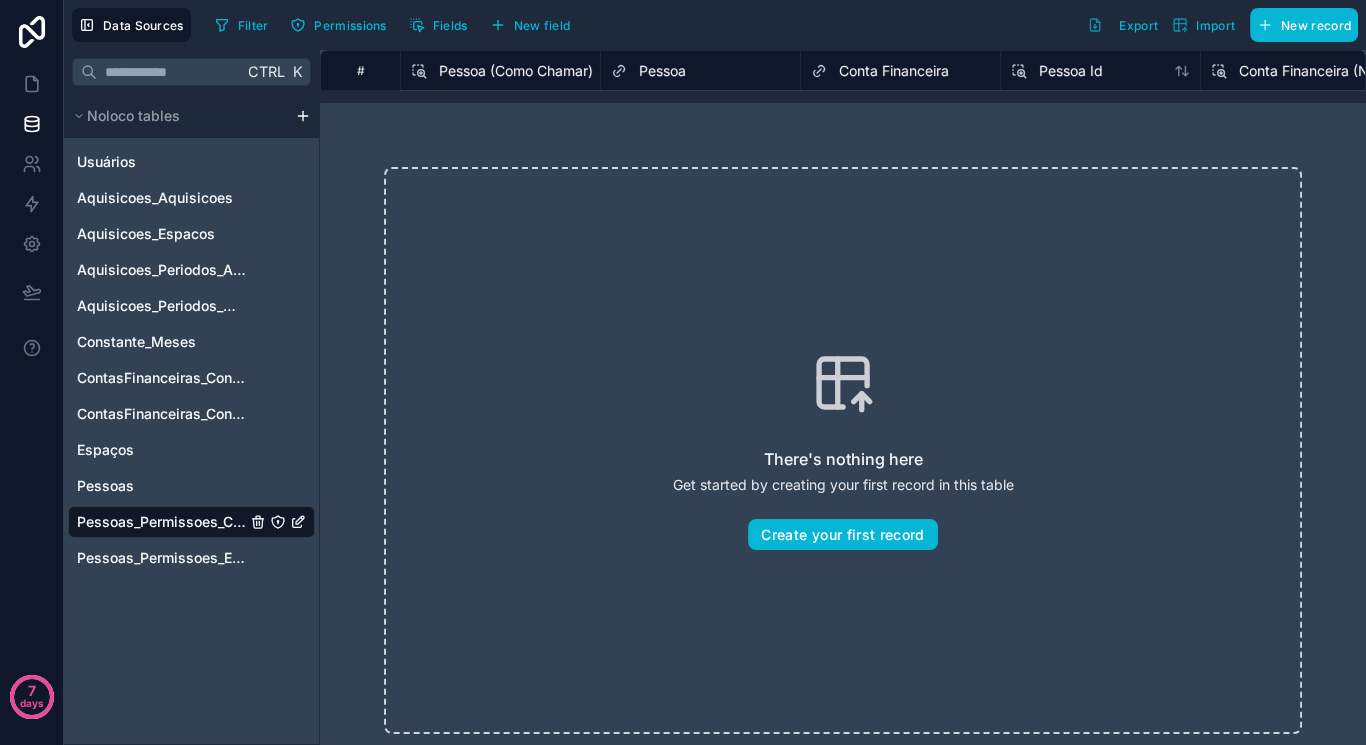 click on "Usuários Aquisicoes_Aquisicoes Aquisicoes_Espacos Aquisicoes_Periodos_Ano Aquisicoes_Periodos_Mes Constante_Meses ContasFinanceiras_ContasCredito ContasFinanceiras_ContasFinanceiras Espaços Pessoas Pessoas_Permissoes_ContasFinanceiras Pessoas_Permissoes_Espaço" at bounding box center [191, 360] 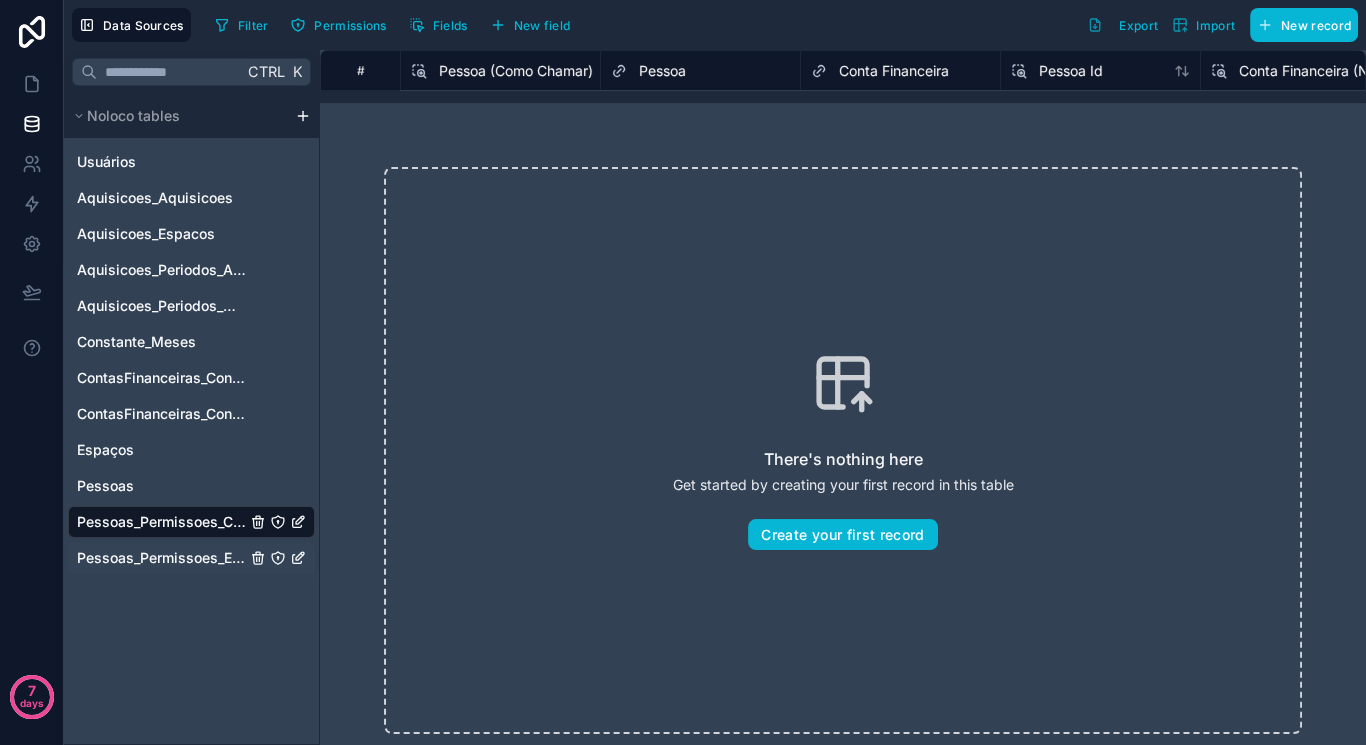 click on "Pessoas_Permissoes_Espaço" at bounding box center (161, 558) 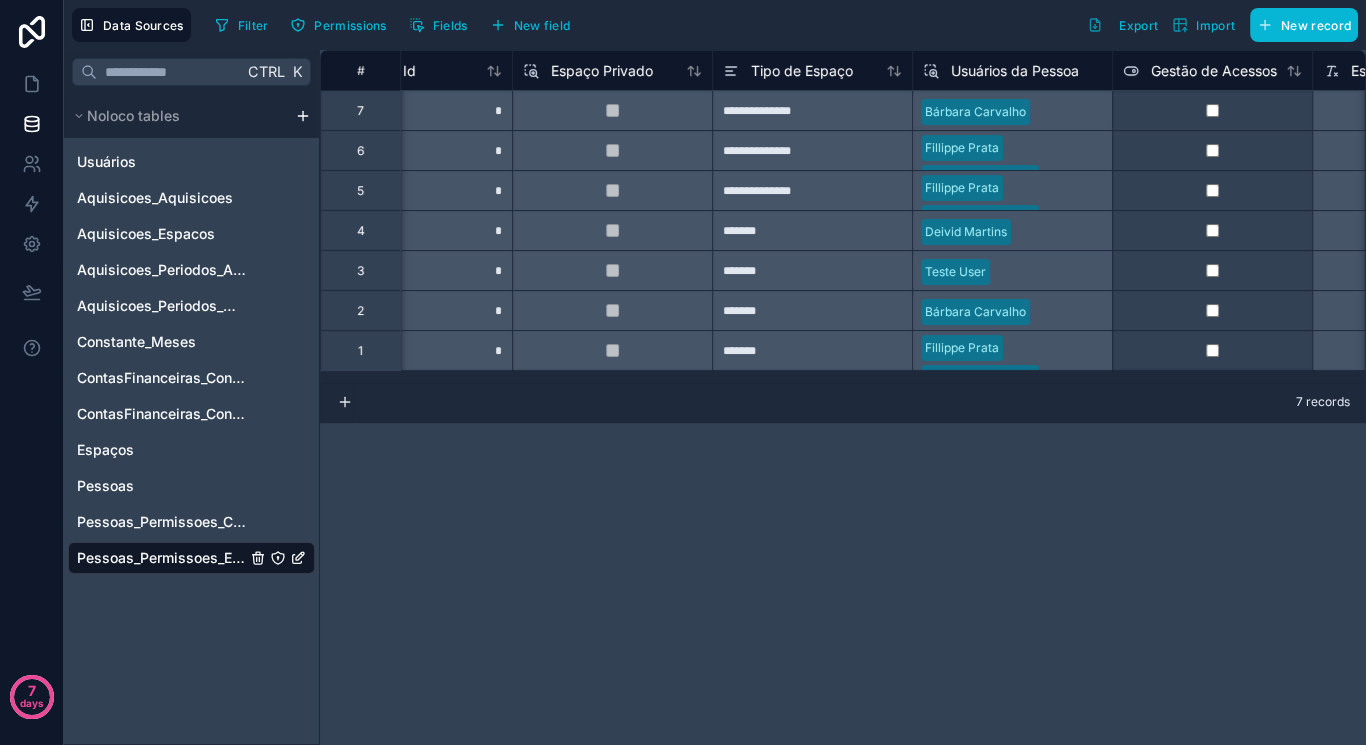 scroll, scrollTop: 0, scrollLeft: 1312, axis: horizontal 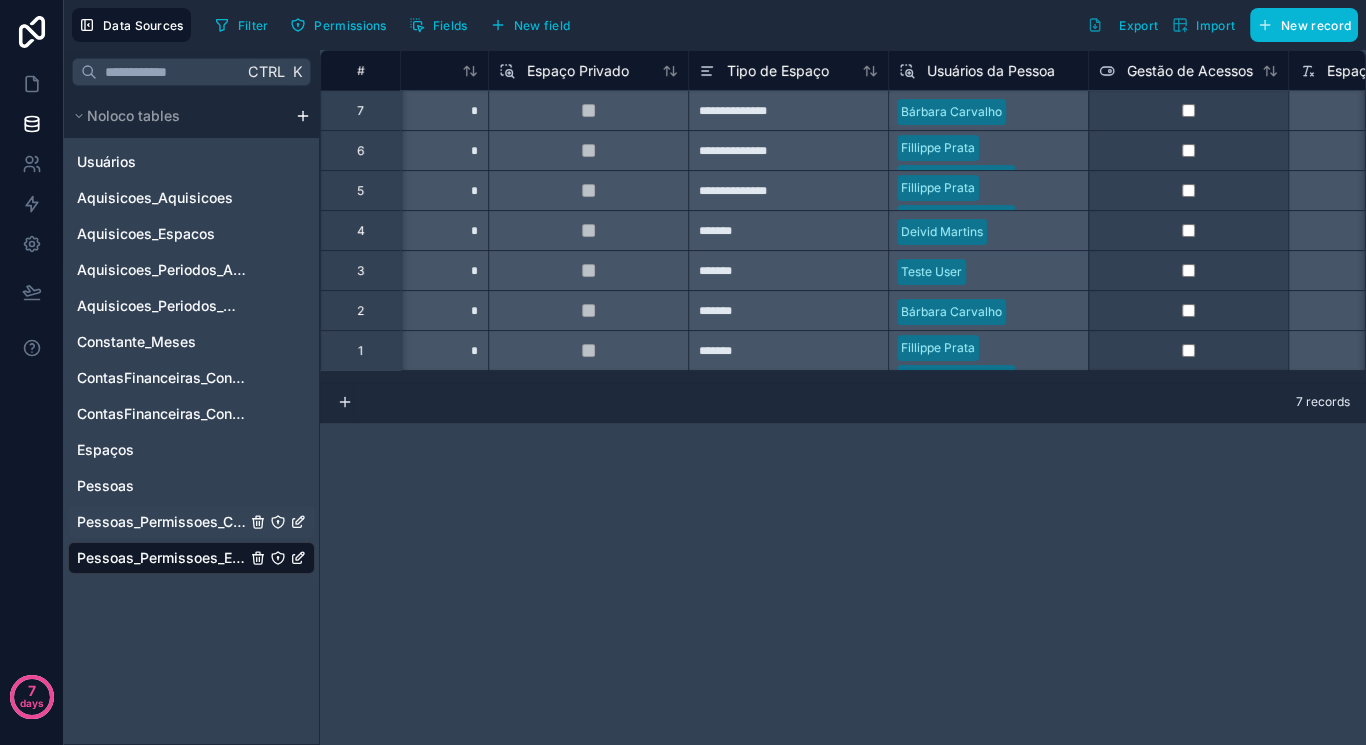 click on "Pessoas_Permissoes_ContasFinanceiras" at bounding box center (191, 522) 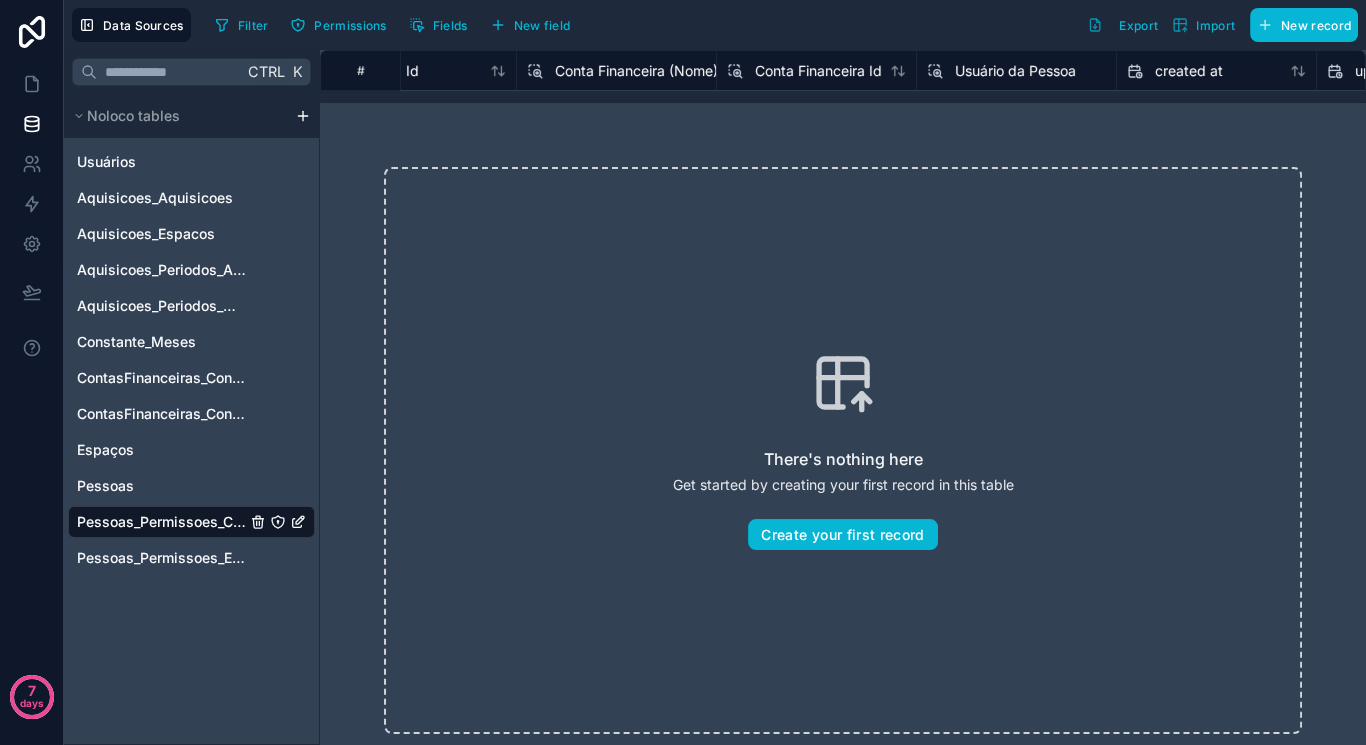 scroll, scrollTop: 0, scrollLeft: 728, axis: horizontal 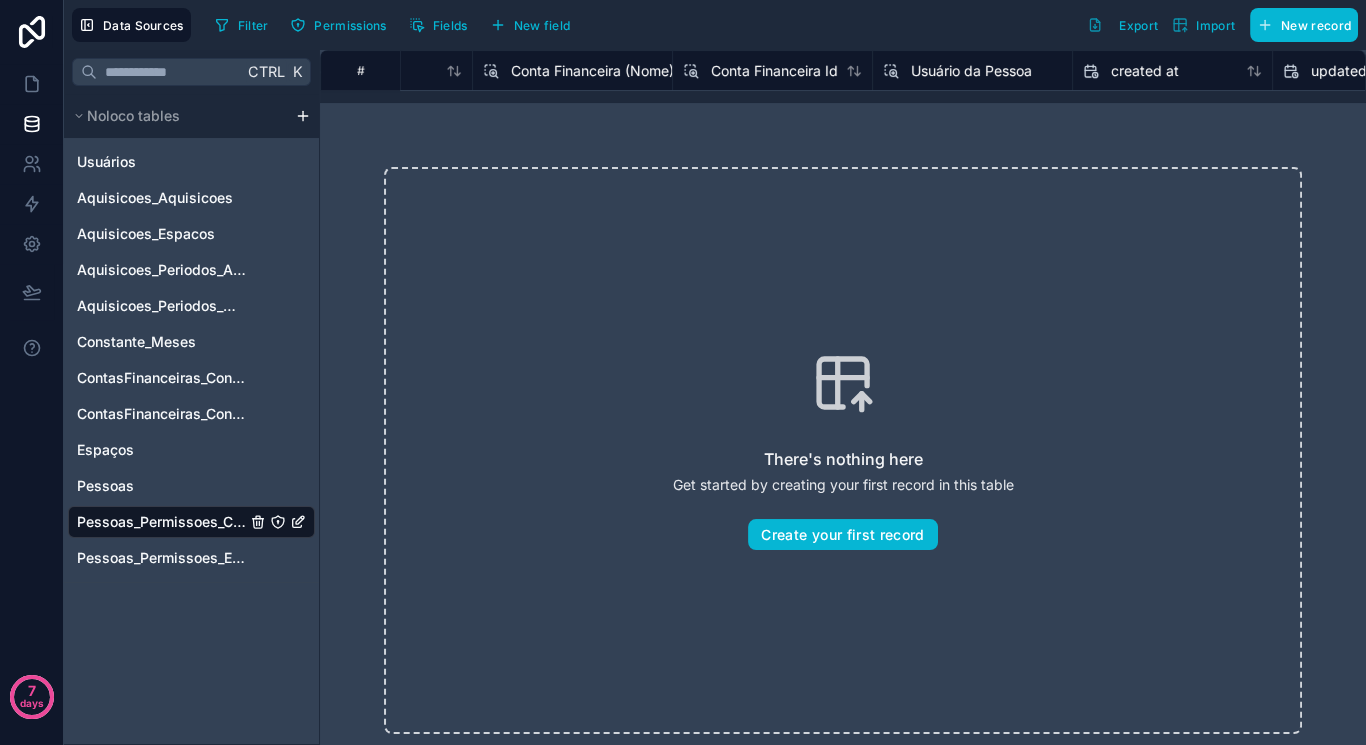 click on "Usuário da Pessoa" at bounding box center [972, 70] 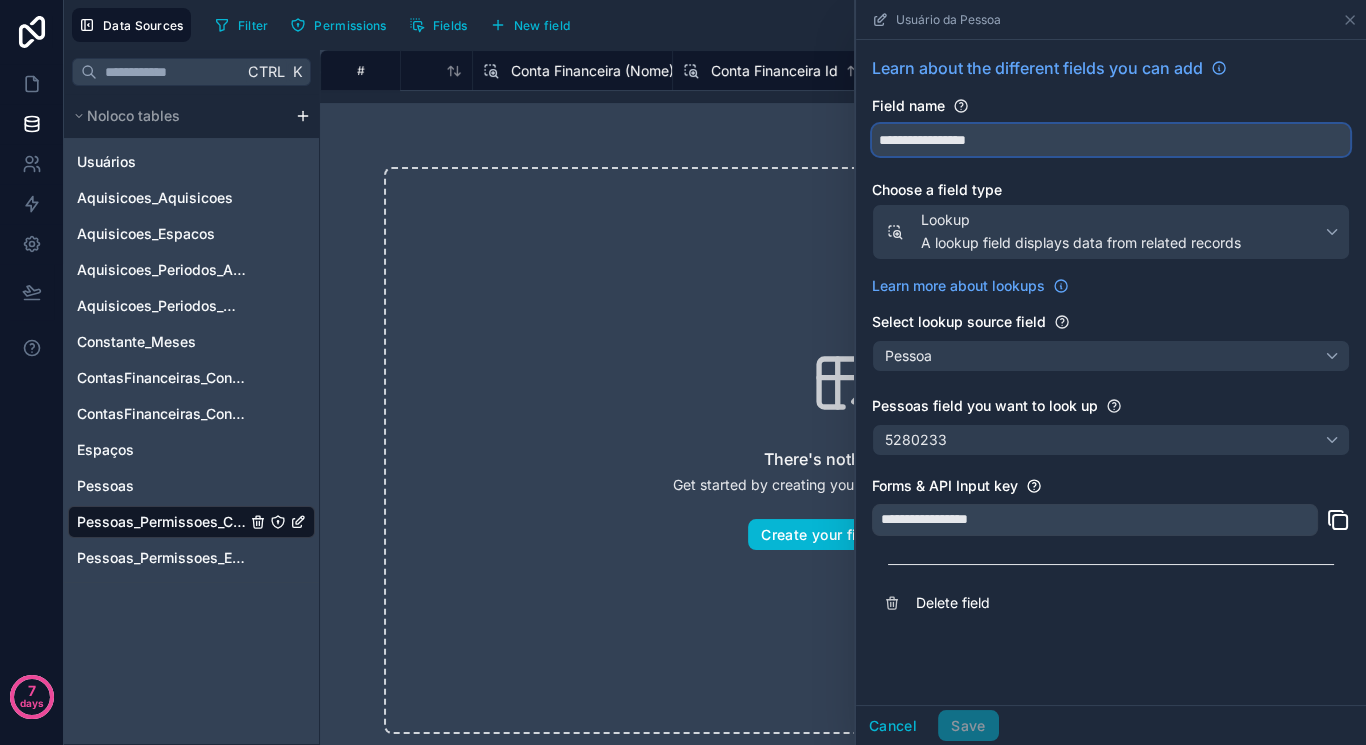 click on "**********" at bounding box center [1111, 140] 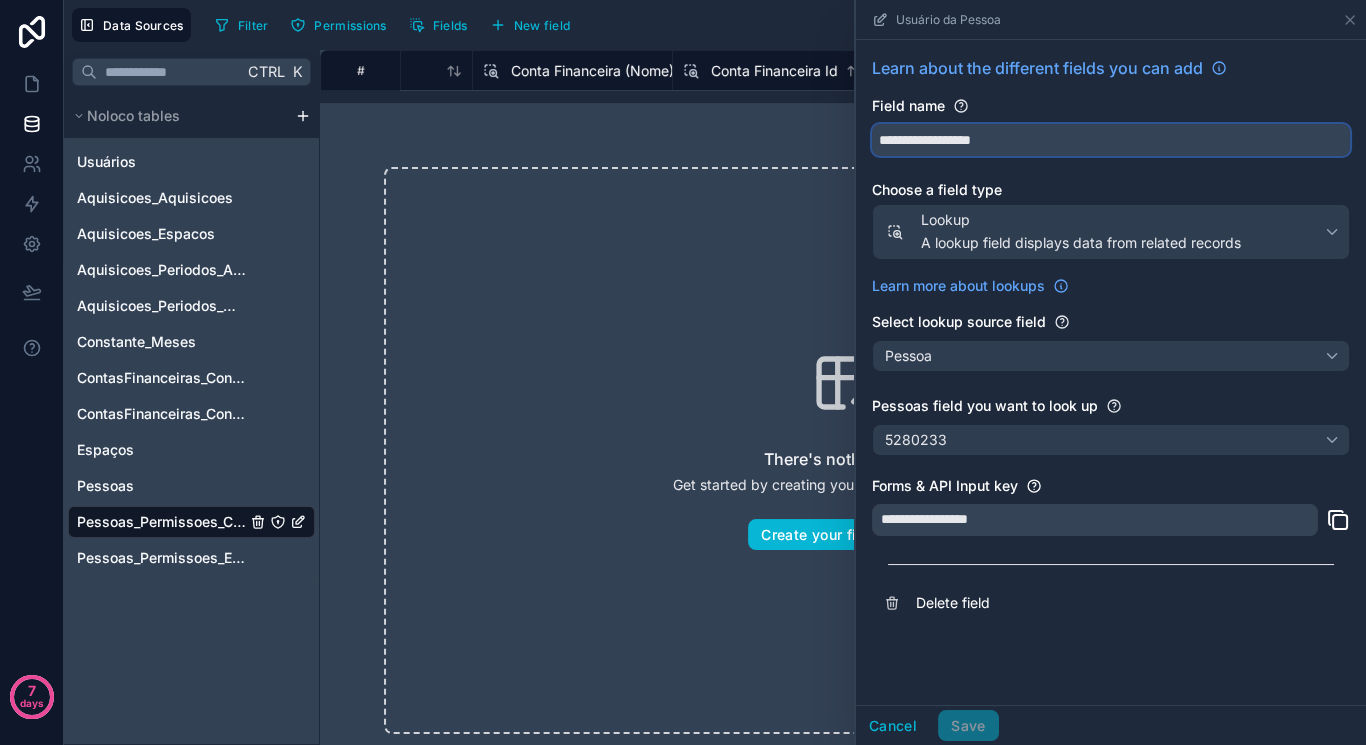 type on "**********" 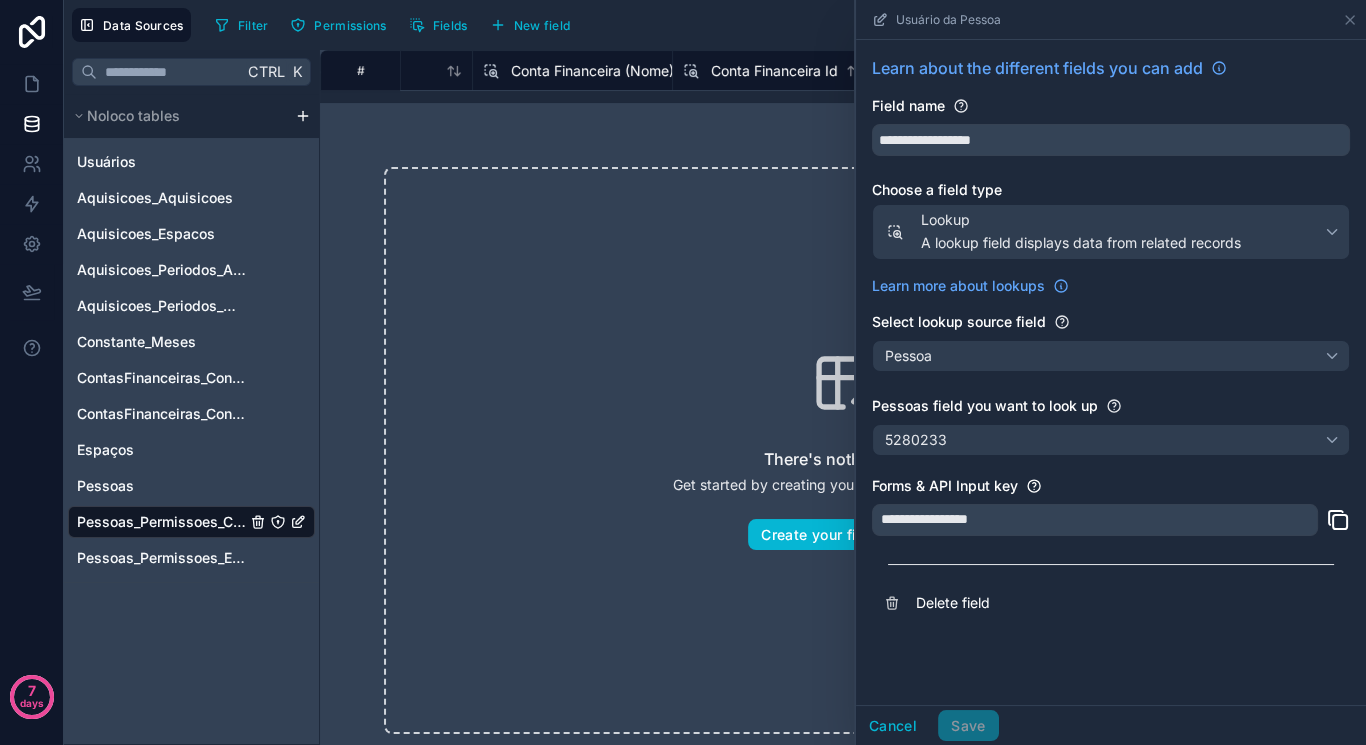 click on "**********" at bounding box center (1111, 340) 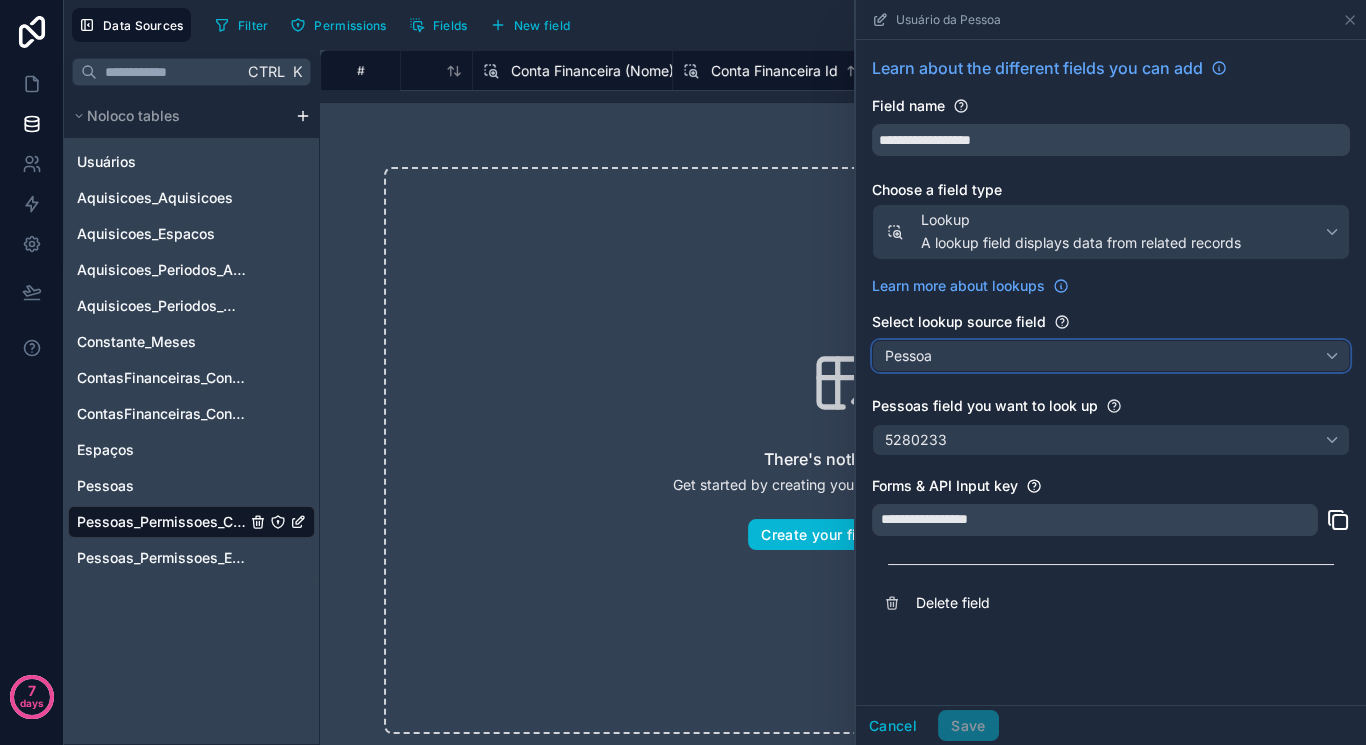 click on "Pessoa" at bounding box center (1111, 356) 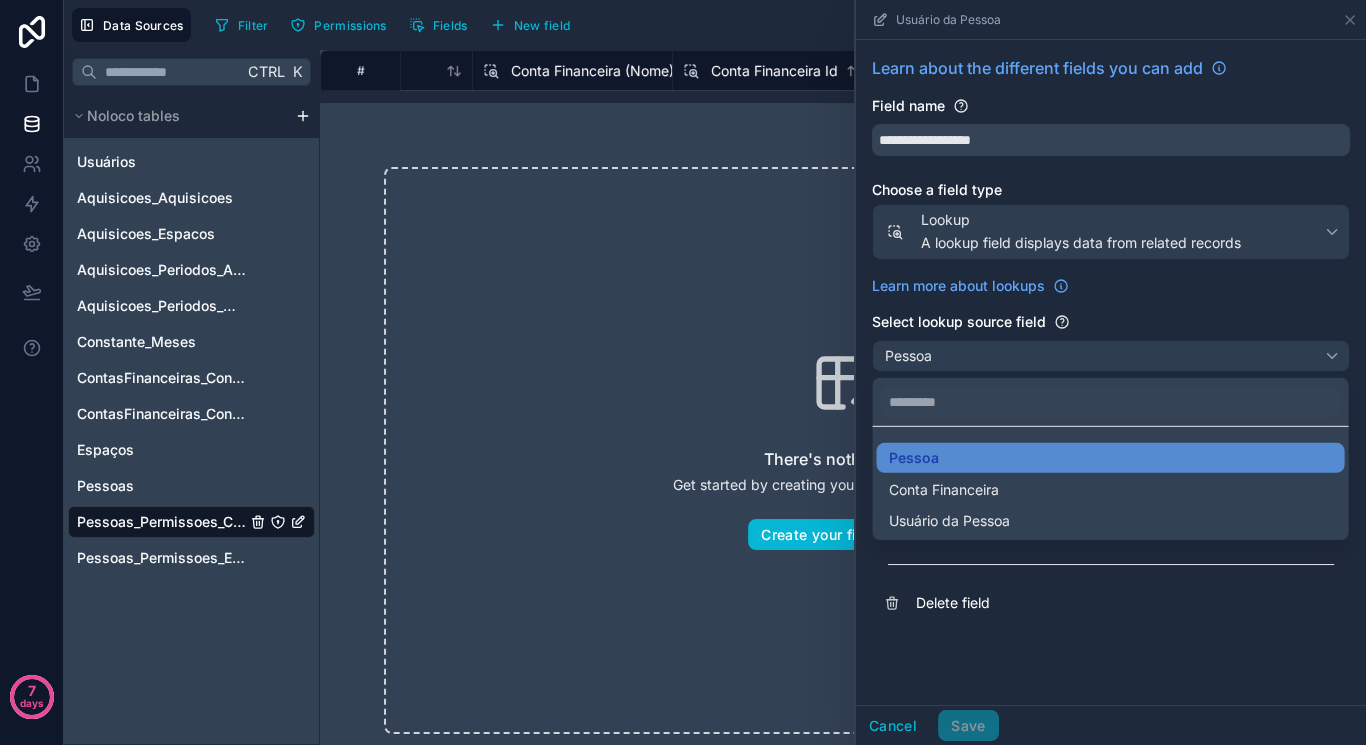 click at bounding box center (1111, 372) 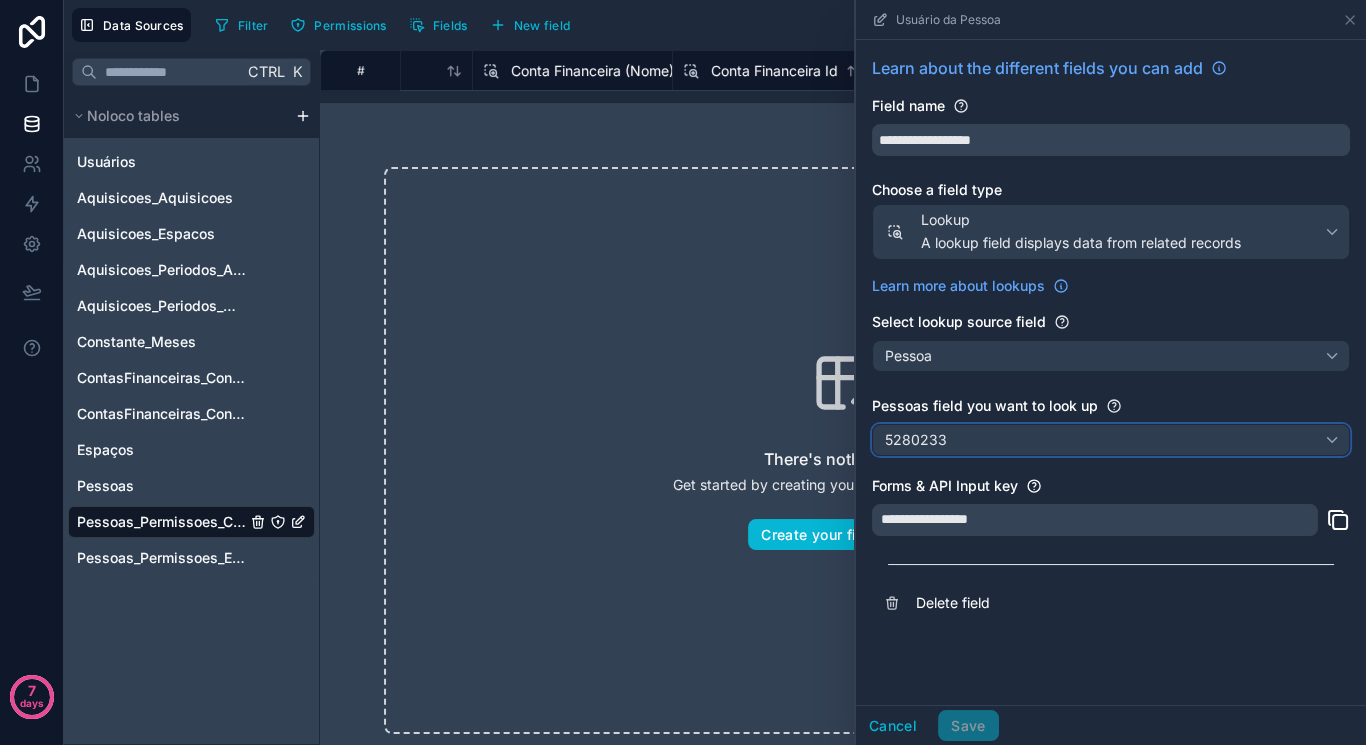 click on "5280233" at bounding box center [1111, 440] 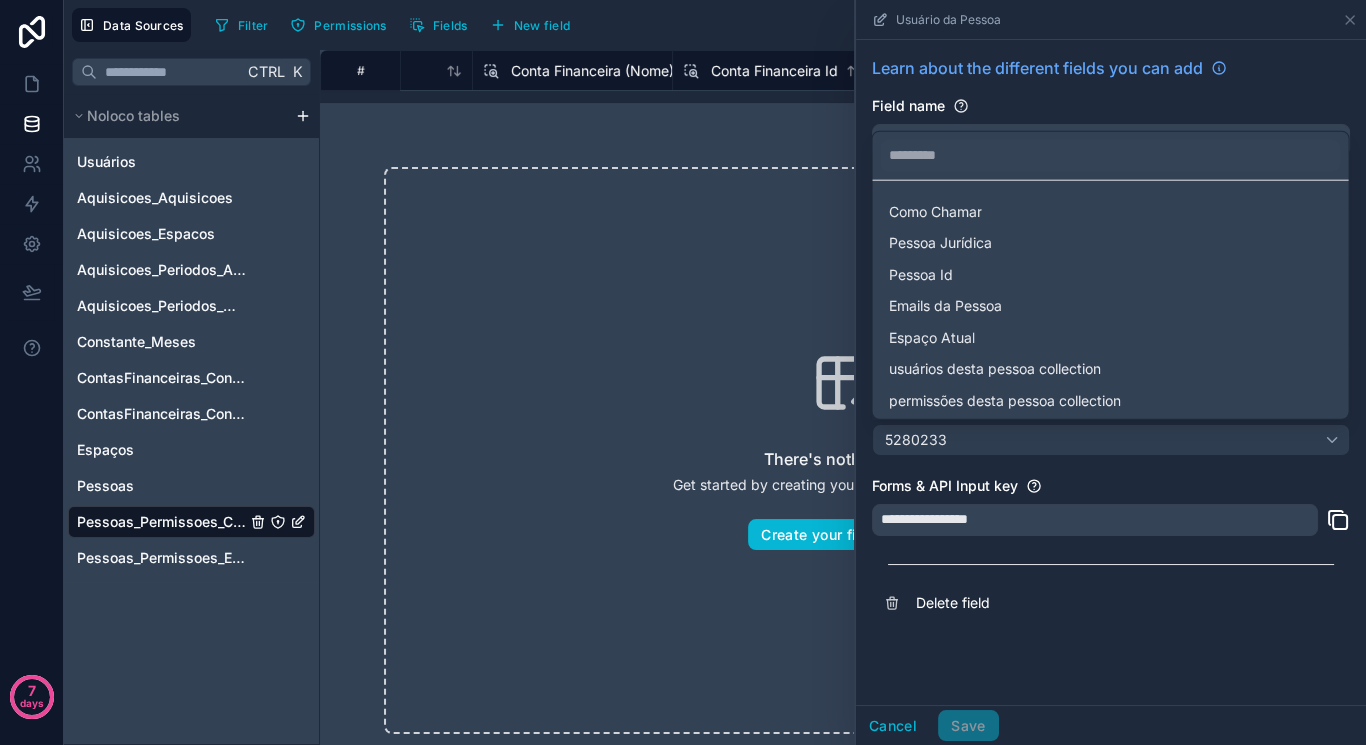 click at bounding box center (1111, 372) 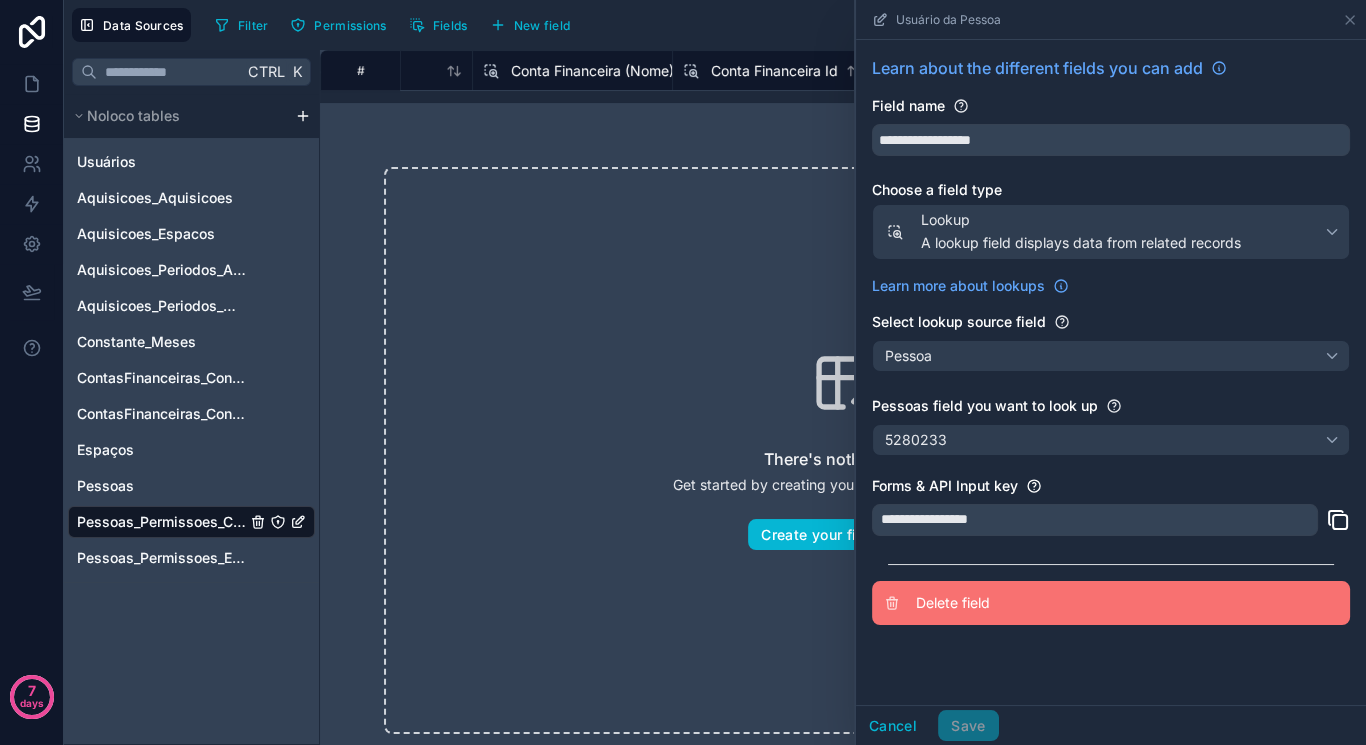 click on "Delete field" at bounding box center [1111, 603] 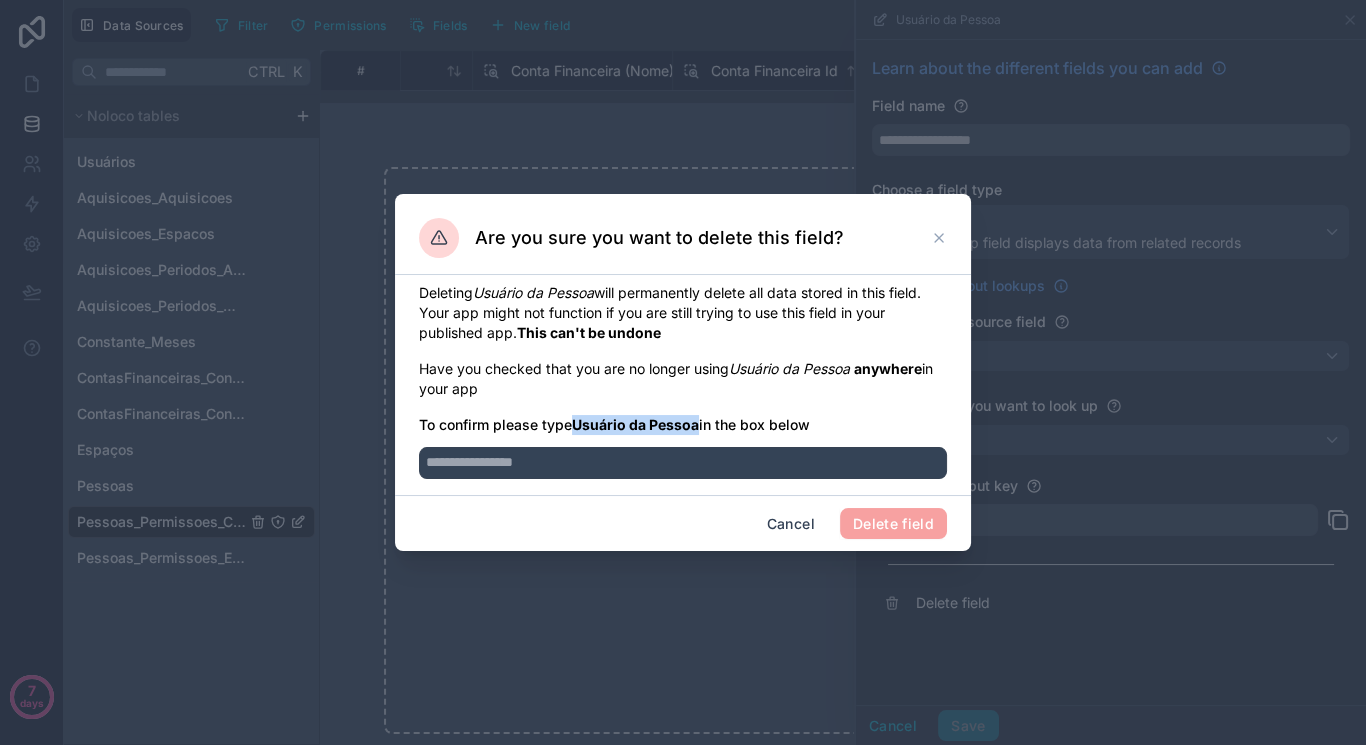 drag, startPoint x: 579, startPoint y: 428, endPoint x: 702, endPoint y: 409, distance: 124.45883 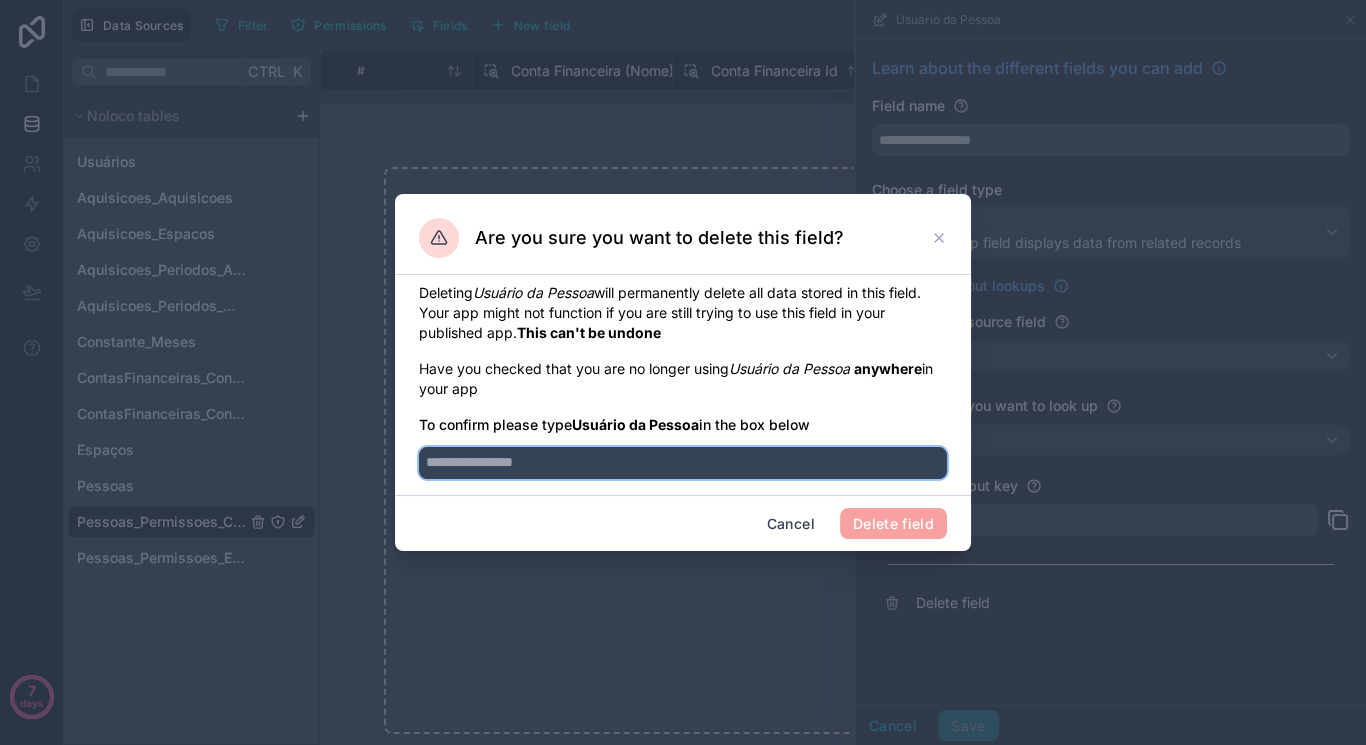 click at bounding box center [683, 463] 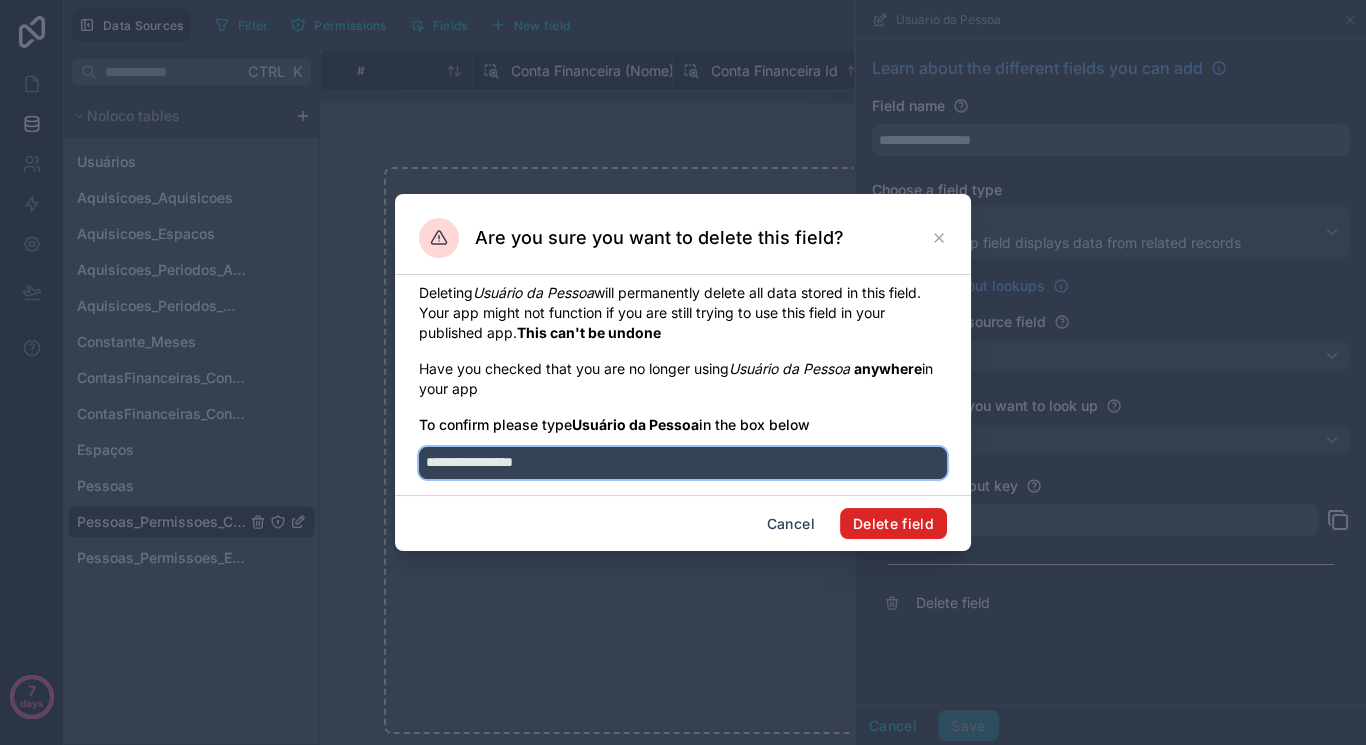 type on "**********" 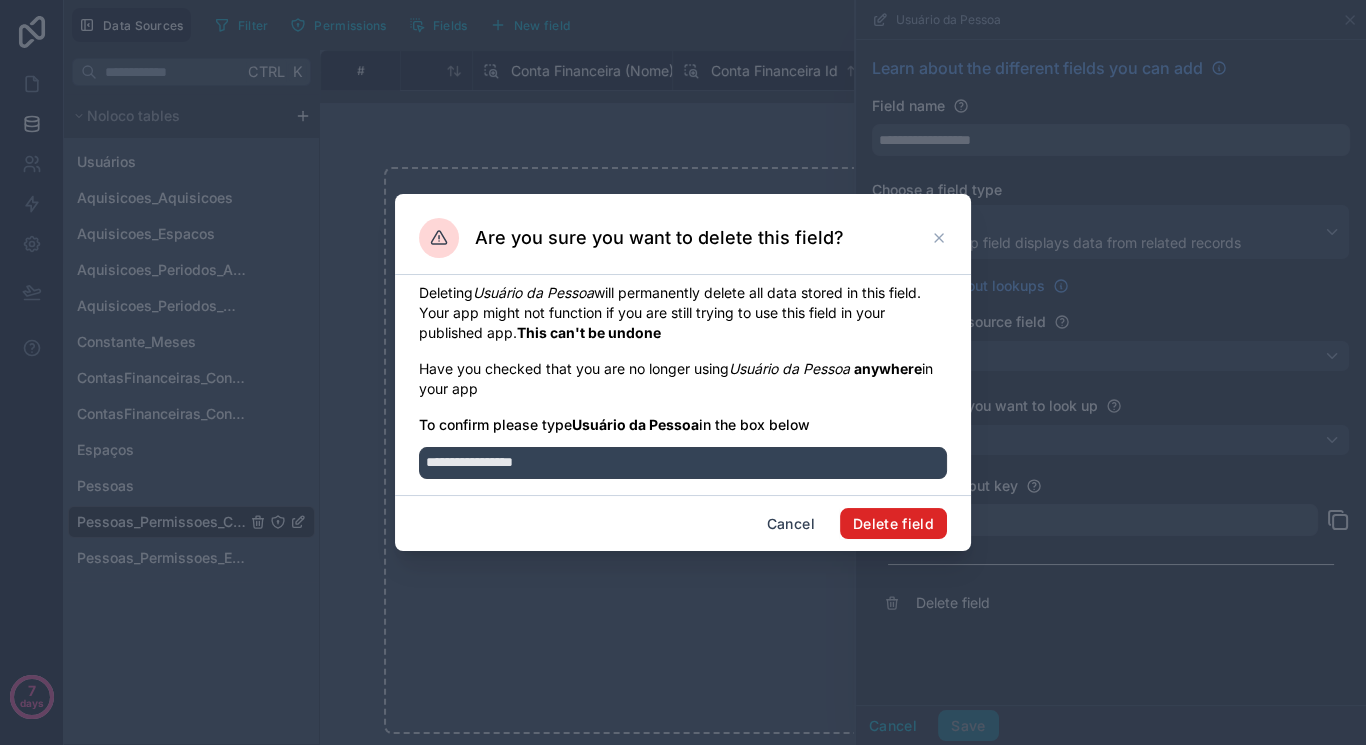 click on "Delete field" at bounding box center (893, 524) 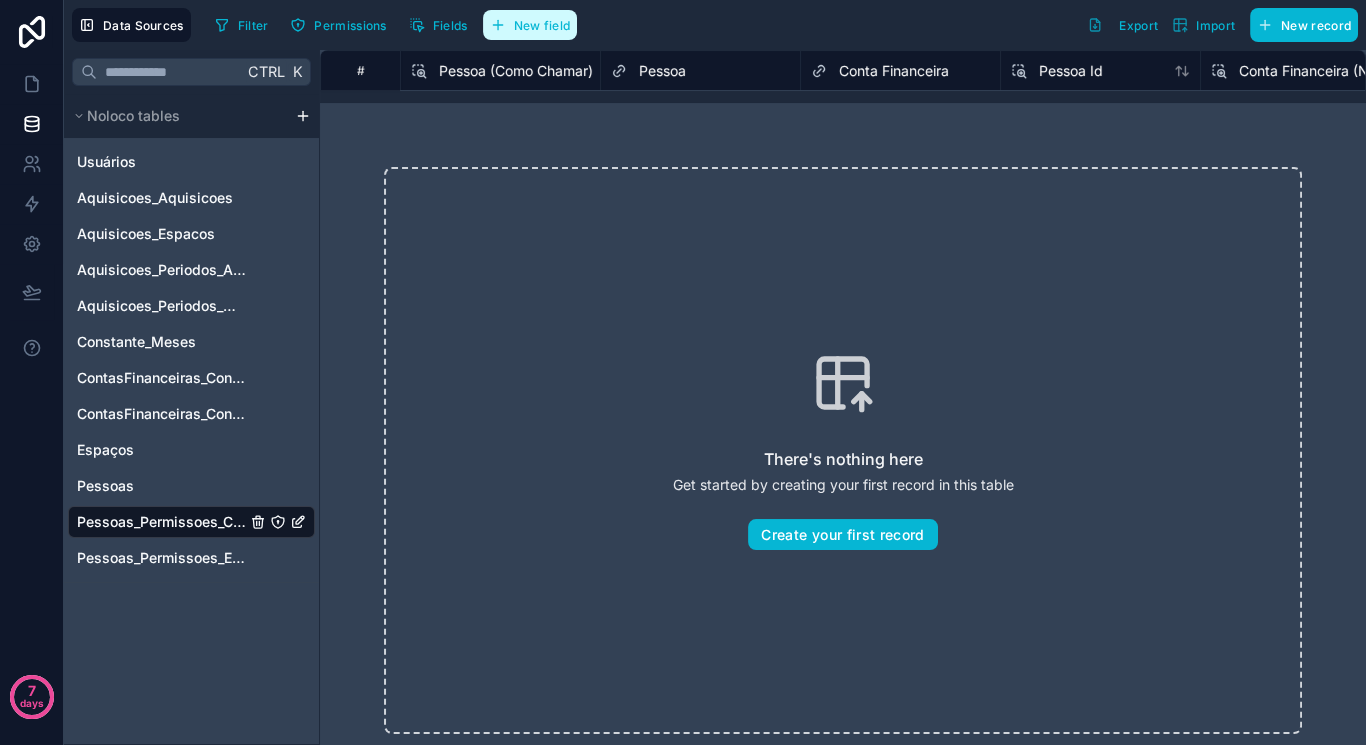 click on "New field" at bounding box center (530, 25) 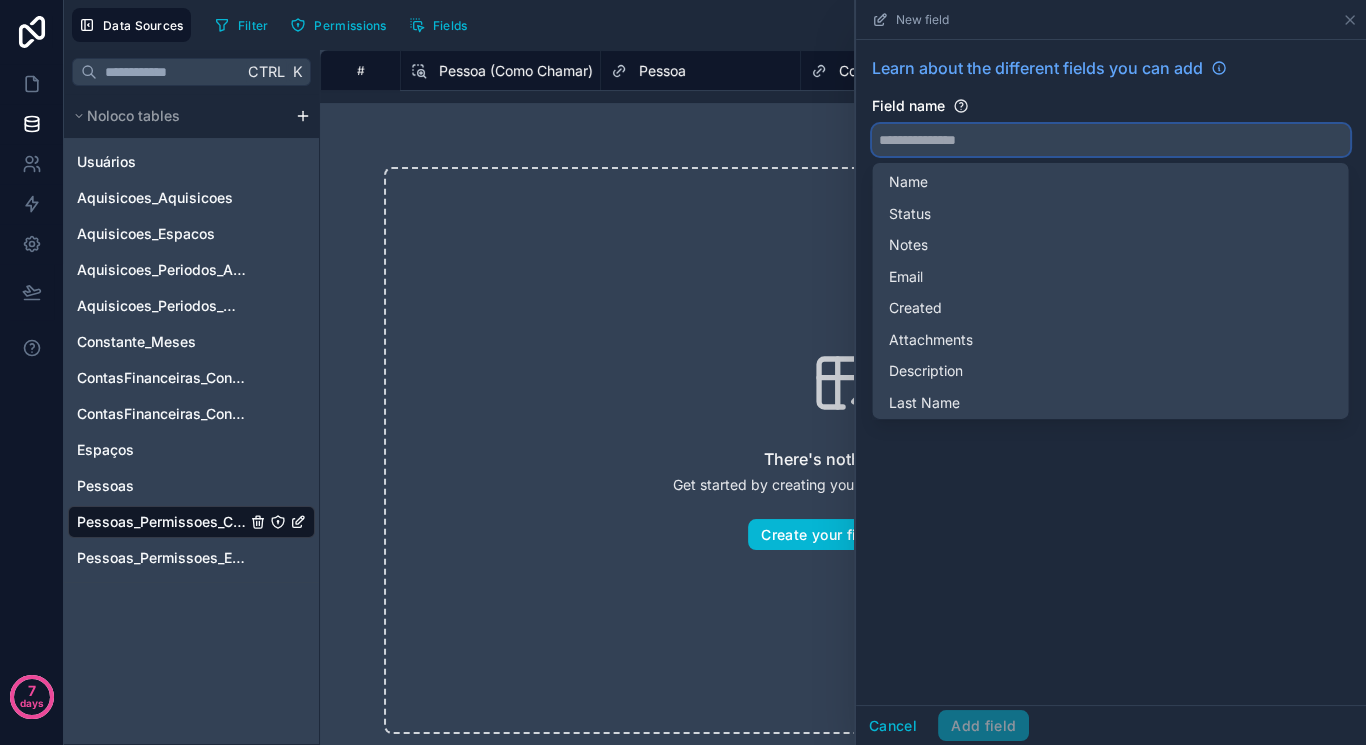 click at bounding box center [1111, 140] 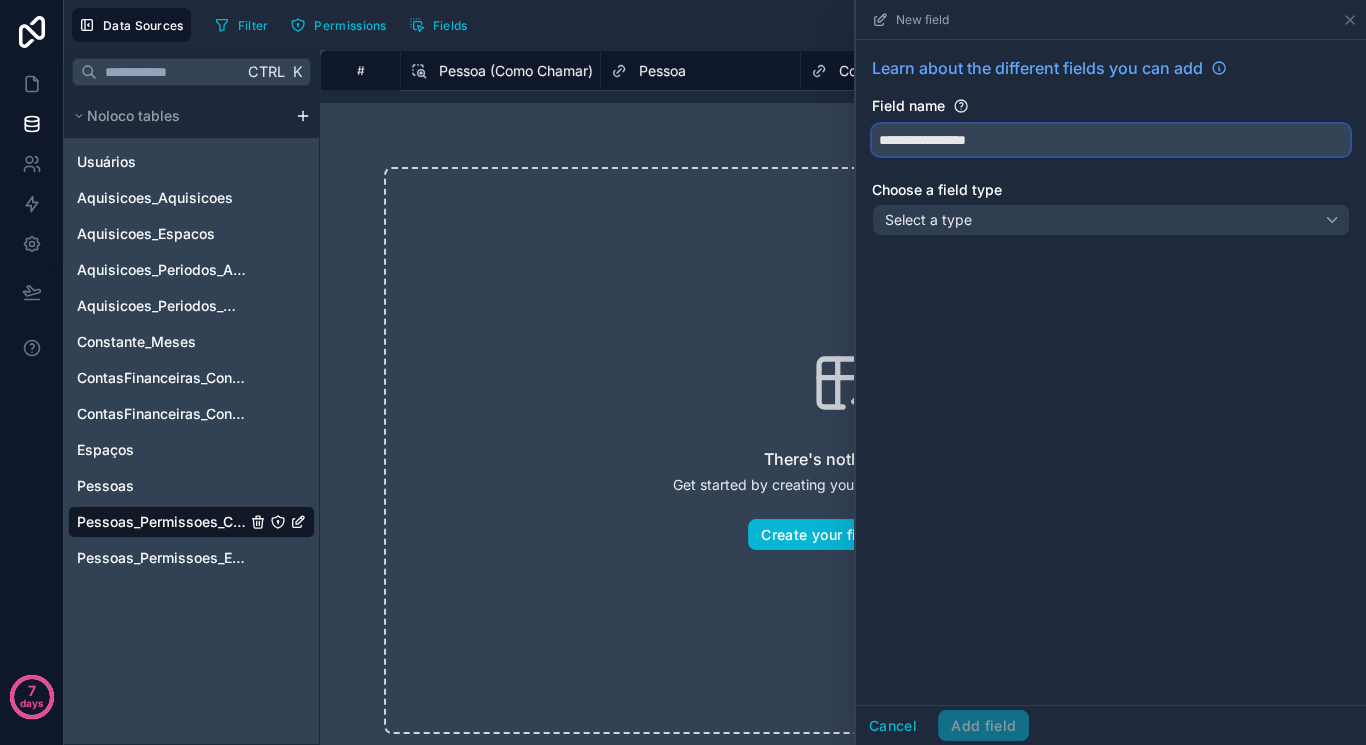 type on "**********" 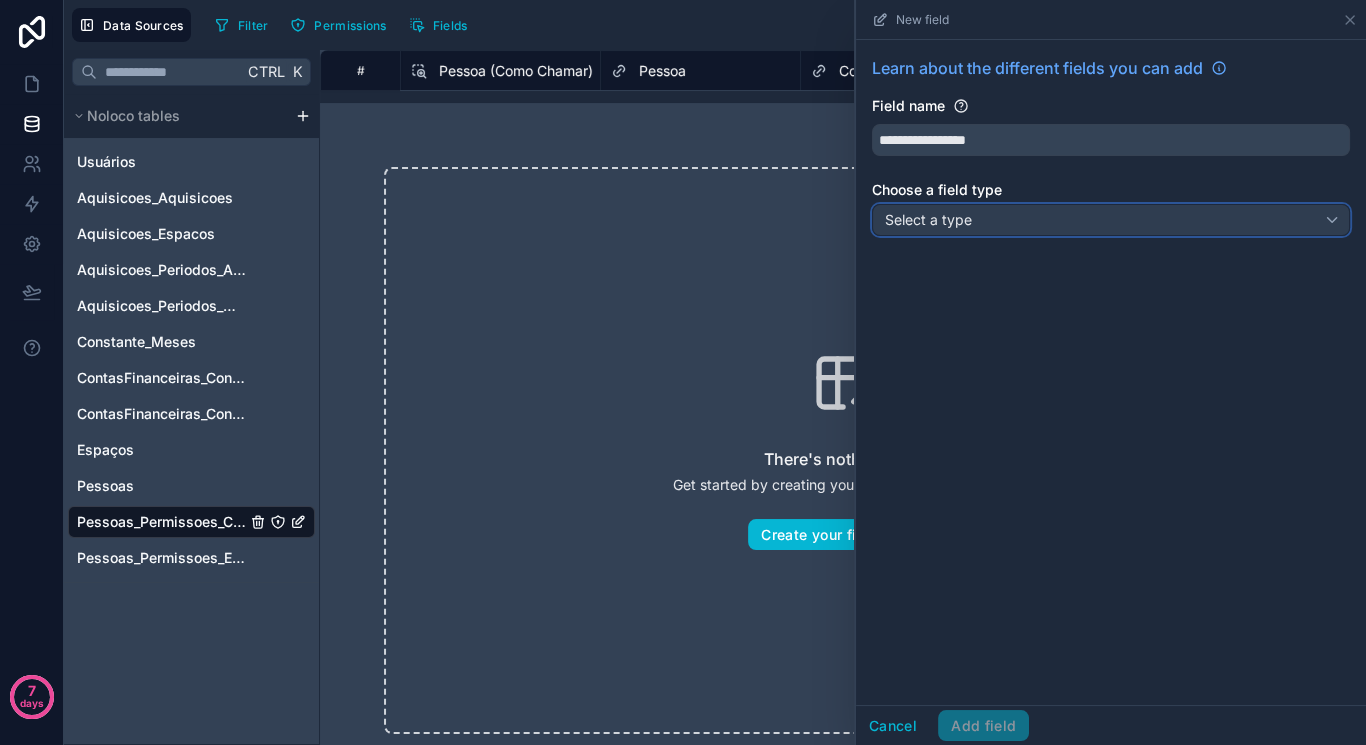 click on "Select a type" at bounding box center (928, 219) 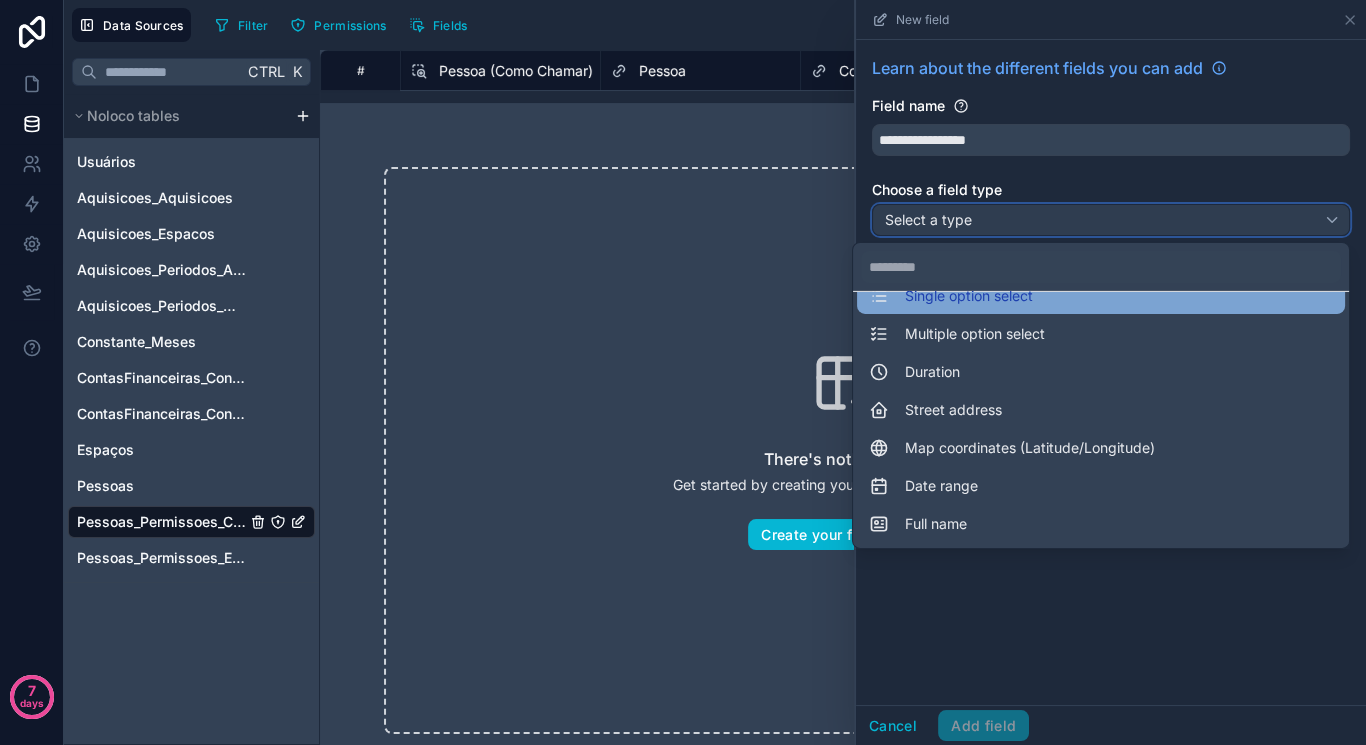 scroll, scrollTop: 547, scrollLeft: 0, axis: vertical 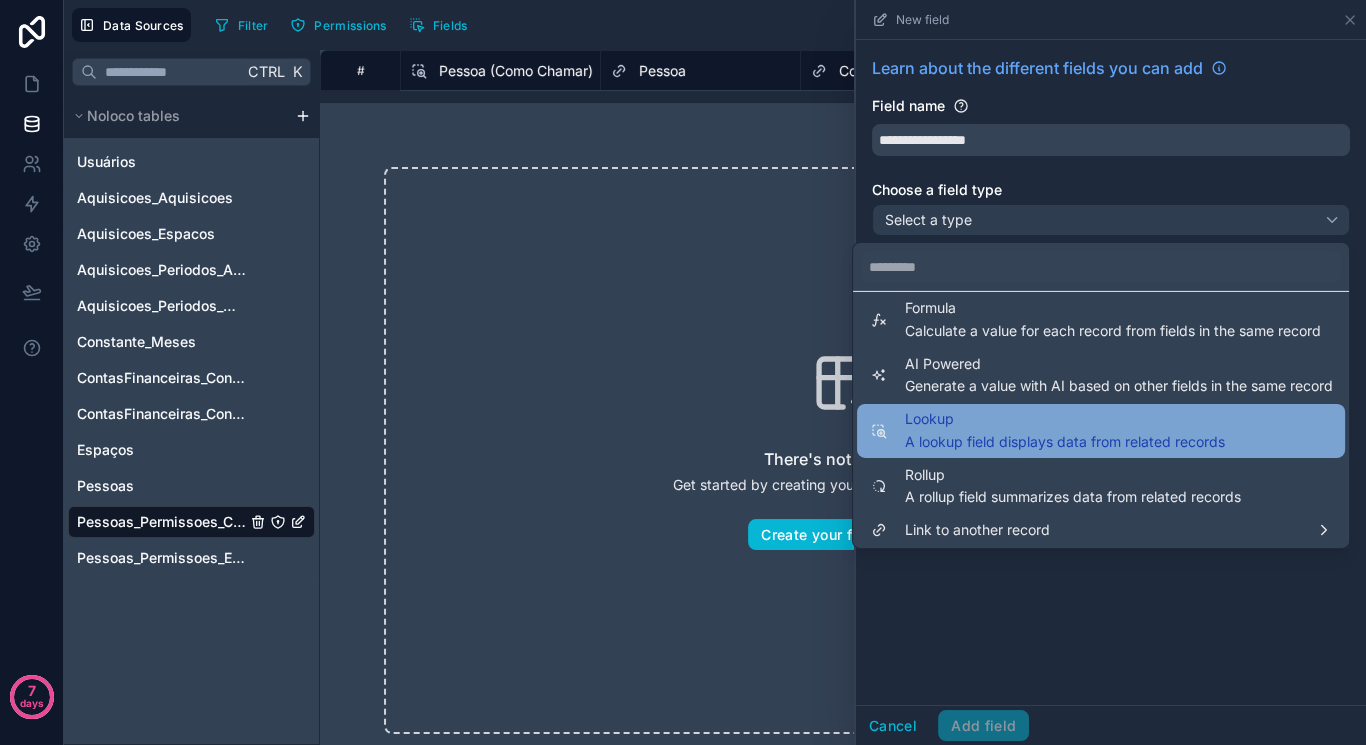 click on "A lookup field displays data from related records" at bounding box center (1065, 441) 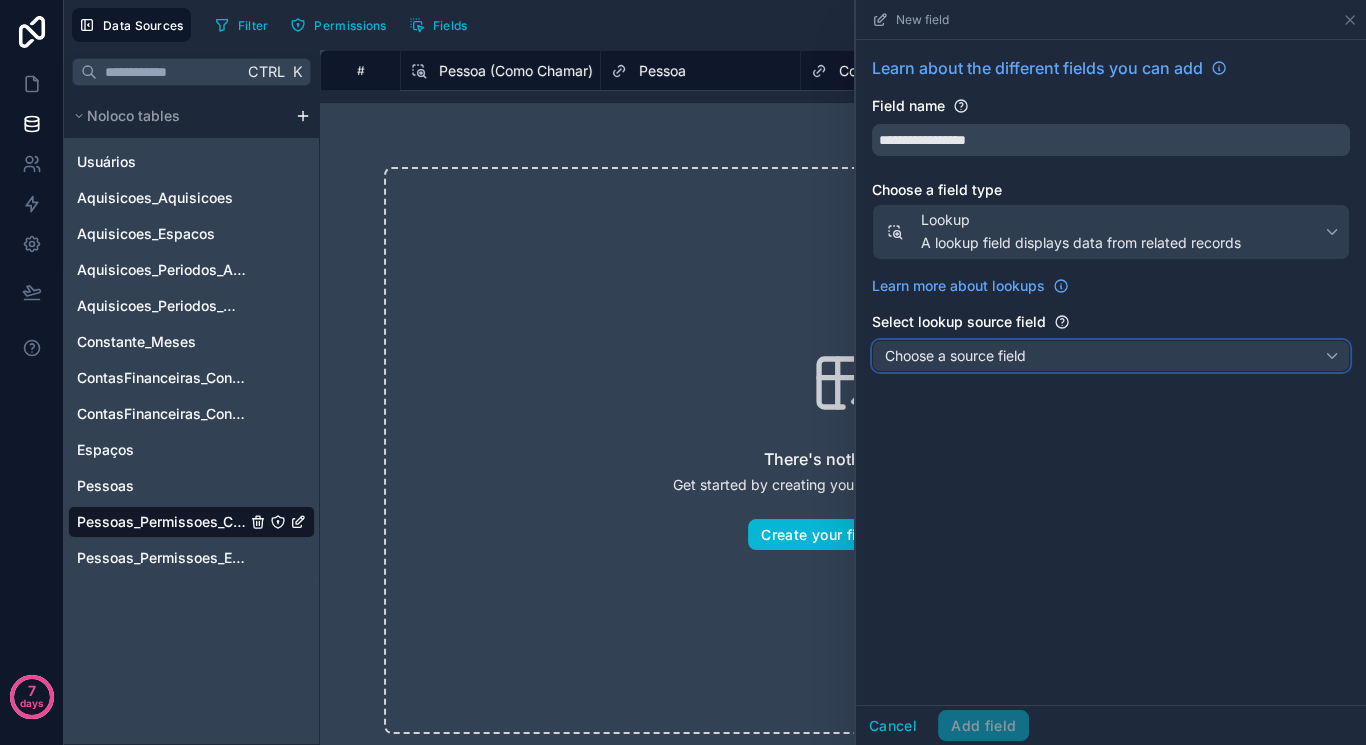 click on "Choose a source field" at bounding box center [955, 355] 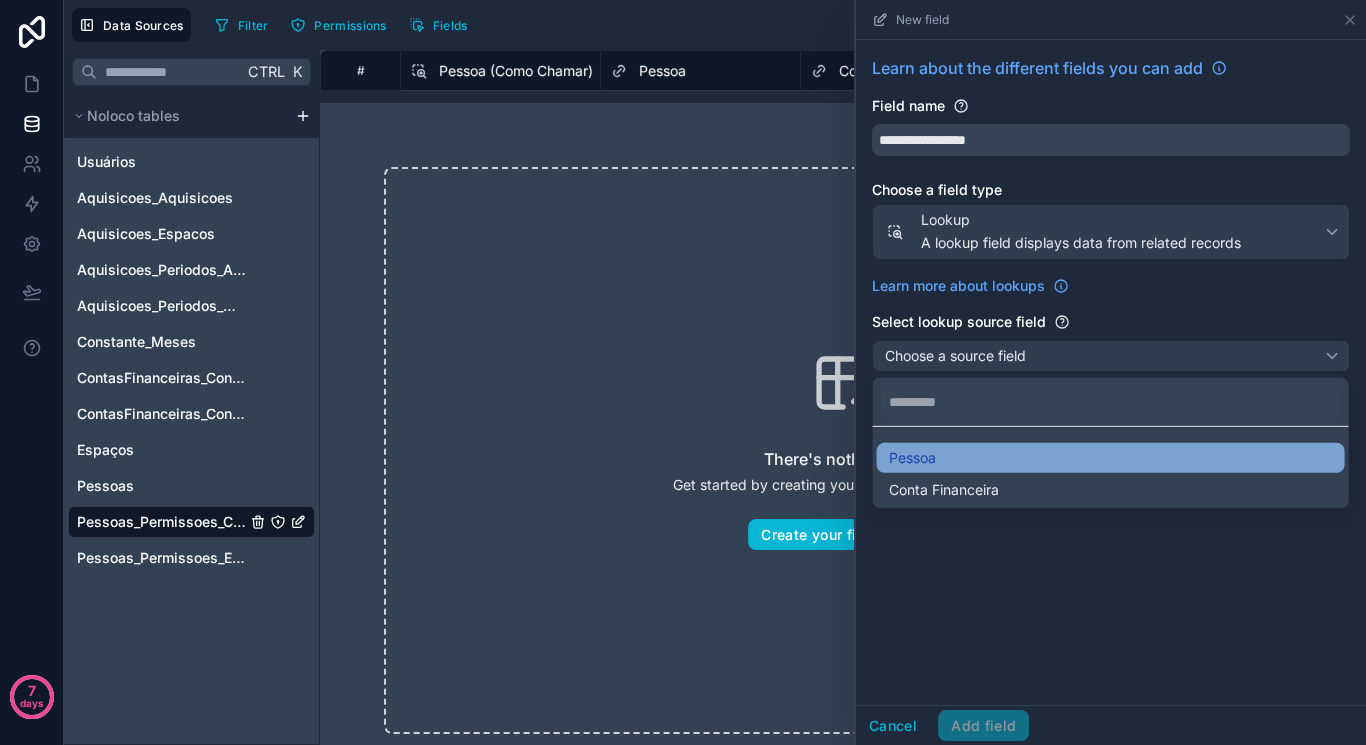 click on "Pessoa" at bounding box center (1110, 458) 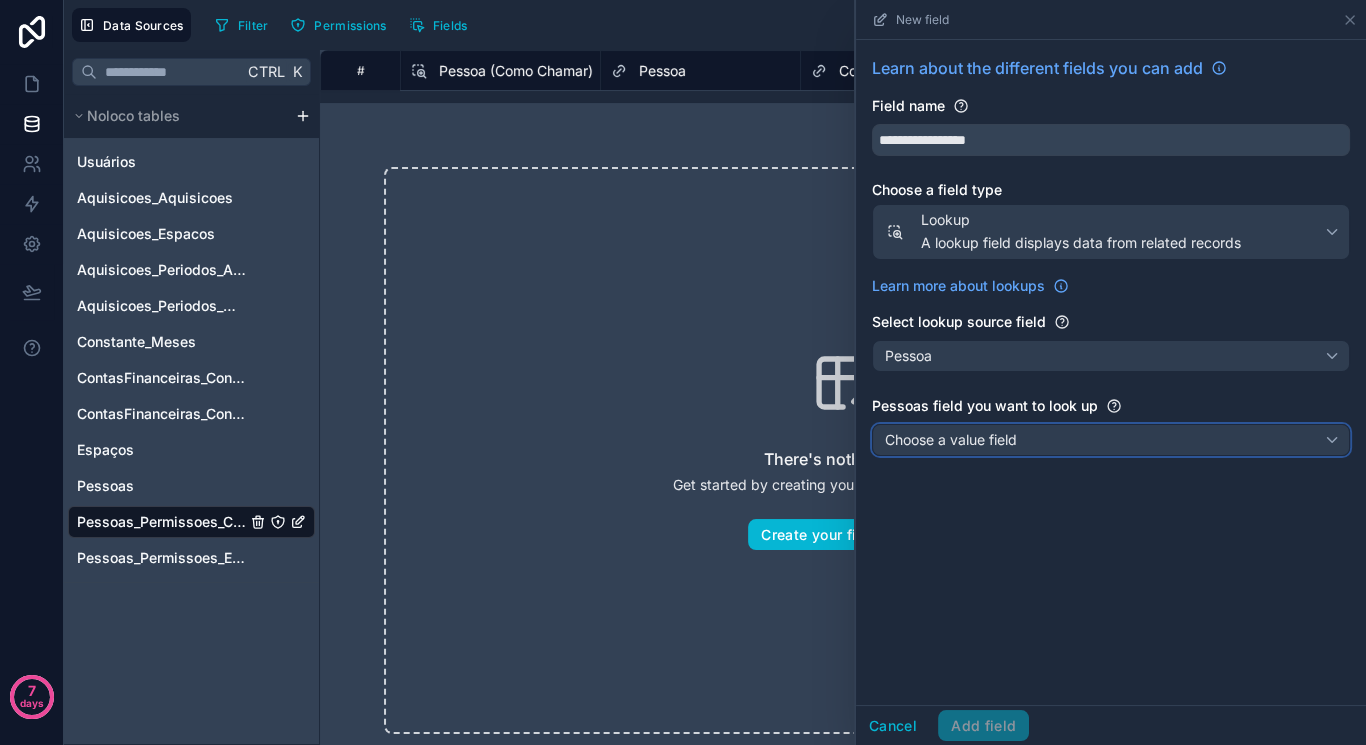 click on "Choose a value field" at bounding box center [951, 440] 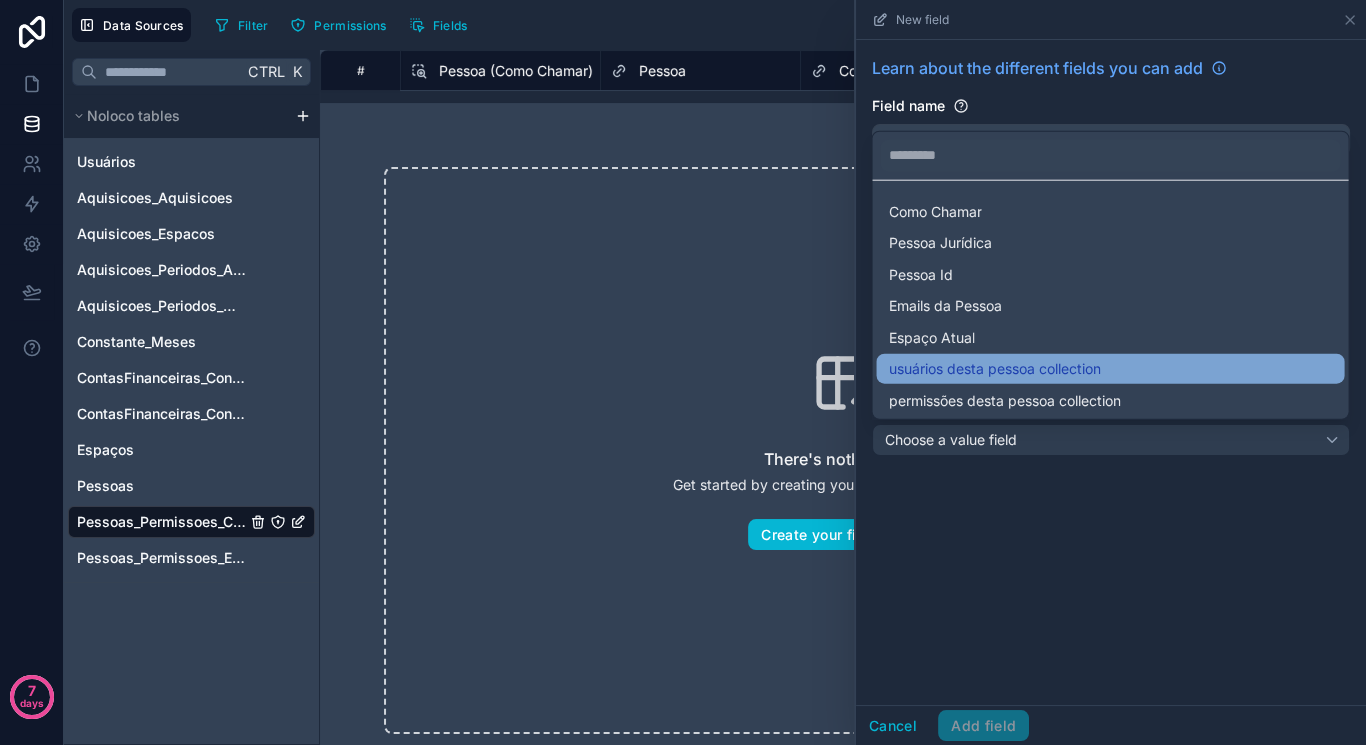 click on "usuários desta pessoa collection" at bounding box center [994, 369] 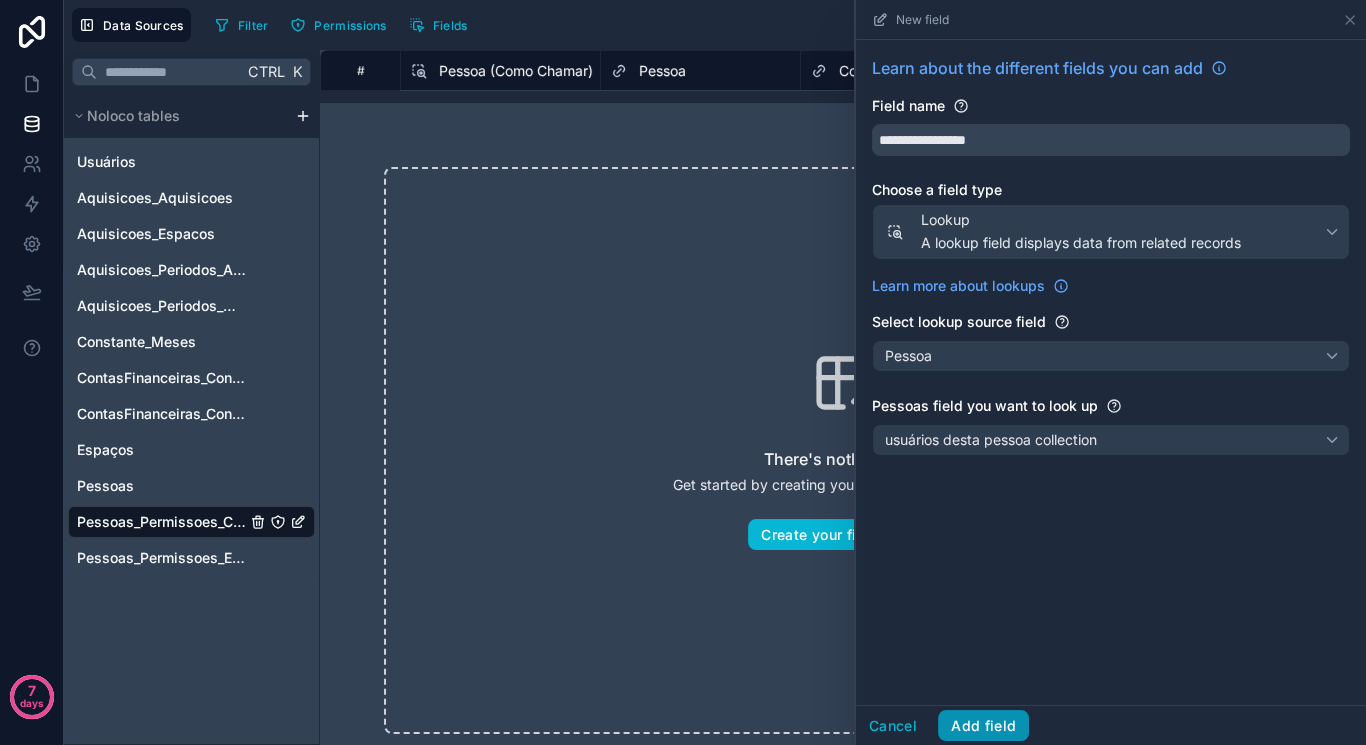 click on "Add field" at bounding box center (983, 726) 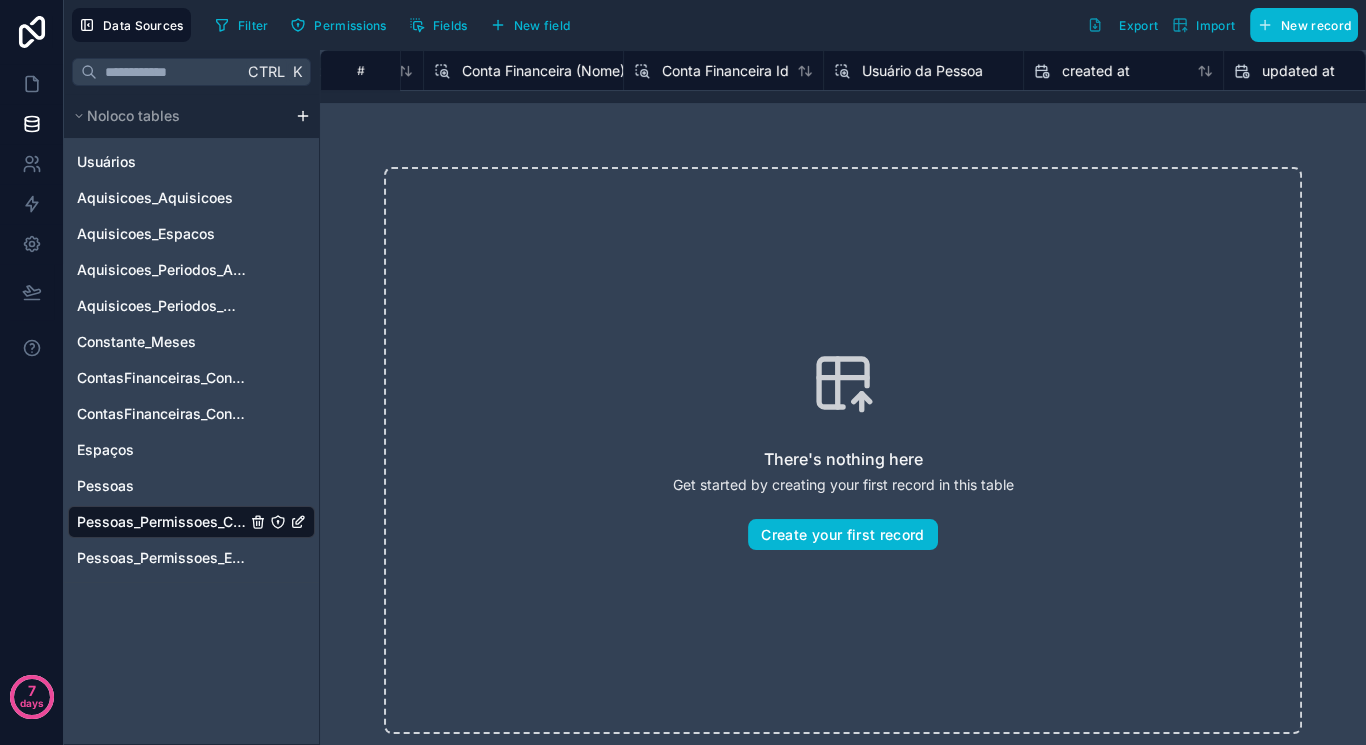 scroll, scrollTop: 0, scrollLeft: 952, axis: horizontal 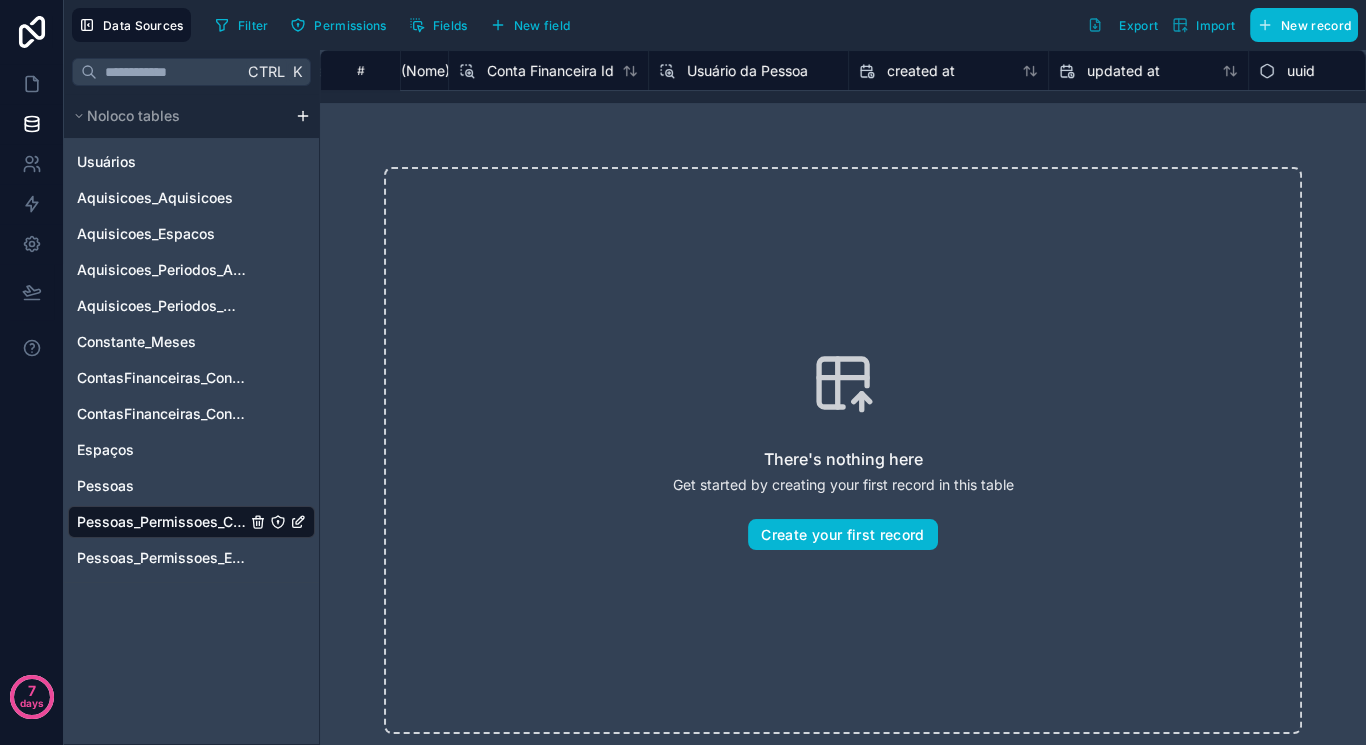 click on "Usuário da Pessoa" at bounding box center [747, 71] 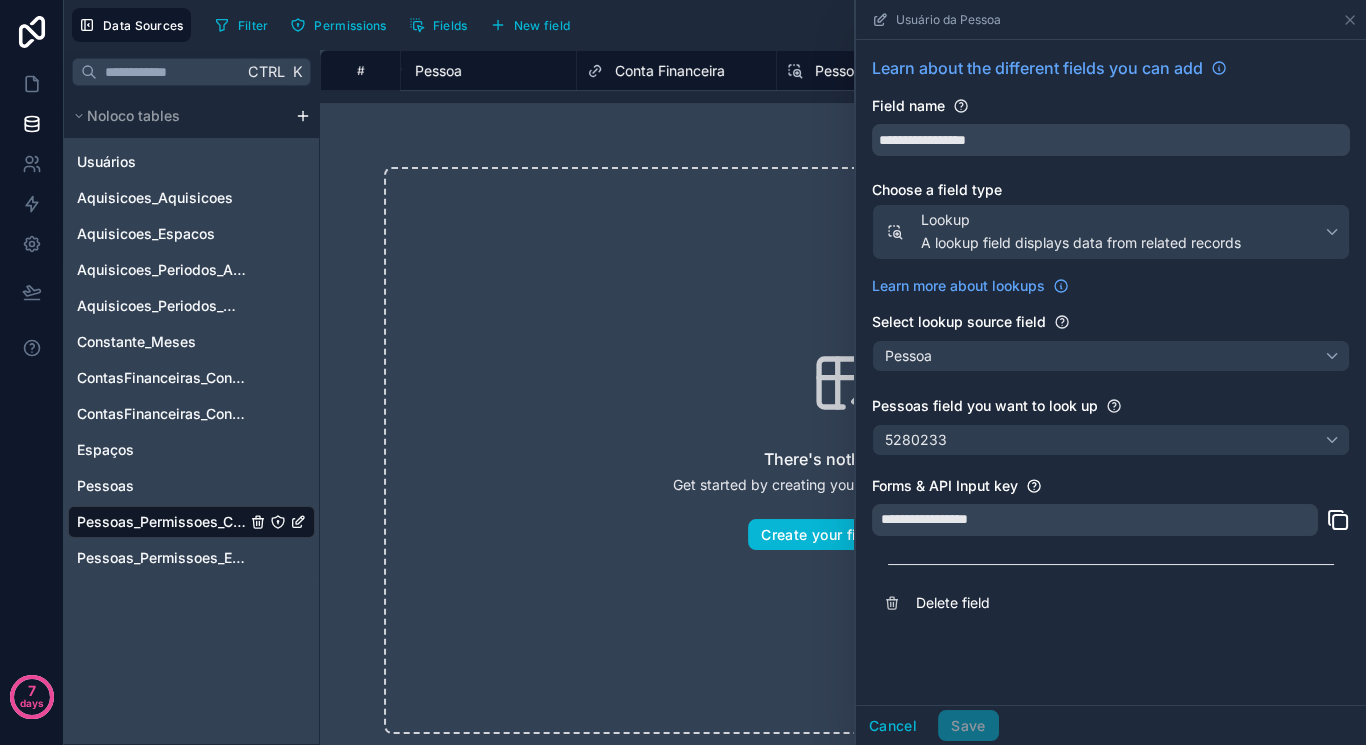 scroll, scrollTop: 0, scrollLeft: 37, axis: horizontal 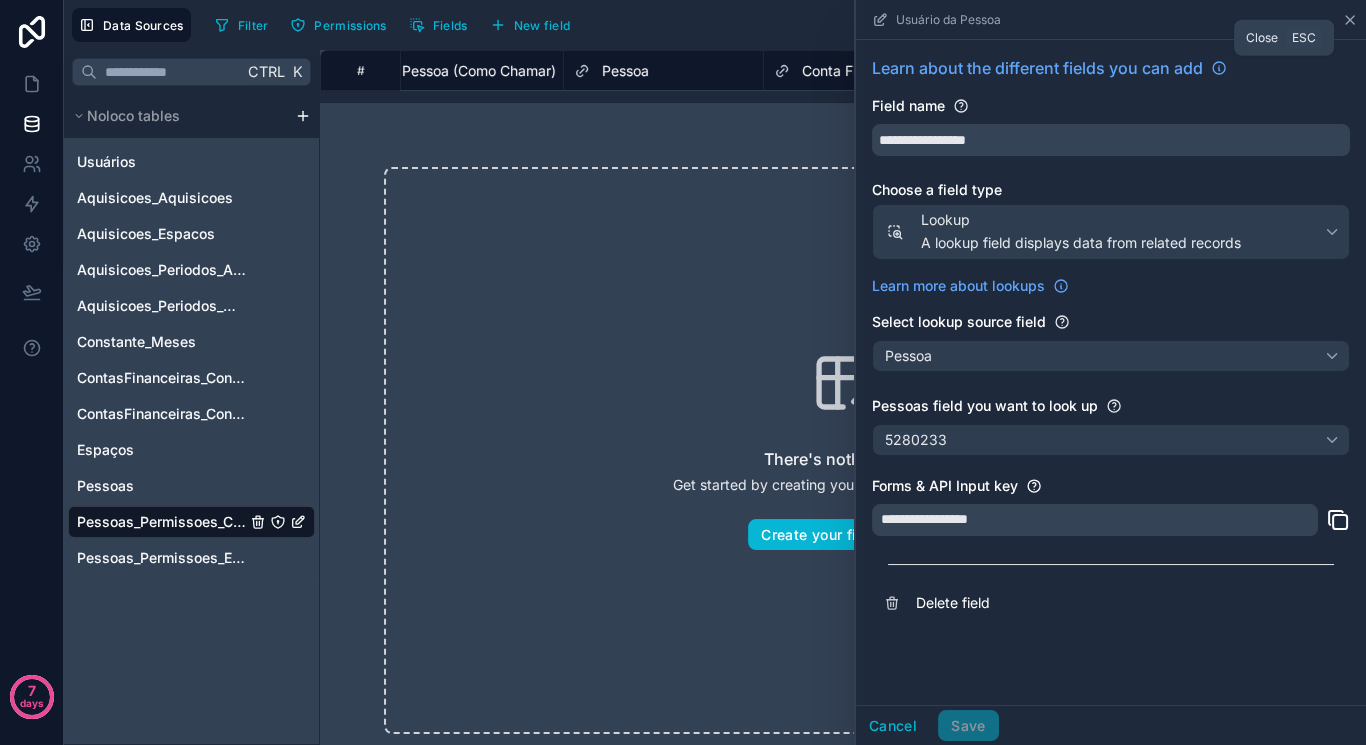 click 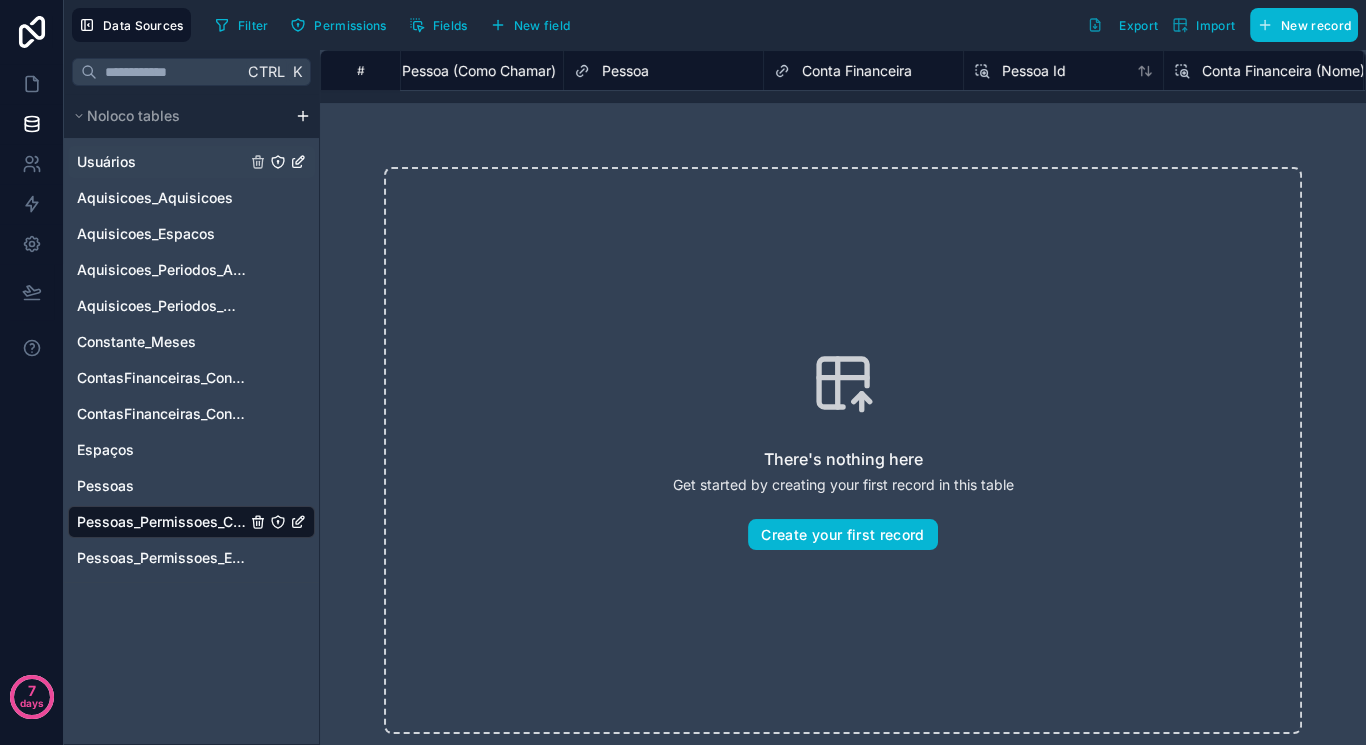 click on "Usuários" at bounding box center [191, 162] 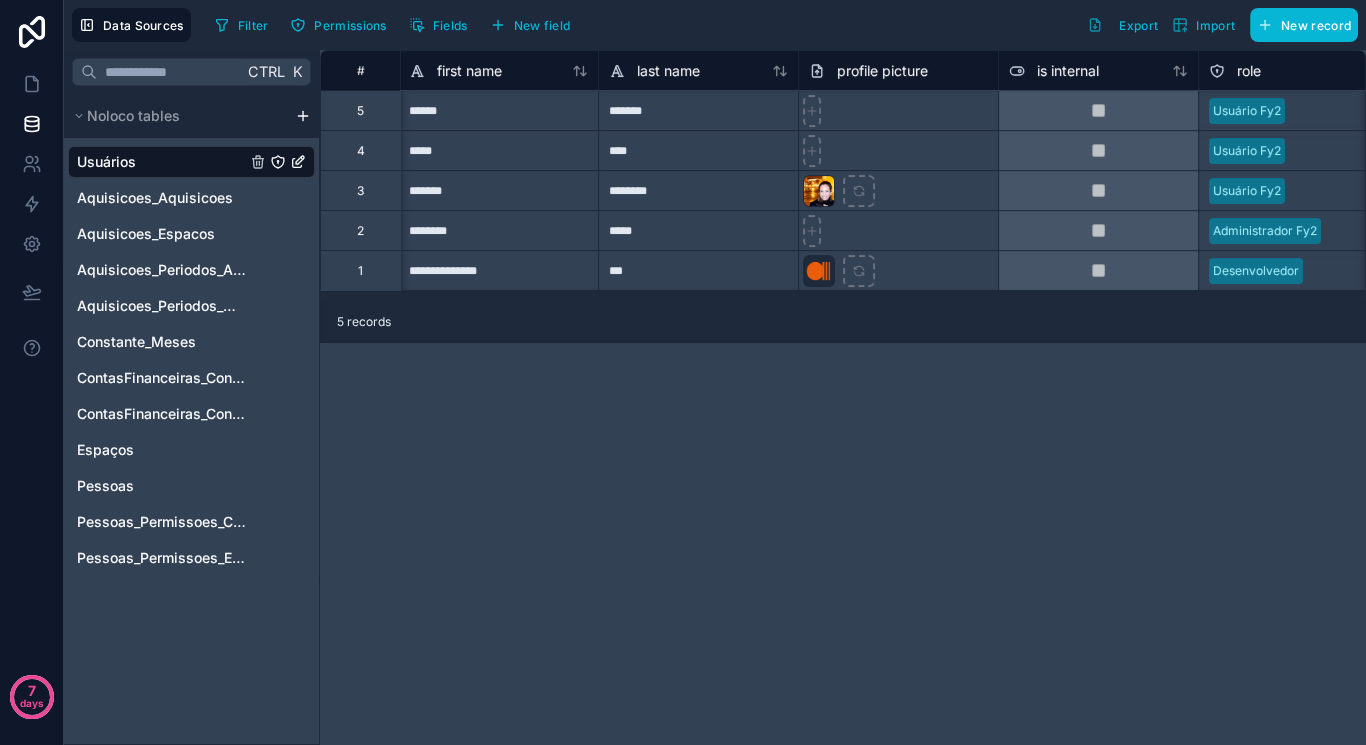 scroll, scrollTop: 0, scrollLeft: 0, axis: both 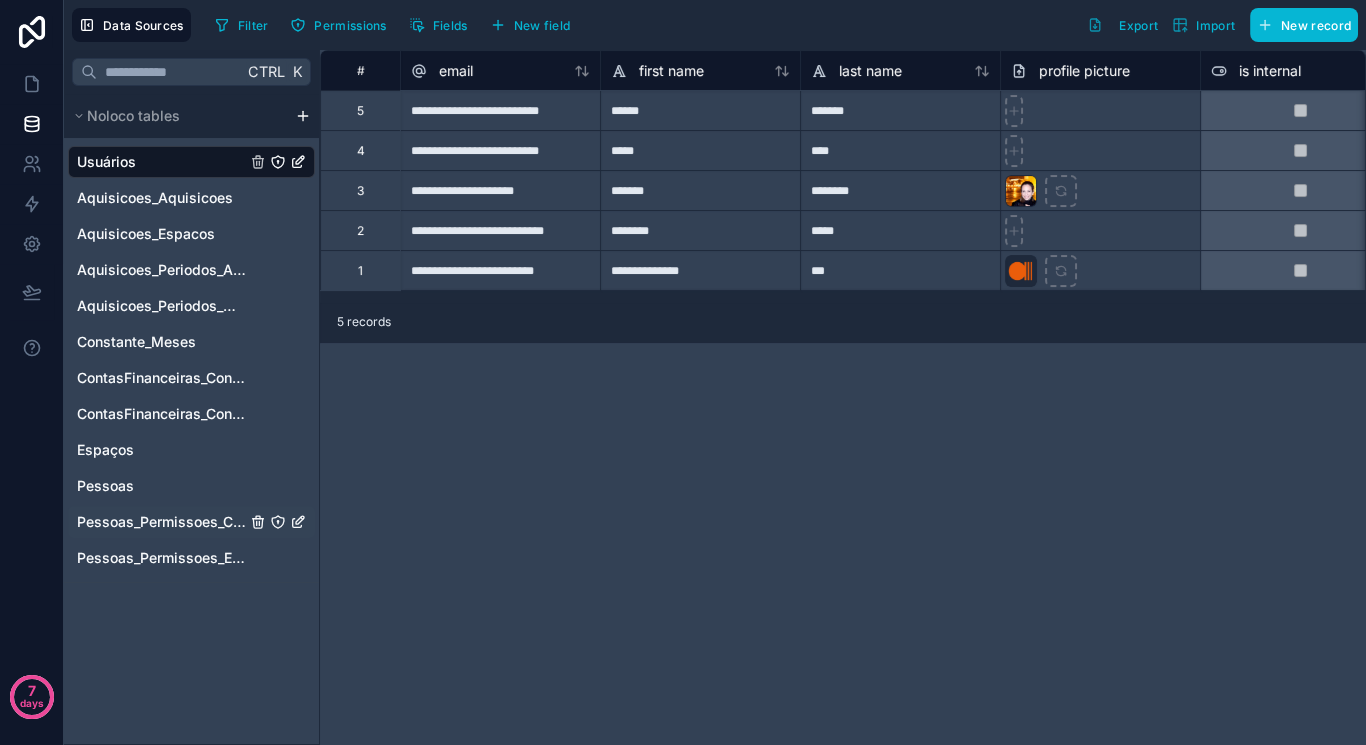 click on "Pessoas_Permissoes_ContasFinanceiras" at bounding box center [161, 522] 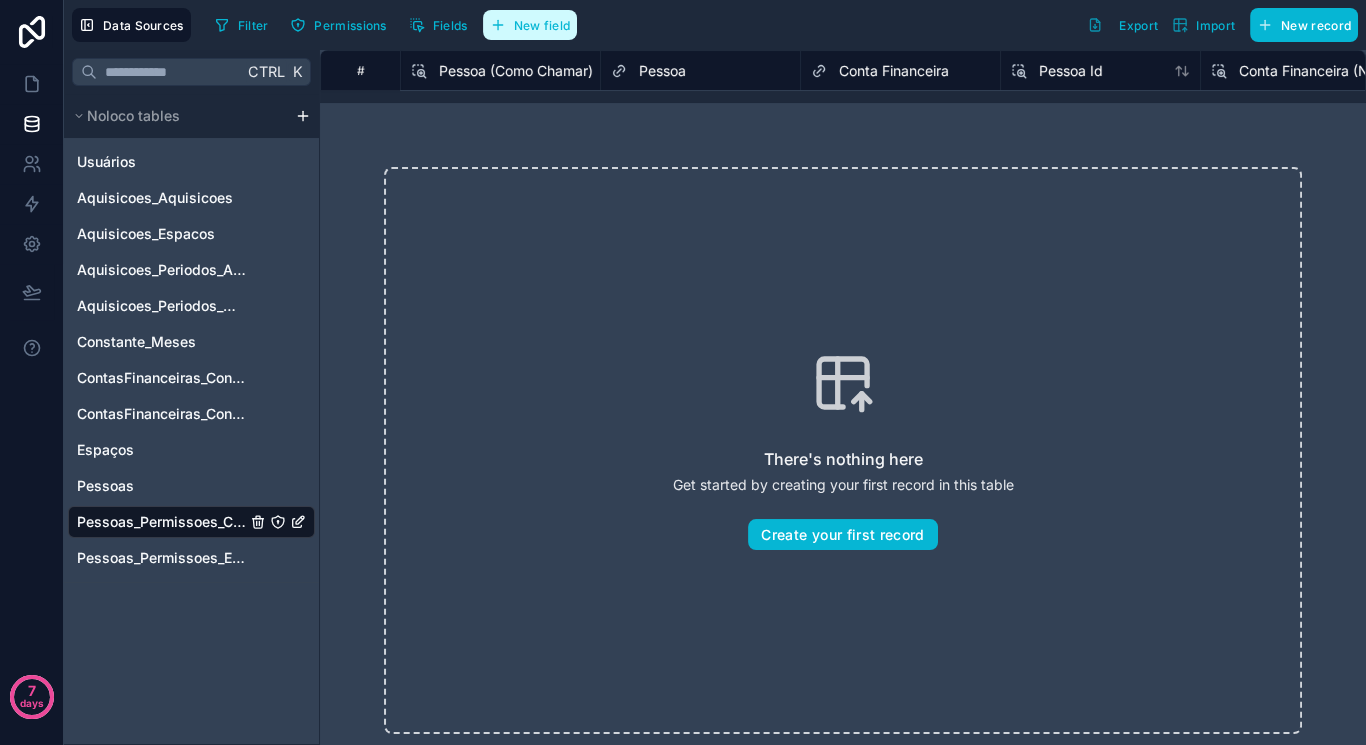 click on "New field" at bounding box center (542, 25) 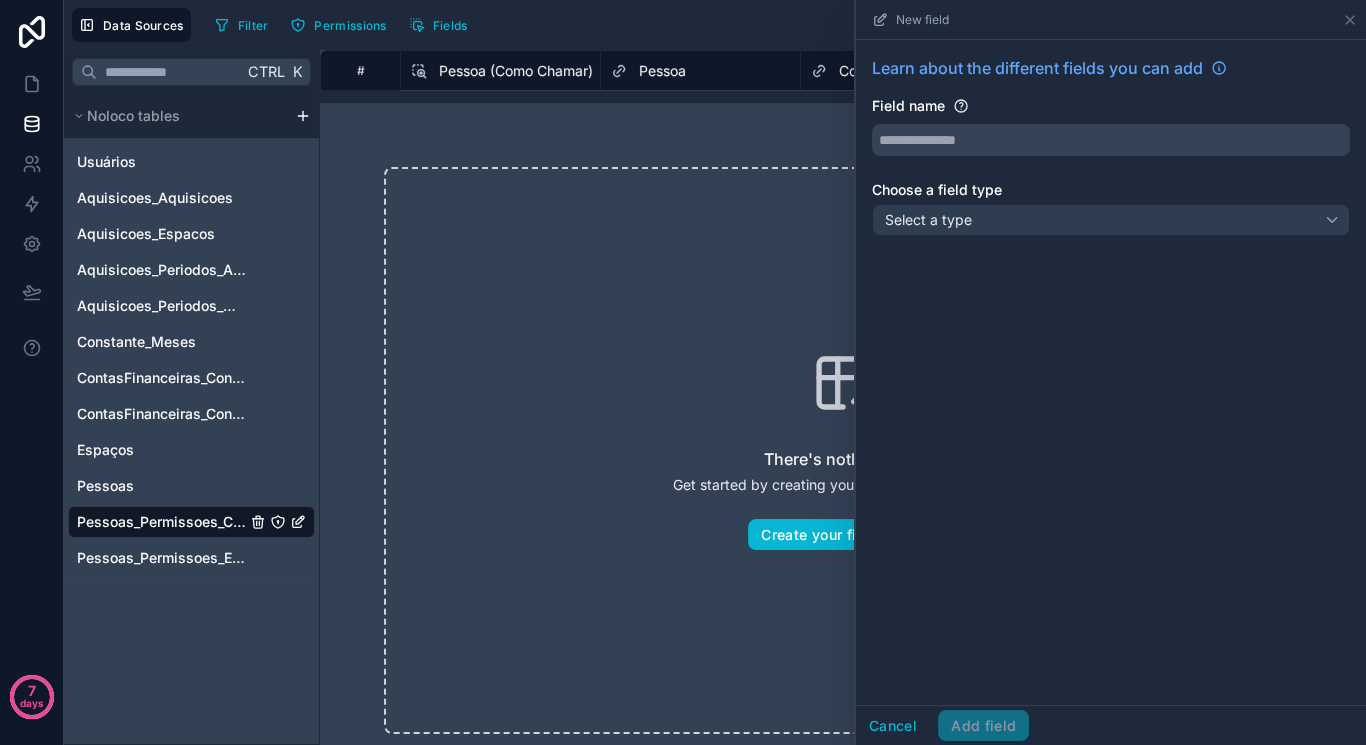 drag, startPoint x: 1117, startPoint y: 177, endPoint x: 1112, endPoint y: 149, distance: 28.442924 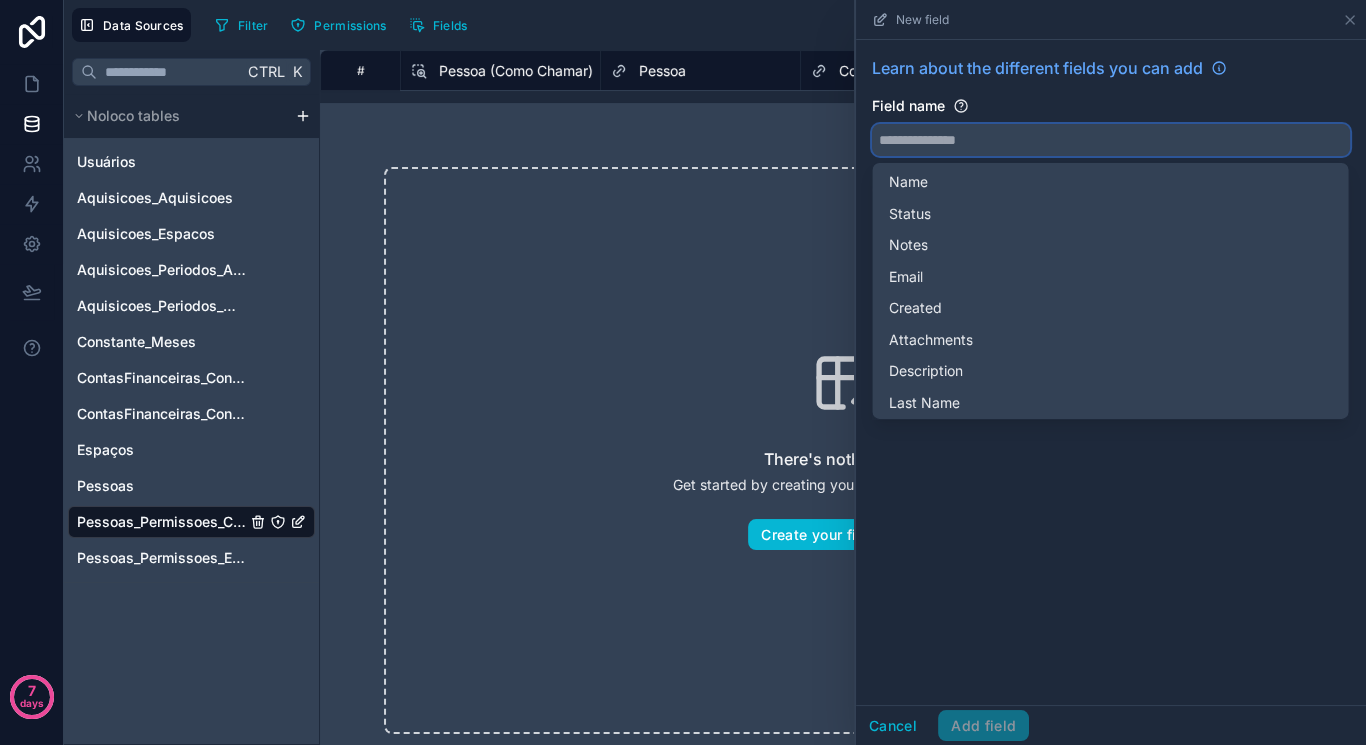 click at bounding box center [1111, 140] 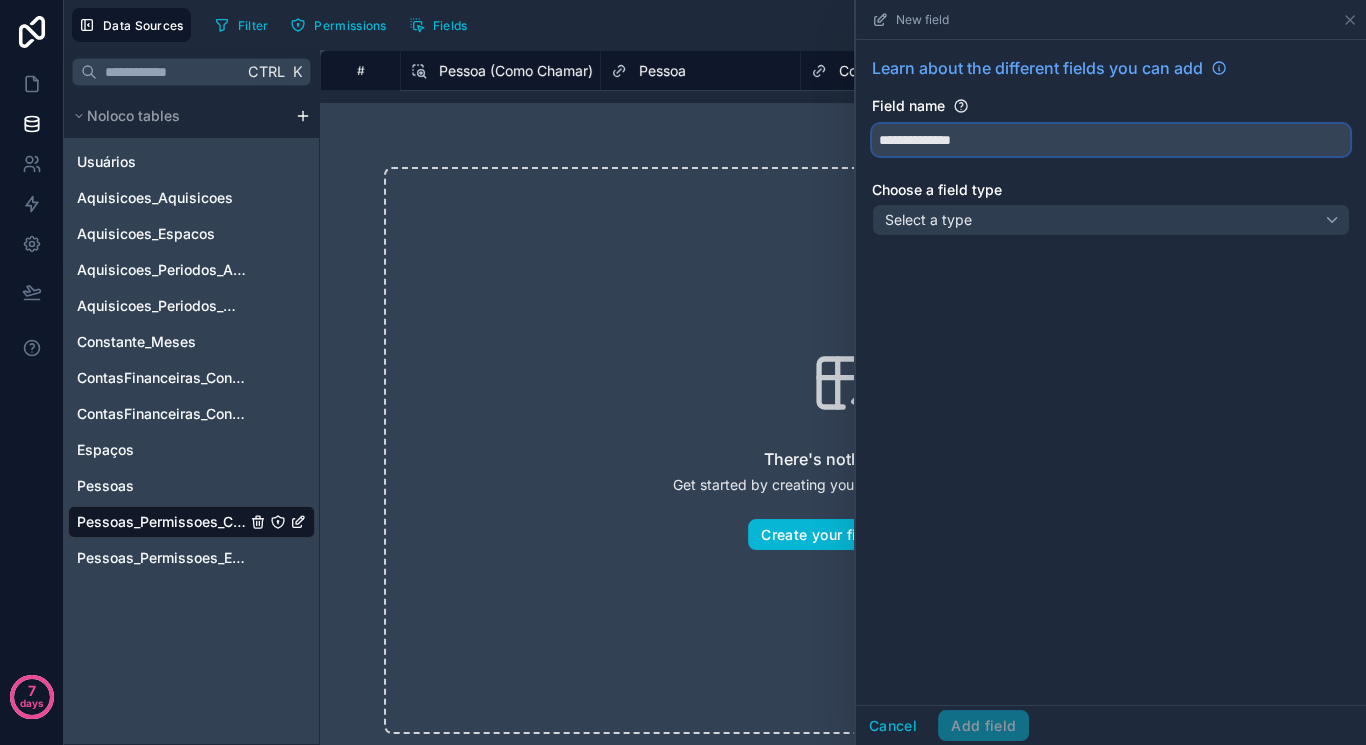 click on "**********" at bounding box center [1111, 140] 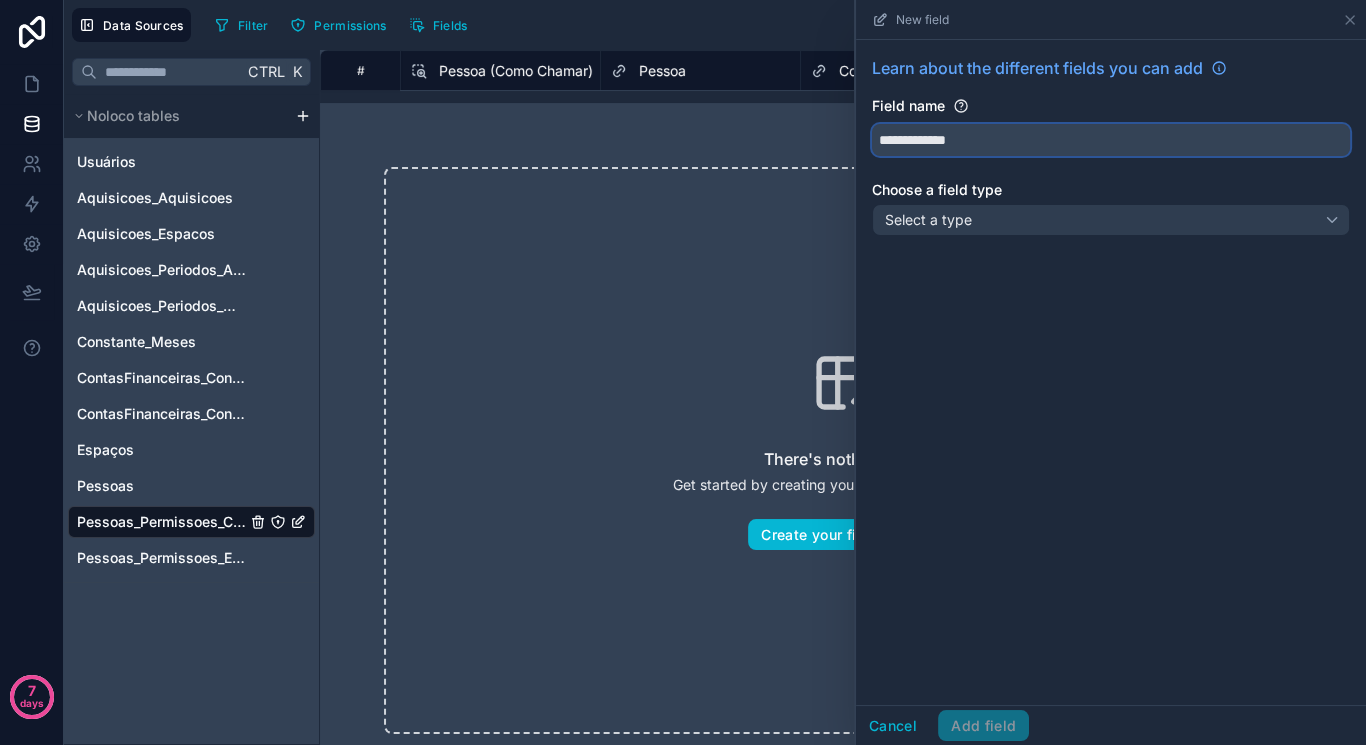 type on "**********" 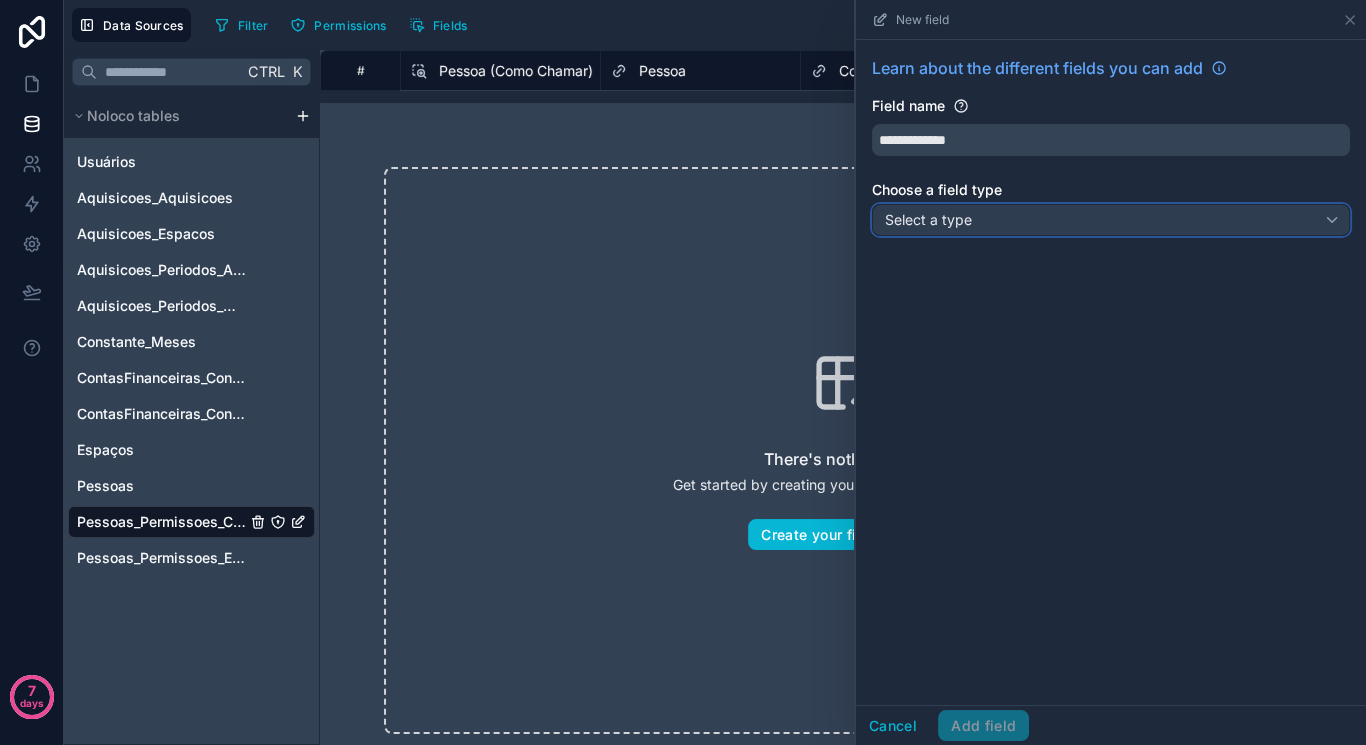 drag, startPoint x: 1015, startPoint y: 210, endPoint x: 974, endPoint y: 228, distance: 44.777225 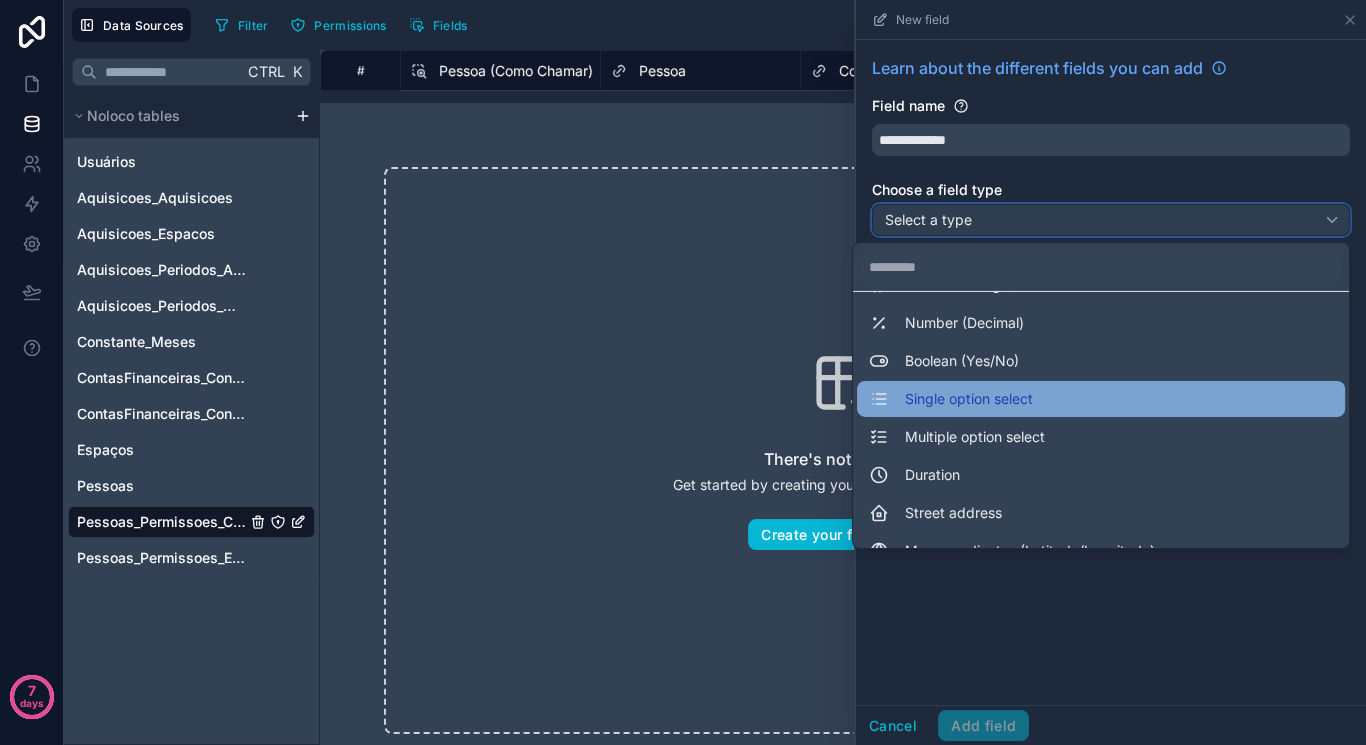 scroll, scrollTop: 160, scrollLeft: 0, axis: vertical 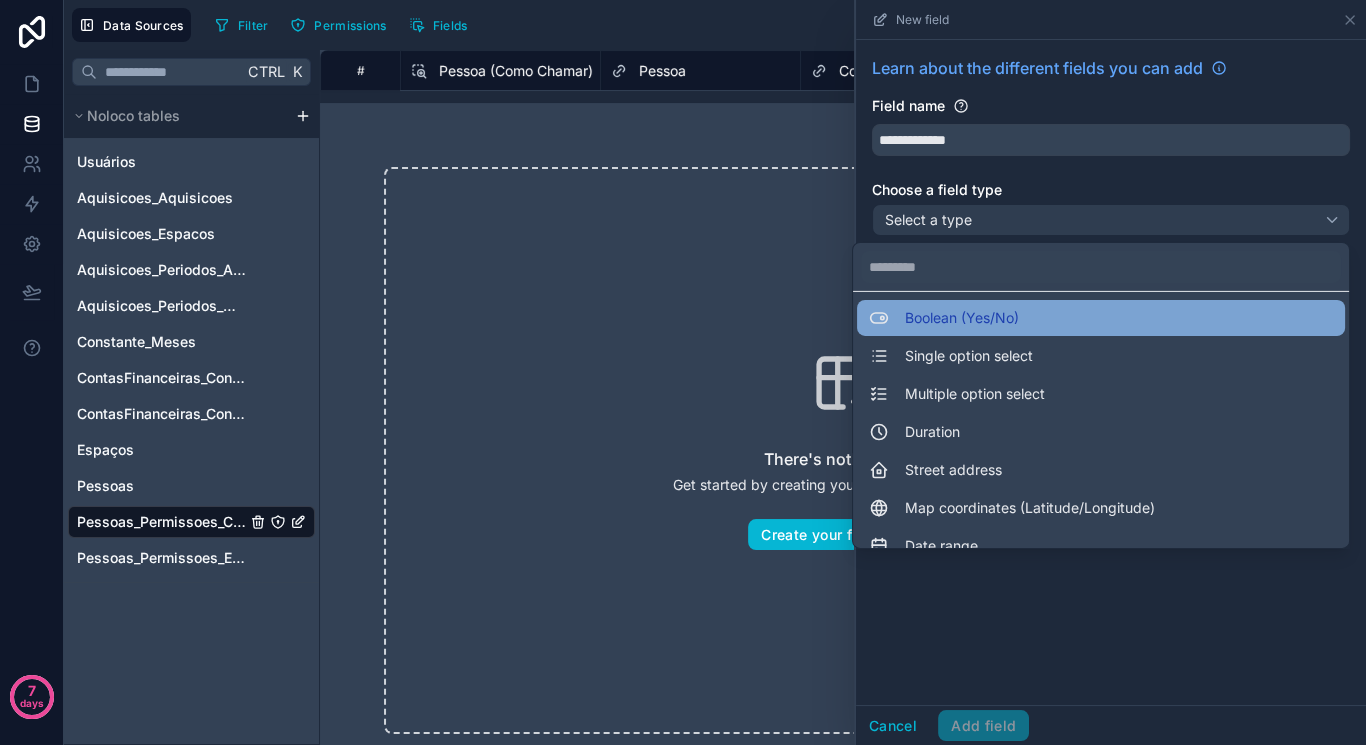 click on "Boolean (Yes/No)" at bounding box center (1101, 318) 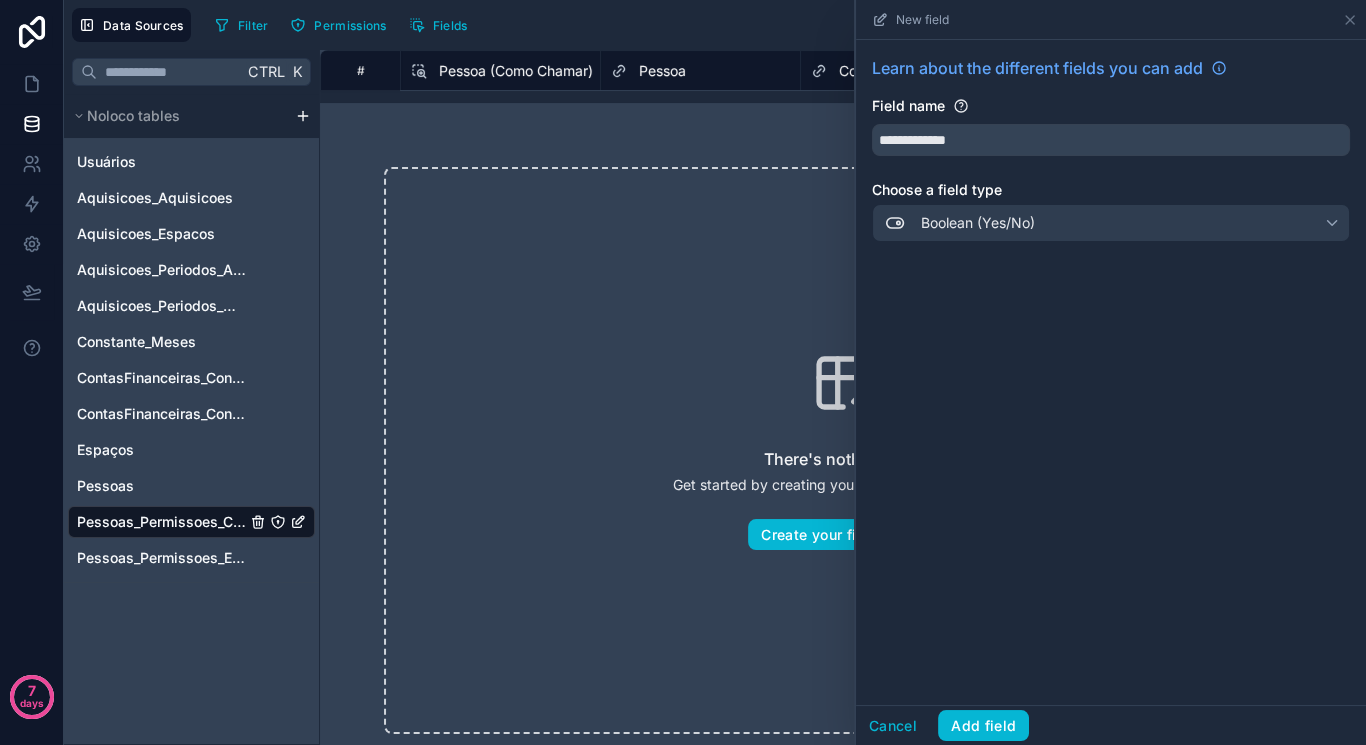 click on "**********" at bounding box center [1111, 372] 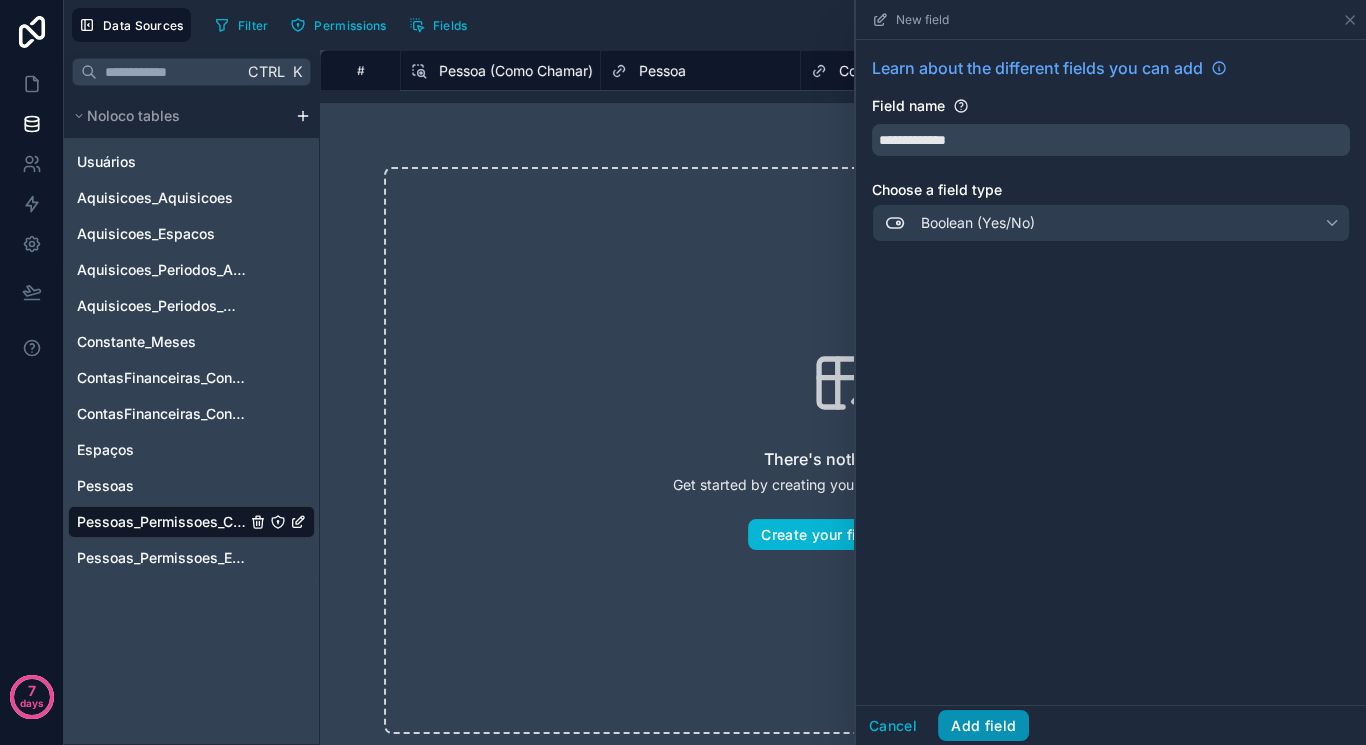 click on "Add field" at bounding box center (983, 726) 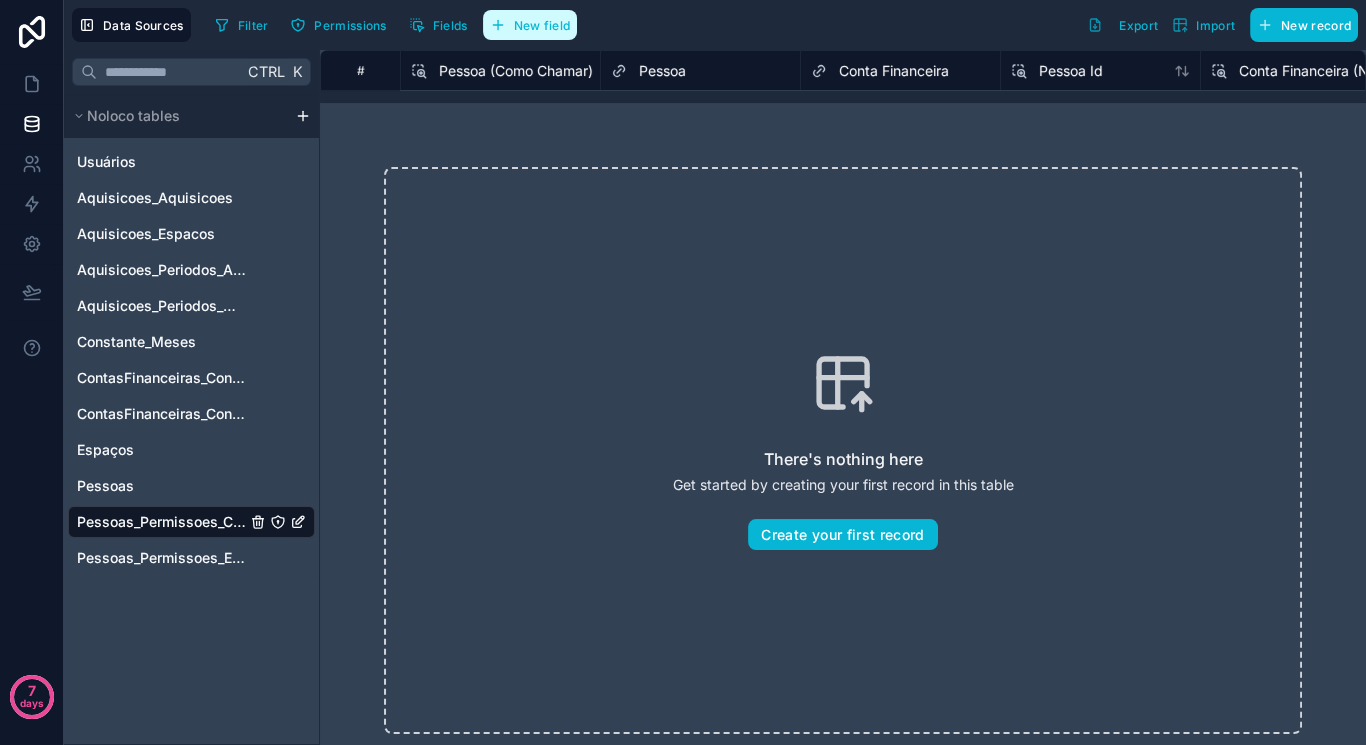 click on "New field" at bounding box center [542, 25] 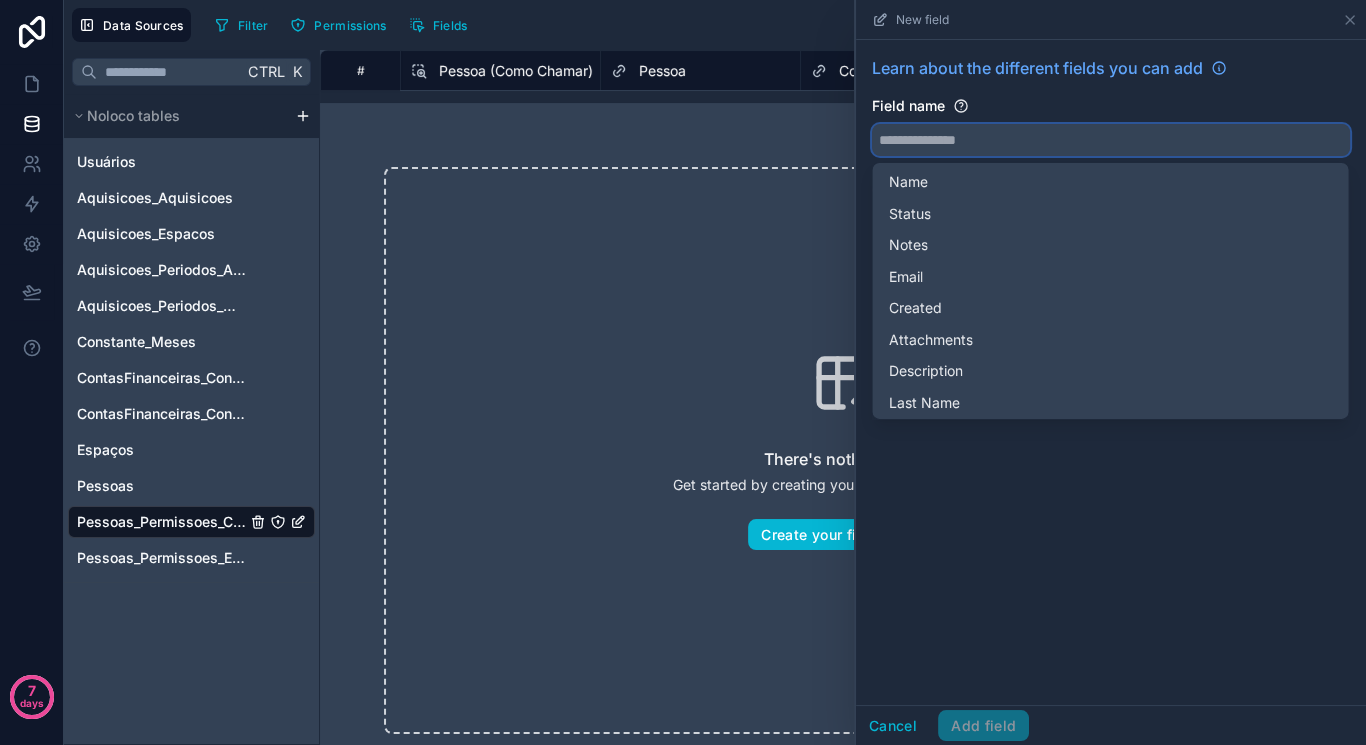 click at bounding box center (1111, 140) 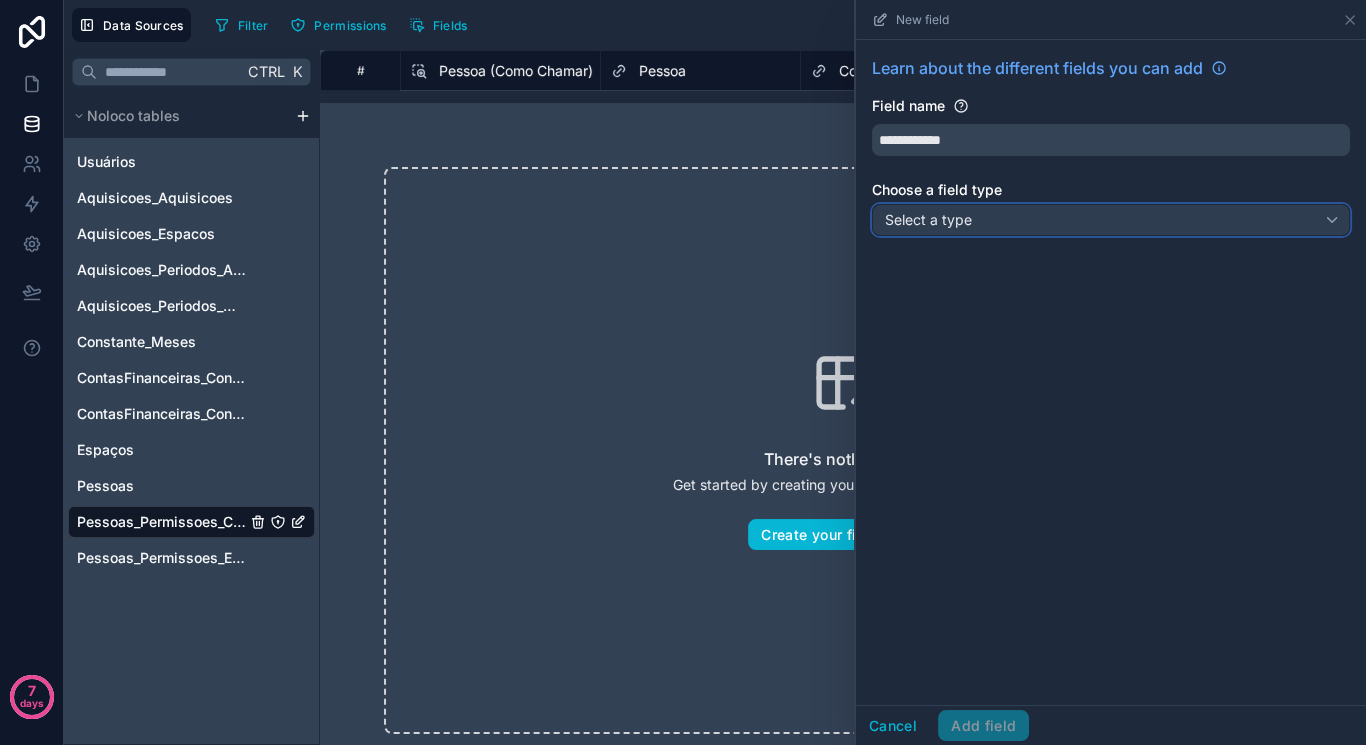 click on "Select a type" at bounding box center [928, 219] 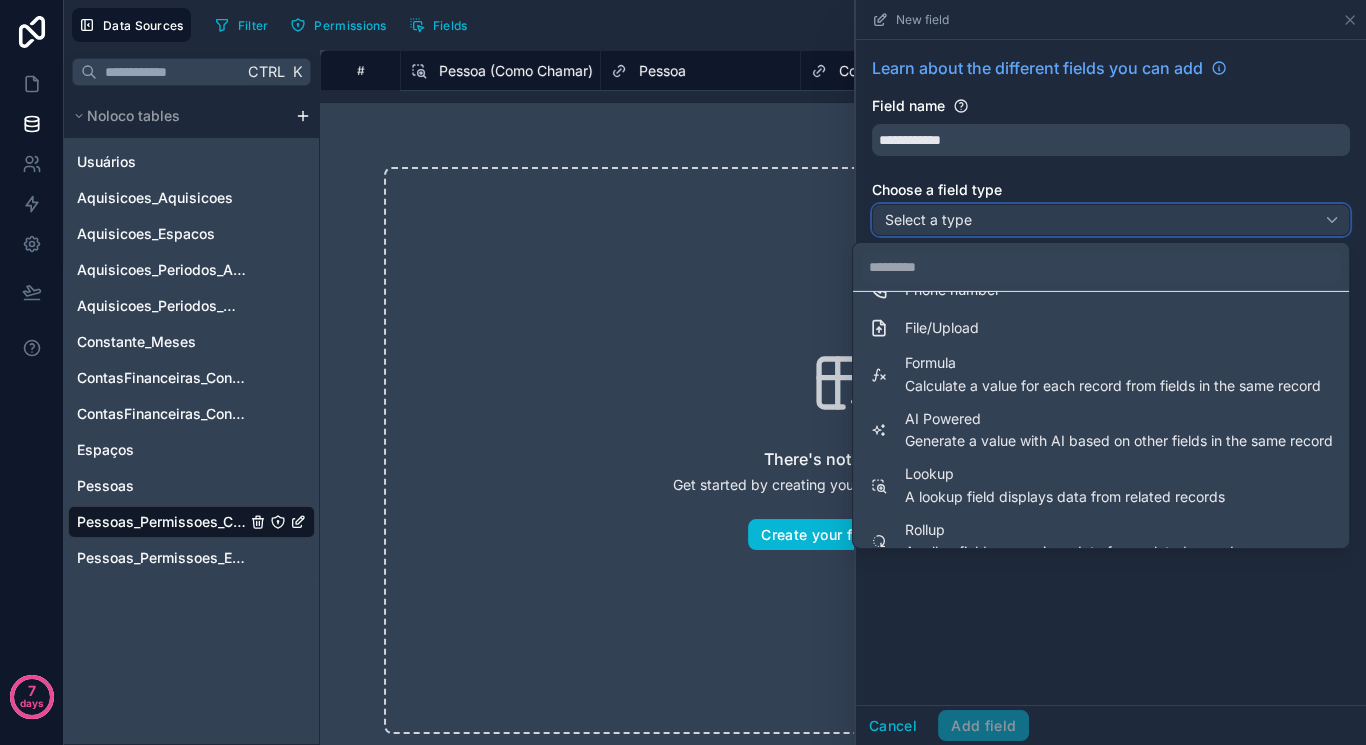 scroll, scrollTop: 147, scrollLeft: 0, axis: vertical 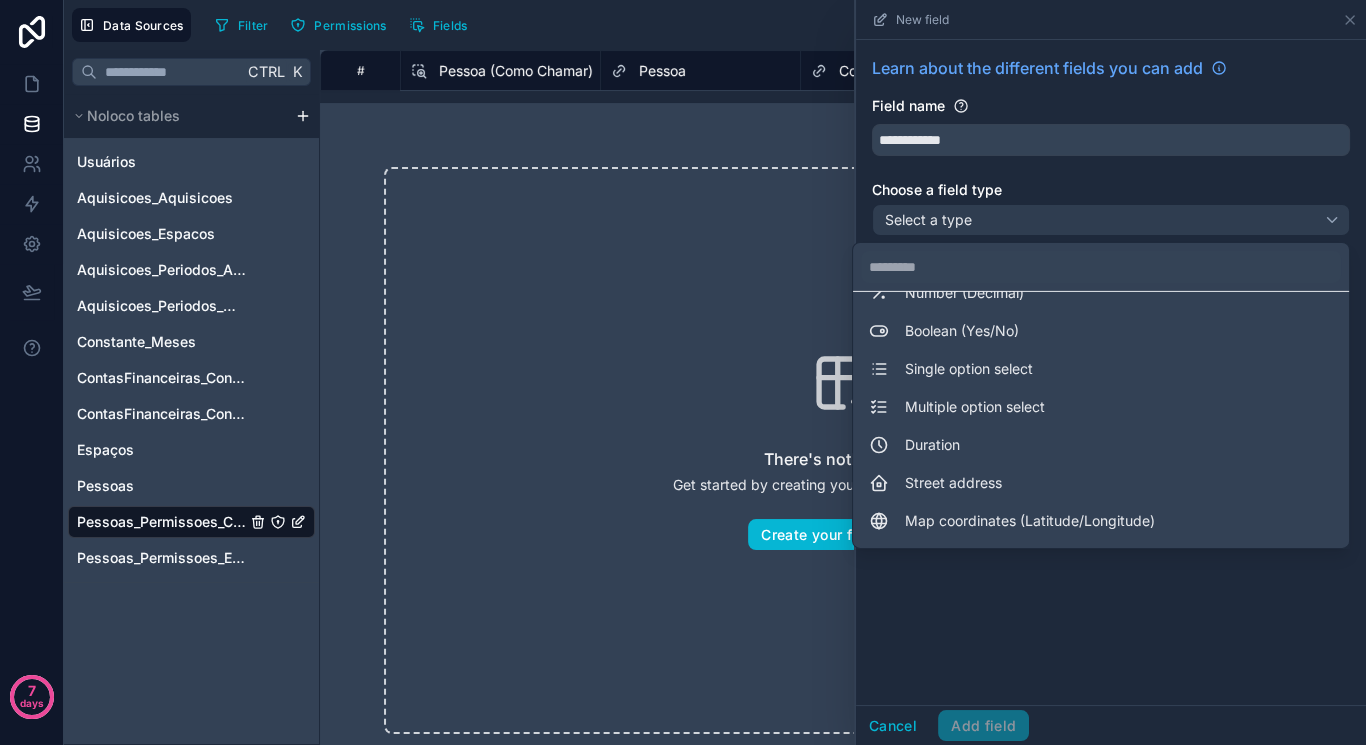 click at bounding box center (1111, 372) 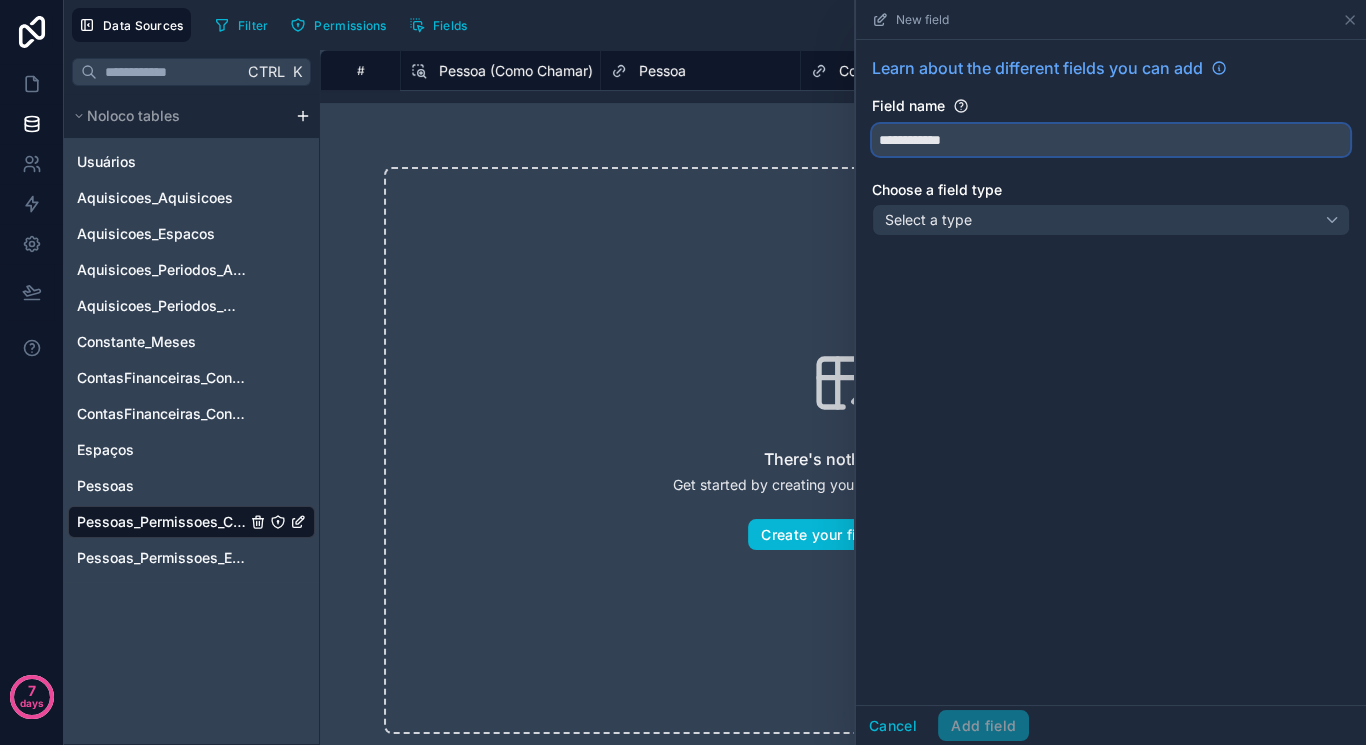 click on "**********" at bounding box center (1111, 140) 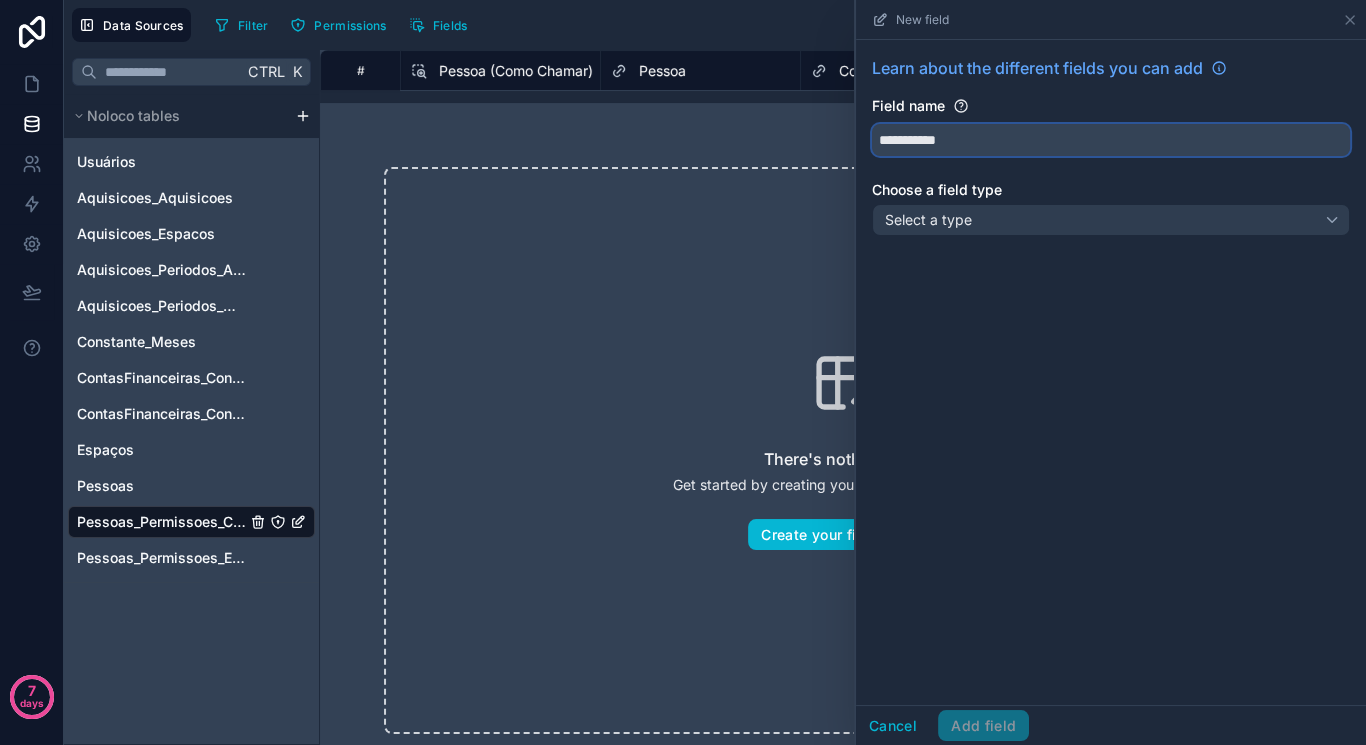 type on "**********" 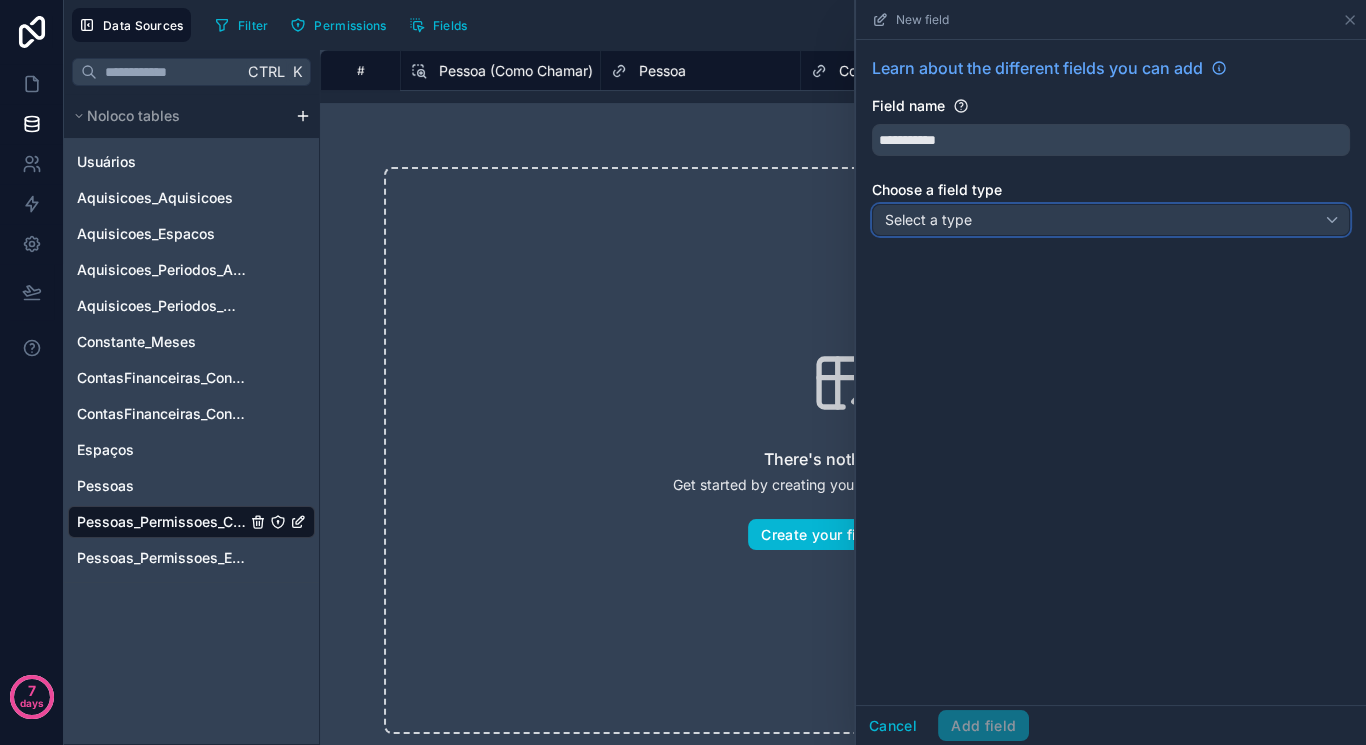 click on "Select a type" at bounding box center (1111, 220) 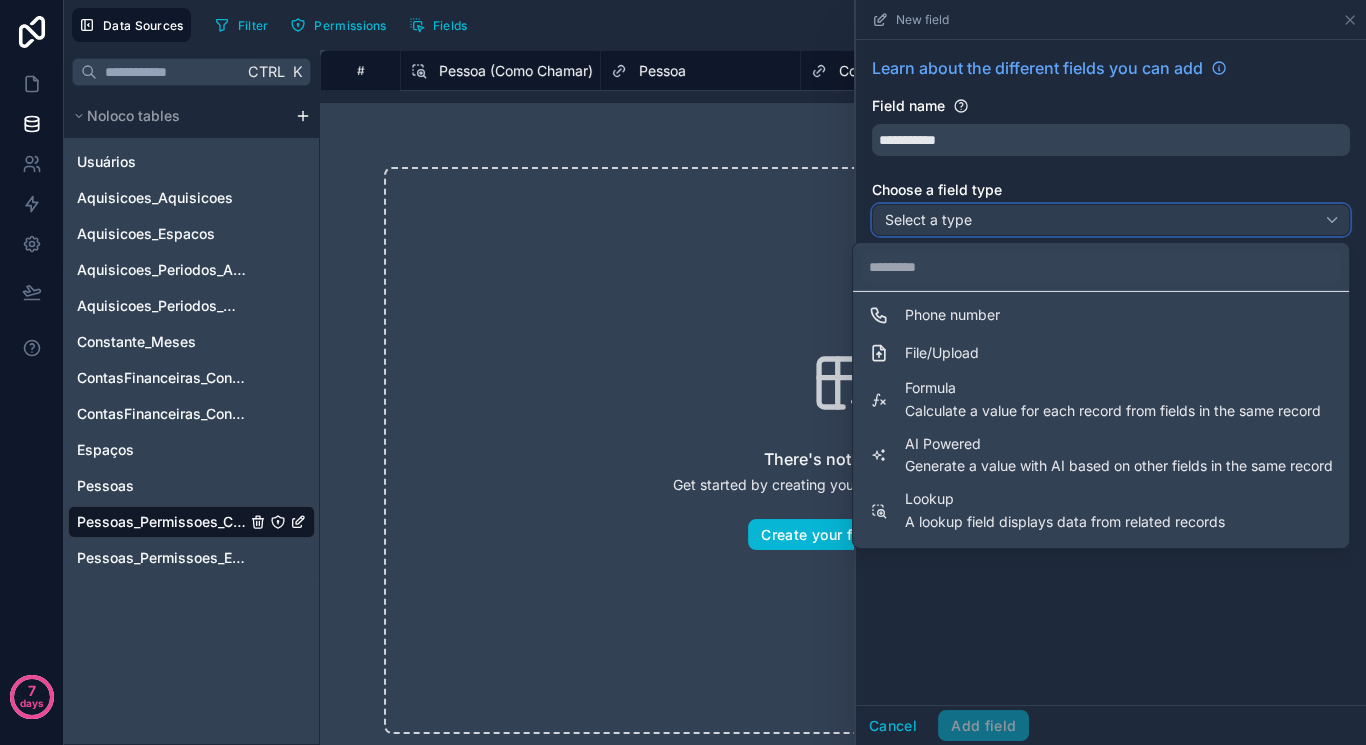 scroll, scrollTop: 67, scrollLeft: 0, axis: vertical 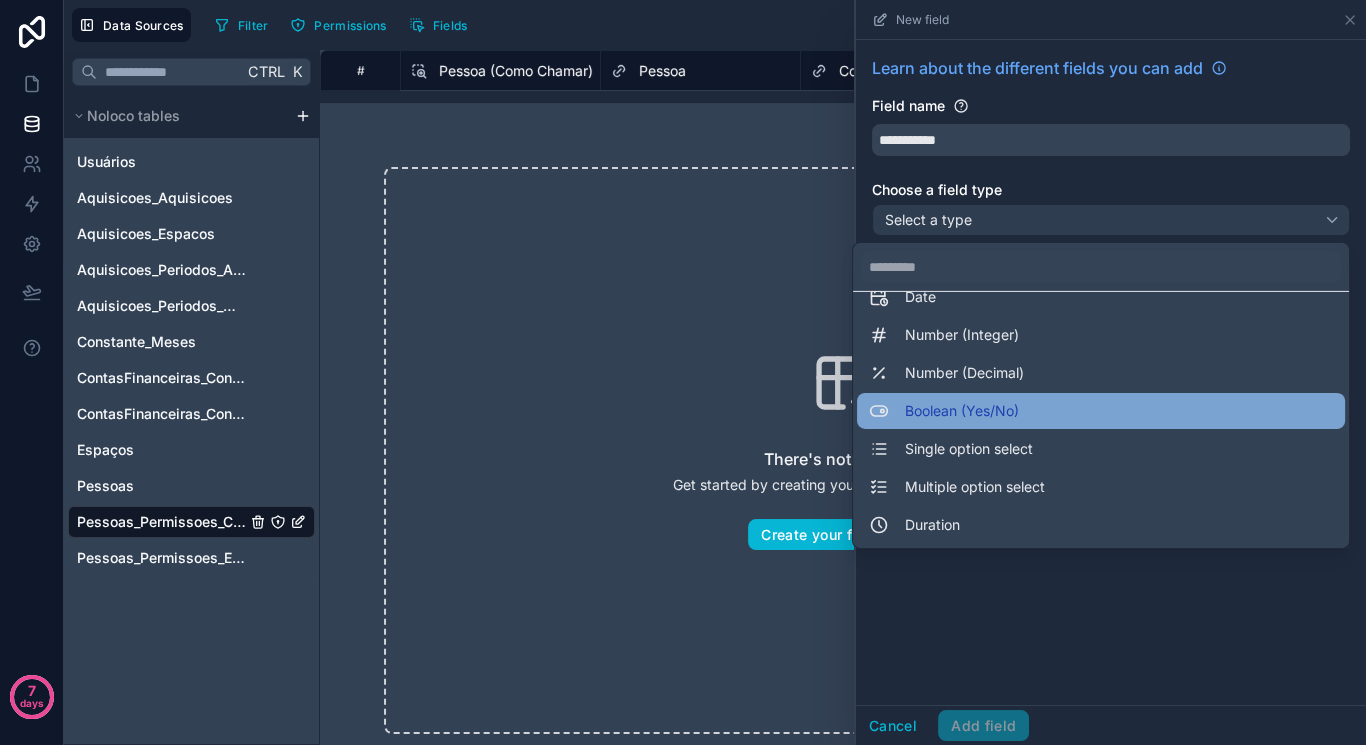 click on "Boolean (Yes/No)" at bounding box center [962, 411] 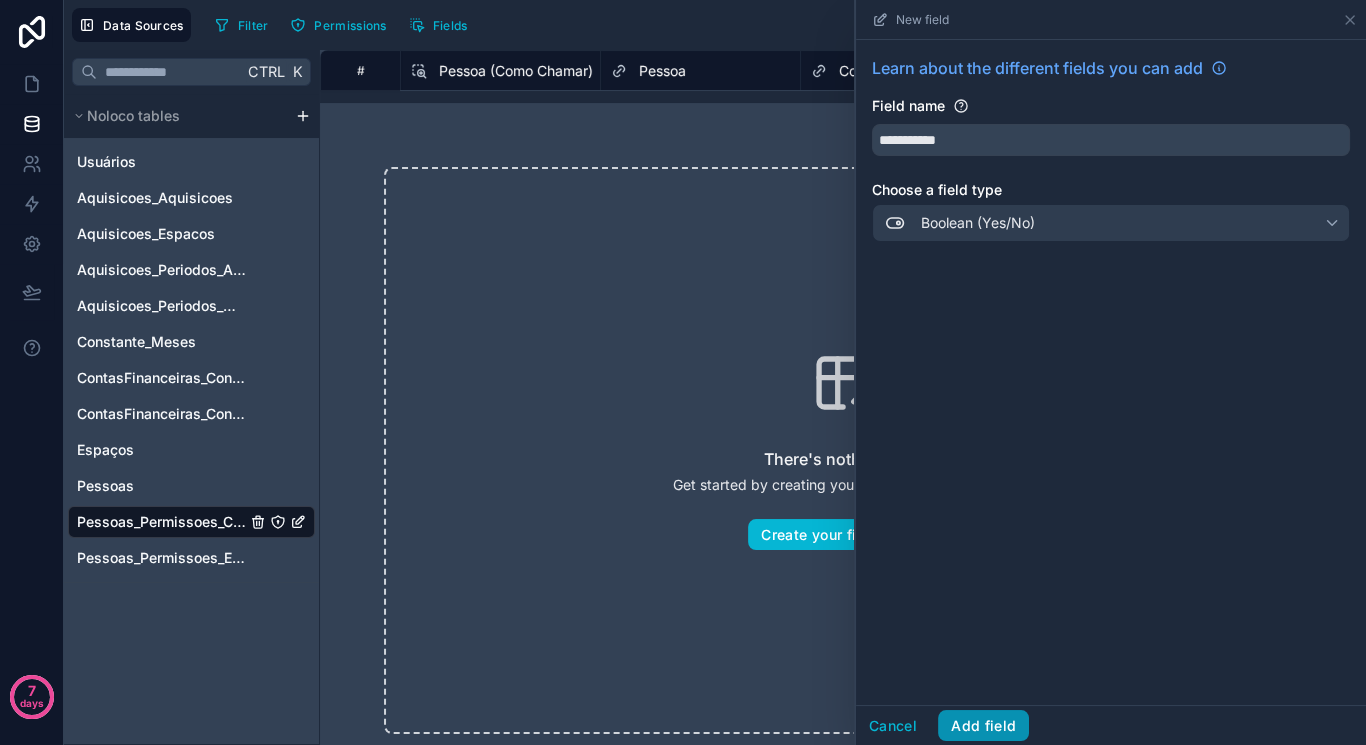 click on "Add field" at bounding box center [983, 726] 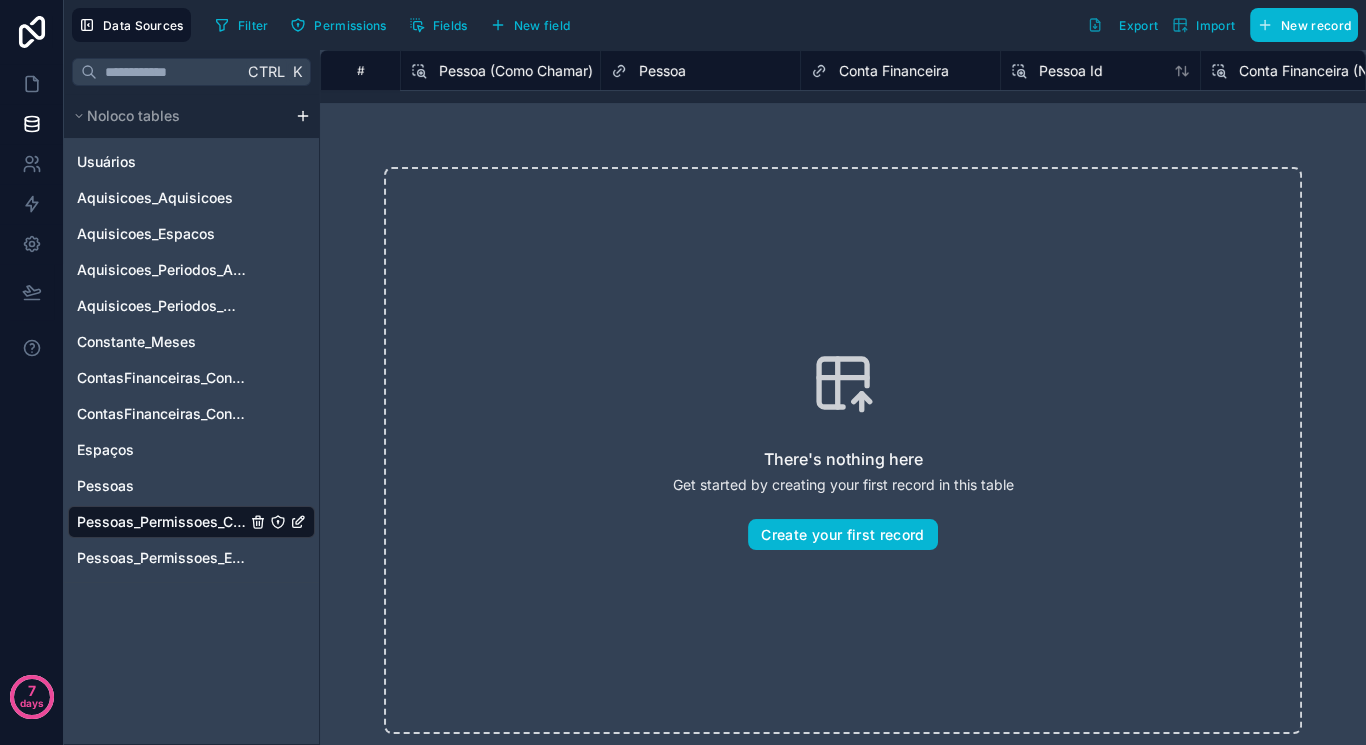 click on "Data Sources Filter Permissions Fields New field Export Import New record" at bounding box center [715, 25] 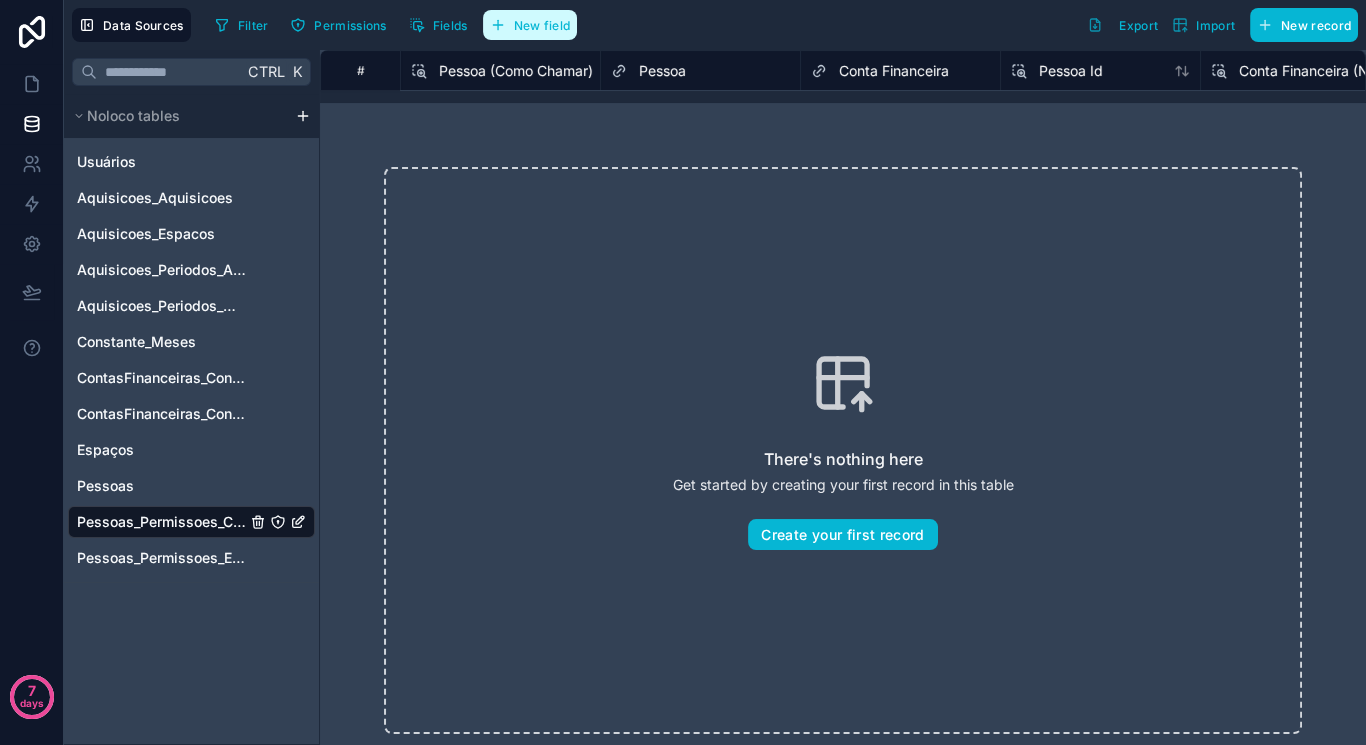 click on "New field" at bounding box center [530, 25] 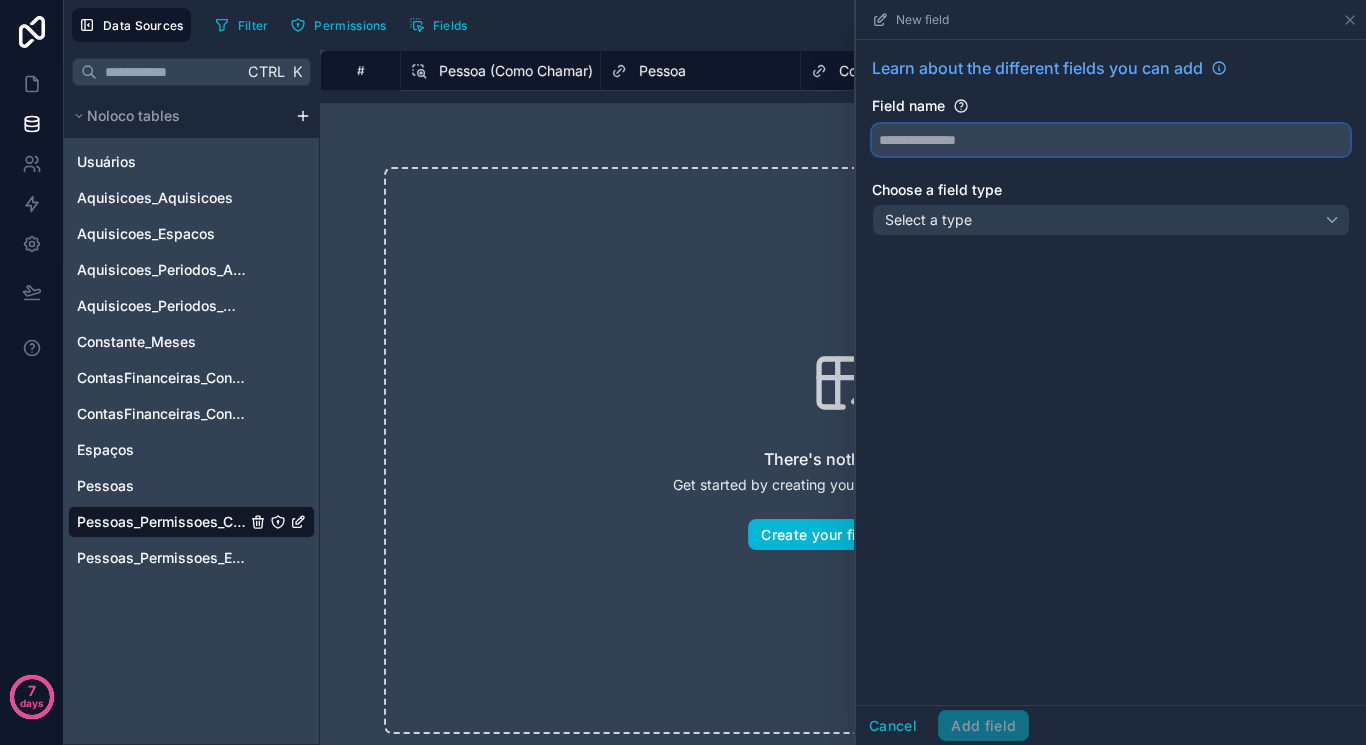 click at bounding box center (1111, 140) 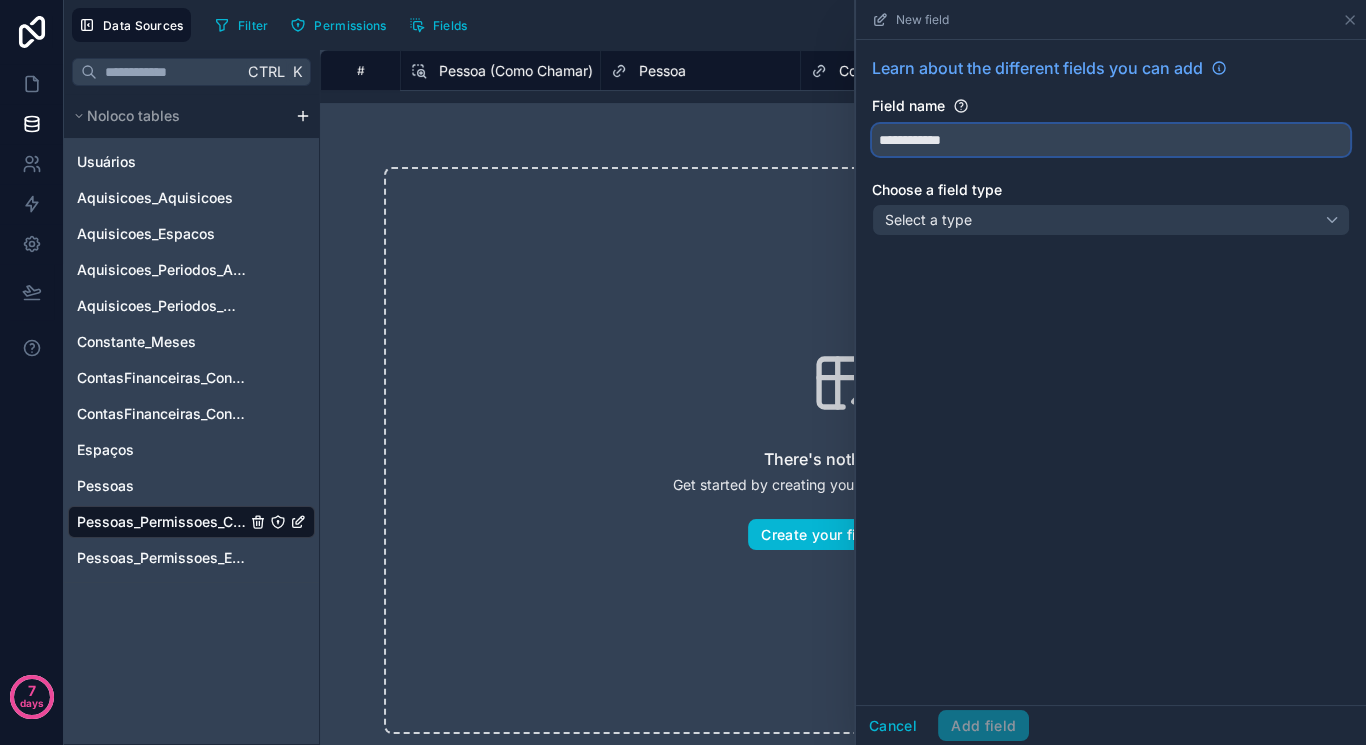 type on "**********" 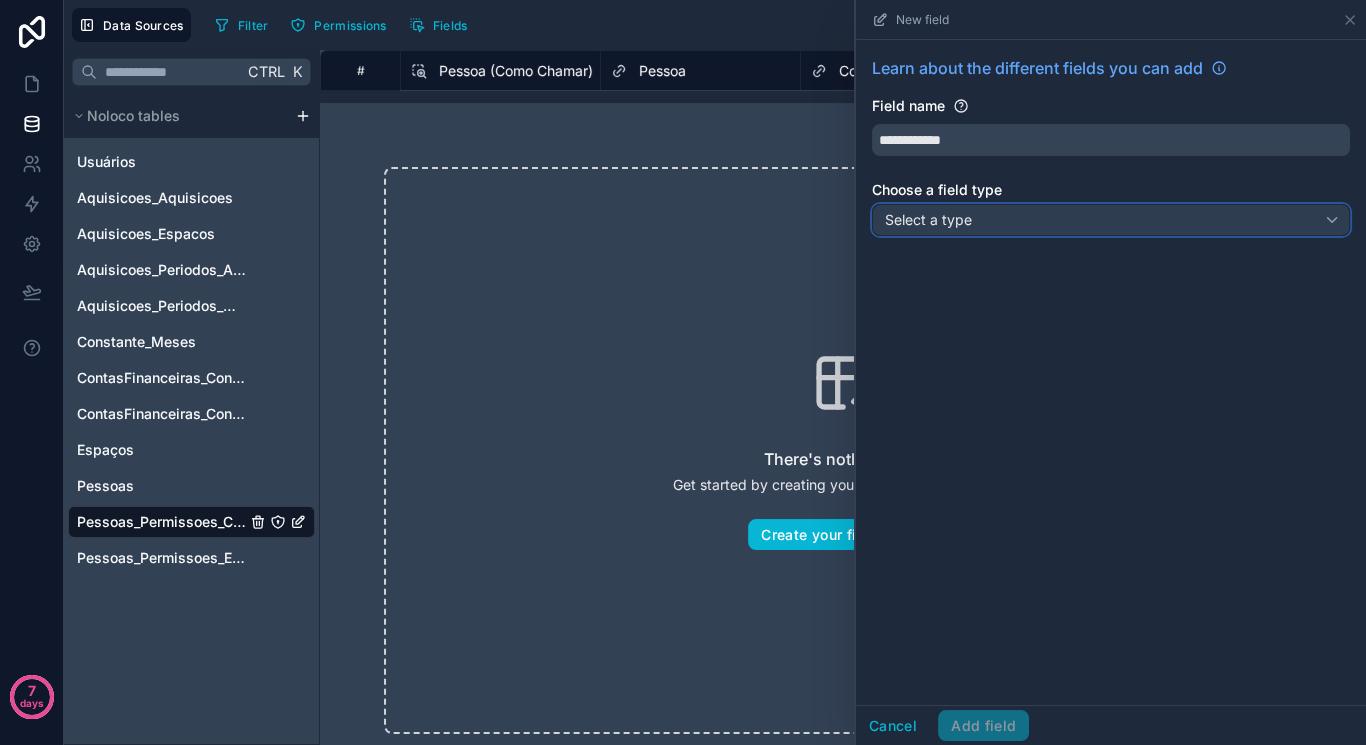 click on "Select a type" at bounding box center [1111, 220] 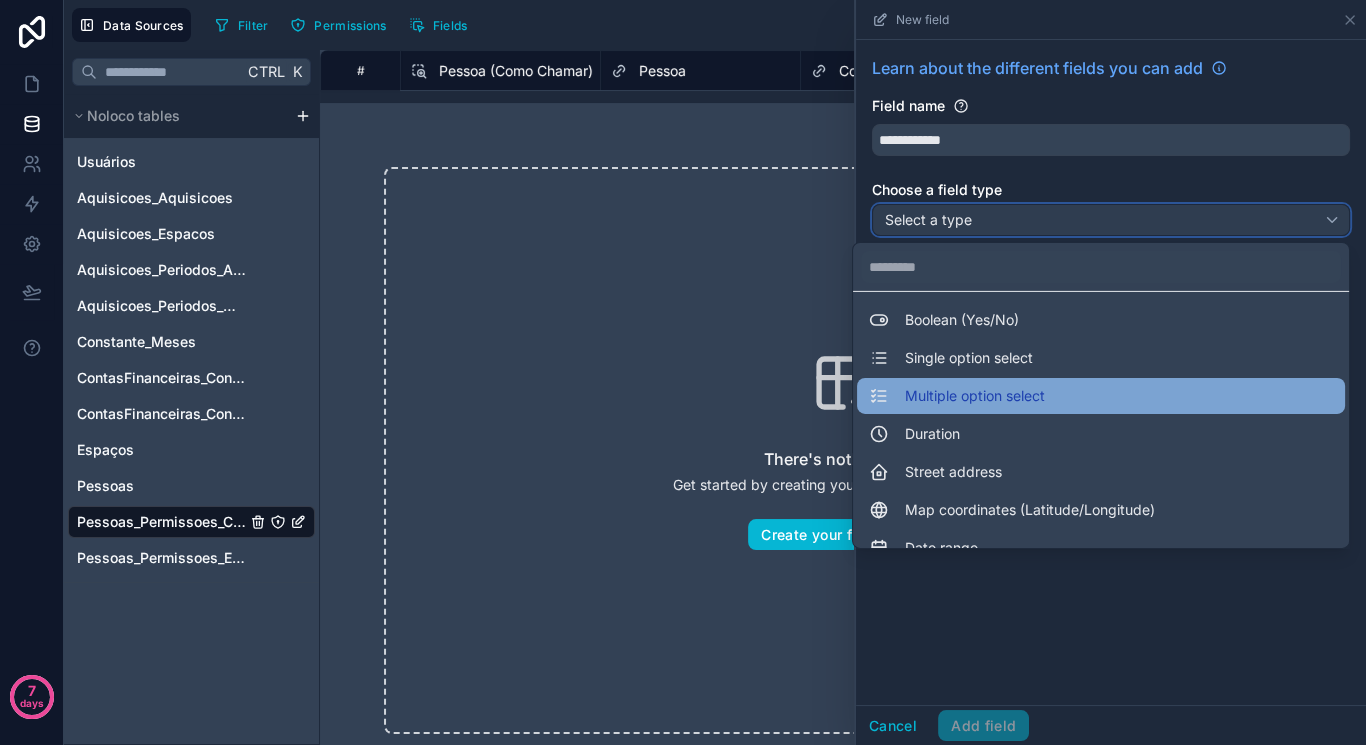 scroll, scrollTop: 160, scrollLeft: 0, axis: vertical 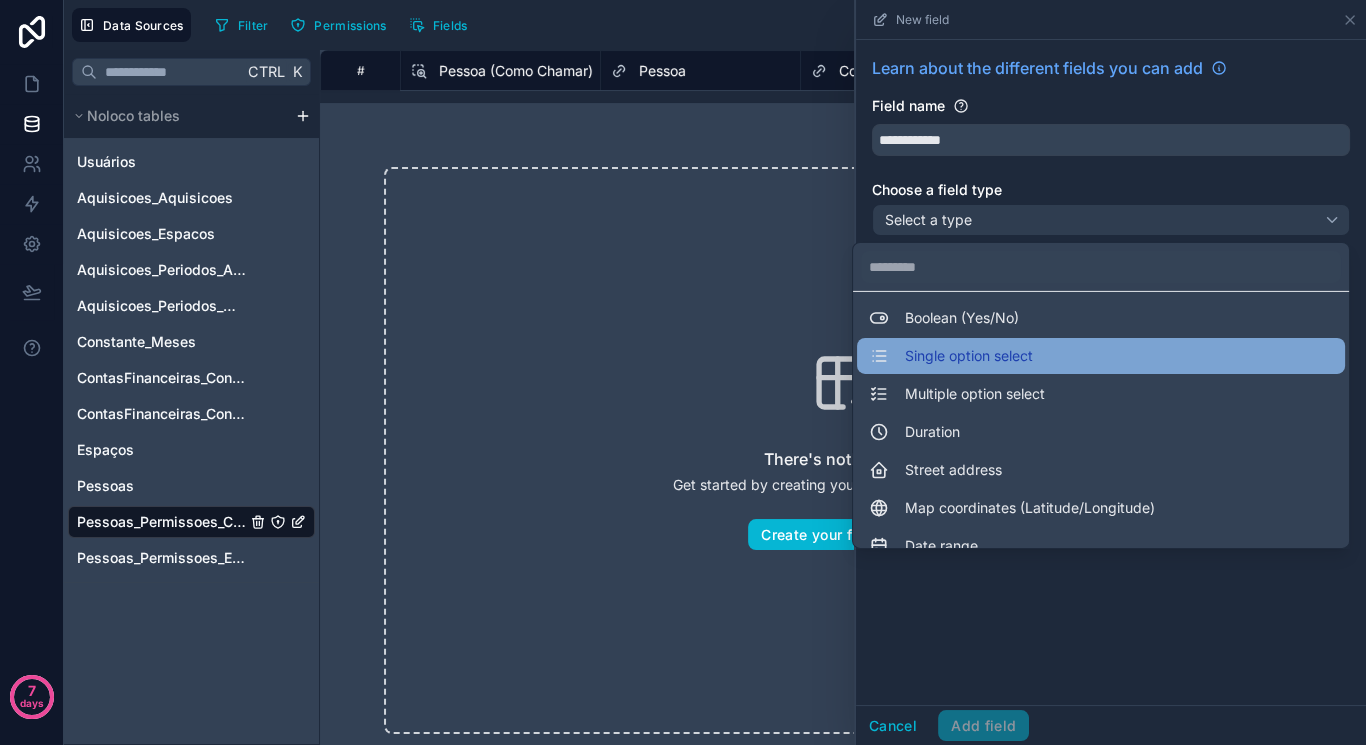 click on "Single option select" at bounding box center (1101, 356) 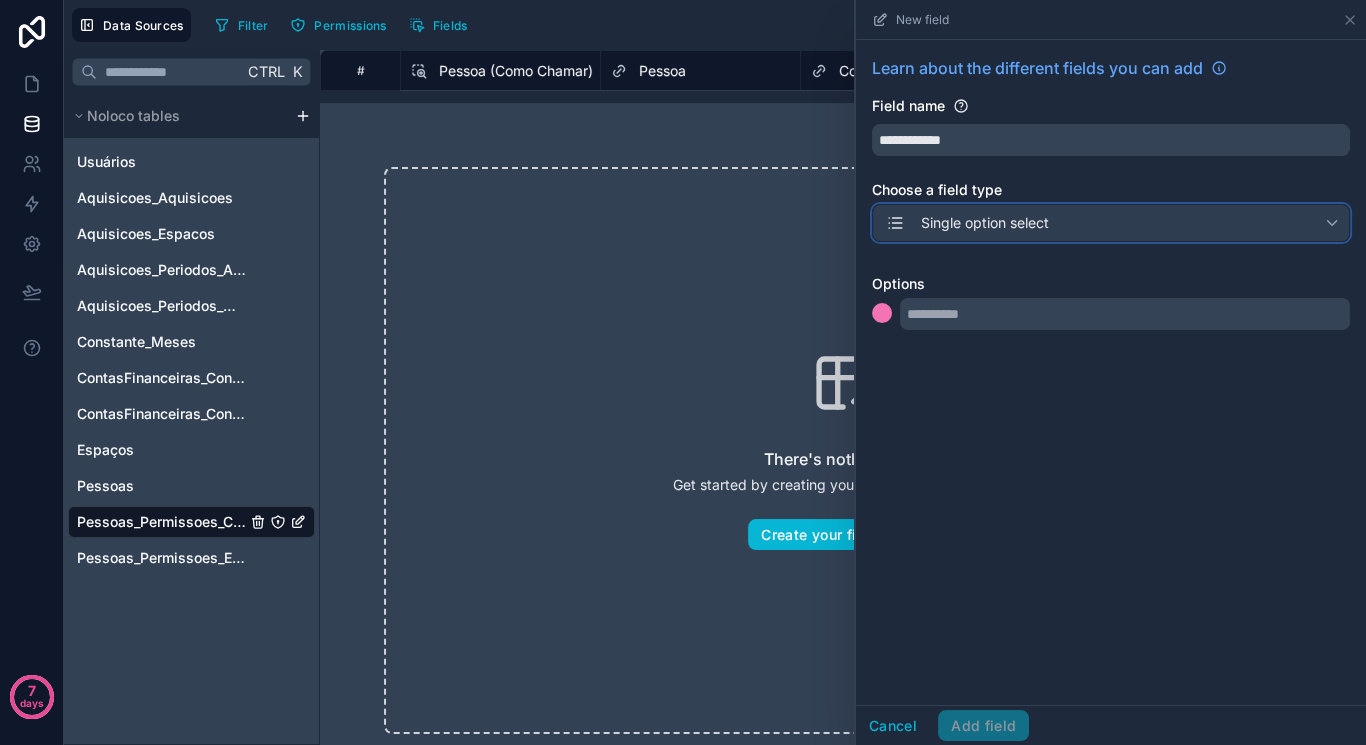 click on "Single option select" at bounding box center (985, 223) 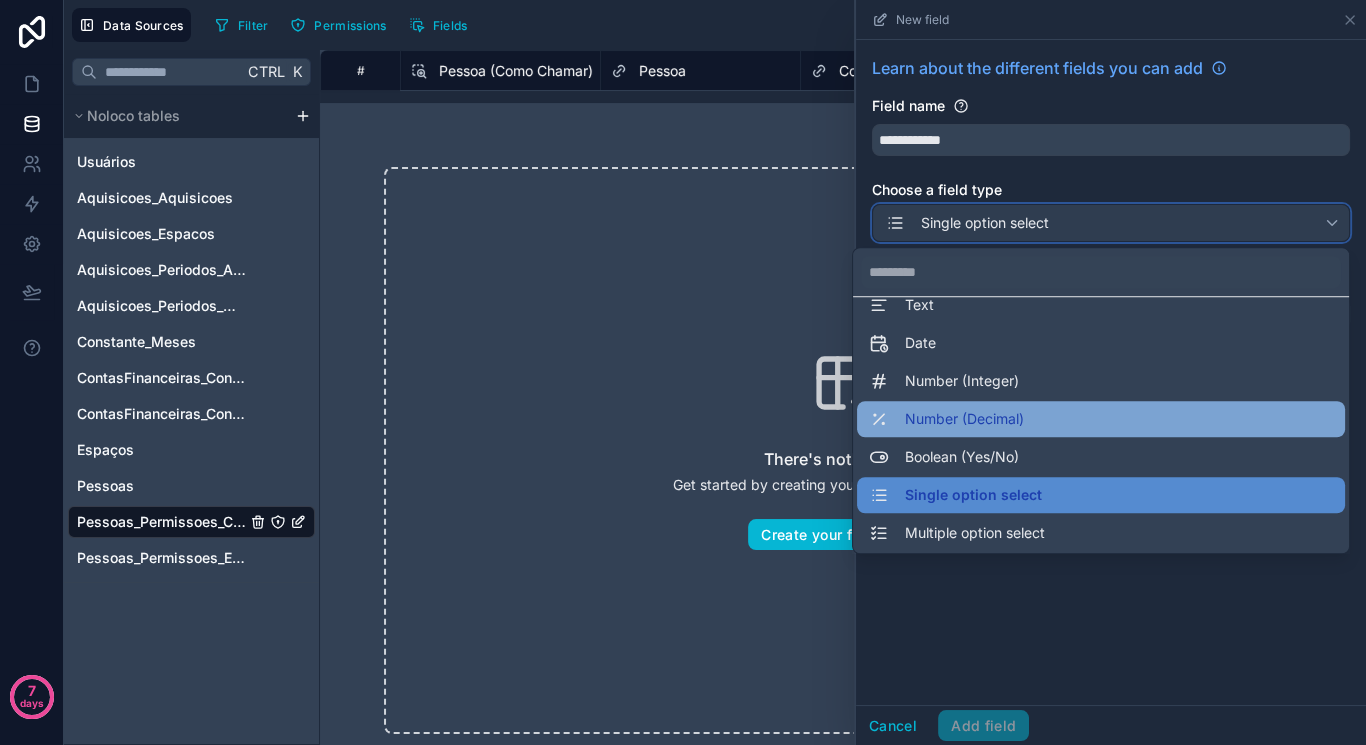 scroll, scrollTop: 80, scrollLeft: 0, axis: vertical 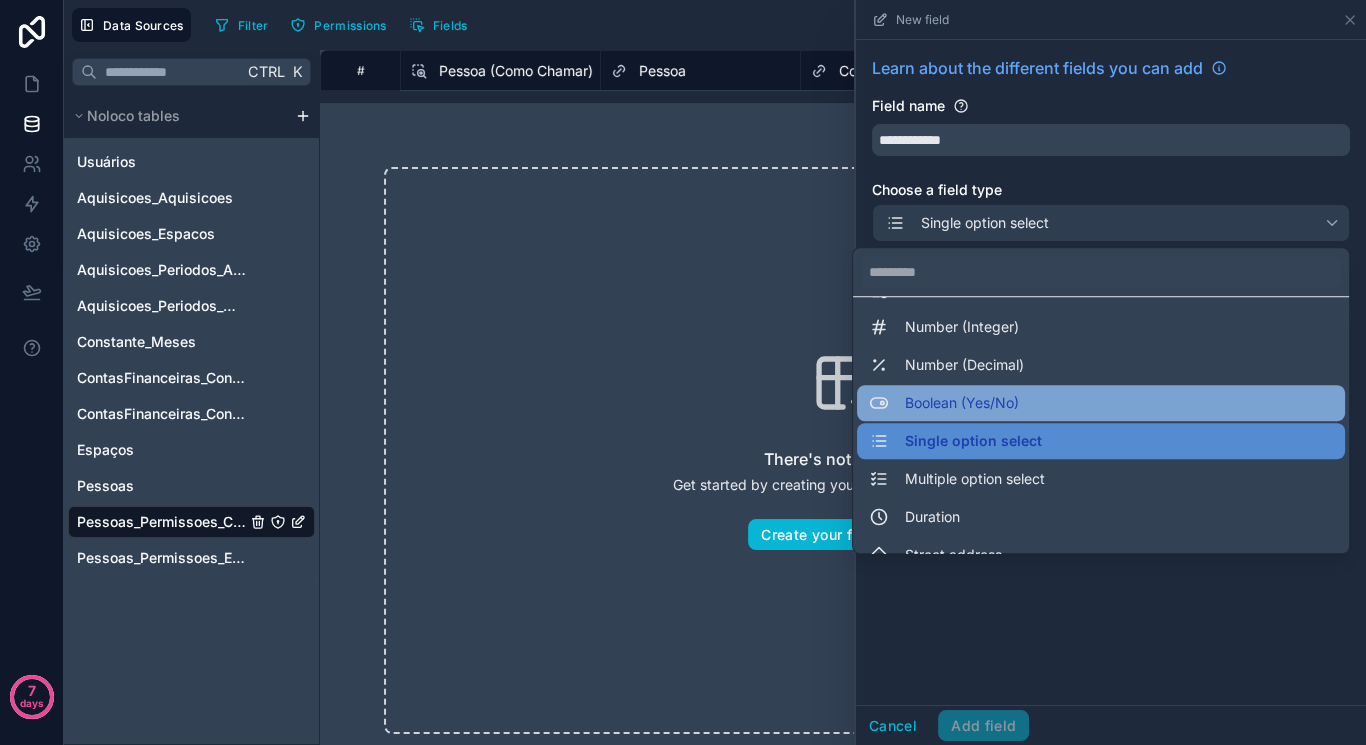 click on "Boolean (Yes/No)" at bounding box center (1101, 403) 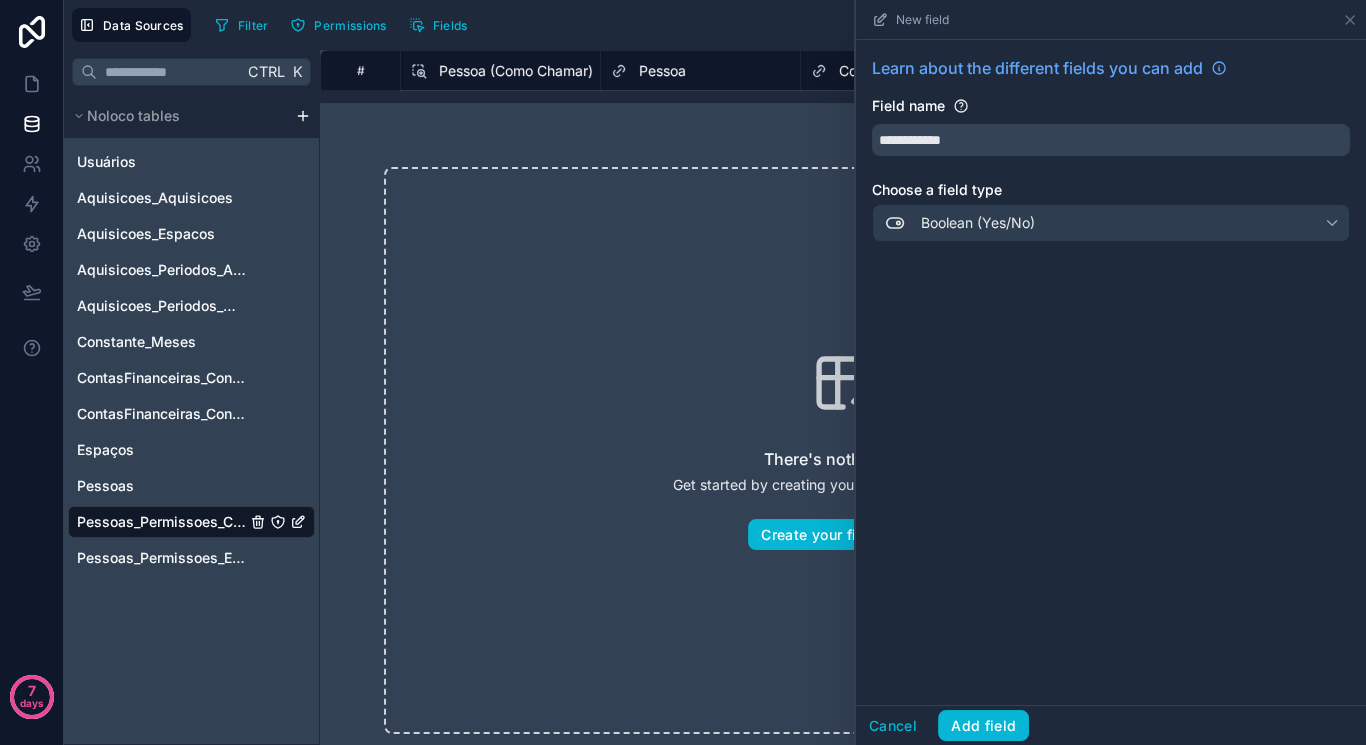 click on "**********" at bounding box center (1111, 153) 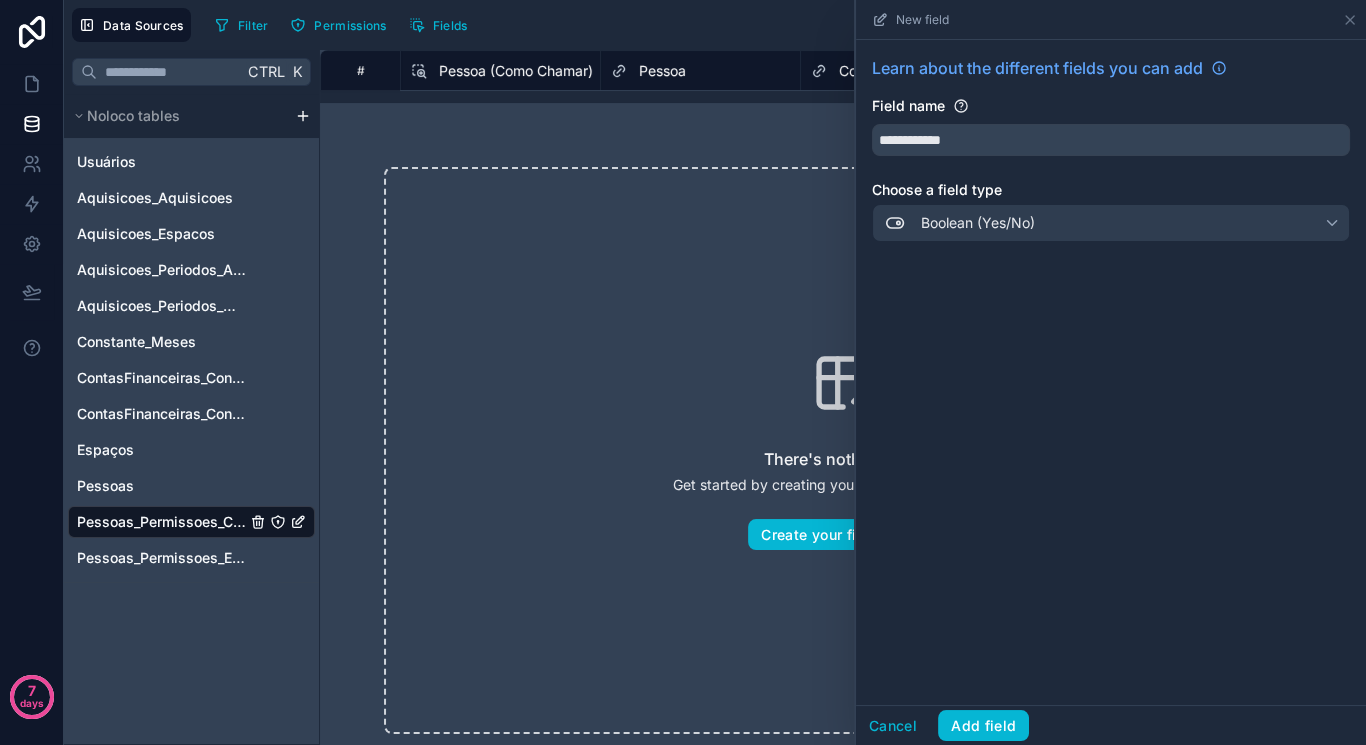 click on "Cancel Add field" at bounding box center [1111, 725] 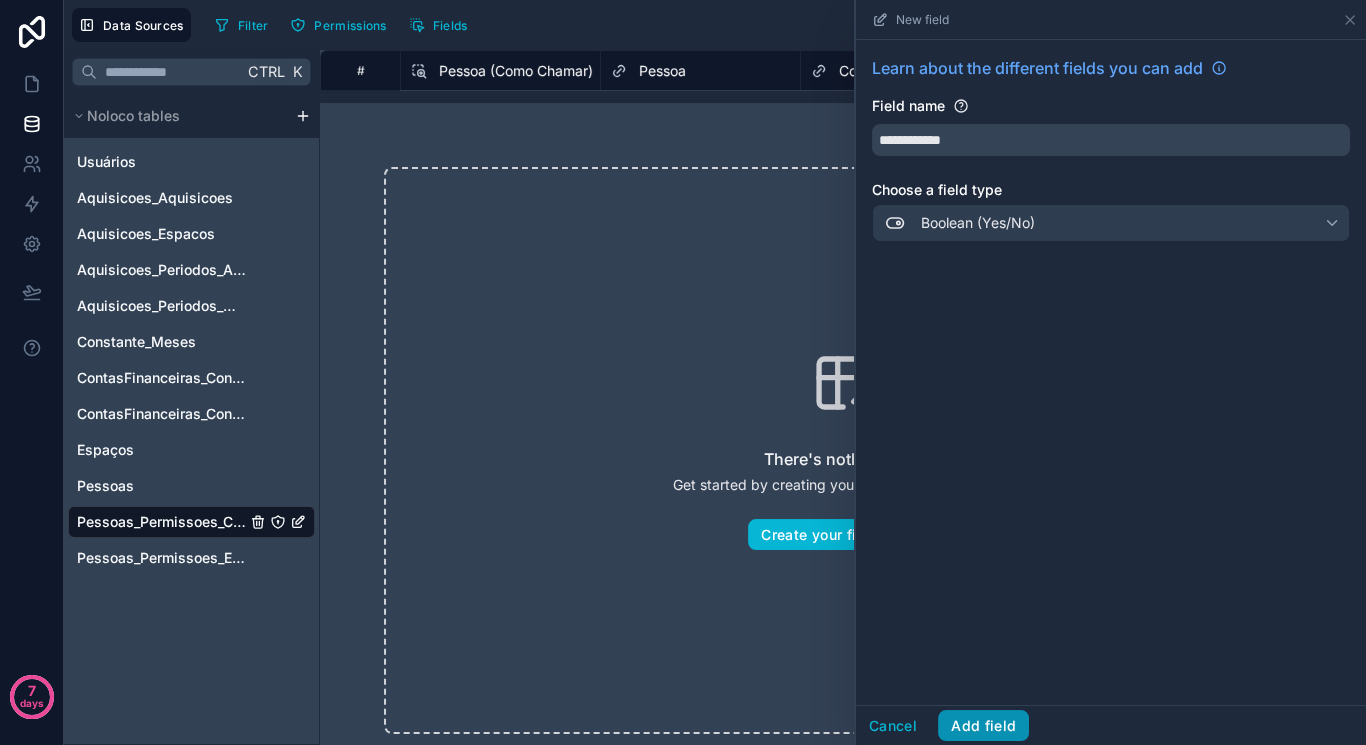 click on "Add field" at bounding box center [983, 726] 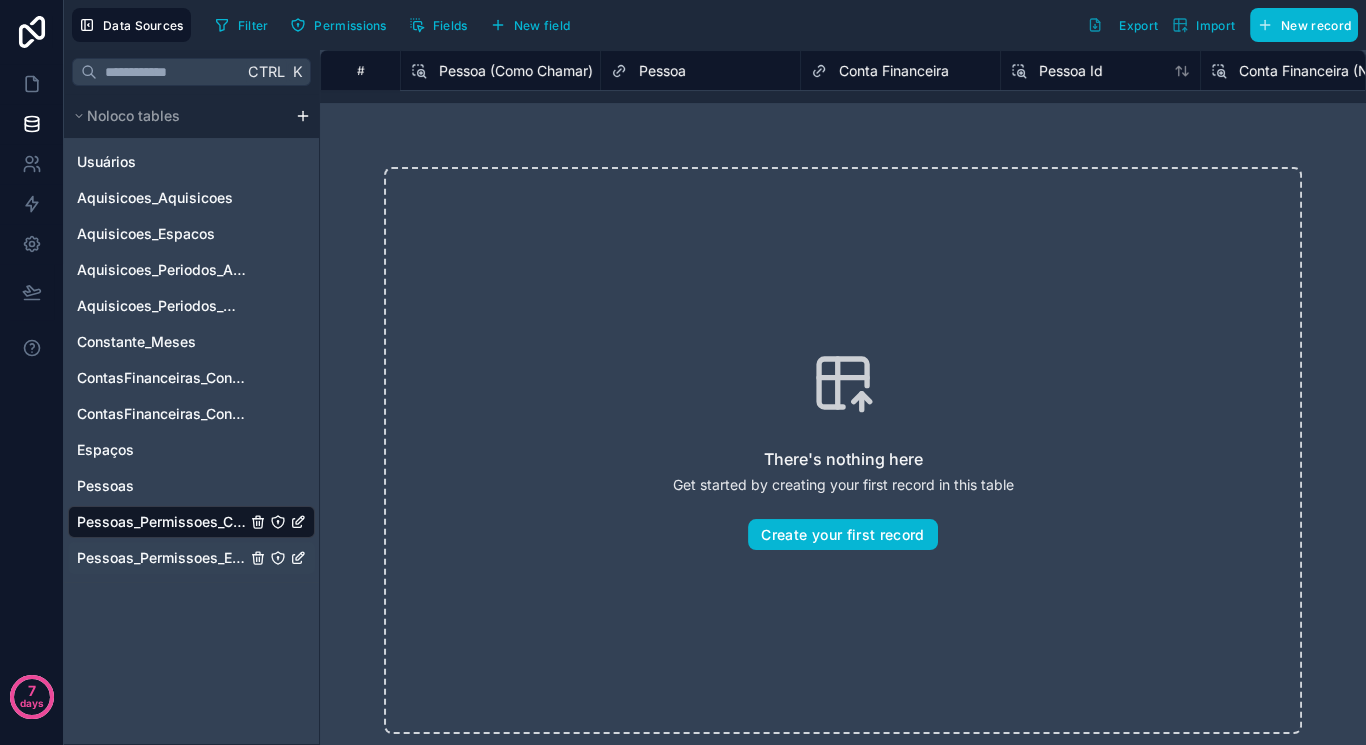 click on "Pessoas_Permissoes_Espaço" at bounding box center (161, 558) 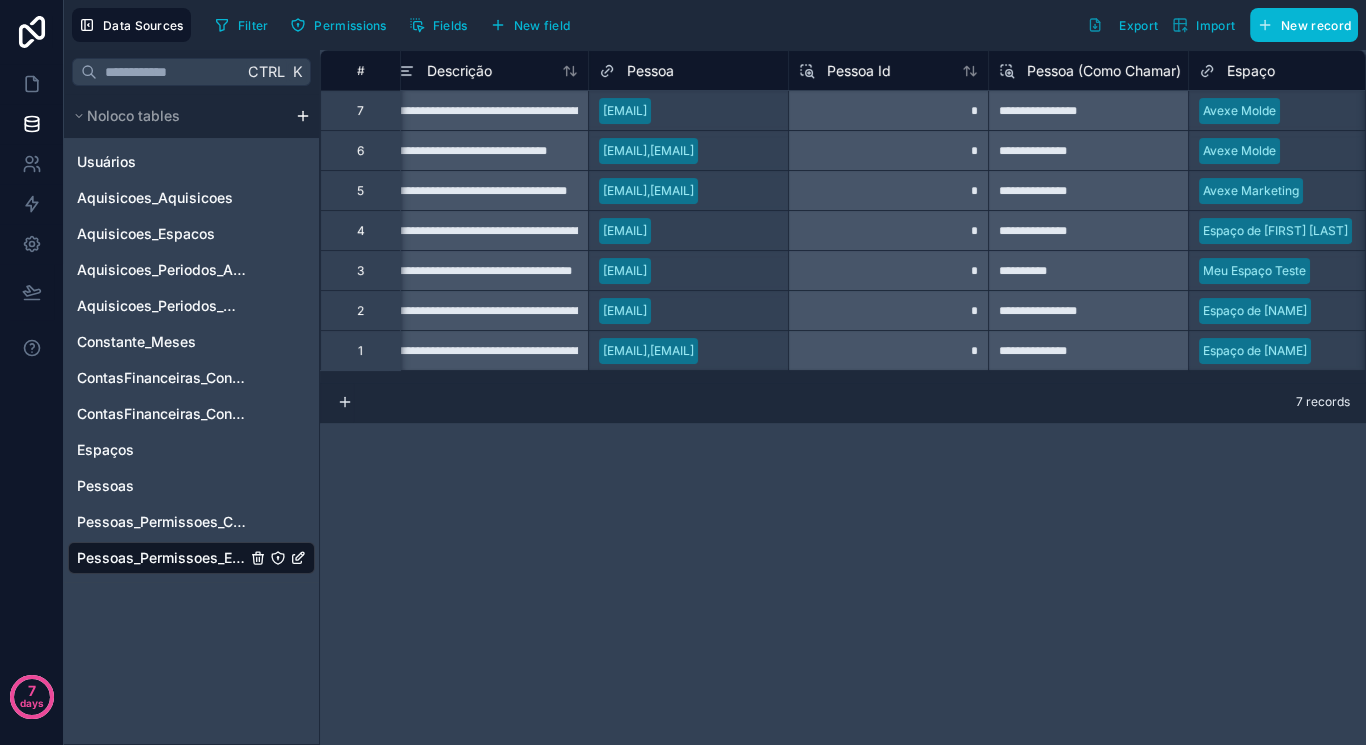 scroll, scrollTop: 0, scrollLeft: 0, axis: both 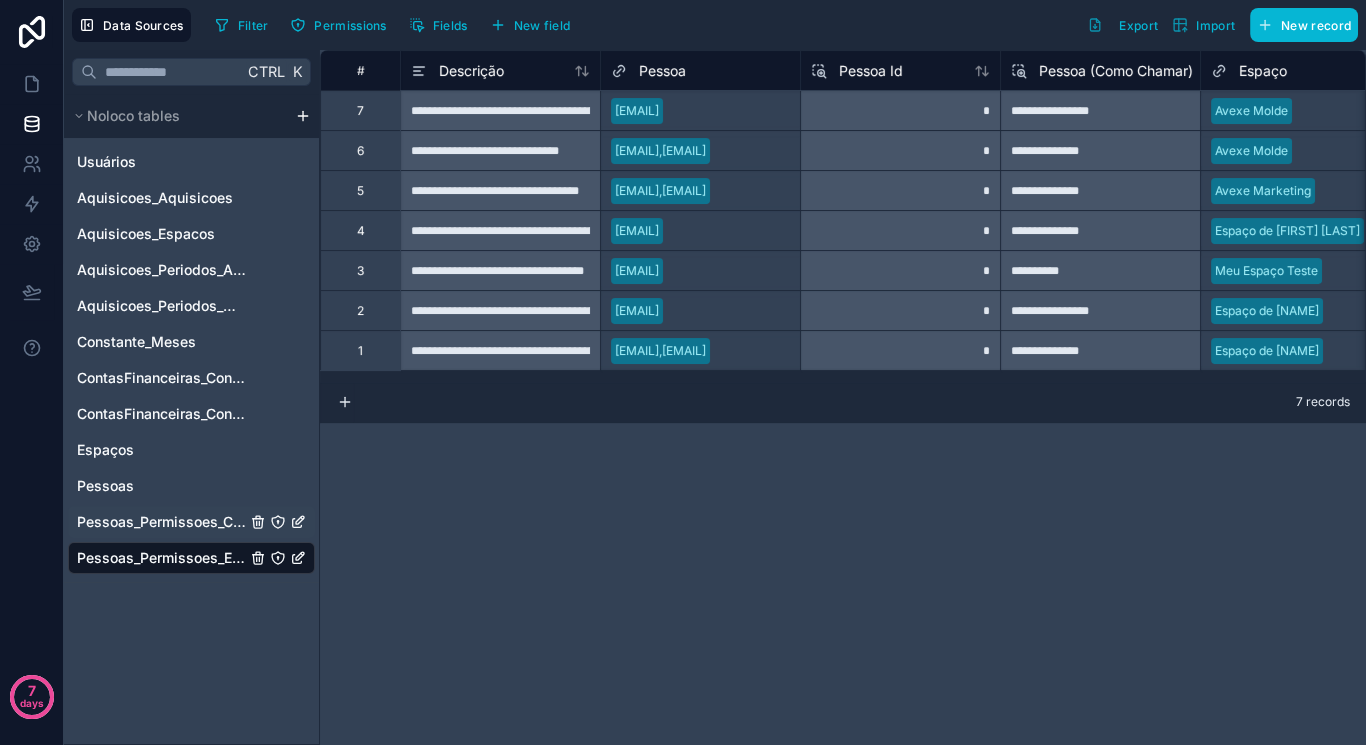 click on "Pessoas_Permissoes_ContasFinanceiras" at bounding box center (161, 522) 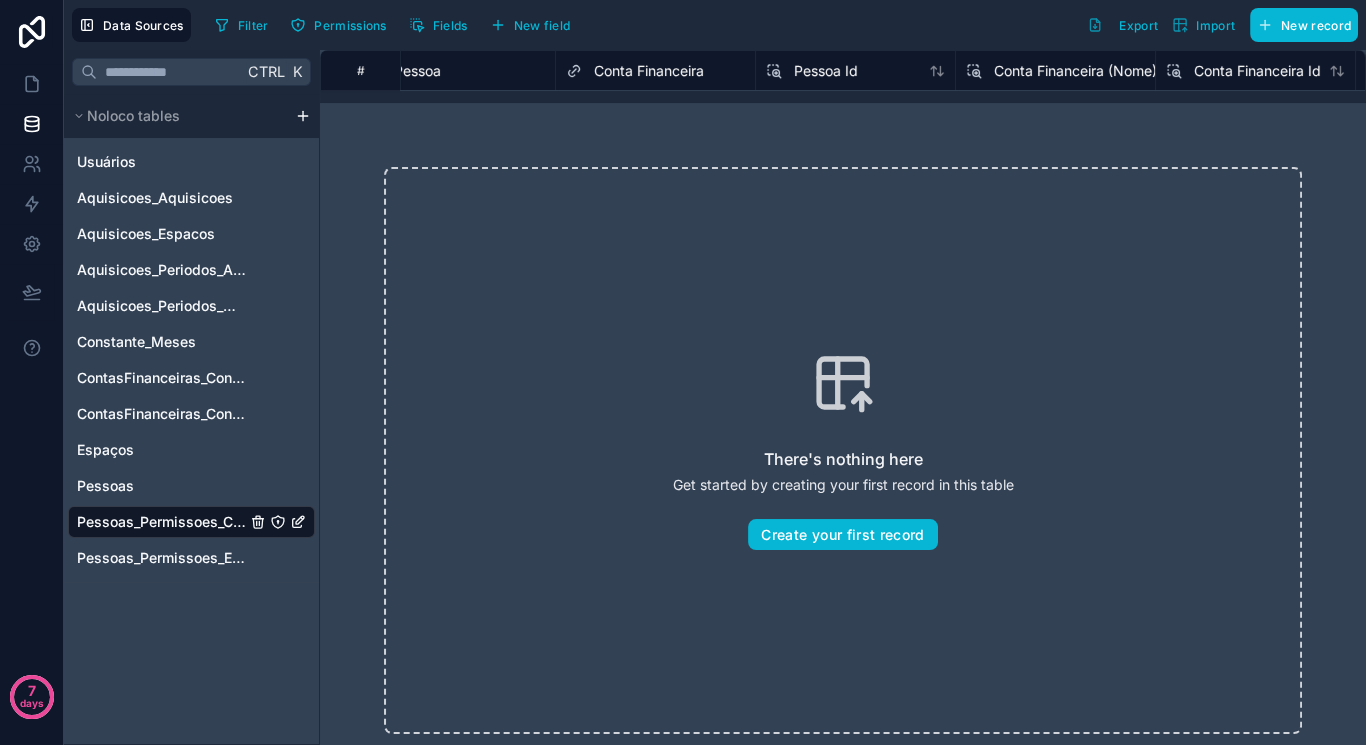 scroll, scrollTop: 0, scrollLeft: 0, axis: both 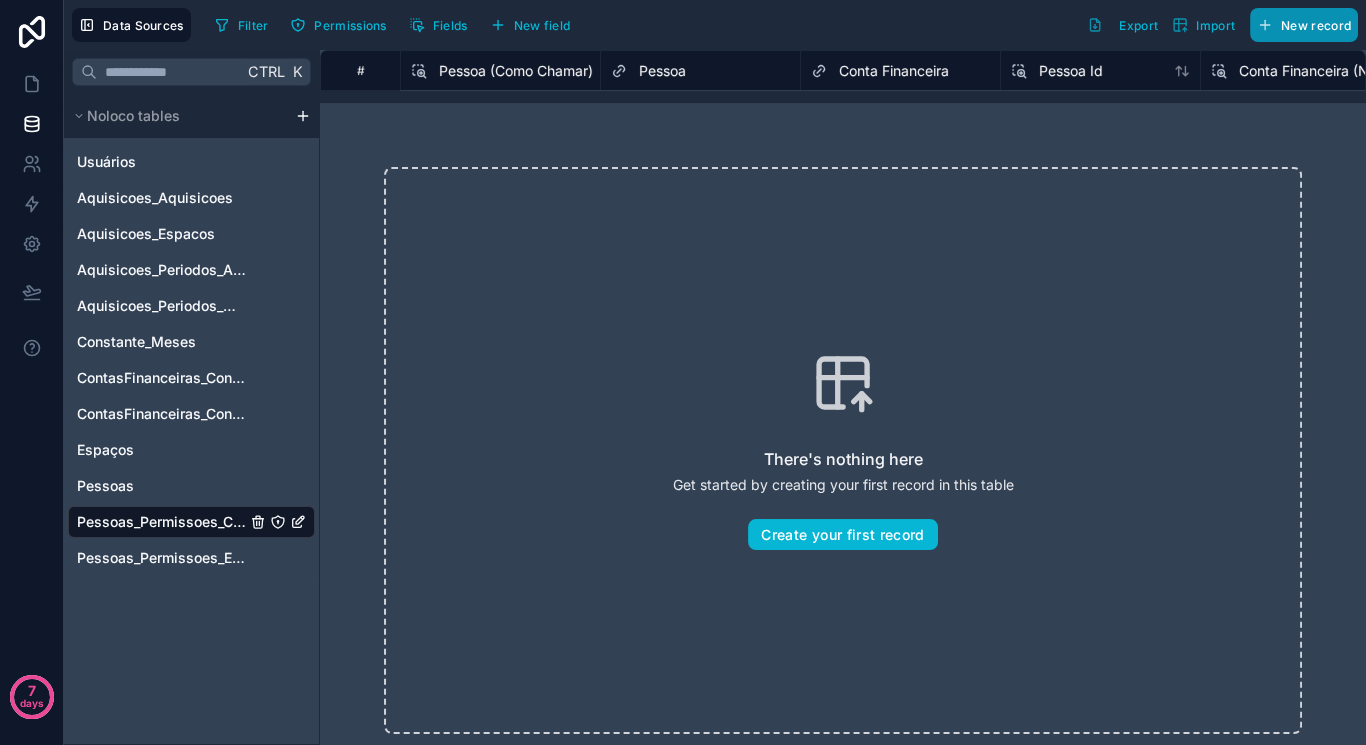 click on "New record" at bounding box center [1316, 25] 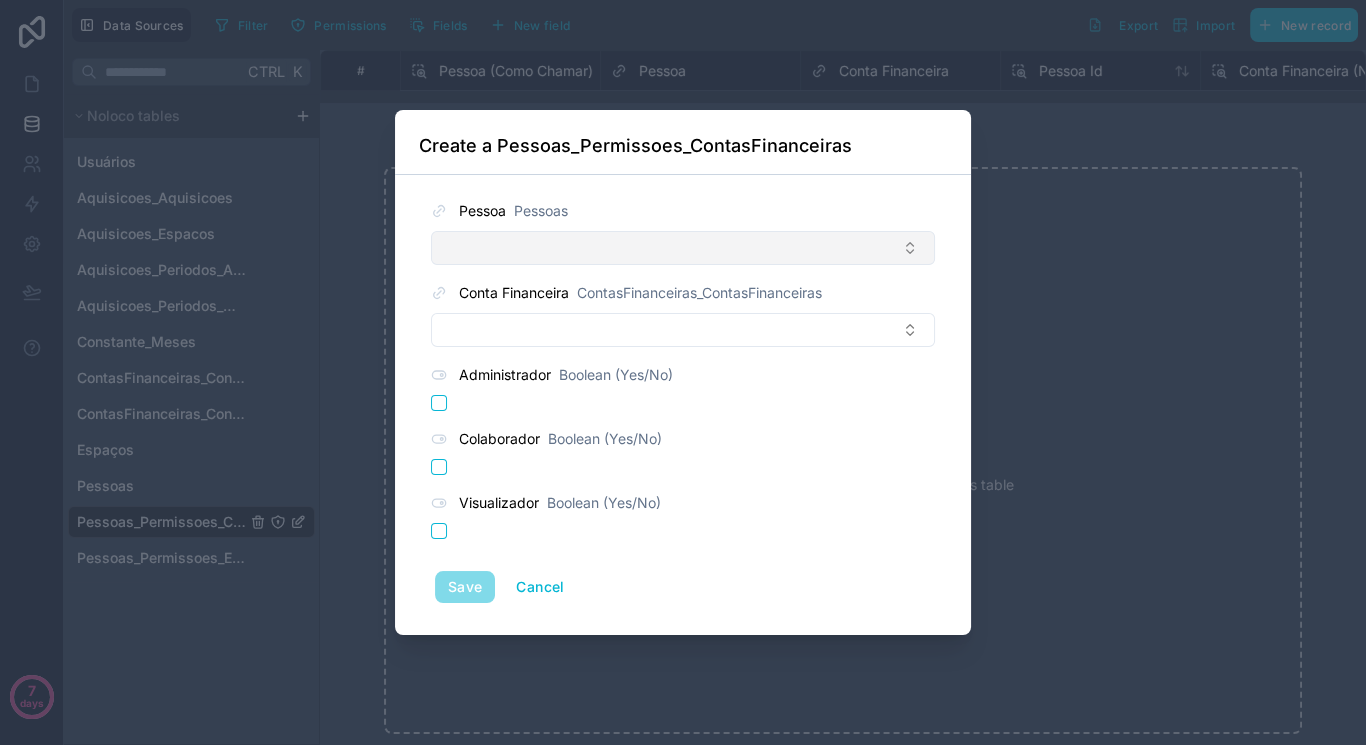 click at bounding box center (683, 248) 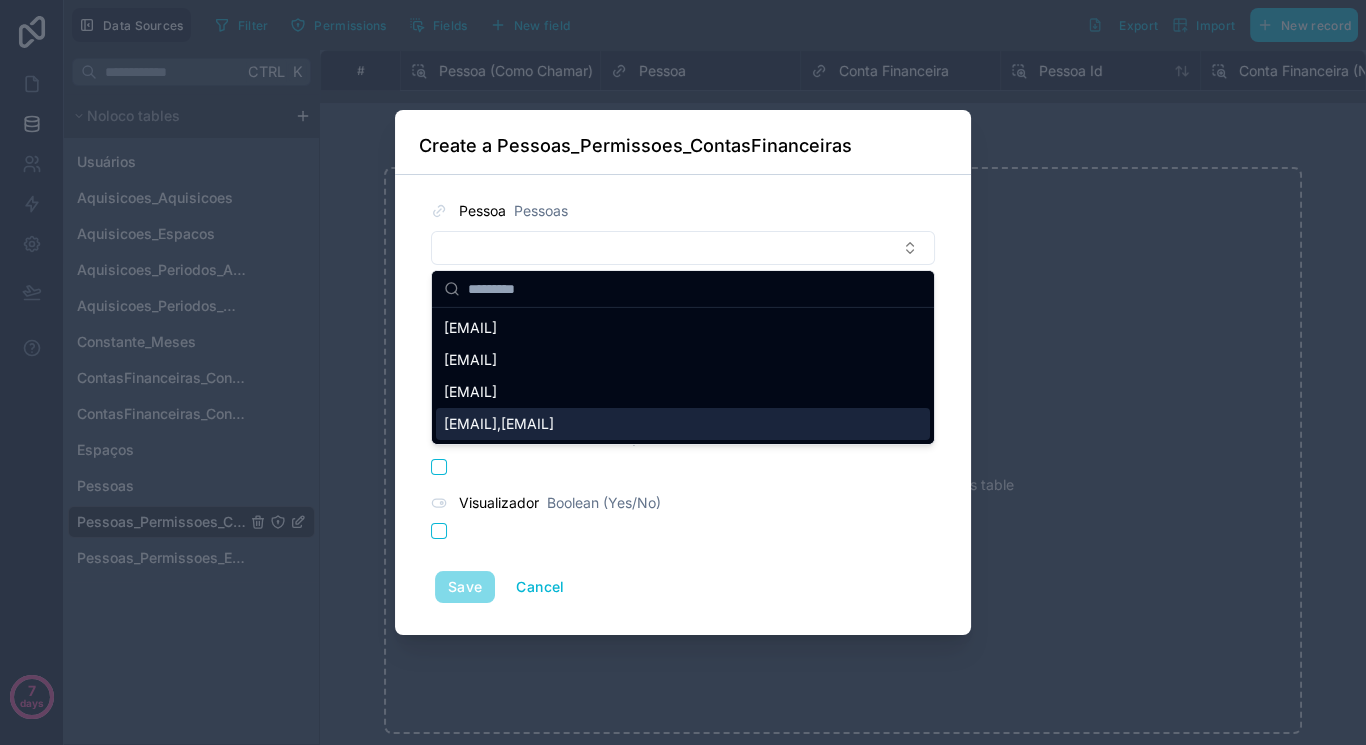 click on "[EMAIL],[EMAIL]" at bounding box center [499, 424] 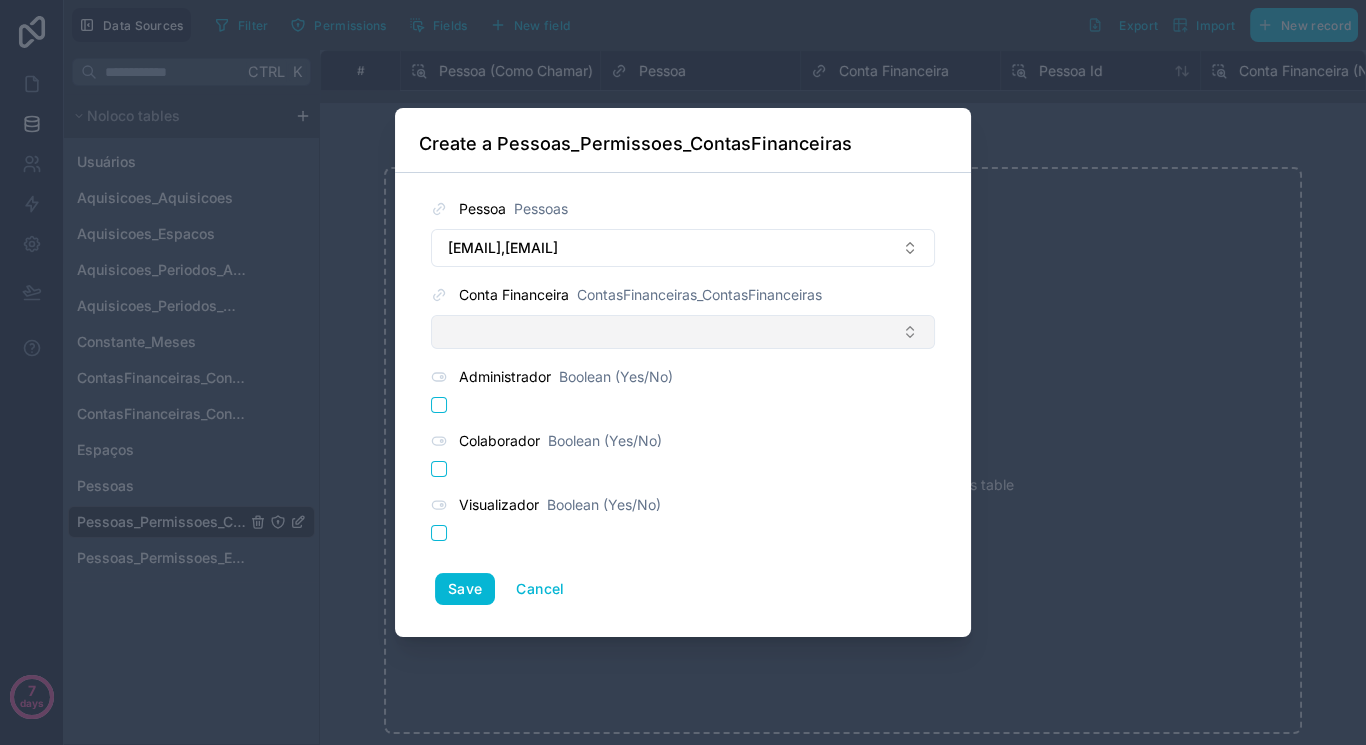 click at bounding box center (683, 332) 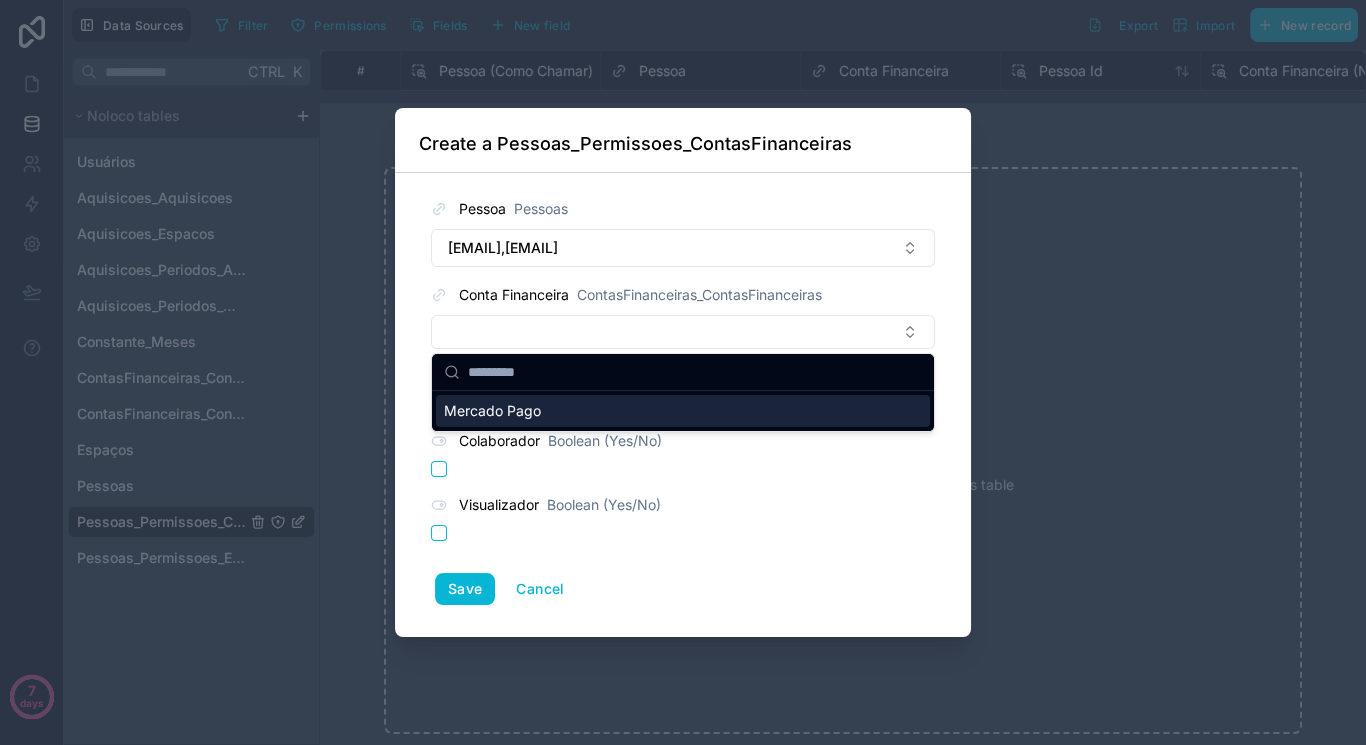 click on "Mercado Pago" at bounding box center [683, 411] 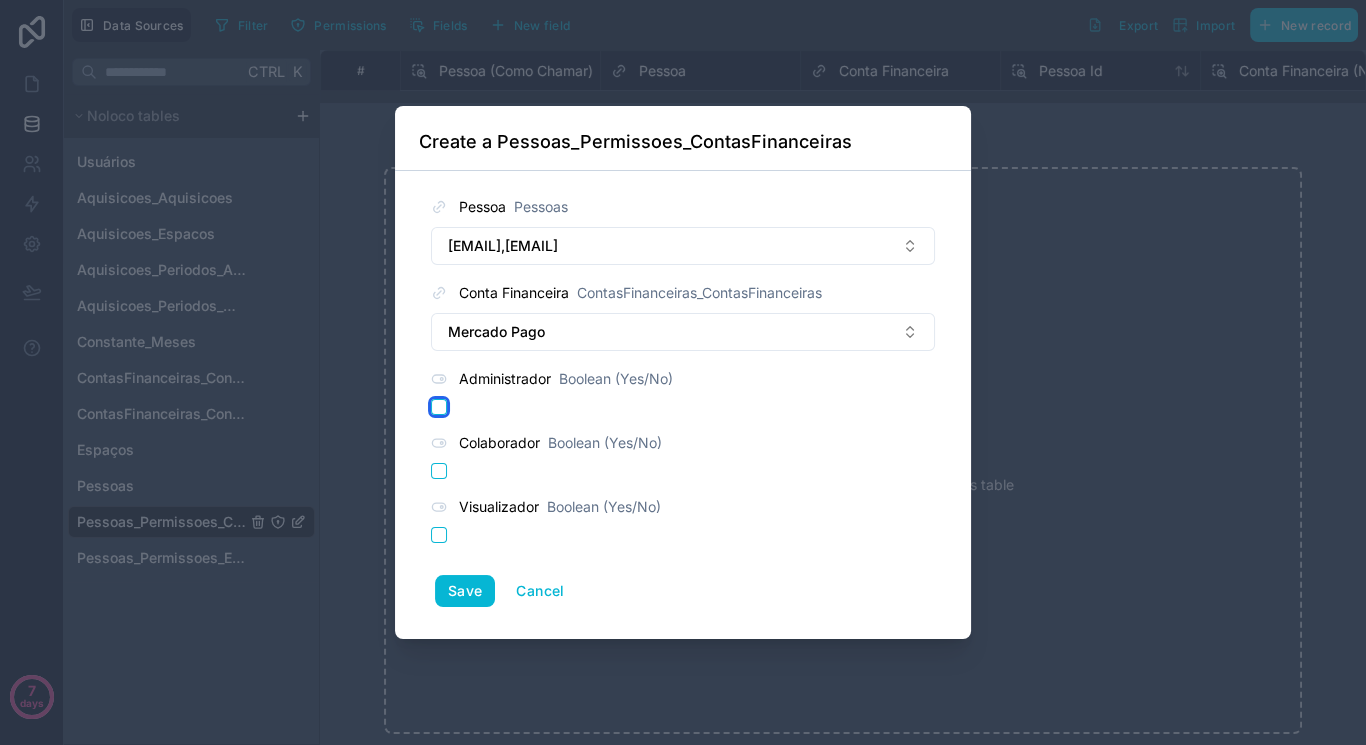 click at bounding box center [439, 407] 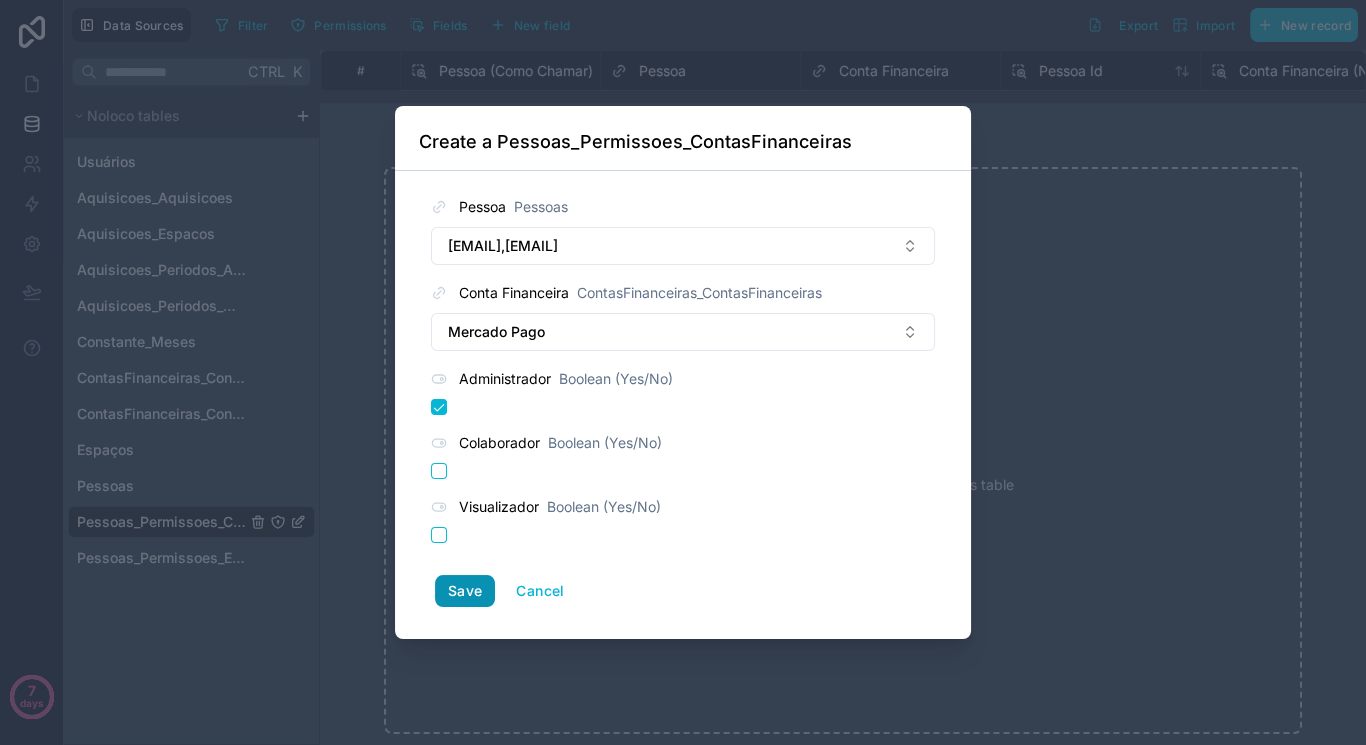 click on "Save" at bounding box center [465, 591] 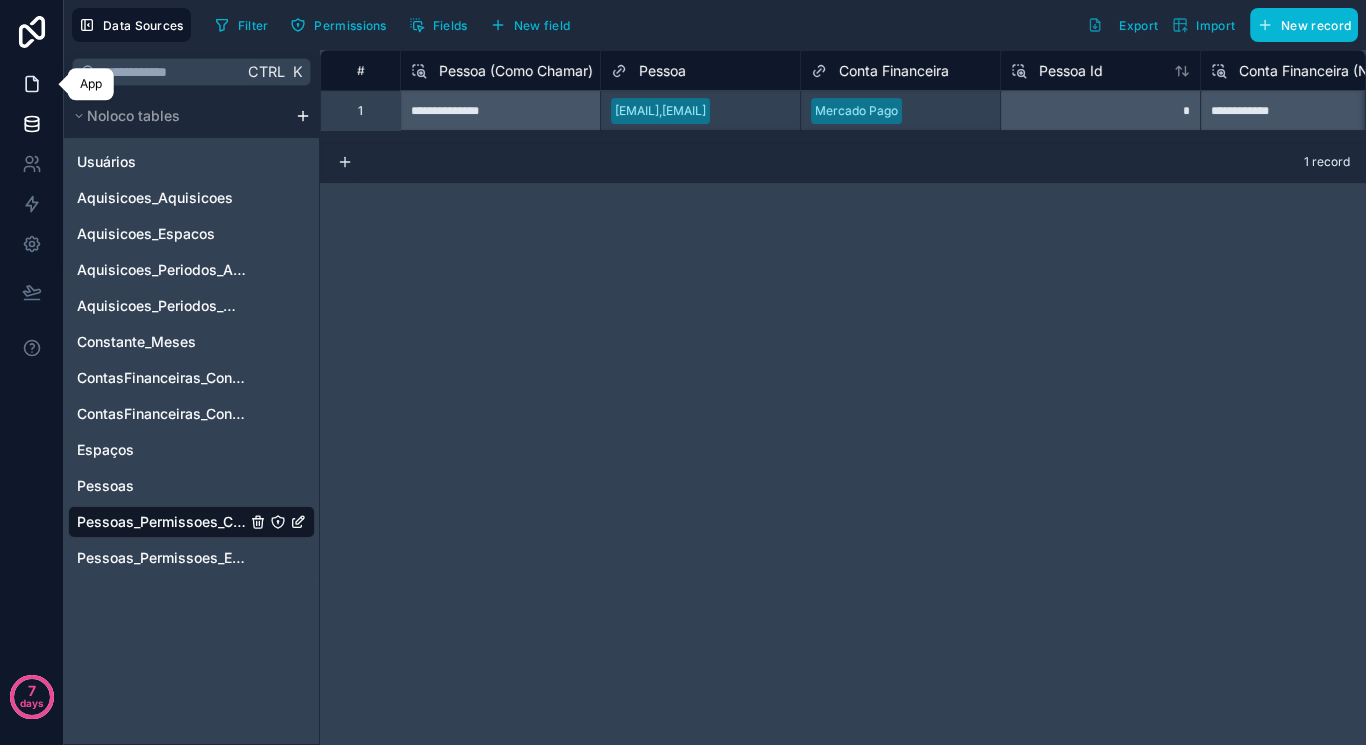 click at bounding box center [31, 84] 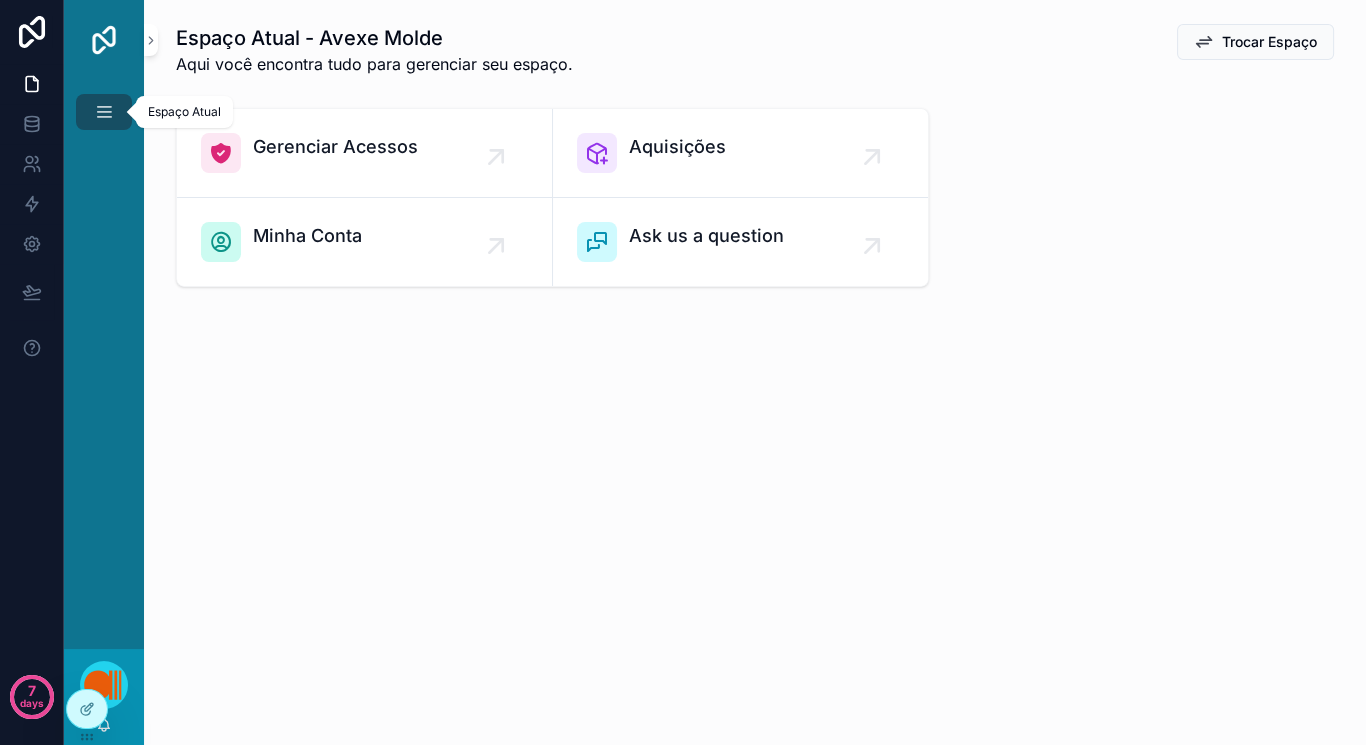 click on "Espaço Atual" at bounding box center (104, 112) 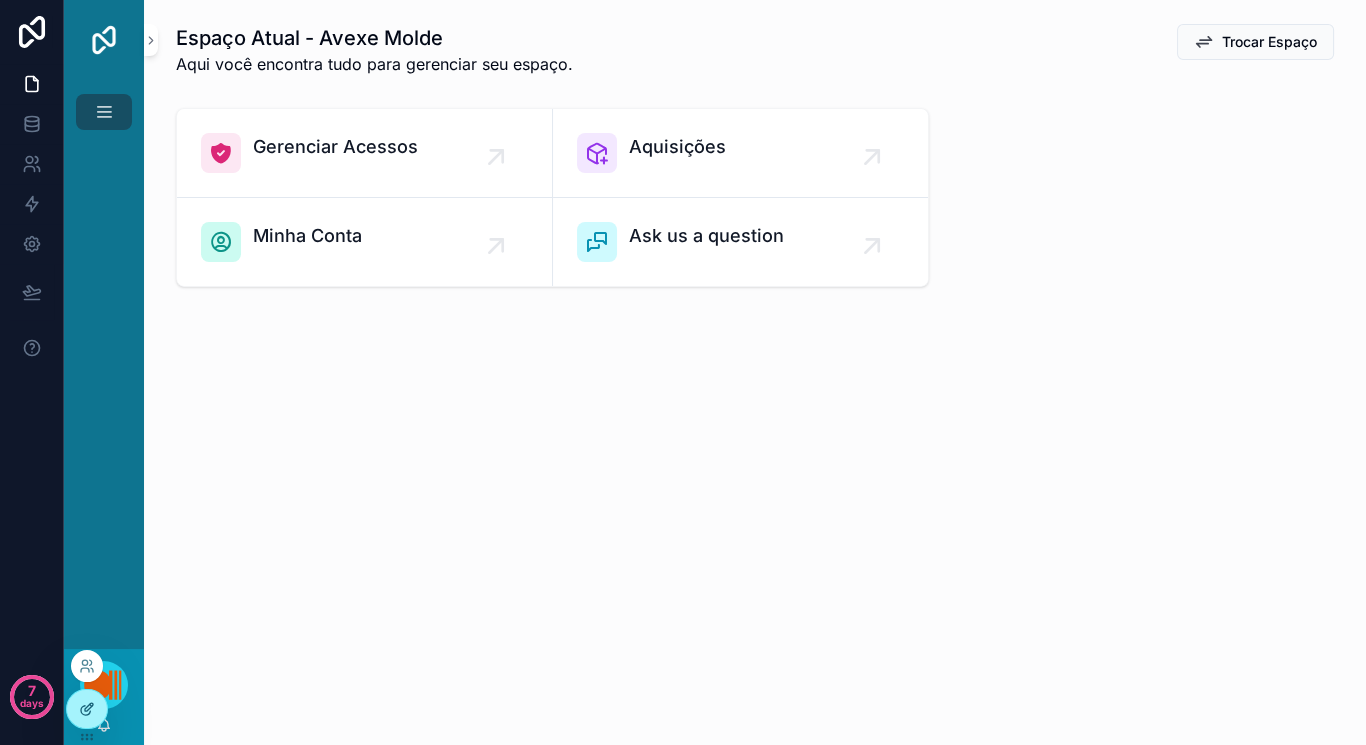click 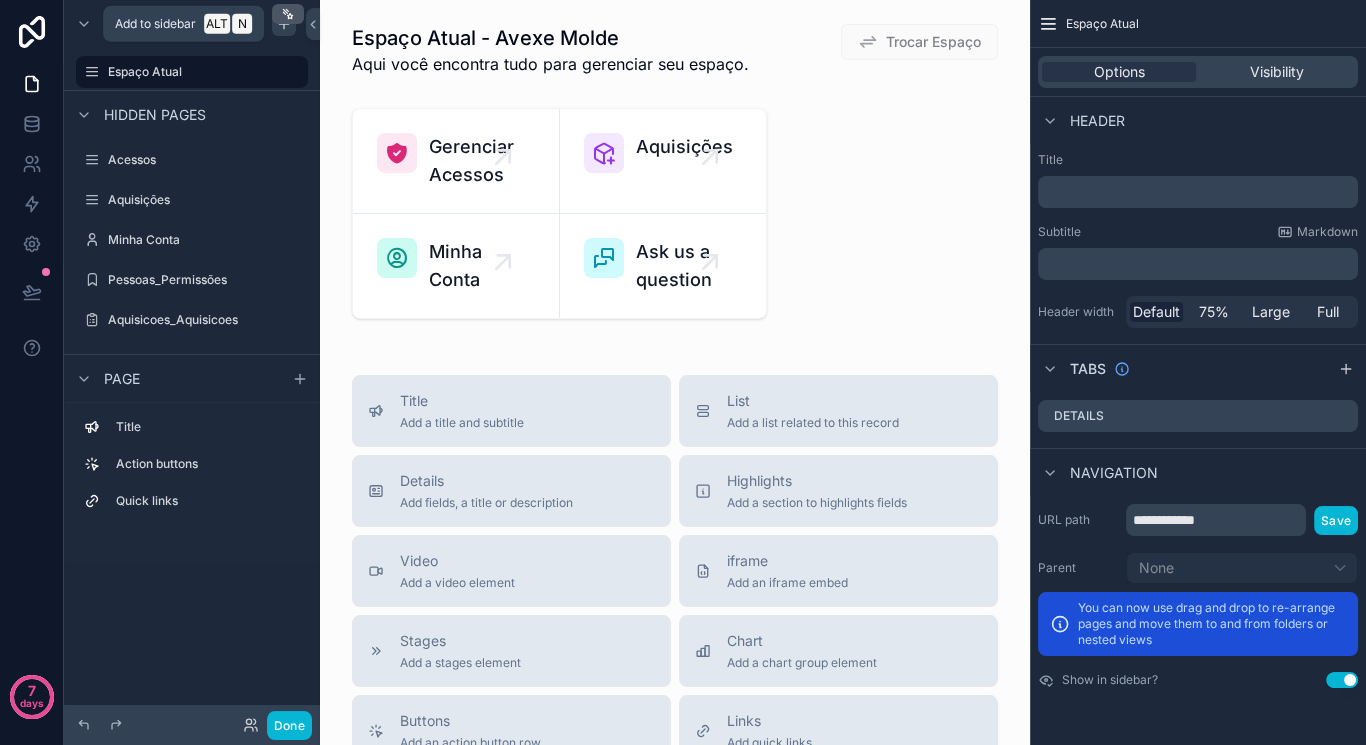 click 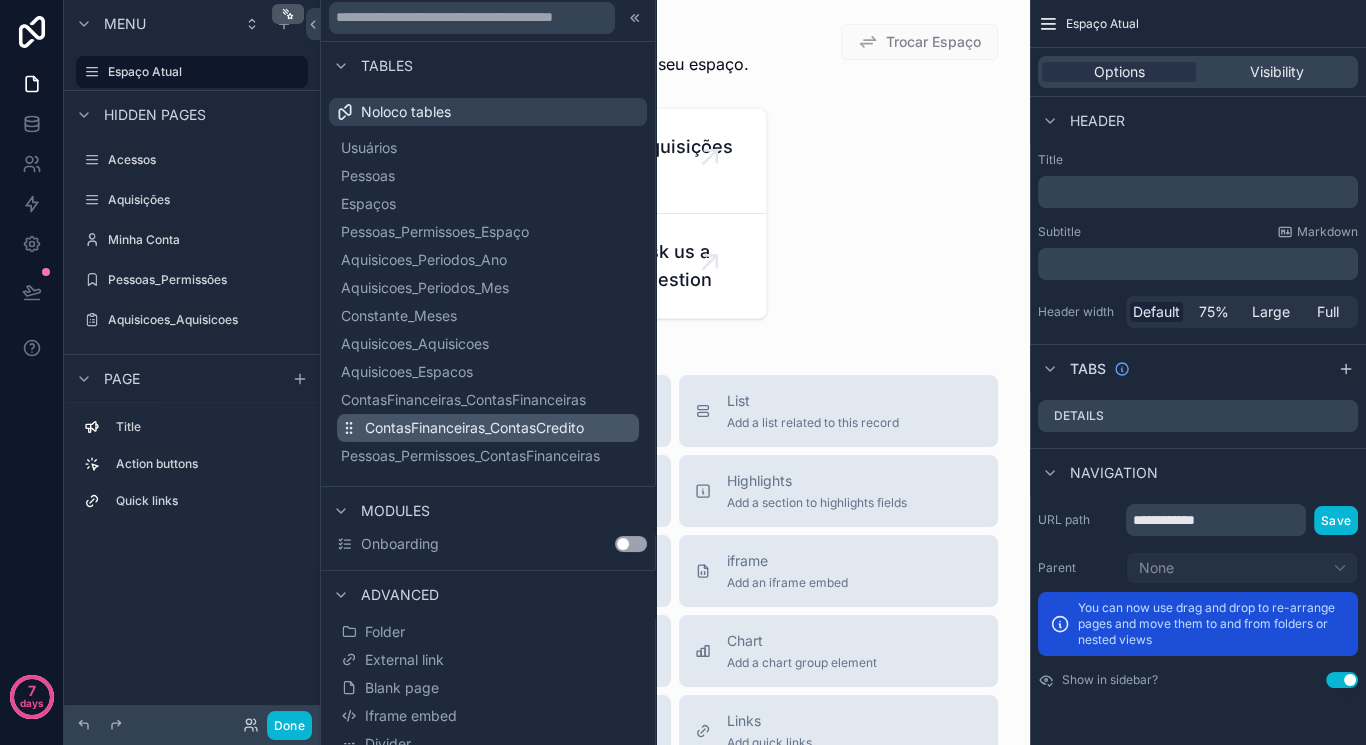 scroll, scrollTop: 18, scrollLeft: 0, axis: vertical 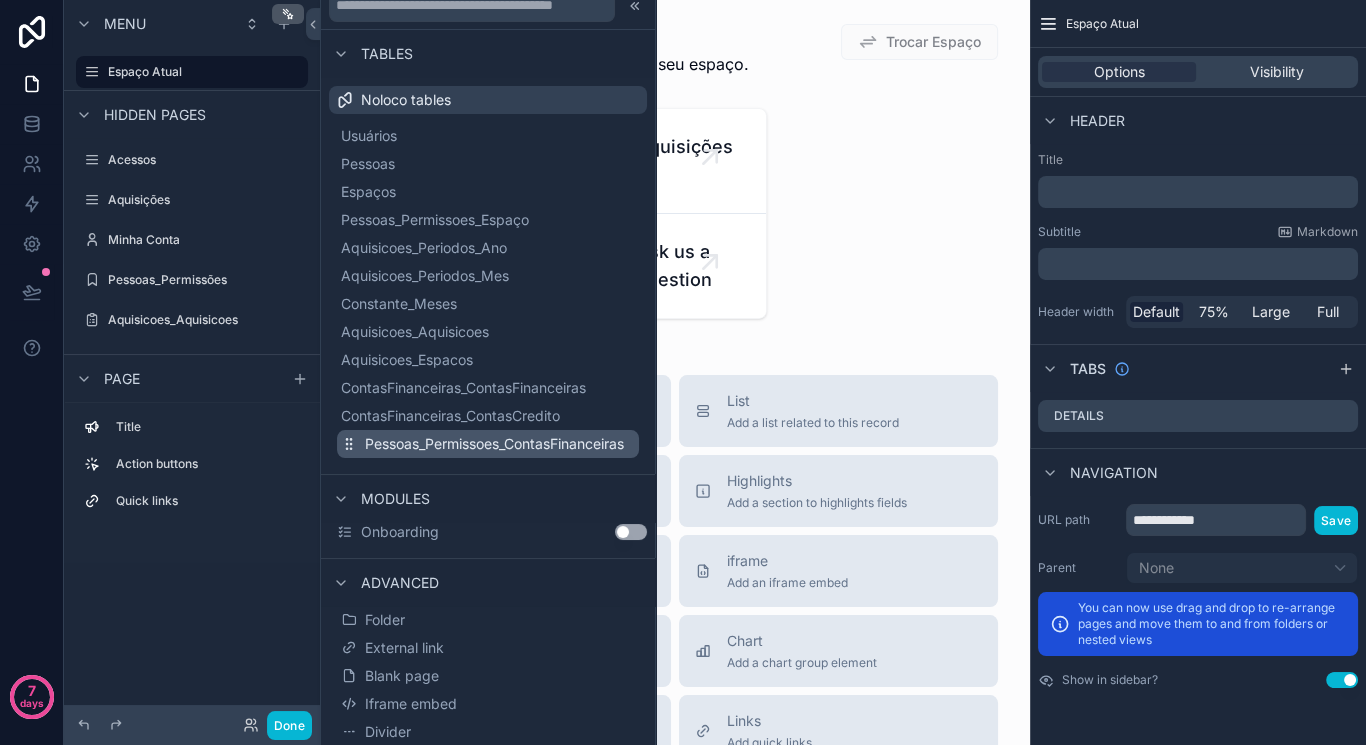 click on "Pessoas_Permissoes_ContasFinanceiras" at bounding box center (494, 444) 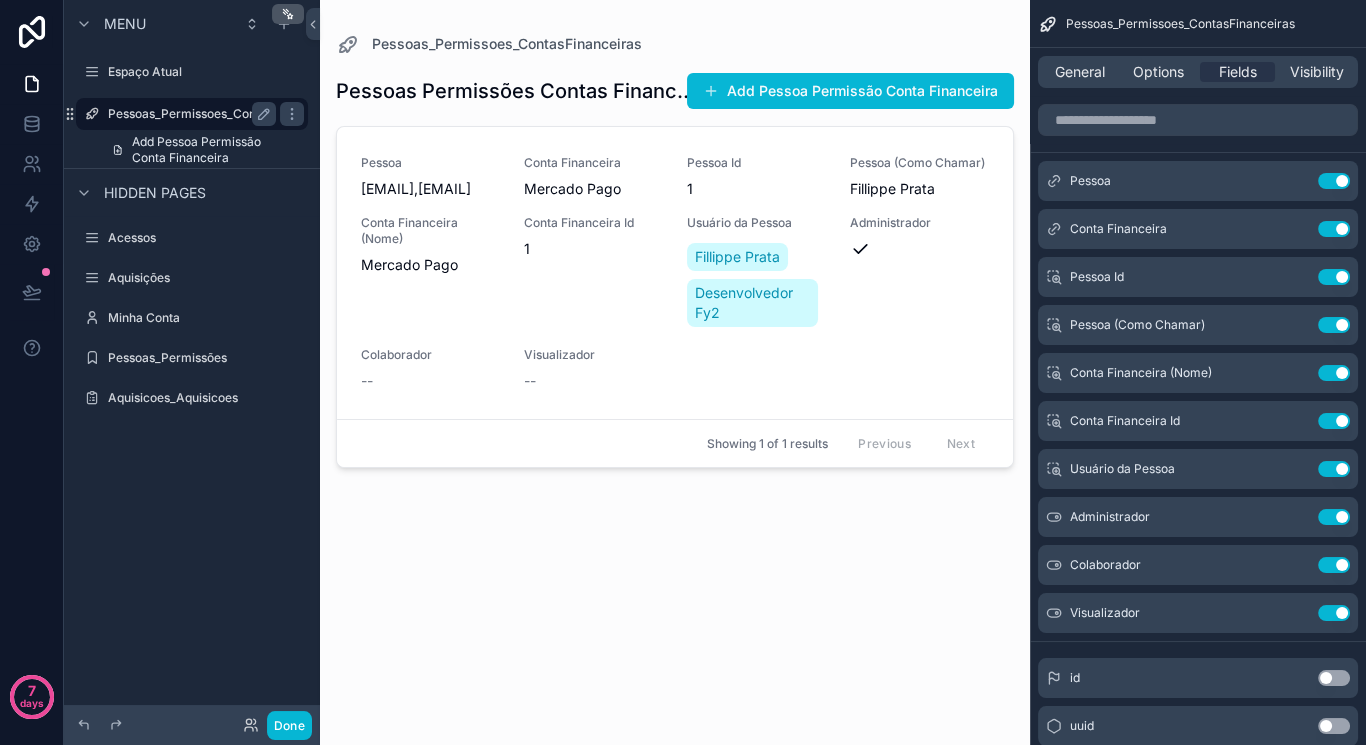 click on "Pessoas_Permissoes_ContasFinanceiras" at bounding box center [223, 114] 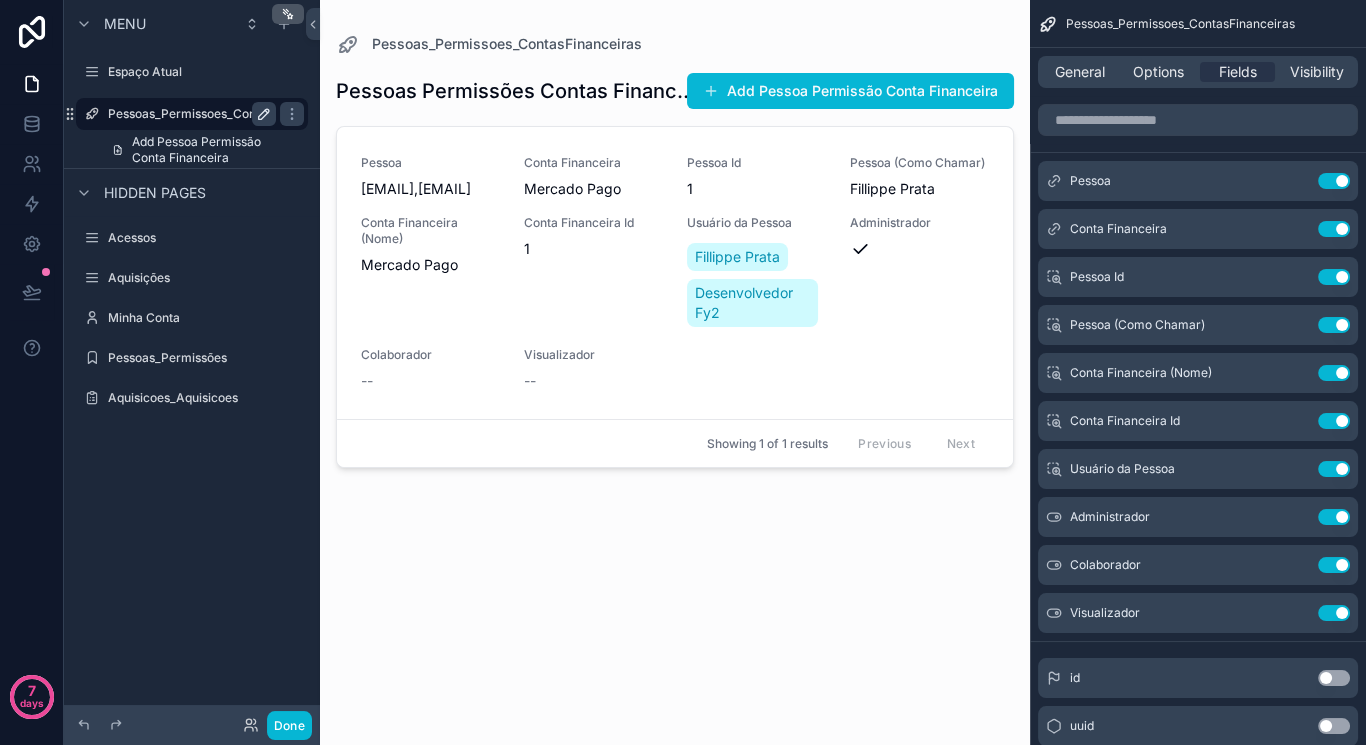 click 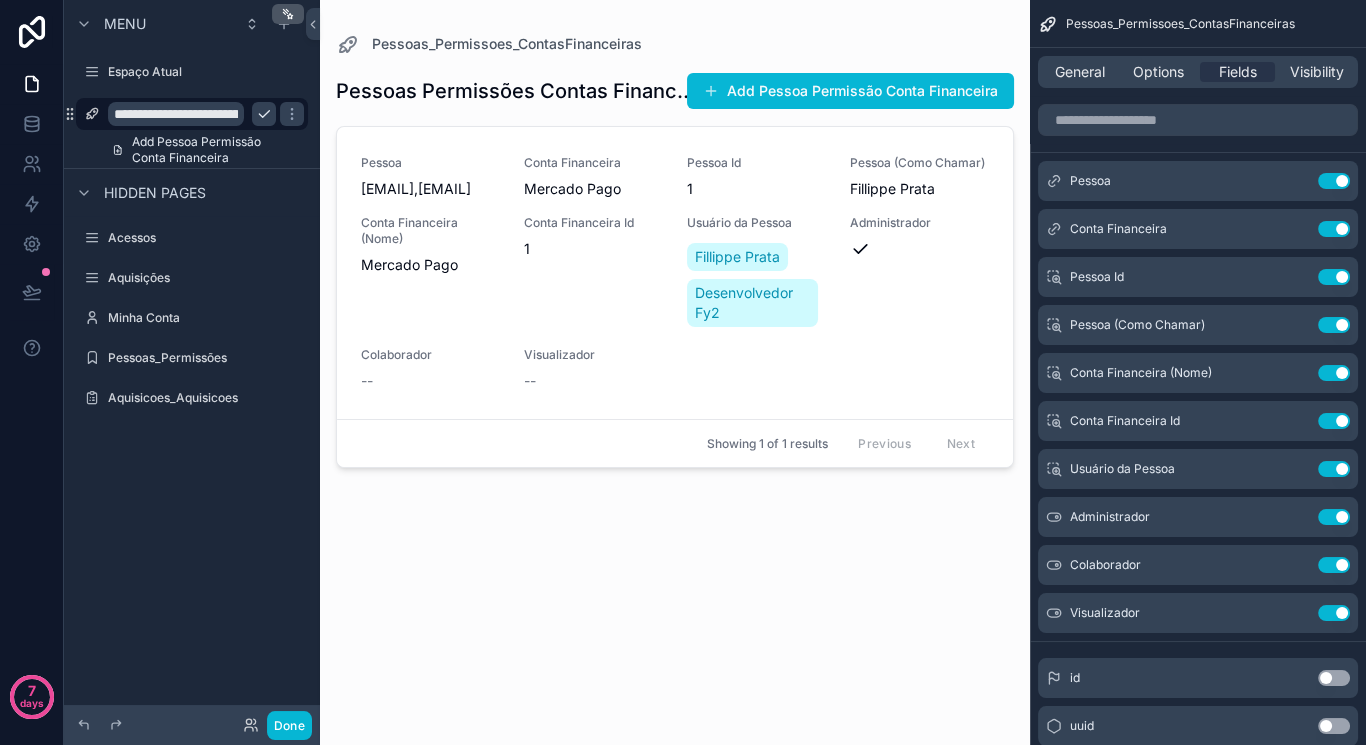 click on "**********" at bounding box center [176, 114] 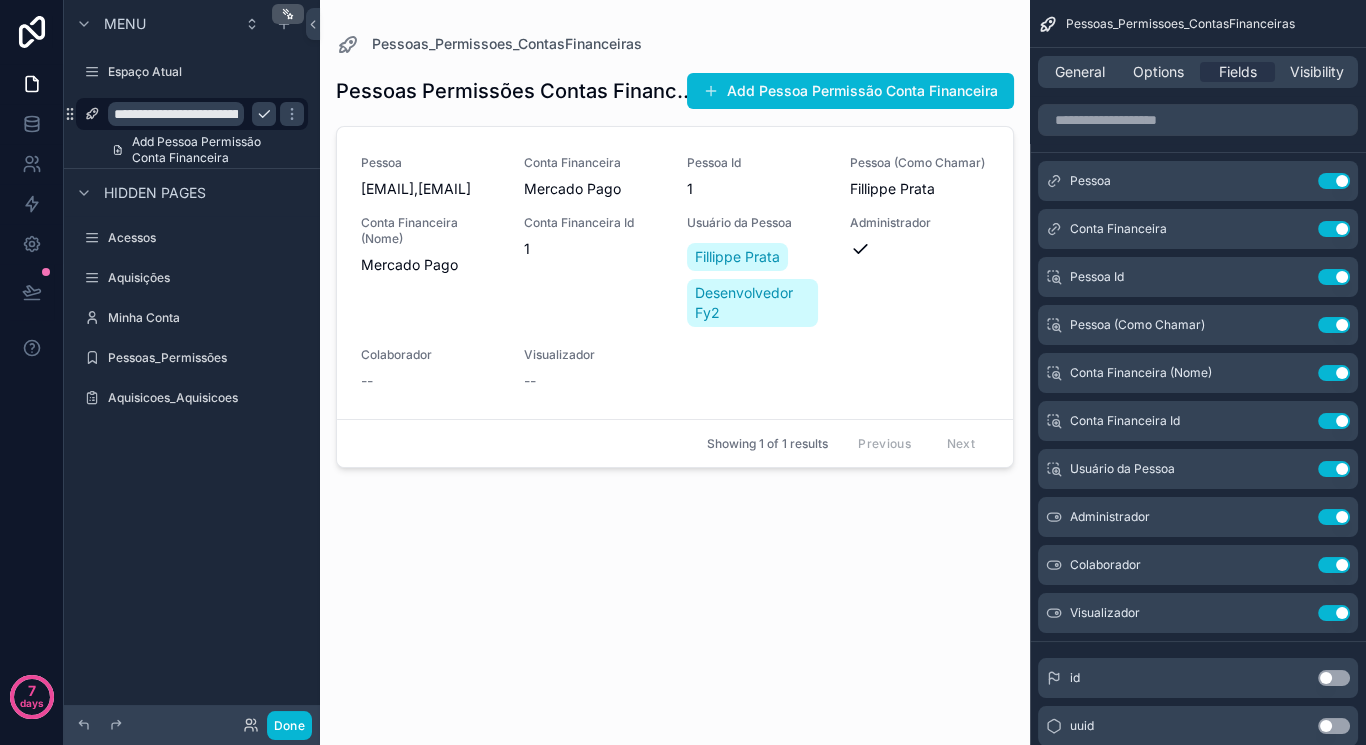 click on "**********" at bounding box center (176, 114) 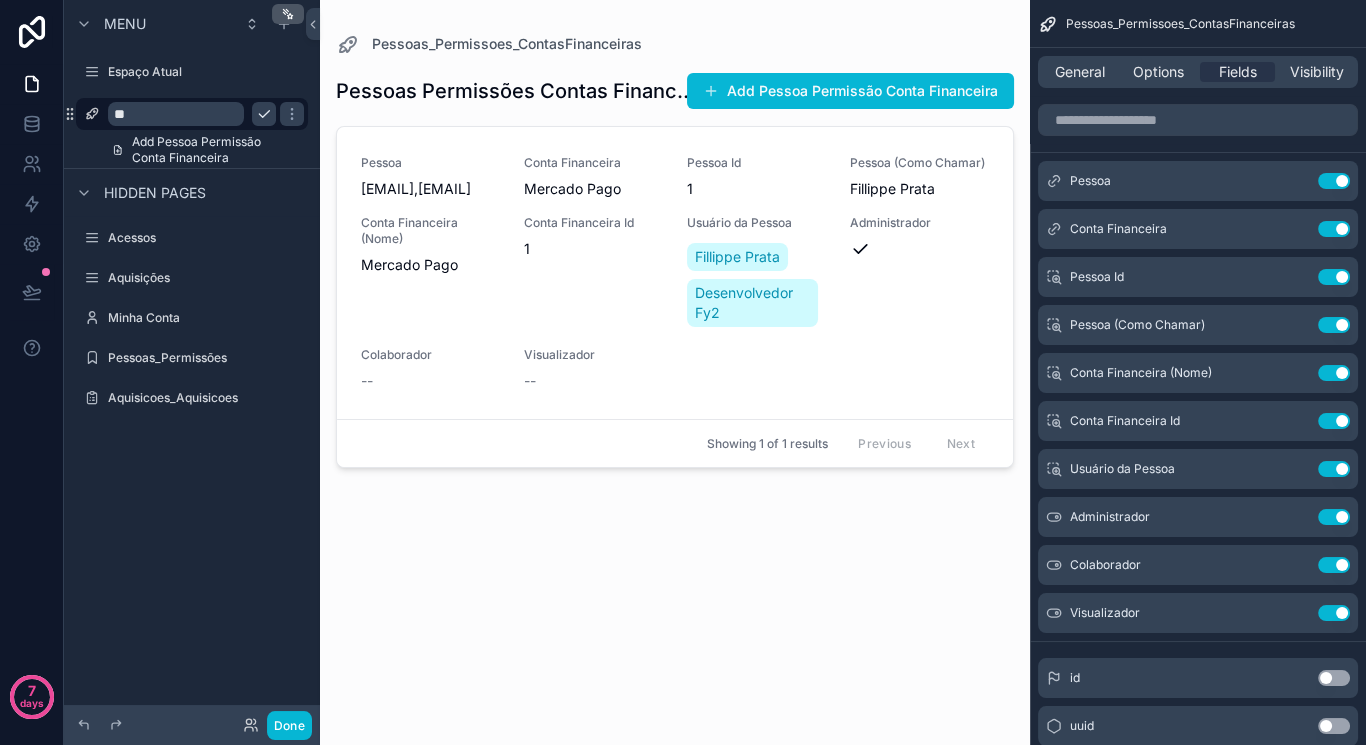 type on "*" 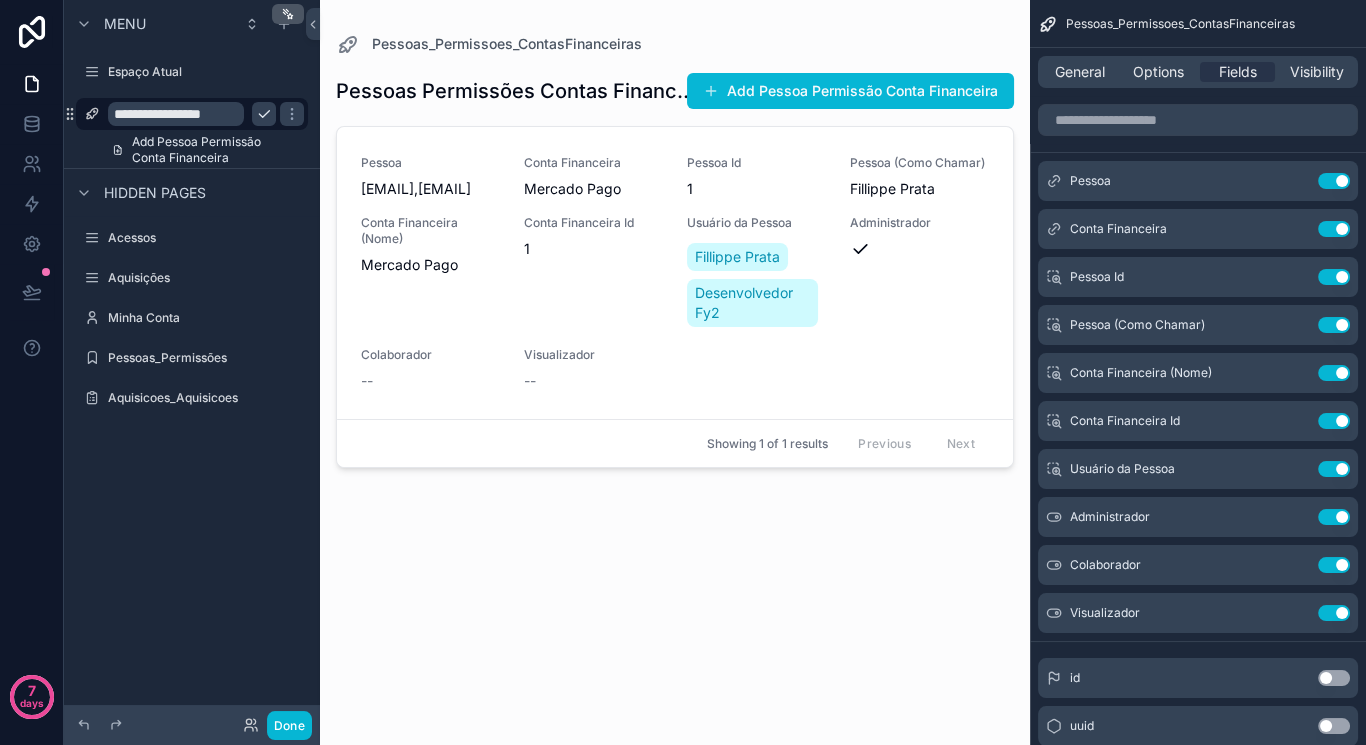type on "**********" 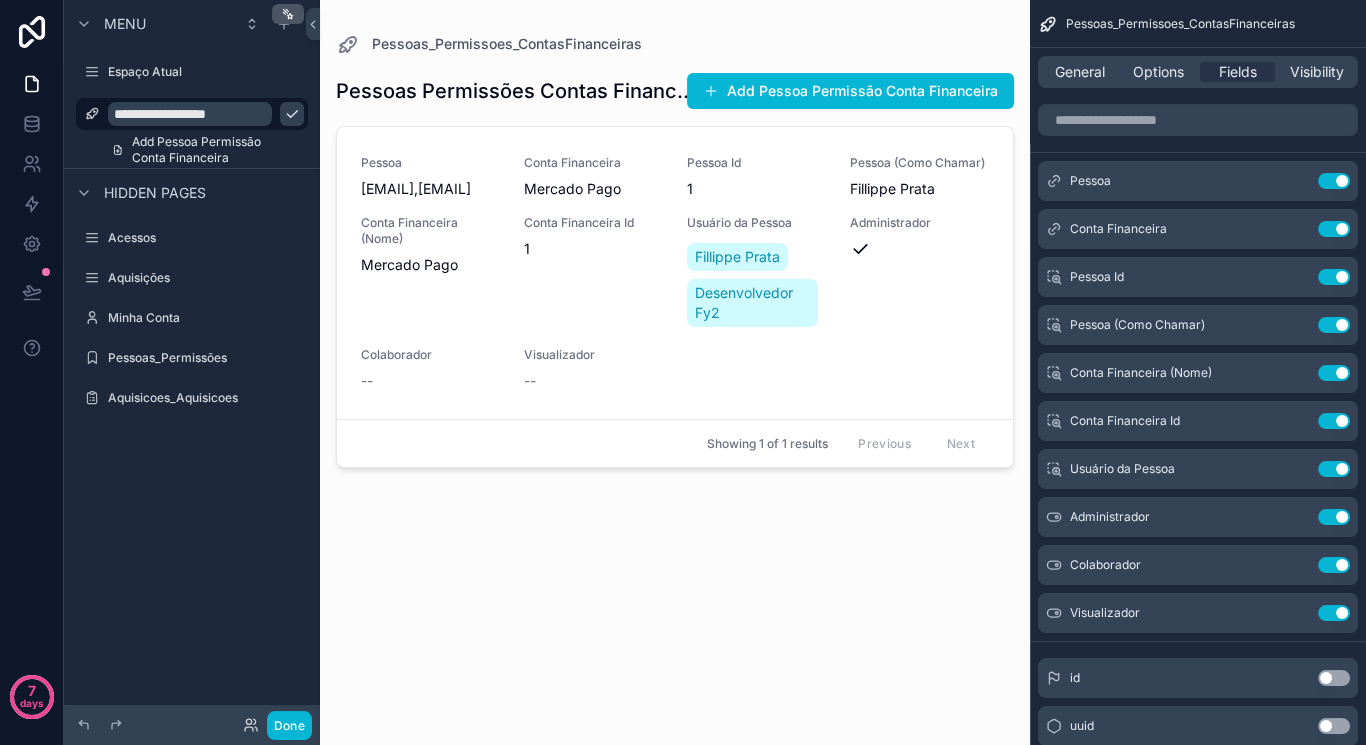 click 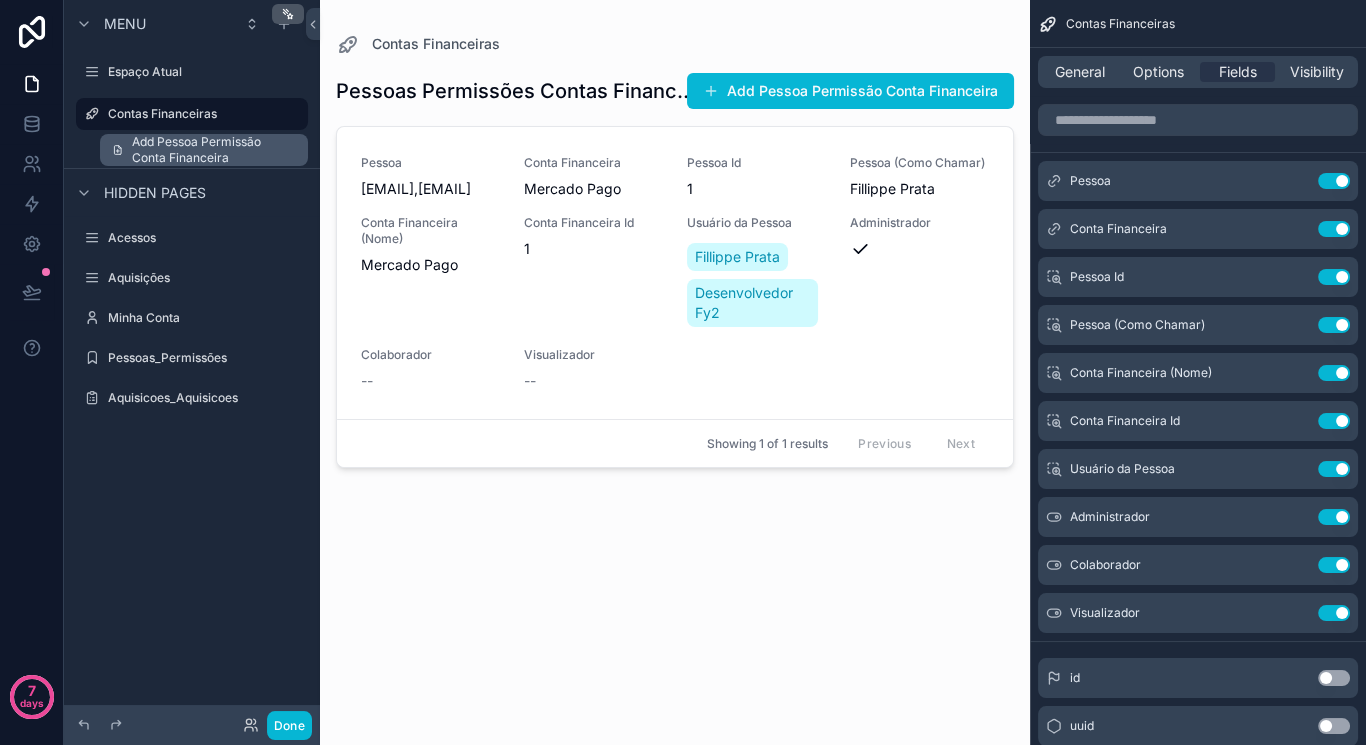 click on "Add Pessoa Permissão Conta Financeira" at bounding box center (214, 150) 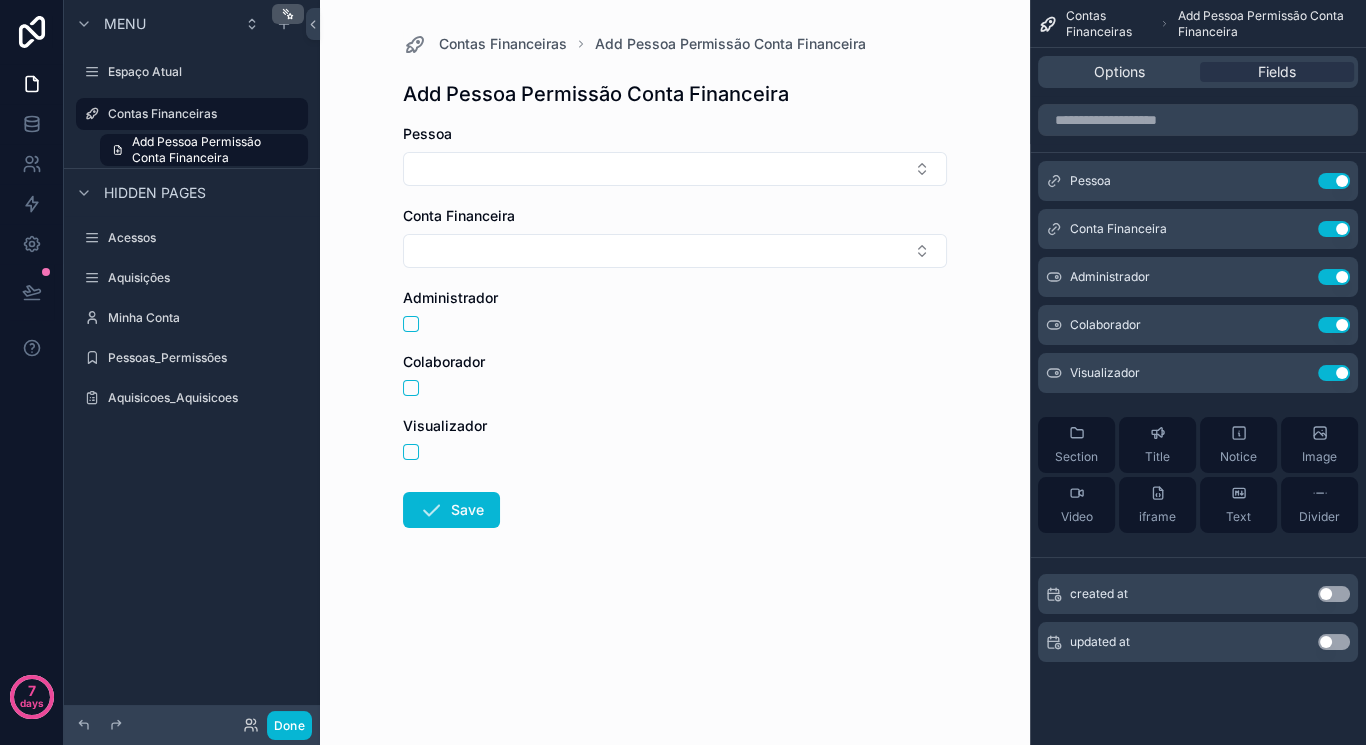 click on "Options Fields" at bounding box center (1198, 72) 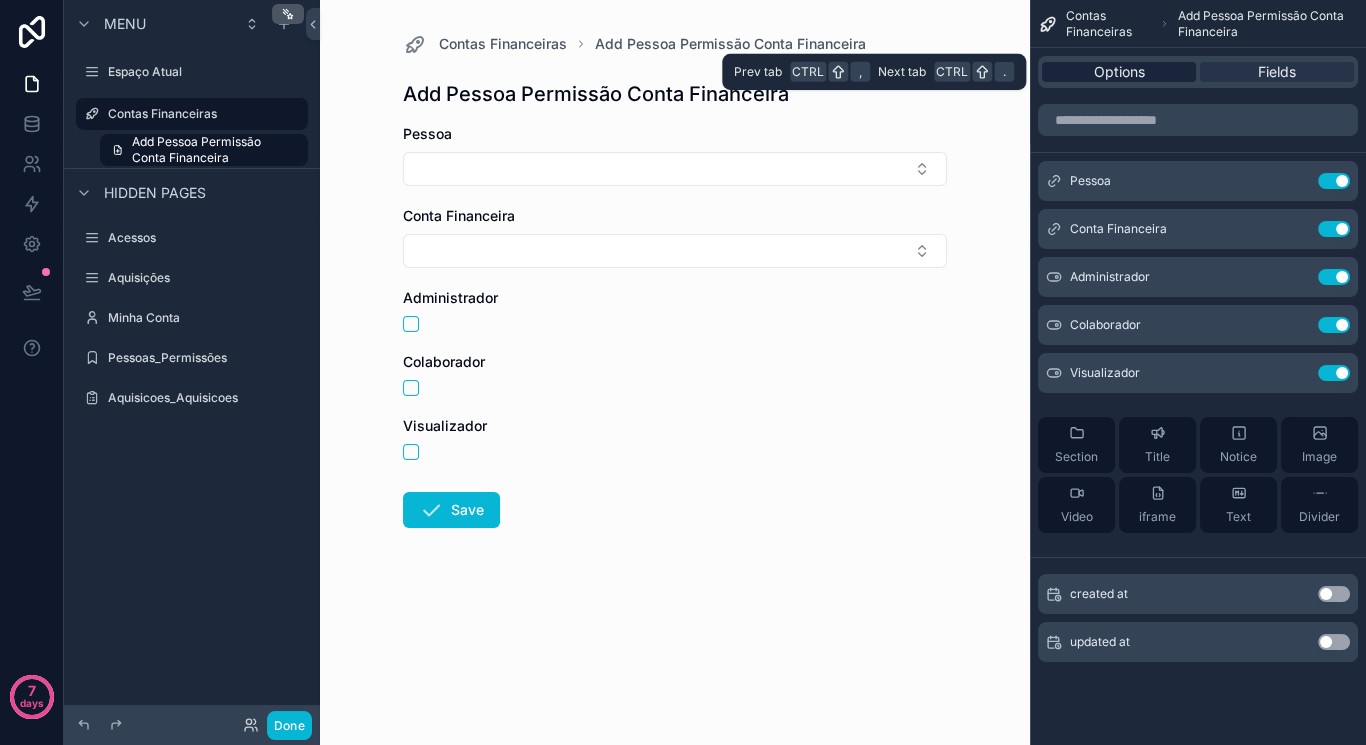 click on "Options" at bounding box center [1119, 72] 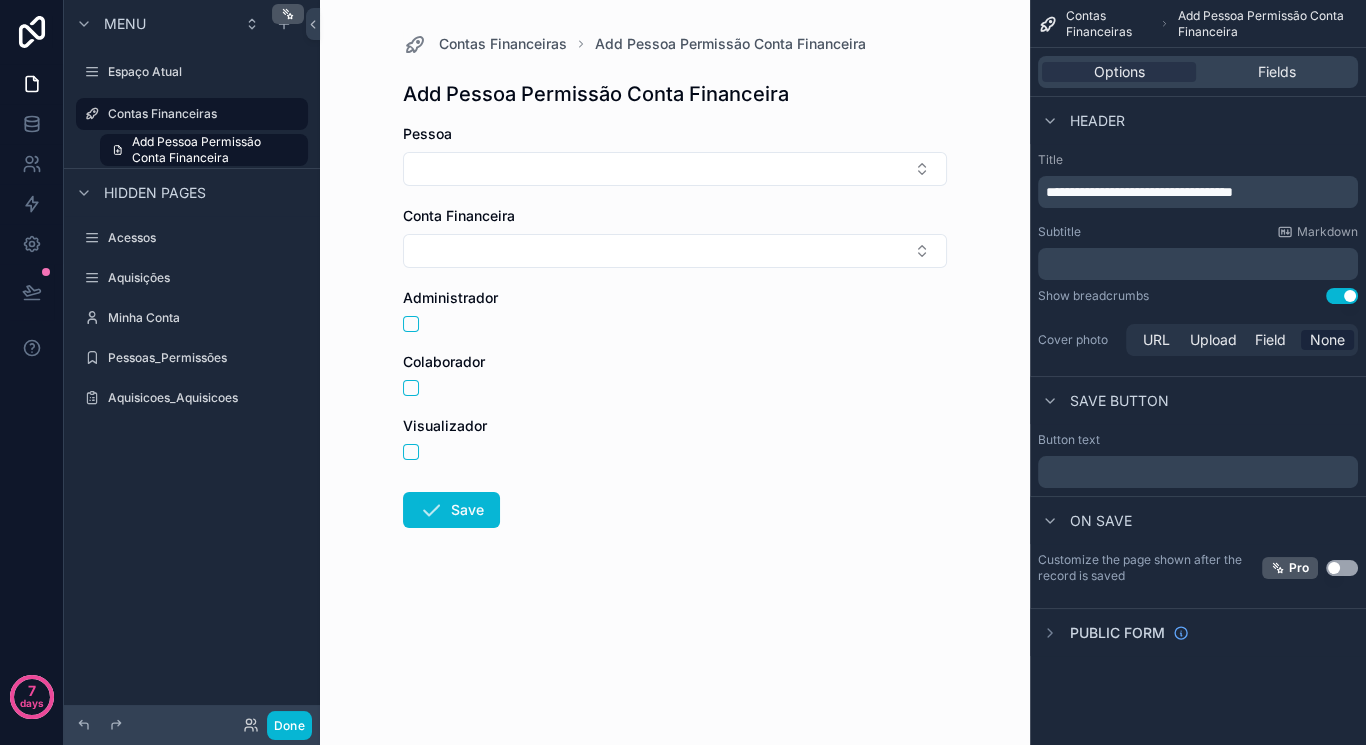 click on "**********" at bounding box center [1139, 192] 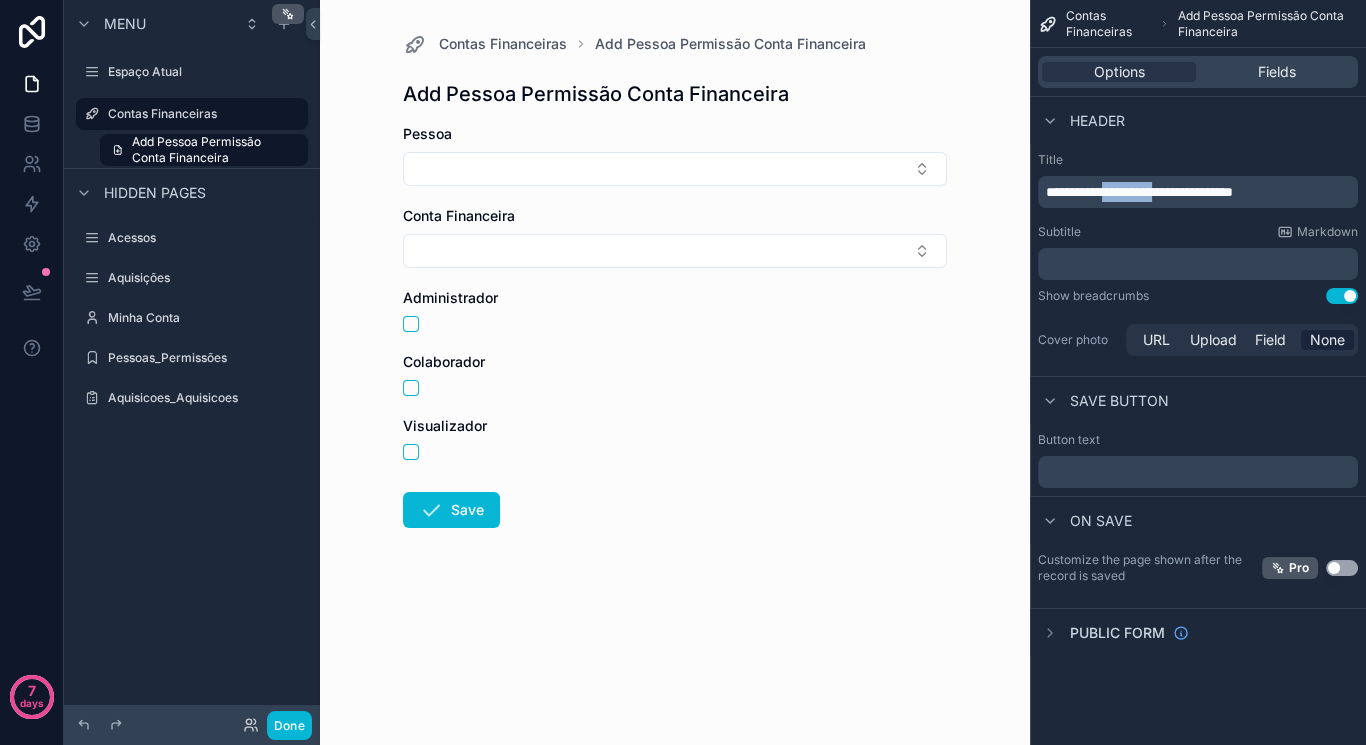 click on "**********" at bounding box center (1139, 192) 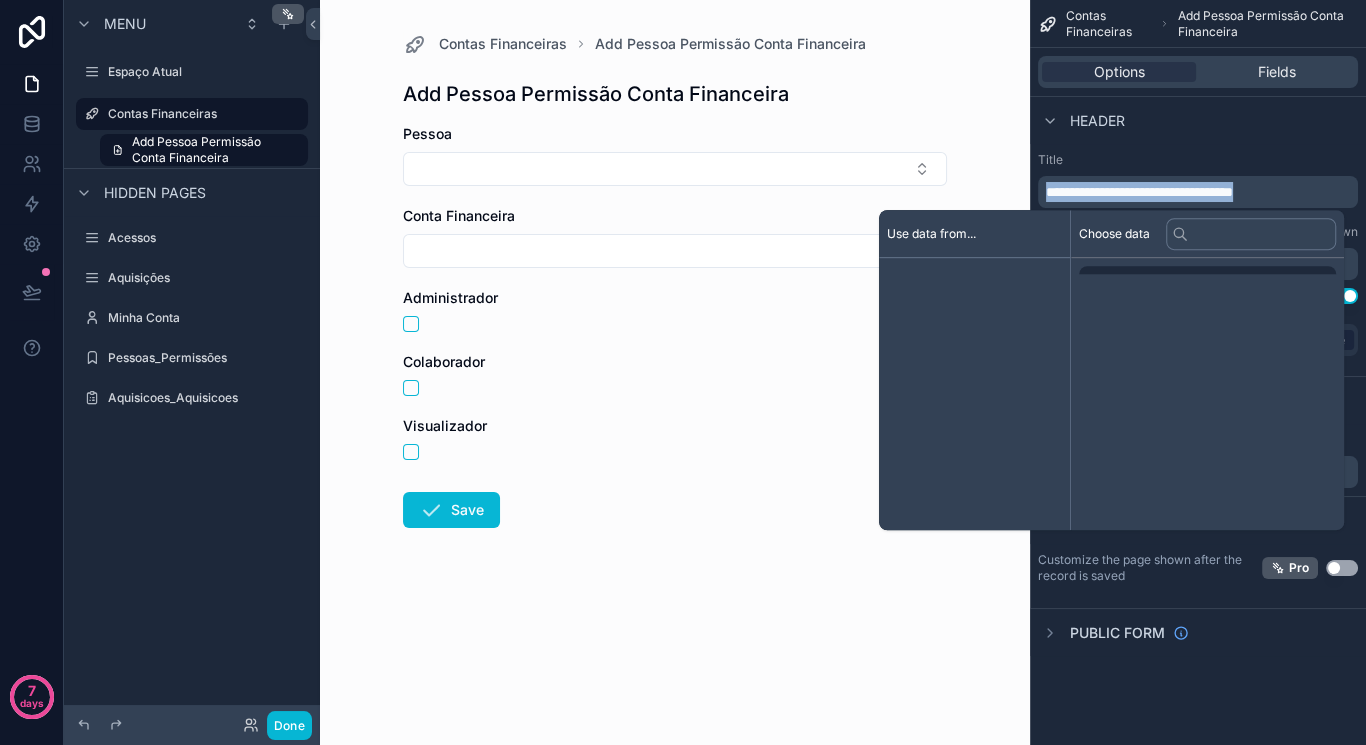 click on "**********" at bounding box center (1139, 192) 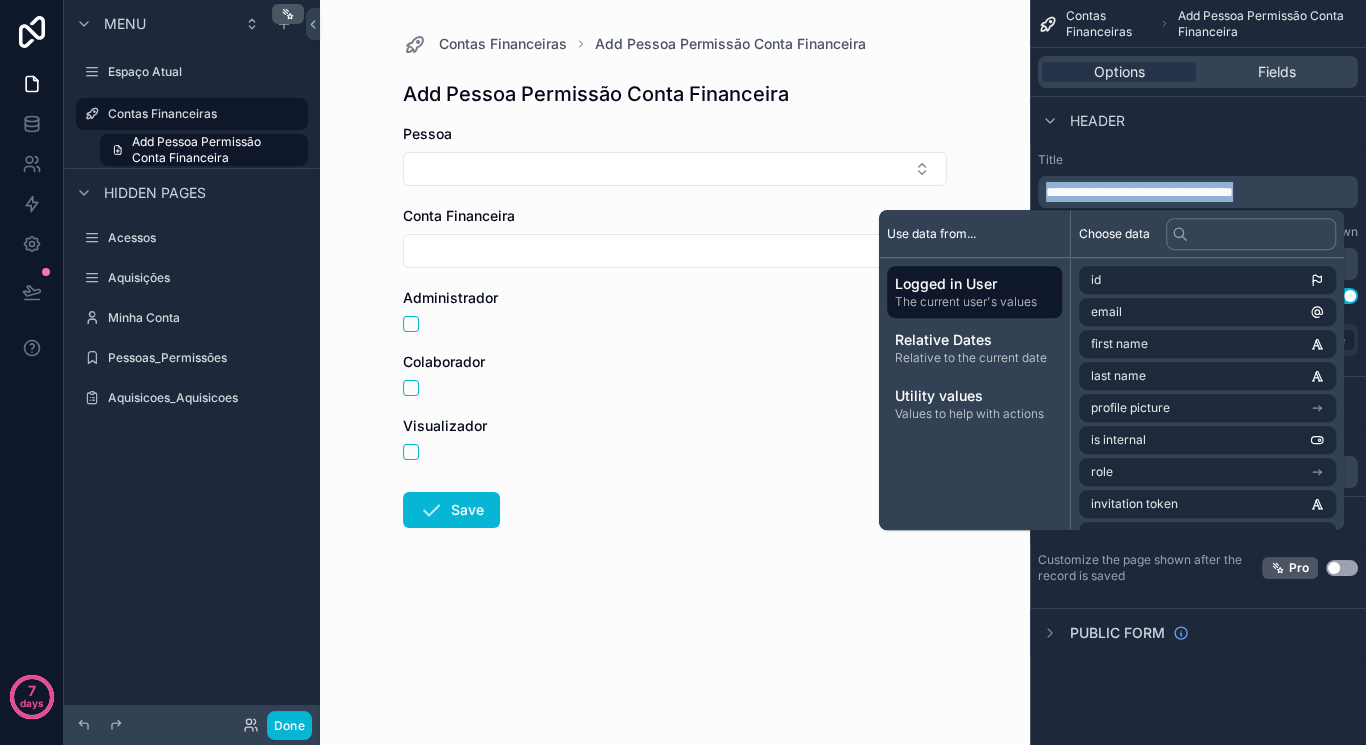 click on "**********" at bounding box center (1139, 192) 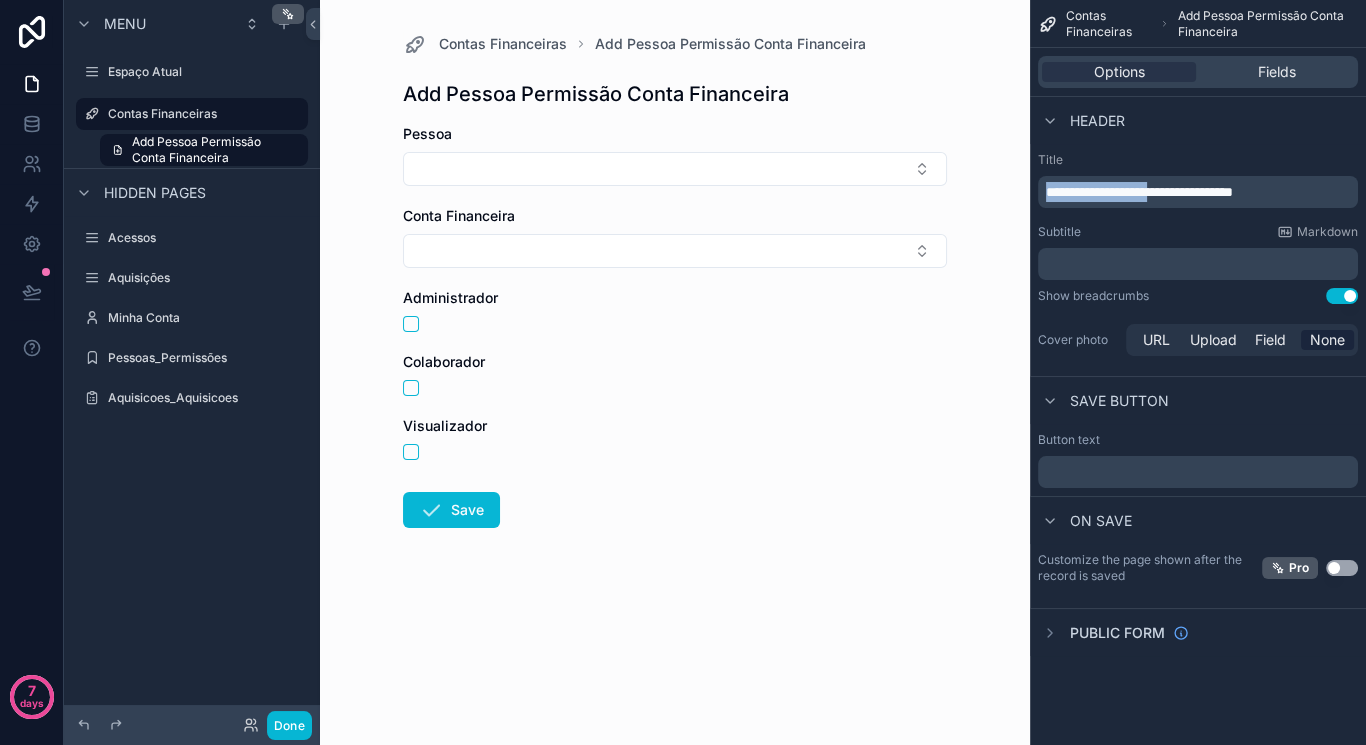 drag, startPoint x: 1196, startPoint y: 185, endPoint x: 1003, endPoint y: 166, distance: 193.93298 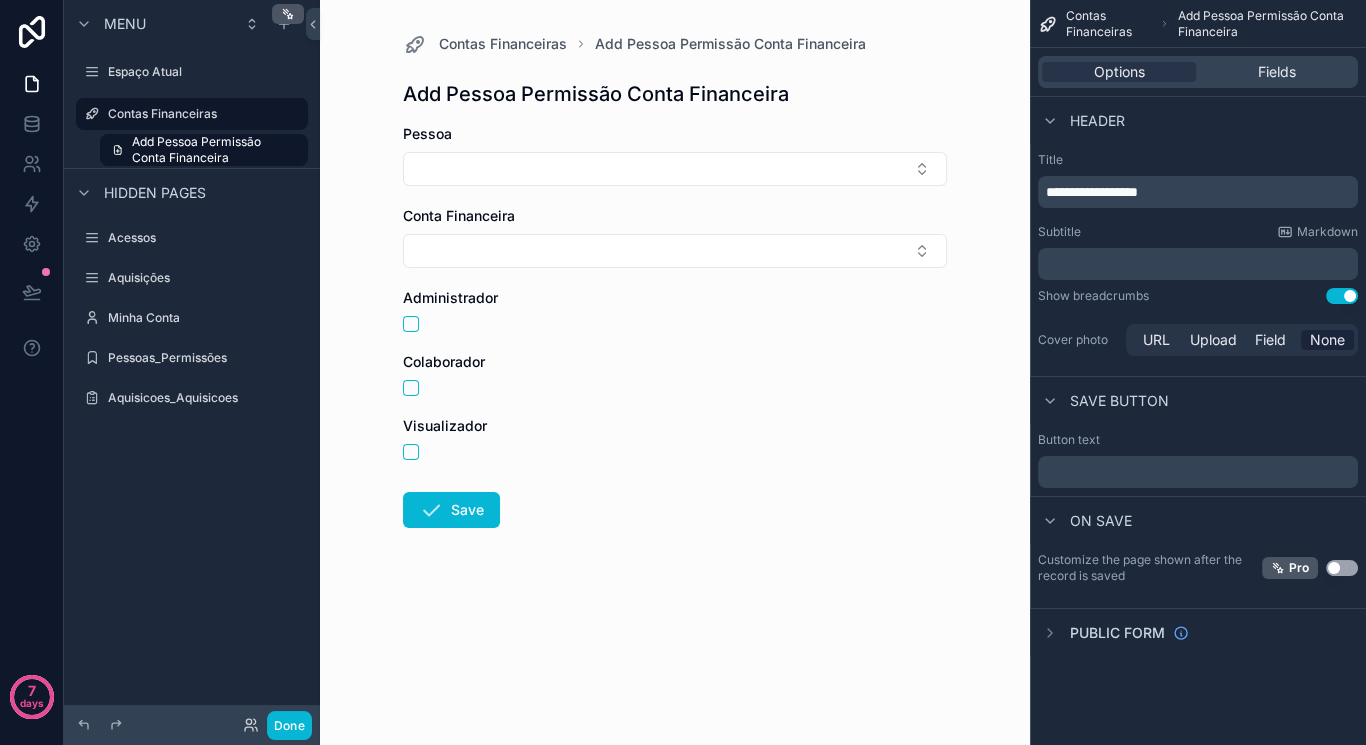 type 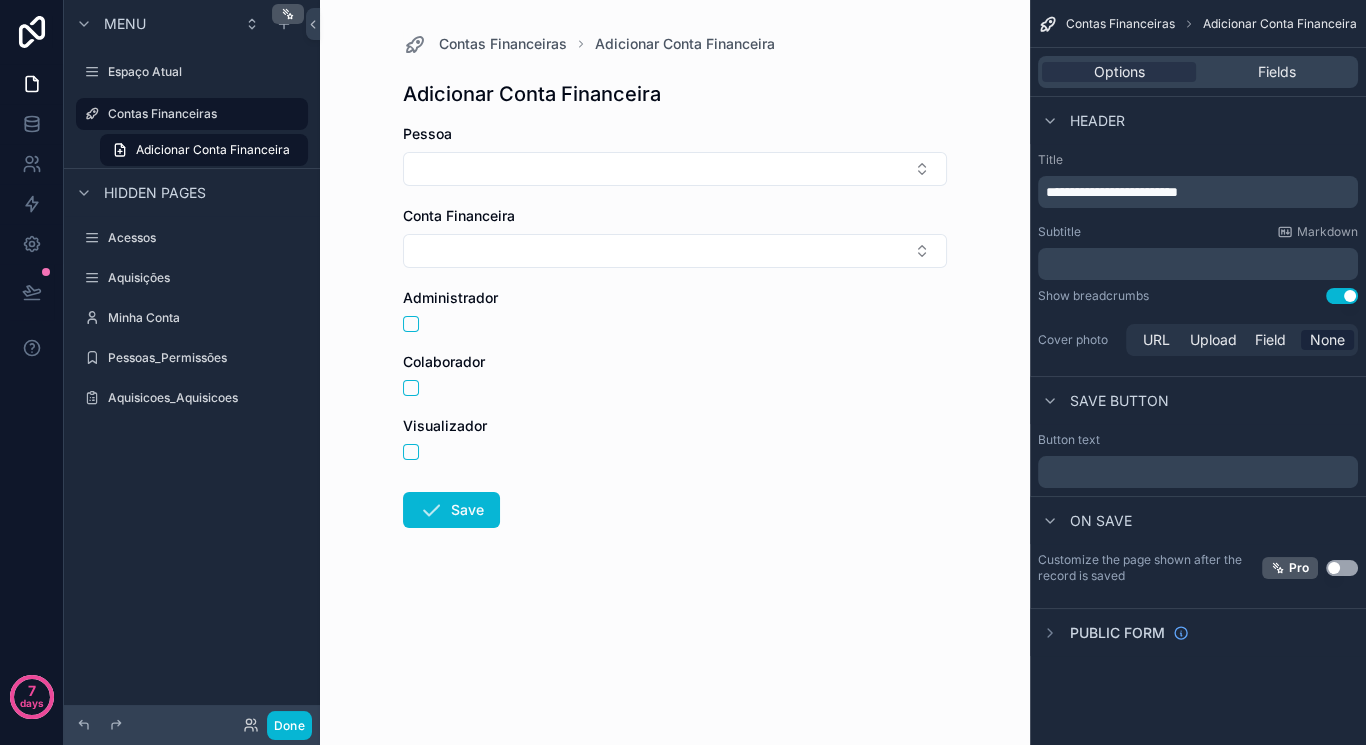 click at bounding box center (675, 388) 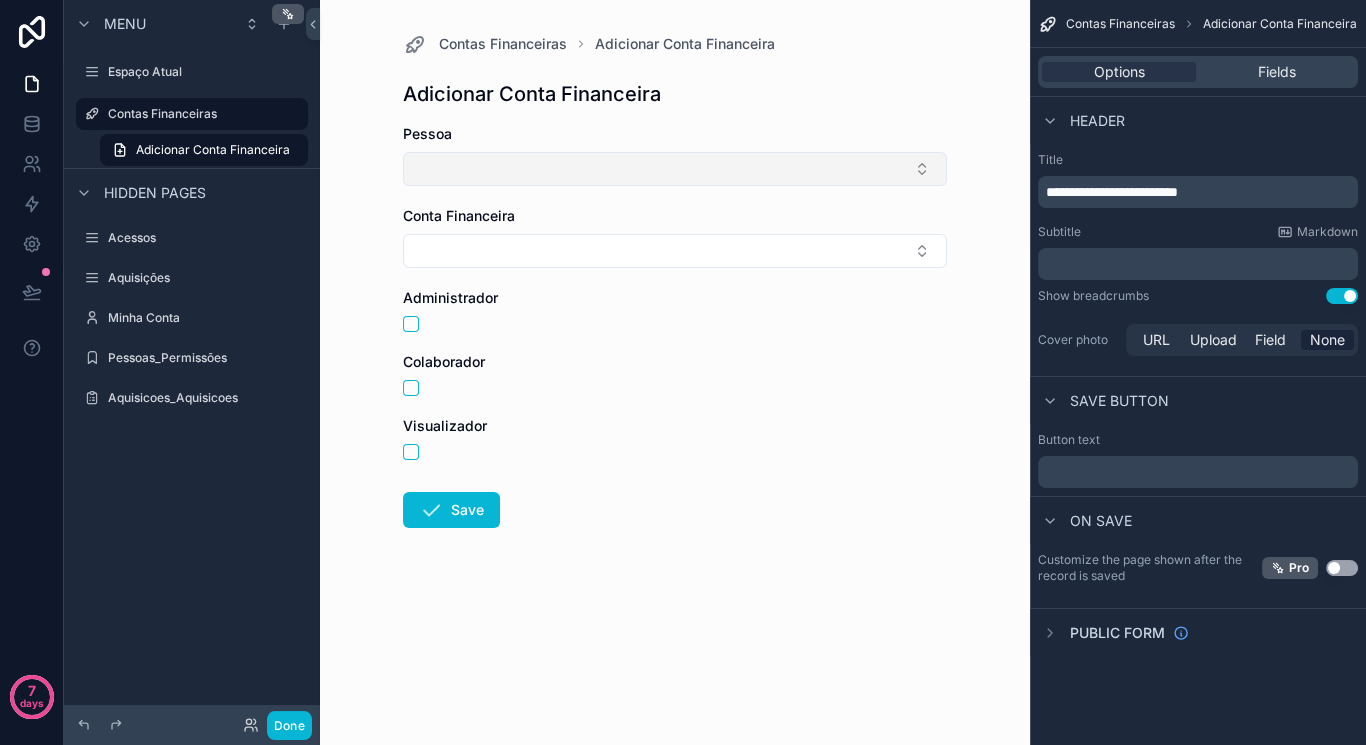 click at bounding box center [675, 169] 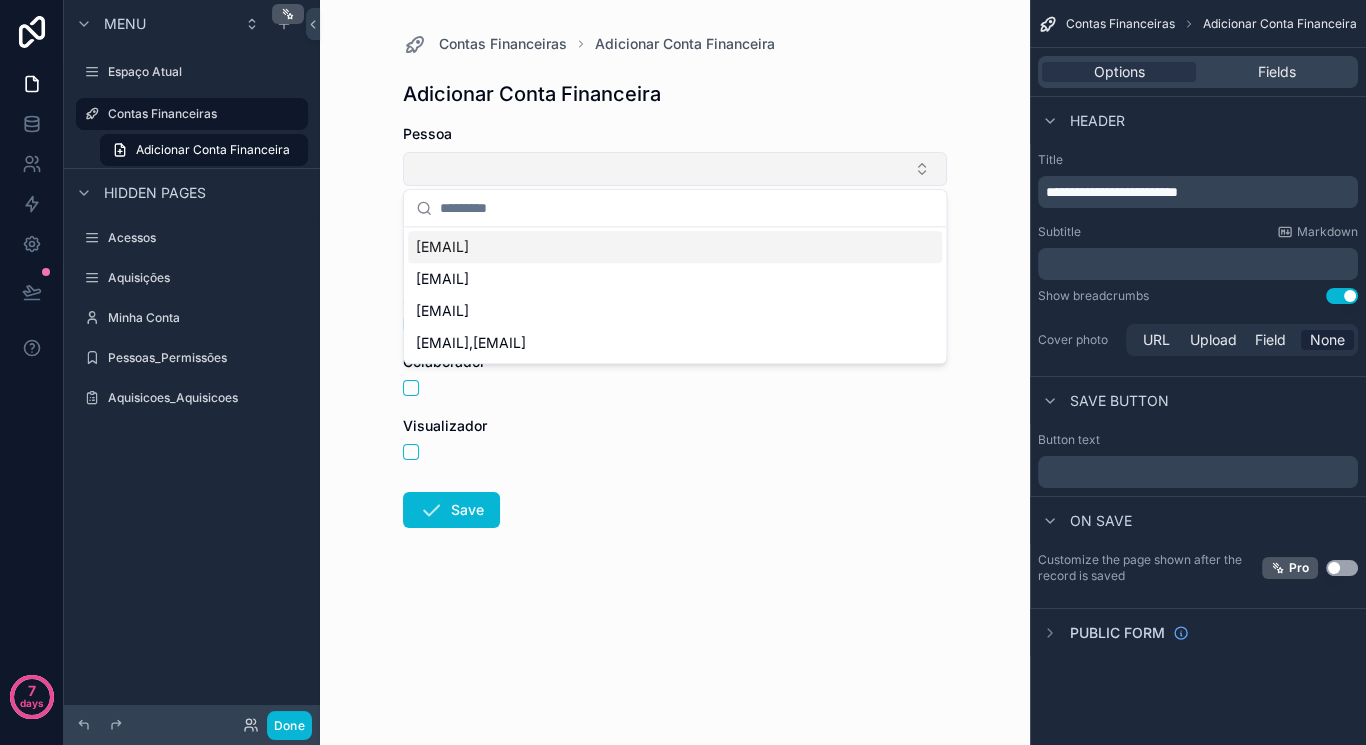 click at bounding box center [675, 169] 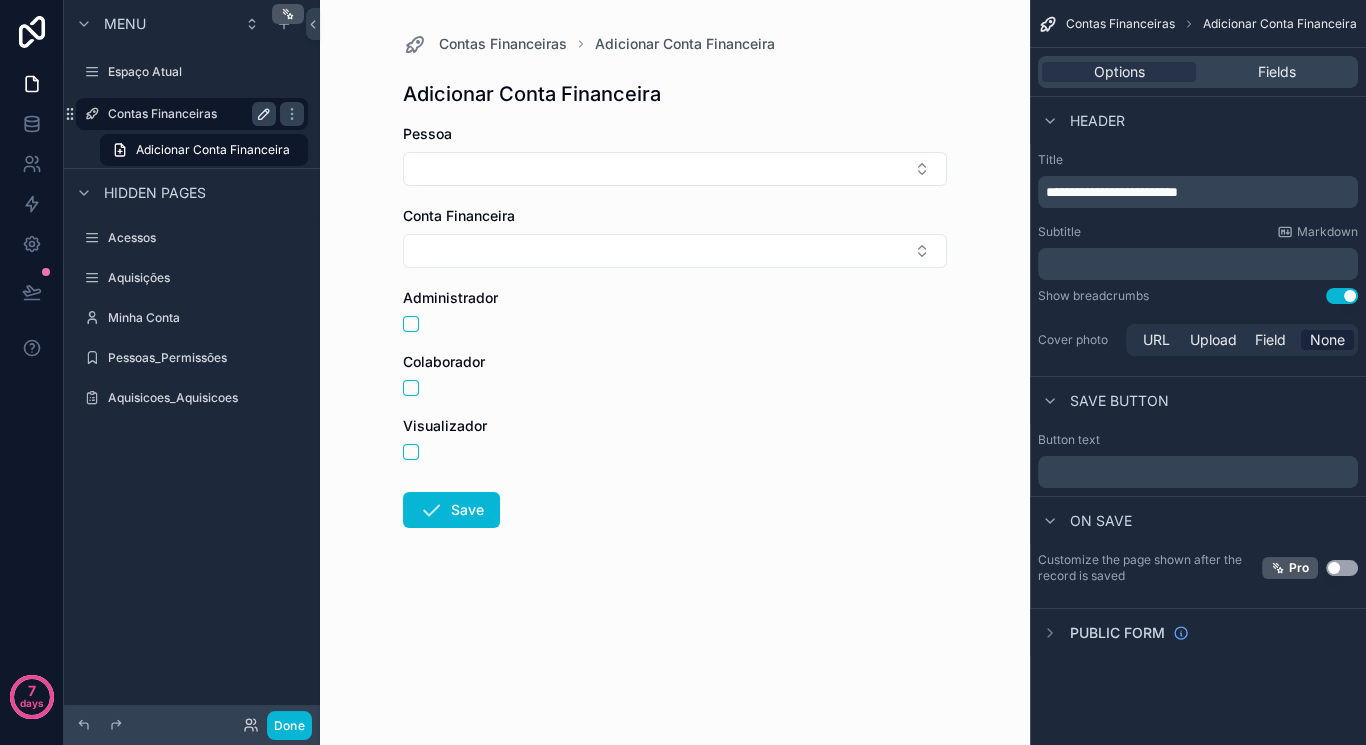 click on "Contas Financeiras" at bounding box center [192, 114] 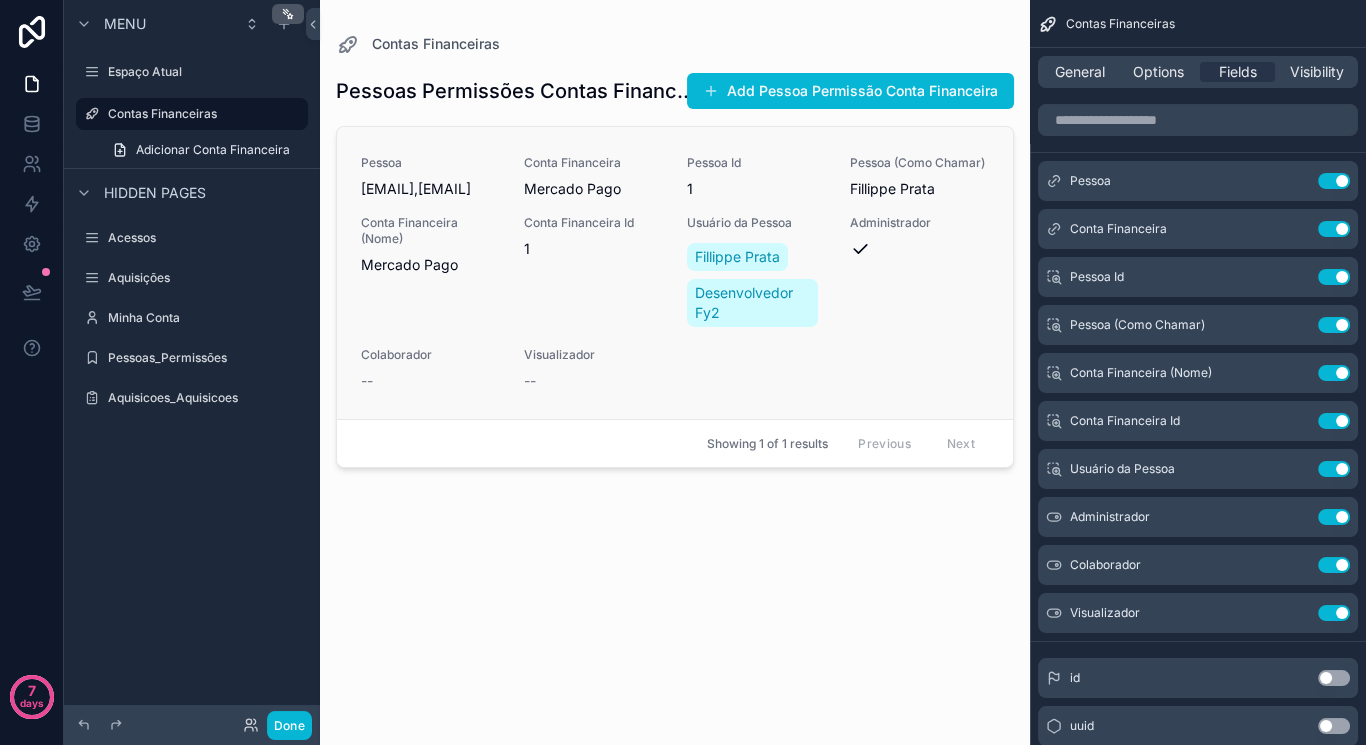 click on "Pessoa [EMAIL], [EMAIL] Conta Financeira Mercado Pago Pessoa Id 1 Pessoa (Como Chamar) [FIRST] [LAST] Conta Financeira (Nome) Mercado Pago Conta Financeira Id 1 Usuário da Pessoa [FIRST] [LAST] Desenvolvedor  Fy2 Administrador Colaborador -- Visualizador --" at bounding box center (675, 273) 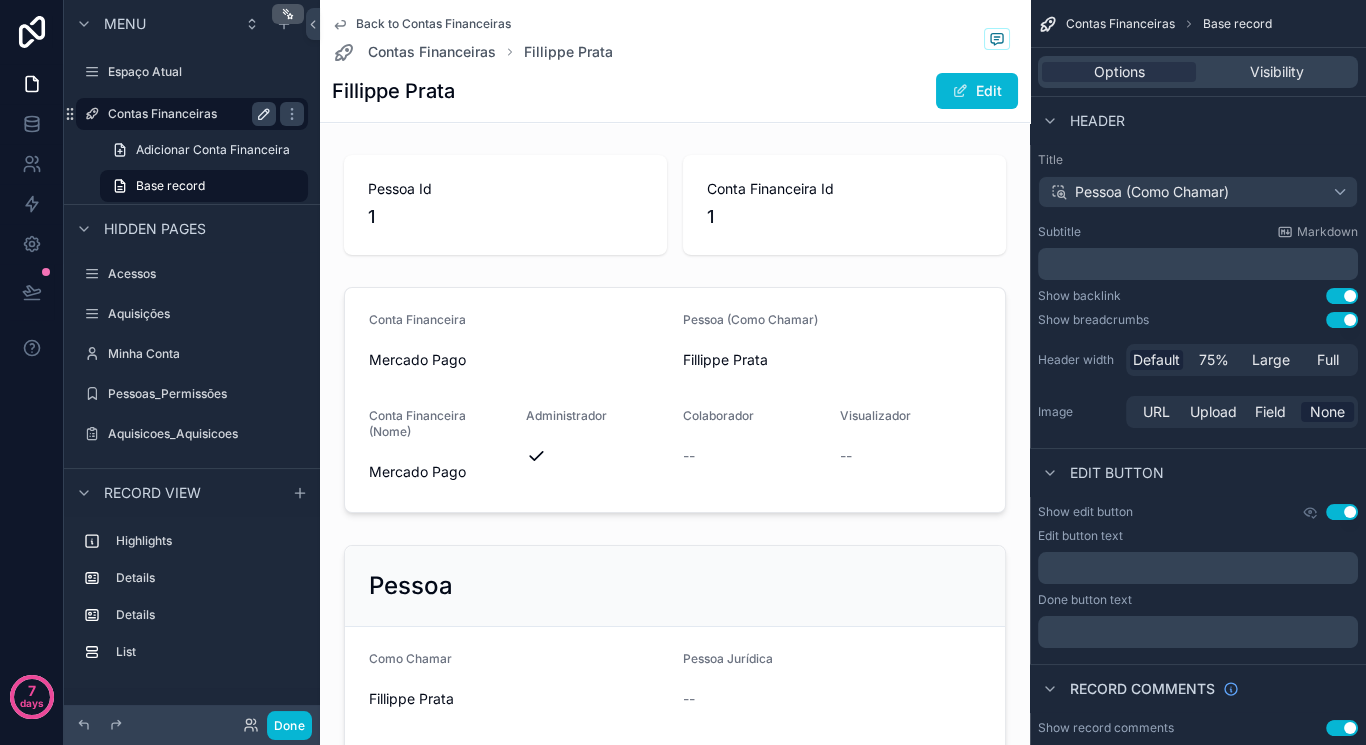 click on "Contas Financeiras" at bounding box center [192, 114] 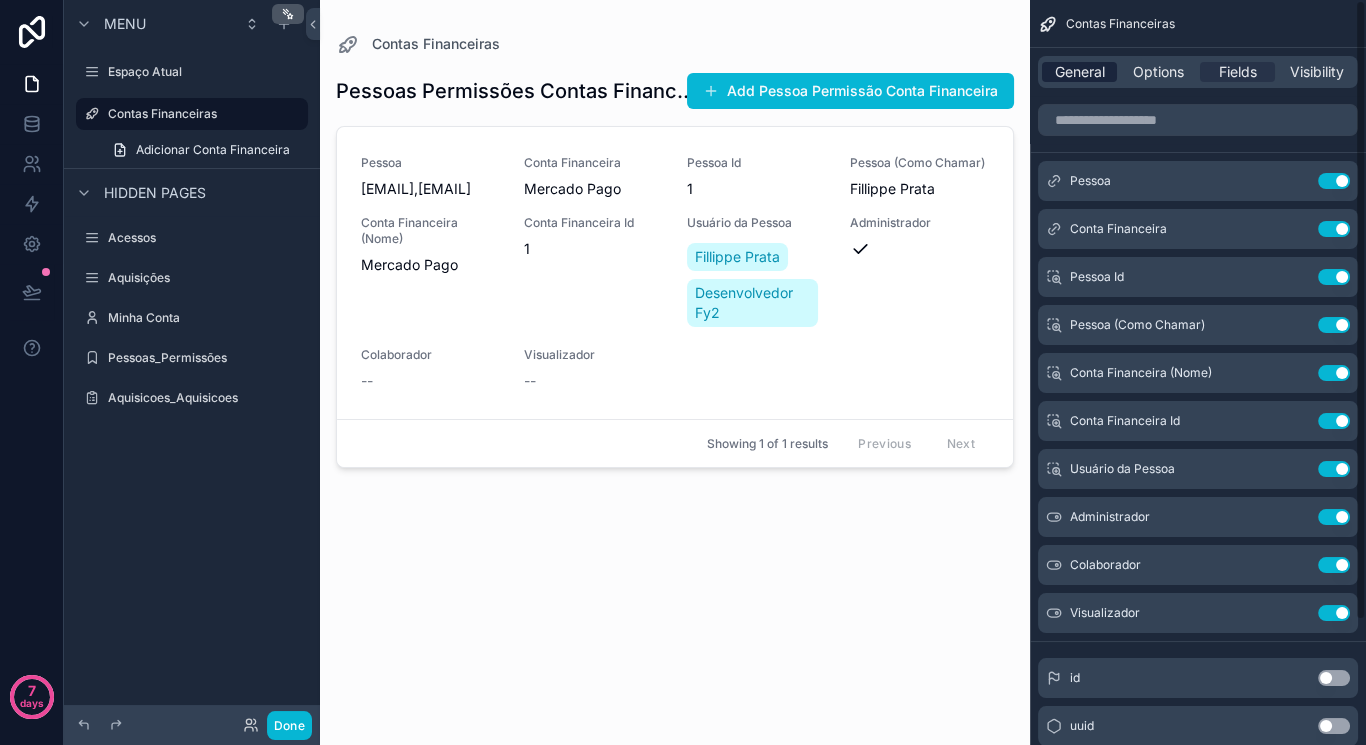 click on "General" at bounding box center (1080, 72) 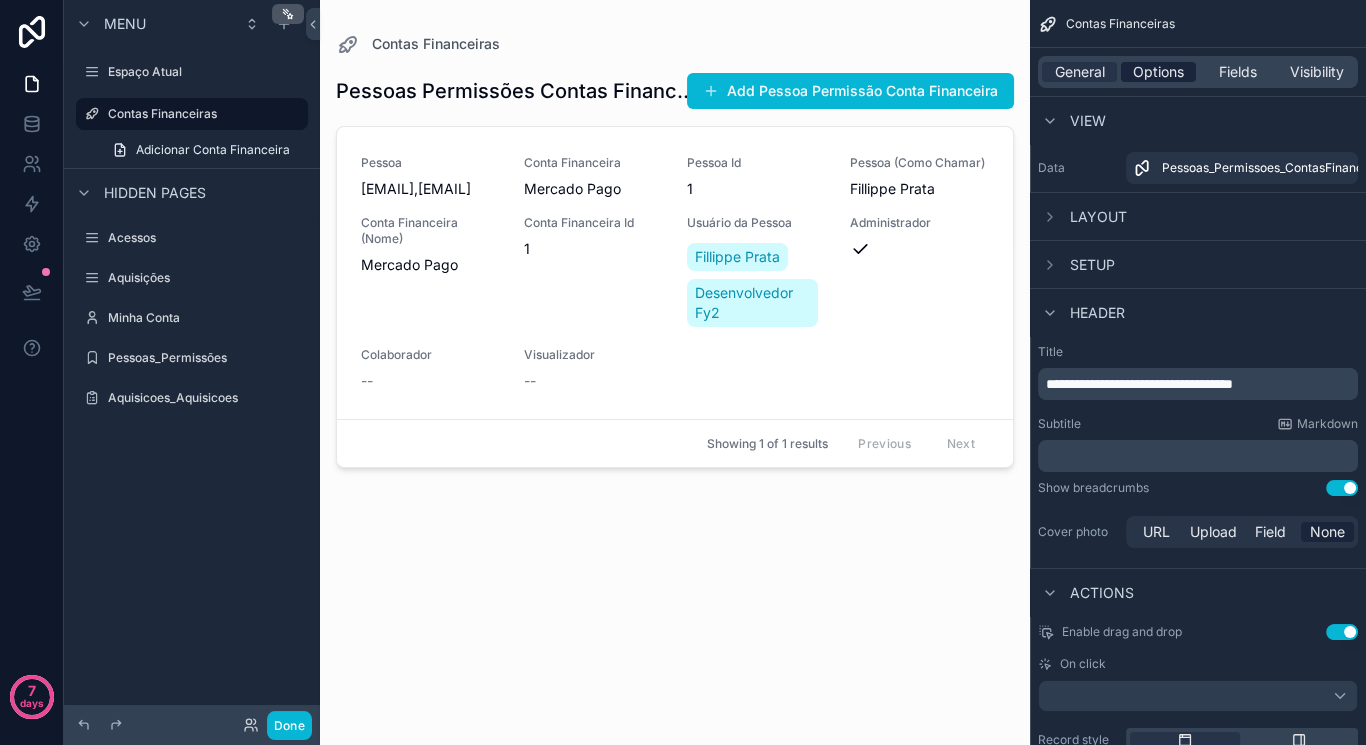 click on "Options" at bounding box center (1158, 72) 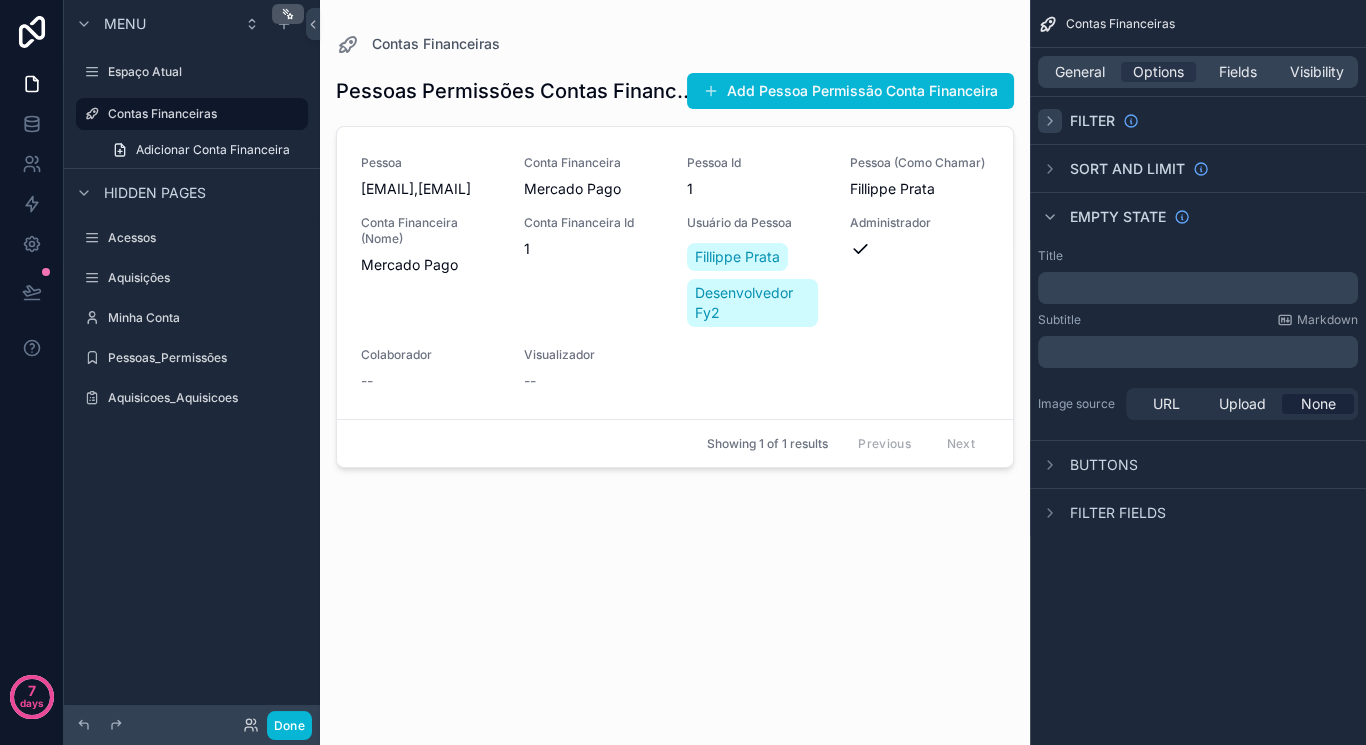 click 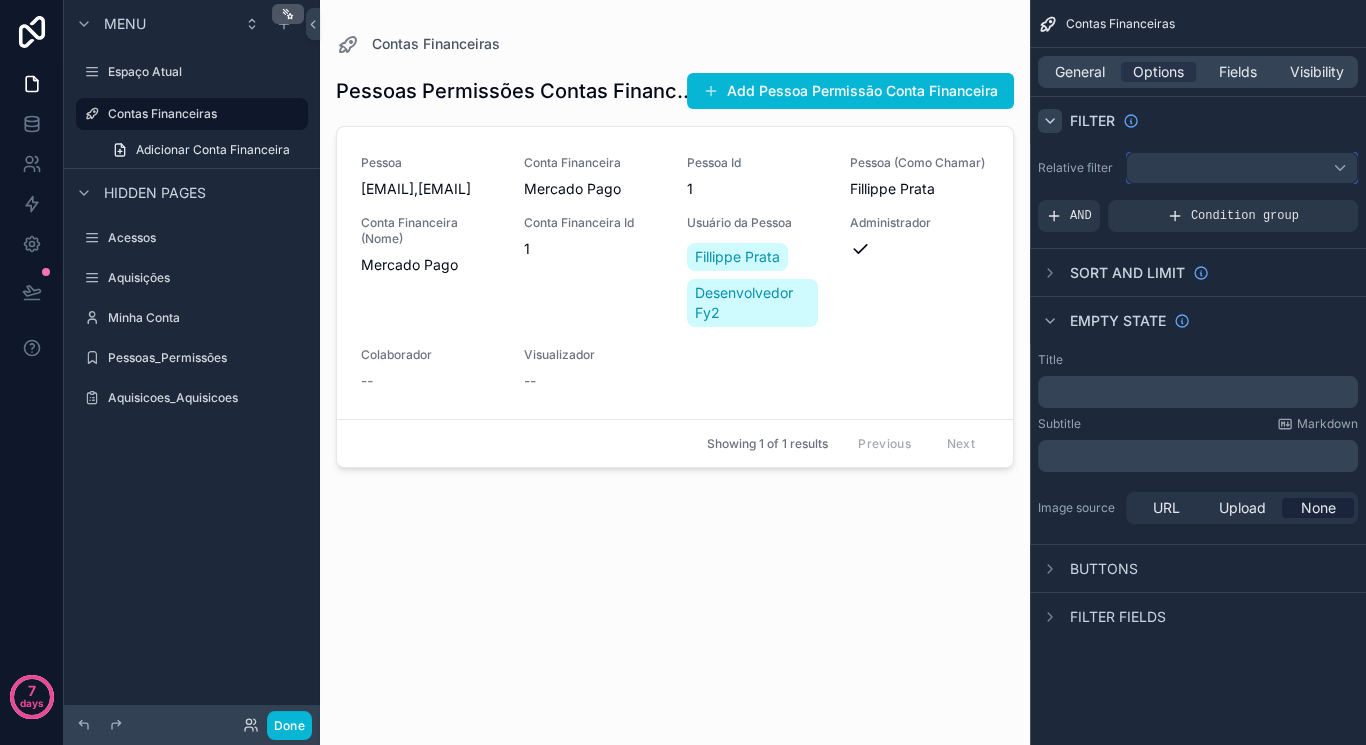 click at bounding box center (1242, 168) 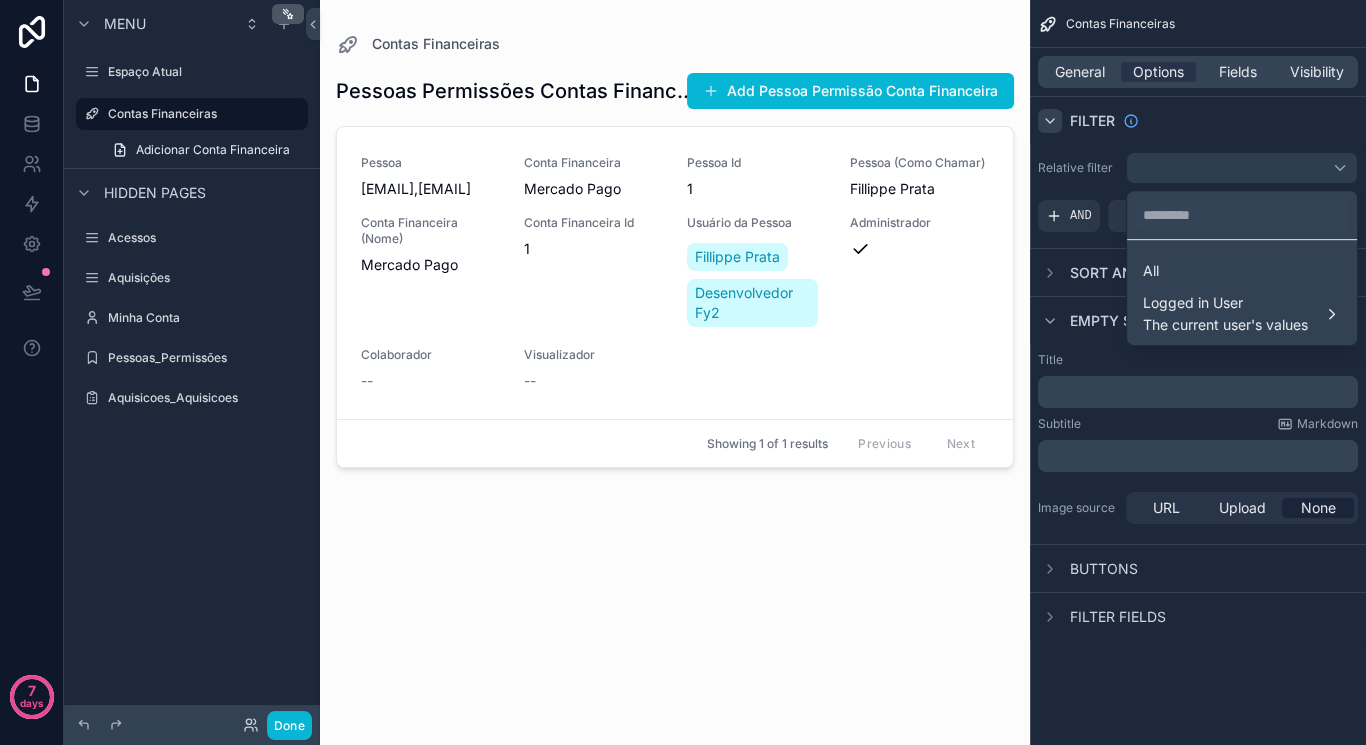 click at bounding box center [683, 372] 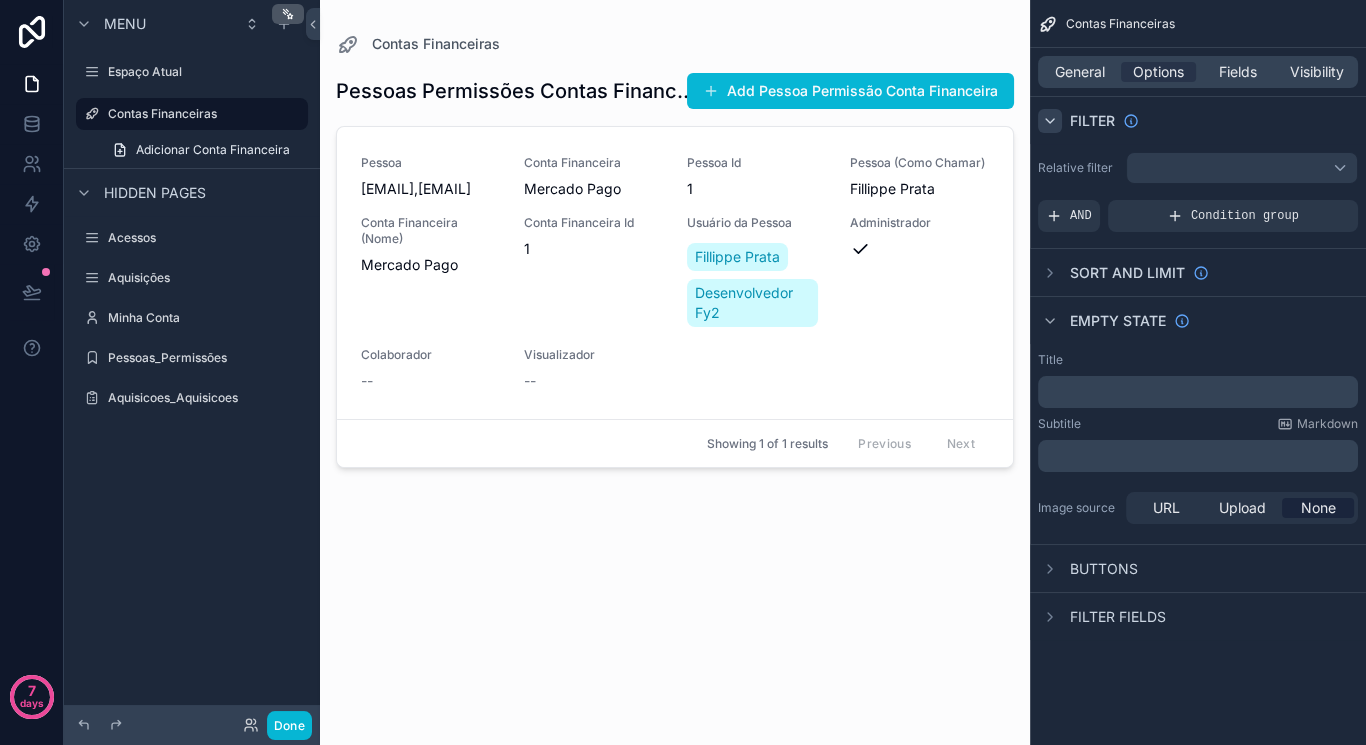 click on "AND" at bounding box center (1069, 216) 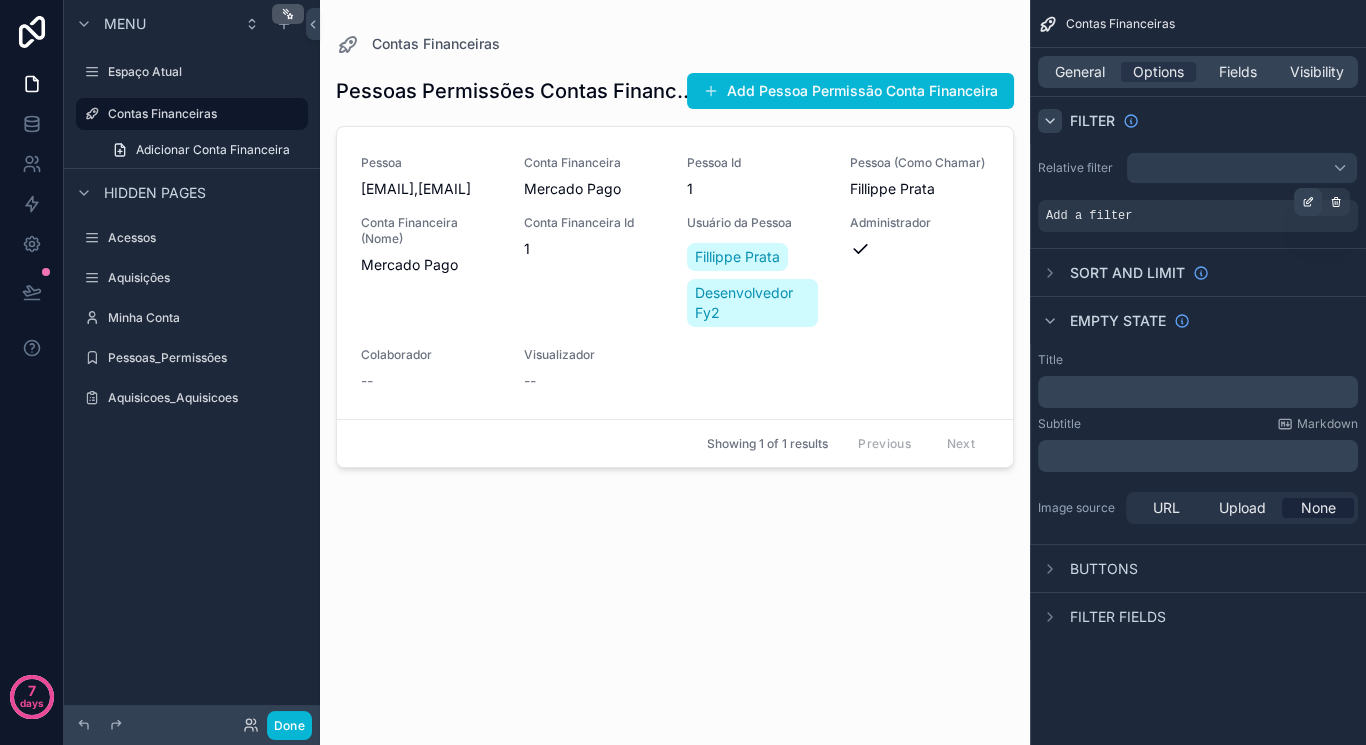 click 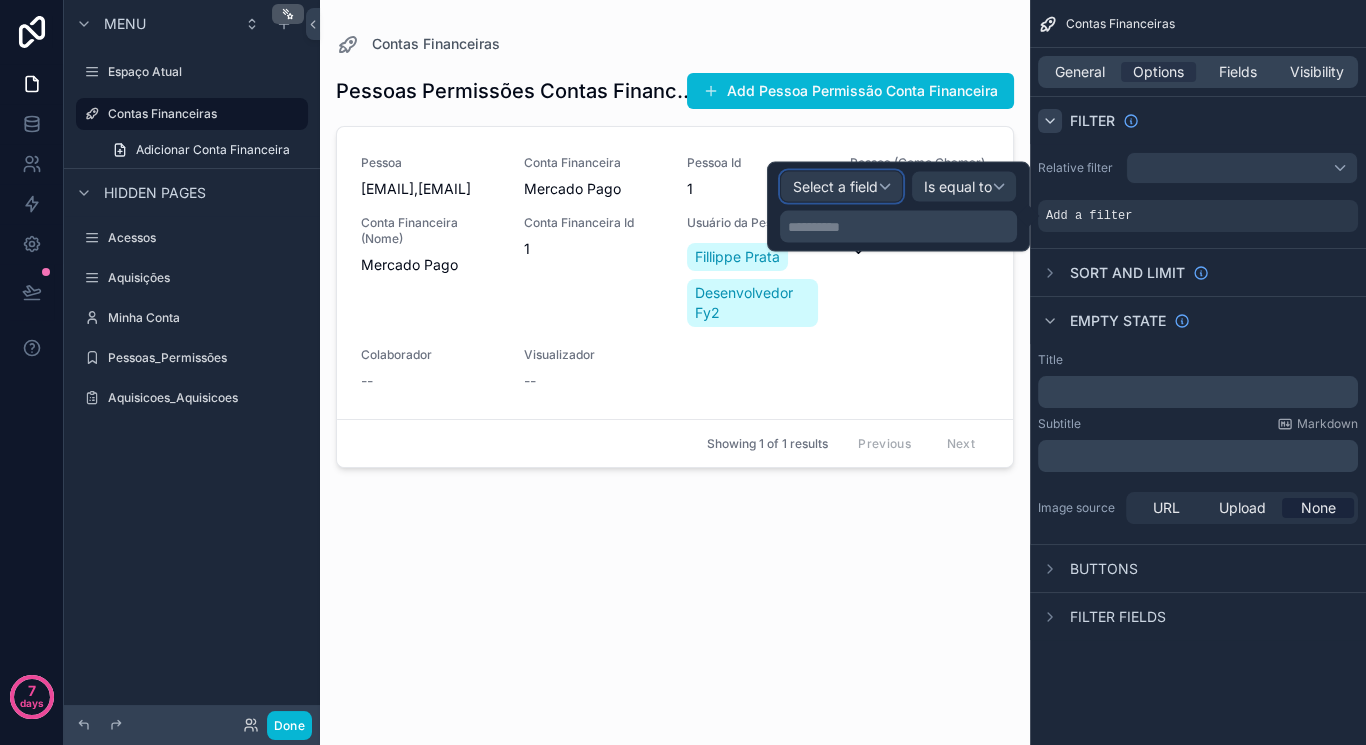 click on "Select a field" at bounding box center (835, 186) 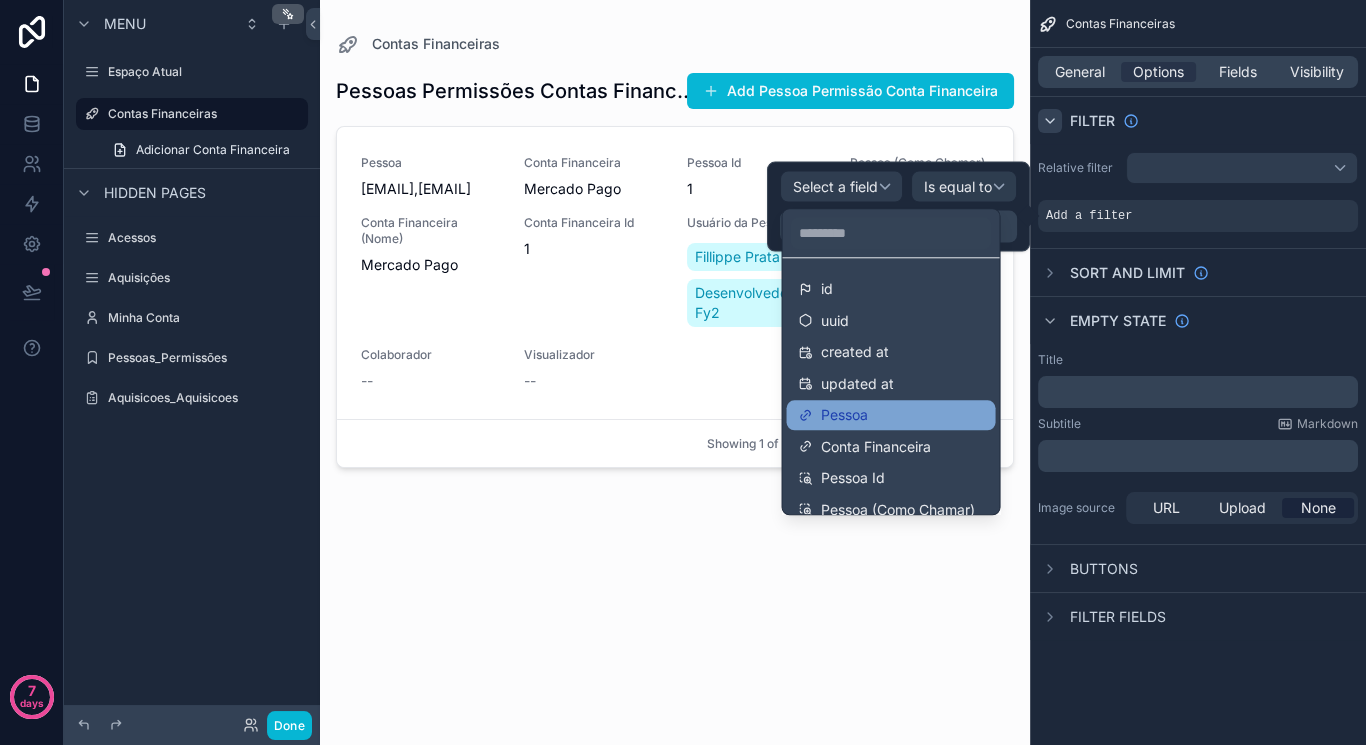 drag, startPoint x: 887, startPoint y: 397, endPoint x: 884, endPoint y: 407, distance: 10.440307 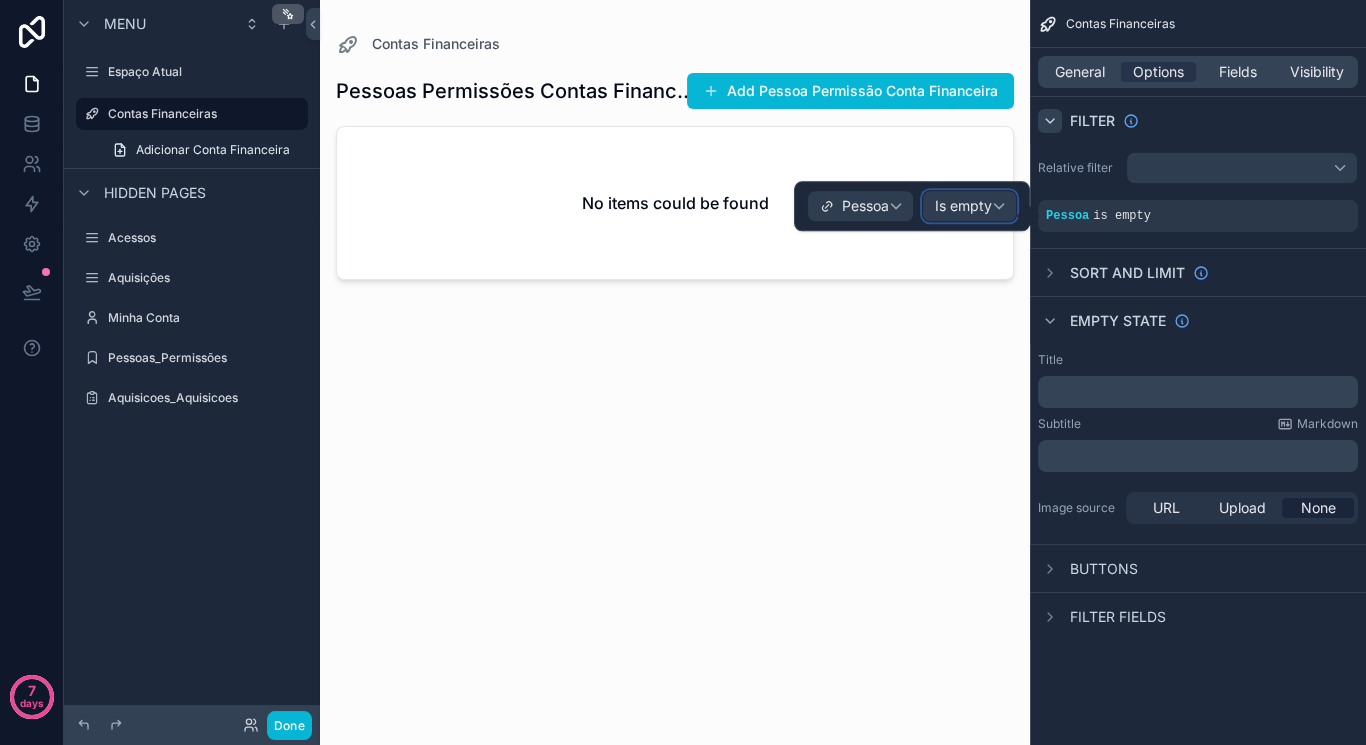click on "Is empty" at bounding box center (963, 207) 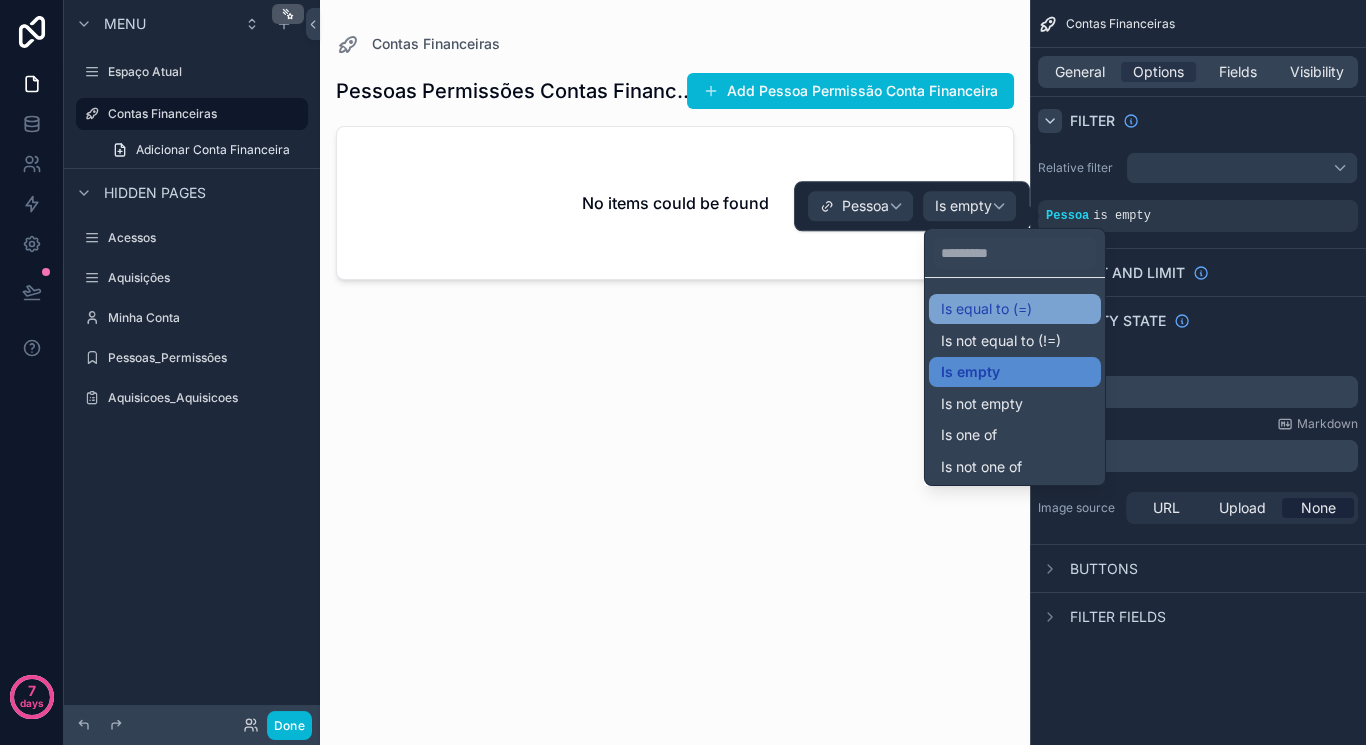 click on "Is equal to (=)" at bounding box center (1015, 309) 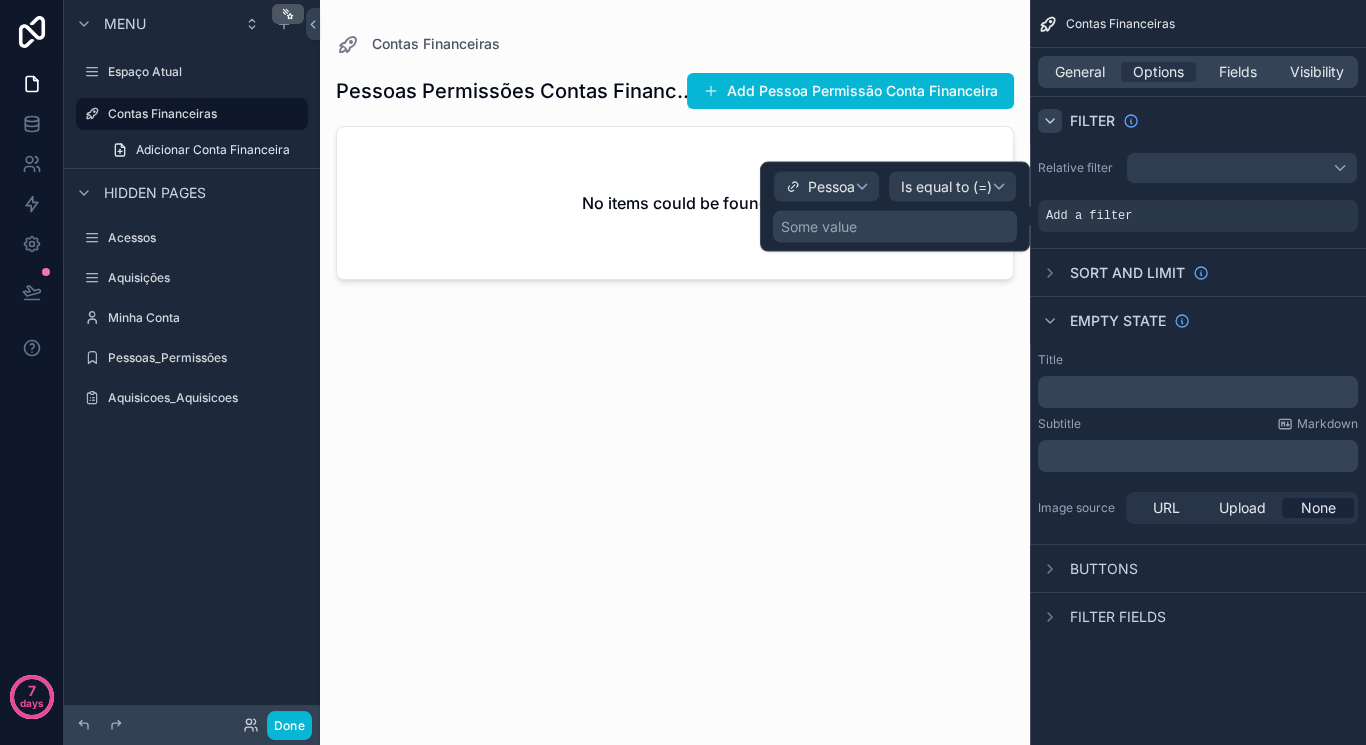 click on "Some value" at bounding box center [895, 227] 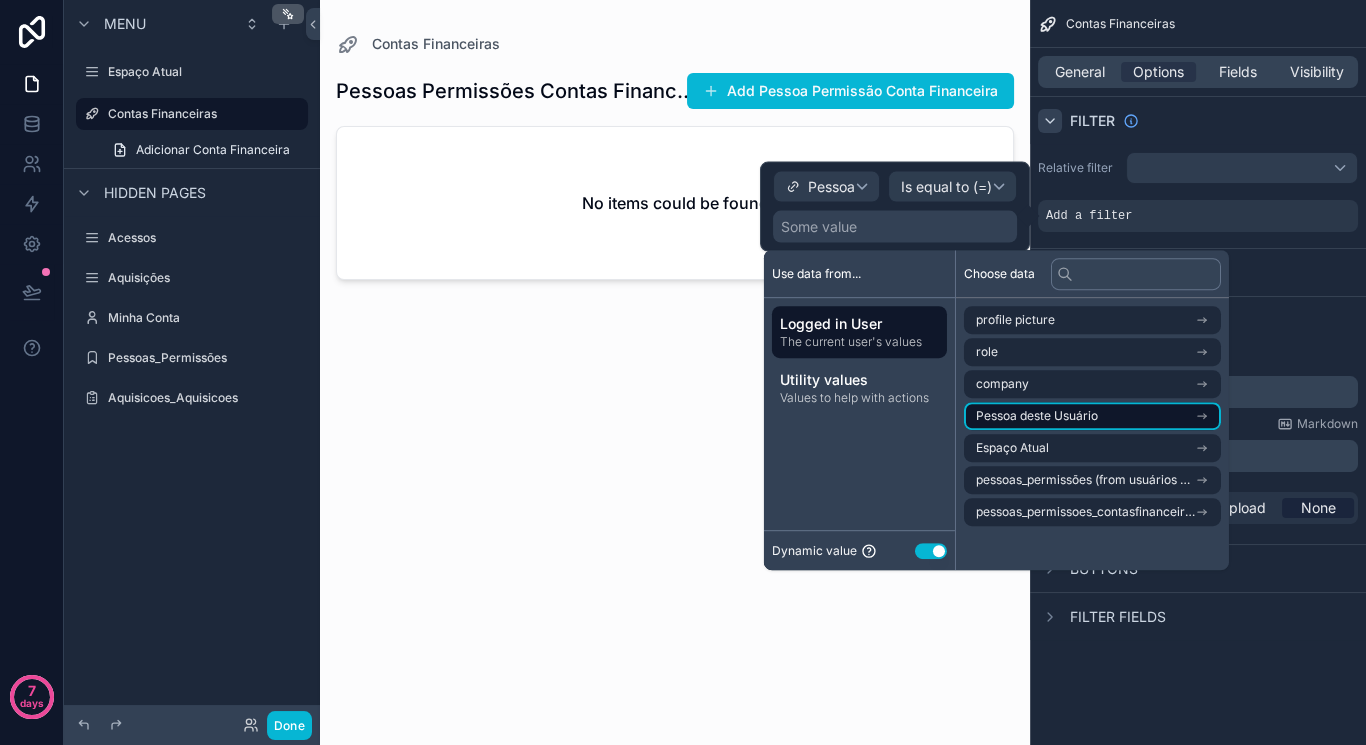 click on "Pessoa deste Usuário" at bounding box center (1037, 416) 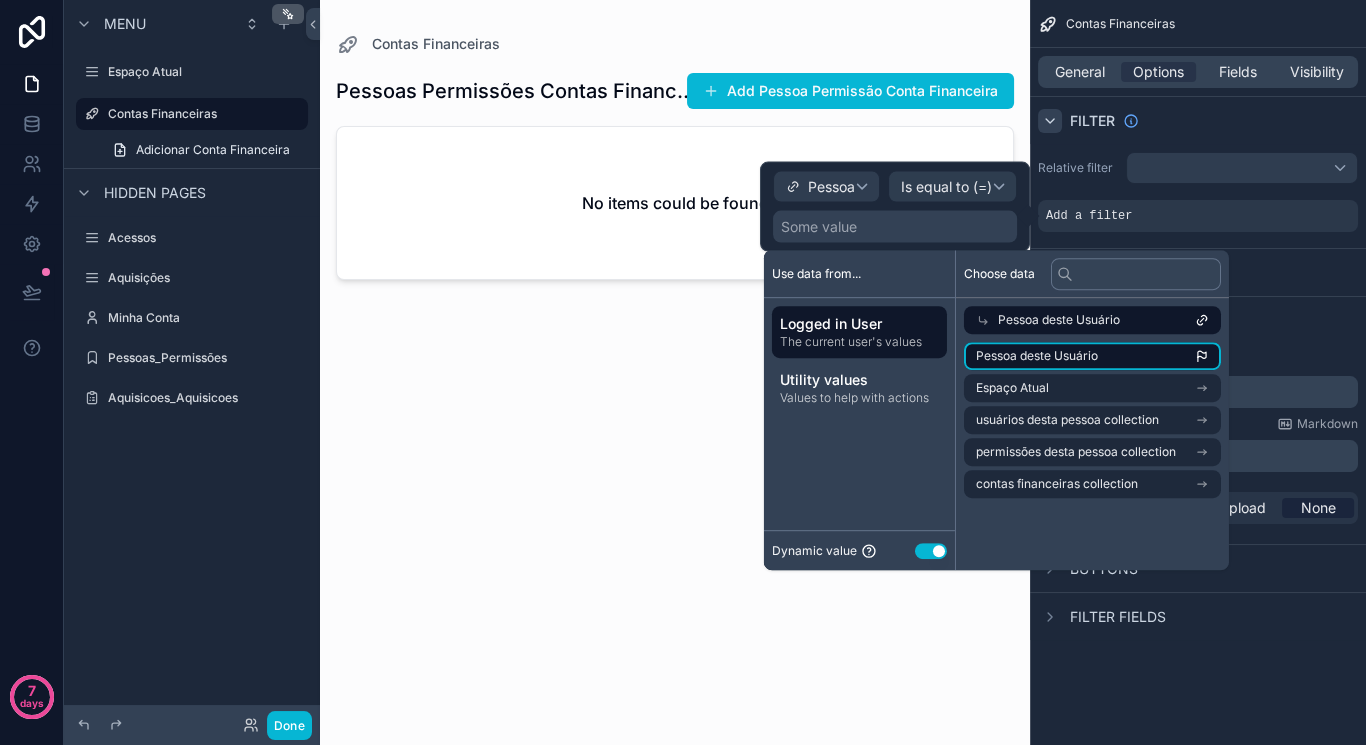 click on "Pessoa deste Usuário" at bounding box center [1037, 356] 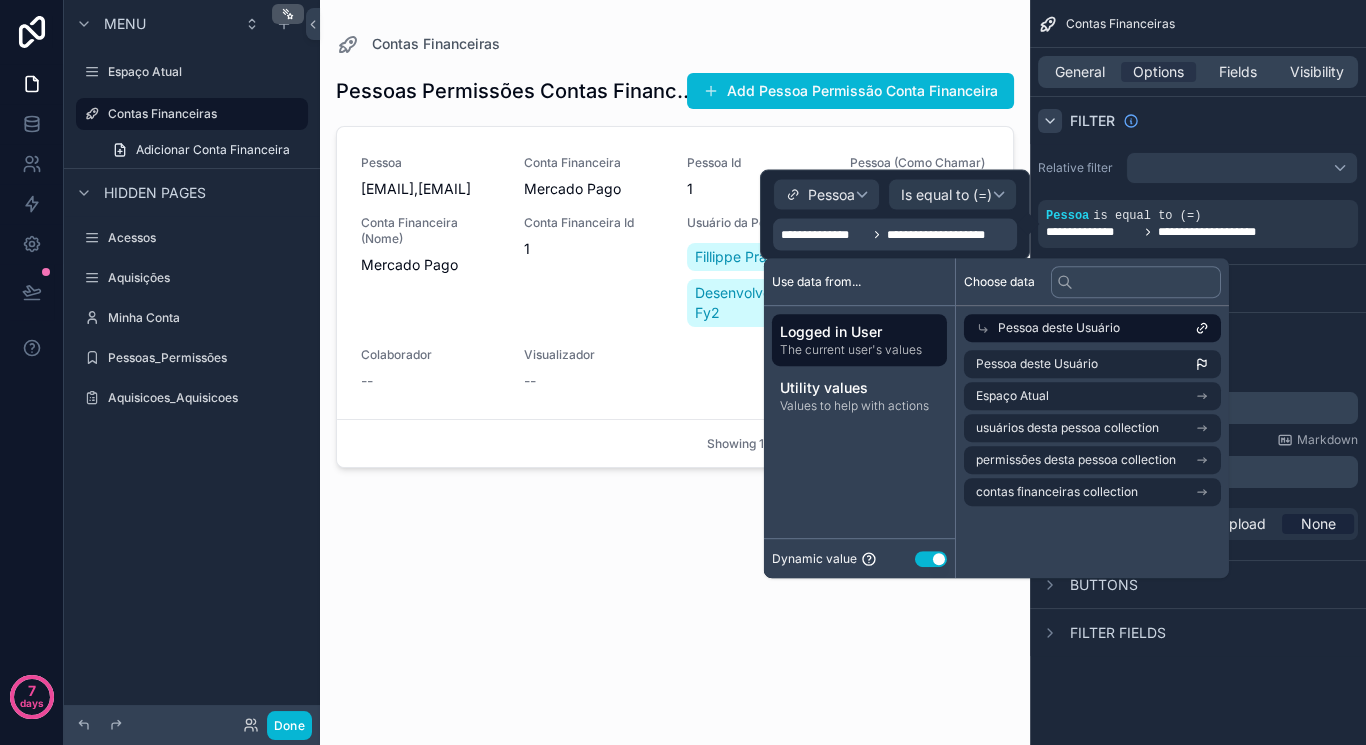 click on "Sort And Limit" at bounding box center [1198, 288] 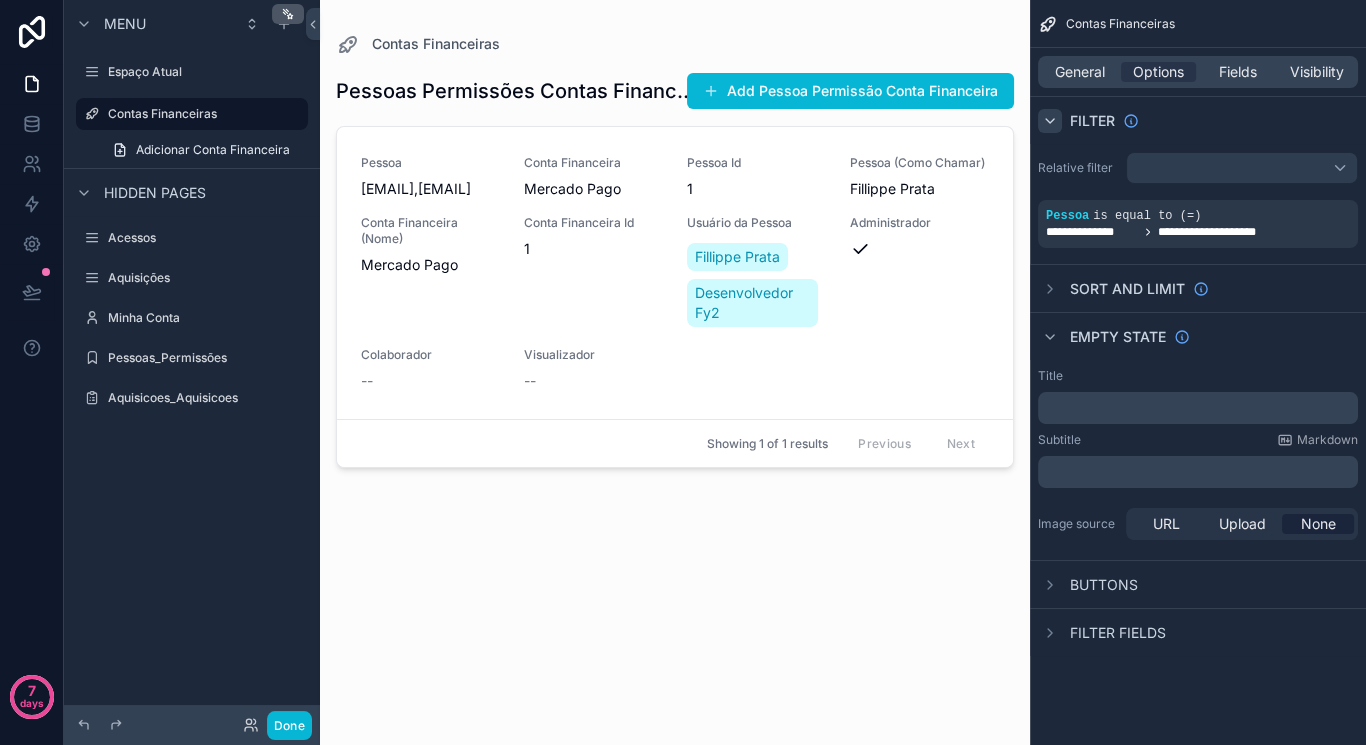 click 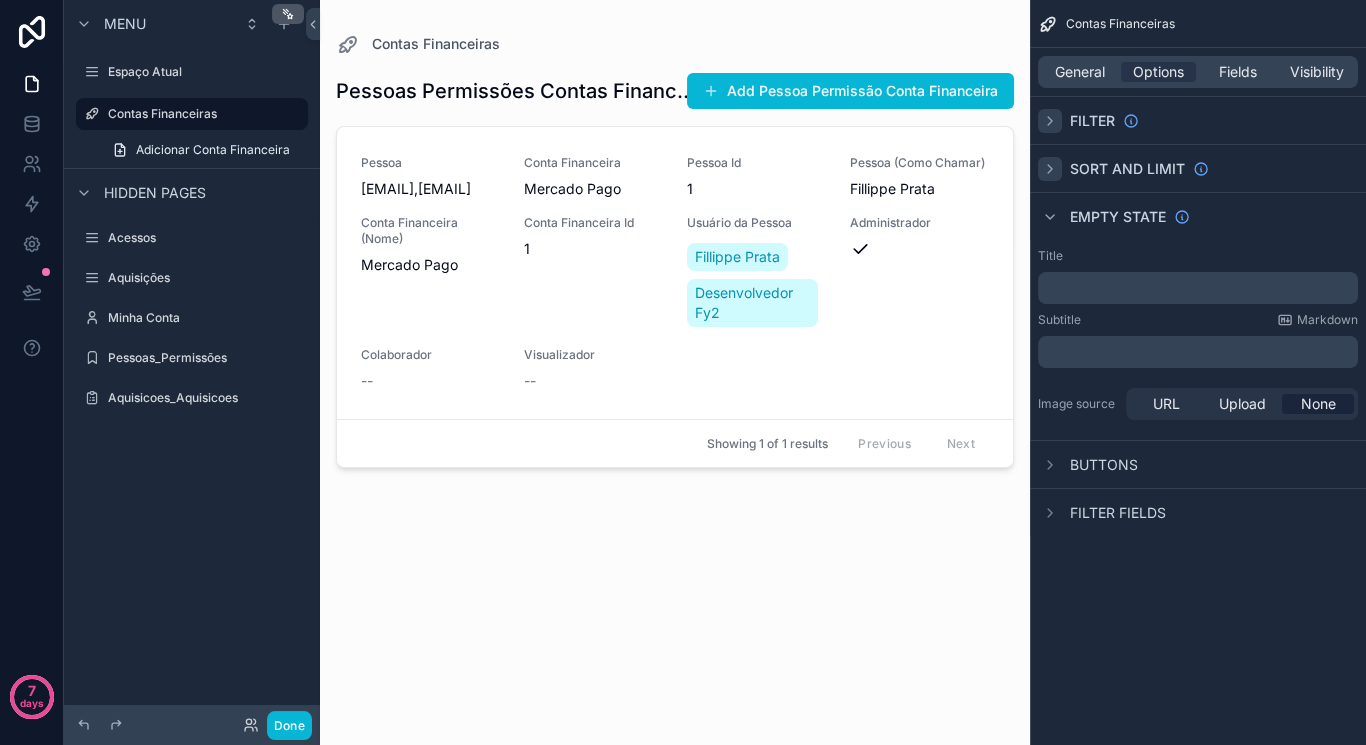 click 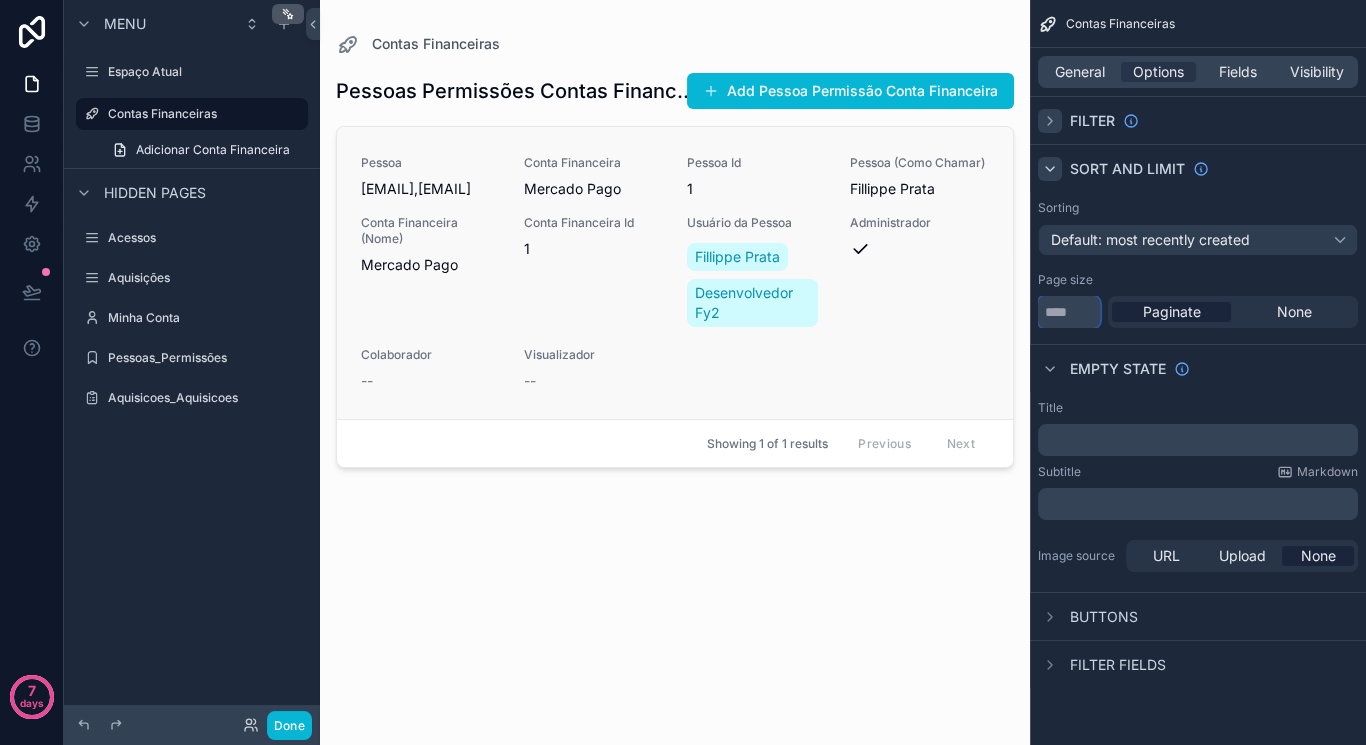 drag, startPoint x: 1058, startPoint y: 309, endPoint x: 948, endPoint y: 298, distance: 110.54863 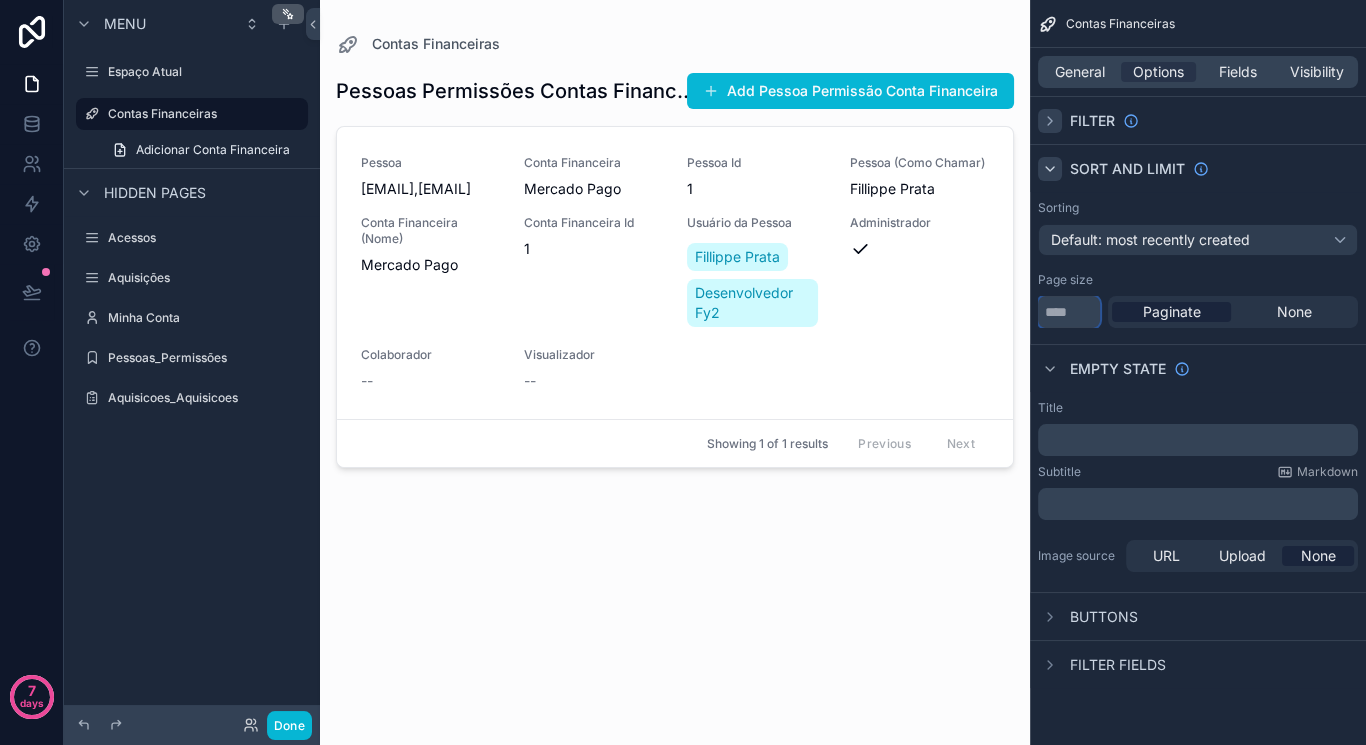 click on "***" at bounding box center (1069, 312) 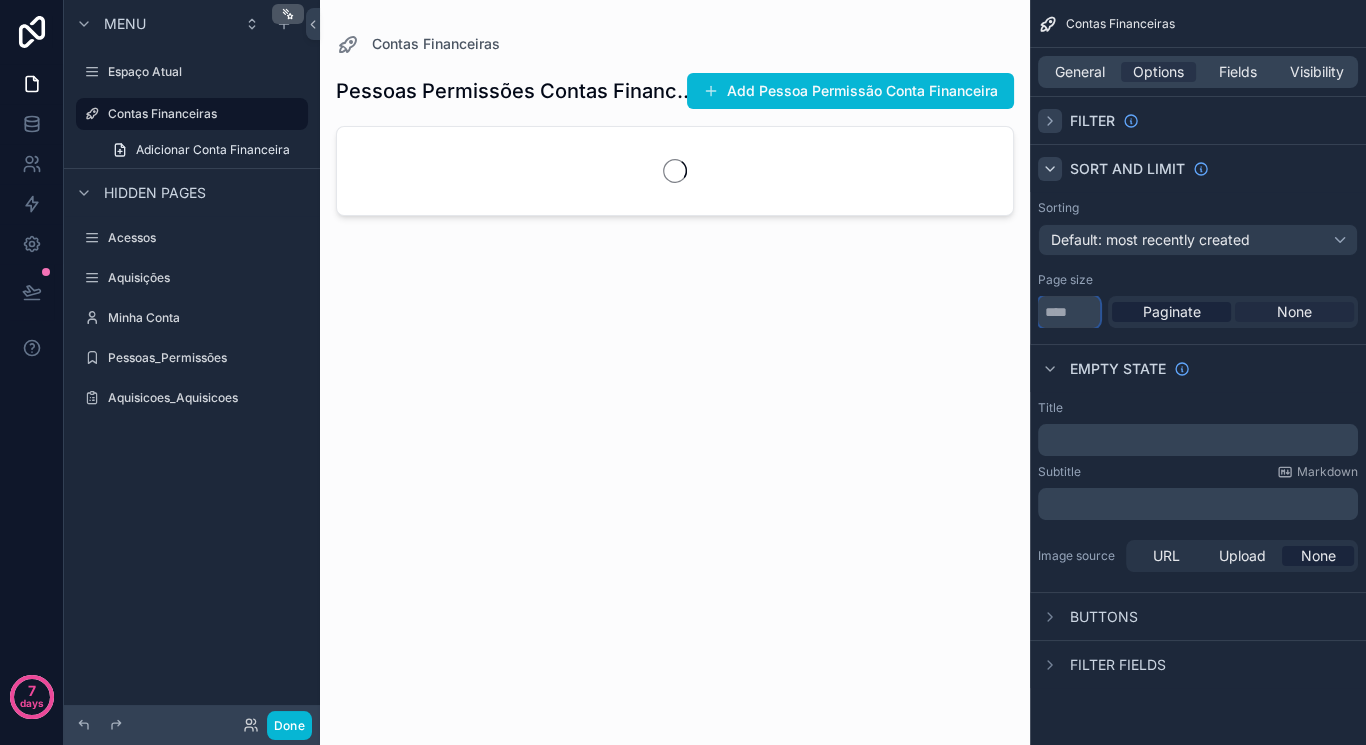 type on "****" 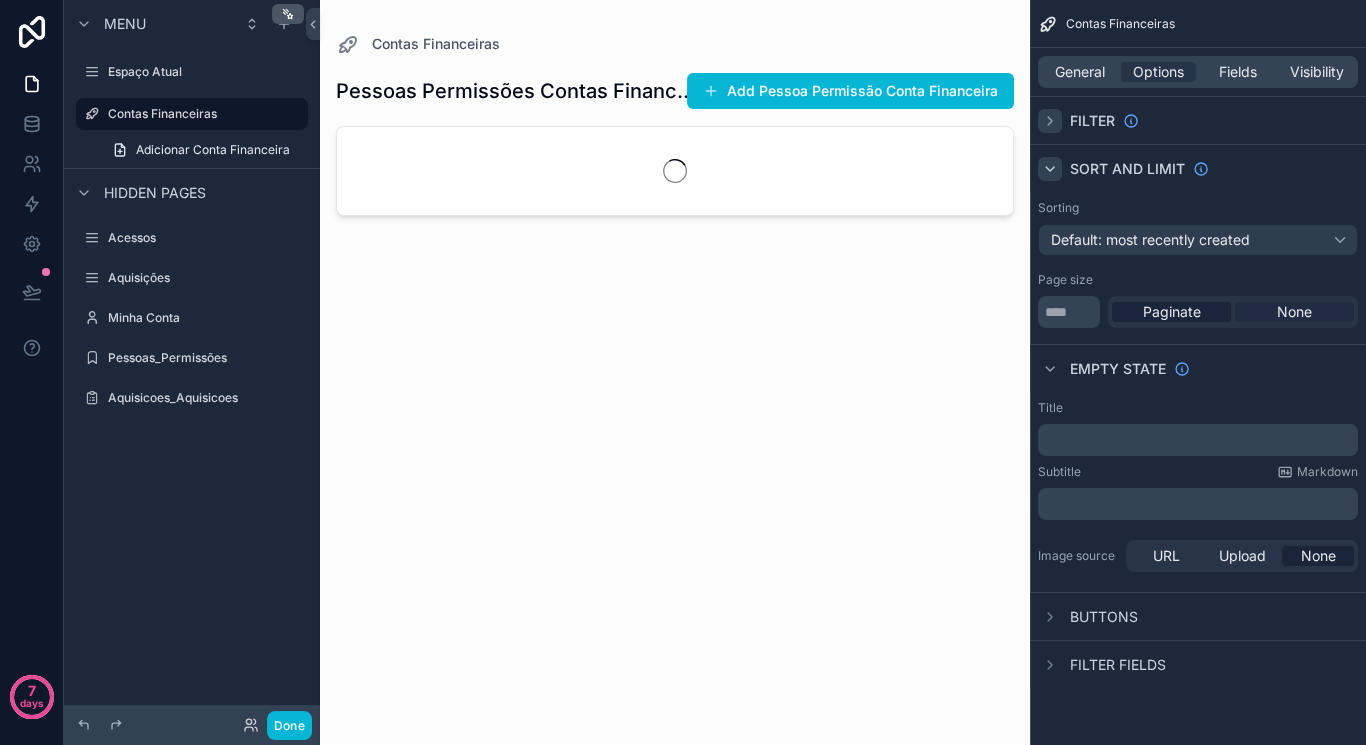 click on "None" at bounding box center [1294, 312] 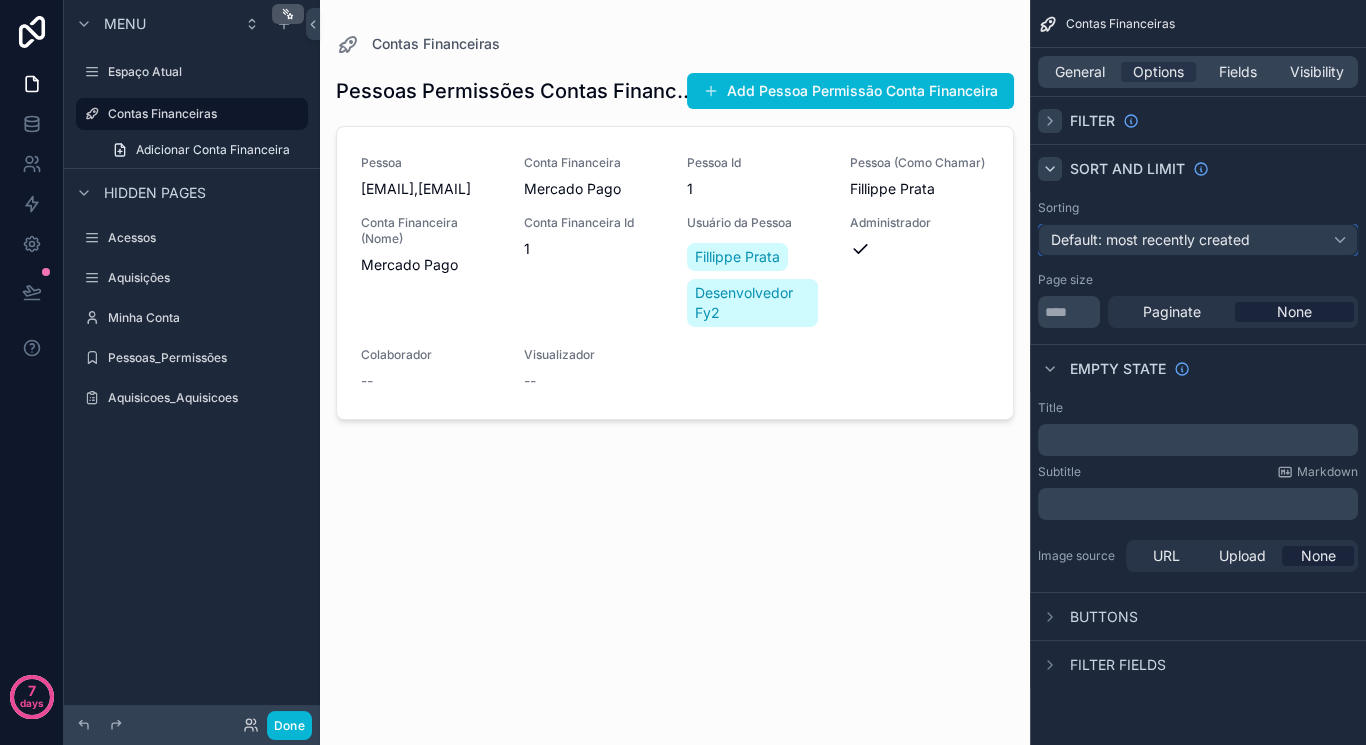 click on "Default: most recently created" at bounding box center [1198, 240] 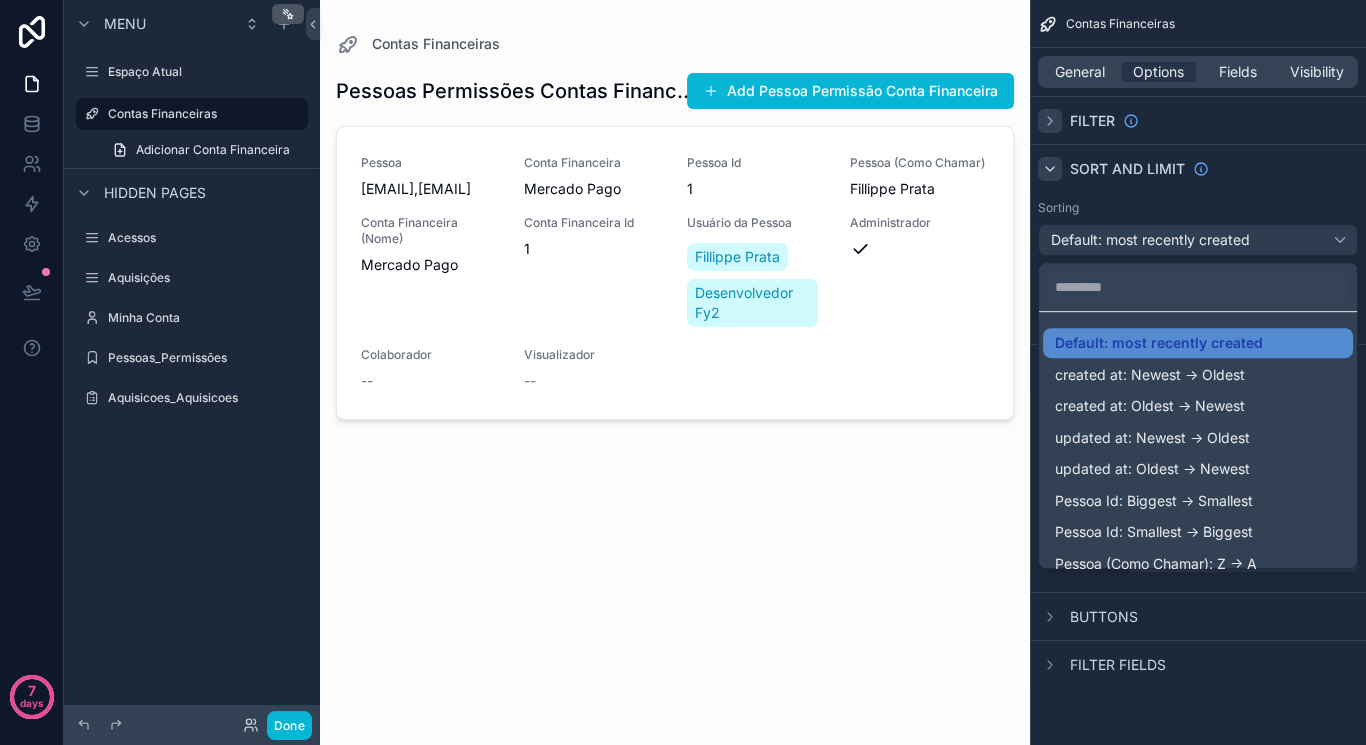 click at bounding box center [683, 372] 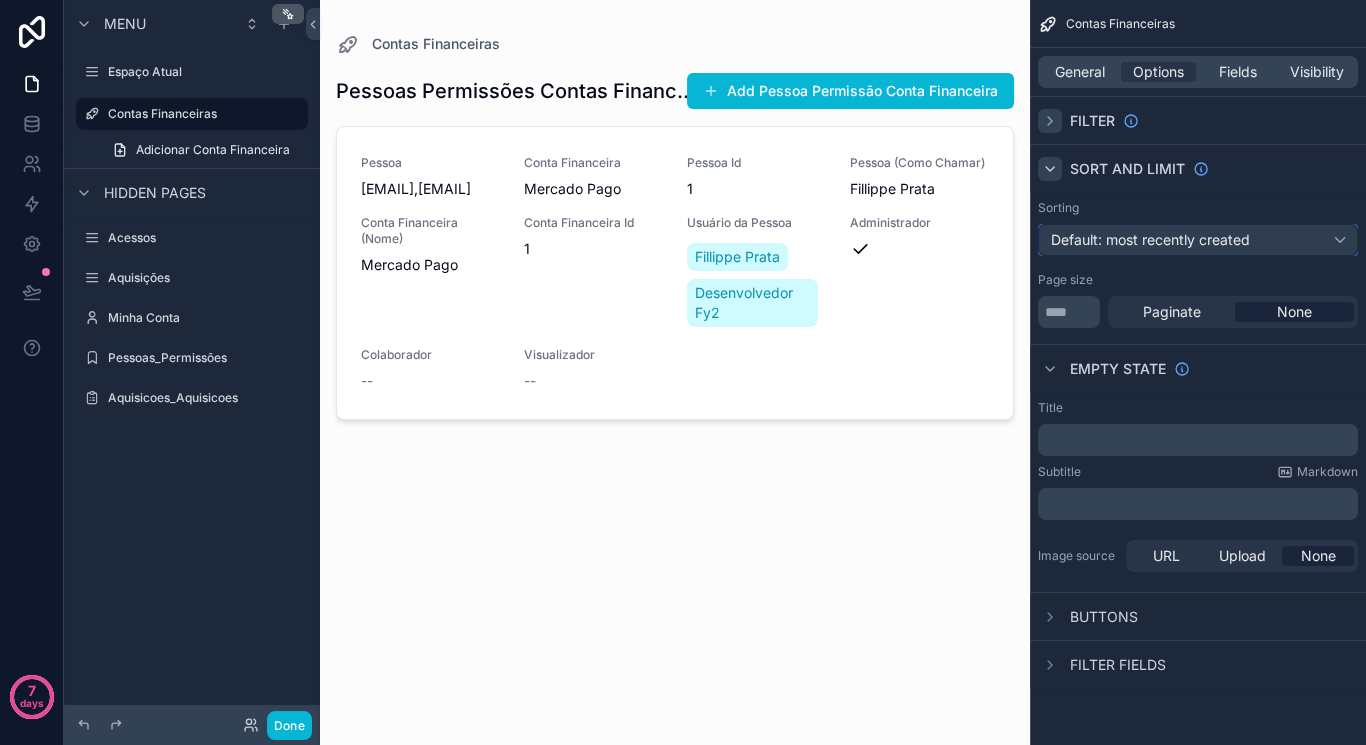 click on "Default: most recently created" at bounding box center (1150, 239) 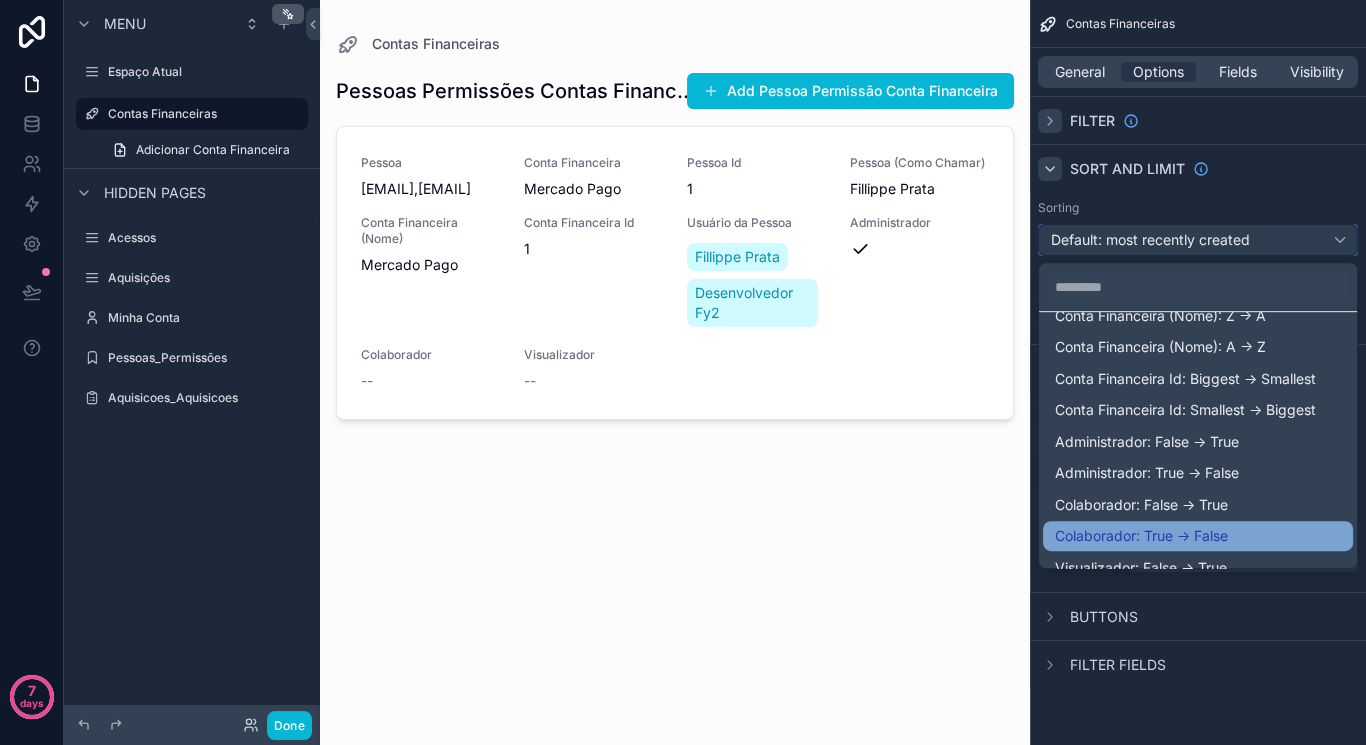 scroll, scrollTop: 120, scrollLeft: 0, axis: vertical 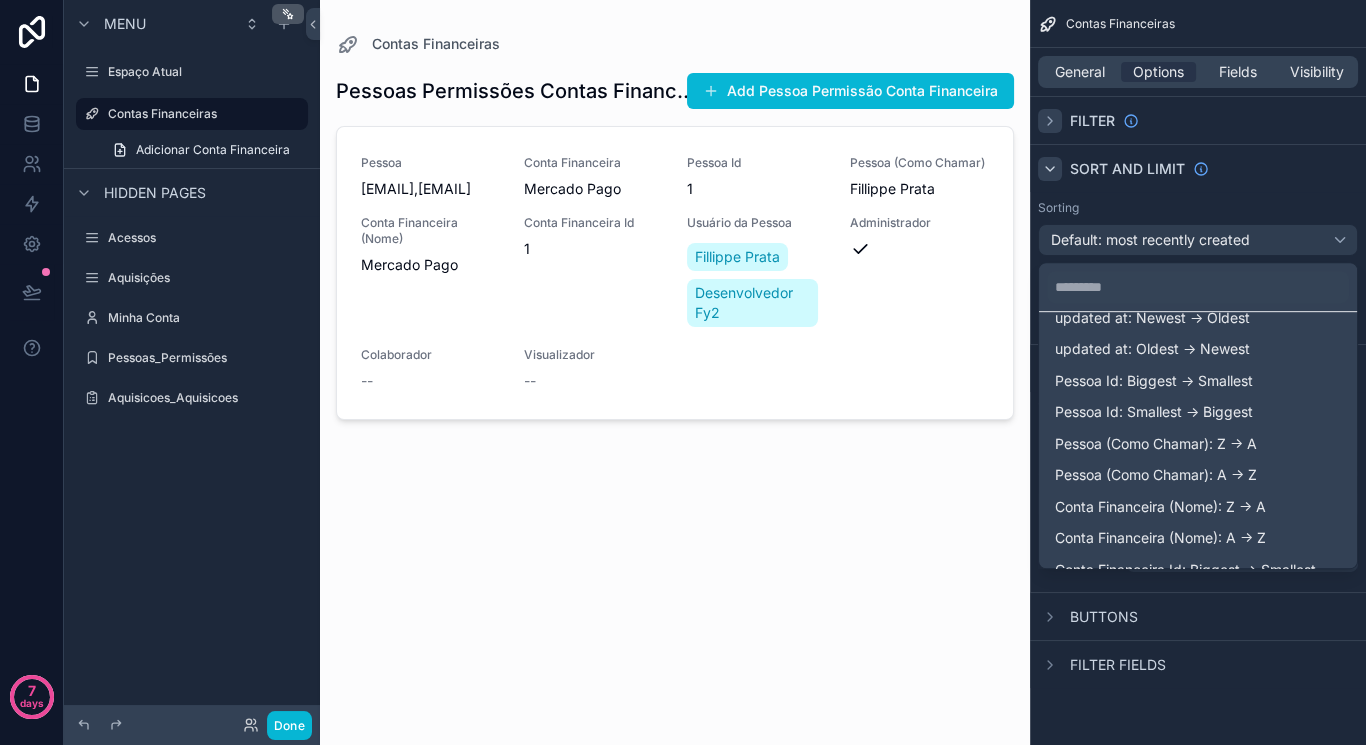 click on "Conta Financeira (Nome): A -> Z" at bounding box center (1160, 538) 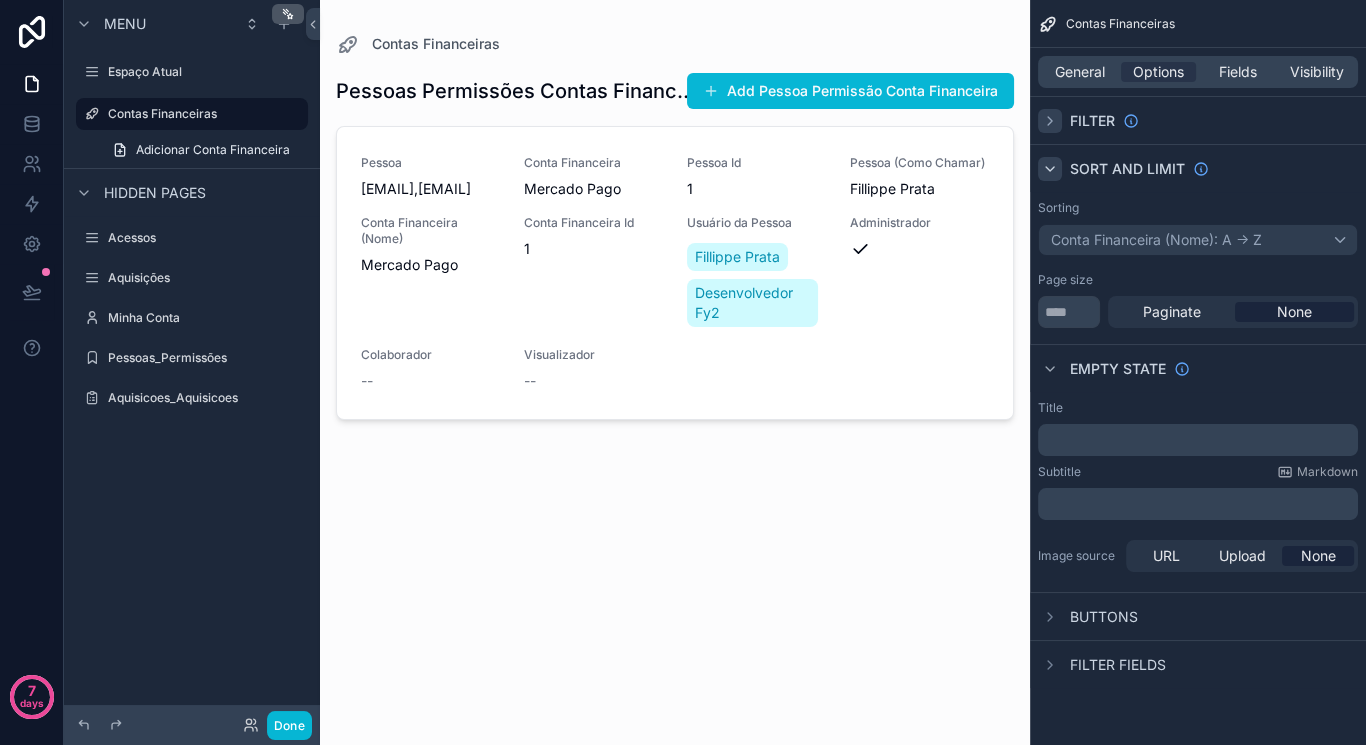 click 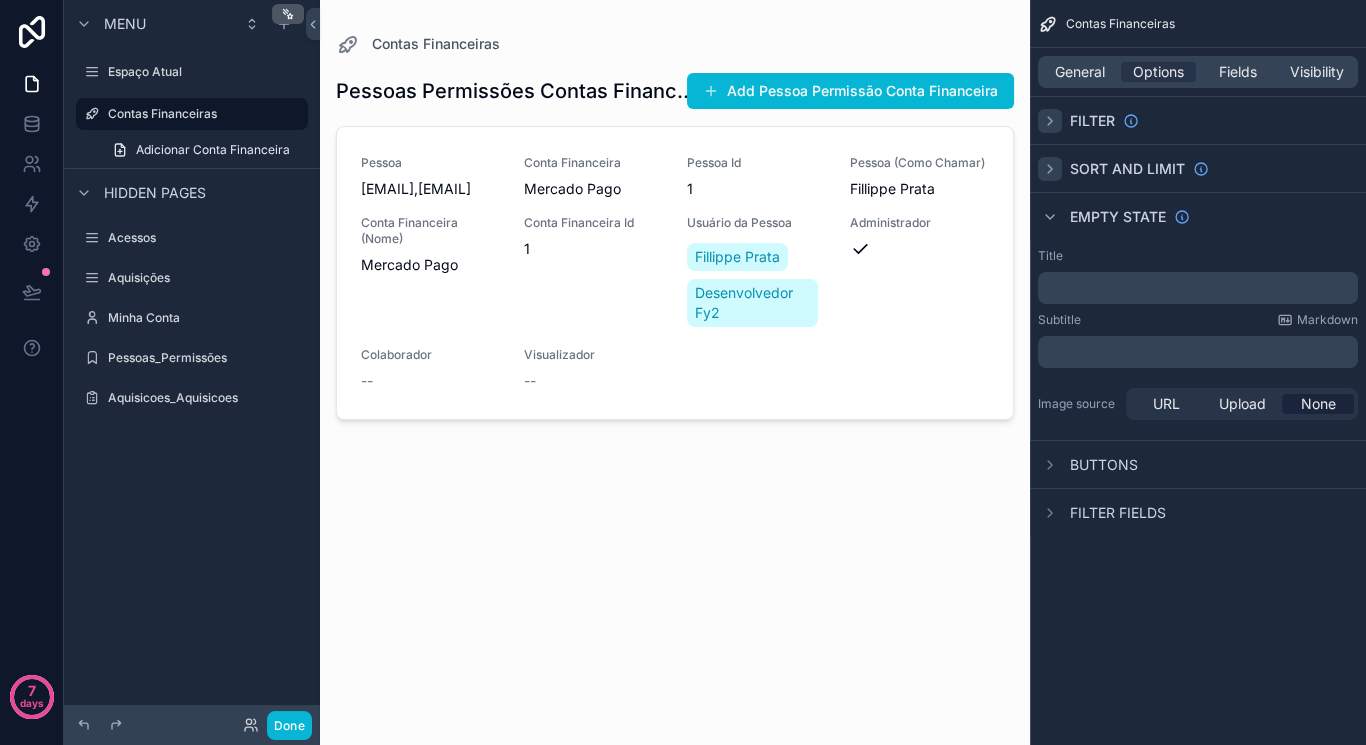 click on "﻿" at bounding box center [1200, 288] 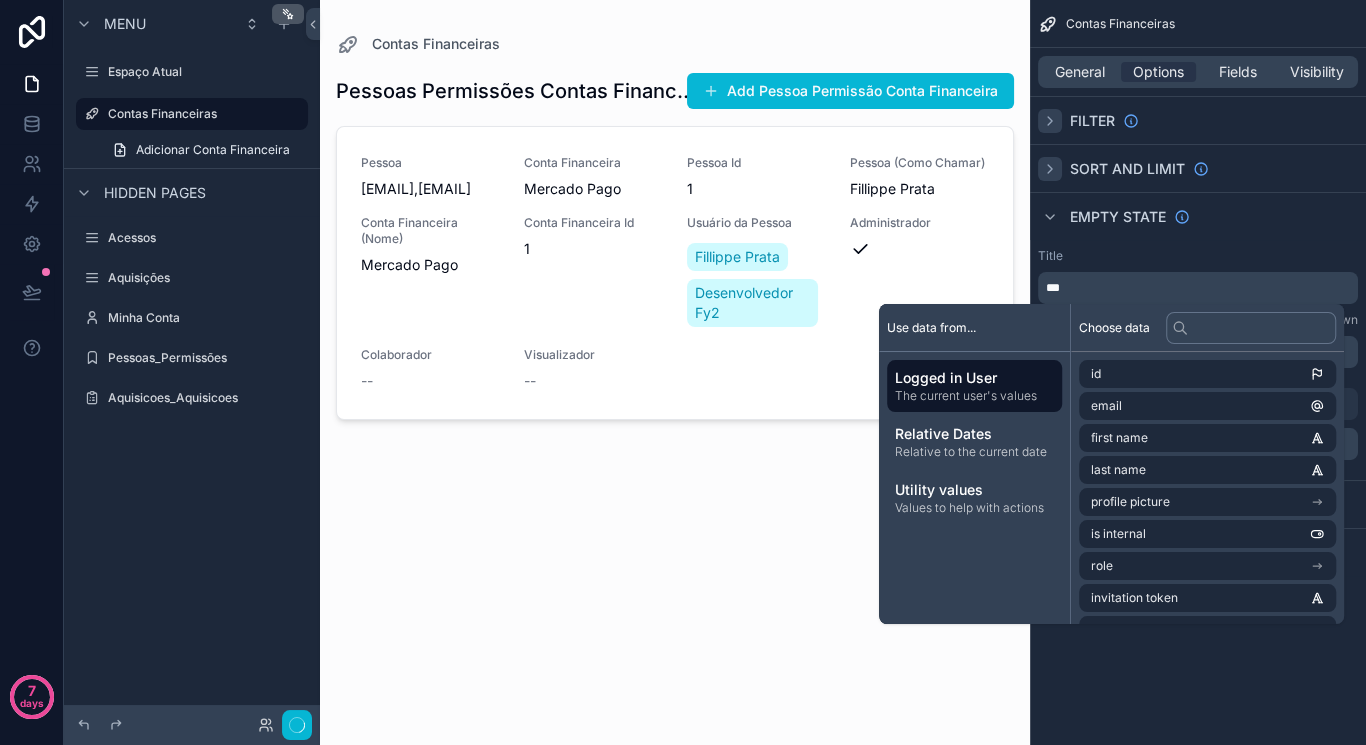 type 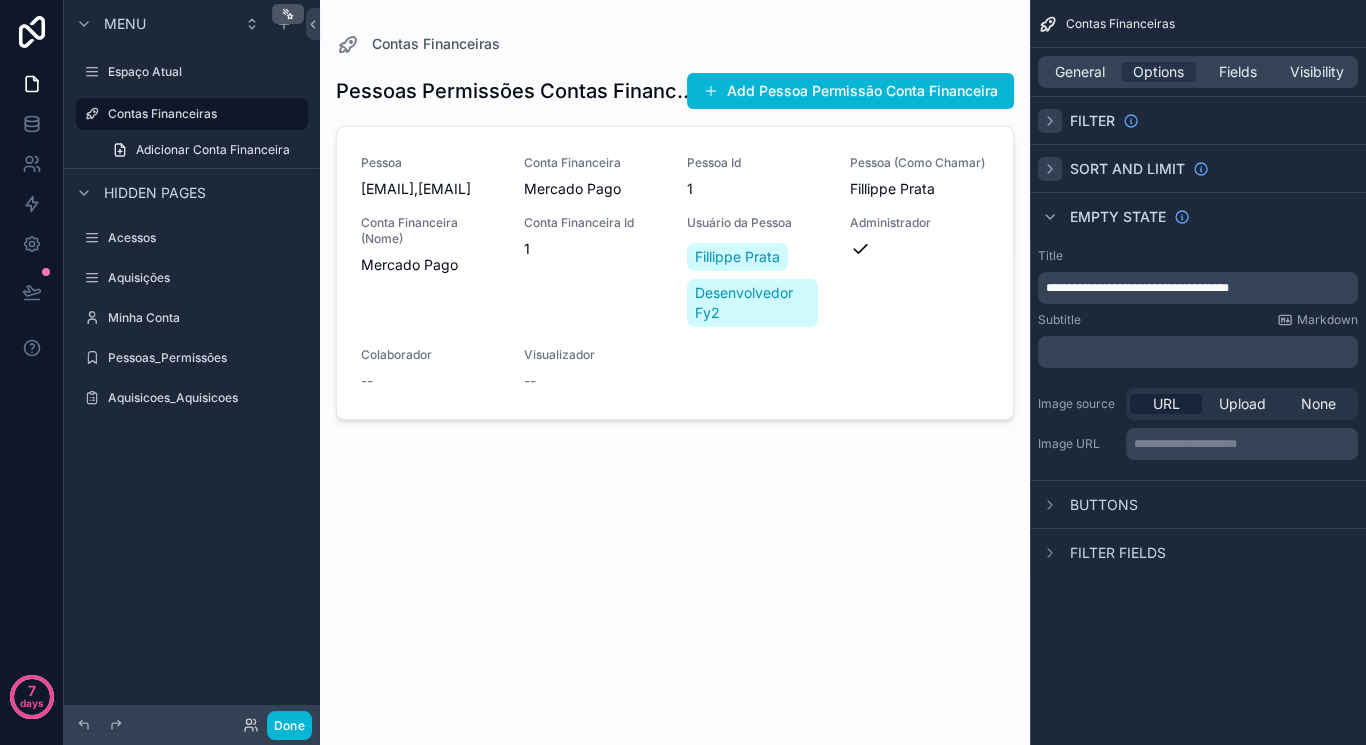 click on "Title" at bounding box center (1198, 256) 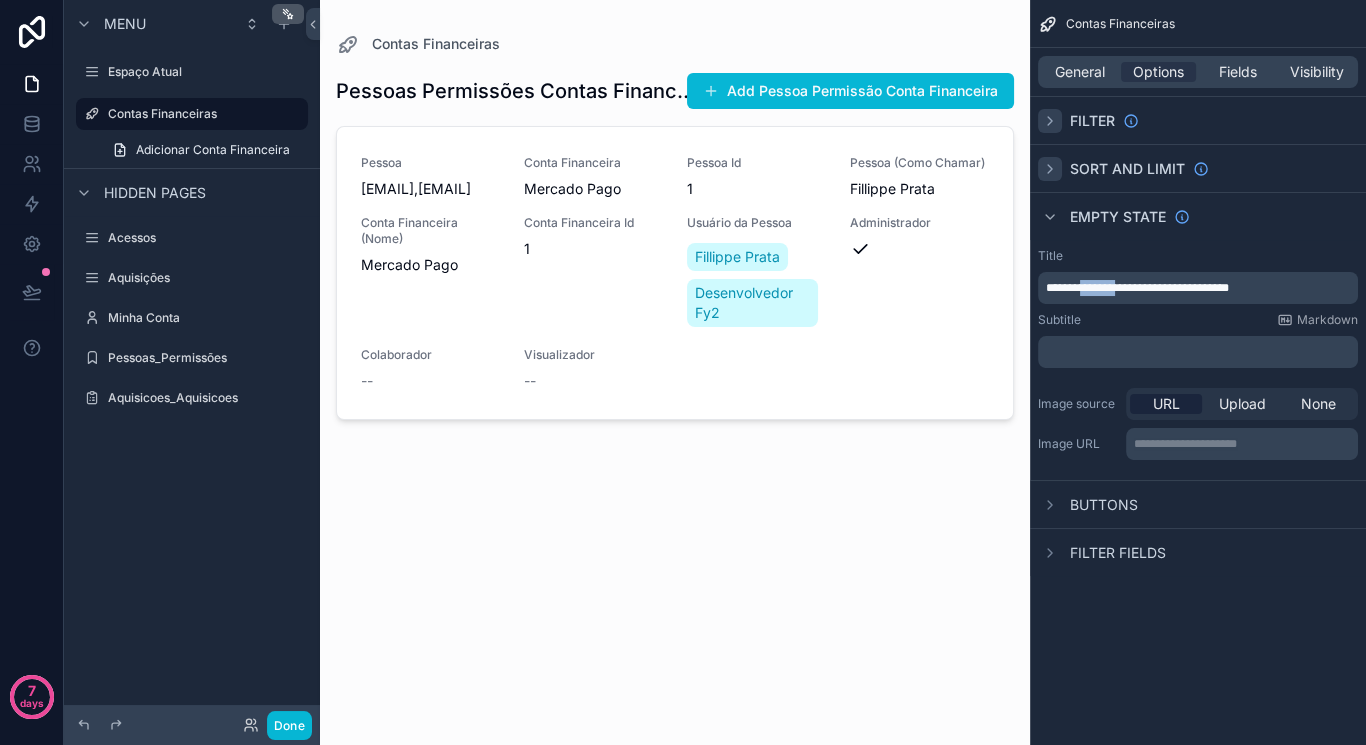 click on "**********" at bounding box center (1200, 288) 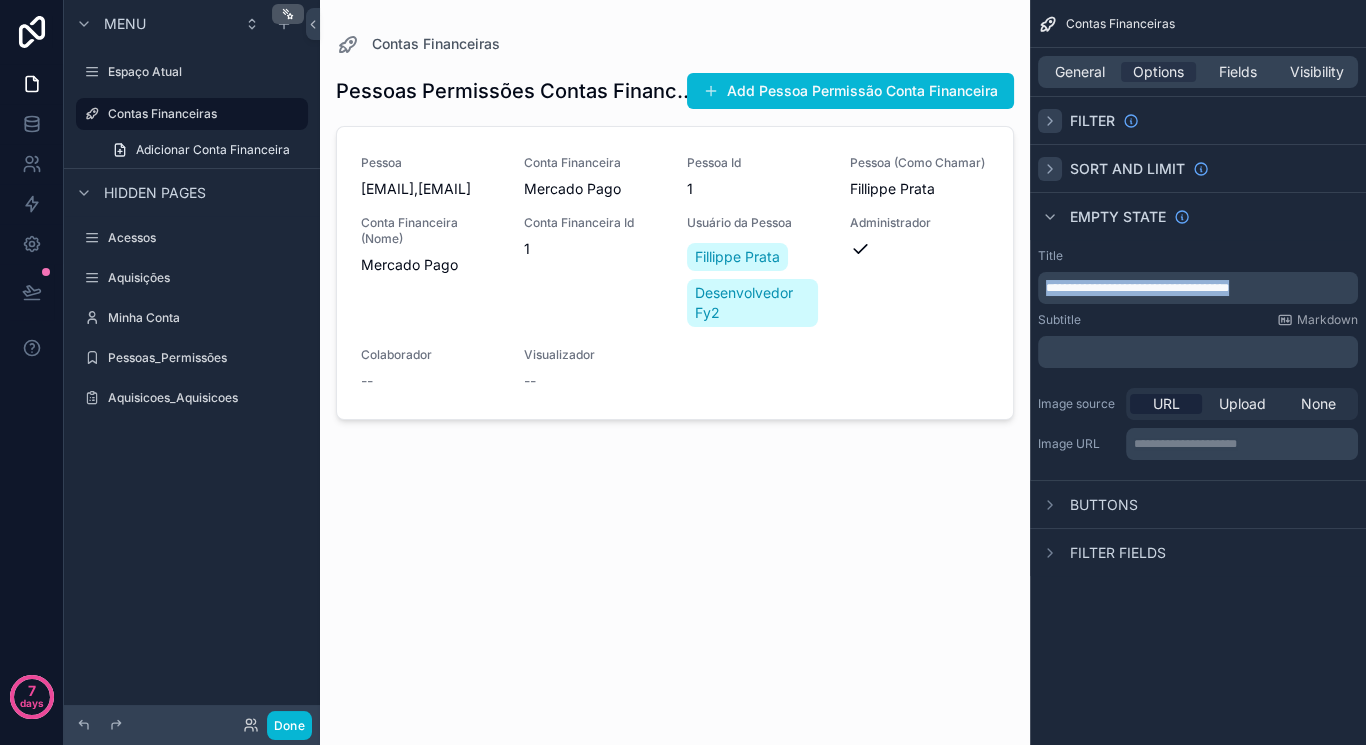 click on "**********" at bounding box center (1200, 288) 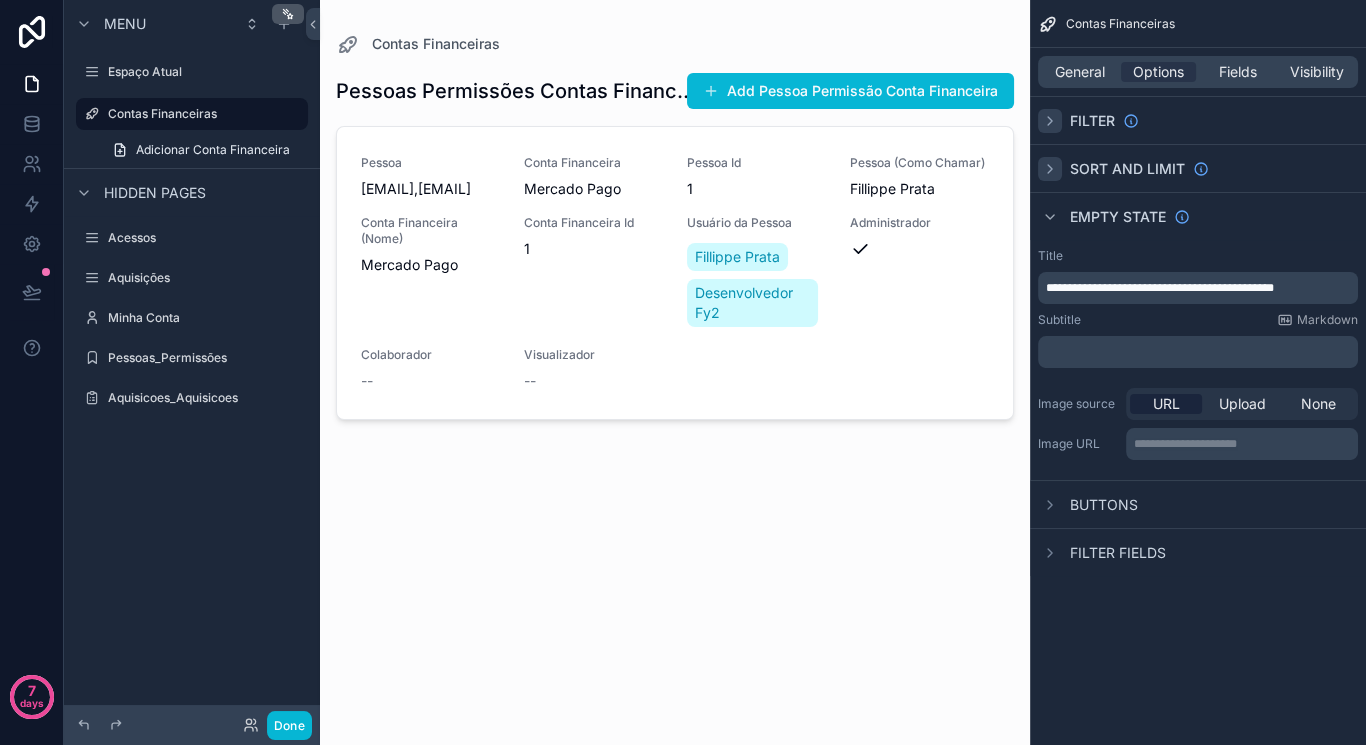 click on "Title" at bounding box center [1198, 256] 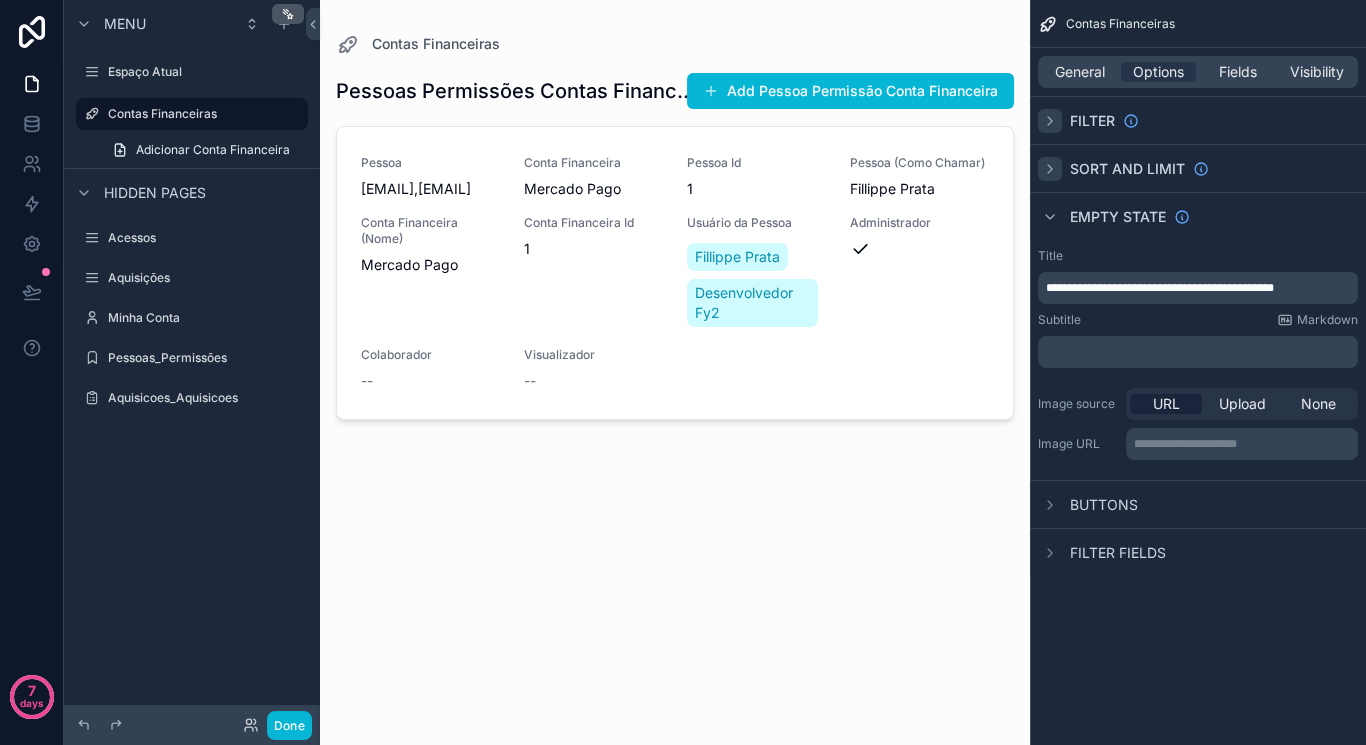 click on "Subtitle Markdown" at bounding box center (1198, 320) 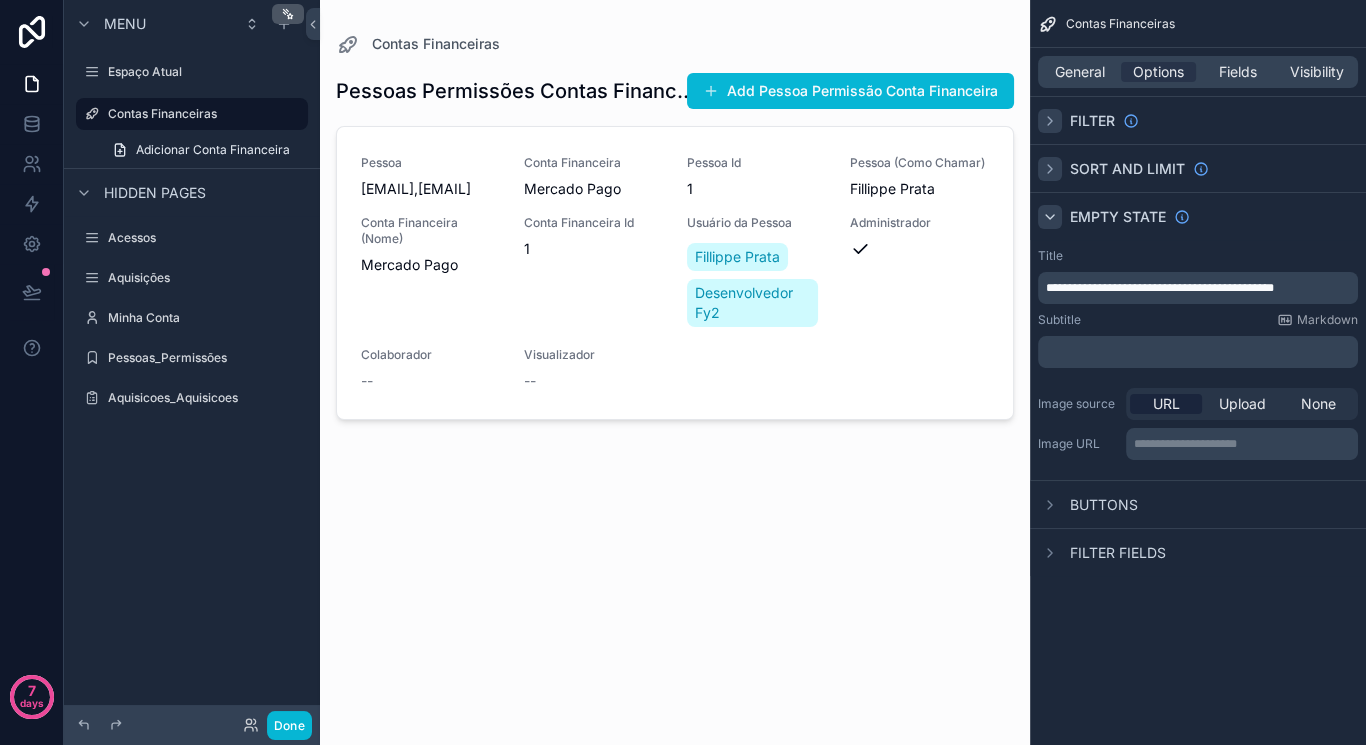 click 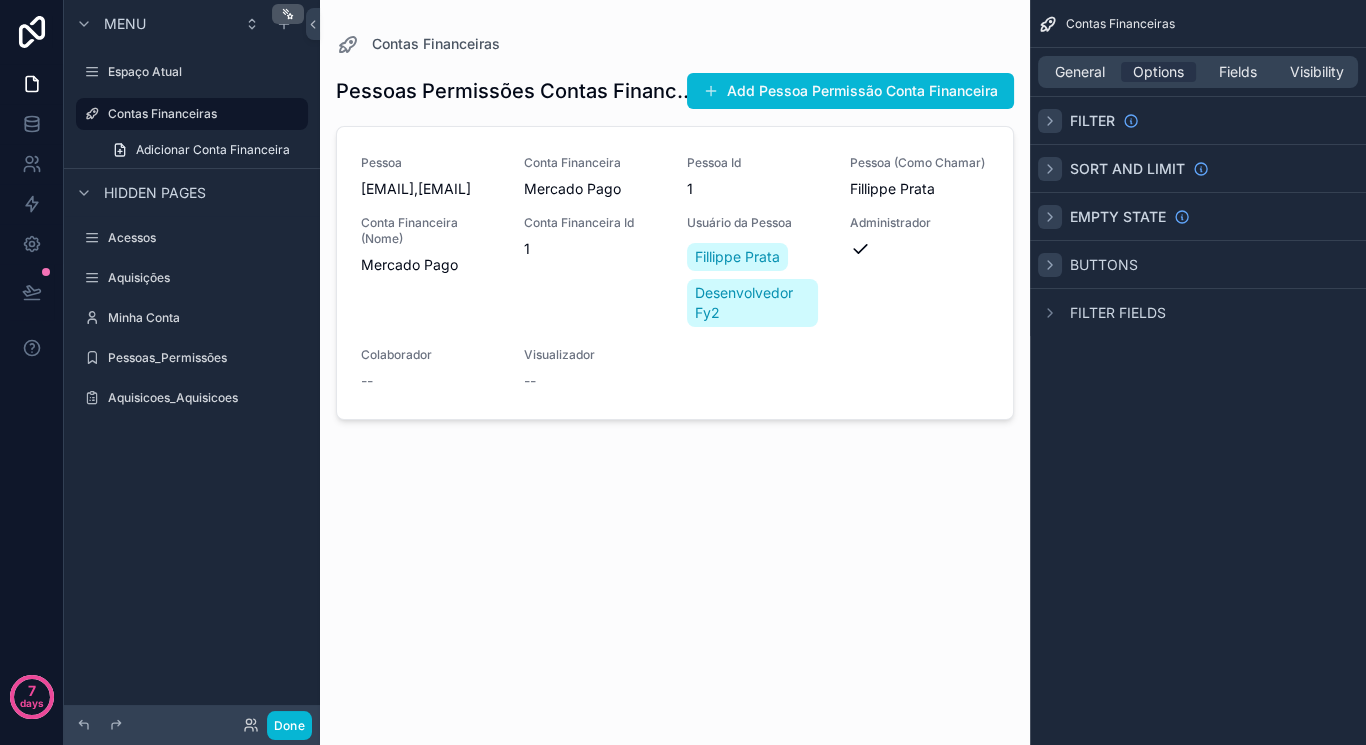 click 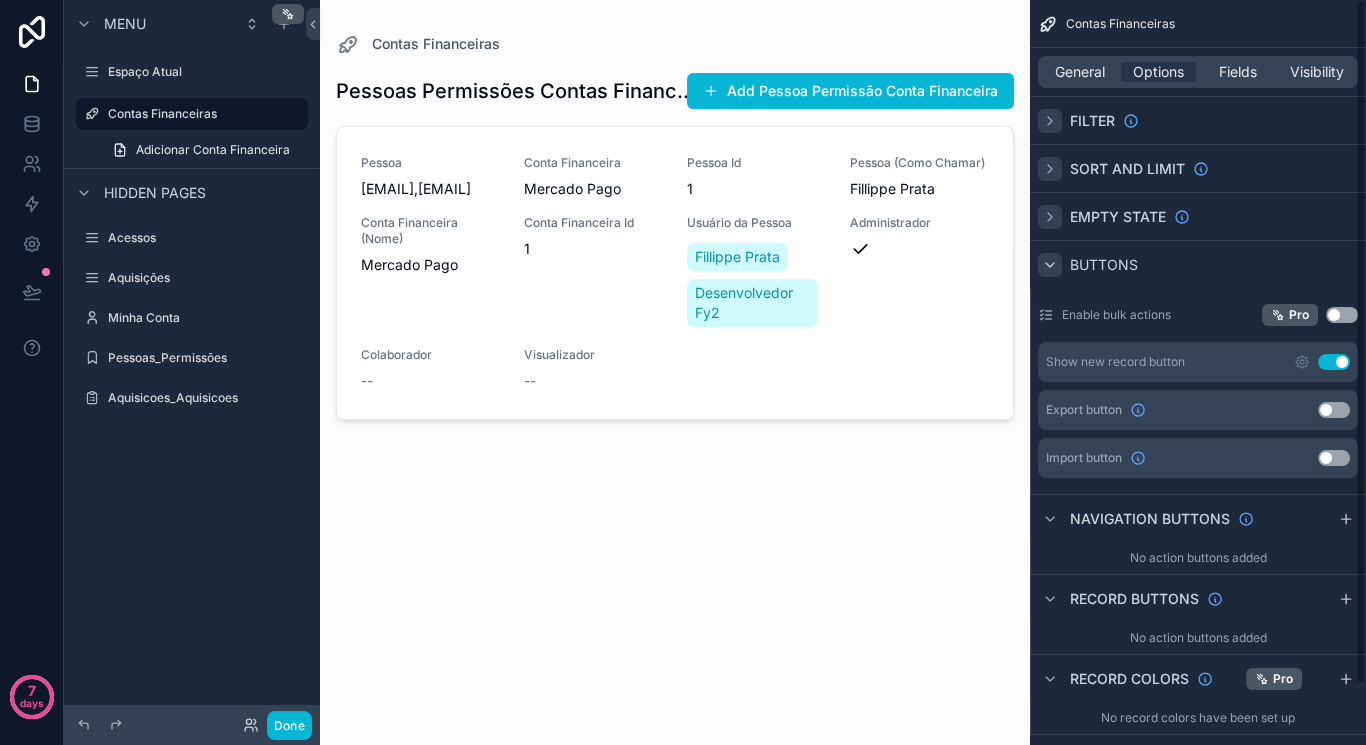 click 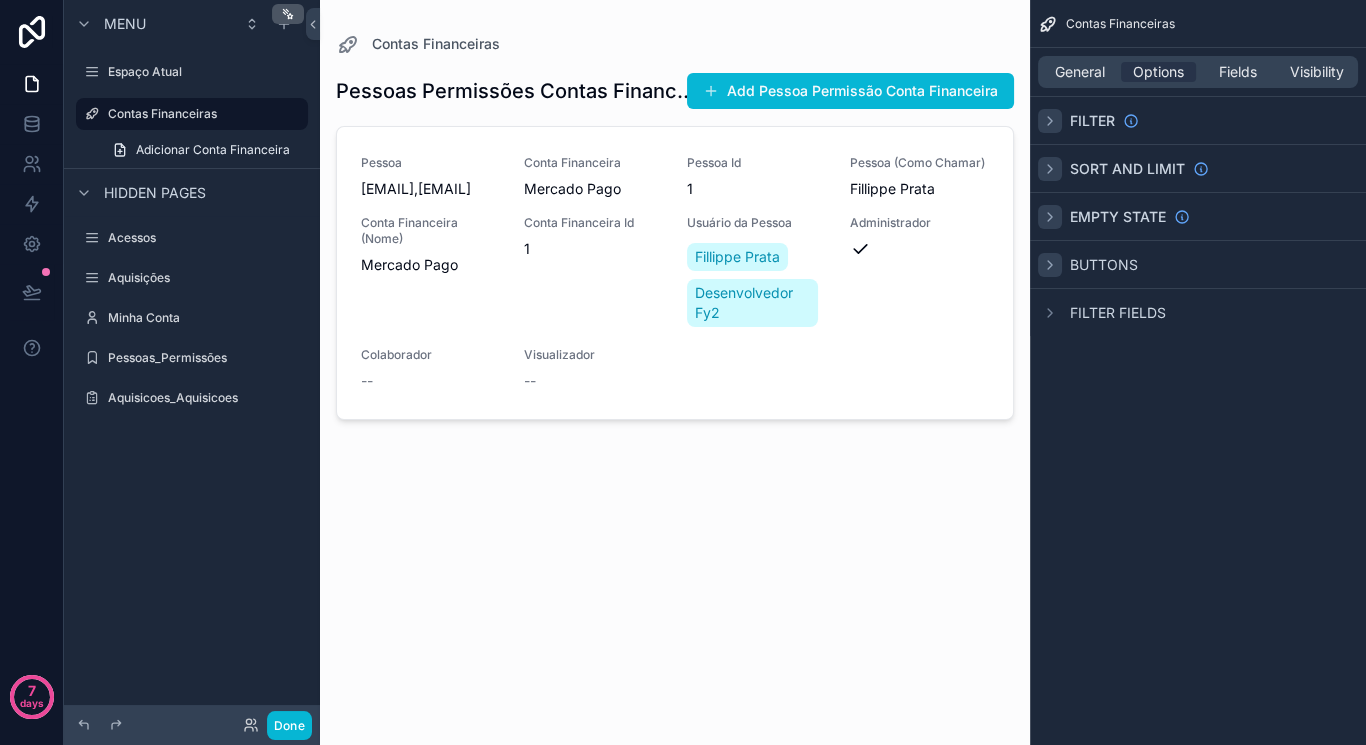 click 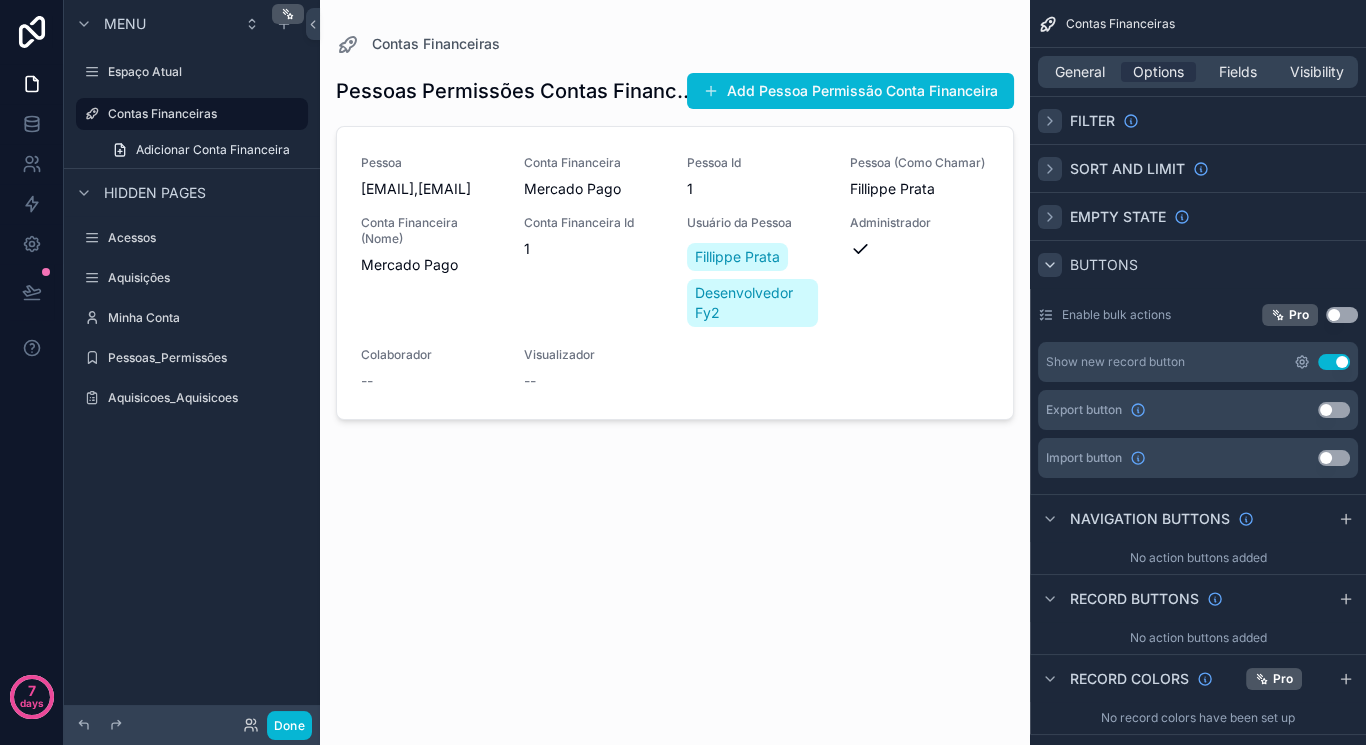 click 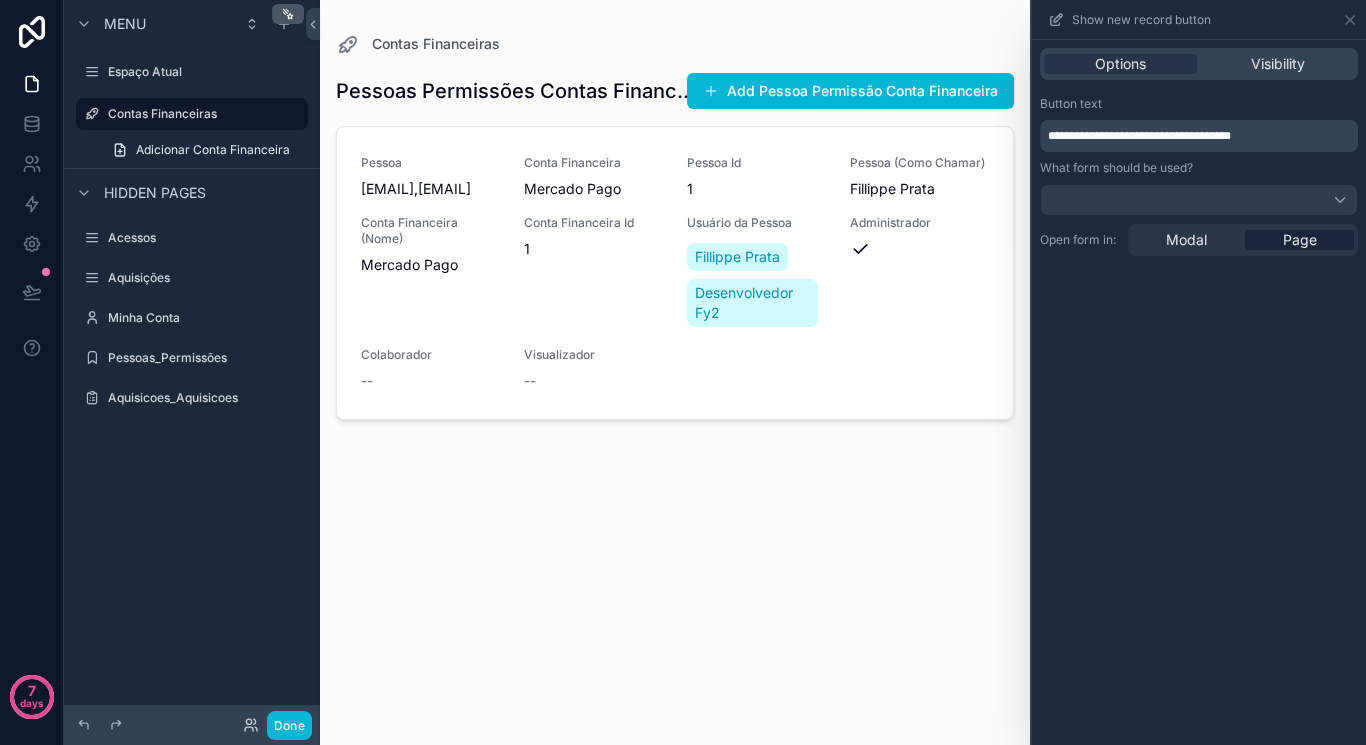 click on "**********" at bounding box center [1201, 136] 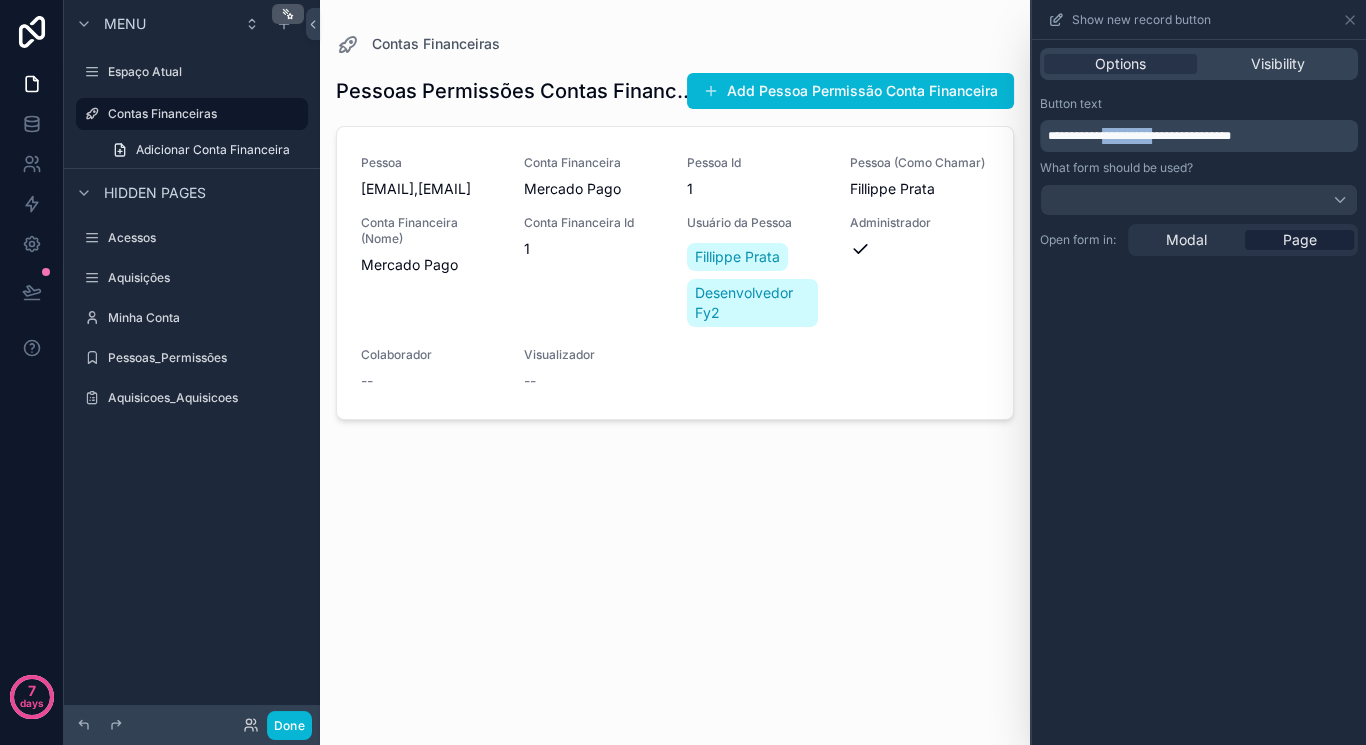 click on "**********" at bounding box center [1201, 136] 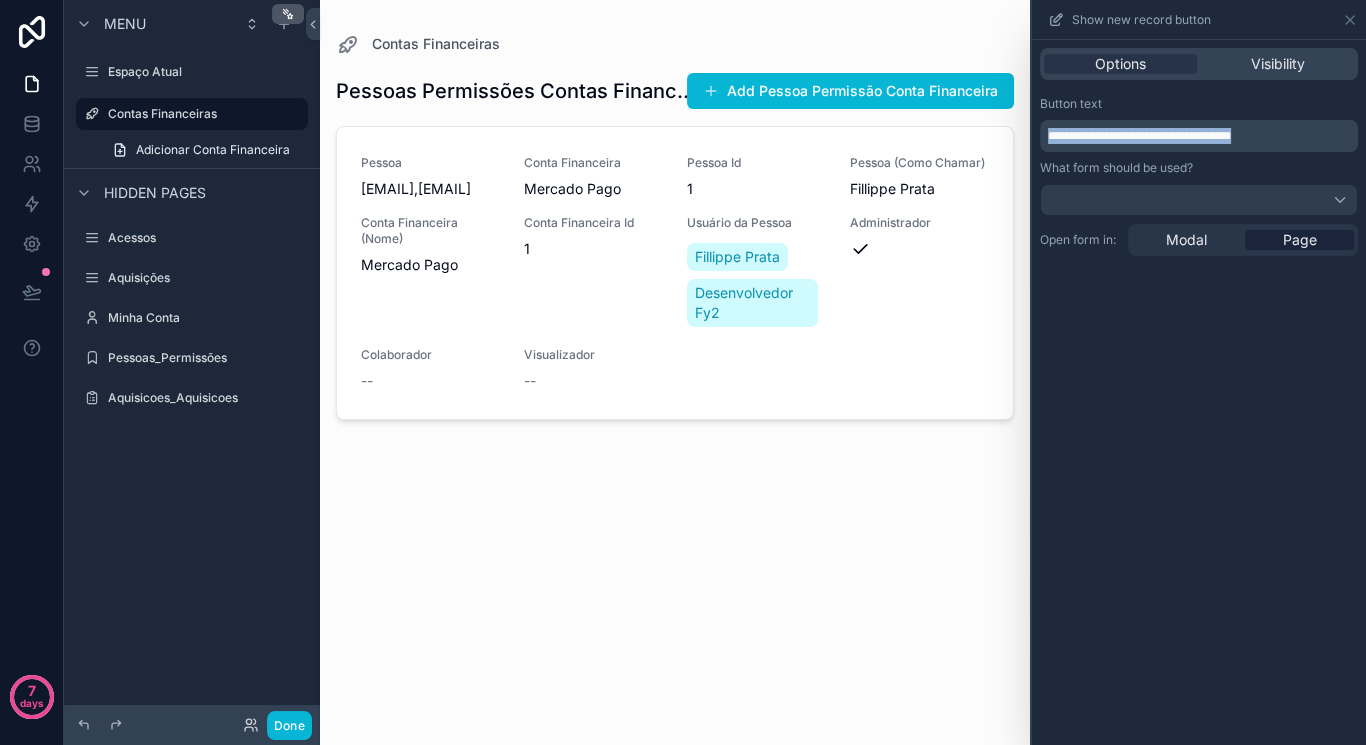 click on "**********" at bounding box center [1201, 136] 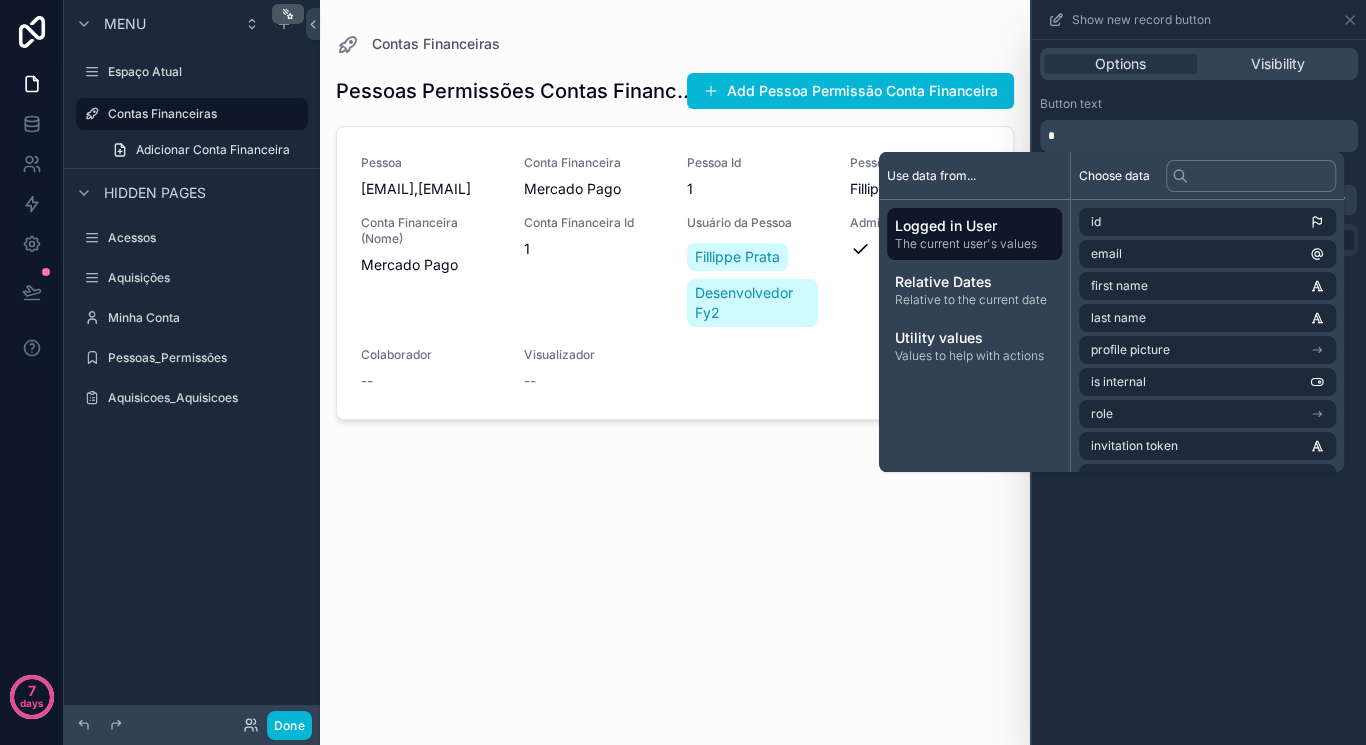 type 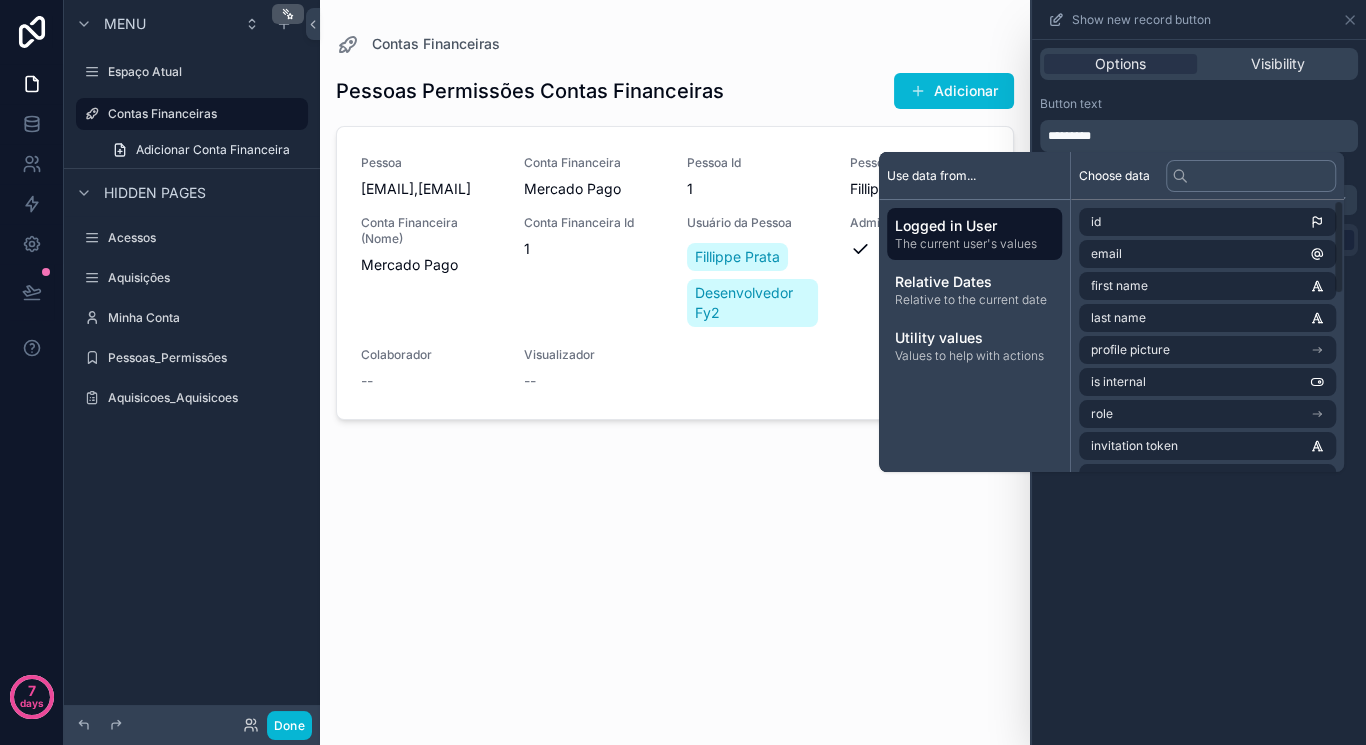 click on "Options Visibility Button text ********* What form should be used?   Open form in: Modal Page" at bounding box center (1199, 392) 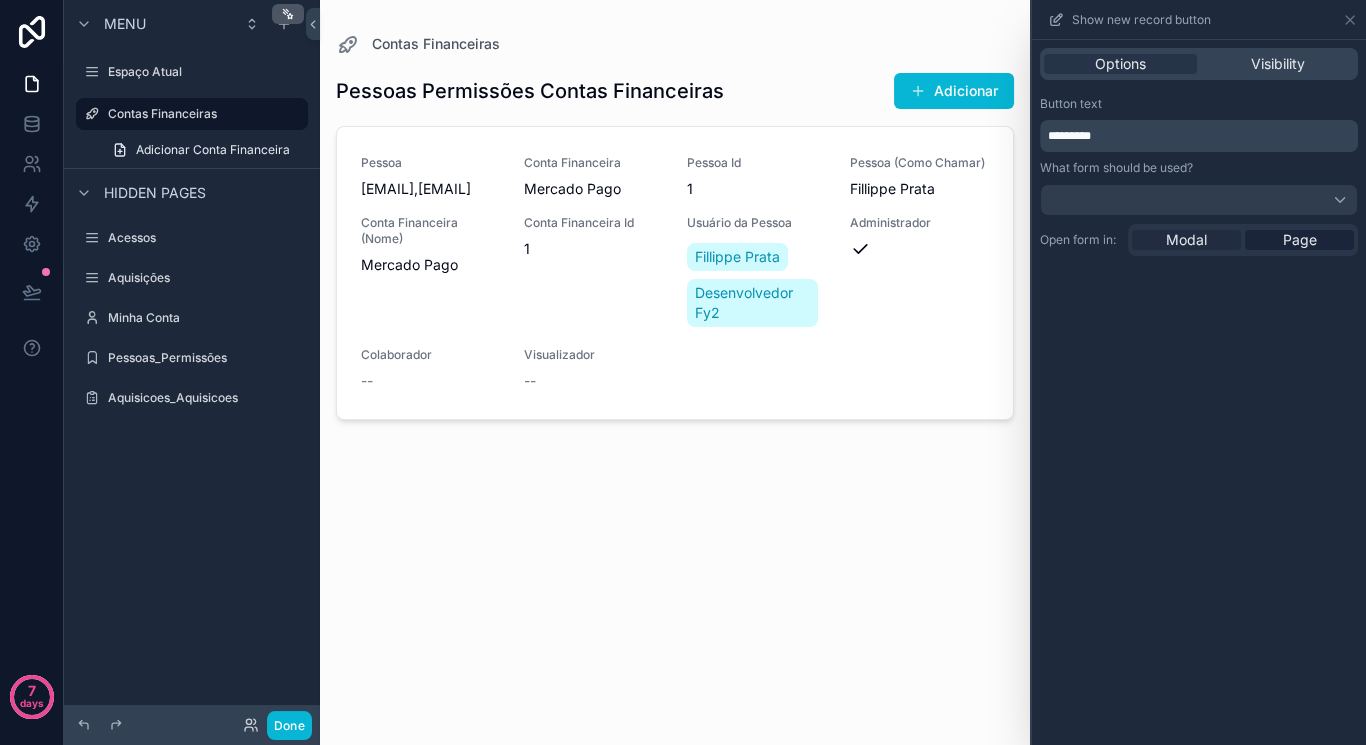 click on "Modal" at bounding box center [1186, 240] 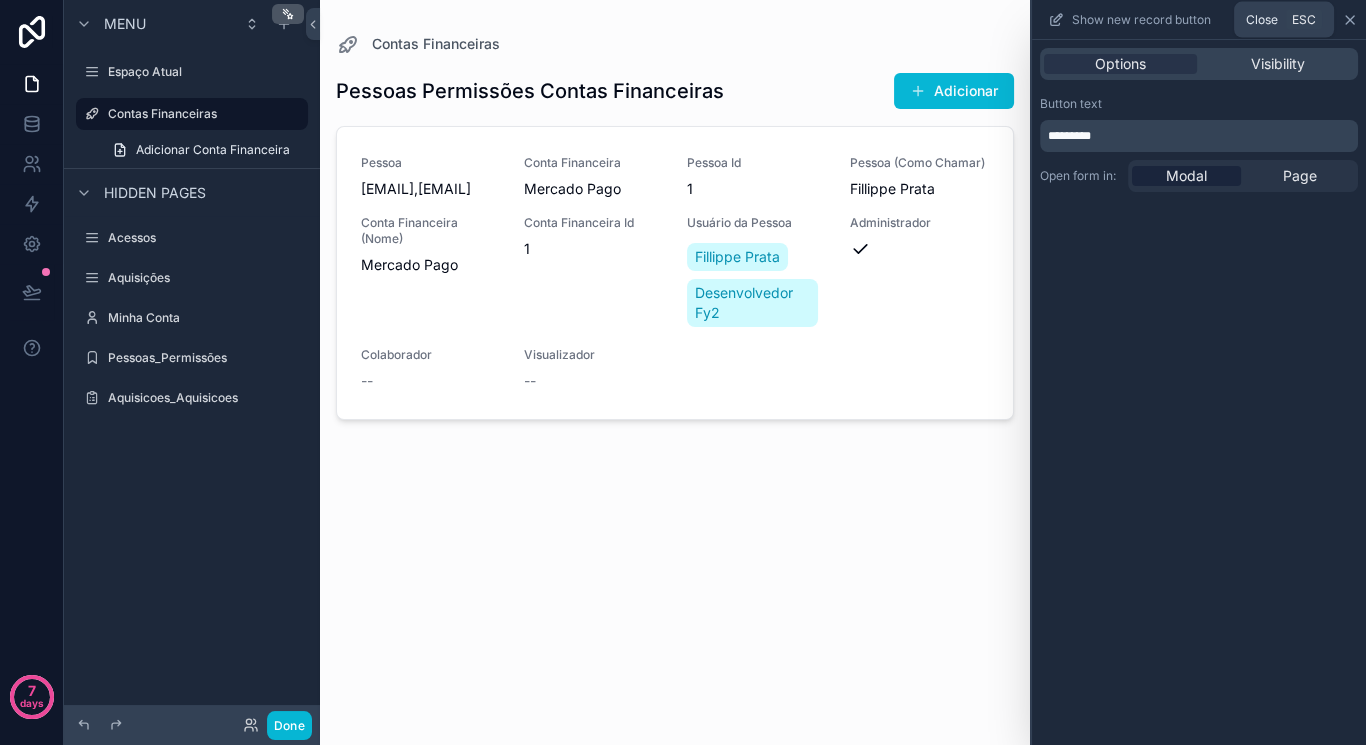 click 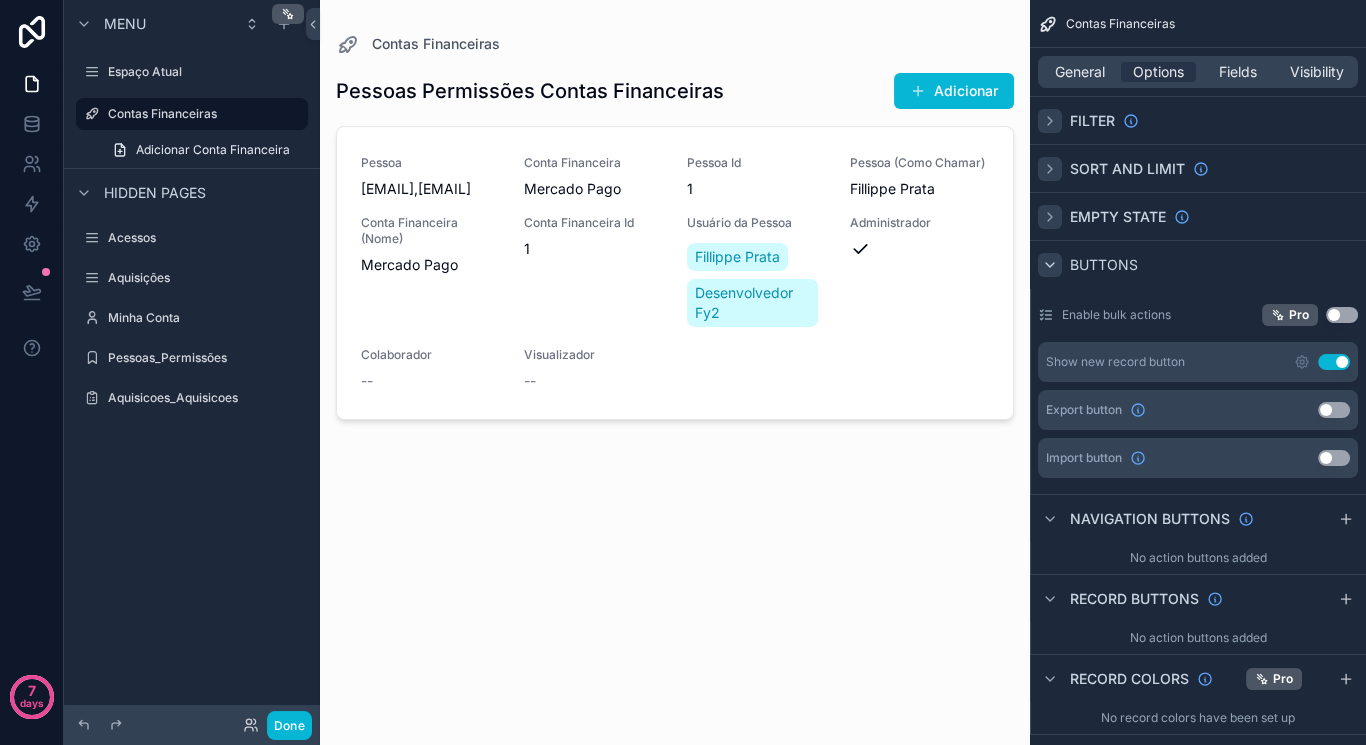 click 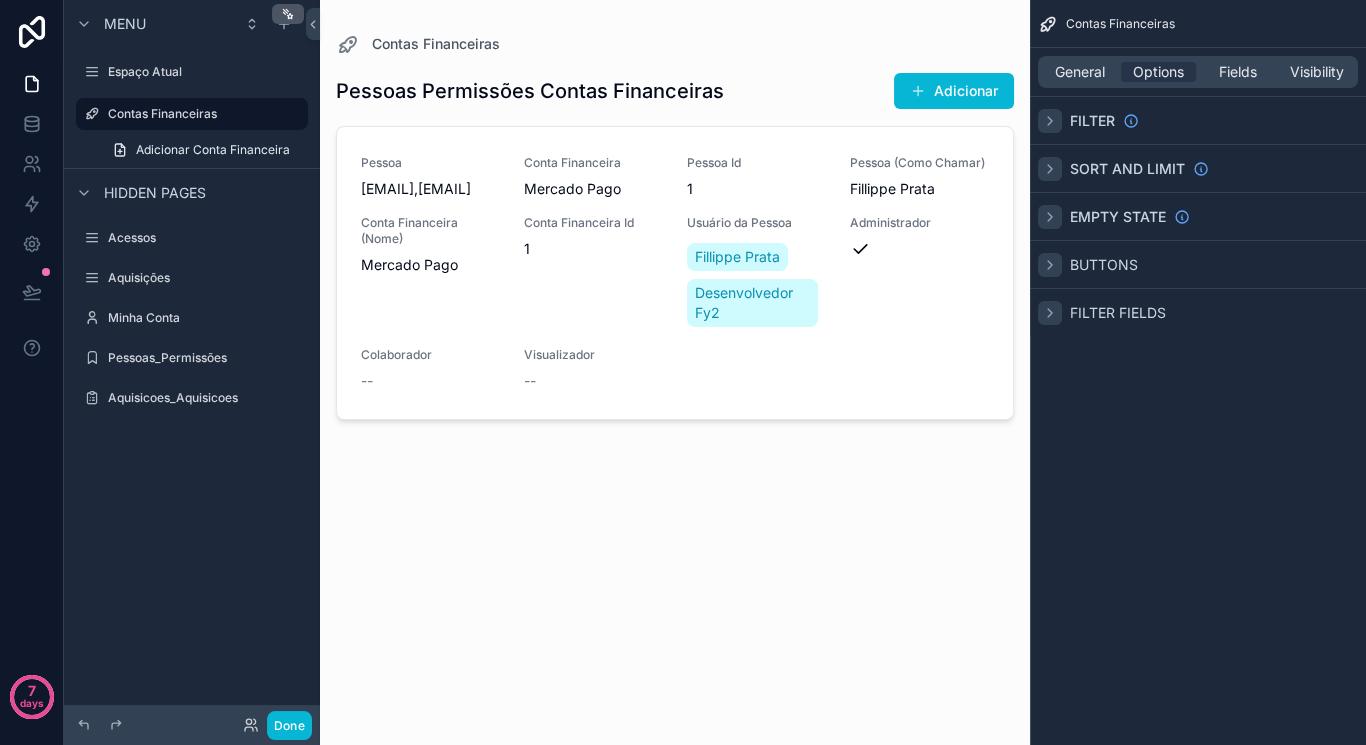 click 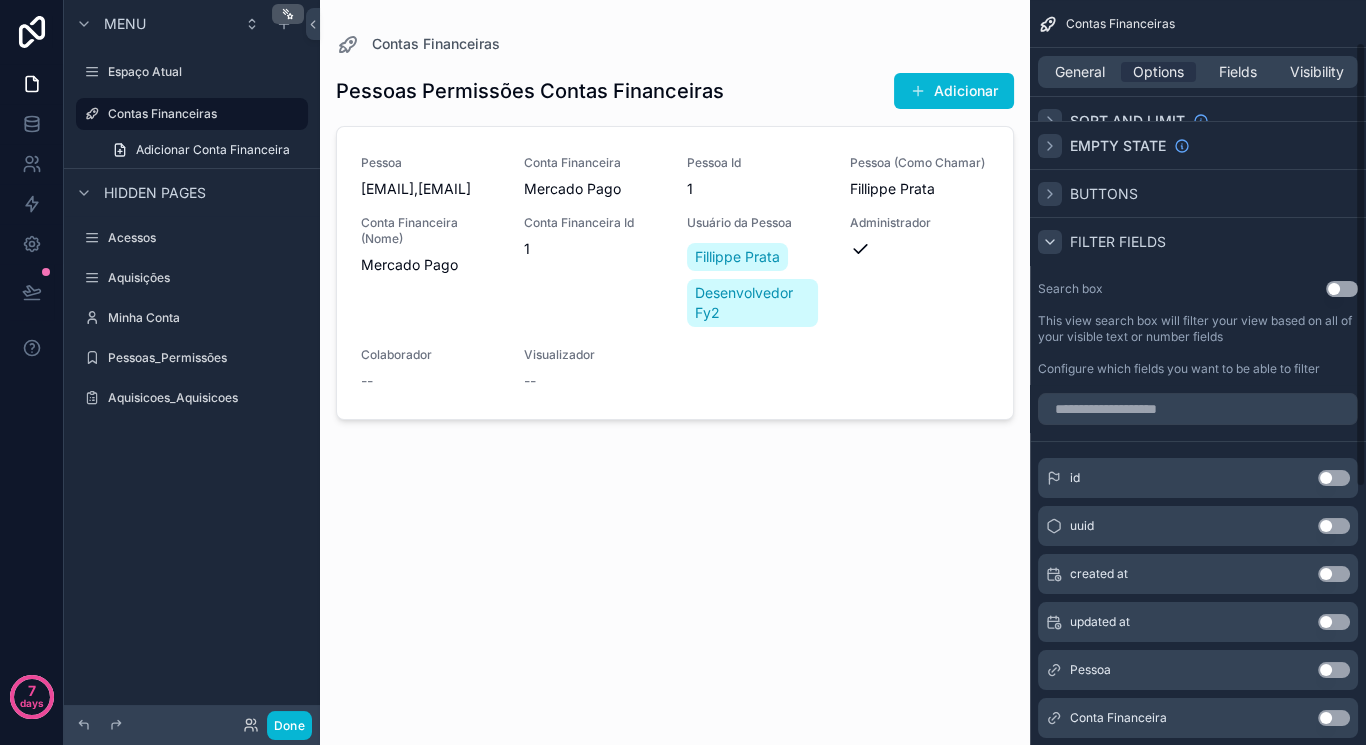 scroll, scrollTop: 70, scrollLeft: 0, axis: vertical 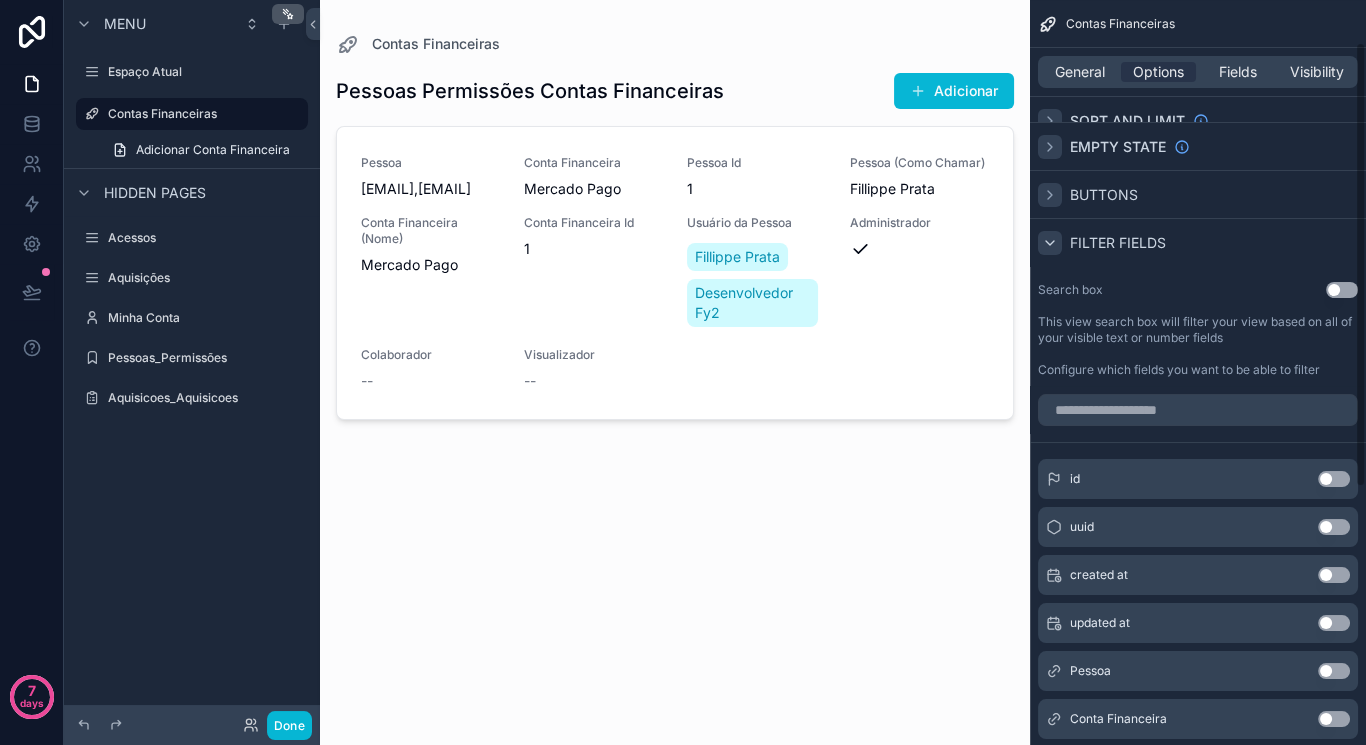 click on "Filter fields" at bounding box center [1198, 242] 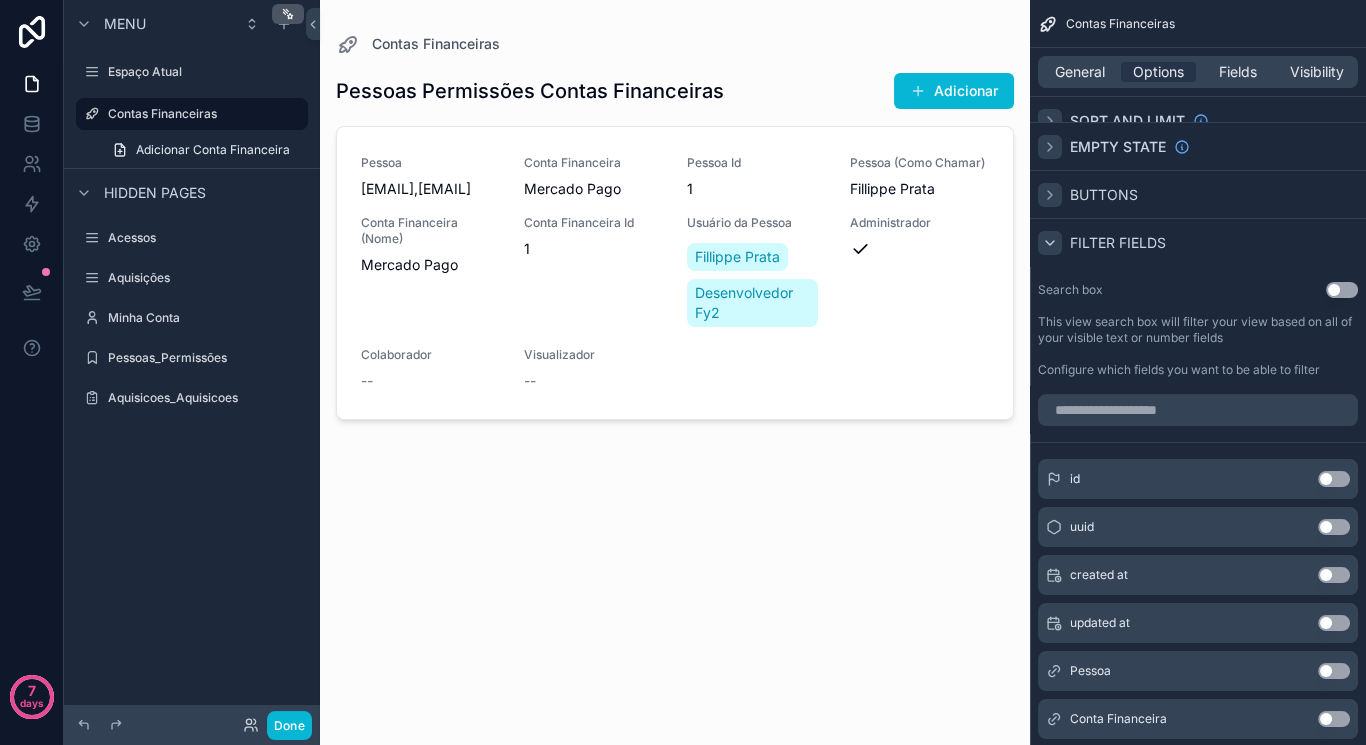 click on "Search box Use setting This view search box will filter your view based on all of your visible text or number fields Configure which fields you want to be able to filter" at bounding box center (1198, 330) 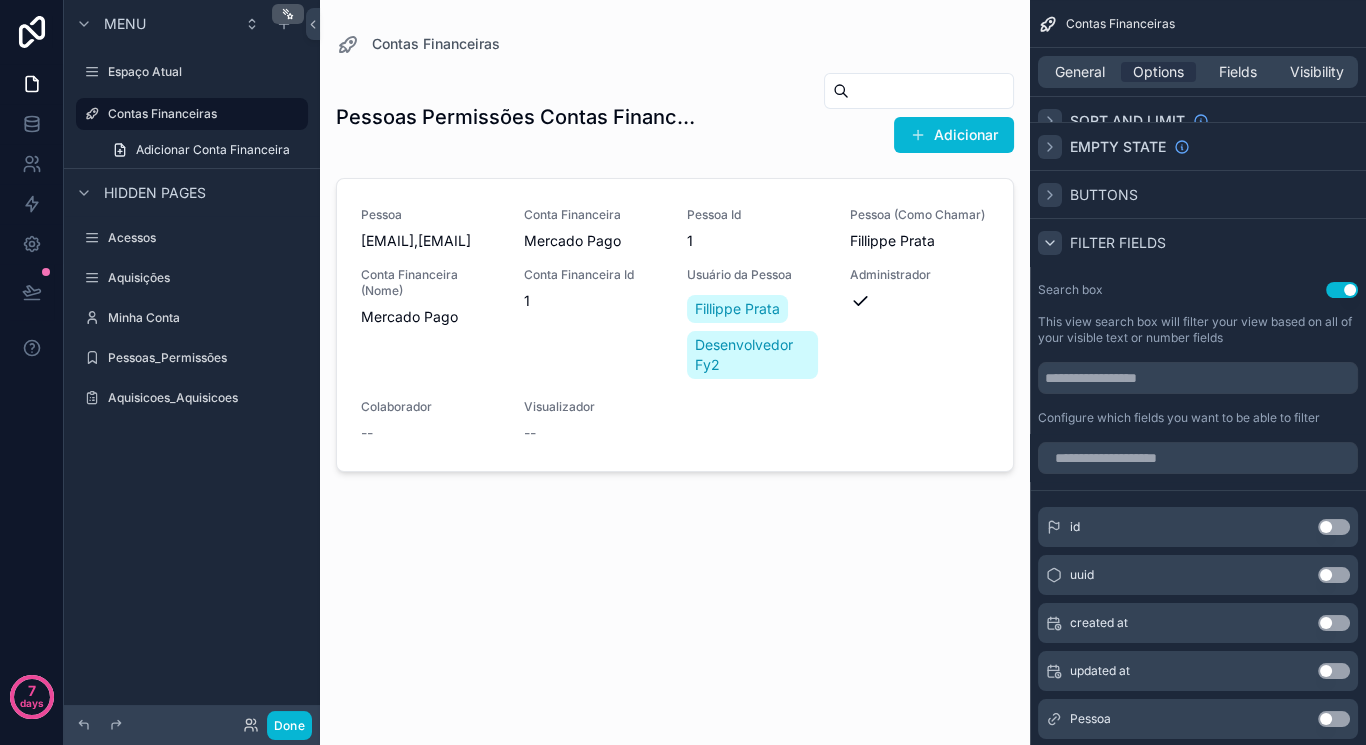 click 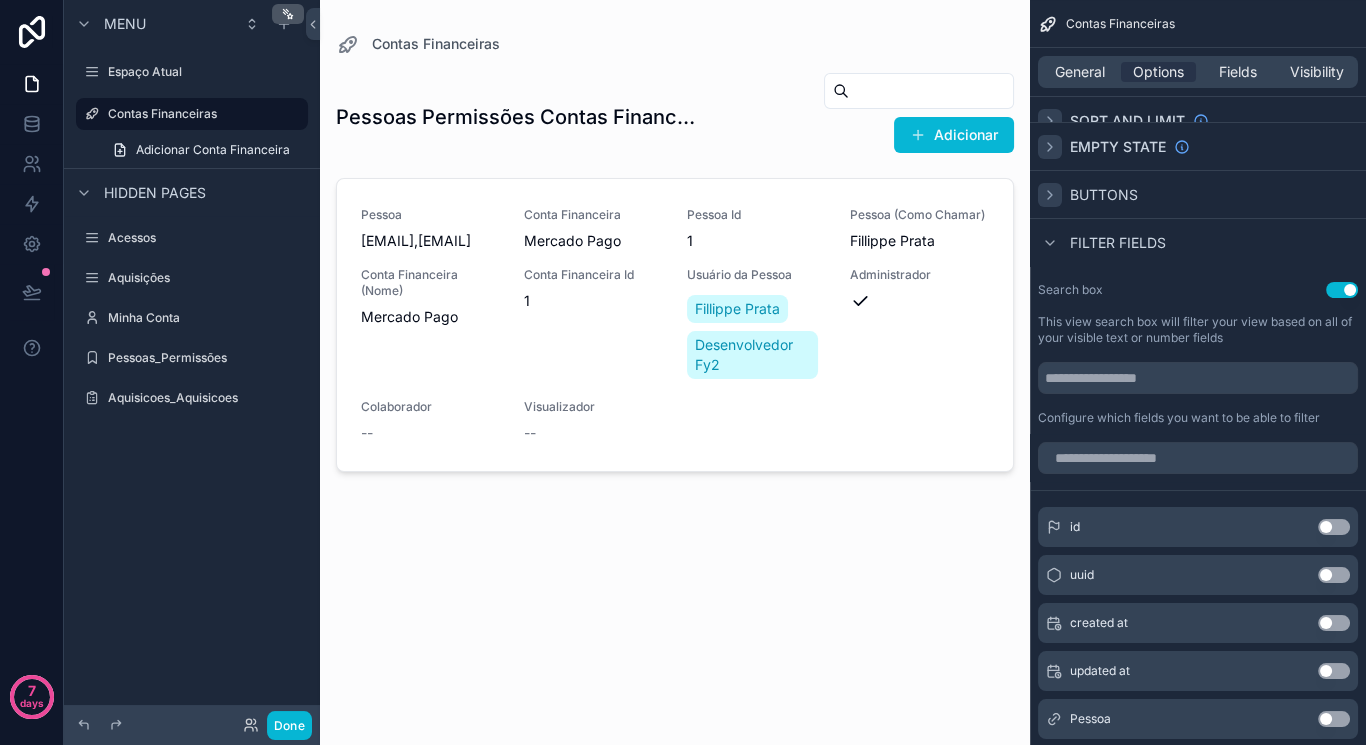 scroll, scrollTop: 0, scrollLeft: 0, axis: both 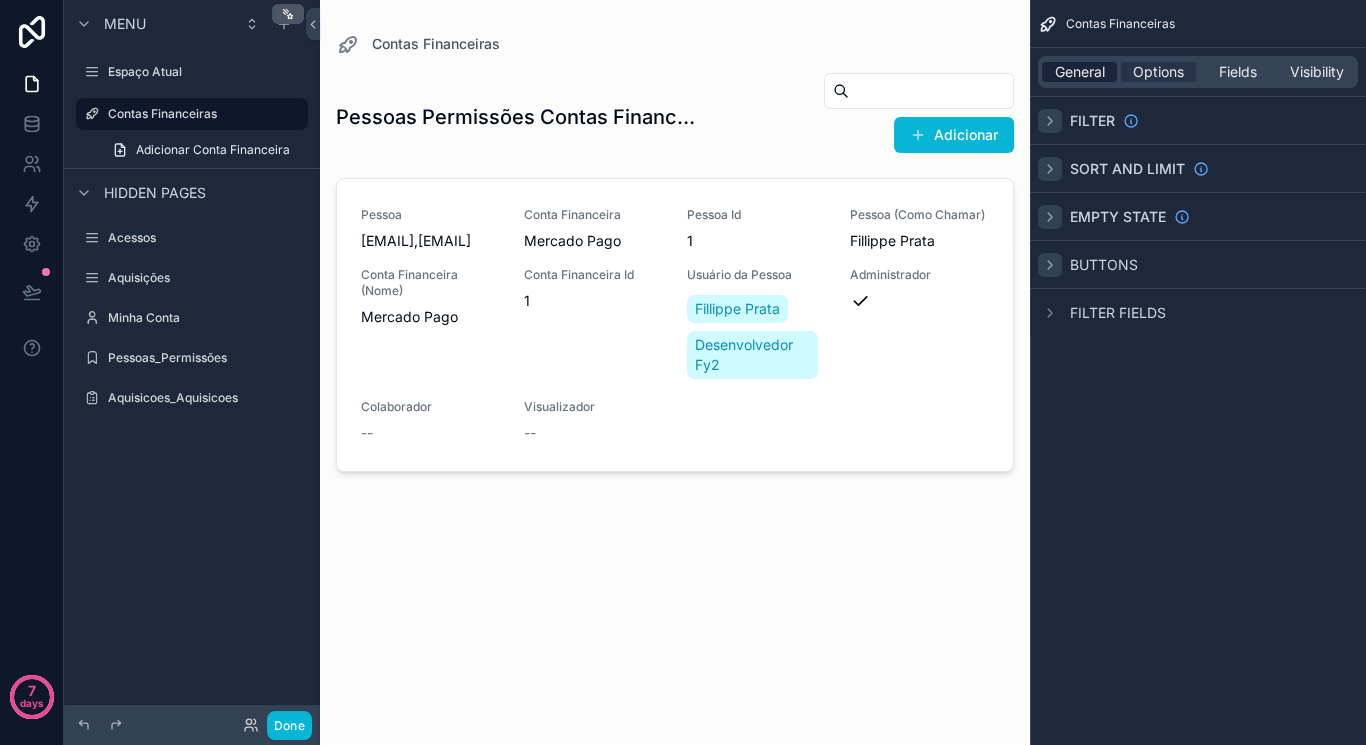 click on "General" at bounding box center [1079, 72] 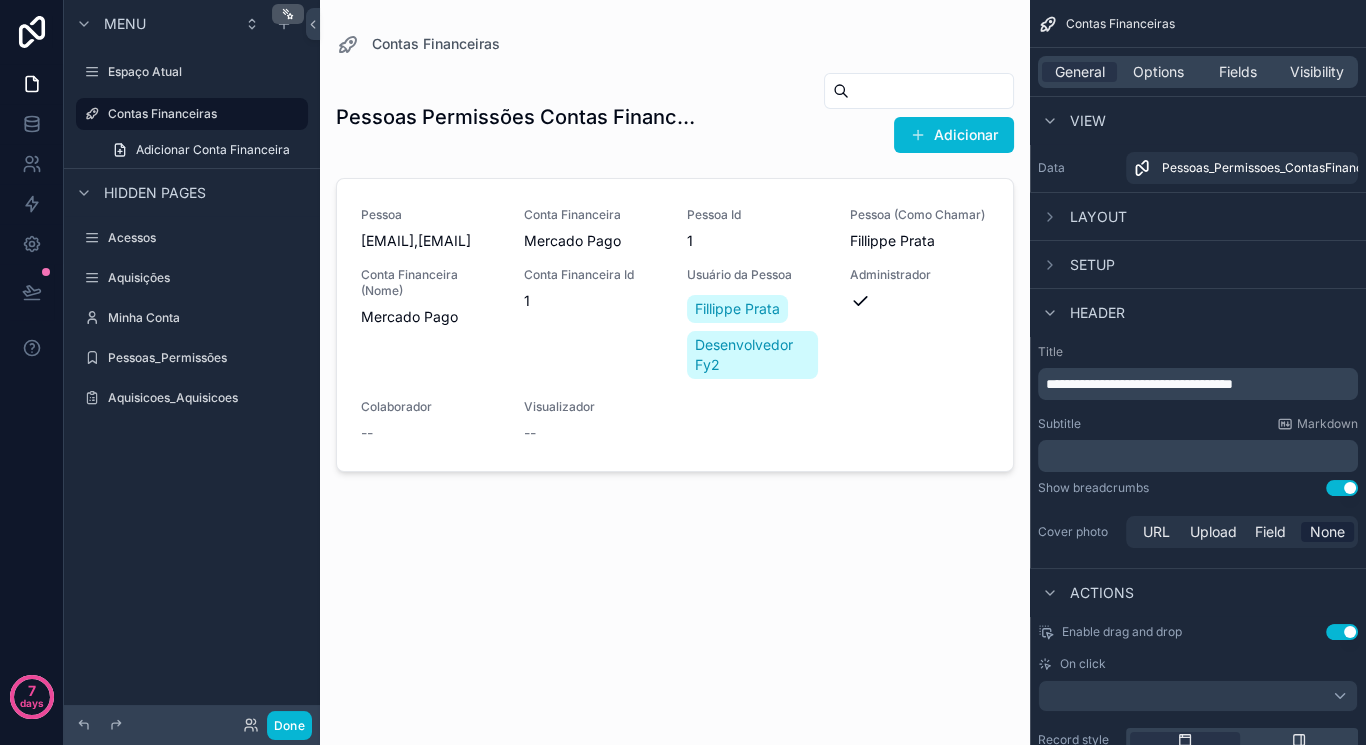 click on "**********" at bounding box center (1200, 384) 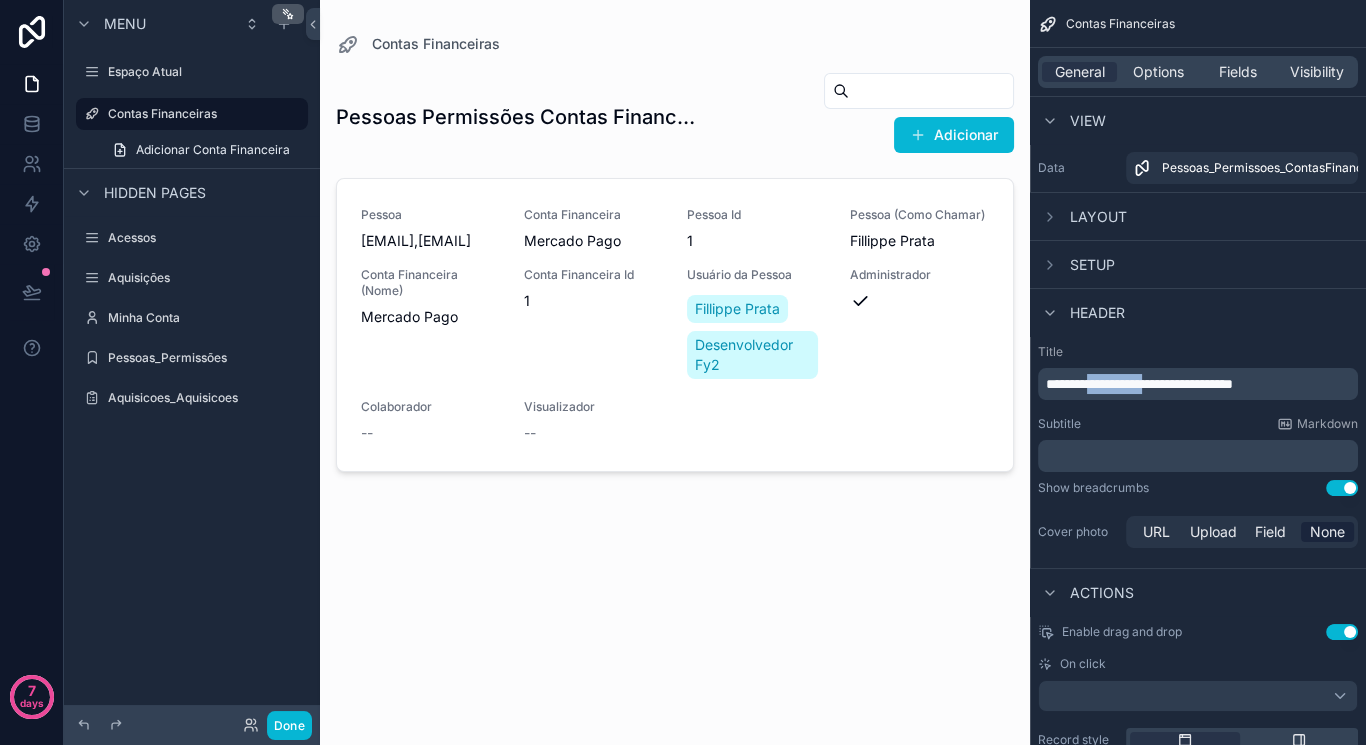 click on "**********" at bounding box center [1200, 384] 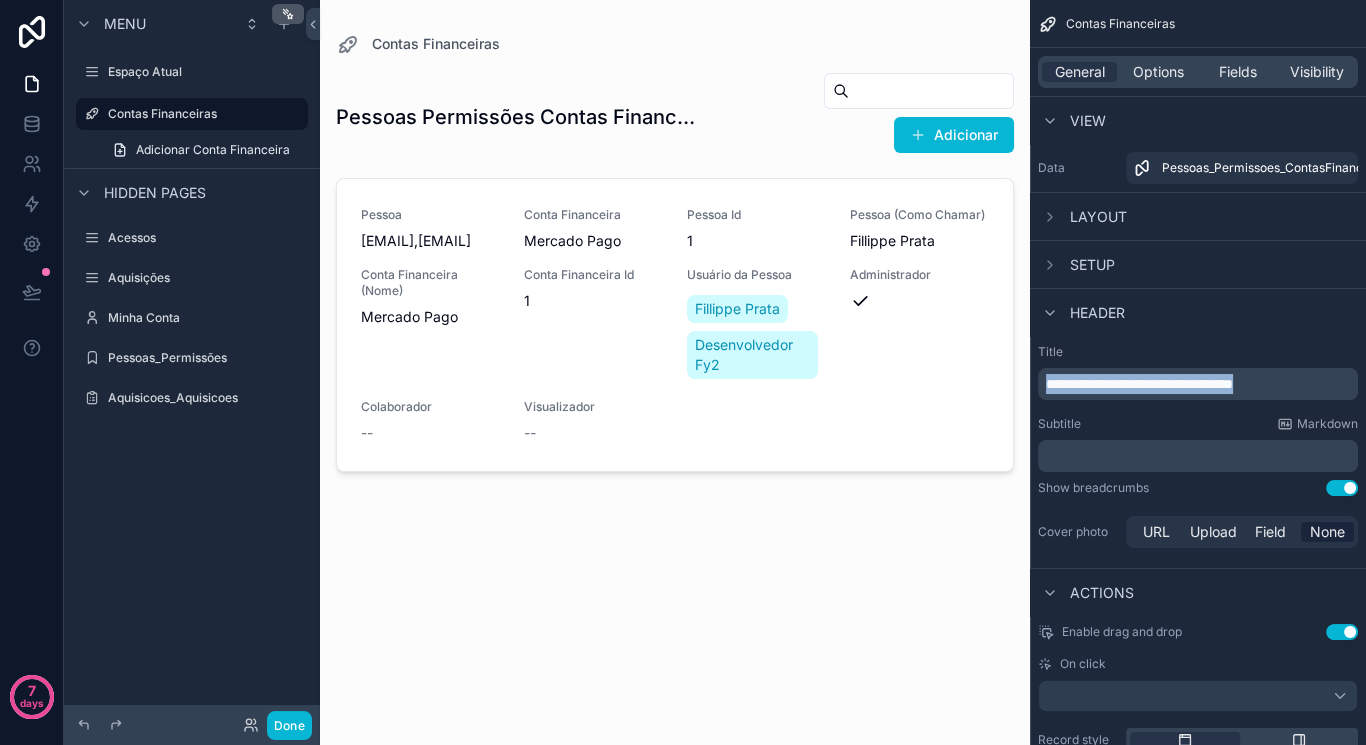 click on "**********" at bounding box center (1200, 384) 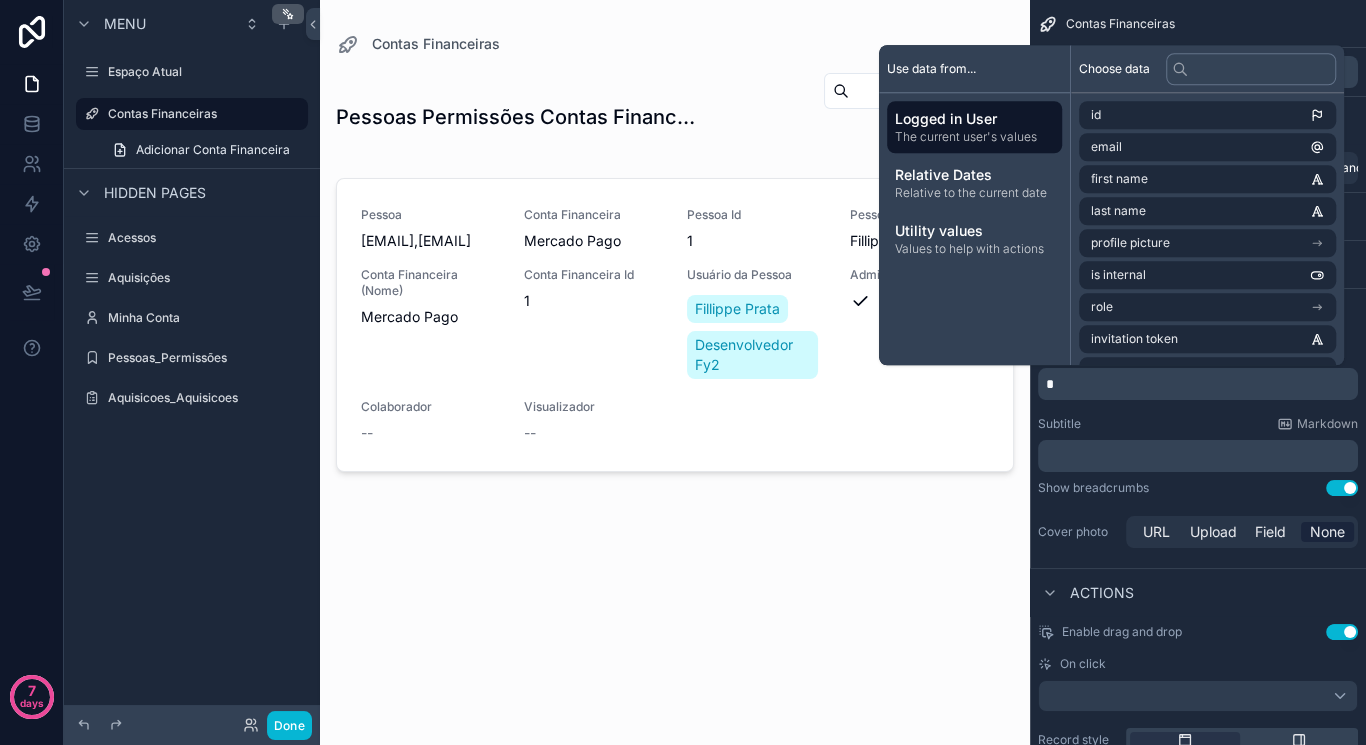 type 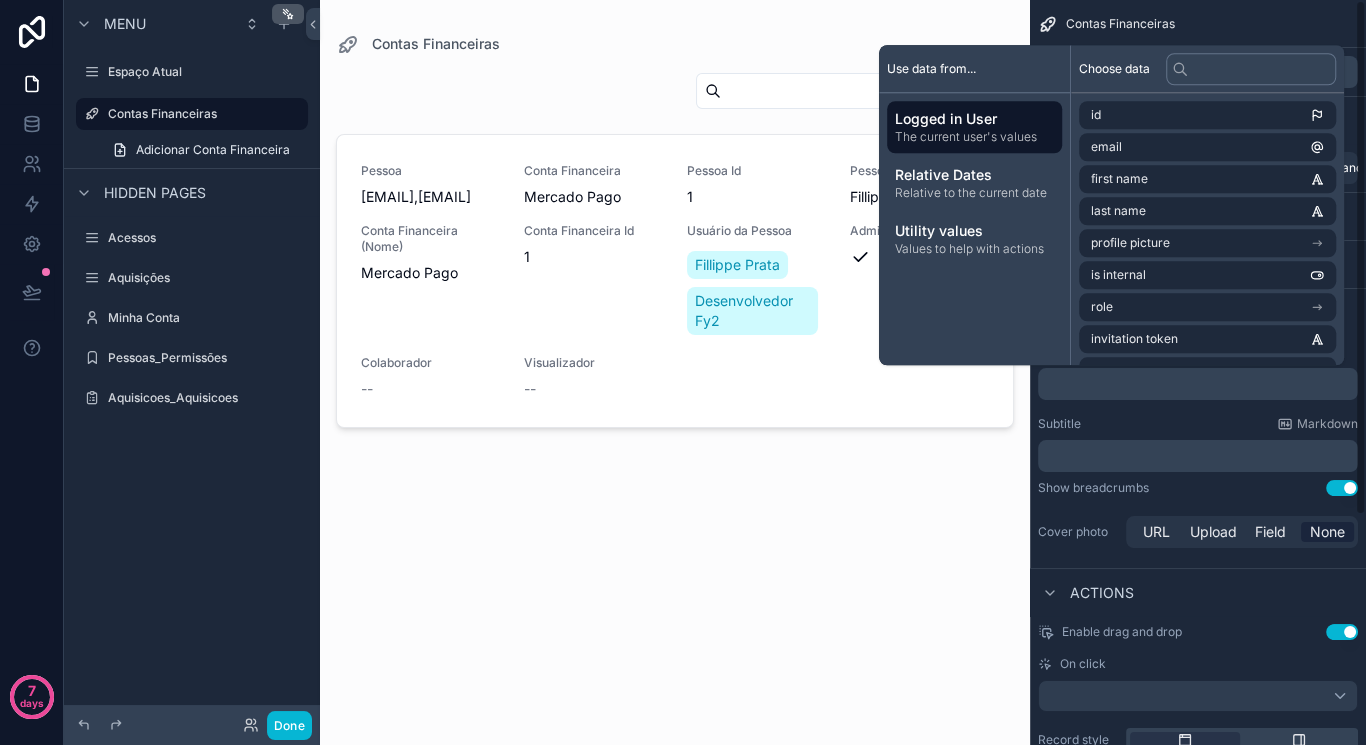 click on "Adicionar Pessoa [EMAIL],[EMAIL] Conta Financeira Mercado Pago Pessoa Id 1 Pessoa (Como Chamar) [FIRST] [LAST] Conta Financeira (Nome) Mercado Pago Conta Financeira Id 1 Usuário da Pessoa [FIRST] [LAST] Desenvolvedor Fy2 Administrador Colaborador -- Visualizador --" at bounding box center (675, 388) 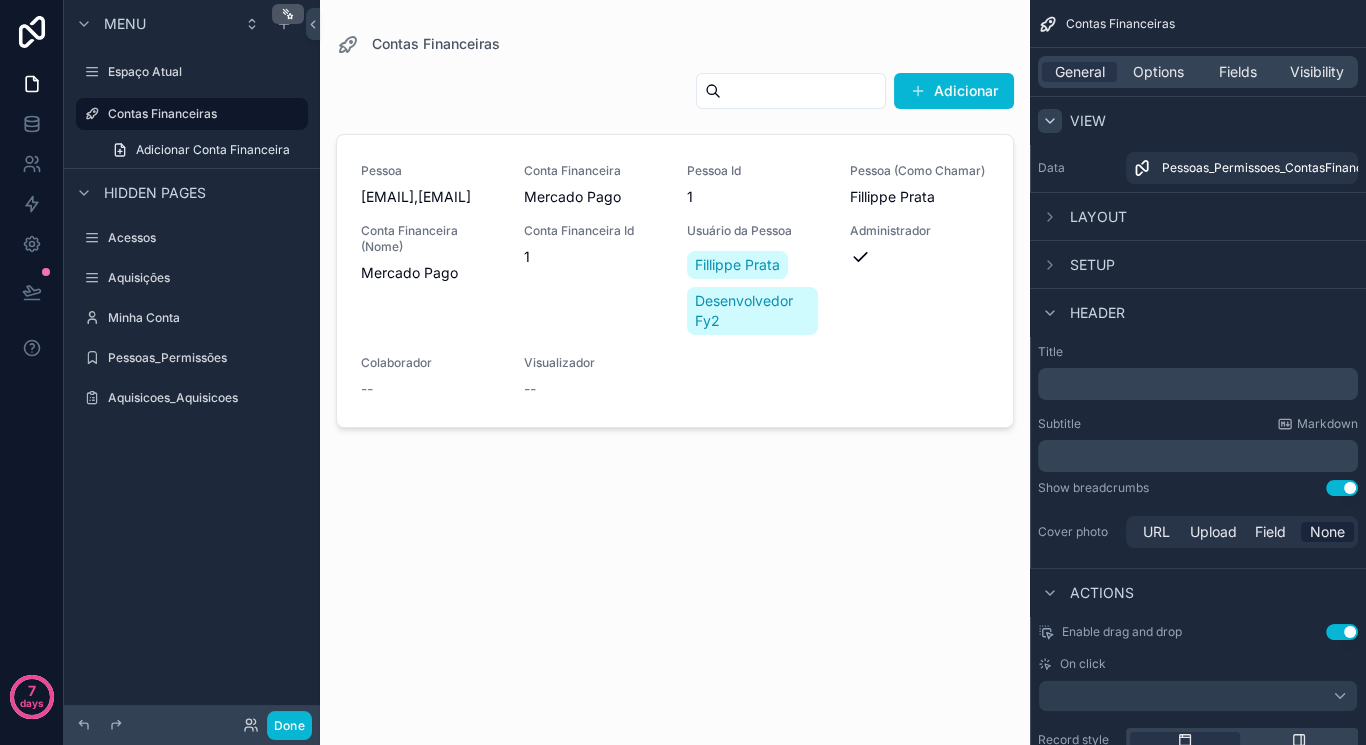 click 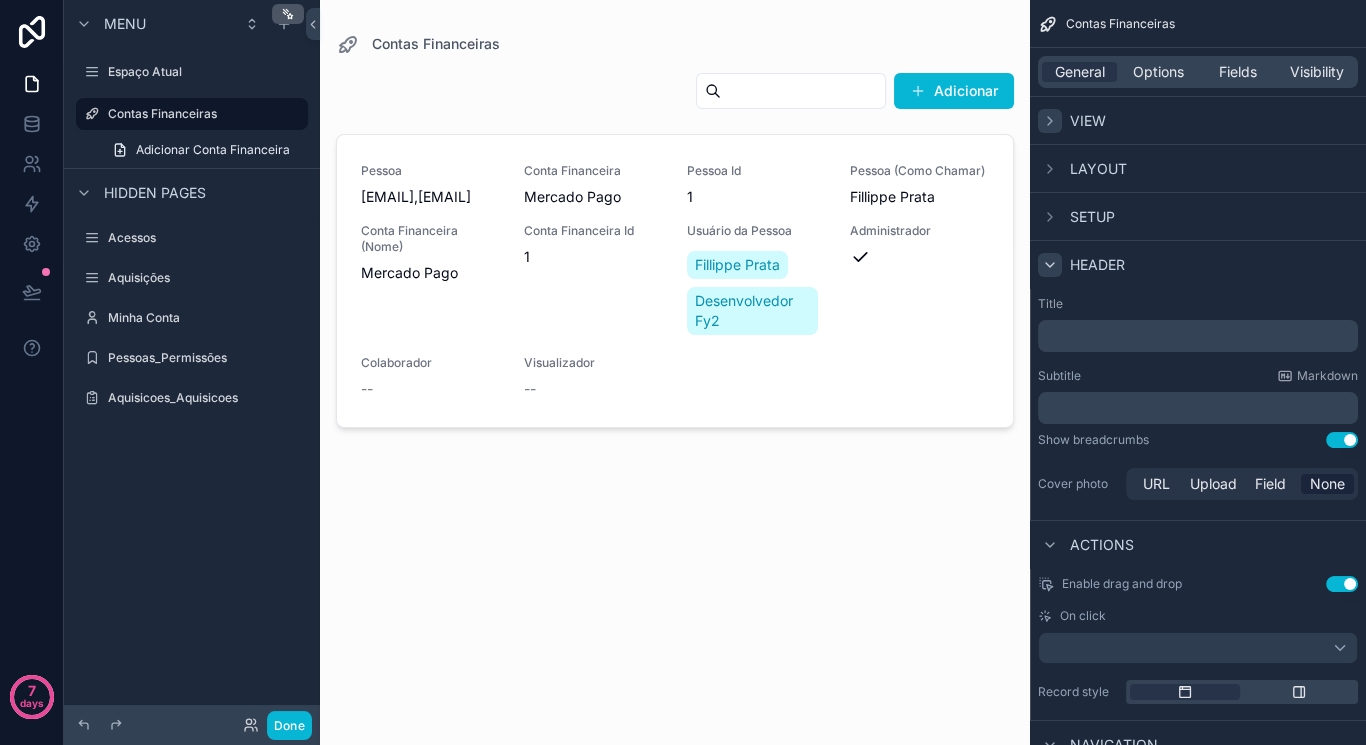 click 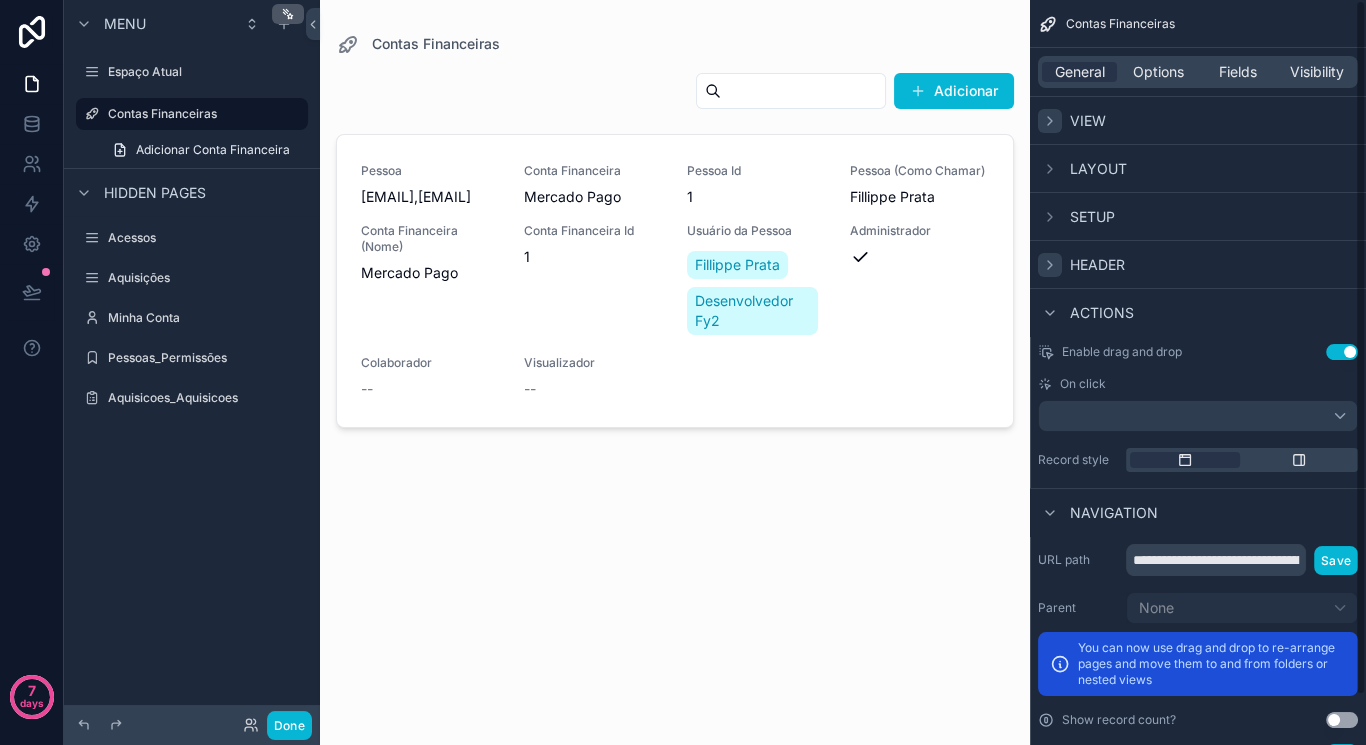 click on "Use setting" at bounding box center [1342, 352] 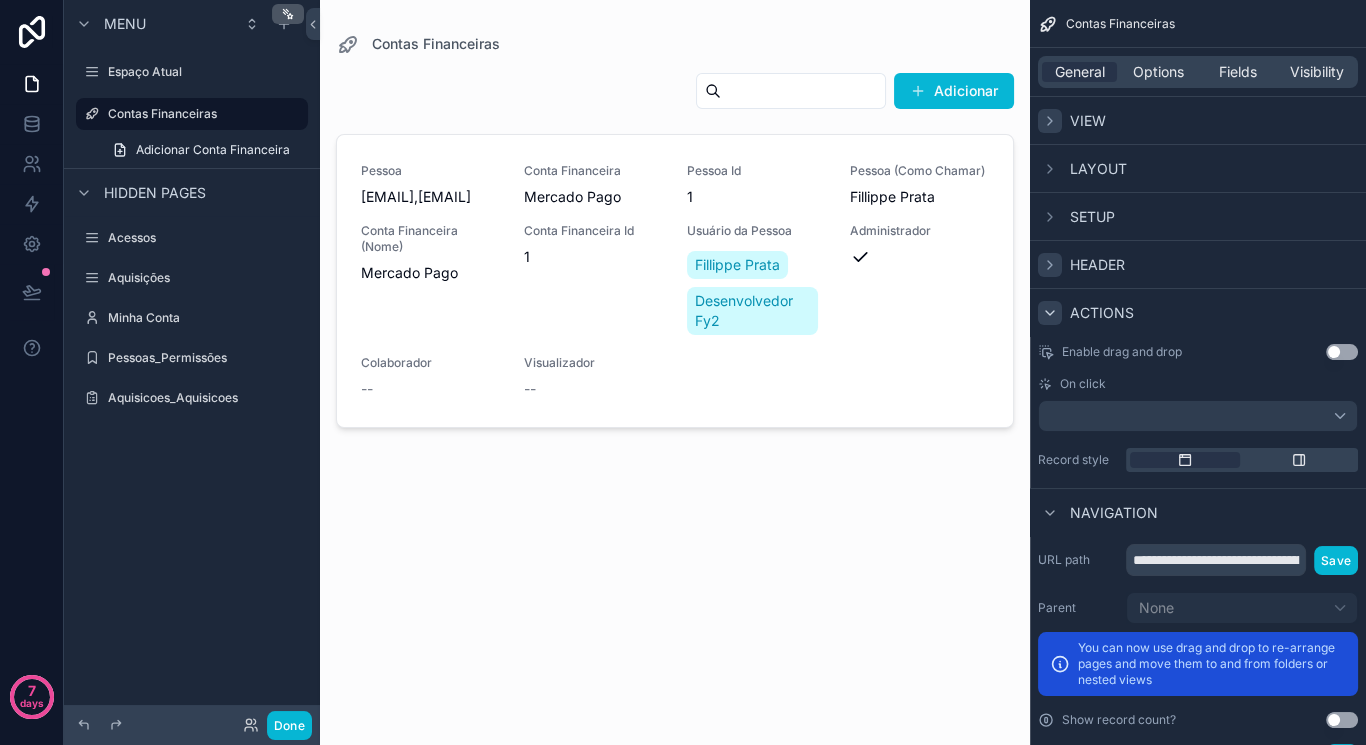 click 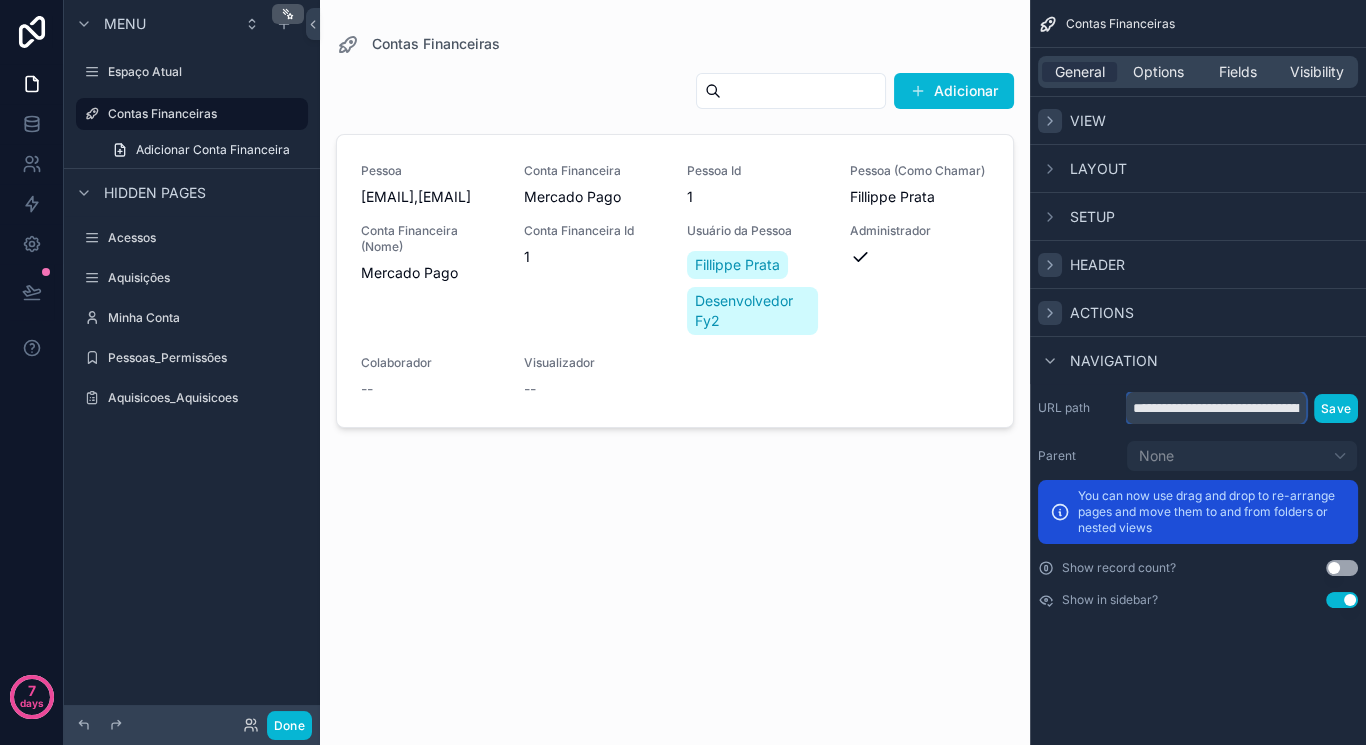 click on "**********" at bounding box center [1216, 408] 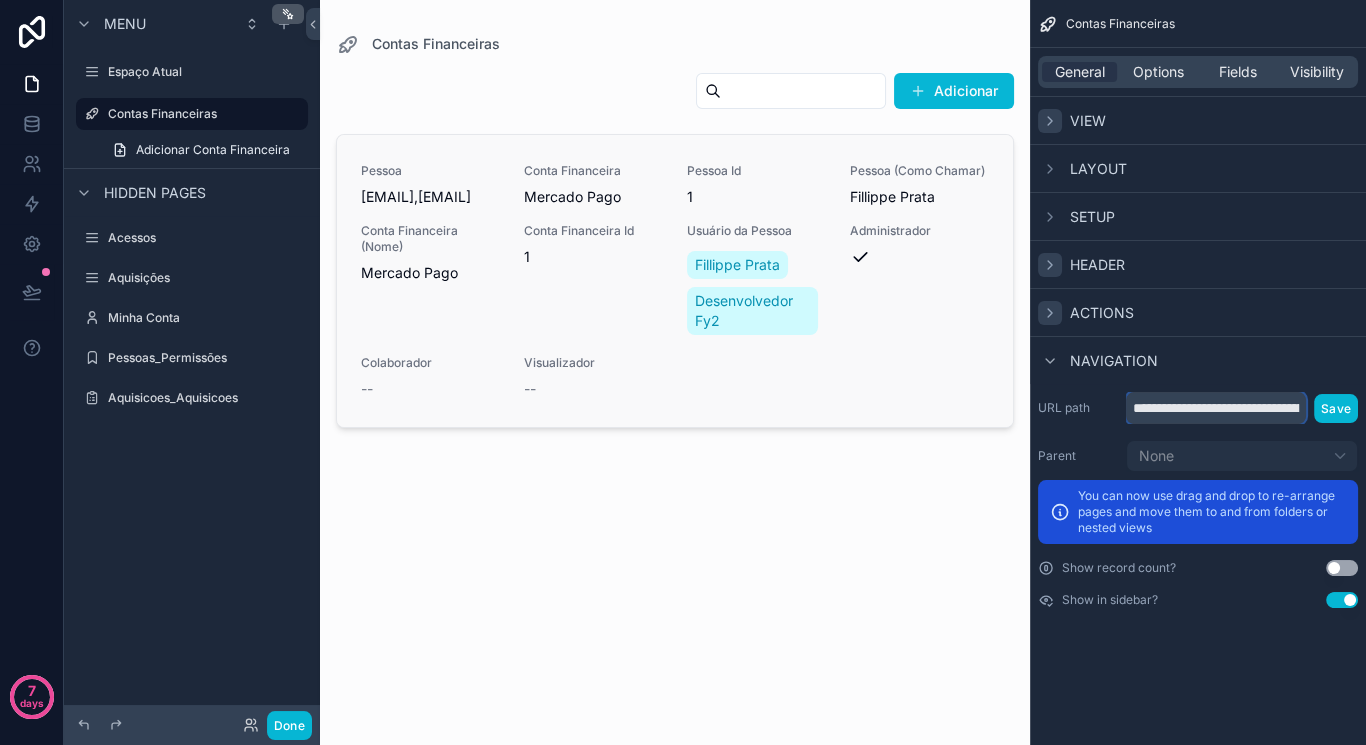 drag, startPoint x: 1276, startPoint y: 405, endPoint x: 941, endPoint y: 385, distance: 335.5965 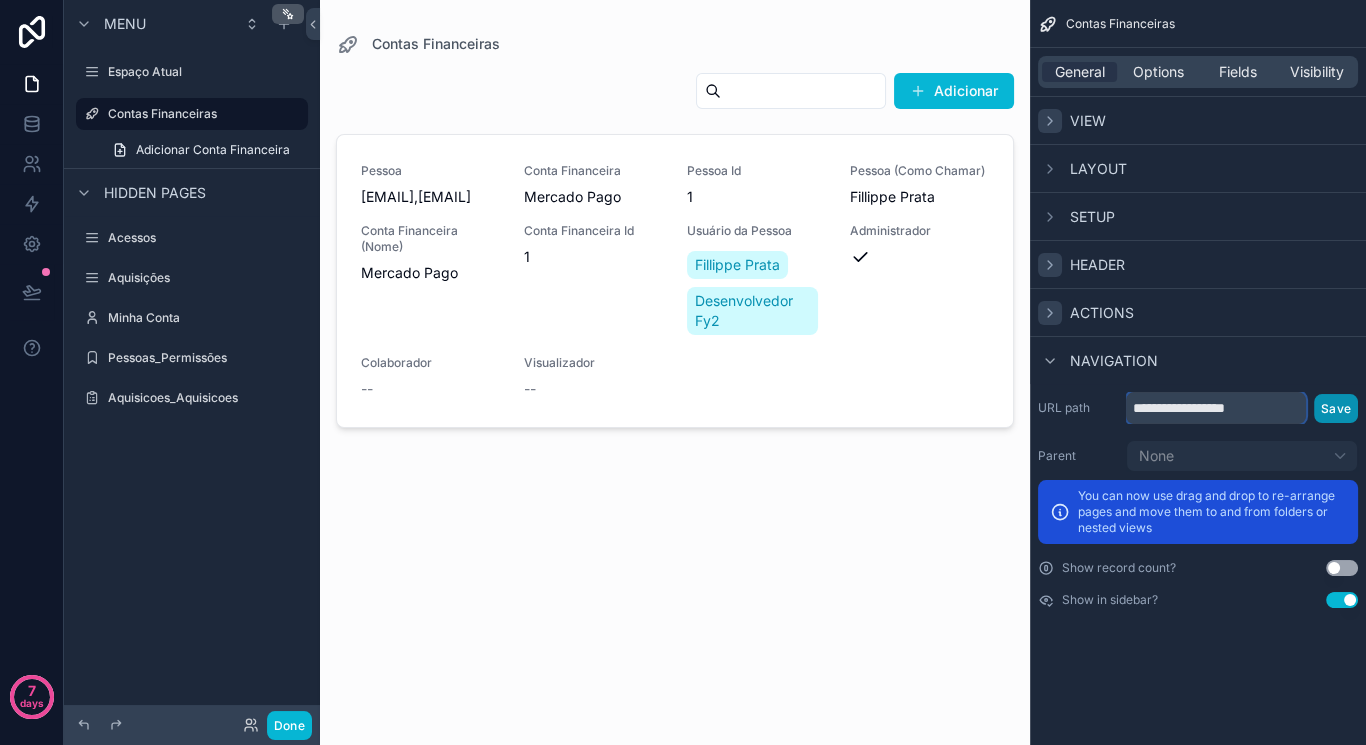 type on "**********" 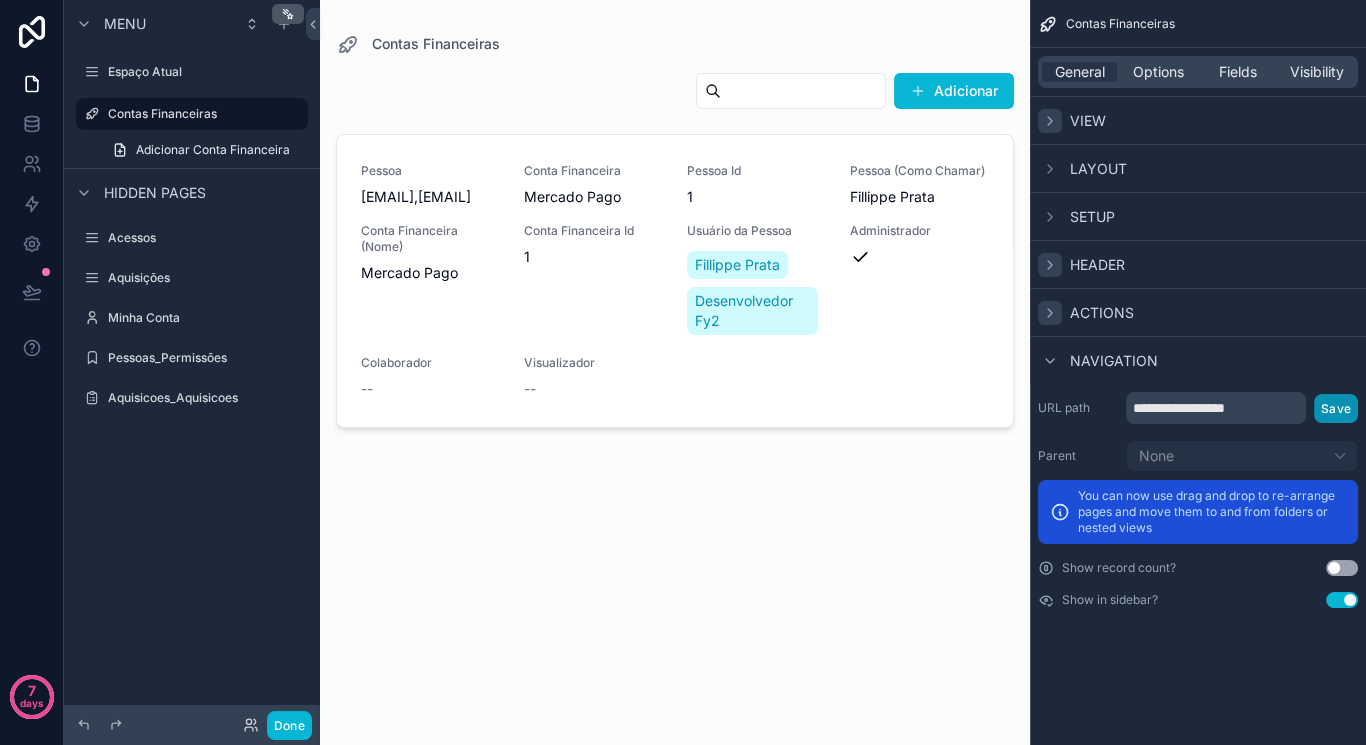 click on "Save" at bounding box center [1336, 408] 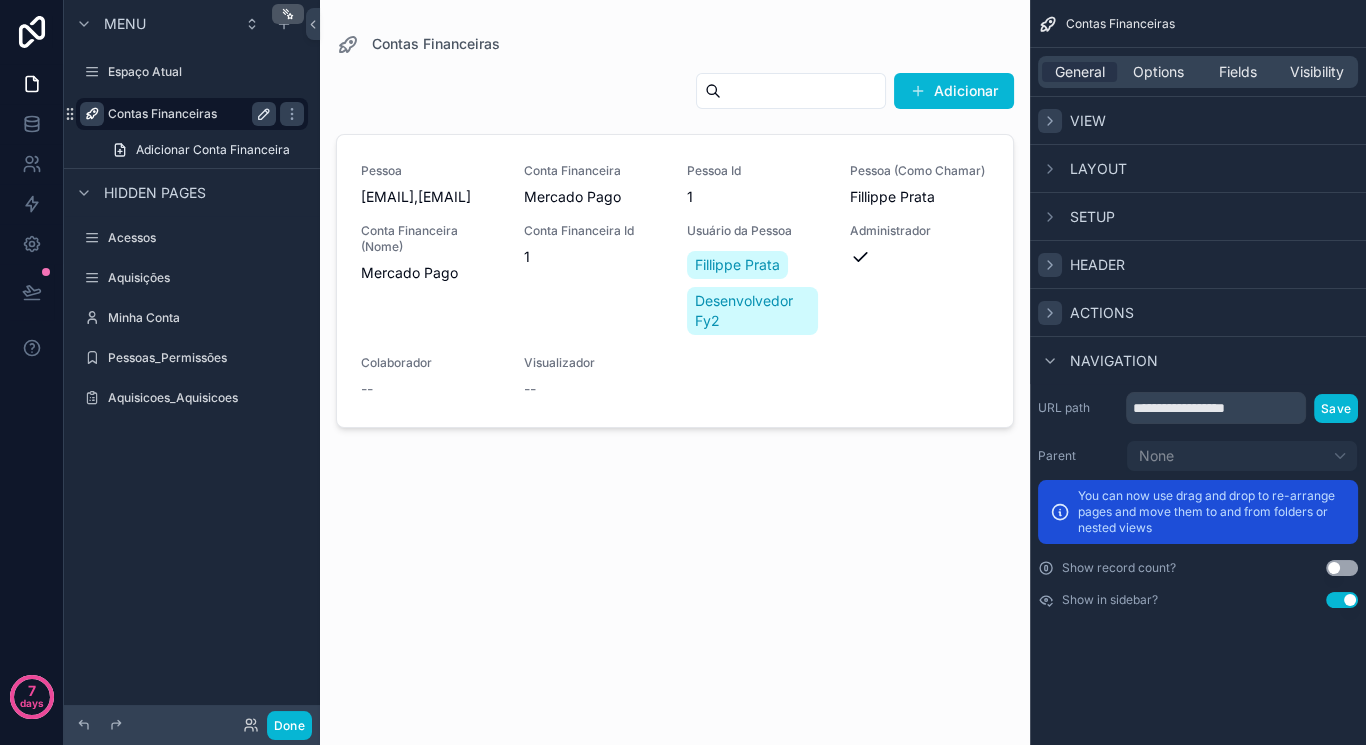 click at bounding box center [92, 114] 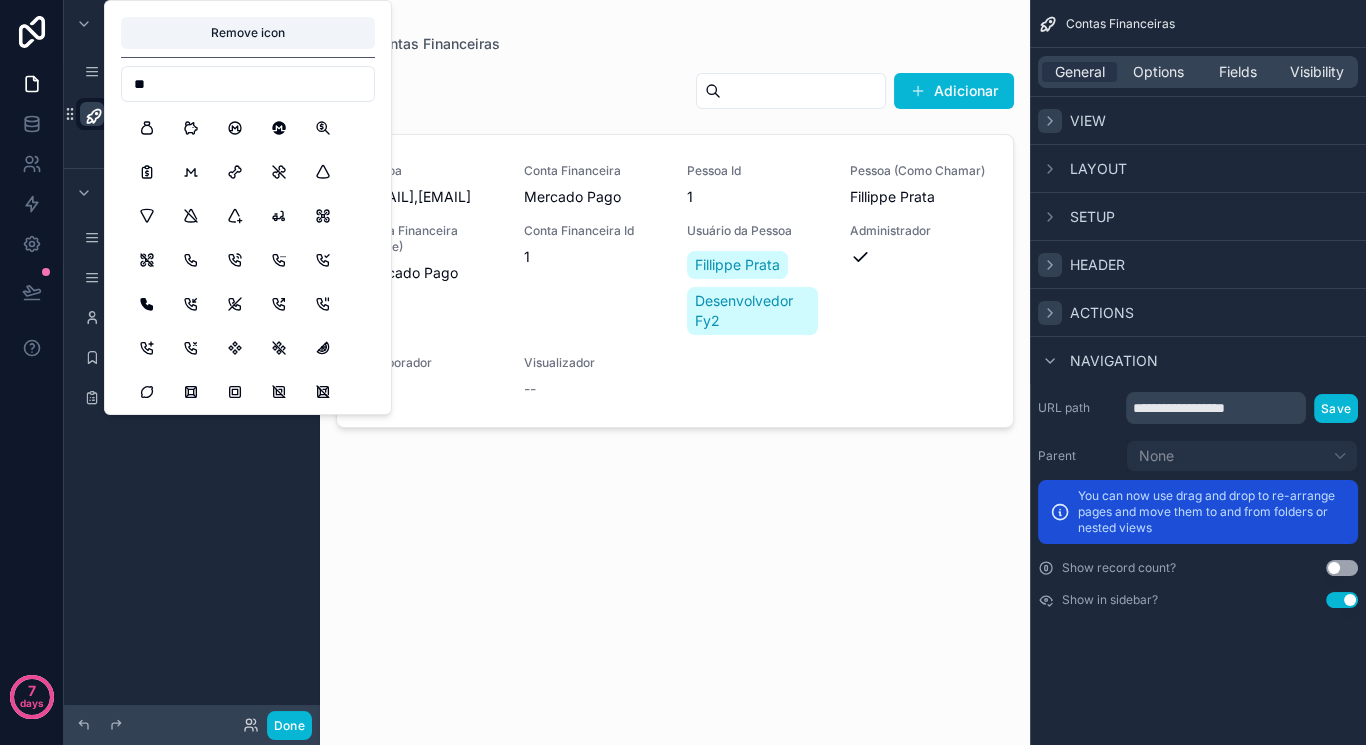 type on "*" 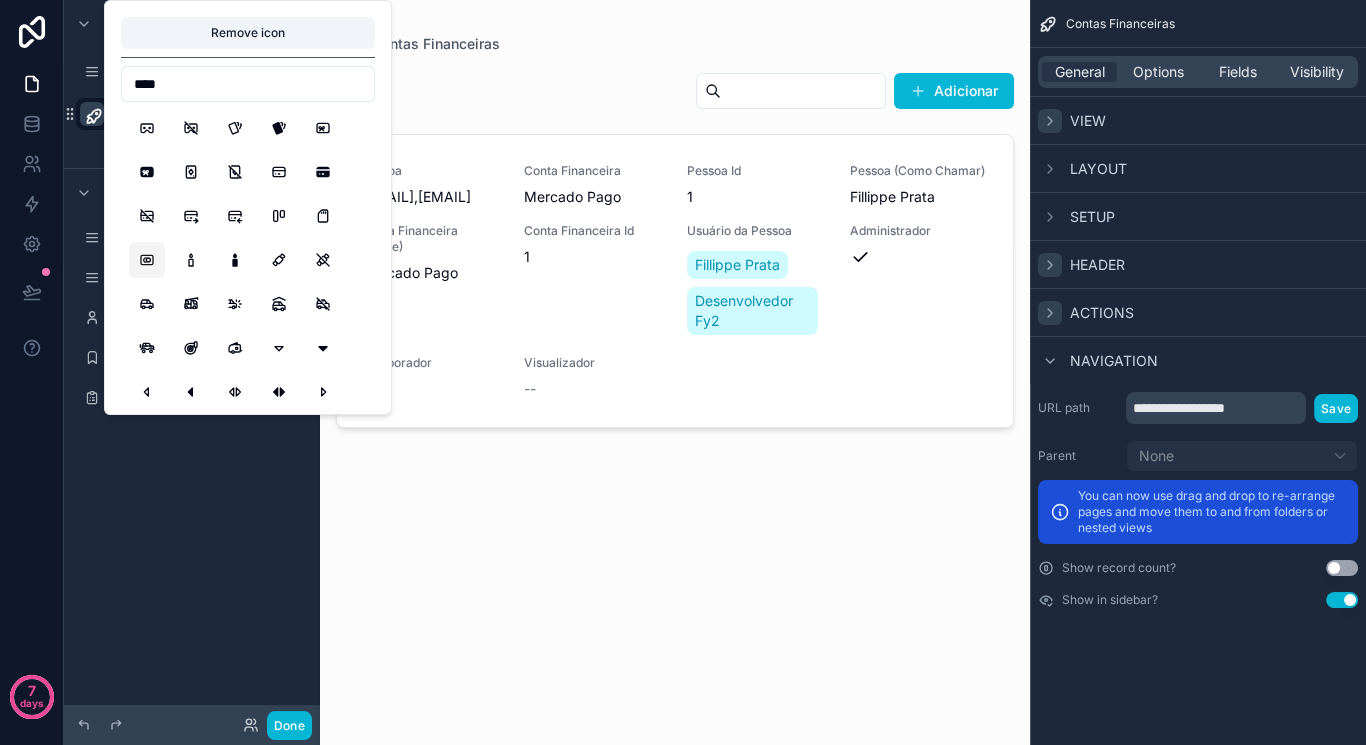 type on "****" 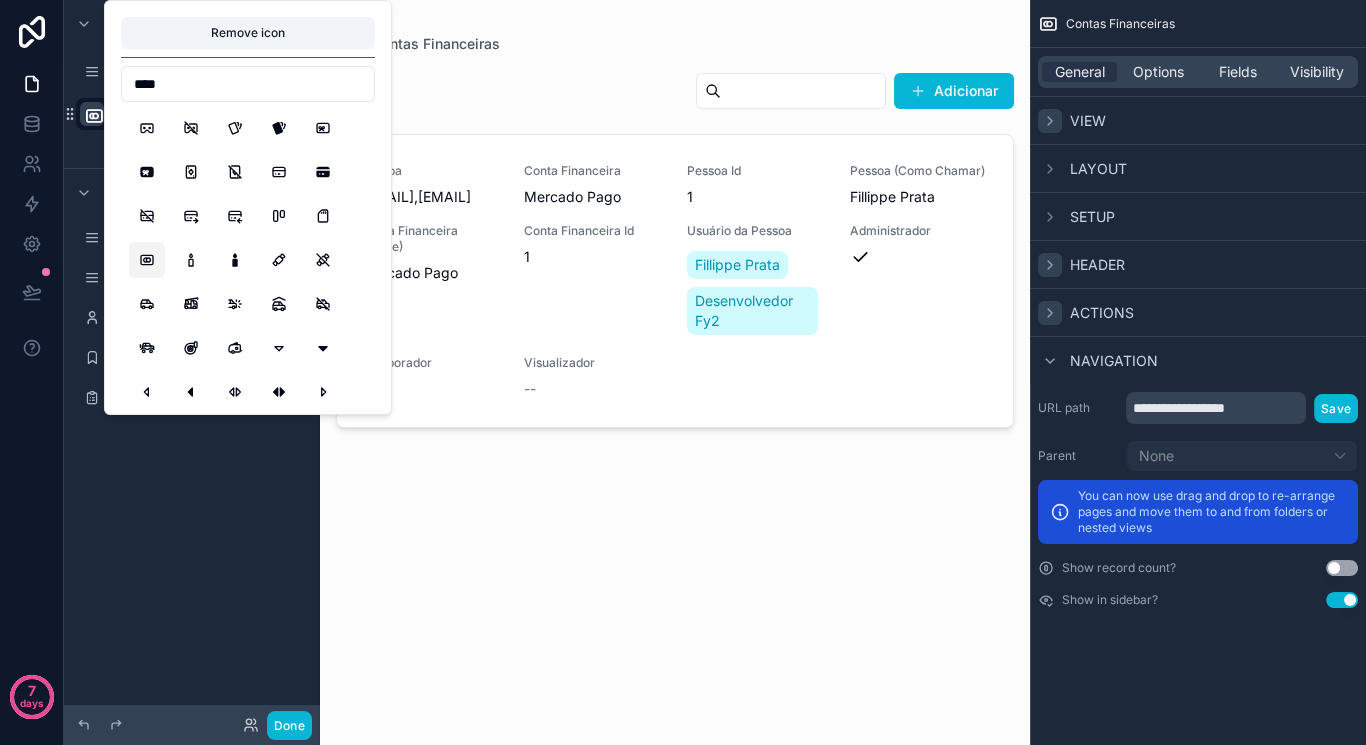 click on "Adicionar Pessoa [EMAIL],[EMAIL] Conta Financeira Mercado Pago Pessoa Id 1 Pessoa (Como Chamar) [FIRST] [LAST] Conta Financeira (Nome) Mercado Pago Conta Financeira Id 1 Usuário da Pessoa [FIRST] [LAST] Desenvolvedor Fy2 Administrador Colaborador -- Visualizador --" at bounding box center [675, 388] 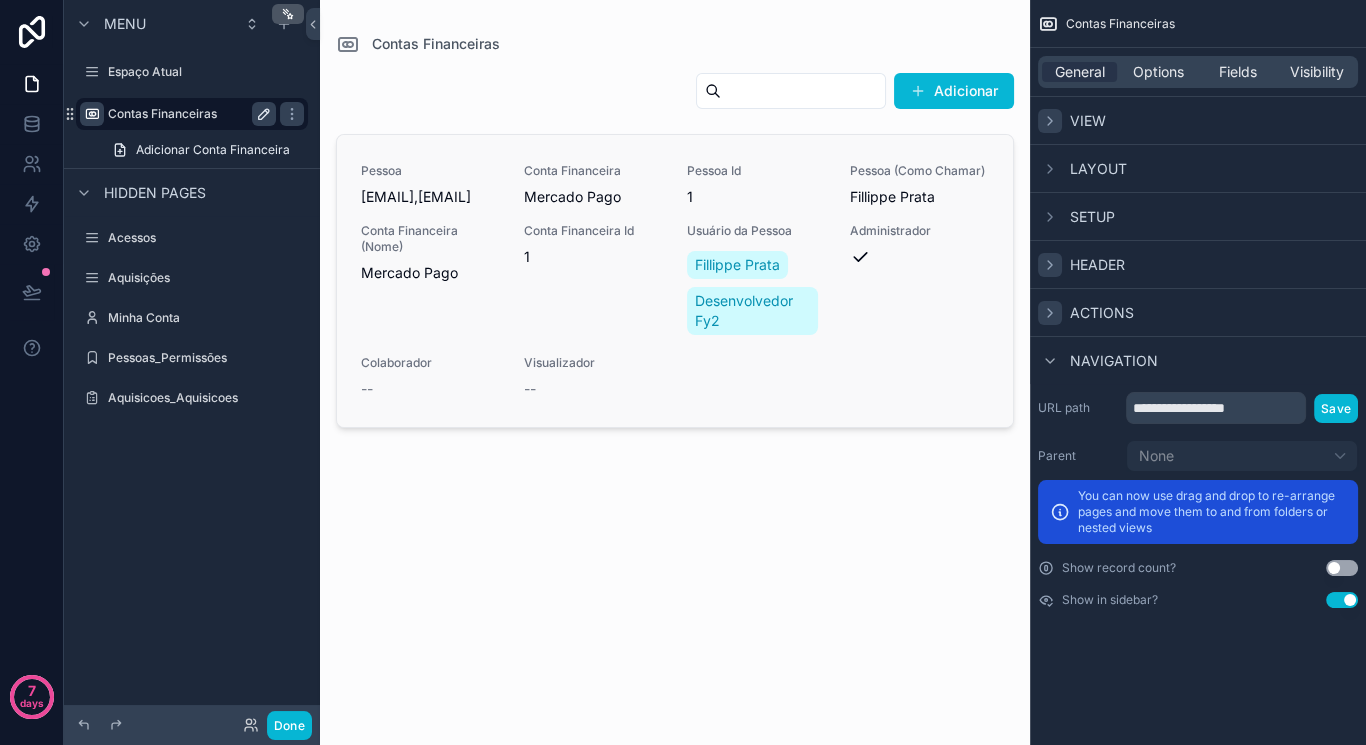 click on "Pessoa [EMAIL], [EMAIL] Conta Financeira Mercado Pago Pessoa Id 1 Pessoa (Como Chamar) [FIRST] [LAST] Conta Financeira (Nome) Mercado Pago Conta Financeira Id 1 Usuário da Pessoa [FIRST] [LAST] Desenvolvedor  Fy2 Administrador Colaborador -- Visualizador --" at bounding box center (675, 281) 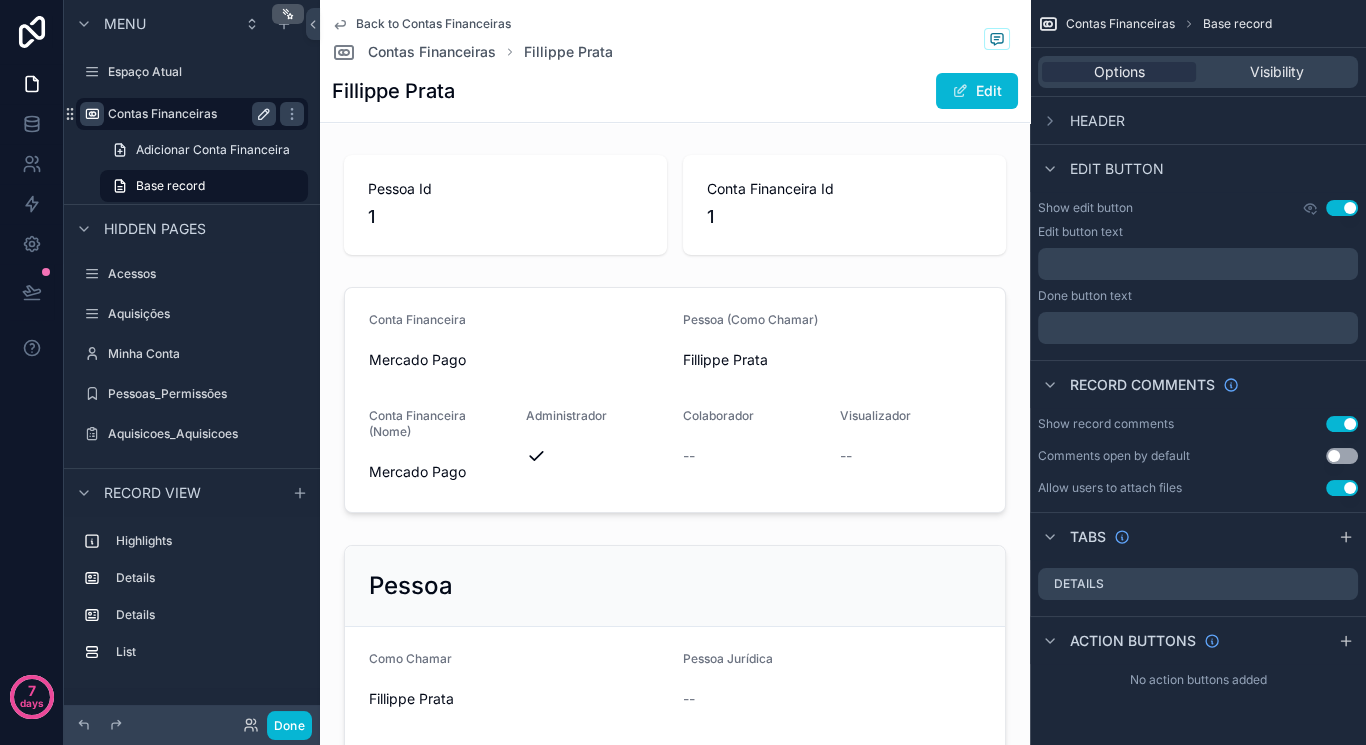 click on "Back to Contas Financeiras Contas Financeiras [FIRST] [LAST] [FIRST] [LAST] Edit" at bounding box center [675, 61] 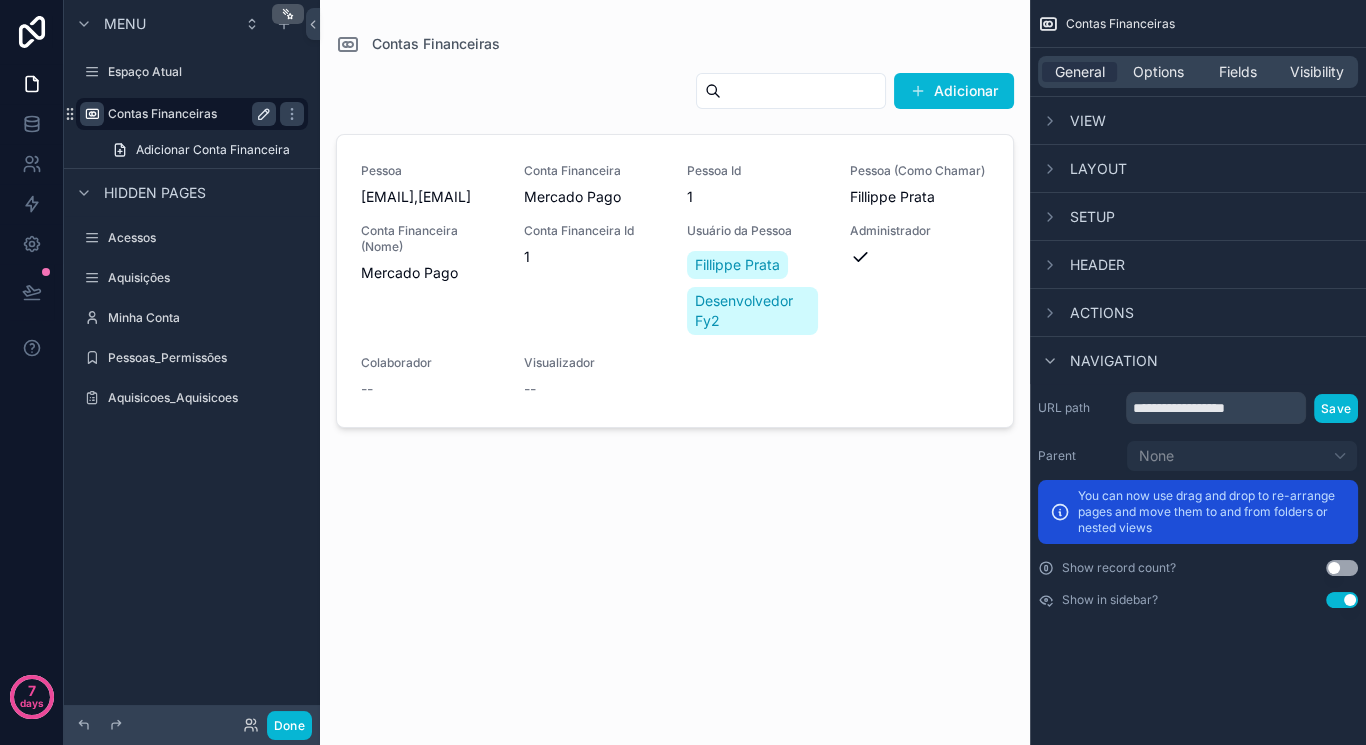 click on "Adicionar" at bounding box center (675, 99) 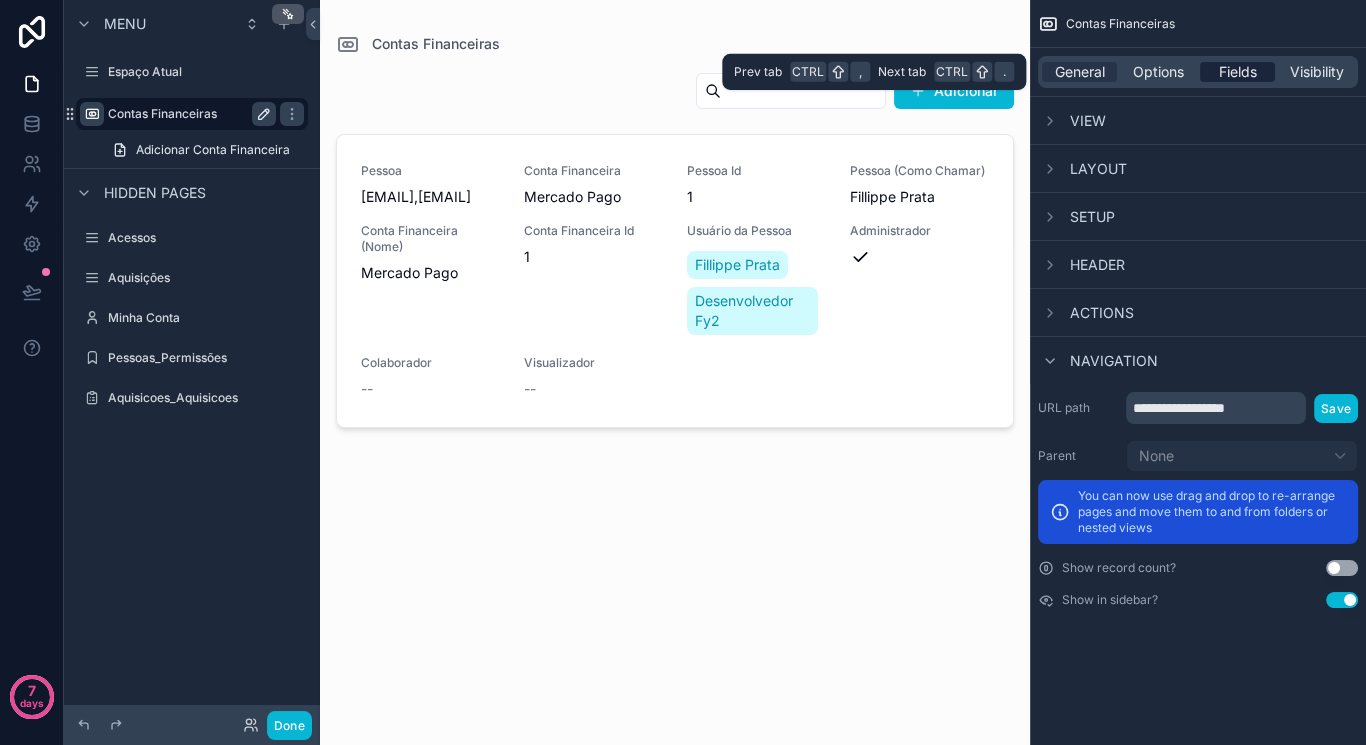 click on "Fields" at bounding box center (1238, 72) 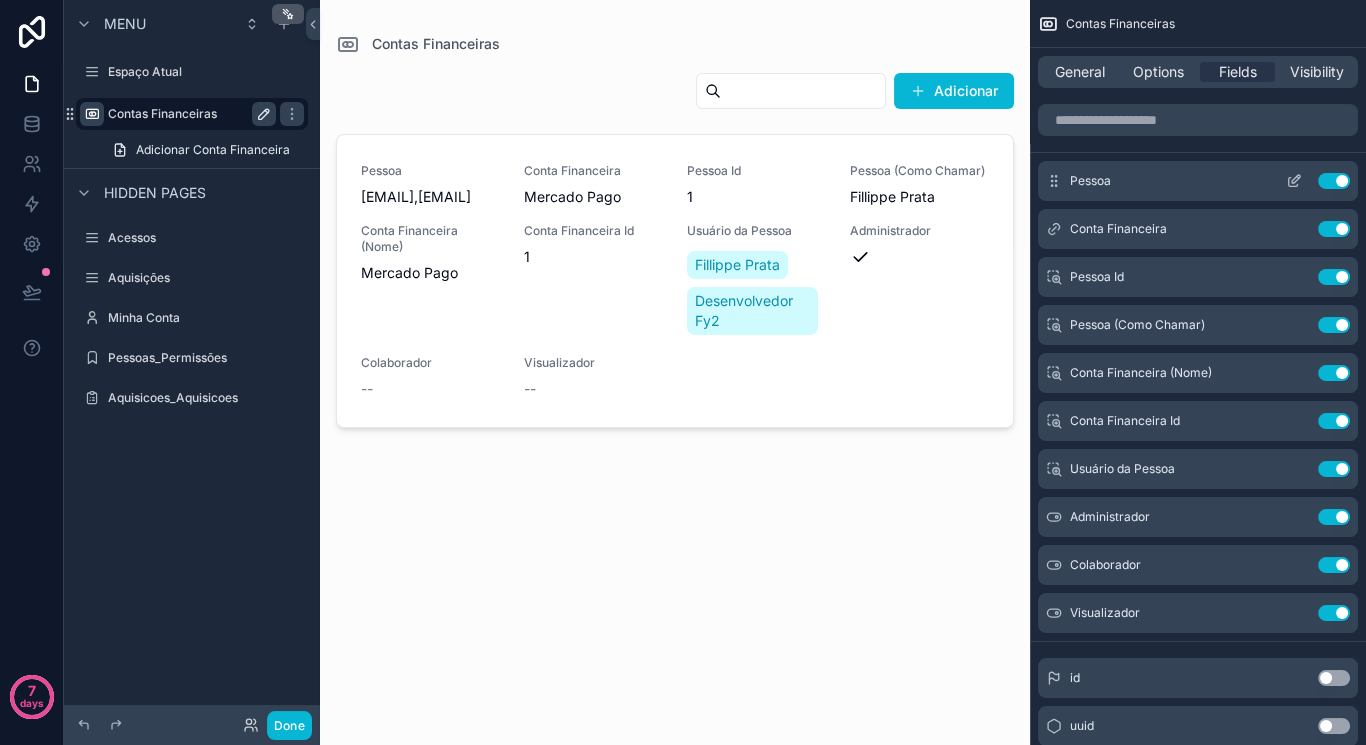 click on "Use setting" at bounding box center [1334, 181] 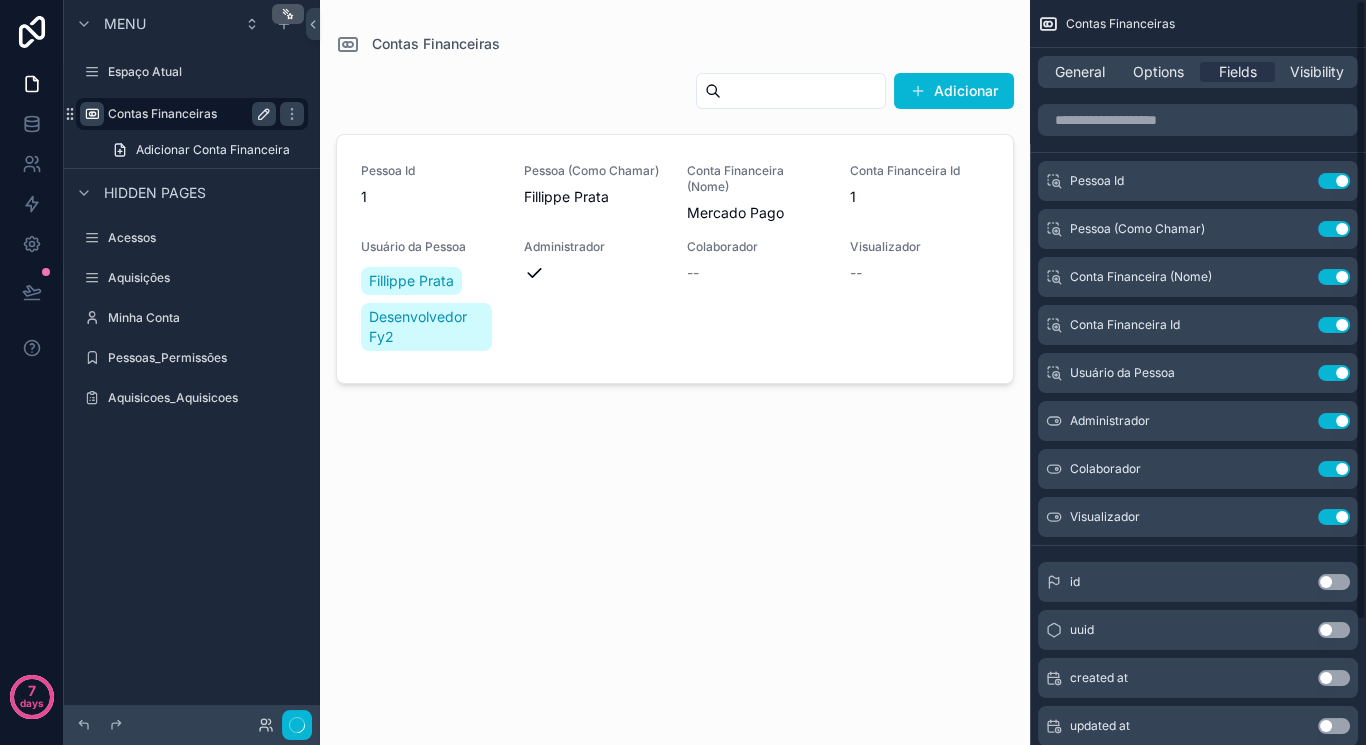 click on "Use setting" at bounding box center [1334, 181] 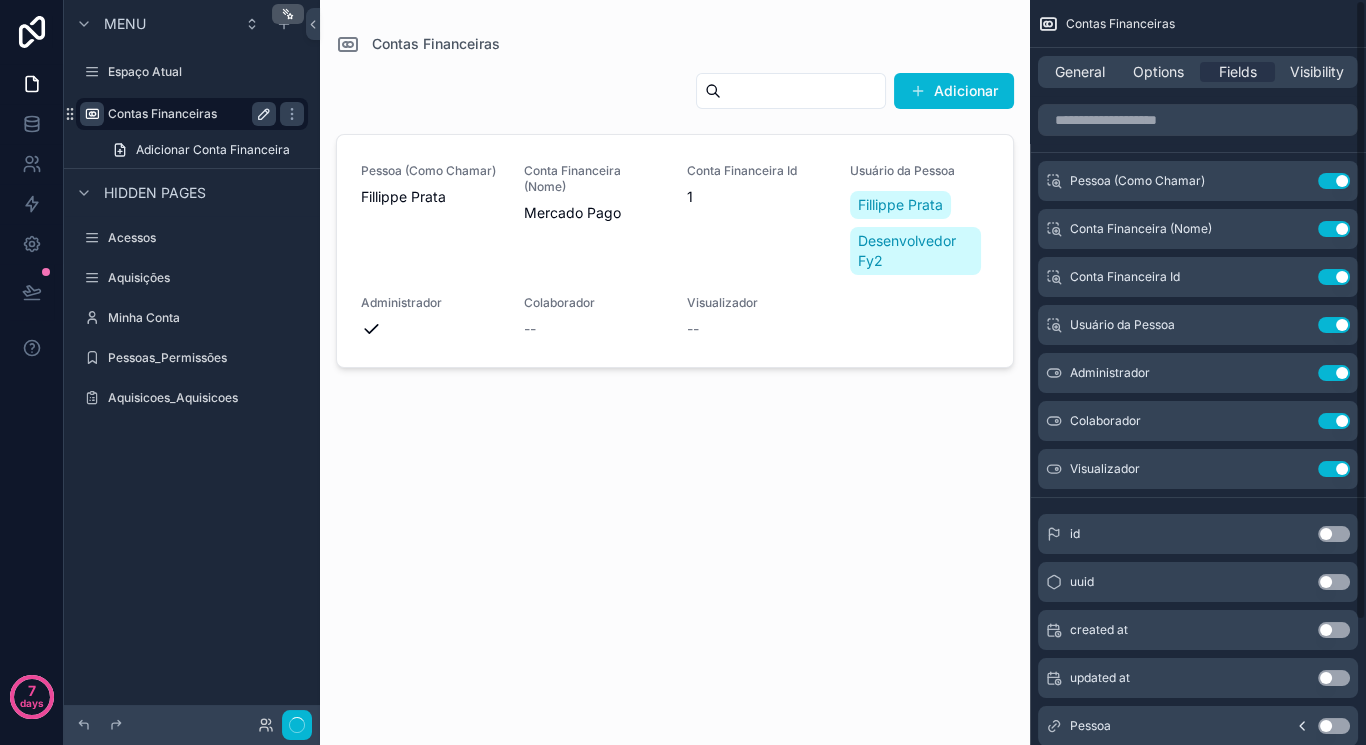 click on "Use setting" at bounding box center (1334, 181) 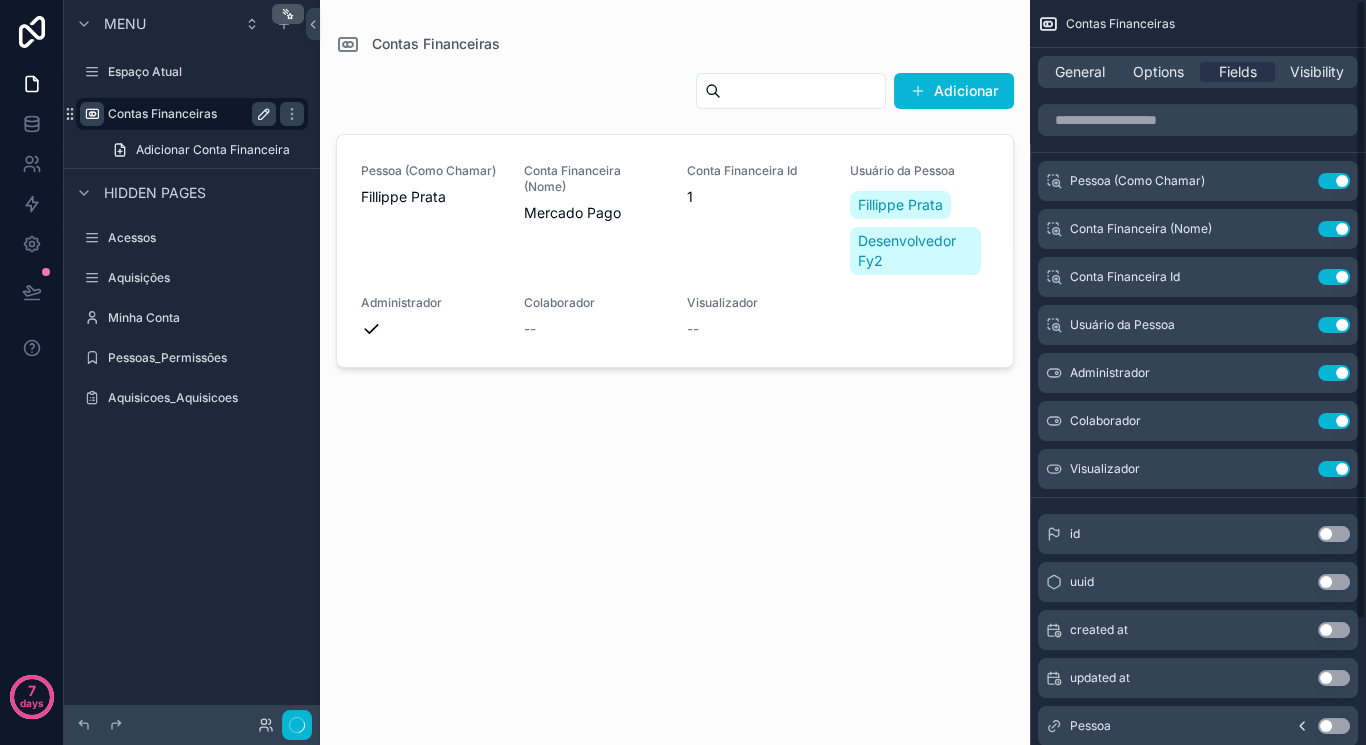 click on "Use setting" at bounding box center [1334, 229] 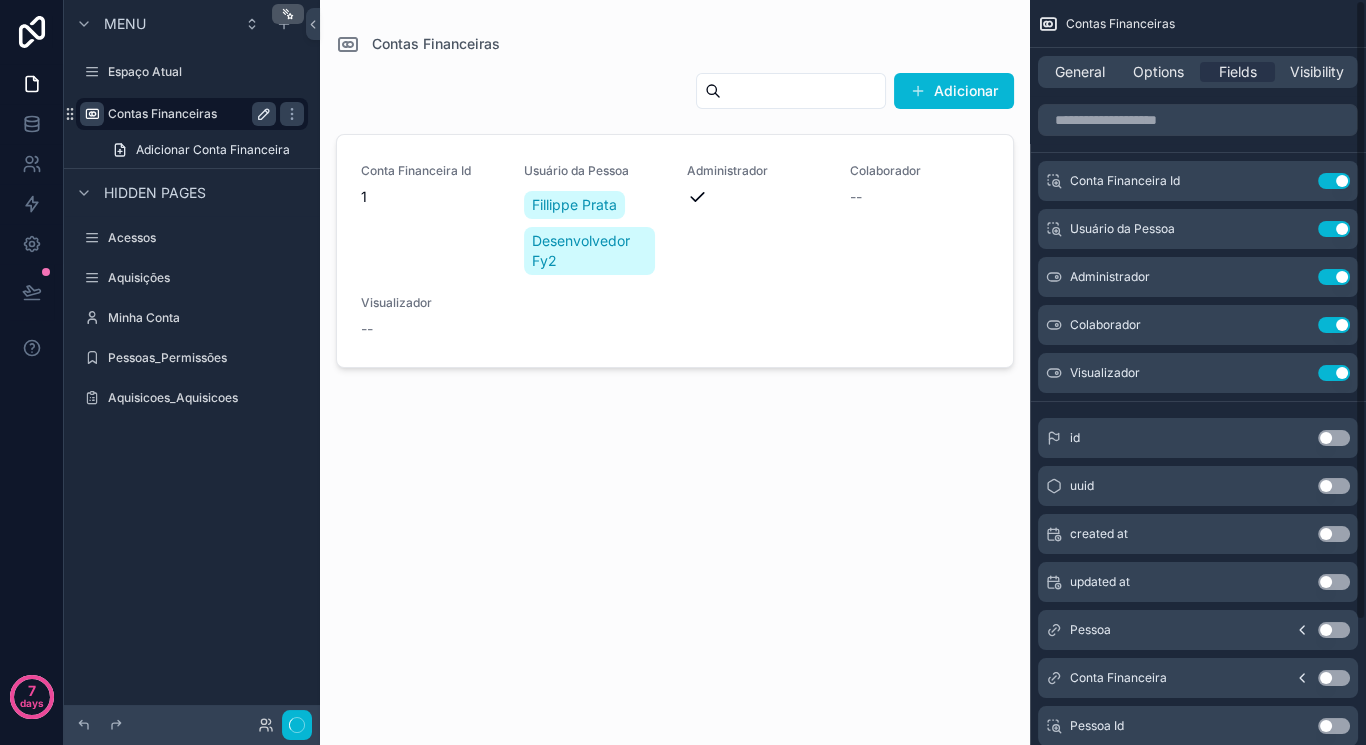 click on "Use setting" at bounding box center (1334, 181) 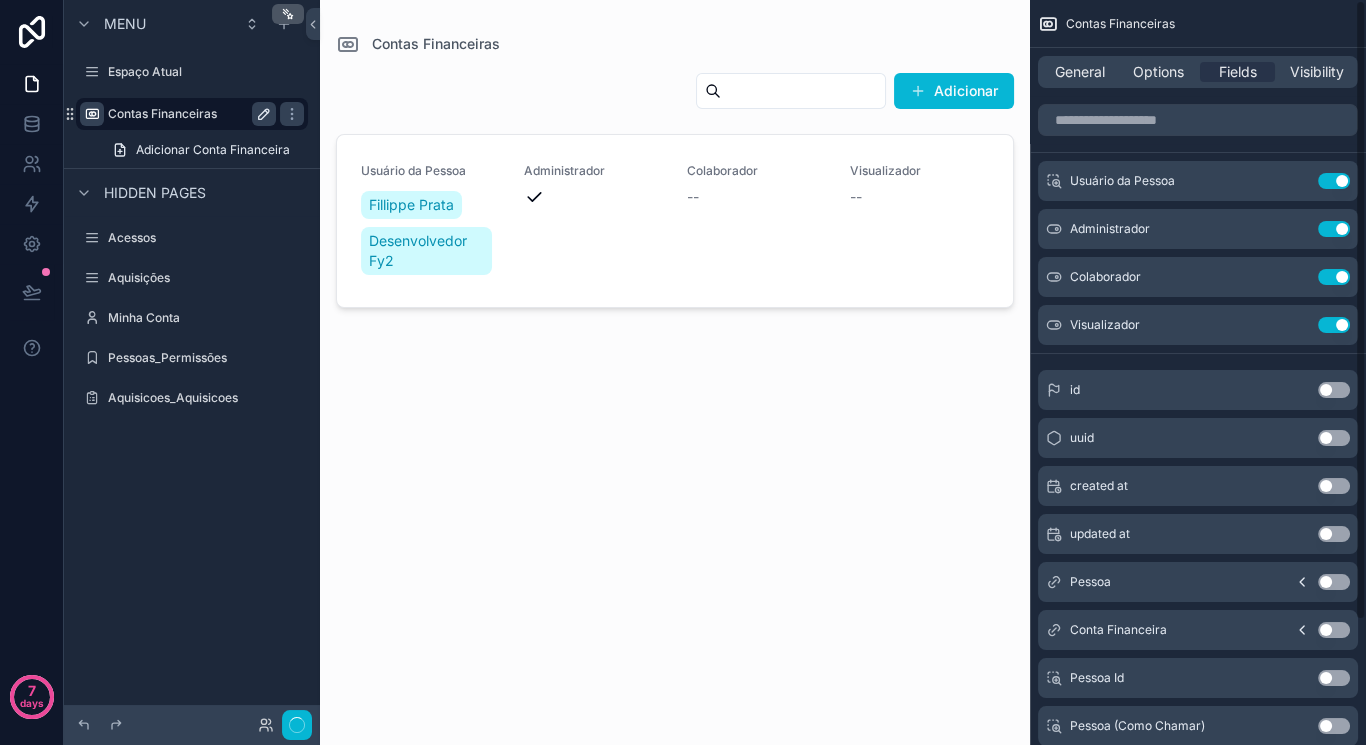 click on "Use setting" at bounding box center [1334, 181] 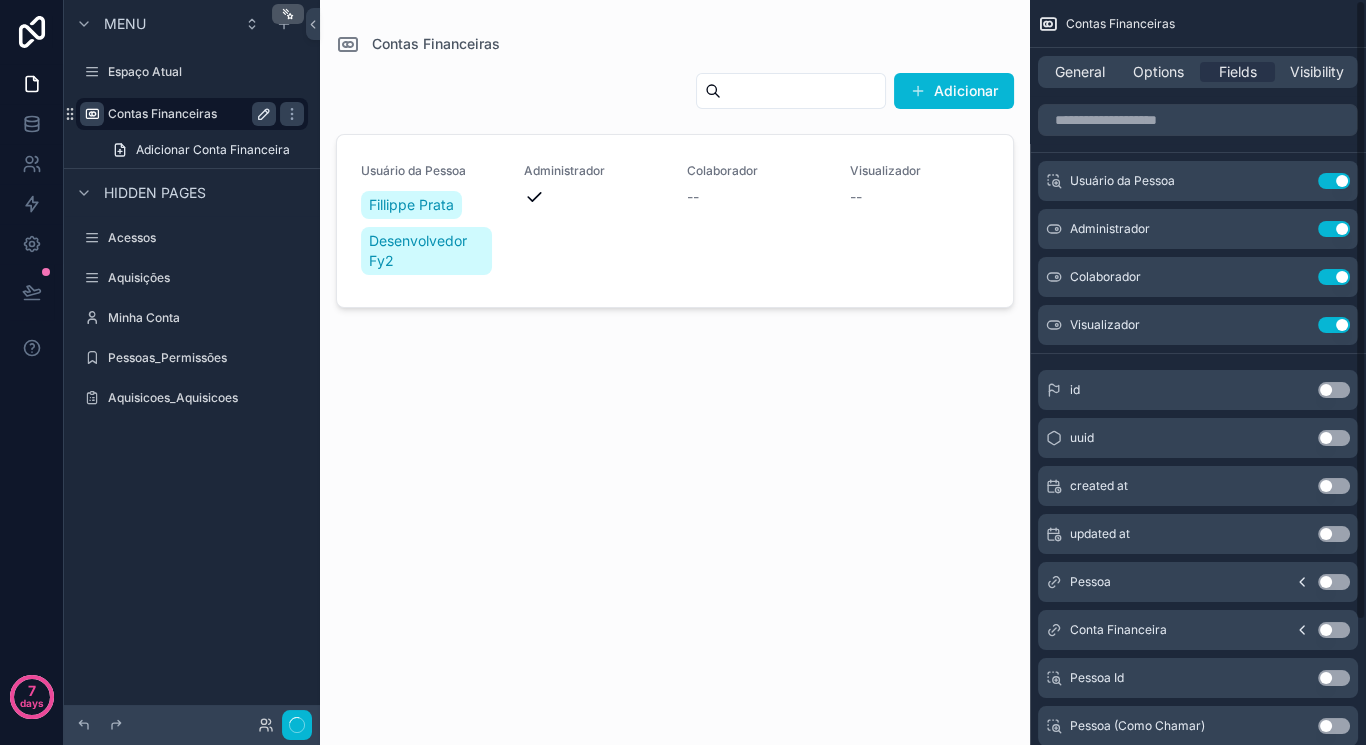 click on "Use setting" at bounding box center [1334, 229] 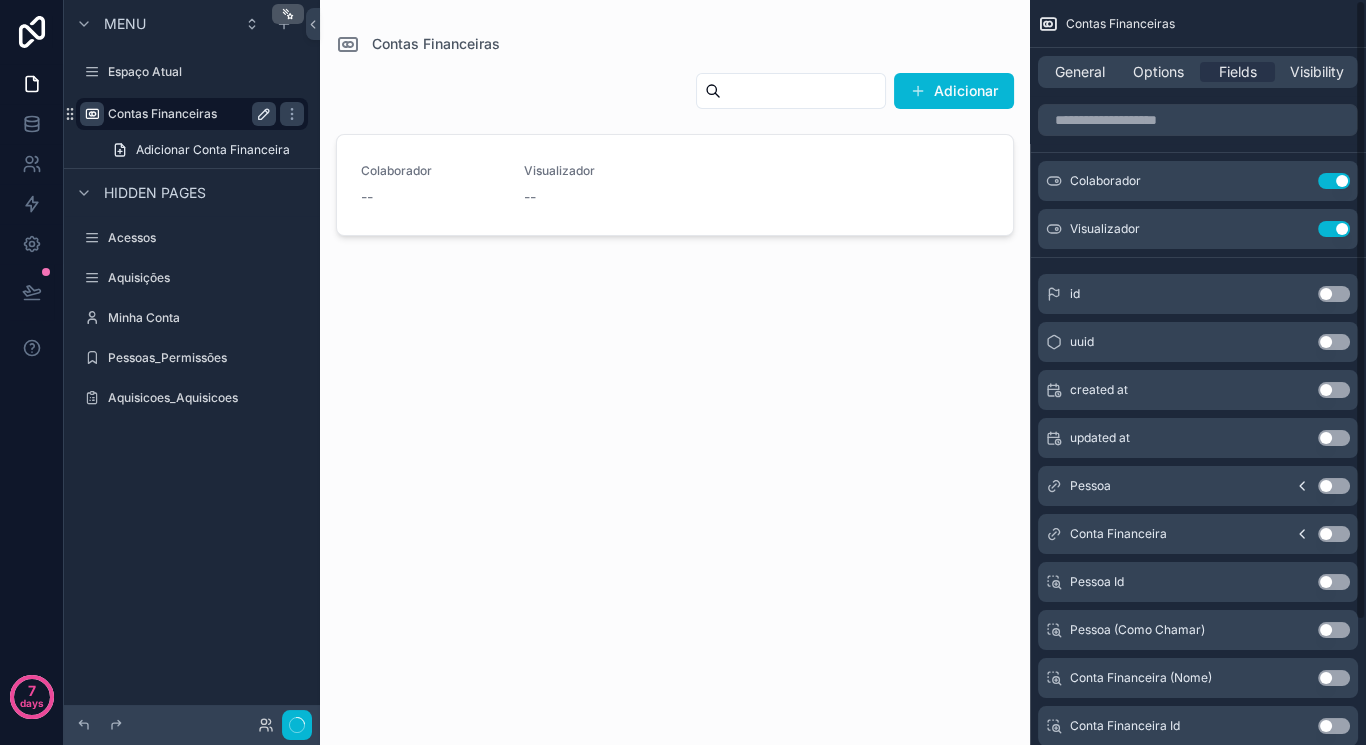 click on "Use setting" at bounding box center [1334, 181] 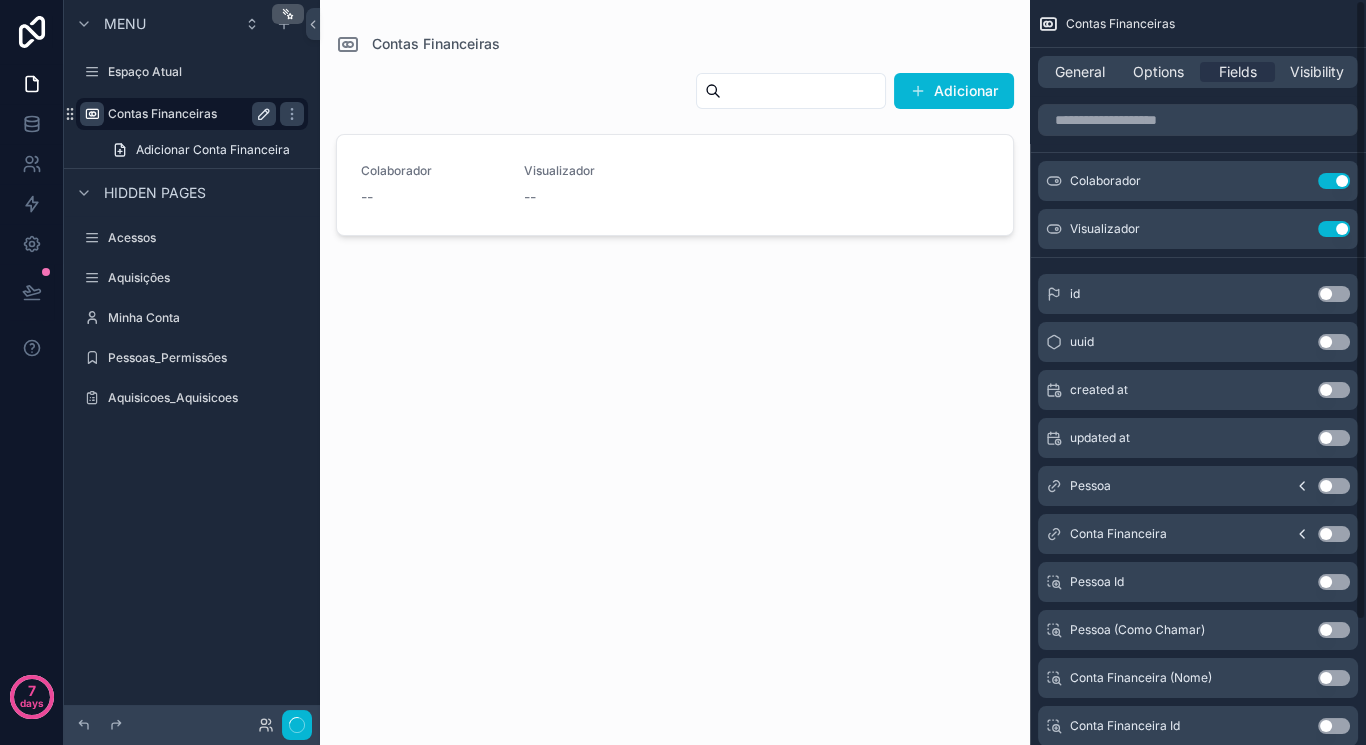 click on "Use setting" at bounding box center (1334, 229) 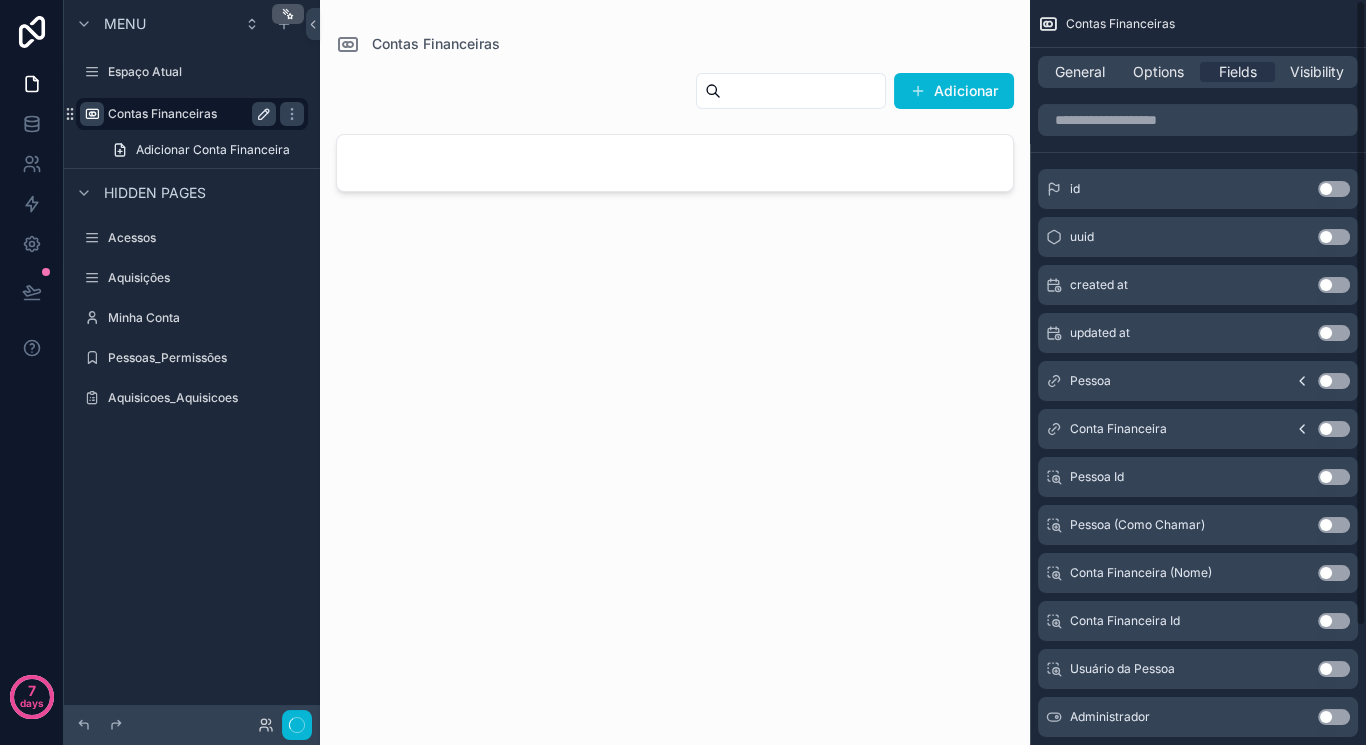 click on "Use setting" at bounding box center (1334, 189) 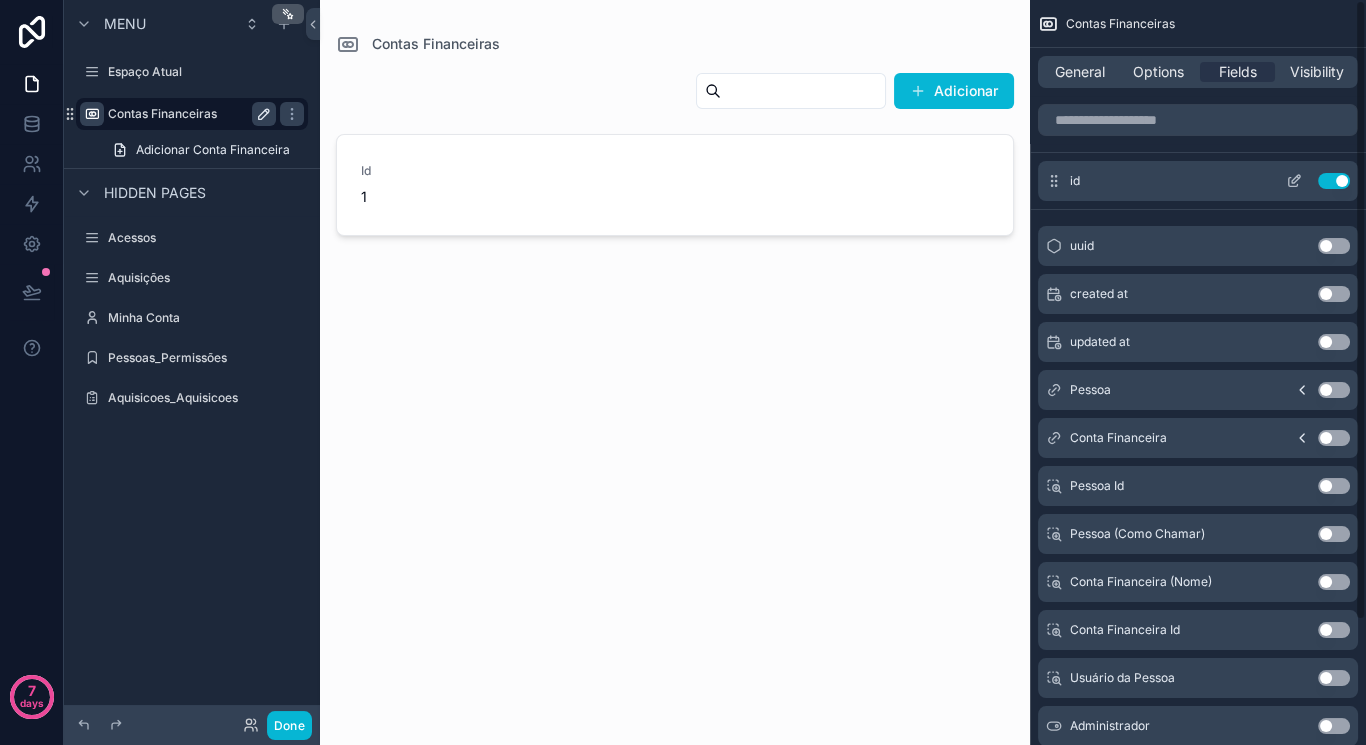 click on "Use setting" at bounding box center (1334, 181) 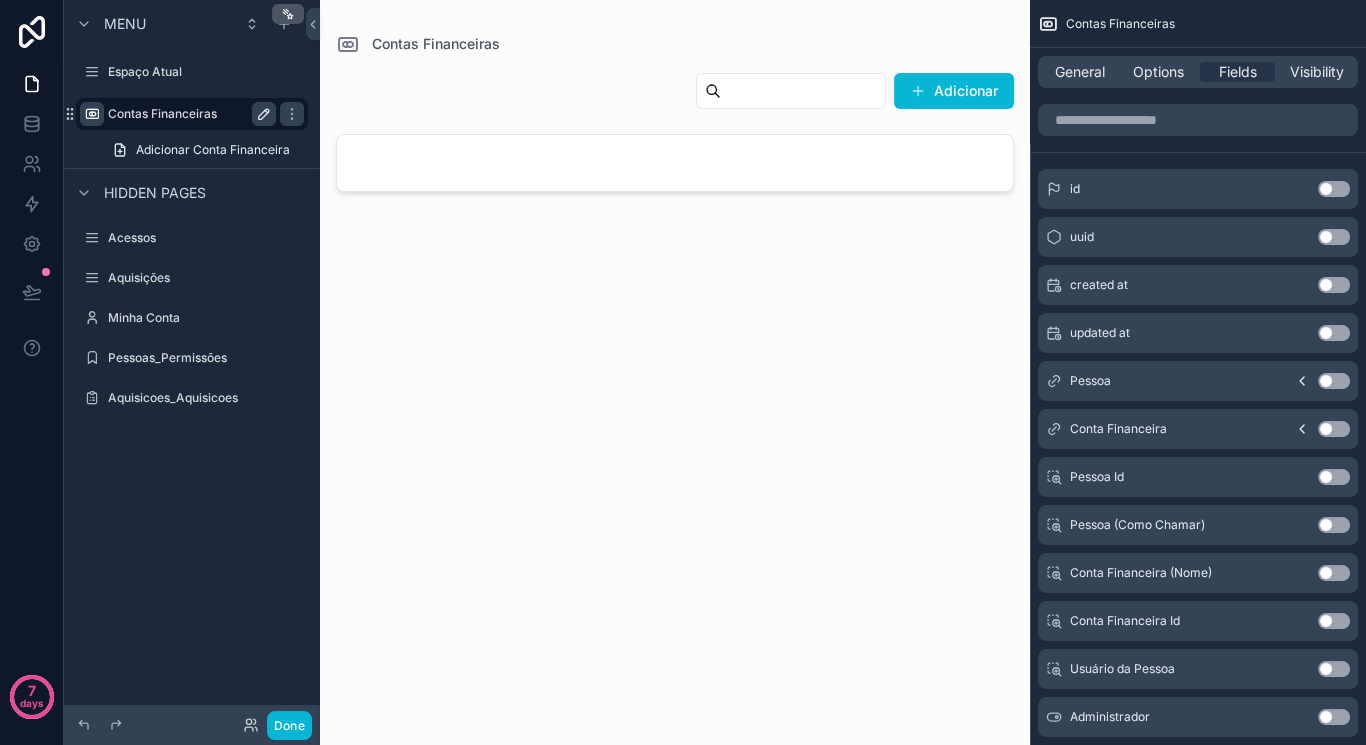 click on "Use setting" at bounding box center (1334, 525) 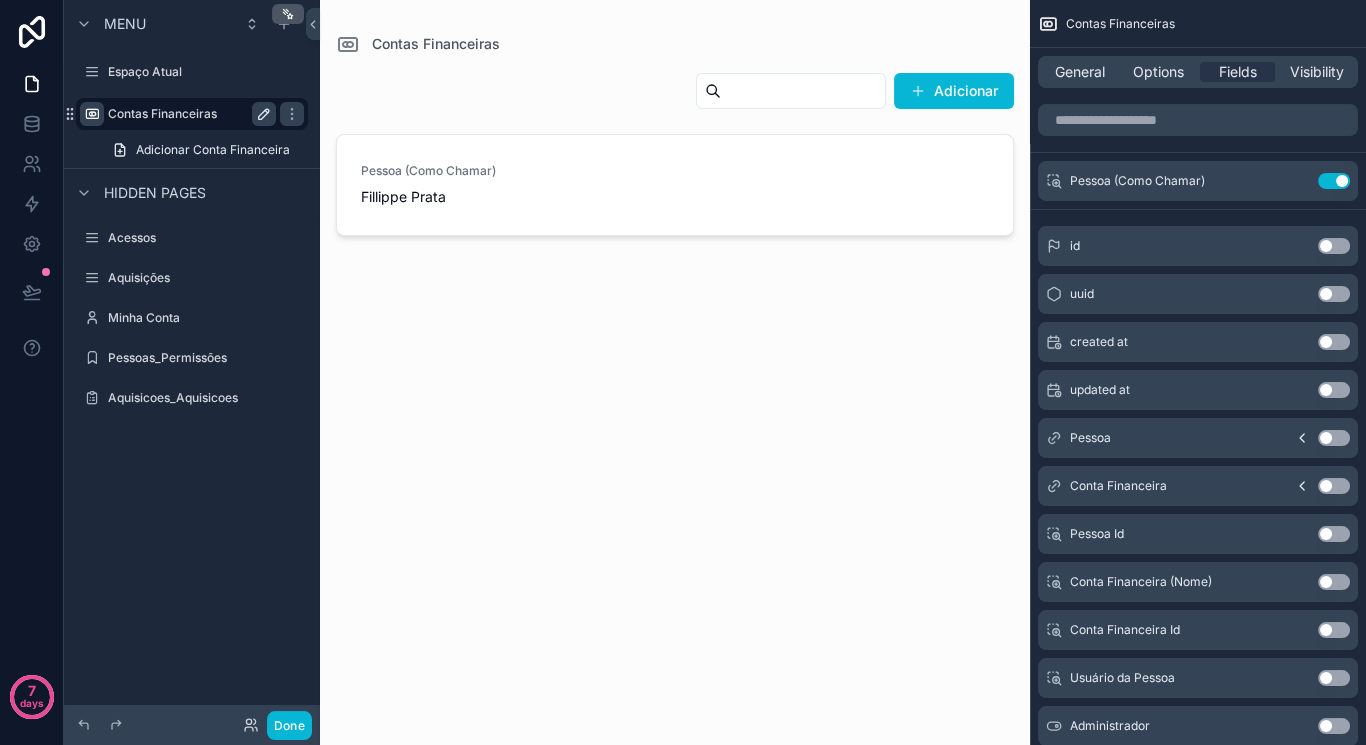 click on "Use setting" at bounding box center [1334, 582] 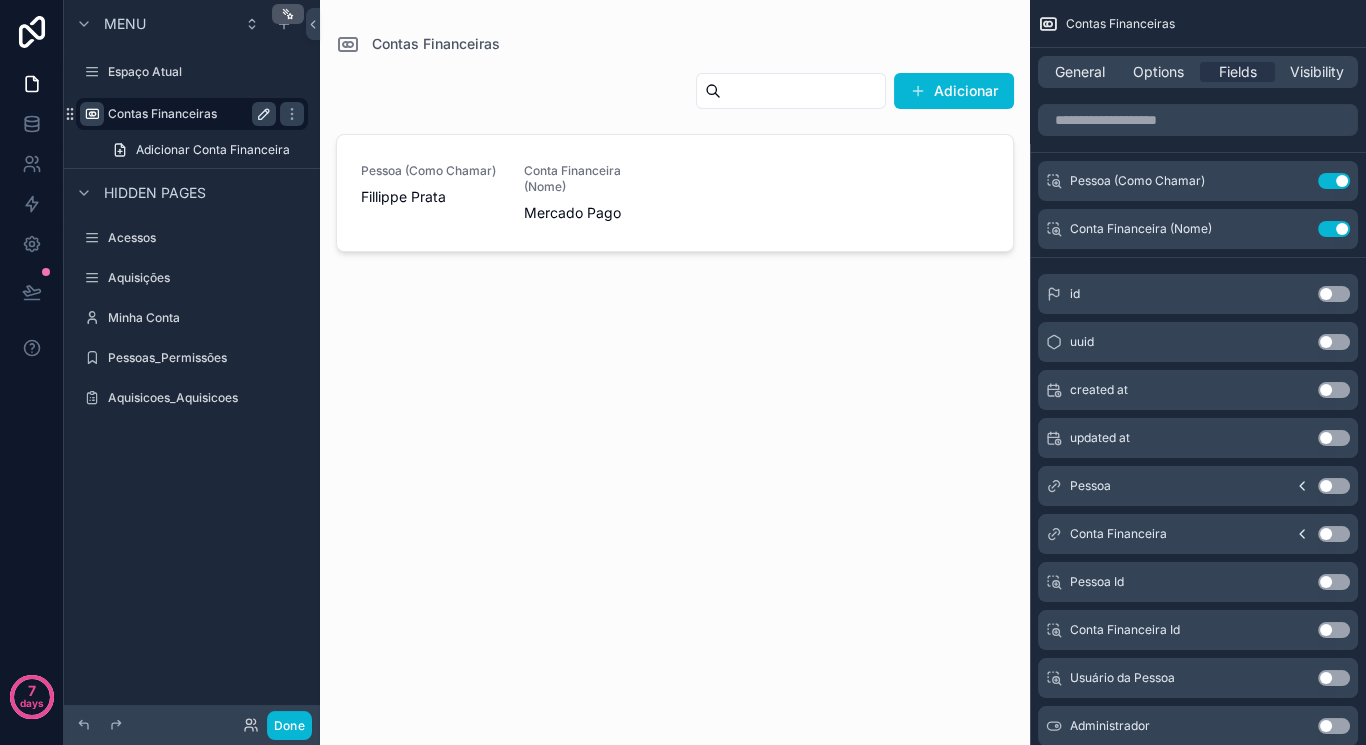 click on "Contas Financeiras" at bounding box center (675, 44) 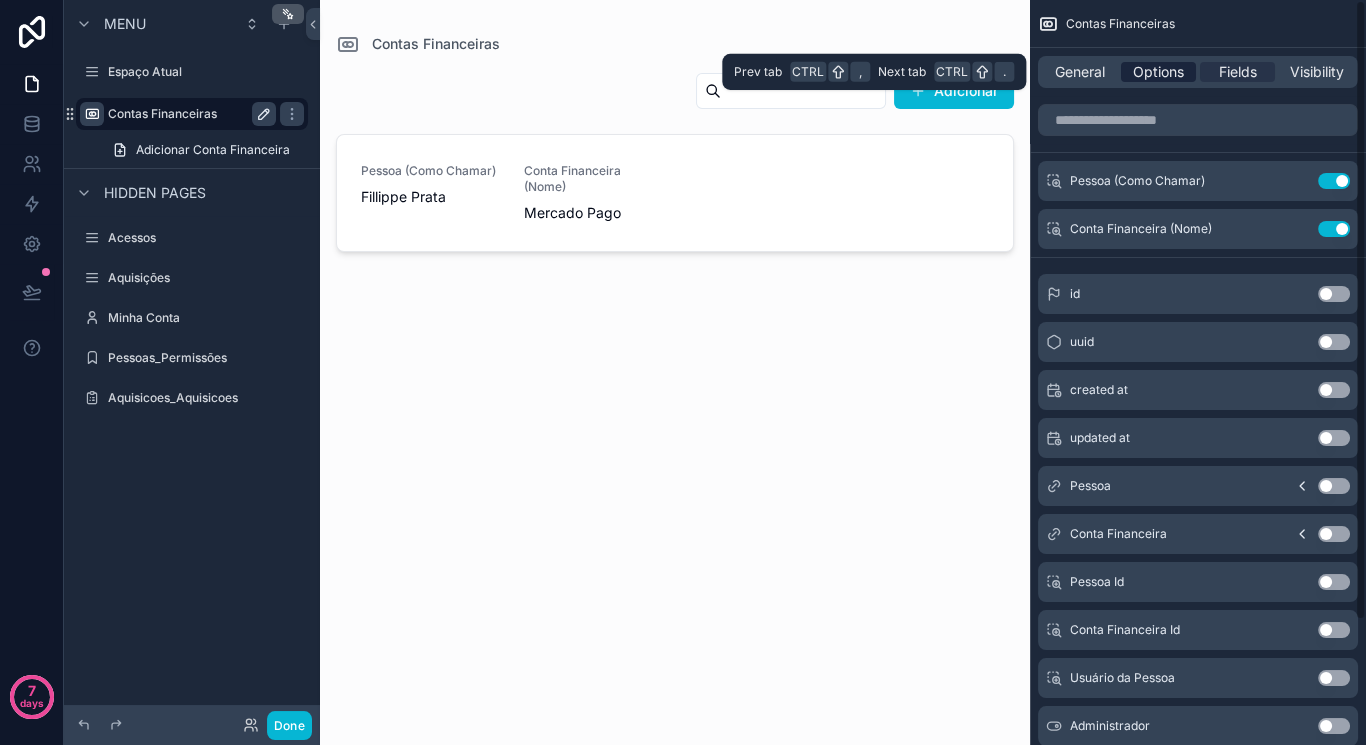 click on "Options" at bounding box center [1158, 72] 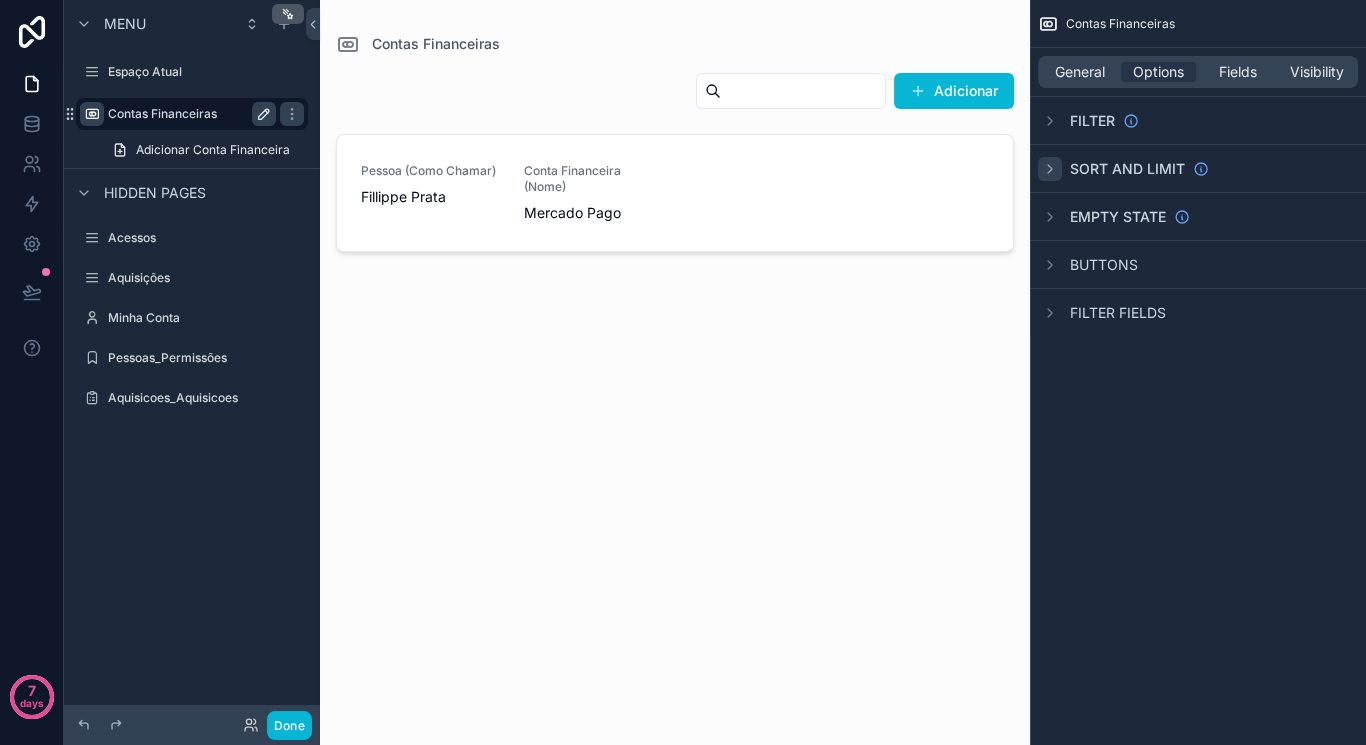 click 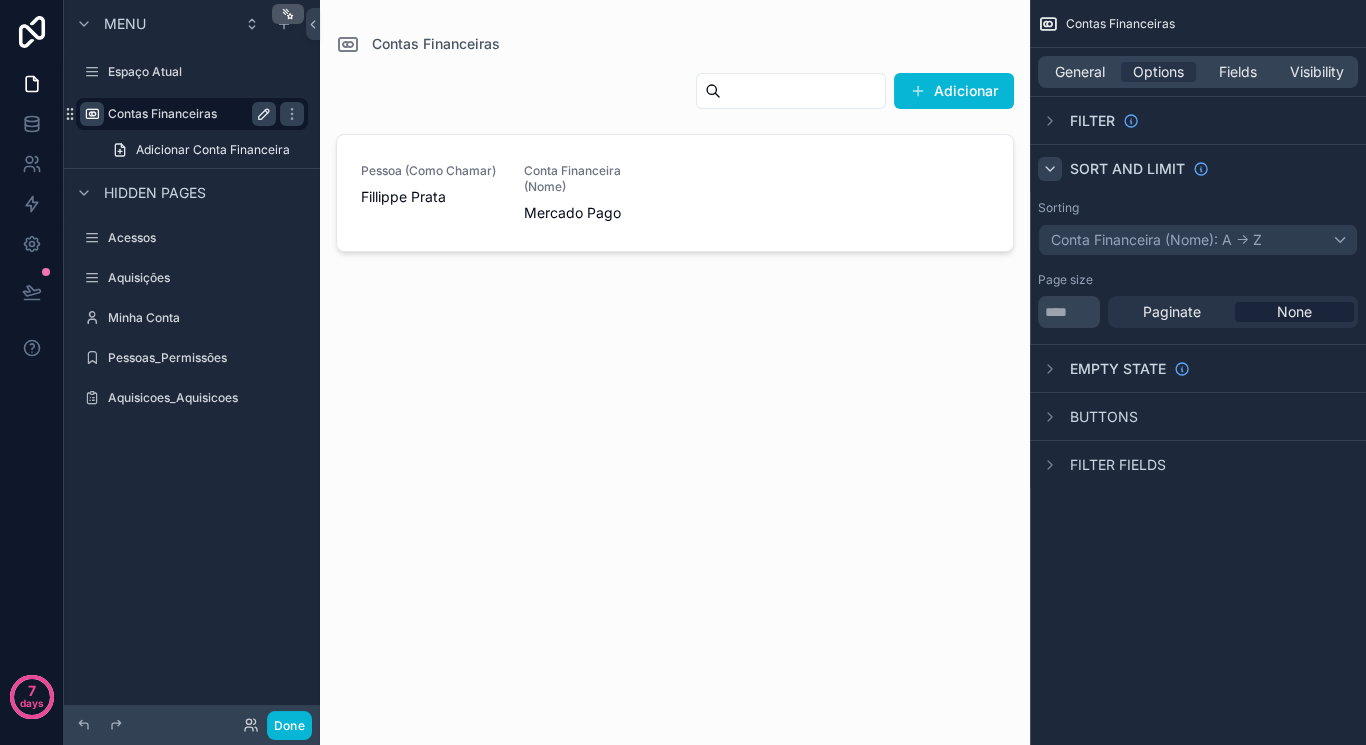 click 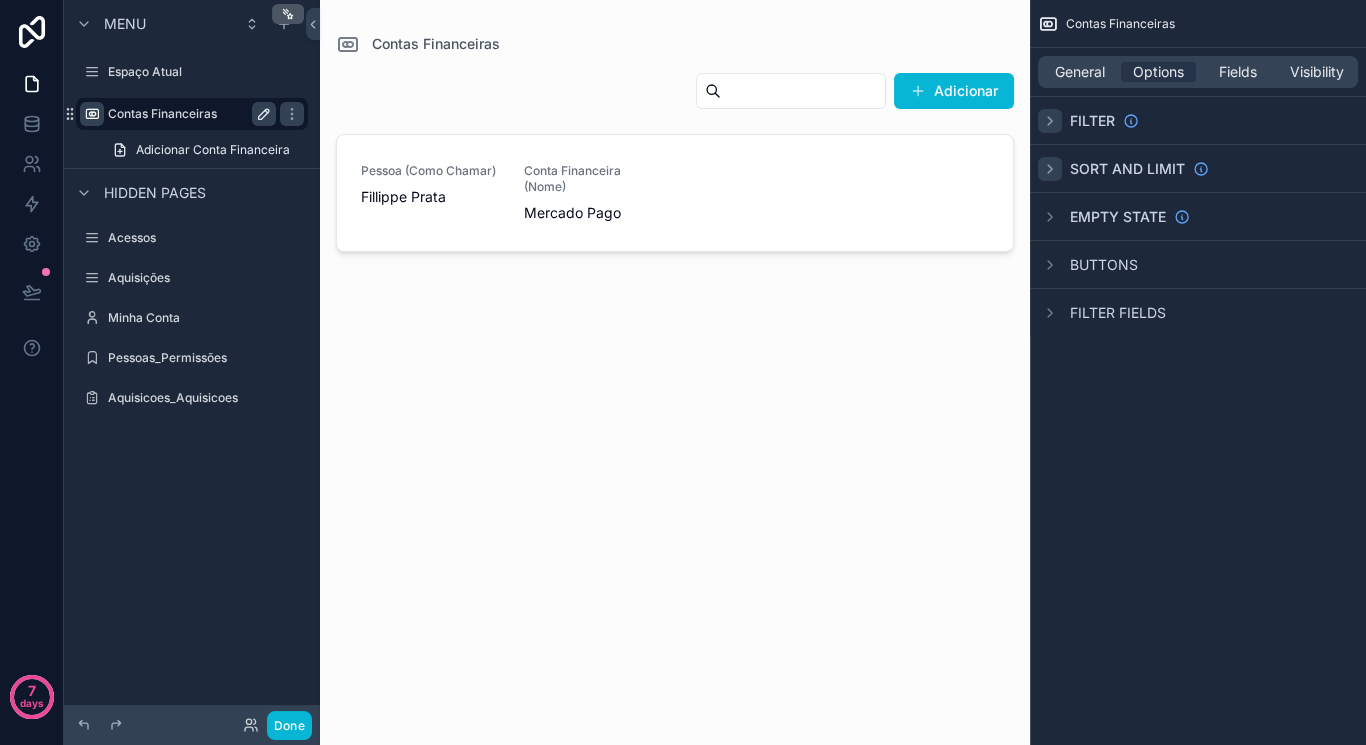 click 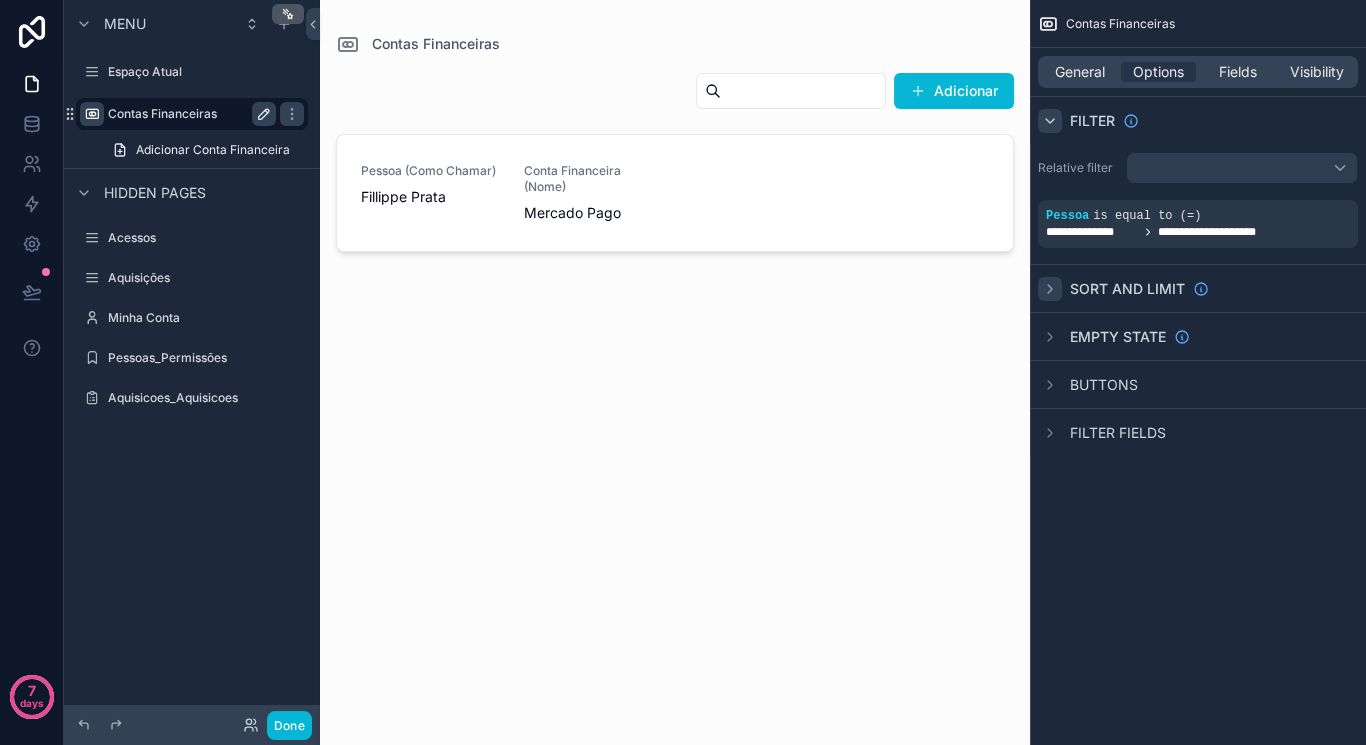 click at bounding box center [1050, 121] 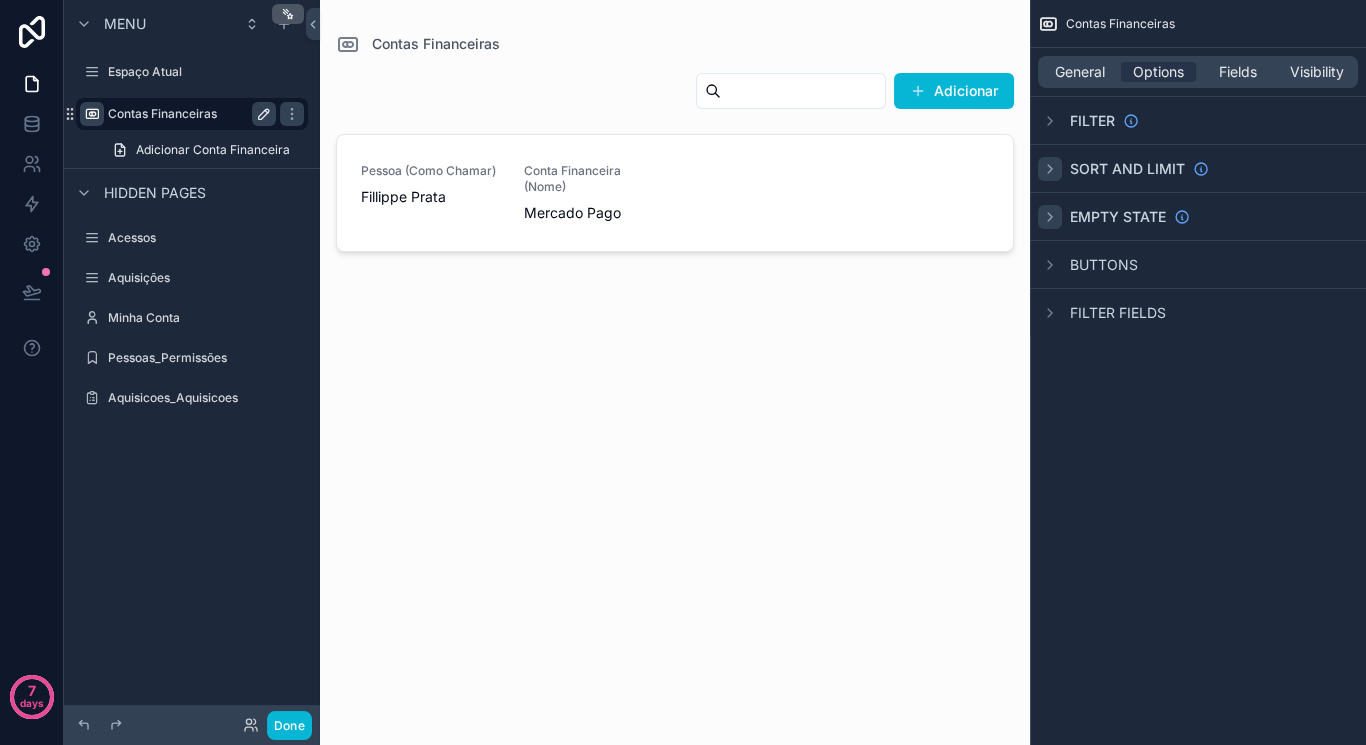 click 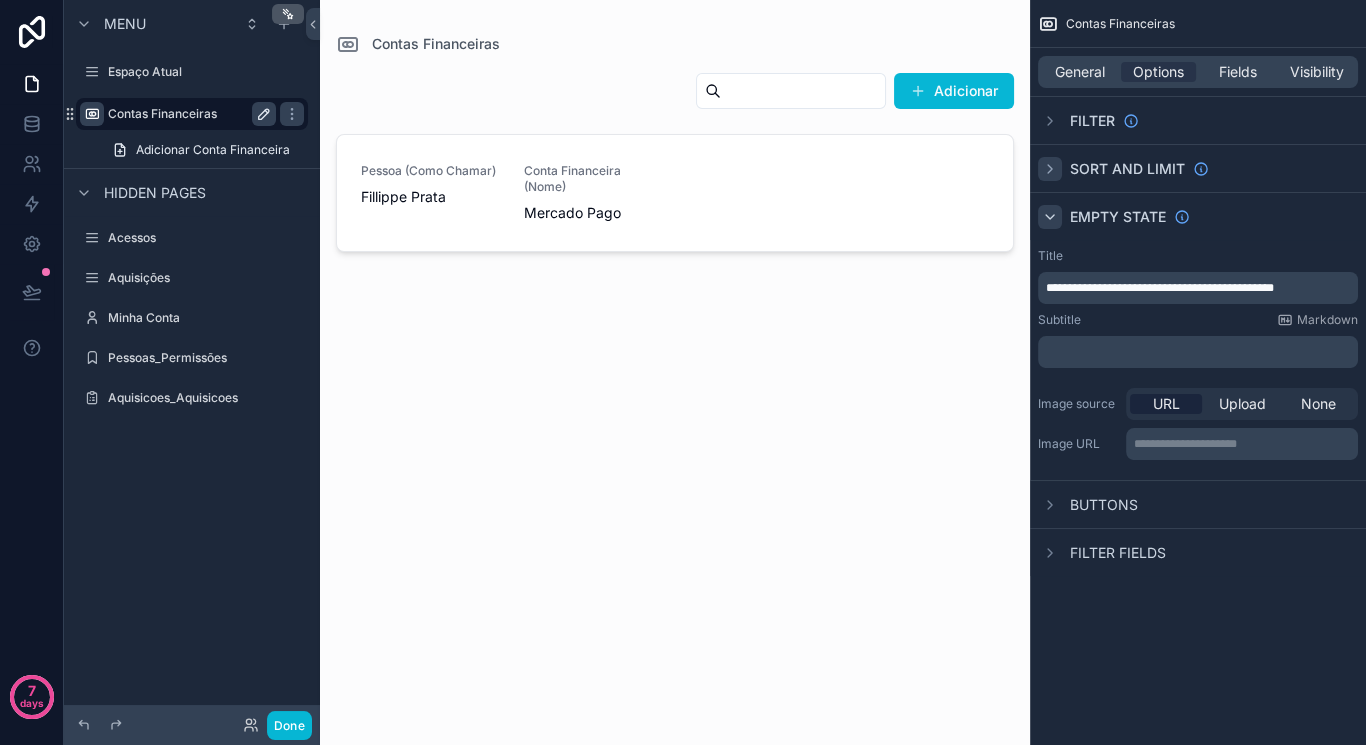 click 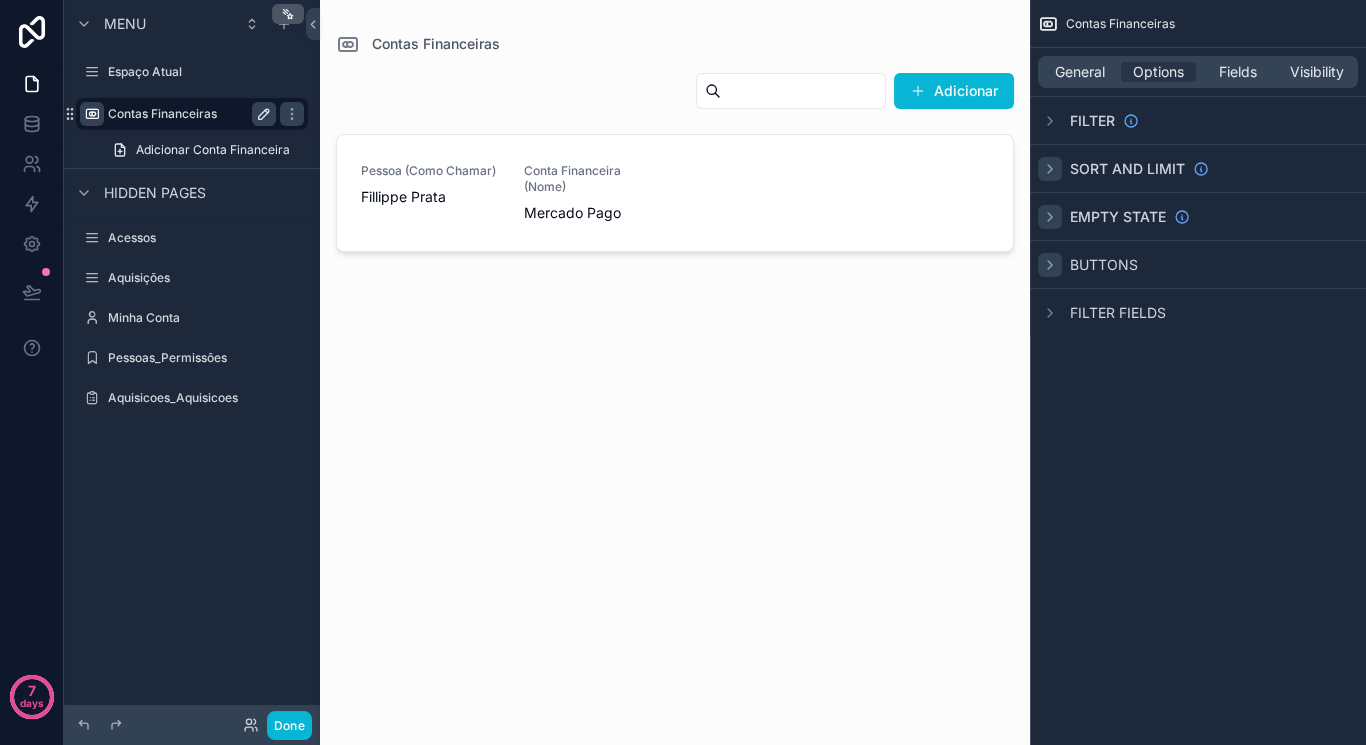 click at bounding box center (1050, 265) 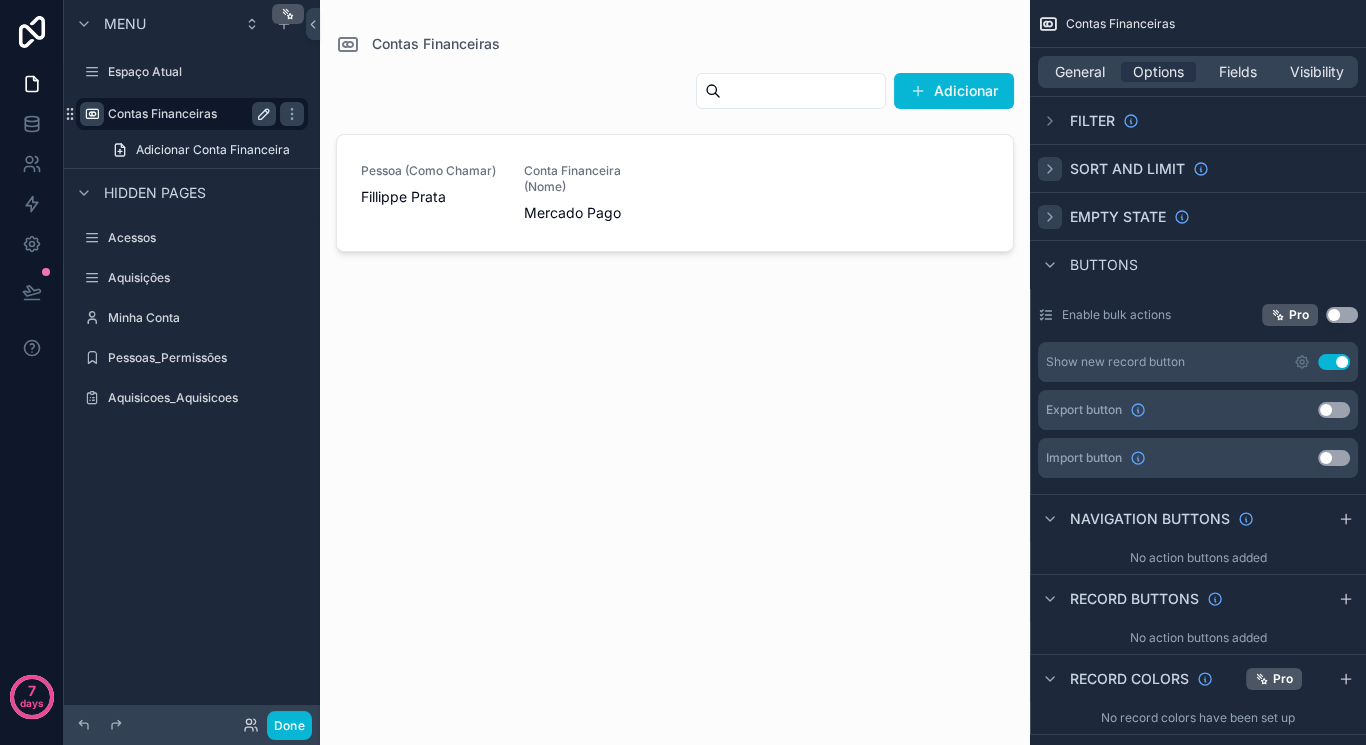 click on "Use setting" at bounding box center [1322, 362] 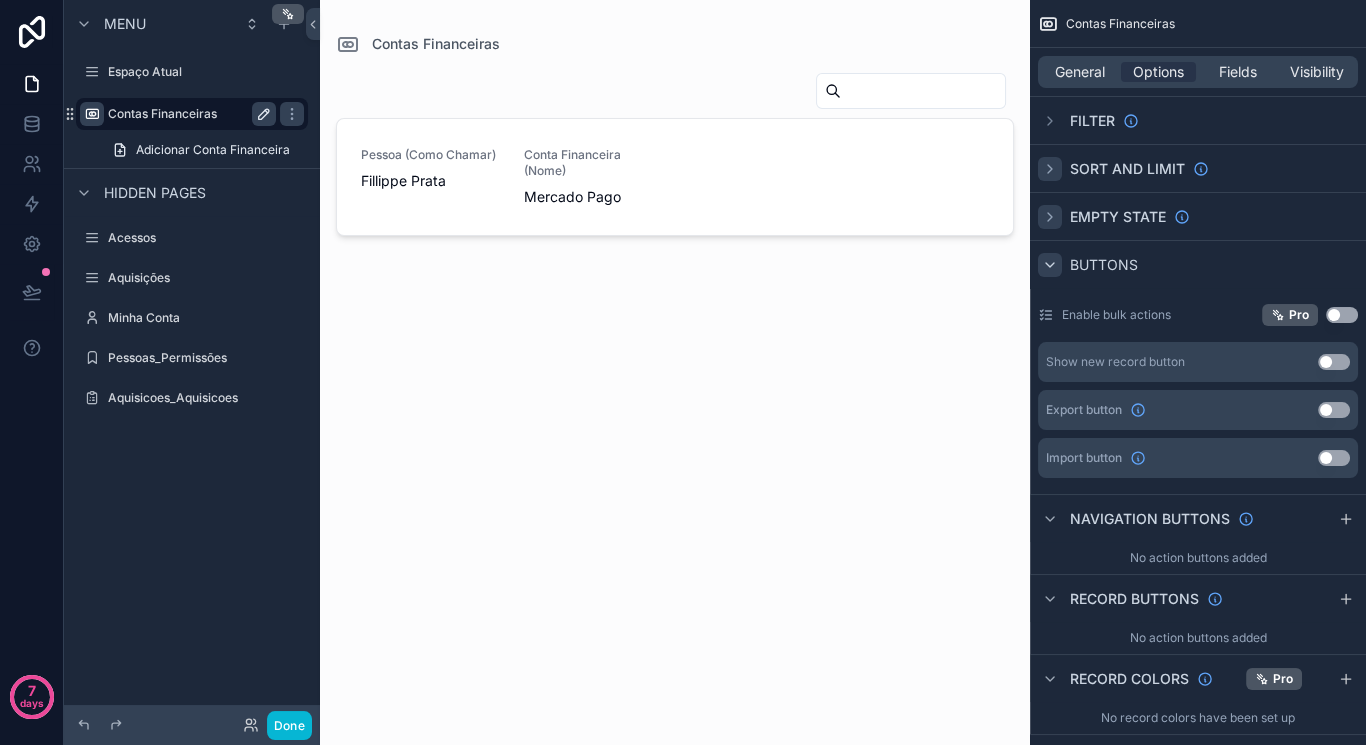 click 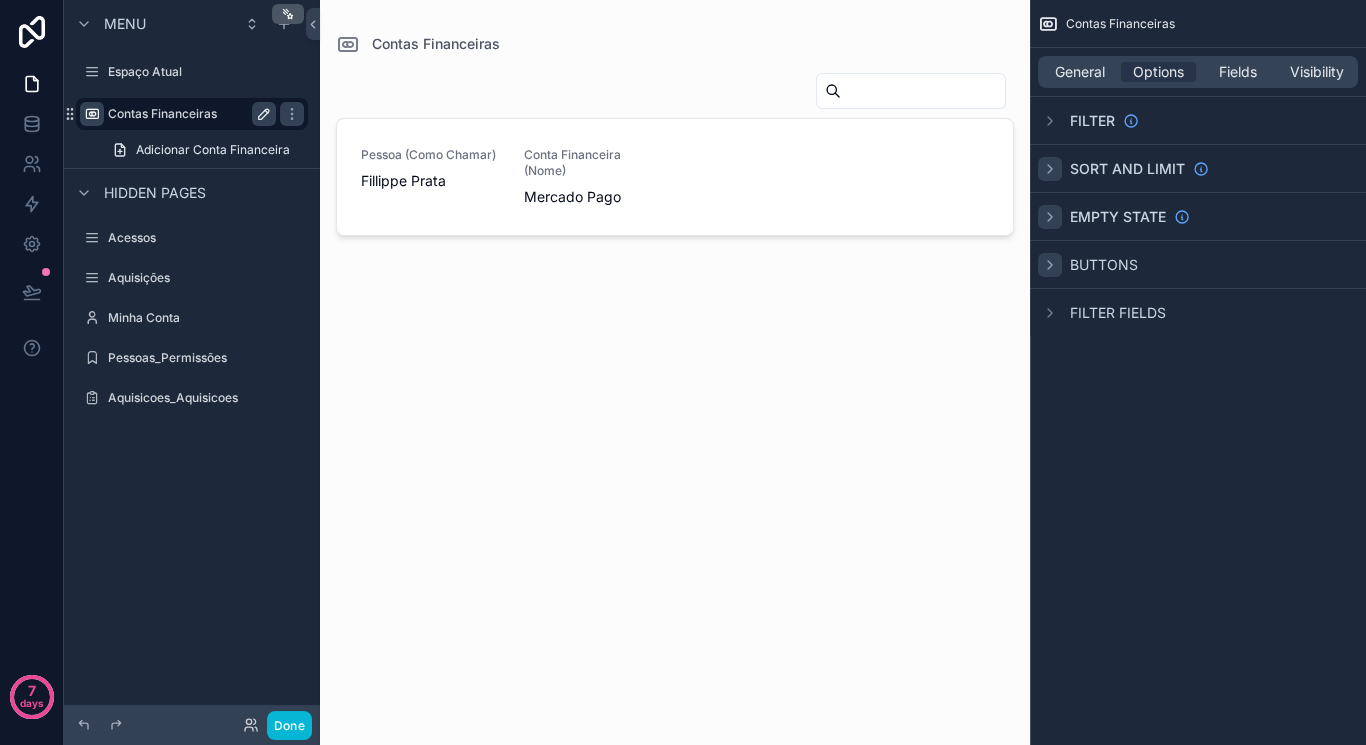 click 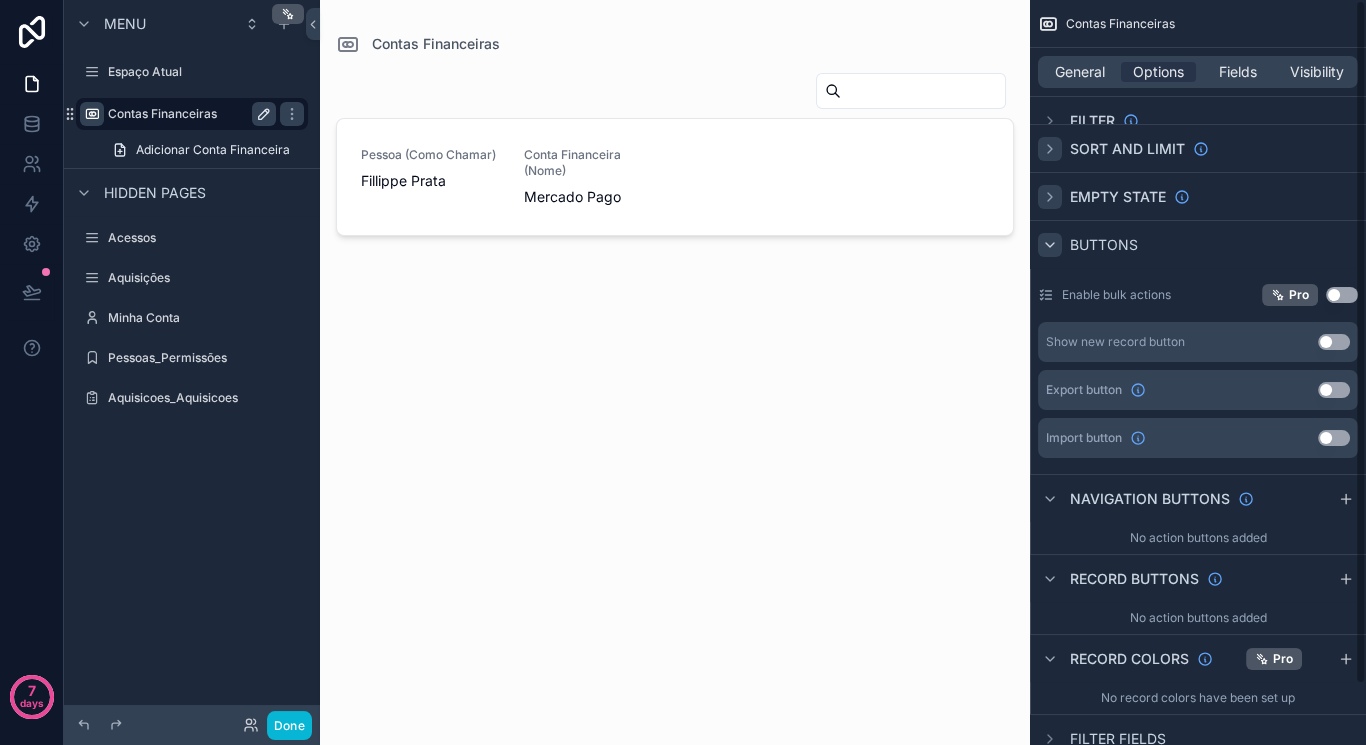 scroll, scrollTop: 67, scrollLeft: 0, axis: vertical 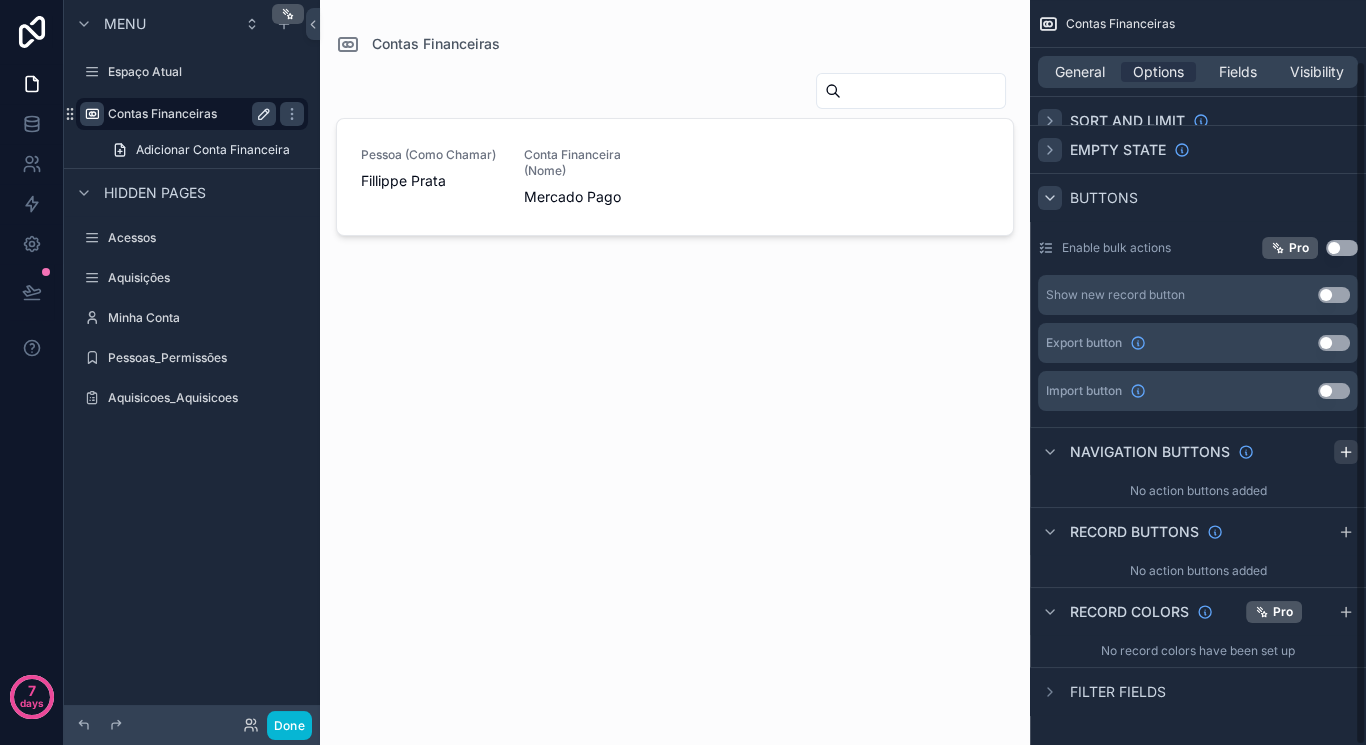 click 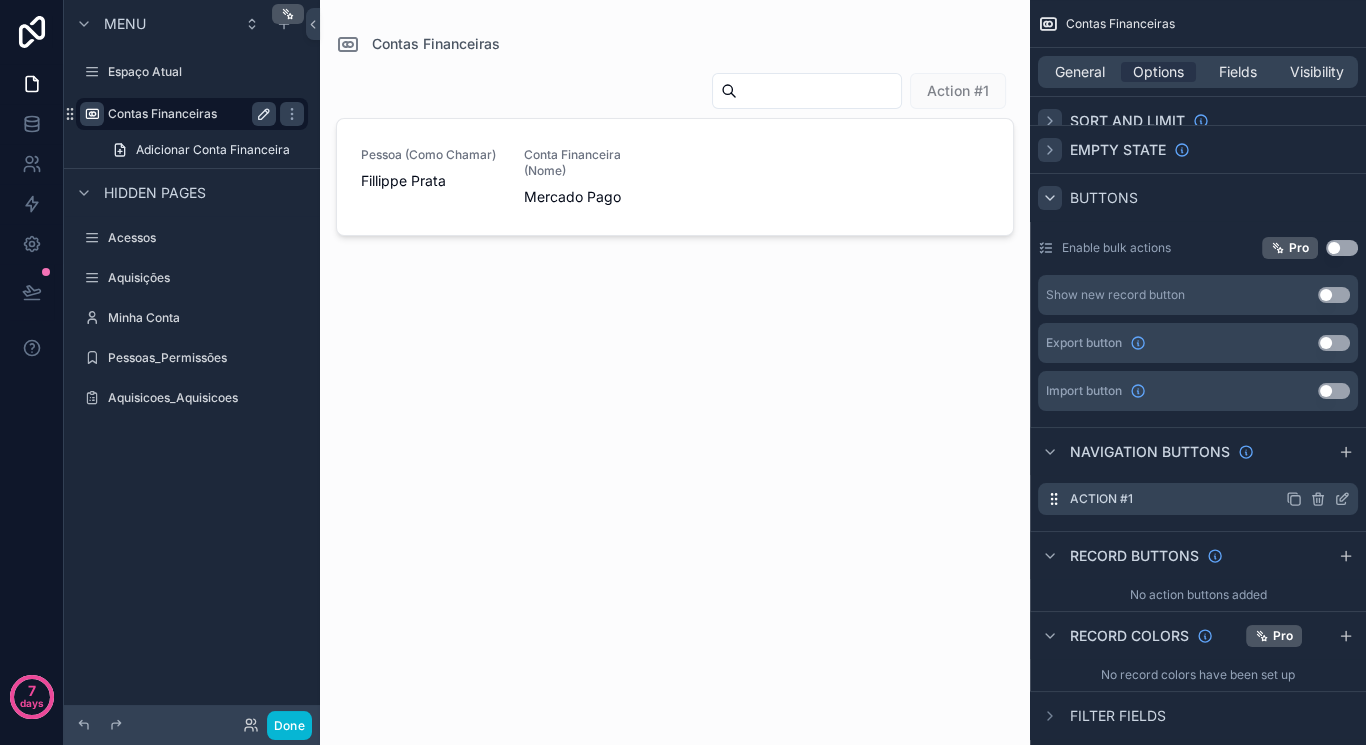 click 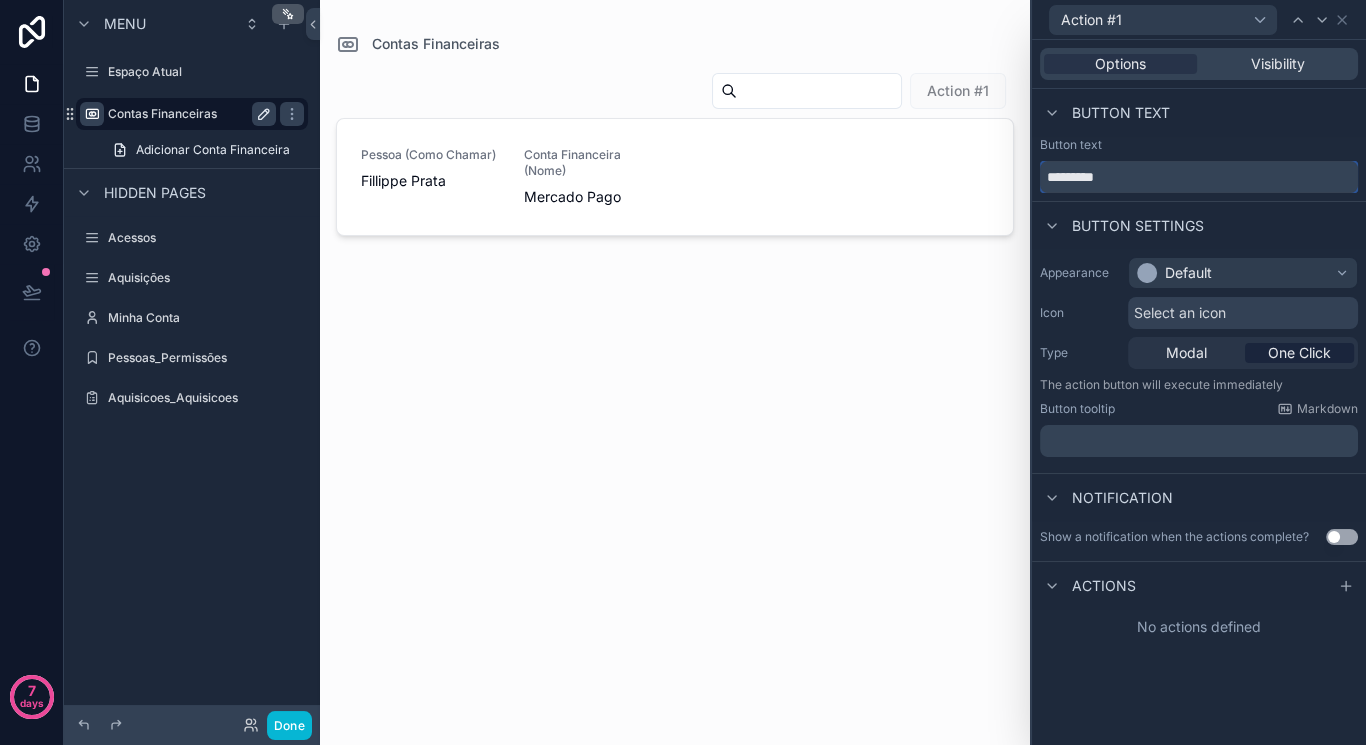 click on "*********" at bounding box center [1199, 177] 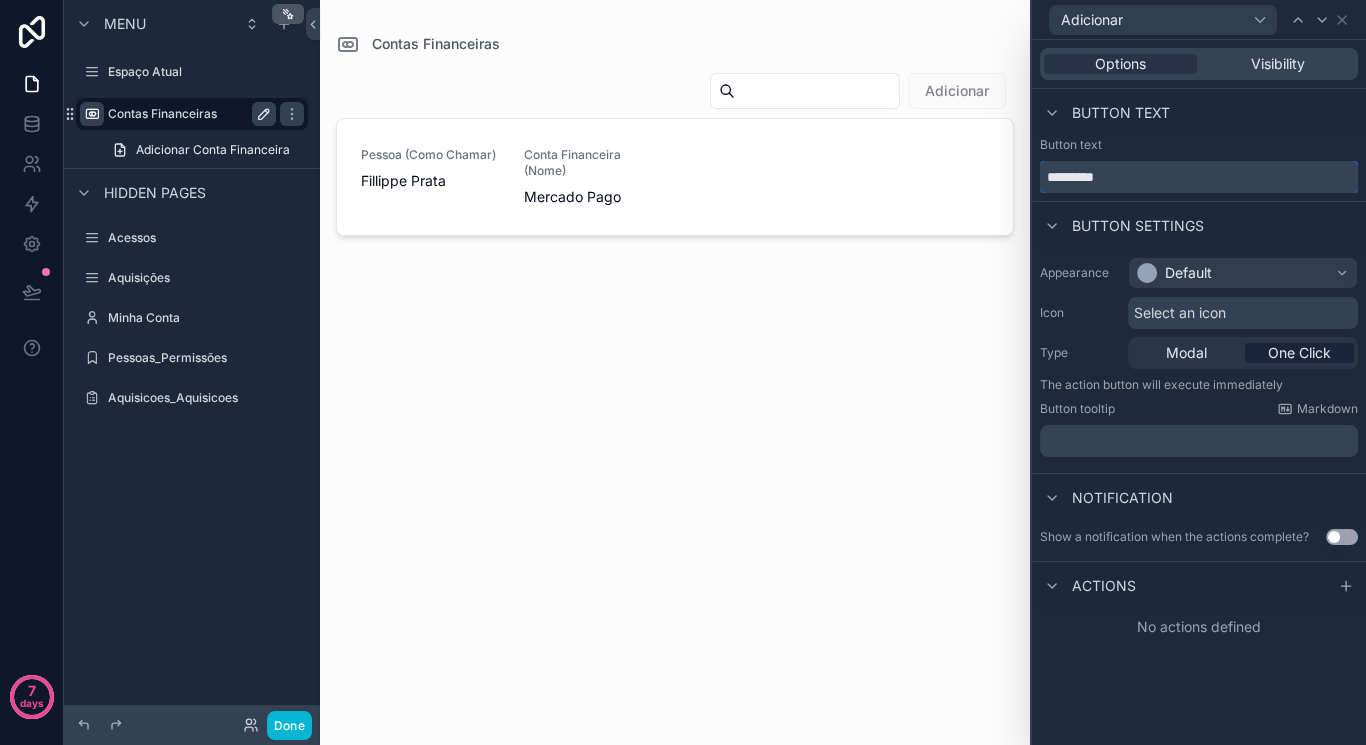 type on "*********" 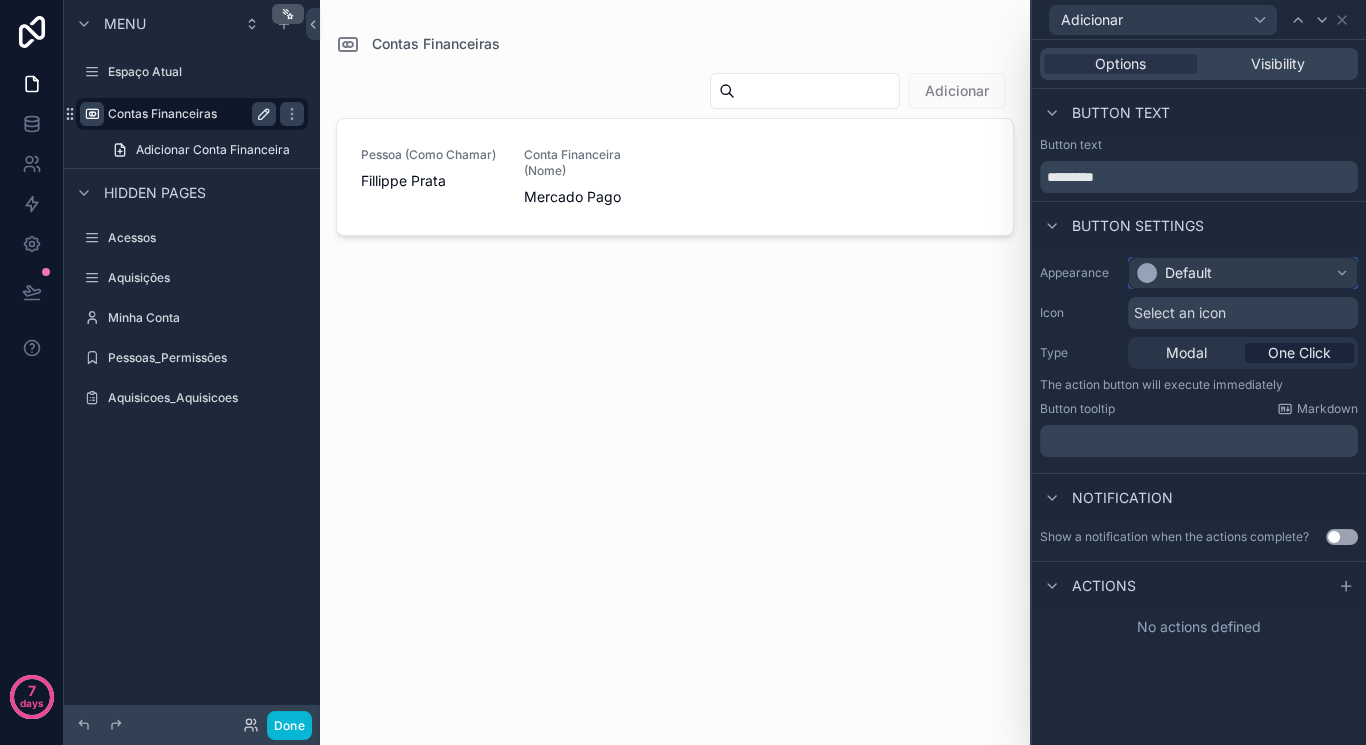 click on "Default" at bounding box center (1174, 273) 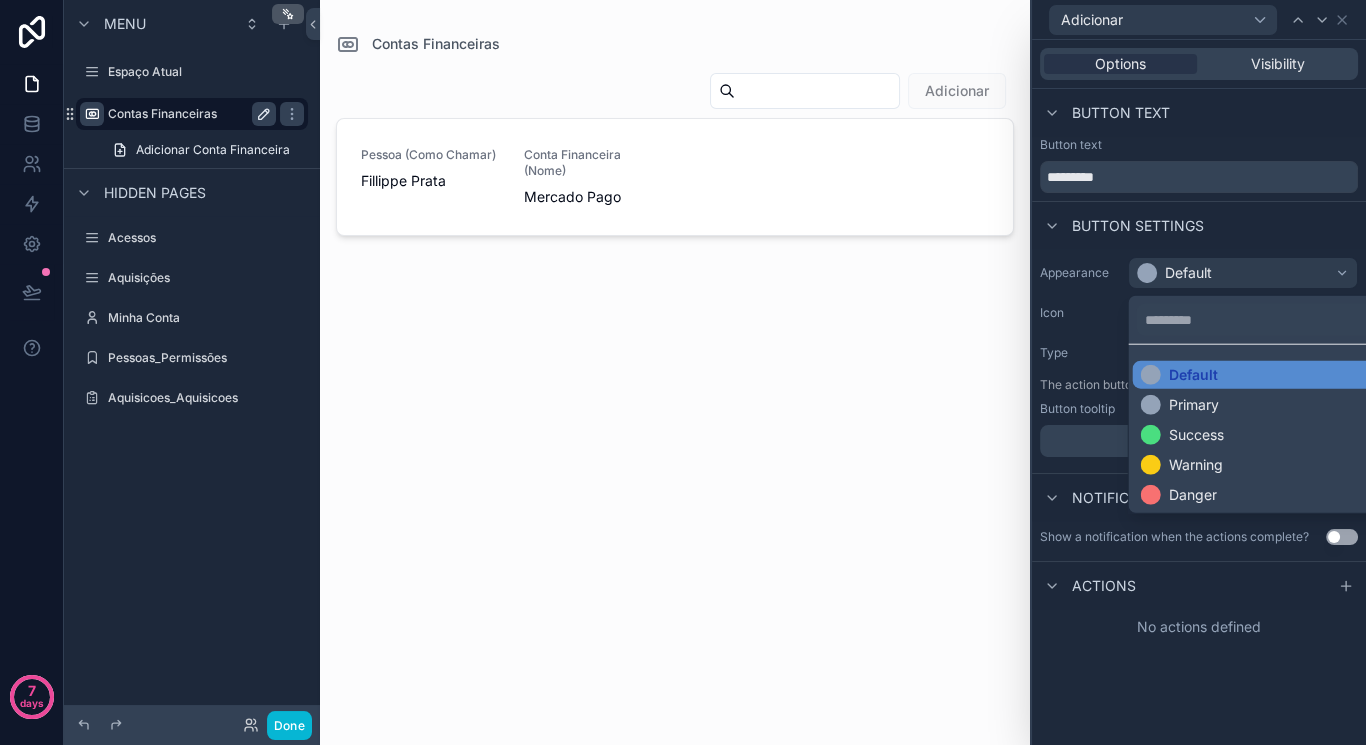click on "Primary" at bounding box center (1267, 405) 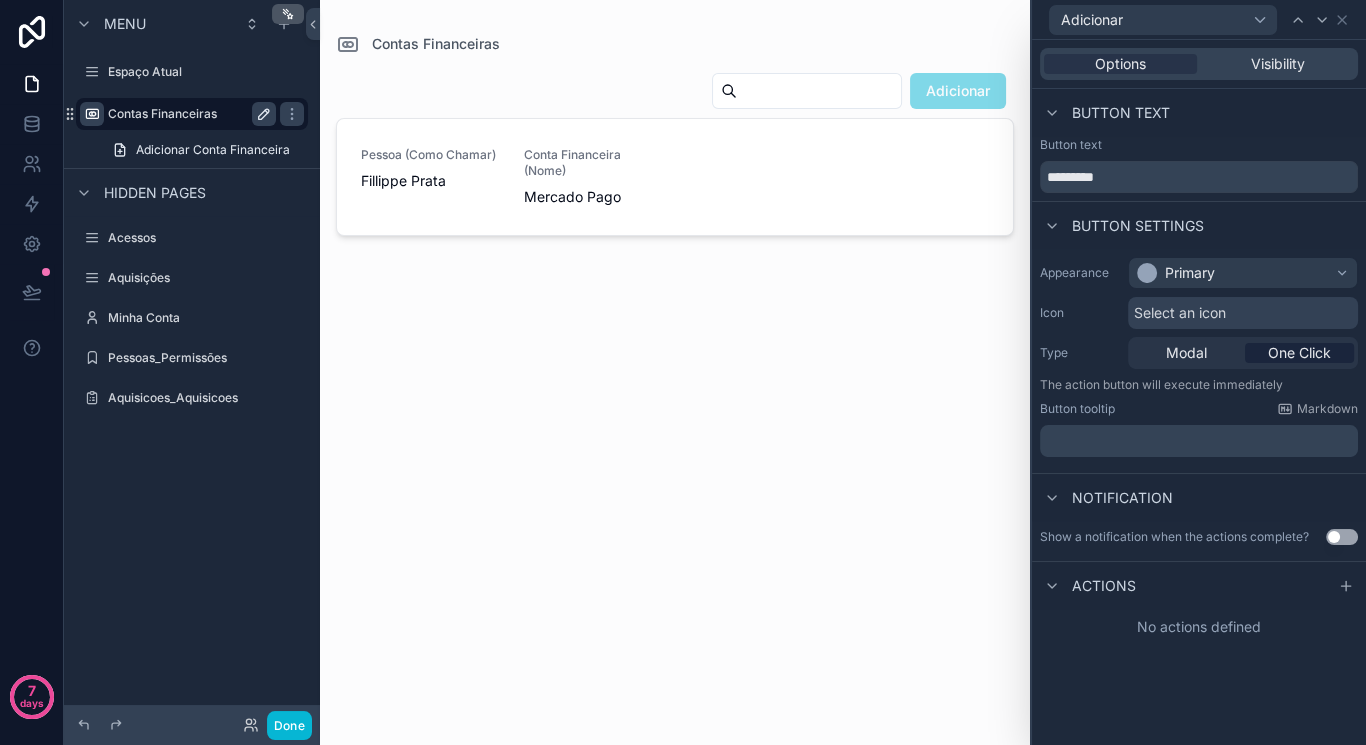 click on "Select an icon" at bounding box center (1180, 313) 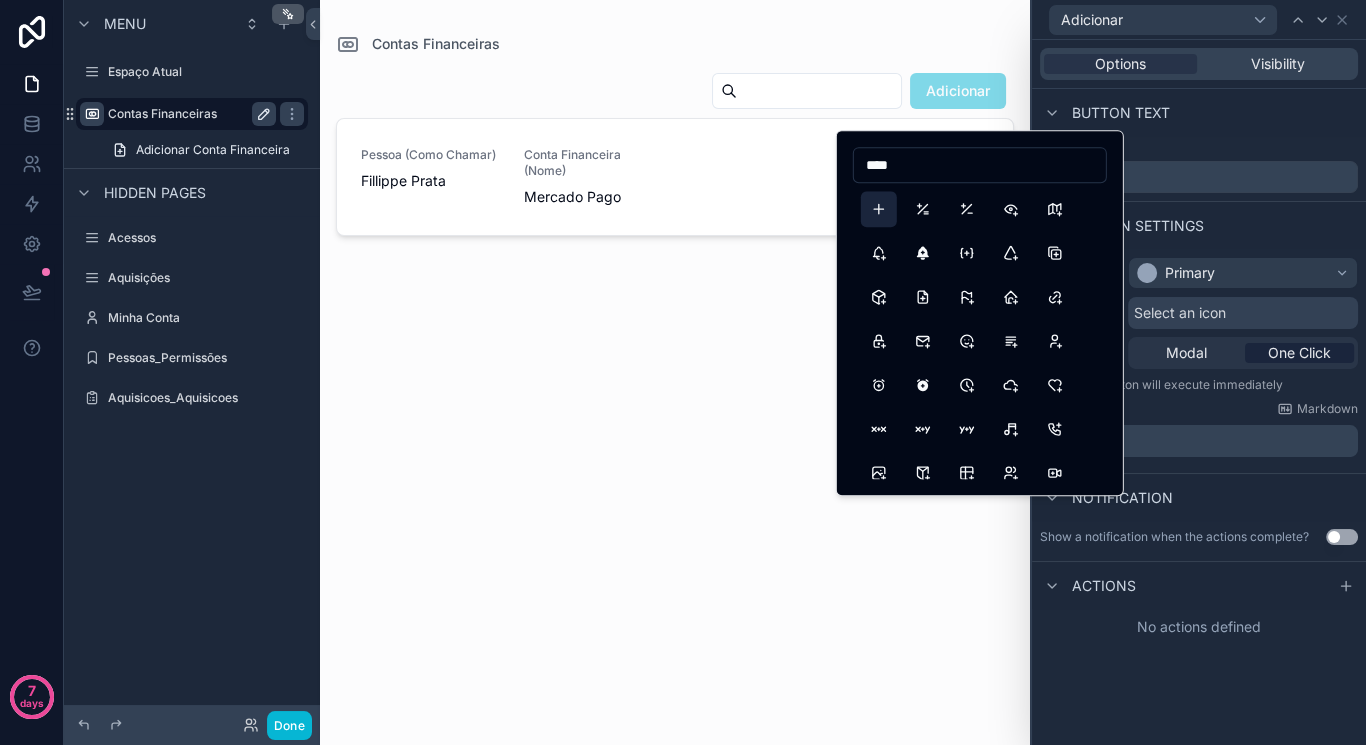 type on "****" 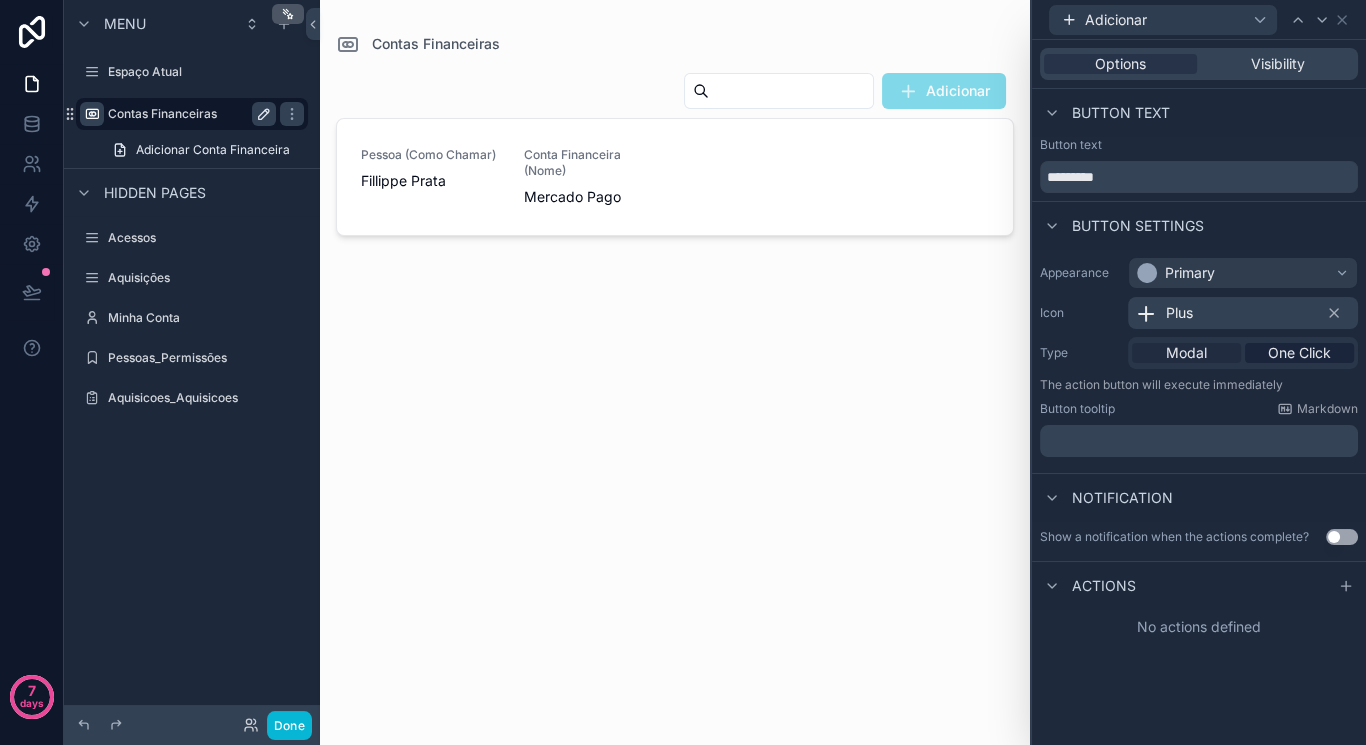 click on "Modal" at bounding box center [1186, 353] 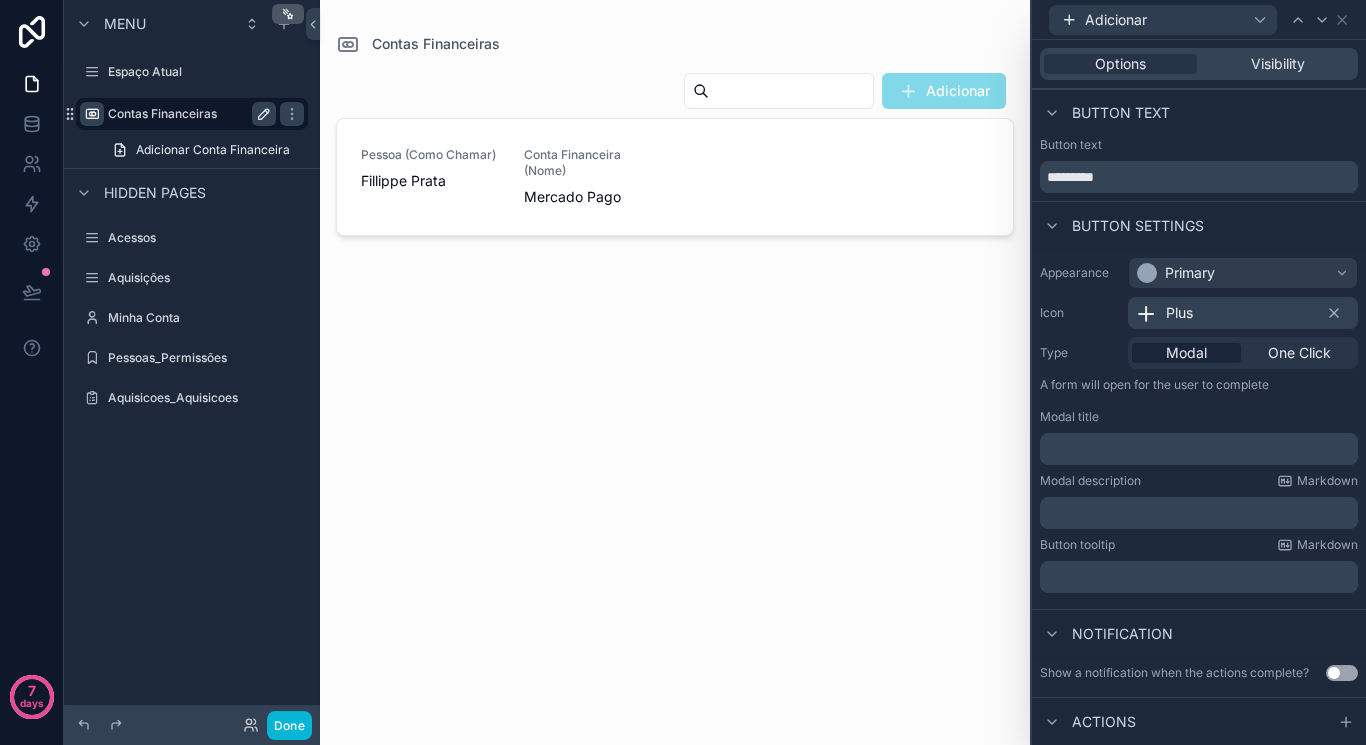 click on "﻿" at bounding box center (1201, 449) 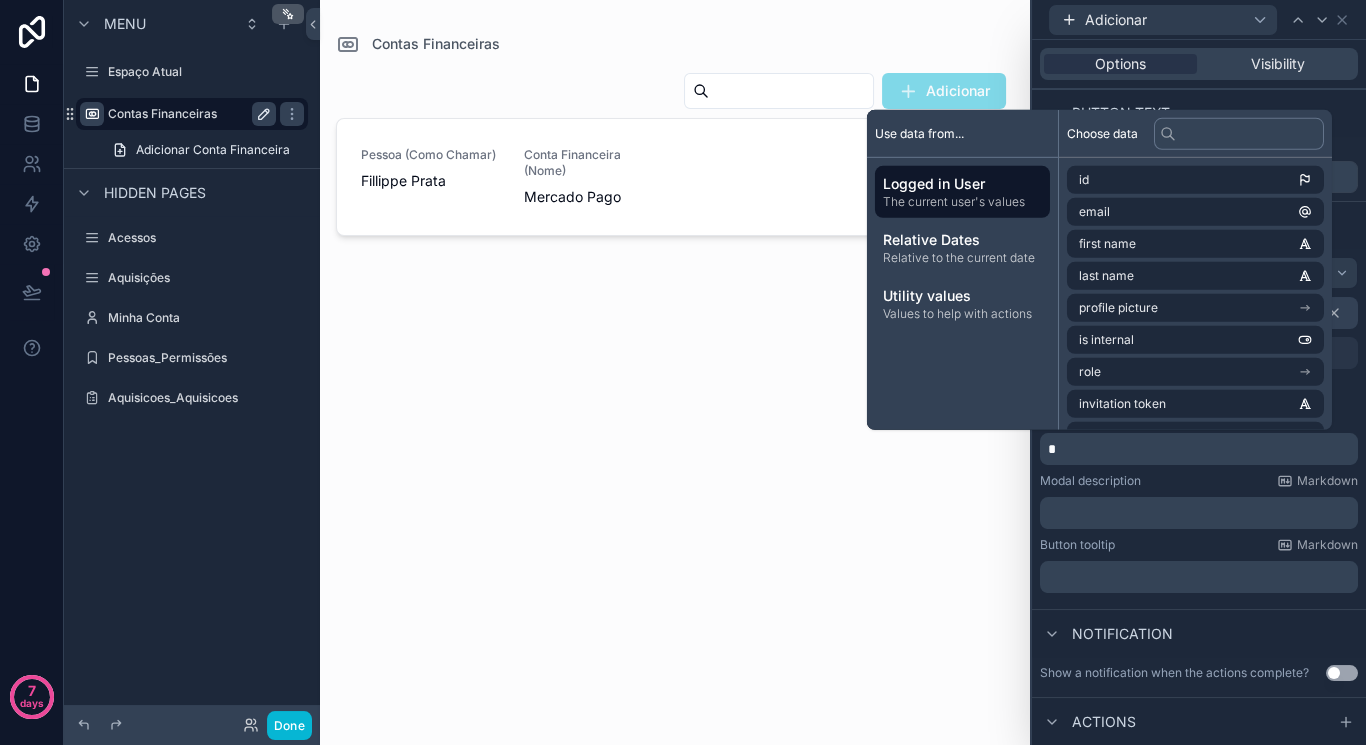 type 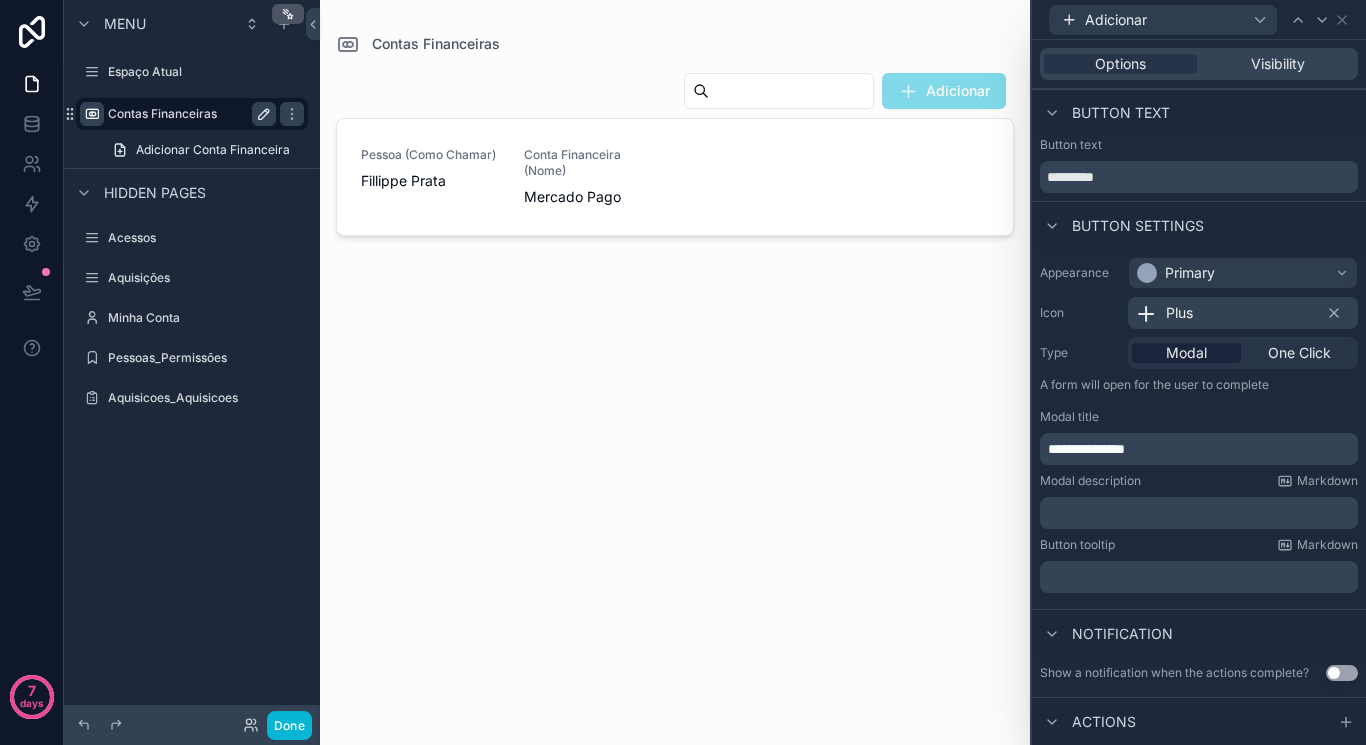 click on "Modal description Markdown" at bounding box center (1199, 481) 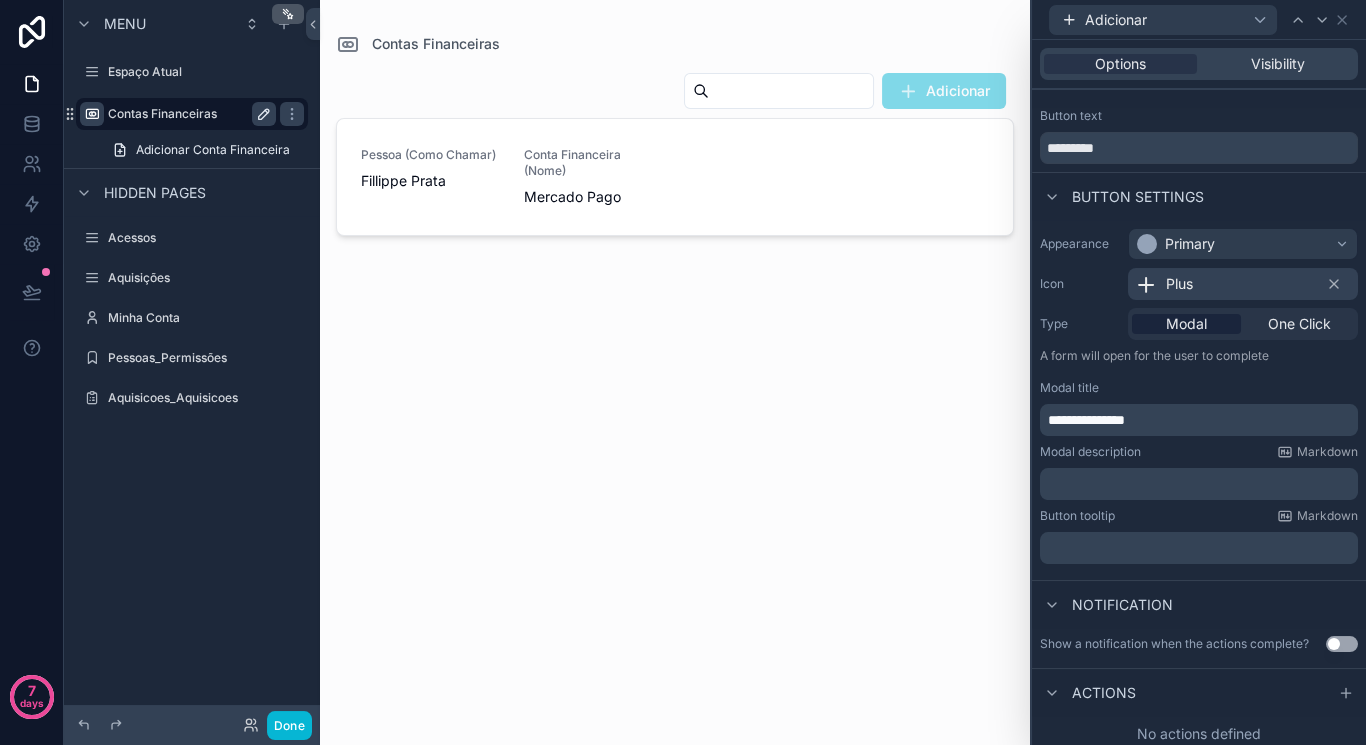 scroll, scrollTop: 35, scrollLeft: 0, axis: vertical 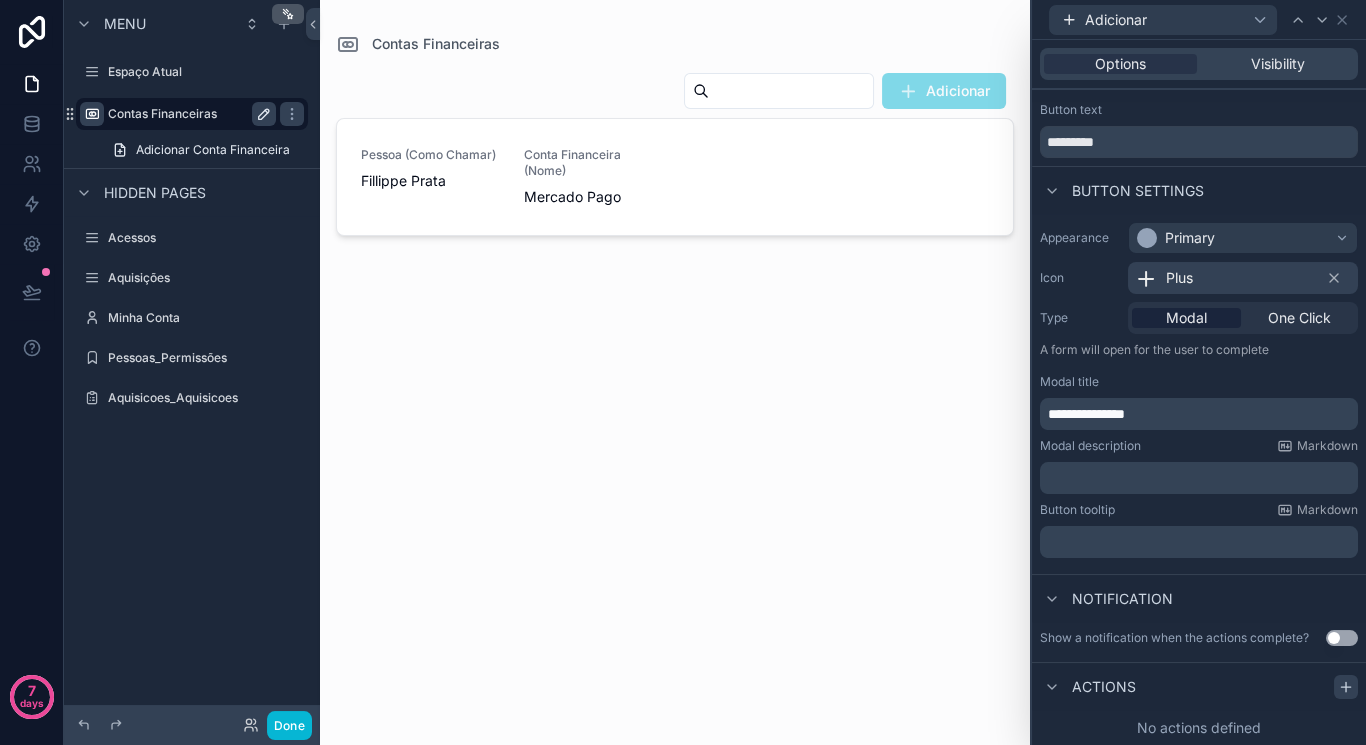 click 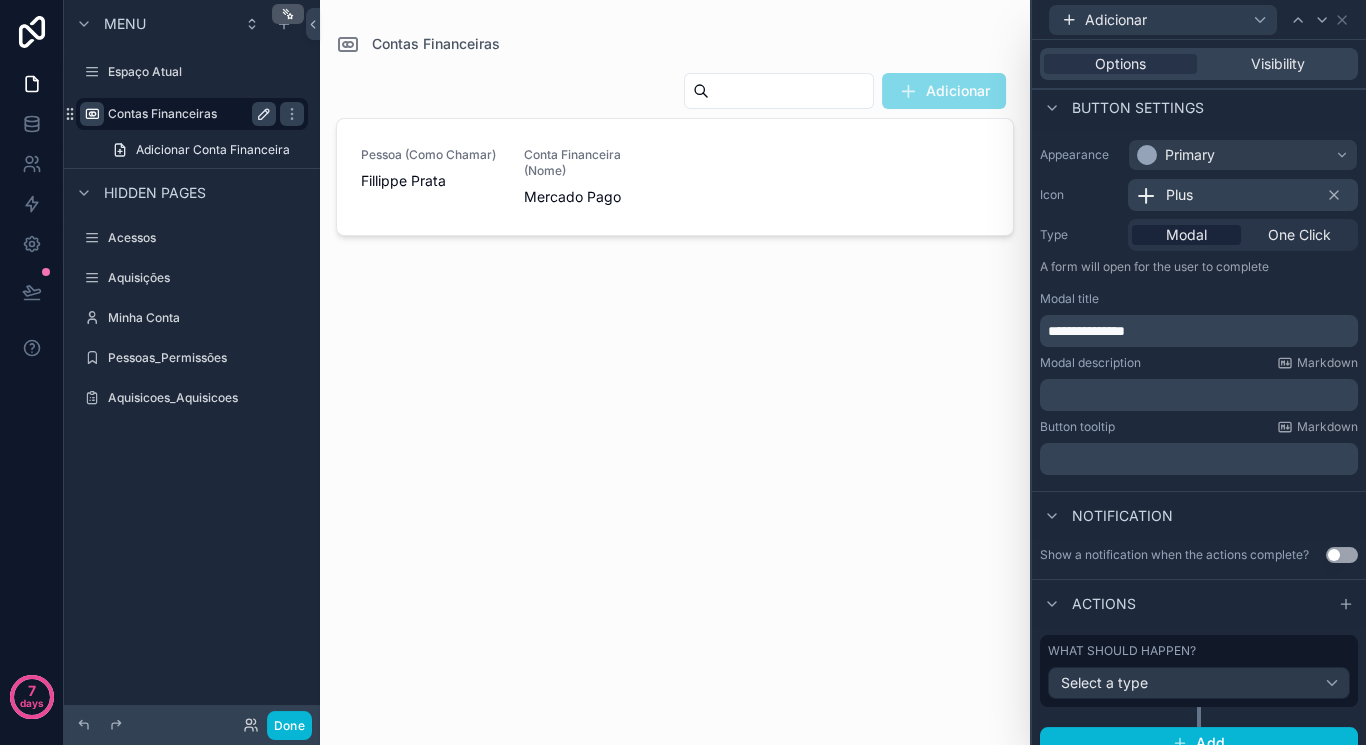 scroll, scrollTop: 137, scrollLeft: 0, axis: vertical 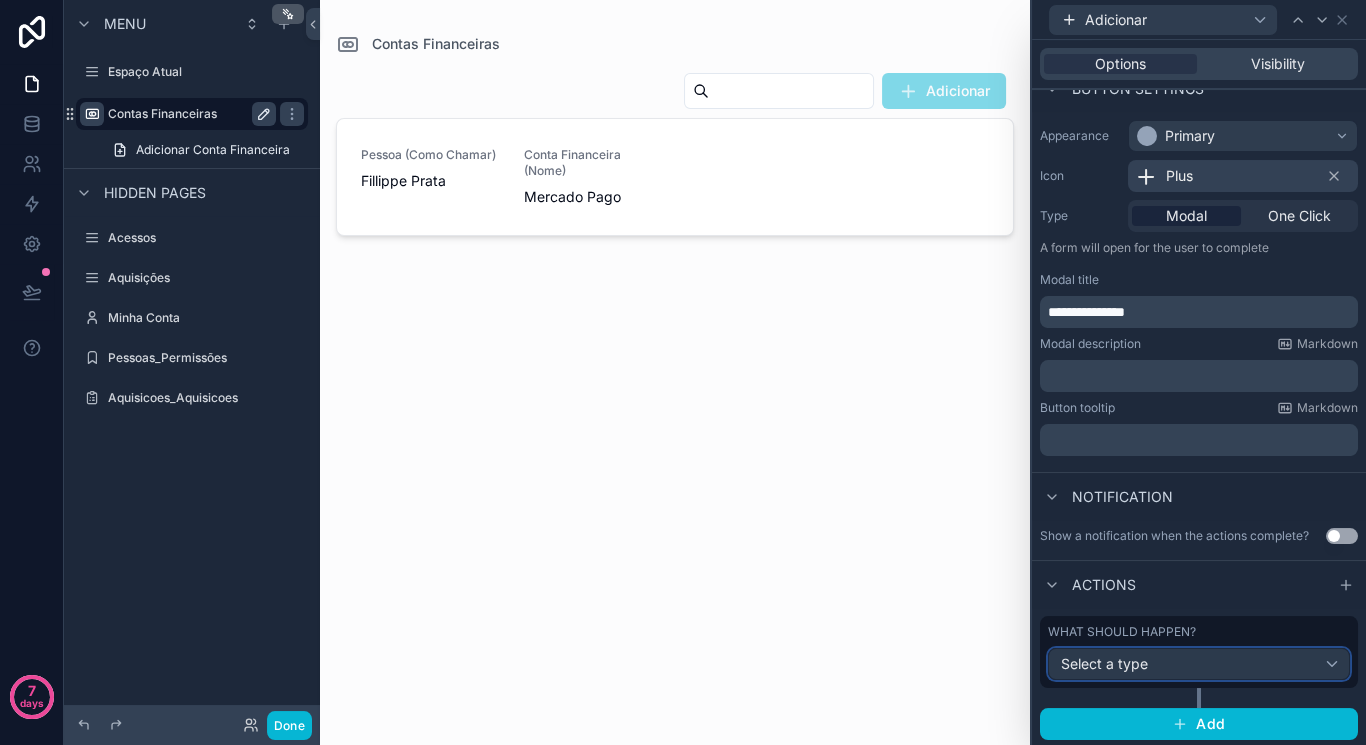 click on "Select a type" at bounding box center [1199, 664] 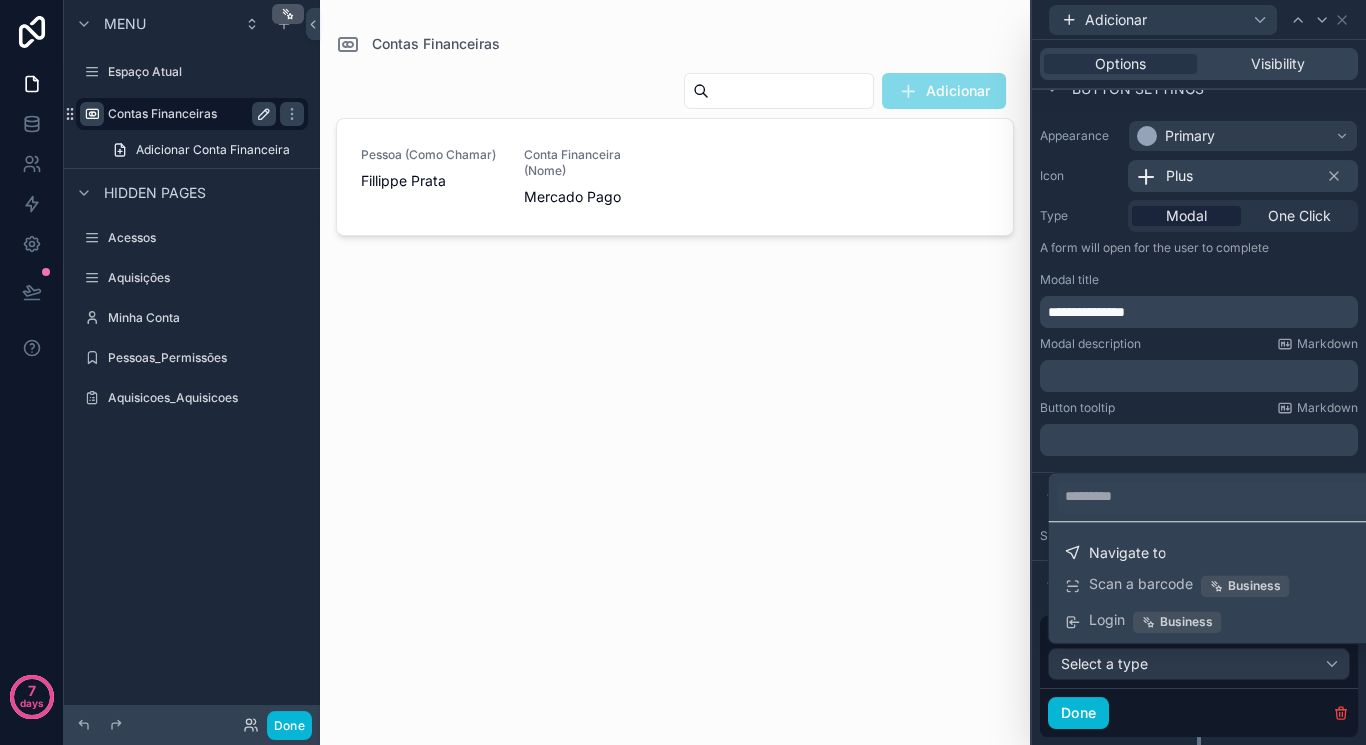 click at bounding box center (1199, 372) 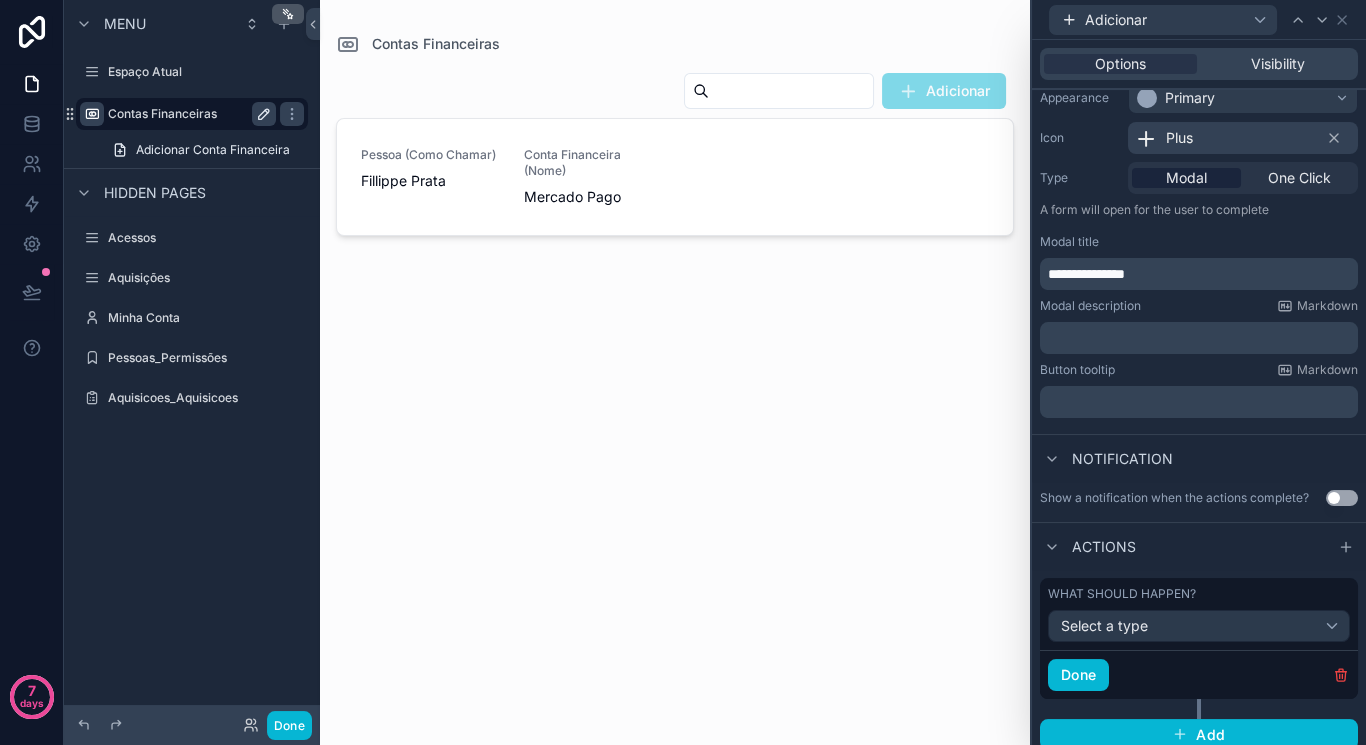 scroll, scrollTop: 184, scrollLeft: 0, axis: vertical 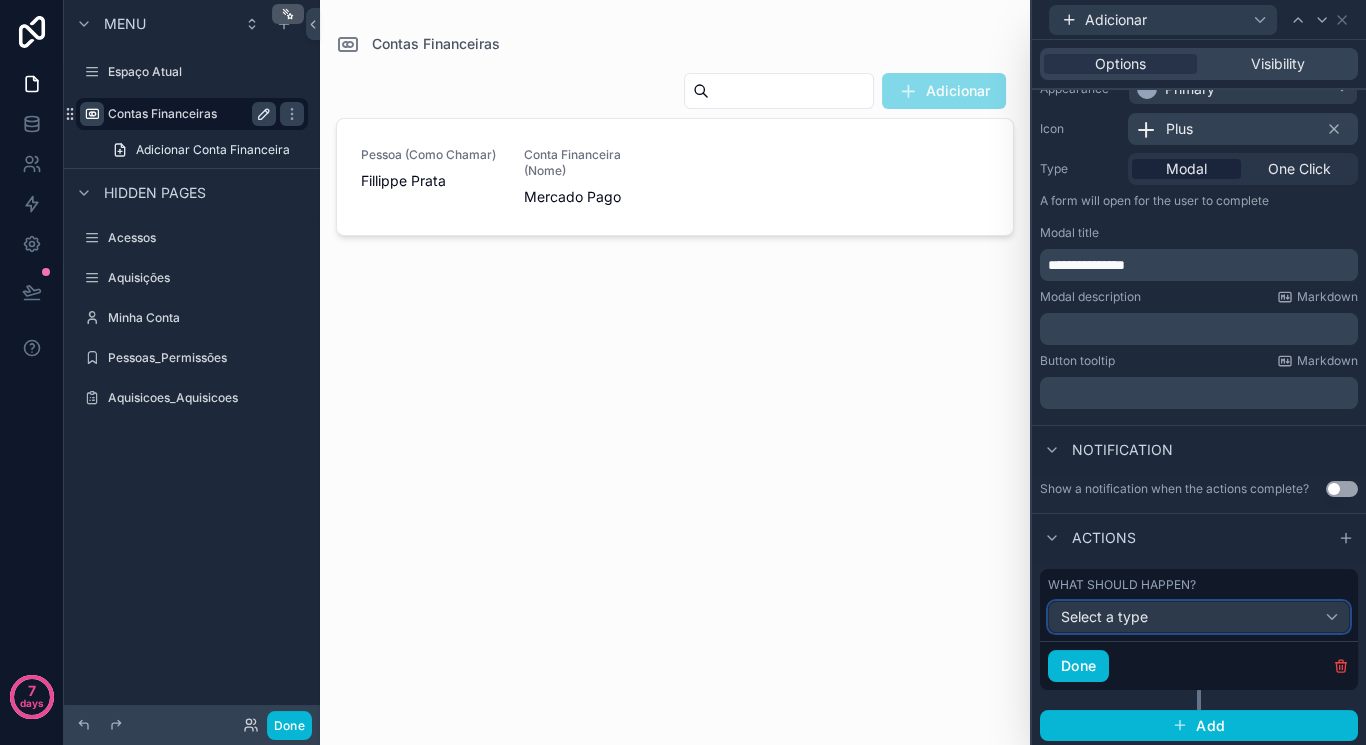 click on "Select a type" at bounding box center [1199, 617] 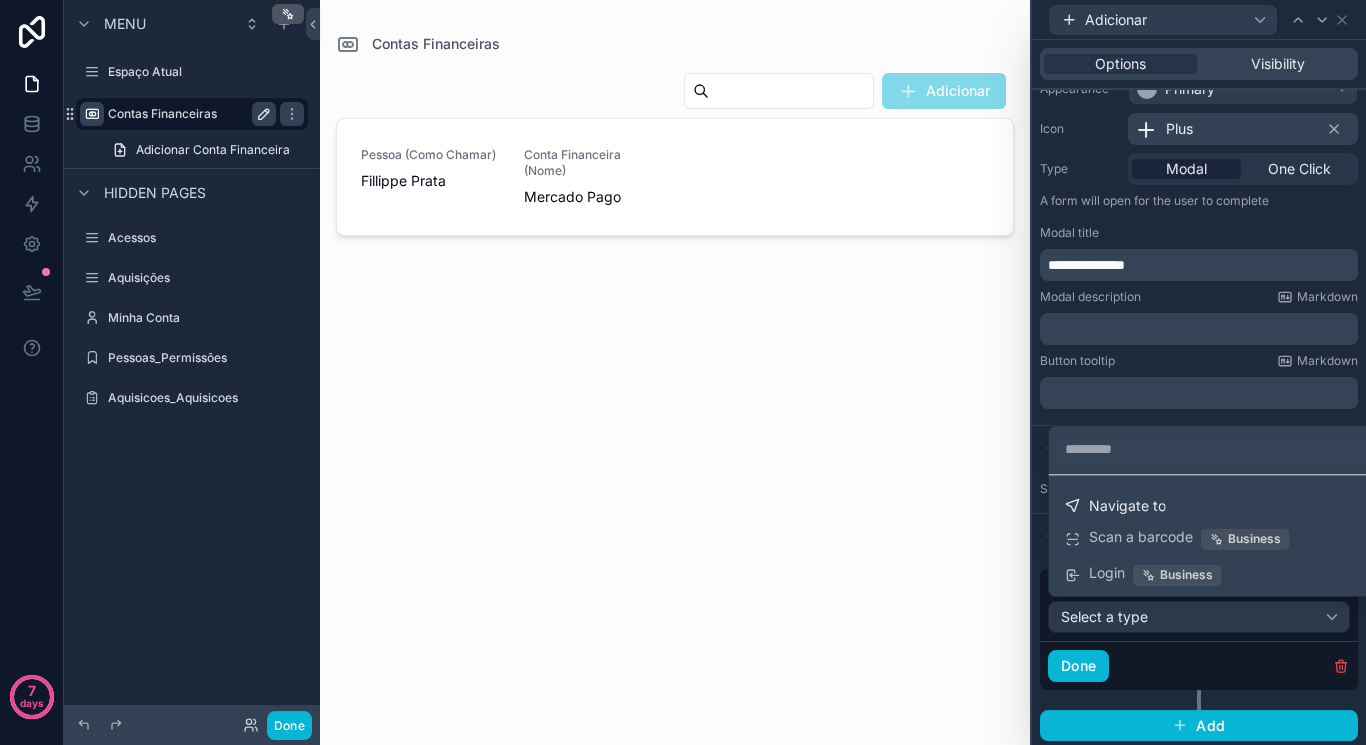 click at bounding box center [1199, 372] 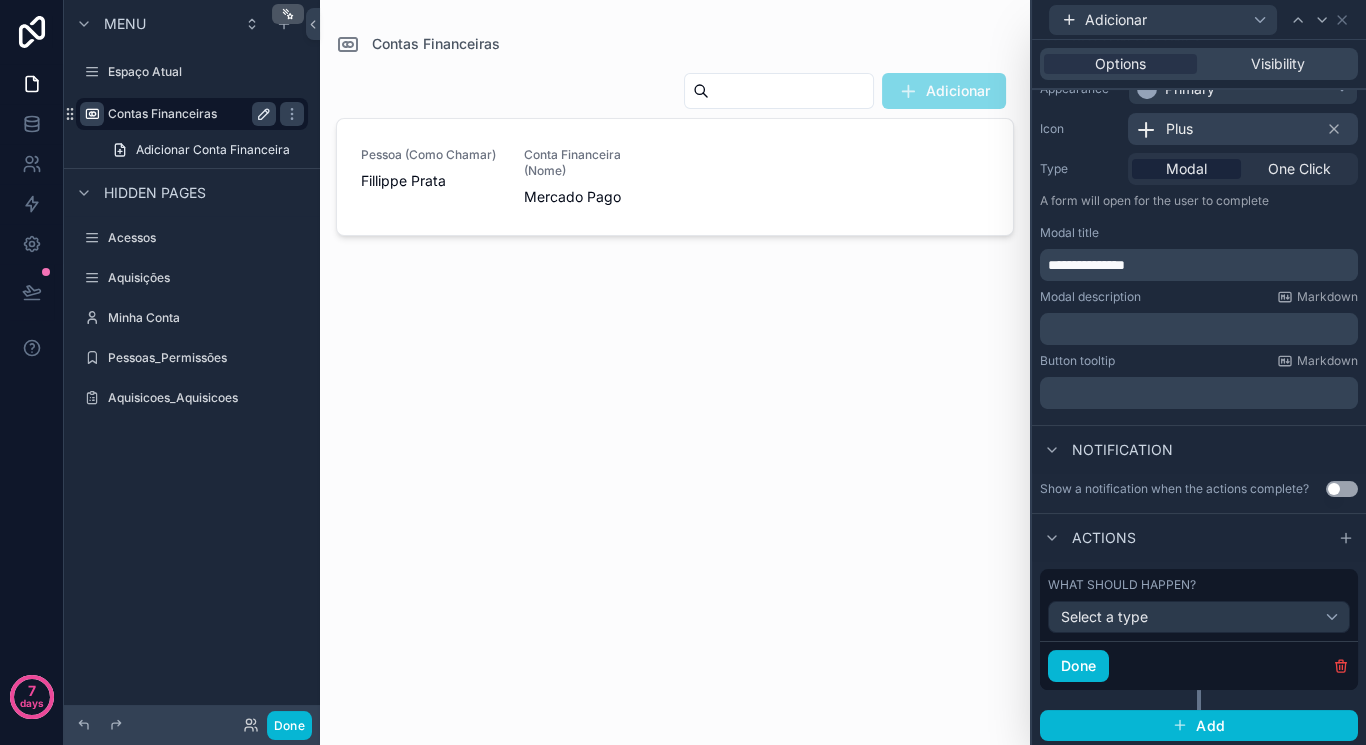 click on "Contas Financeiras" at bounding box center [675, 44] 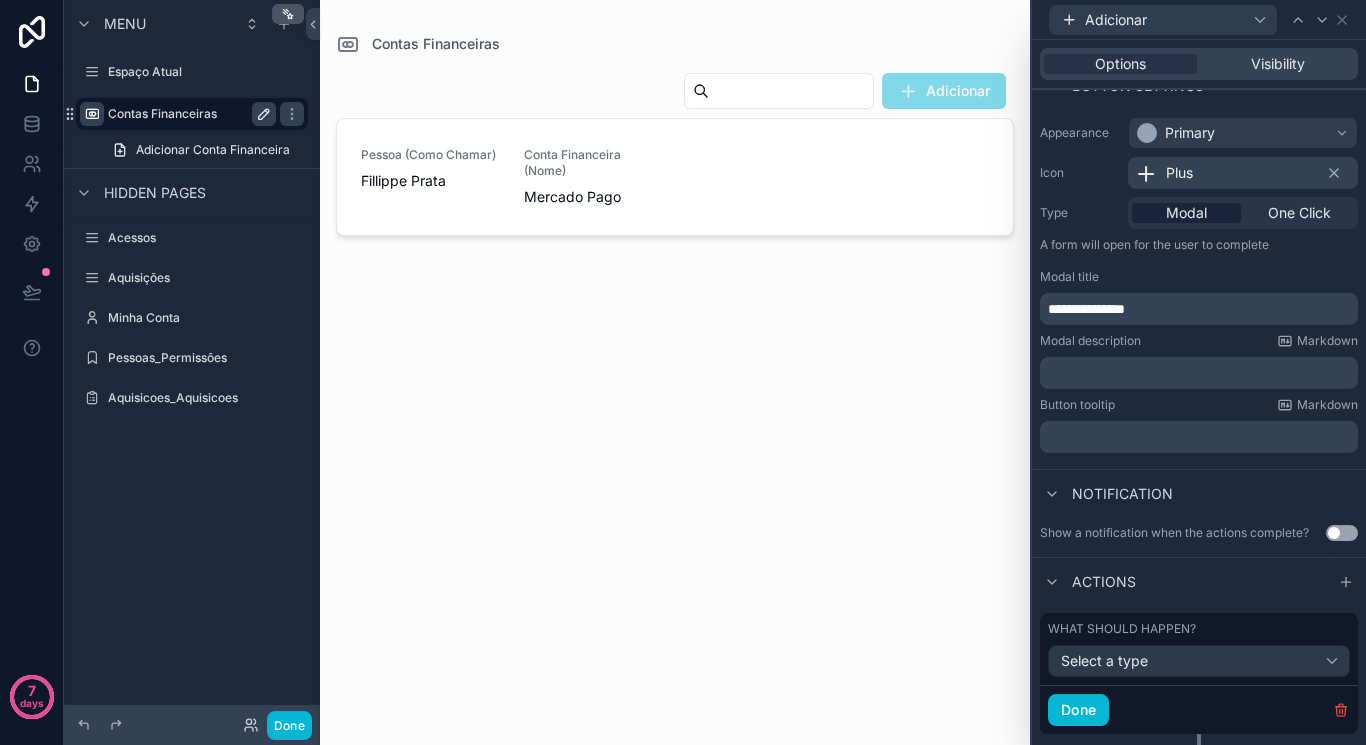 scroll, scrollTop: 0, scrollLeft: 0, axis: both 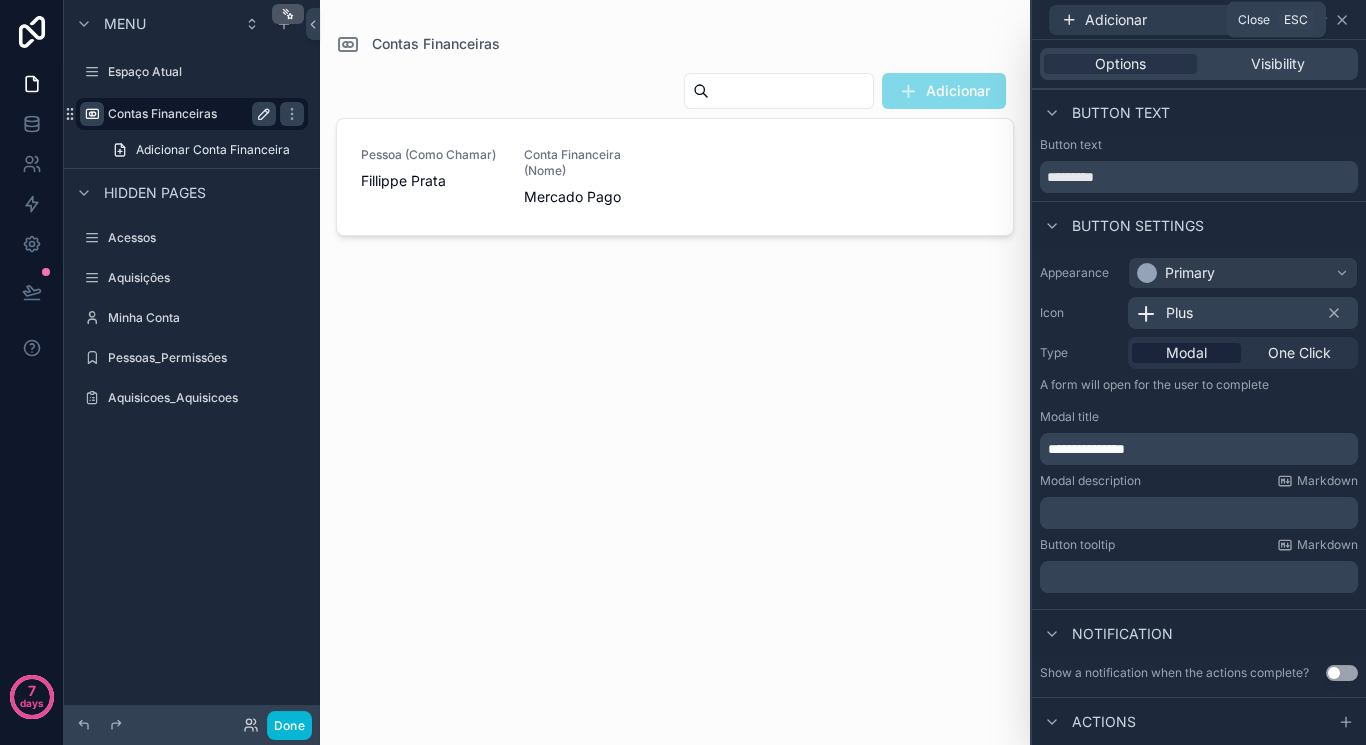 click 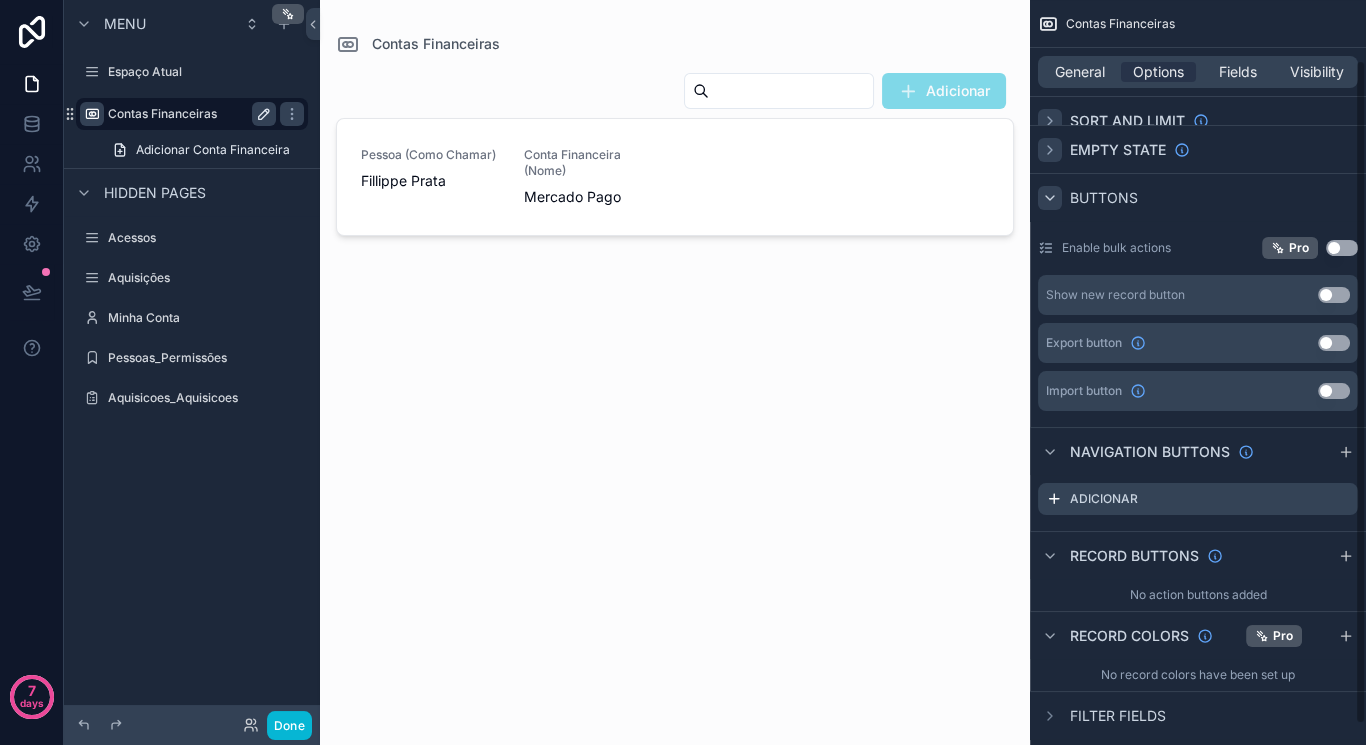 click on "Contas Financeiras Adicionar Pessoa (Como Chamar) [FIRST] [LAST] Conta Financeira (Nome) Mercado Pago" at bounding box center [675, 360] 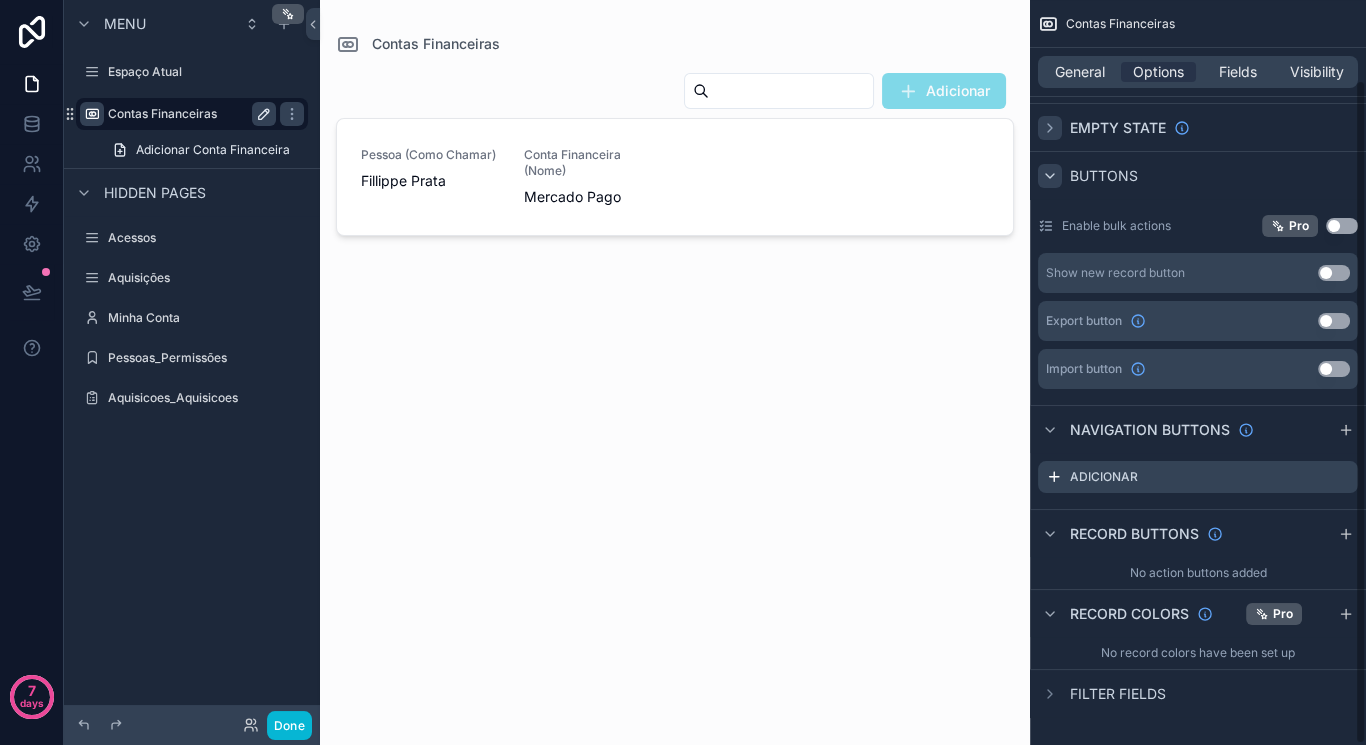 scroll, scrollTop: 91, scrollLeft: 0, axis: vertical 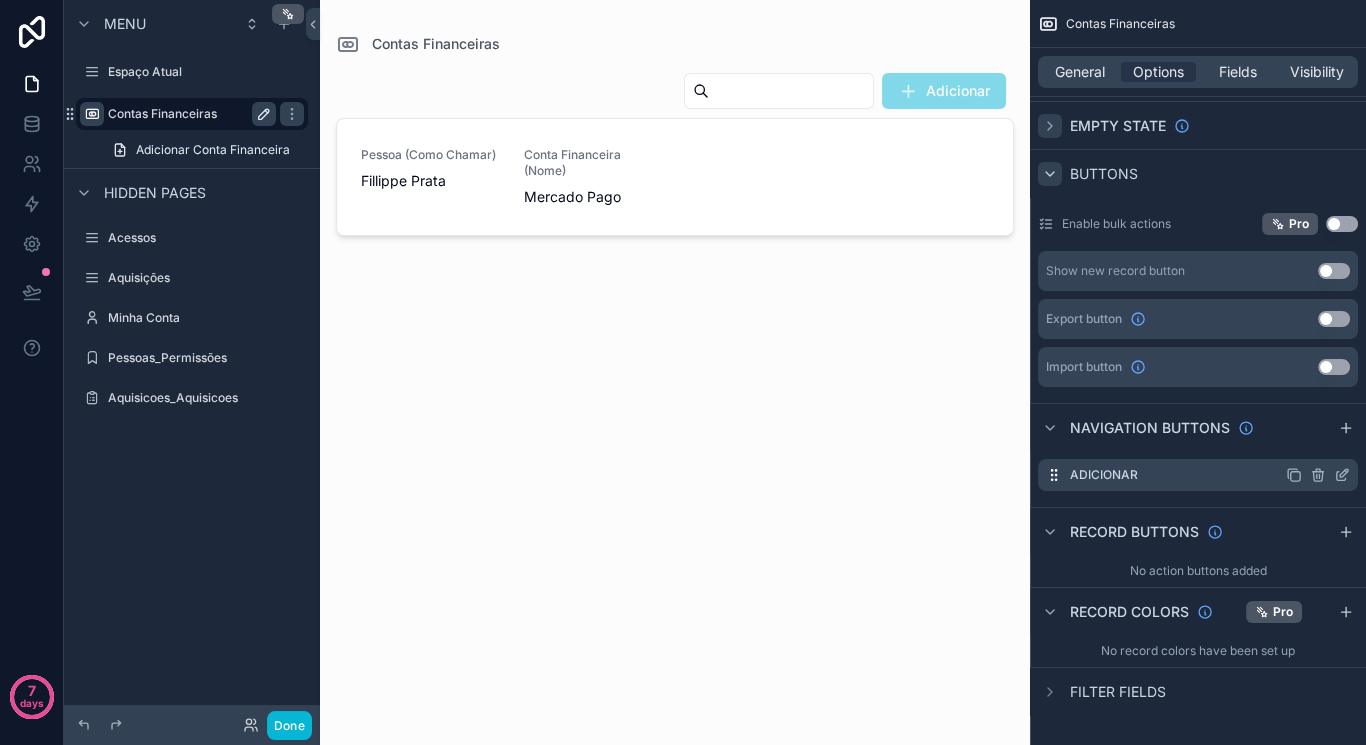 click 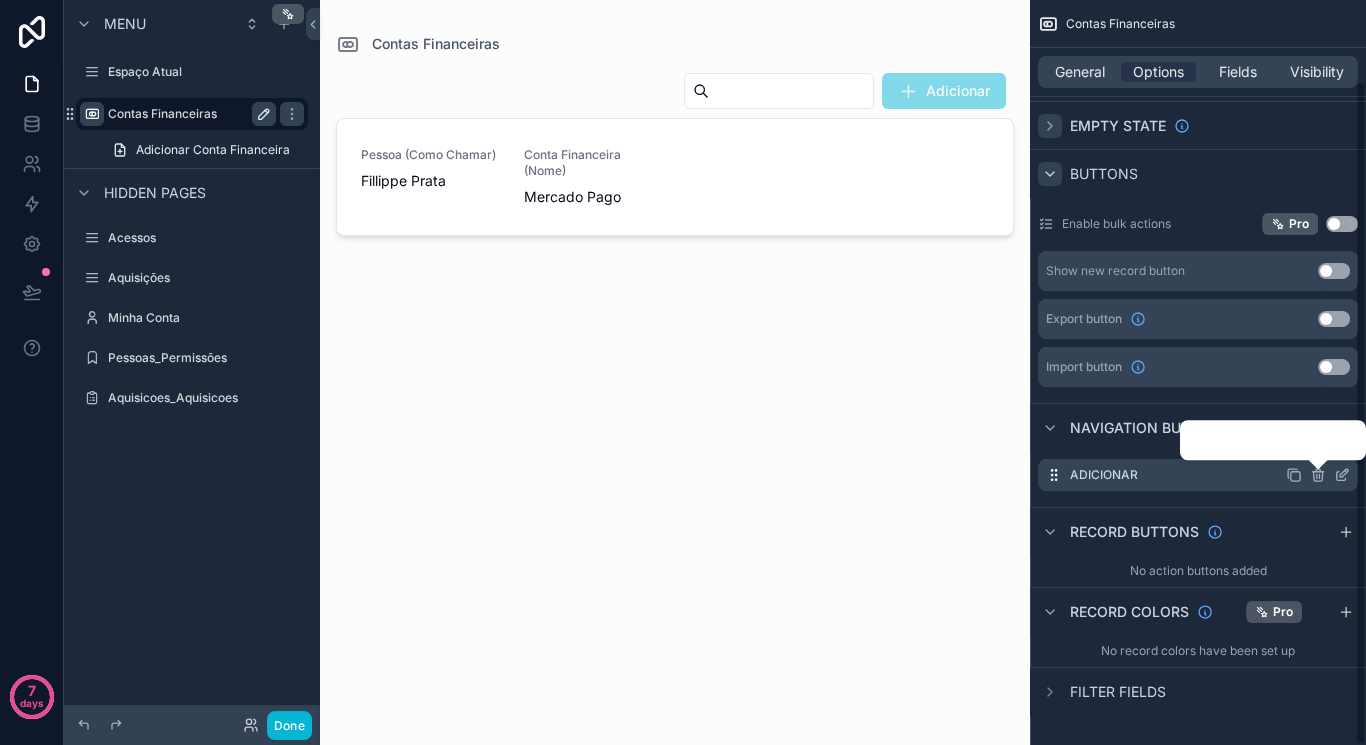 click 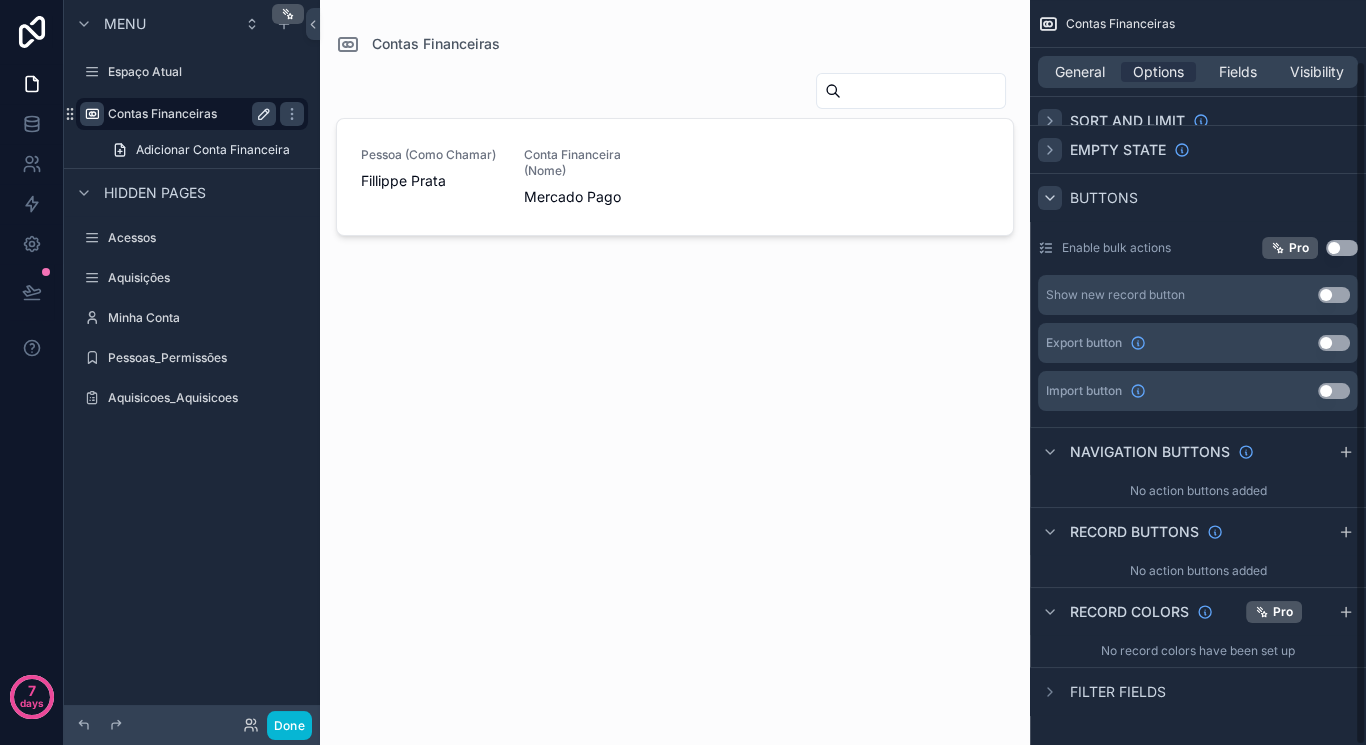 click on "Pessoa (Como Chamar) [FIRST] [LAST] Conta Financeira (Nome) Mercado Pago" at bounding box center (675, 388) 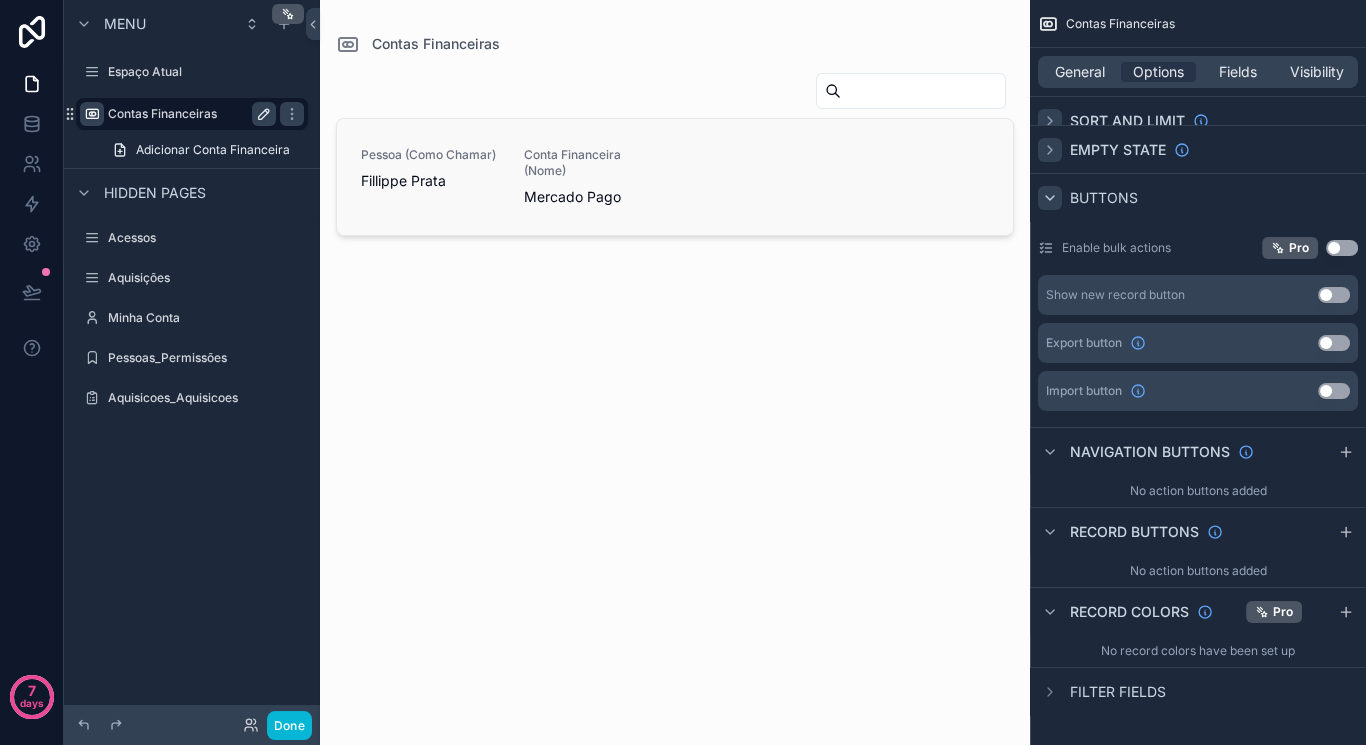 click on "Pessoa (Como Chamar) [FIRST] [LAST] Conta Financeira (Nome) Mercado Pago" at bounding box center (675, 177) 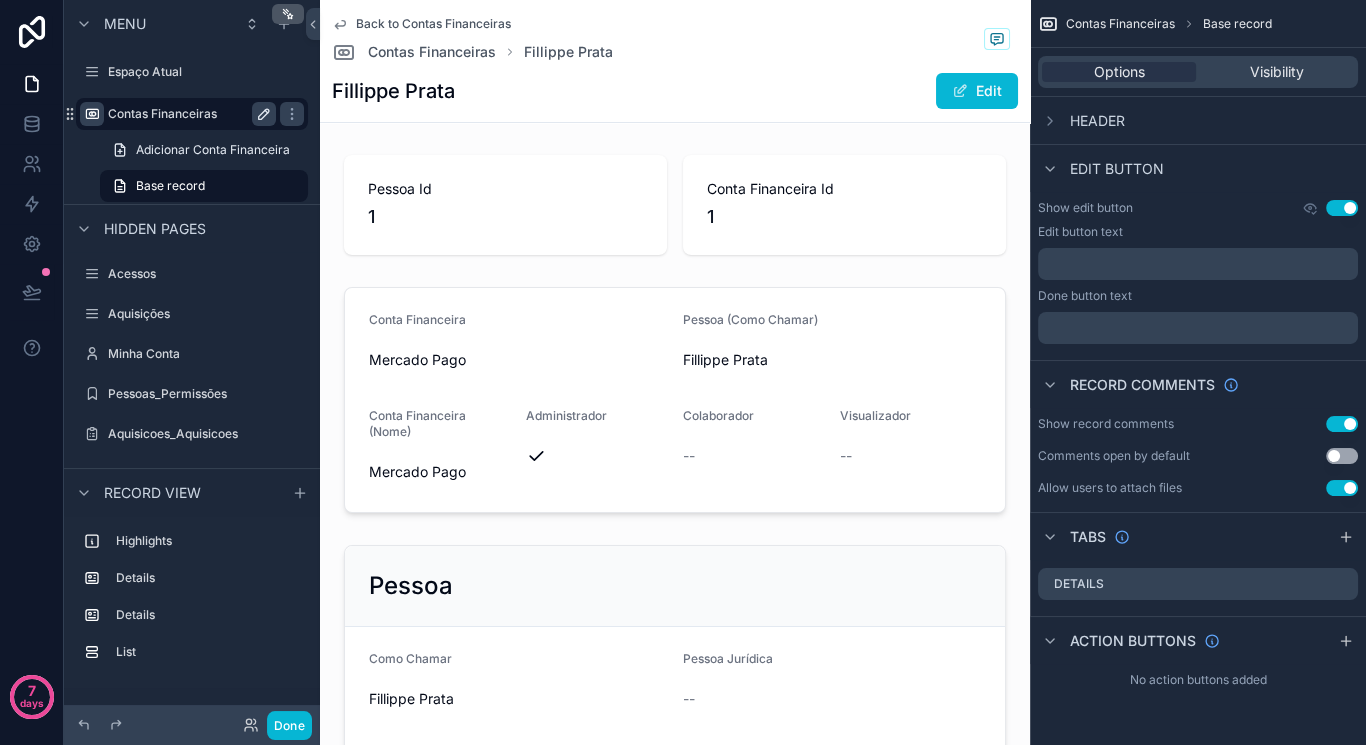scroll, scrollTop: 0, scrollLeft: 0, axis: both 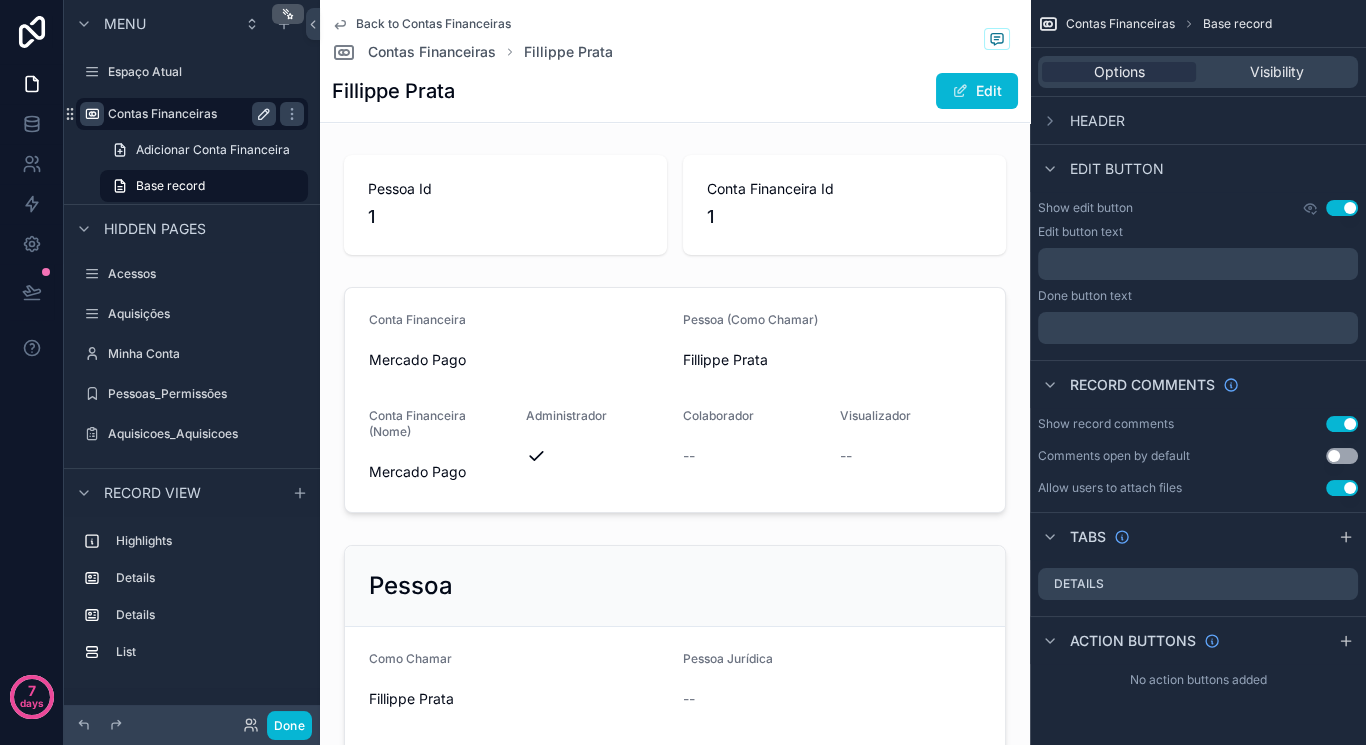 click on "Back to Contas Financeiras" at bounding box center [433, 24] 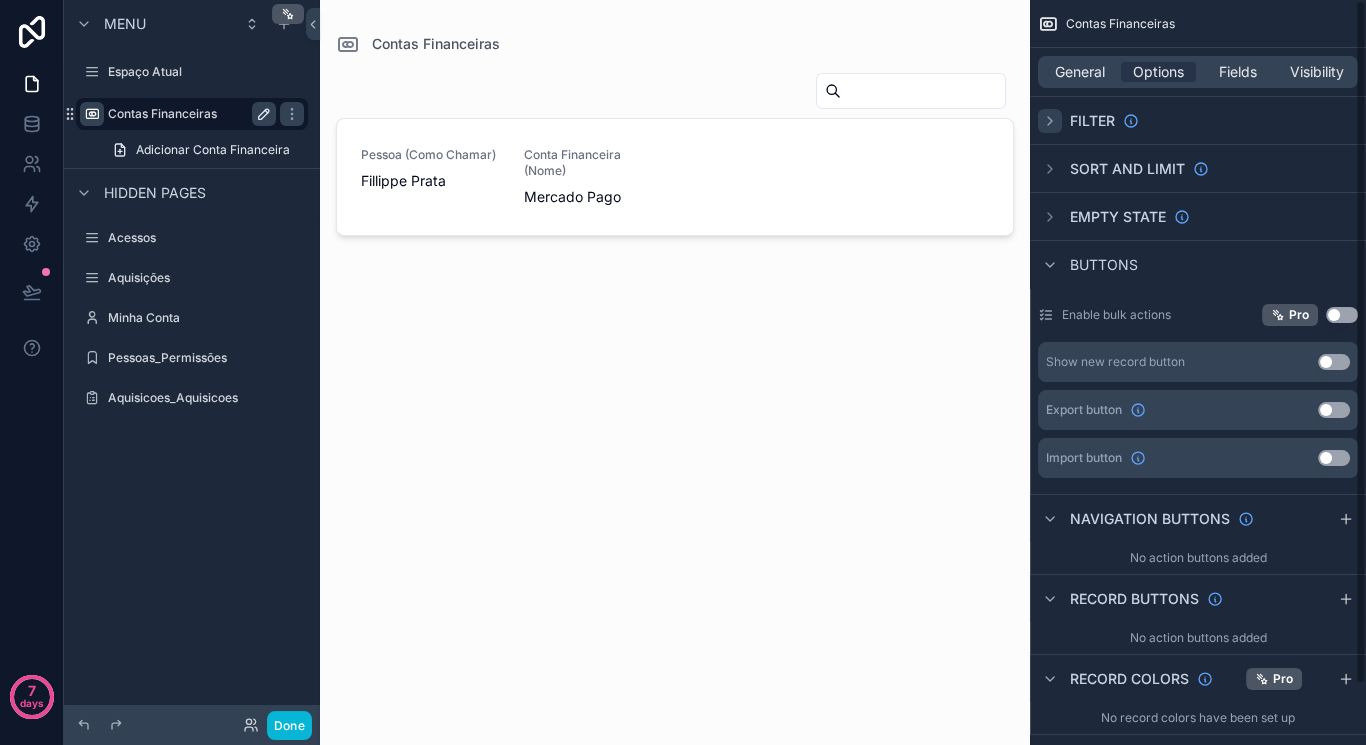 click 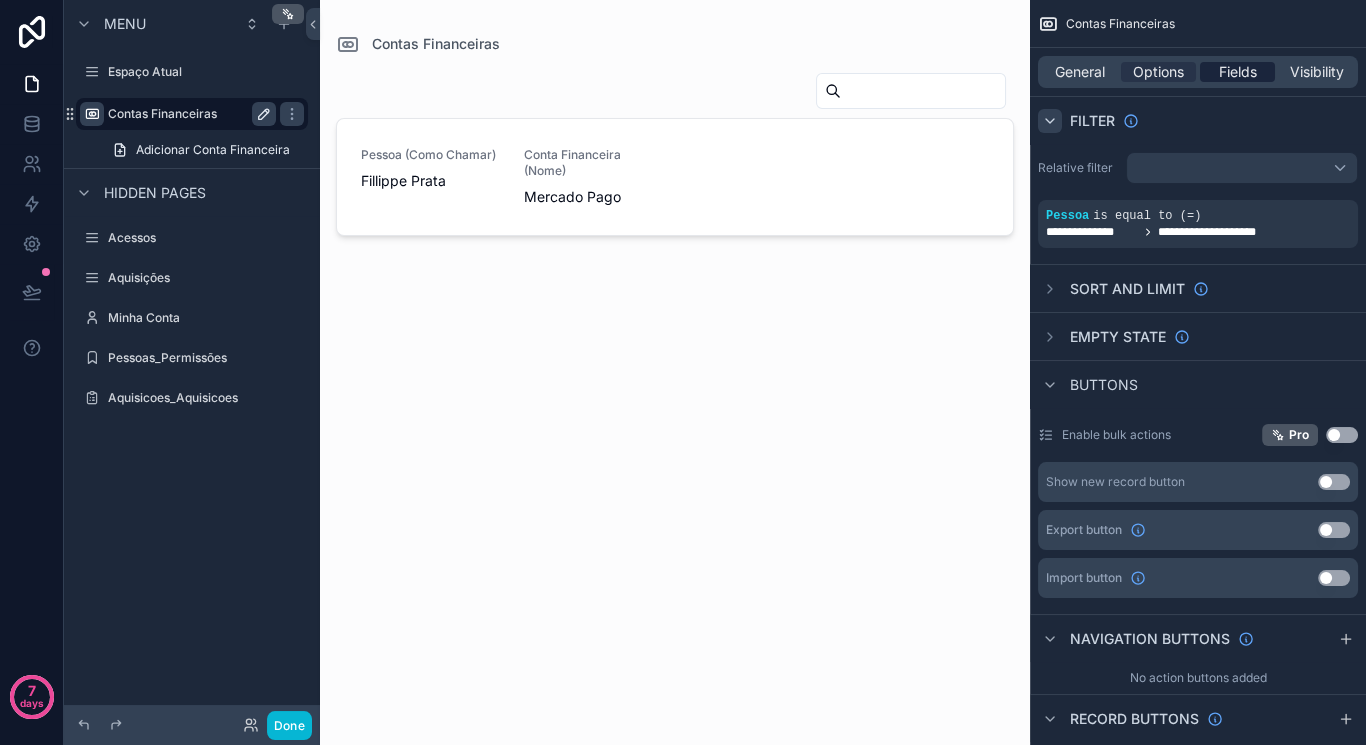 click on "Fields" at bounding box center [1238, 72] 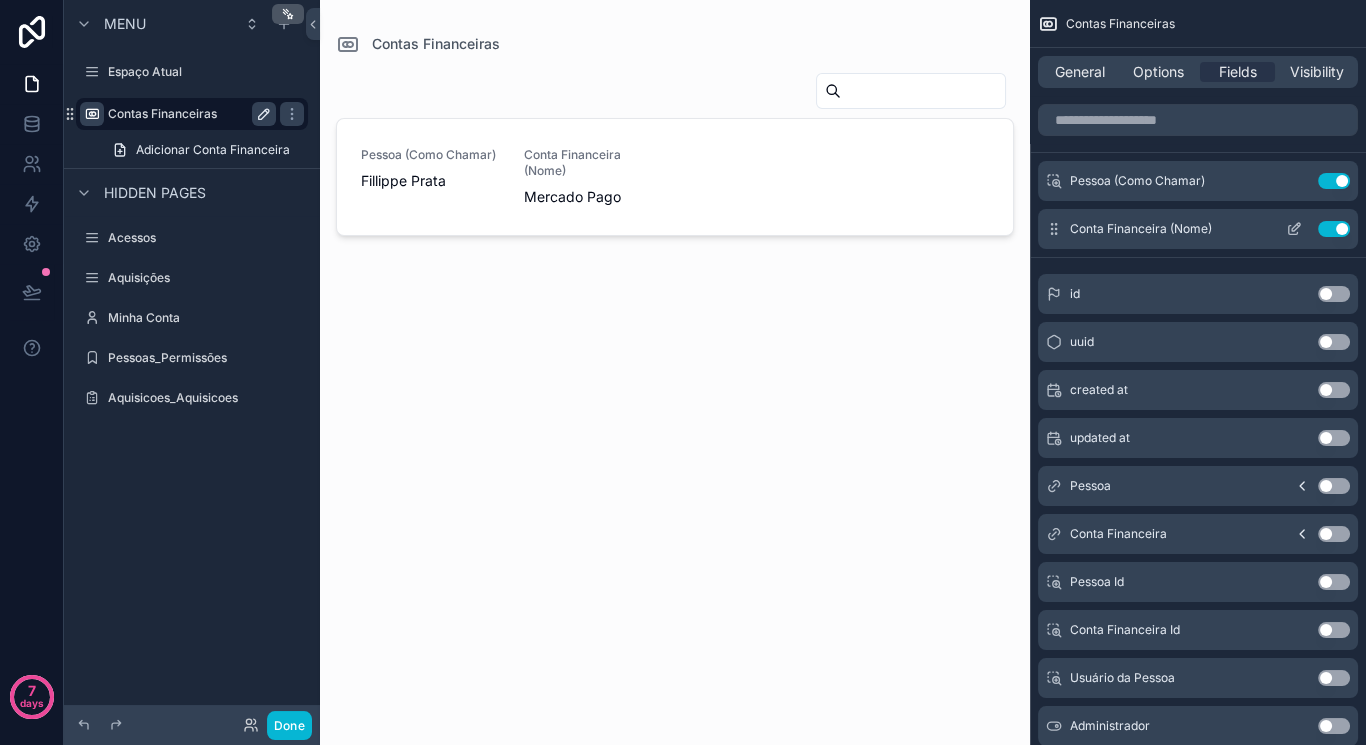 click on "Use setting" at bounding box center (1334, 181) 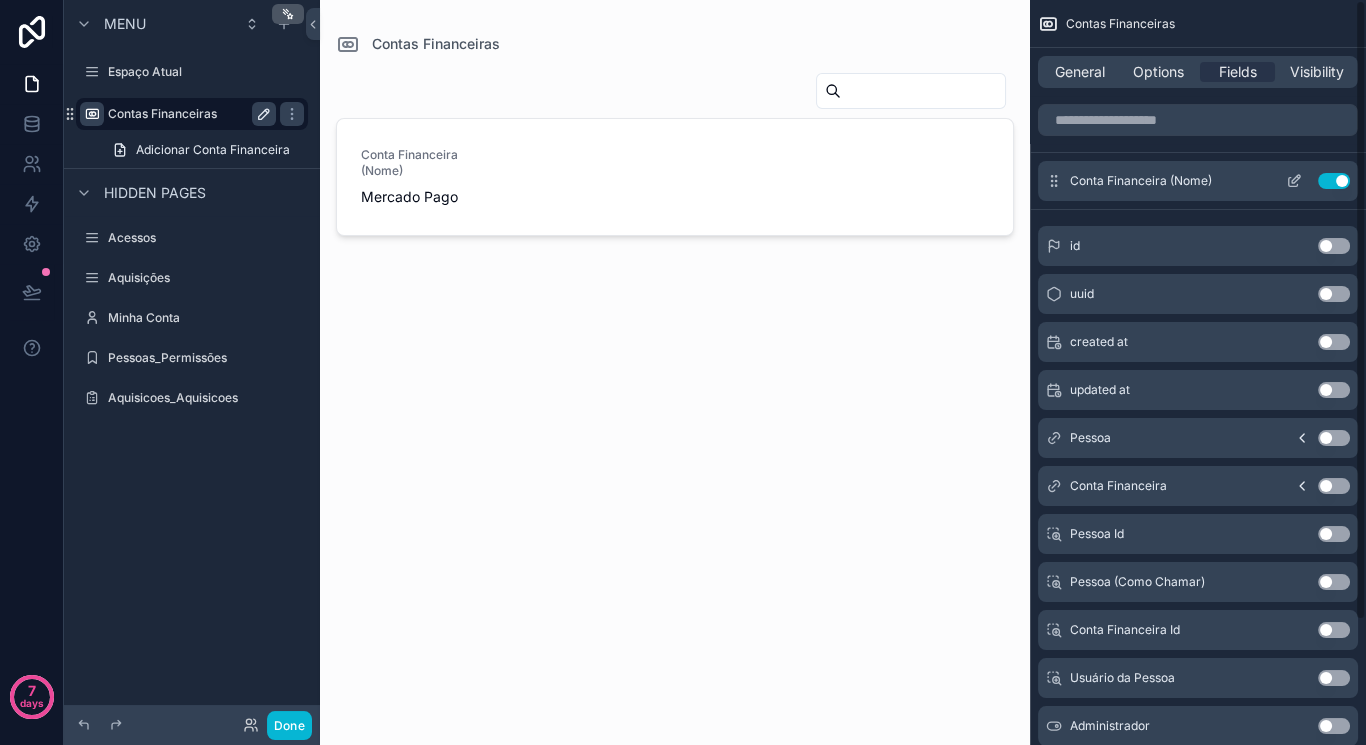 click 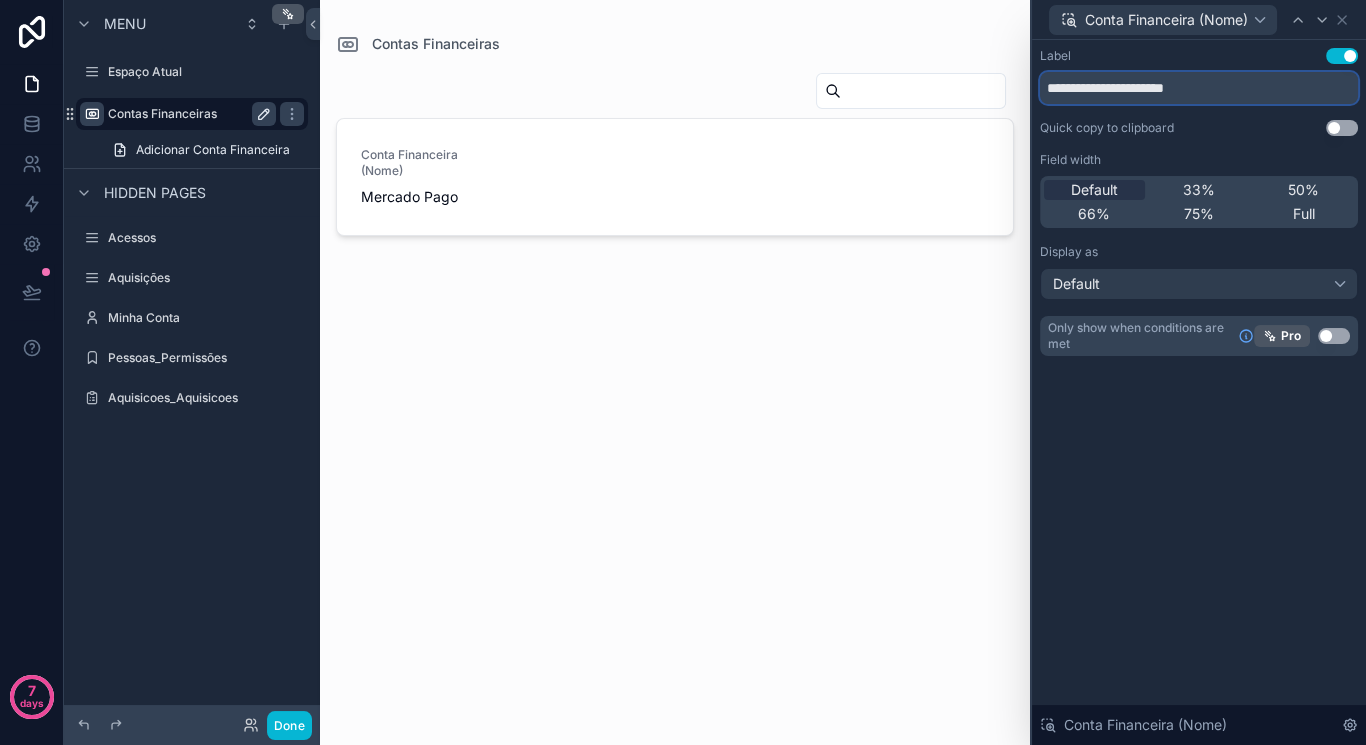 click on "**********" at bounding box center (1199, 88) 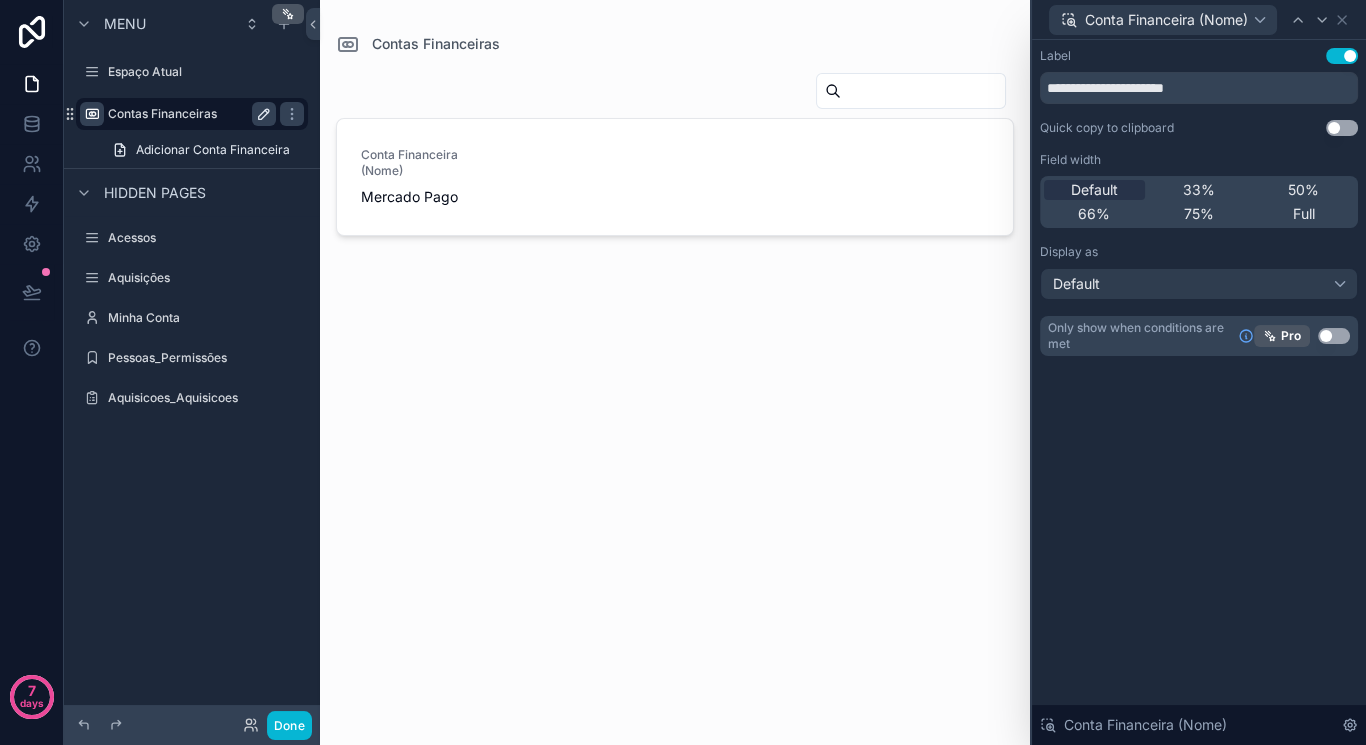 click on "Use setting" at bounding box center [1342, 56] 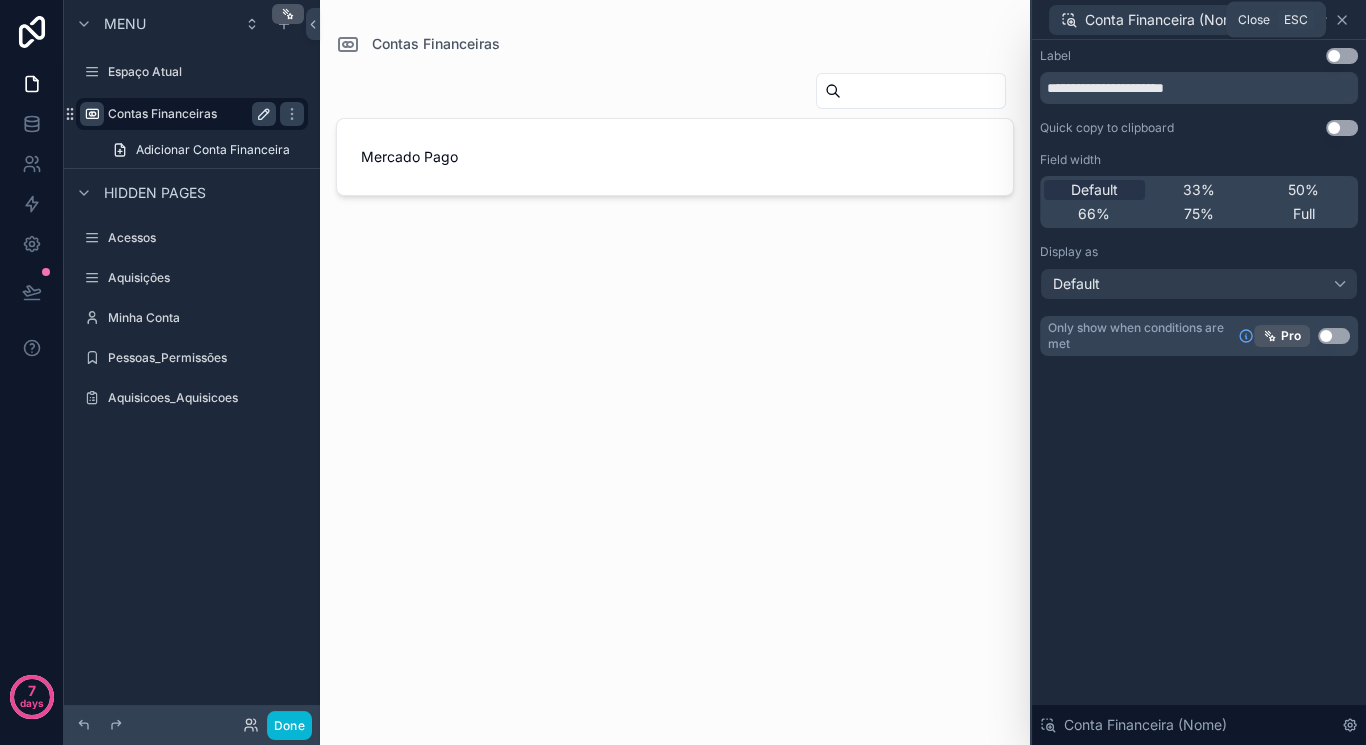 click 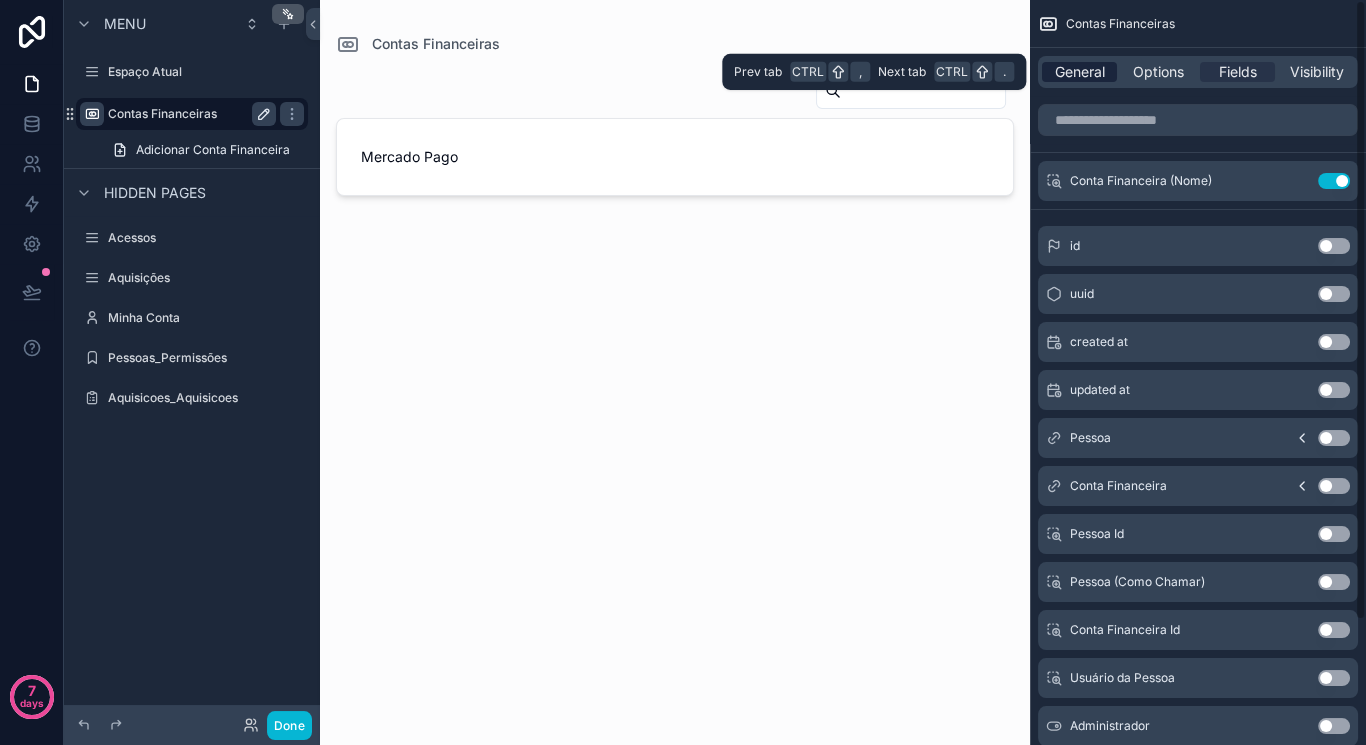 click on "General" at bounding box center (1080, 72) 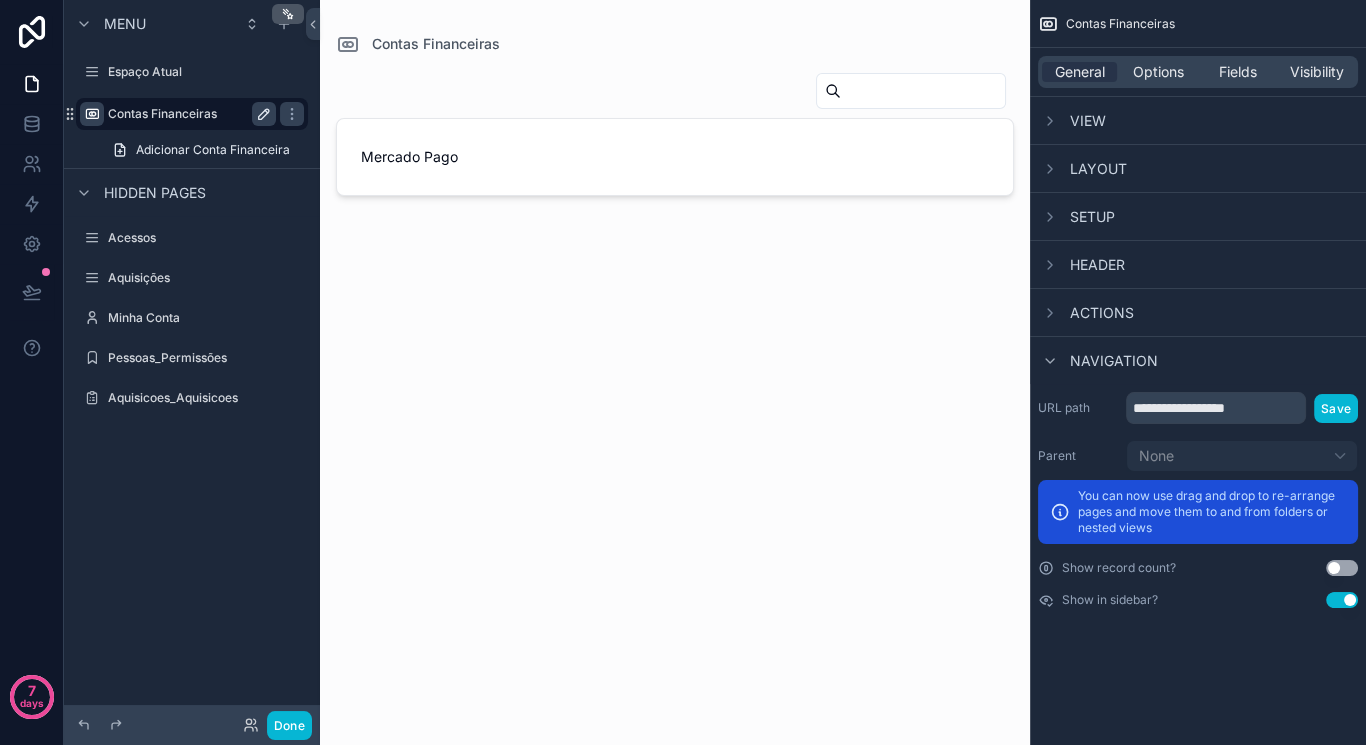 click on "Mercado Pago" at bounding box center (675, 388) 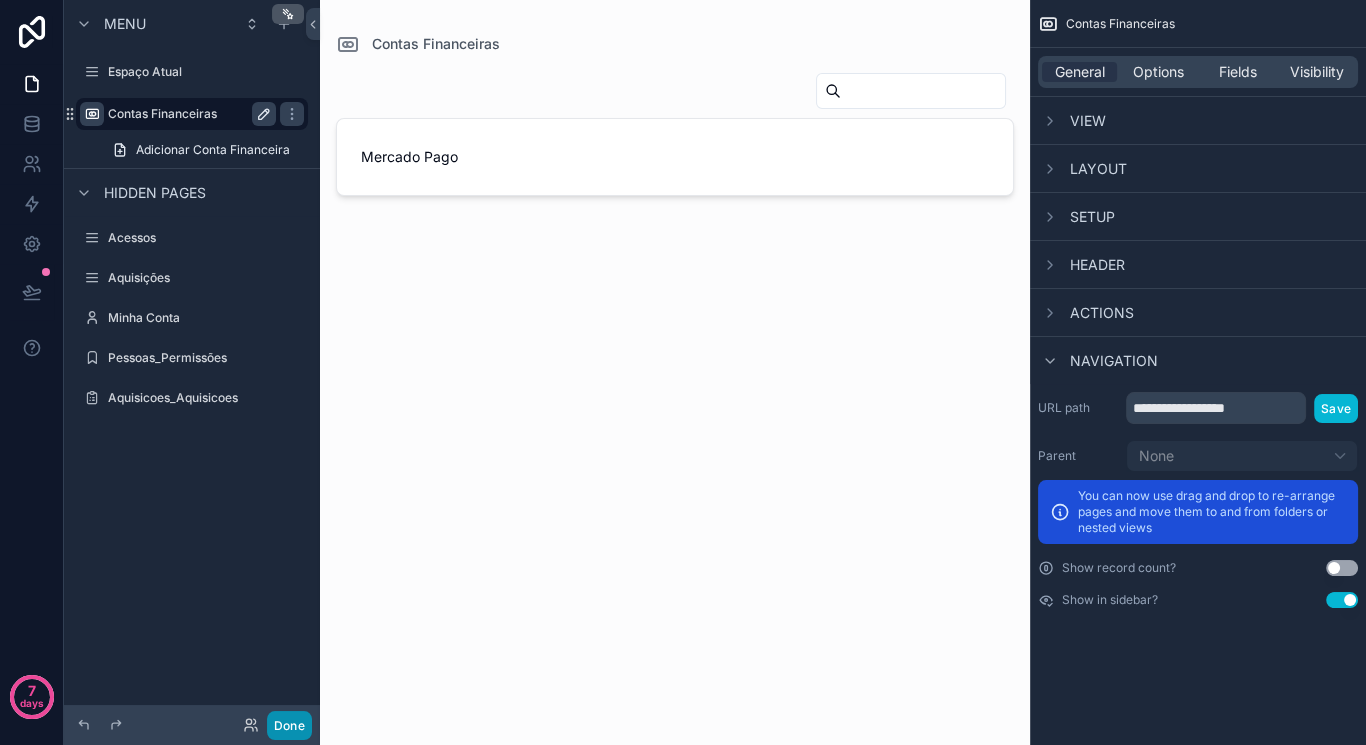 click on "Done" at bounding box center (289, 725) 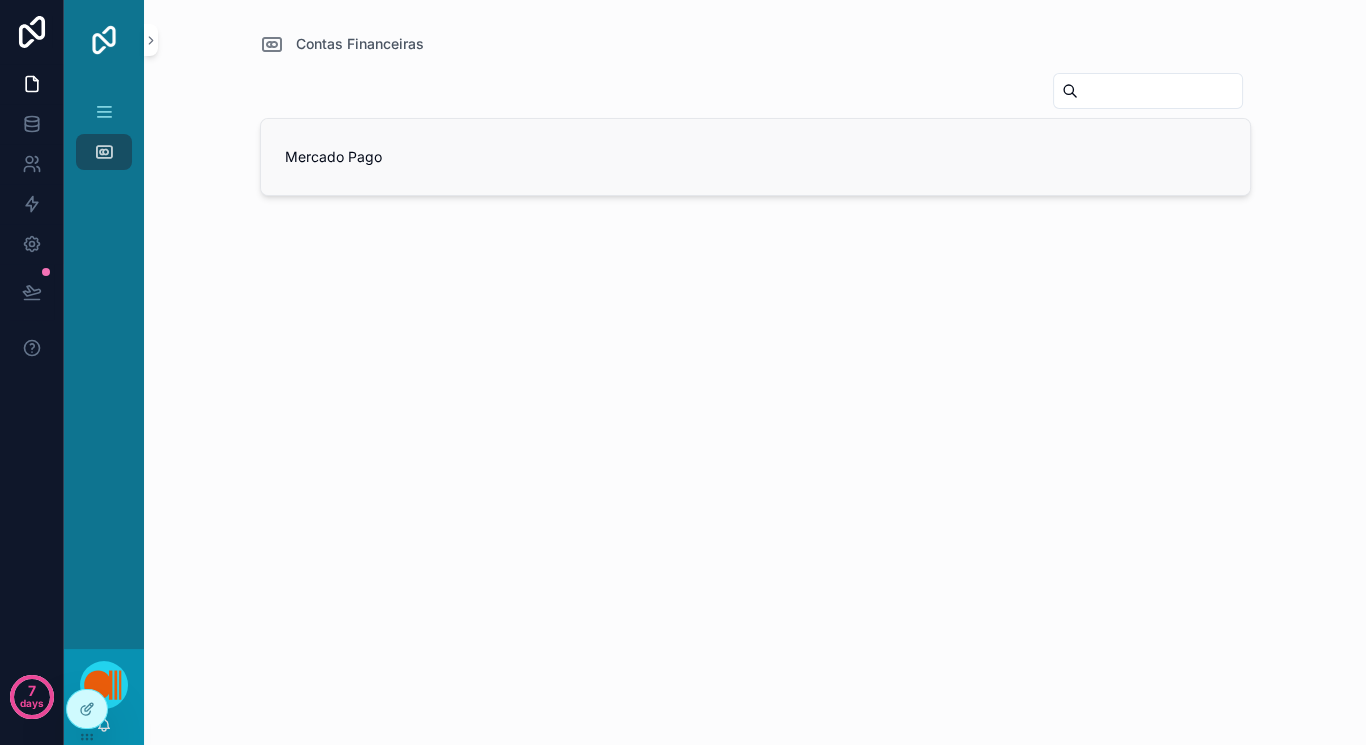 click on "Mercado Pago" at bounding box center [755, 157] 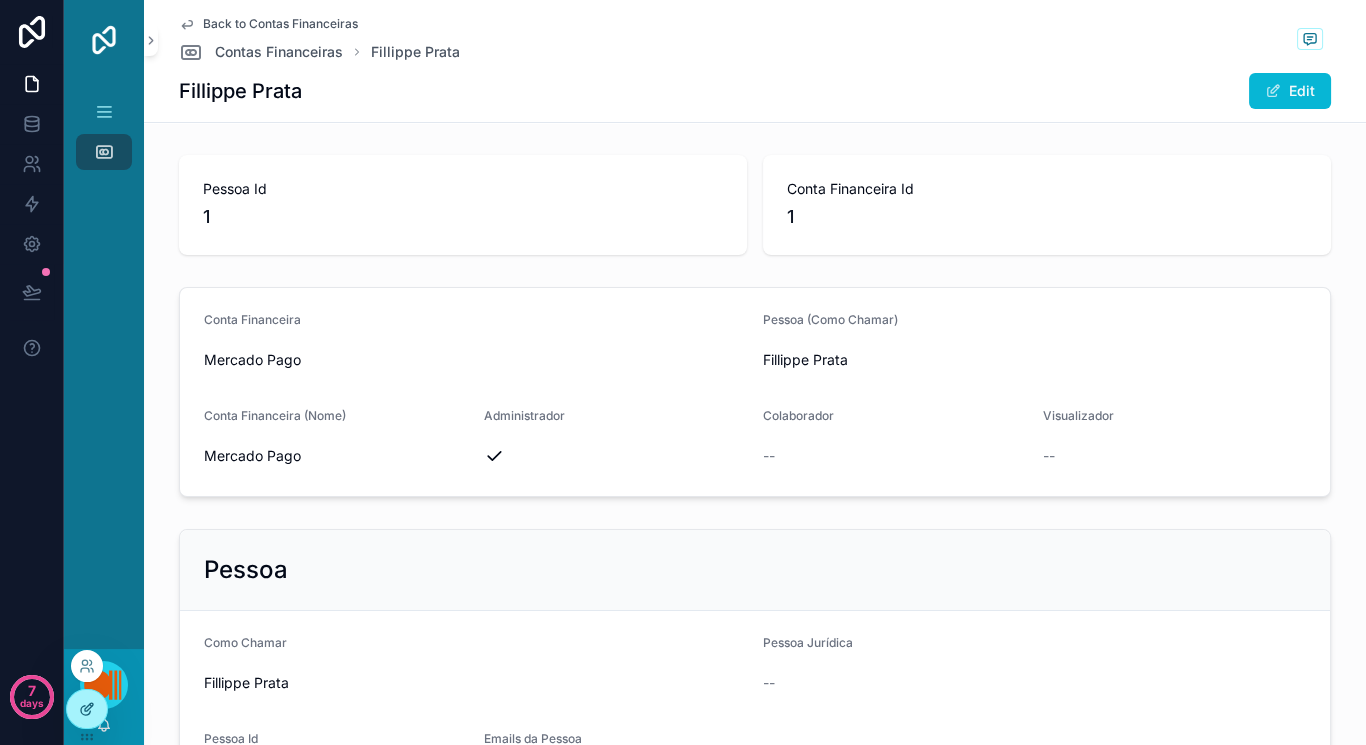 click at bounding box center [87, 709] 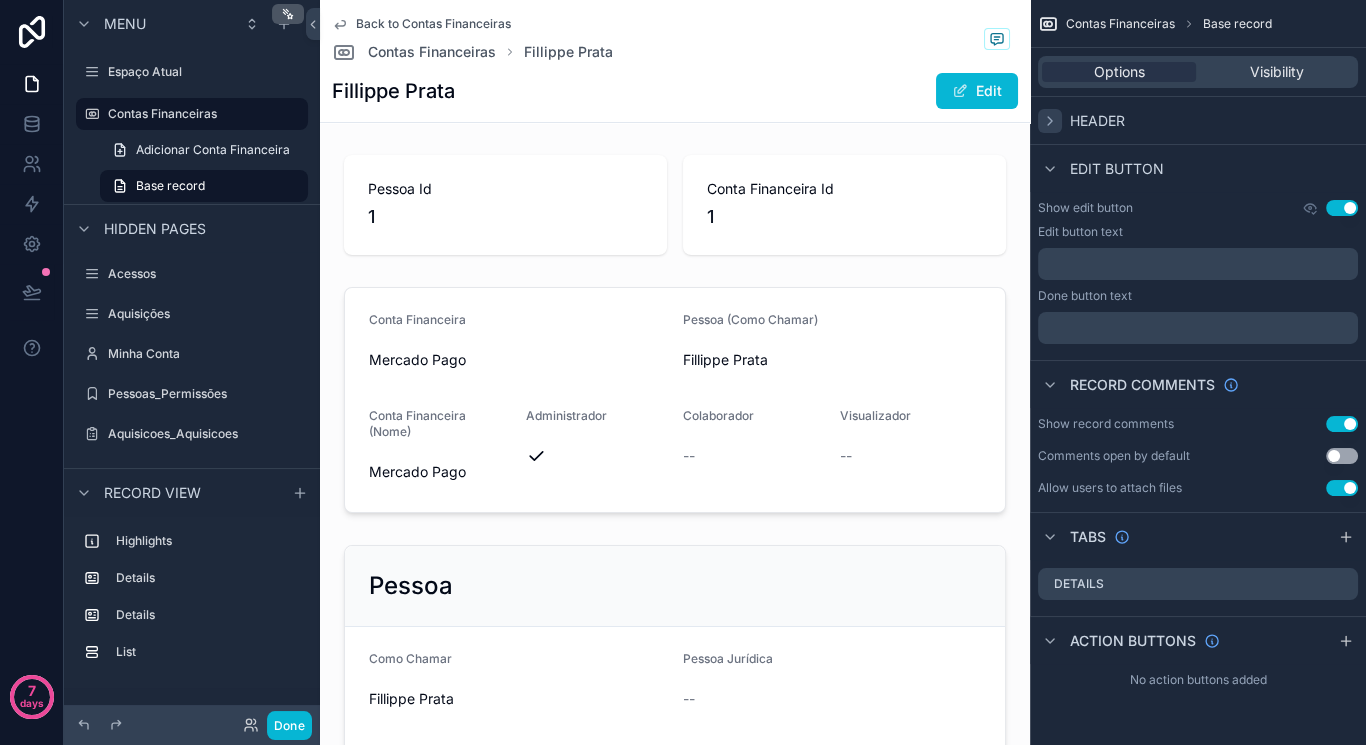click 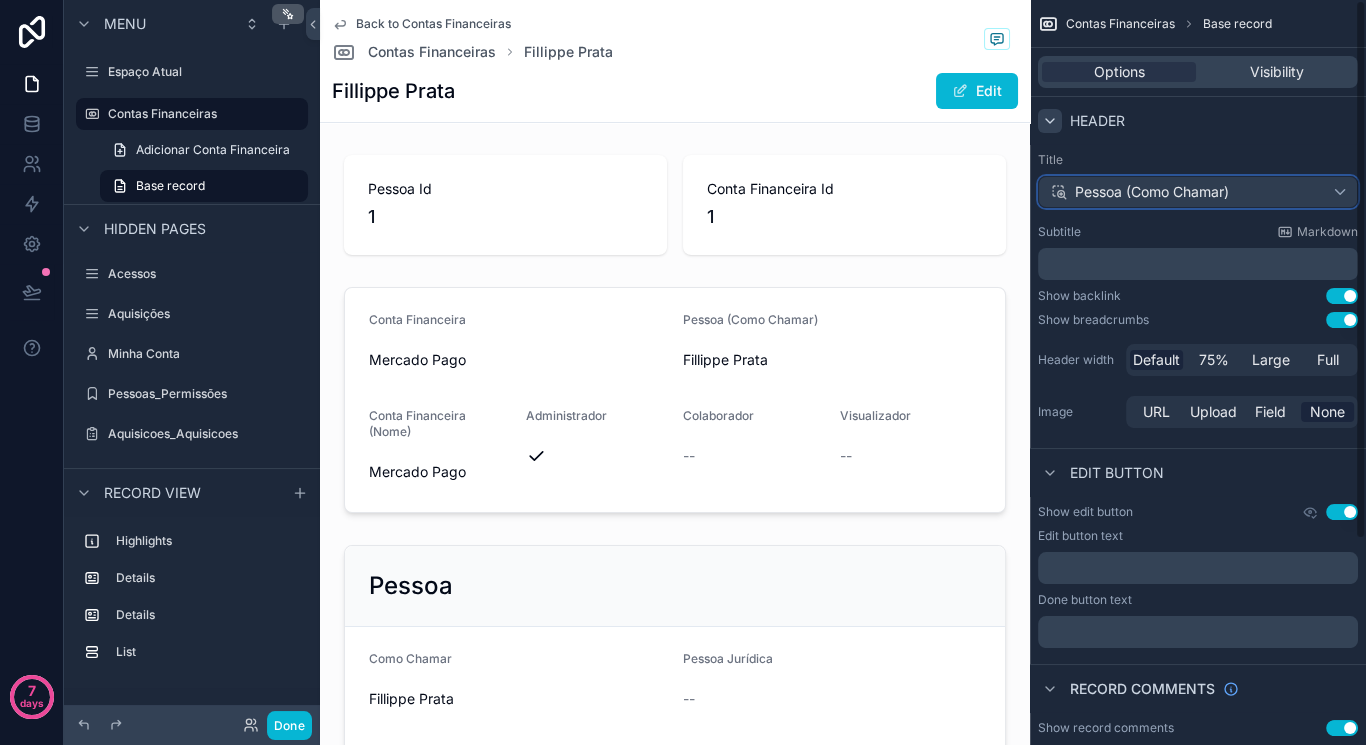 click on "Pessoa (Como Chamar)" at bounding box center [1152, 192] 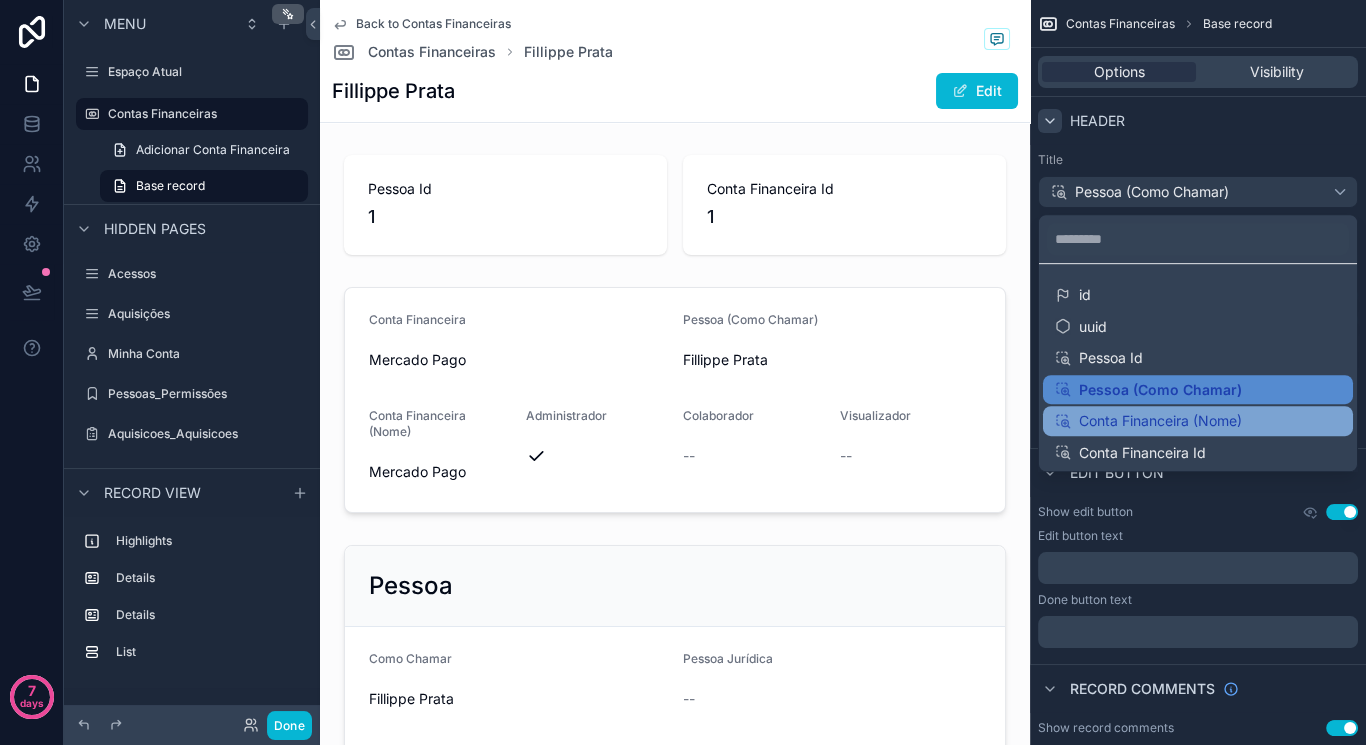 click on "Conta Financeira (Nome)" at bounding box center (1160, 421) 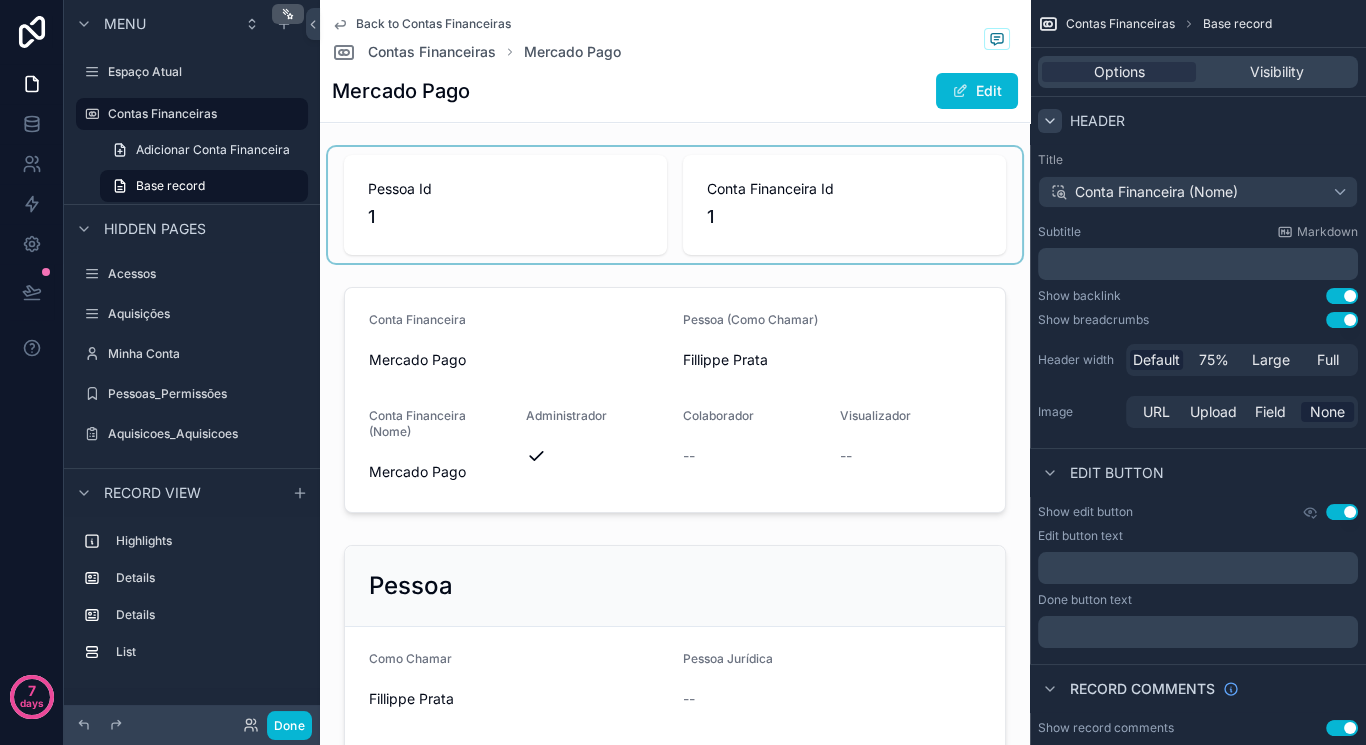 click at bounding box center [675, 205] 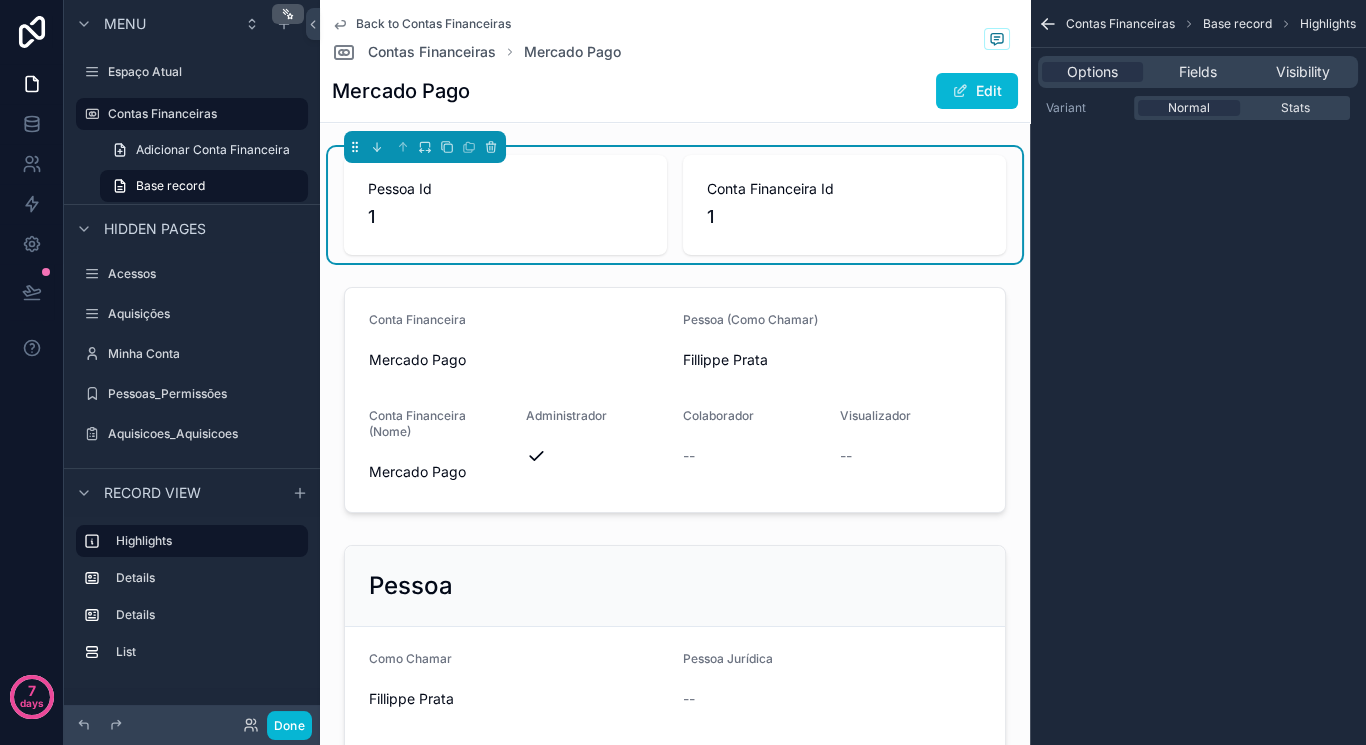 click on "Options Fields Visibility" at bounding box center (1198, 72) 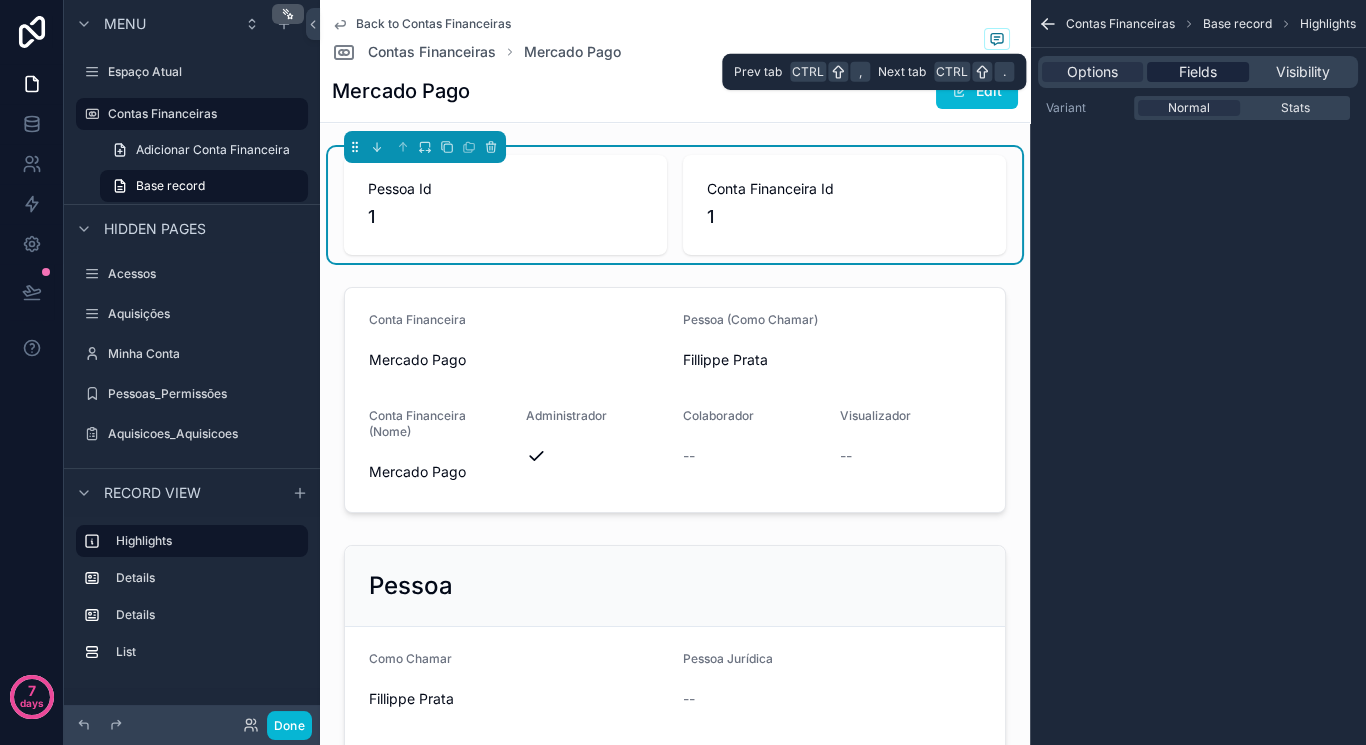 click on "Fields" at bounding box center (1198, 72) 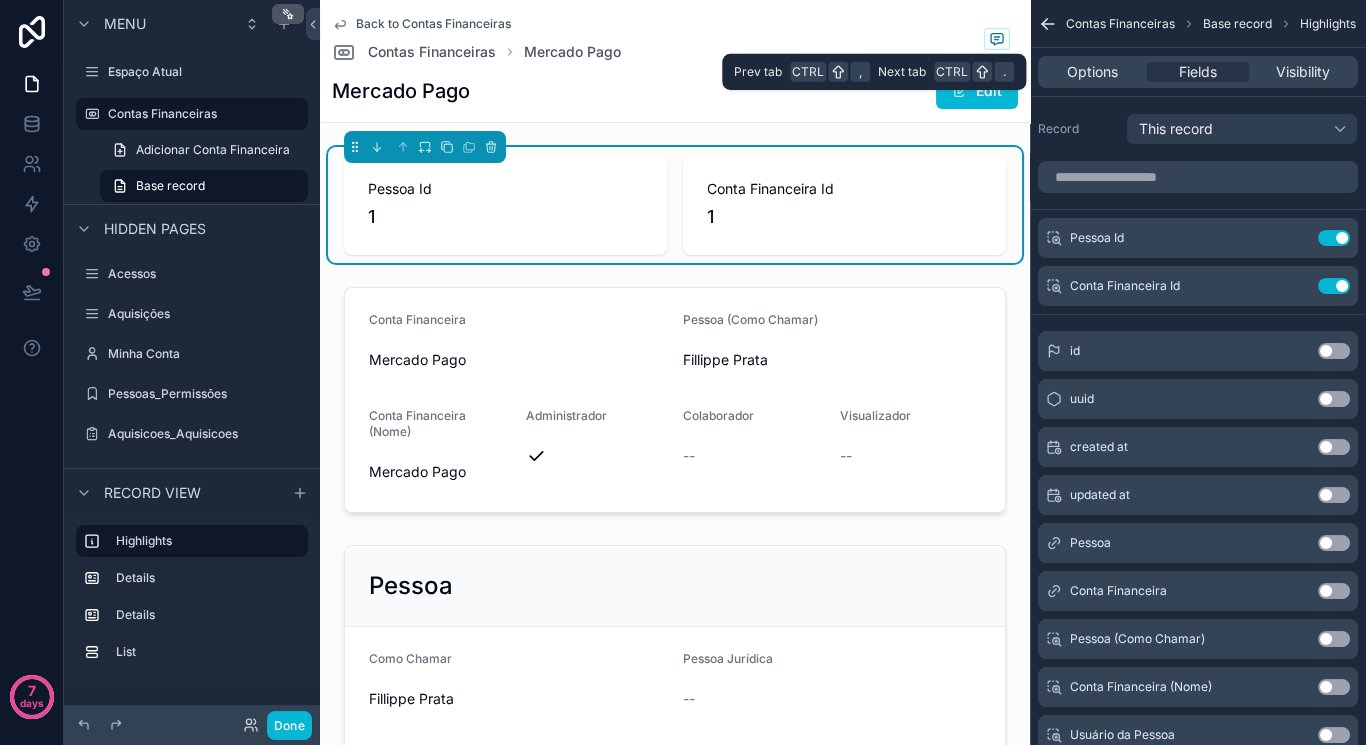 drag, startPoint x: 1196, startPoint y: 65, endPoint x: 1282, endPoint y: 102, distance: 93.62158 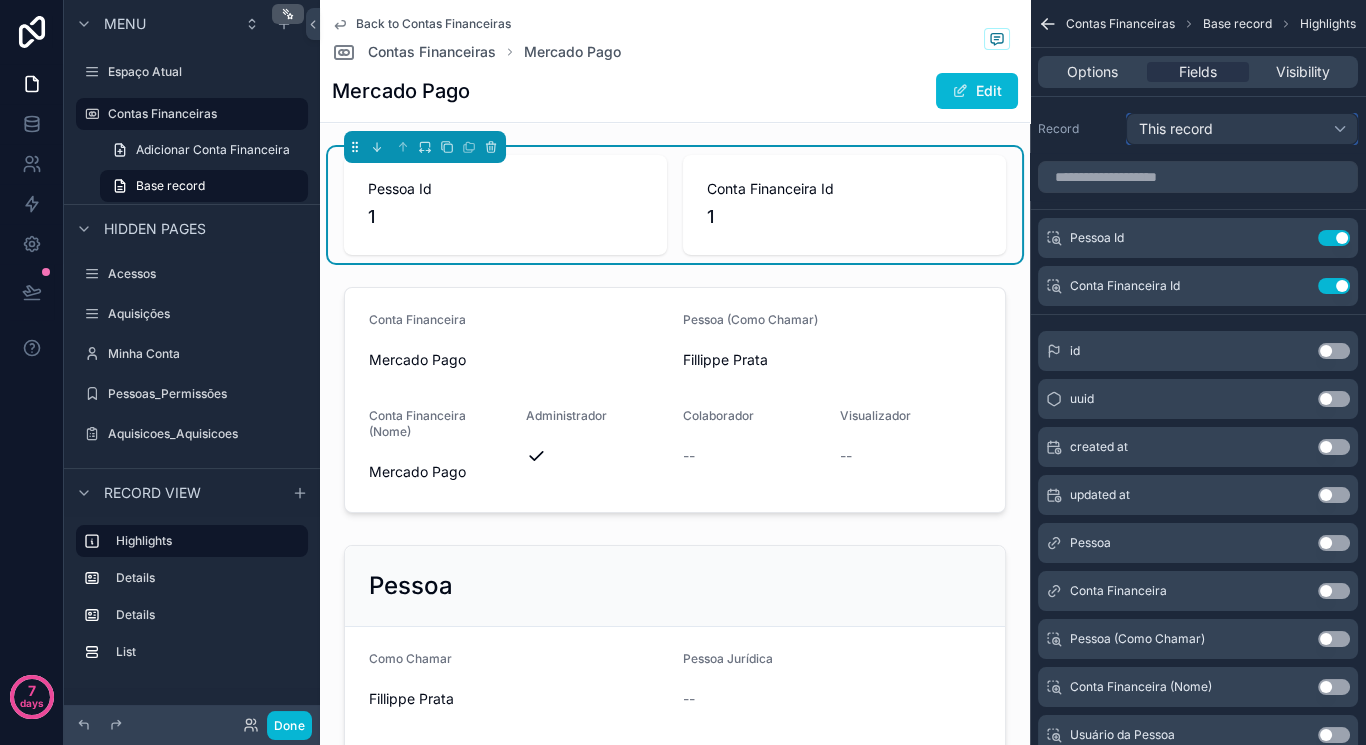 click on "This record" at bounding box center (1242, 129) 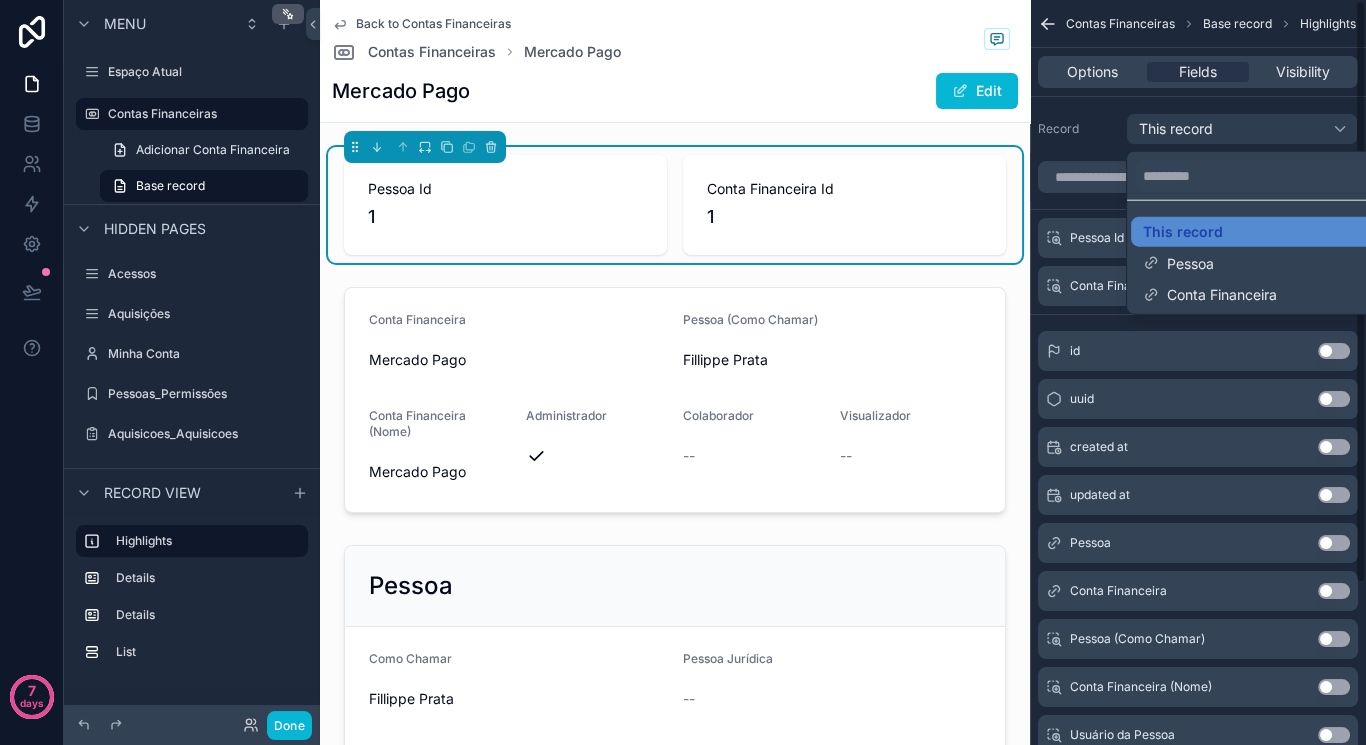 click at bounding box center [683, 372] 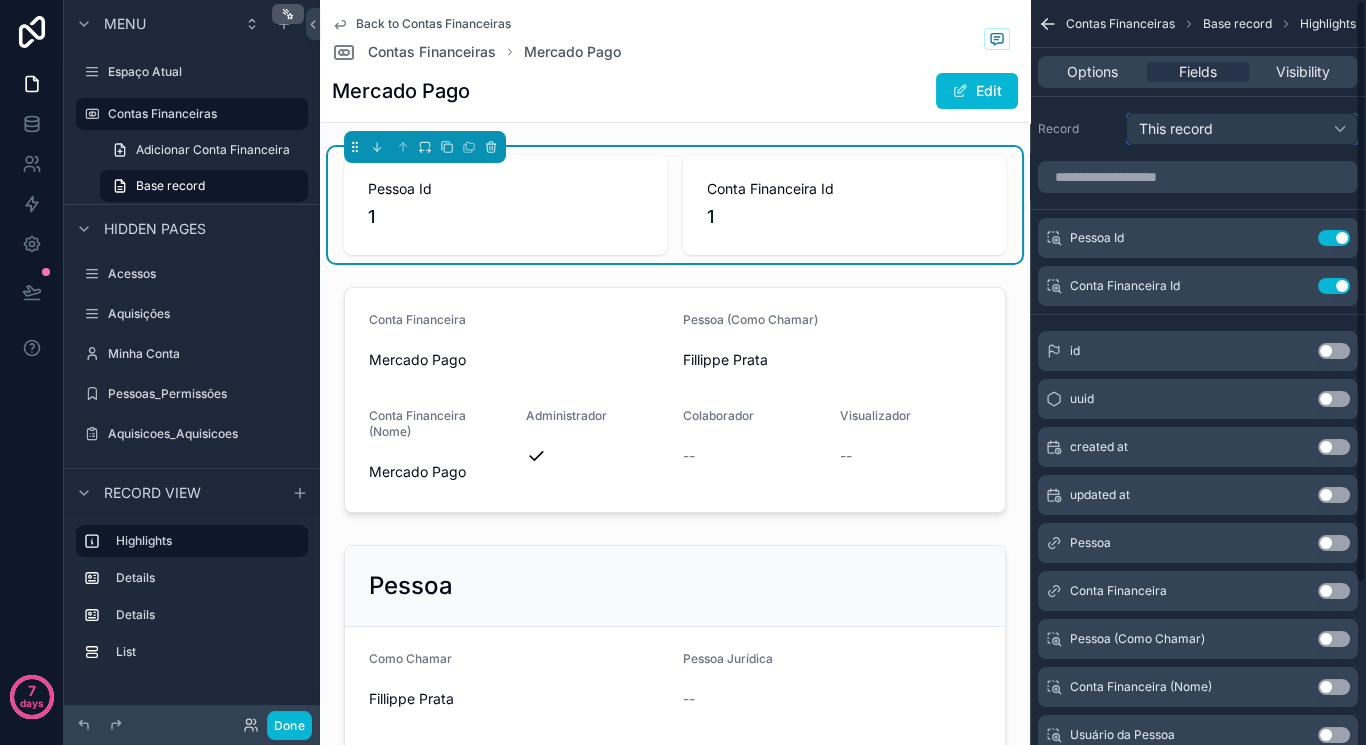 click on "This record" at bounding box center (1176, 129) 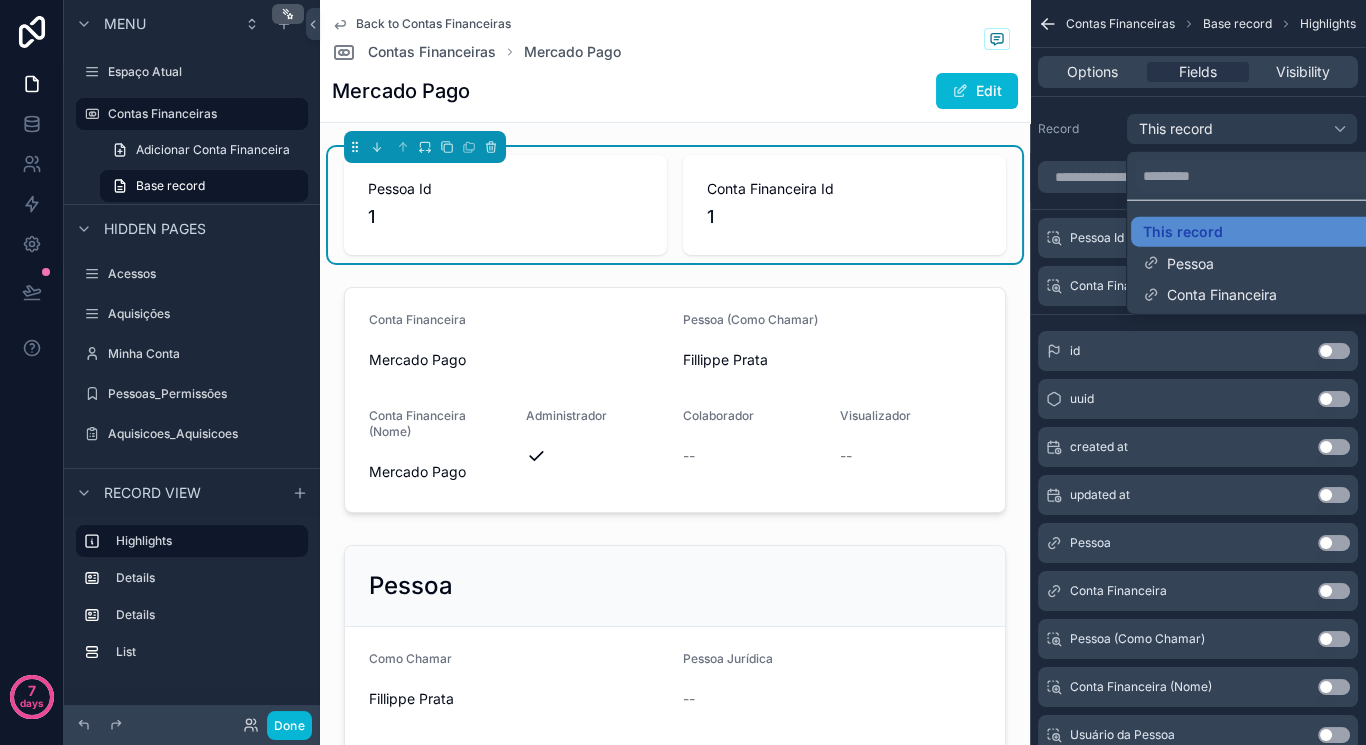 click at bounding box center [683, 372] 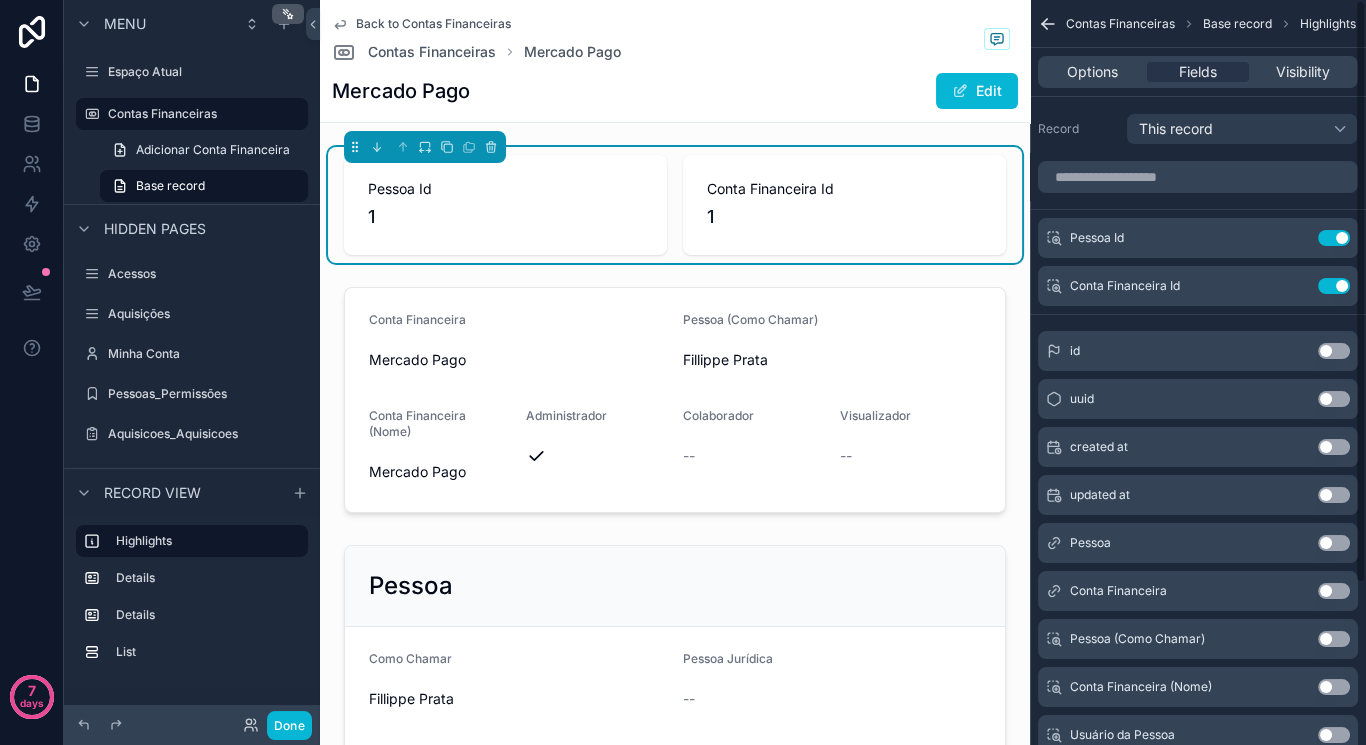 click on "Conta Financeira Id 1" at bounding box center (844, 205) 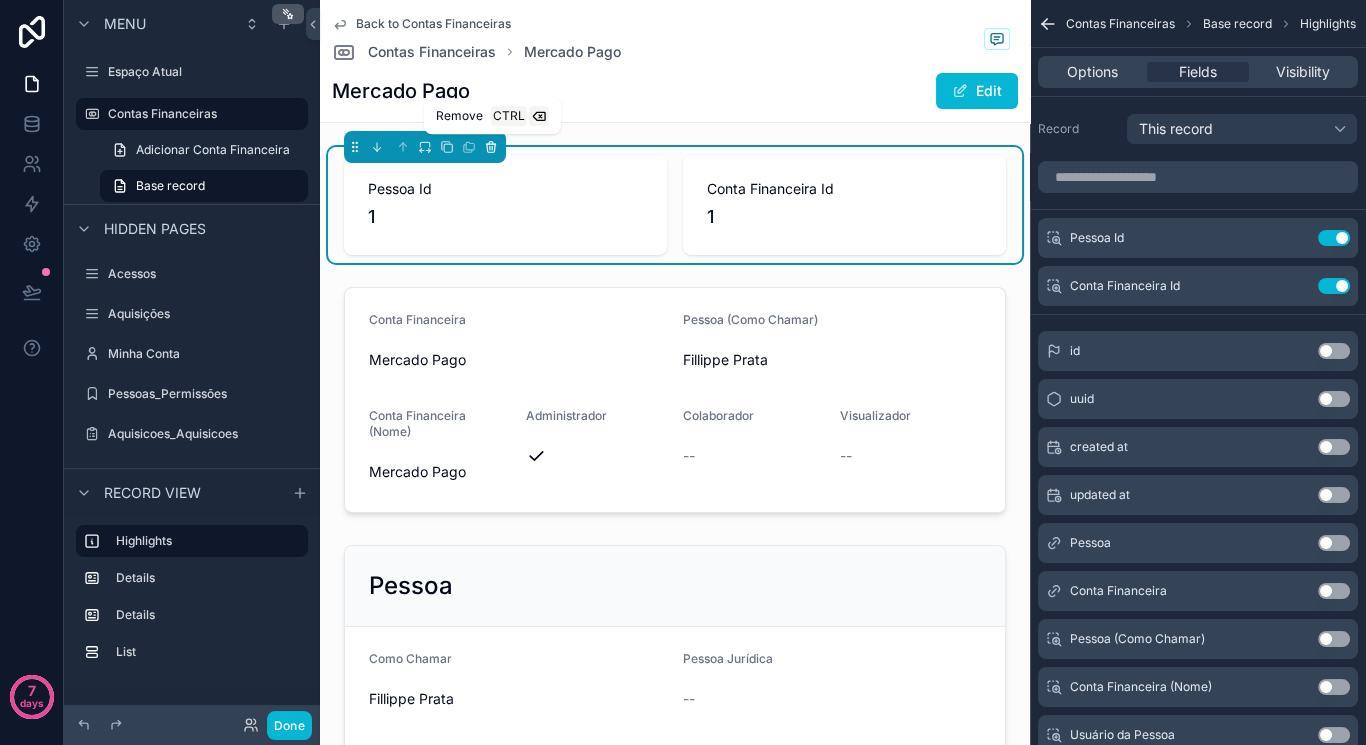 click 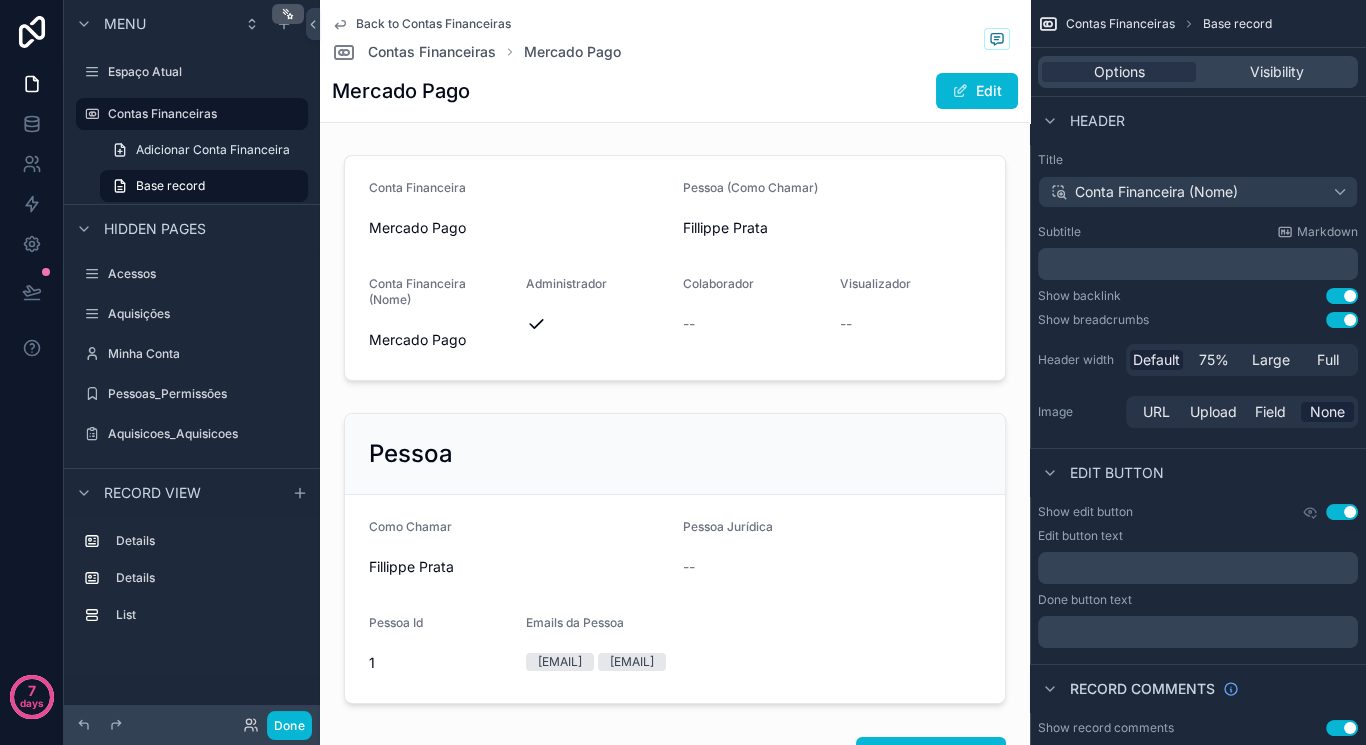 click on "Back to Contas Financeiras Contas Financeiras Mercado Pago Mercado Pago Edit Conta Financeira Mercado Pago Pessoa (Como Chamar) [FIRST] [LAST] Conta Financeira (Nome) Mercado Pago Administrador Colaborador -- Visualizador -- Pessoa Como Chamar [FIRST] [LAST] Pessoa Jurídica -- Pessoa Id 1 Emails da Pessoa [EMAIL] [EMAIL] Usuário da Pessoa New Usuários Email [EMAIL] First name [FIRST] Last name [LAST] Company -- Profile picture -- Is internal -- Role Administrador Fy2 Invitation token -- Is active Last active at 01/08/2025 17:43 Email [EMAIL] First name Desenvolvedor  Last name Fy2 Company Example company Profile picture Profile .png Is internal Role Desenvolvedor Invitation token -- Is active Last active at 02/08/2025 08:07 Showing 2 of 2 results Previous Next Title Add a title and subtitle List Add a list related to this record Details Add fields, a title or description Highlights Add a section to highlights fields Video iframe" at bounding box center [675, 1138] 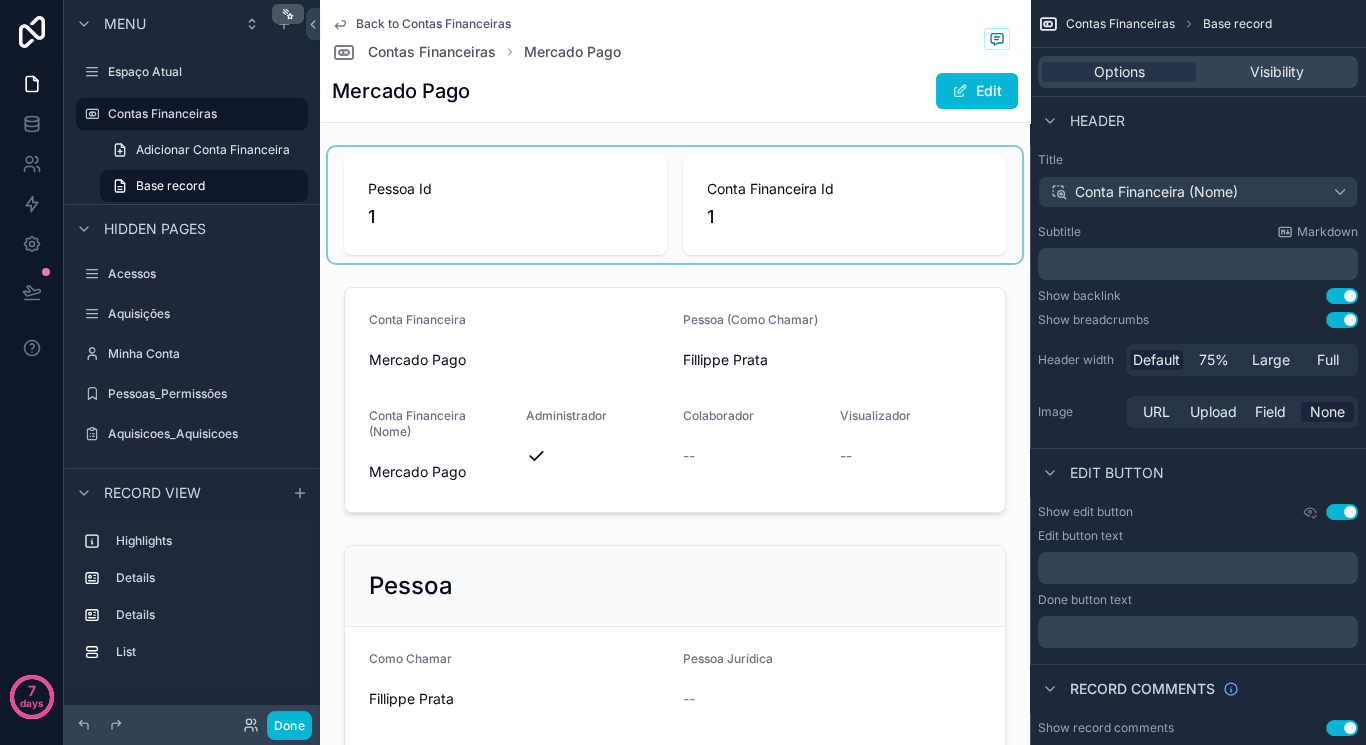 click at bounding box center (675, 205) 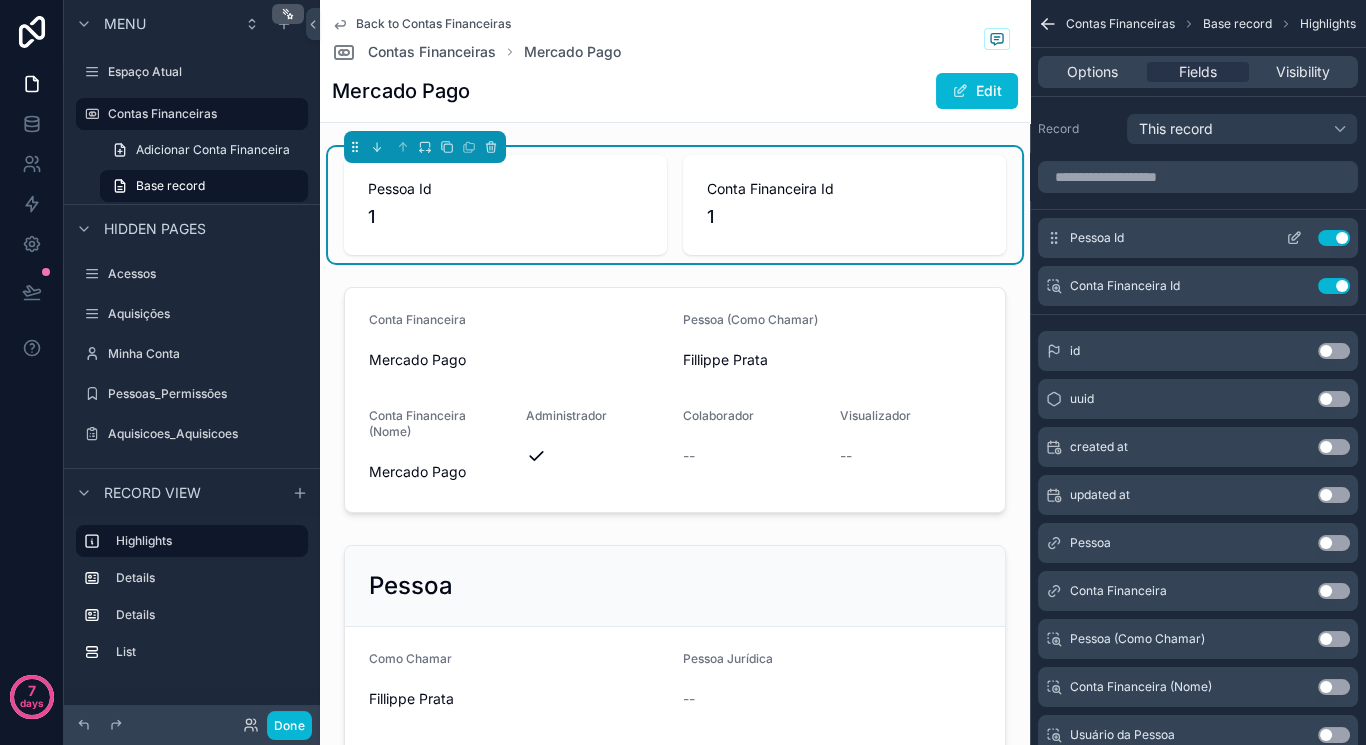 click on "Use setting" at bounding box center [1334, 238] 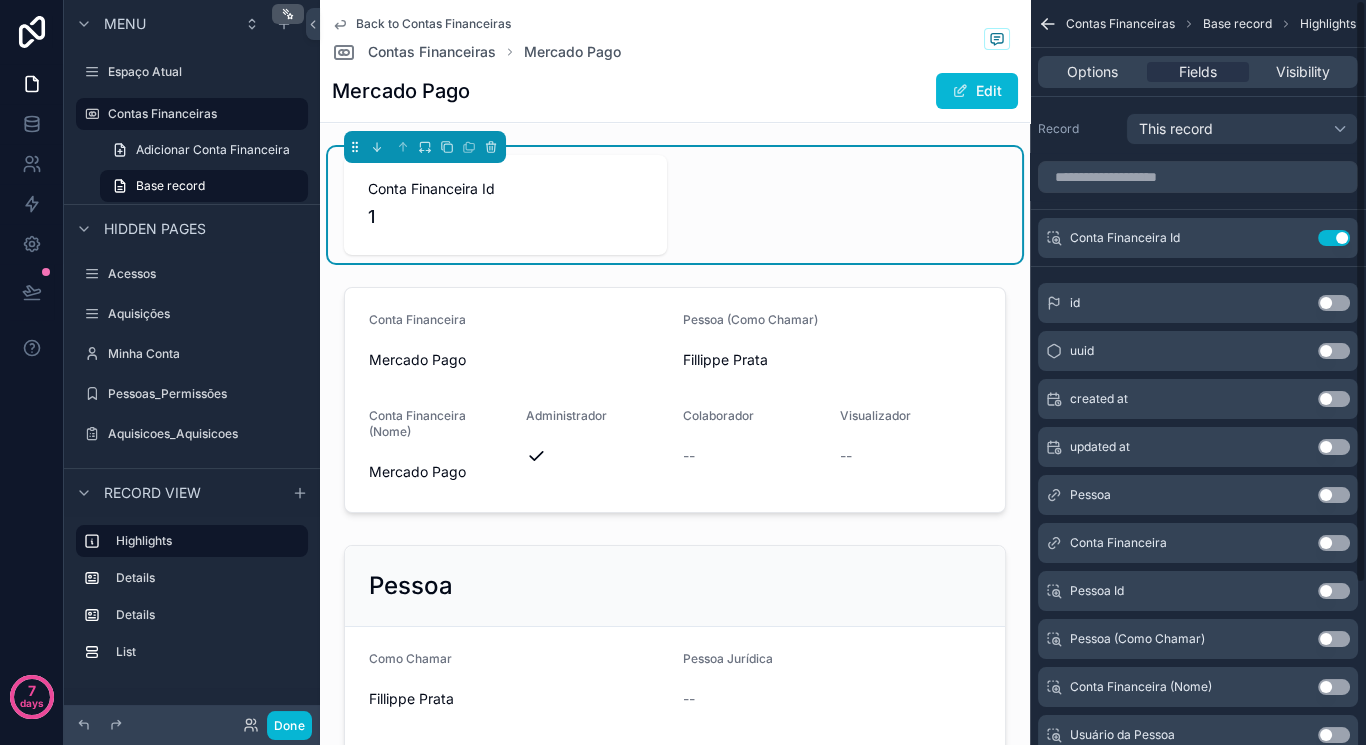 click on "Conta Financeira Id 1" at bounding box center [675, 205] 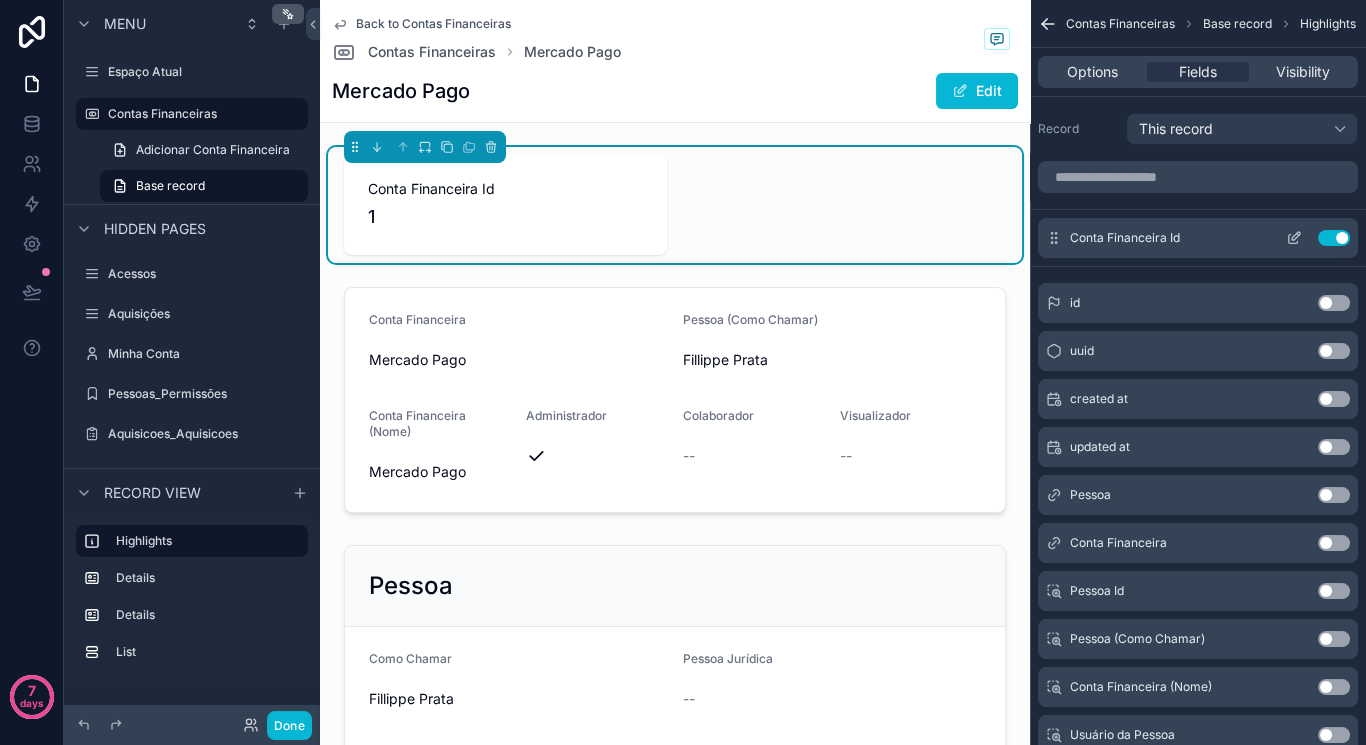click 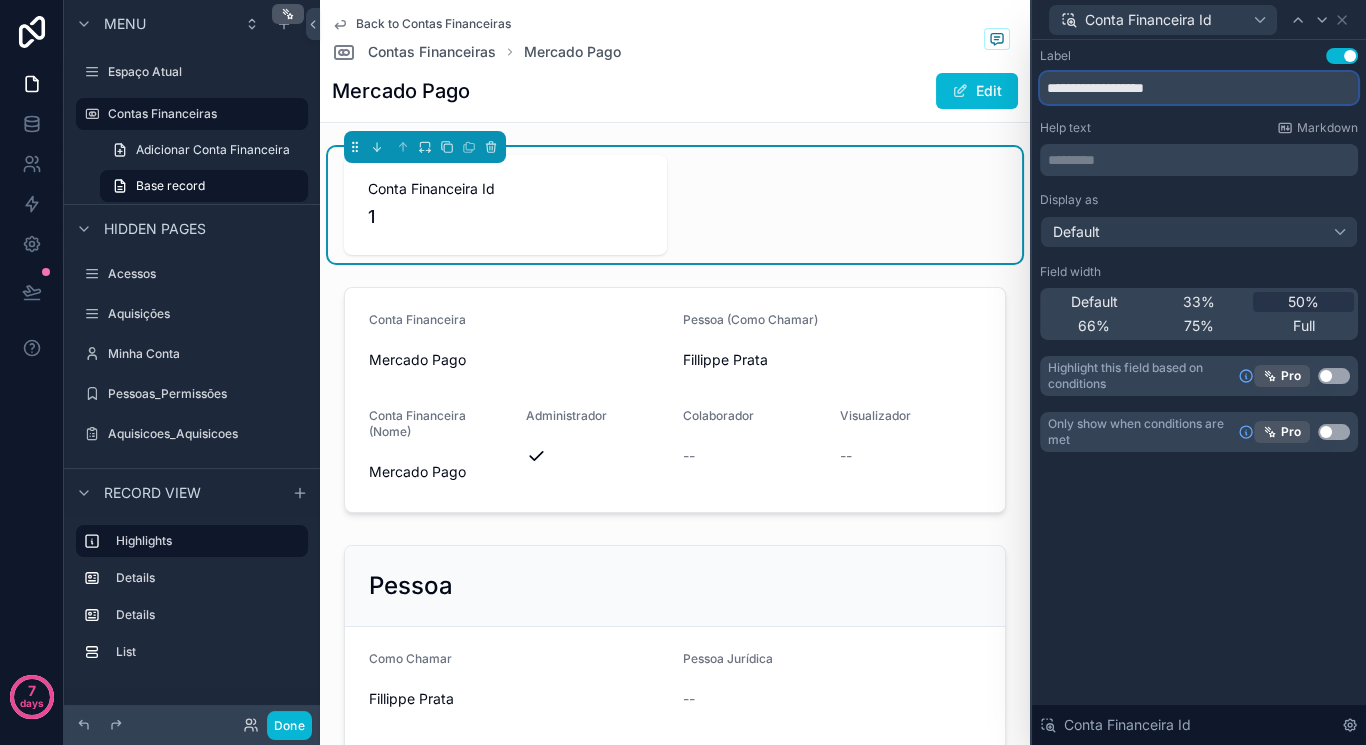 click on "**********" at bounding box center (1199, 88) 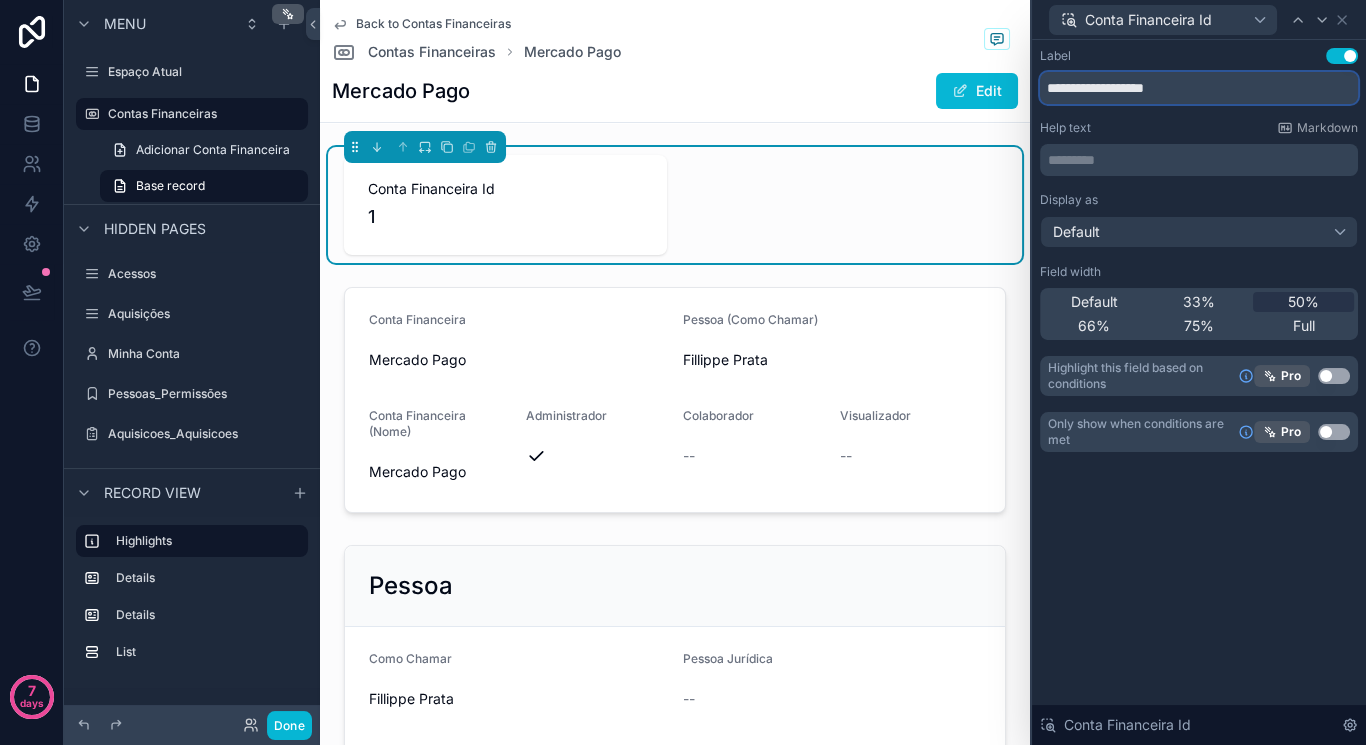 click on "**********" at bounding box center [1199, 88] 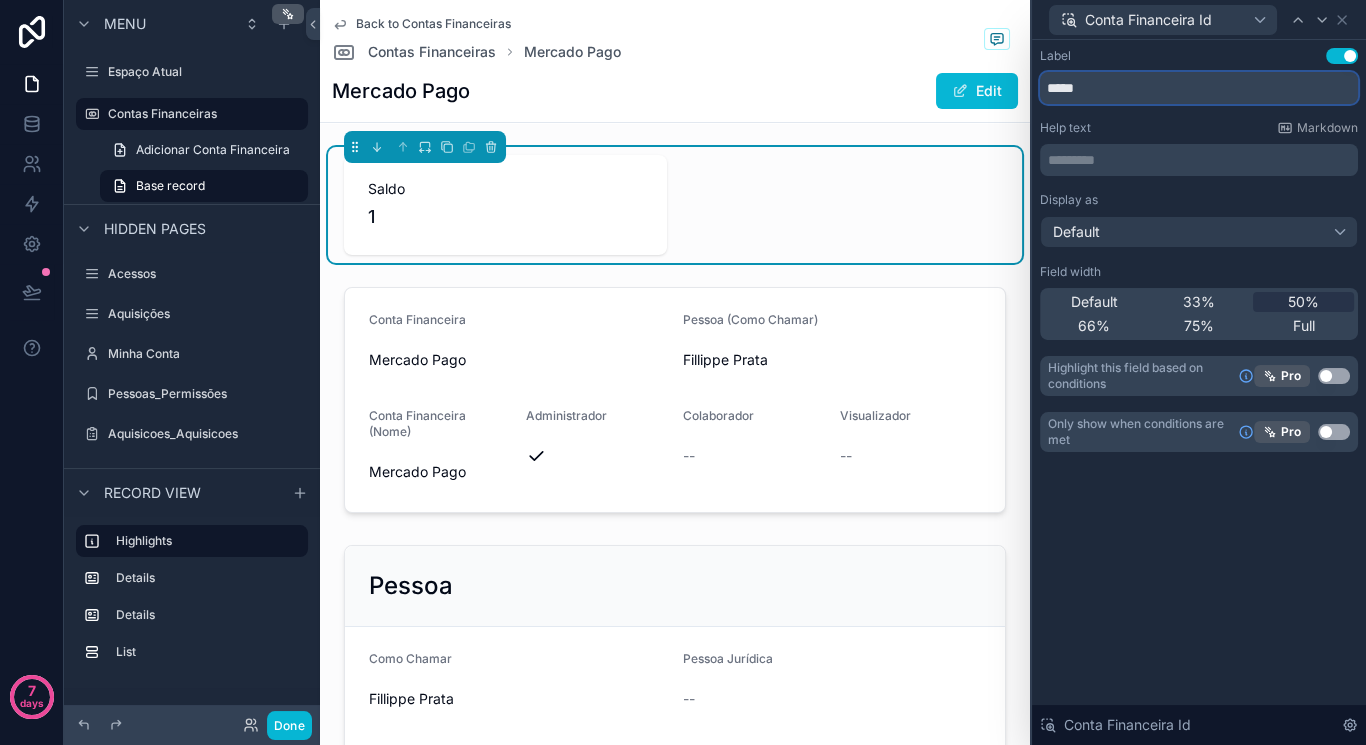type on "*****" 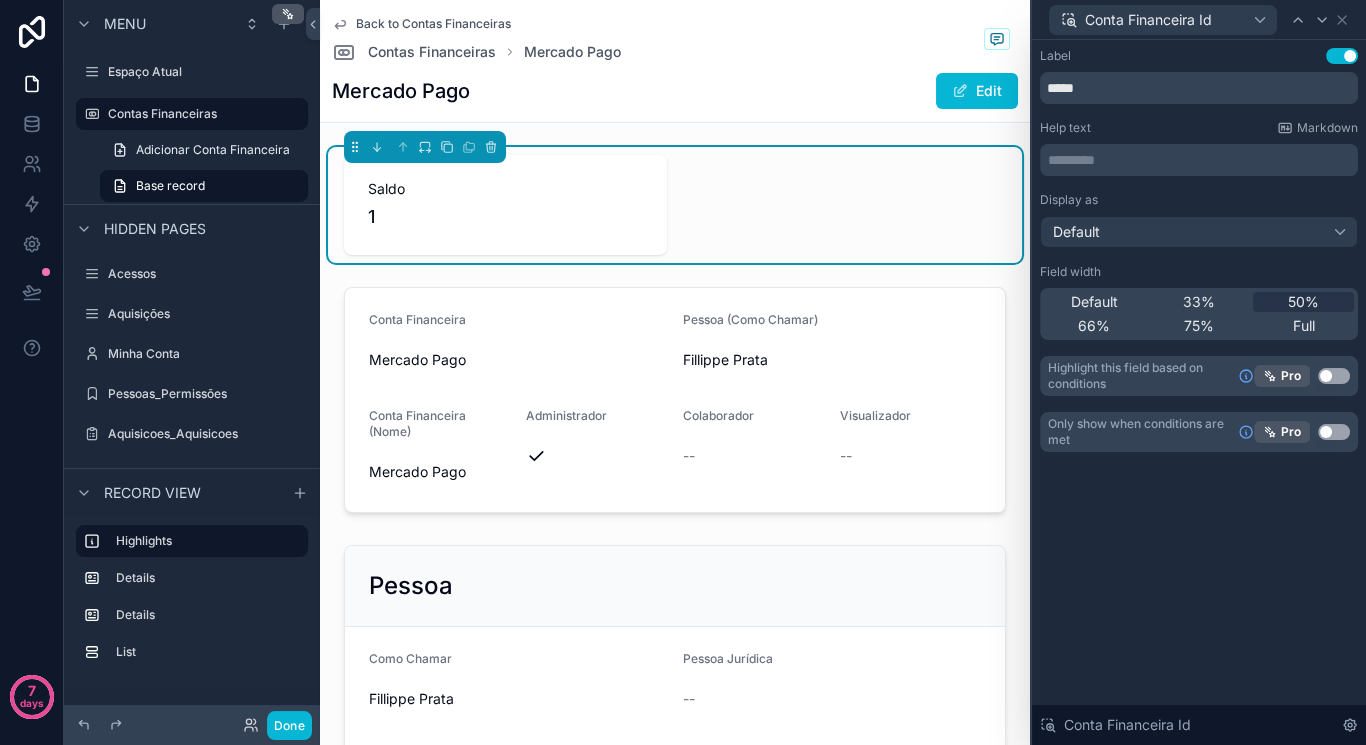 click on "Saldo 1" at bounding box center [675, 205] 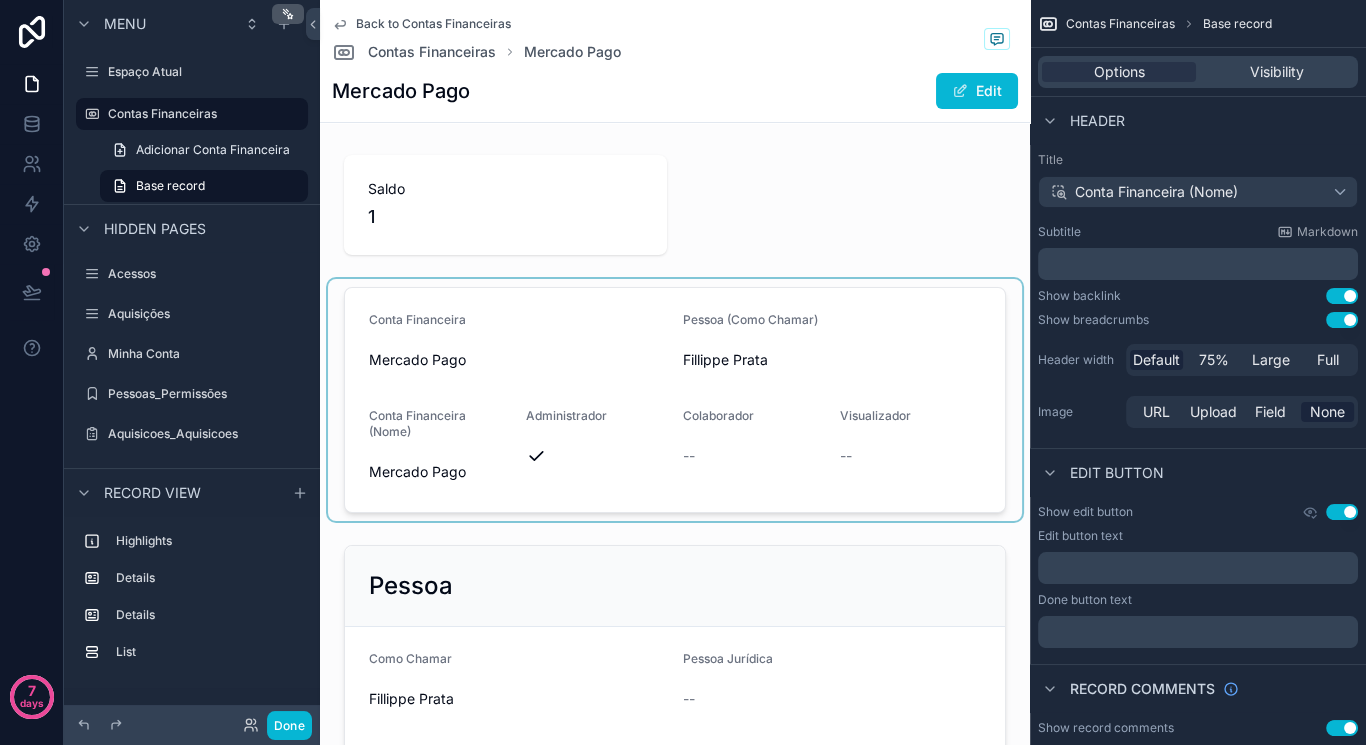 click at bounding box center (675, 400) 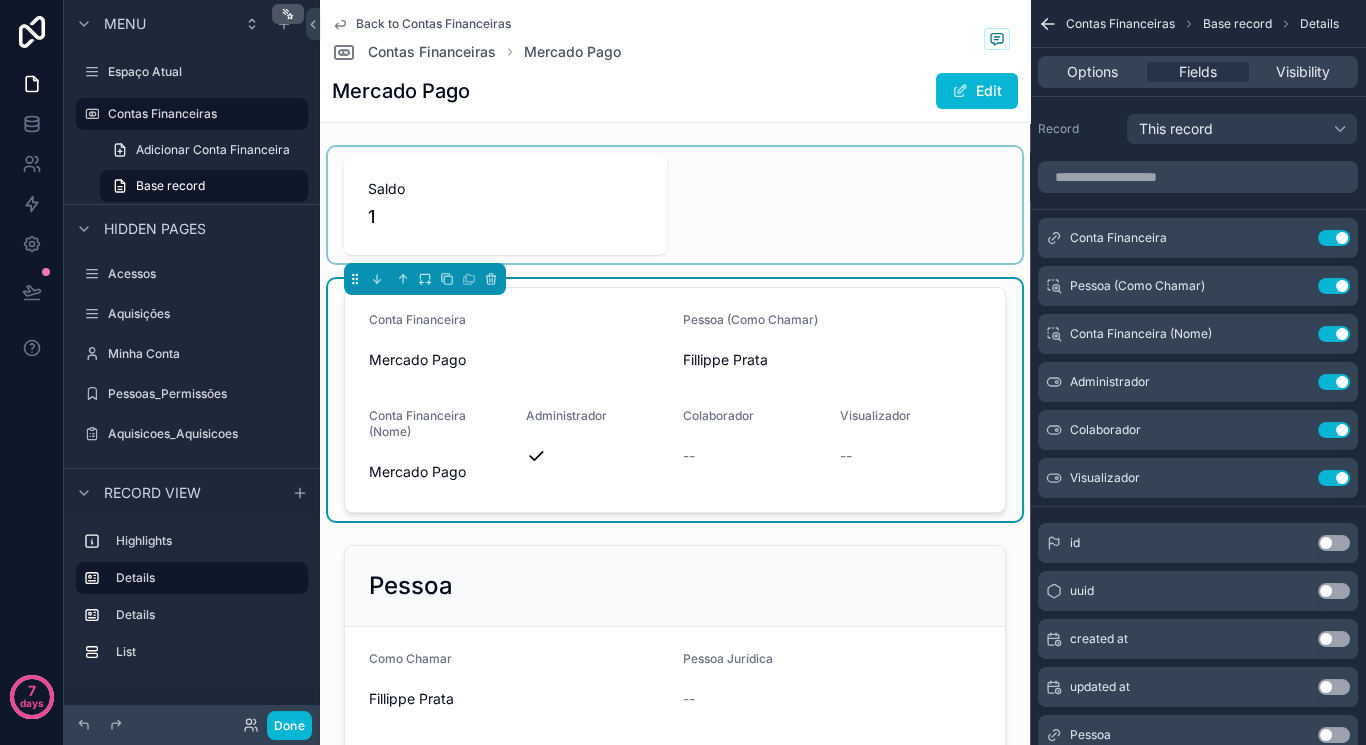 click at bounding box center [675, 205] 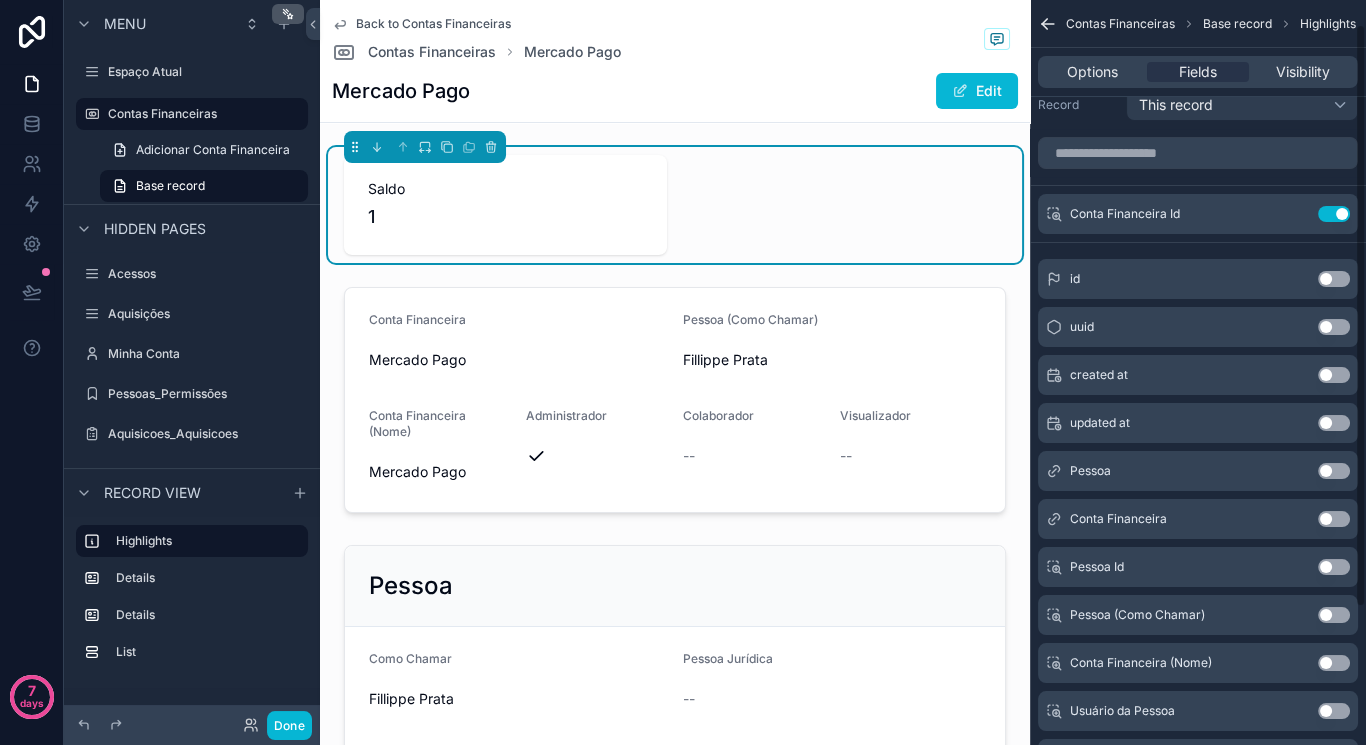 scroll, scrollTop: 208, scrollLeft: 0, axis: vertical 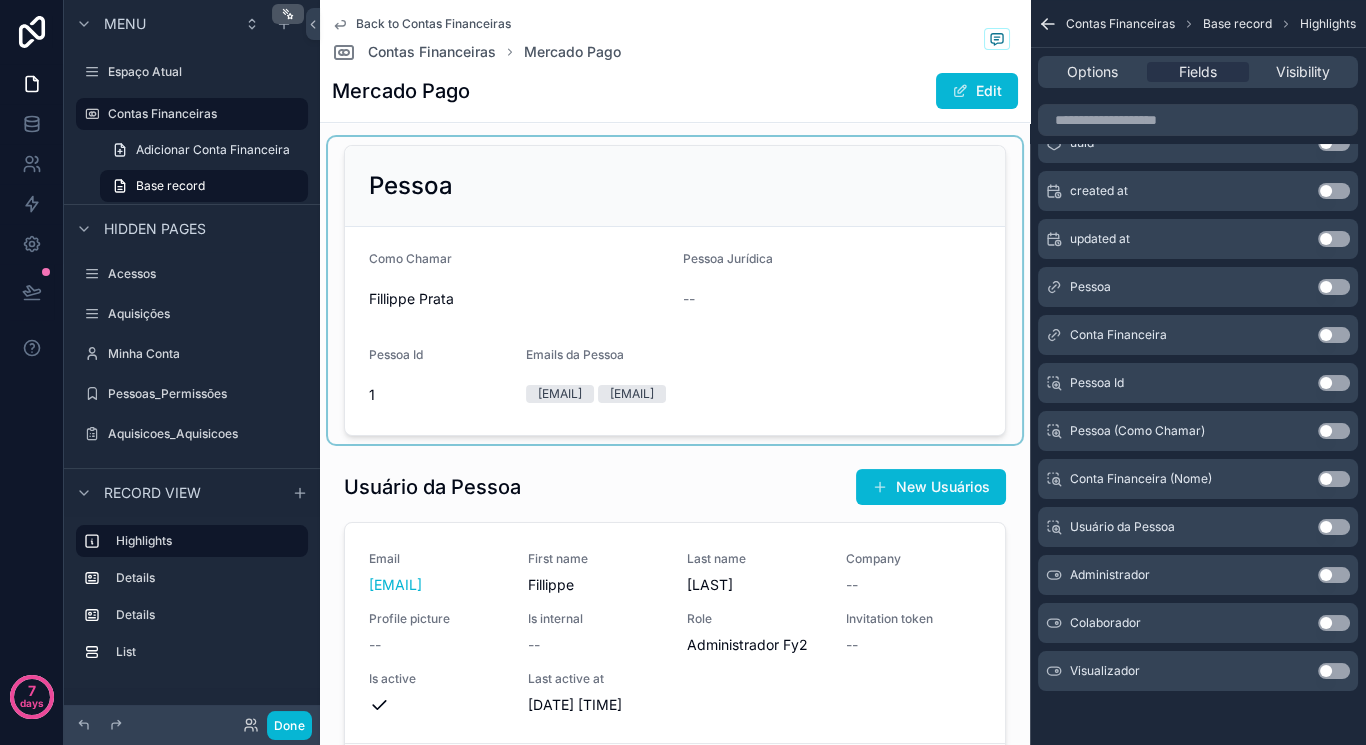 click at bounding box center (675, 290) 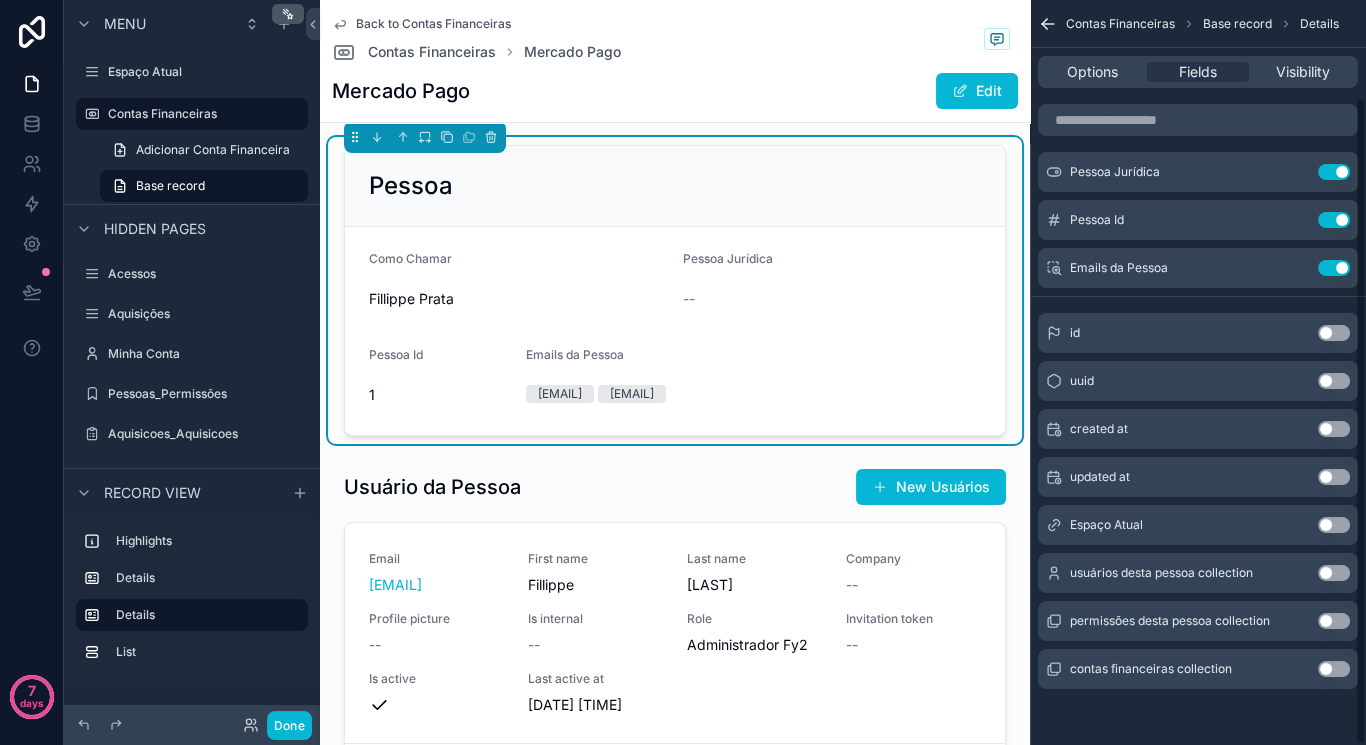 scroll, scrollTop: 112, scrollLeft: 0, axis: vertical 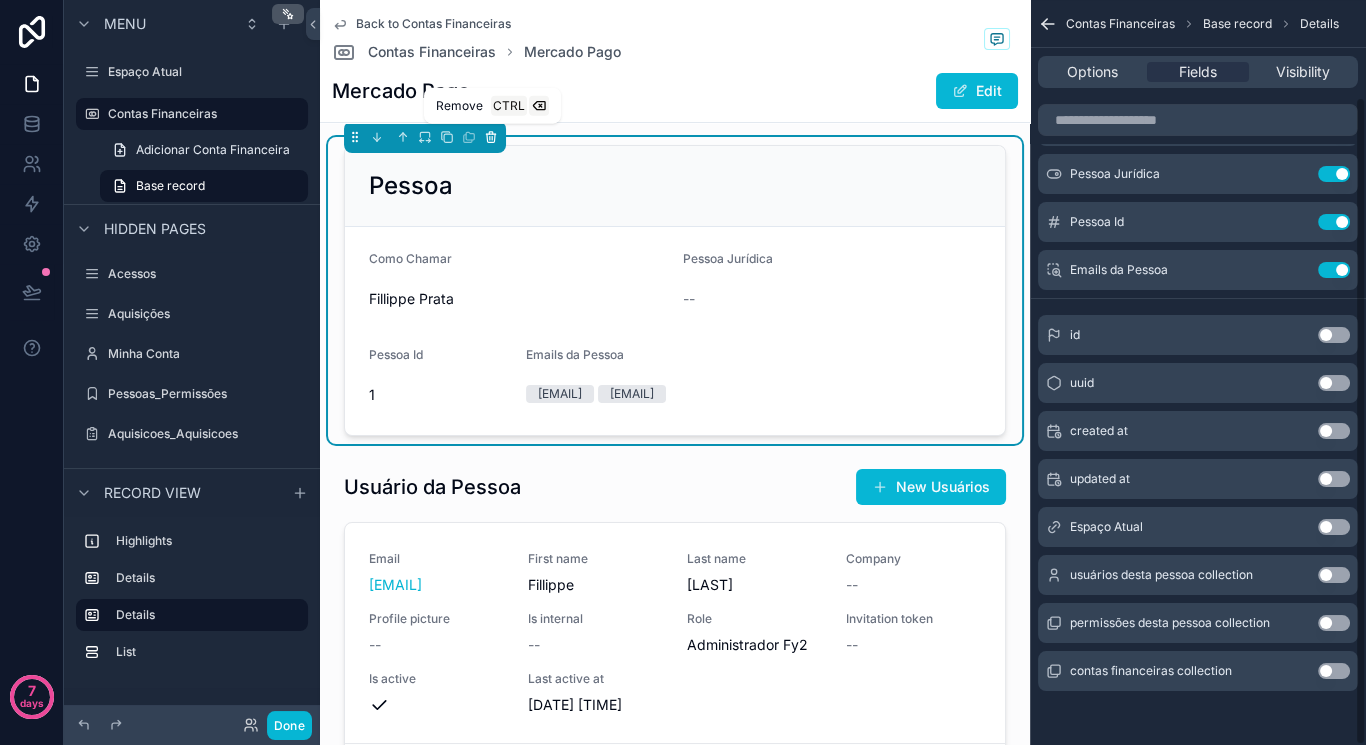 click 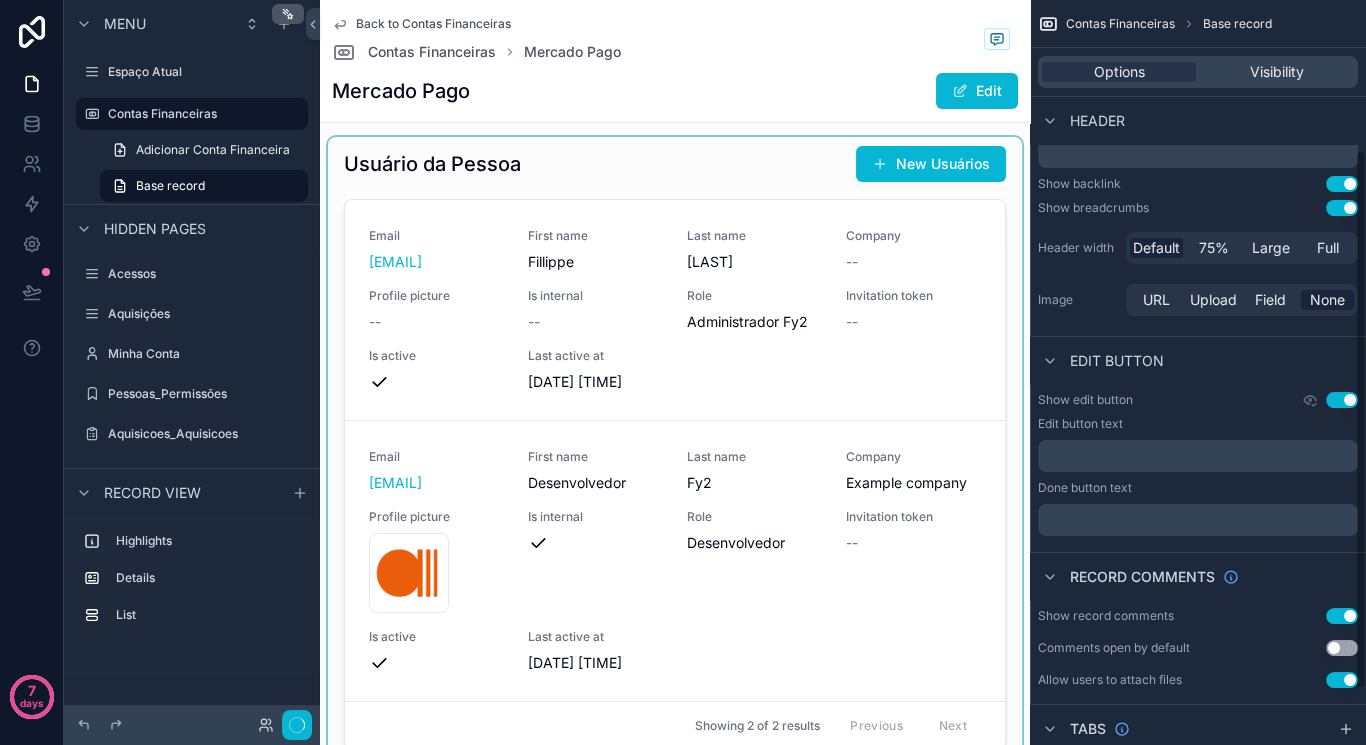 scroll, scrollTop: 208, scrollLeft: 0, axis: vertical 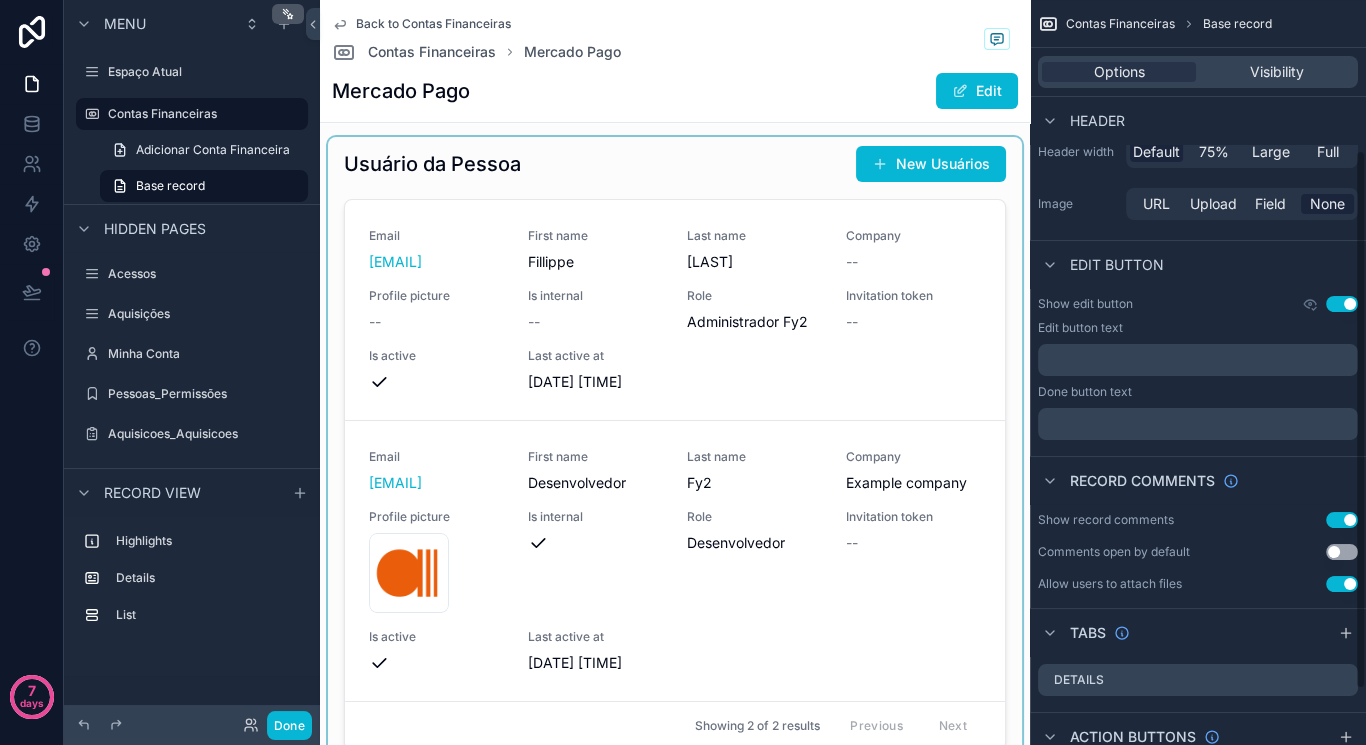 click at bounding box center (675, 451) 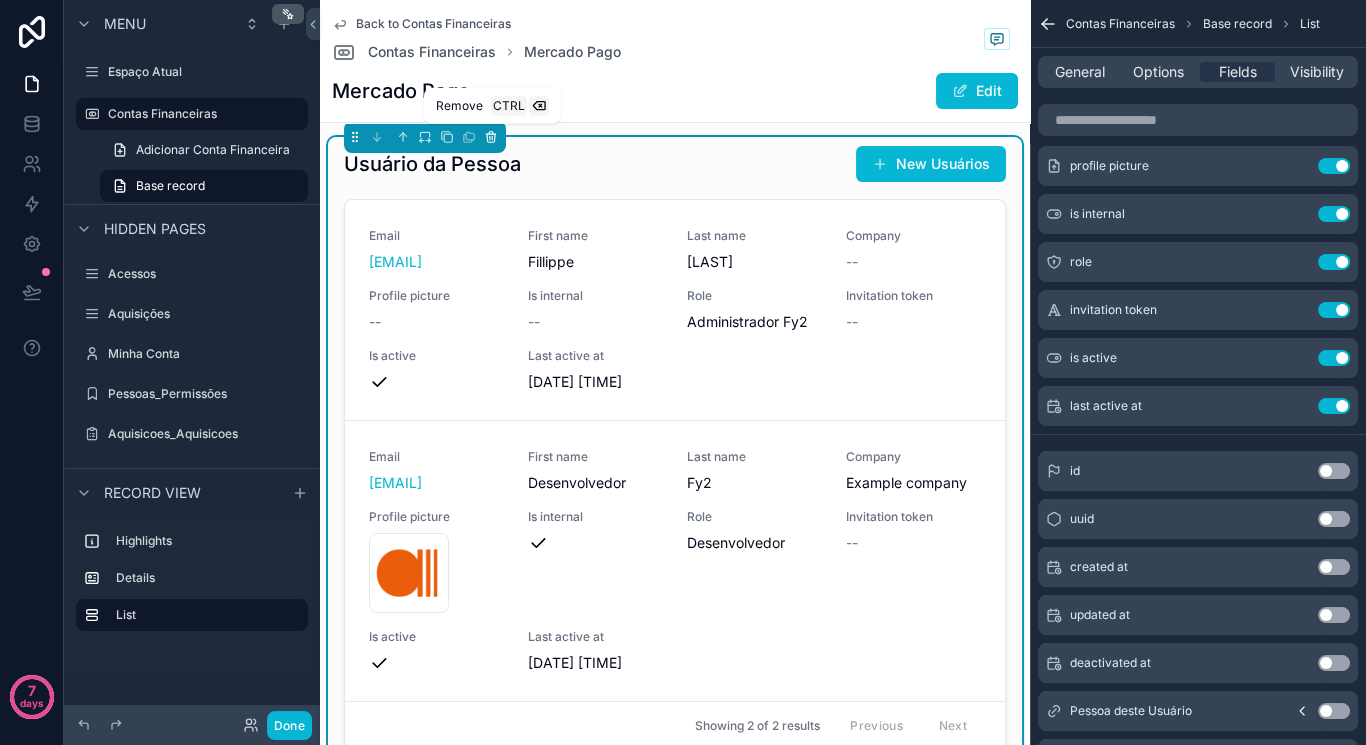 click 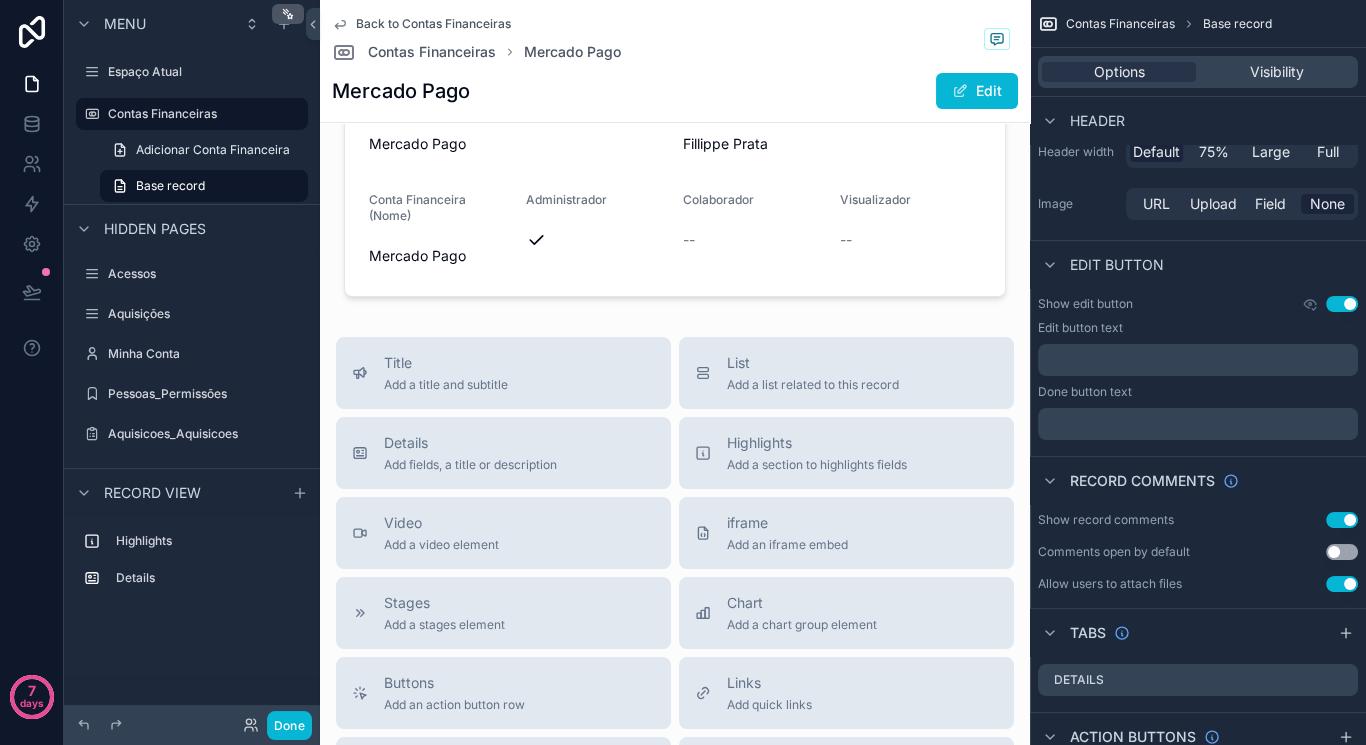 scroll, scrollTop: 160, scrollLeft: 0, axis: vertical 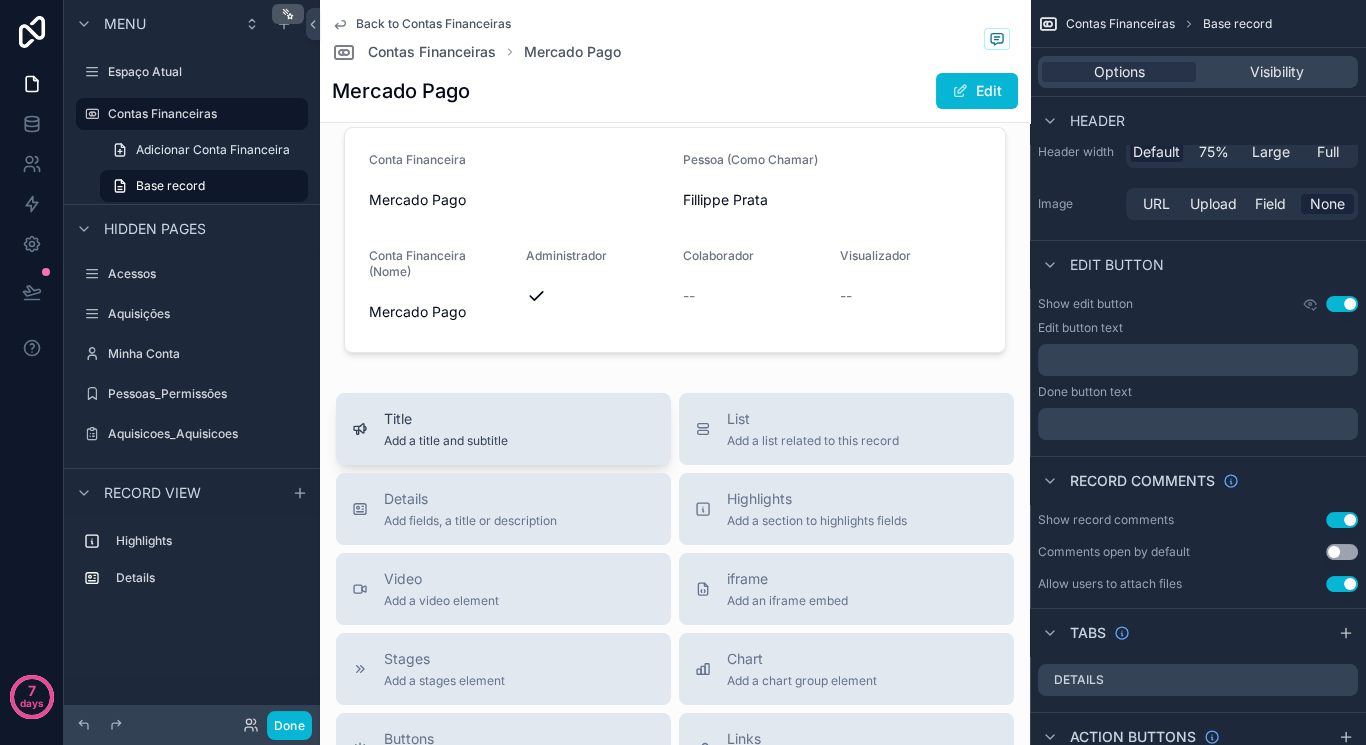 click on "Title Add a title and subtitle" at bounding box center [503, 429] 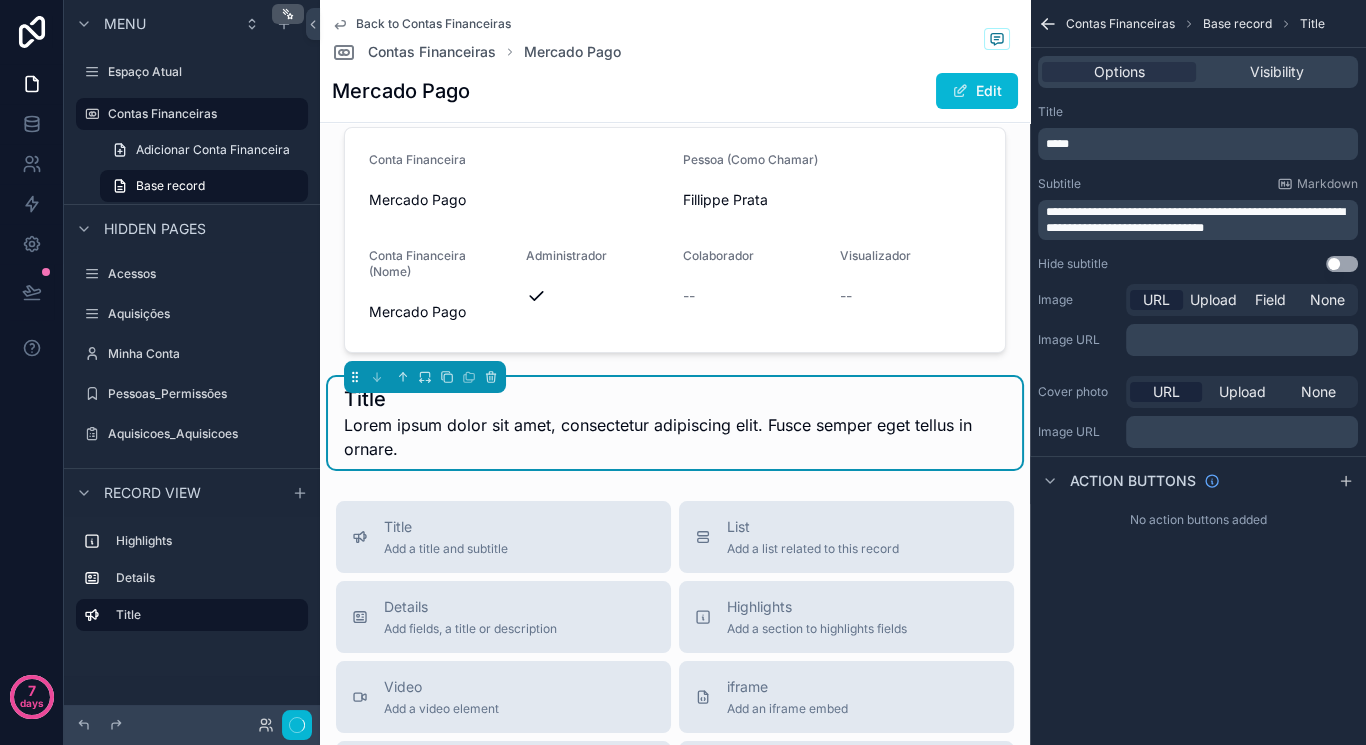 scroll, scrollTop: 0, scrollLeft: 0, axis: both 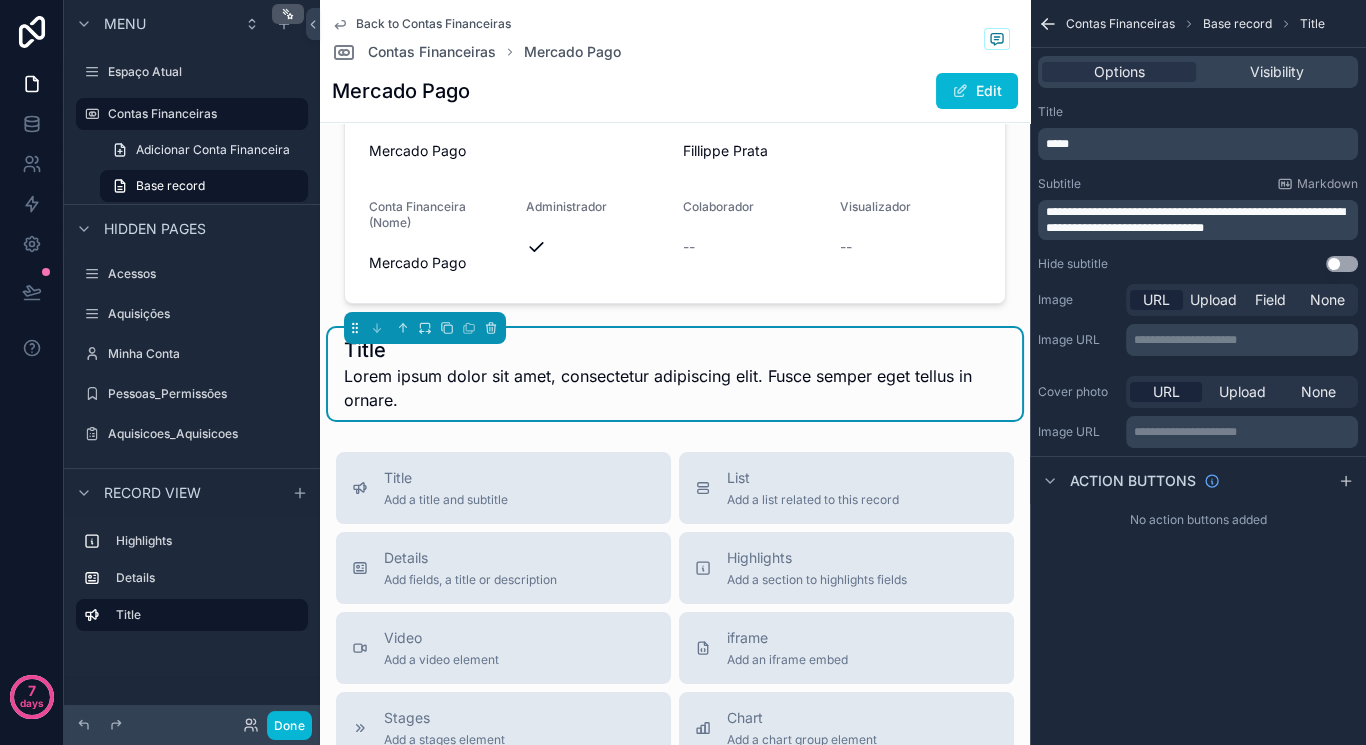 click on "*****" at bounding box center [1200, 144] 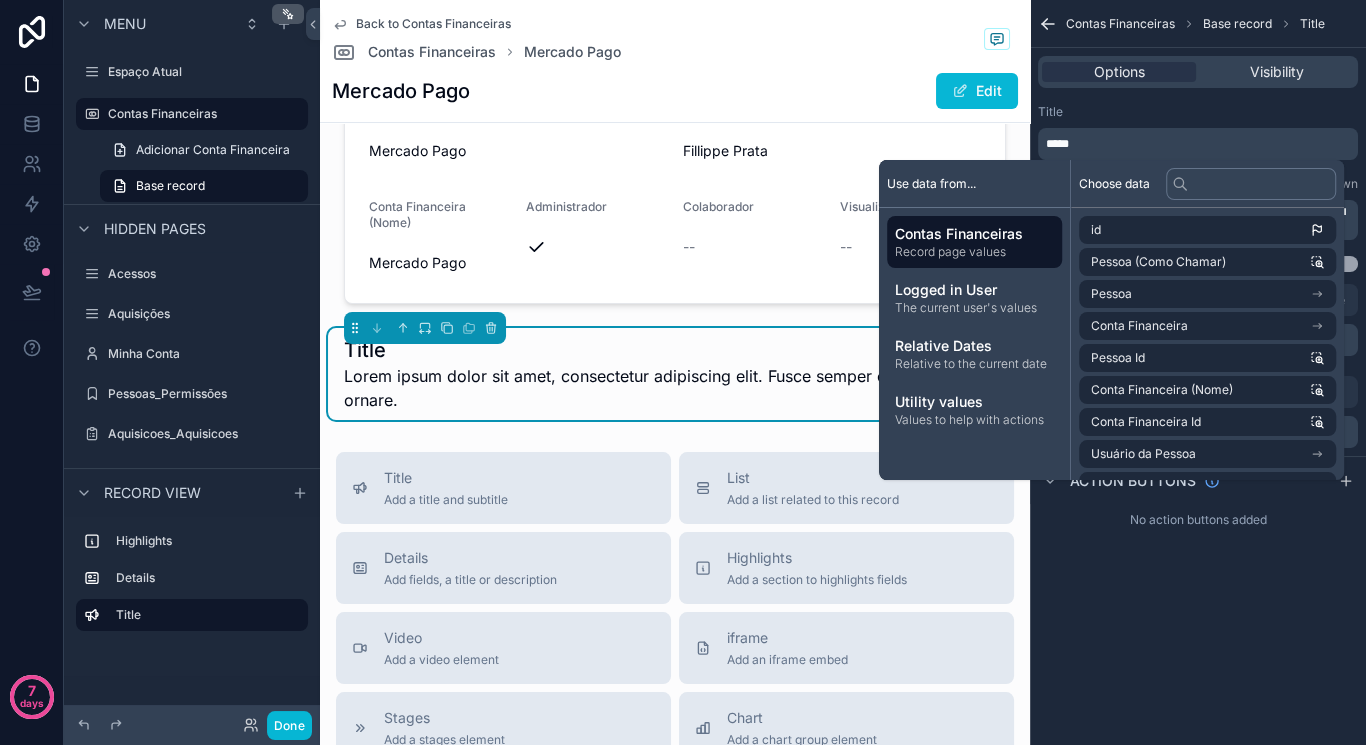 click on "*****" at bounding box center (1200, 144) 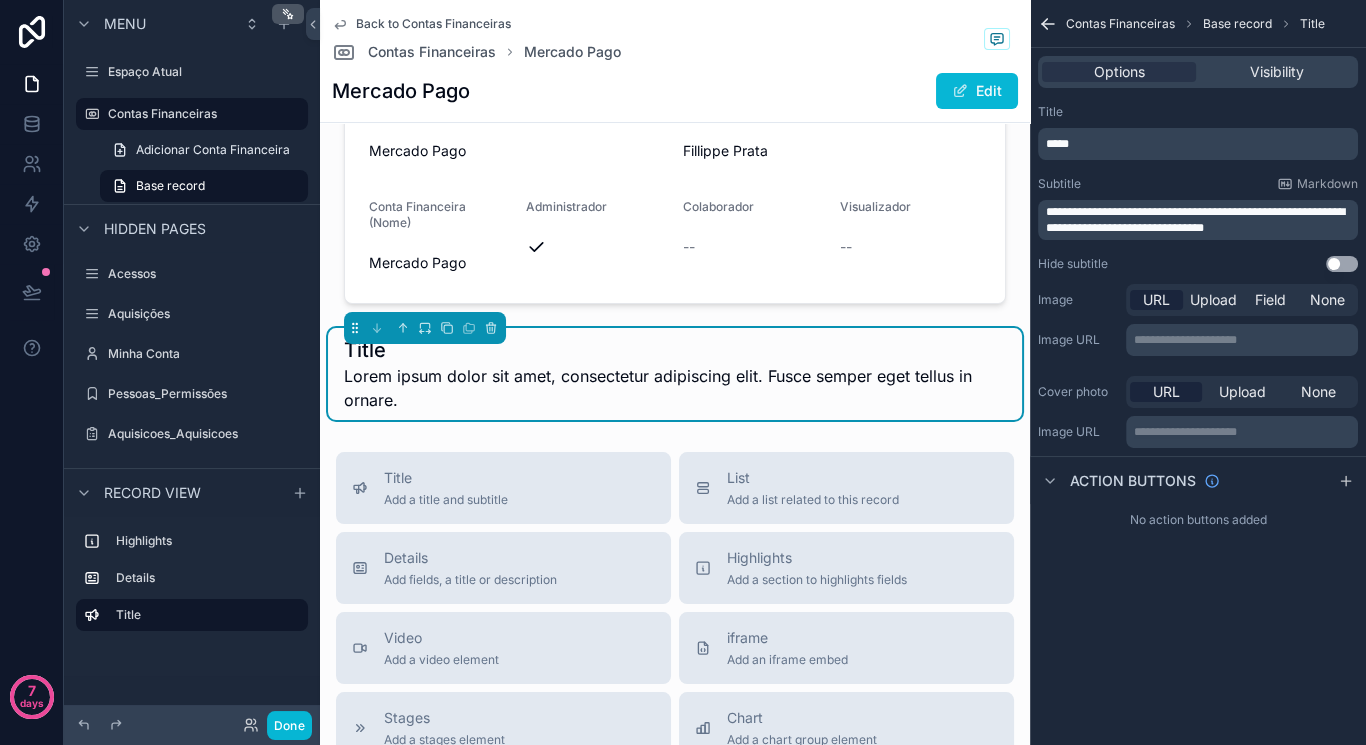 click on "*****" at bounding box center [1198, 144] 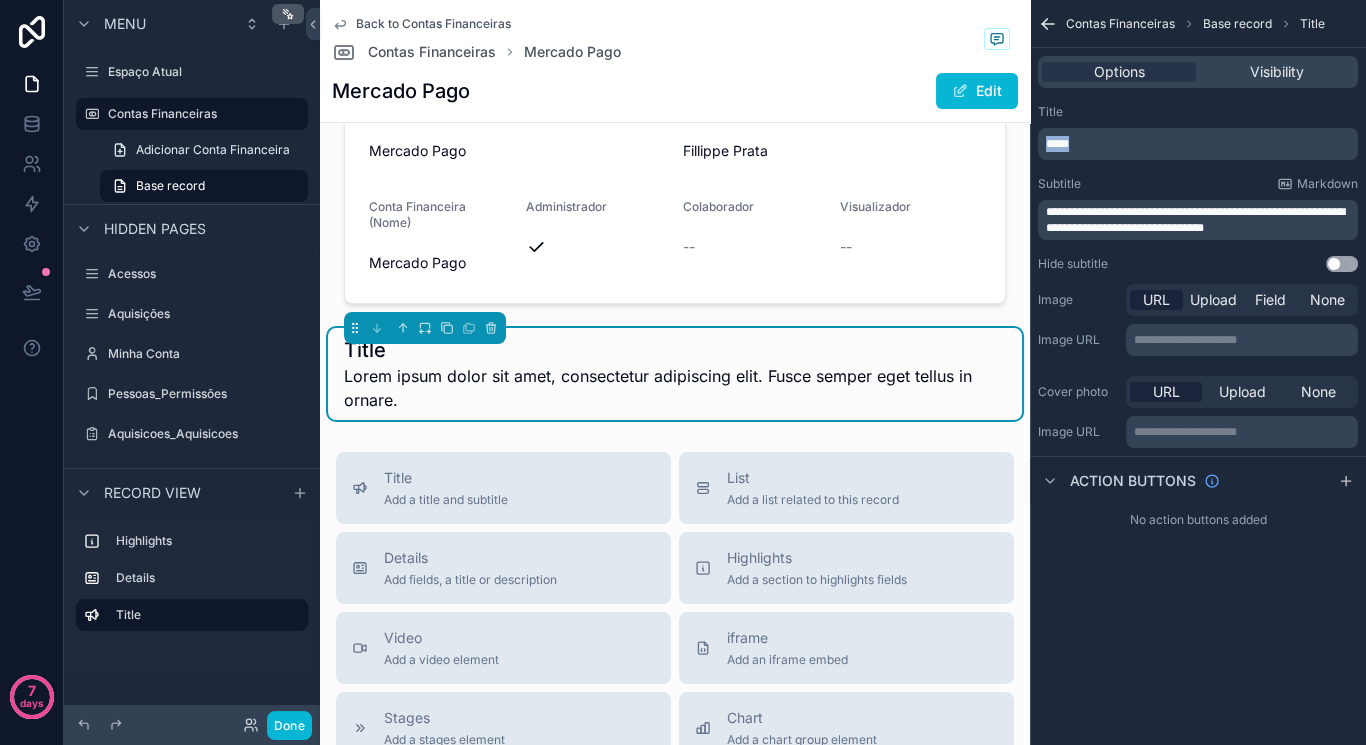 click on "*****" at bounding box center (1057, 144) 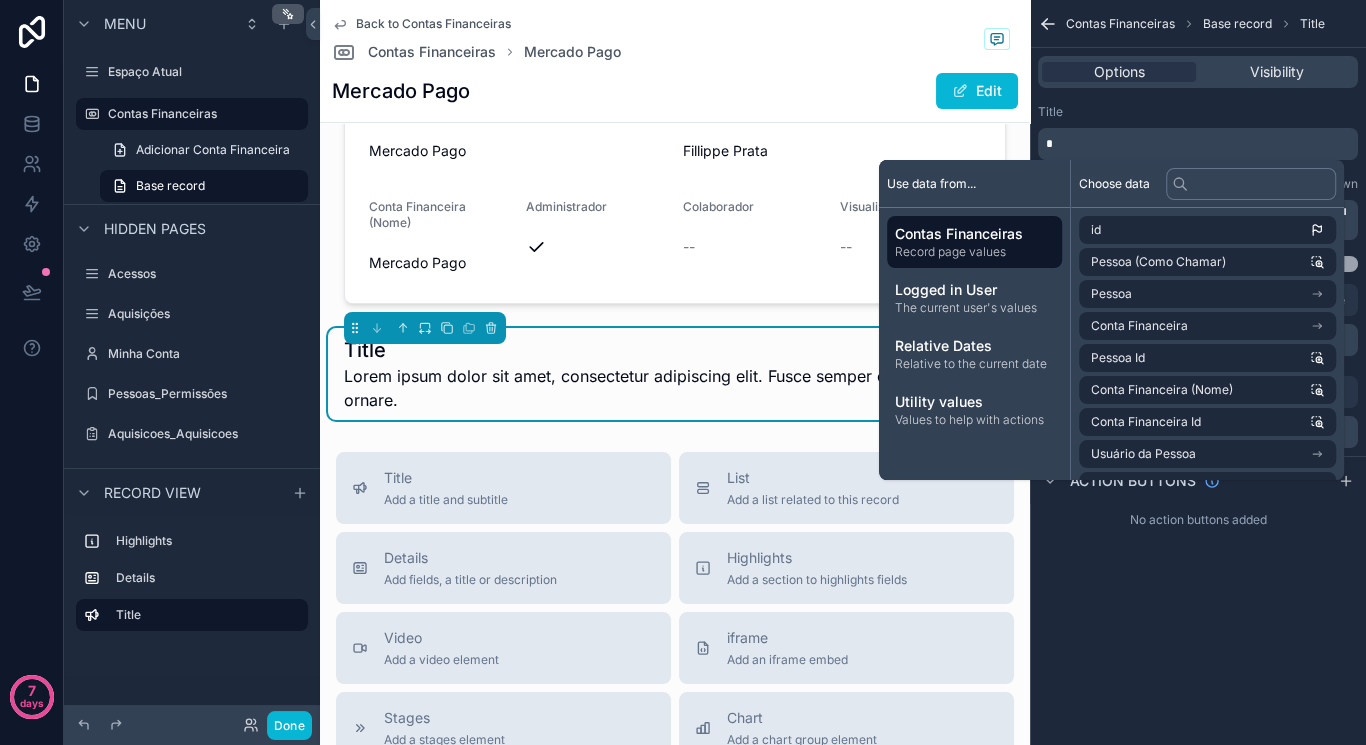 type 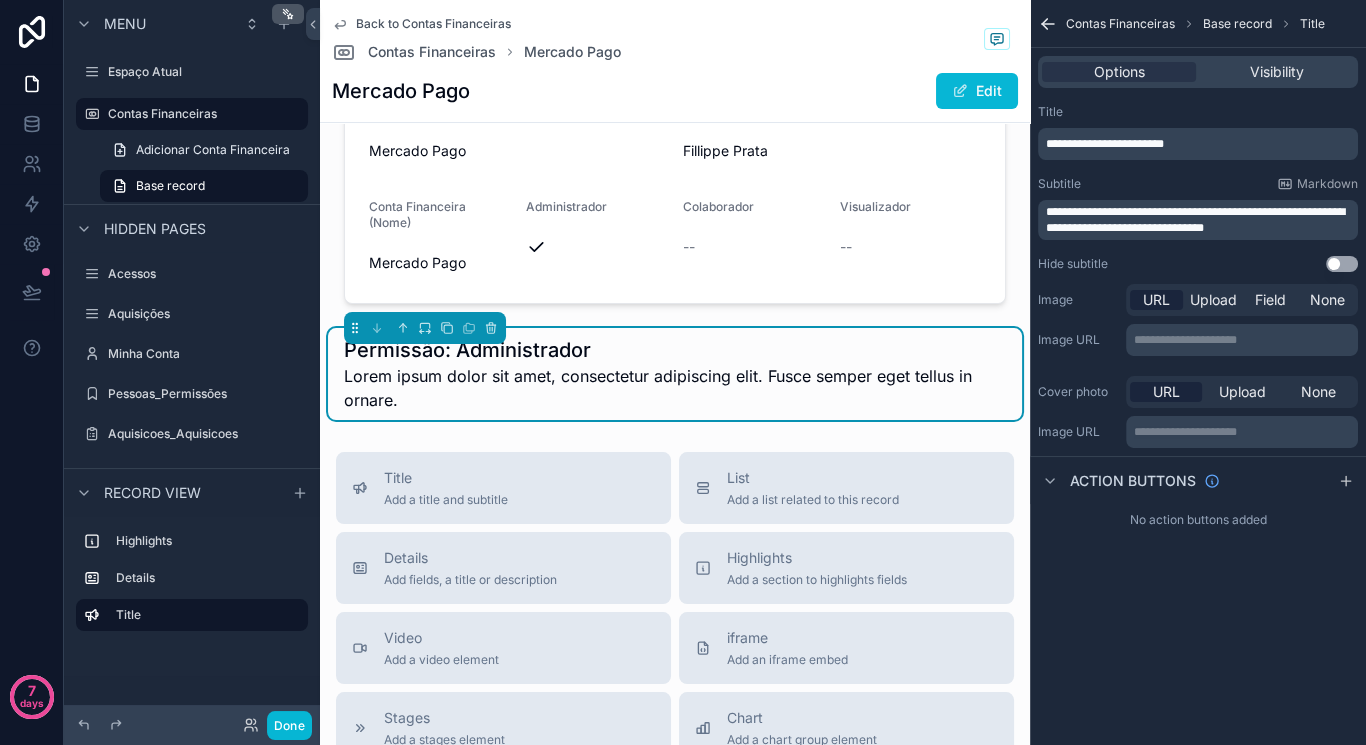 click on "Permissão: Administrador" at bounding box center (675, 350) 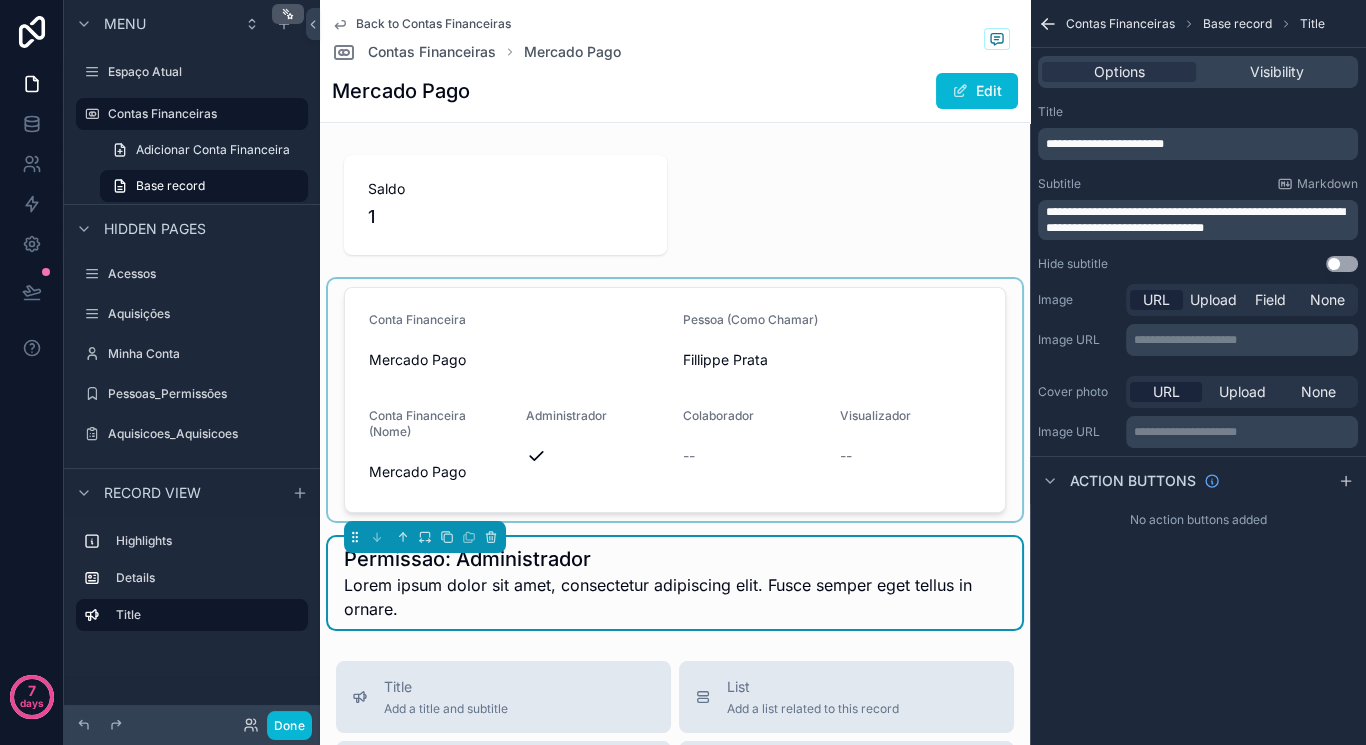 scroll, scrollTop: 0, scrollLeft: 0, axis: both 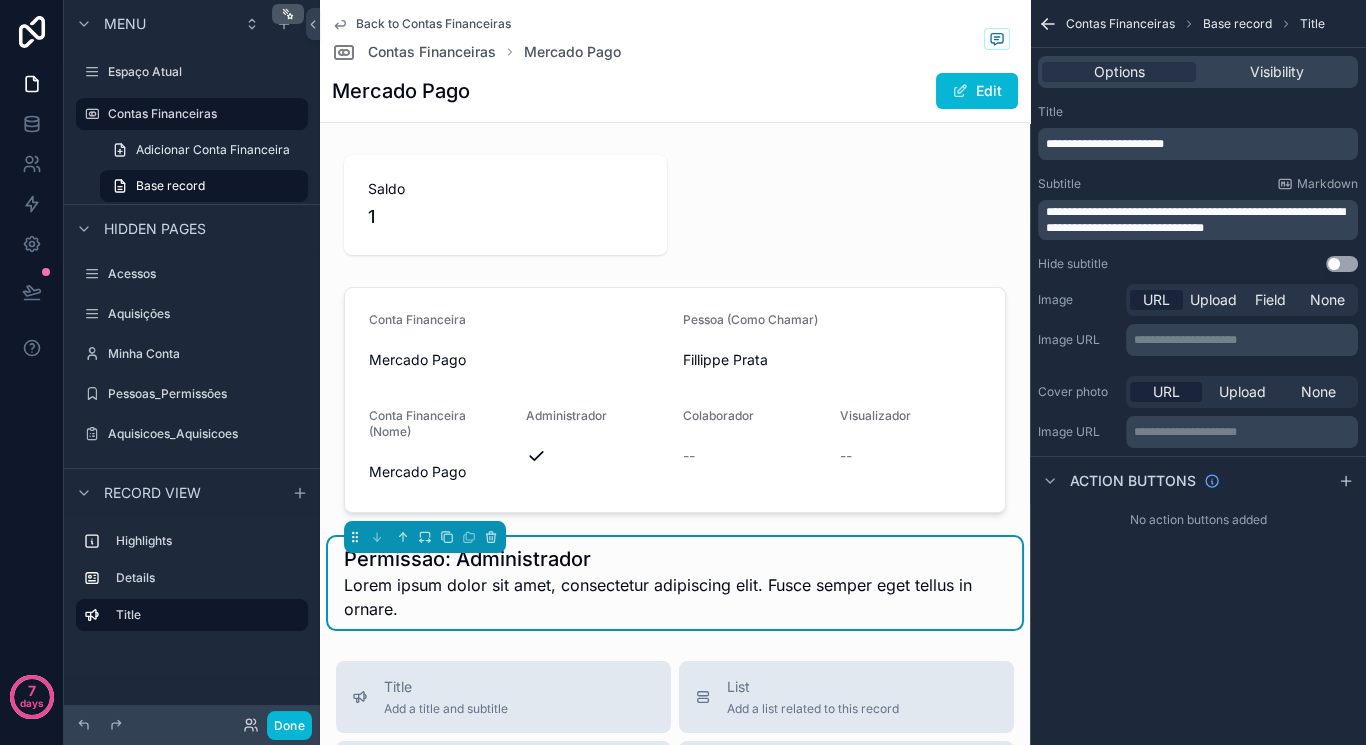 click on "**********" at bounding box center (1105, 144) 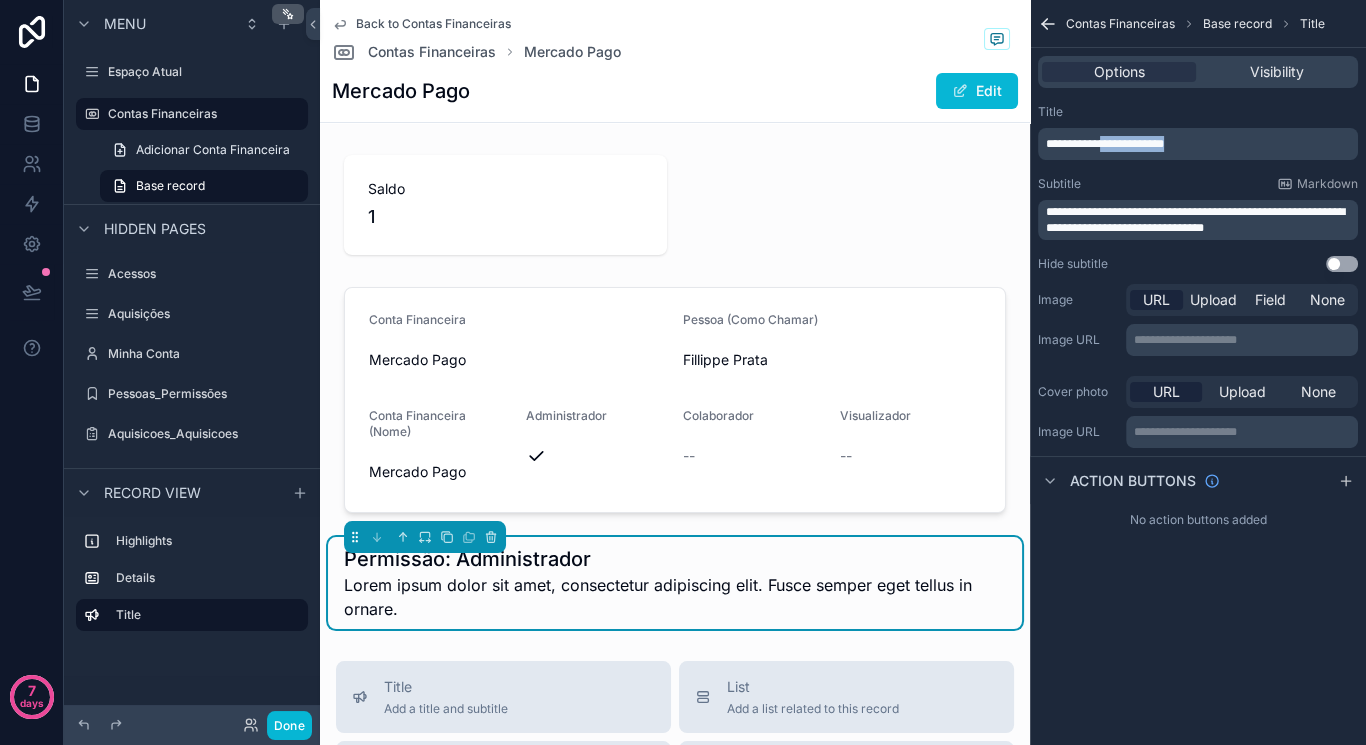 click on "**********" at bounding box center (1105, 144) 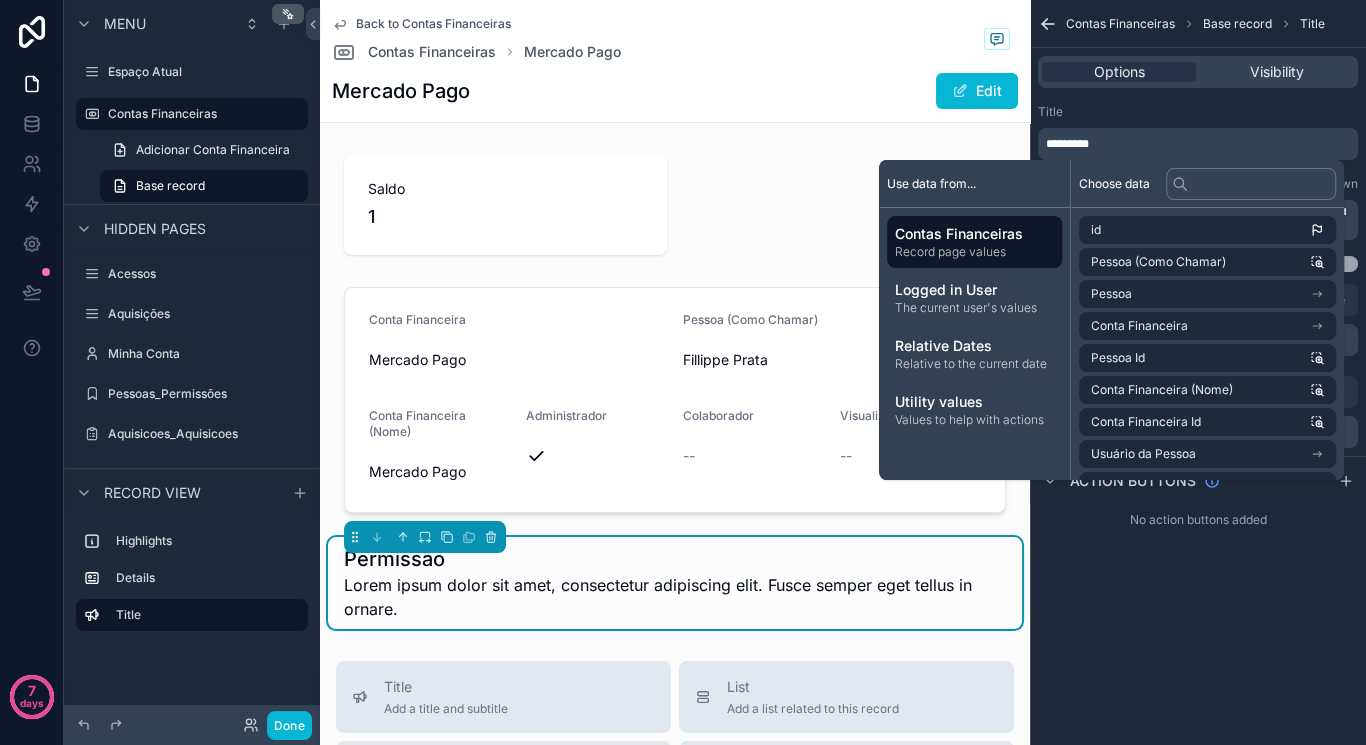 click on "Title" at bounding box center [1198, 112] 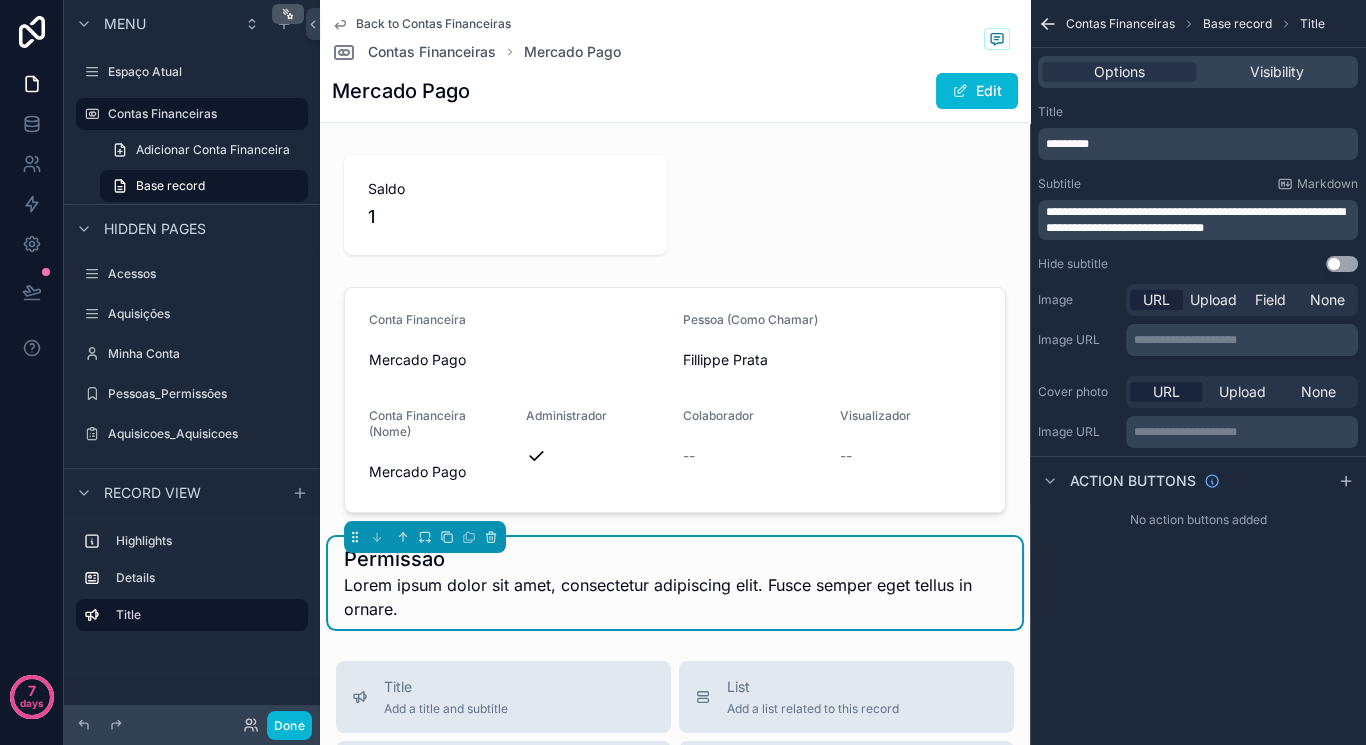 click on "**********" at bounding box center [1198, 220] 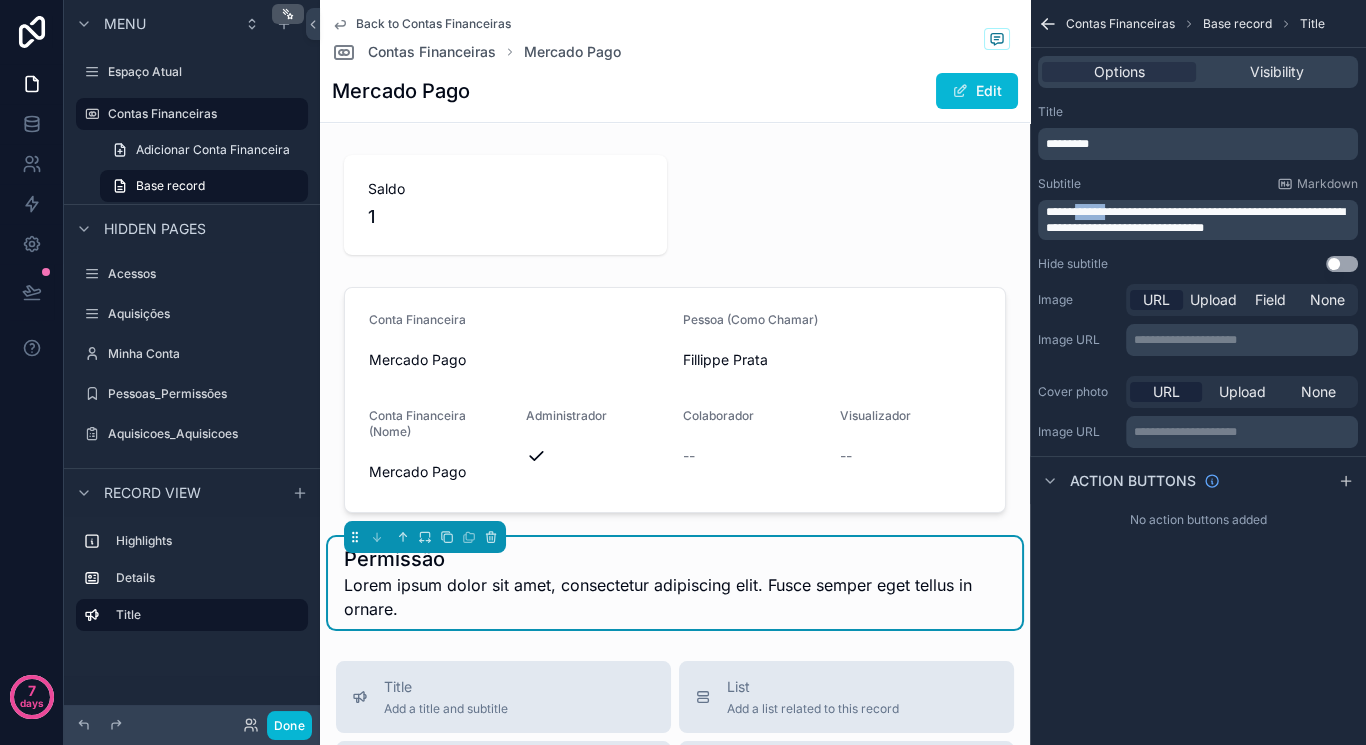 click on "**********" at bounding box center [1195, 220] 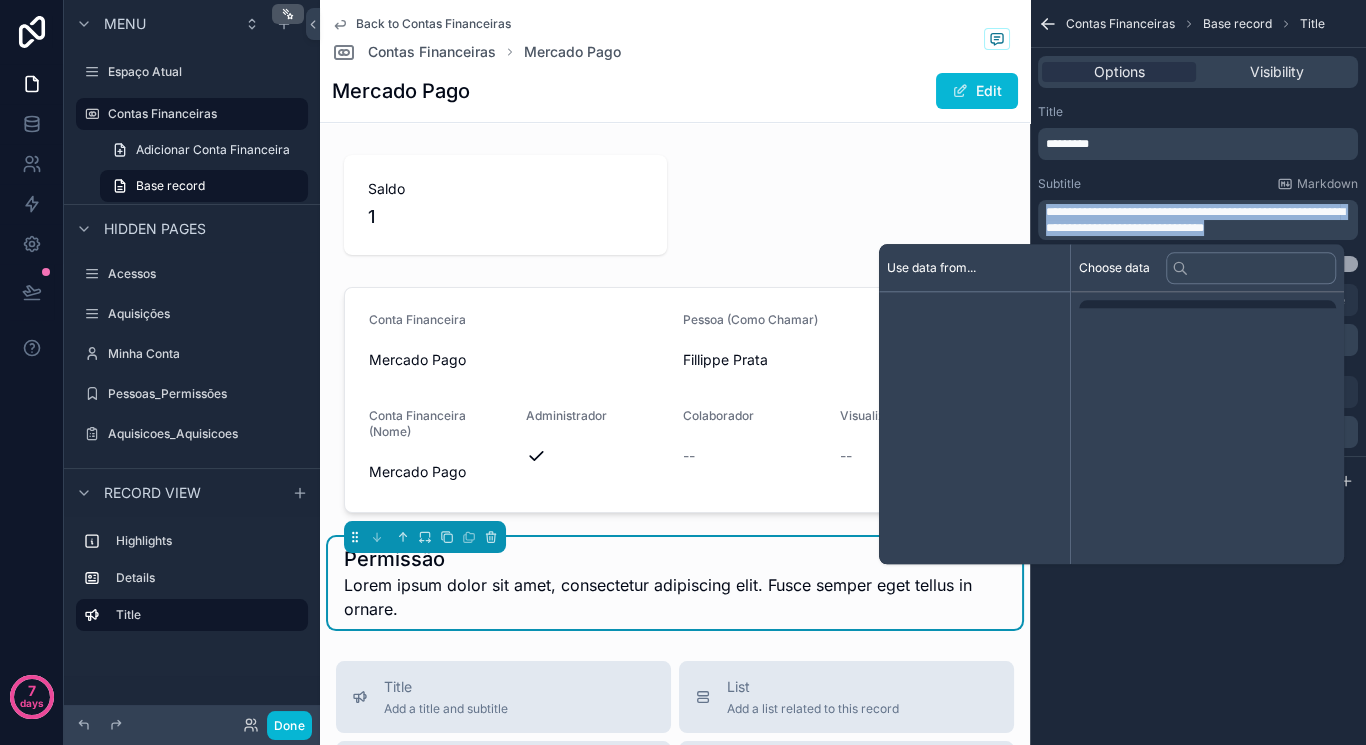 click on "**********" at bounding box center [1195, 220] 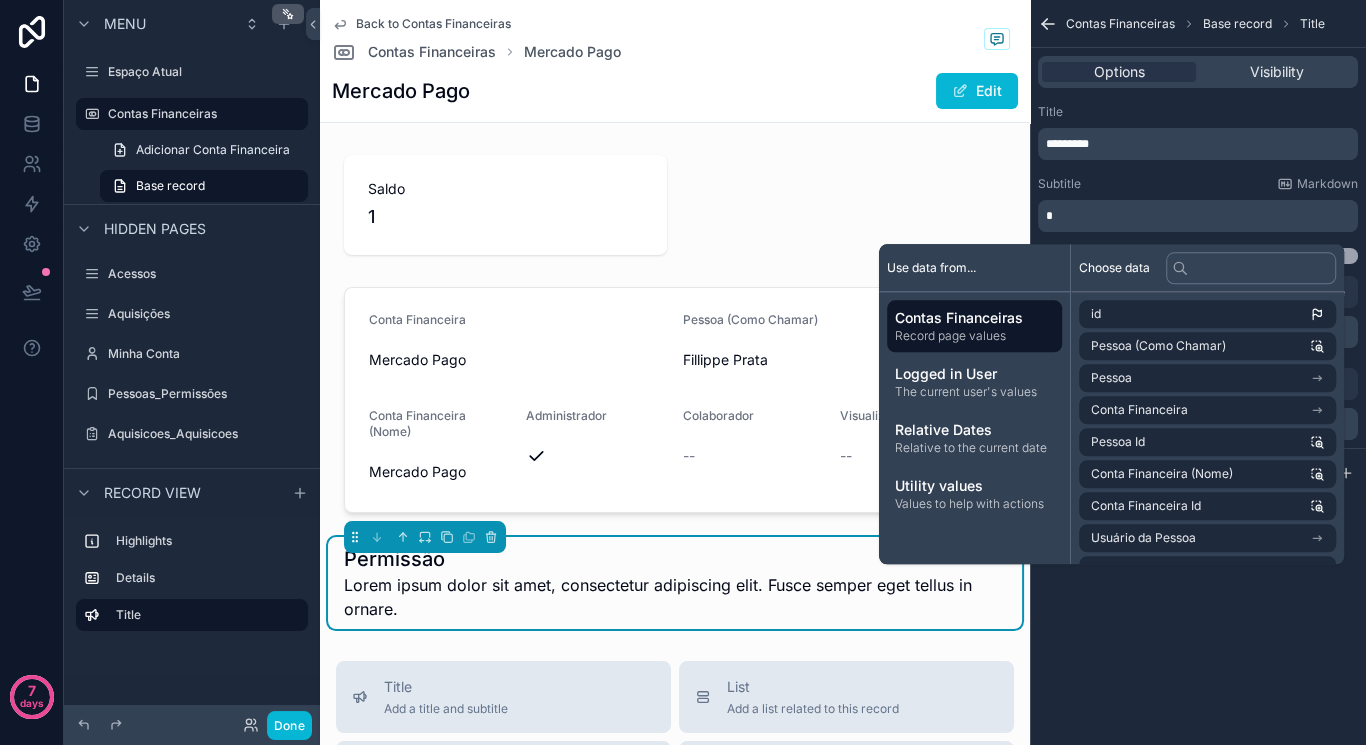 type 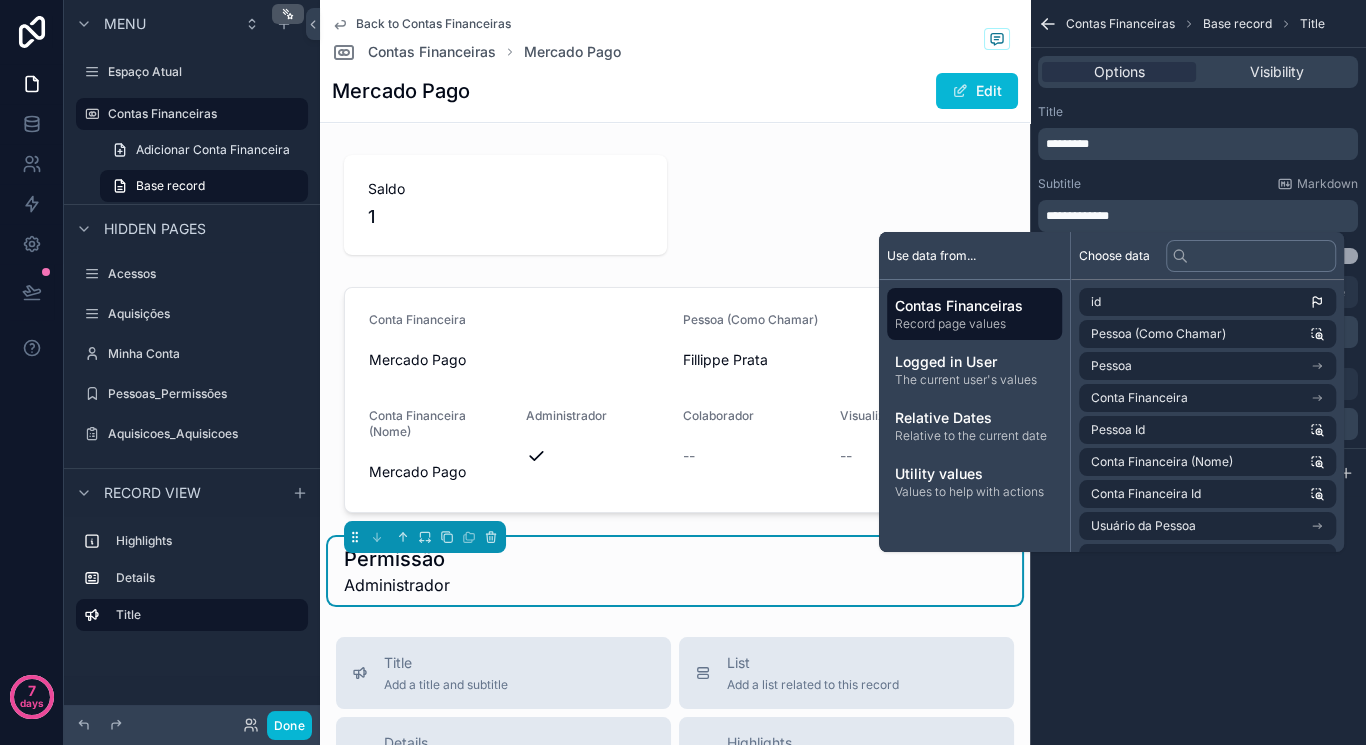 click on "Permissão Administrador" at bounding box center [675, 571] 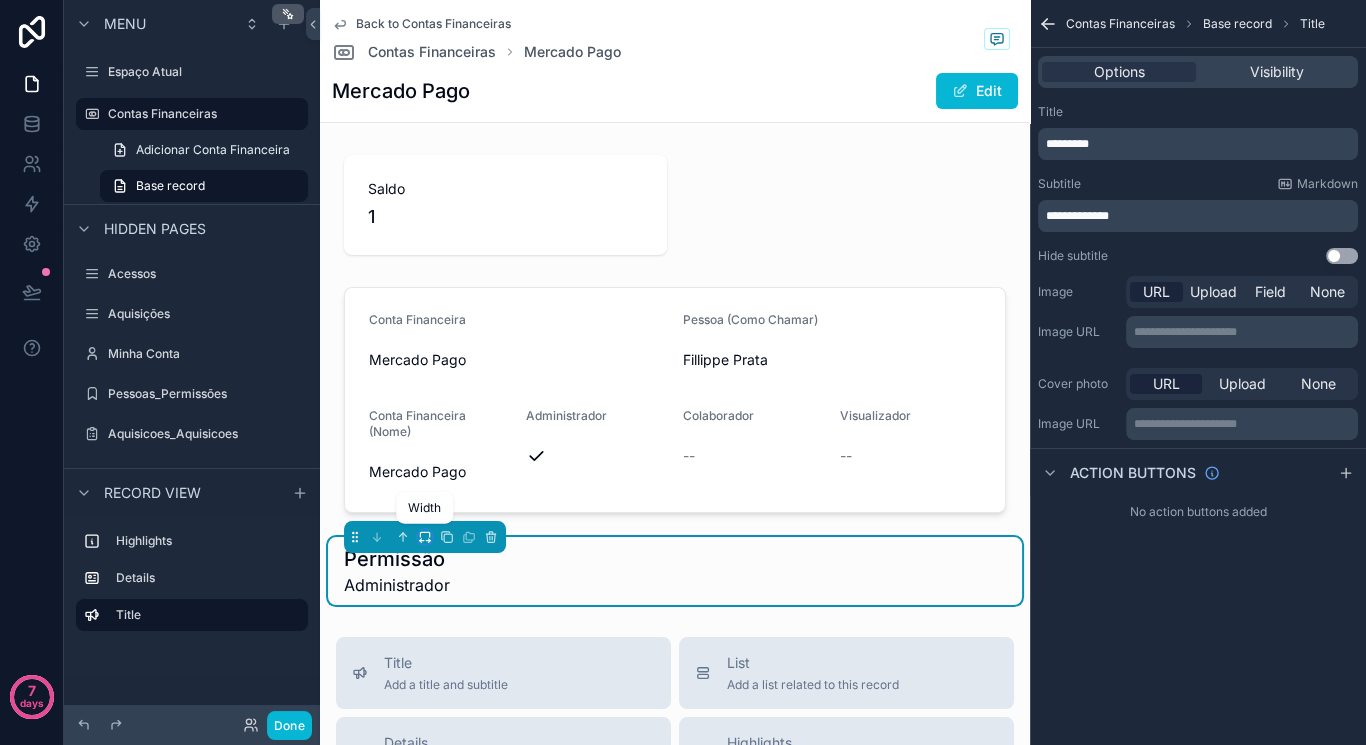click 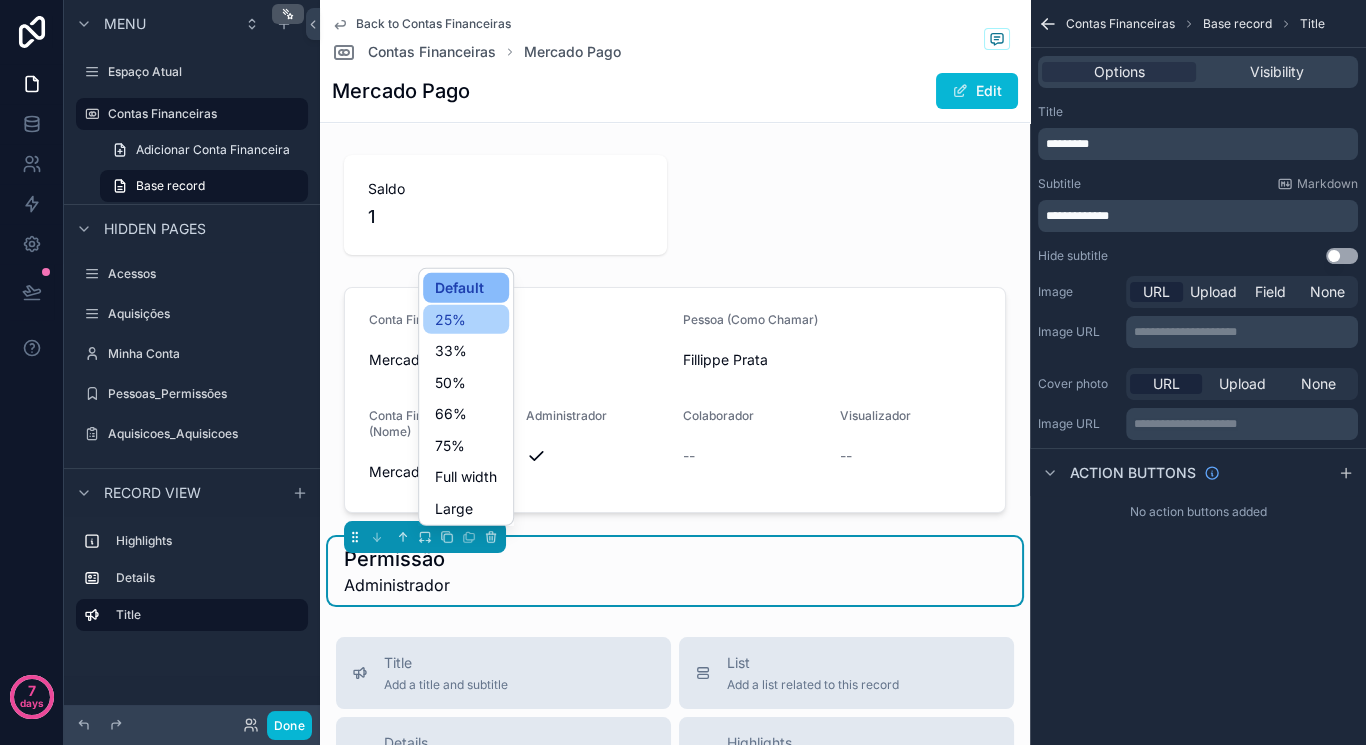 click on "25%" at bounding box center (466, 319) 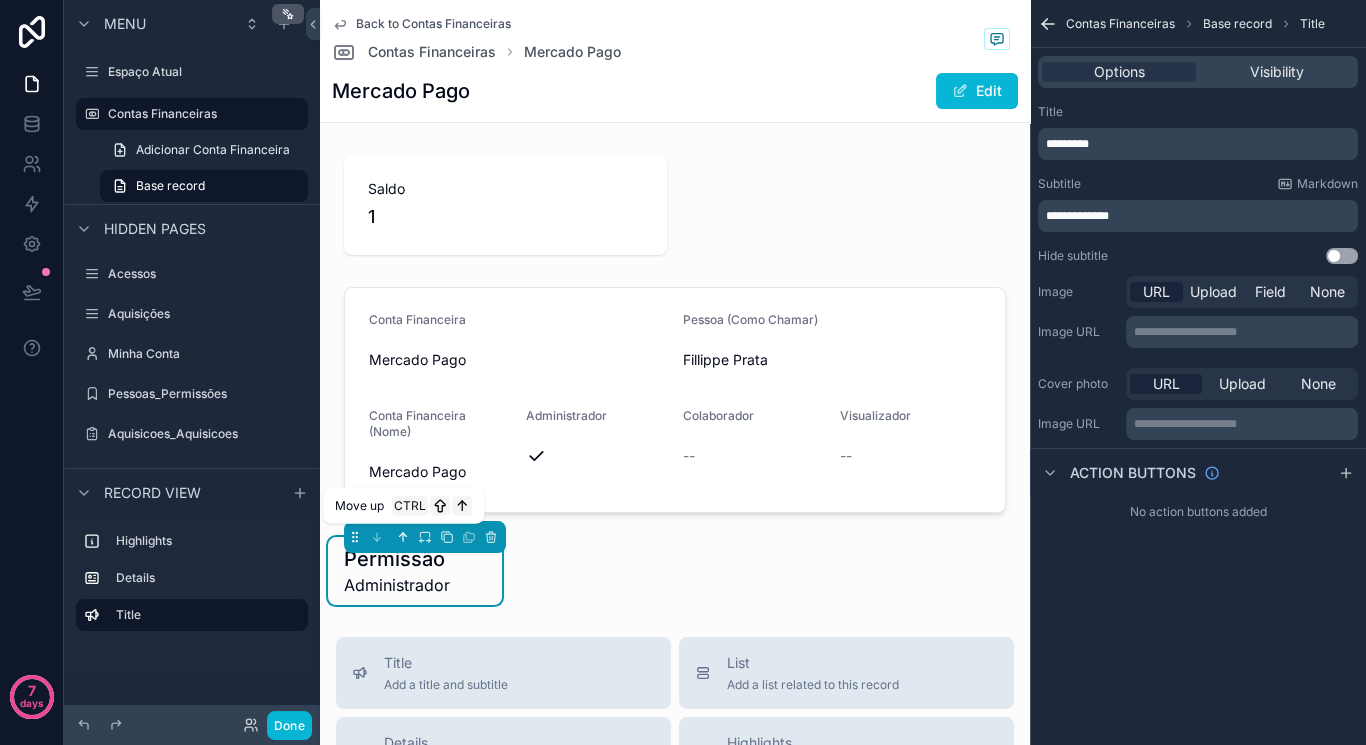 click 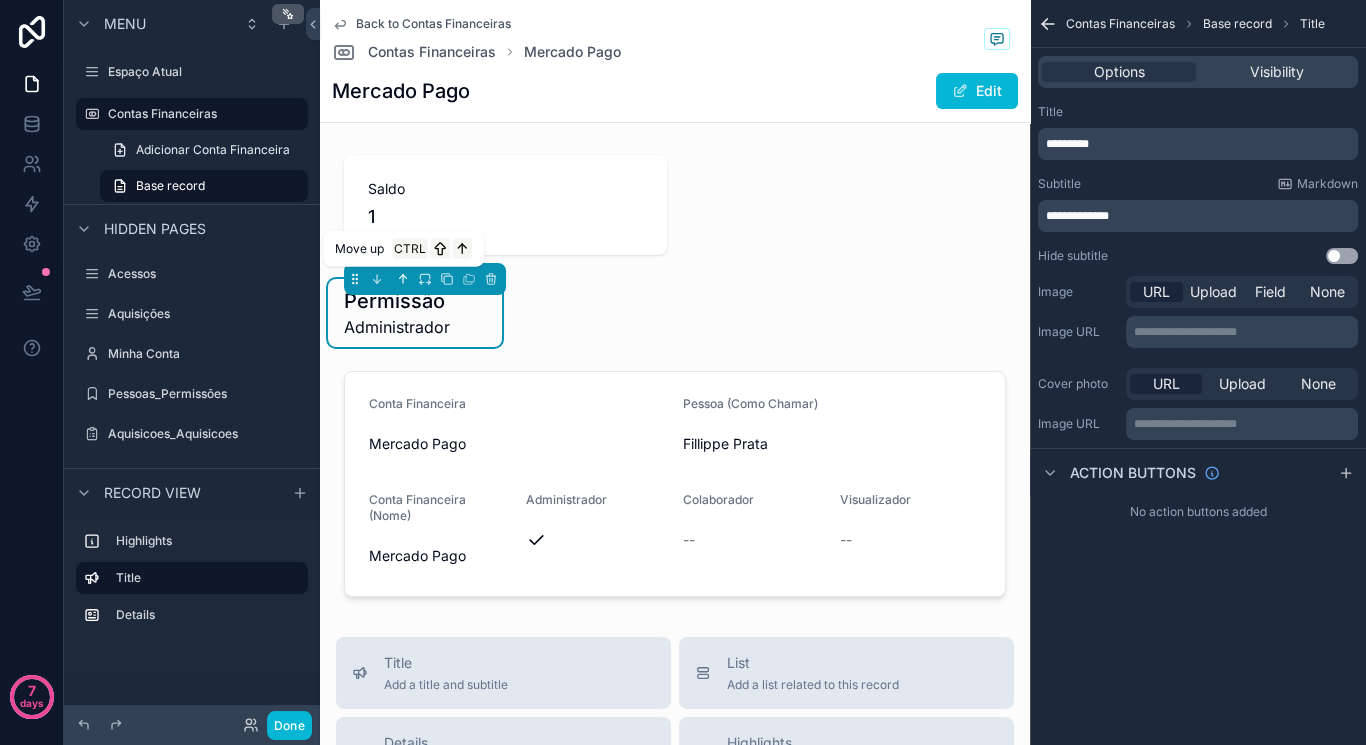click 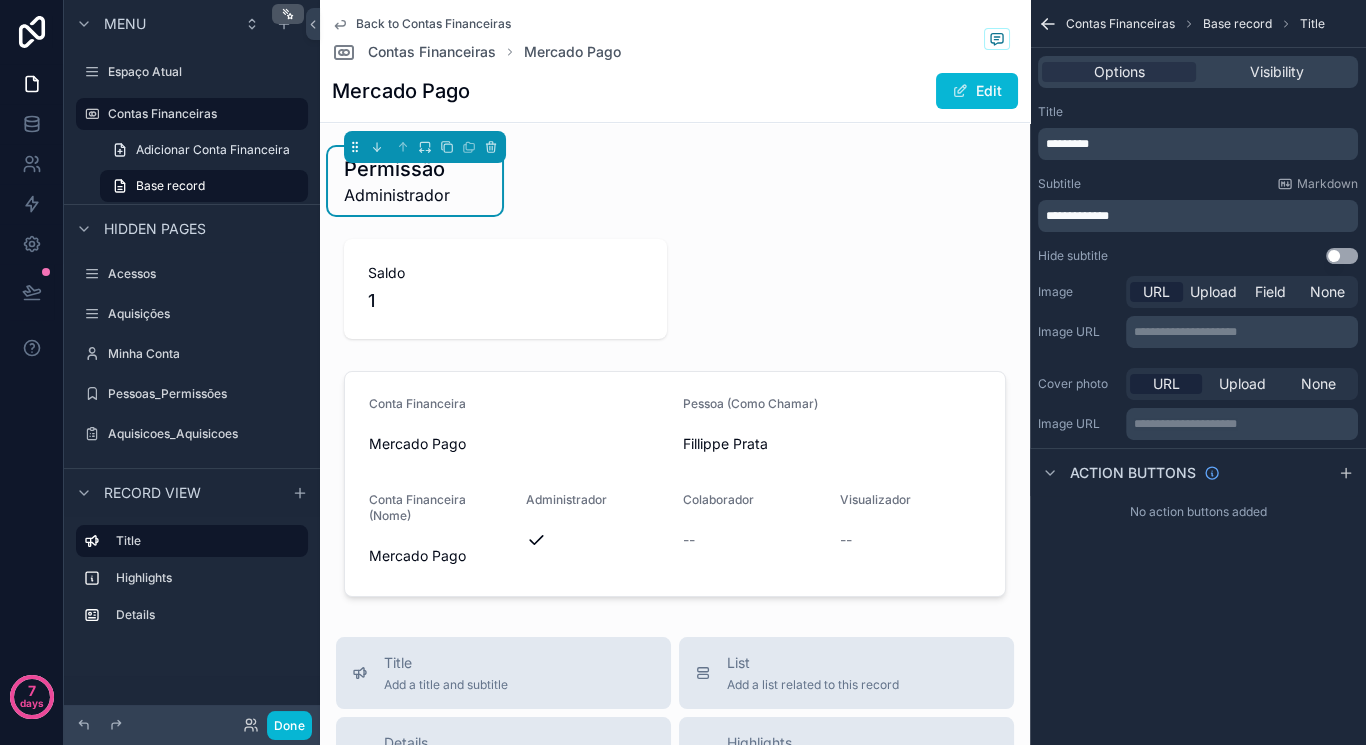 click on "Permissão Administrador Saldo 1 Conta Financeira Mercado Pago Pessoa (Como Chamar) [FIRST] [LAST] Conta Financeira (Nome) Mercado Pago Administrador Colaborador -- Visualizador --" at bounding box center (675, 376) 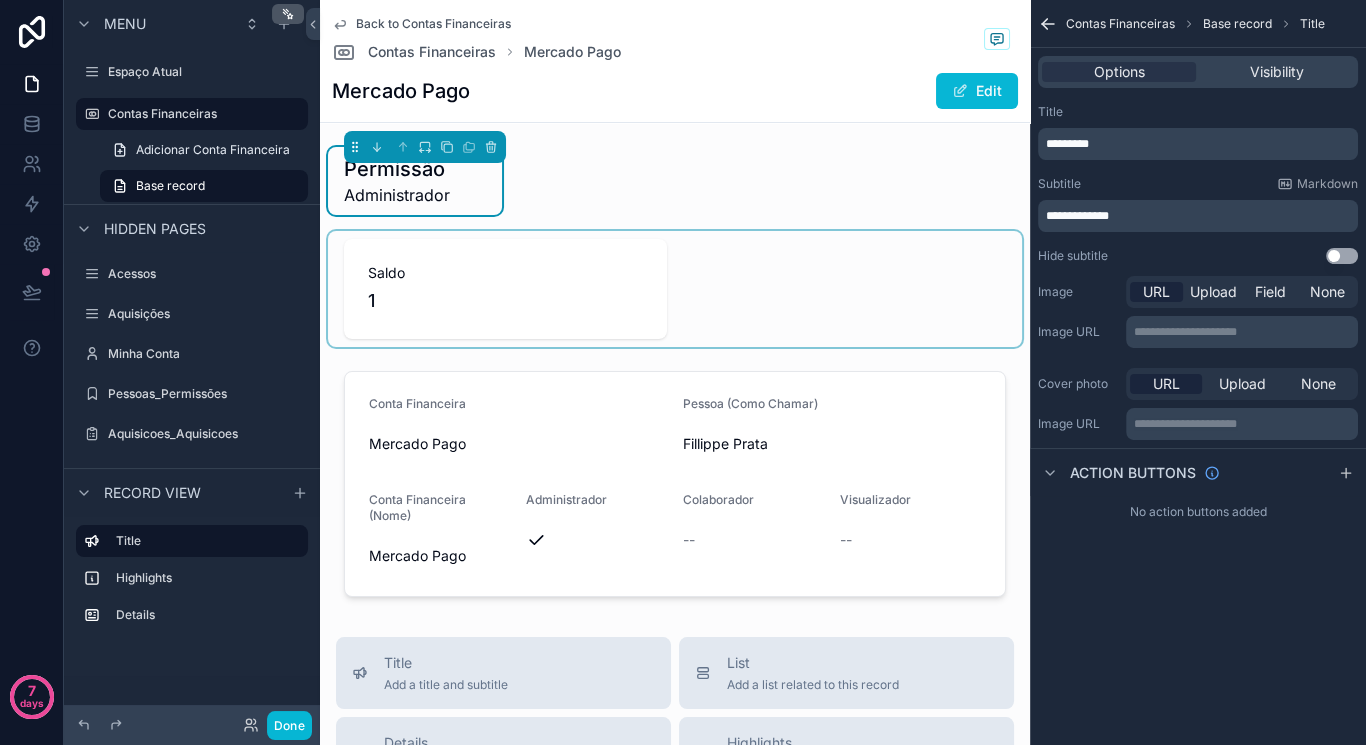 click at bounding box center [675, 289] 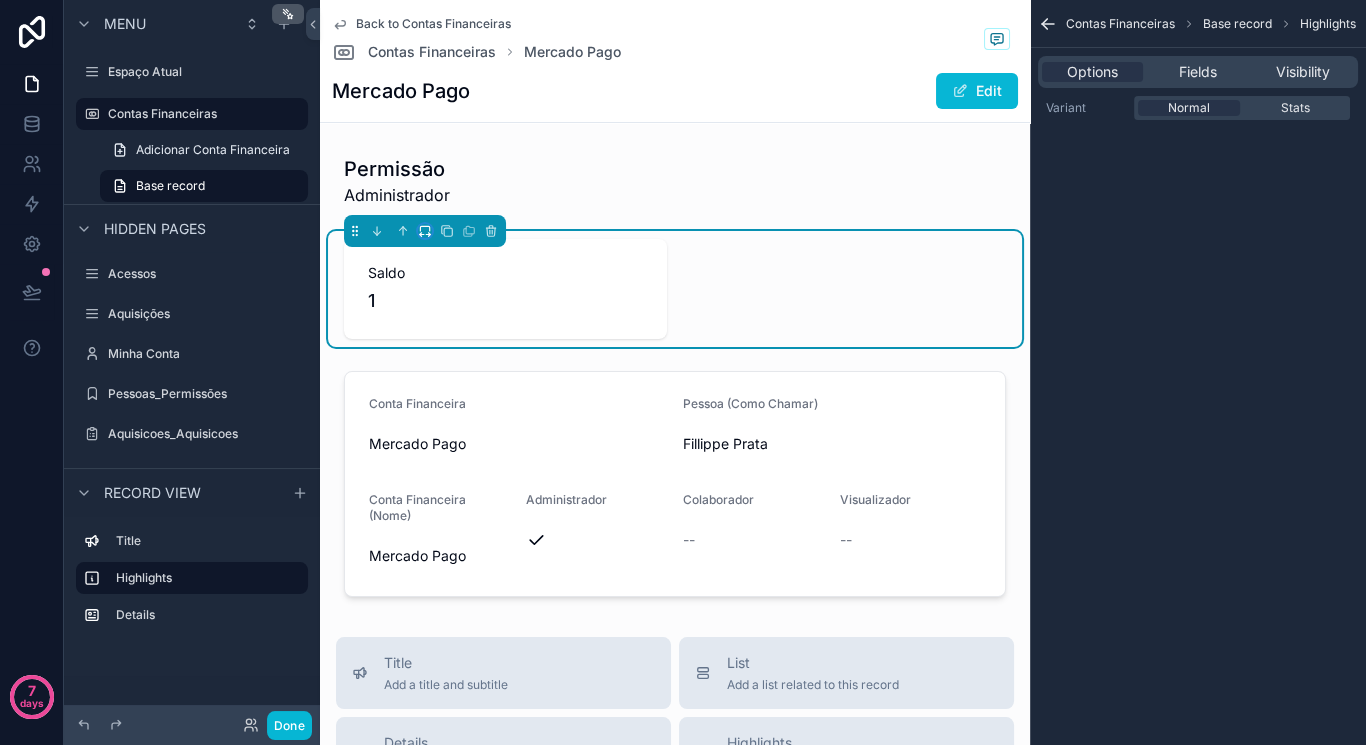 click 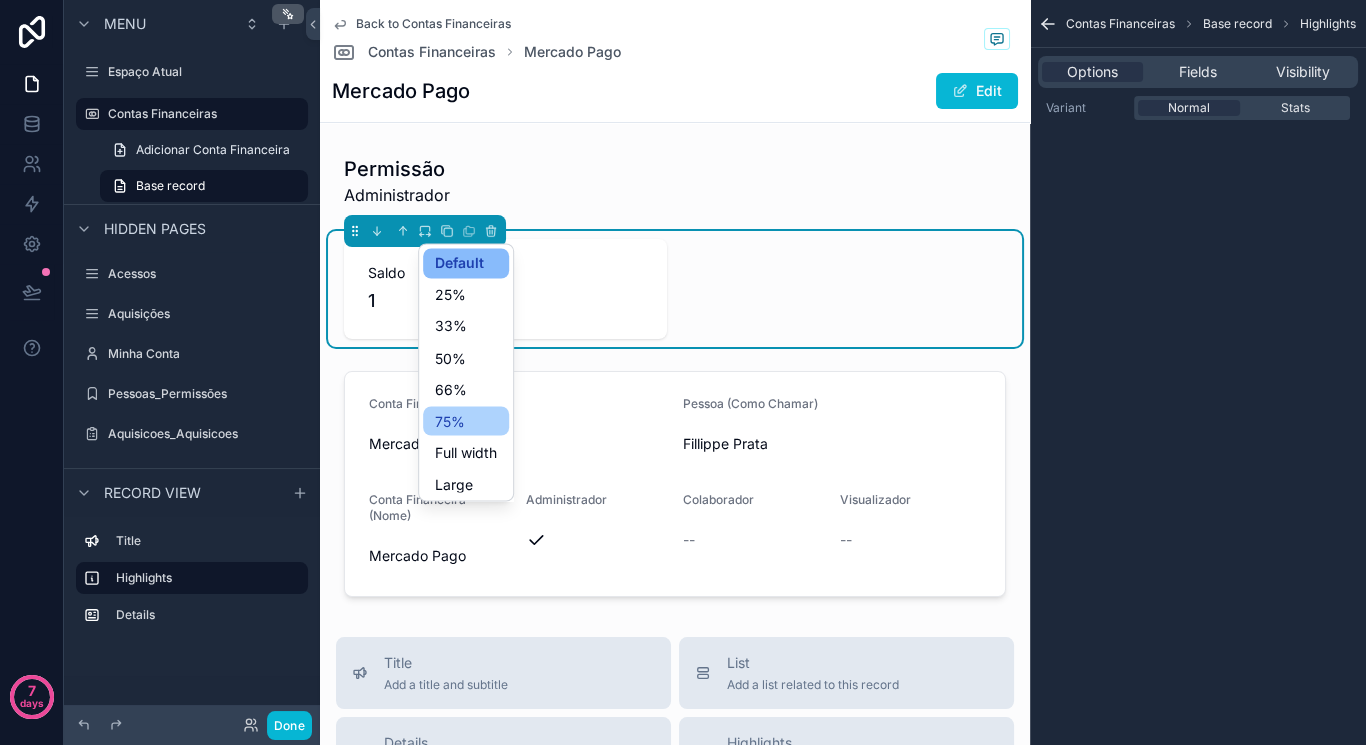 click on "75%" at bounding box center (450, 421) 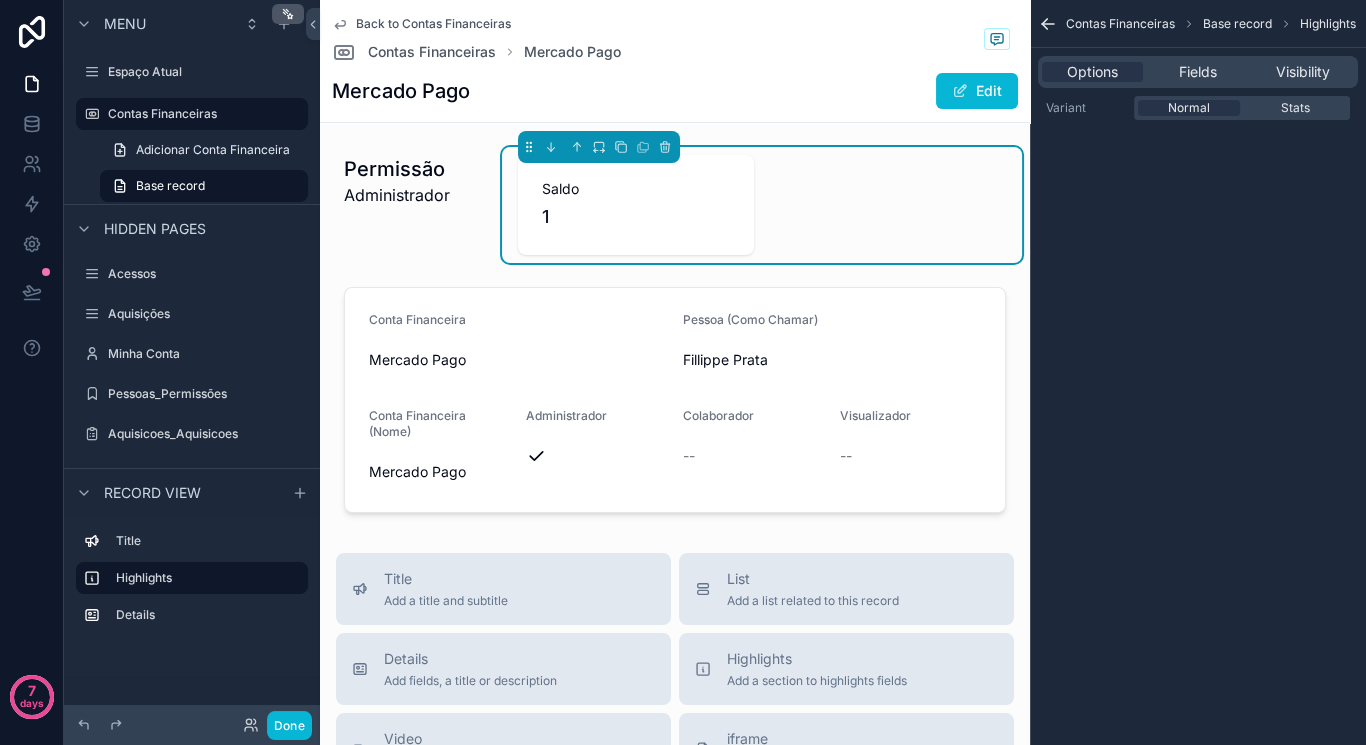 click on "Back to Contas Financeiras Contas Financeiras Mercado Pago Mercado Pago Edit" at bounding box center [675, 61] 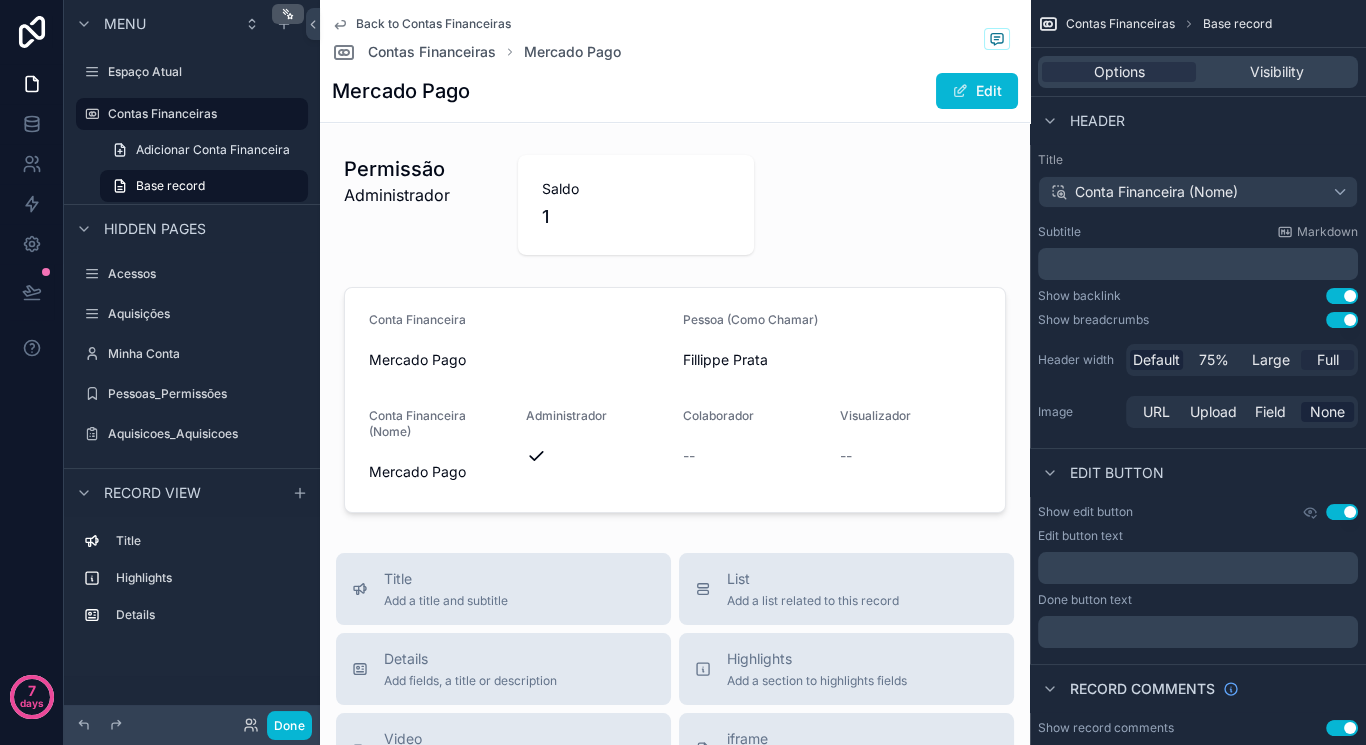 click on "Full" at bounding box center (1328, 360) 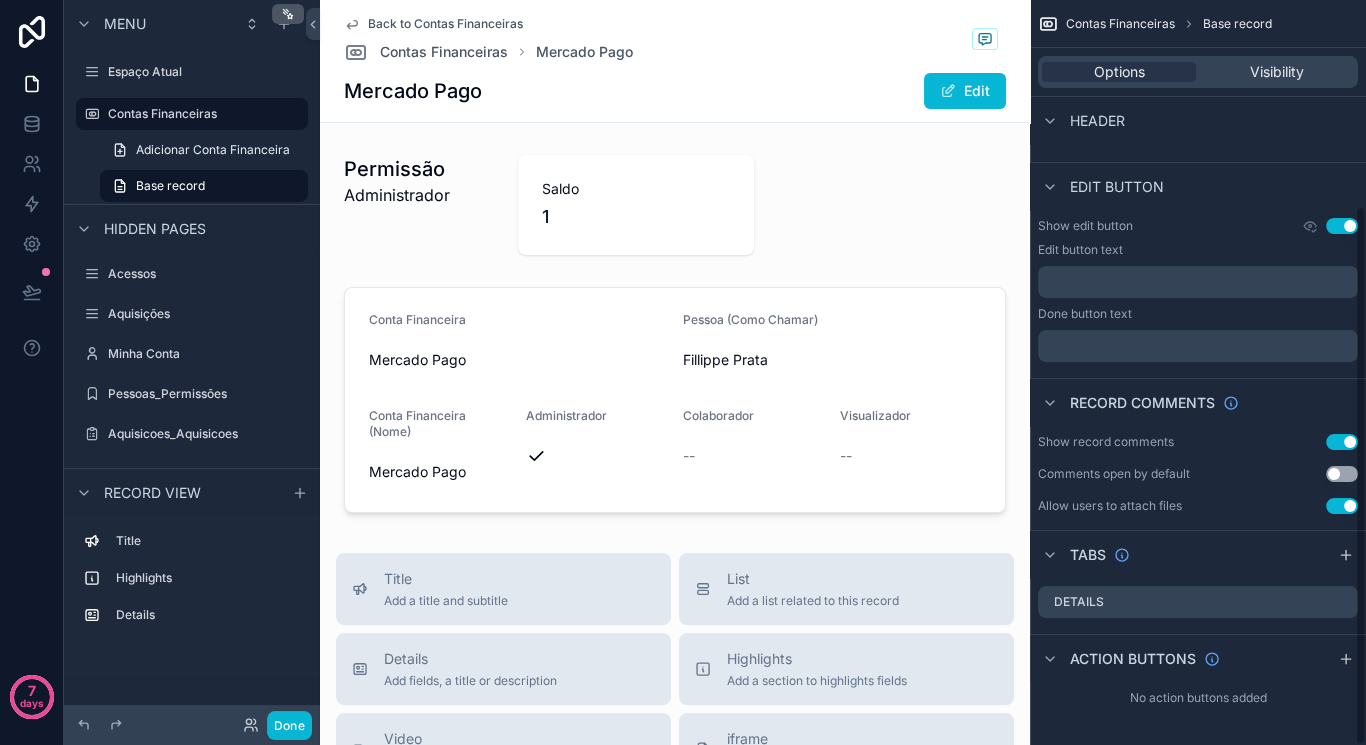click on "Use setting" at bounding box center (1342, 442) 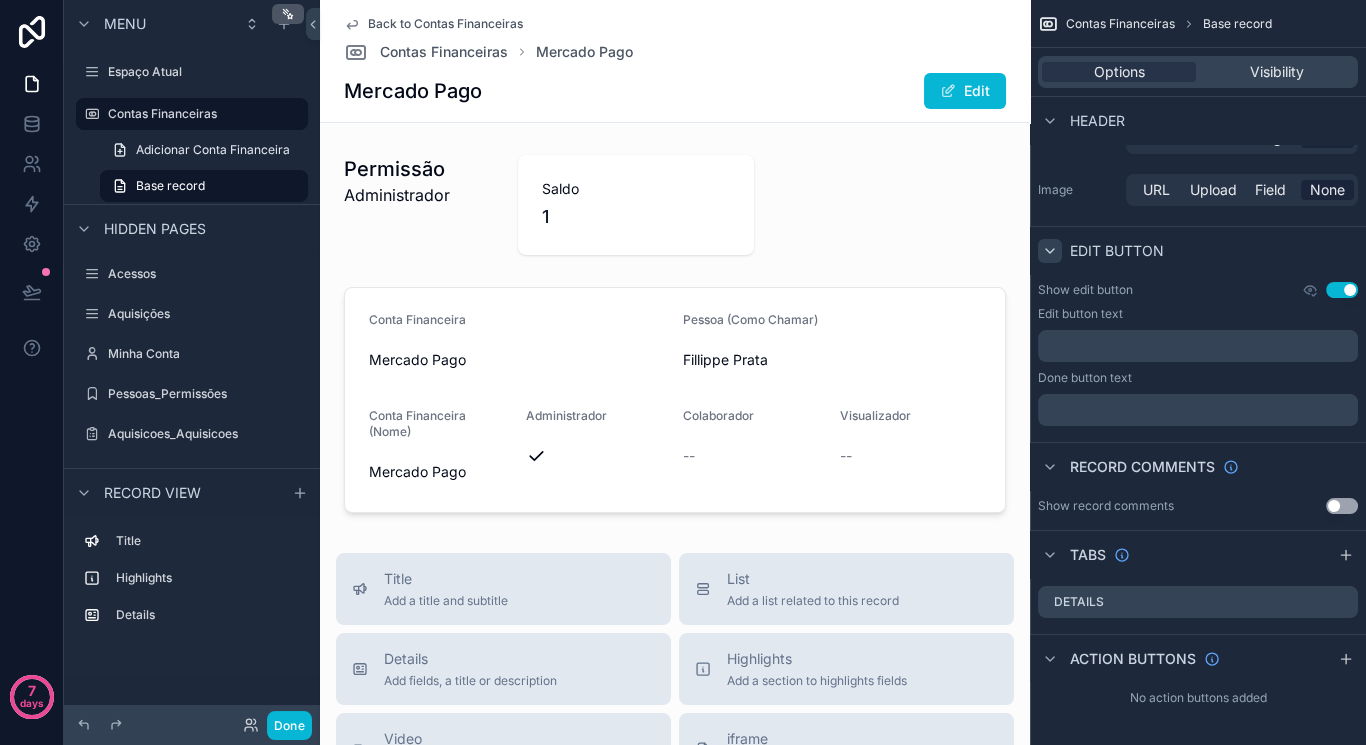 click 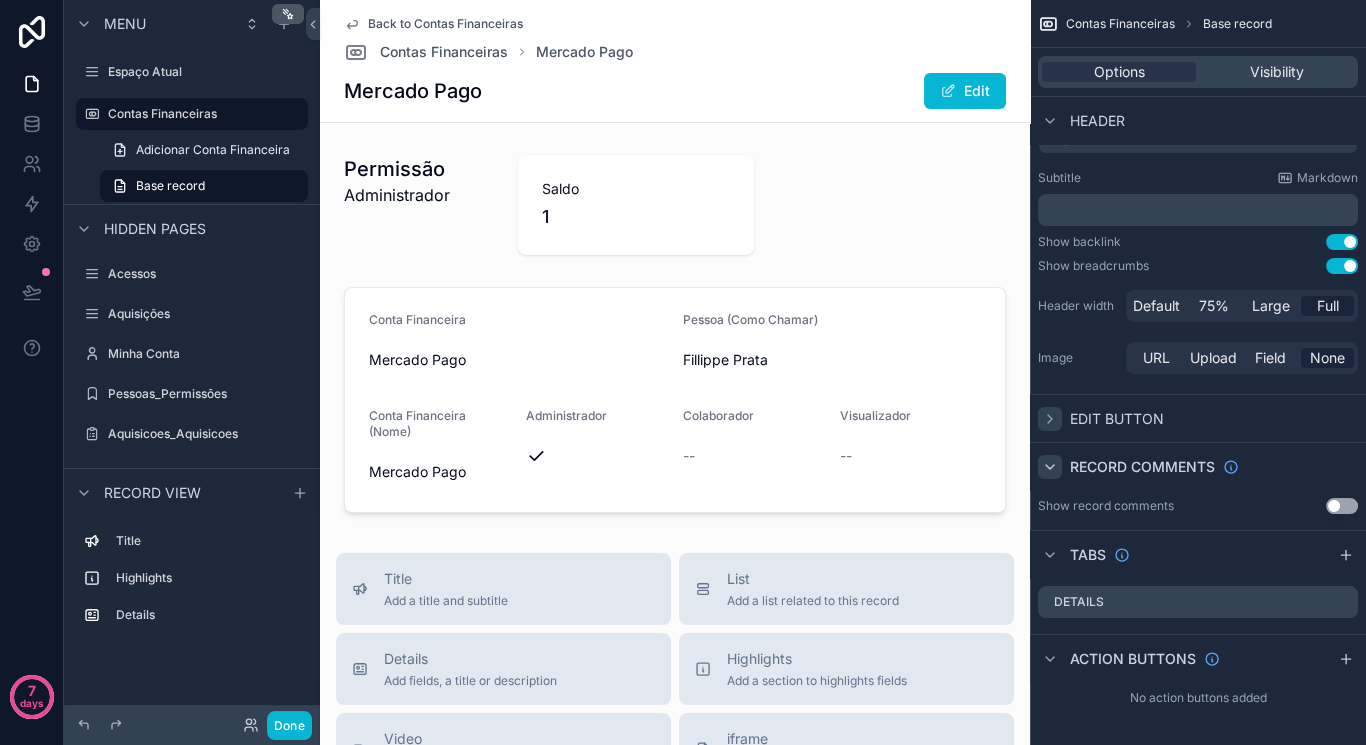 click 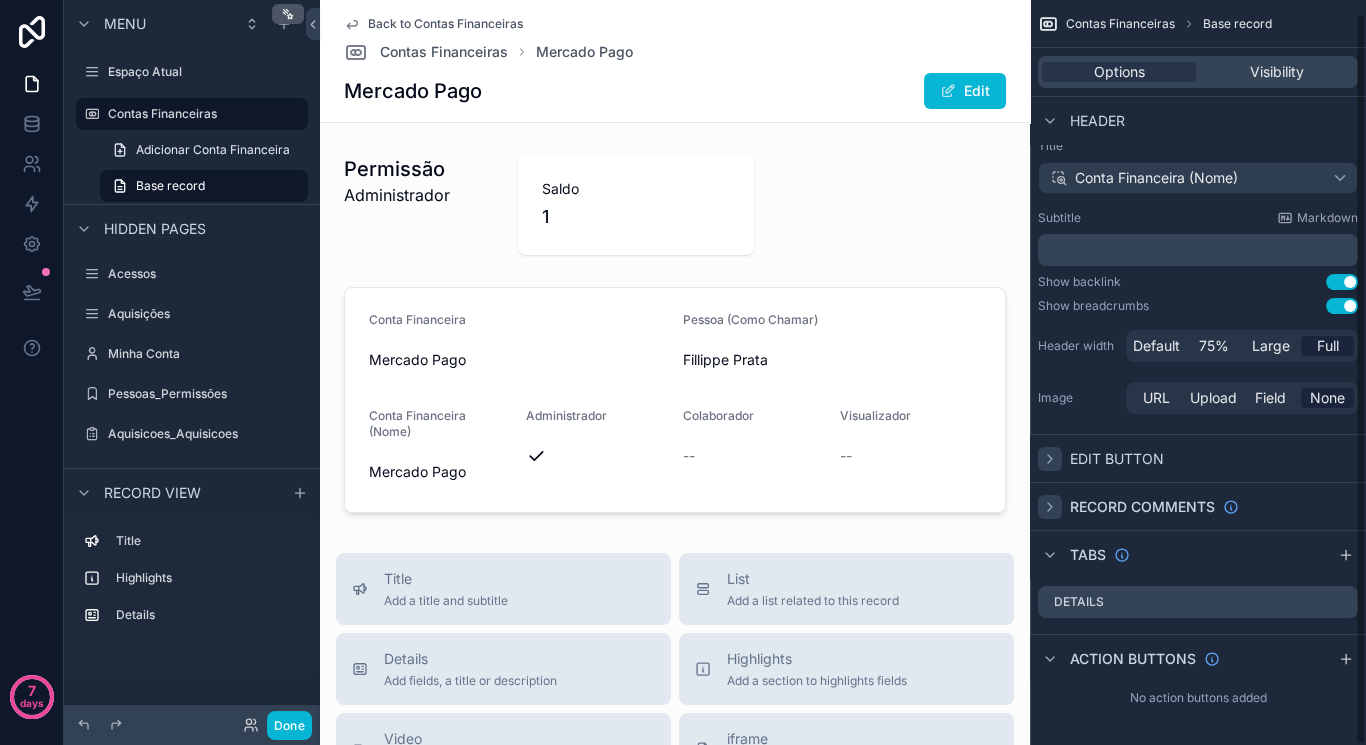 click 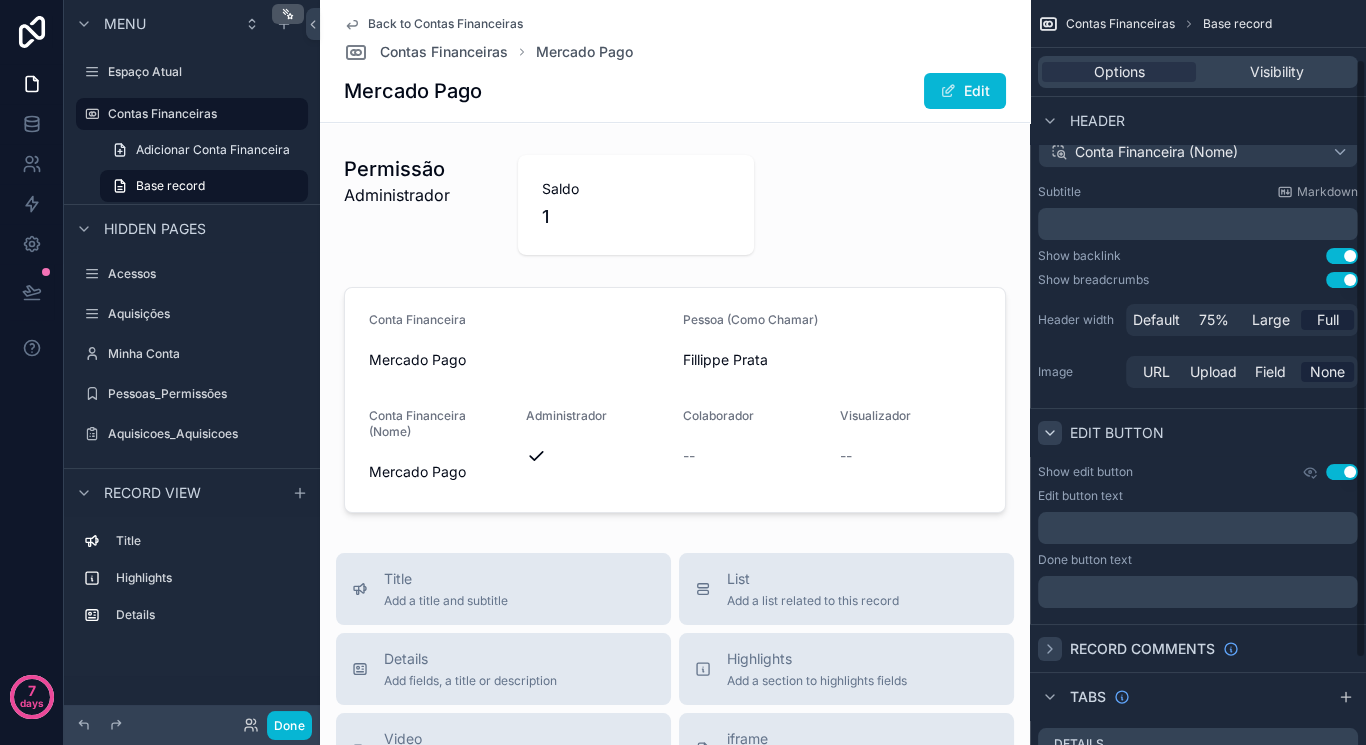 scroll, scrollTop: 0, scrollLeft: 0, axis: both 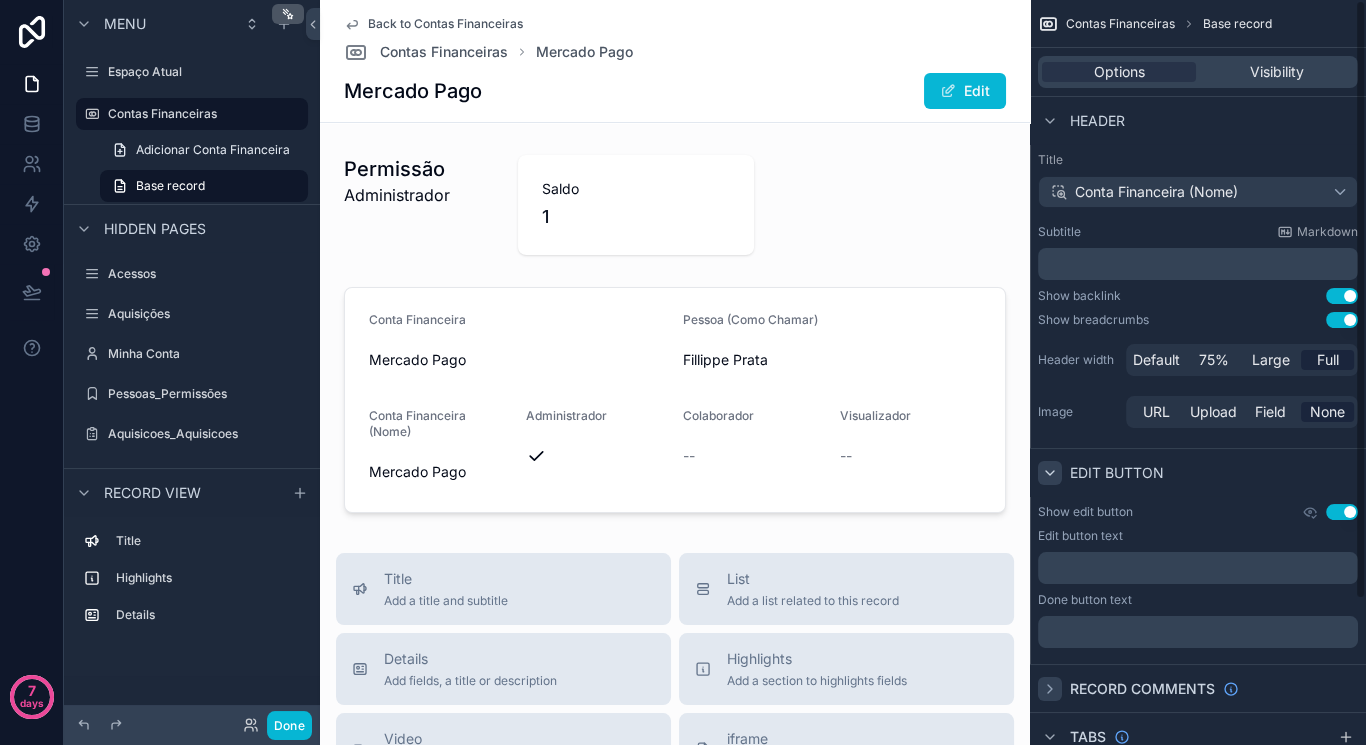 click on "Use setting" at bounding box center (1342, 512) 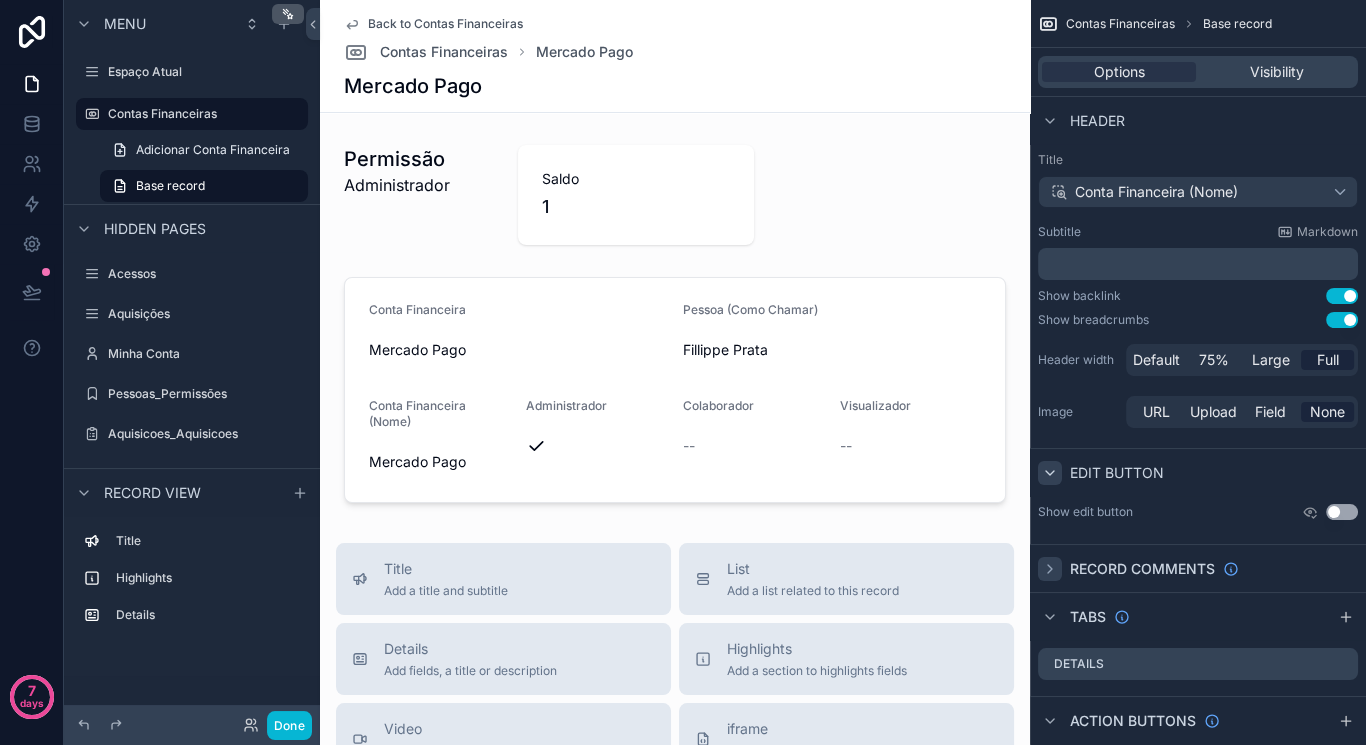 click 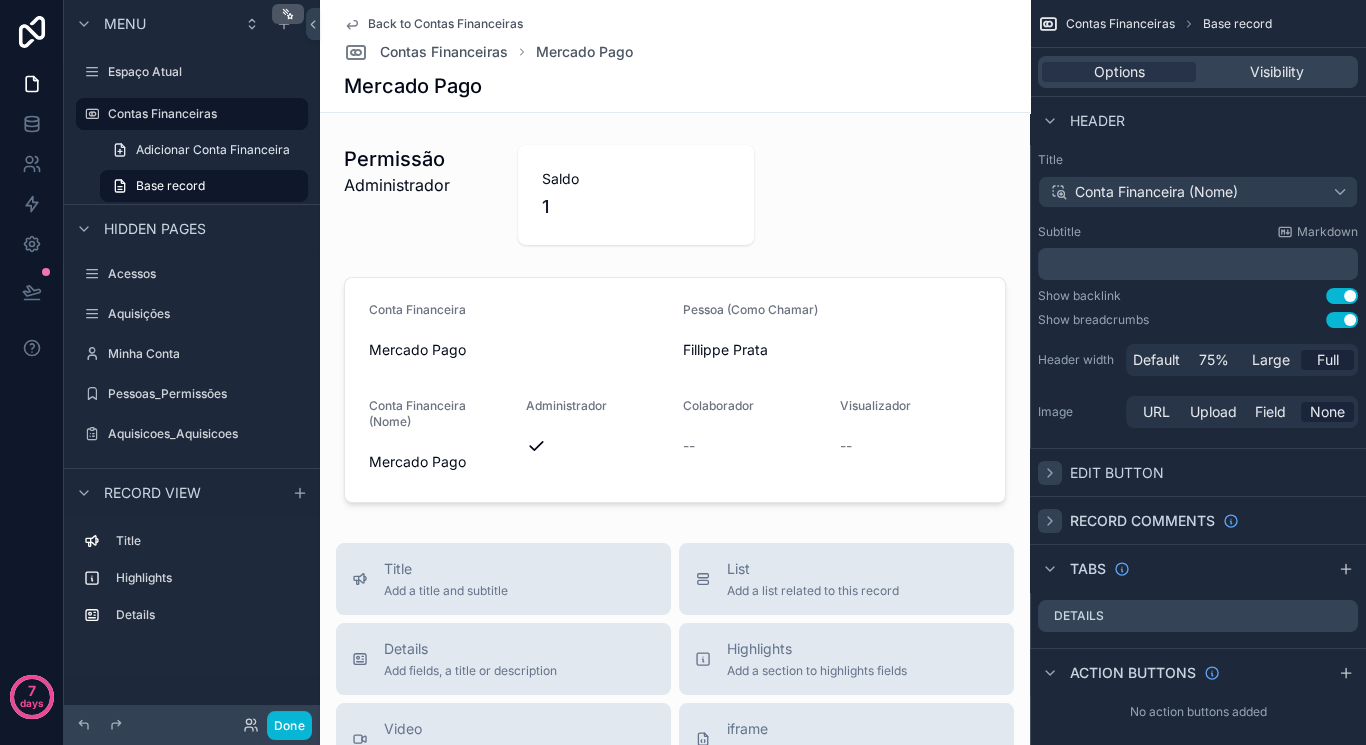 click 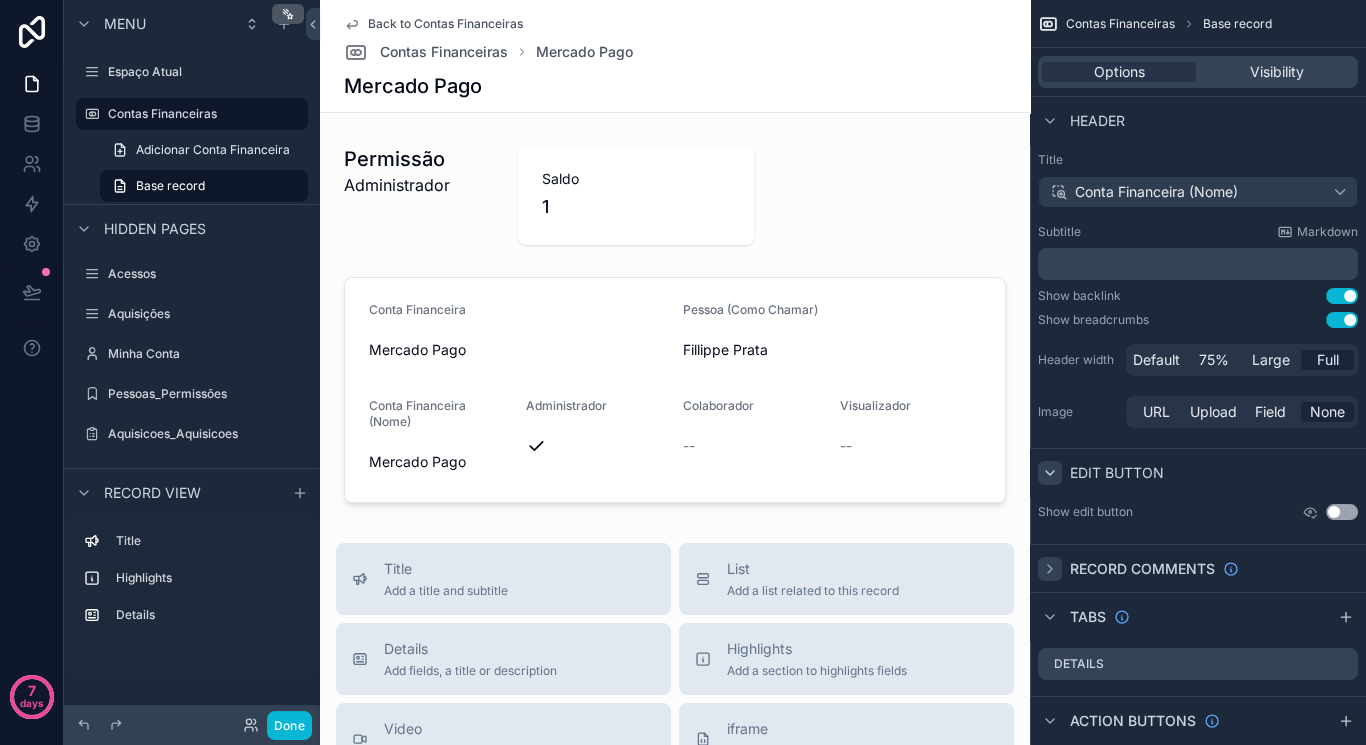 click on "Use setting" at bounding box center [1342, 512] 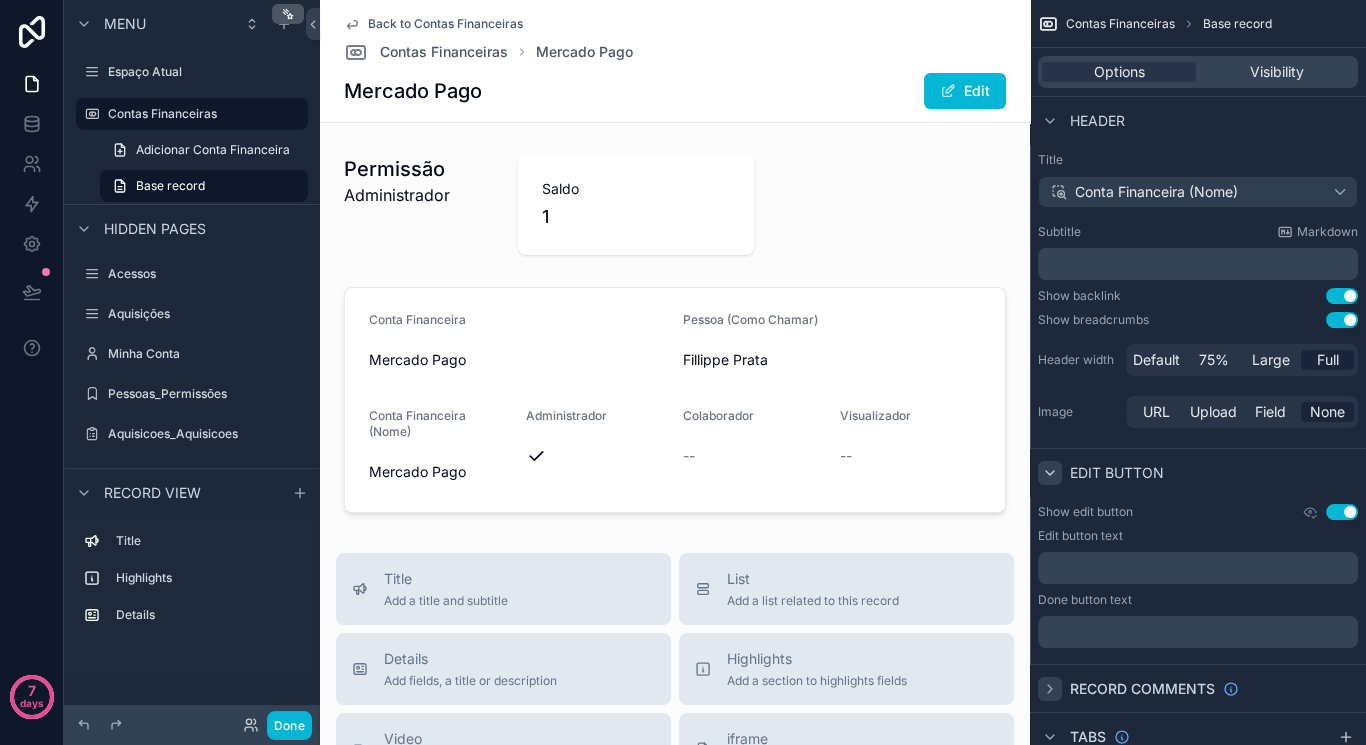 click on "Use setting" at bounding box center (1342, 512) 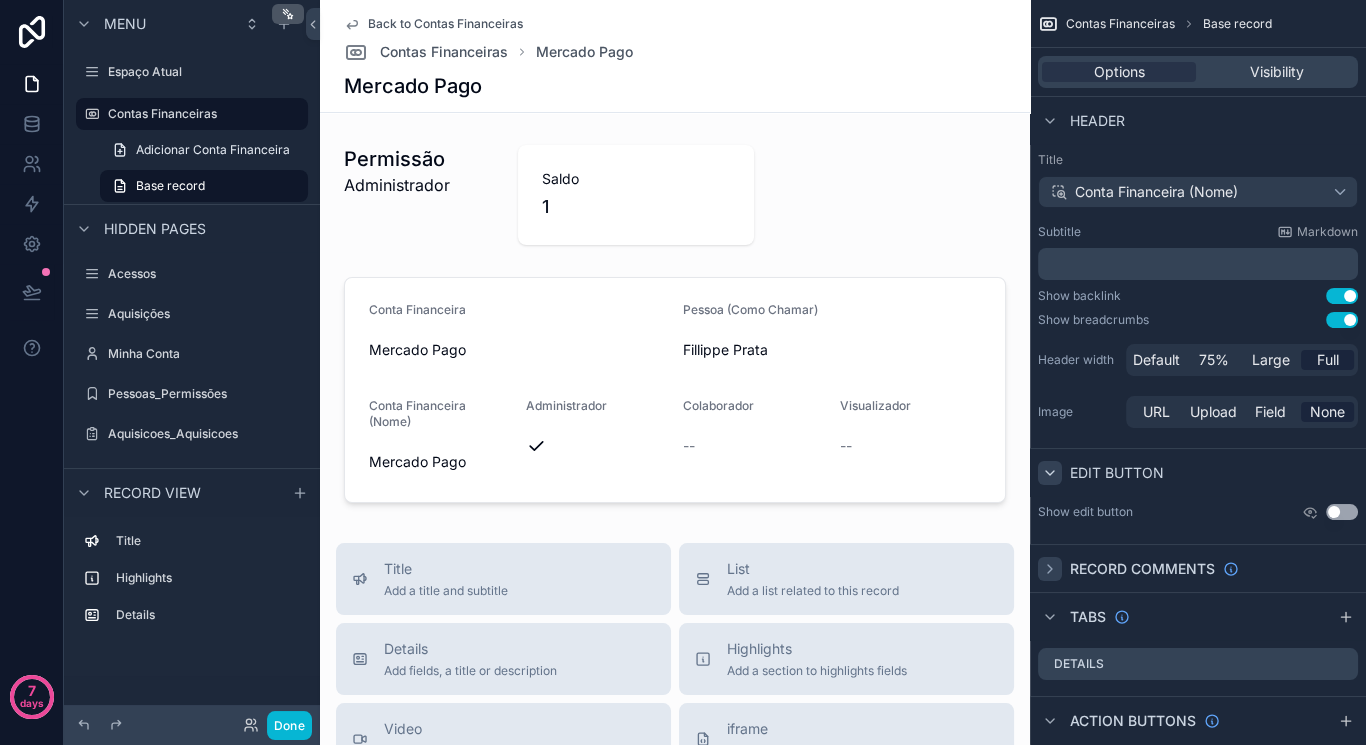 click 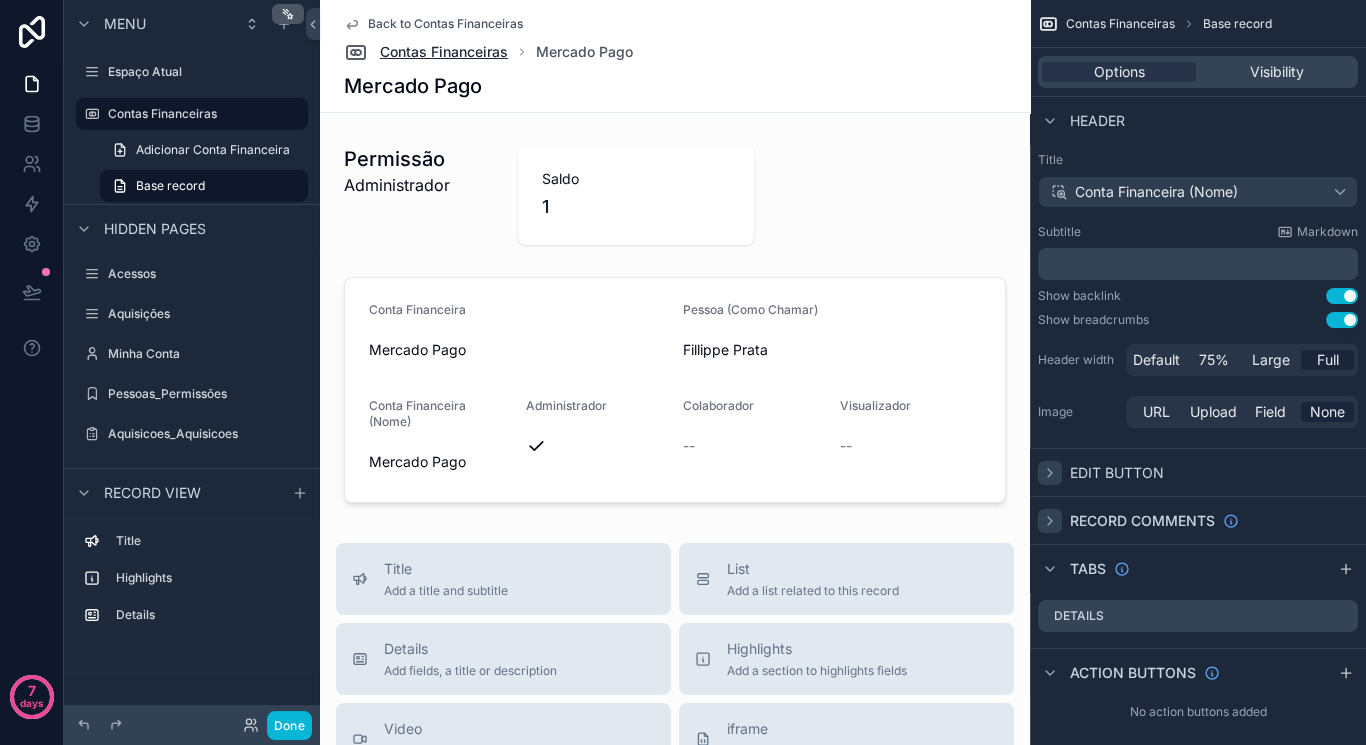 click on "Contas Financeiras" at bounding box center (444, 52) 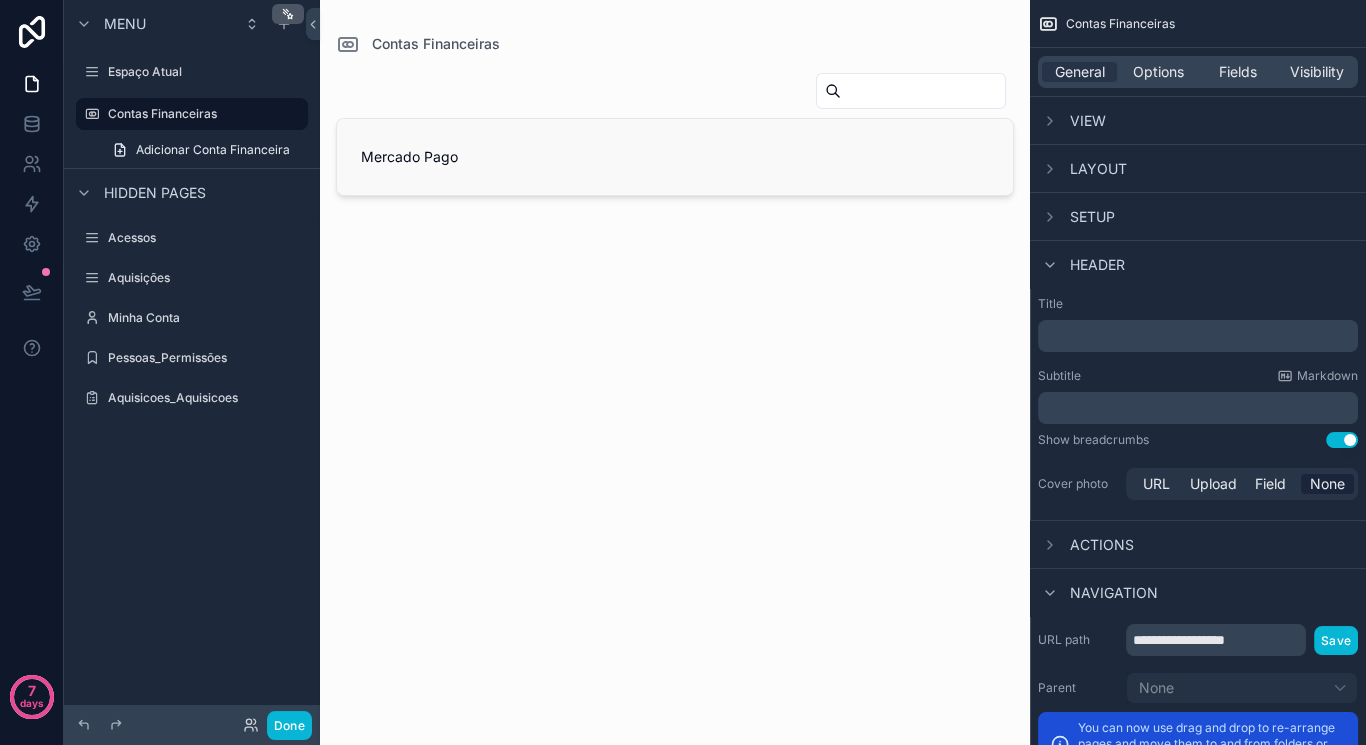 click on "Mercado Pago" at bounding box center (675, 157) 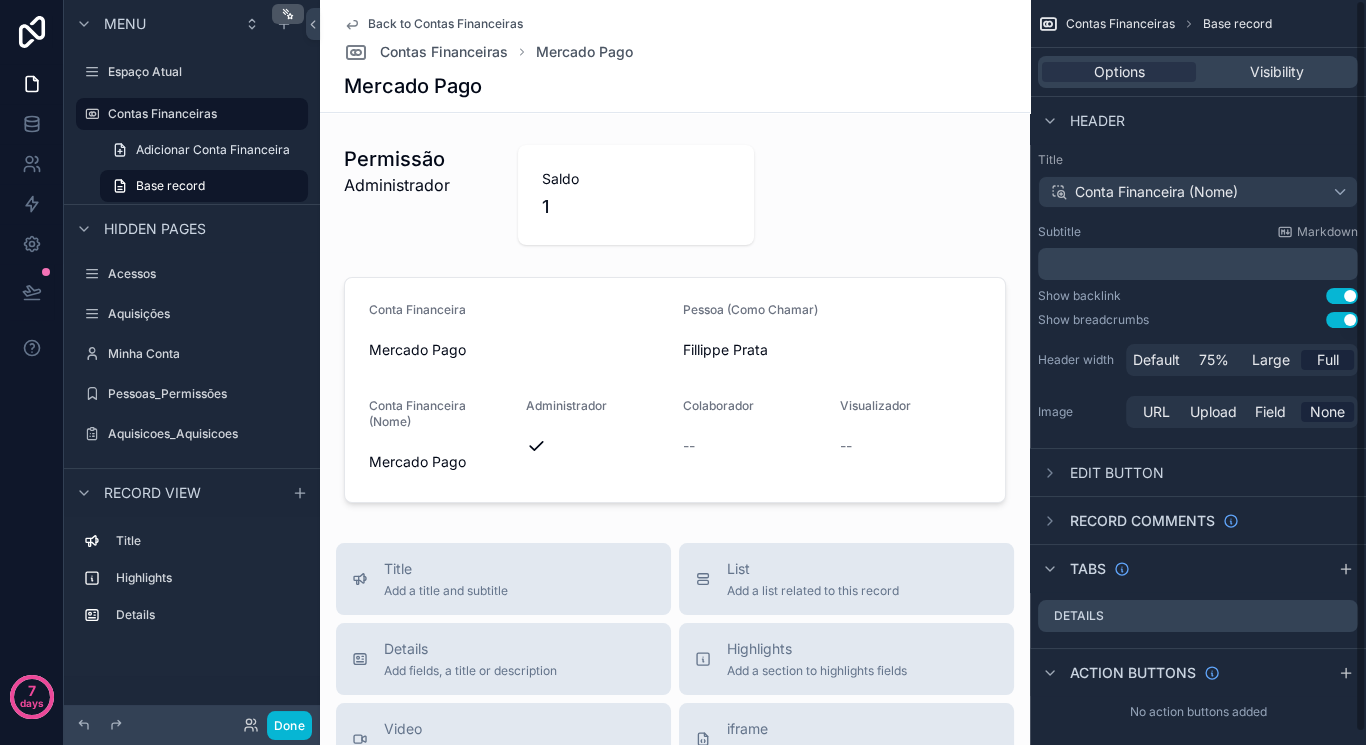 click on "Use setting" at bounding box center [1342, 296] 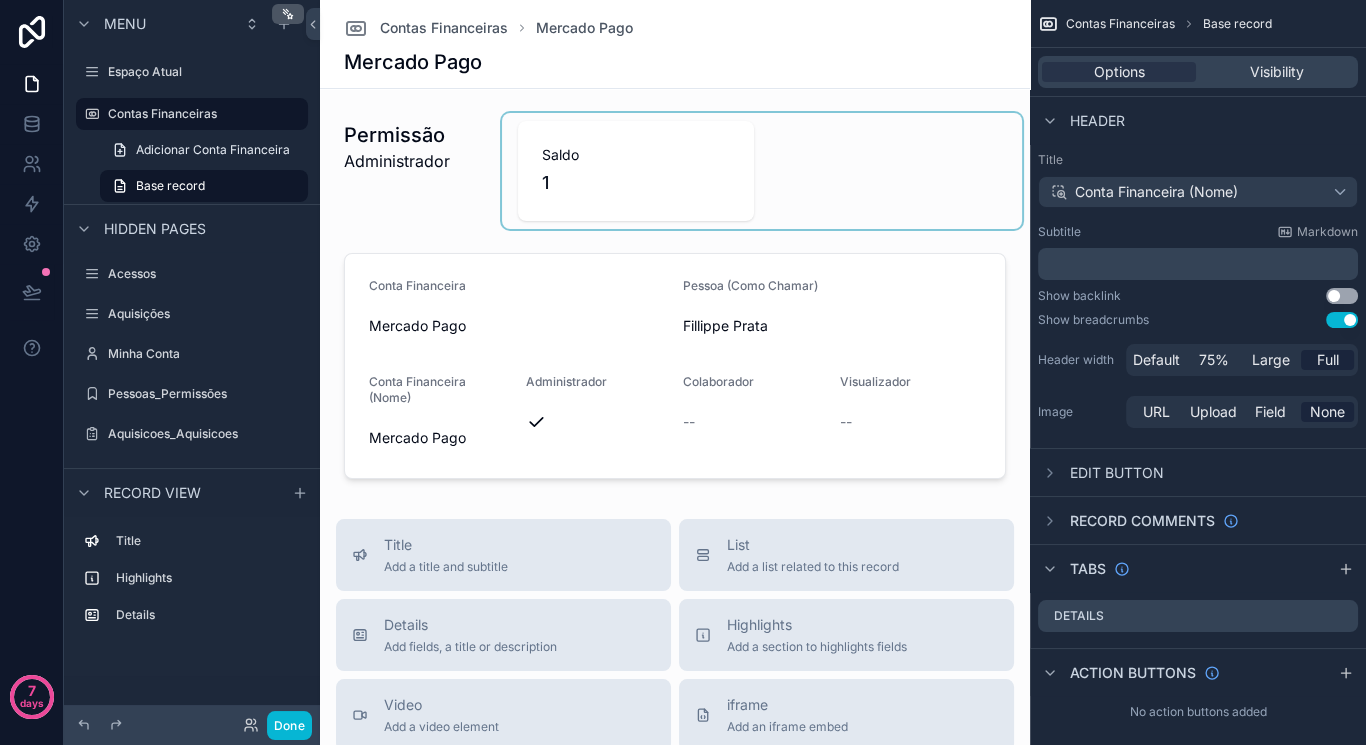 drag, startPoint x: 1141, startPoint y: 287, endPoint x: 973, endPoint y: 122, distance: 235.47612 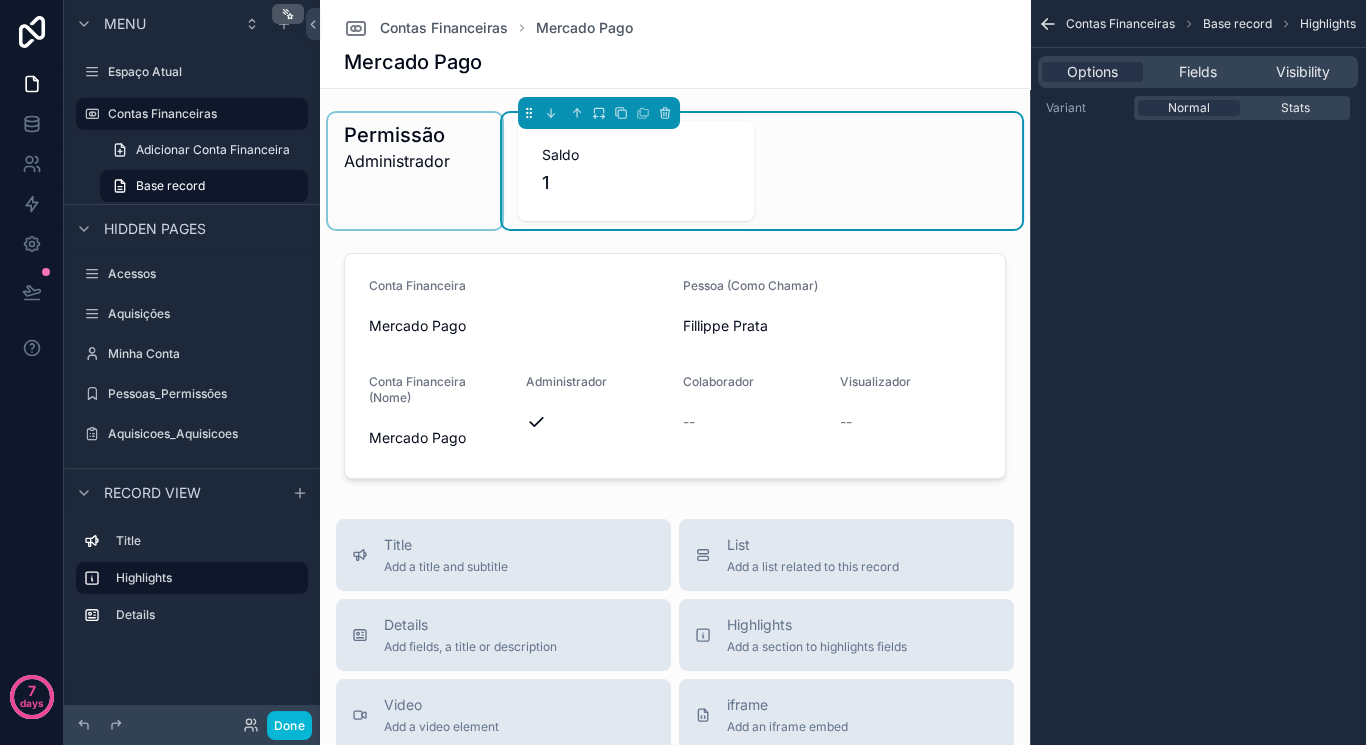 click at bounding box center (415, 171) 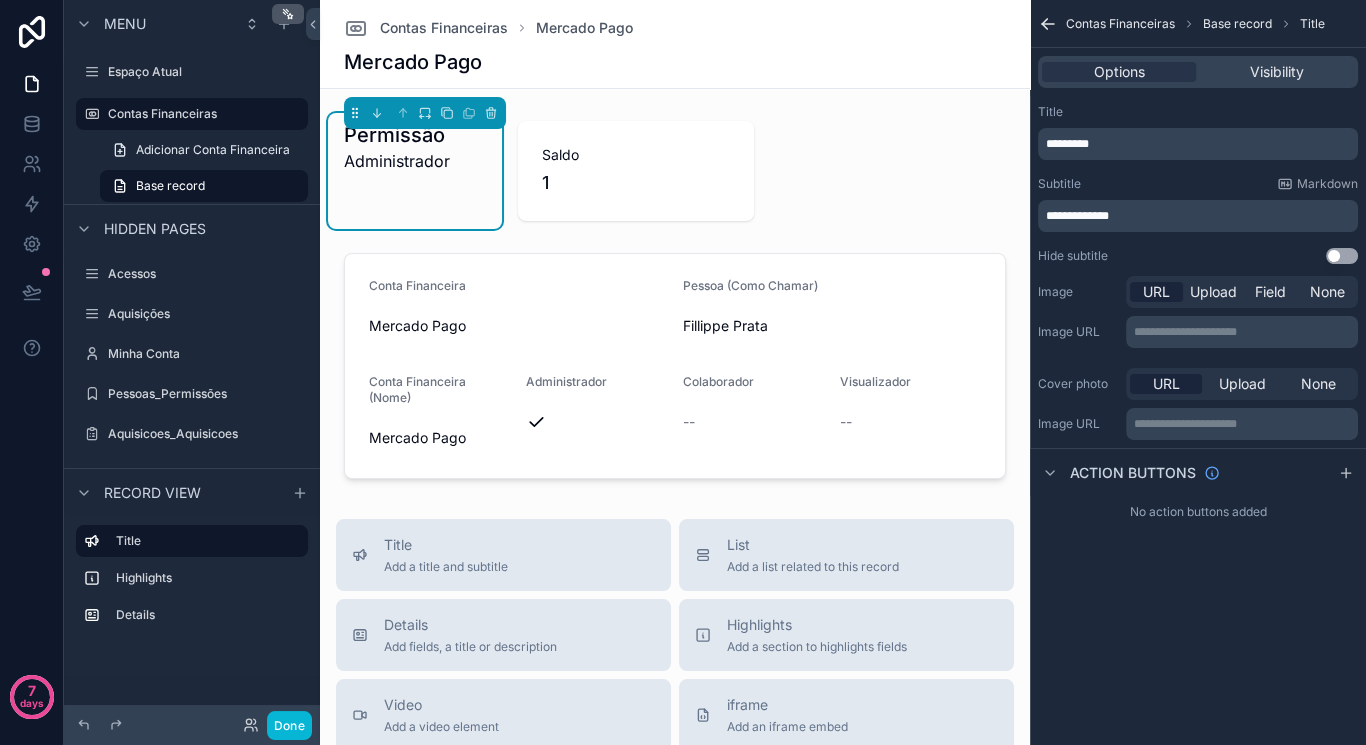 click on "Contas Financeiras Mercado Pago Mercado Pago" at bounding box center [675, 44] 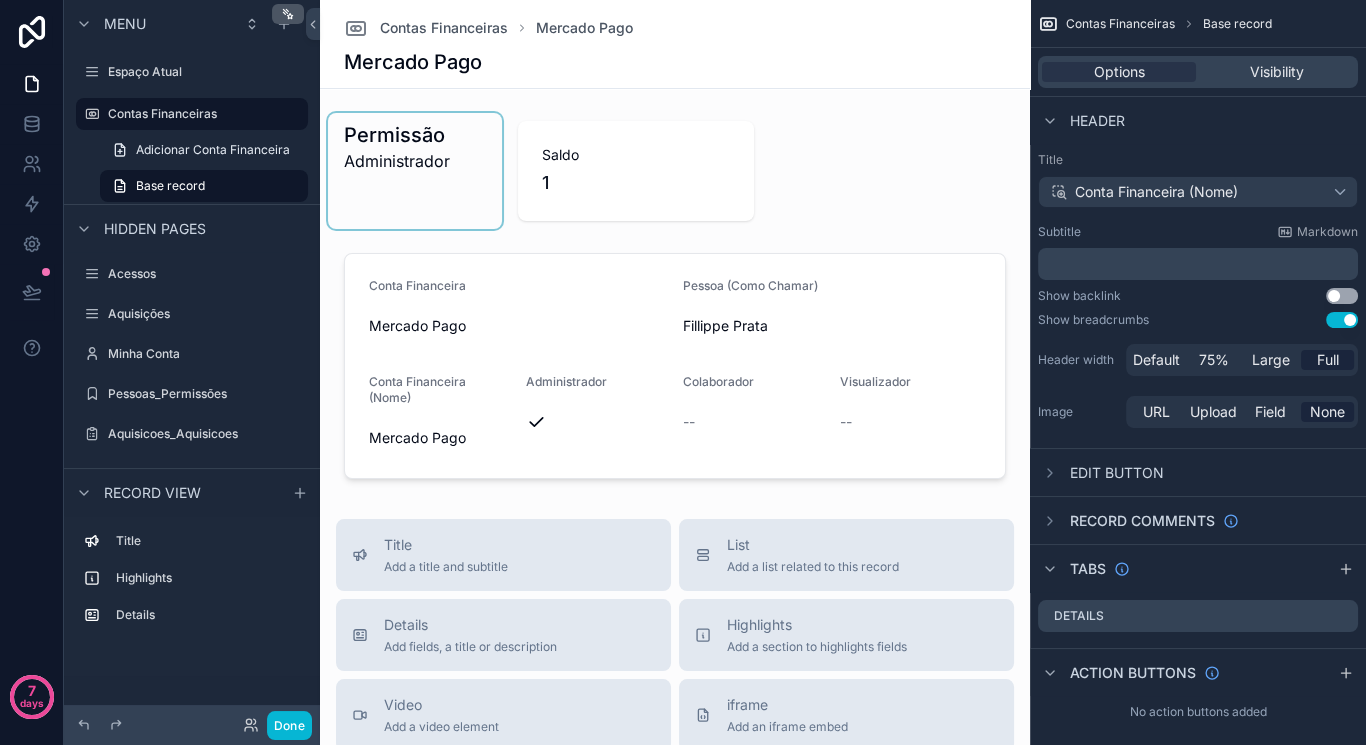 click on "﻿" at bounding box center (1200, 264) 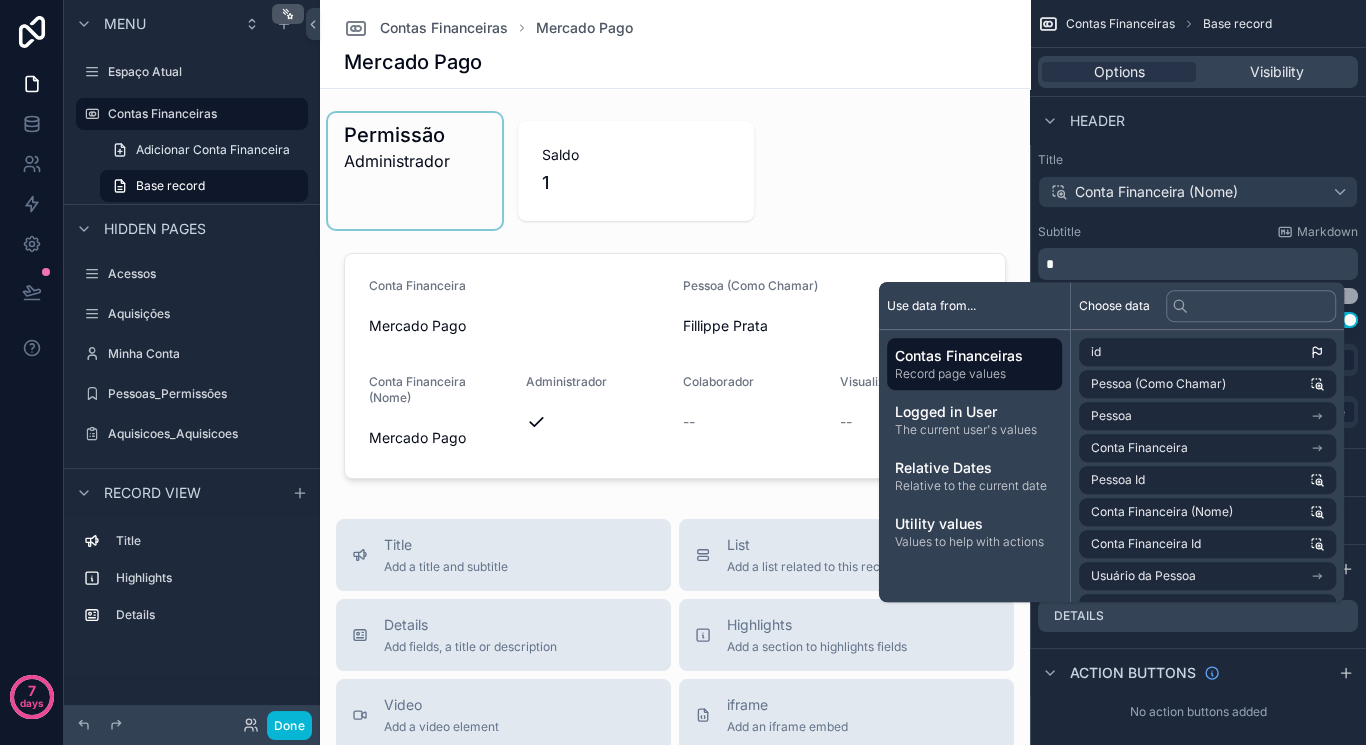 type 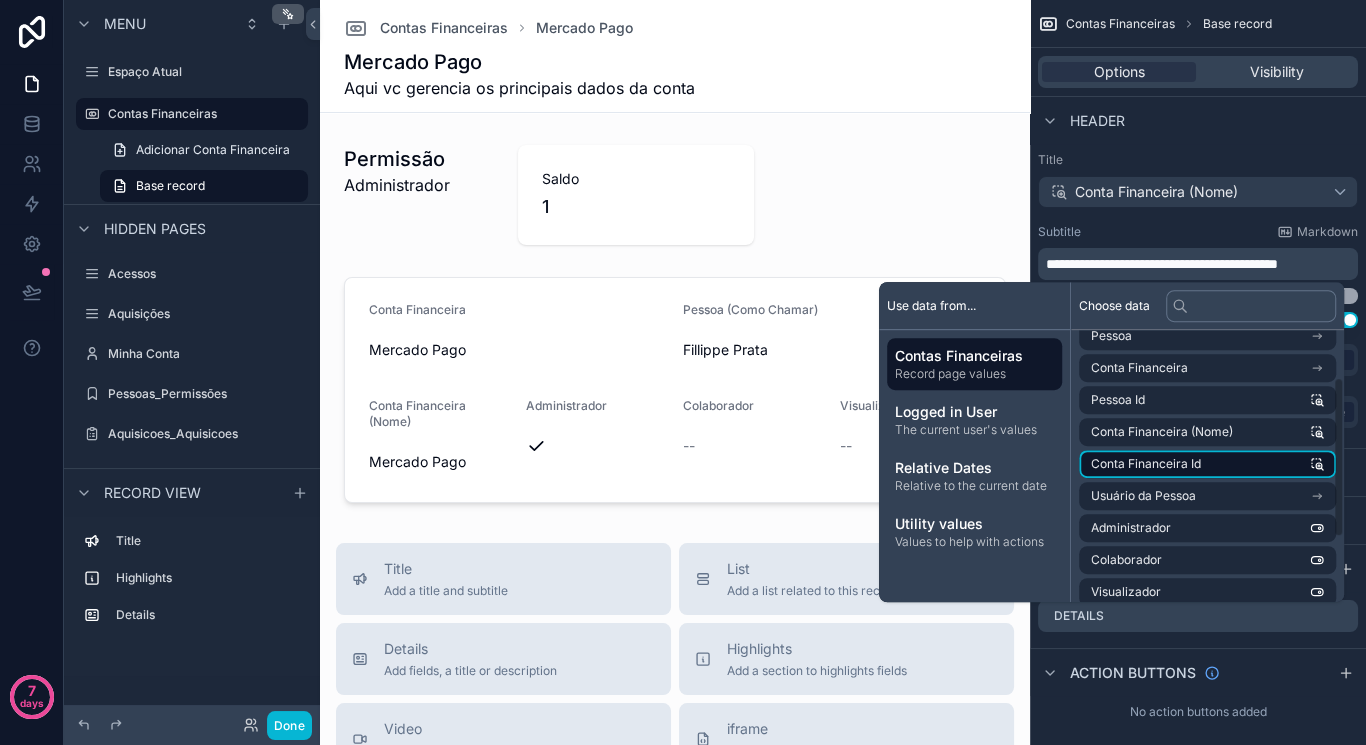 scroll, scrollTop: 160, scrollLeft: 0, axis: vertical 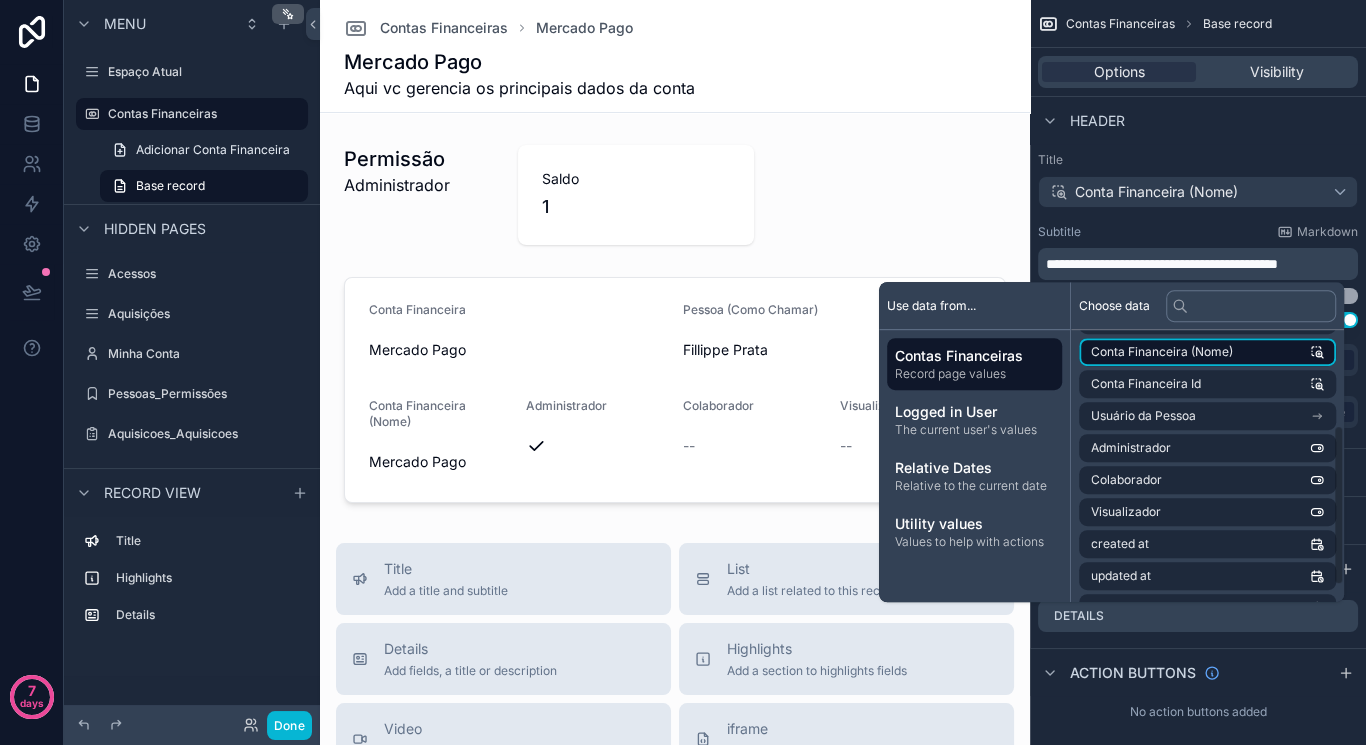 click on "Conta Financeira (Nome)" at bounding box center (1162, 352) 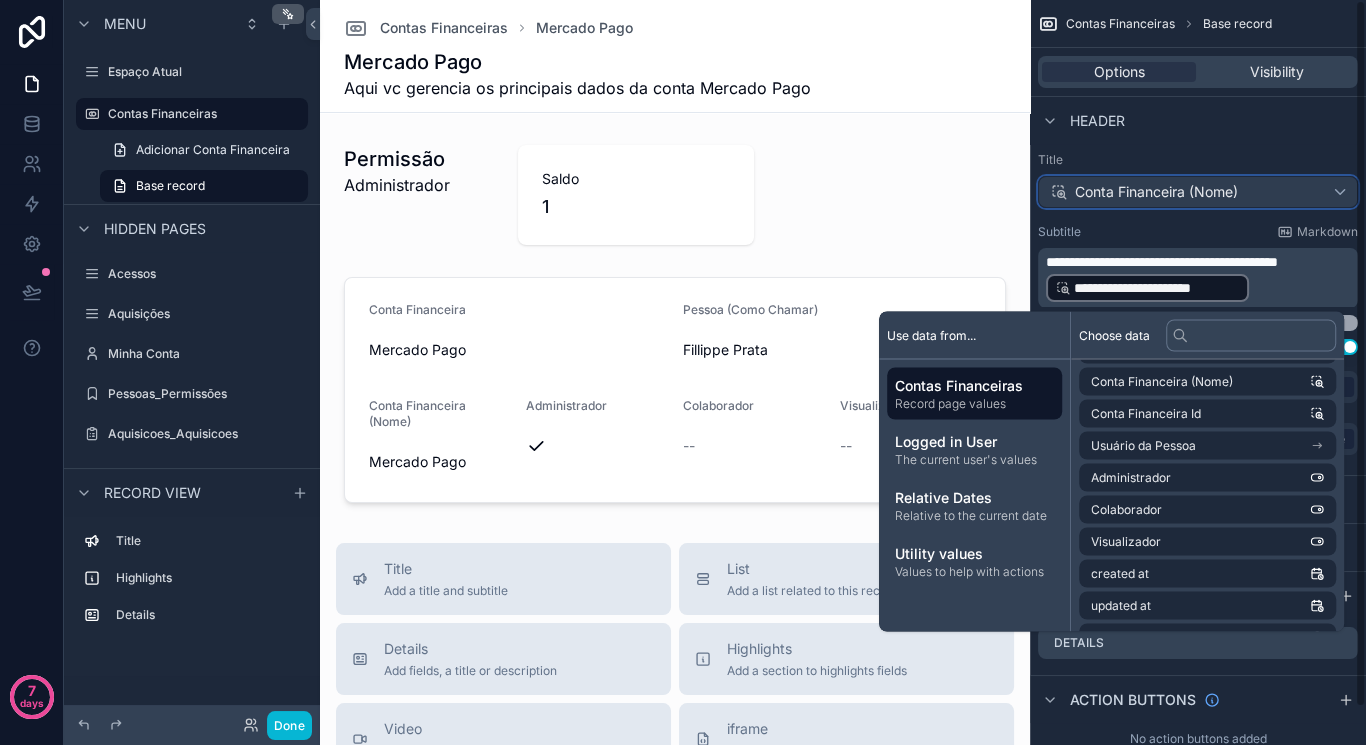 click on "Conta Financeira (Nome)" at bounding box center [1198, 192] 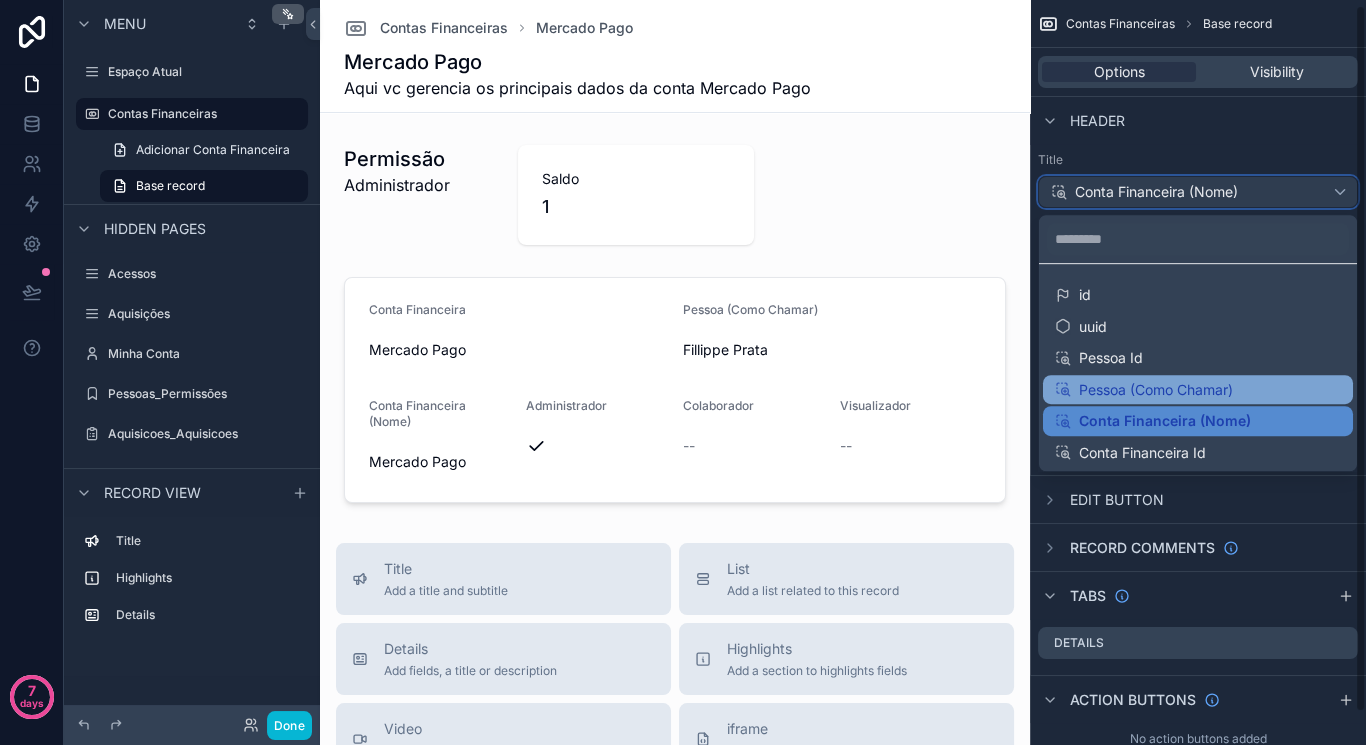 scroll, scrollTop: 41, scrollLeft: 0, axis: vertical 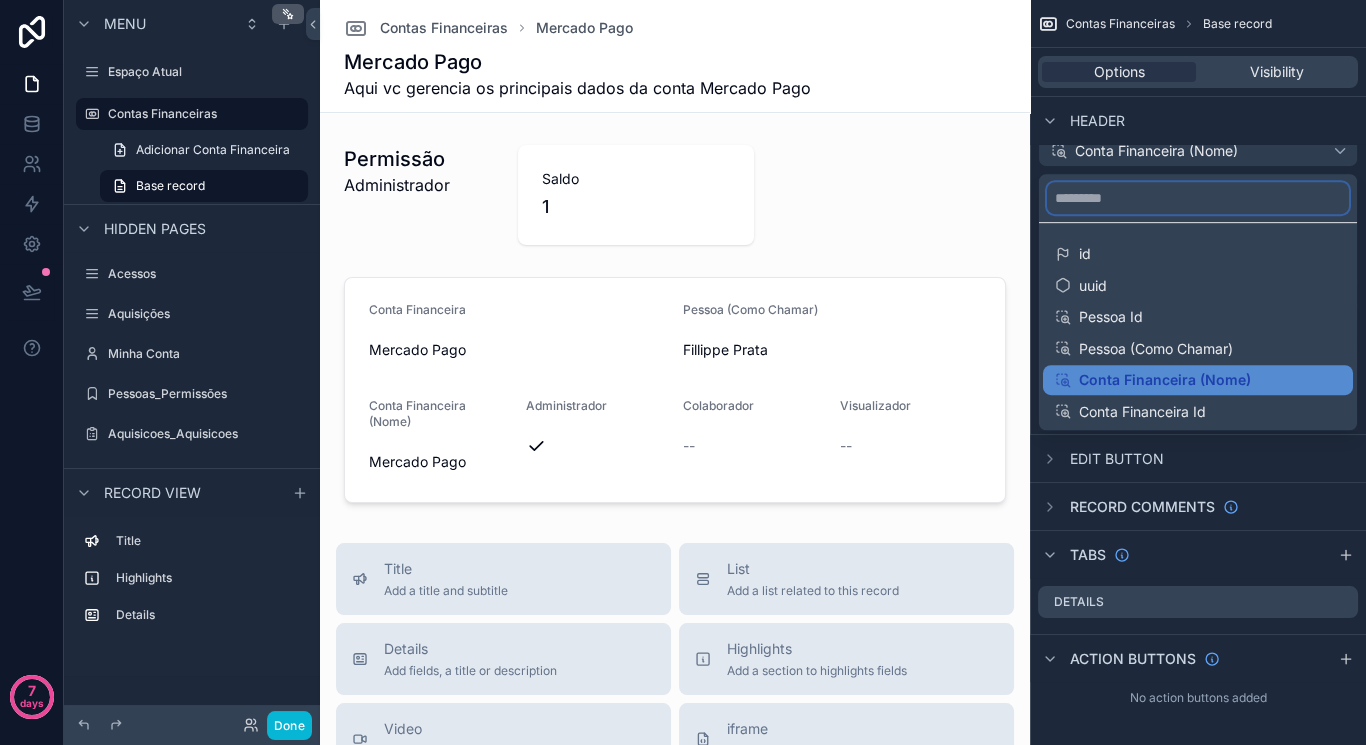 click at bounding box center [1198, 198] 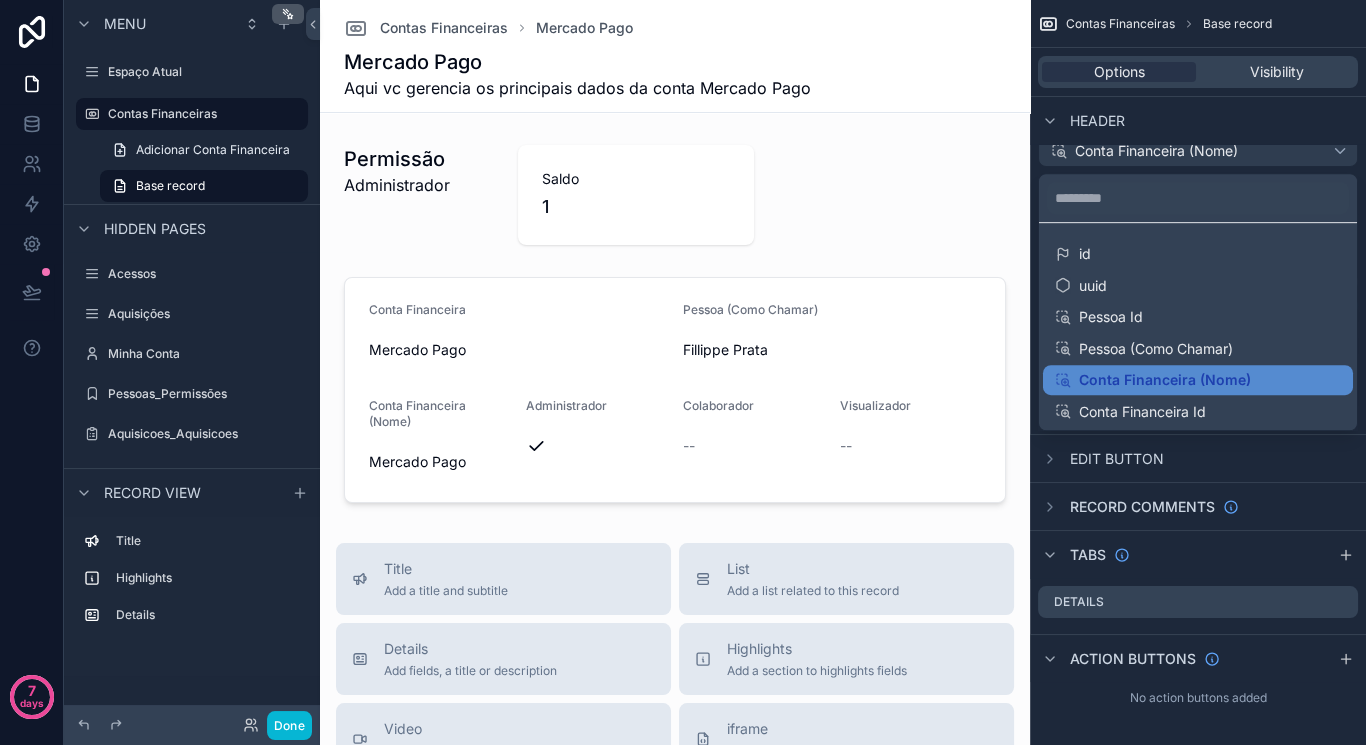 click at bounding box center [683, 372] 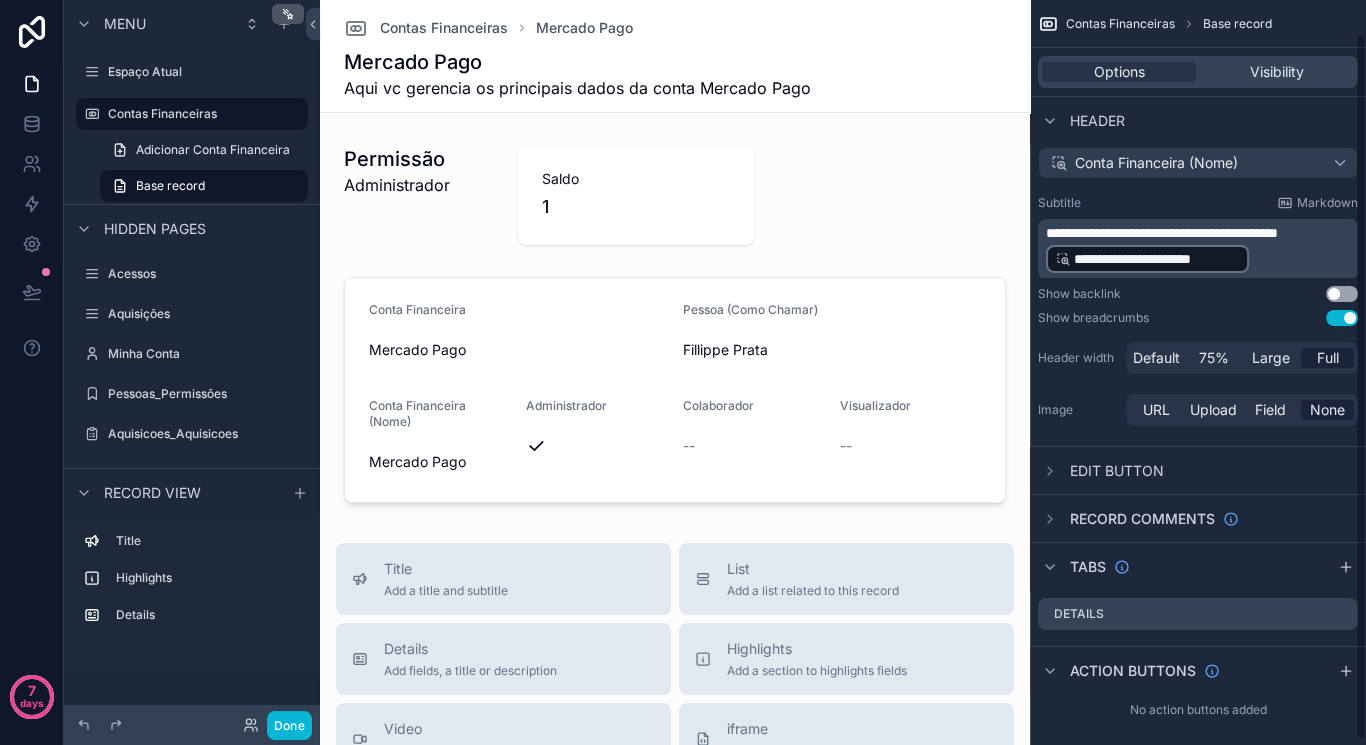 scroll, scrollTop: 0, scrollLeft: 0, axis: both 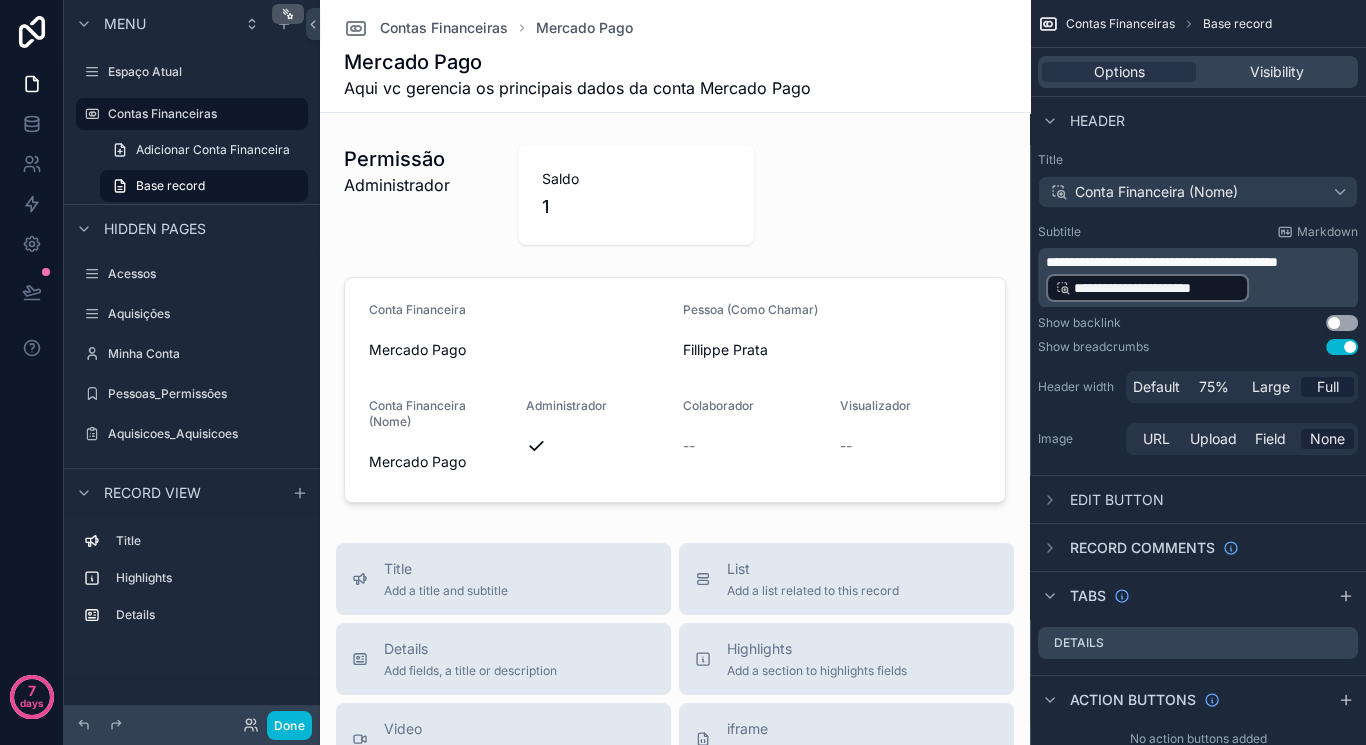 click on "**********" at bounding box center [1162, 262] 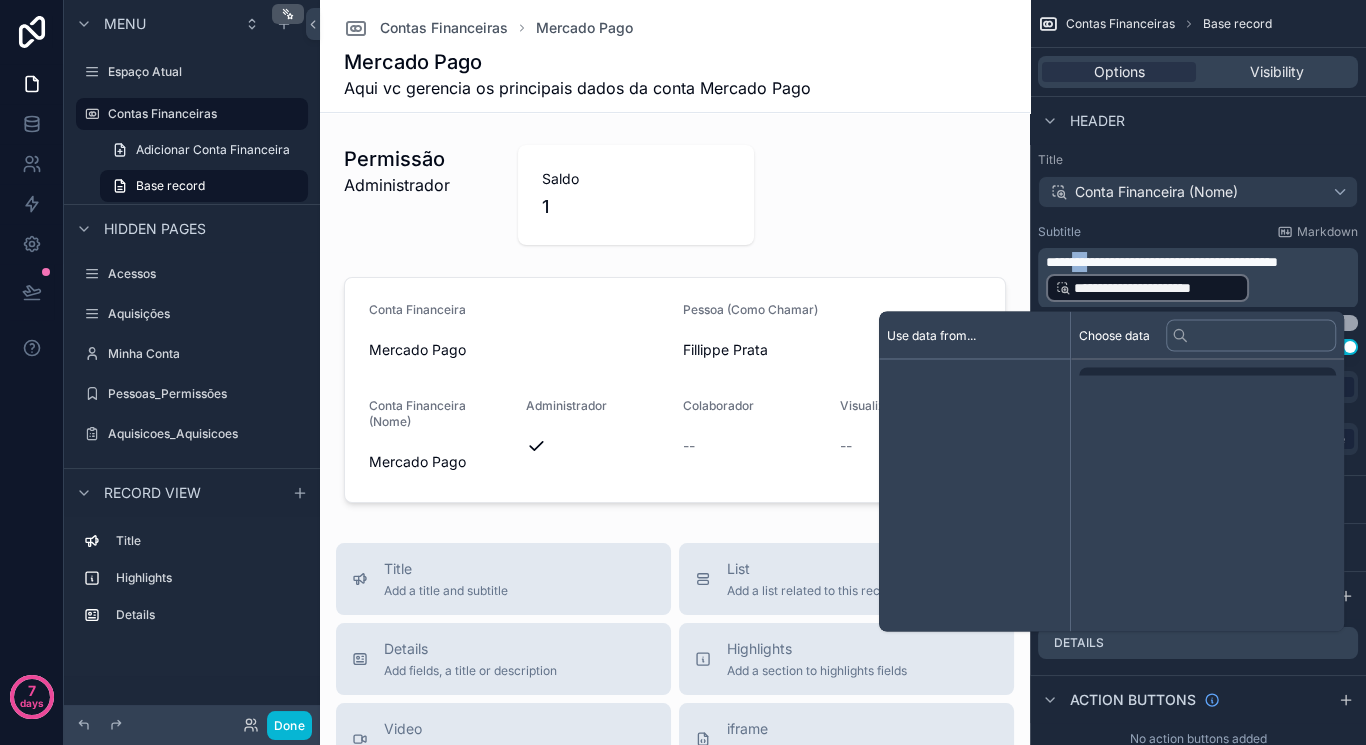 click on "**********" at bounding box center (1162, 262) 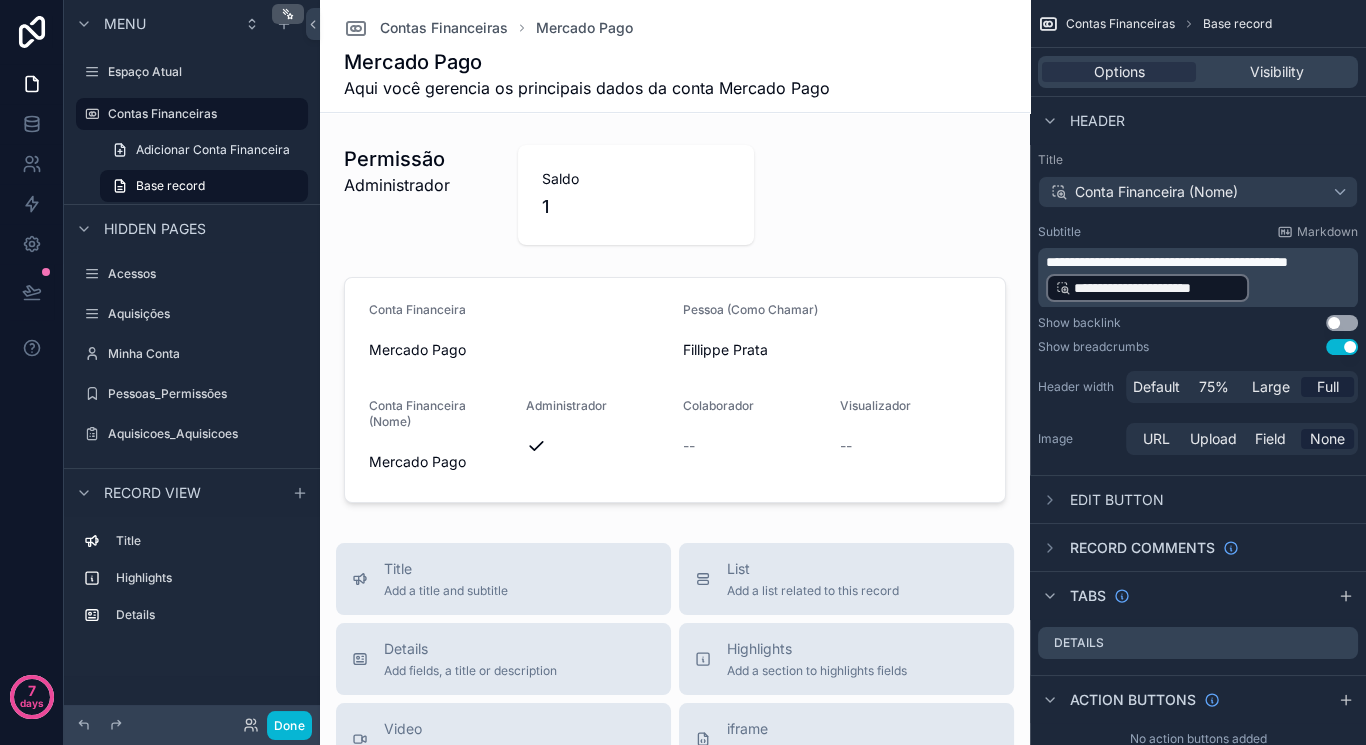 click on "**********" at bounding box center (1198, 265) 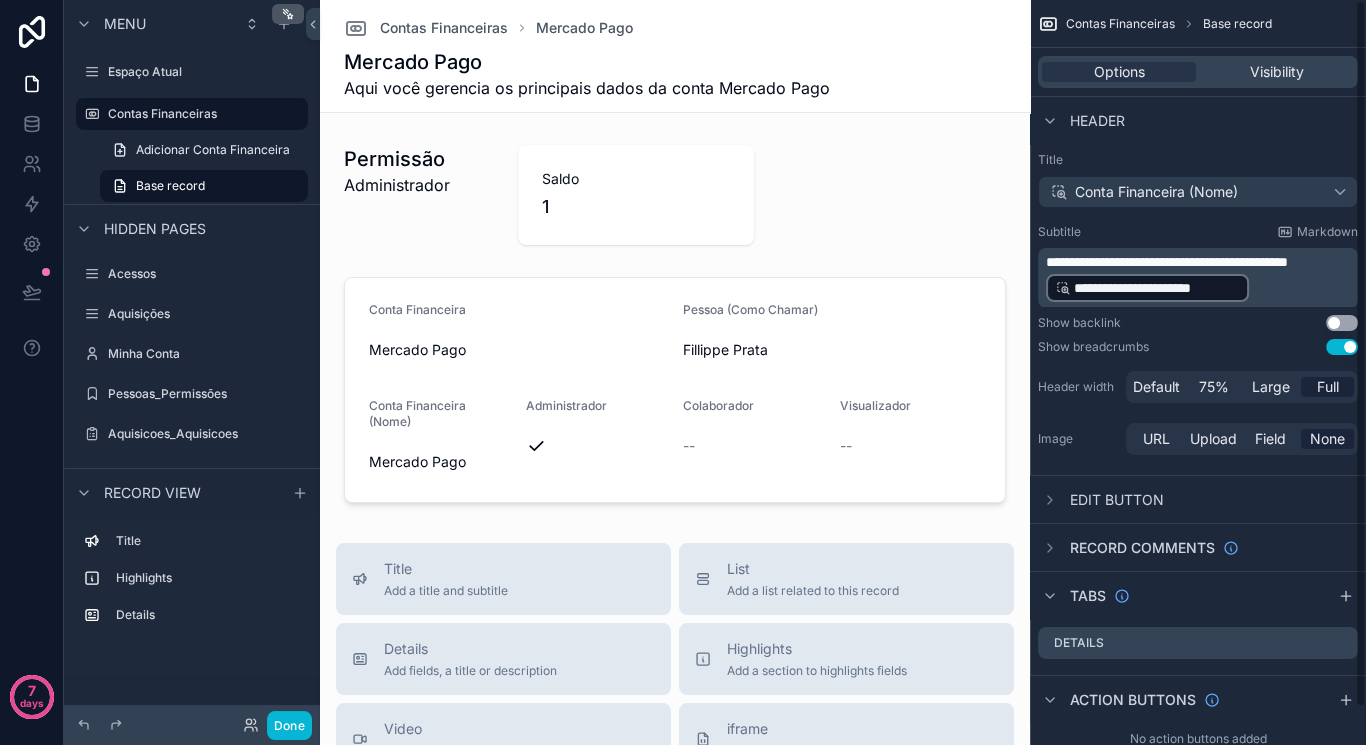 click on "Use setting" at bounding box center [1342, 347] 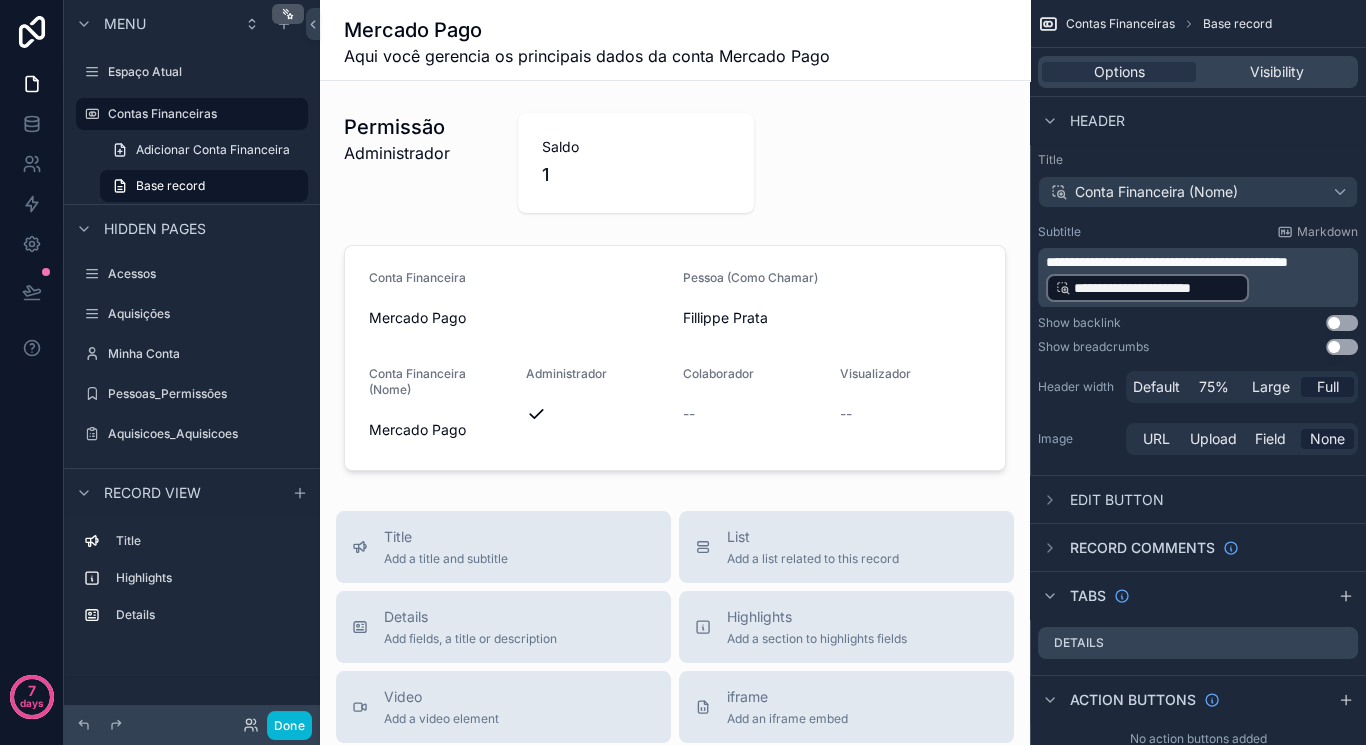 click on "Use setting" at bounding box center [1342, 323] 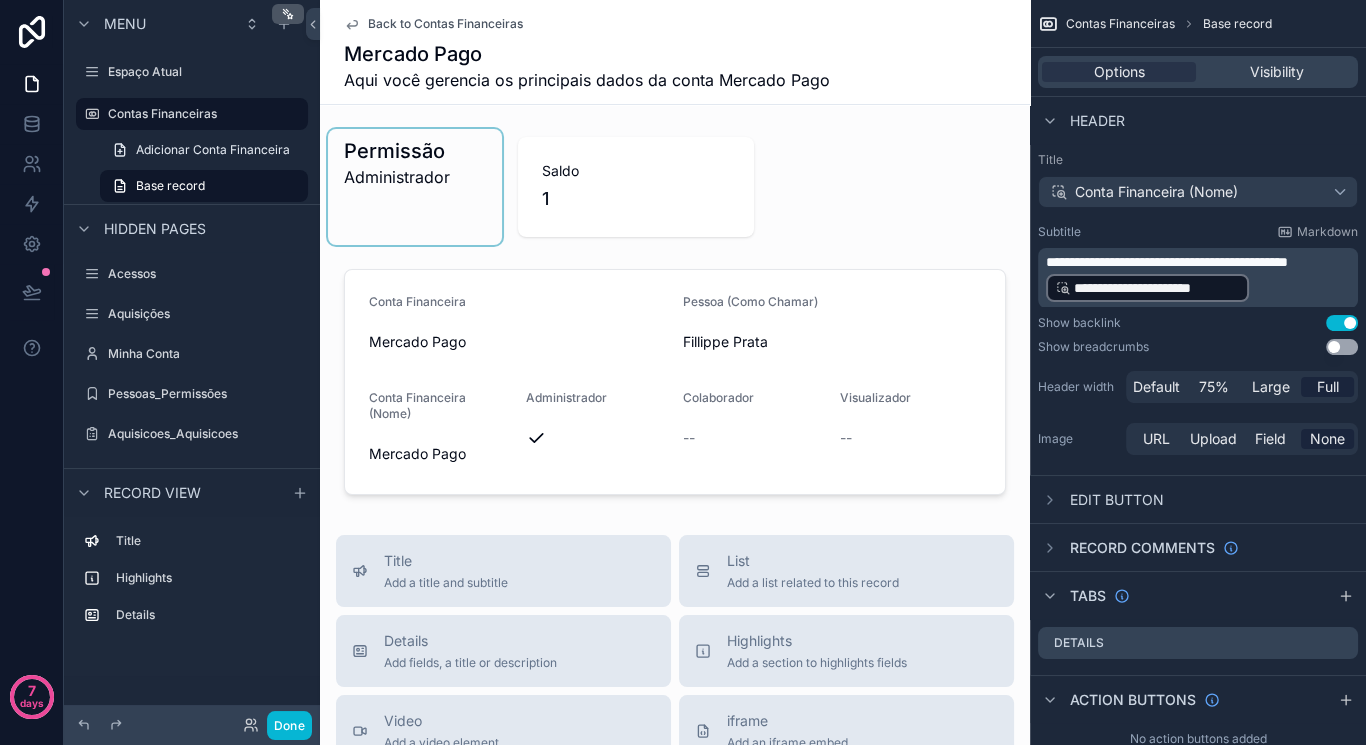 click at bounding box center (415, 187) 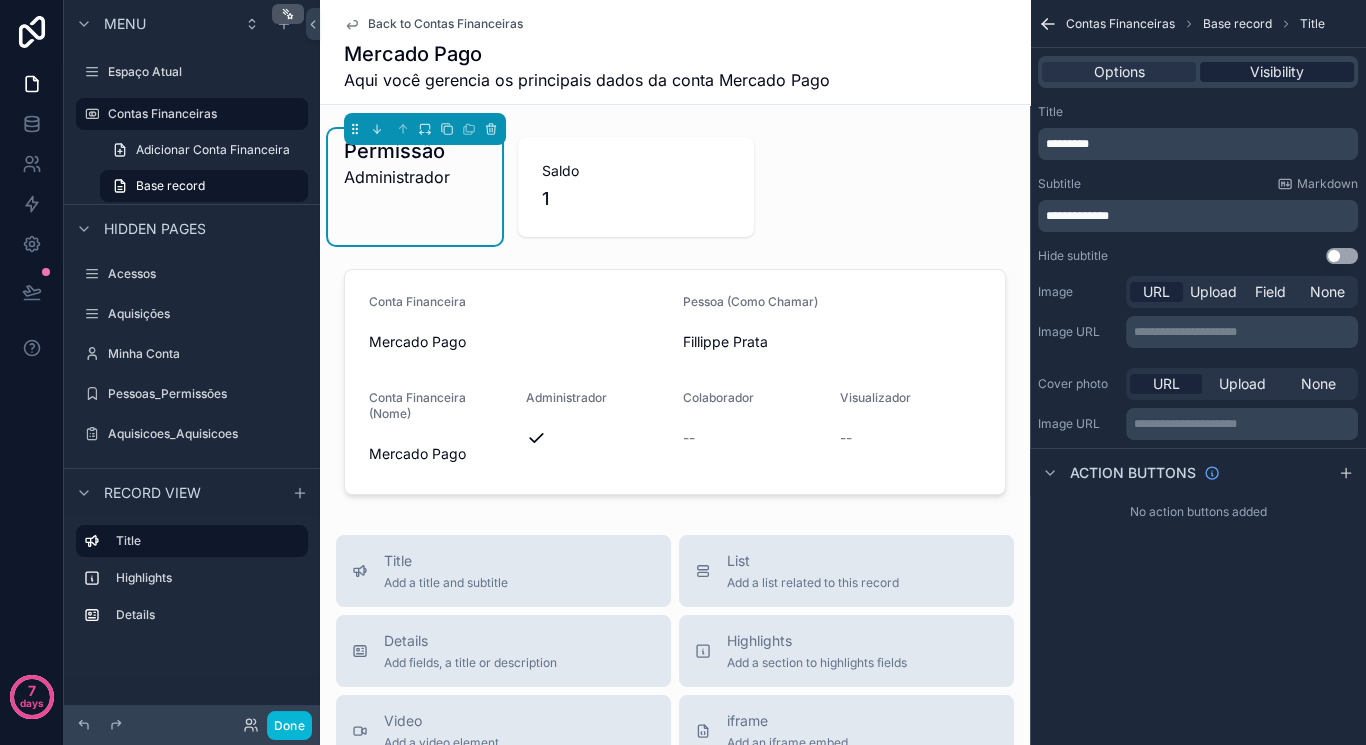 click on "Visibility" at bounding box center [1277, 72] 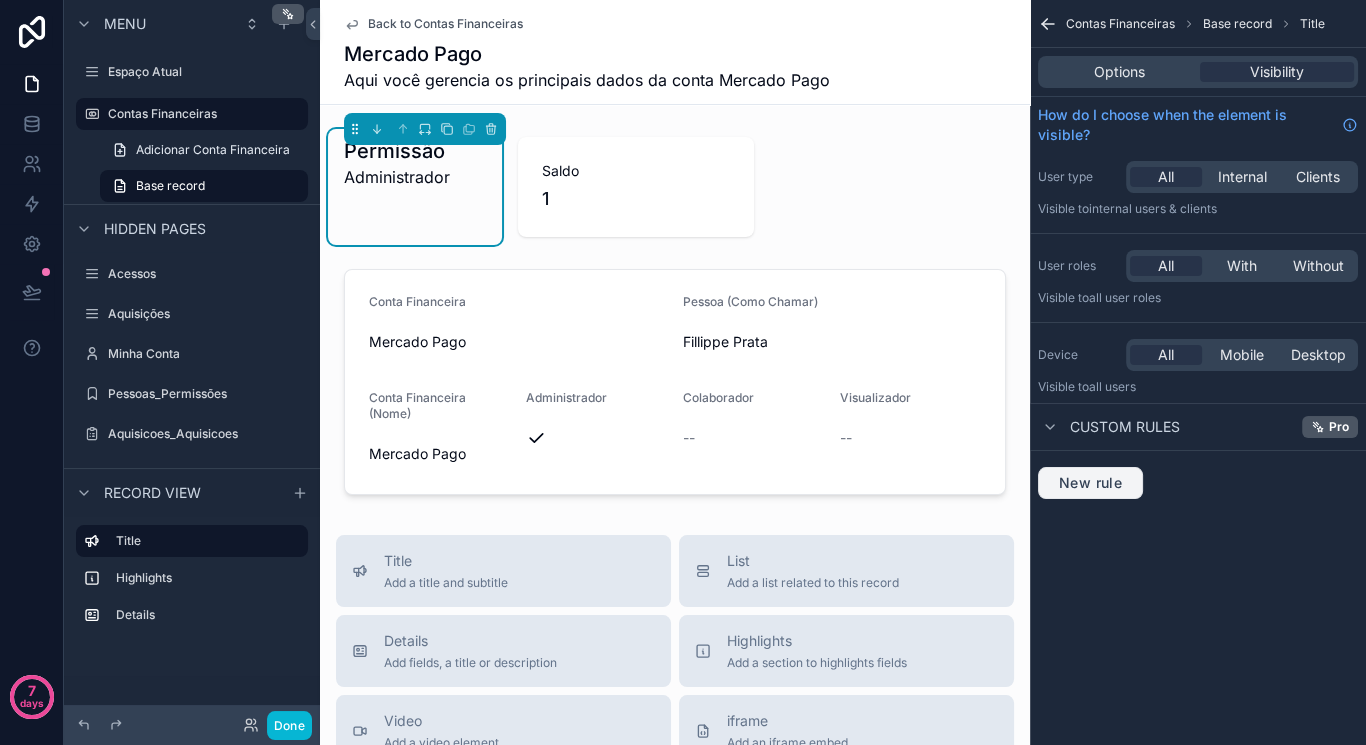 click on "New rule" at bounding box center [1090, 483] 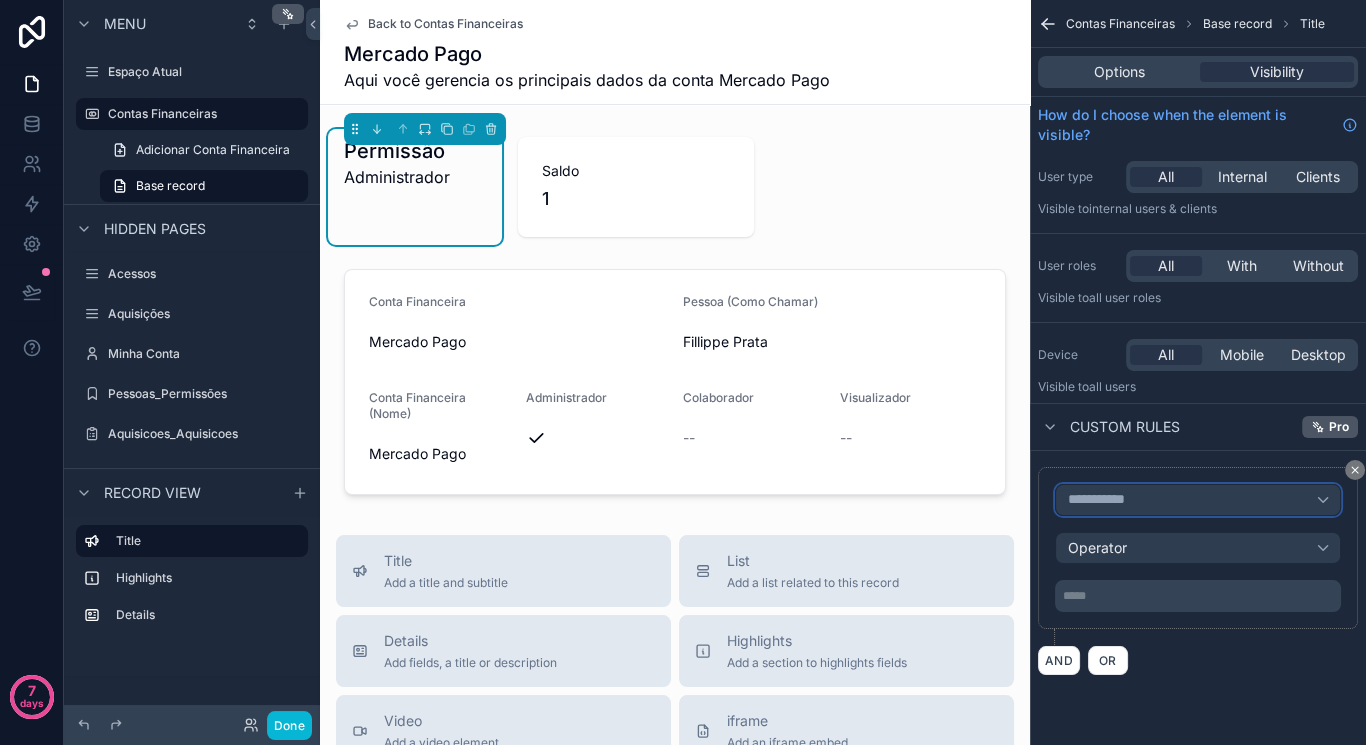 click on "**********" at bounding box center [1198, 500] 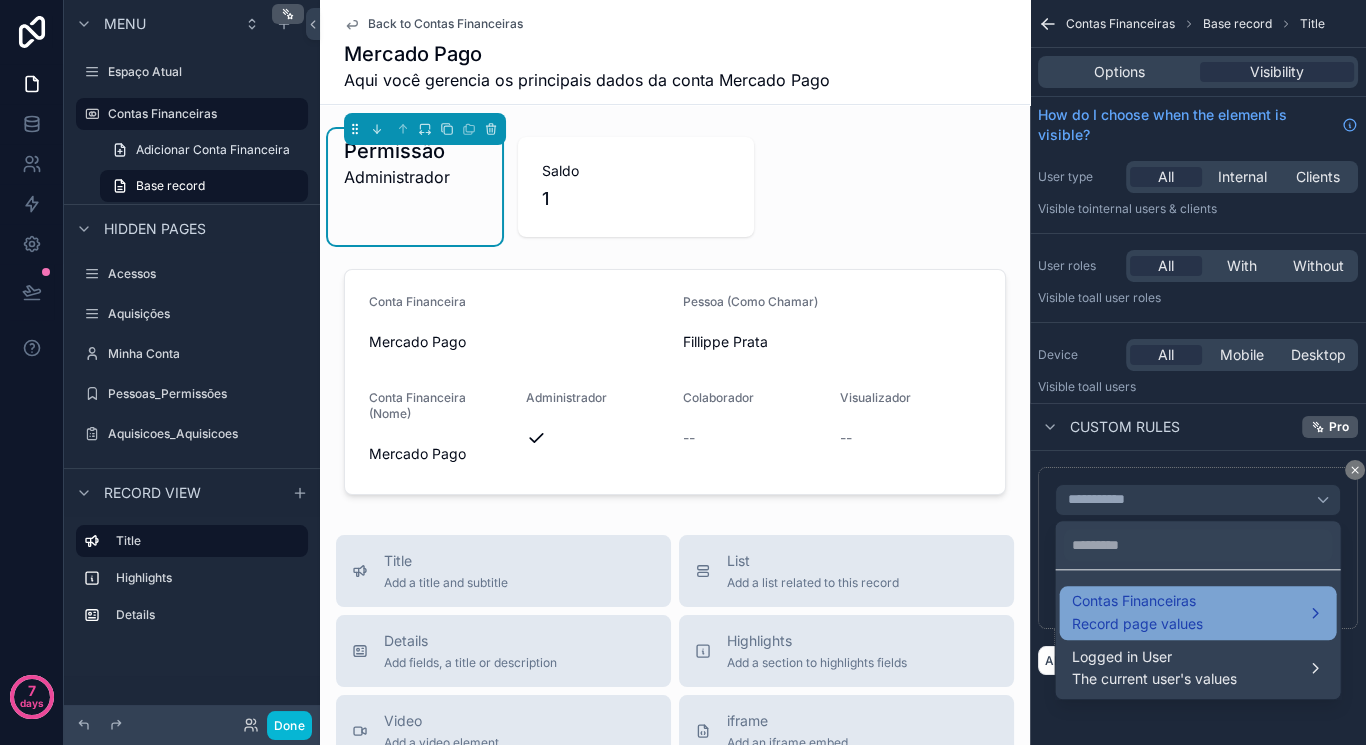 click on "Contas Financeiras" at bounding box center (1137, 601) 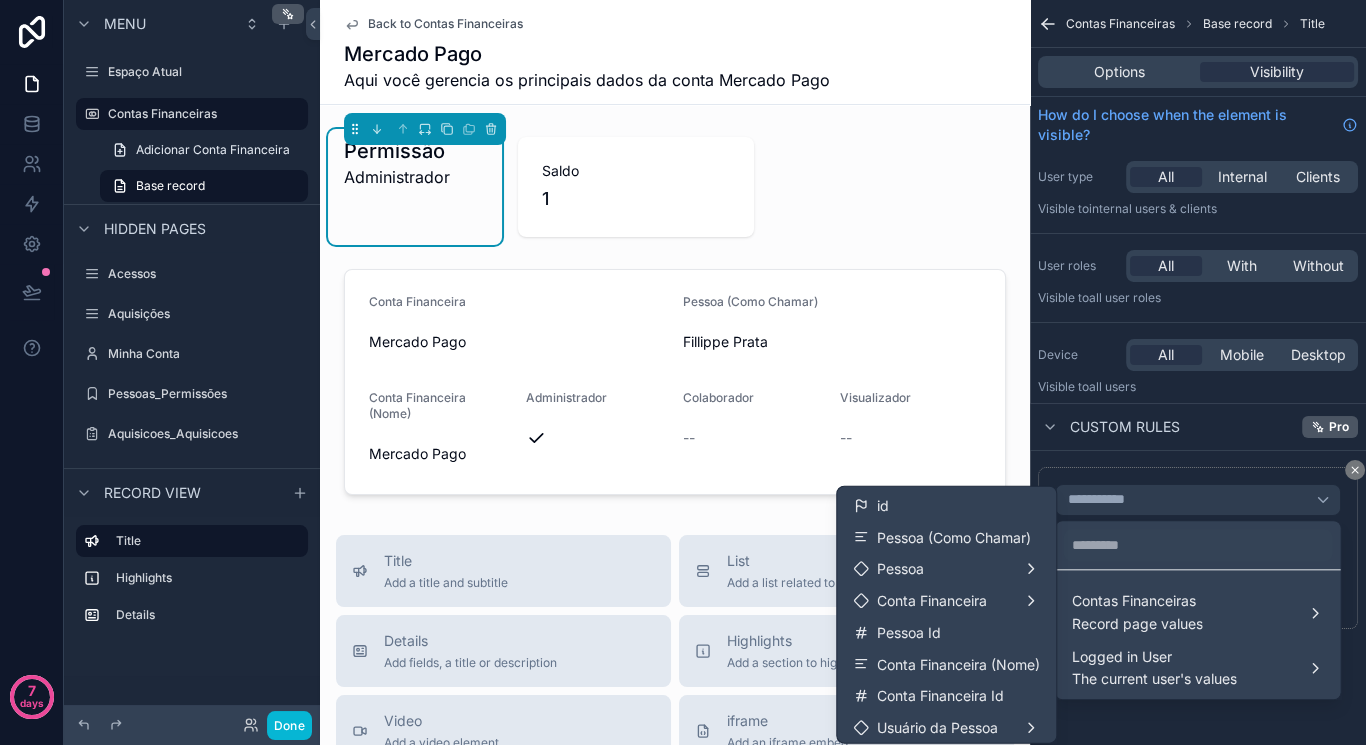 click at bounding box center (683, 372) 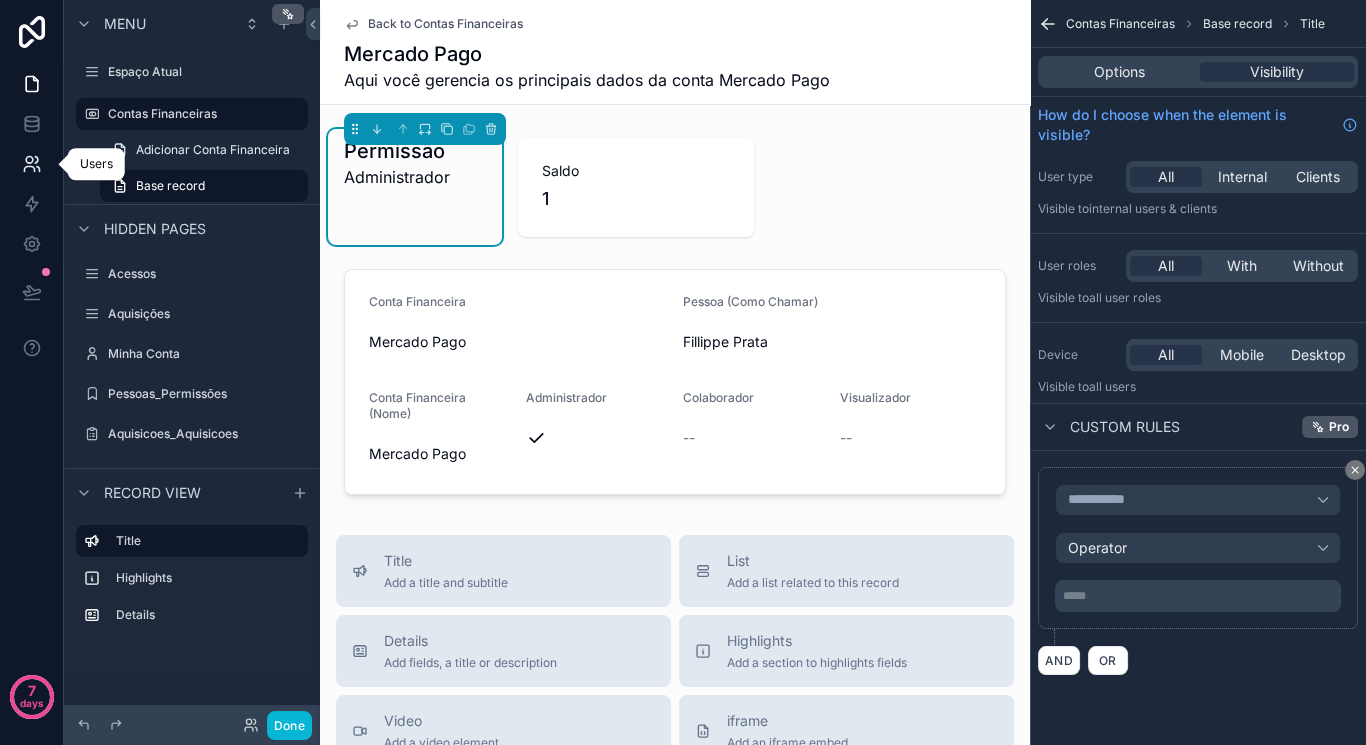 click 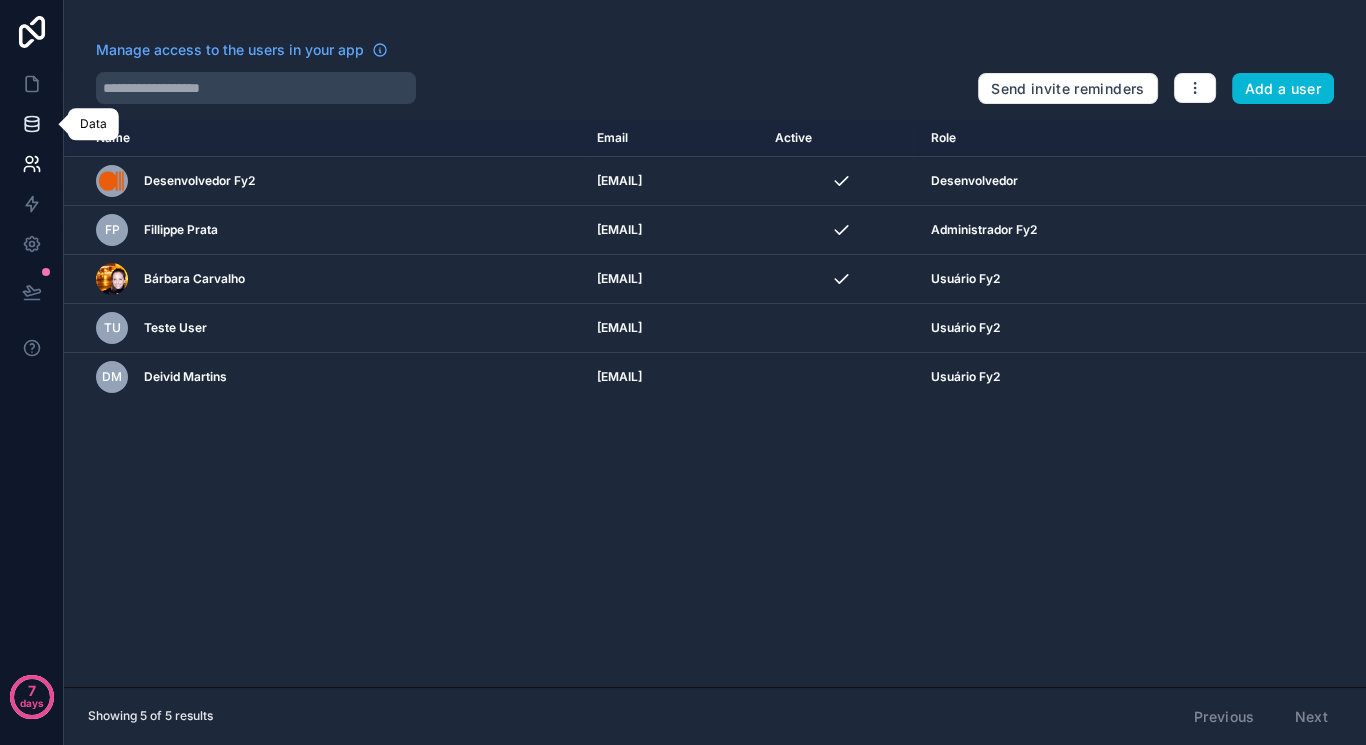 click at bounding box center [31, 124] 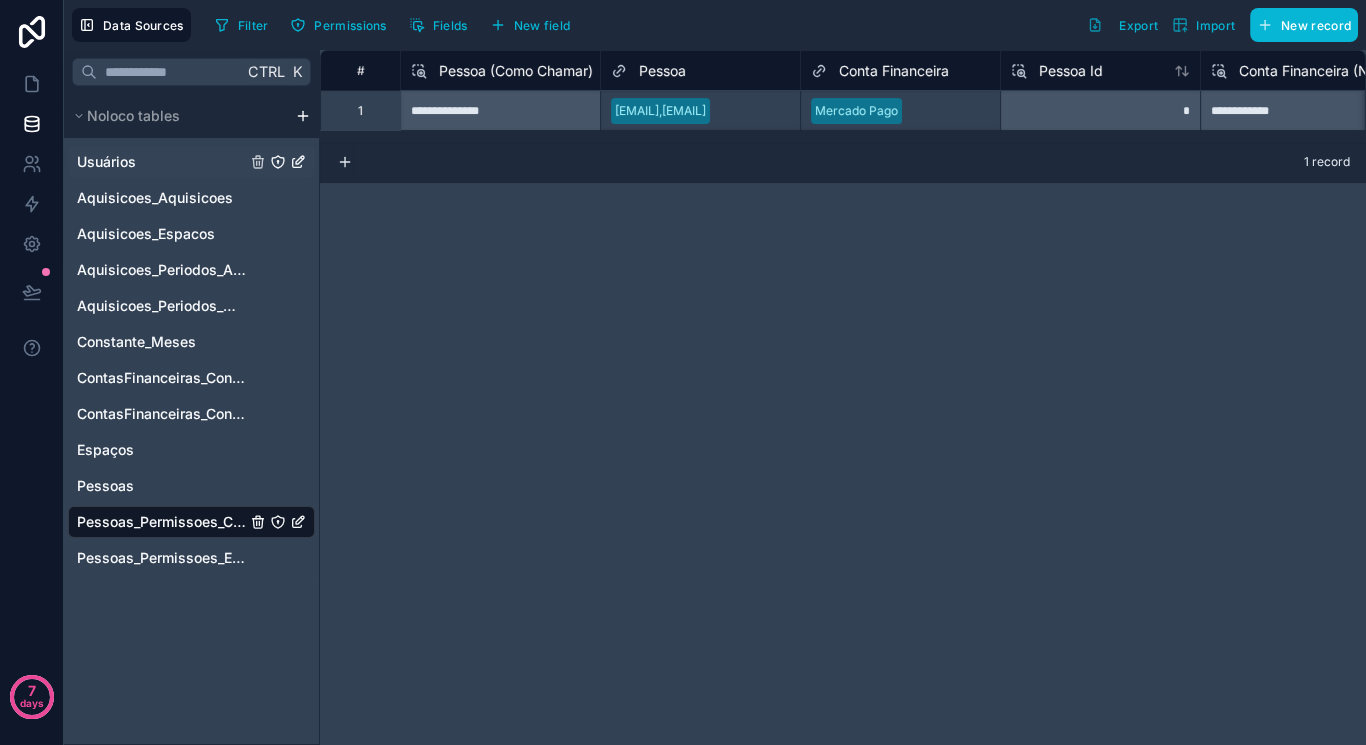 click on "Usuários" at bounding box center (191, 162) 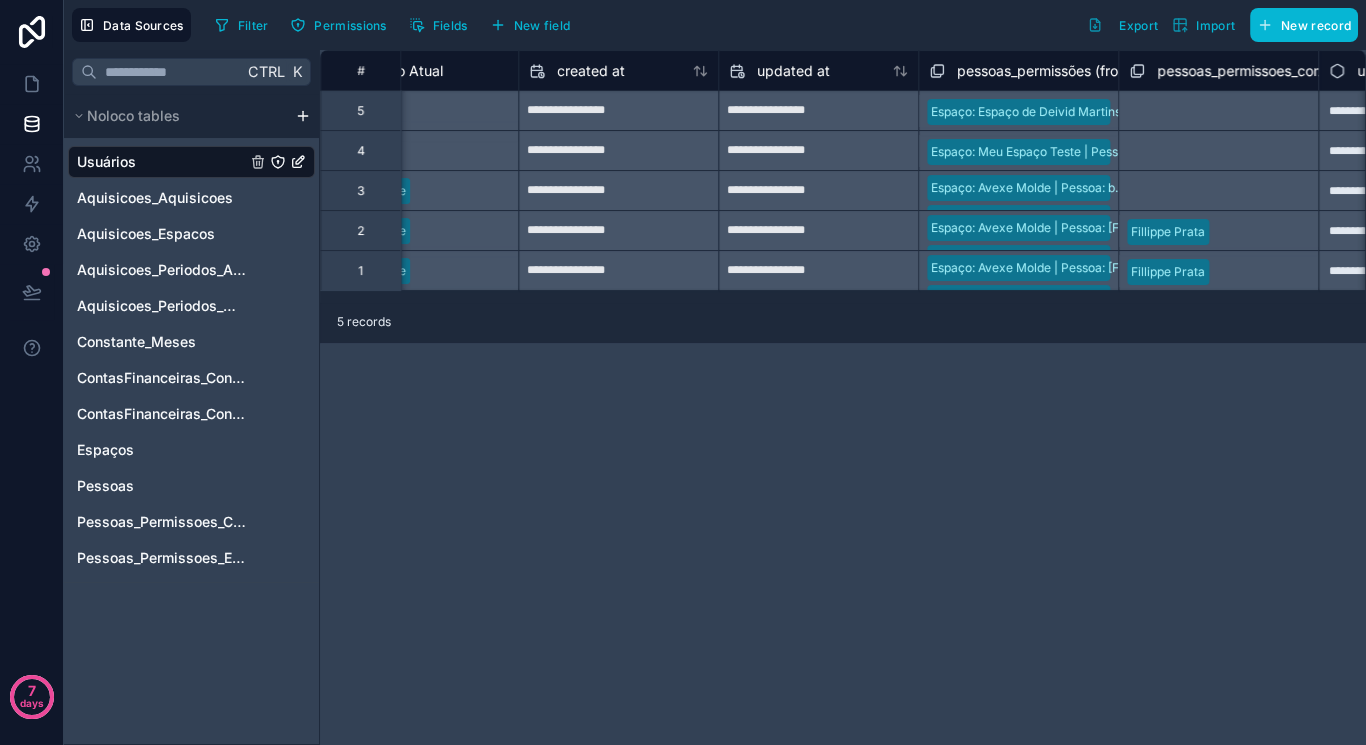 scroll, scrollTop: 0, scrollLeft: 3284, axis: horizontal 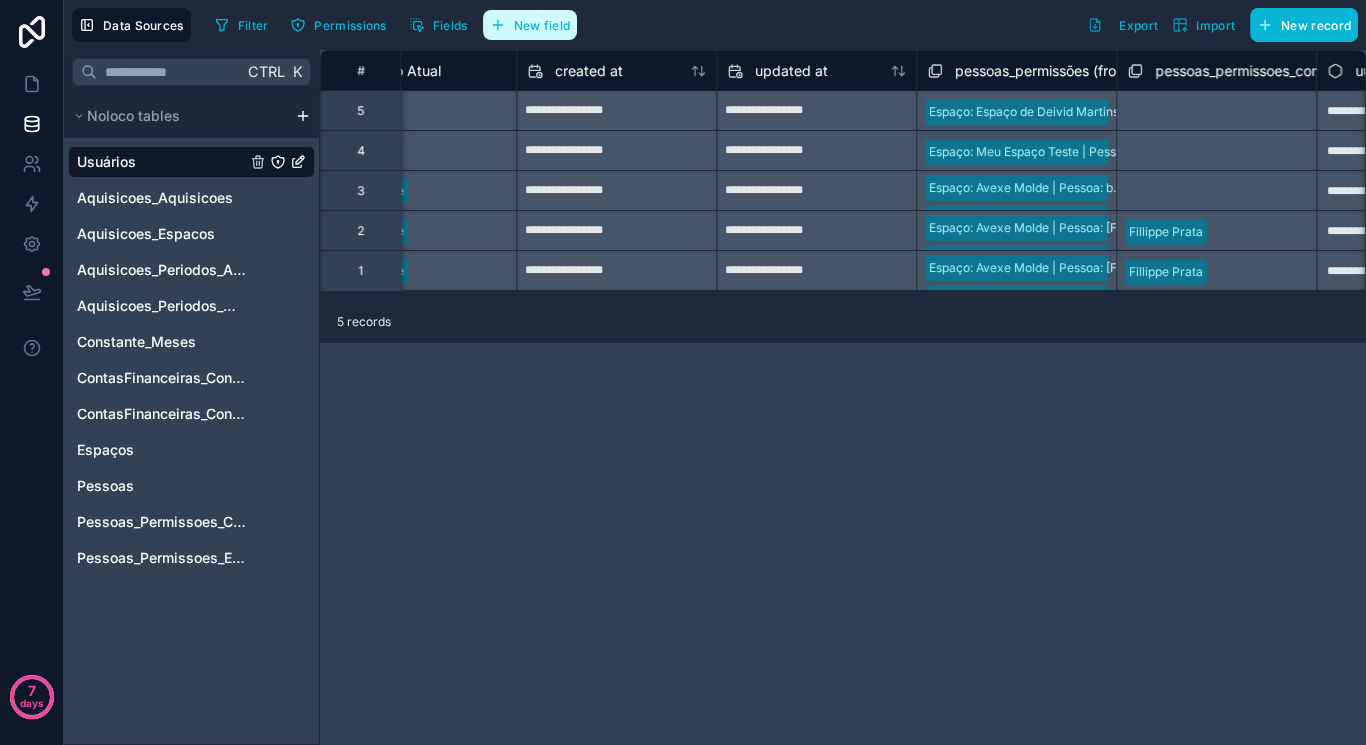 click on "New field" at bounding box center (542, 25) 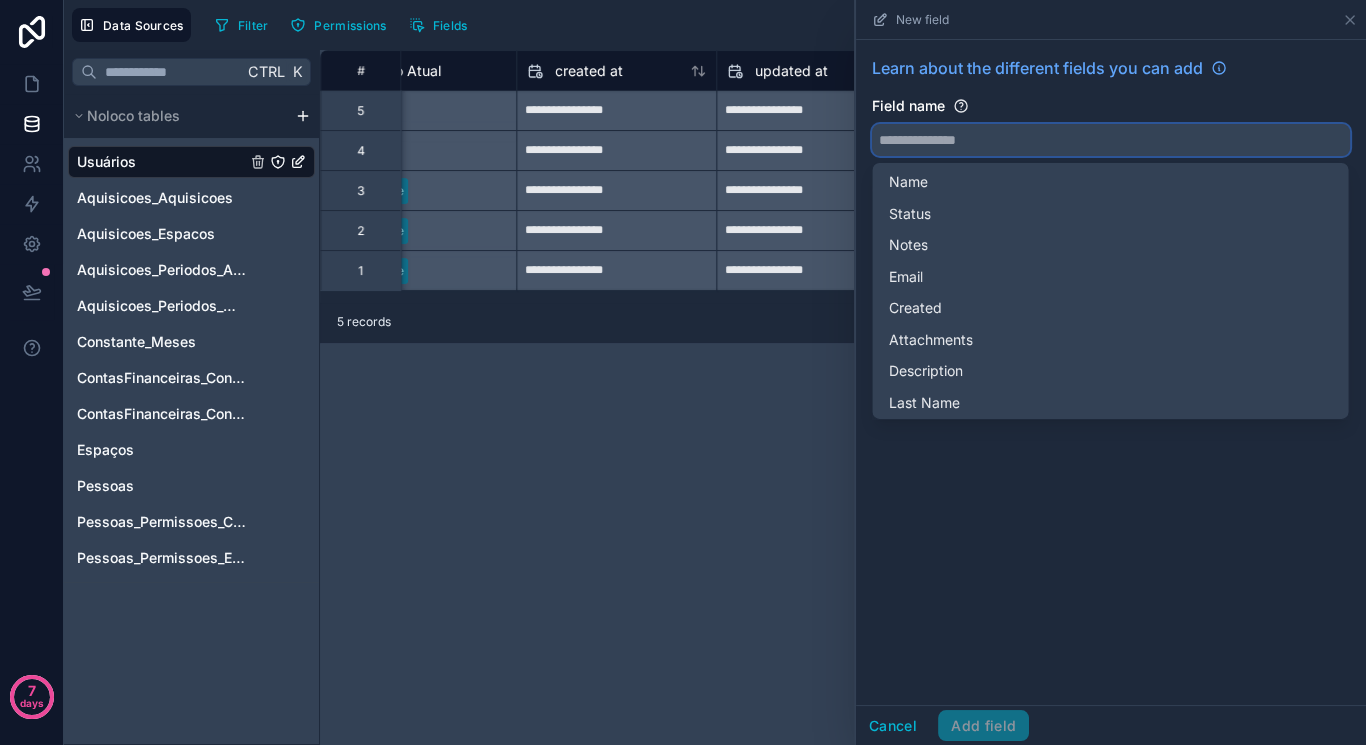 click at bounding box center [1111, 140] 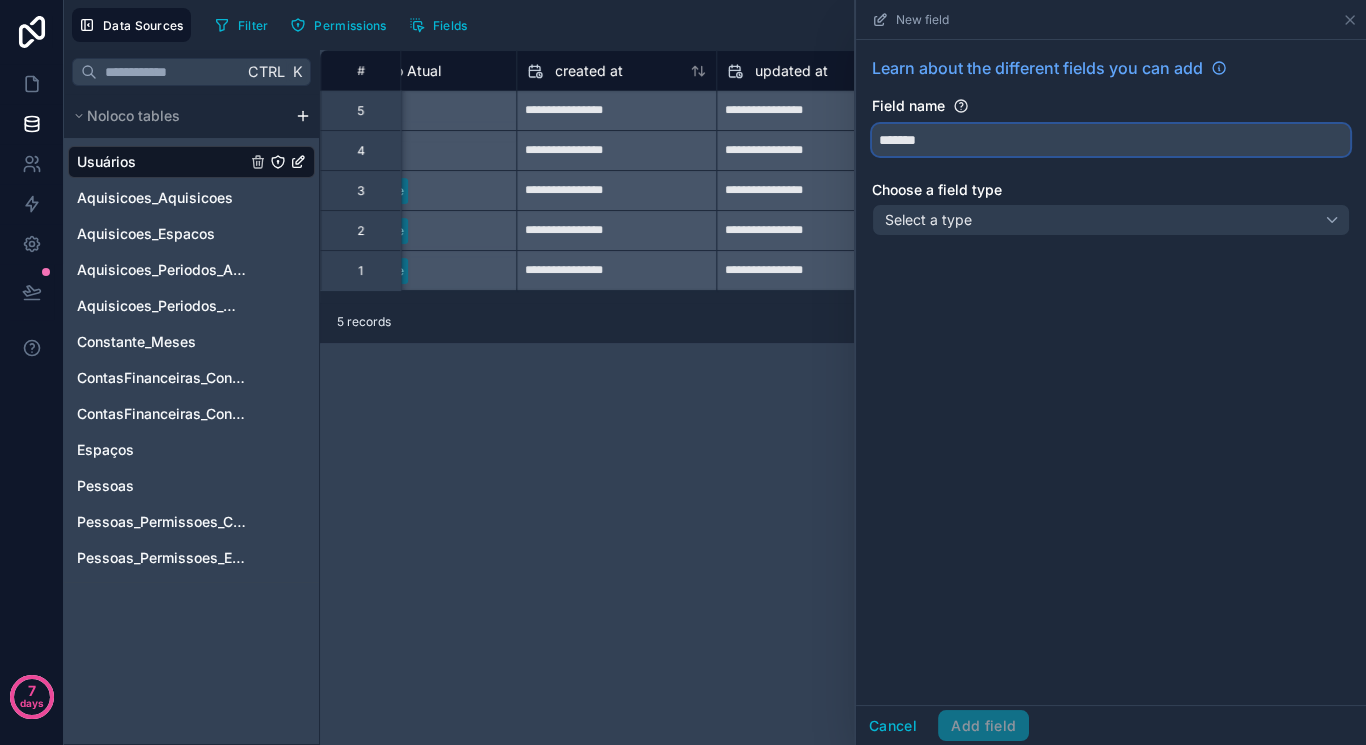 click on "******" at bounding box center (1111, 140) 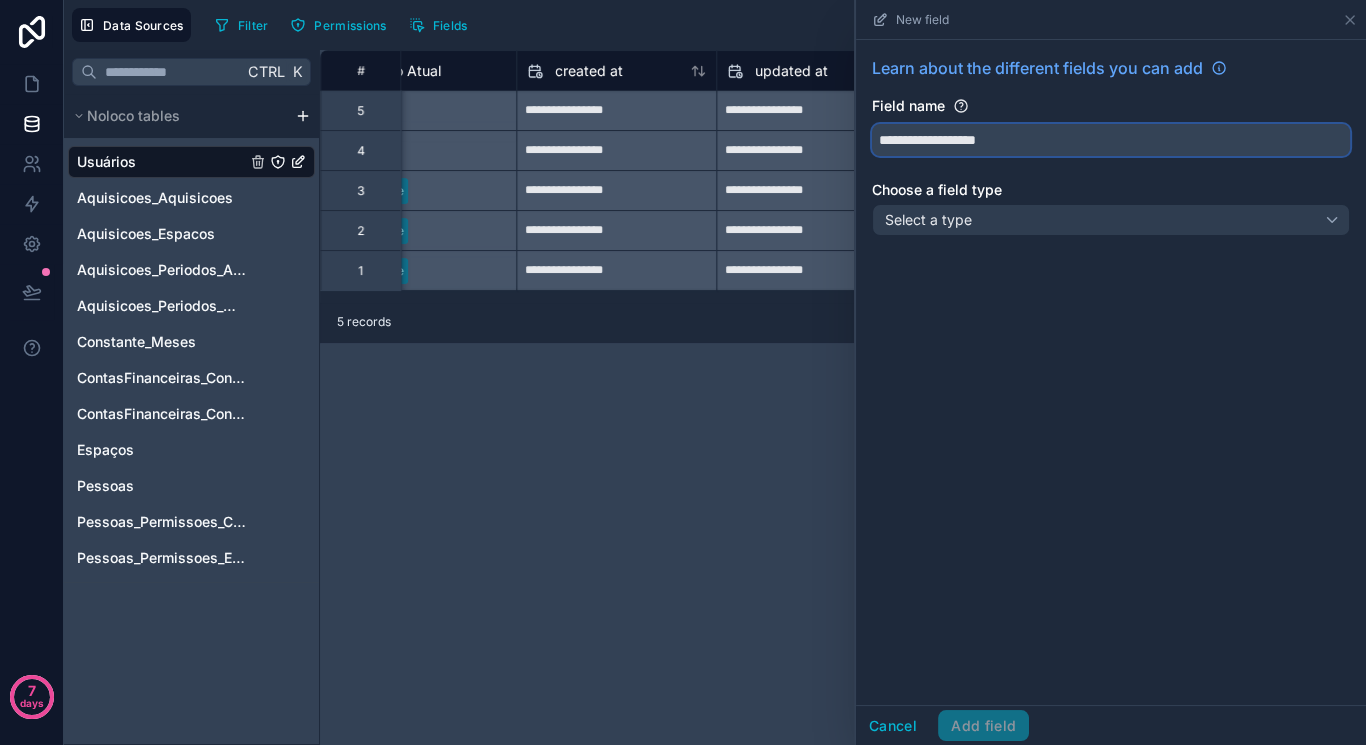click on "**********" at bounding box center (1111, 140) 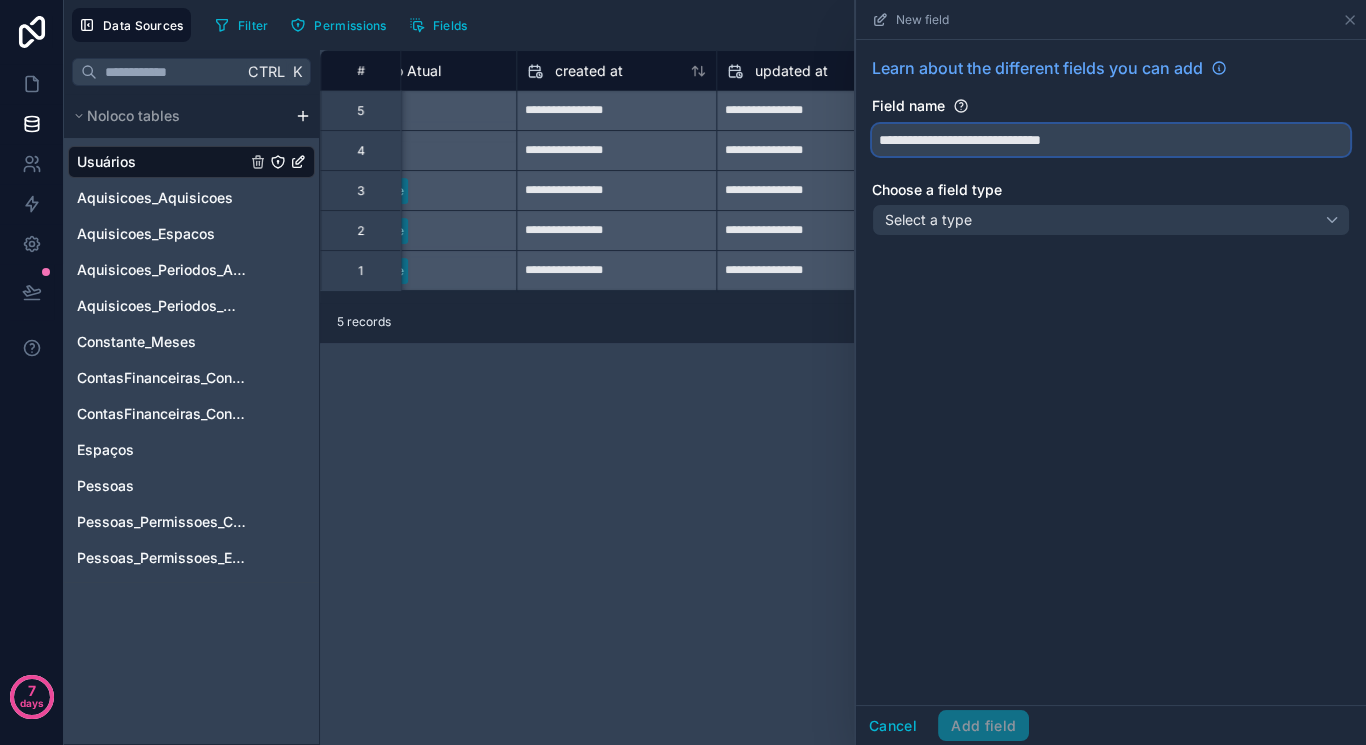 type on "**********" 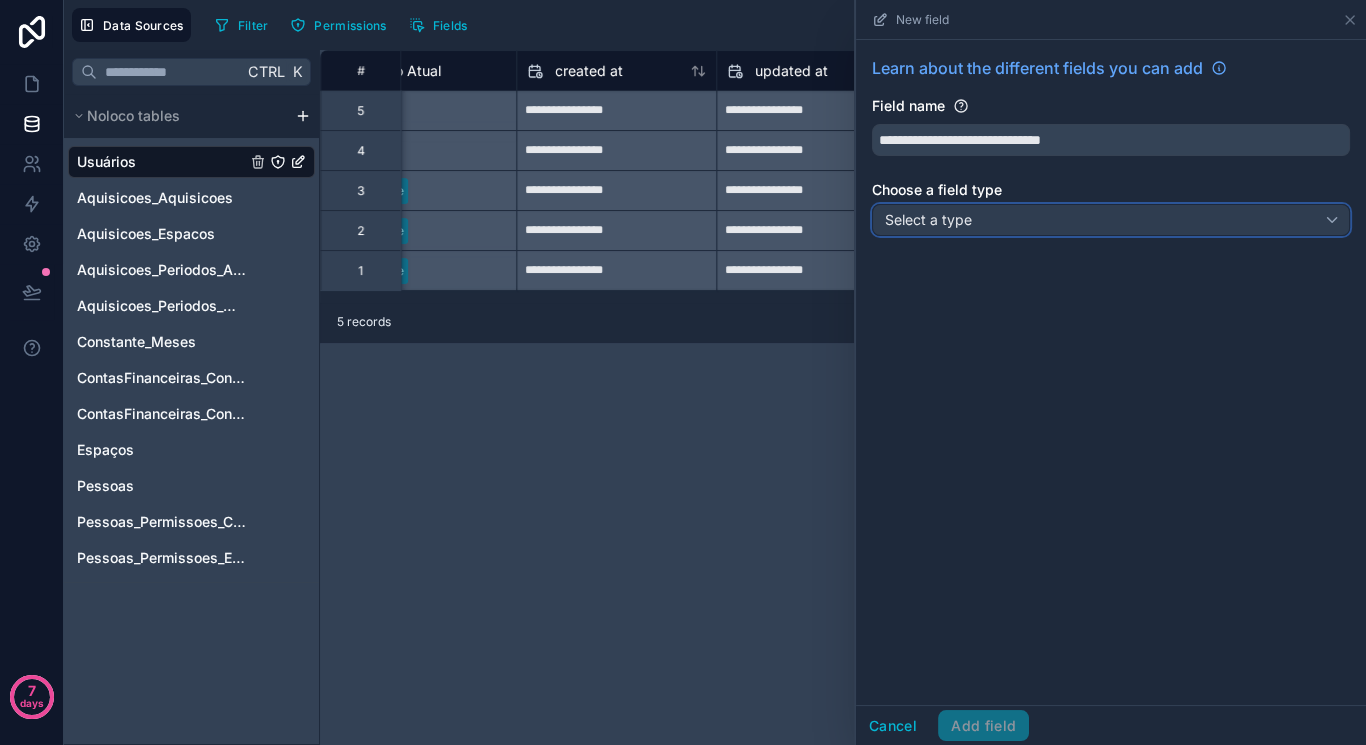 click on "Select a type" at bounding box center [1111, 220] 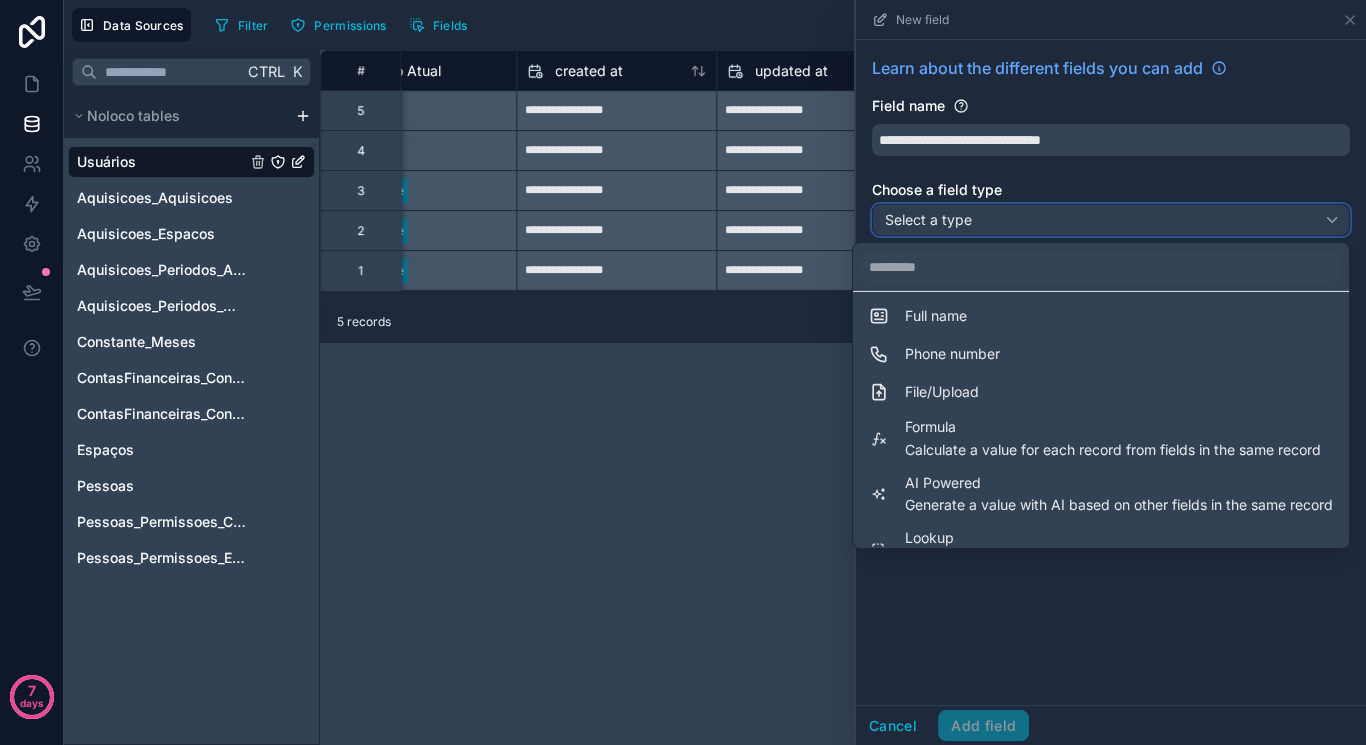 scroll, scrollTop: 547, scrollLeft: 0, axis: vertical 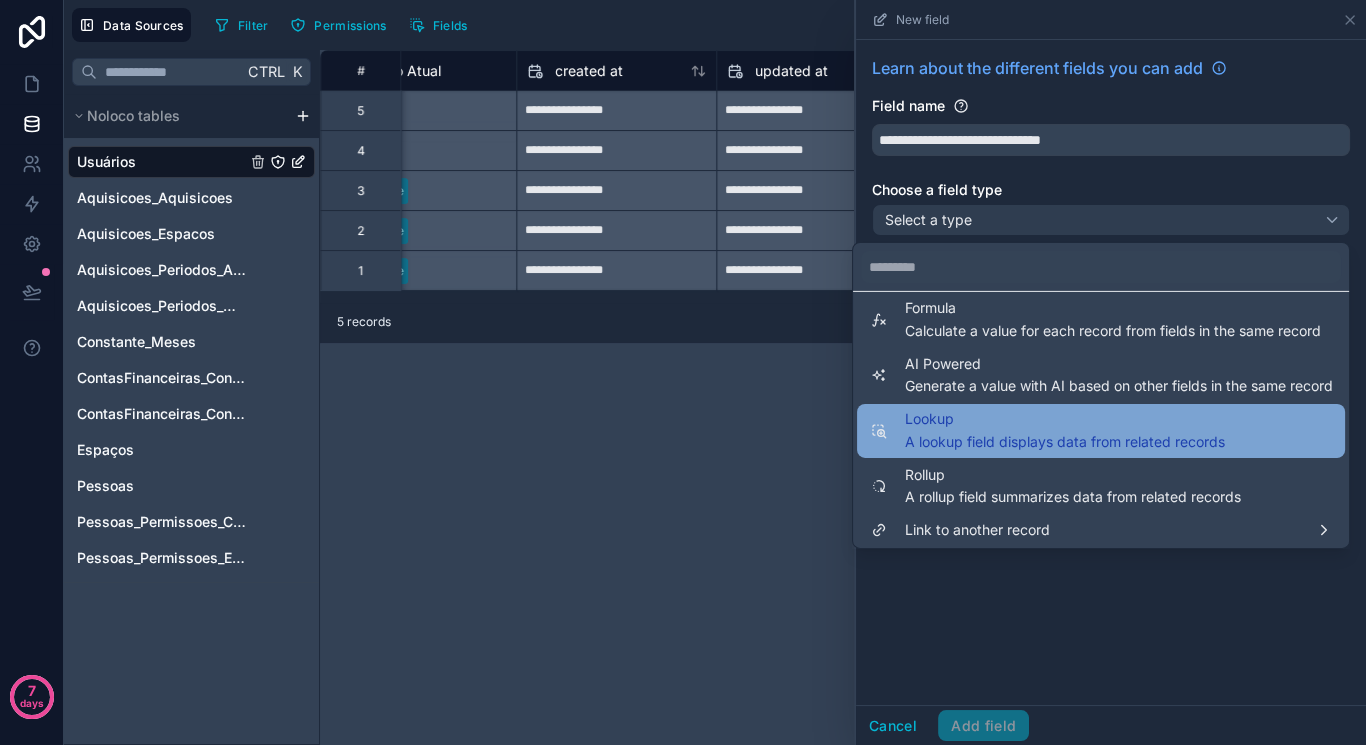 click on "A lookup field displays data from related records" at bounding box center [1065, 441] 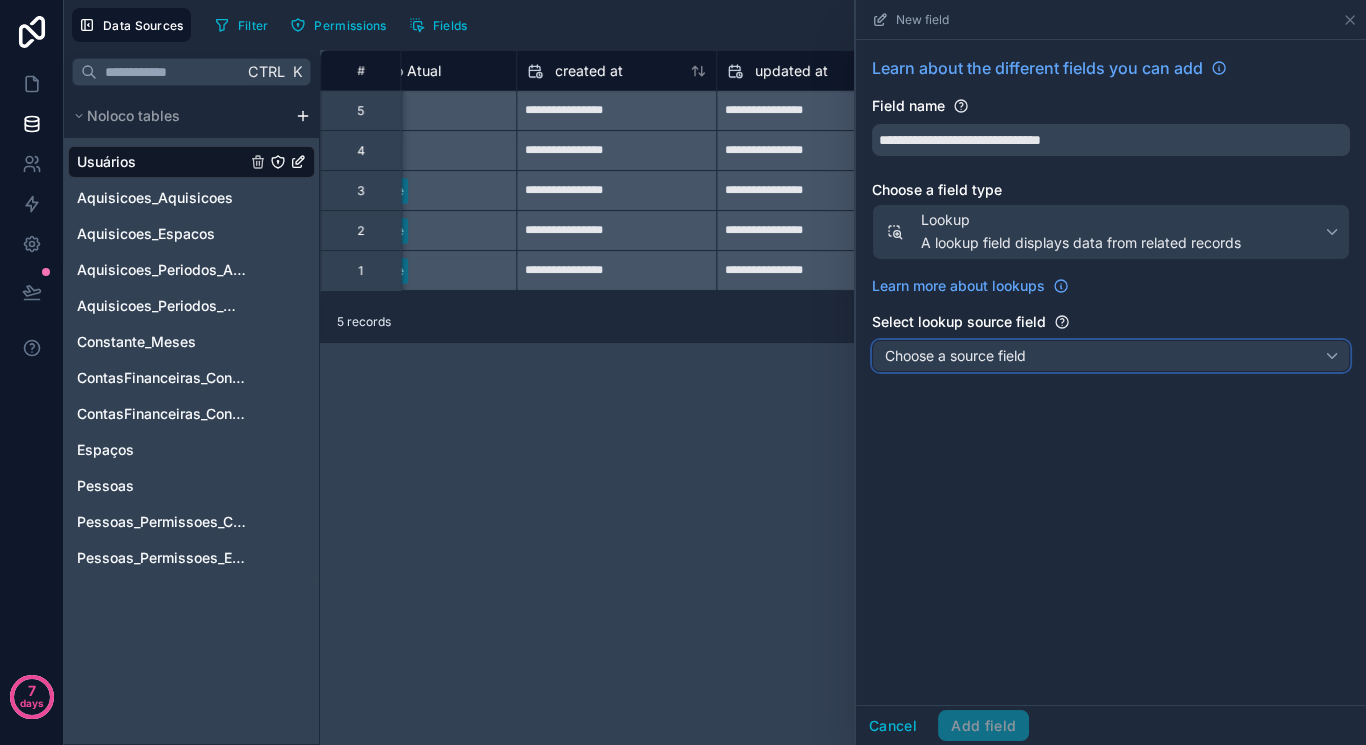 click on "Choose a source field" at bounding box center [1111, 356] 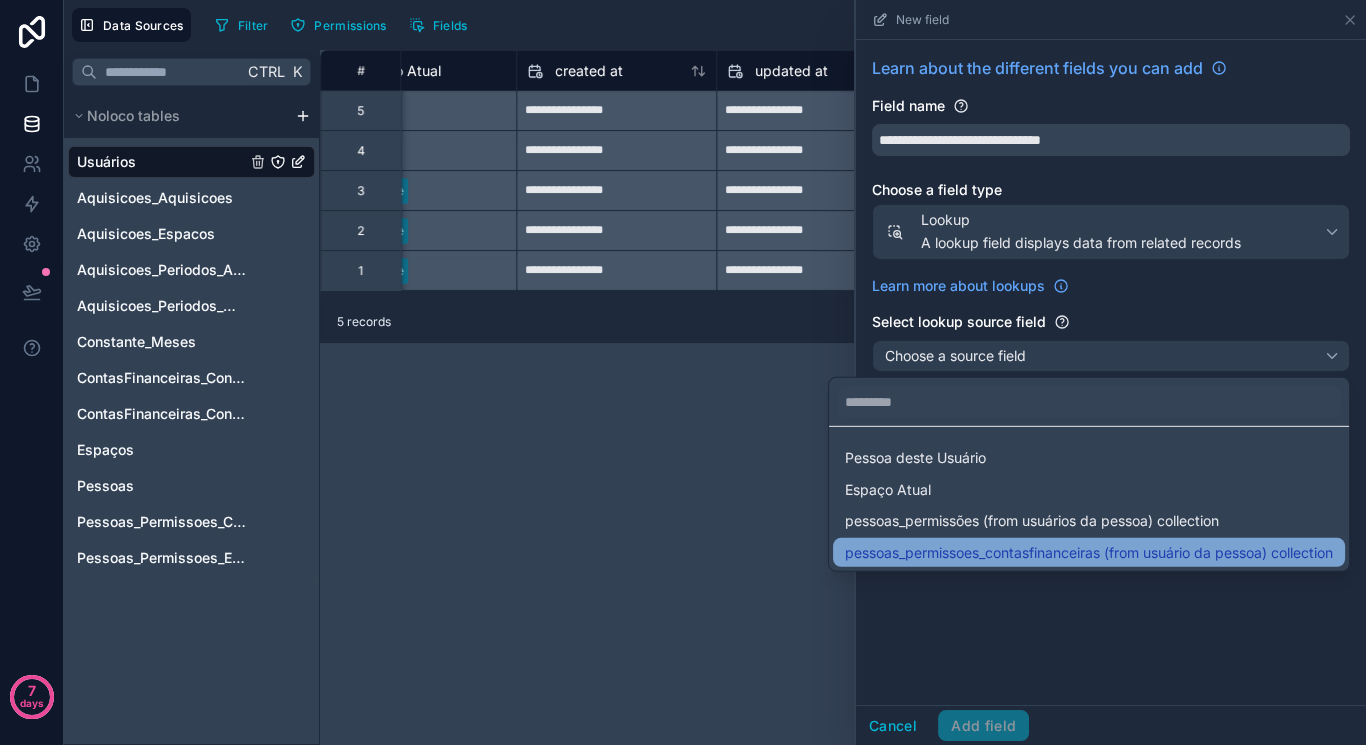 click on "pessoas_permissoes_contasfinanceiras (from usuário da pessoa) collection" at bounding box center (1089, 552) 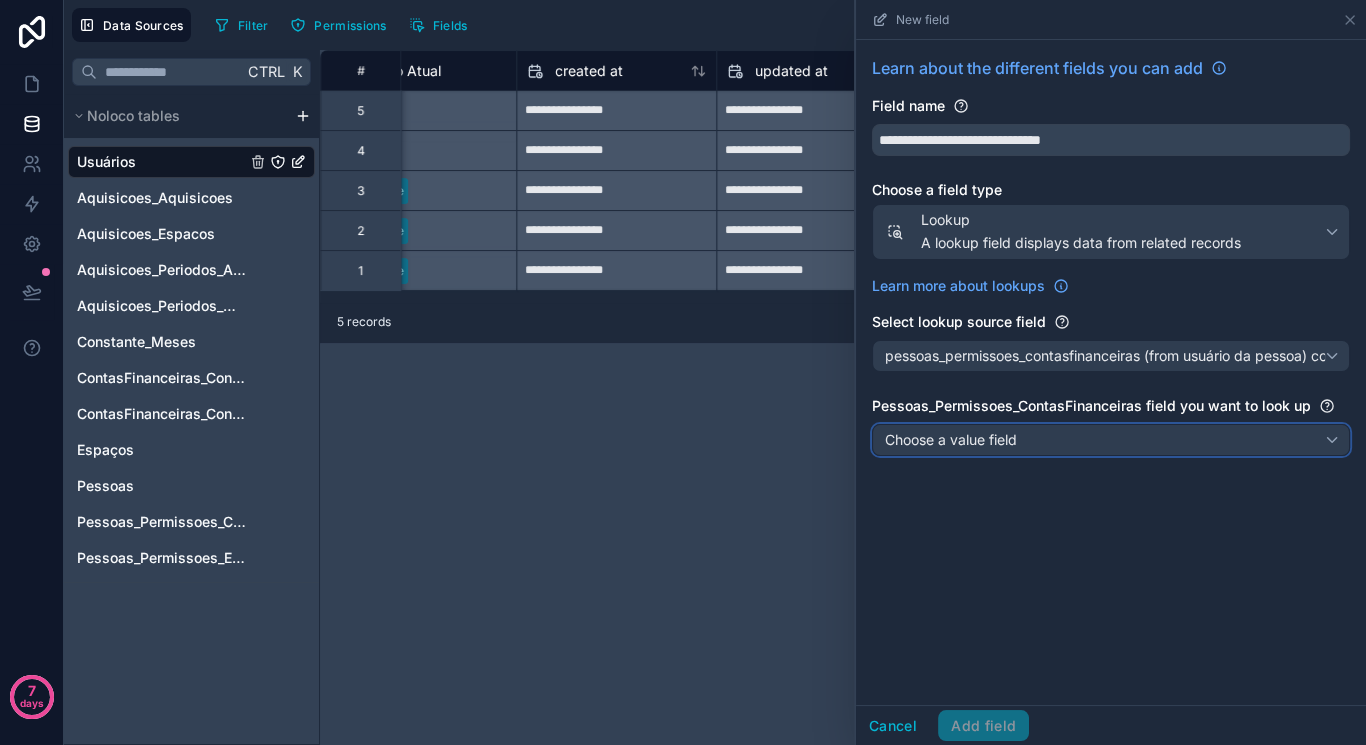 click on "Choose a value field" at bounding box center [951, 439] 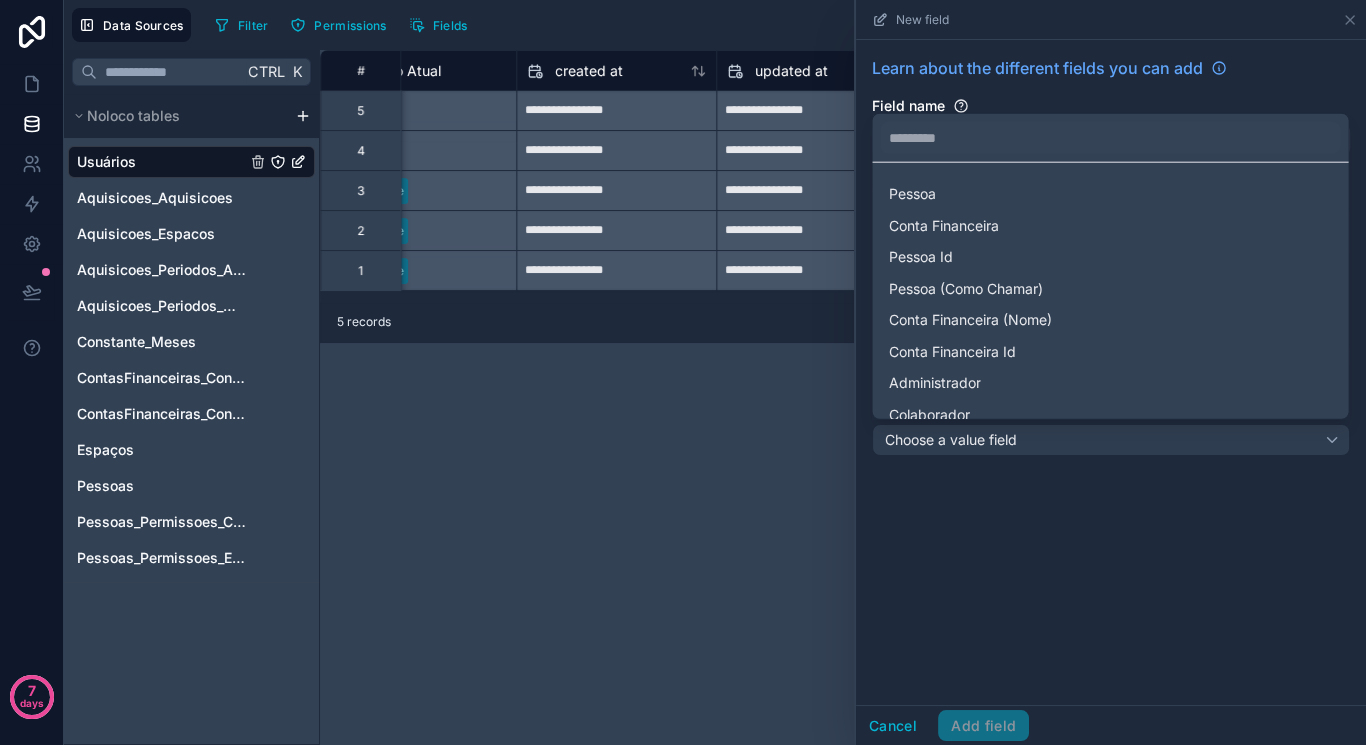 drag, startPoint x: 999, startPoint y: 386, endPoint x: 977, endPoint y: 488, distance: 104.34558 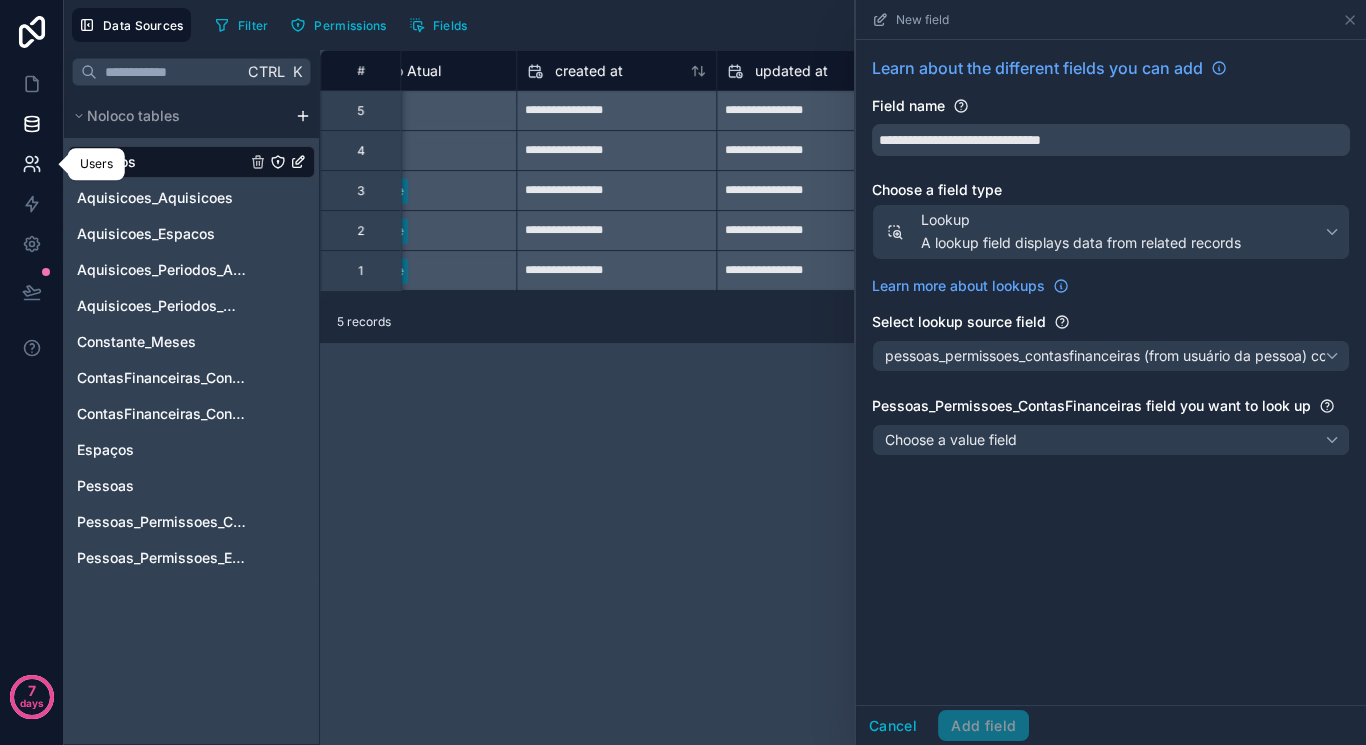 click 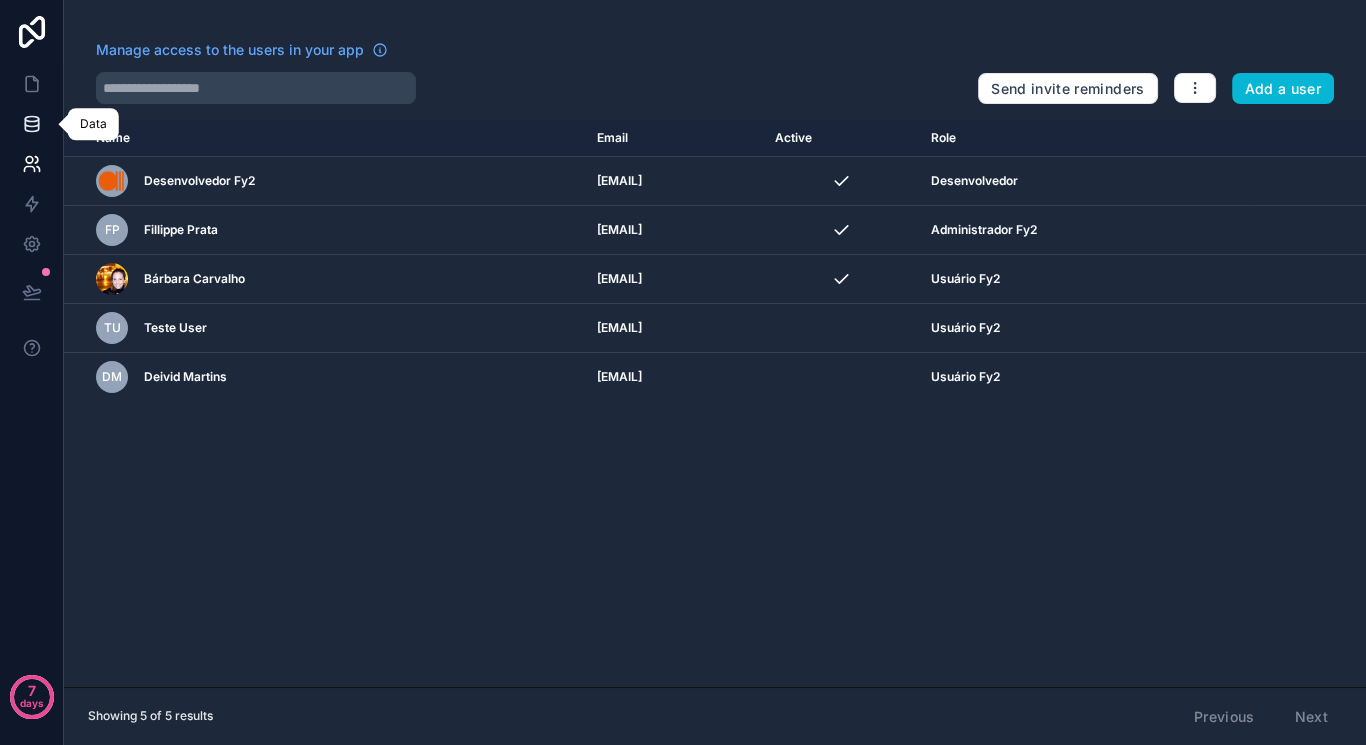 click 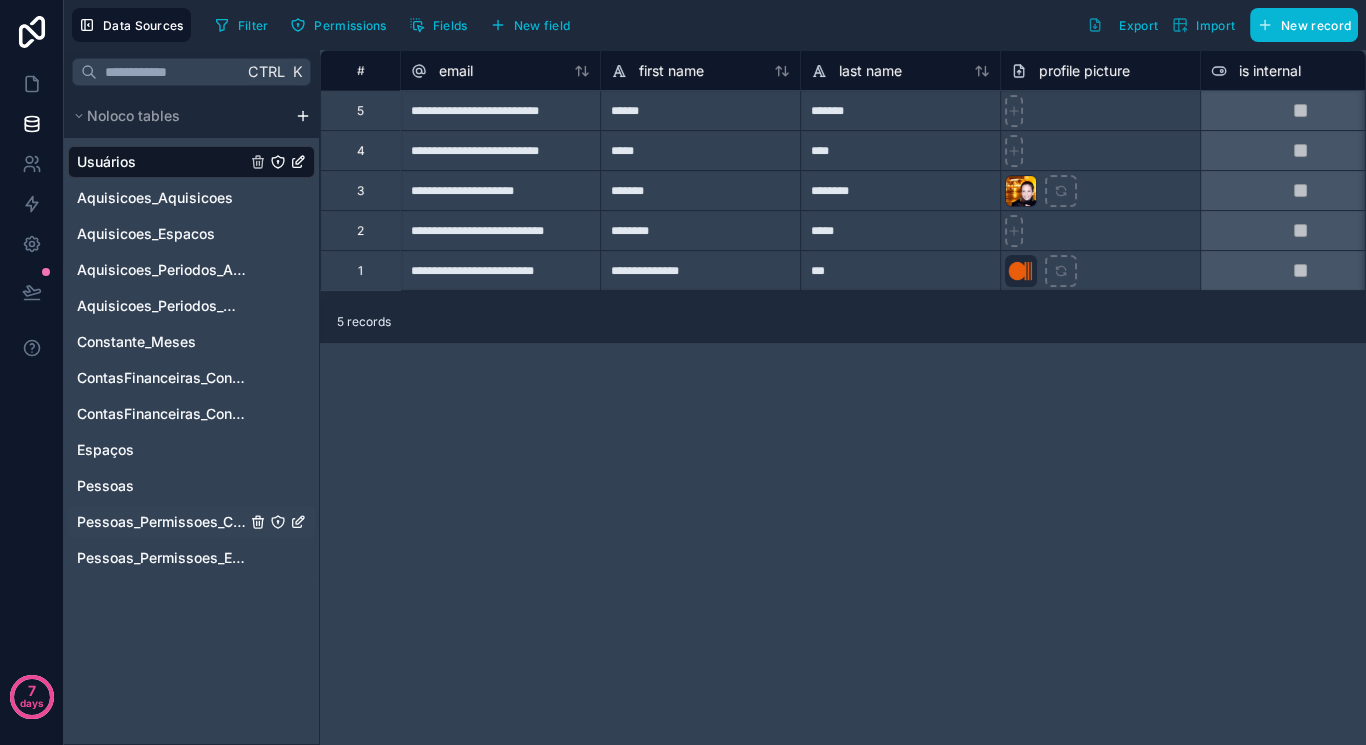 click on "Pessoas_Permissoes_ContasFinanceiras" at bounding box center [161, 522] 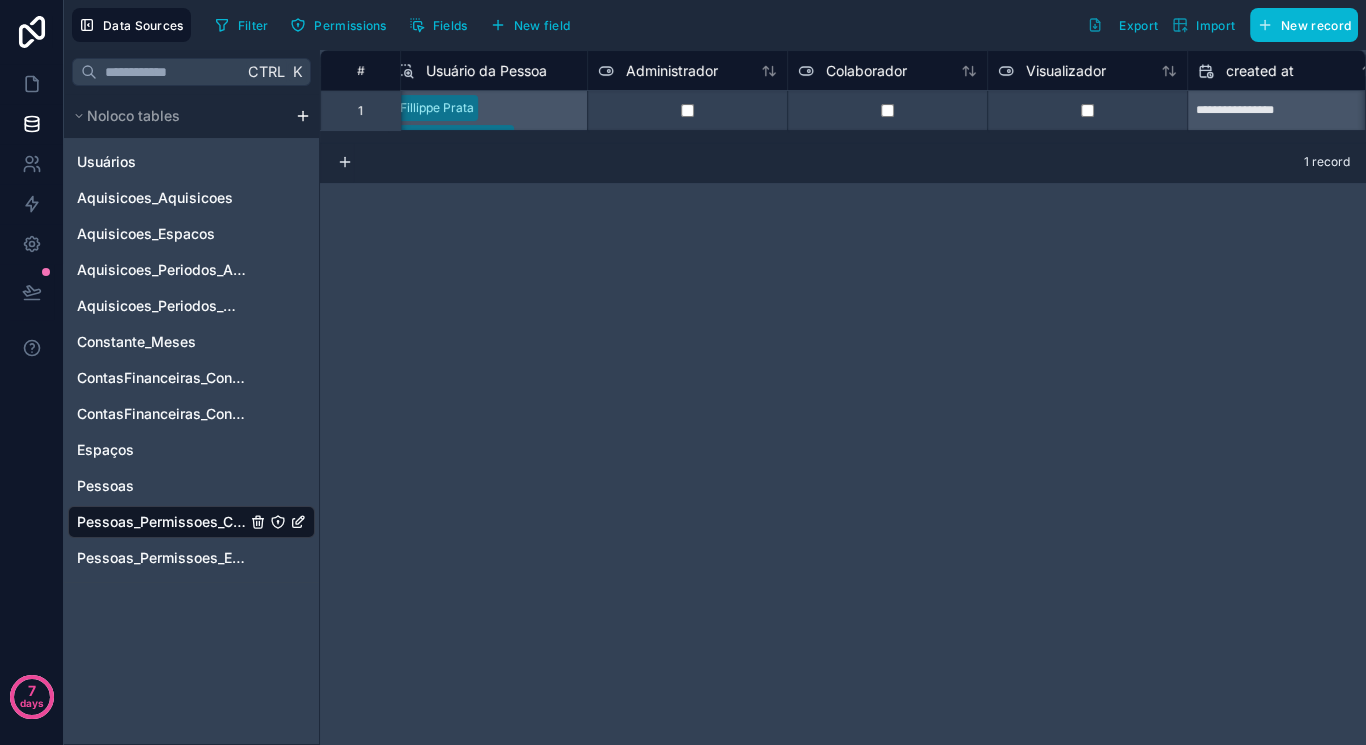 scroll, scrollTop: 0, scrollLeft: 1217, axis: horizontal 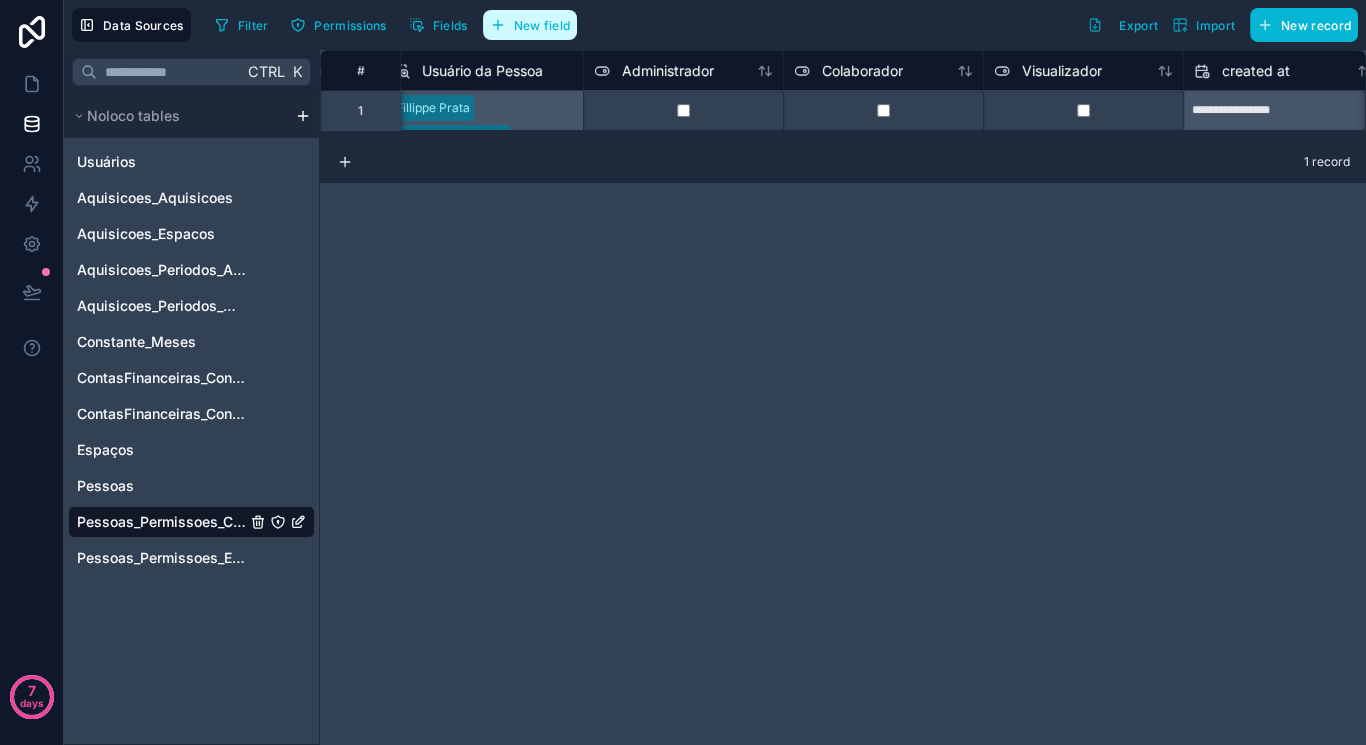 click on "New field" at bounding box center (530, 25) 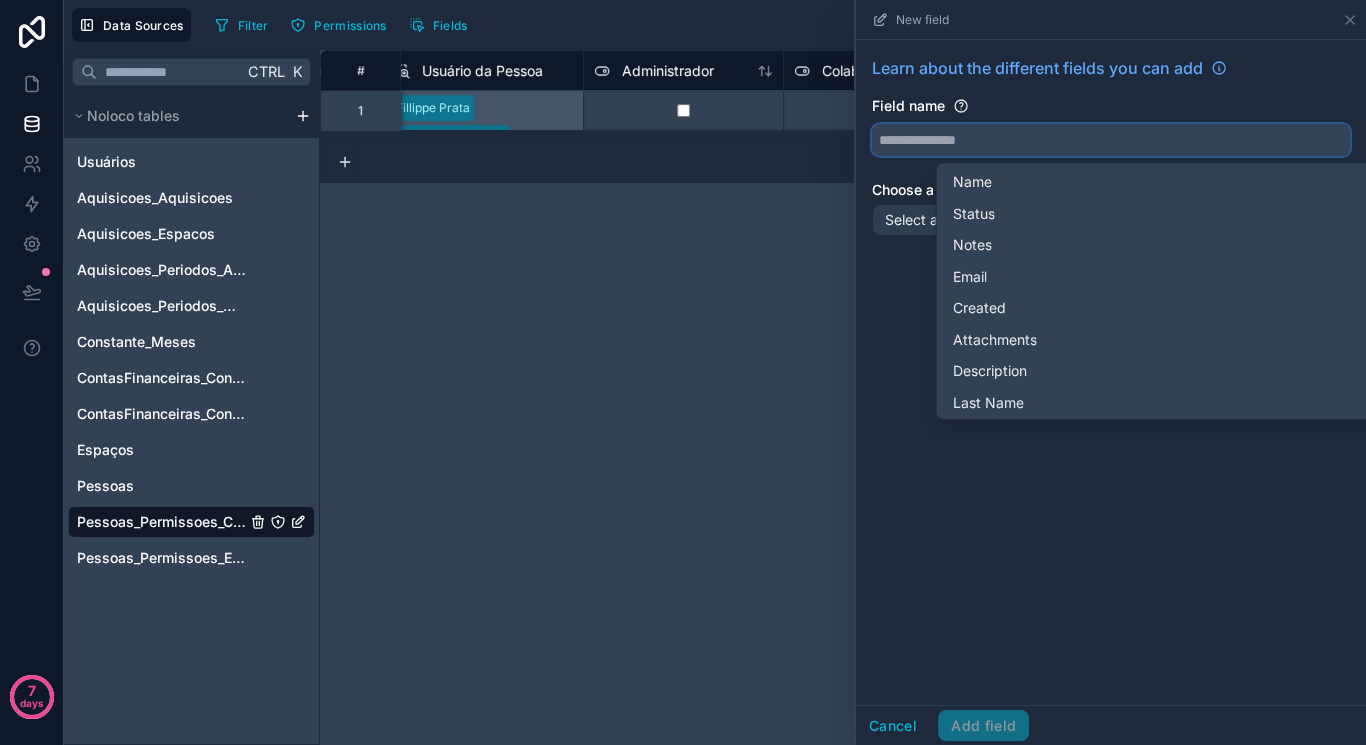 click at bounding box center [1111, 140] 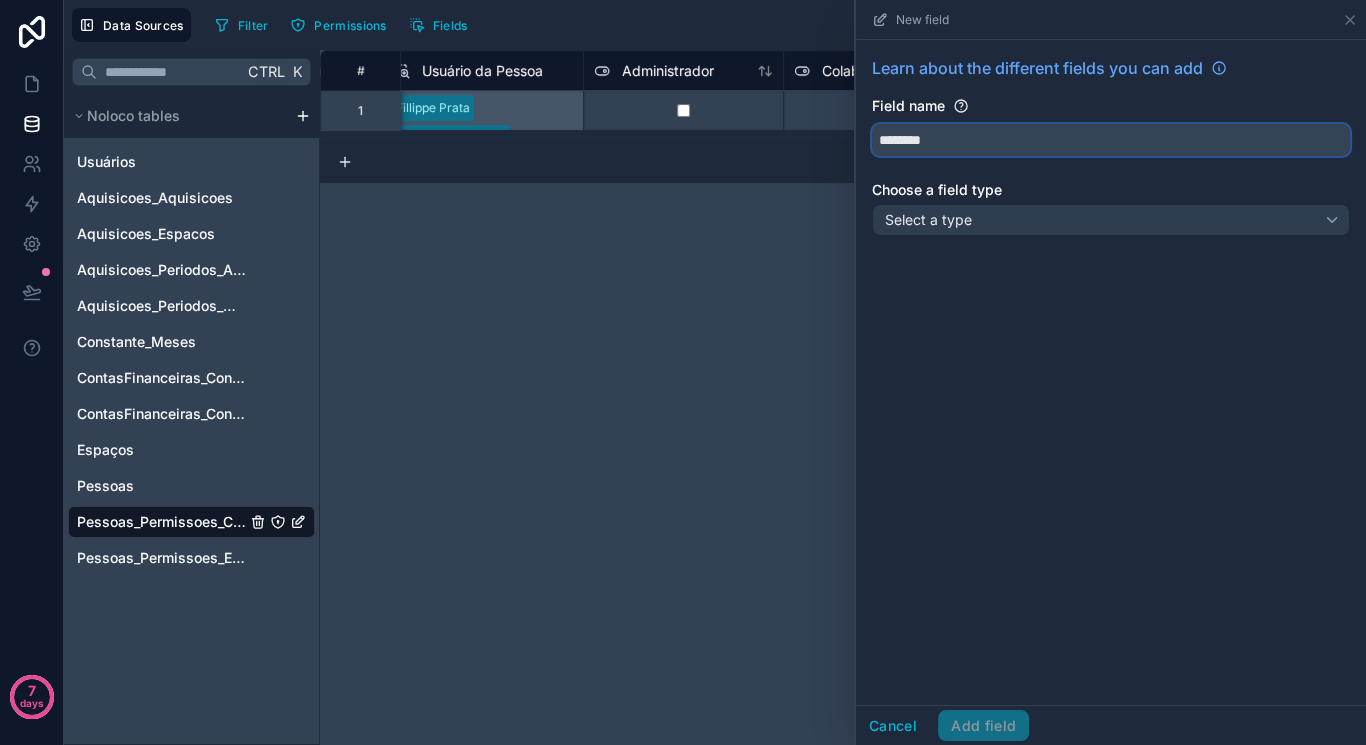 click on "*******" at bounding box center (1111, 140) 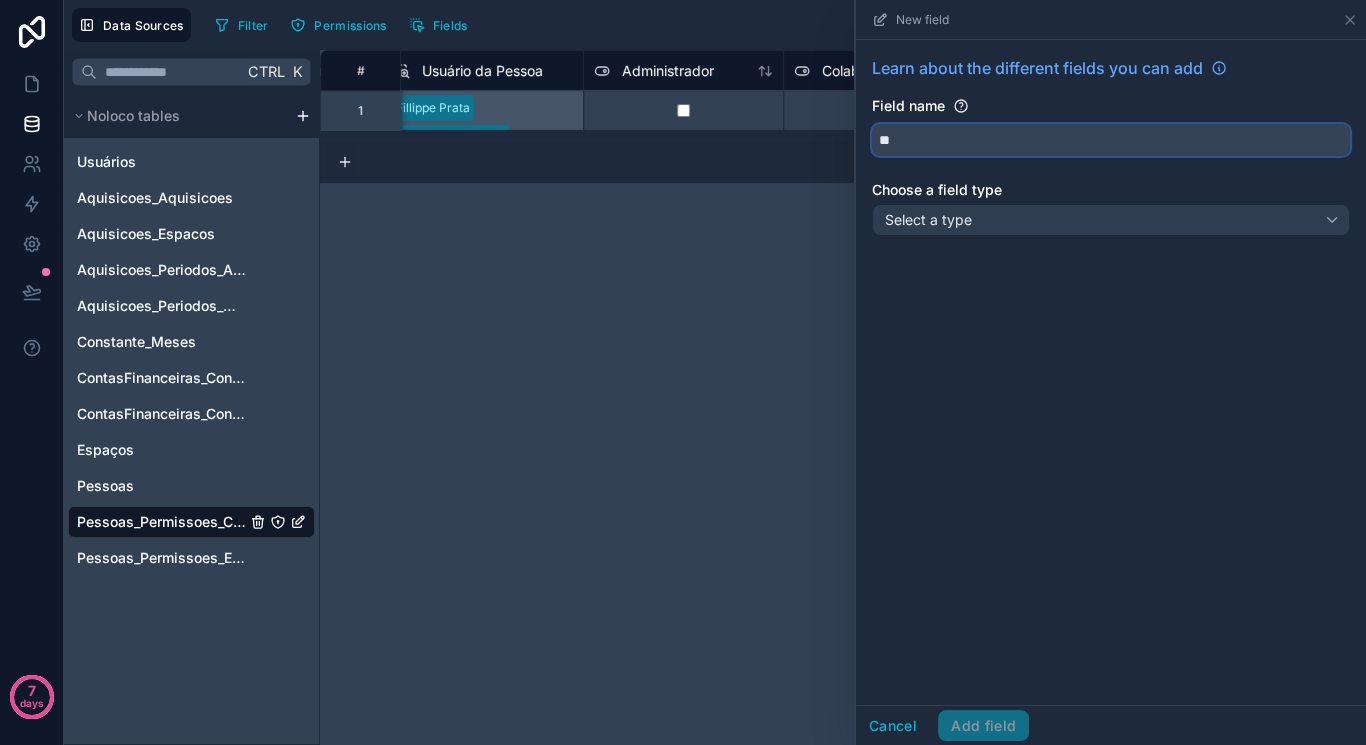 type on "*" 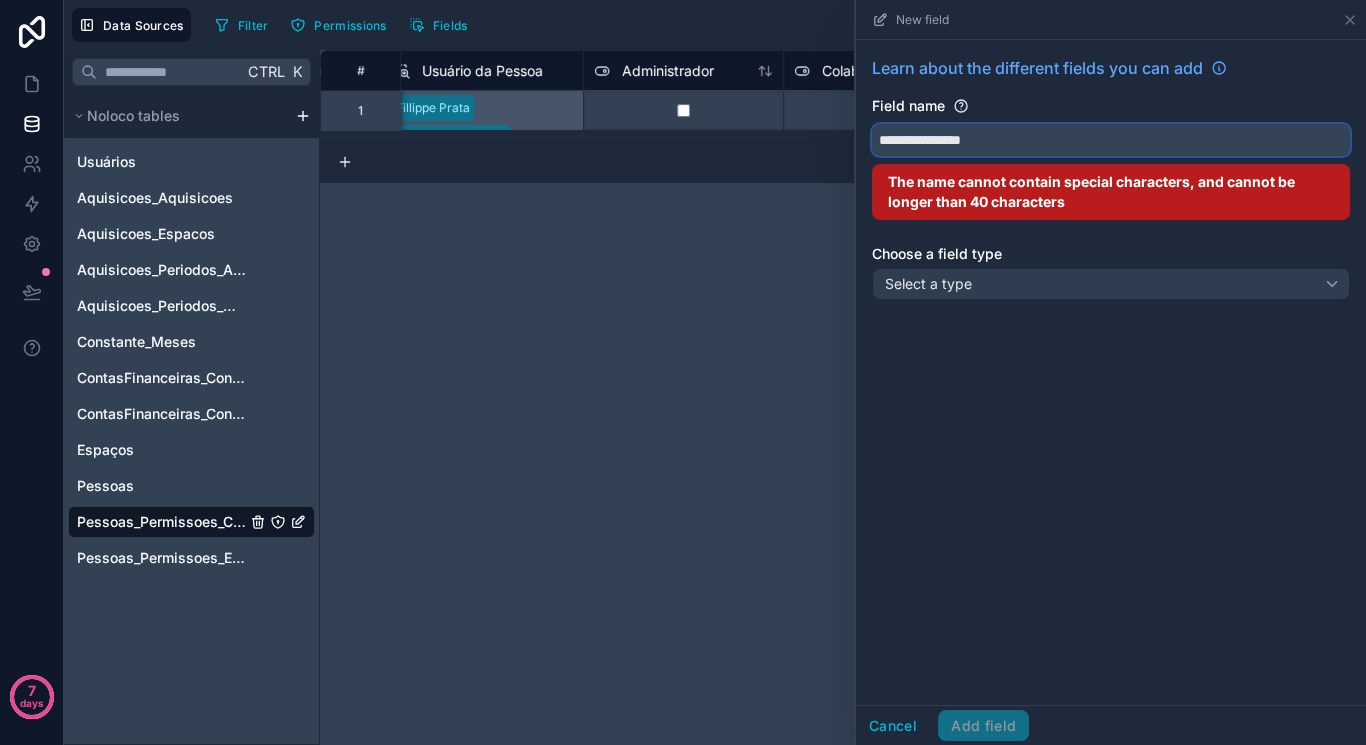 click on "**********" at bounding box center [1111, 140] 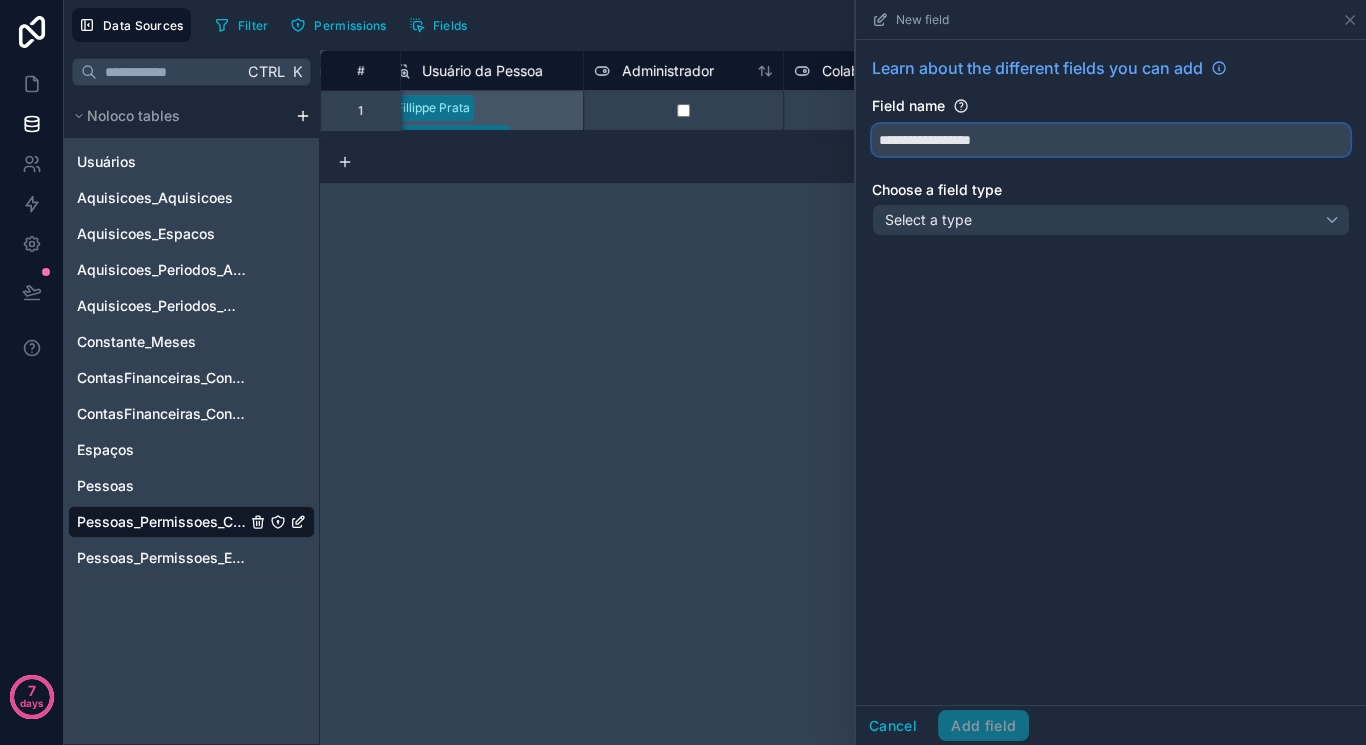 type on "**********" 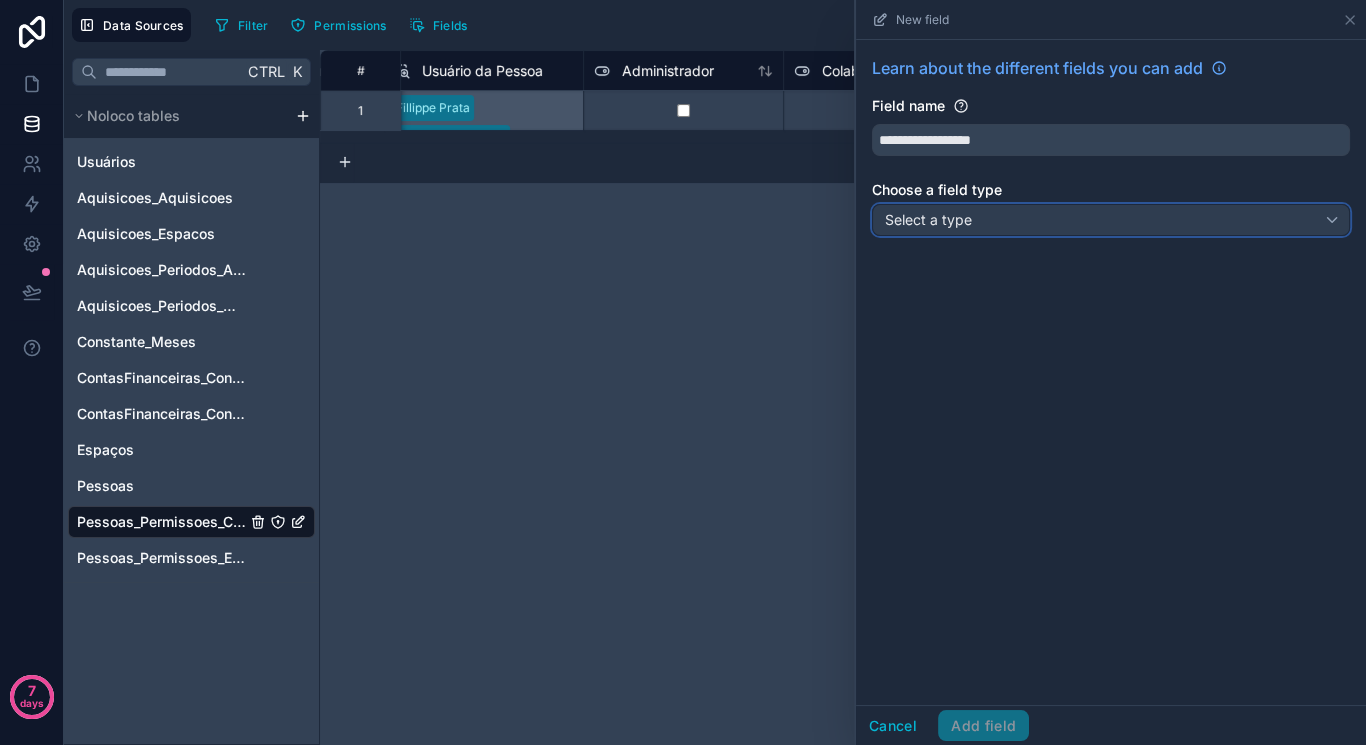 click on "Select a type" at bounding box center (1111, 220) 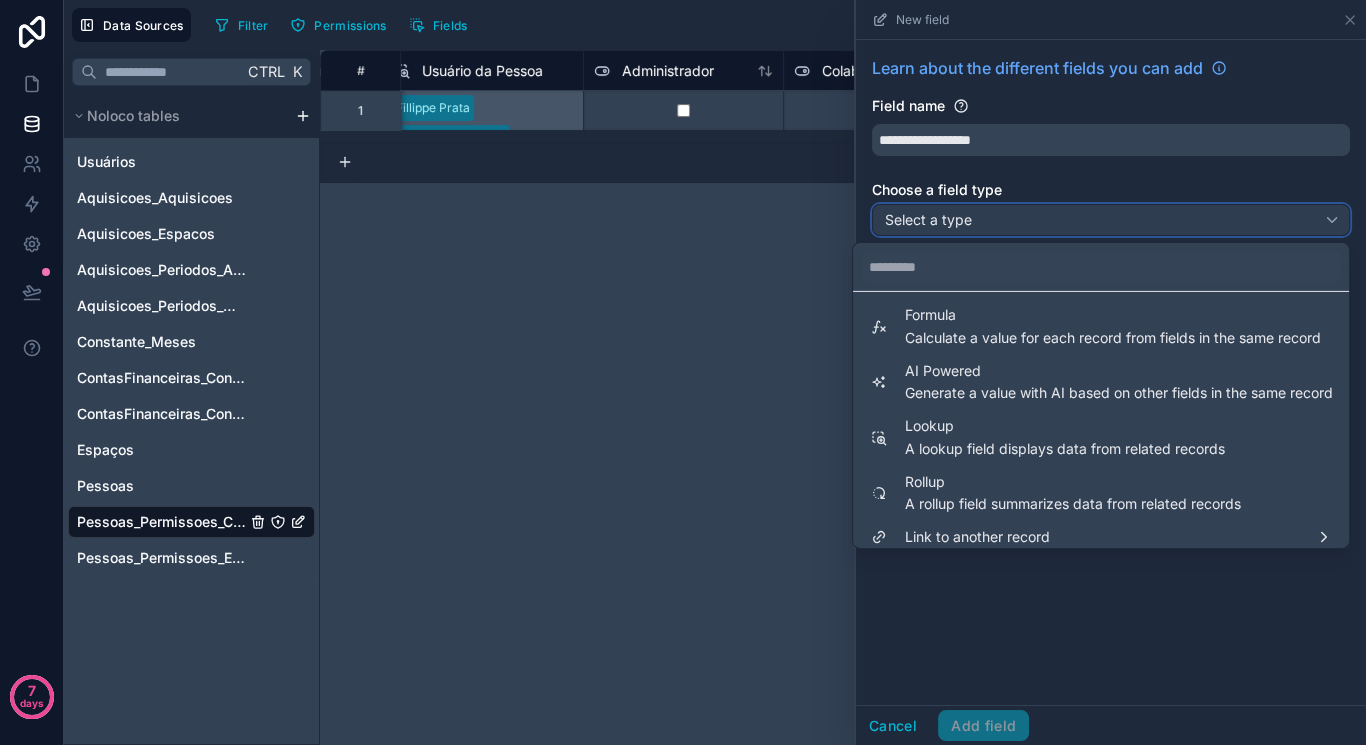 scroll, scrollTop: 547, scrollLeft: 0, axis: vertical 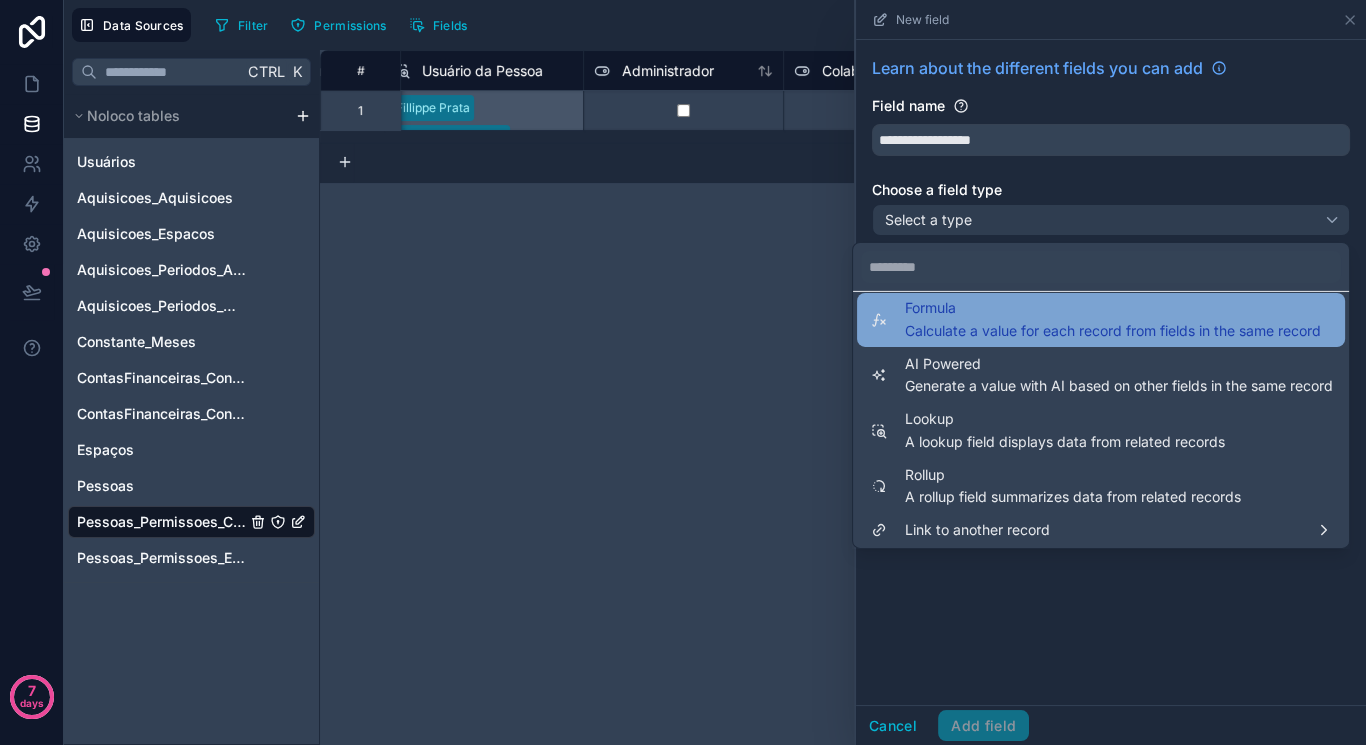 click on "Calculate a value for each record from fields in the same record" at bounding box center (1113, 330) 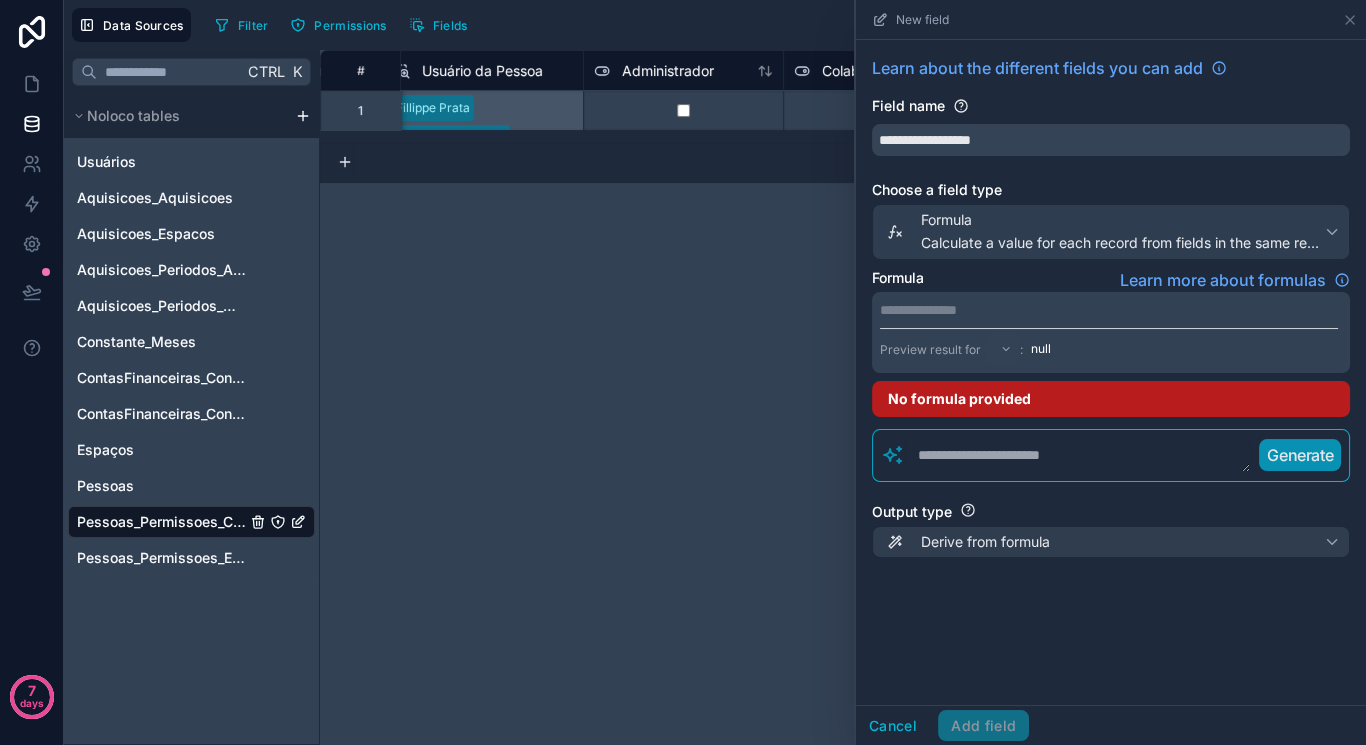 click on "**********" at bounding box center [1109, 310] 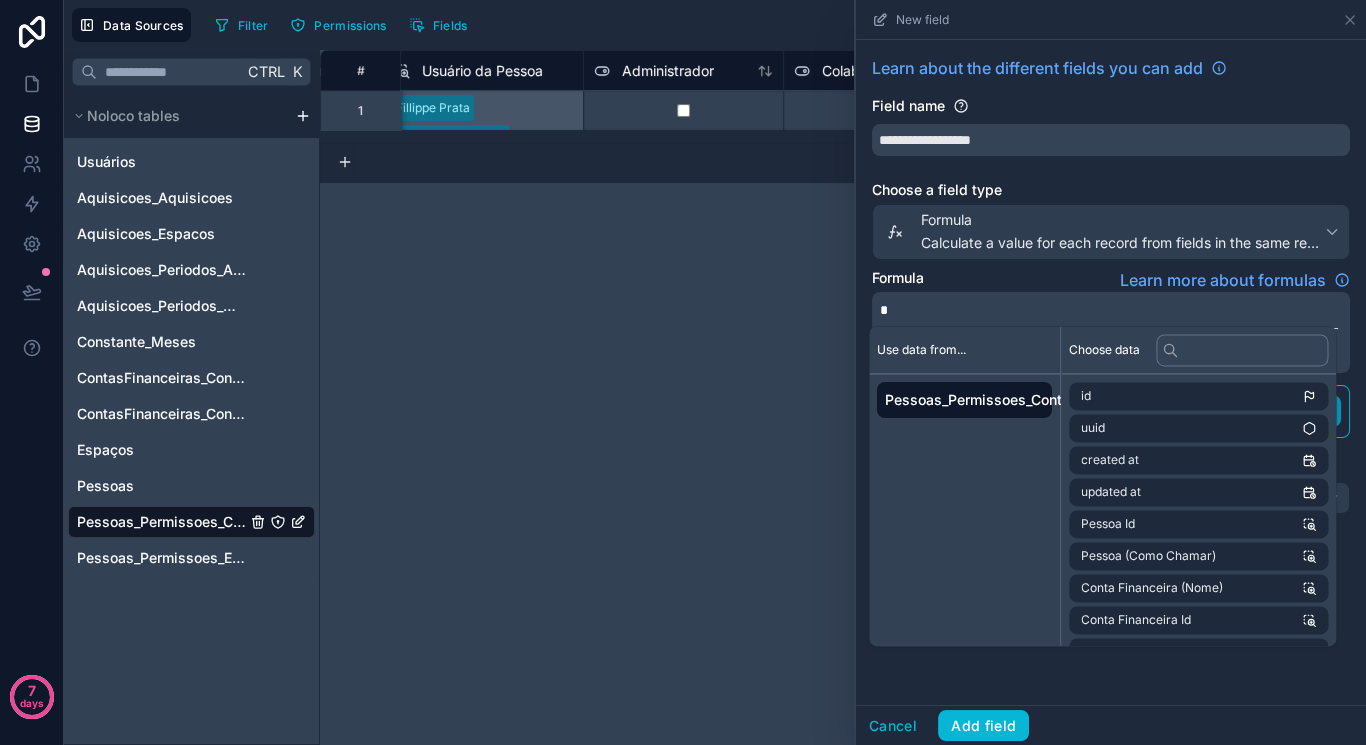 type 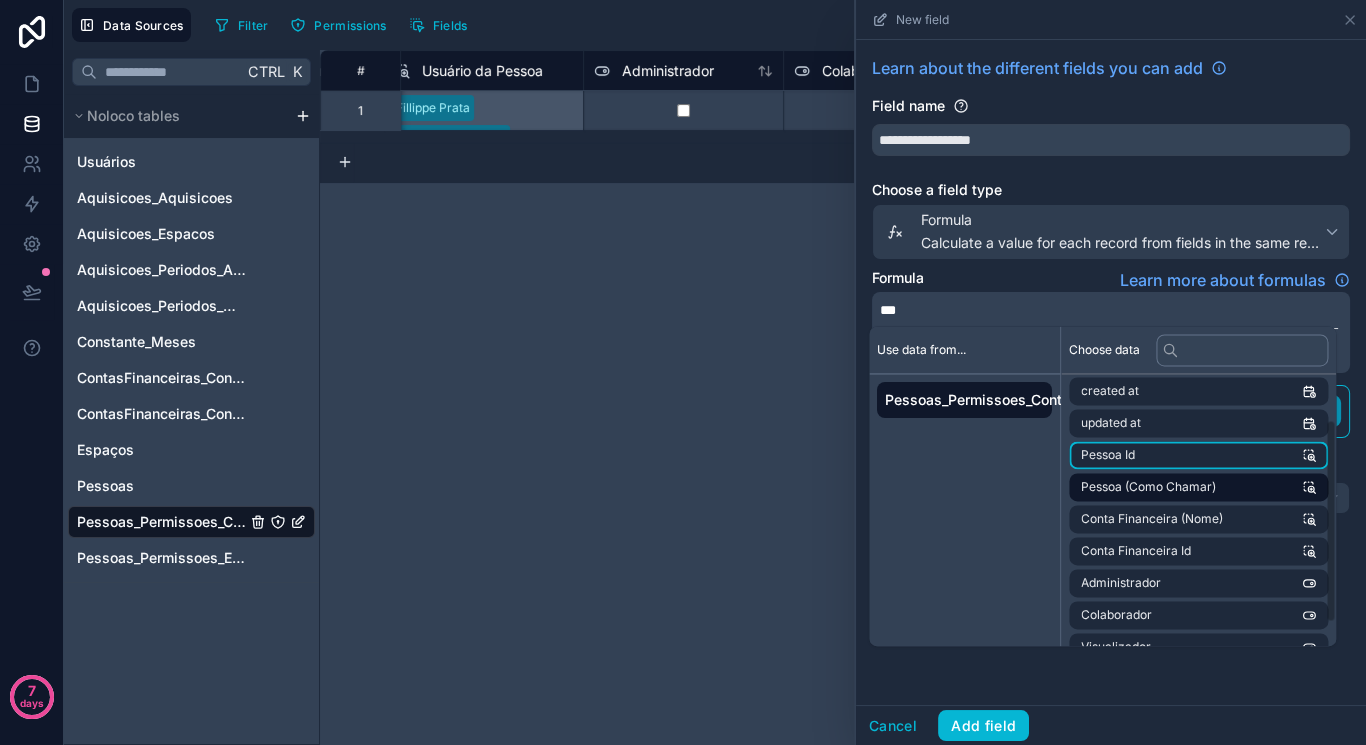 scroll, scrollTop: 92, scrollLeft: 0, axis: vertical 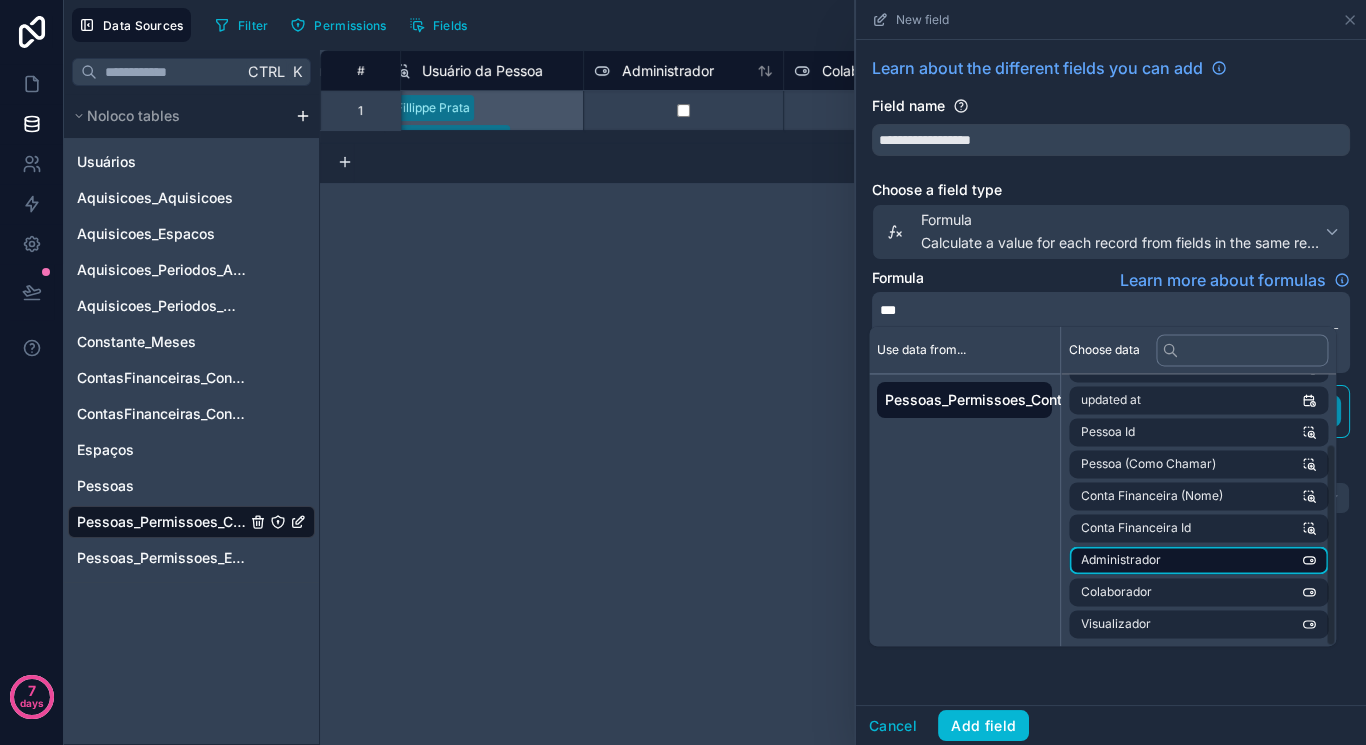 click on "Administrador" at bounding box center [1121, 560] 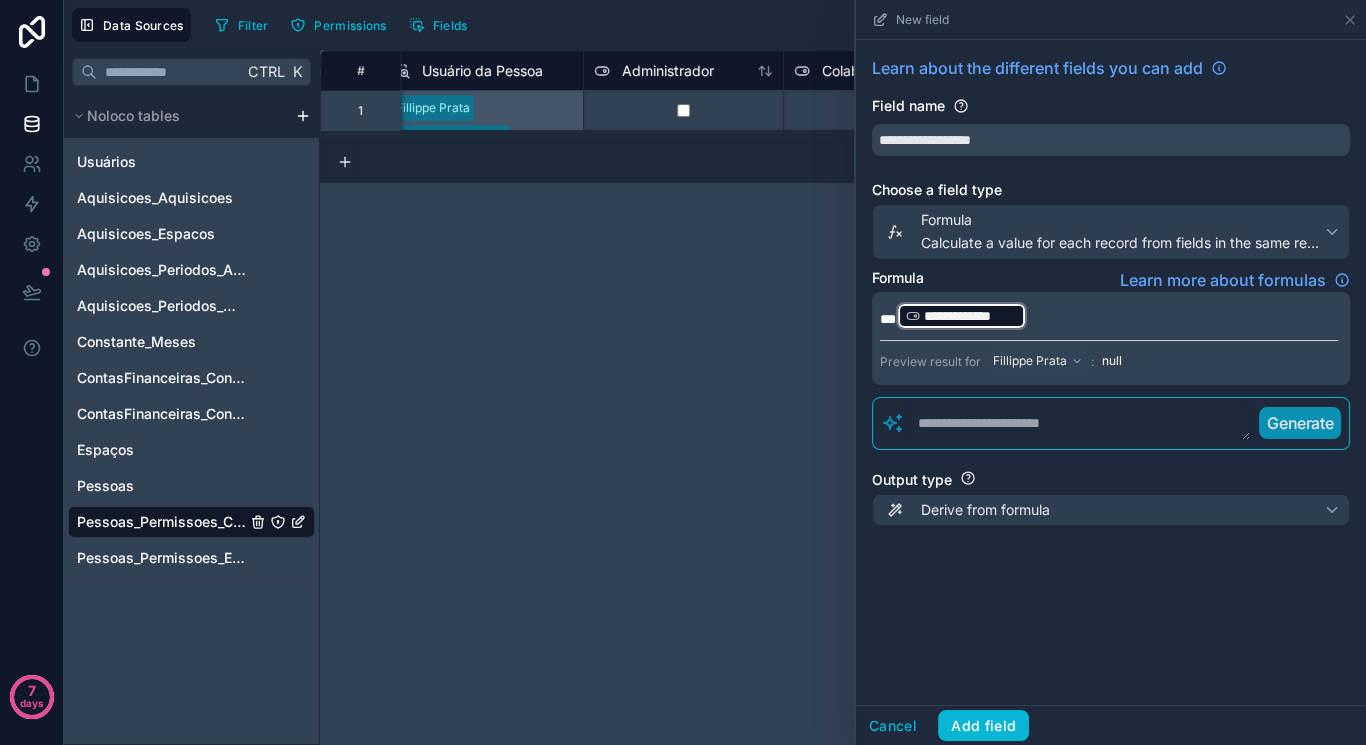 click on "**********" at bounding box center (1109, 316) 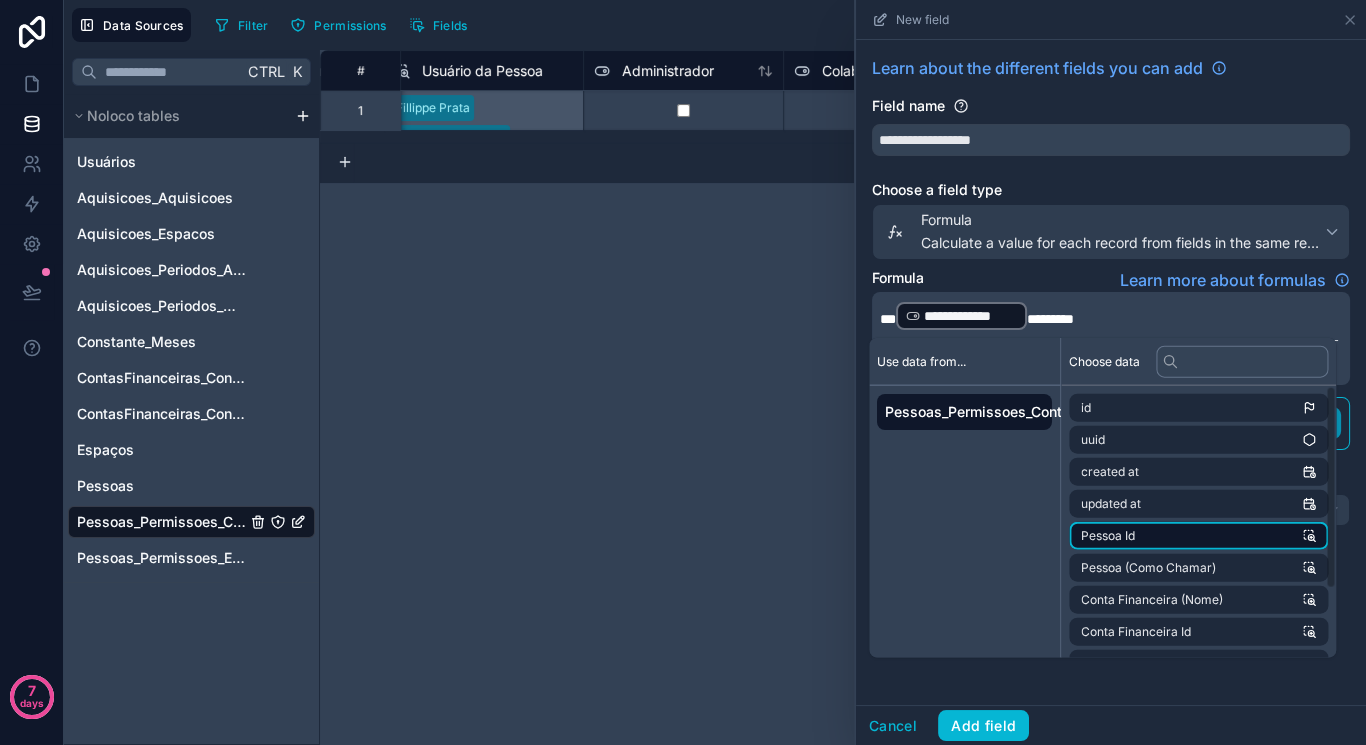 click on "Pessoa Id" at bounding box center (1108, 536) 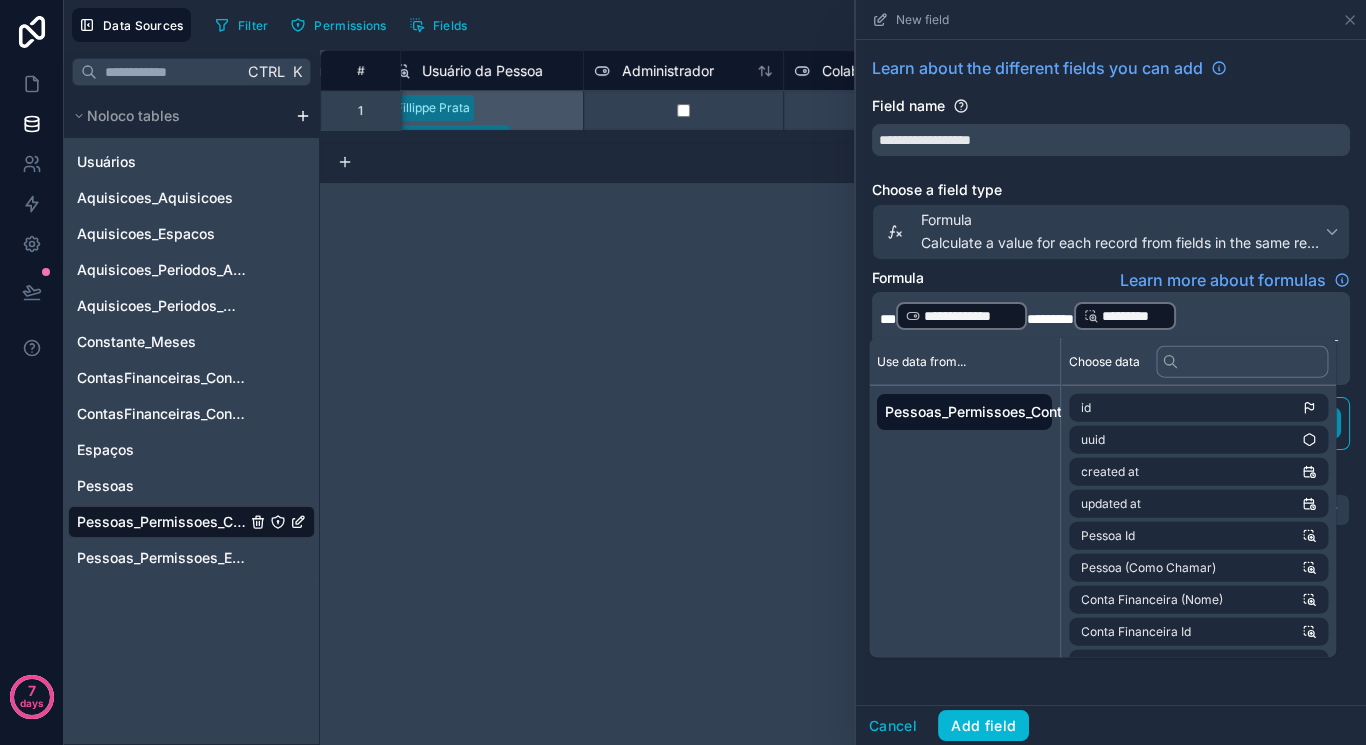 click on "**********" at bounding box center [1109, 316] 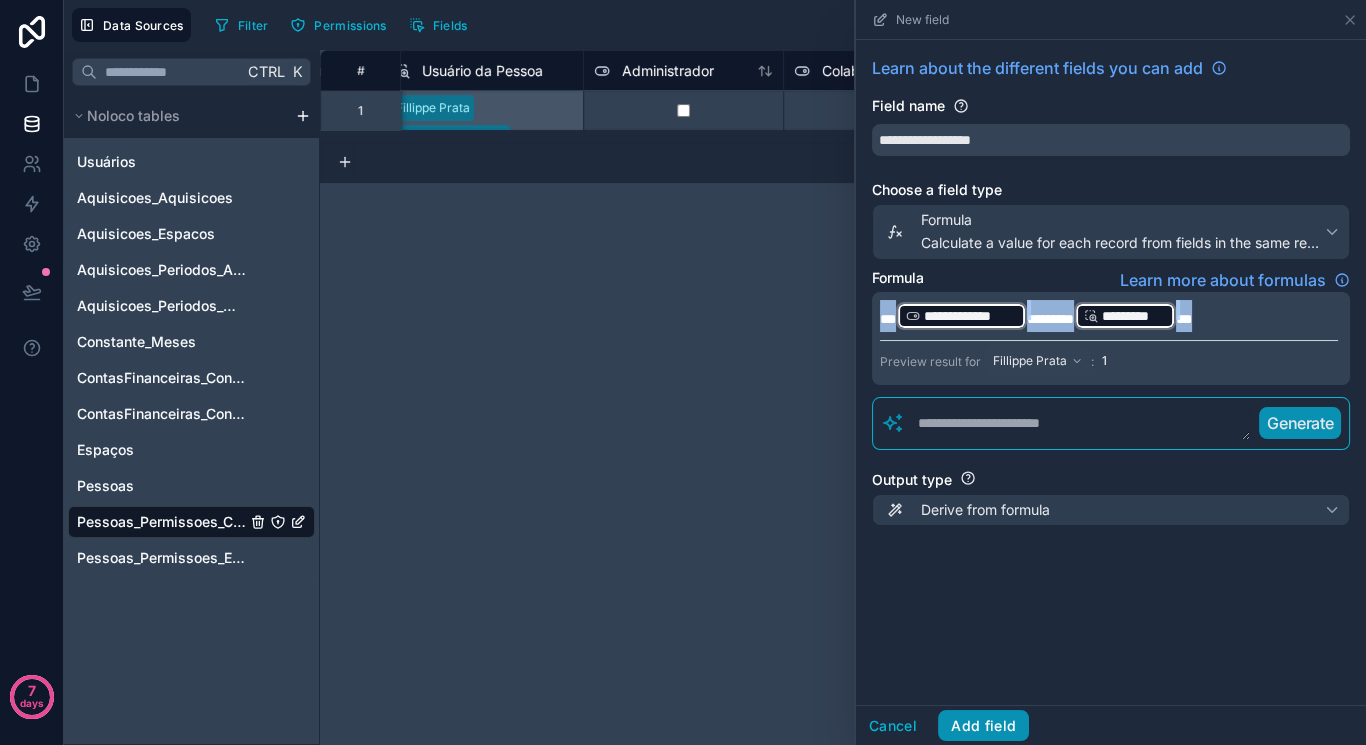 click on "Add field" at bounding box center (983, 726) 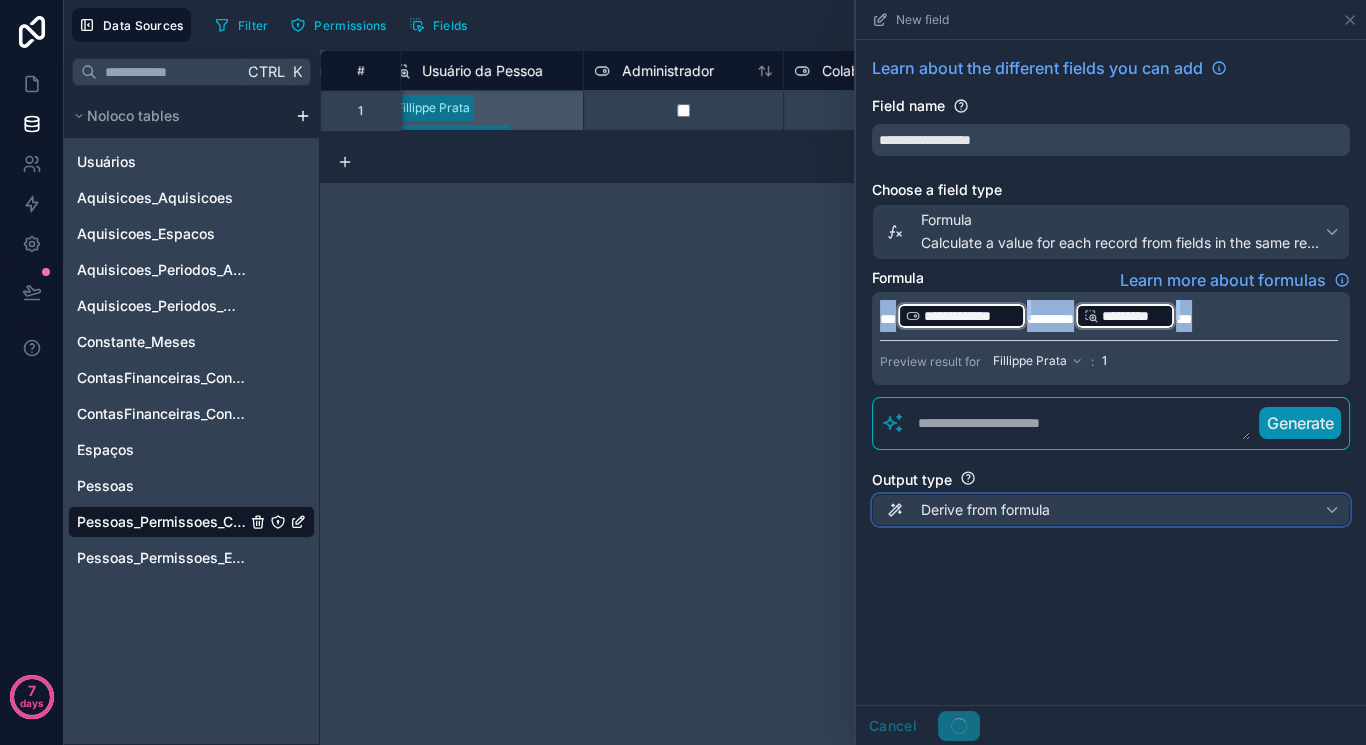 click on "Derive from formula" at bounding box center [985, 510] 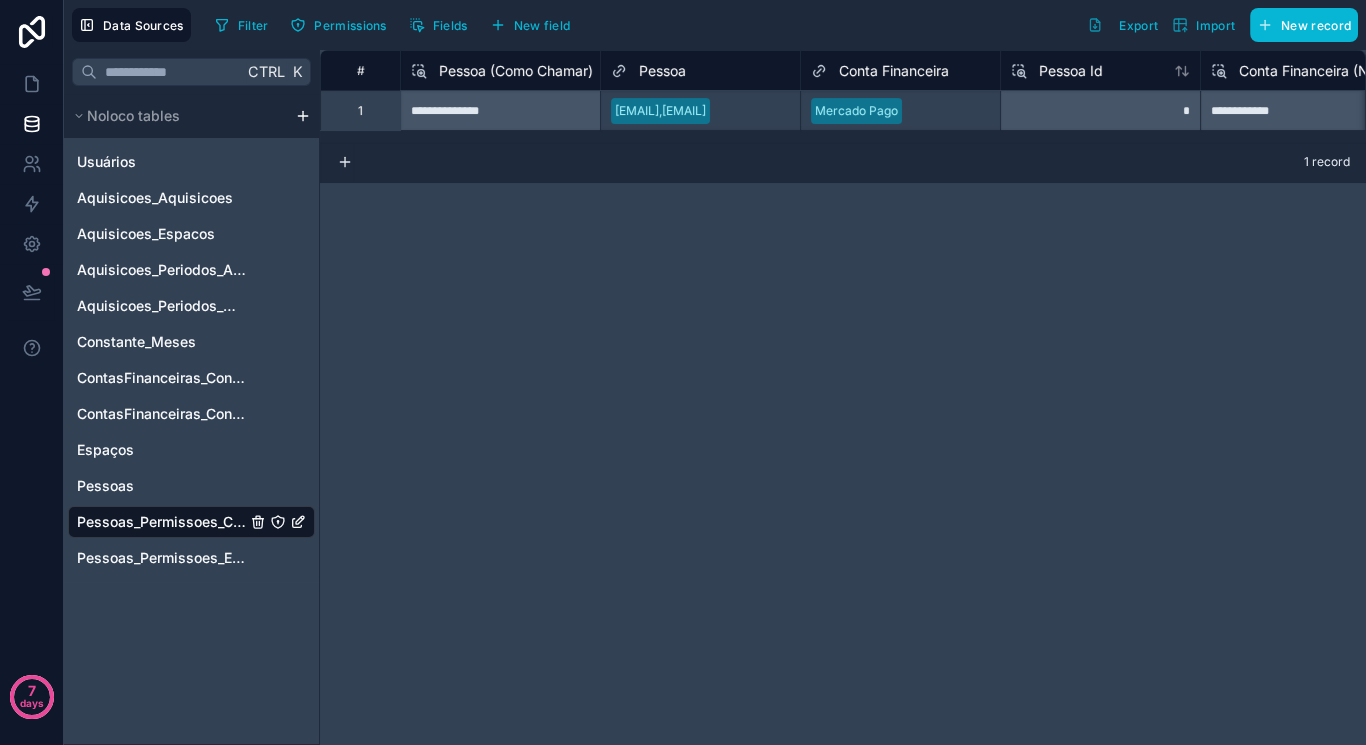 click on "**********" at bounding box center (843, 96) 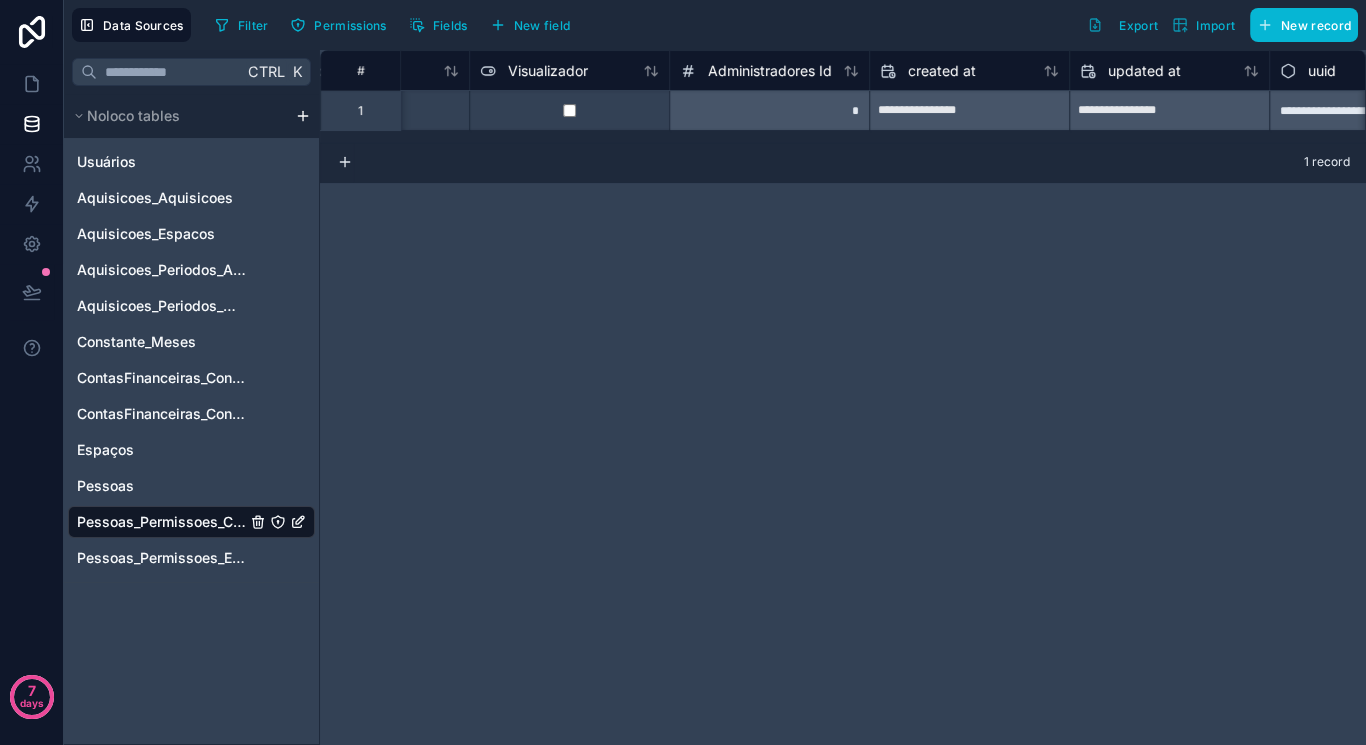 scroll, scrollTop: 0, scrollLeft: 1733, axis: horizontal 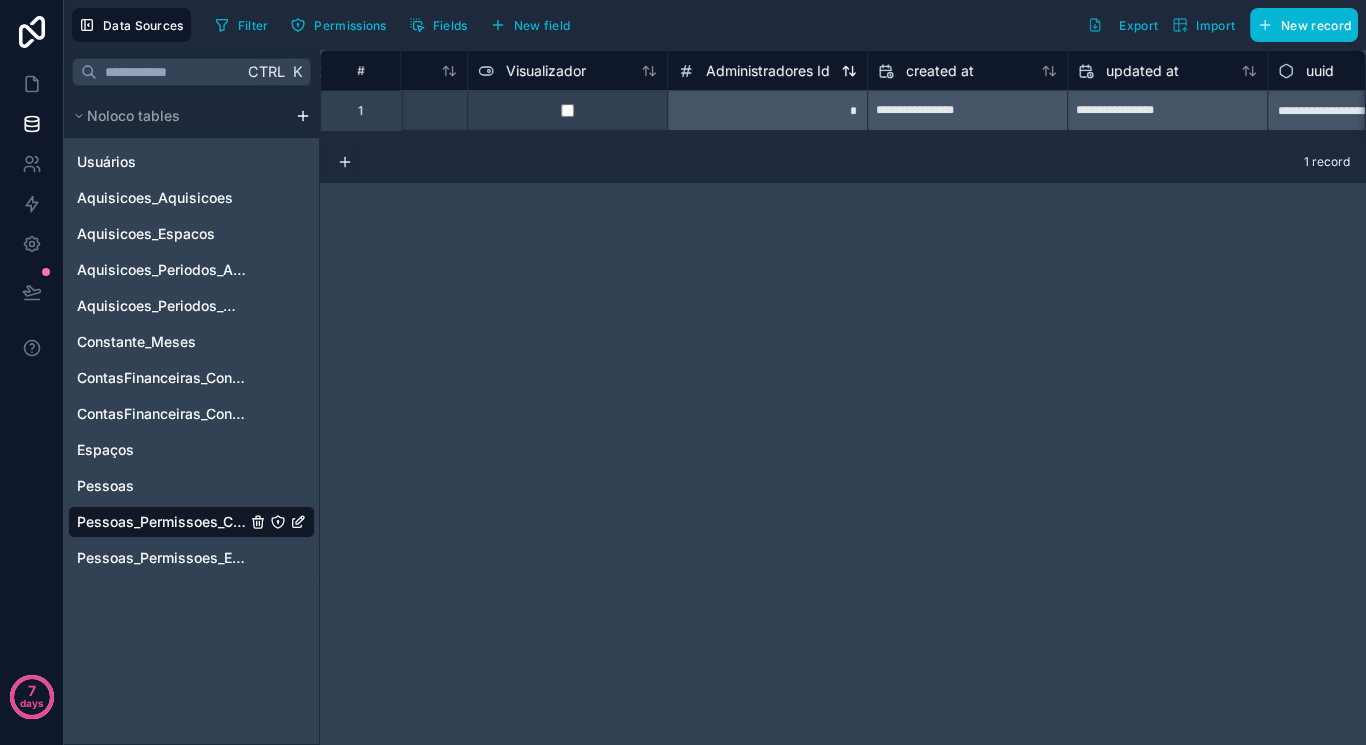click on "Administradores Id" at bounding box center (768, 71) 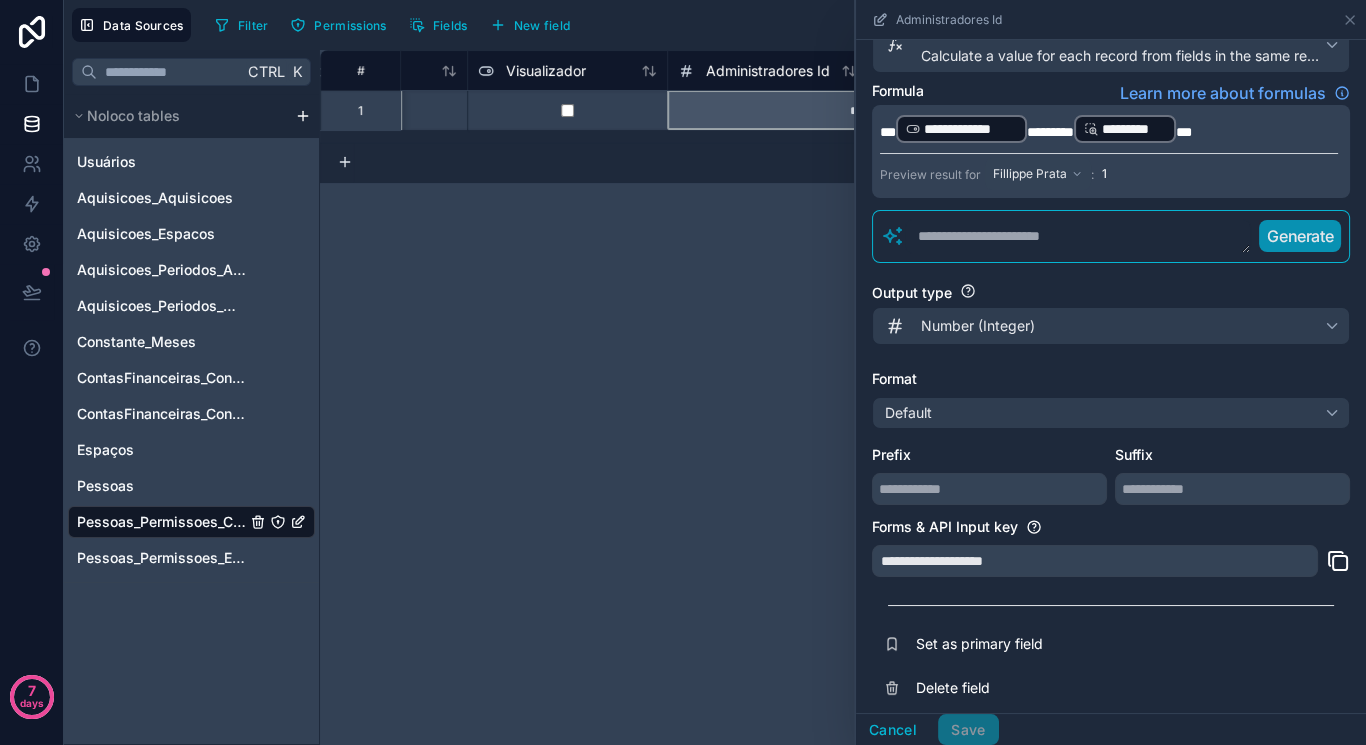 scroll, scrollTop: 193, scrollLeft: 0, axis: vertical 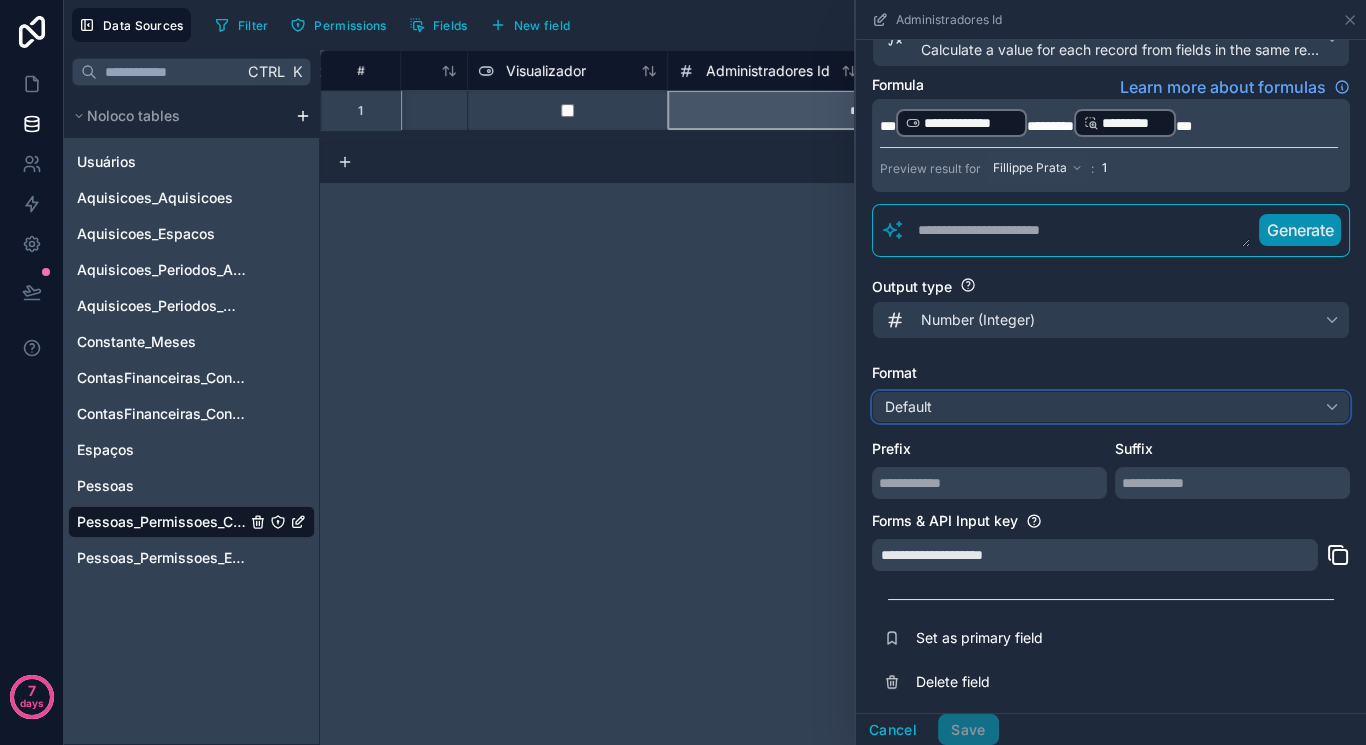 click on "Default" at bounding box center (1111, 407) 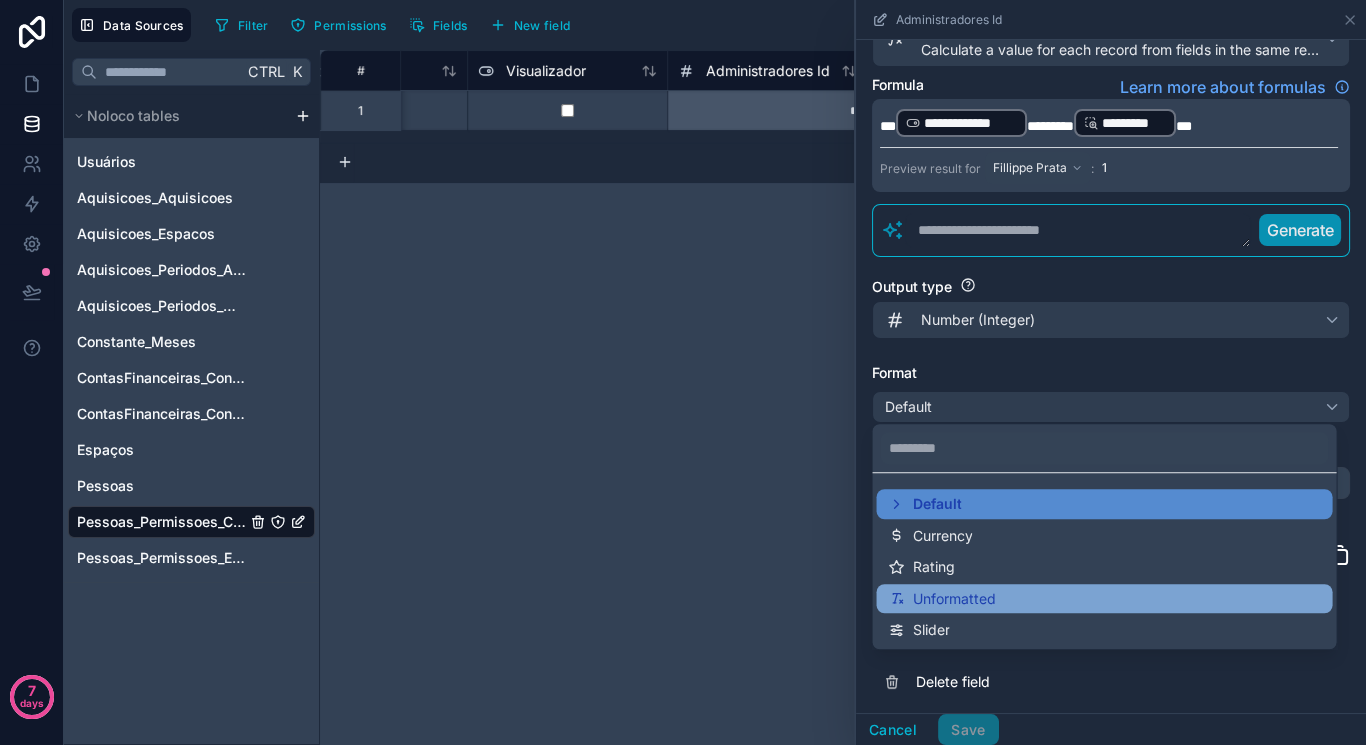 click on "Unformatted" at bounding box center (953, 599) 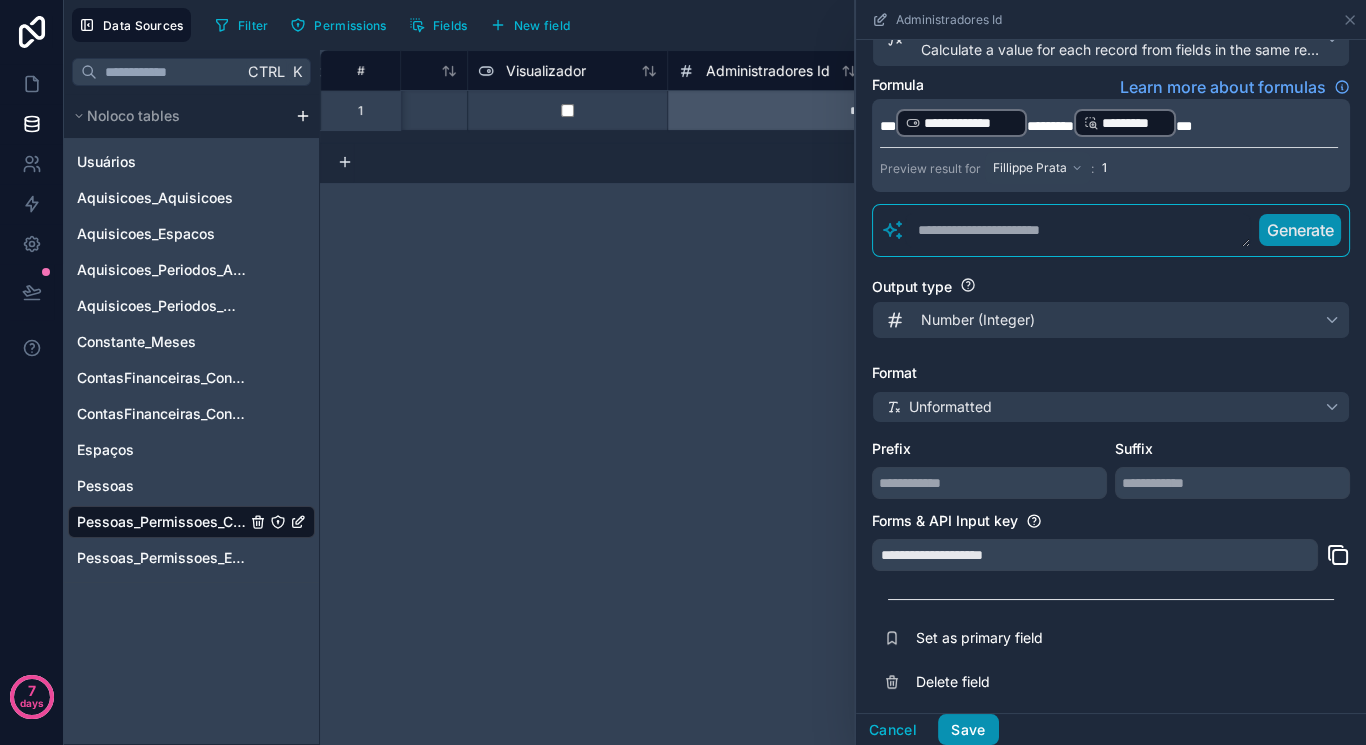click on "Save" at bounding box center (968, 730) 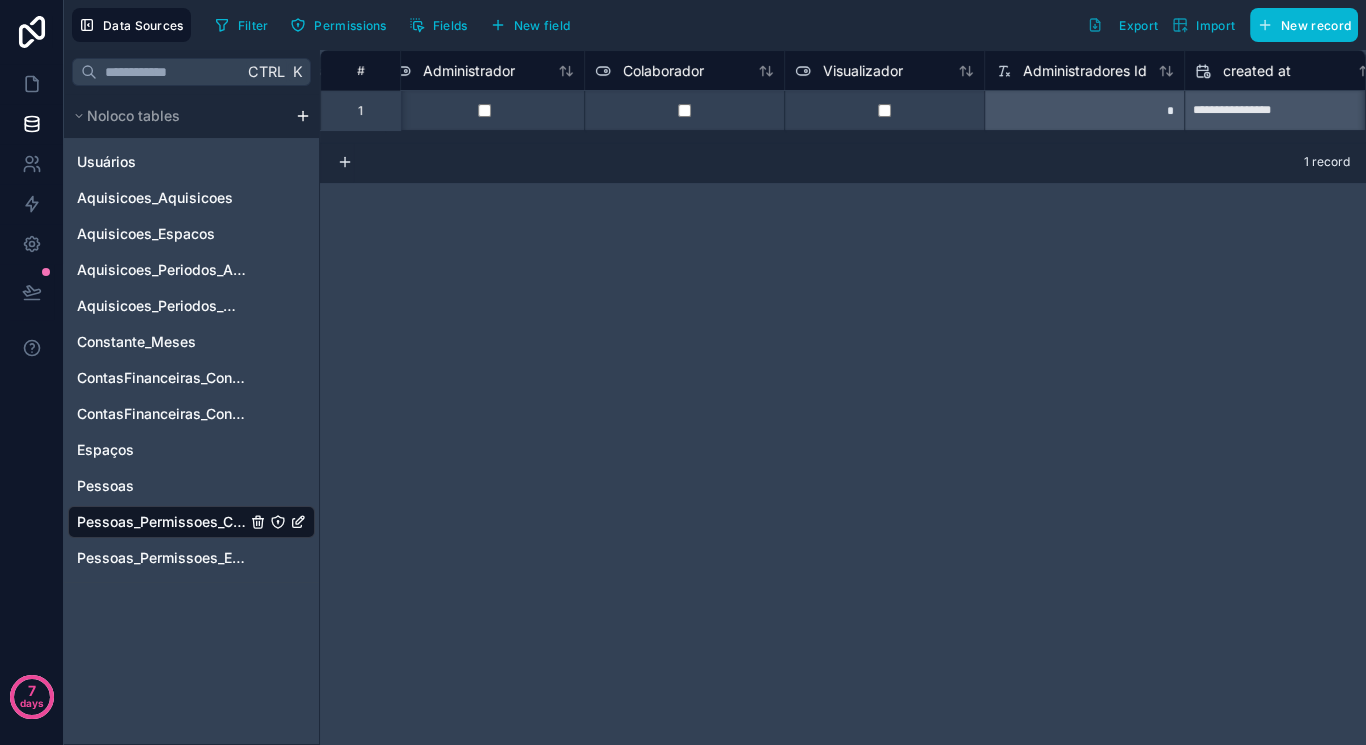 scroll, scrollTop: 0, scrollLeft: 1450, axis: horizontal 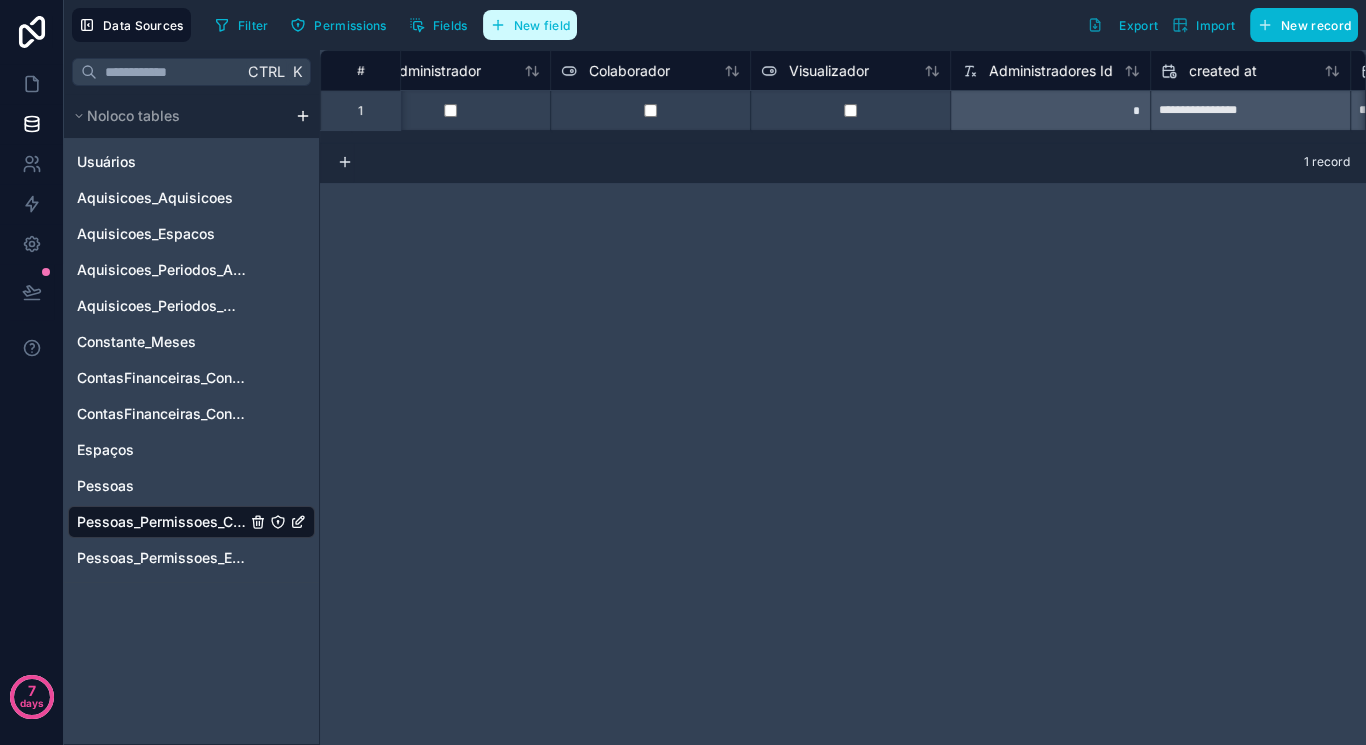 click on "New field" at bounding box center (530, 25) 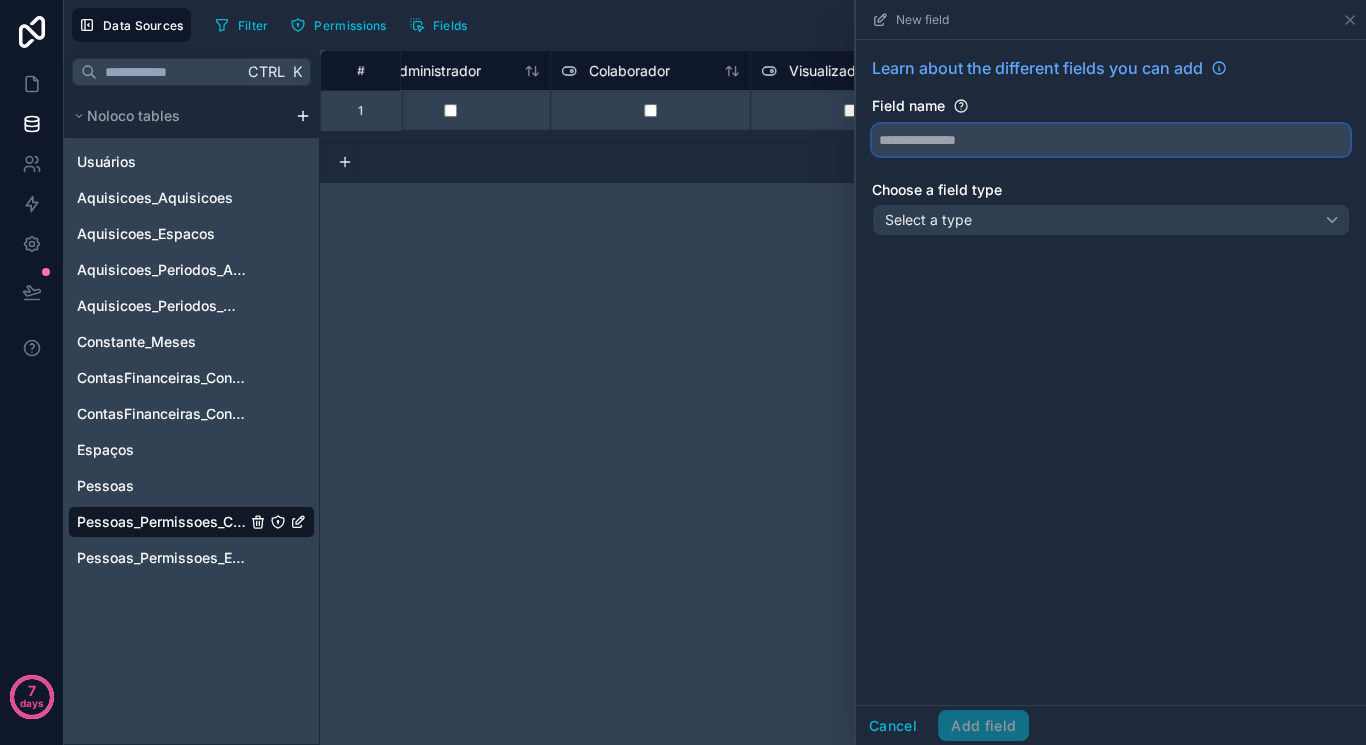click at bounding box center [1111, 140] 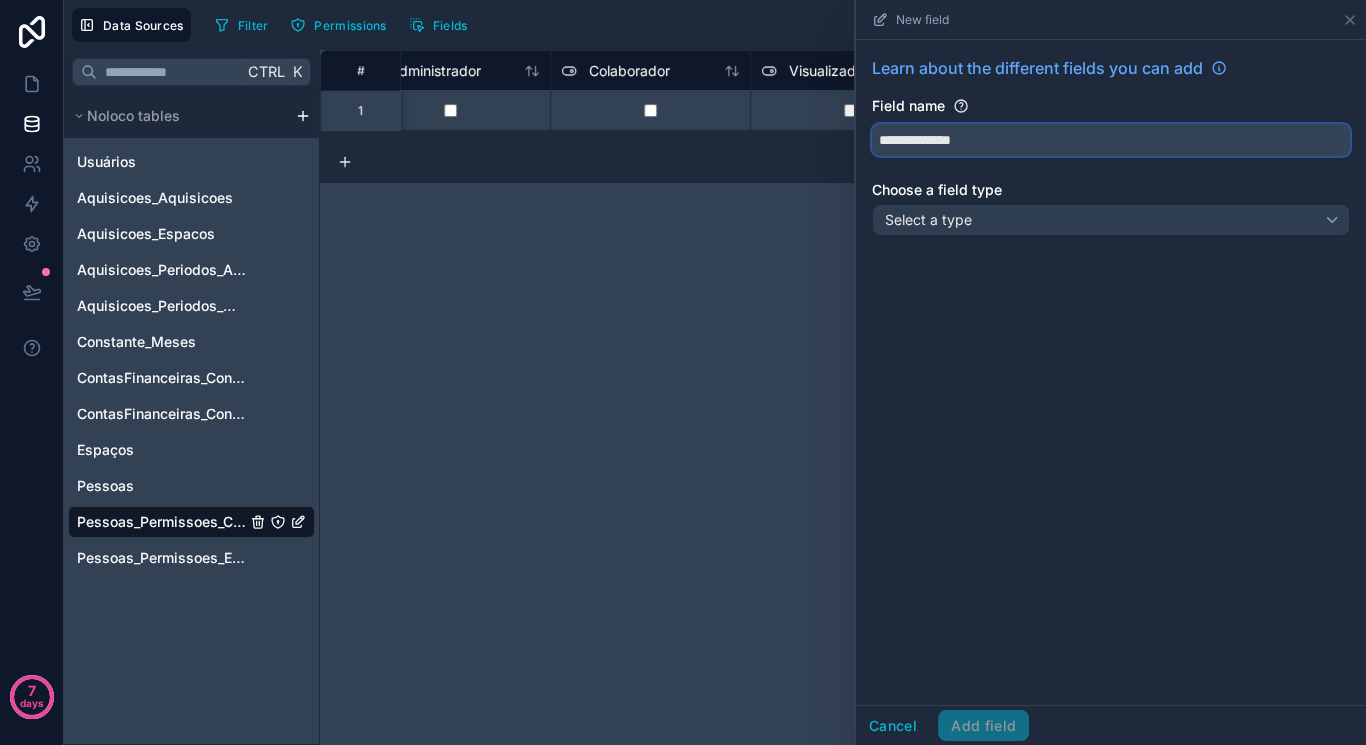 click on "**********" at bounding box center (1111, 140) 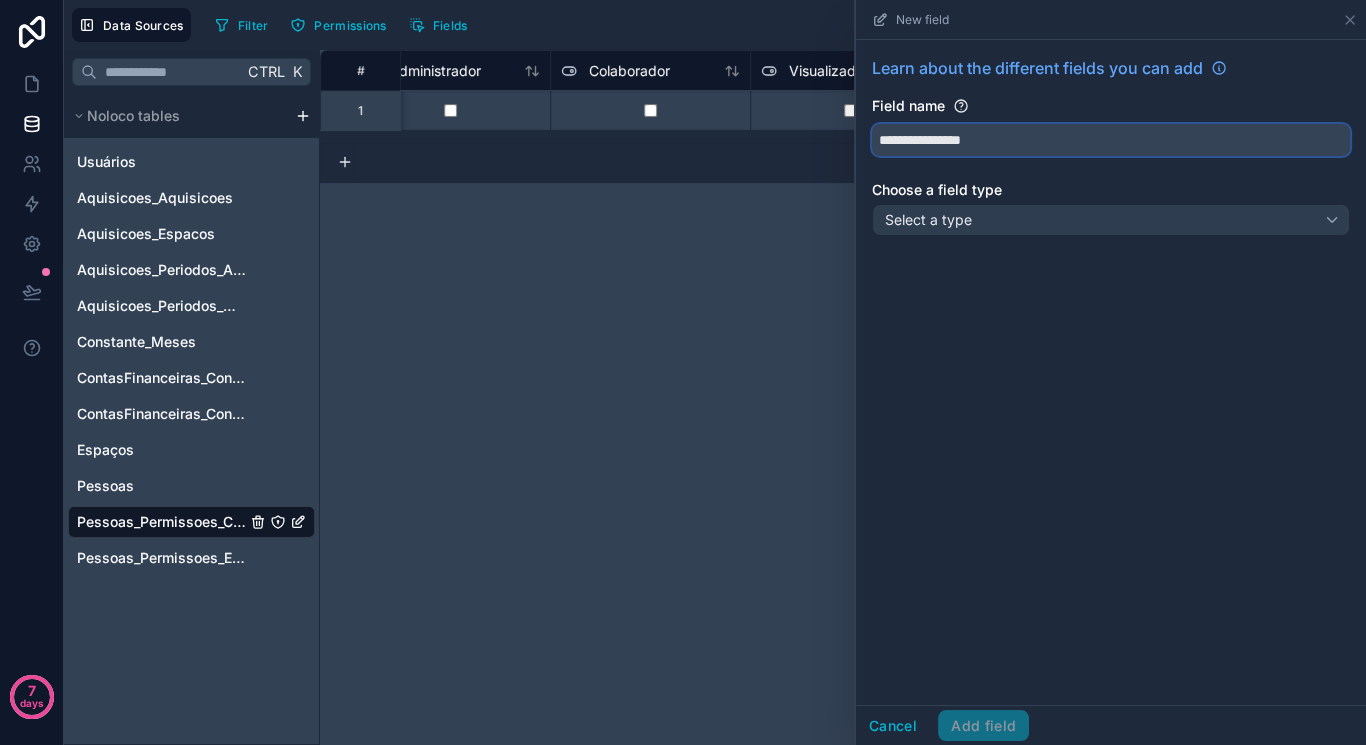 type on "**********" 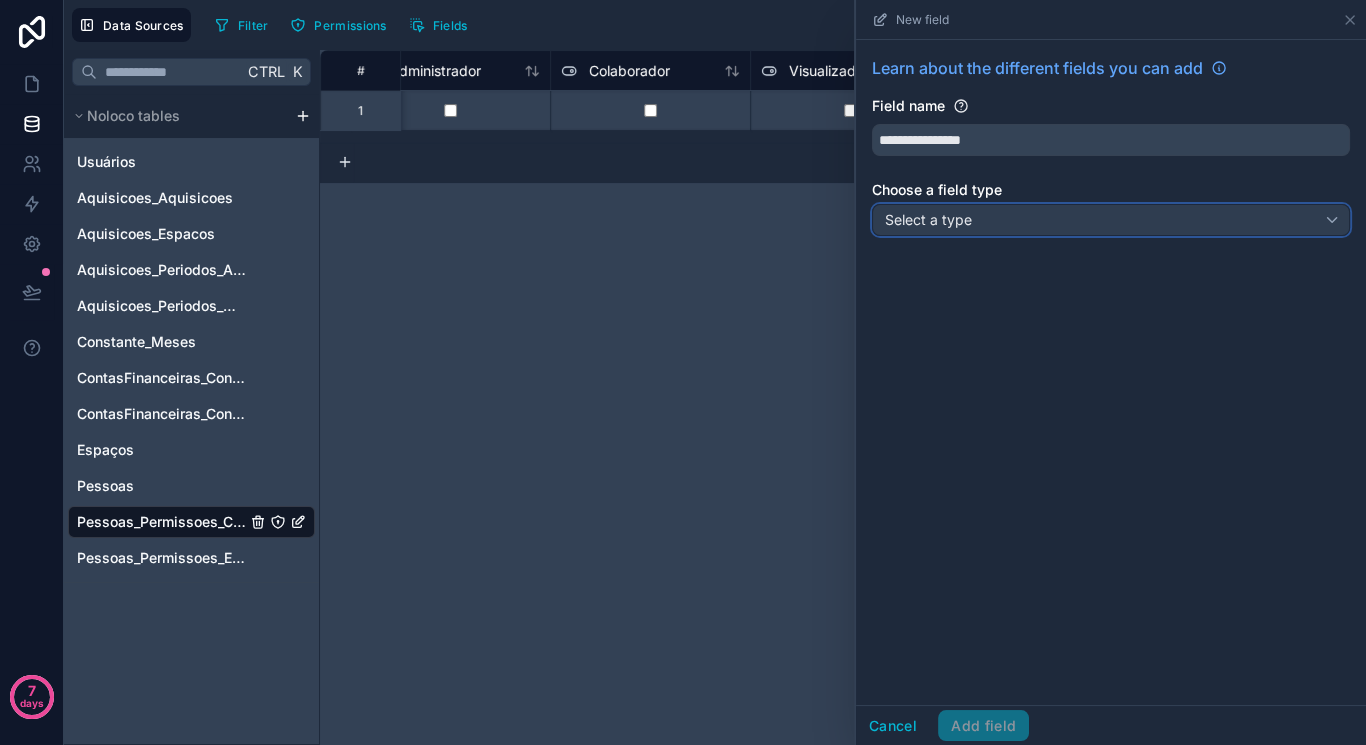 click on "Select a type" at bounding box center (1111, 220) 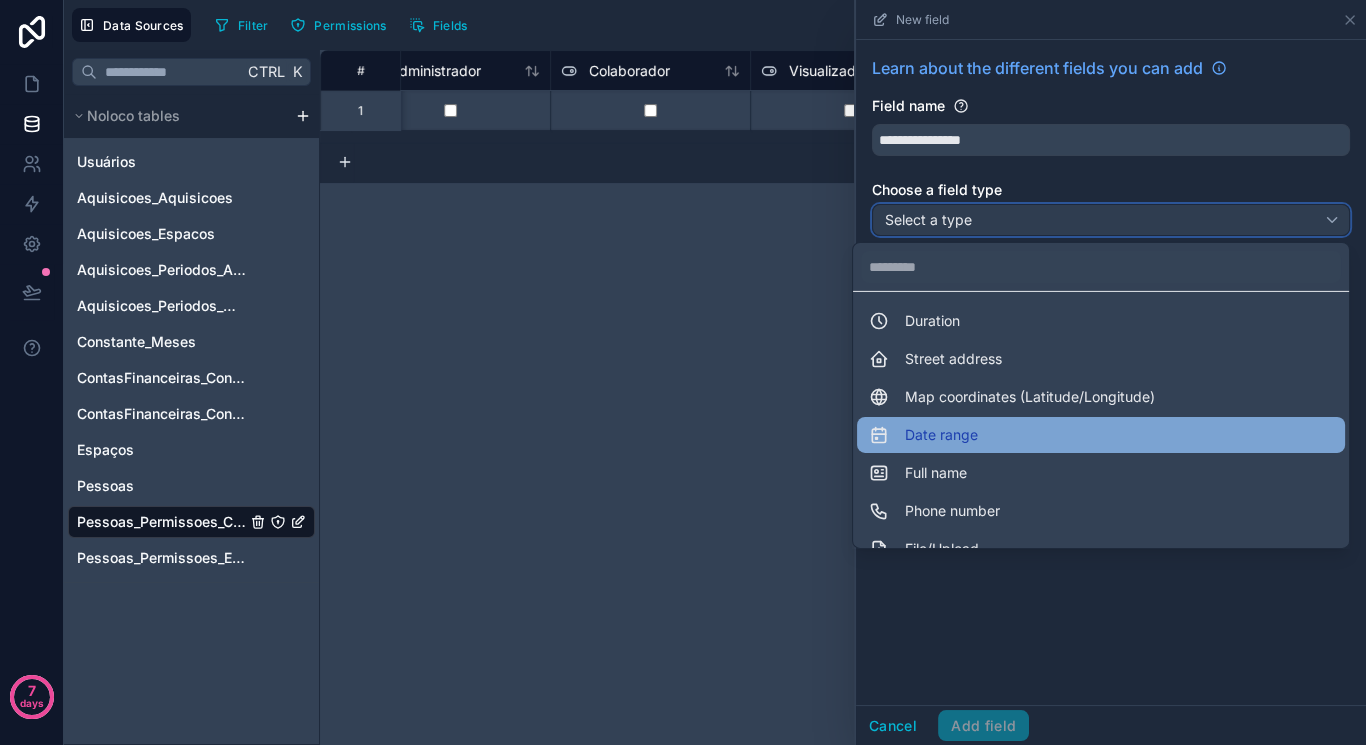 scroll, scrollTop: 547, scrollLeft: 0, axis: vertical 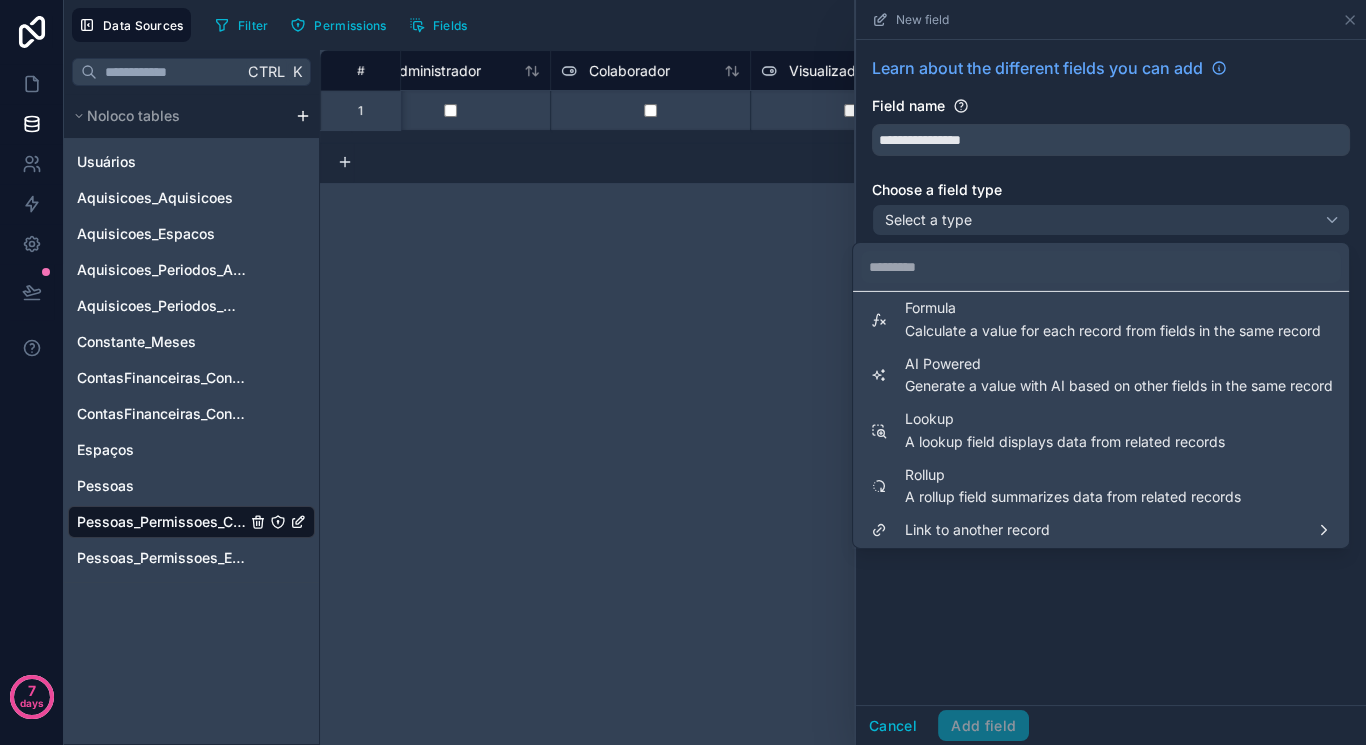 drag, startPoint x: 986, startPoint y: 454, endPoint x: 965, endPoint y: 629, distance: 176.2555 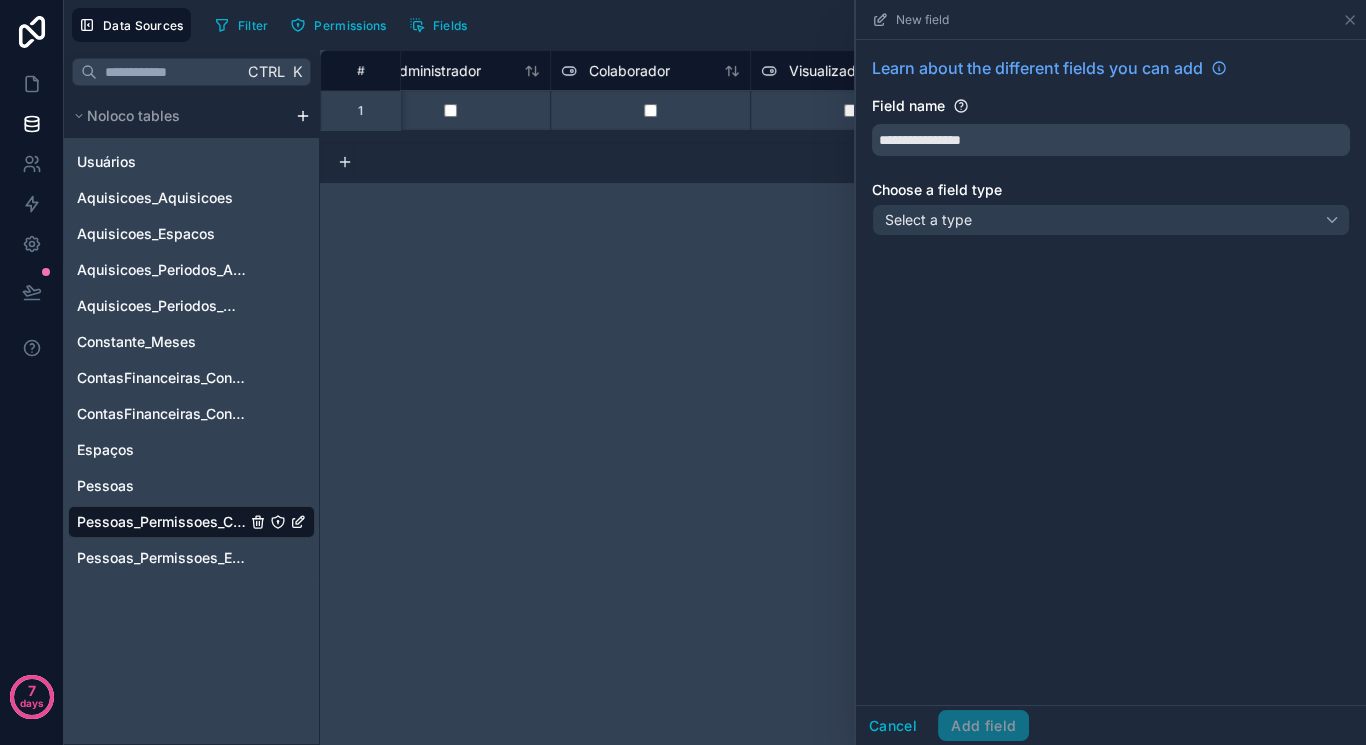 click on "Choose a field type" at bounding box center (1111, 190) 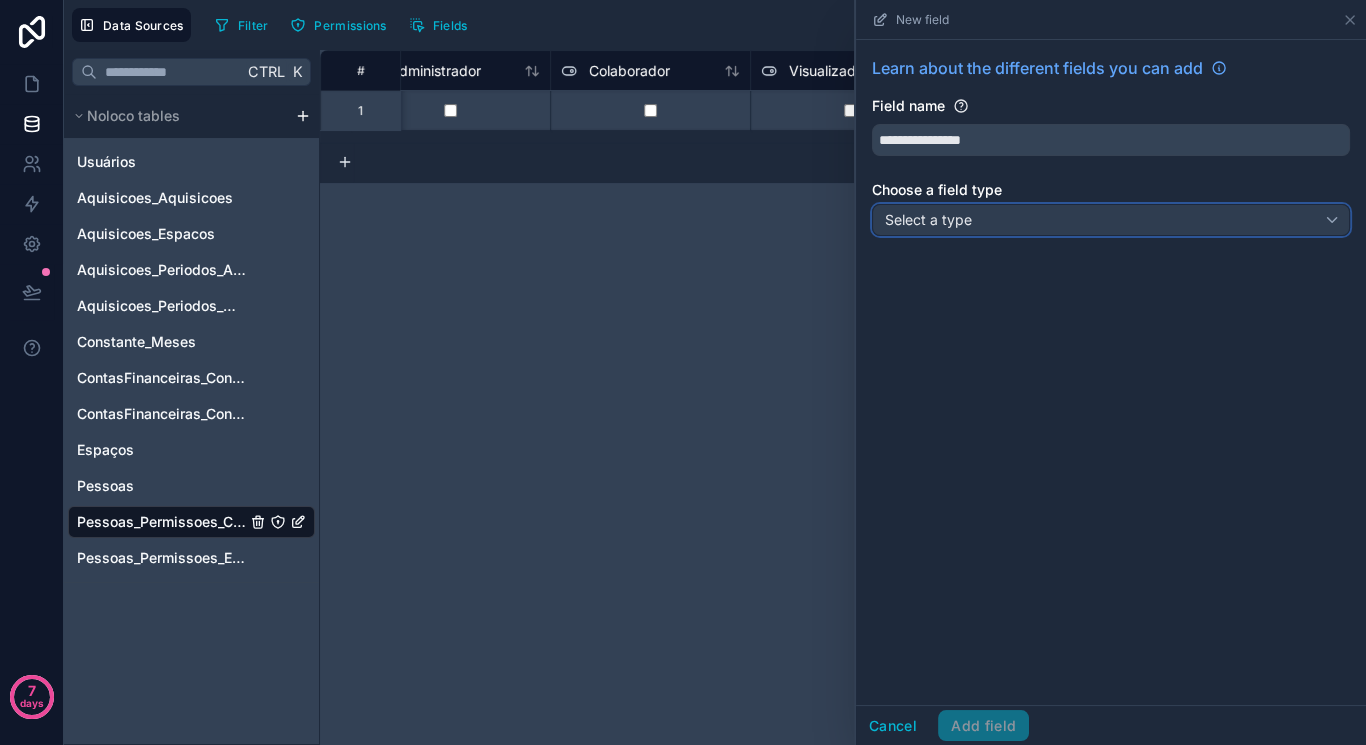 click on "Select a type" at bounding box center [1111, 220] 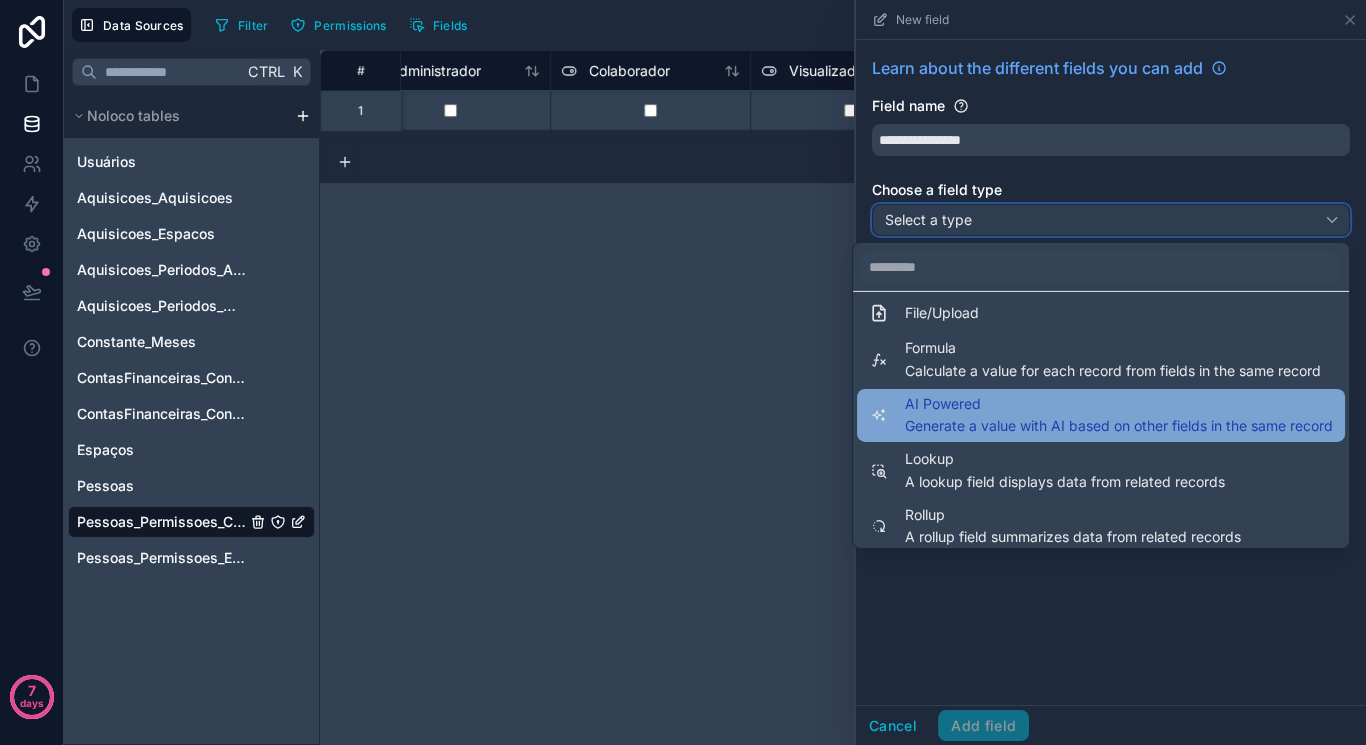 scroll, scrollTop: 547, scrollLeft: 0, axis: vertical 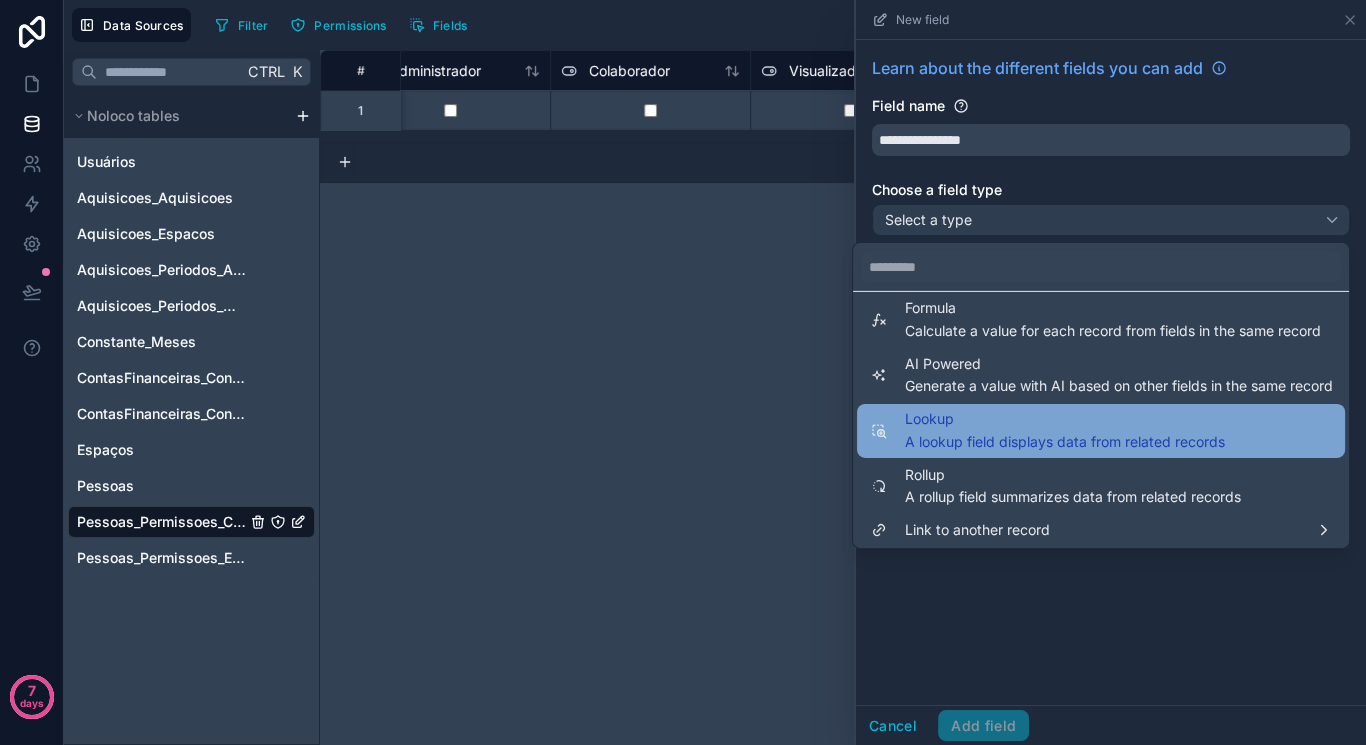 click on "Lookup" at bounding box center [1065, 419] 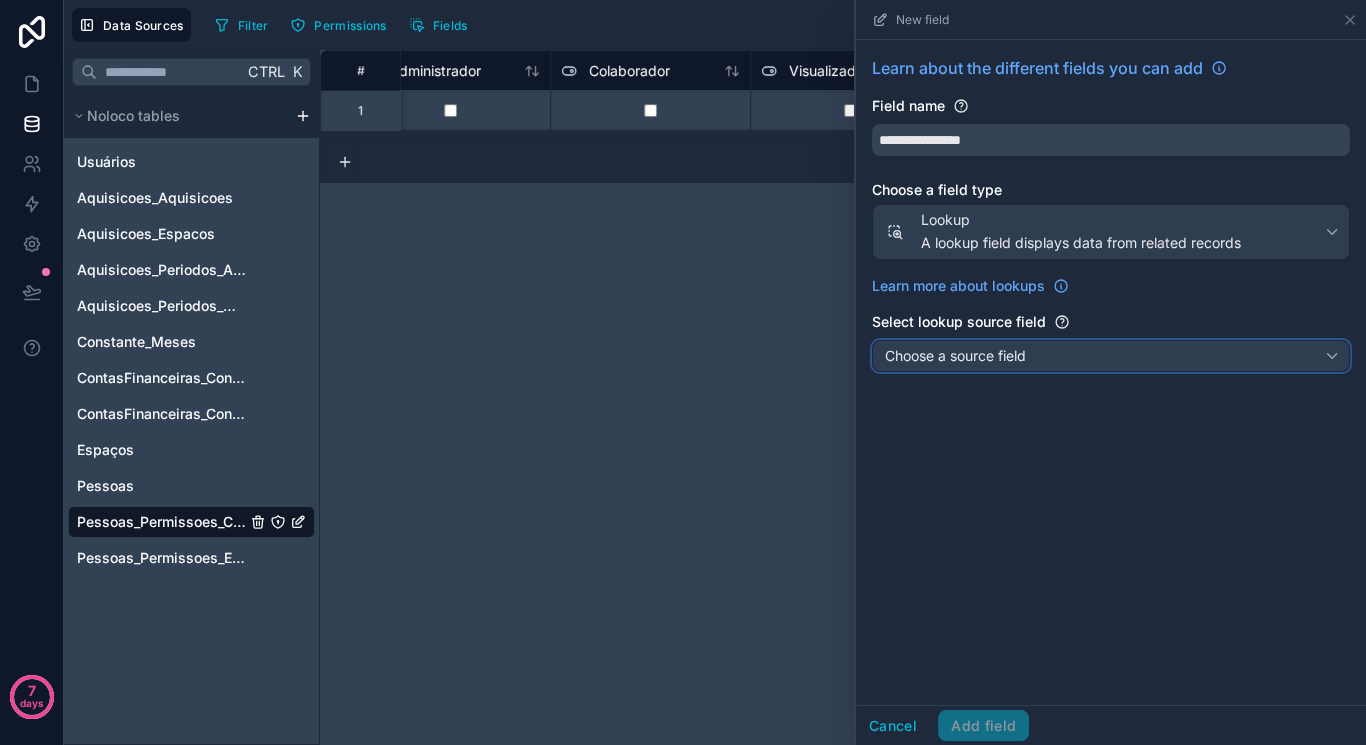 click on "Choose a source field" at bounding box center (955, 356) 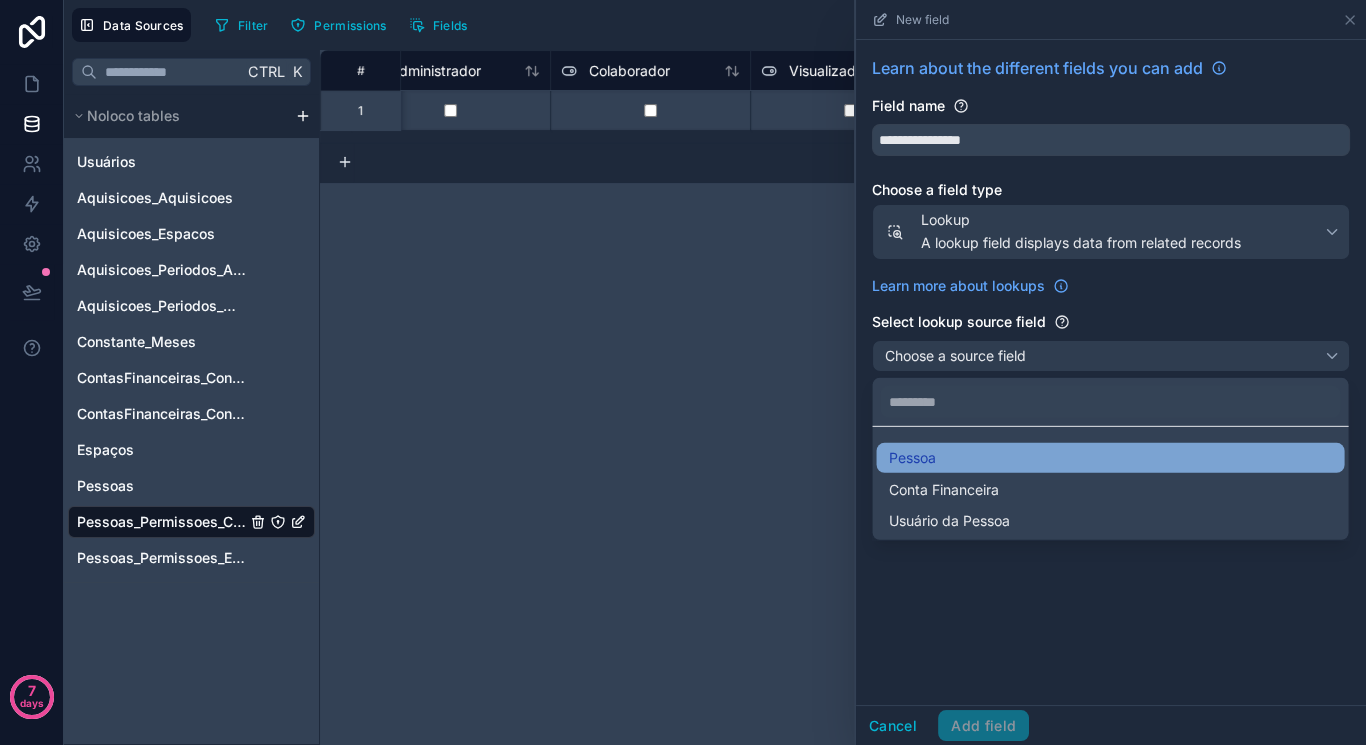 click on "Pessoa" at bounding box center (1110, 458) 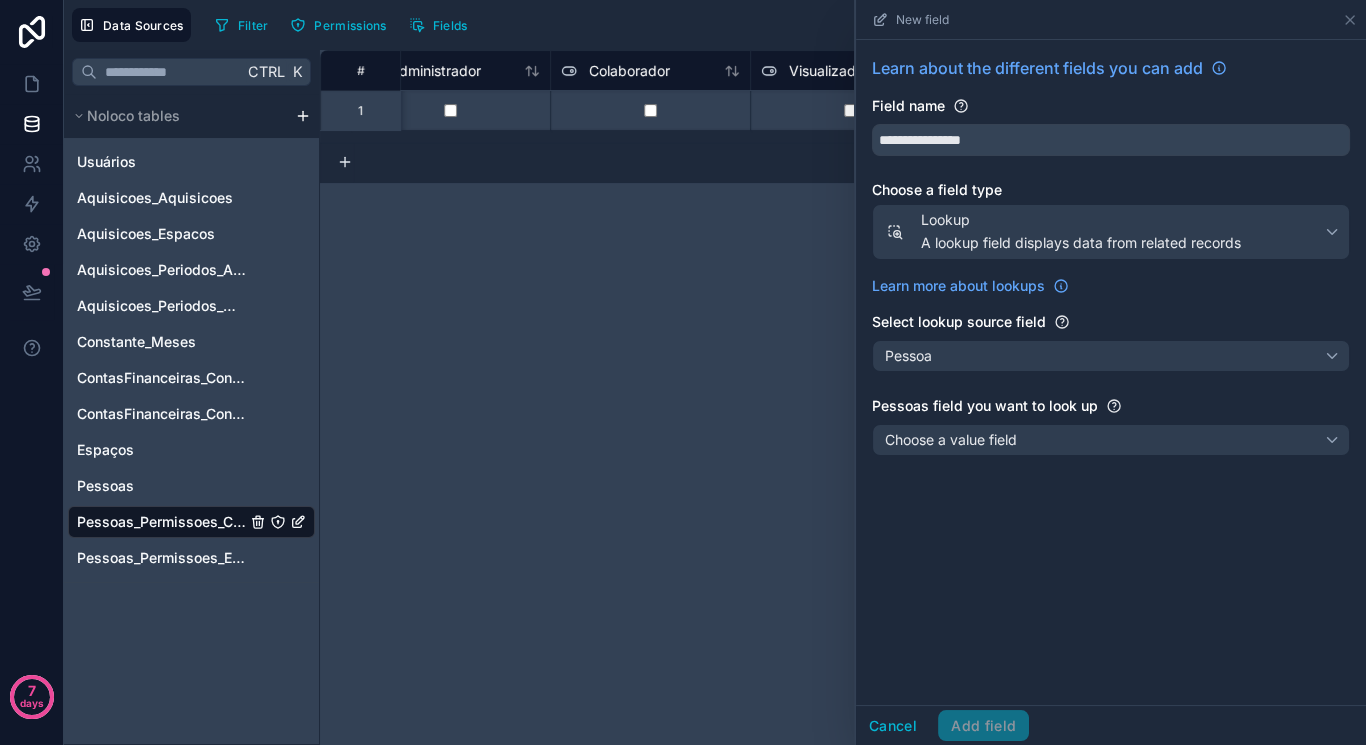 click on "Select lookup source field" at bounding box center (1111, 322) 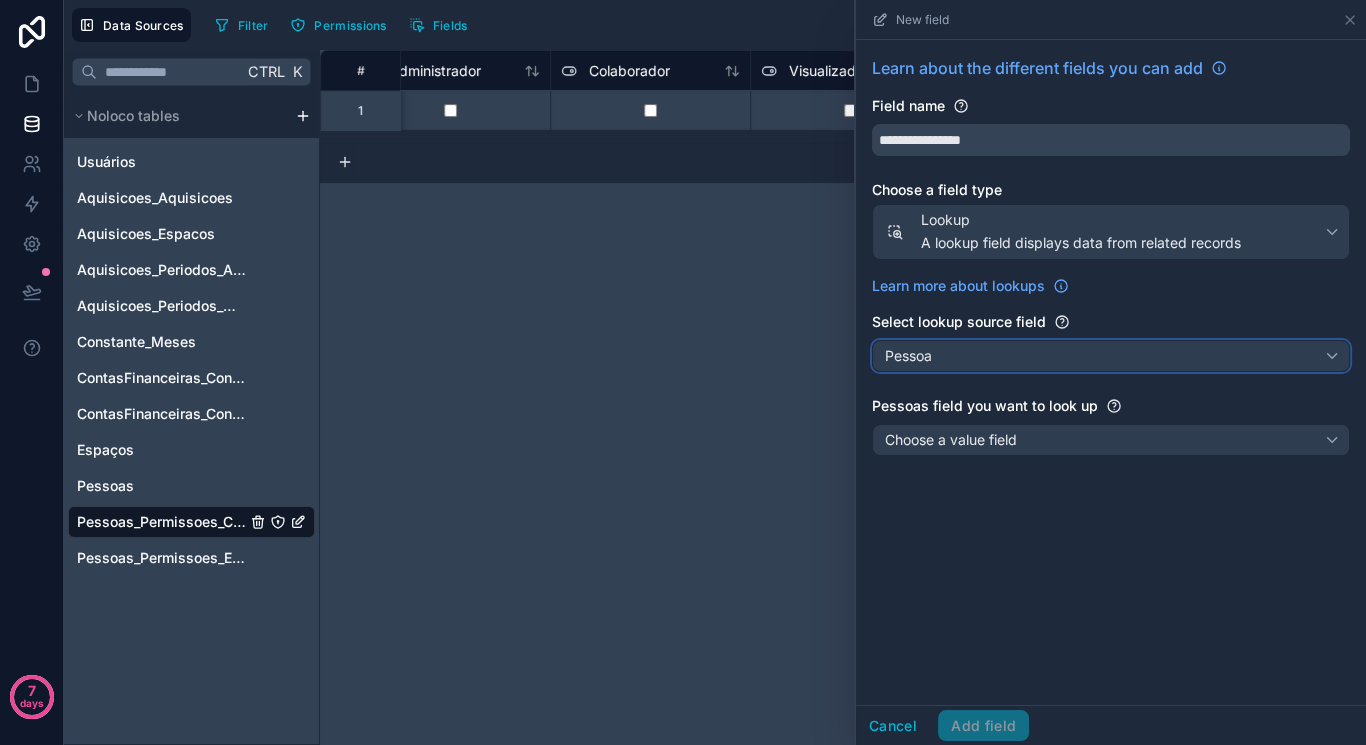 click on "Pessoa" at bounding box center [1111, 356] 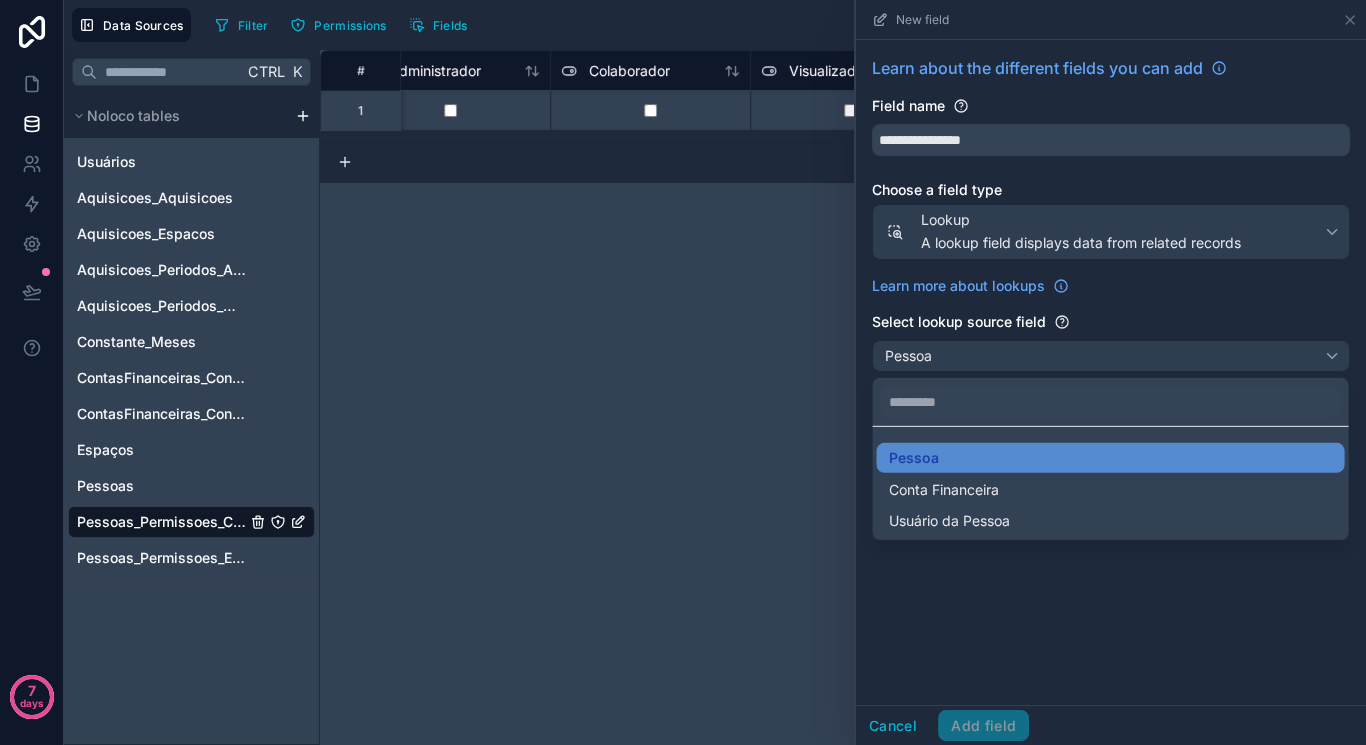 click at bounding box center [1111, 372] 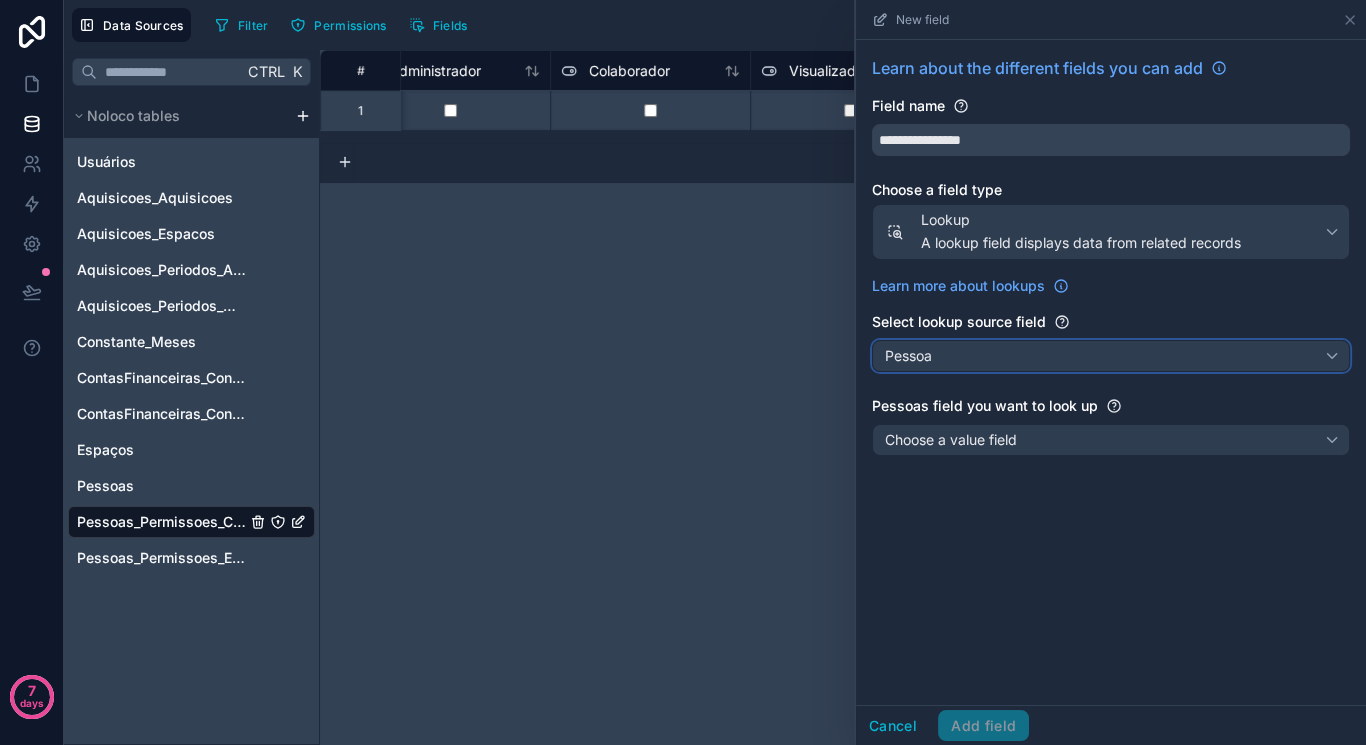 click on "Pessoa" at bounding box center [1111, 356] 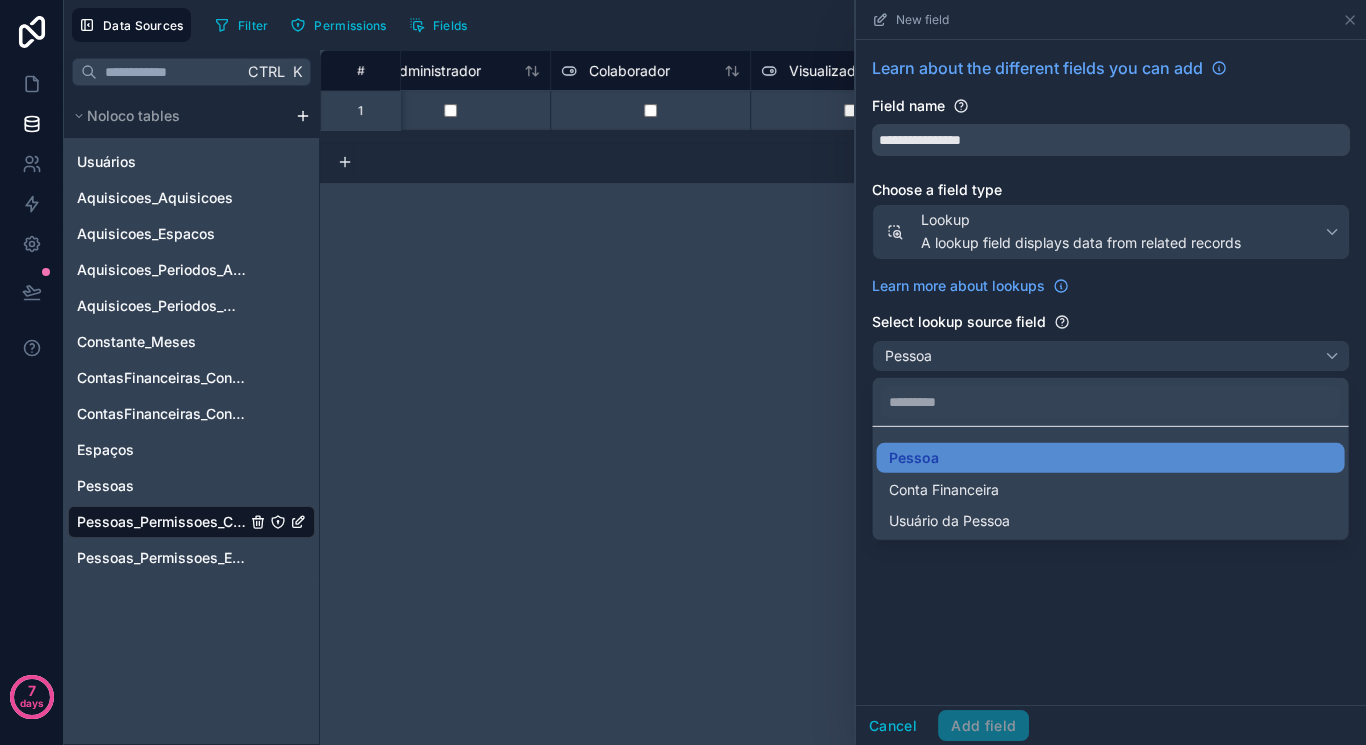 click at bounding box center (1111, 372) 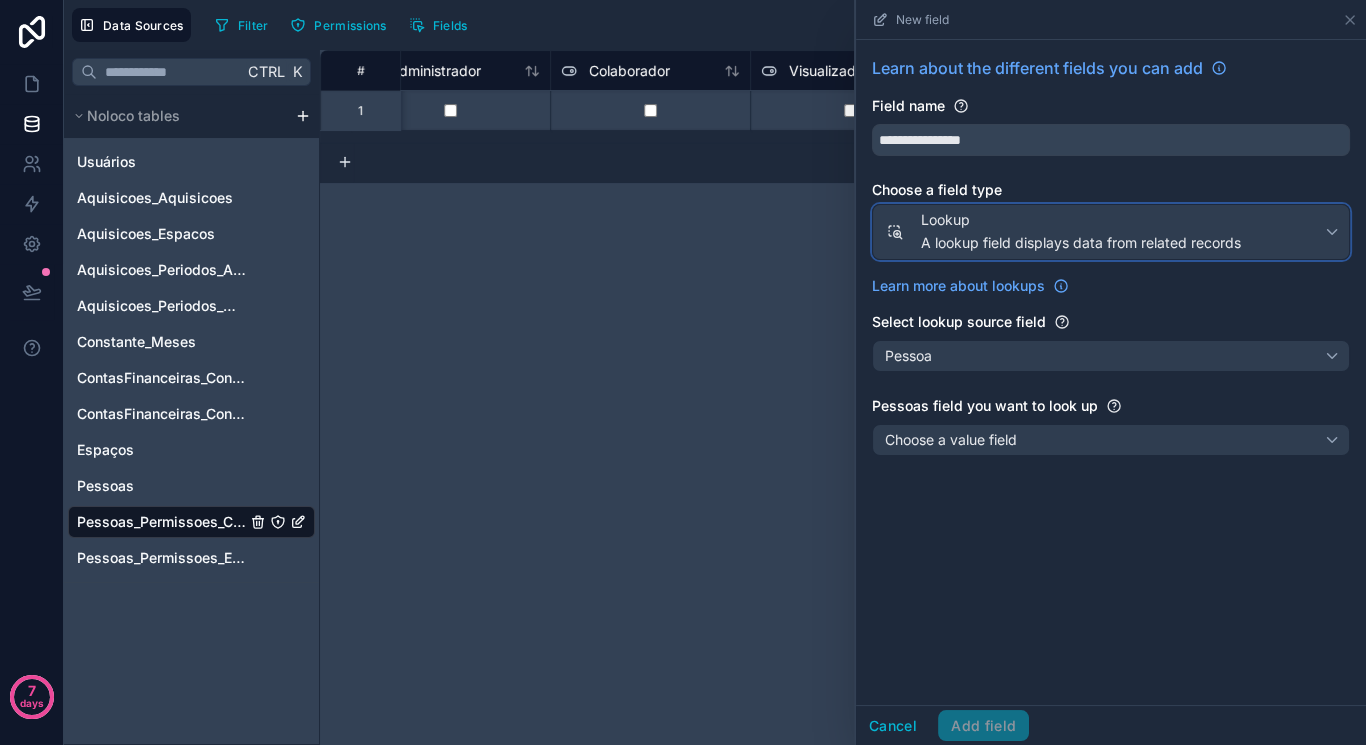 click on "Lookup A lookup field displays data from related records" at bounding box center [1081, 232] 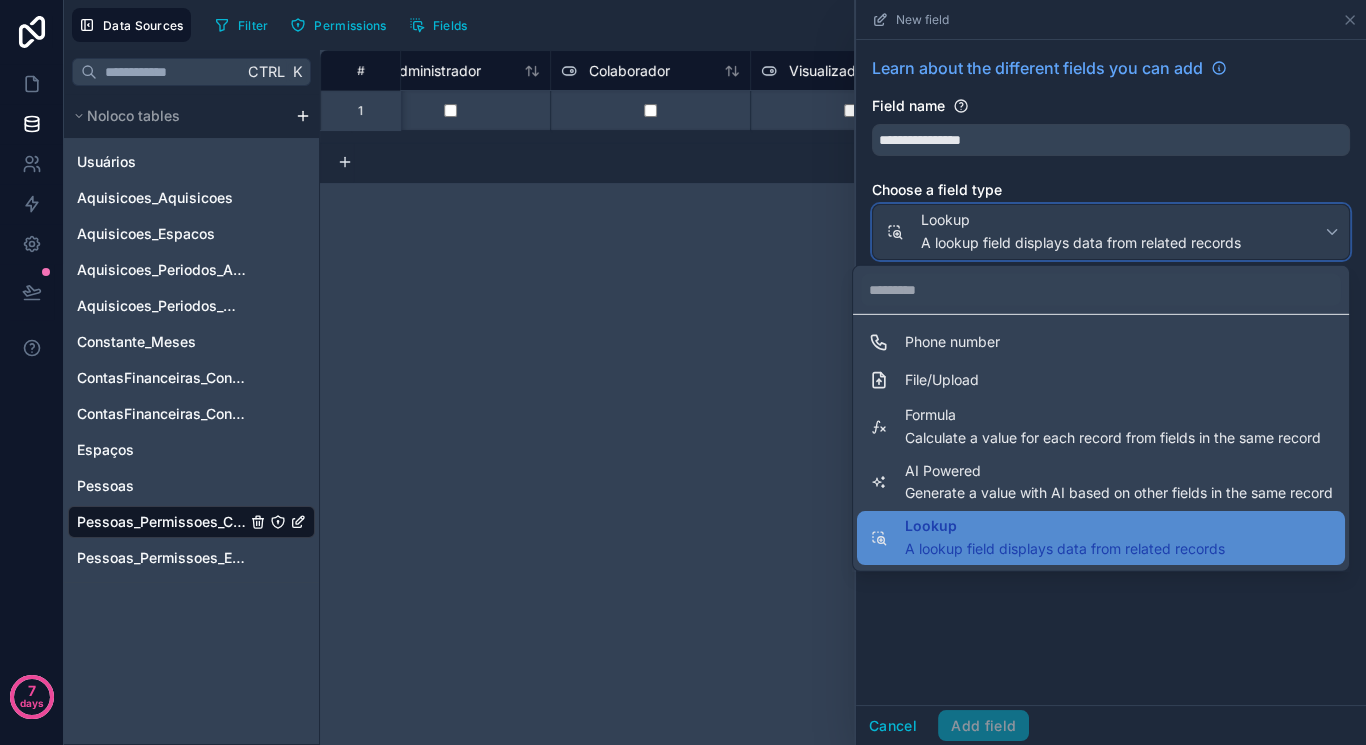 scroll, scrollTop: 547, scrollLeft: 0, axis: vertical 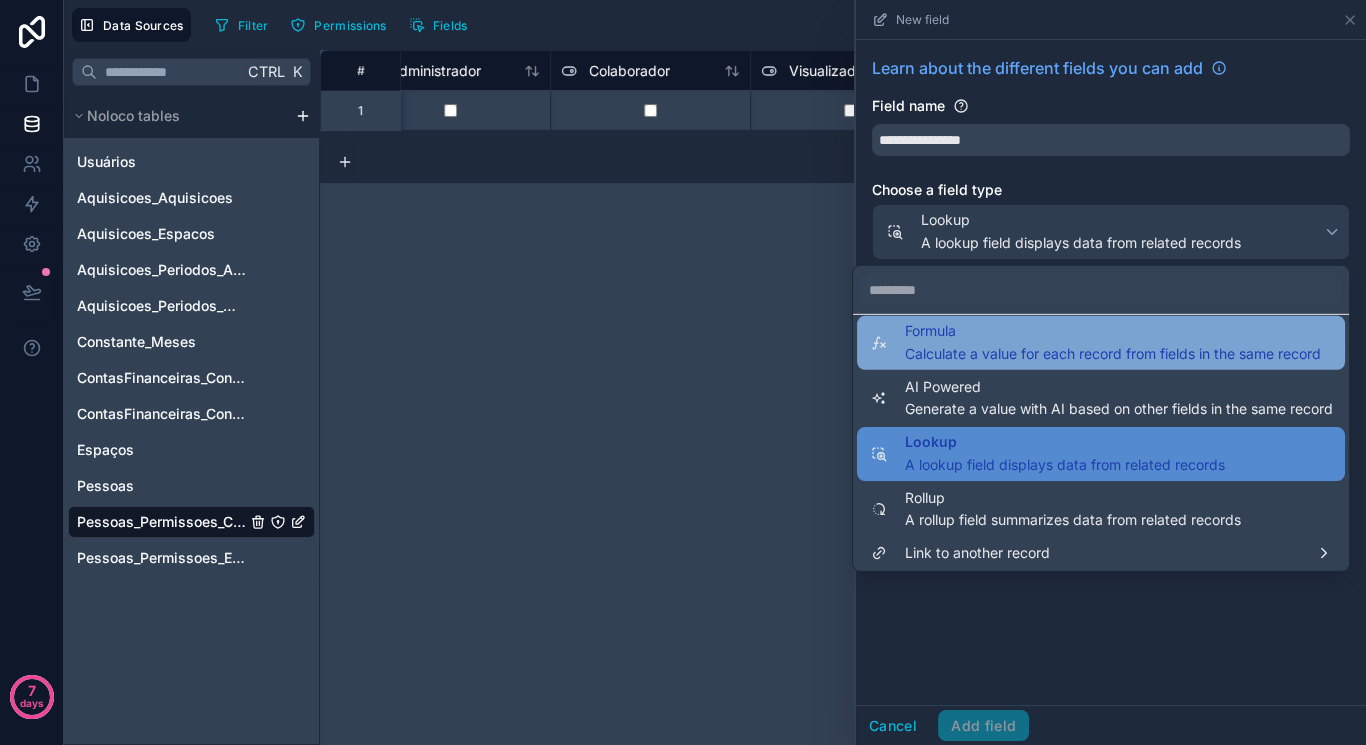 click on "Formula Calculate a value for each record from fields in the same record" at bounding box center (1113, 343) 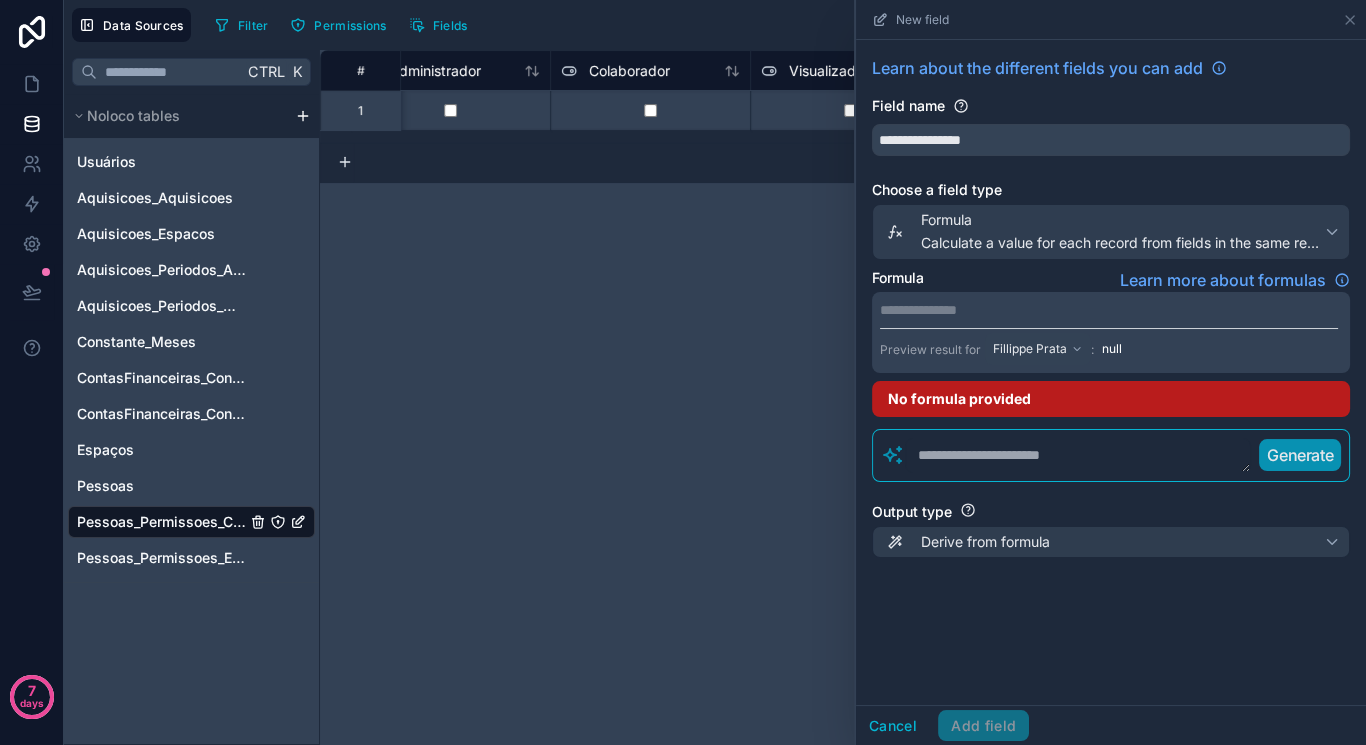 click on "Preview result for [FIRST] [LAST] : null" at bounding box center [1111, 332] 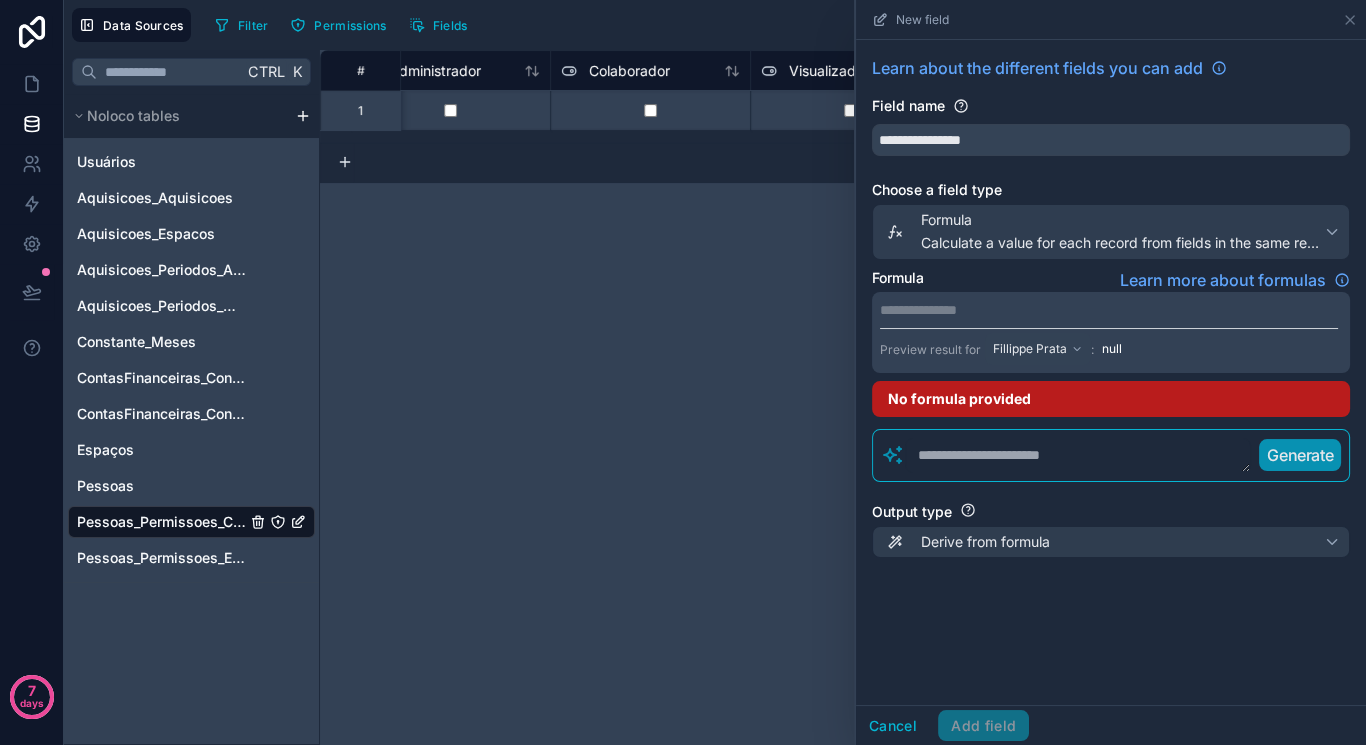 click on "**********" at bounding box center (1109, 310) 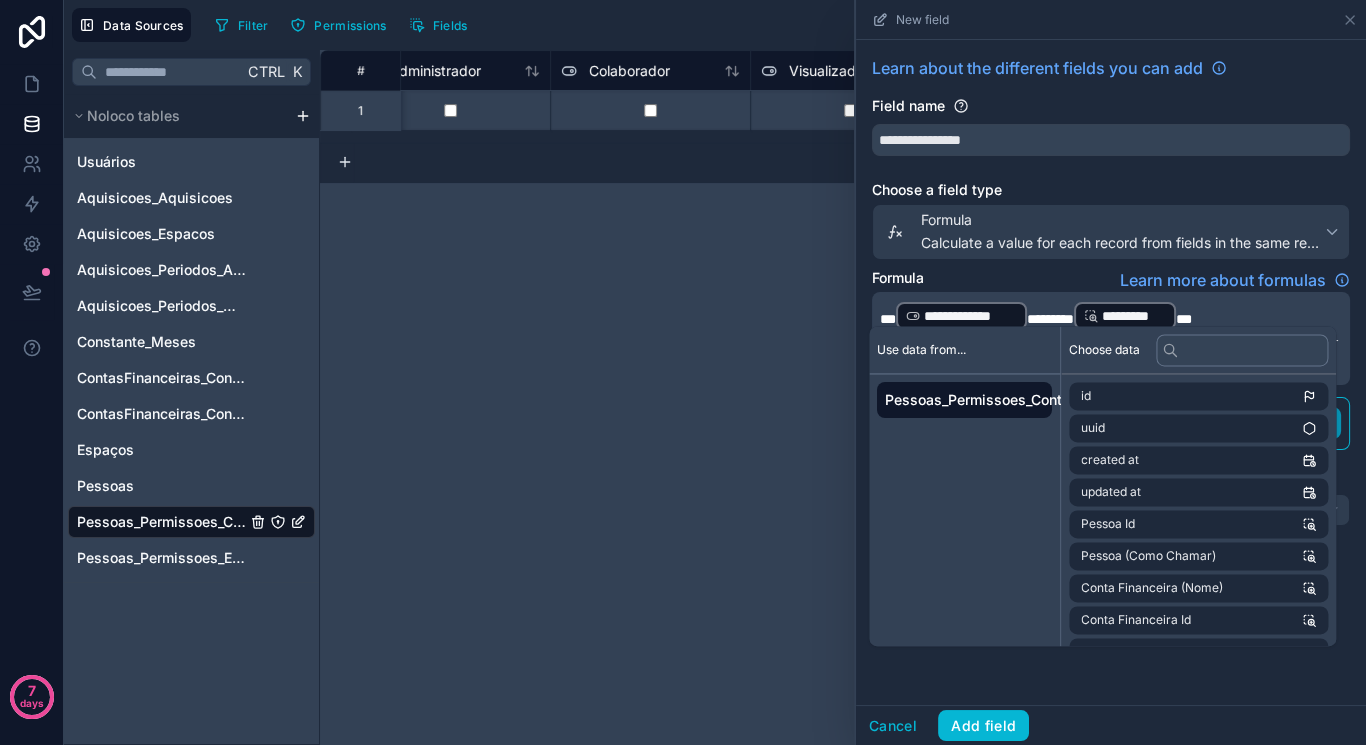 click on "*******" at bounding box center (1050, 319) 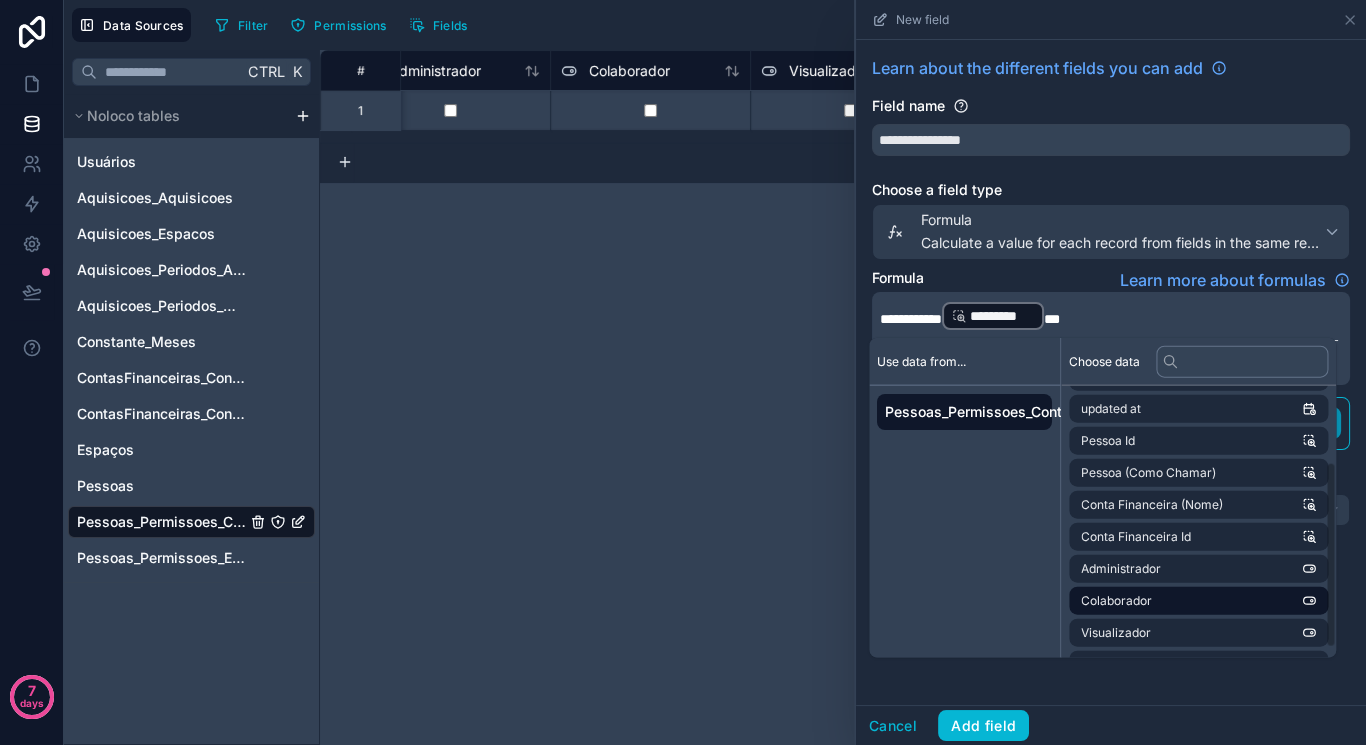 scroll, scrollTop: 124, scrollLeft: 0, axis: vertical 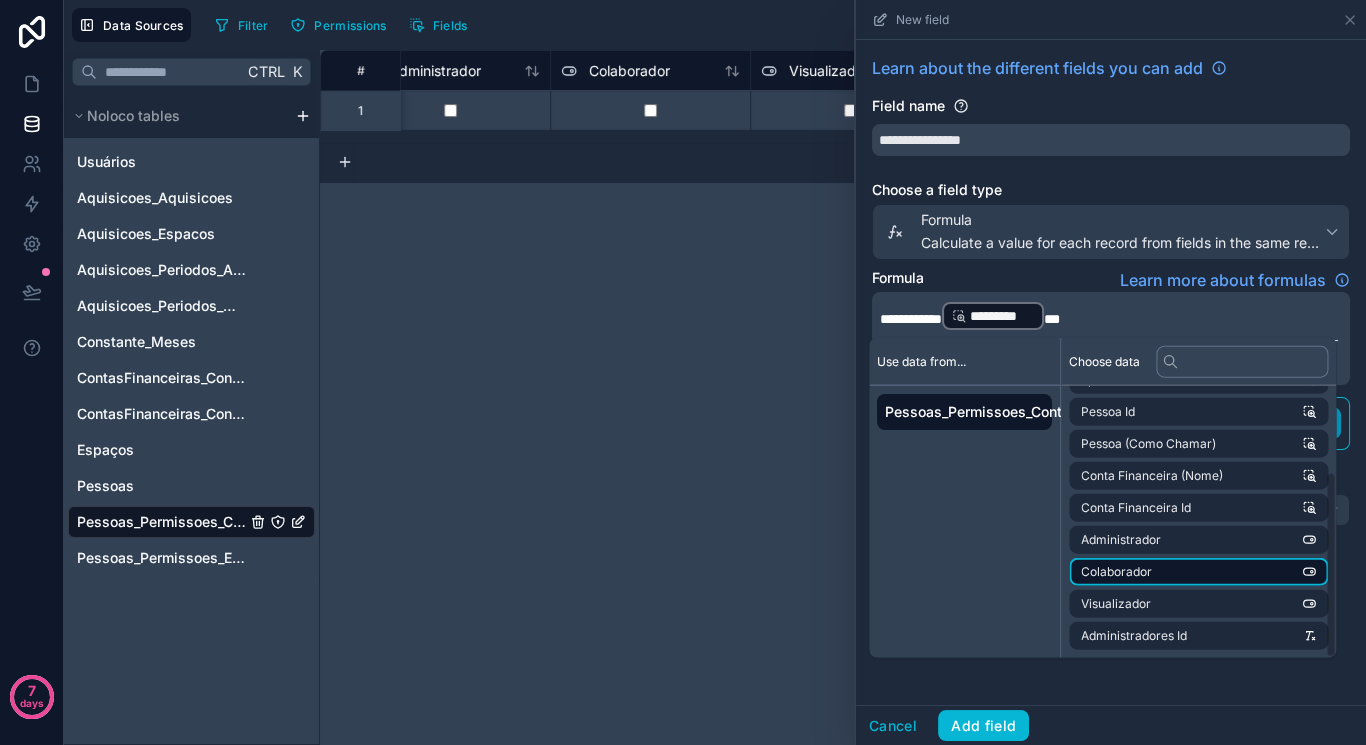 click on "Colaborador" at bounding box center (1198, 572) 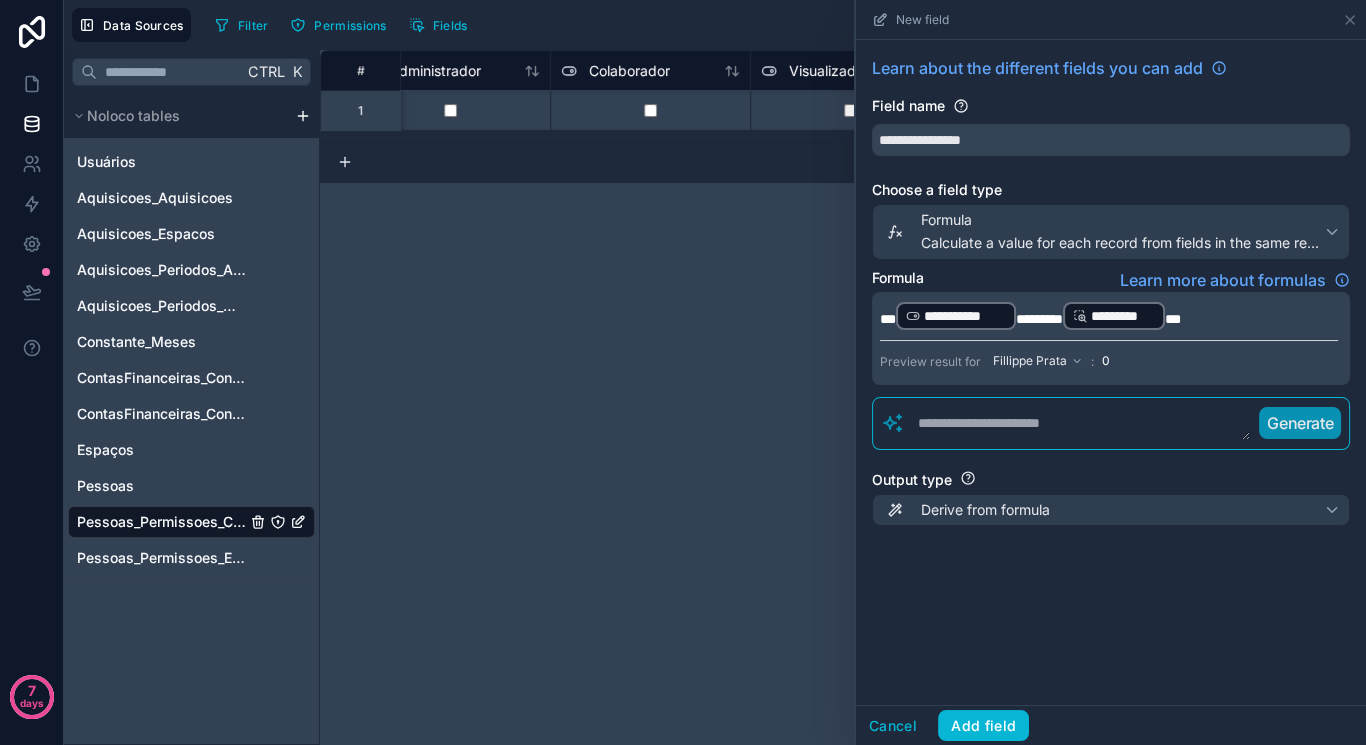 click on "**********" at bounding box center [1109, 316] 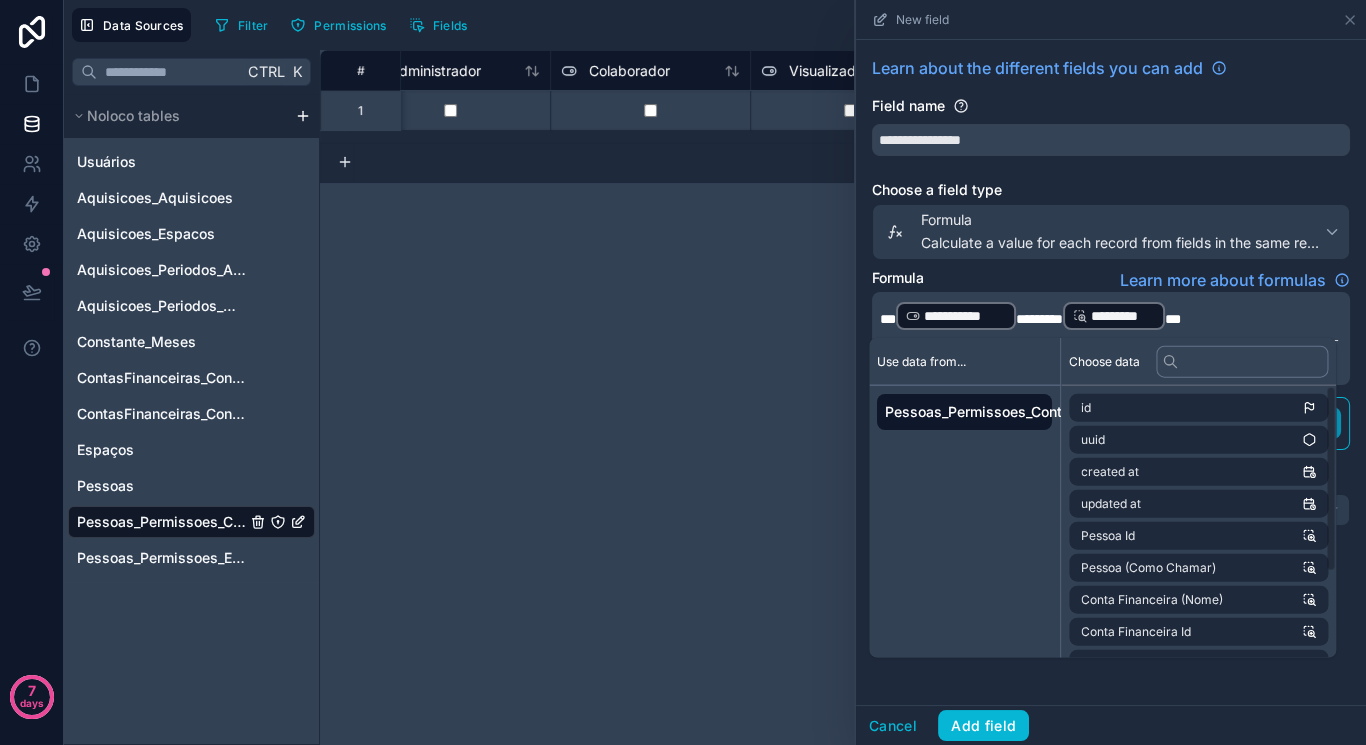 click on "**********" at bounding box center [1111, 372] 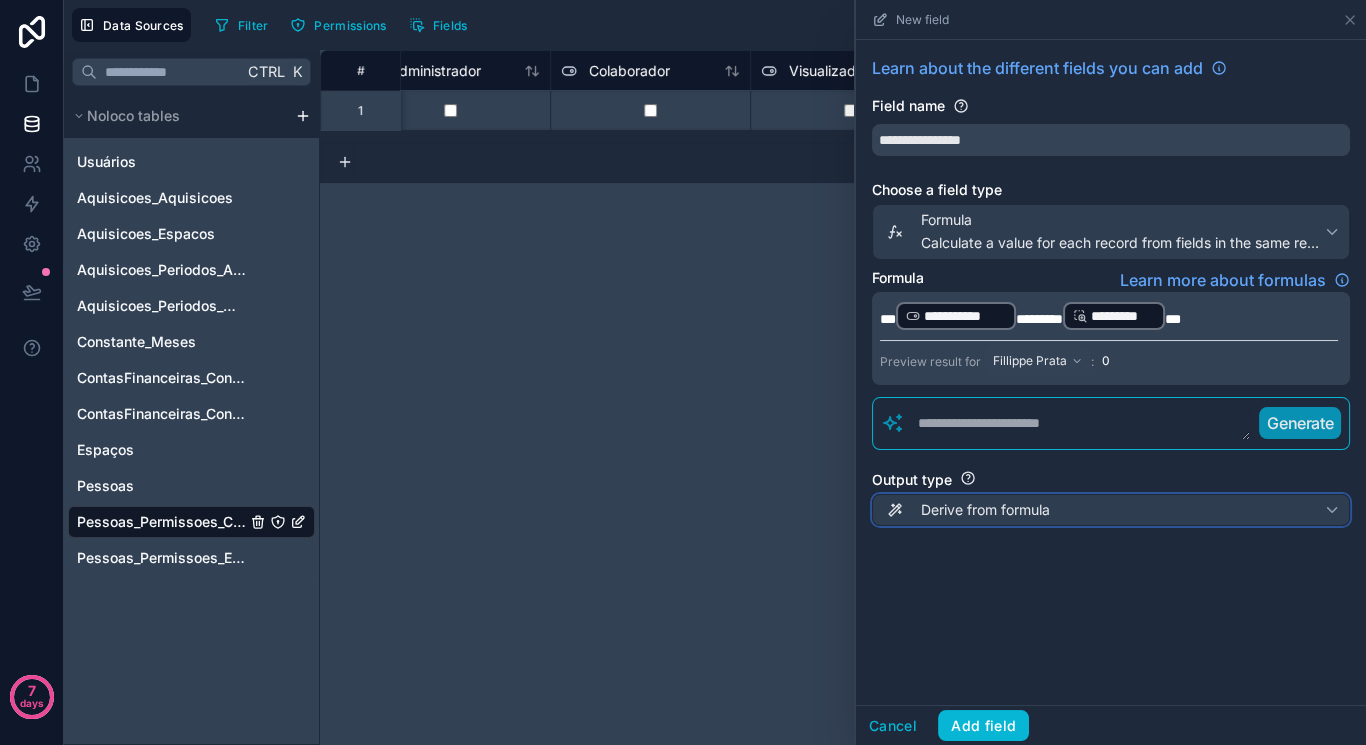 click on "Derive from formula" at bounding box center [1111, 510] 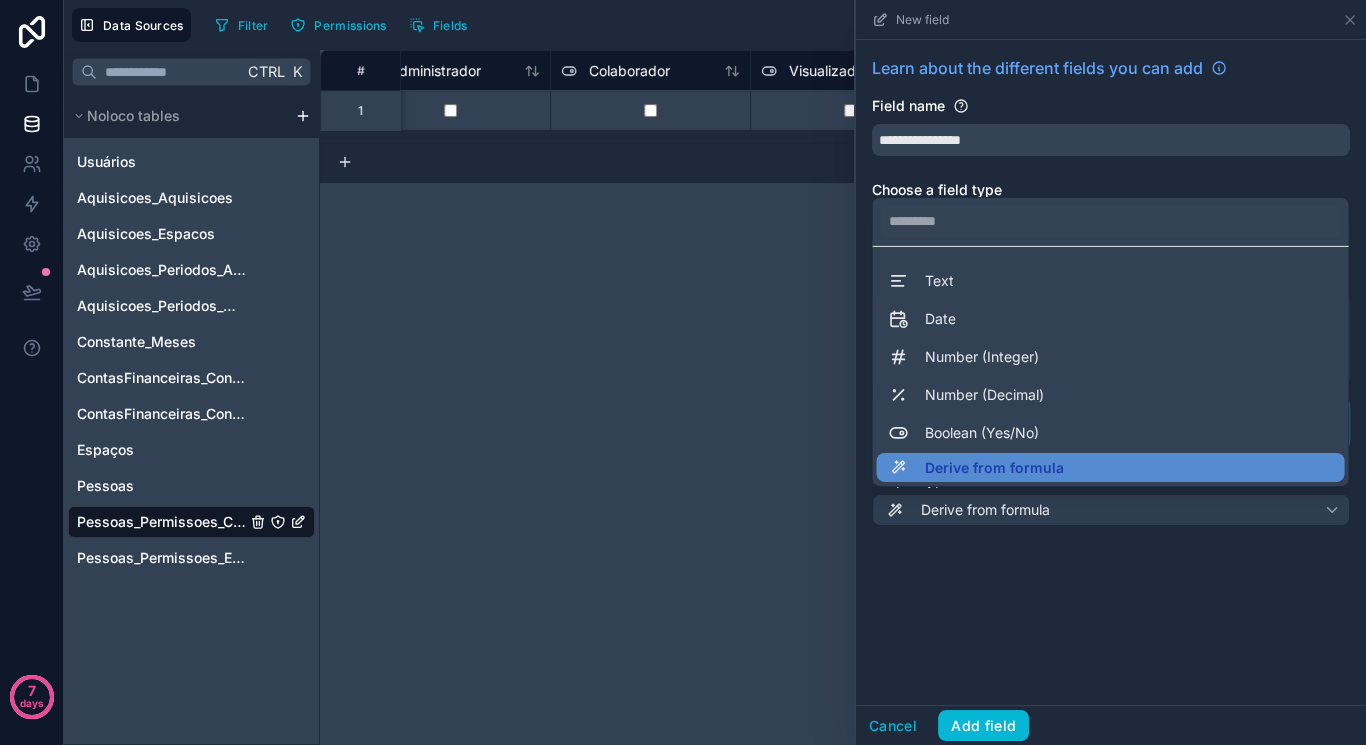 click at bounding box center (1111, 372) 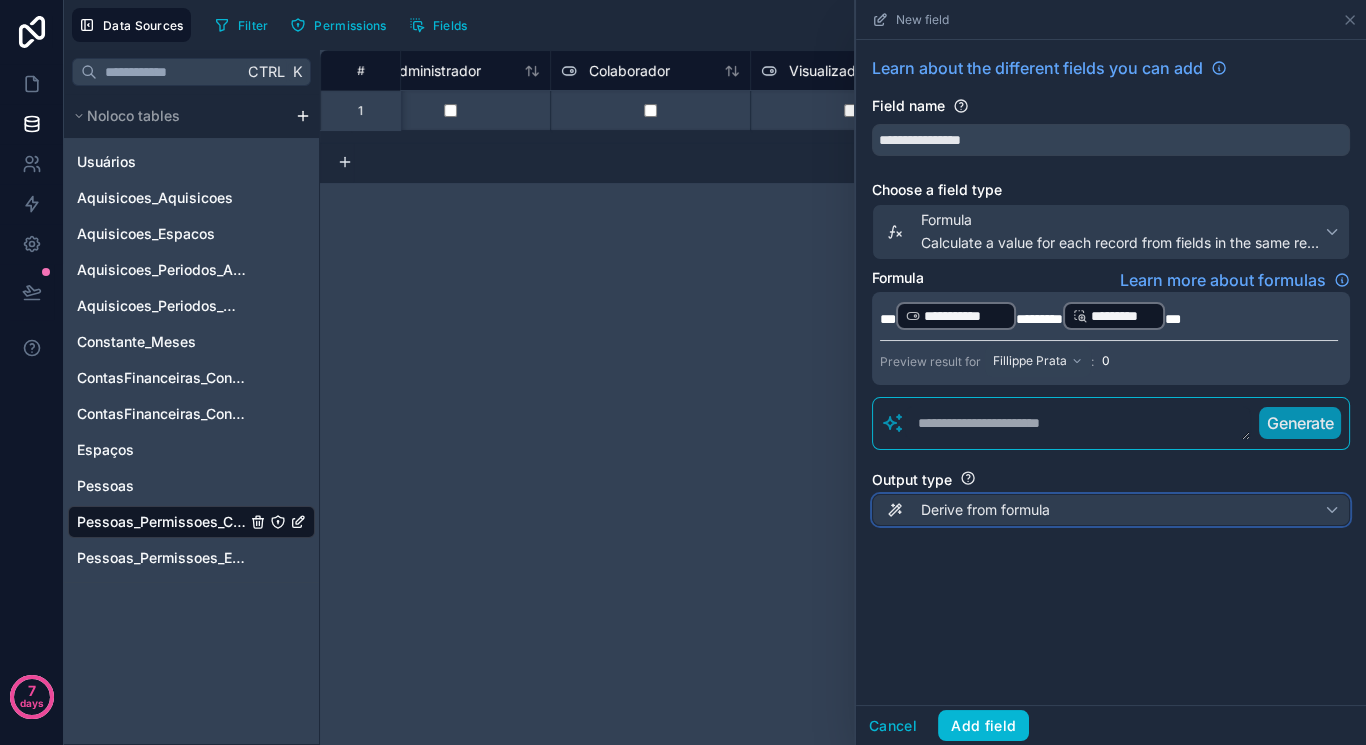 click on "Derive from formula" at bounding box center [985, 510] 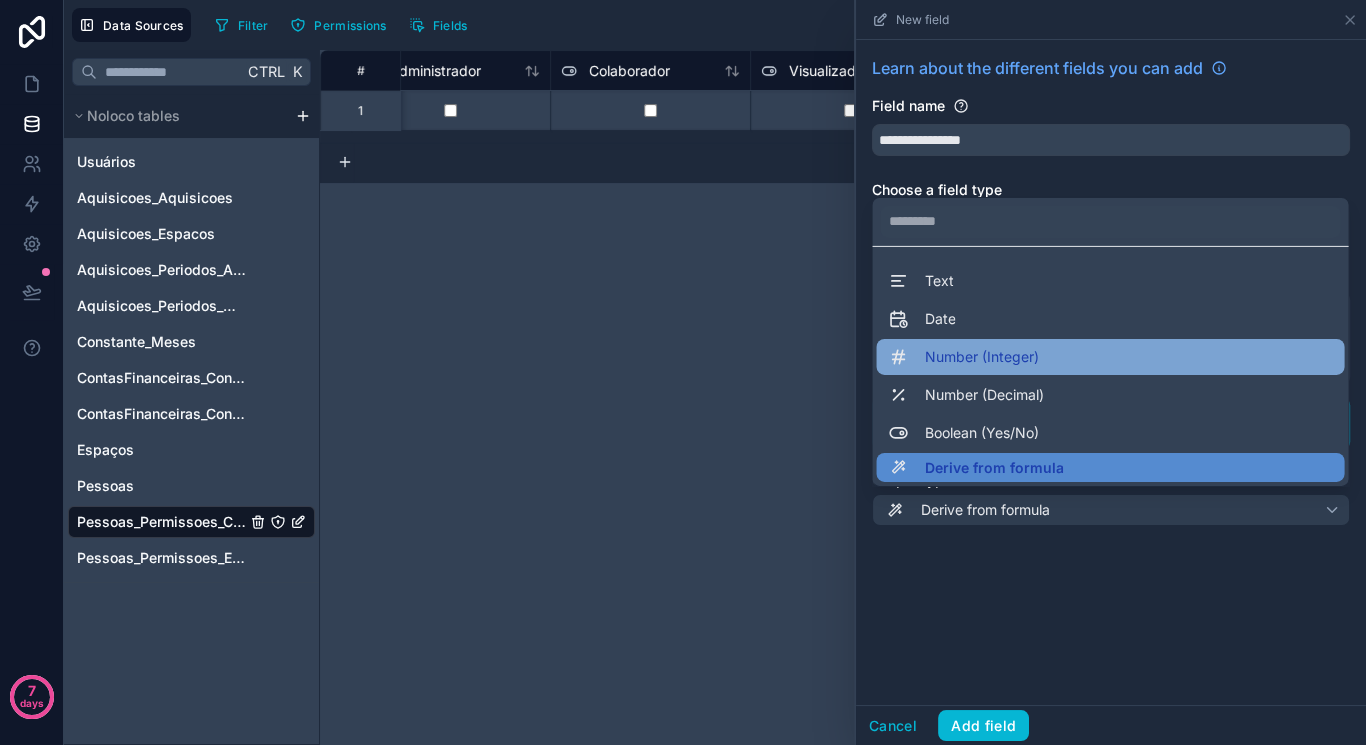 click on "Number (Integer)" at bounding box center (1110, 356) 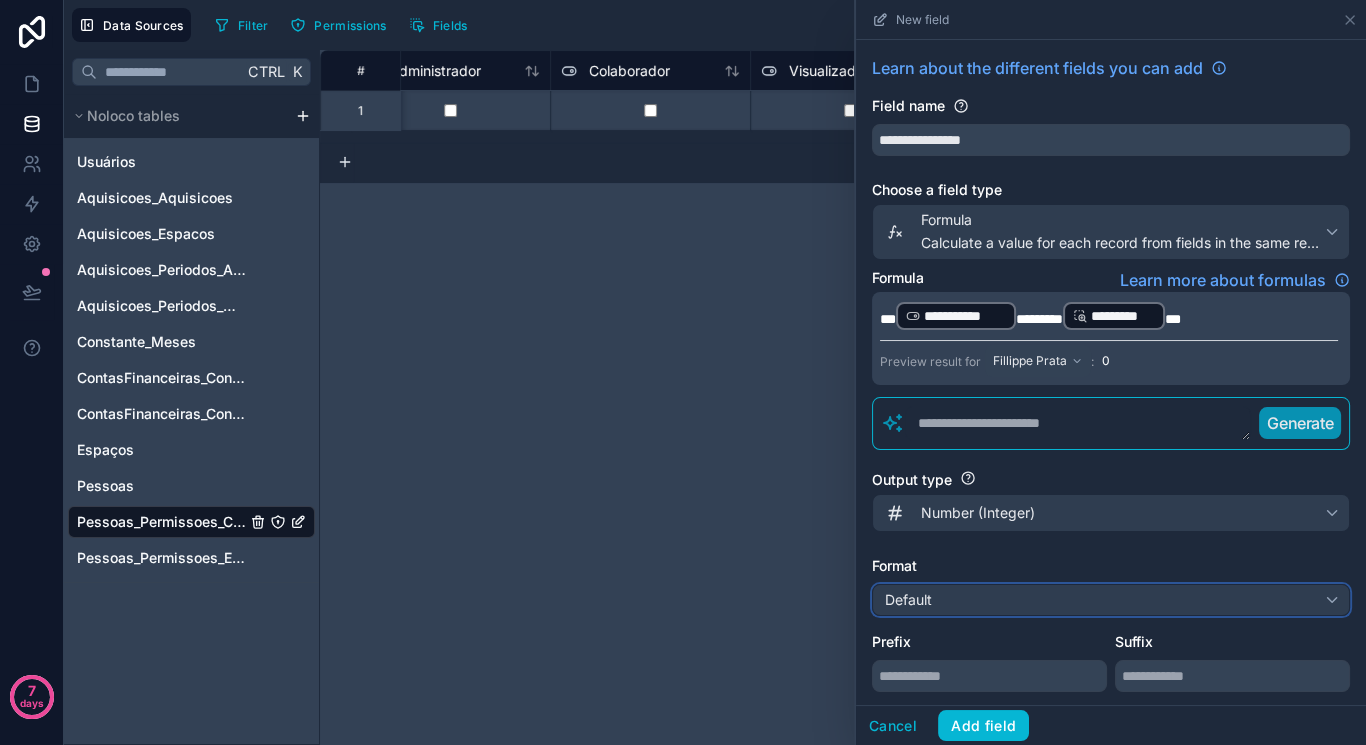 click on "Default" at bounding box center [1111, 600] 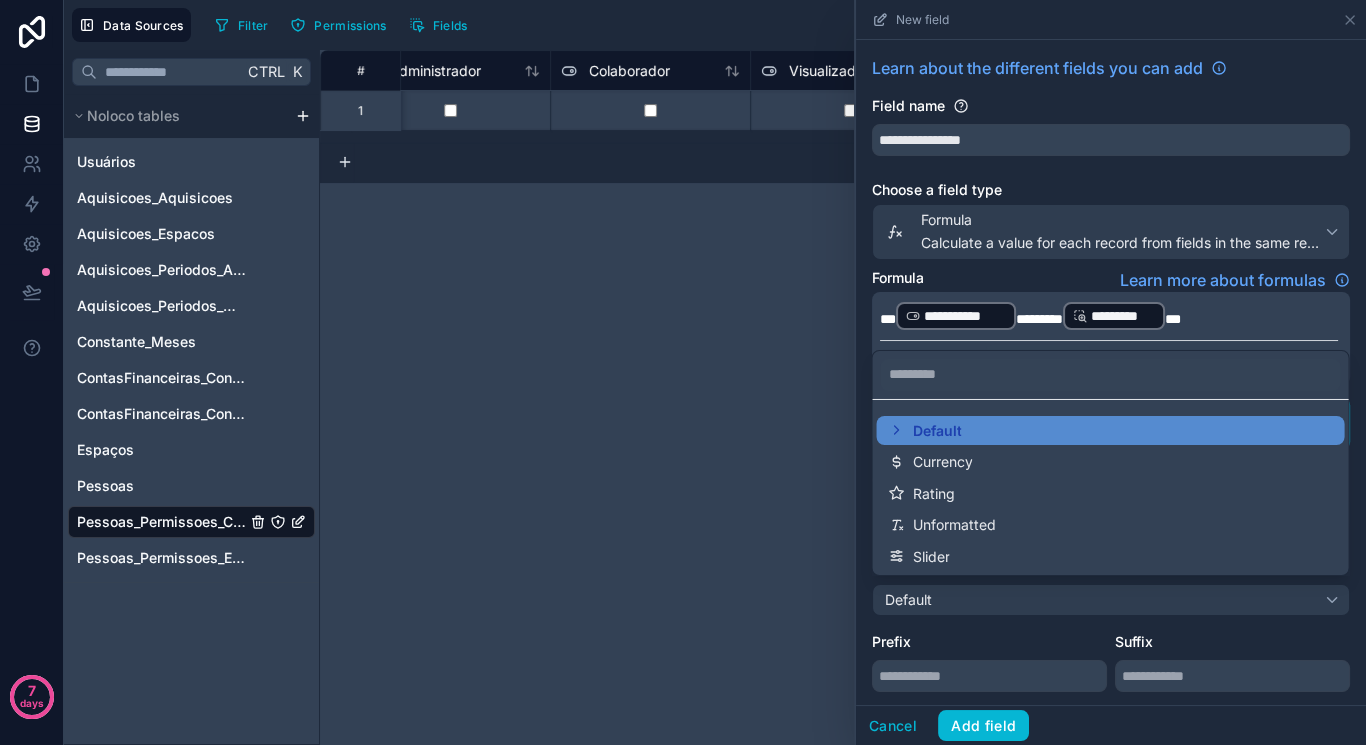 click at bounding box center [1111, 372] 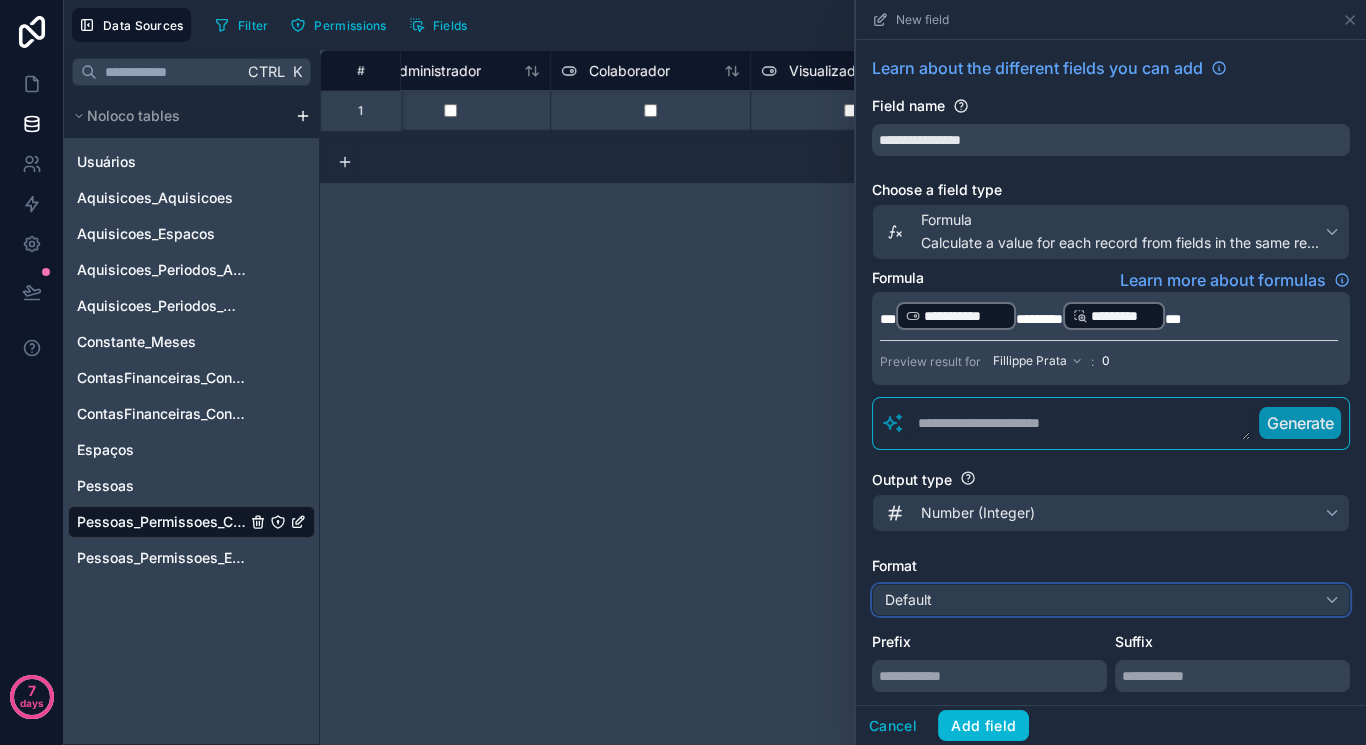click on "Default" at bounding box center [1111, 600] 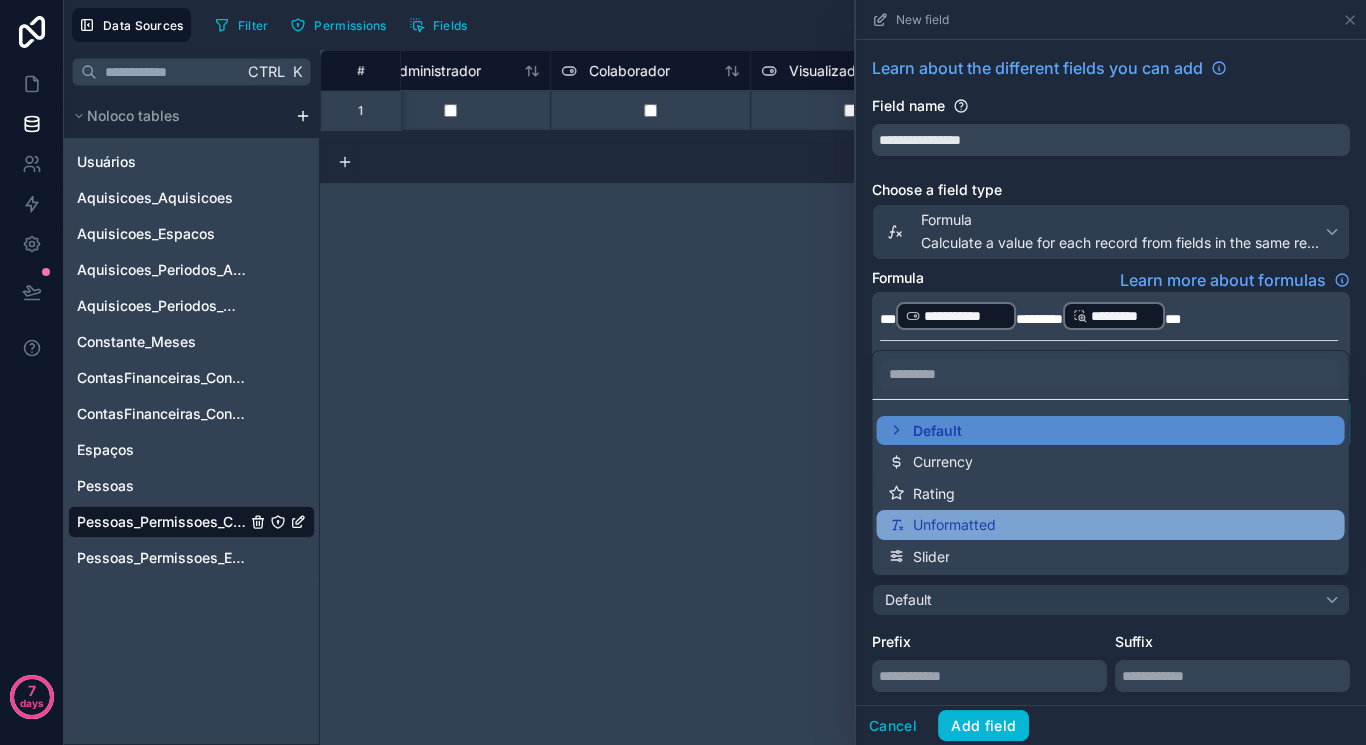 click on "Unformatted" at bounding box center [1110, 525] 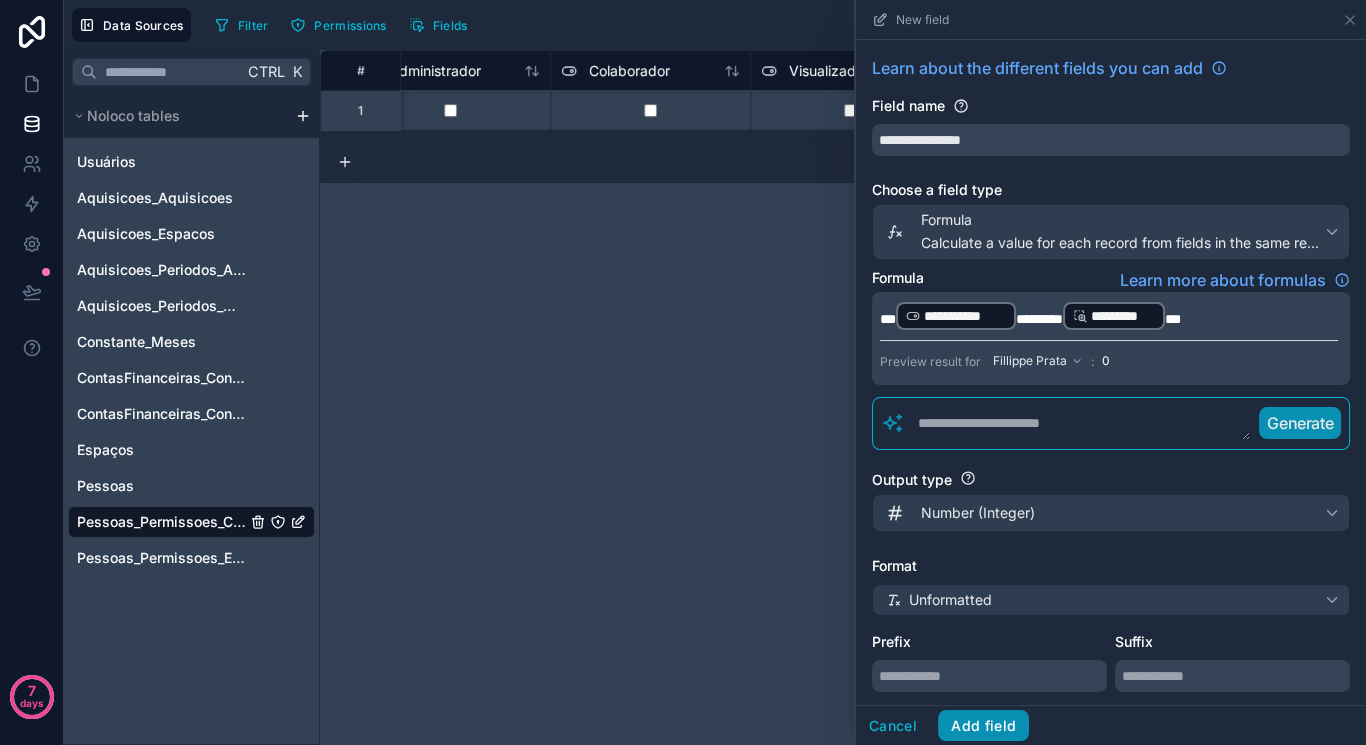 click on "Add field" at bounding box center (983, 726) 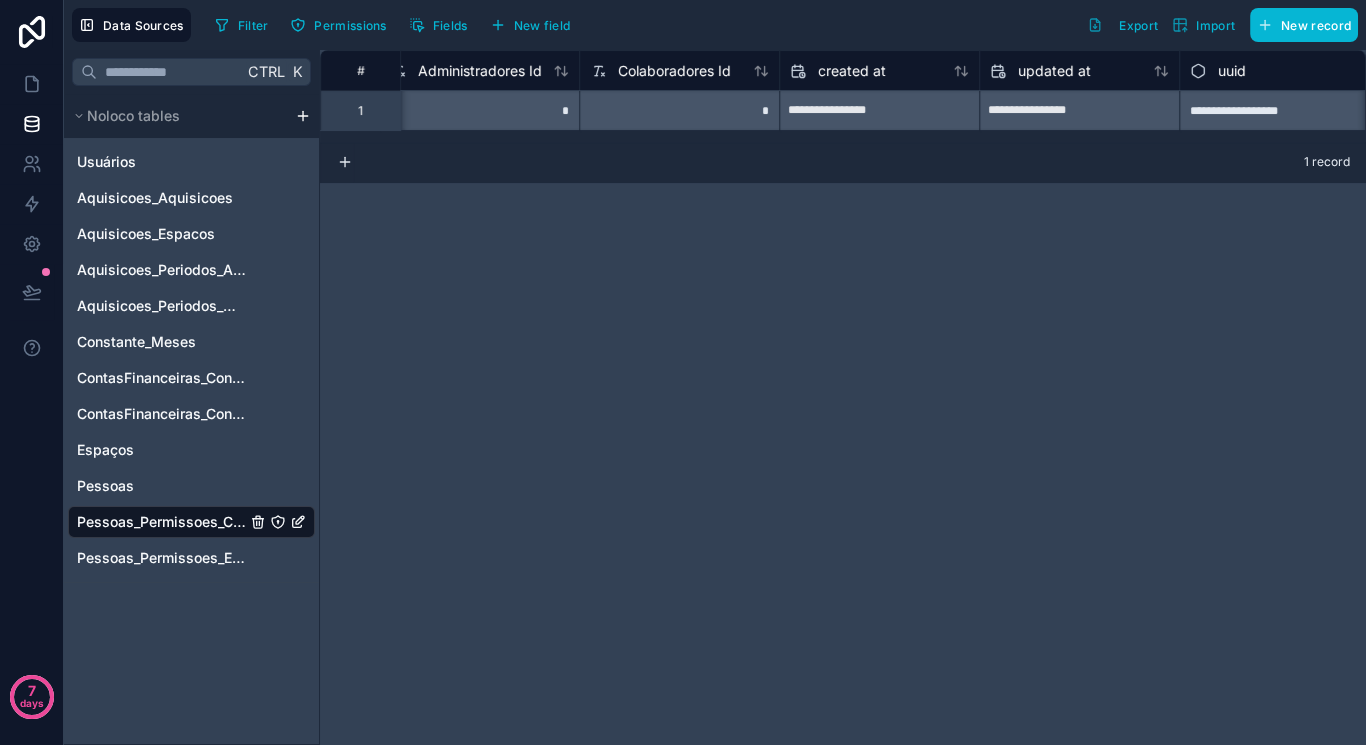 scroll, scrollTop: 0, scrollLeft: 2034, axis: horizontal 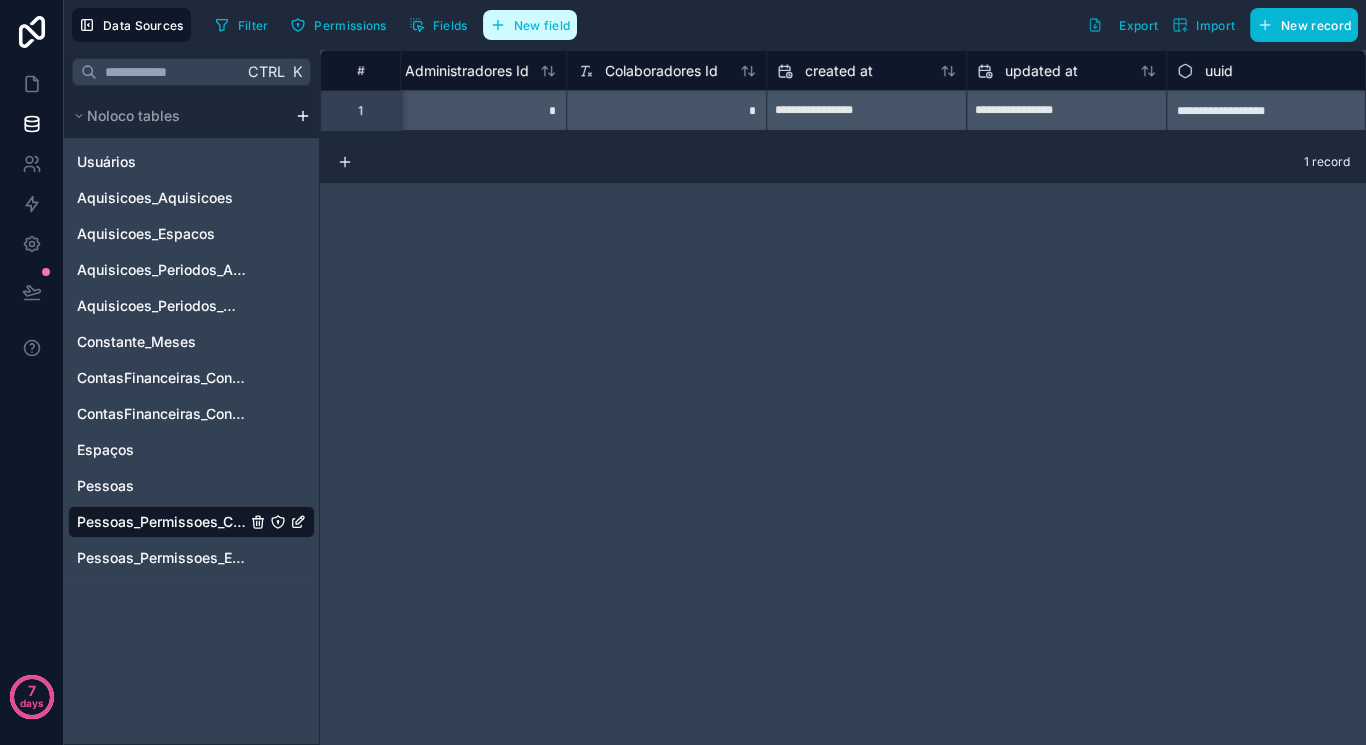 click on "New field" at bounding box center (542, 25) 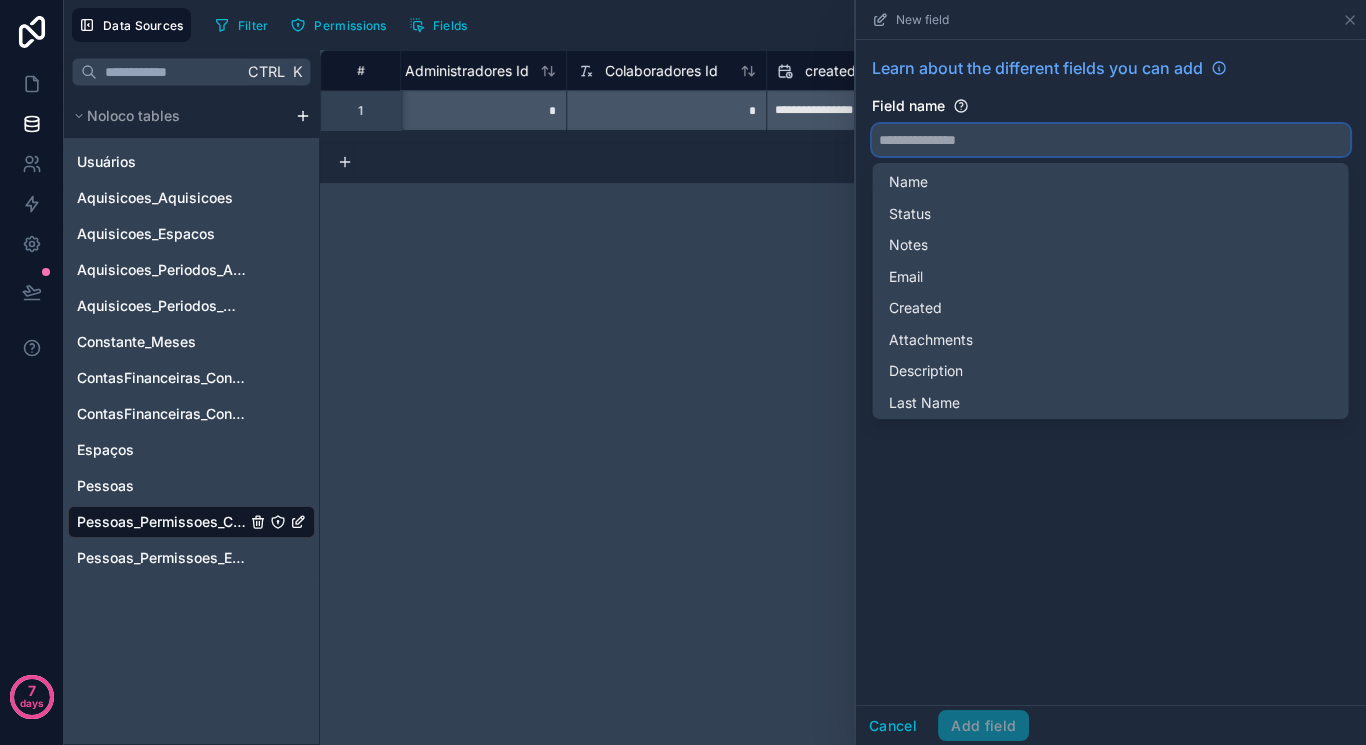click at bounding box center (1111, 140) 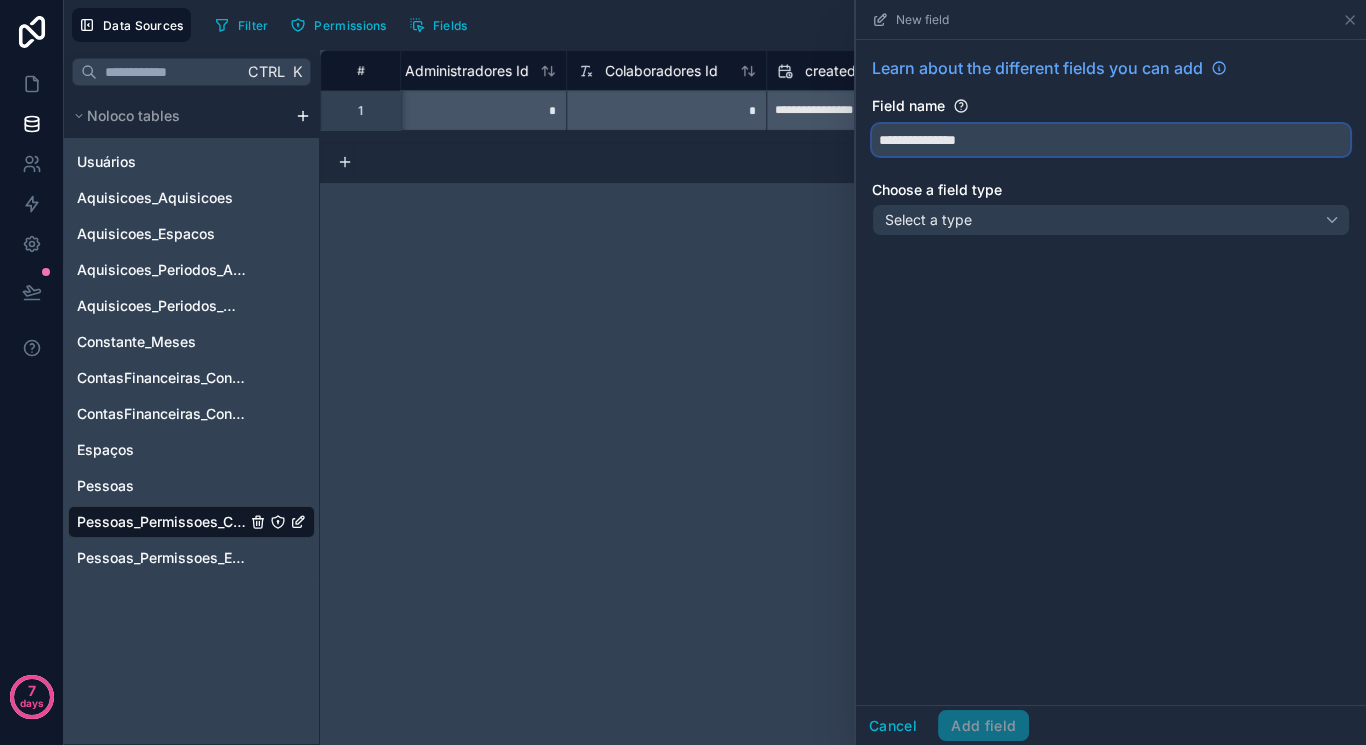 click on "**********" at bounding box center [1111, 140] 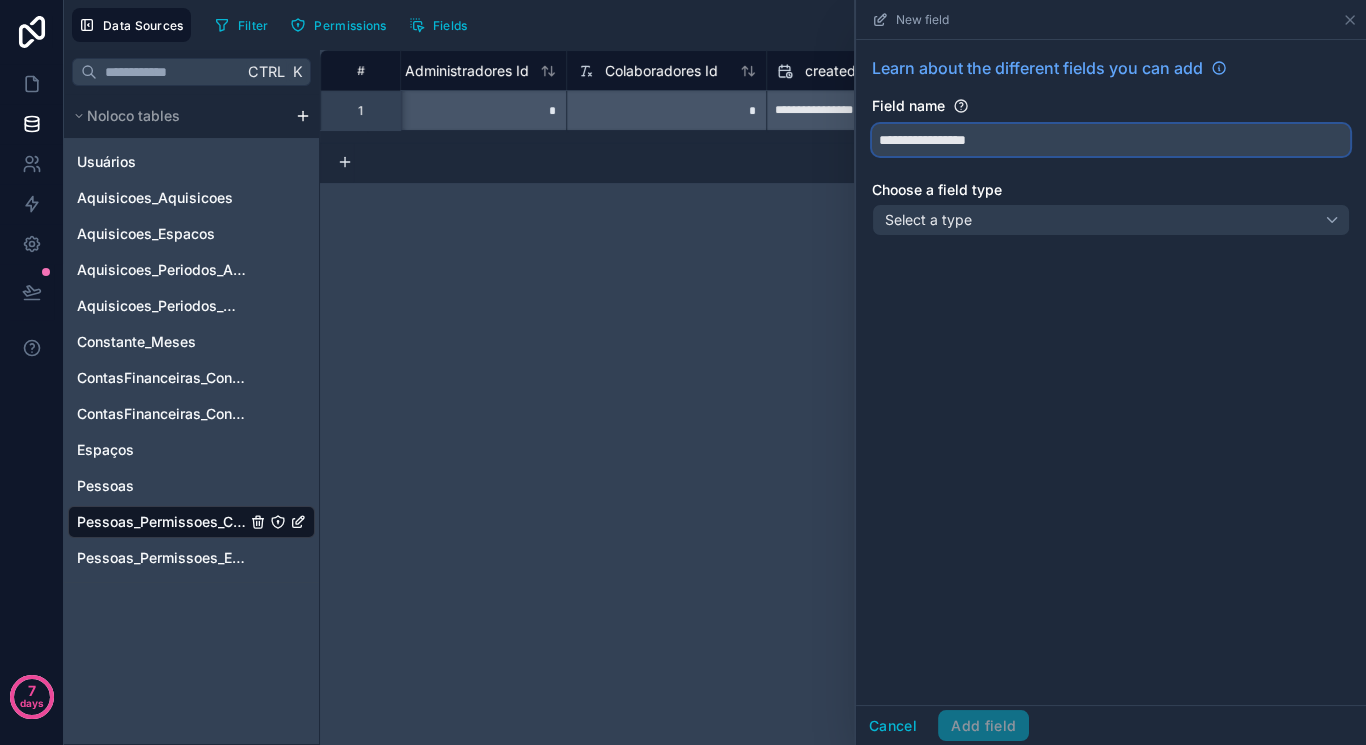 type on "**********" 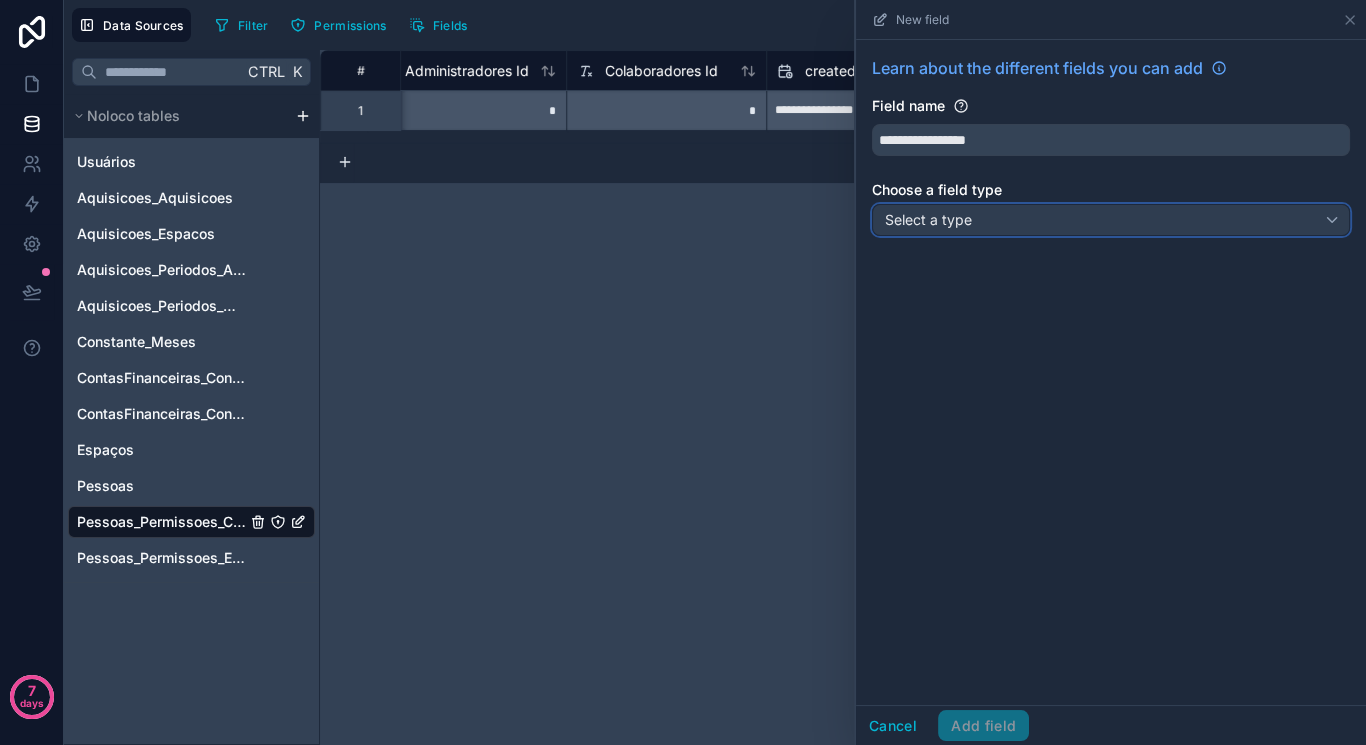 click on "Select a type" at bounding box center [1111, 220] 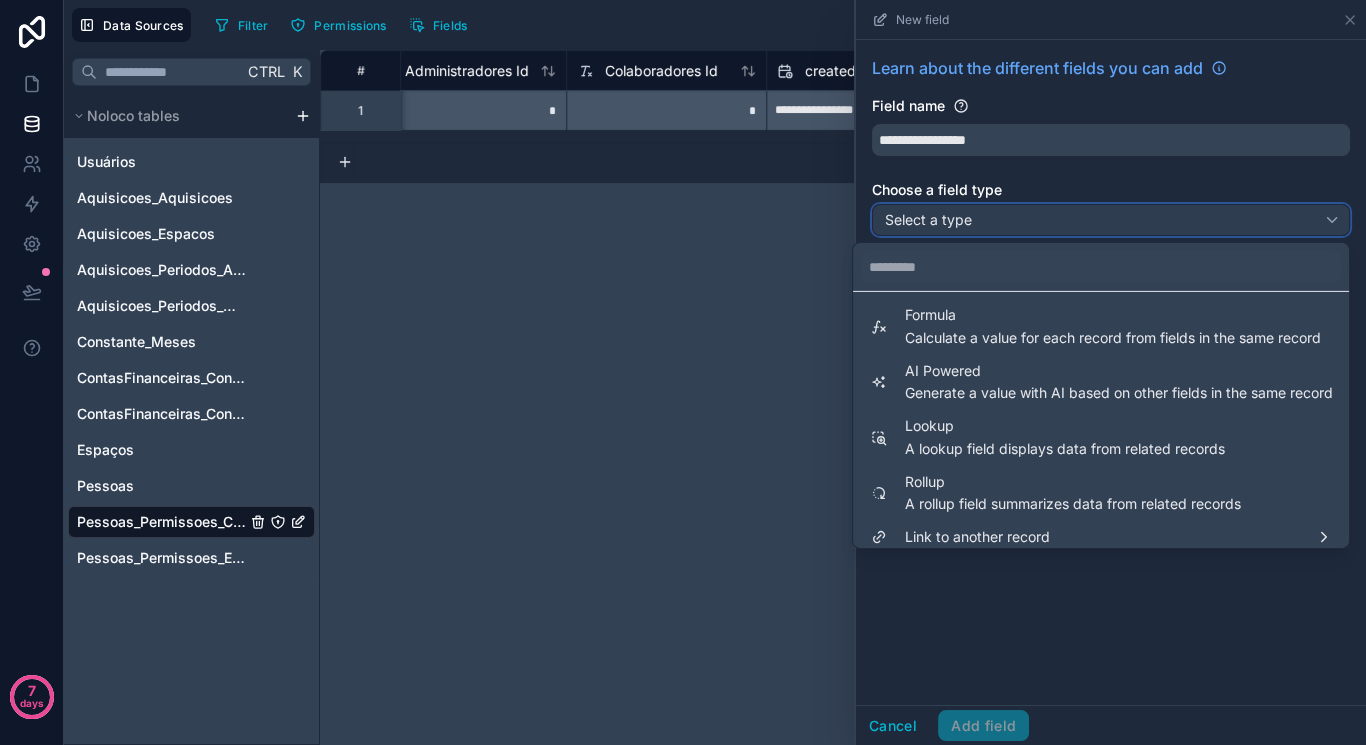 scroll, scrollTop: 547, scrollLeft: 0, axis: vertical 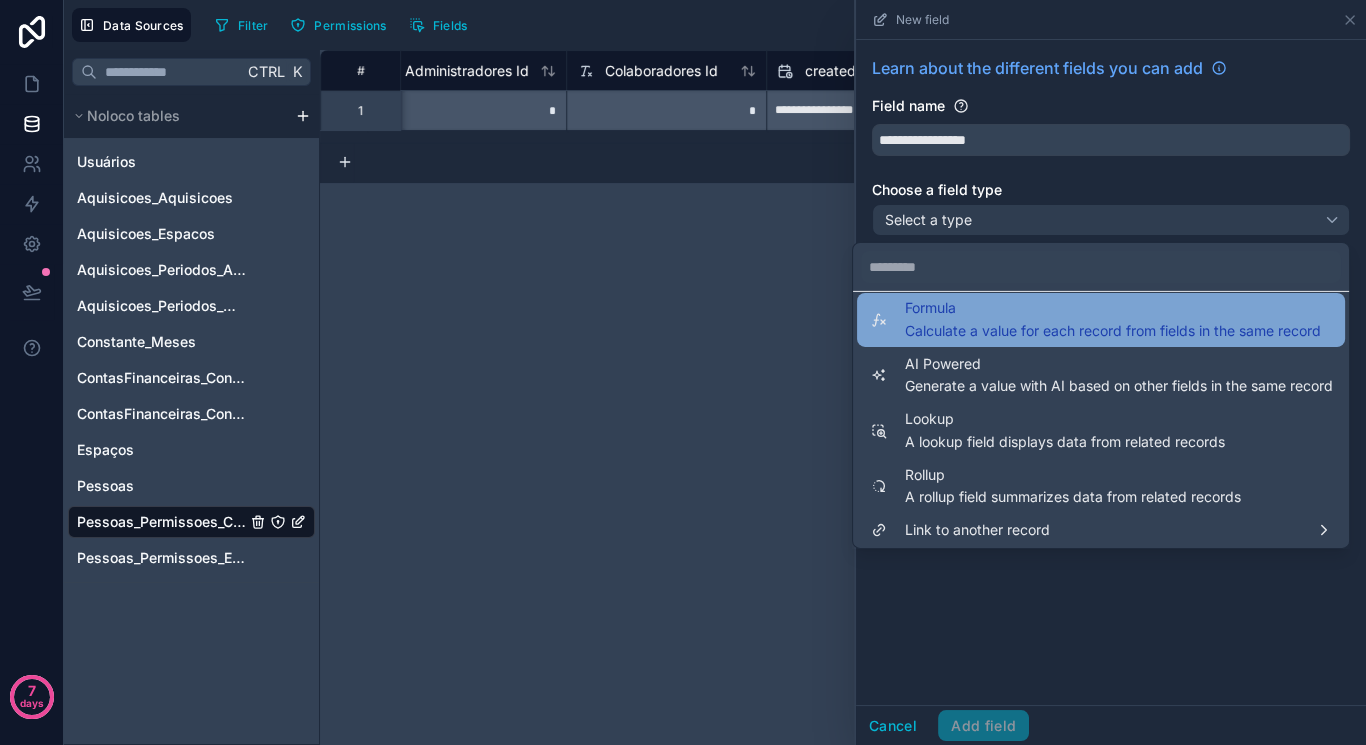 click on "Formula Calculate a value for each record from fields in the same record" at bounding box center [1101, 320] 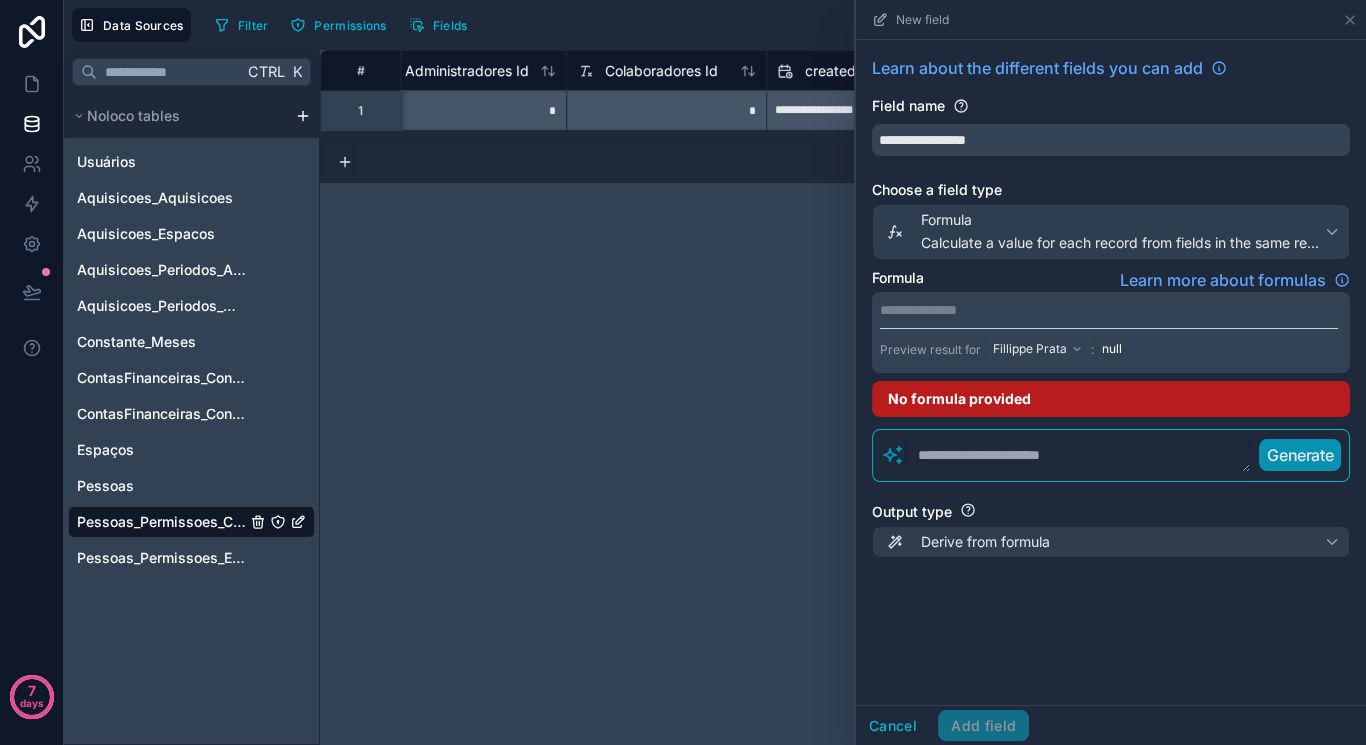 click on "**********" at bounding box center [1109, 310] 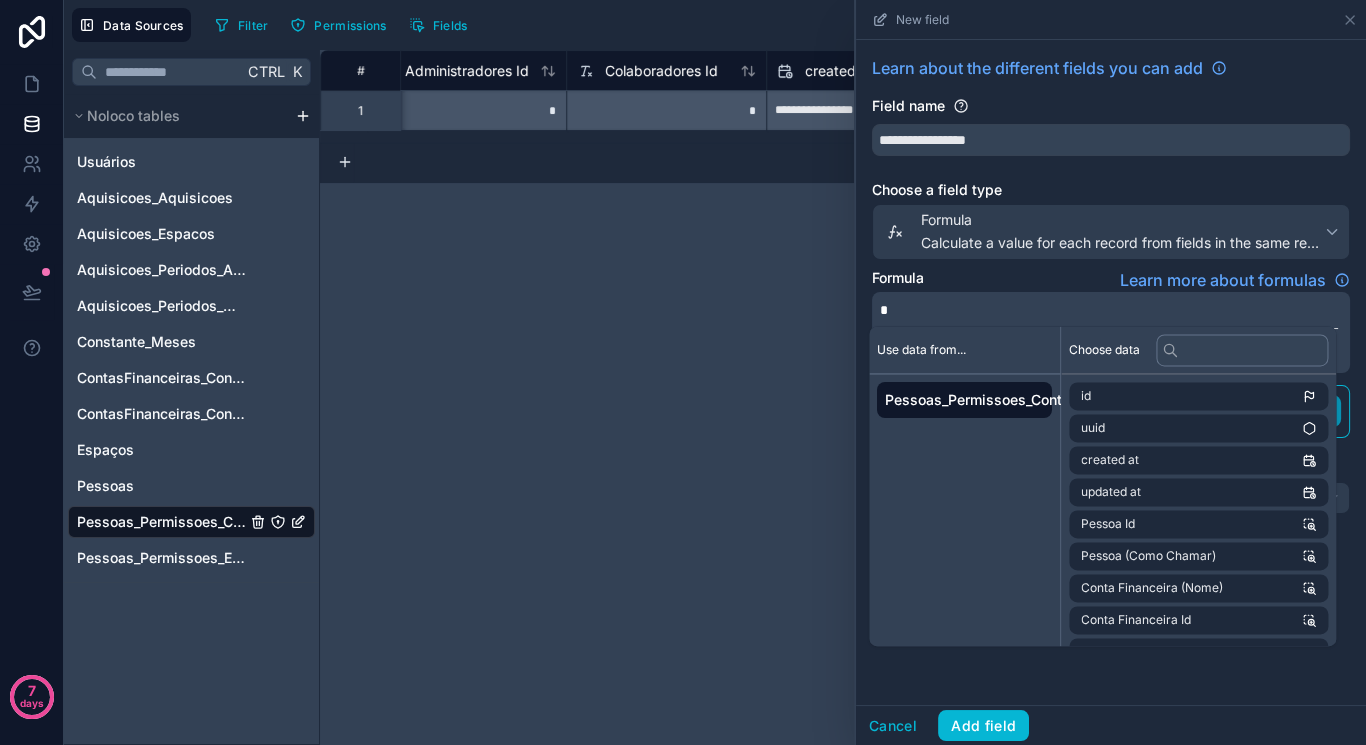 type 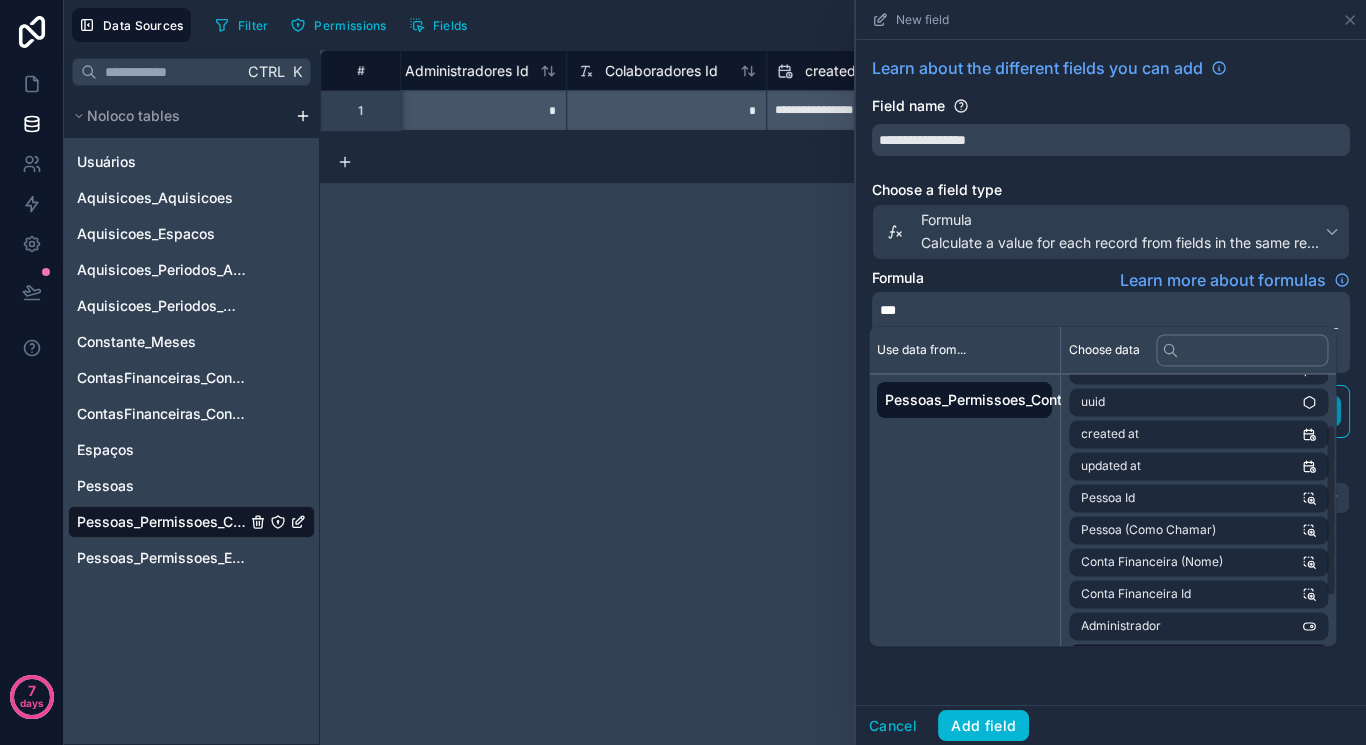 scroll, scrollTop: 156, scrollLeft: 0, axis: vertical 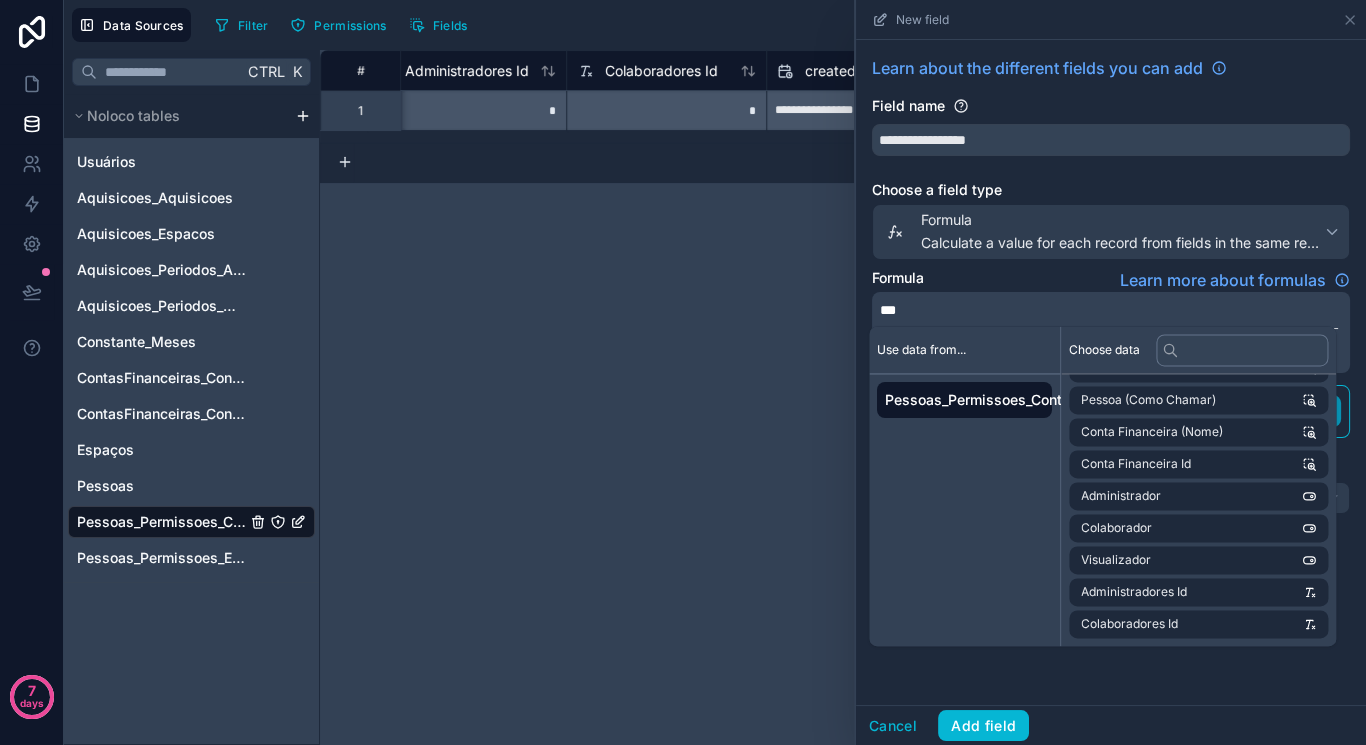 click on "id uuid created at updated at Pessoa Id Pessoa (Como Chamar) Conta Financeira (Nome) Conta Financeira Id Administrador Colaborador Visualizador Administradores Id Colaboradores Id" at bounding box center [1198, 432] 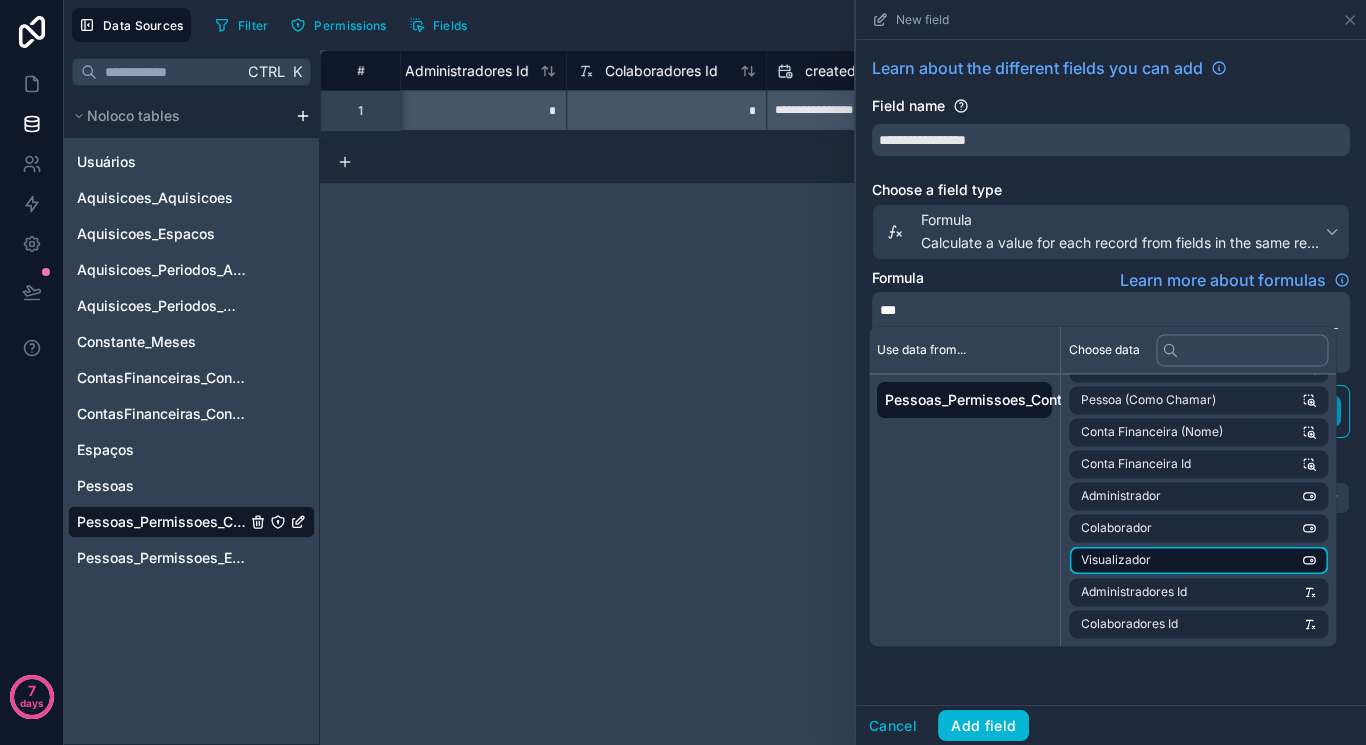 click on "Visualizador" at bounding box center (1198, 560) 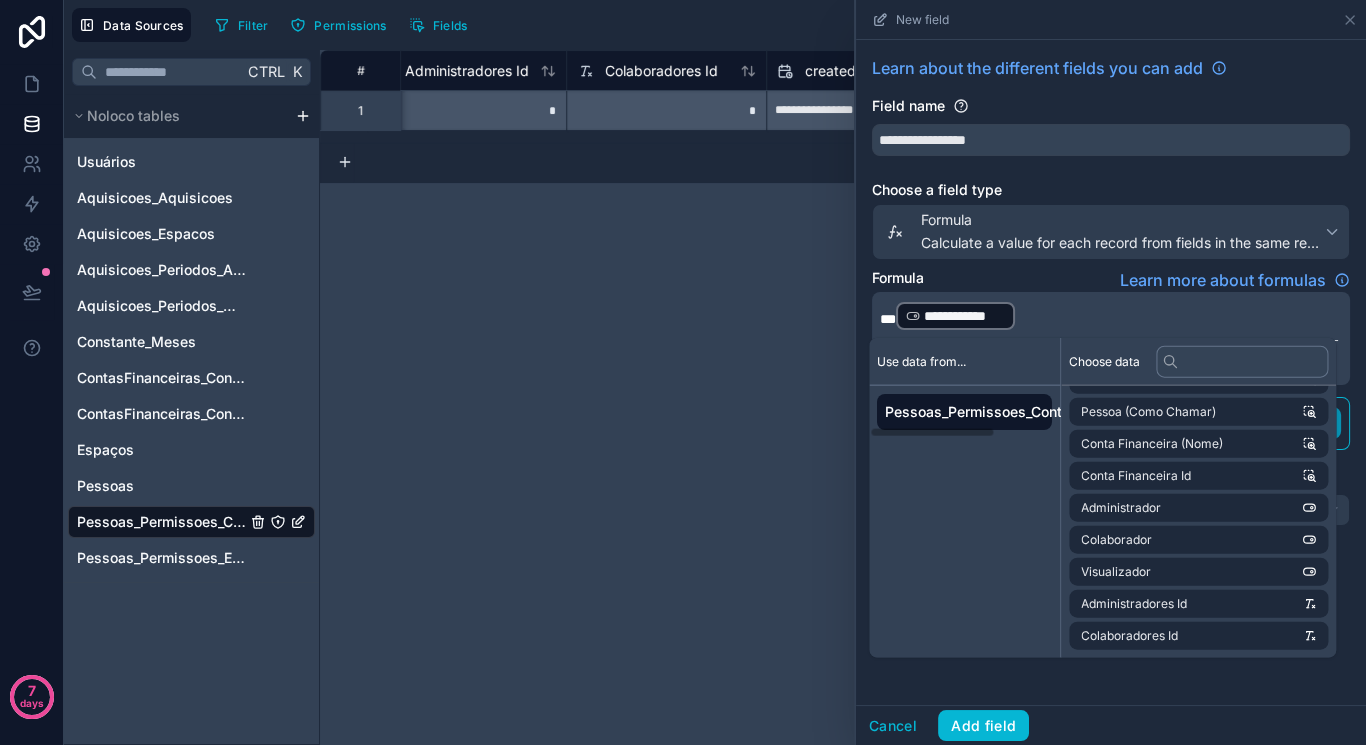 click on "**********" at bounding box center (1109, 316) 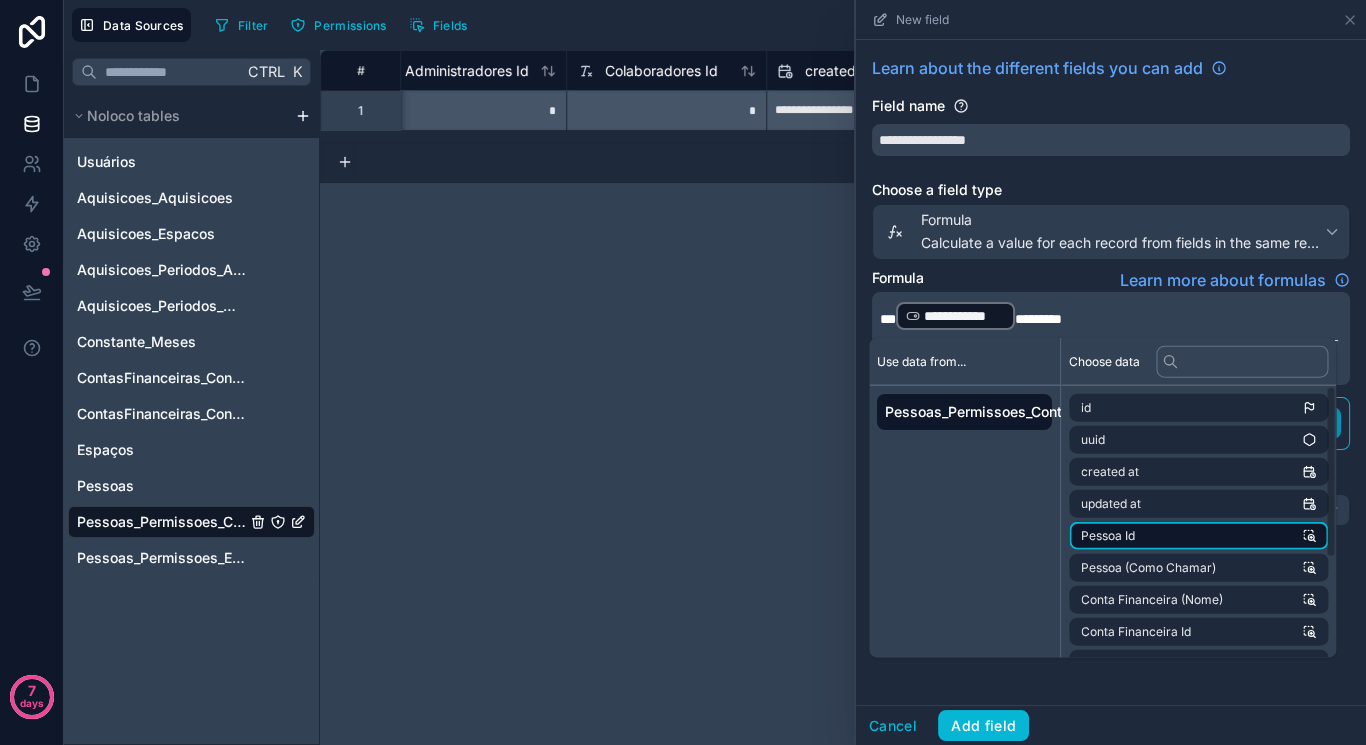 click on "Pessoa Id" at bounding box center (1198, 536) 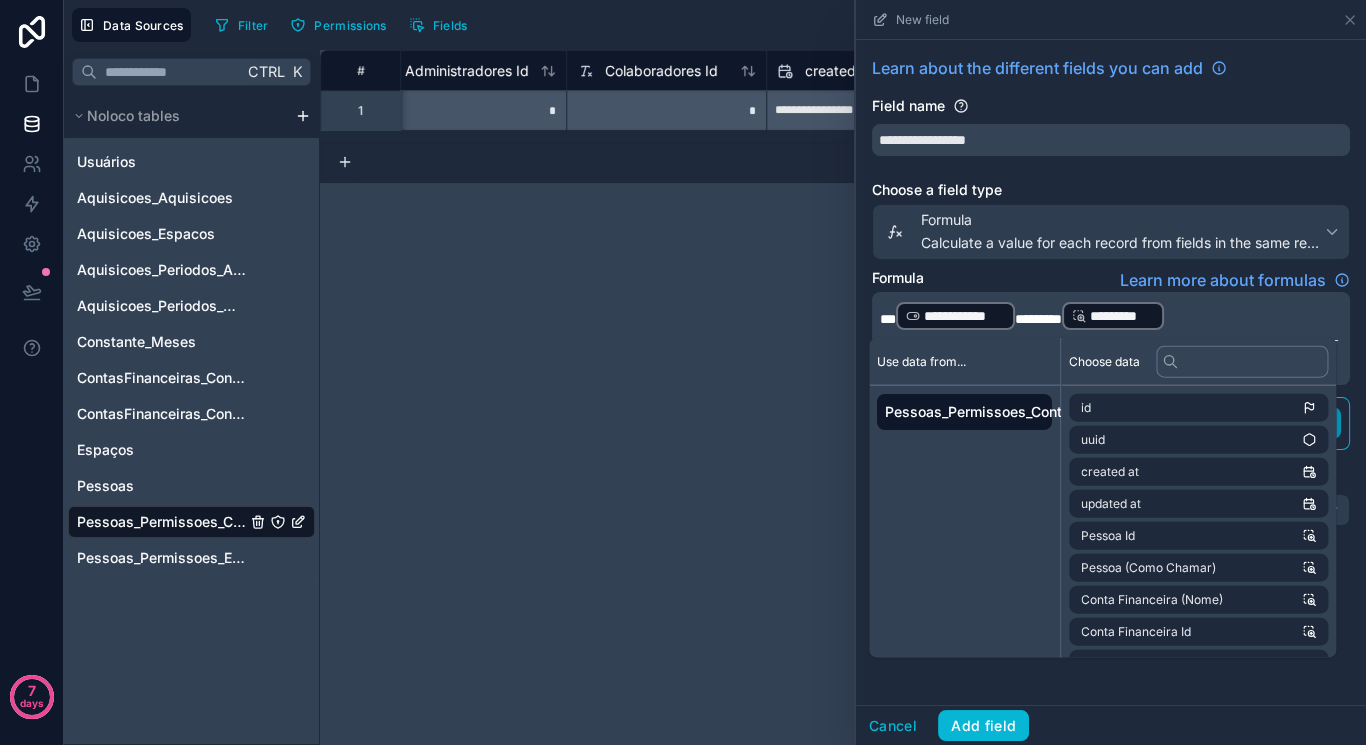 click on "**********" at bounding box center (1109, 316) 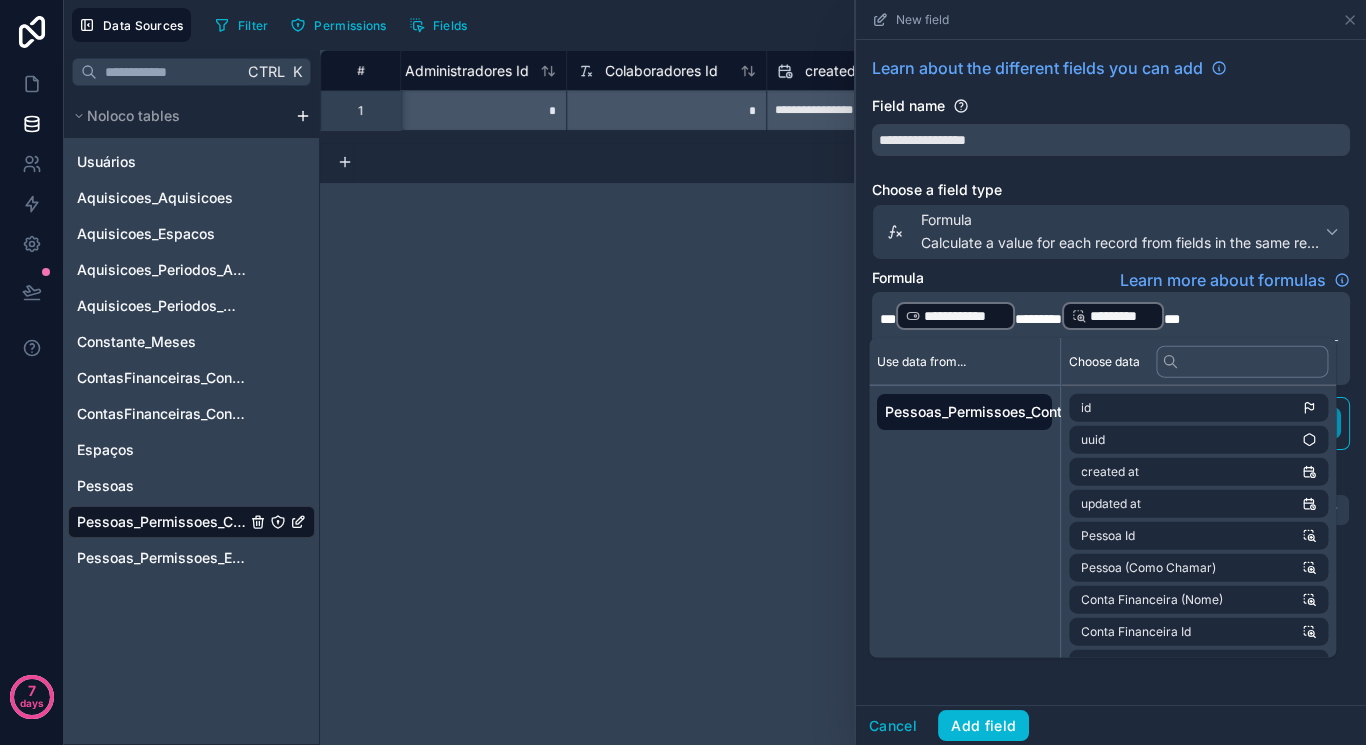 click on "Formula Learn more about formulas" at bounding box center (1111, 280) 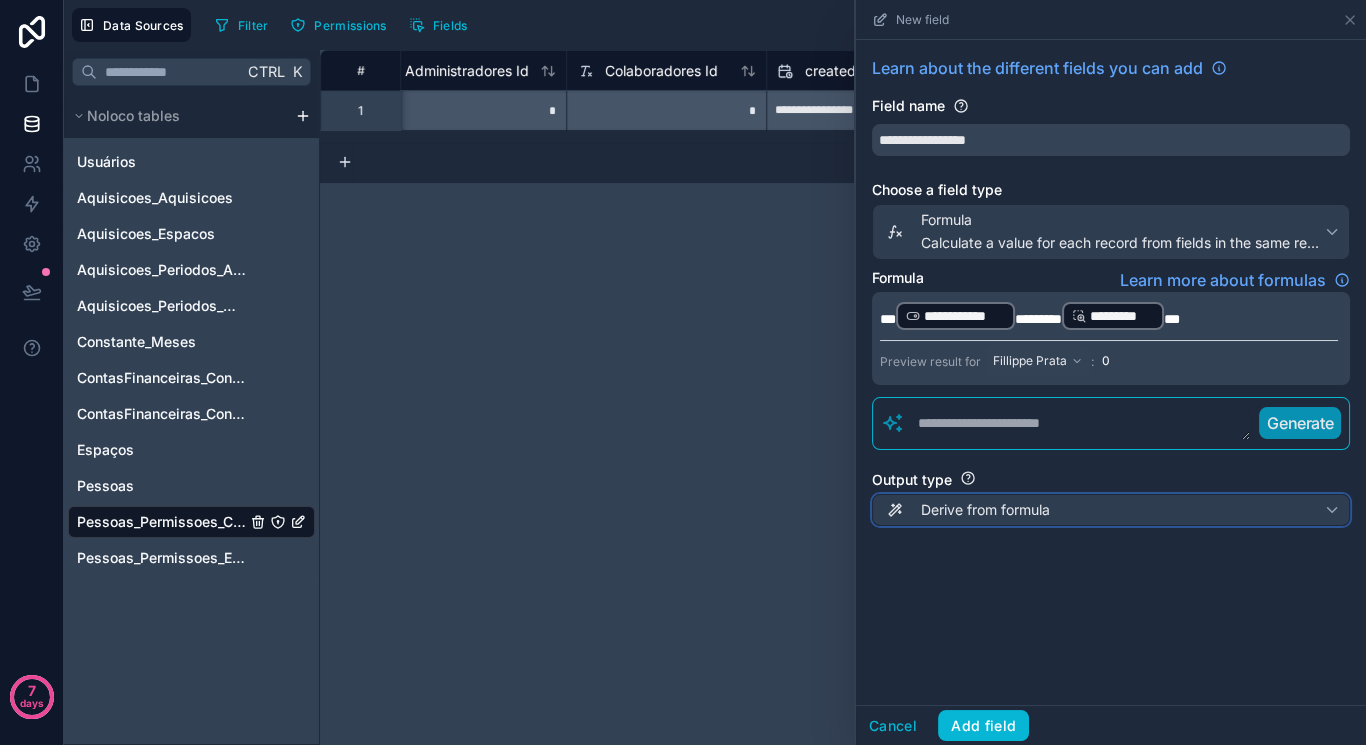 click on "Derive from formula" at bounding box center (1111, 510) 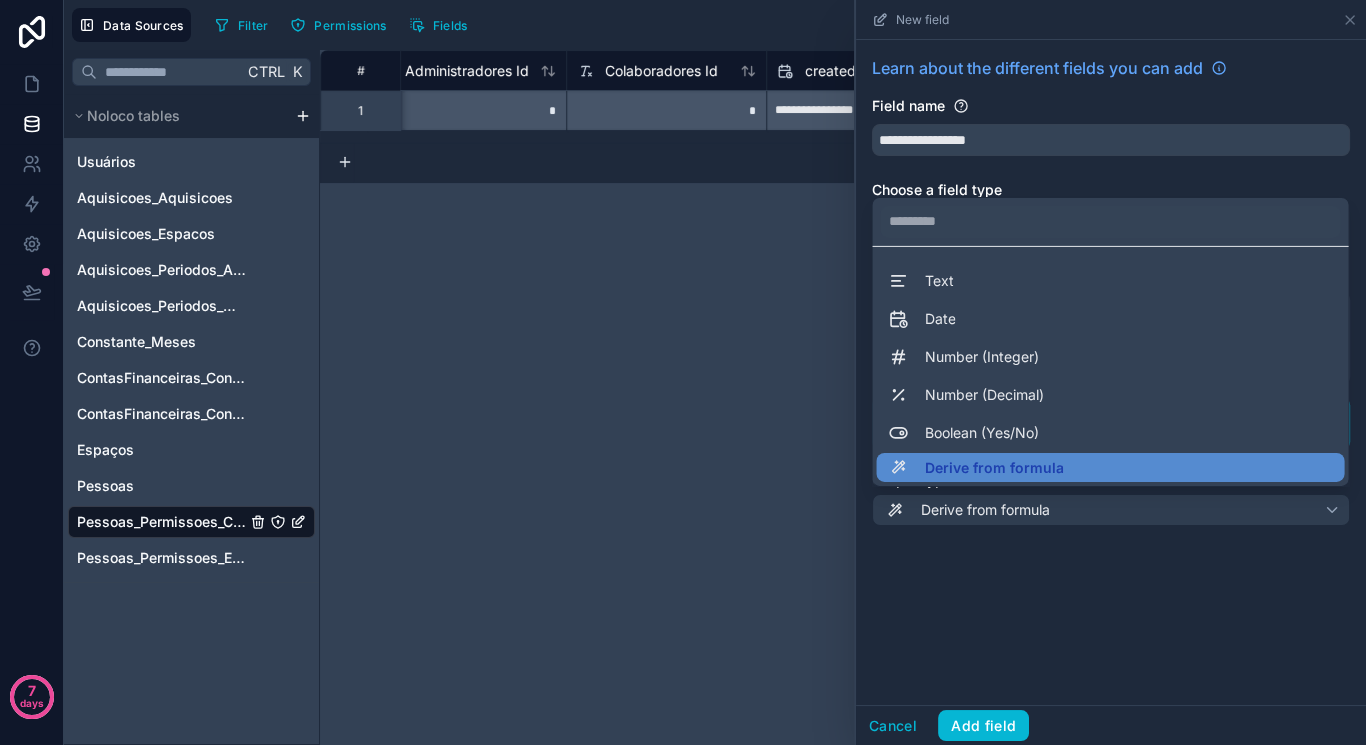 click on "Number (Integer)" at bounding box center [981, 357] 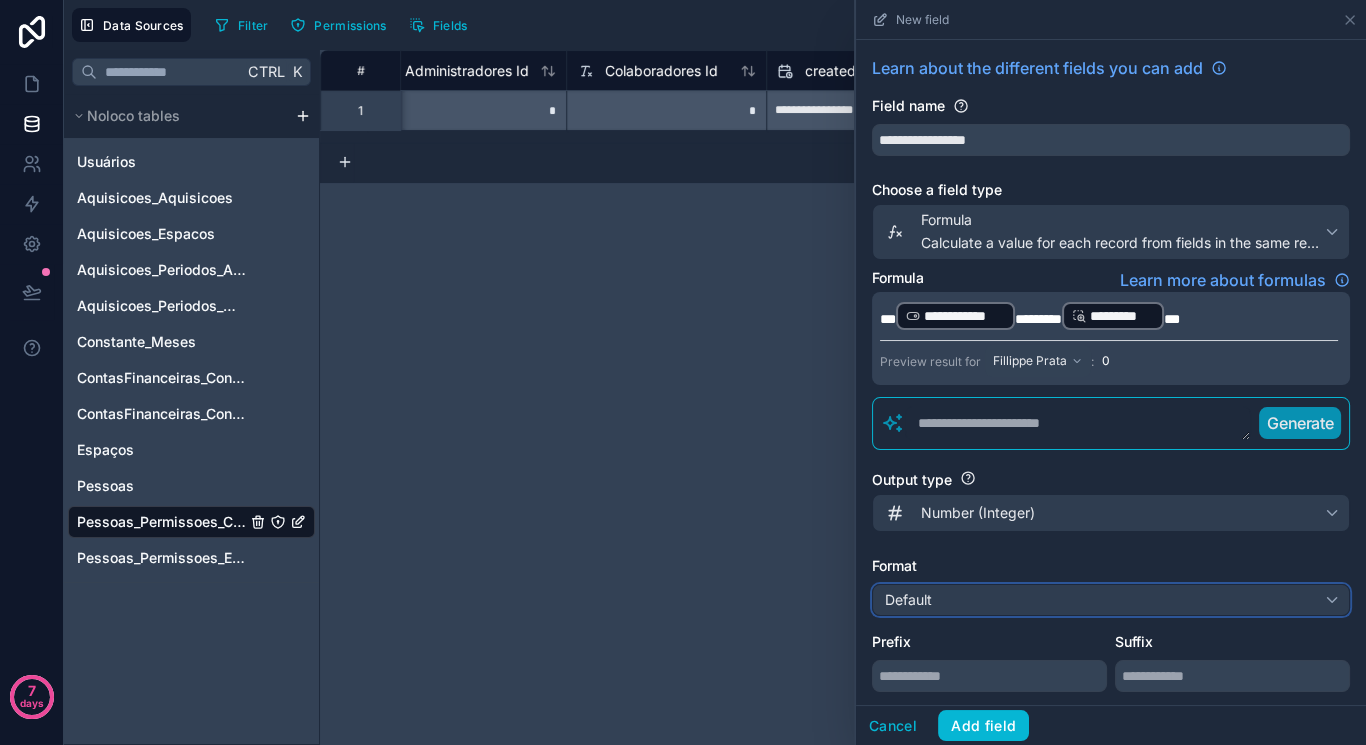 click on "Default" at bounding box center [1111, 600] 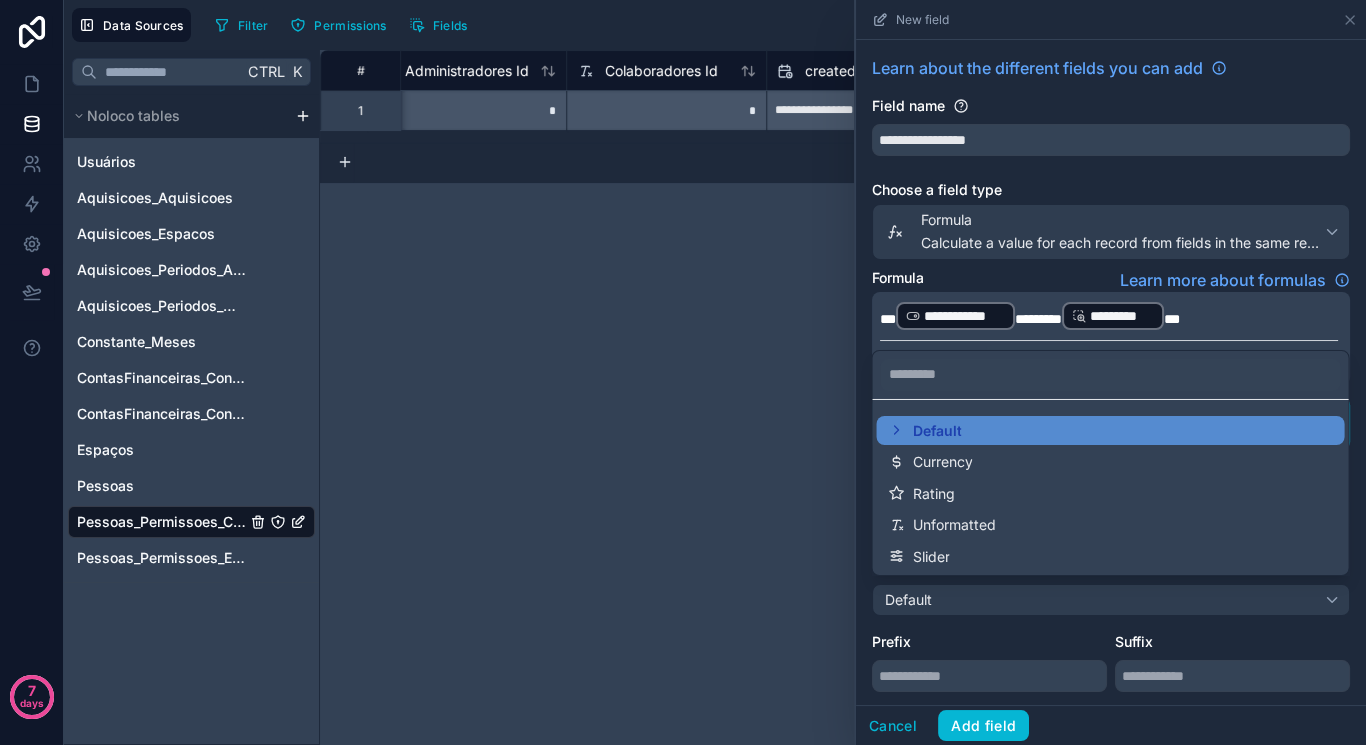 click on "Unformatted" at bounding box center (1110, 525) 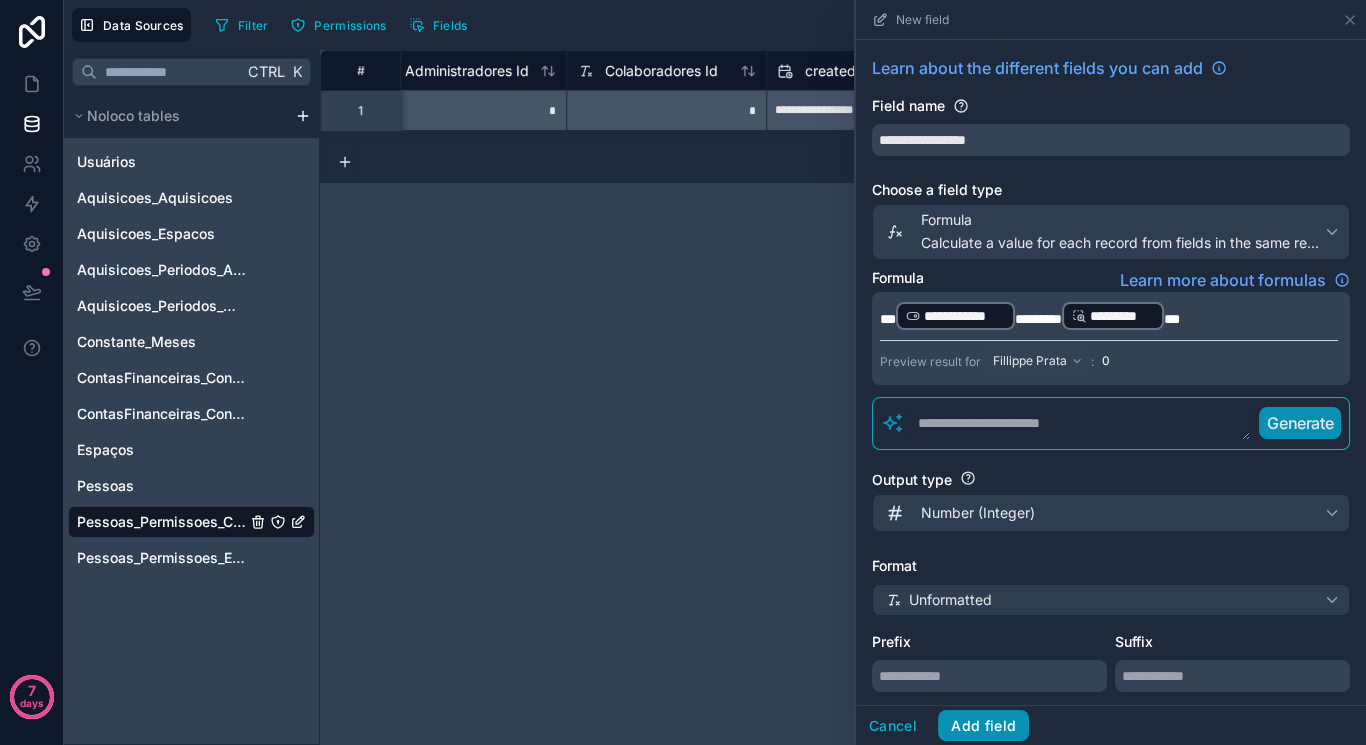 click on "Add field" at bounding box center (983, 726) 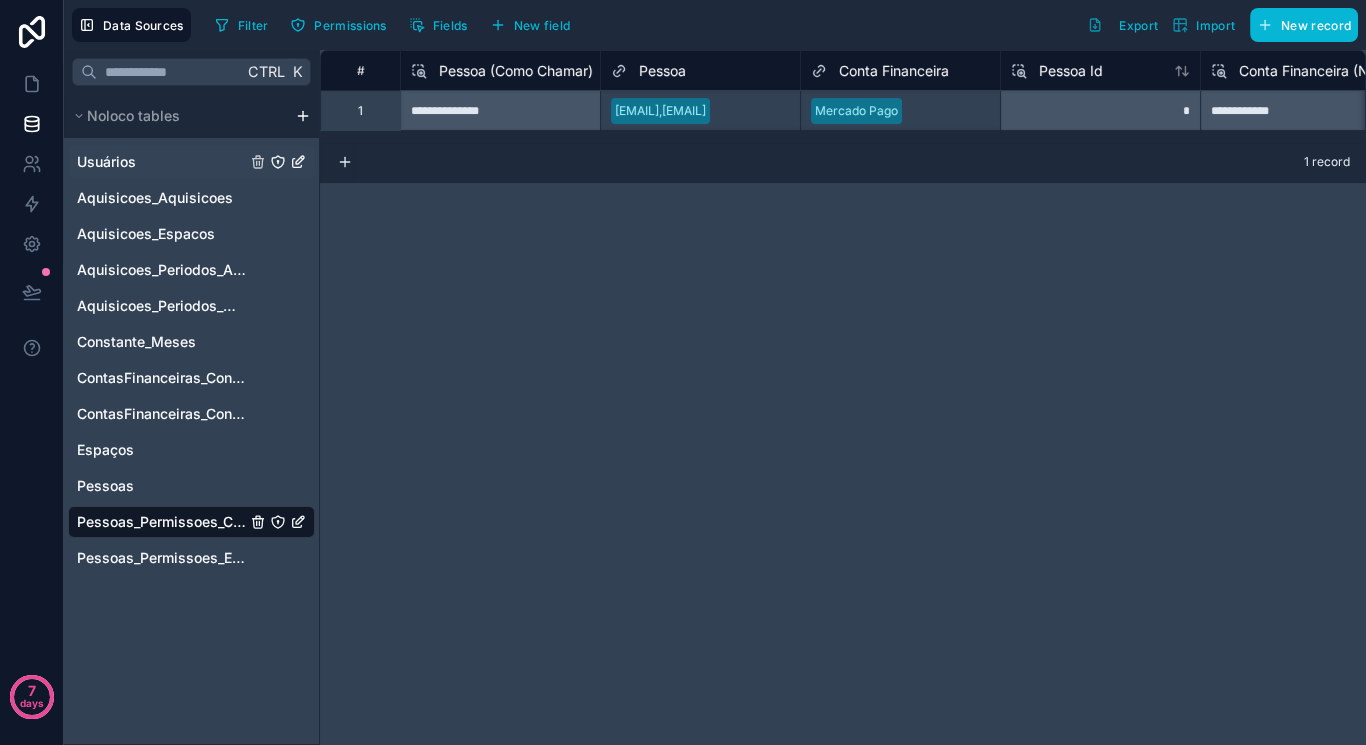click on "Usuários" at bounding box center (191, 162) 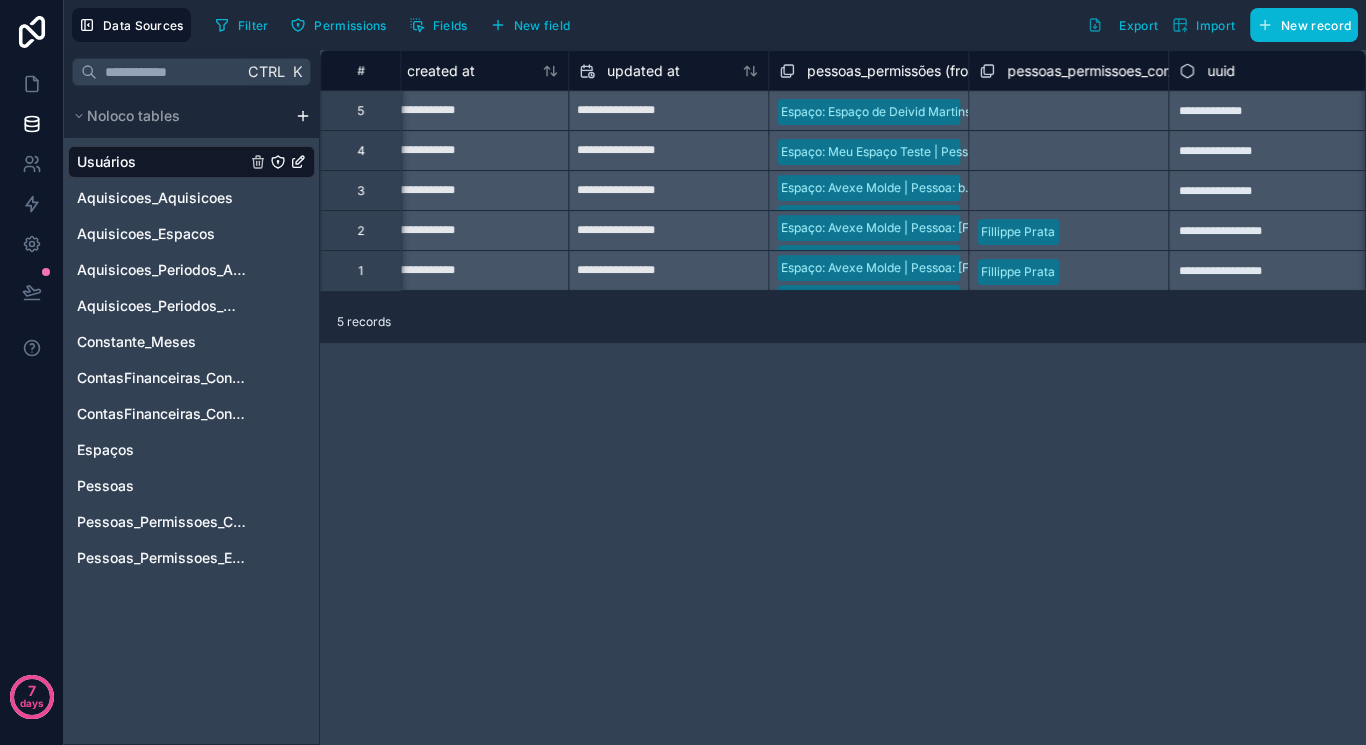 scroll, scrollTop: 0, scrollLeft: 3434, axis: horizontal 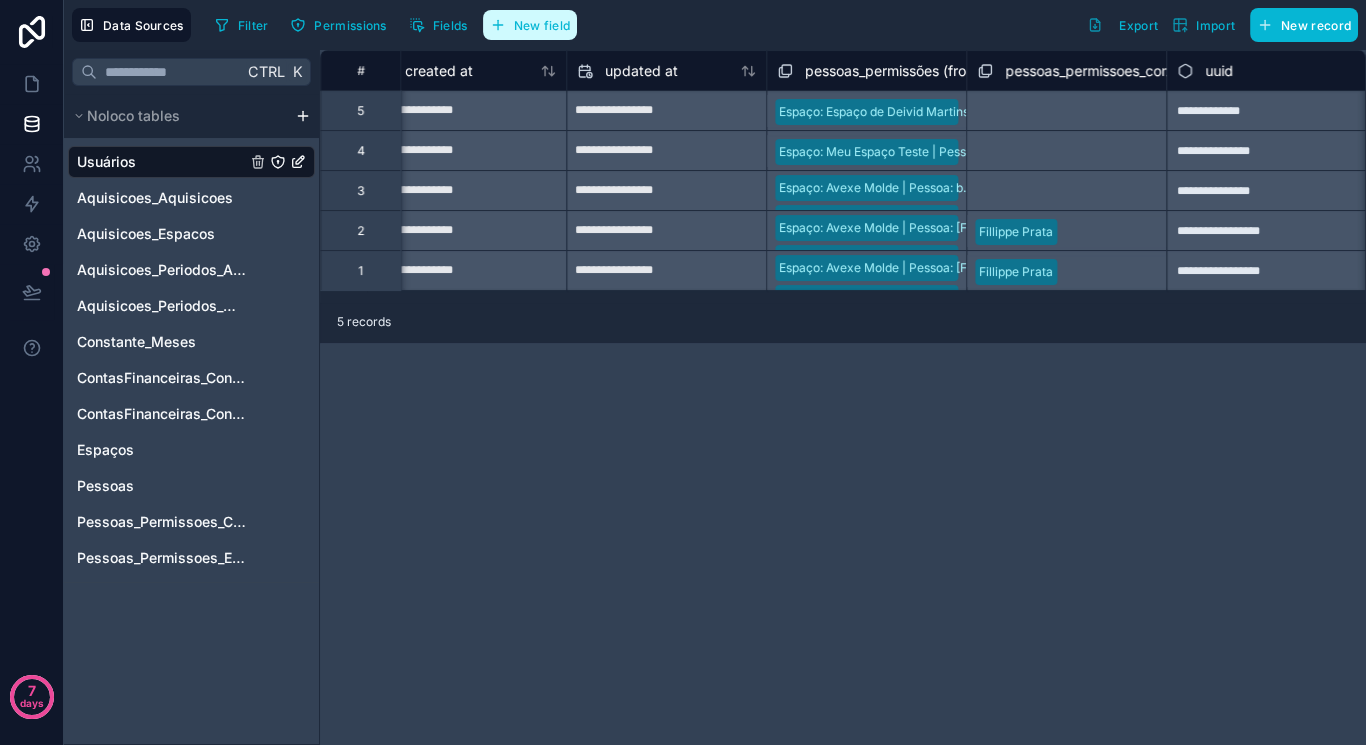 click on "New field" at bounding box center [530, 25] 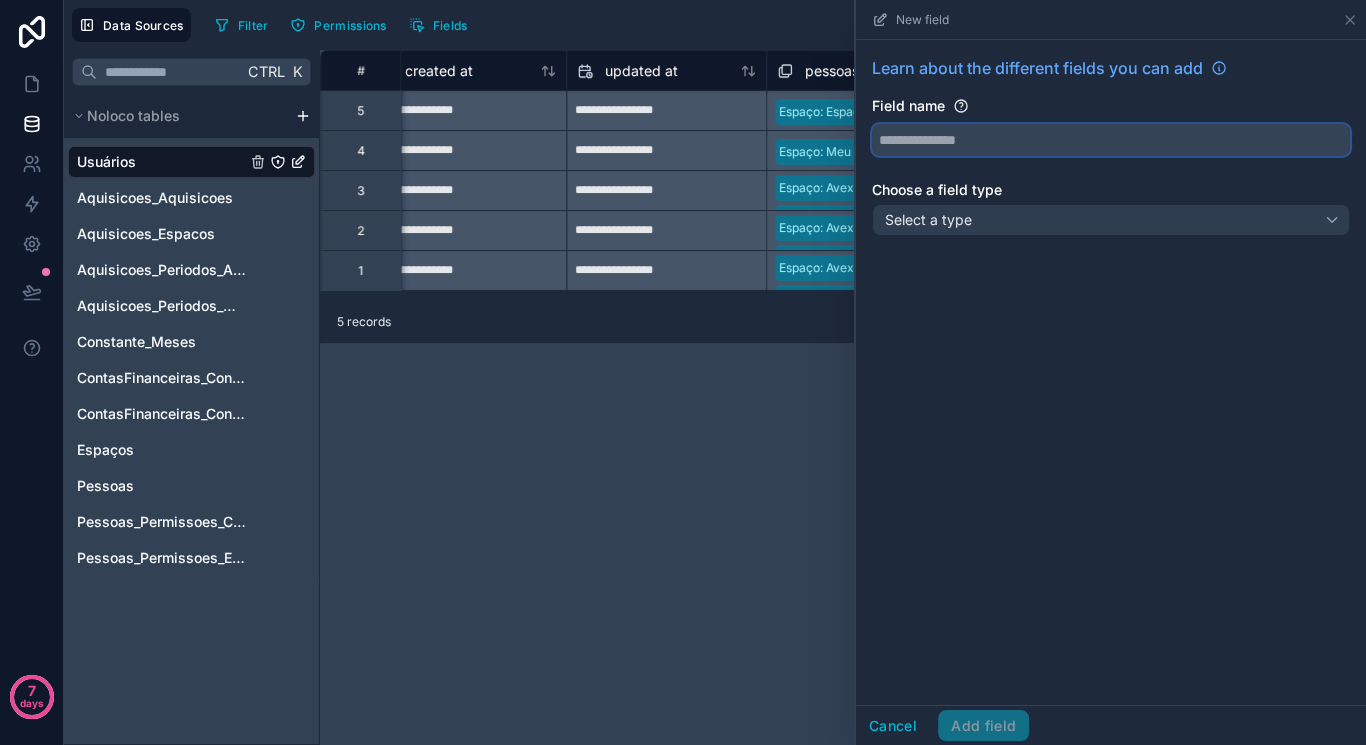 click at bounding box center (1111, 140) 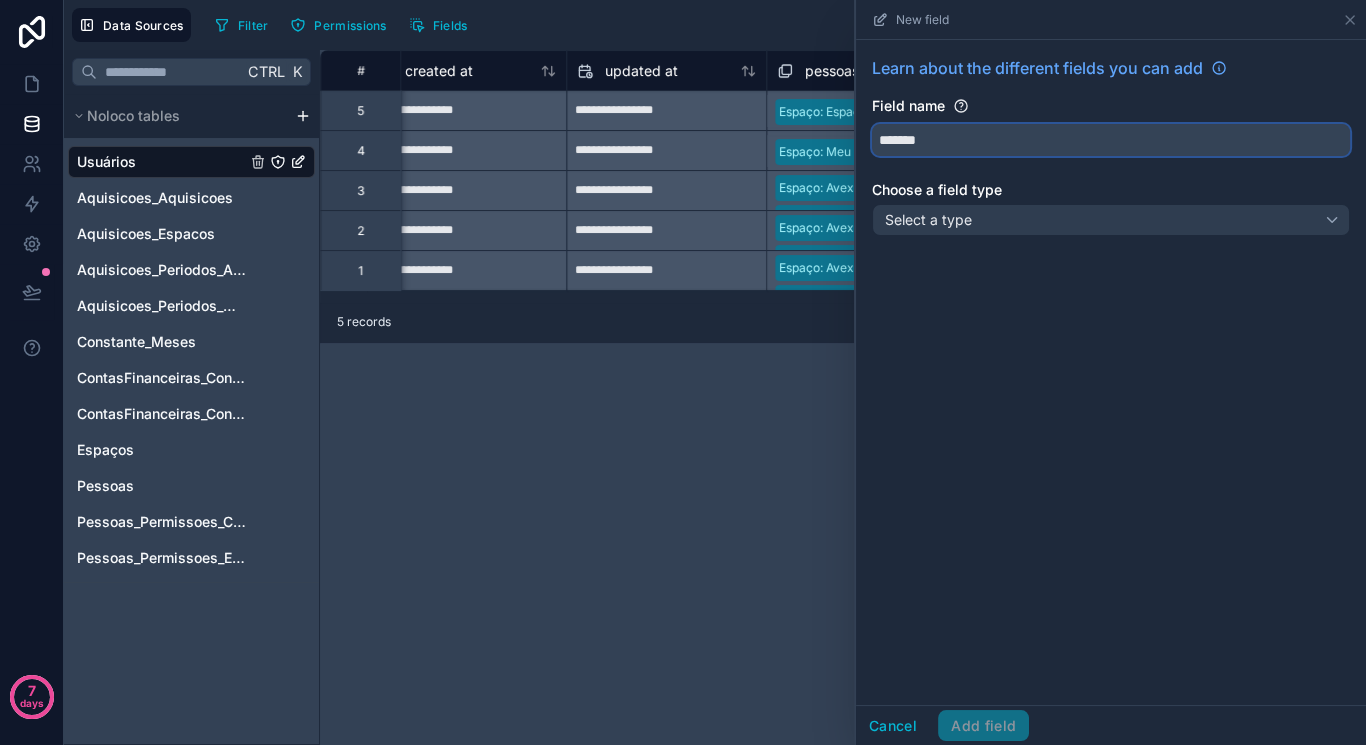 click on "******" at bounding box center [1111, 140] 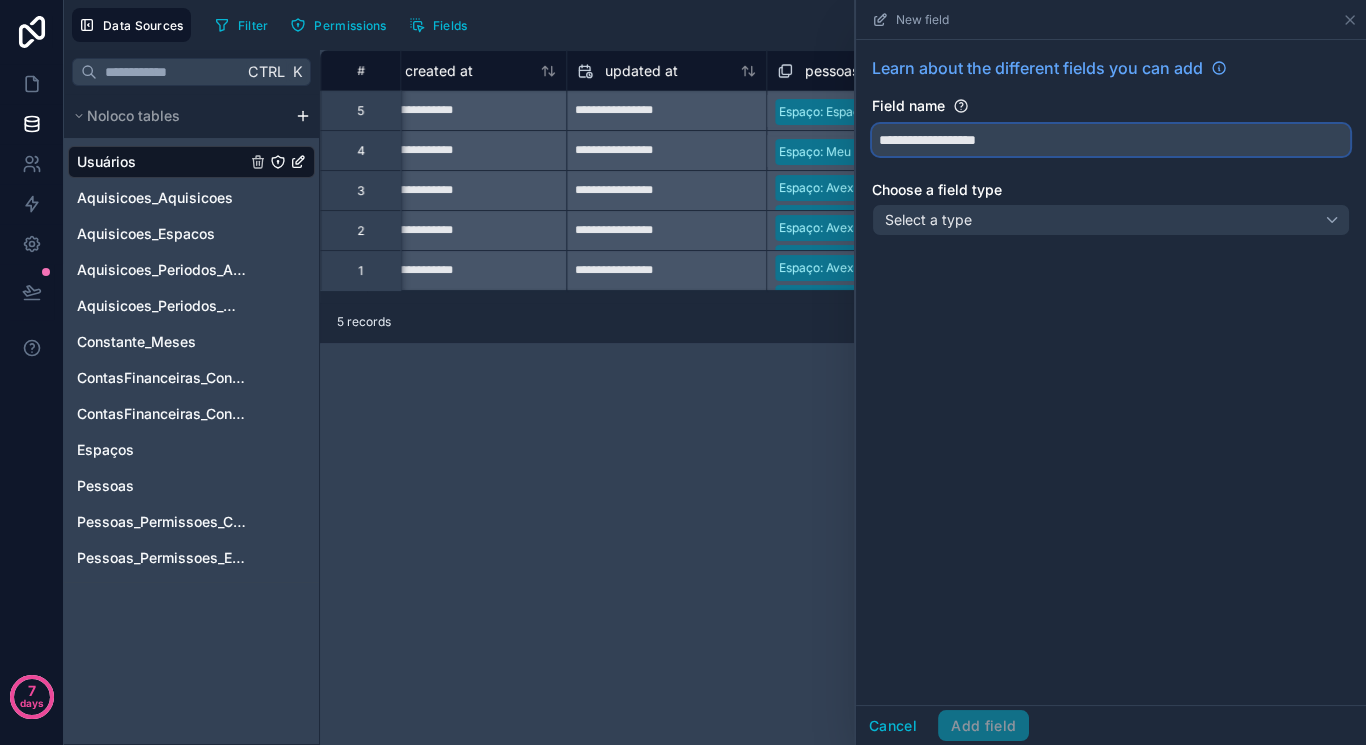 click on "**********" at bounding box center [1111, 140] 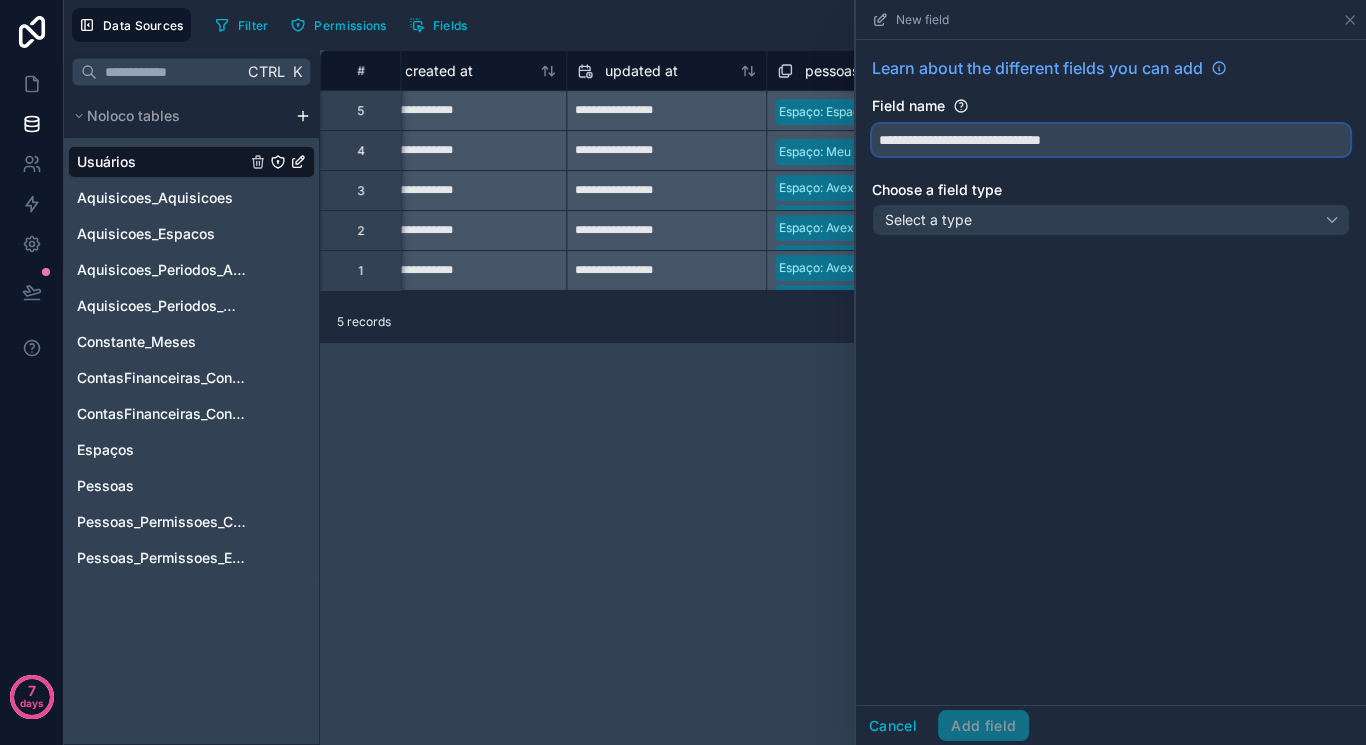 type on "**********" 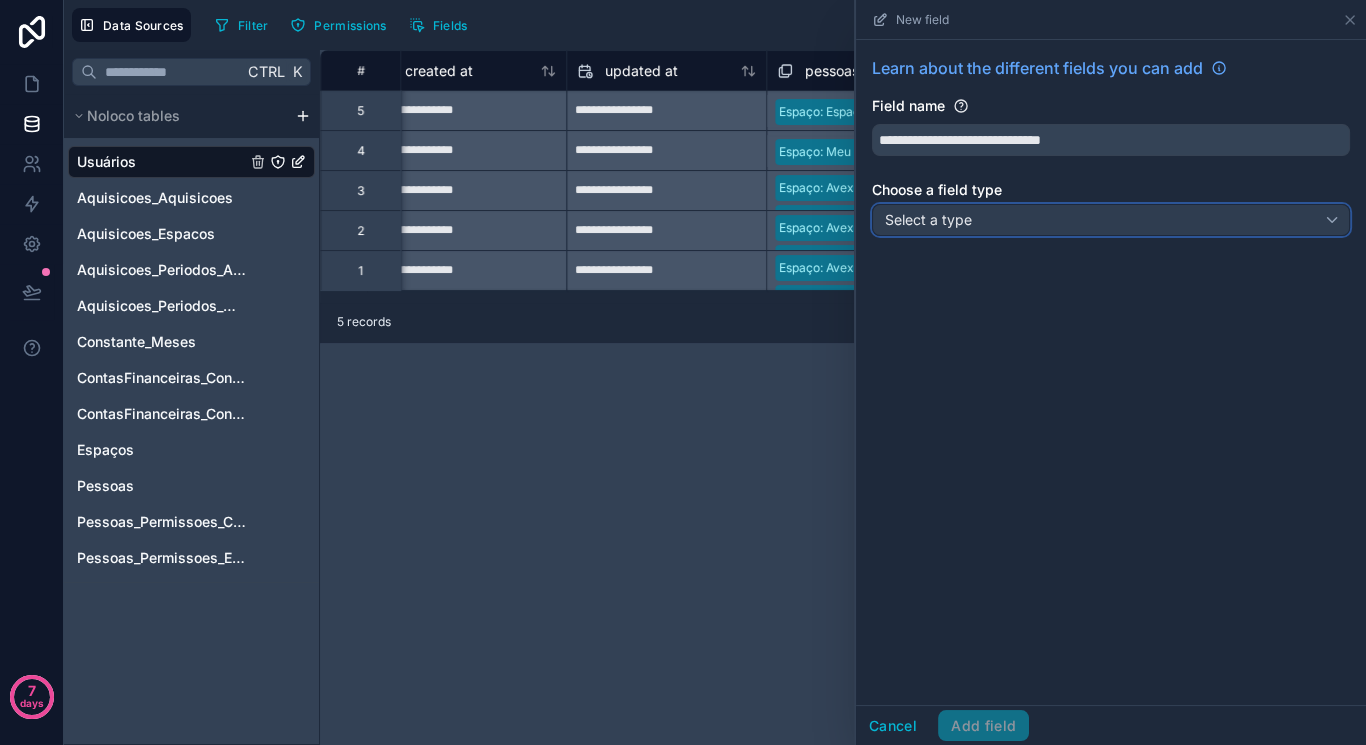 click on "Select a type" at bounding box center [928, 219] 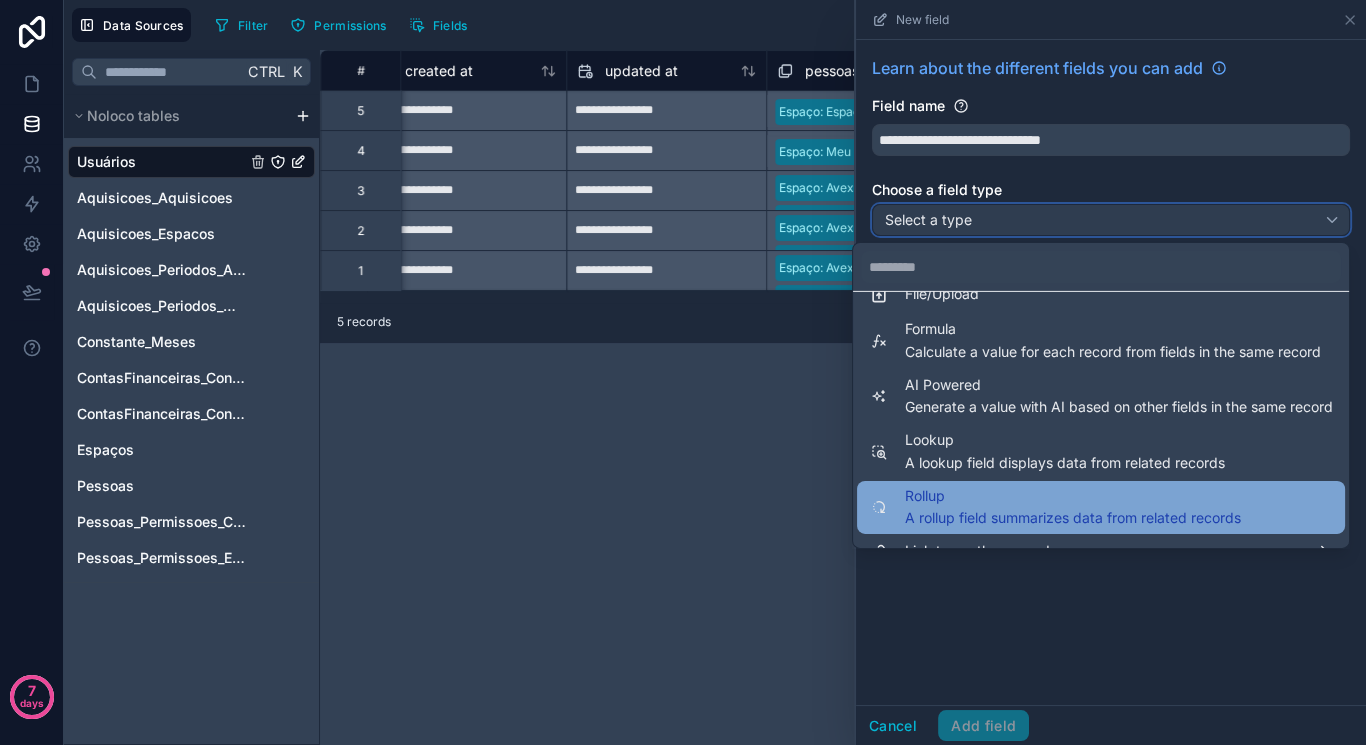 scroll, scrollTop: 547, scrollLeft: 0, axis: vertical 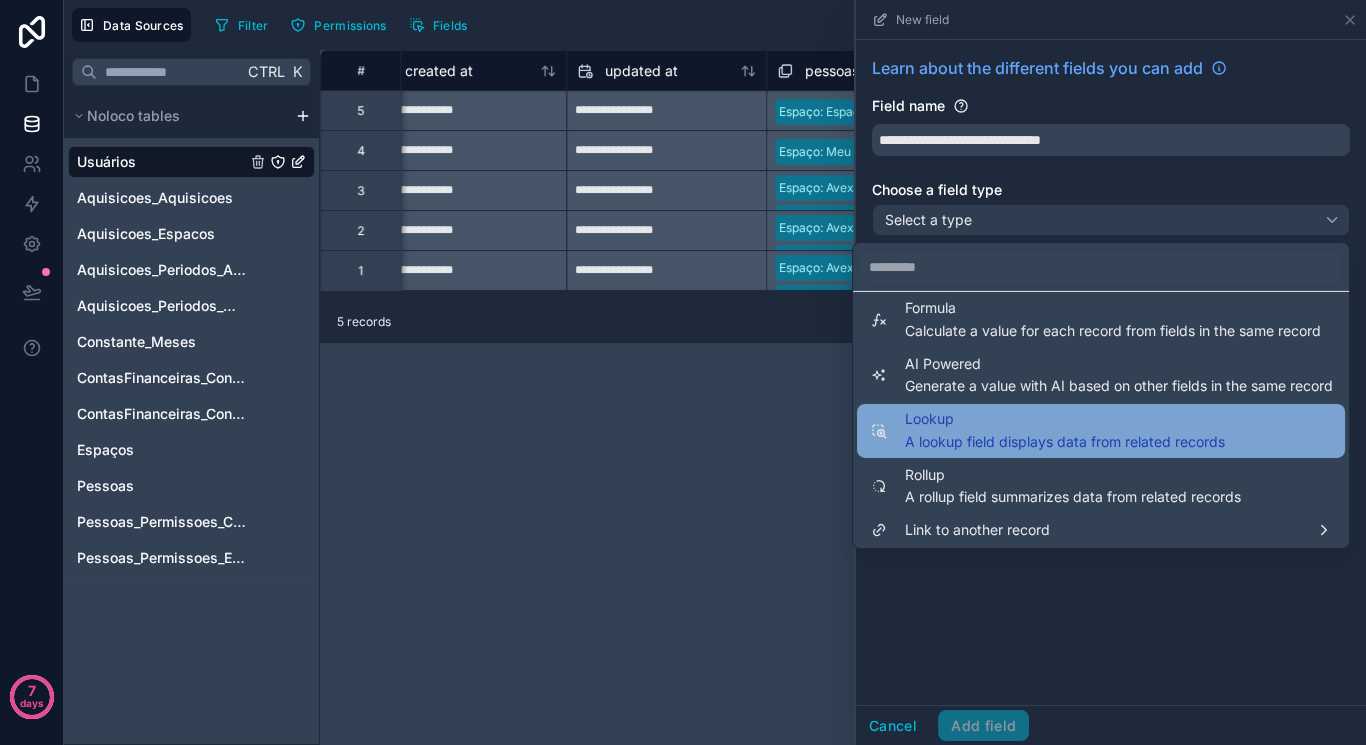 click on "Lookup" at bounding box center [1065, 419] 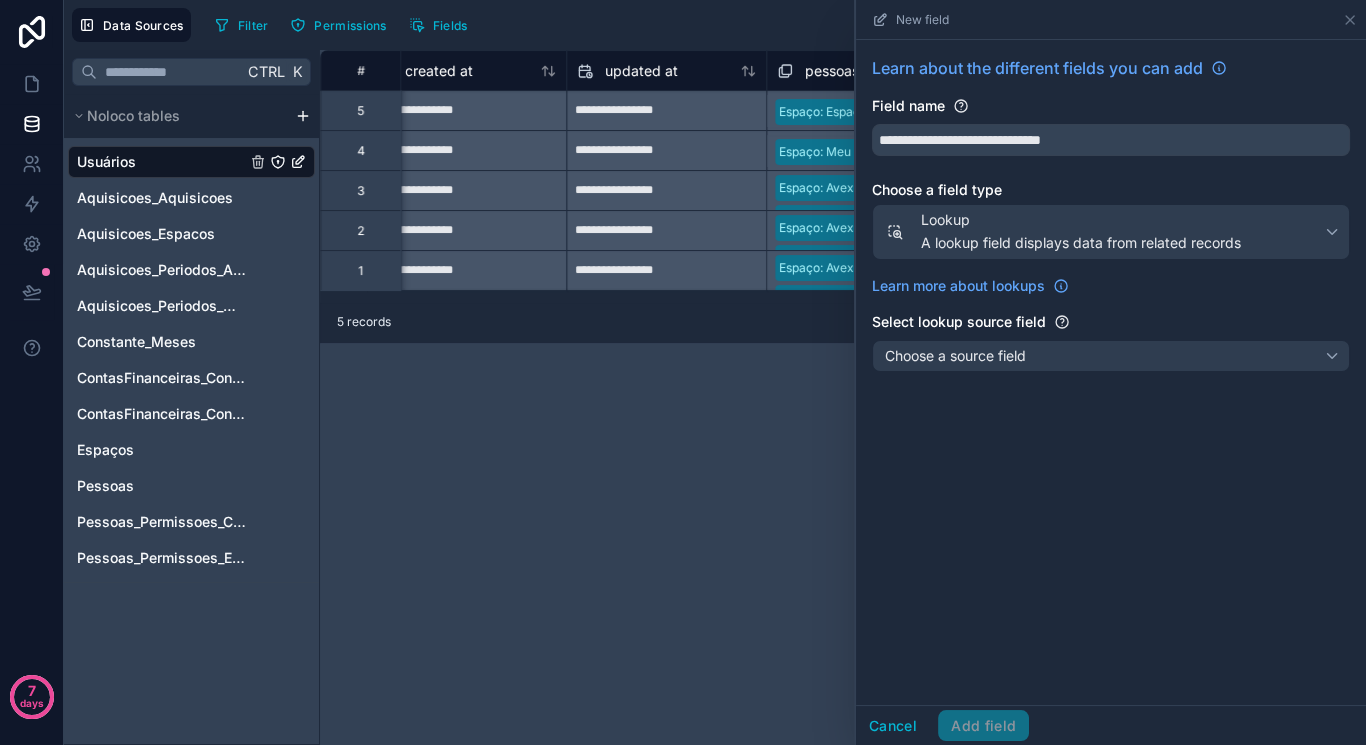 click on "**********" at bounding box center [1111, 218] 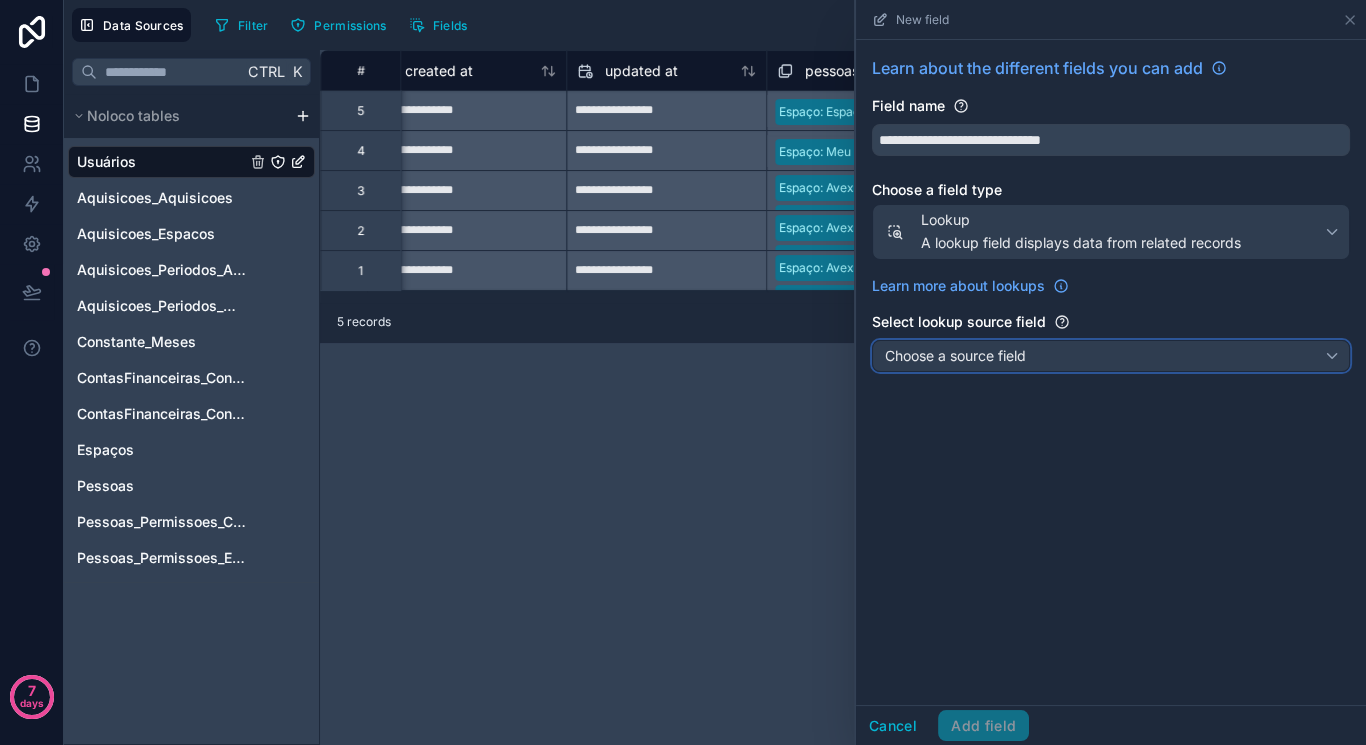 click on "Choose a source field" at bounding box center (1111, 356) 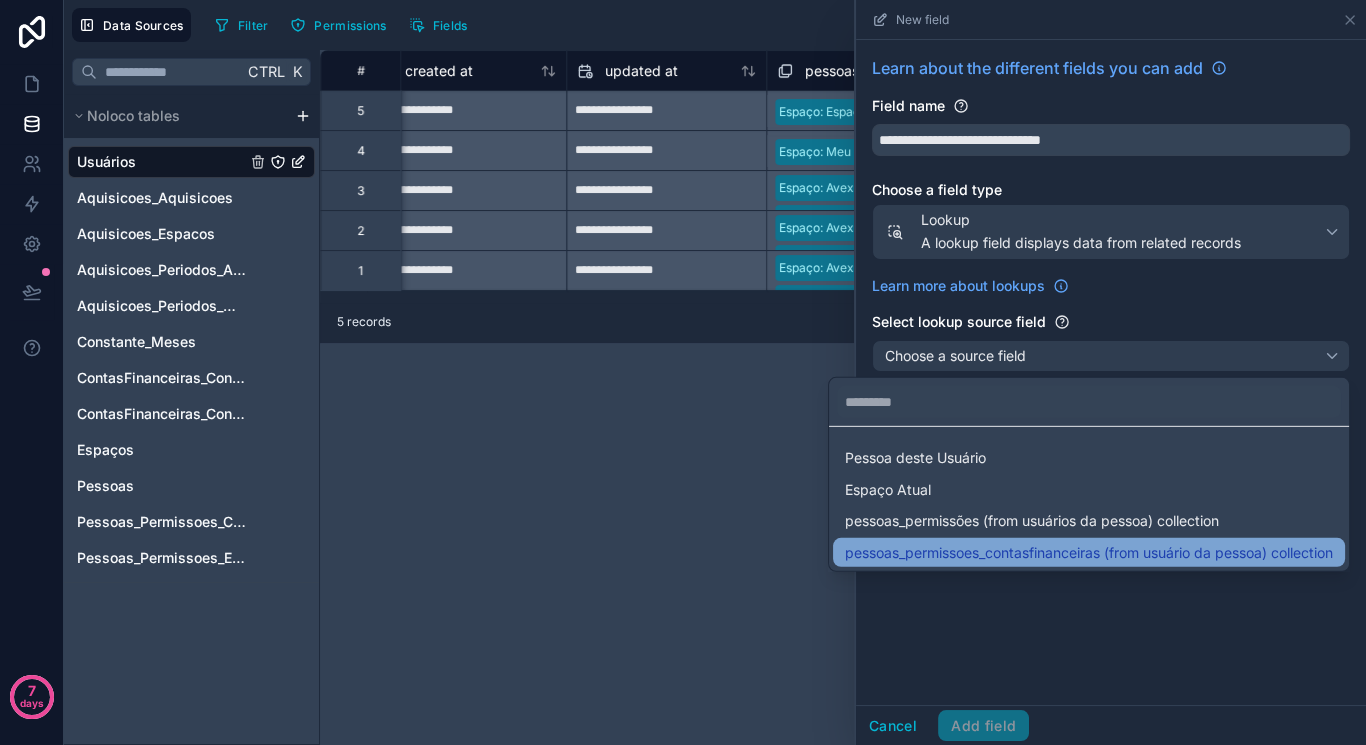 click on "pessoas_permissoes_contasfinanceiras (from usuário da pessoa) collection" at bounding box center [1089, 552] 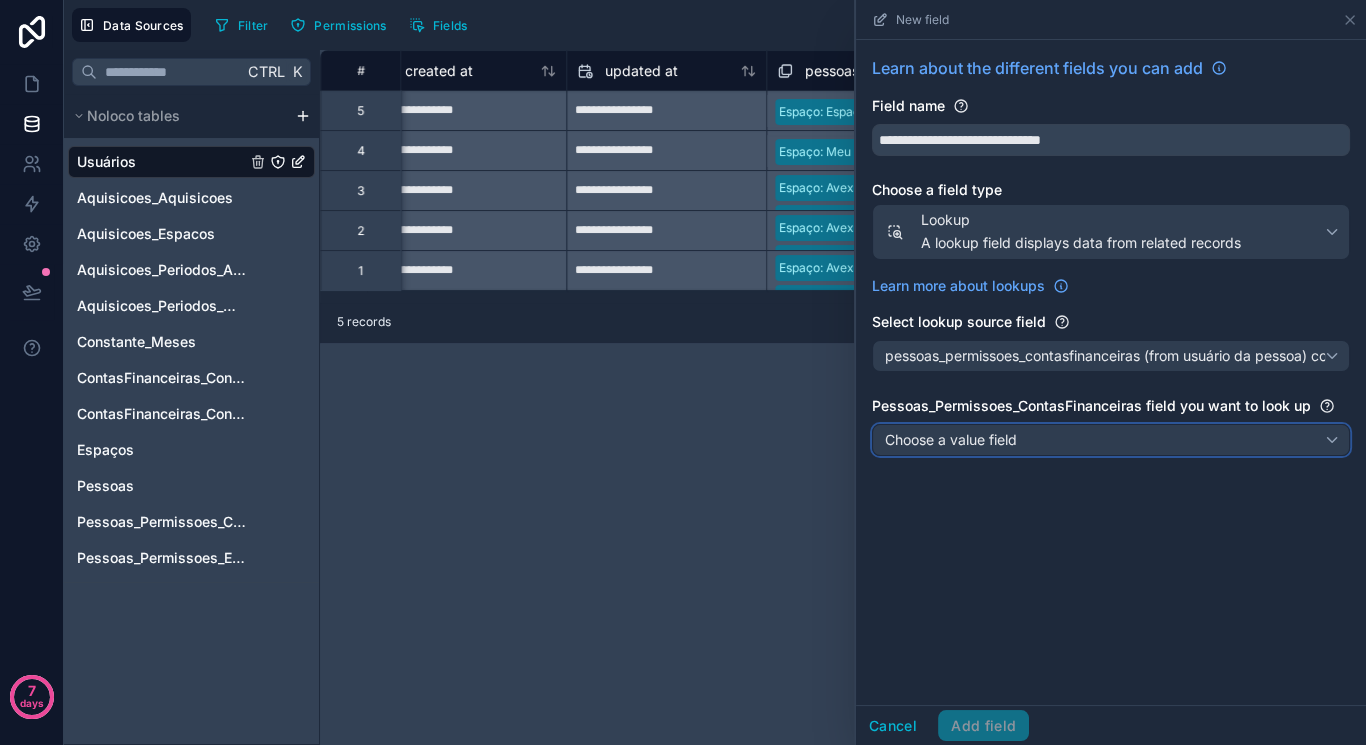 click on "Choose a value field" at bounding box center [1111, 440] 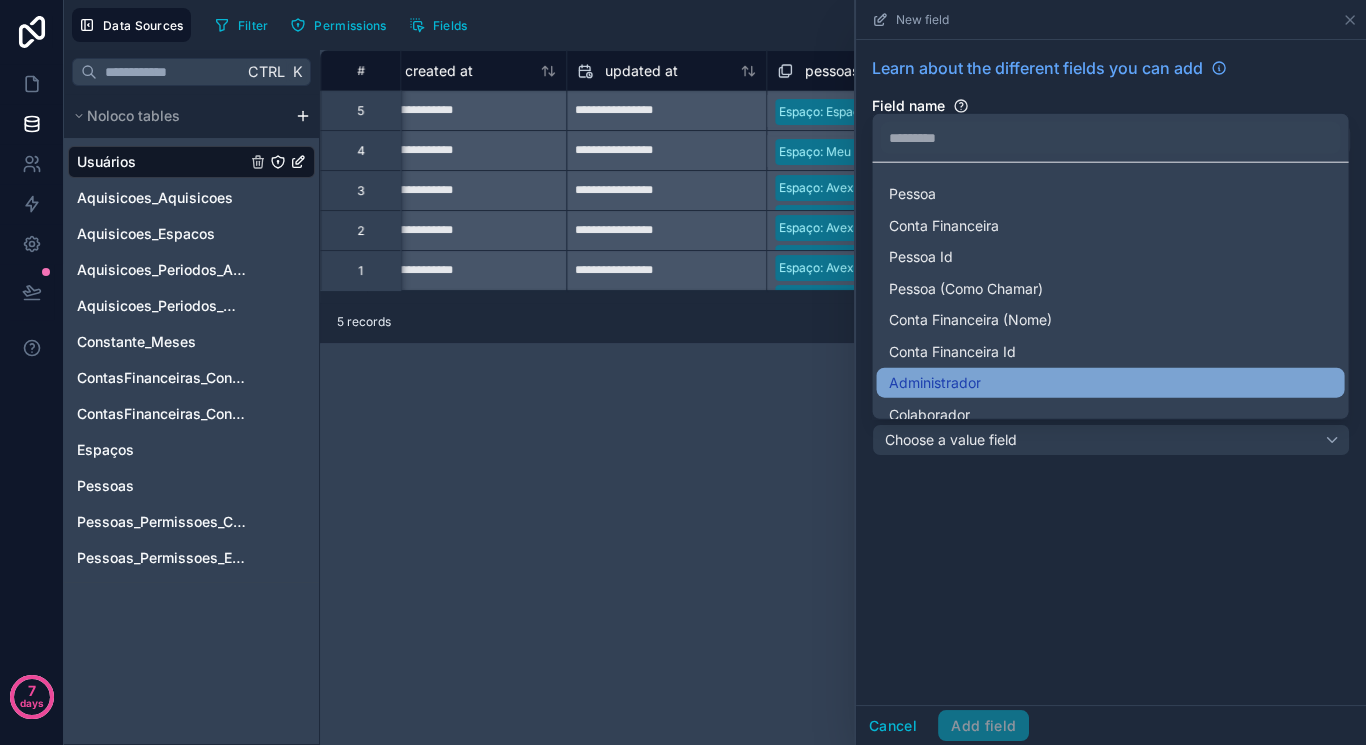 click on "Administrador" at bounding box center (1110, 383) 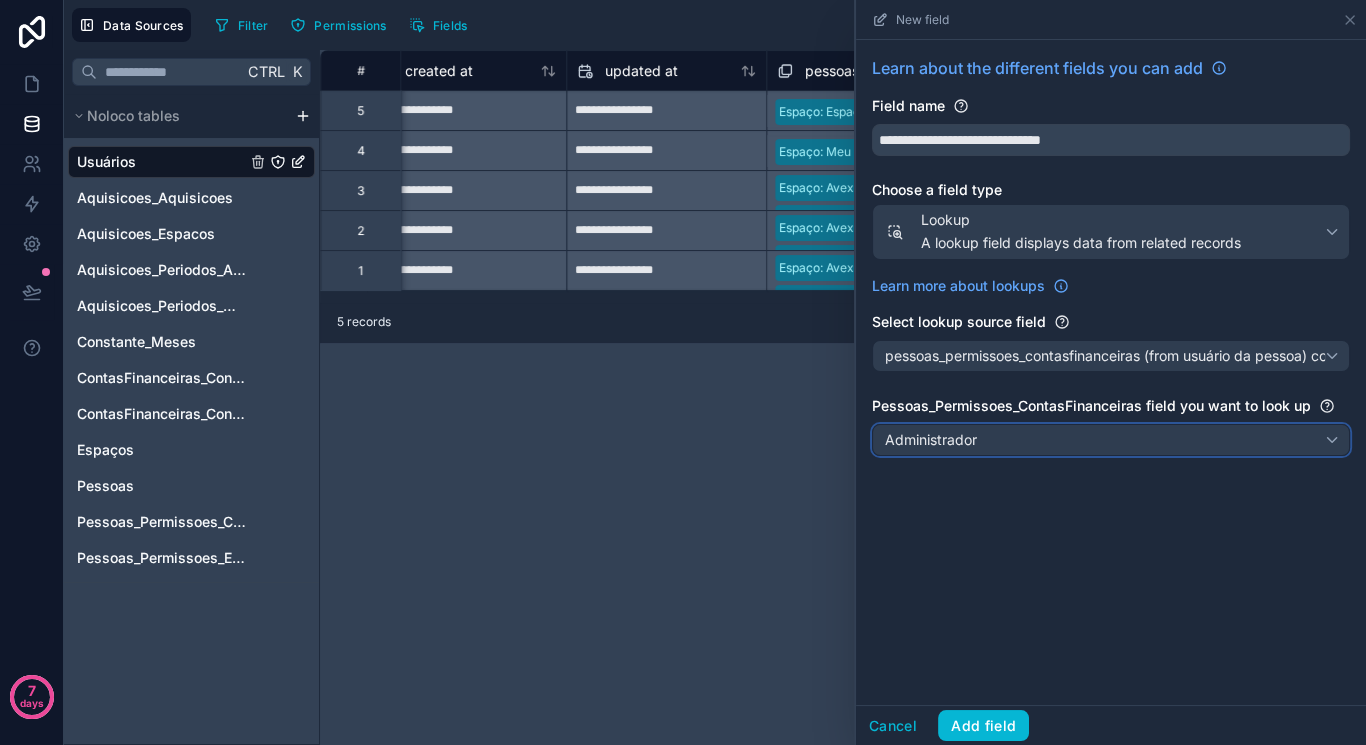 click on "Administrador" at bounding box center [1111, 440] 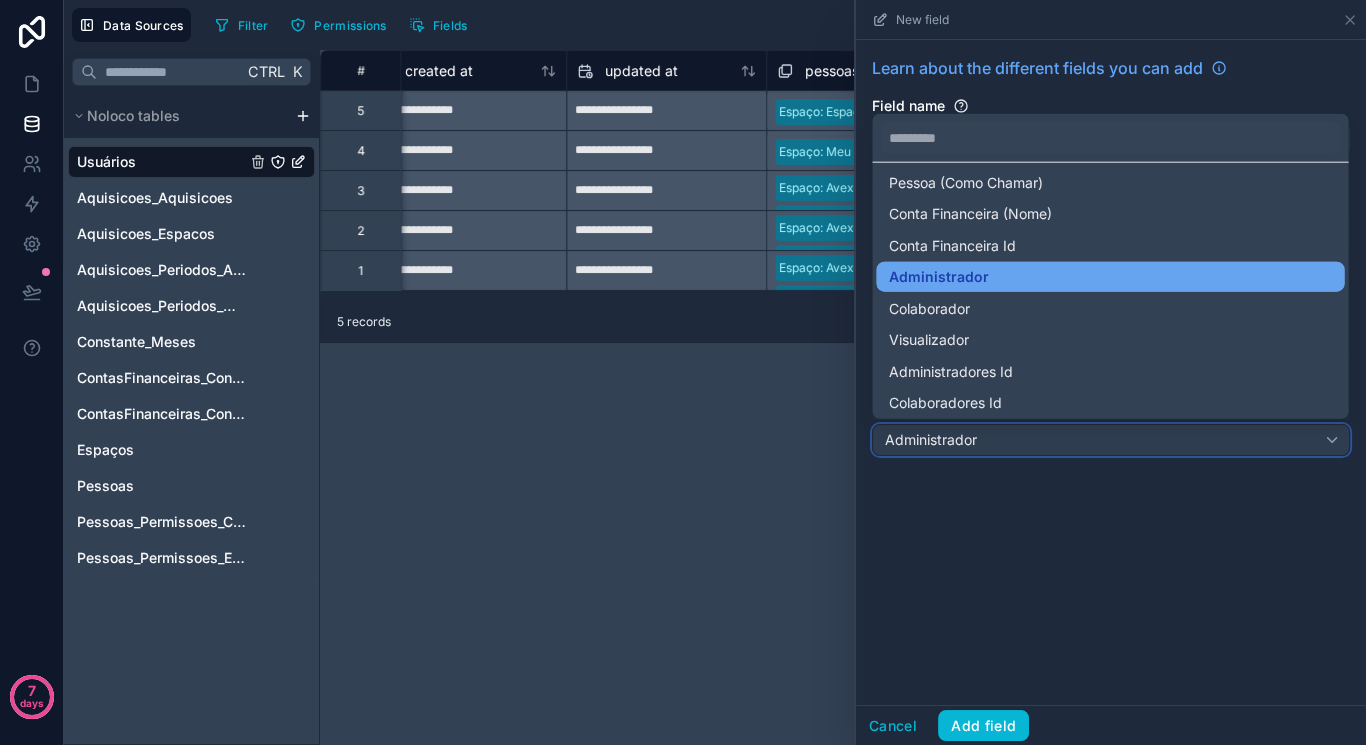 scroll, scrollTop: 140, scrollLeft: 0, axis: vertical 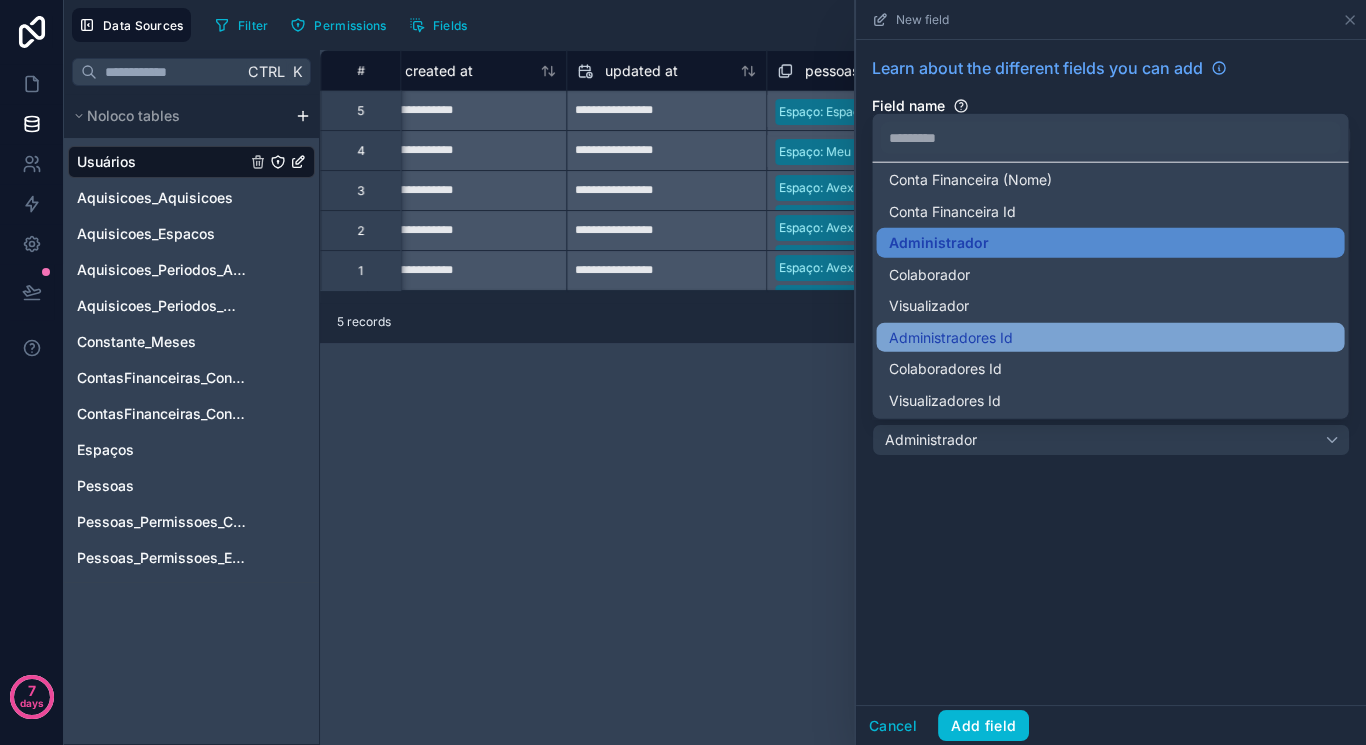 click on "Administradores Id" at bounding box center [1110, 337] 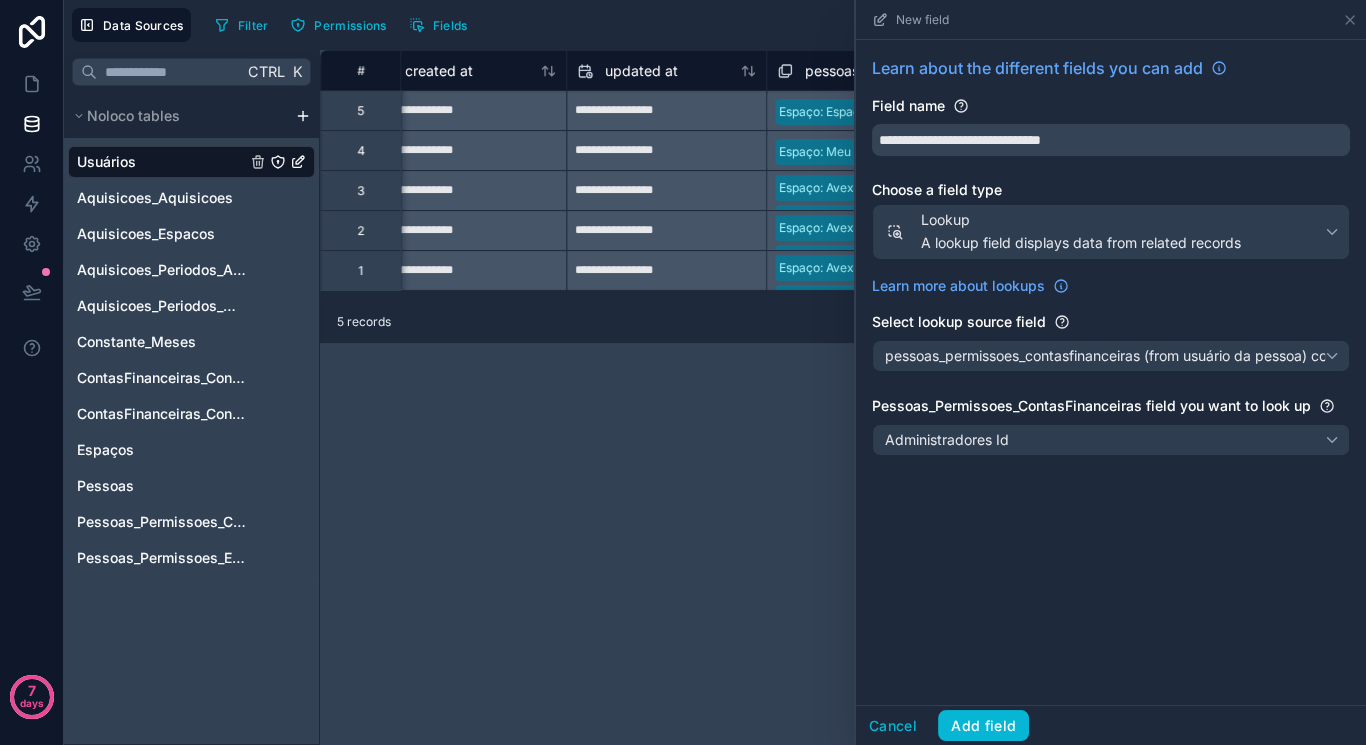 drag, startPoint x: 1047, startPoint y: 421, endPoint x: 1044, endPoint y: 451, distance: 30.149628 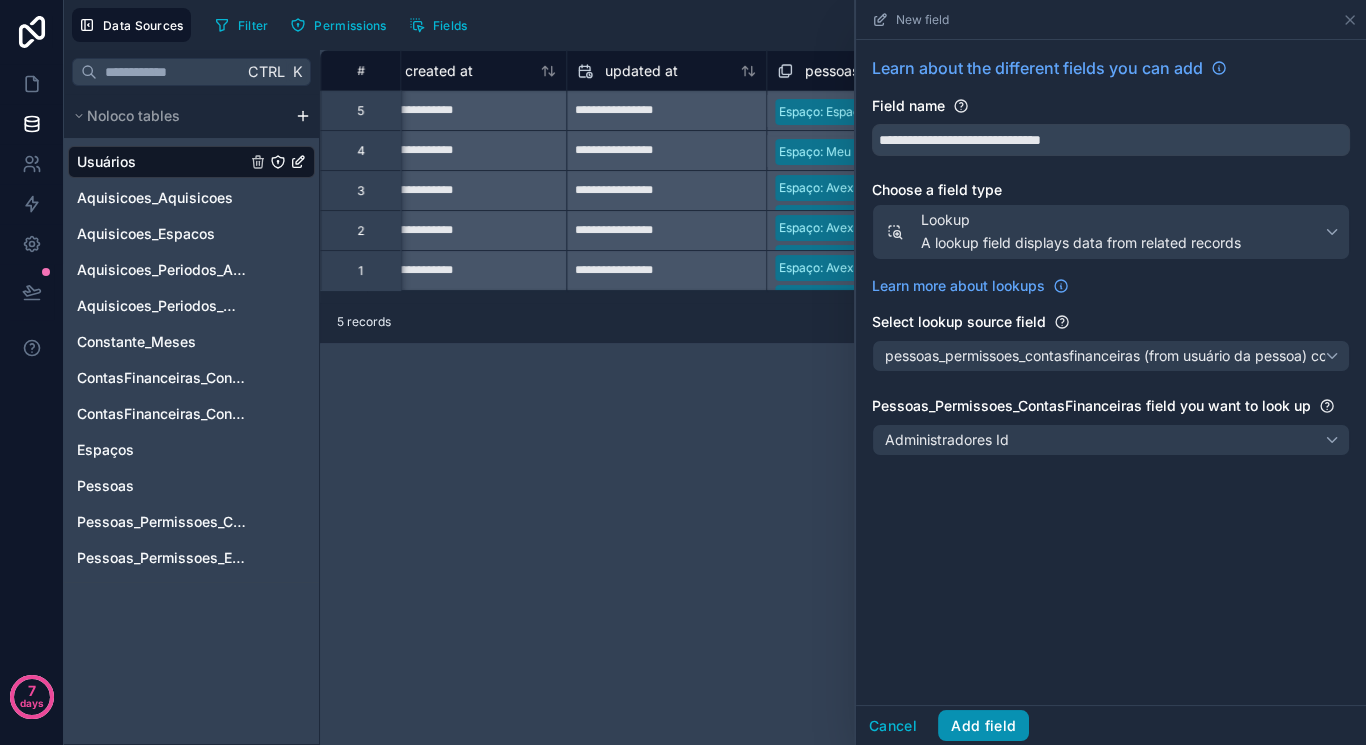 click on "Add field" at bounding box center (983, 726) 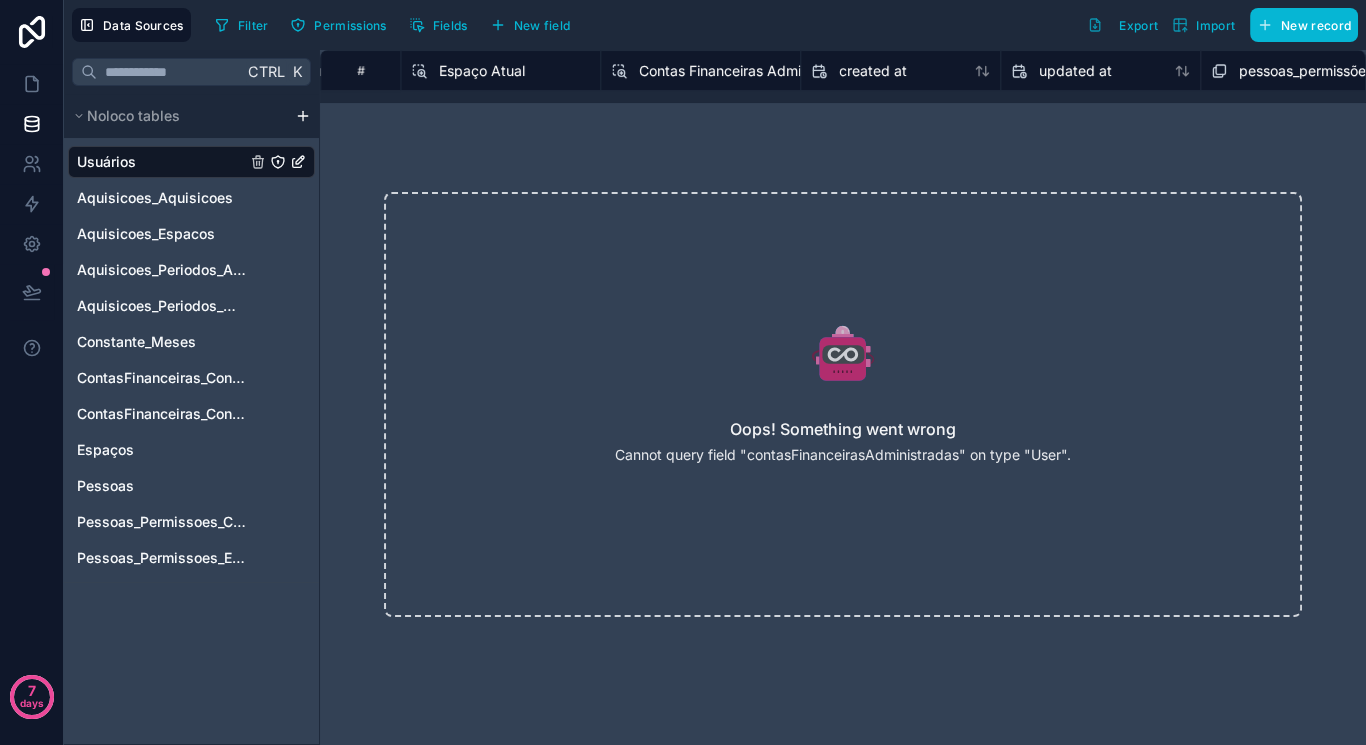 scroll, scrollTop: 0, scrollLeft: 3210, axis: horizontal 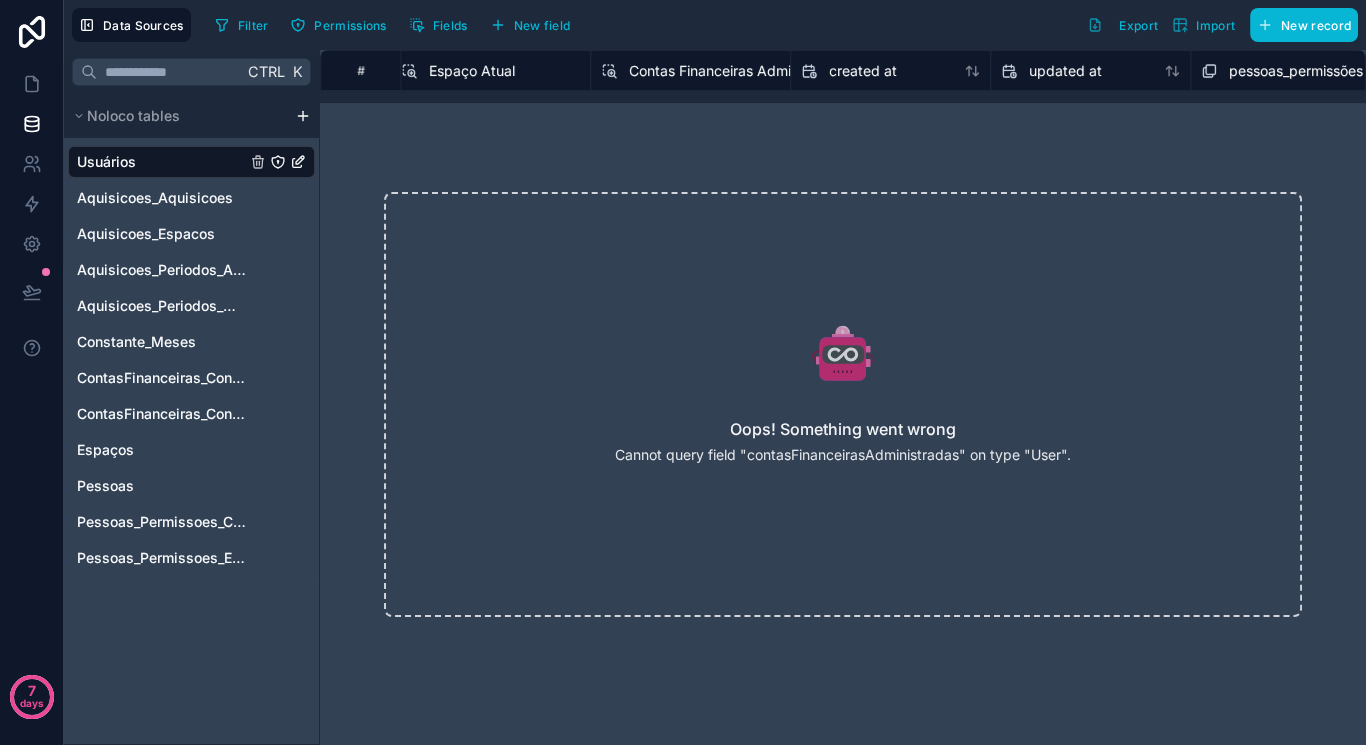 click on "Contas Financeiras Administradas" at bounding box center [740, 71] 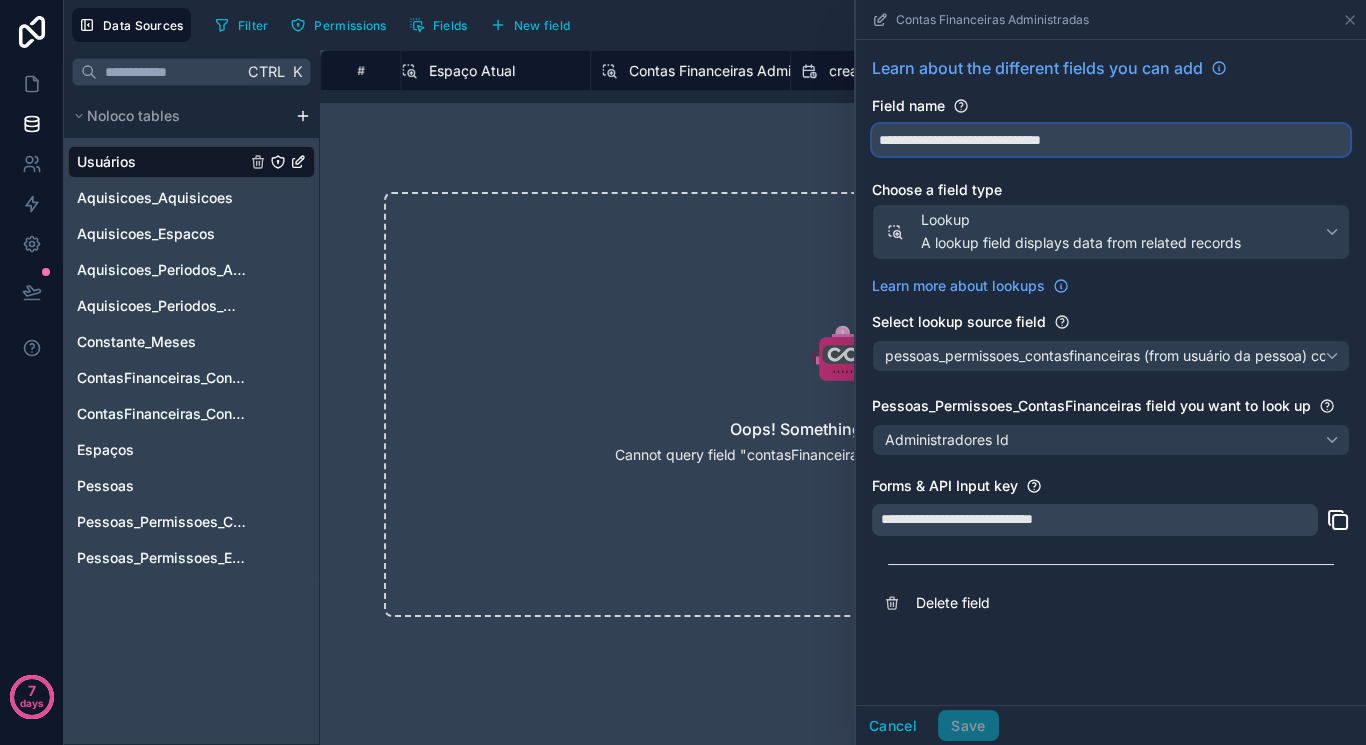 drag, startPoint x: 1181, startPoint y: 150, endPoint x: 806, endPoint y: 131, distance: 375.48102 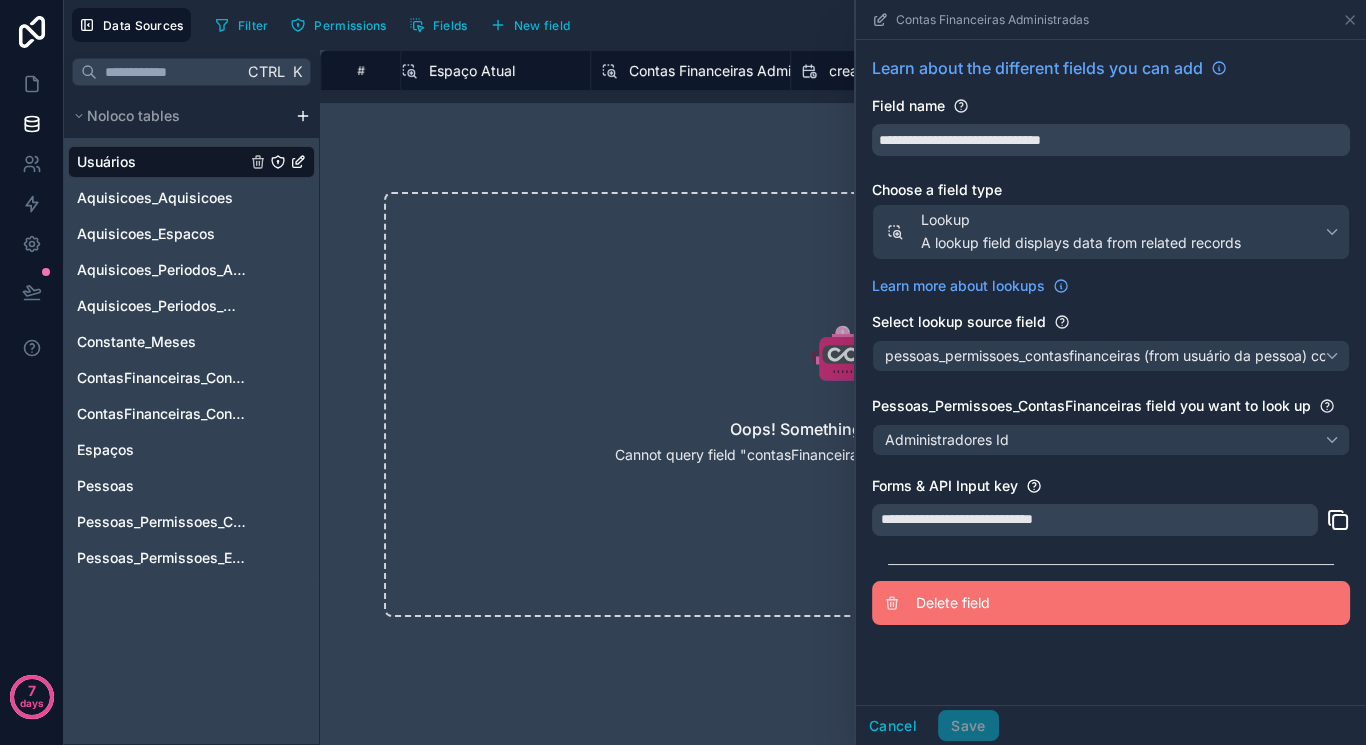 click on "Delete field" at bounding box center (1060, 603) 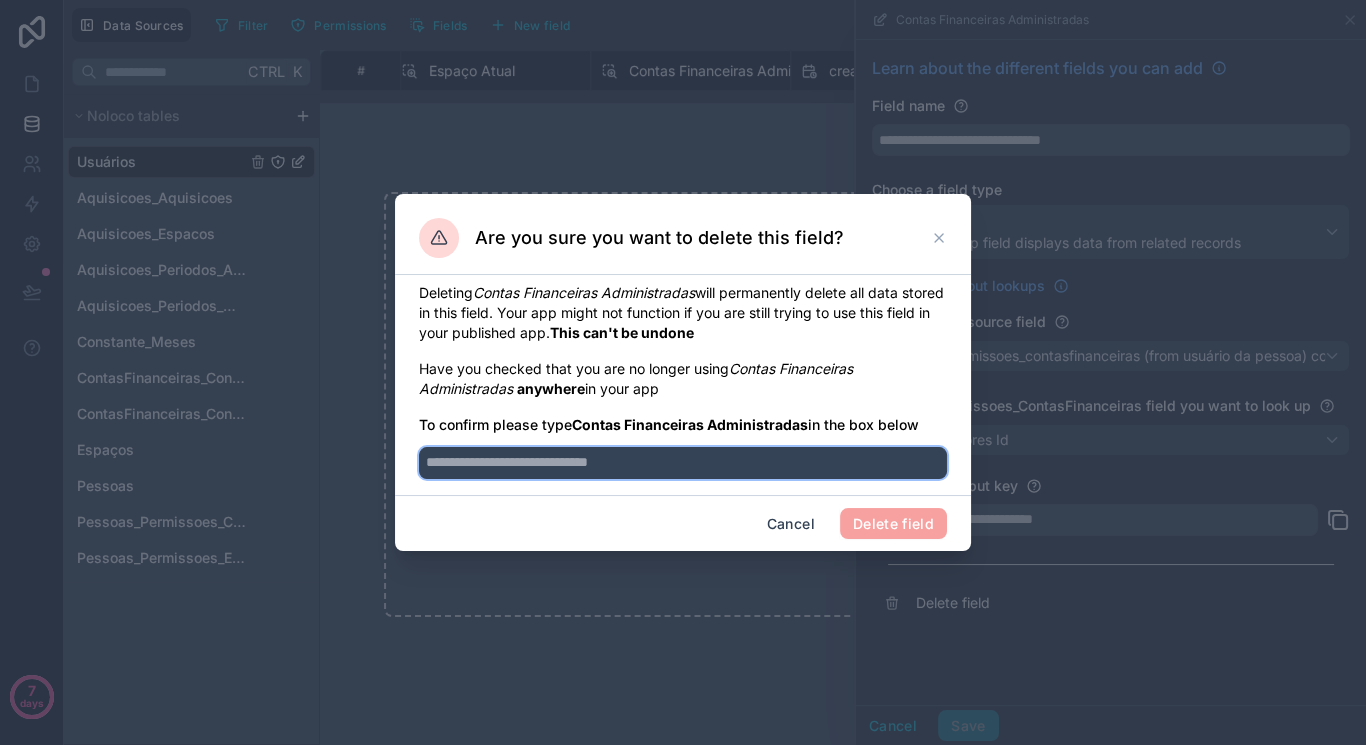 click at bounding box center (683, 463) 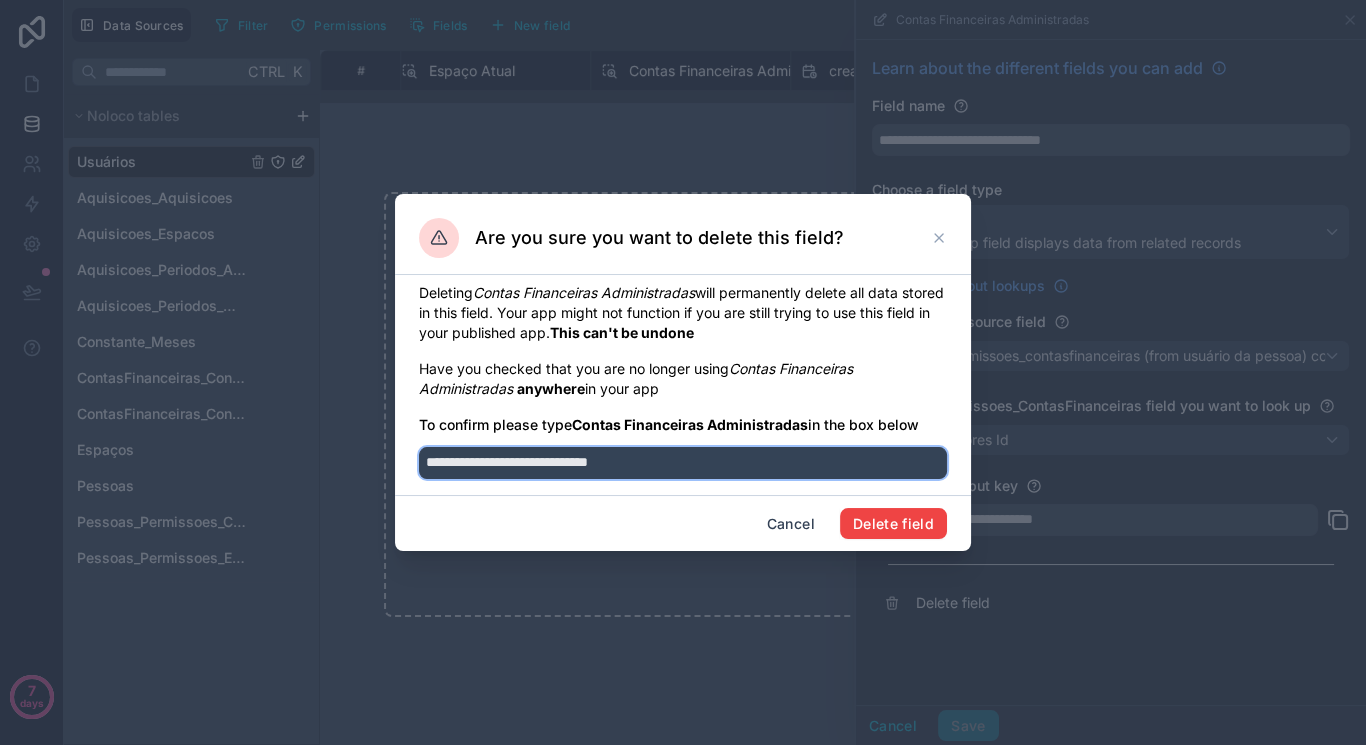 type on "**********" 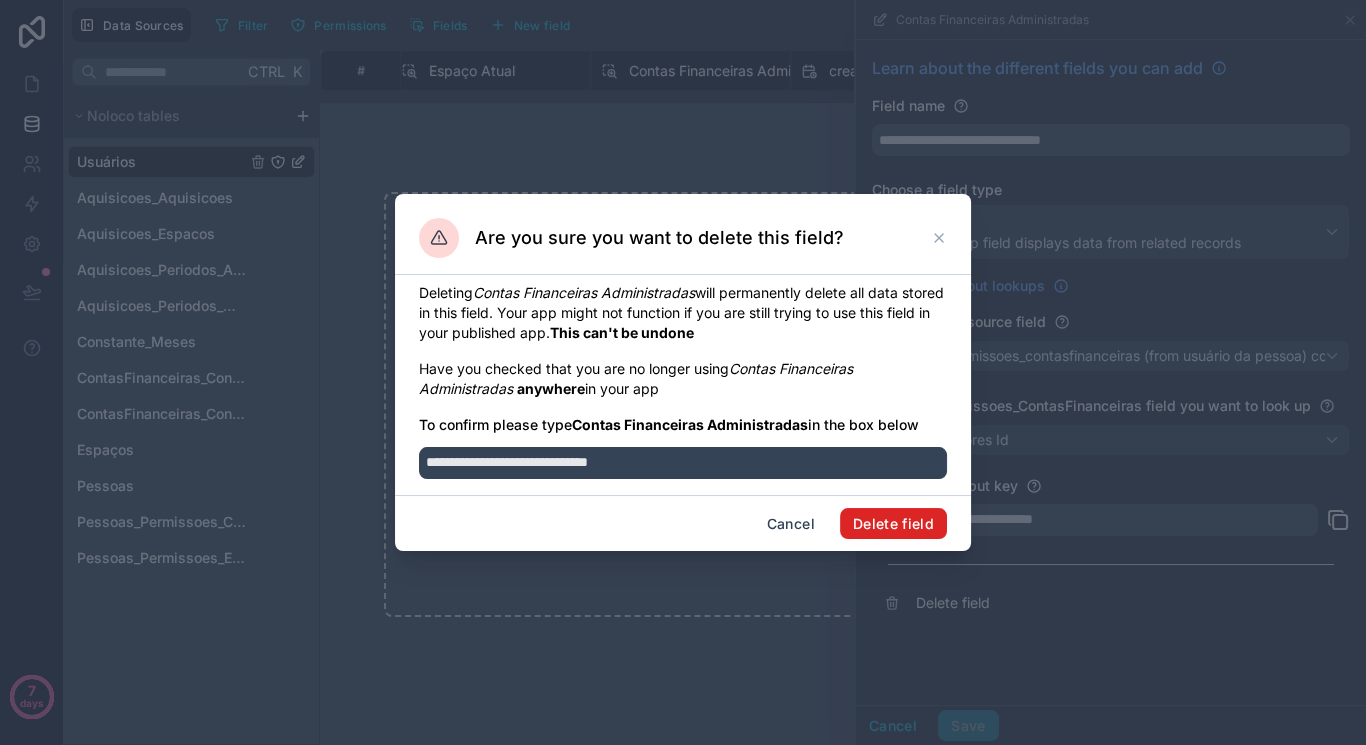 click on "Delete field" at bounding box center (893, 524) 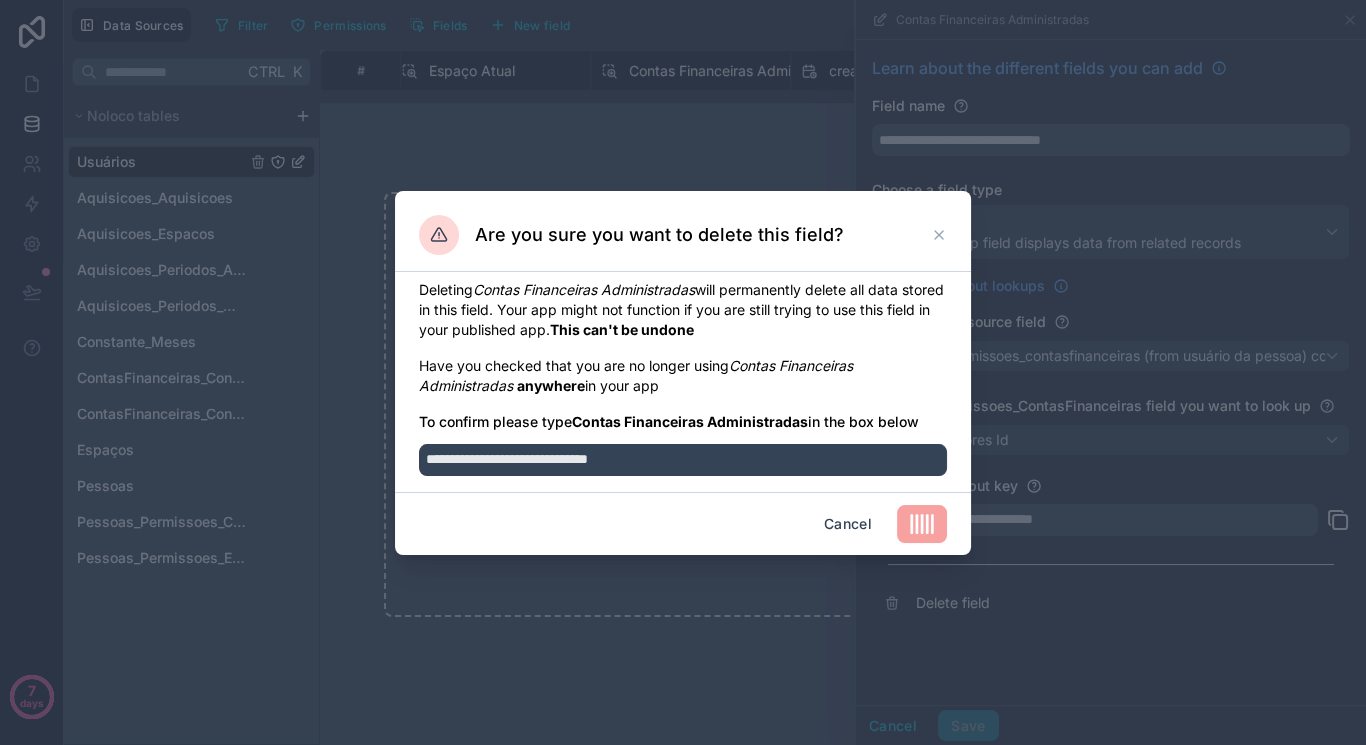 click at bounding box center (922, 524) 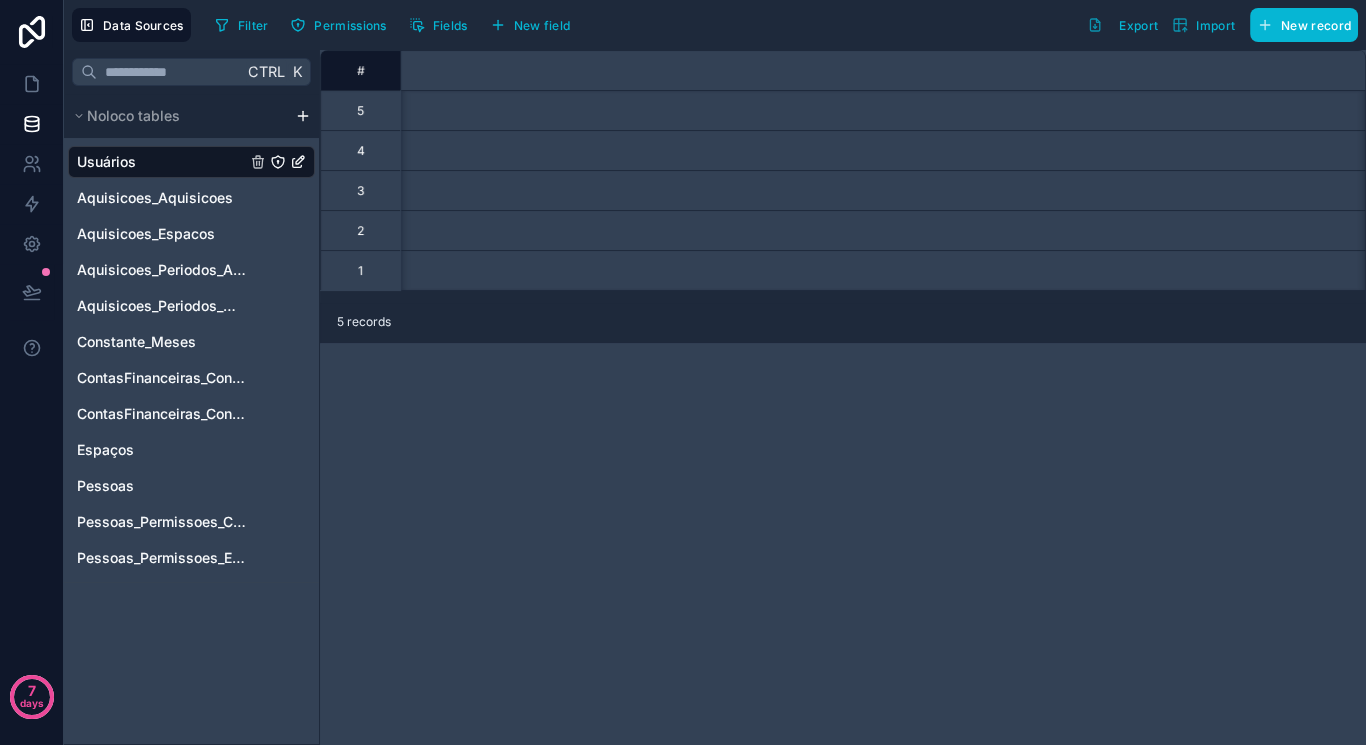 scroll, scrollTop: 0, scrollLeft: 3570, axis: horizontal 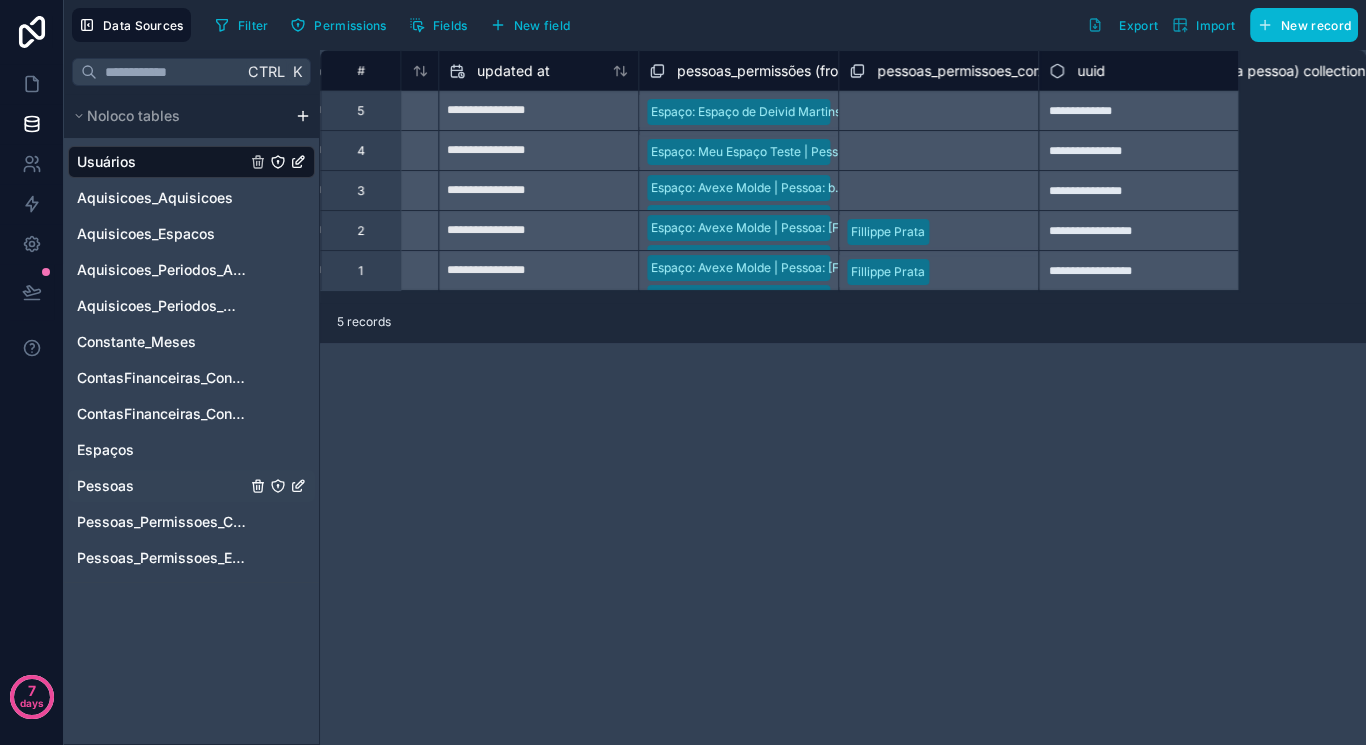 click on "Pessoas" at bounding box center (191, 486) 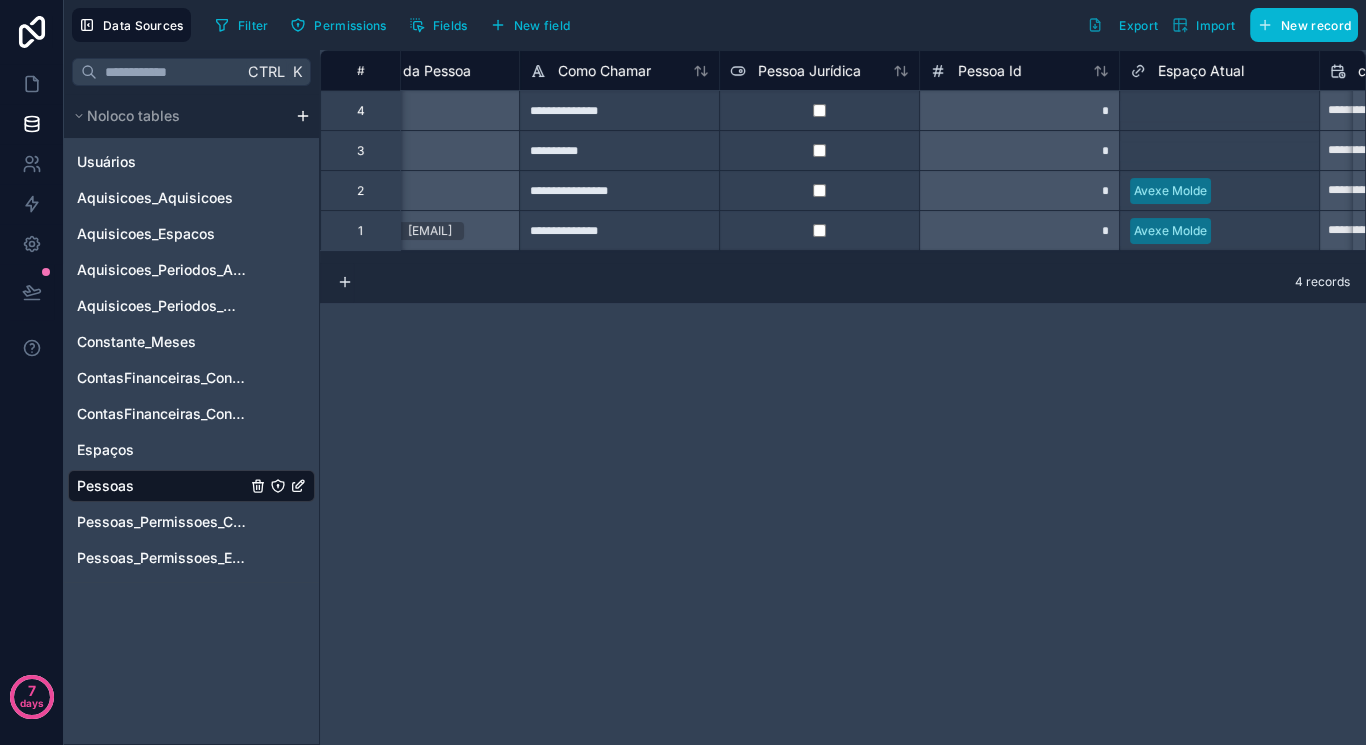 scroll, scrollTop: 0, scrollLeft: 0, axis: both 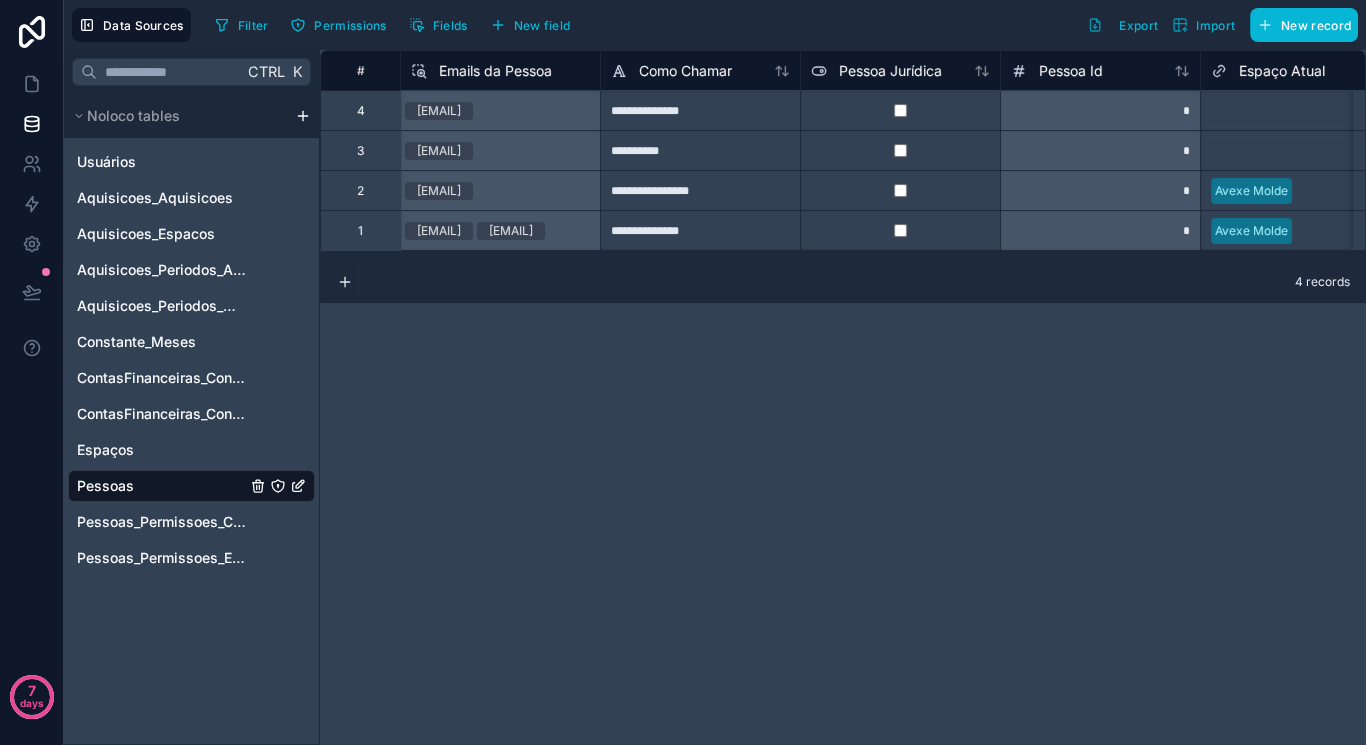 click on "Noloco tables" at bounding box center [191, 116] 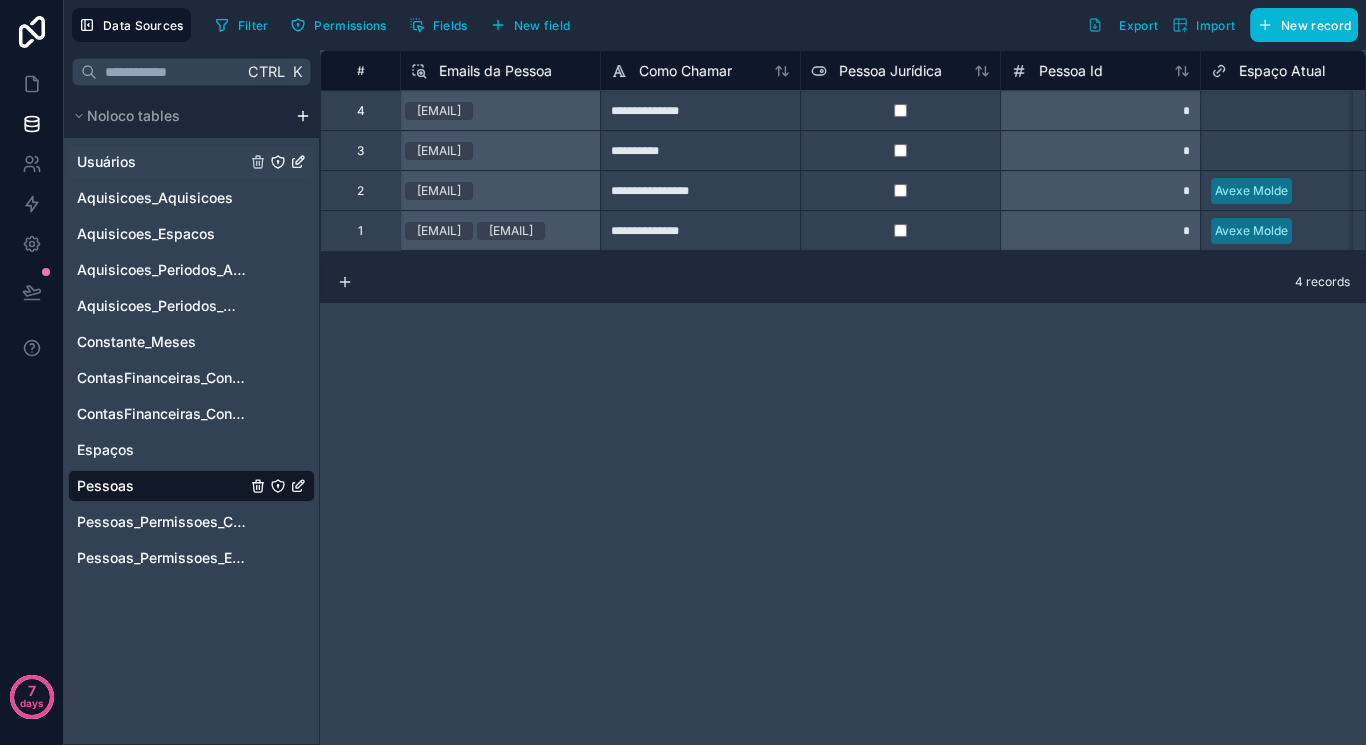 click on "Usuários" at bounding box center [106, 162] 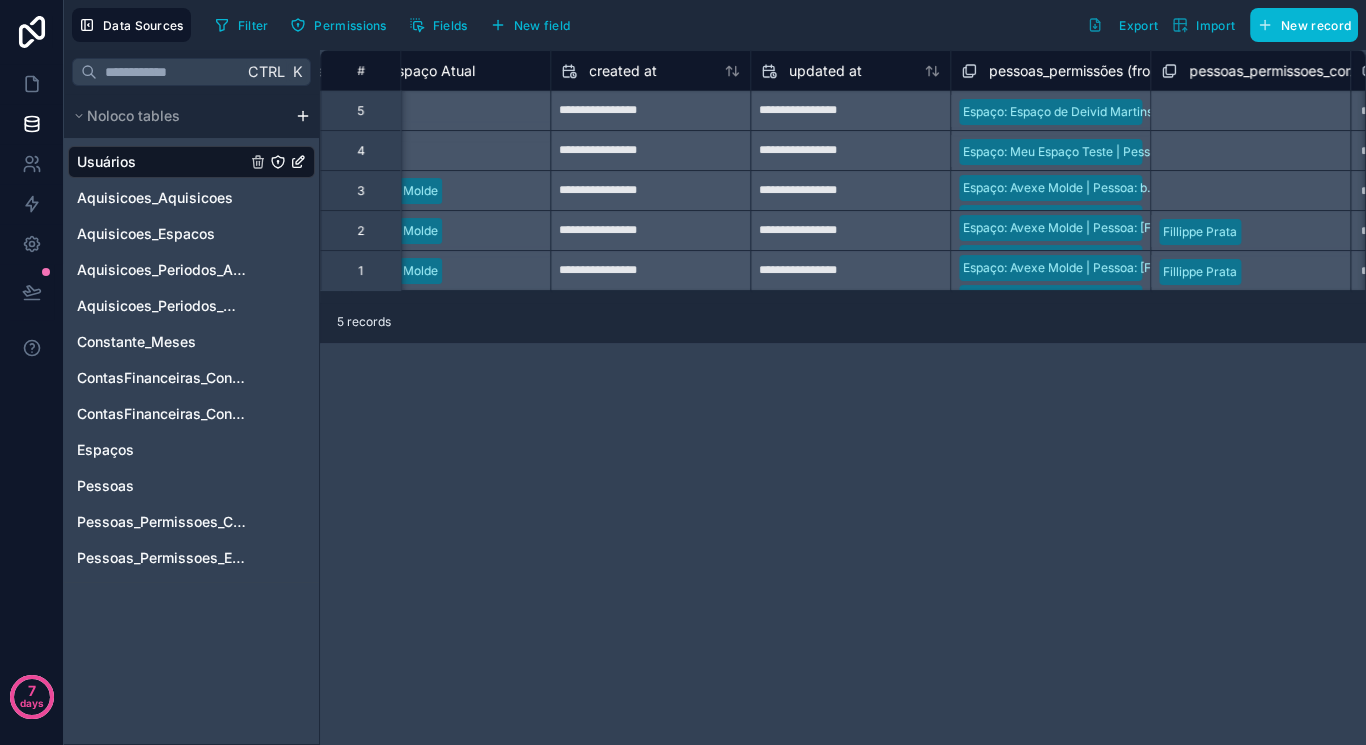 scroll, scrollTop: 0, scrollLeft: 3570, axis: horizontal 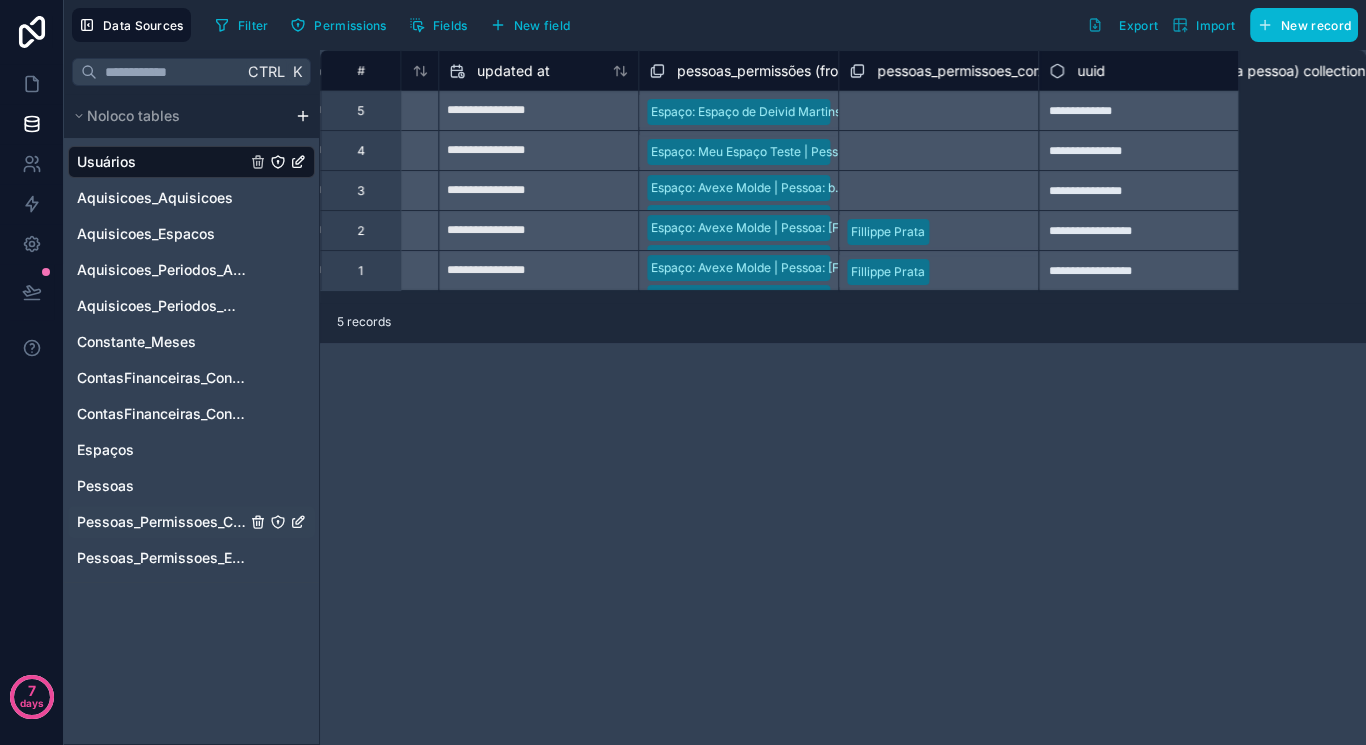 click on "Pessoas_Permissoes_ContasFinanceiras" at bounding box center [161, 522] 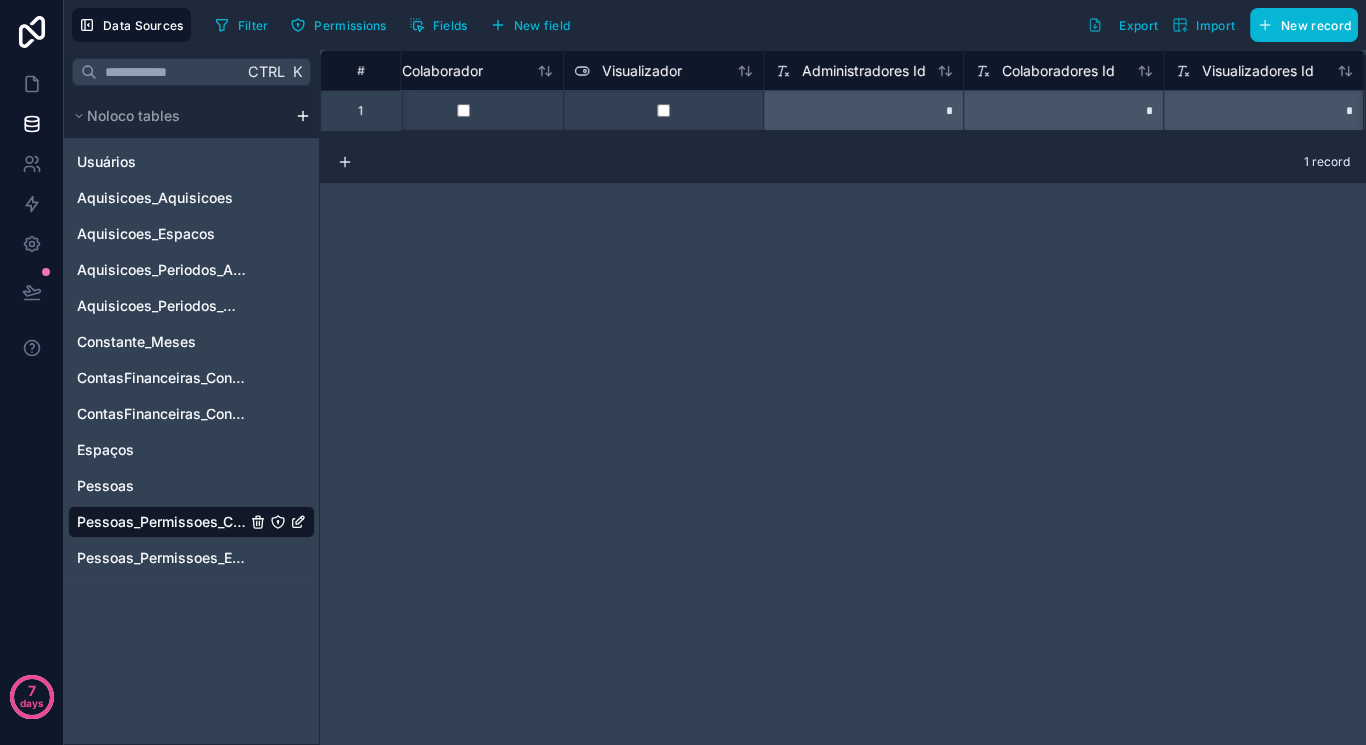 scroll, scrollTop: 0, scrollLeft: 1635, axis: horizontal 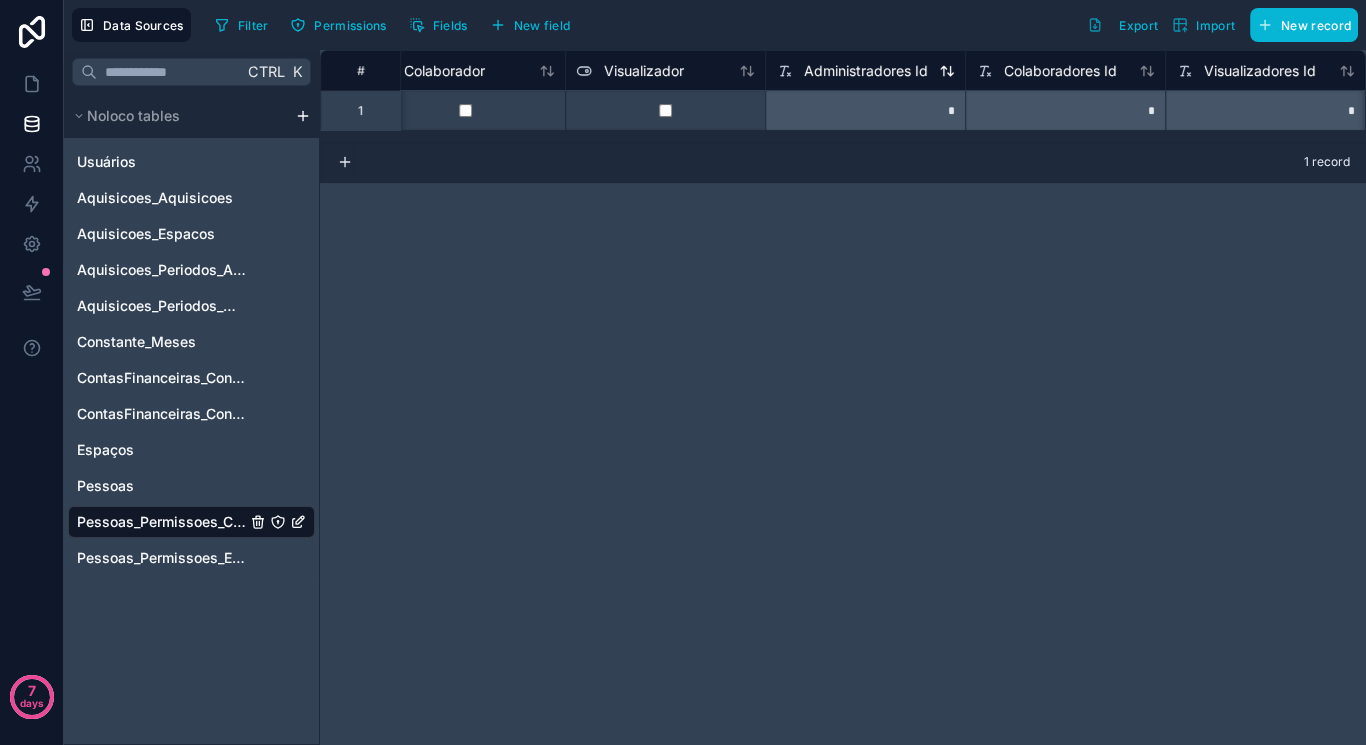 click on "Administradores Id" at bounding box center [866, 71] 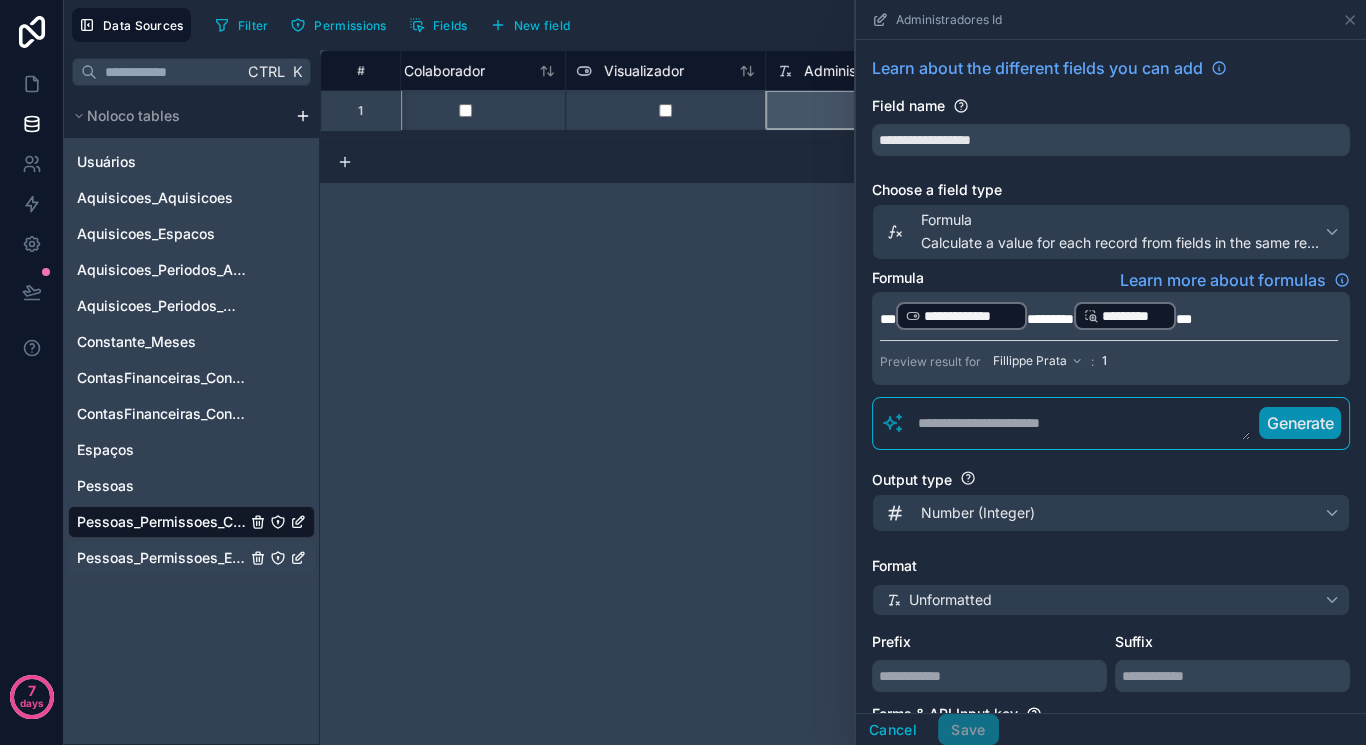 click on "Pessoas_Permissoes_Espaço" at bounding box center [191, 558] 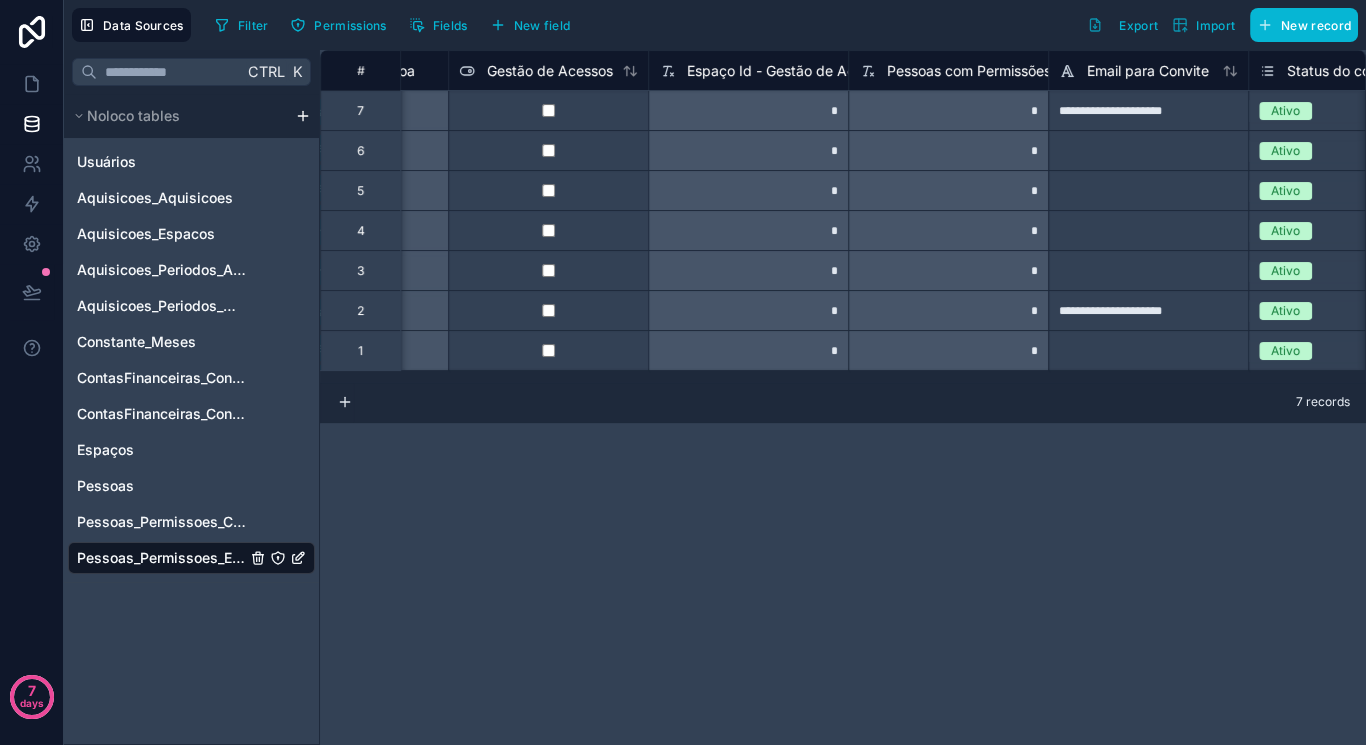 scroll, scrollTop: 0, scrollLeft: 1949, axis: horizontal 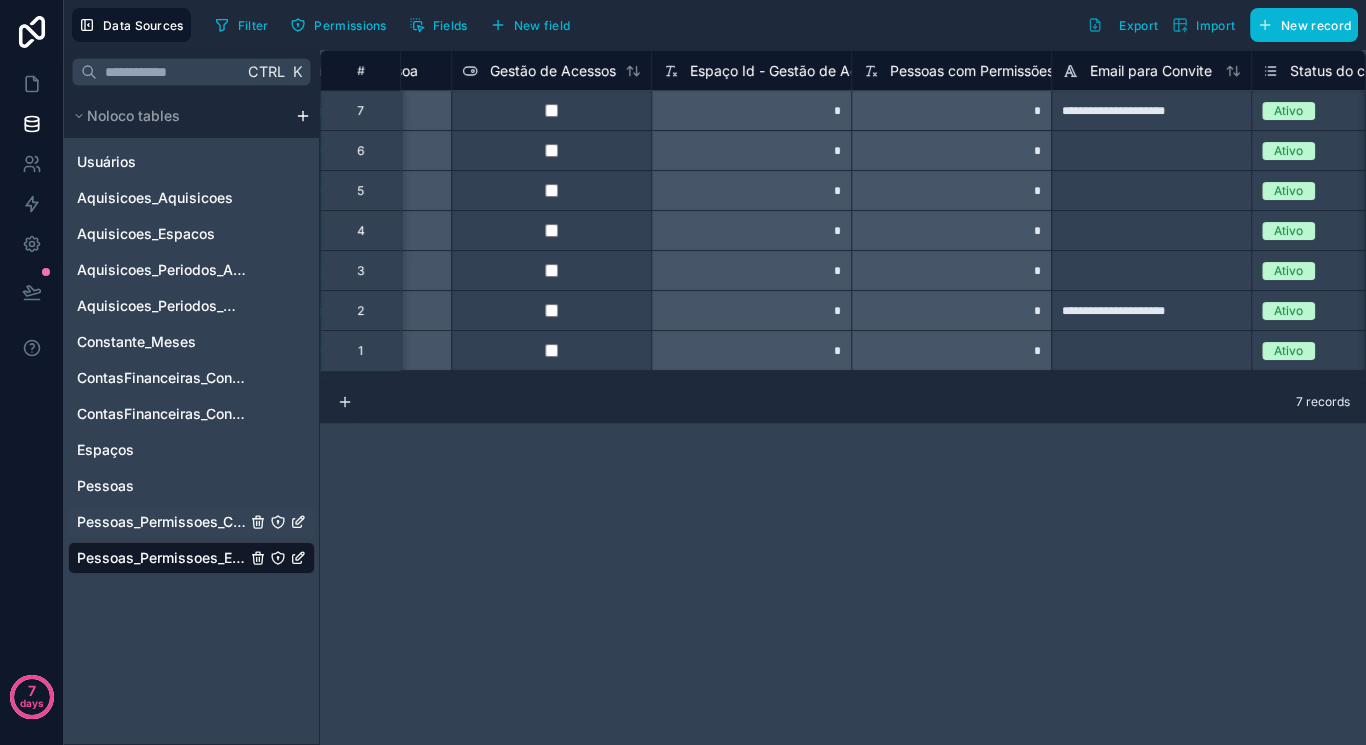 click on "Pessoas_Permissoes_ContasFinanceiras" at bounding box center (161, 522) 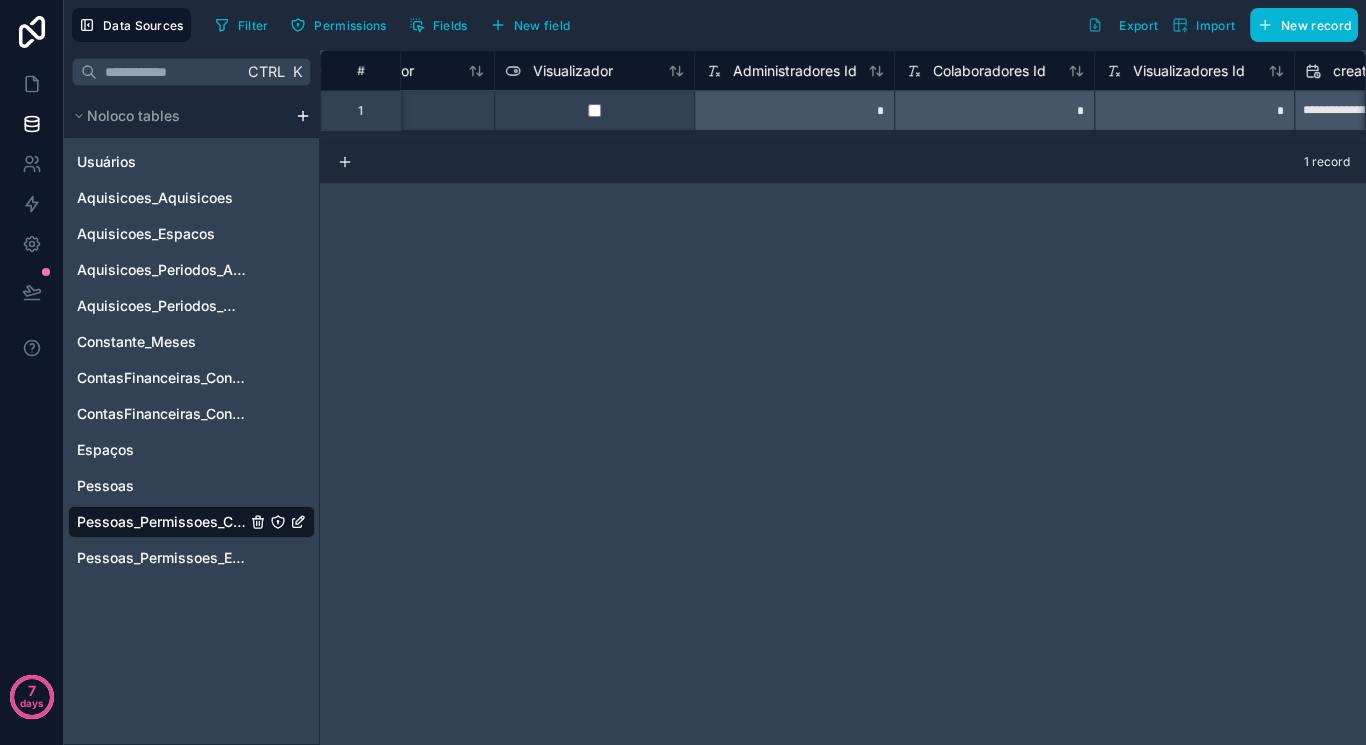 scroll, scrollTop: 0, scrollLeft: 1701, axis: horizontal 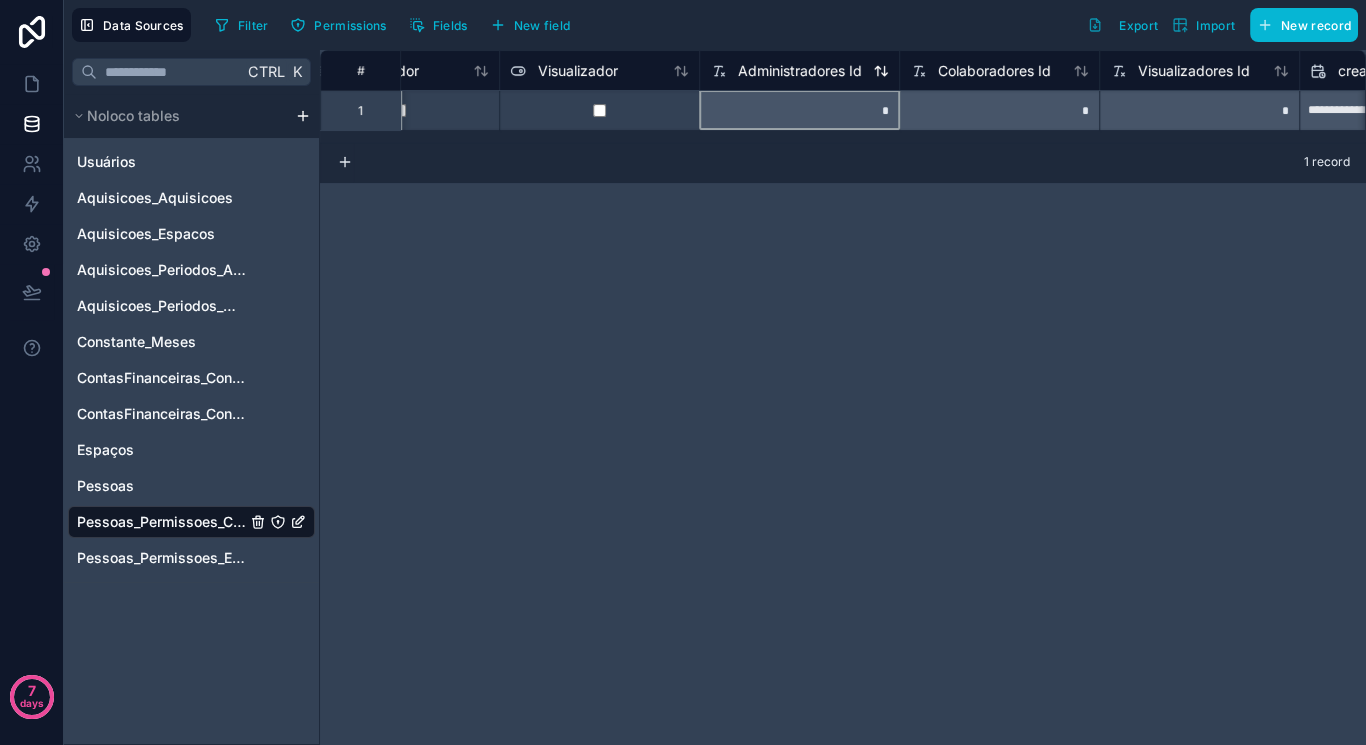 click on "Administradores Id" at bounding box center (800, 71) 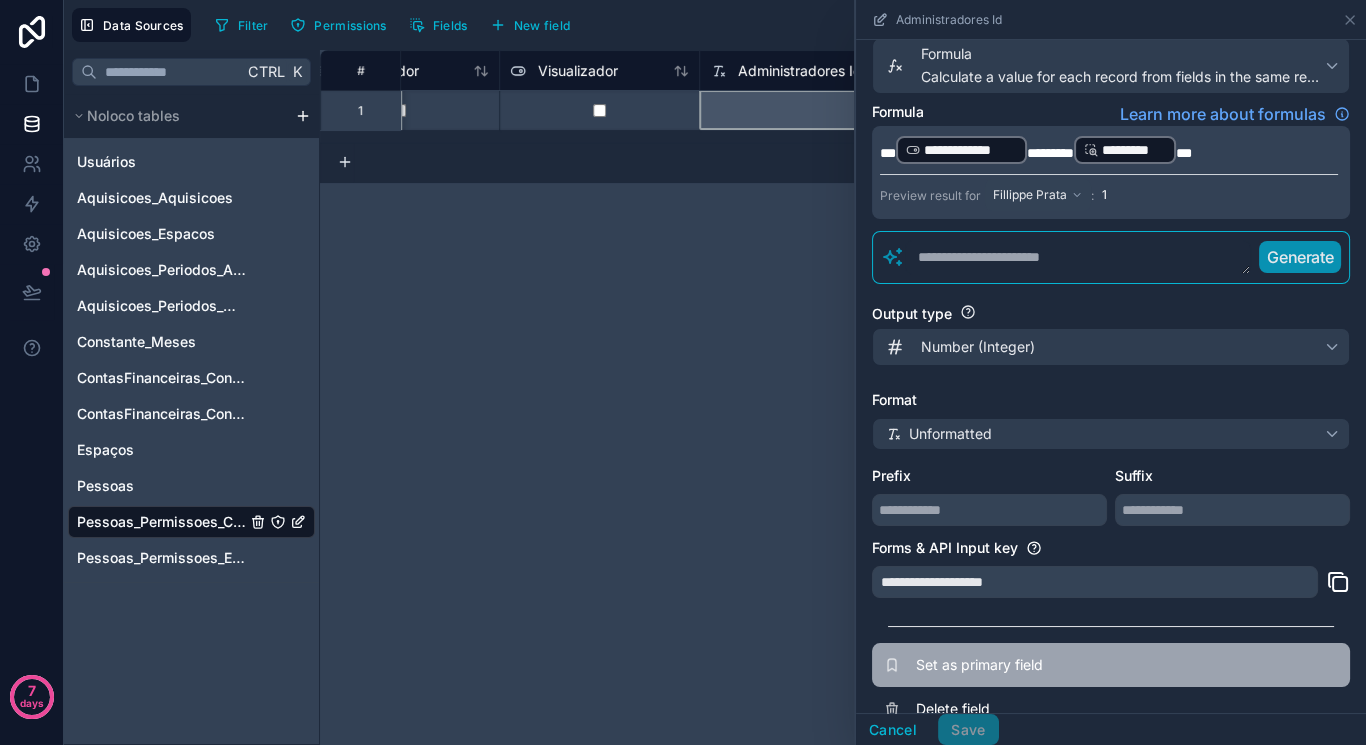 scroll, scrollTop: 193, scrollLeft: 0, axis: vertical 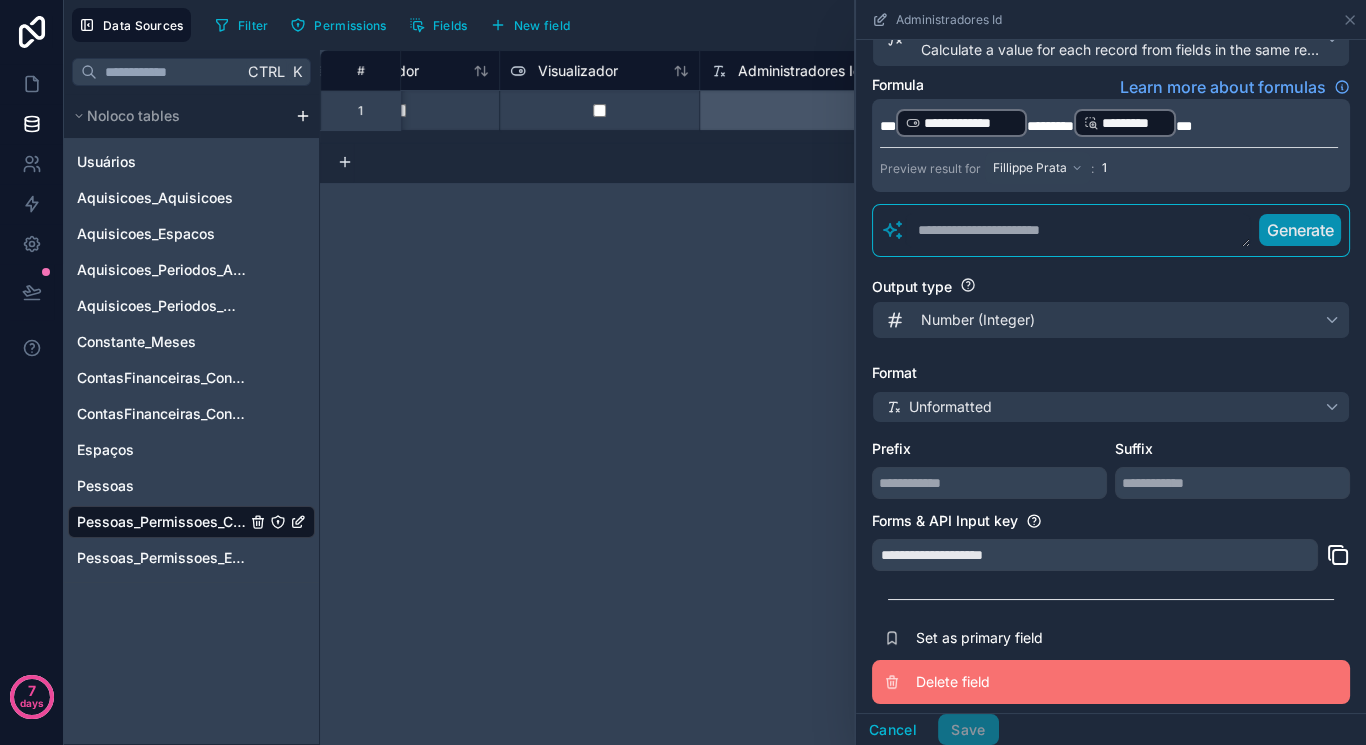 click on "Delete field" at bounding box center (1111, 682) 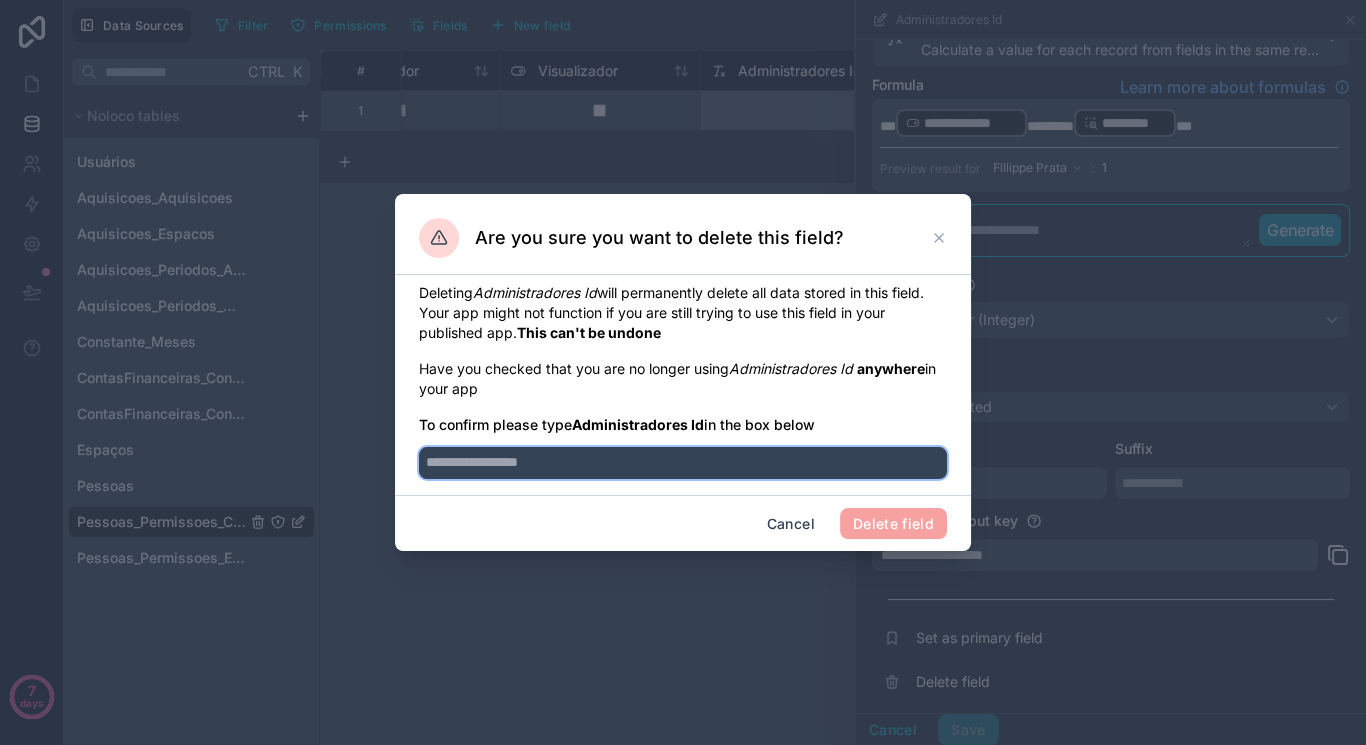 click at bounding box center (683, 463) 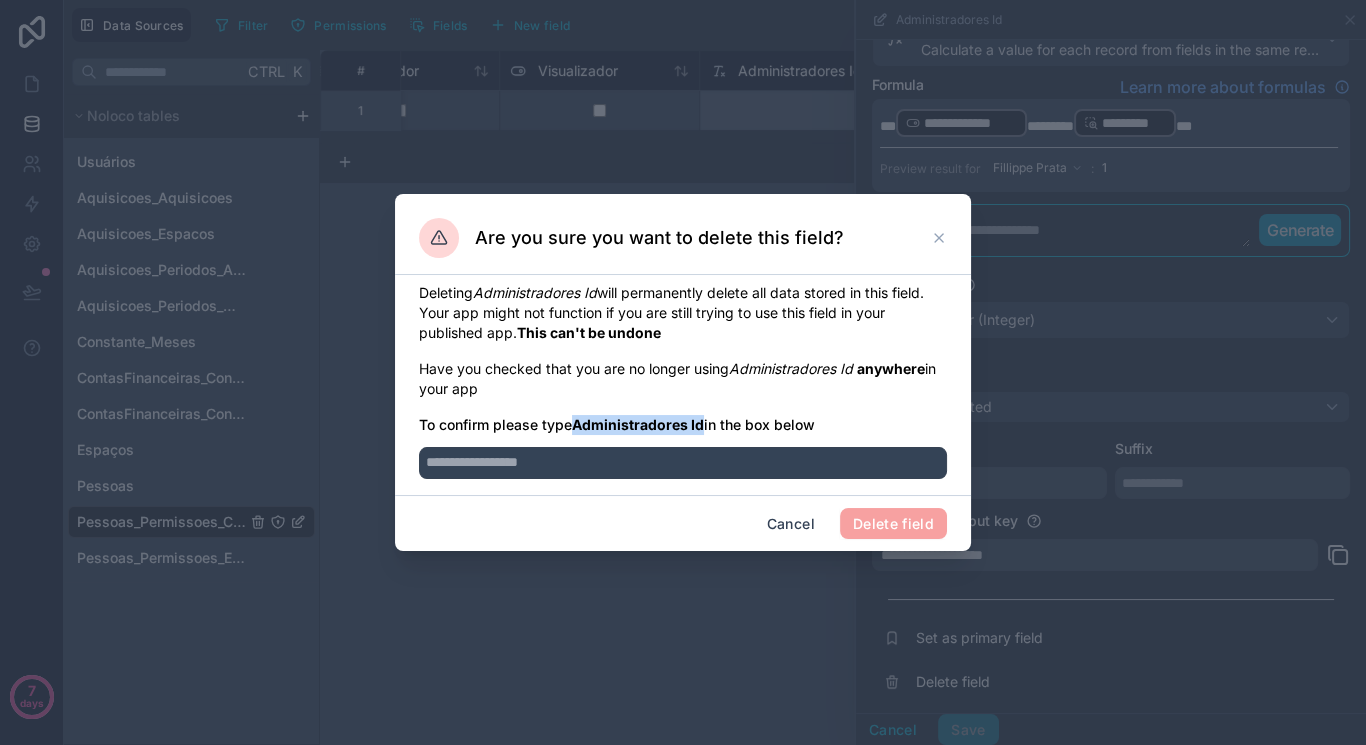 drag, startPoint x: 577, startPoint y: 426, endPoint x: 705, endPoint y: 416, distance: 128.39003 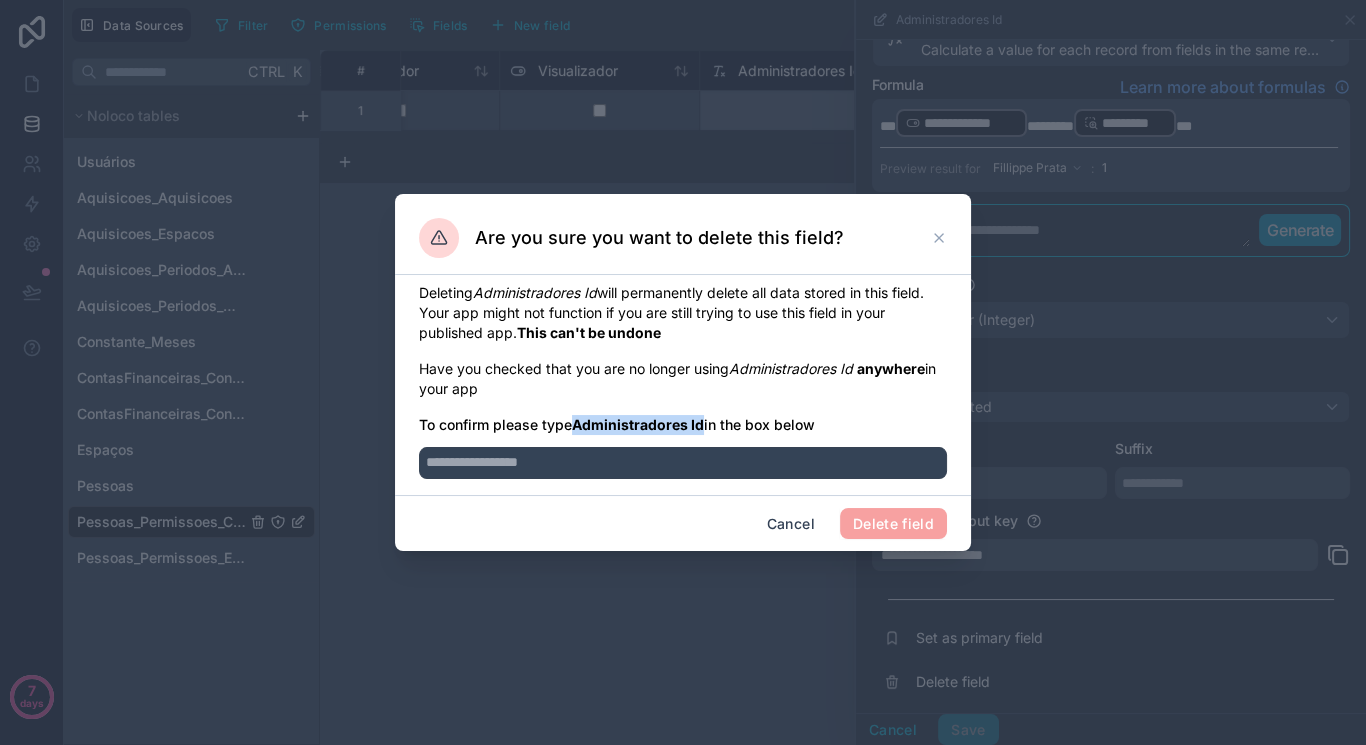 click on "To confirm please type  Administradores Id  in the box below" at bounding box center (683, 425) 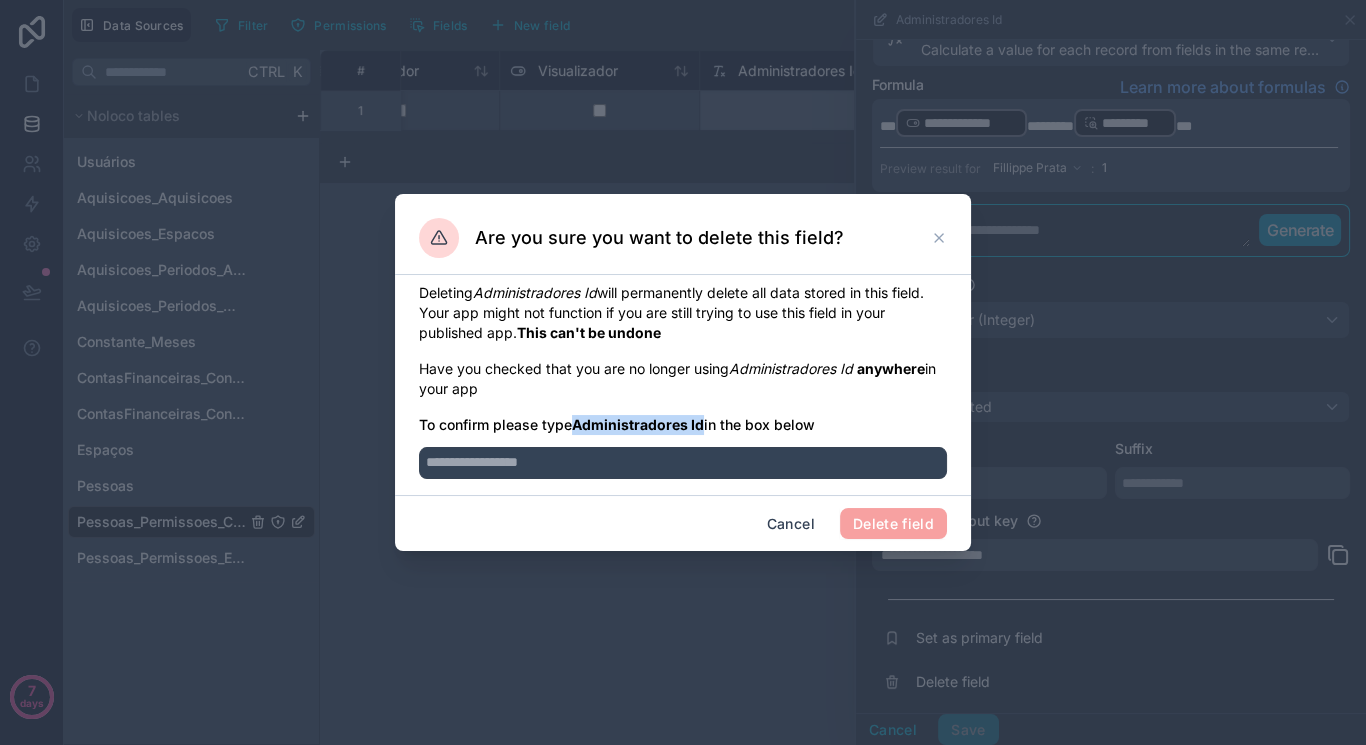 copy on "Administradores Id" 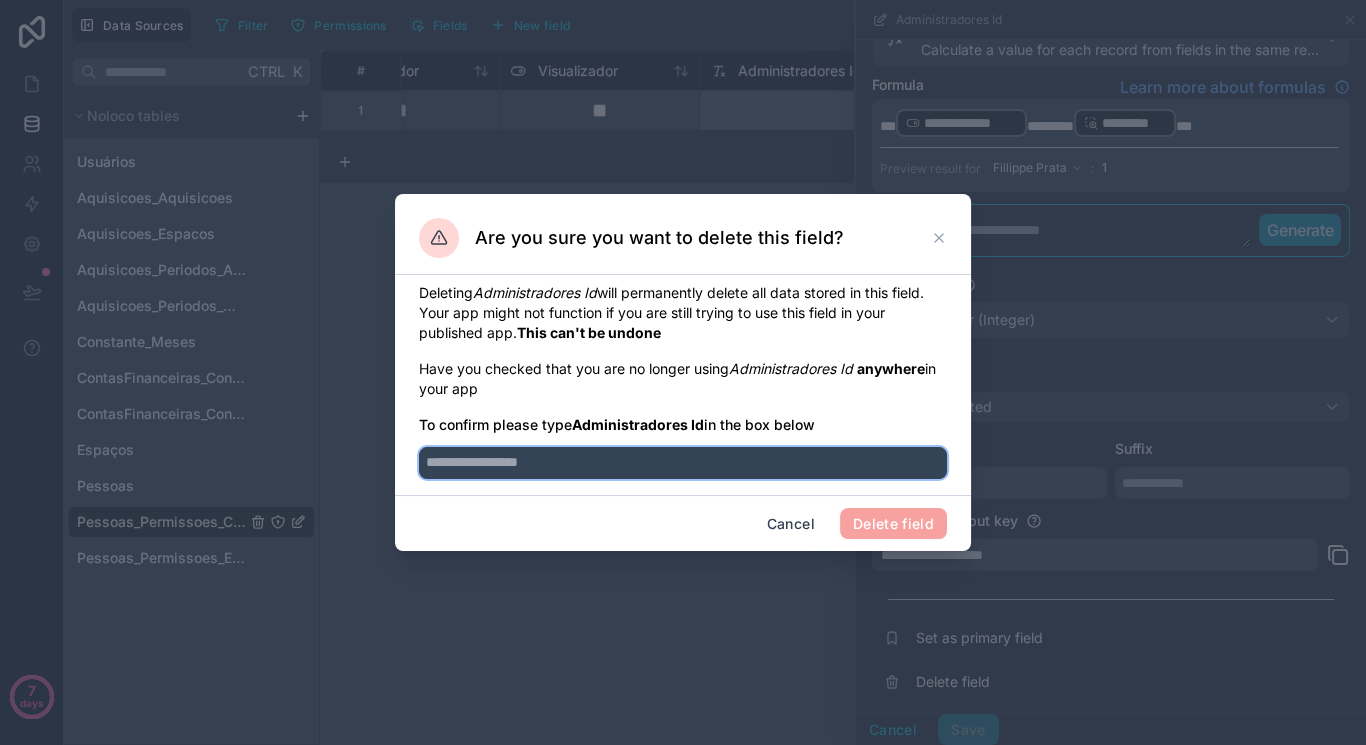 paste on "**********" 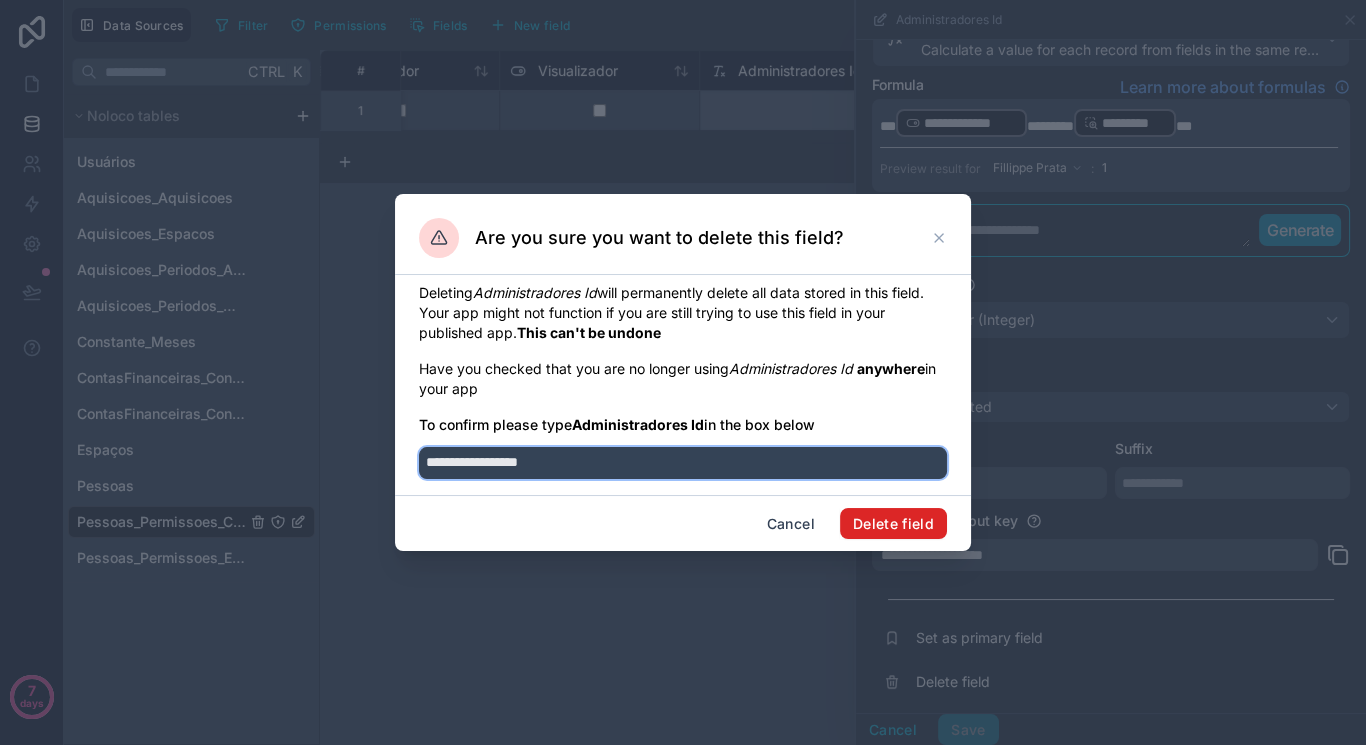 type on "**********" 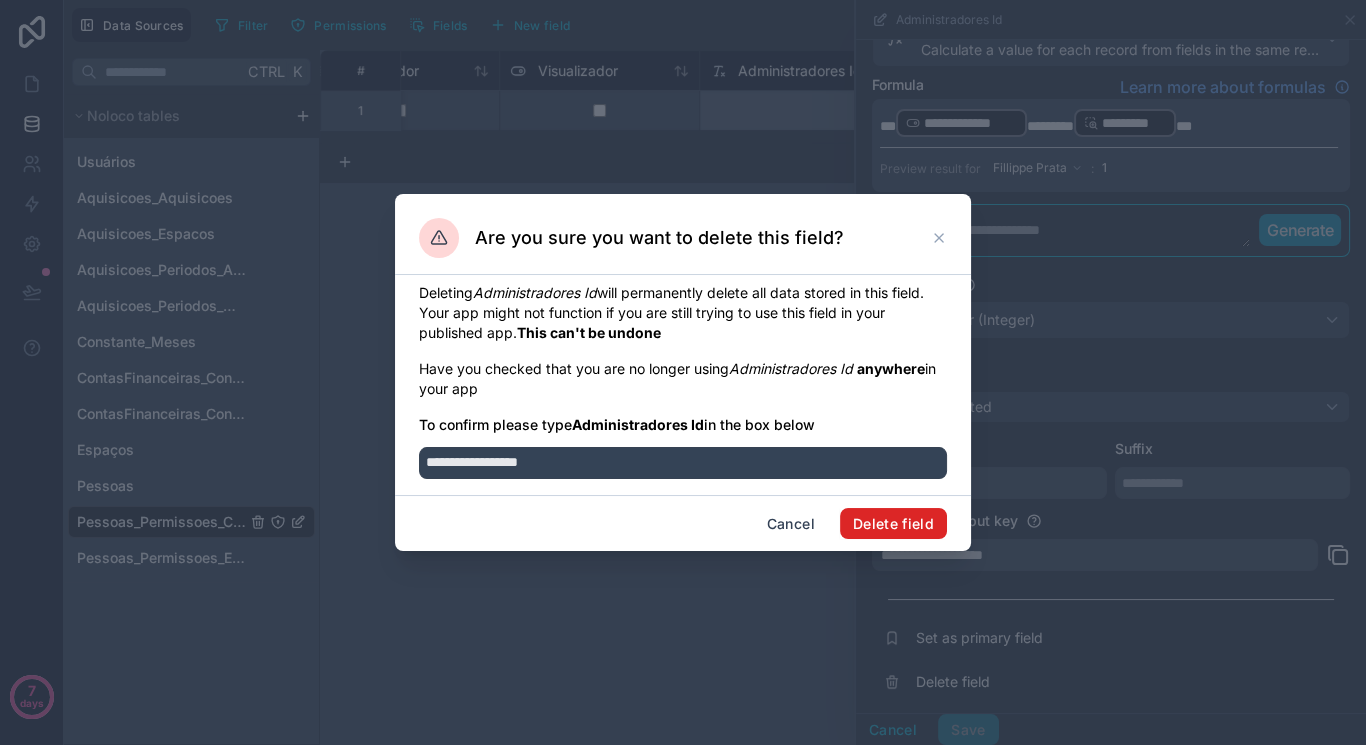 click on "Delete field" at bounding box center (893, 524) 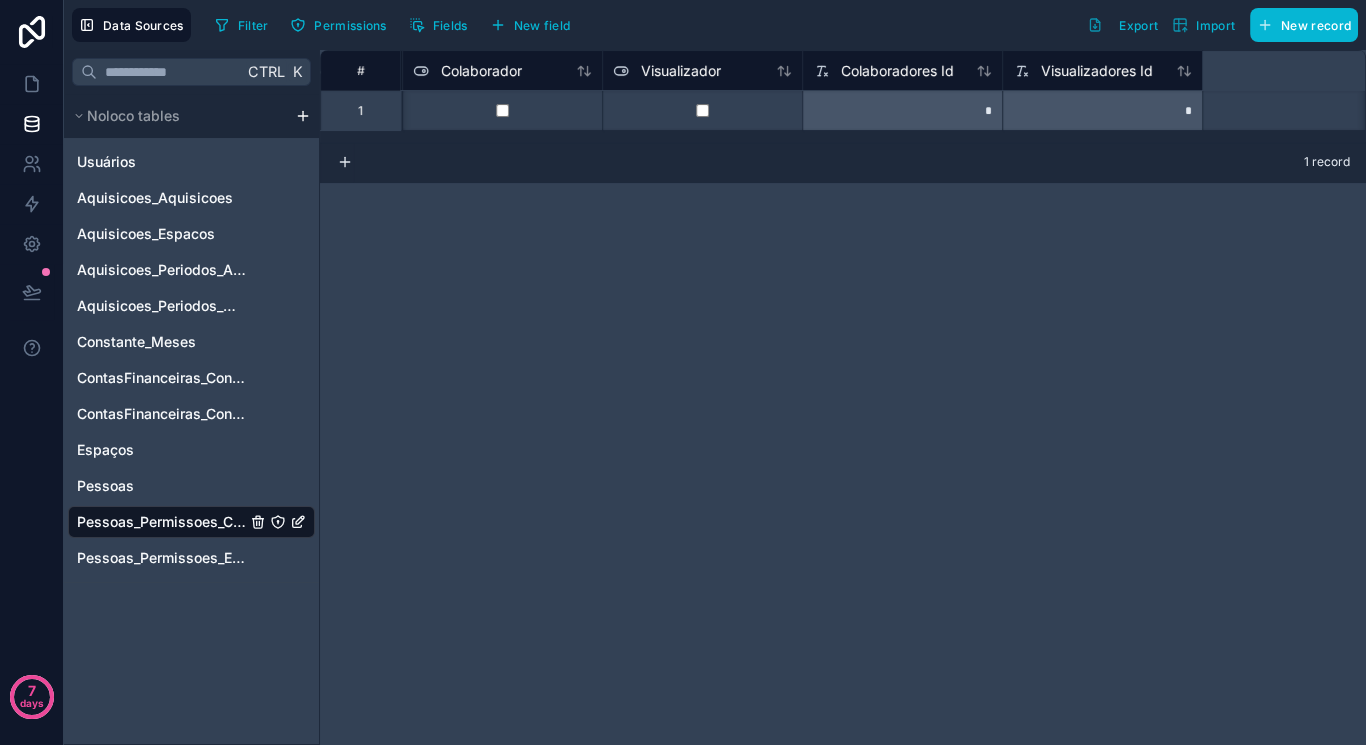 scroll, scrollTop: 0, scrollLeft: 1600, axis: horizontal 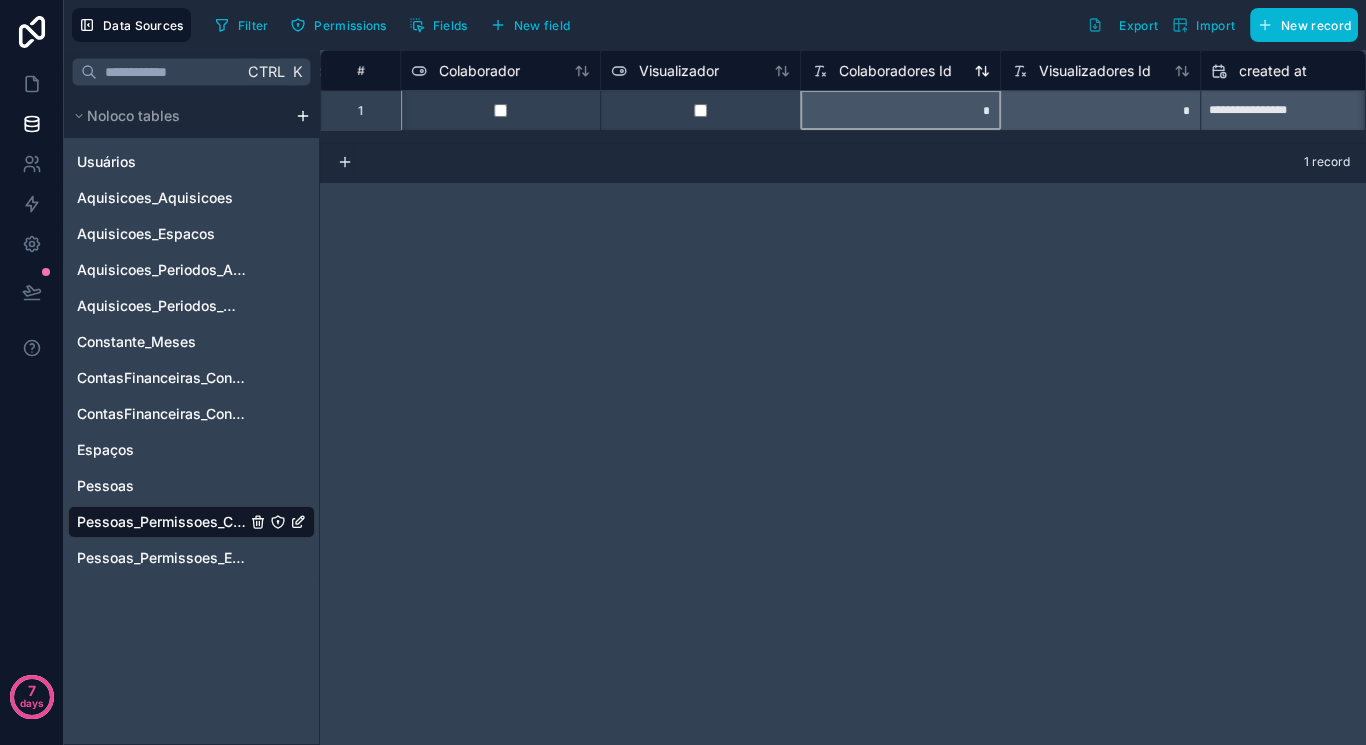 click on "Colaboradores Id" at bounding box center [895, 71] 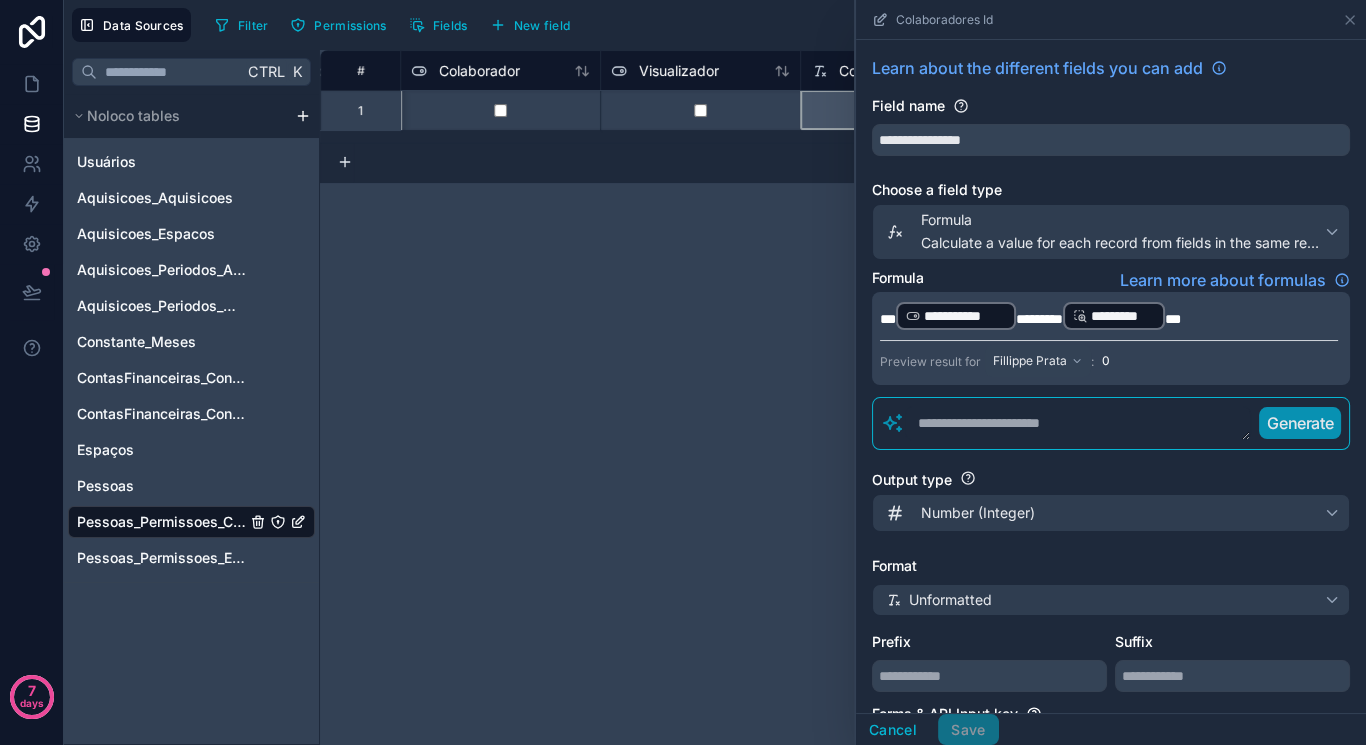 click on "**********" at bounding box center [1111, 476] 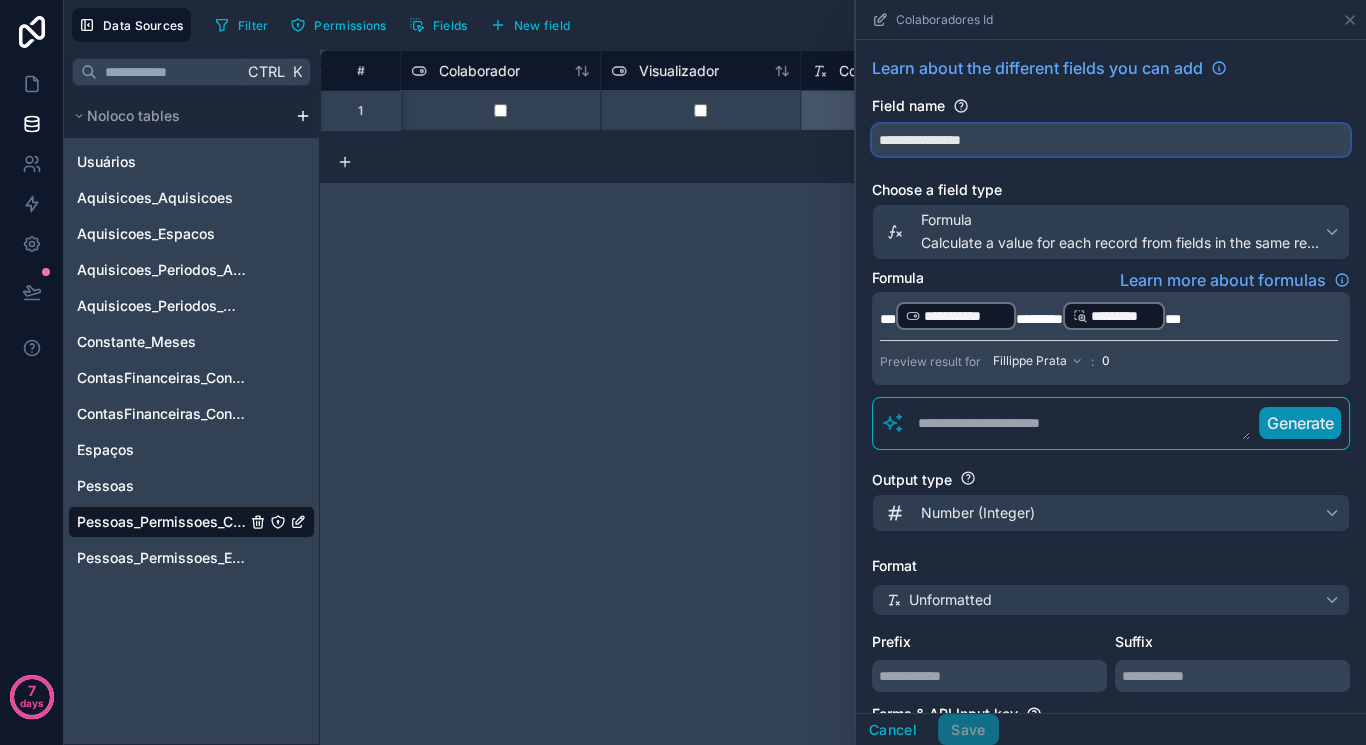 drag, startPoint x: 1044, startPoint y: 132, endPoint x: 749, endPoint y: 106, distance: 296.14355 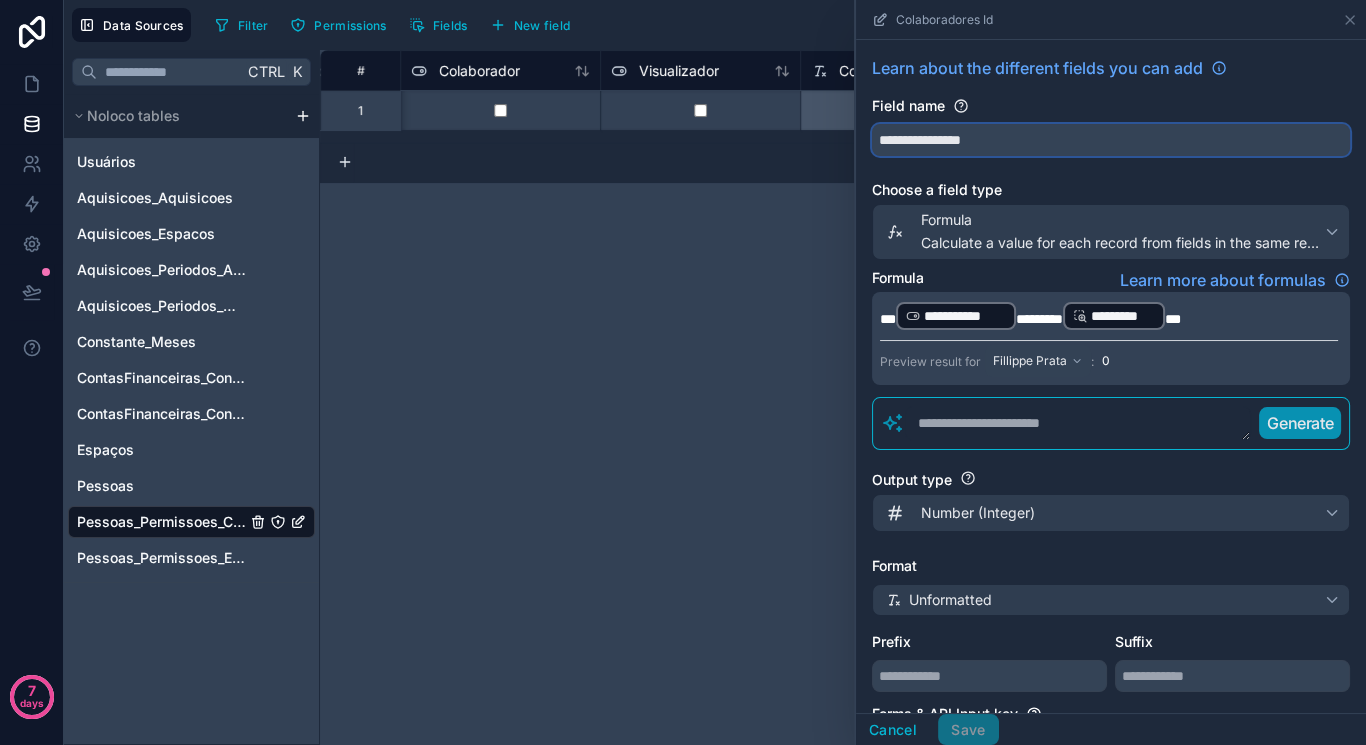 click on "**********" at bounding box center [843, 397] 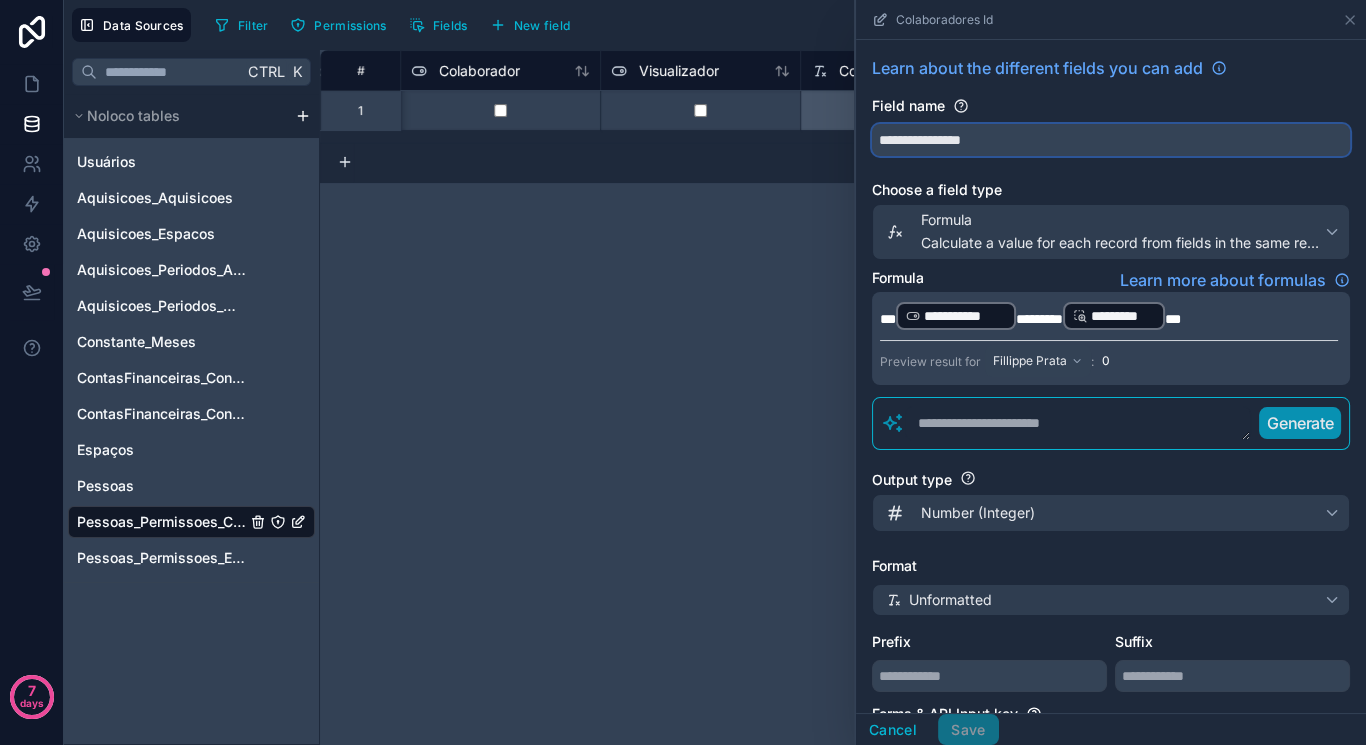 scroll, scrollTop: 193, scrollLeft: 0, axis: vertical 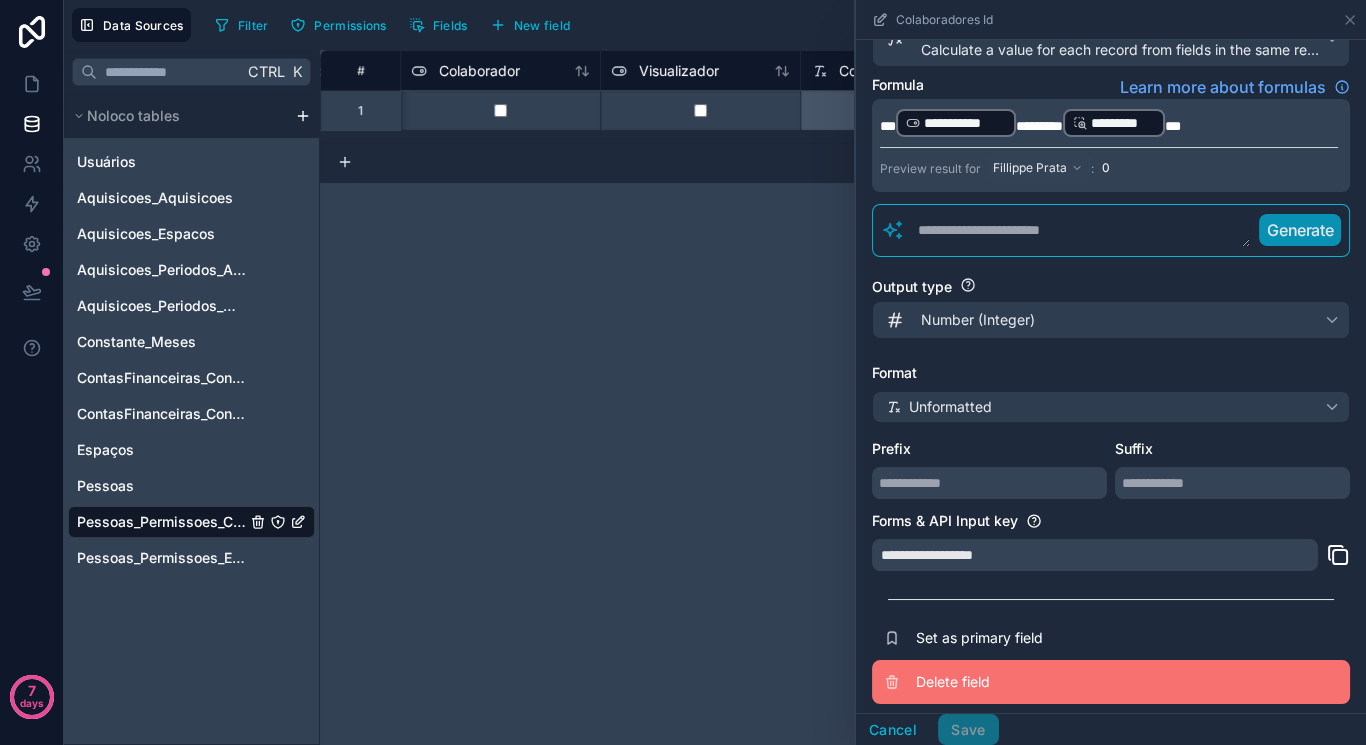 click on "Delete field" at bounding box center (1060, 682) 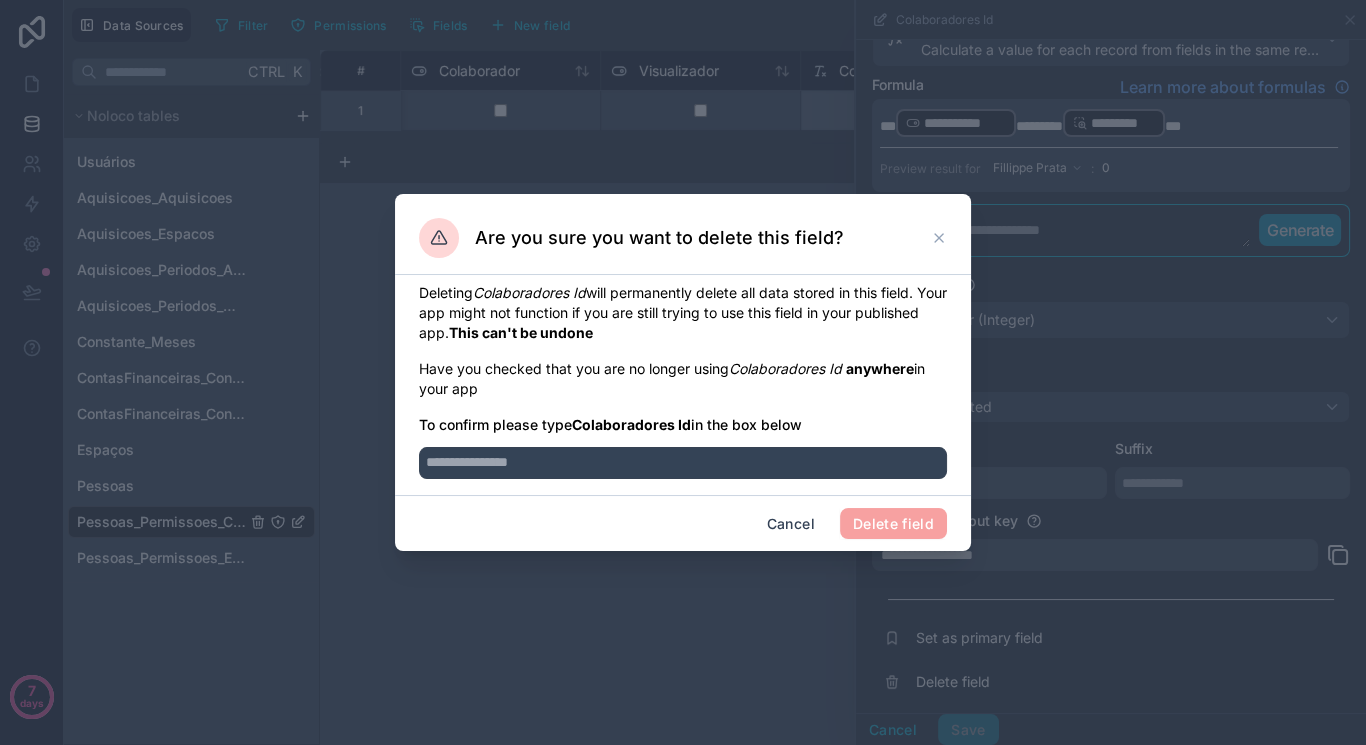 click at bounding box center [683, 457] 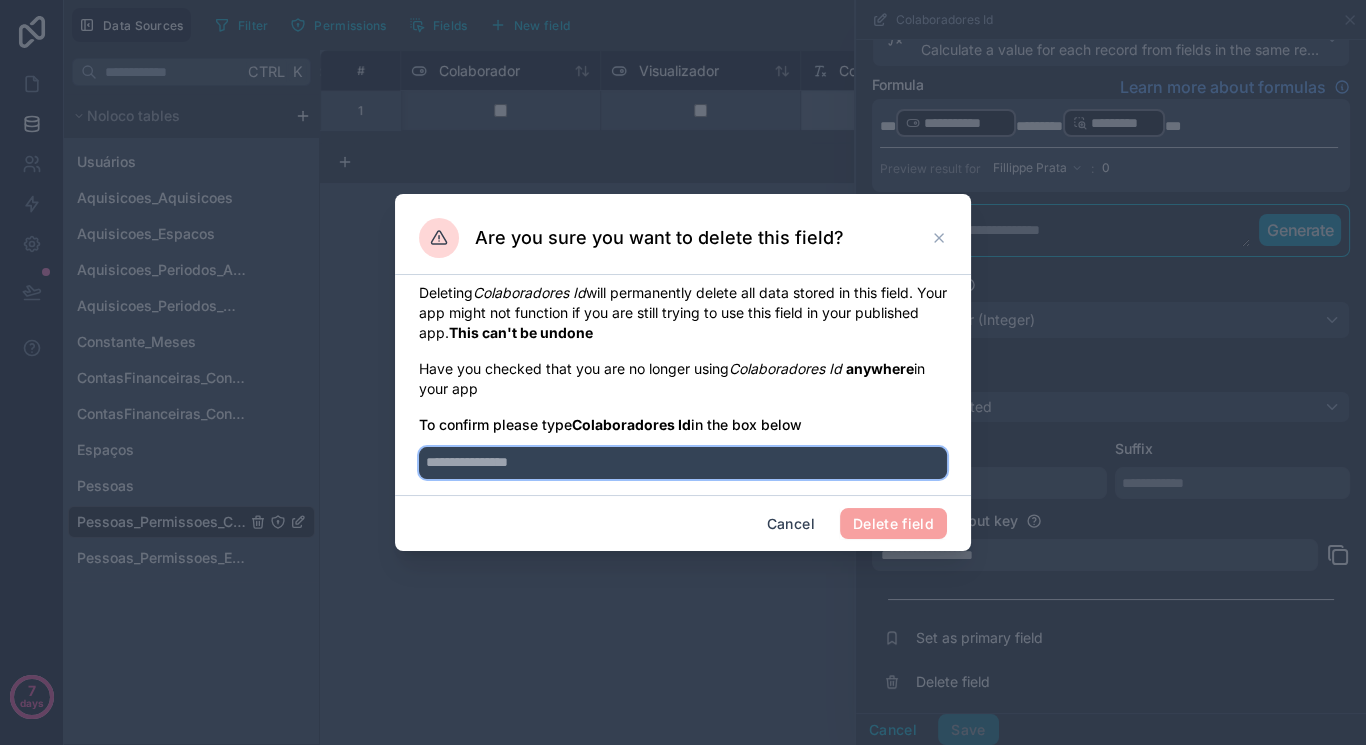 click at bounding box center (683, 463) 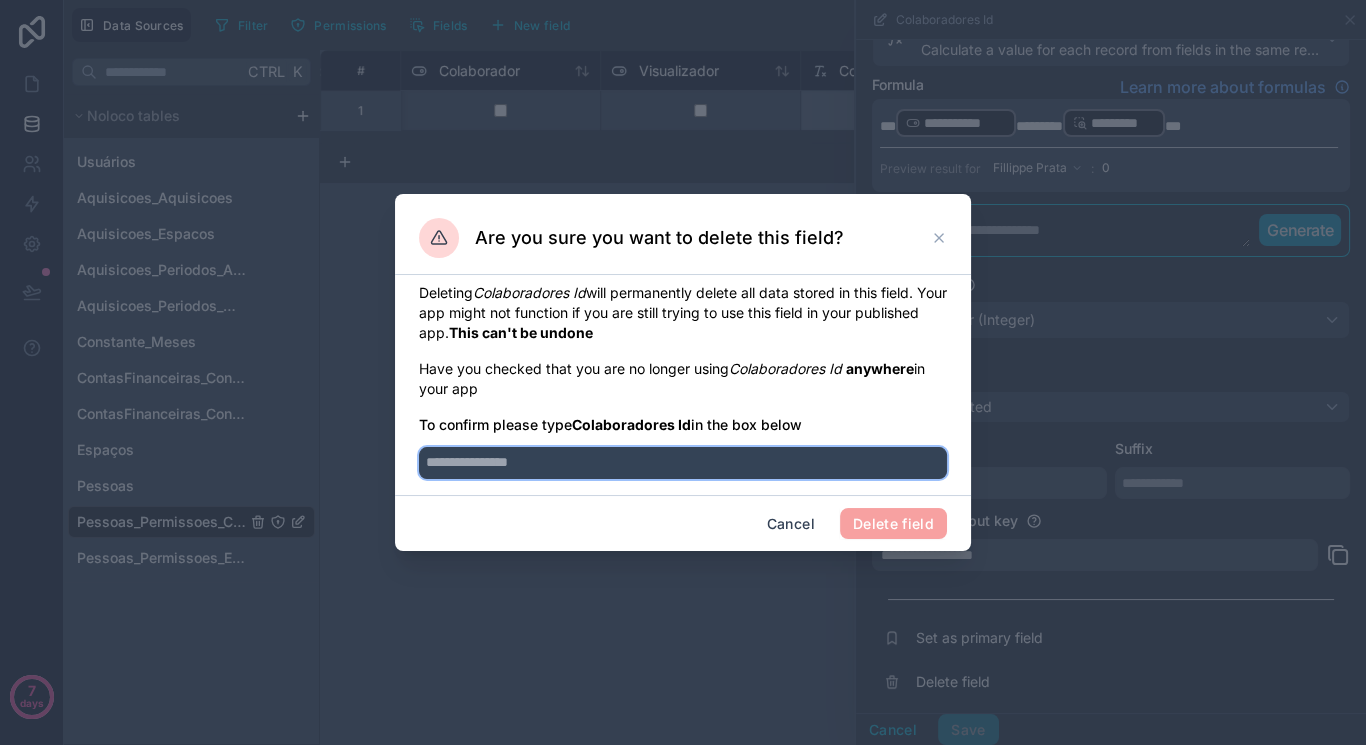 paste on "**********" 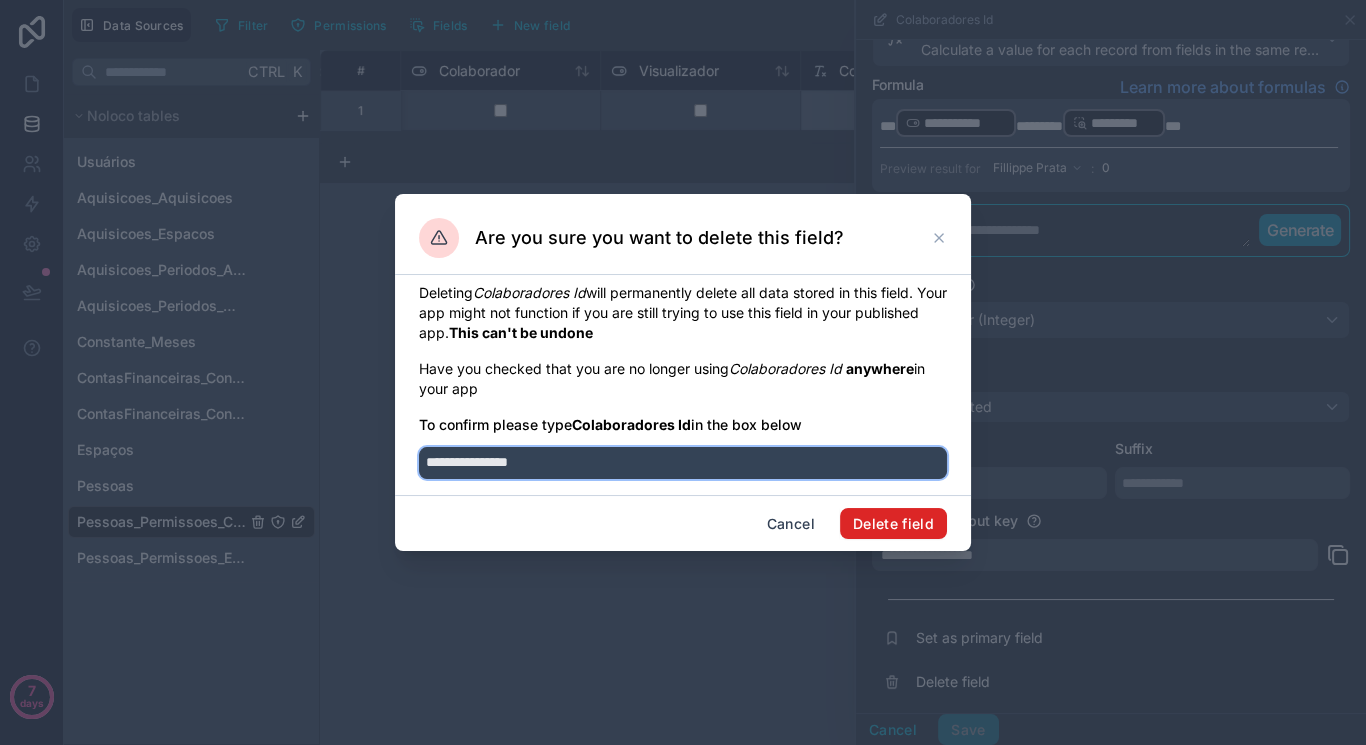 type on "**********" 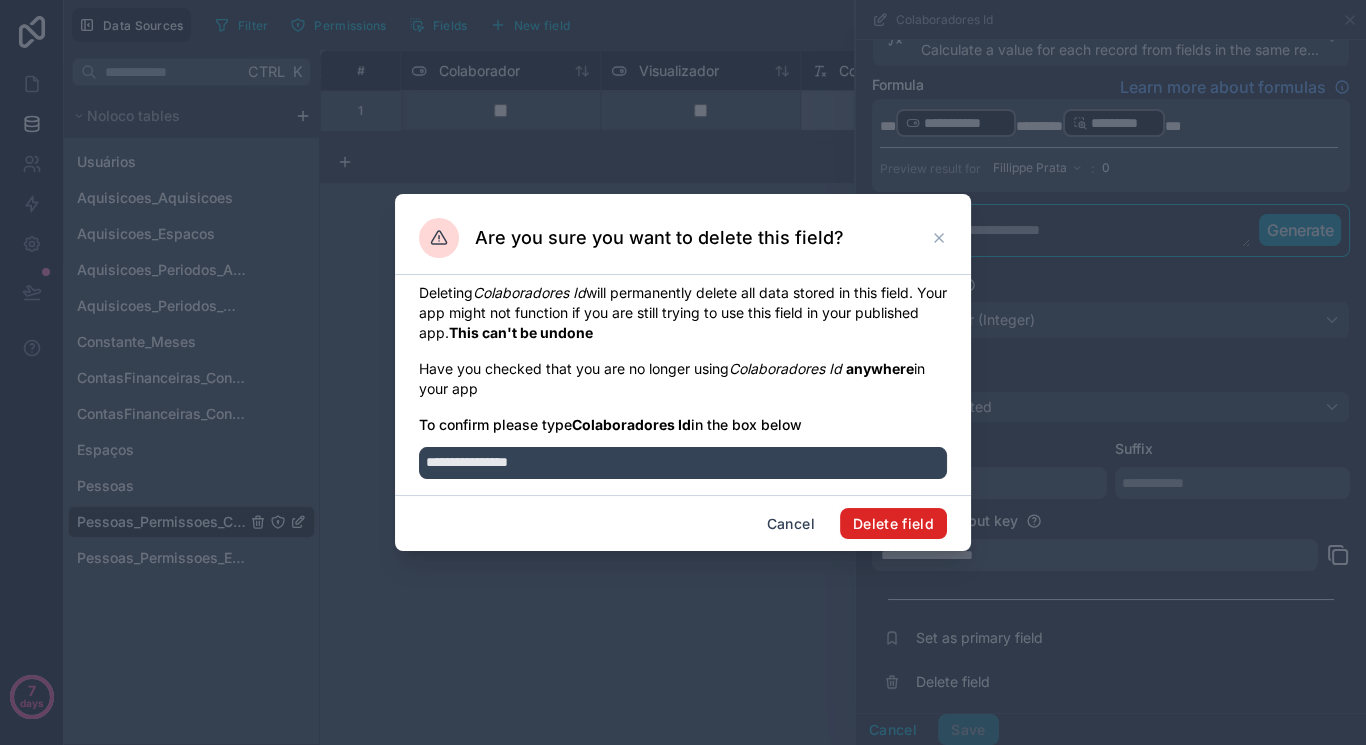click on "Delete field" at bounding box center [893, 524] 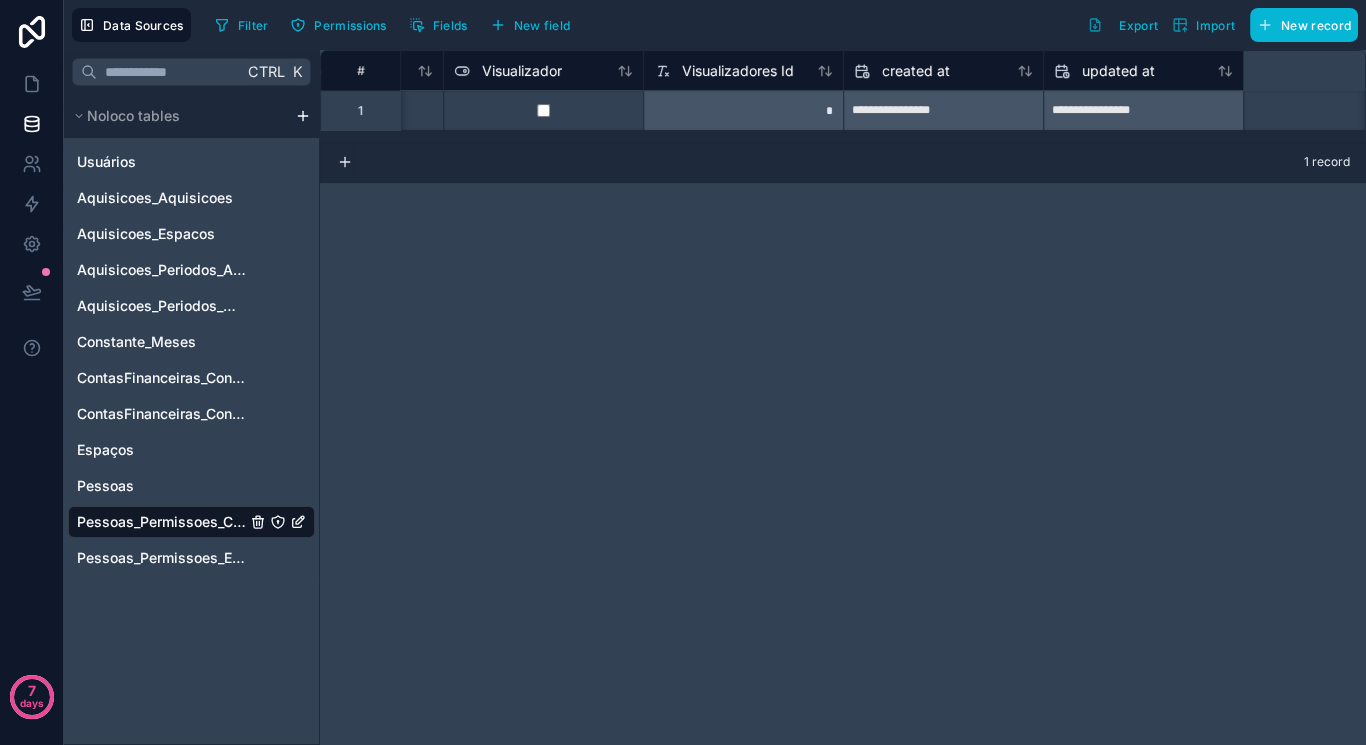 scroll, scrollTop: 0, scrollLeft: 1834, axis: horizontal 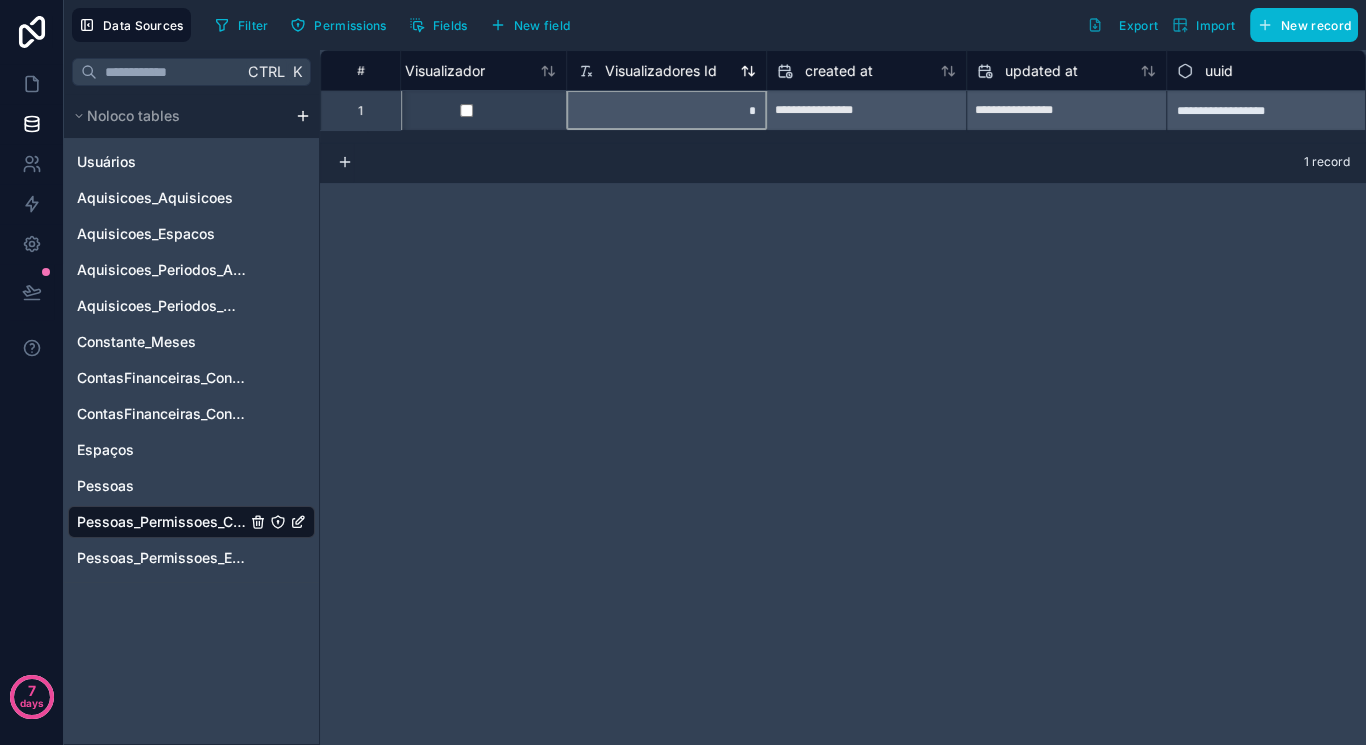 click on "Visualizadores Id" at bounding box center [661, 71] 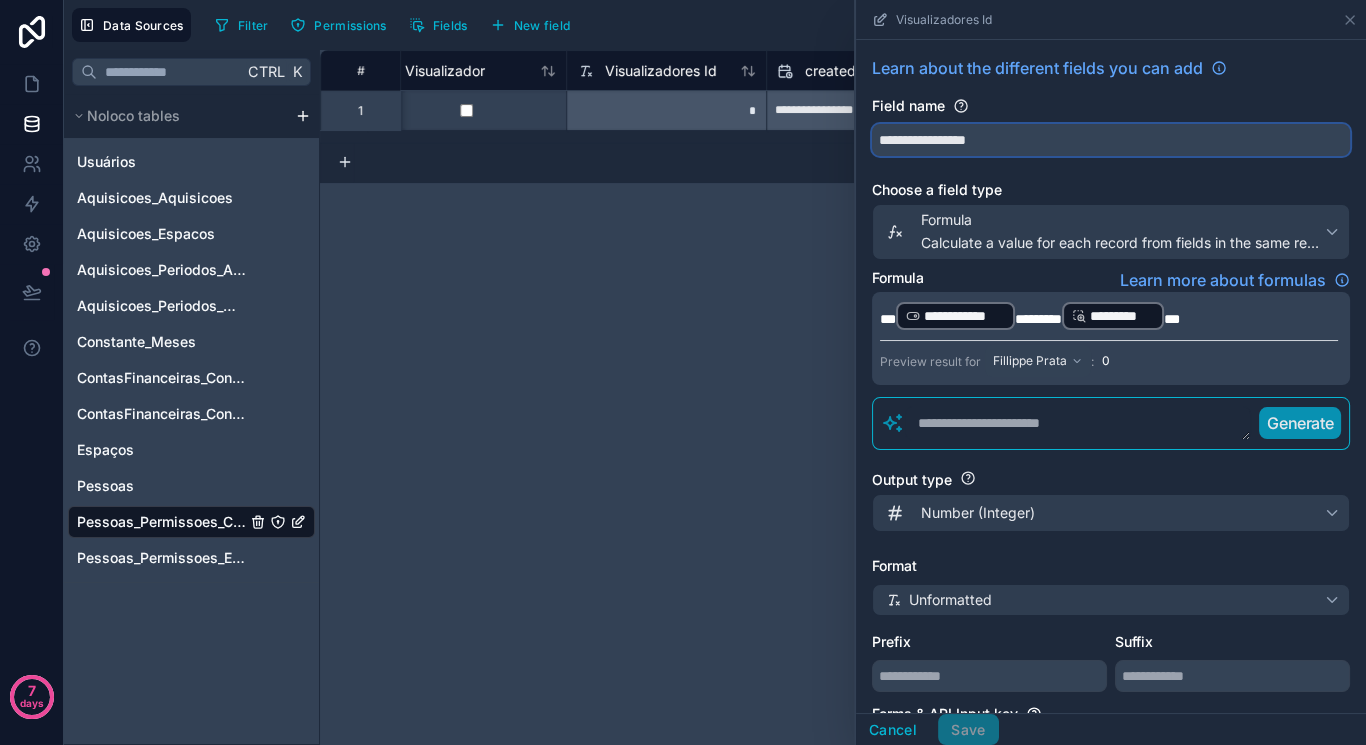 drag, startPoint x: 1074, startPoint y: 140, endPoint x: 544, endPoint y: 104, distance: 531.22125 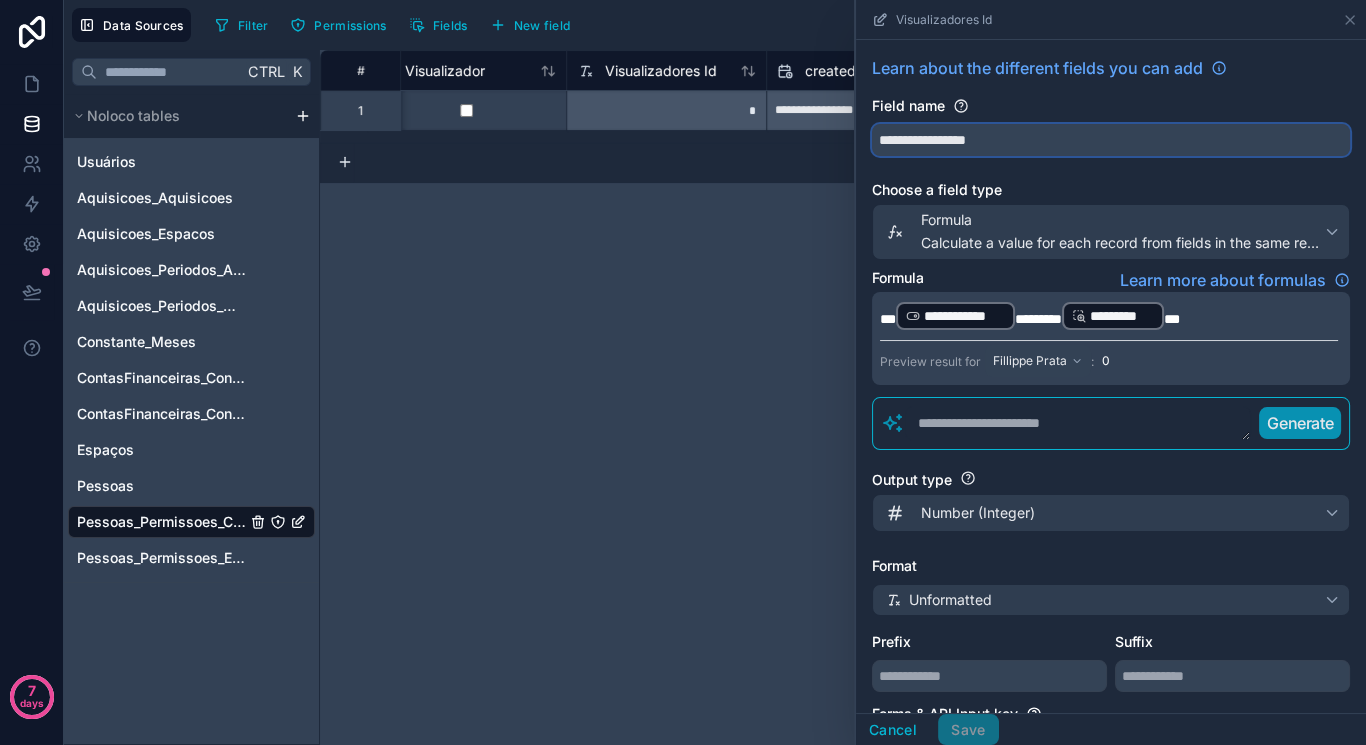 click on "**********" at bounding box center [843, 397] 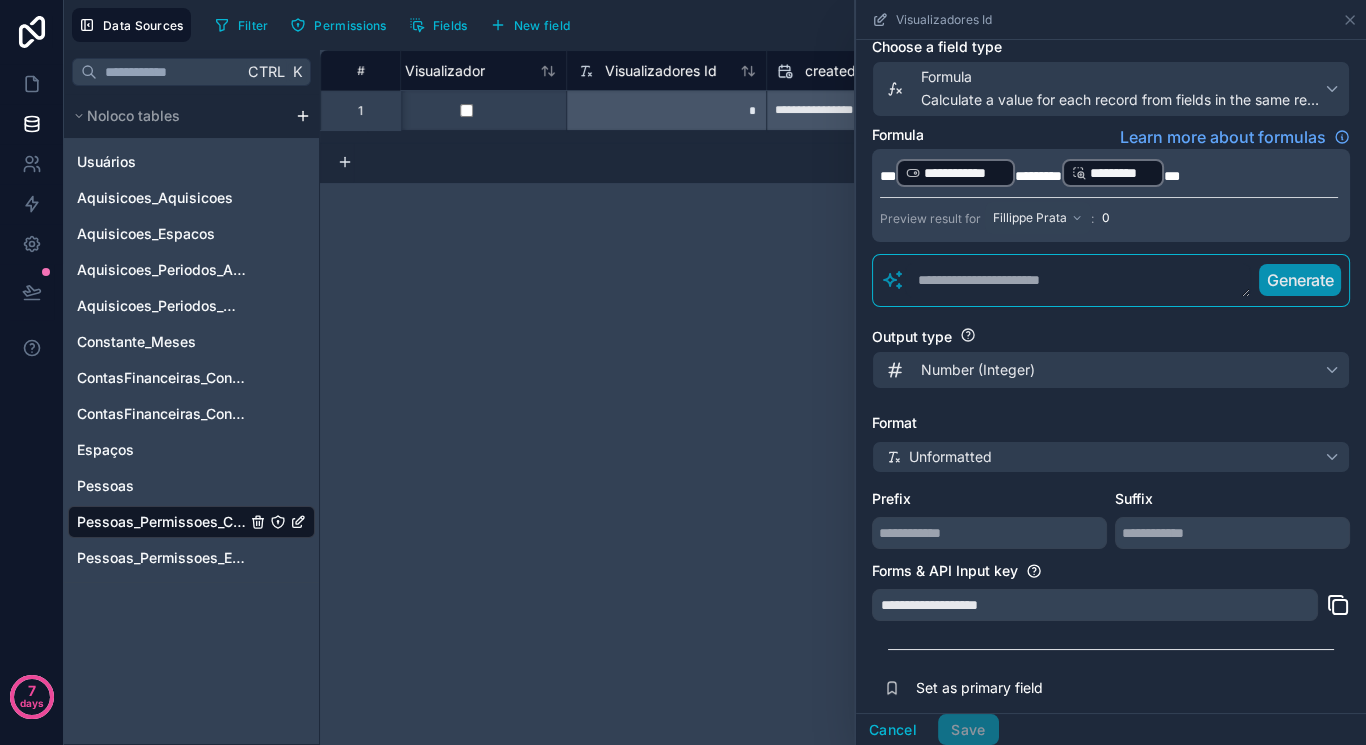 scroll, scrollTop: 193, scrollLeft: 0, axis: vertical 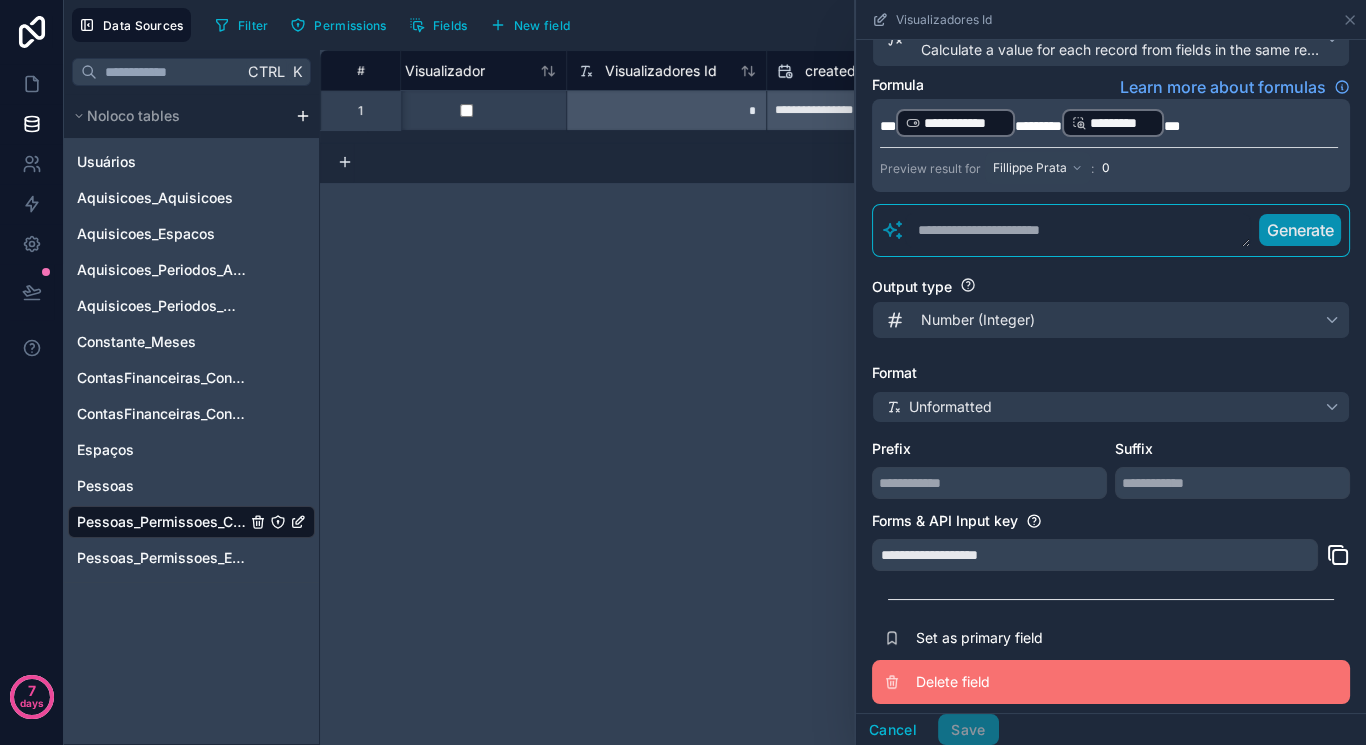 click on "Delete field" at bounding box center [1060, 682] 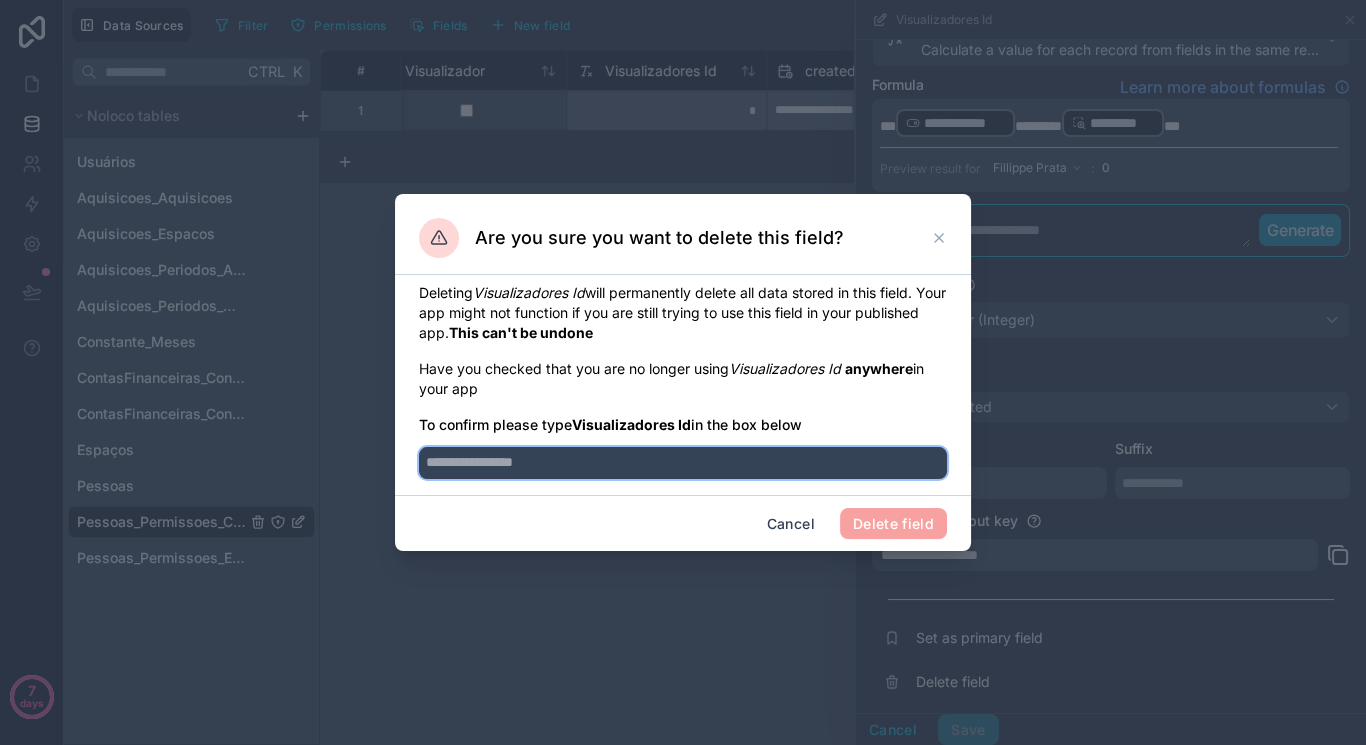 click at bounding box center [683, 463] 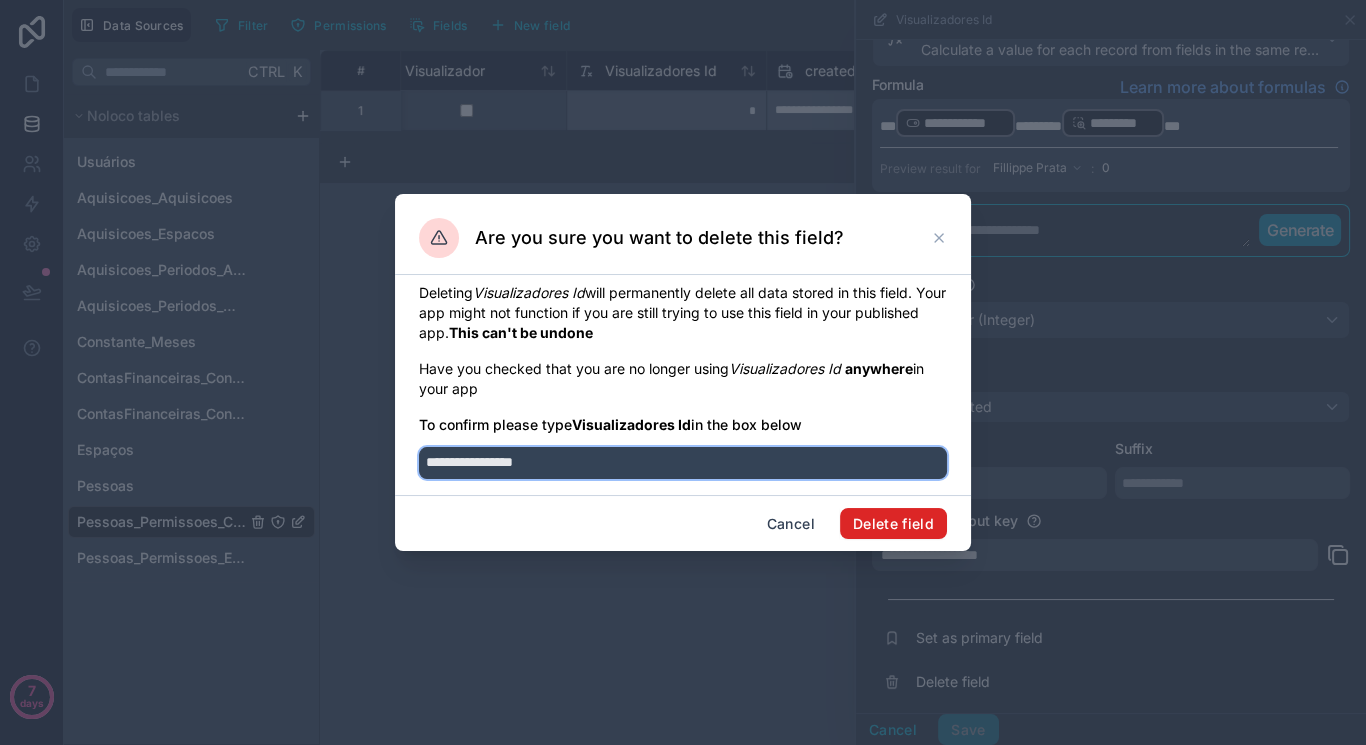 type on "**********" 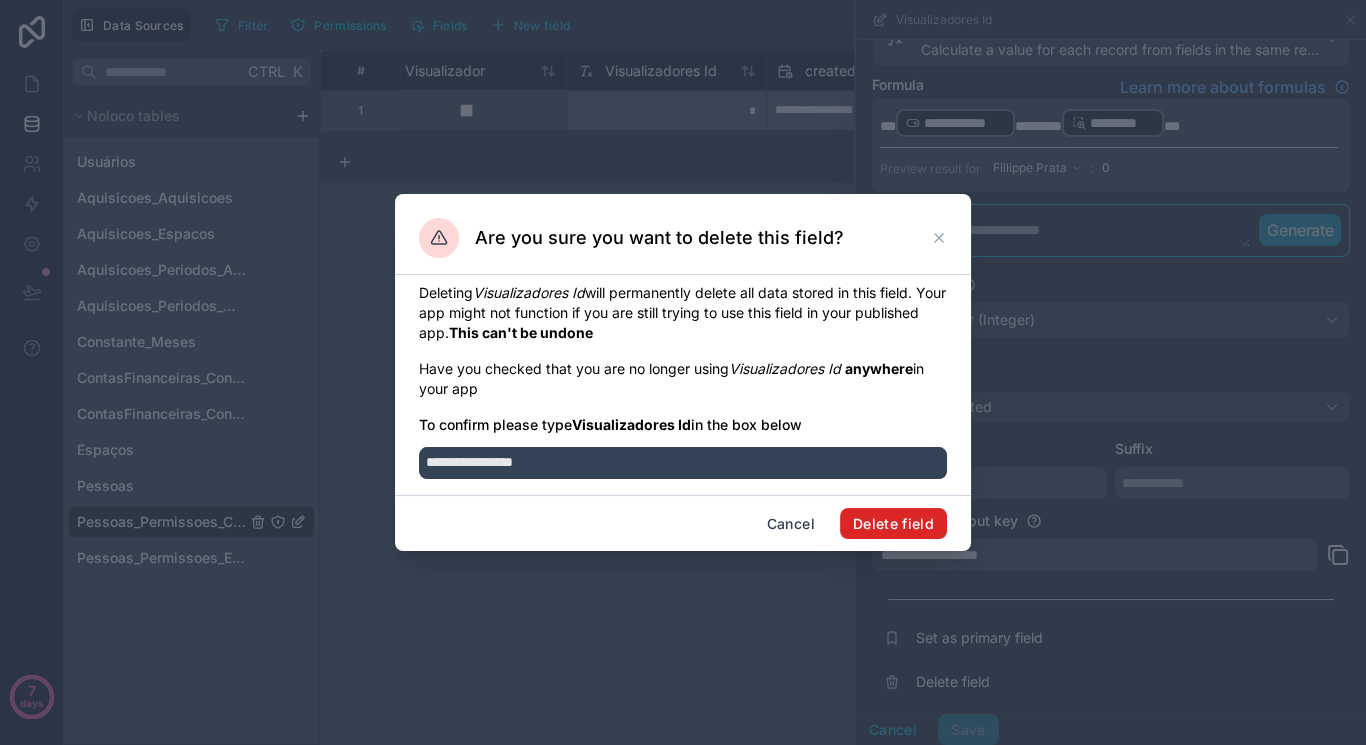 click on "Delete field" at bounding box center (893, 524) 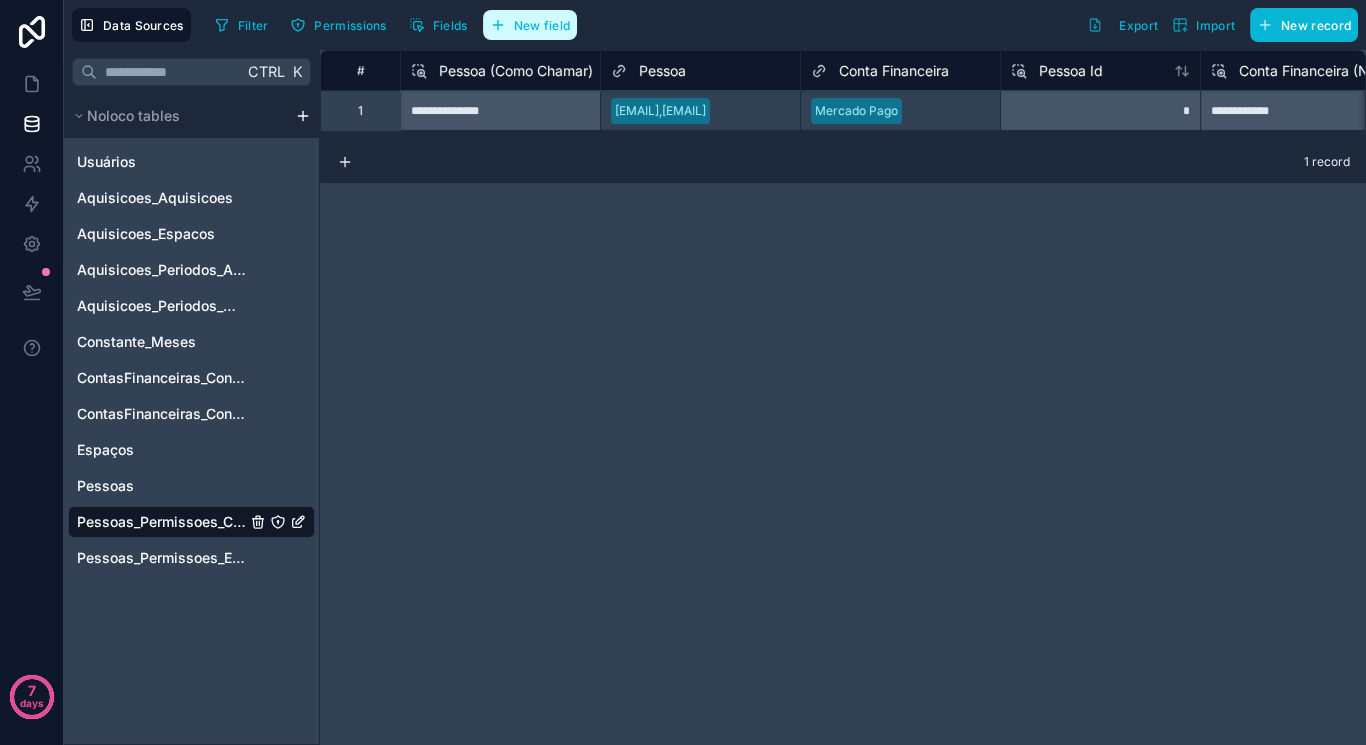 click on "New field" at bounding box center (530, 25) 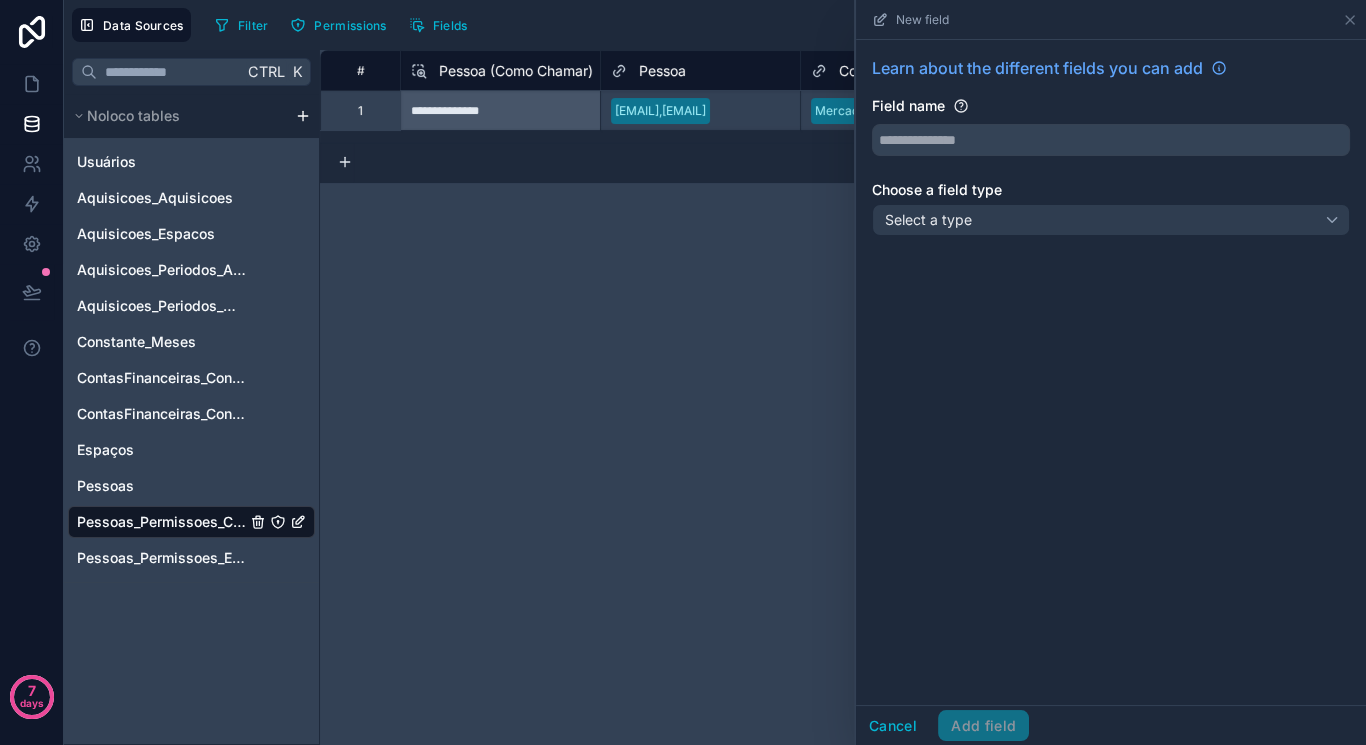 click on "Learn about the different fields you can add Field name Choose a field type Select a type" at bounding box center (1111, 150) 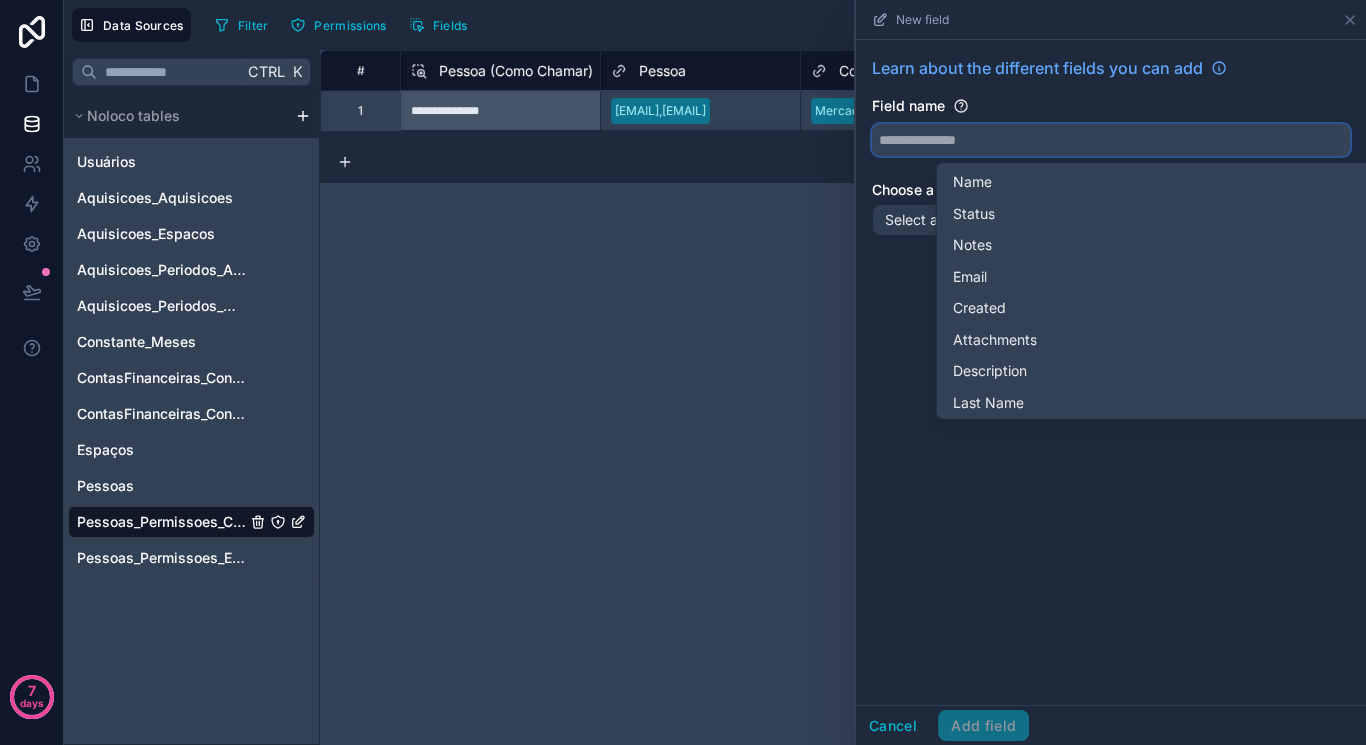 click at bounding box center [1111, 140] 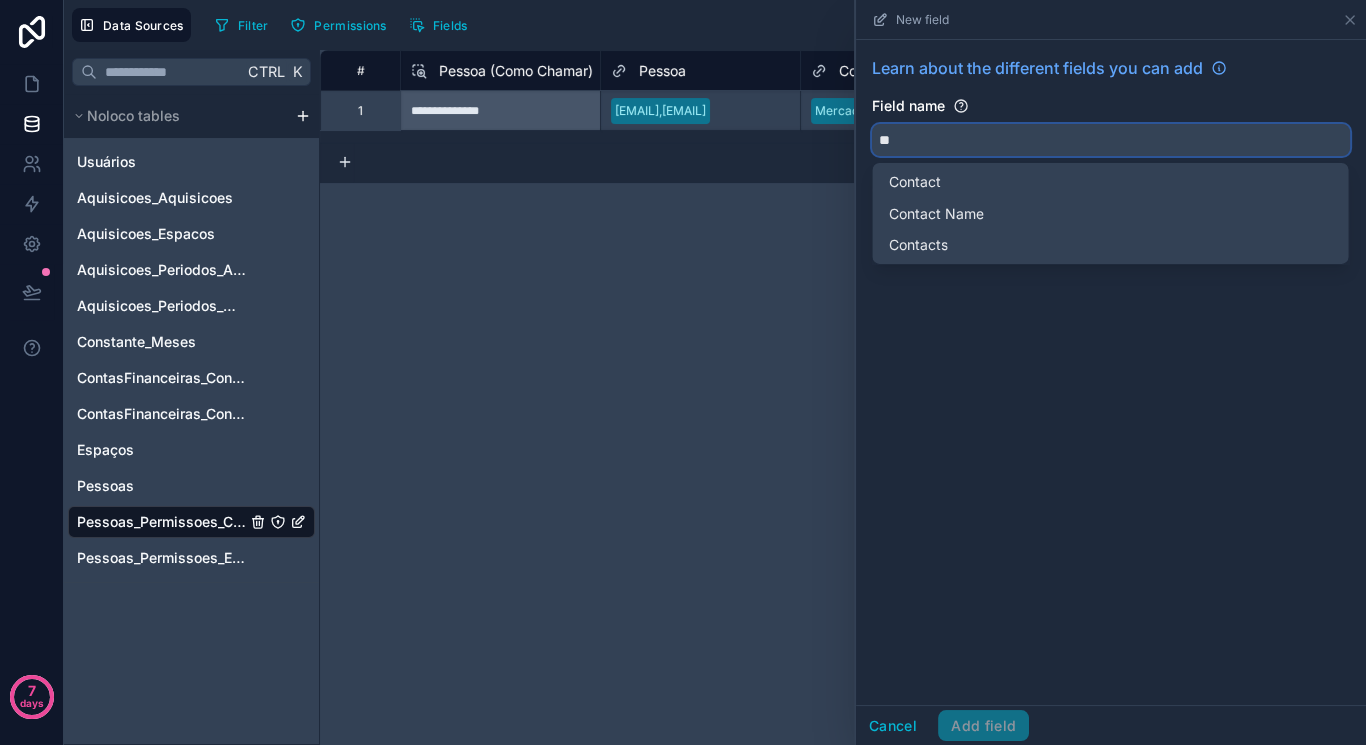 type on "*" 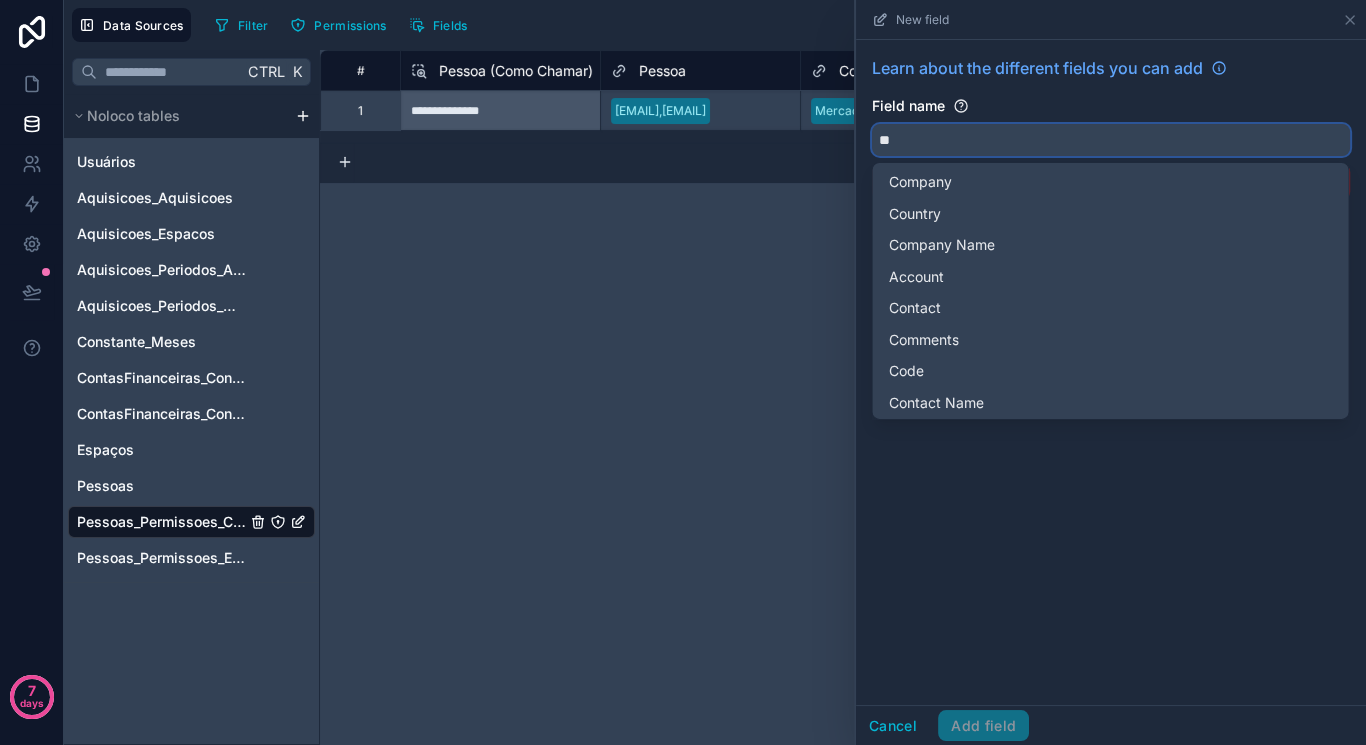type on "*" 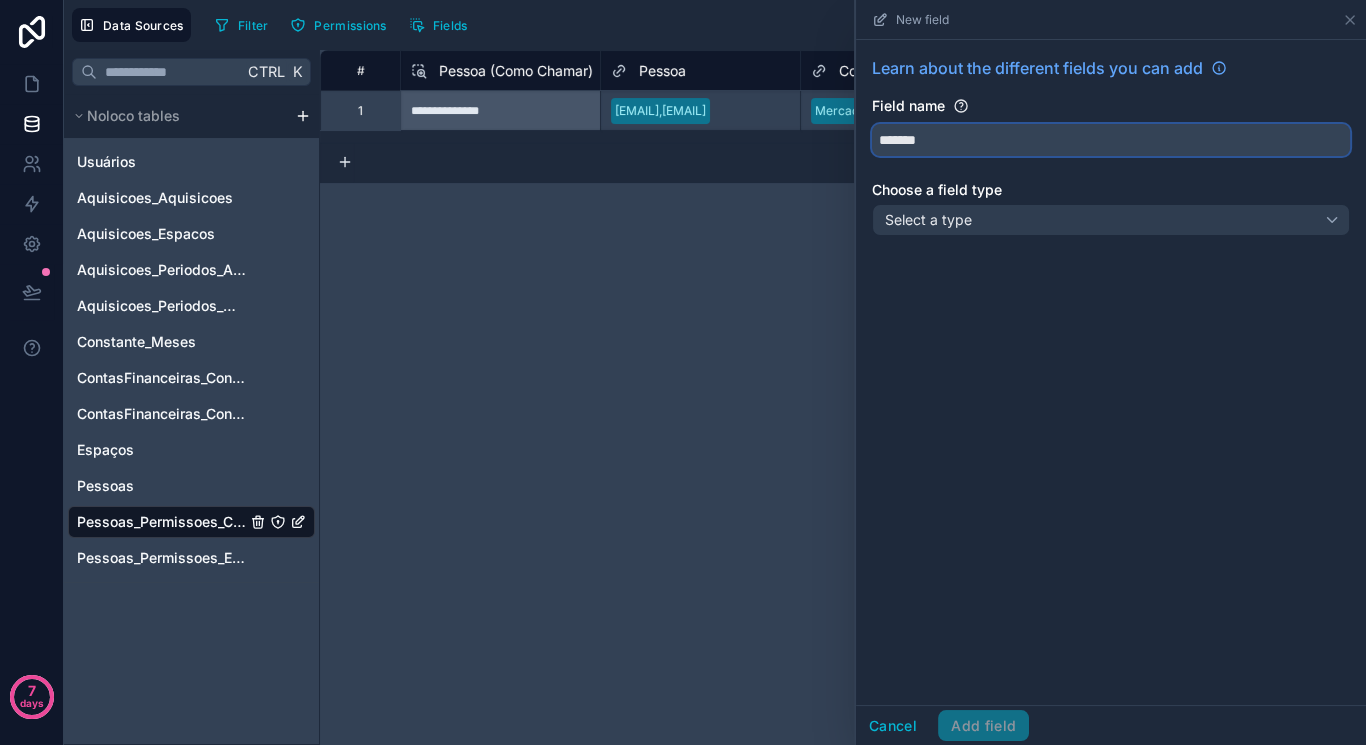 click on "******" at bounding box center (1111, 140) 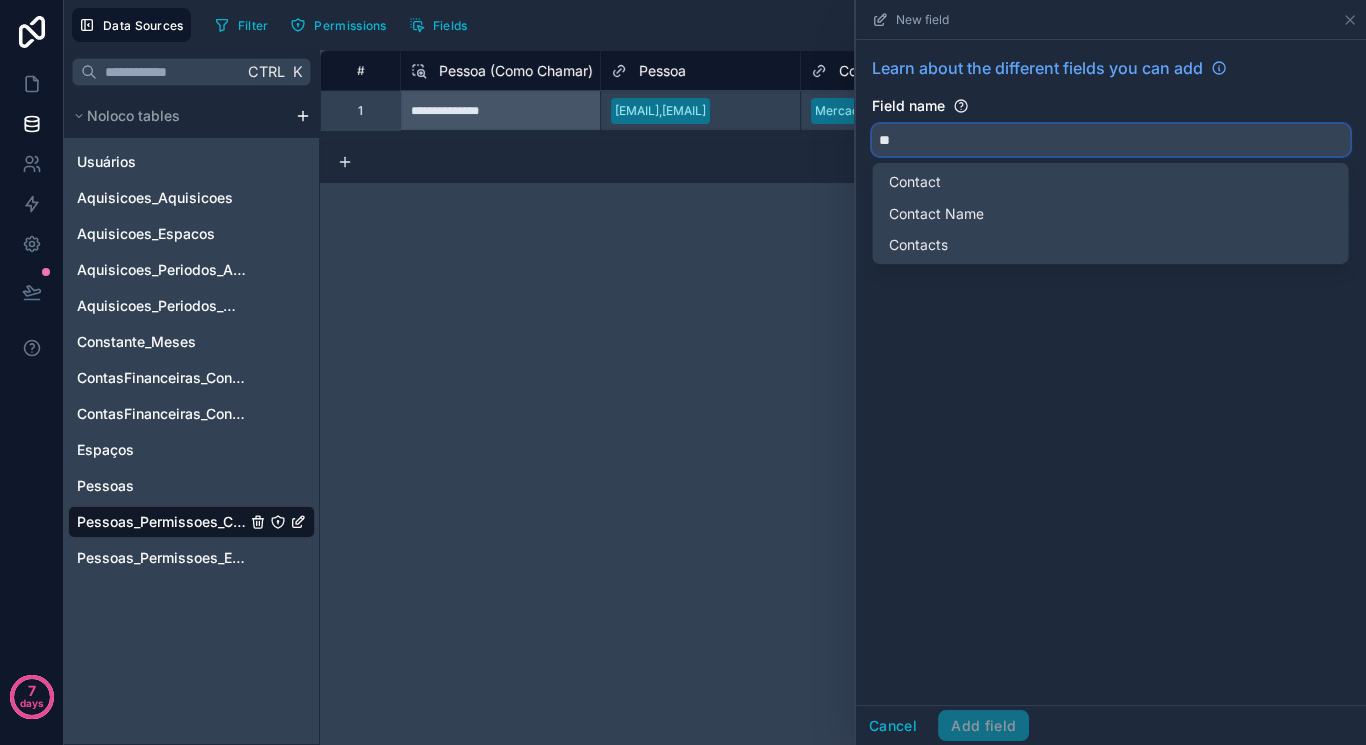 type on "*" 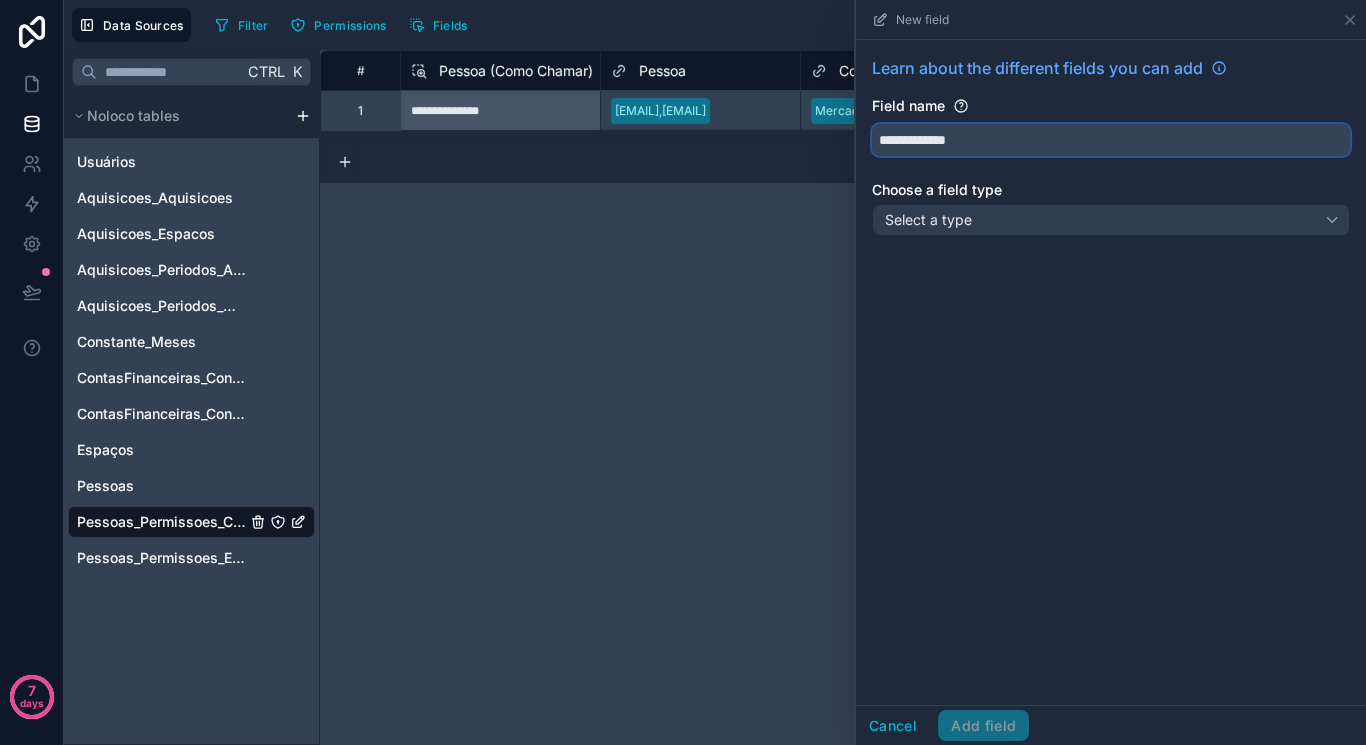 click on "**********" at bounding box center (1111, 140) 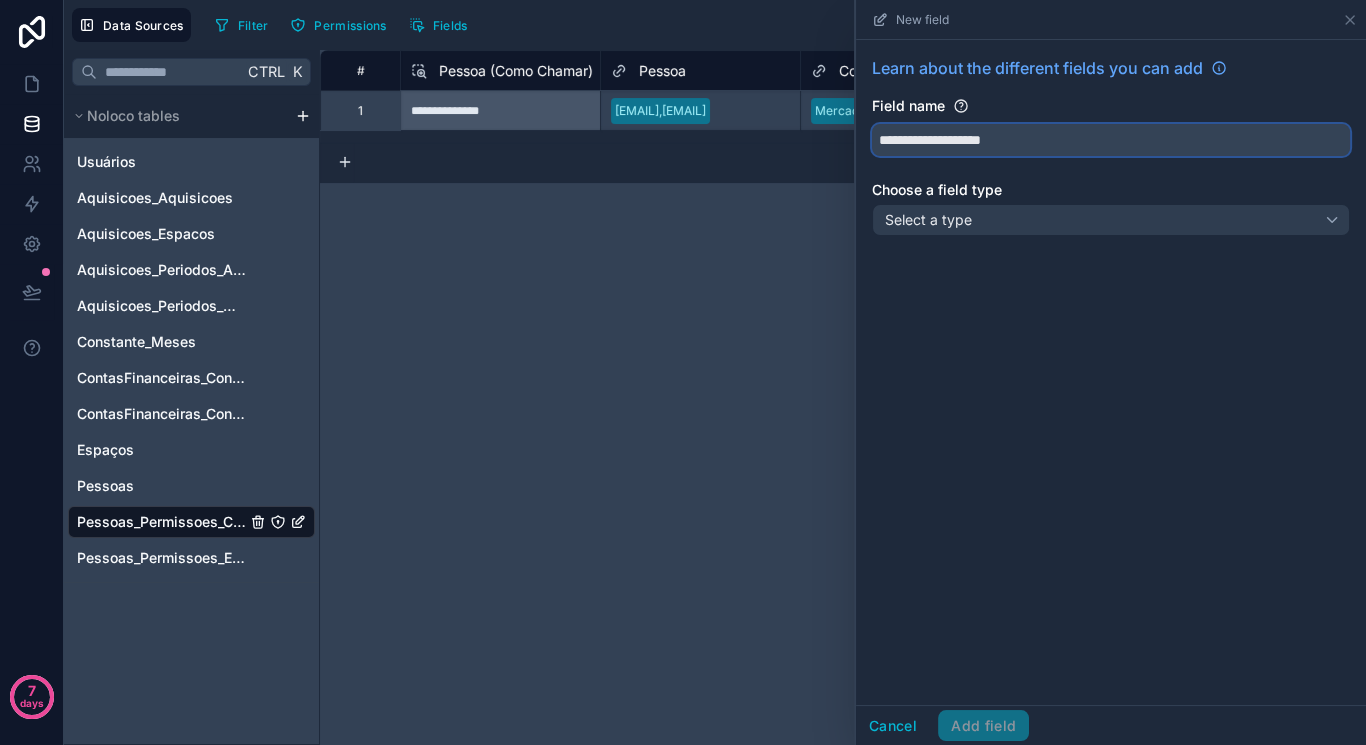 click on "**********" at bounding box center (1111, 140) 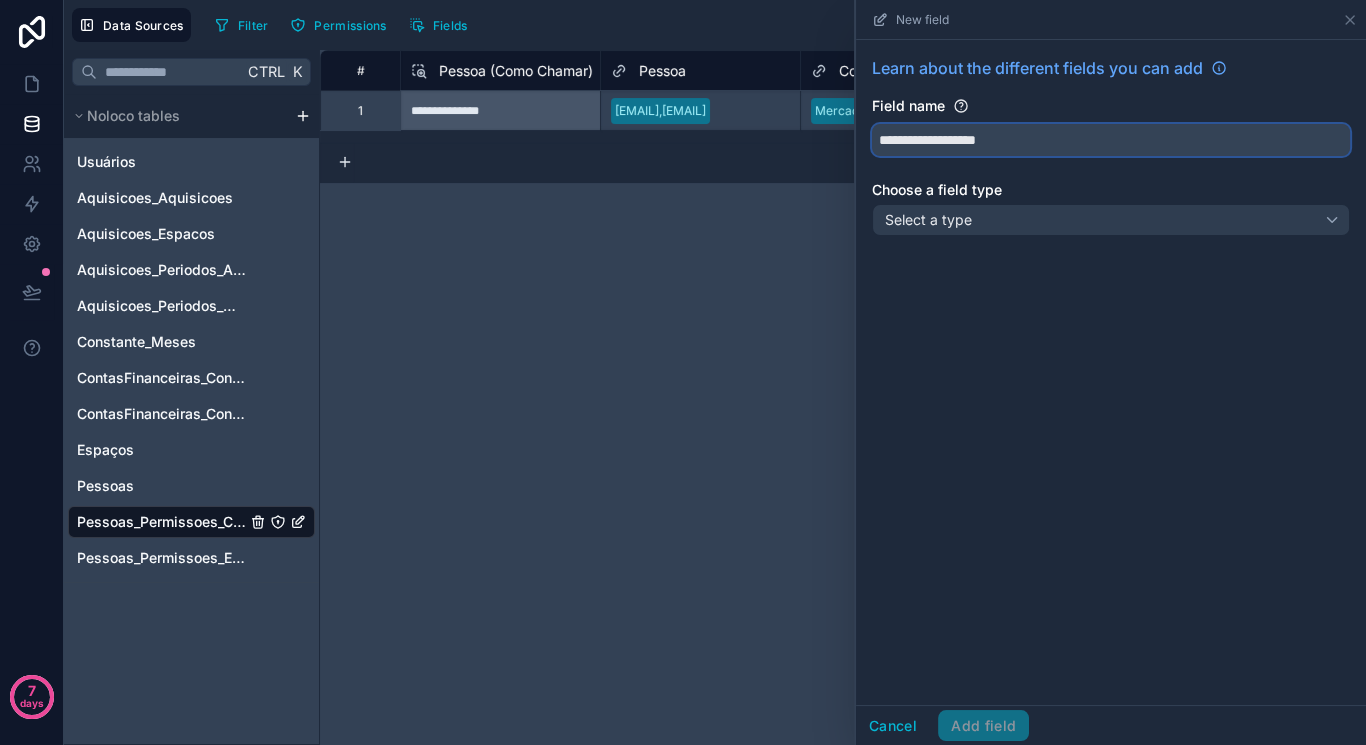 click on "**********" at bounding box center [1111, 140] 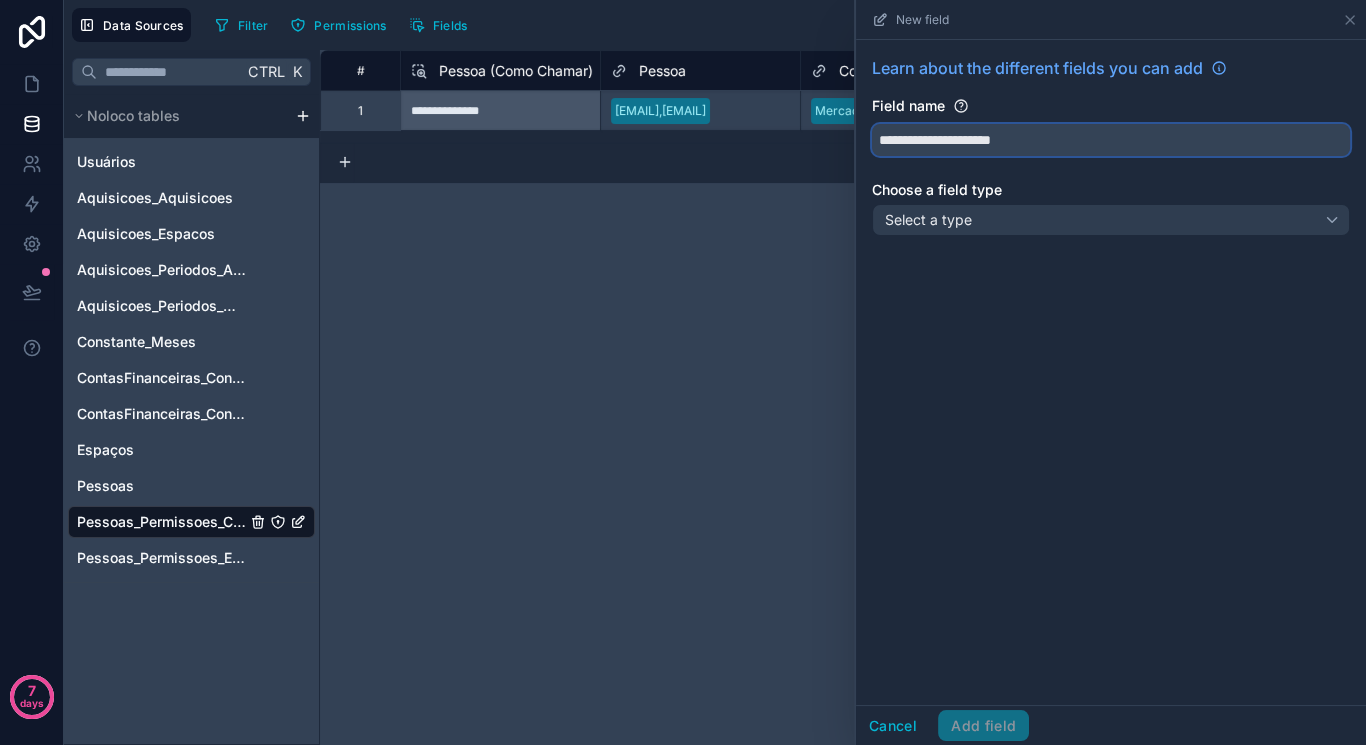 click on "**********" at bounding box center (1111, 140) 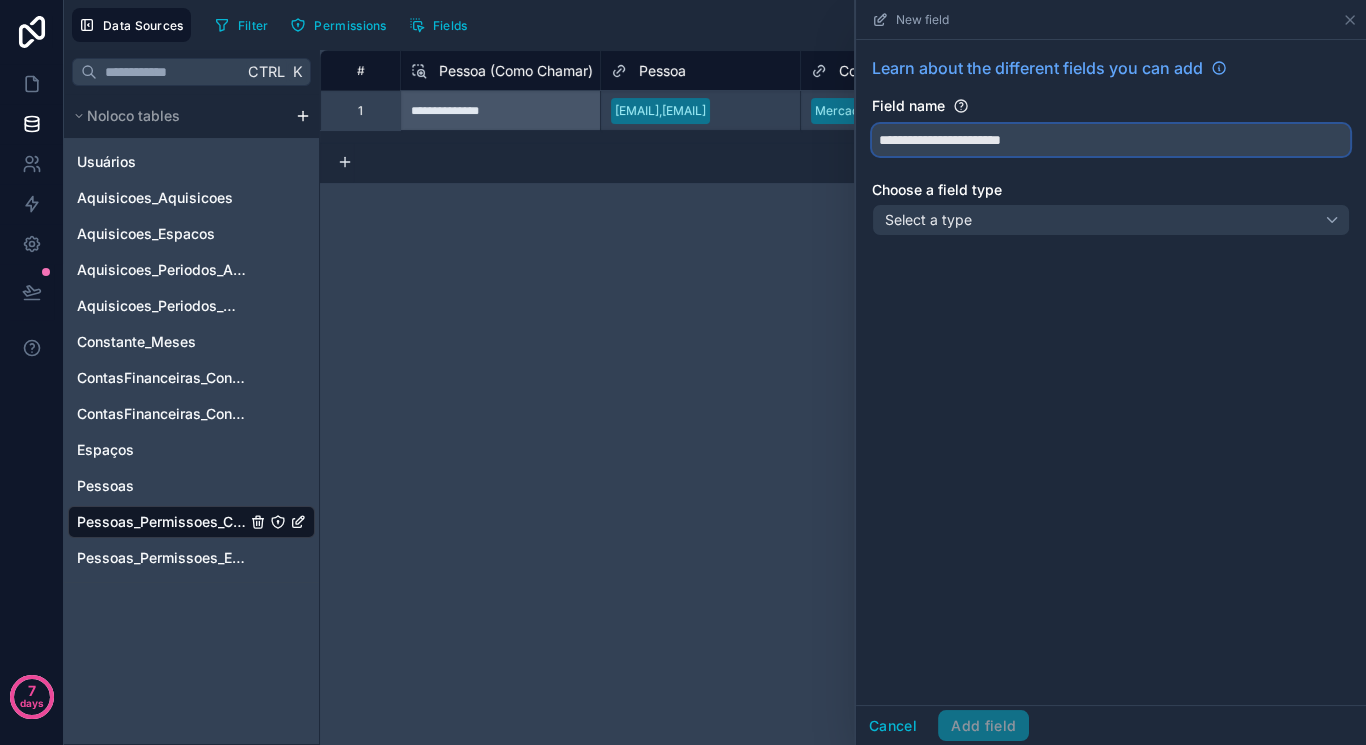 click on "**********" at bounding box center [1111, 140] 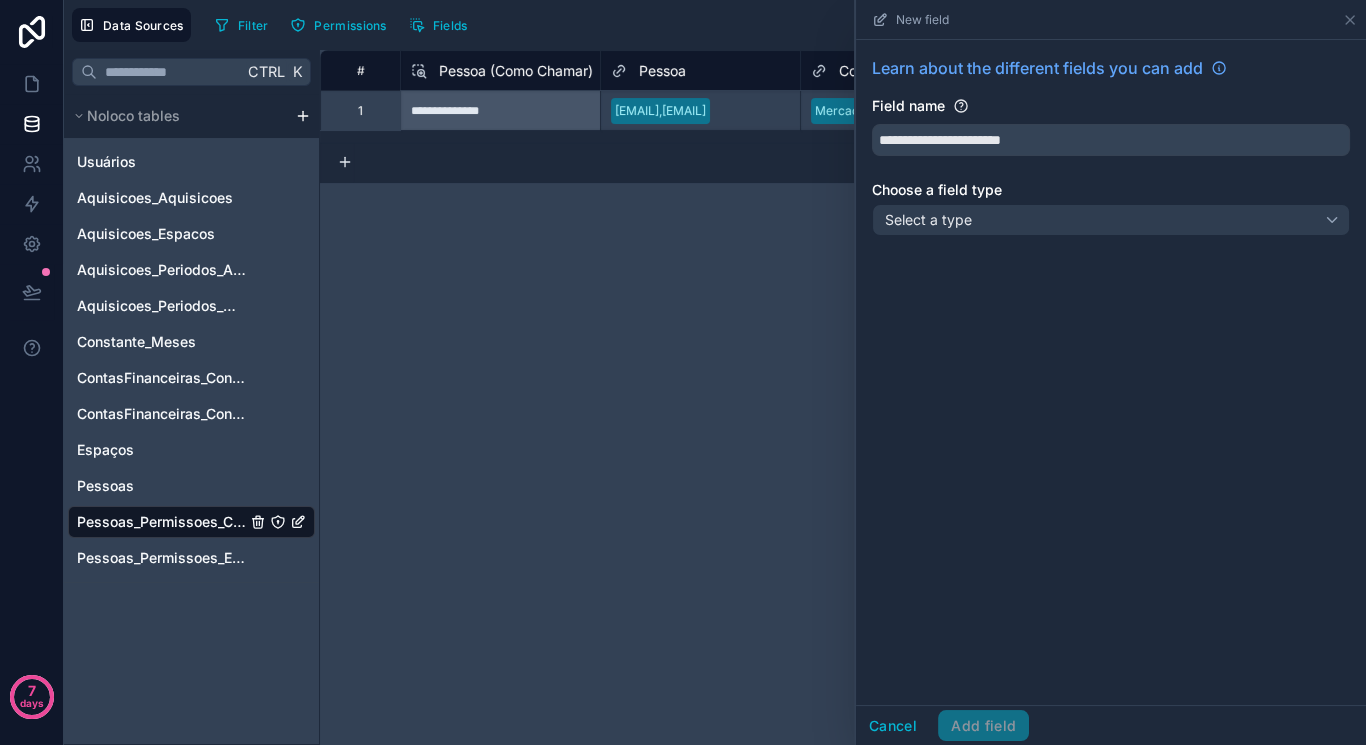 click on "**********" at bounding box center [1111, 150] 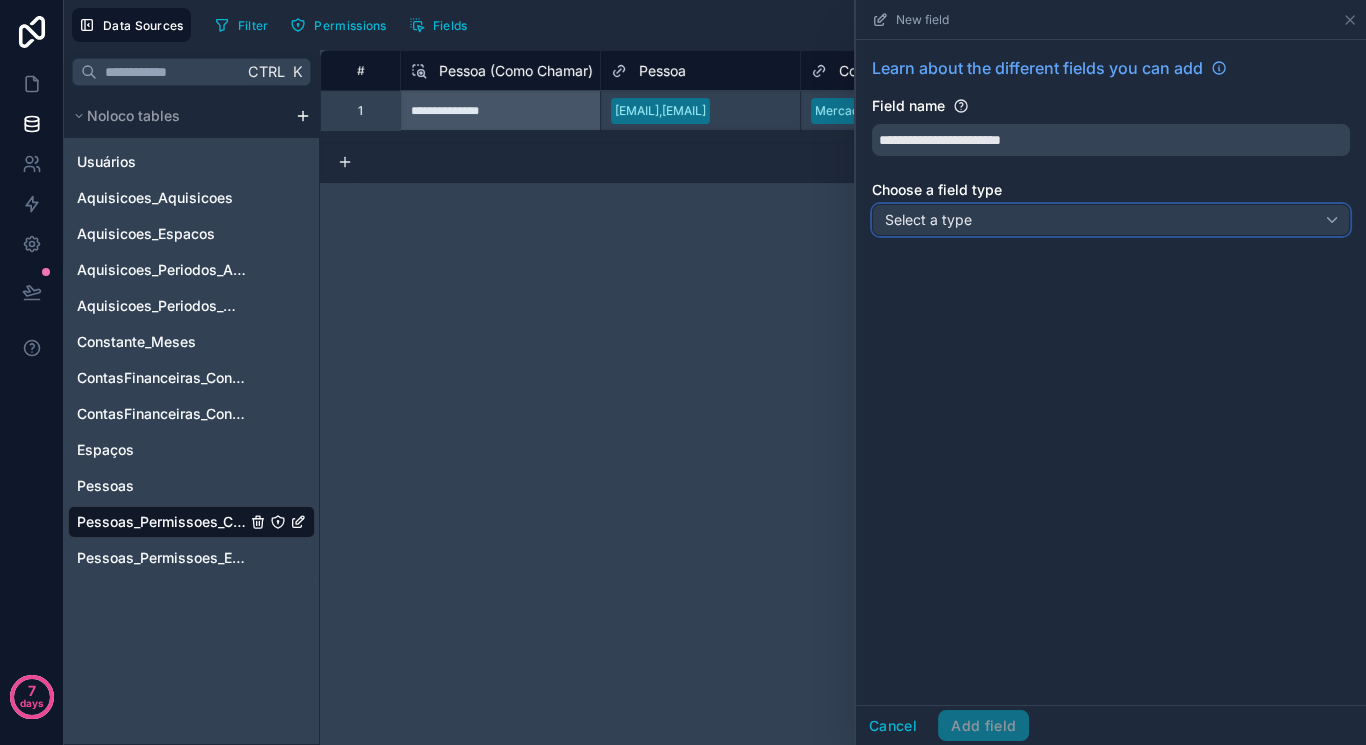 click on "Select a type" at bounding box center [1111, 220] 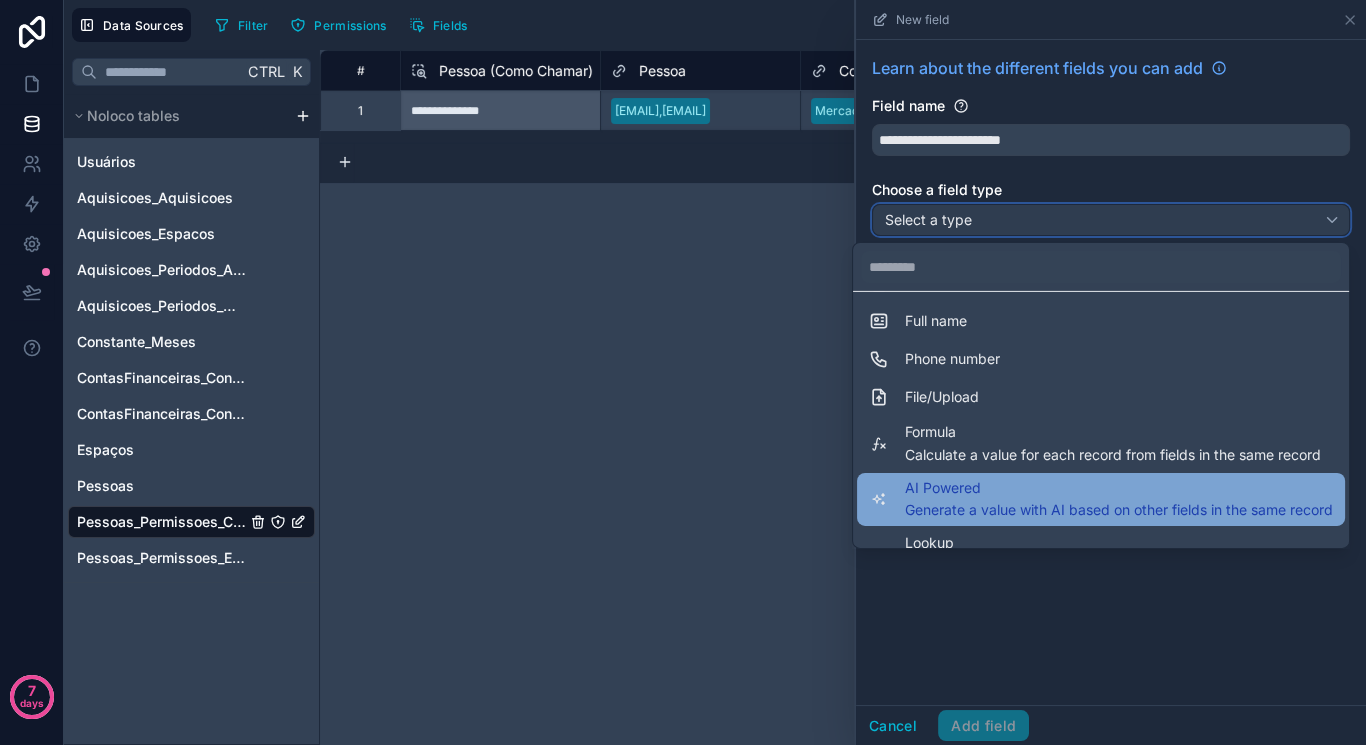 scroll, scrollTop: 480, scrollLeft: 0, axis: vertical 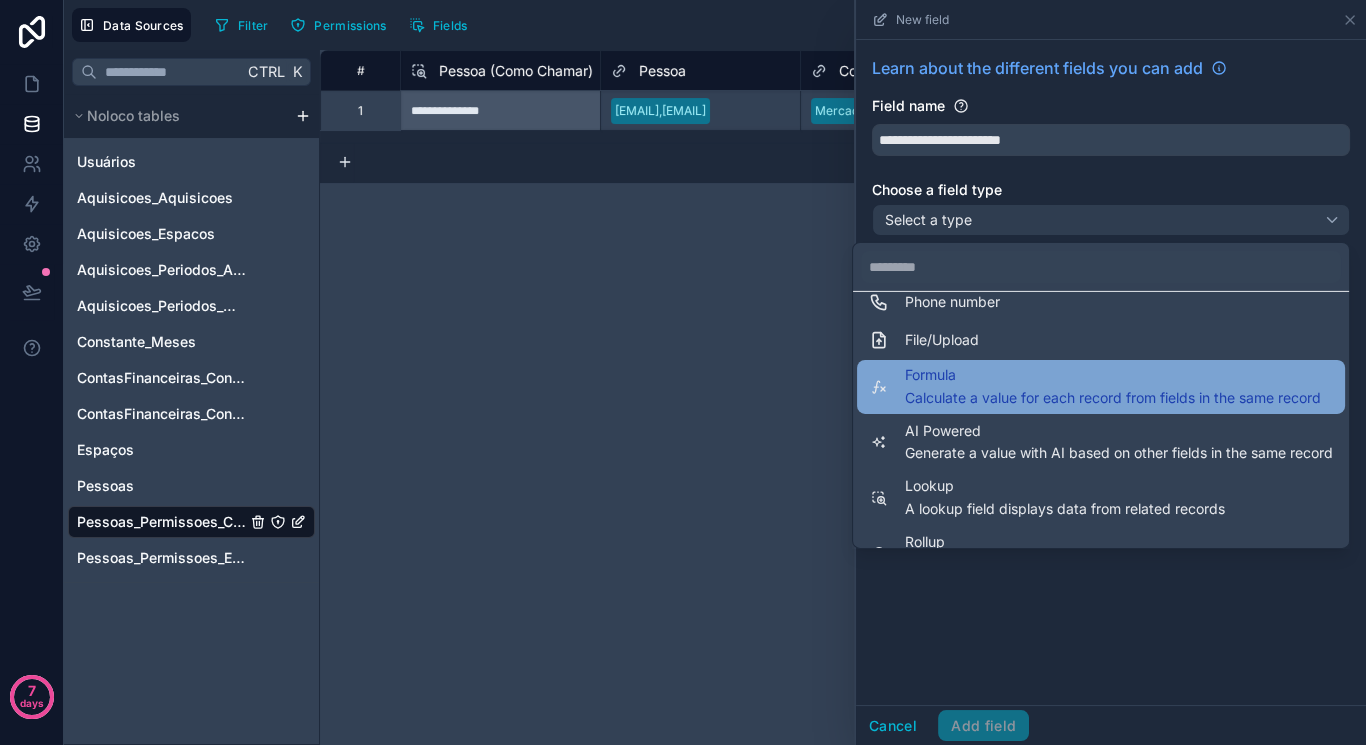 click on "Calculate a value for each record from fields in the same record" at bounding box center [1113, 397] 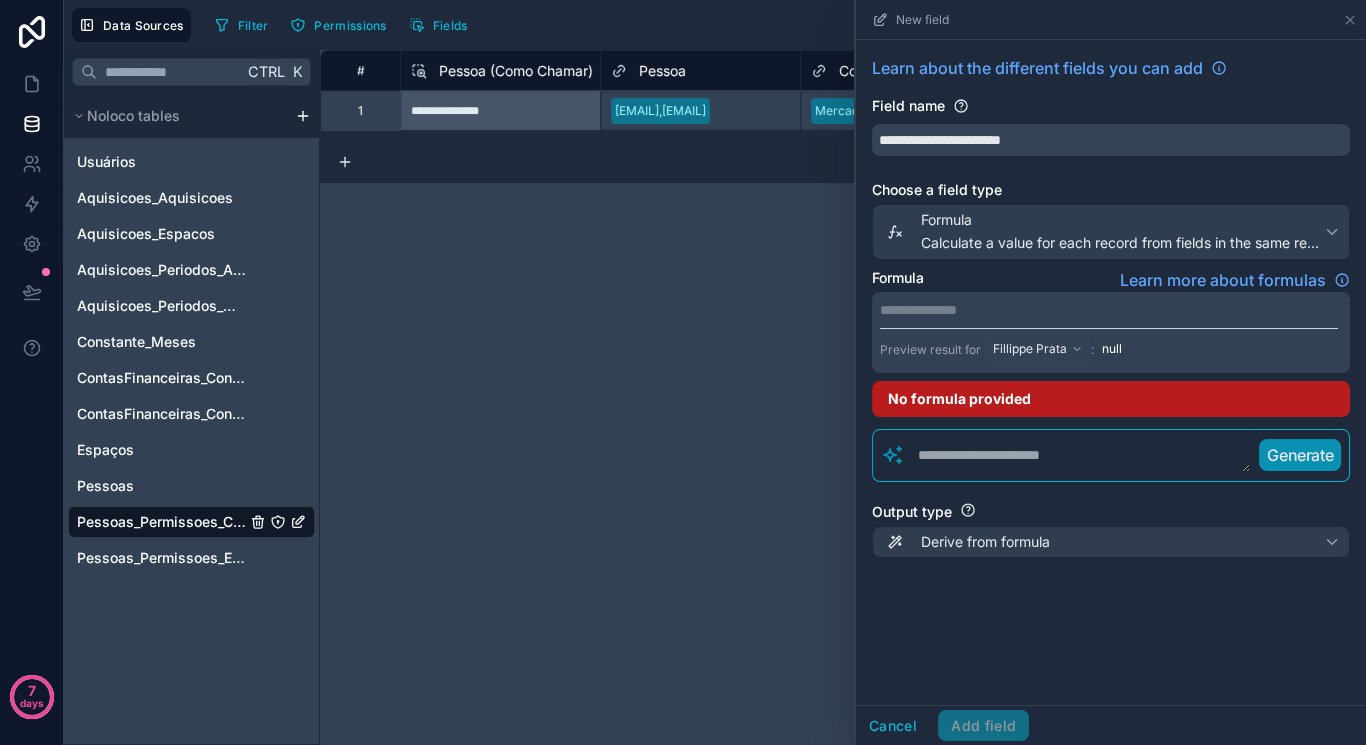 click on "**********" at bounding box center [1109, 310] 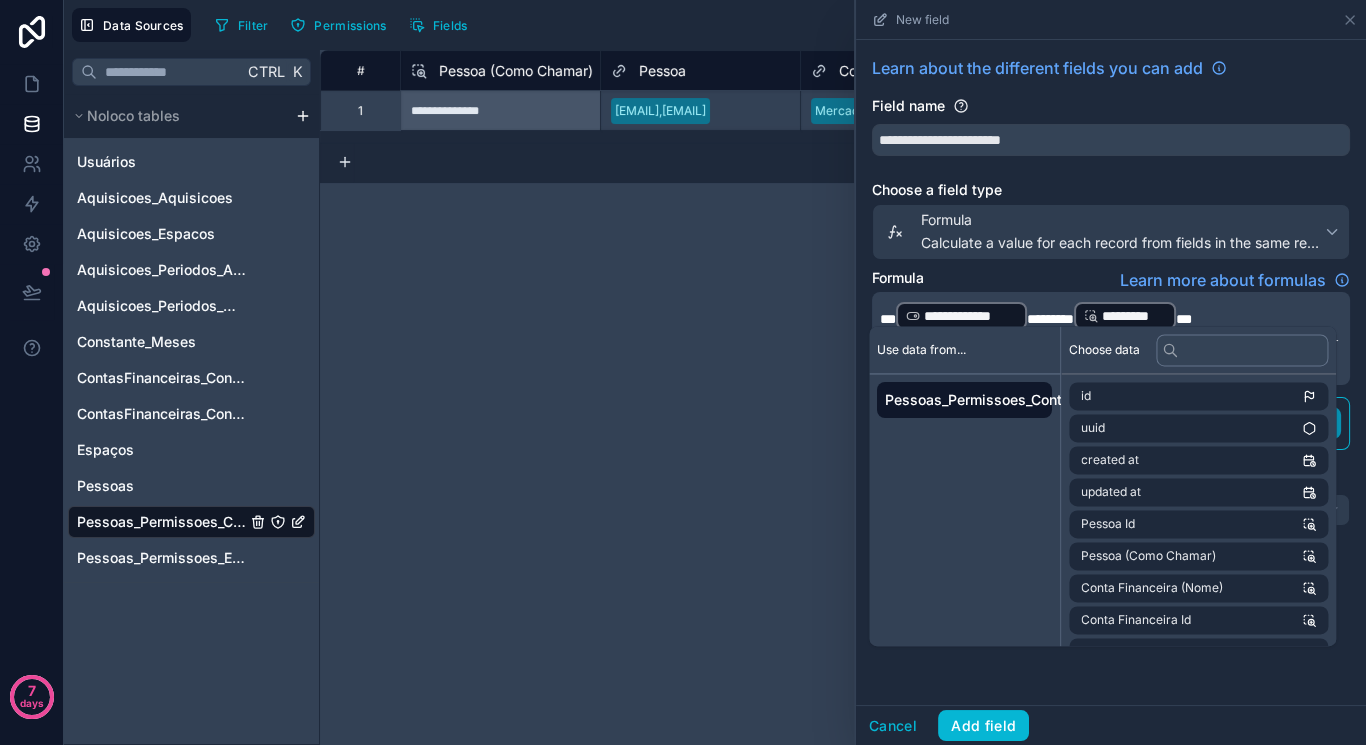 click on "*********" at bounding box center [1134, 316] 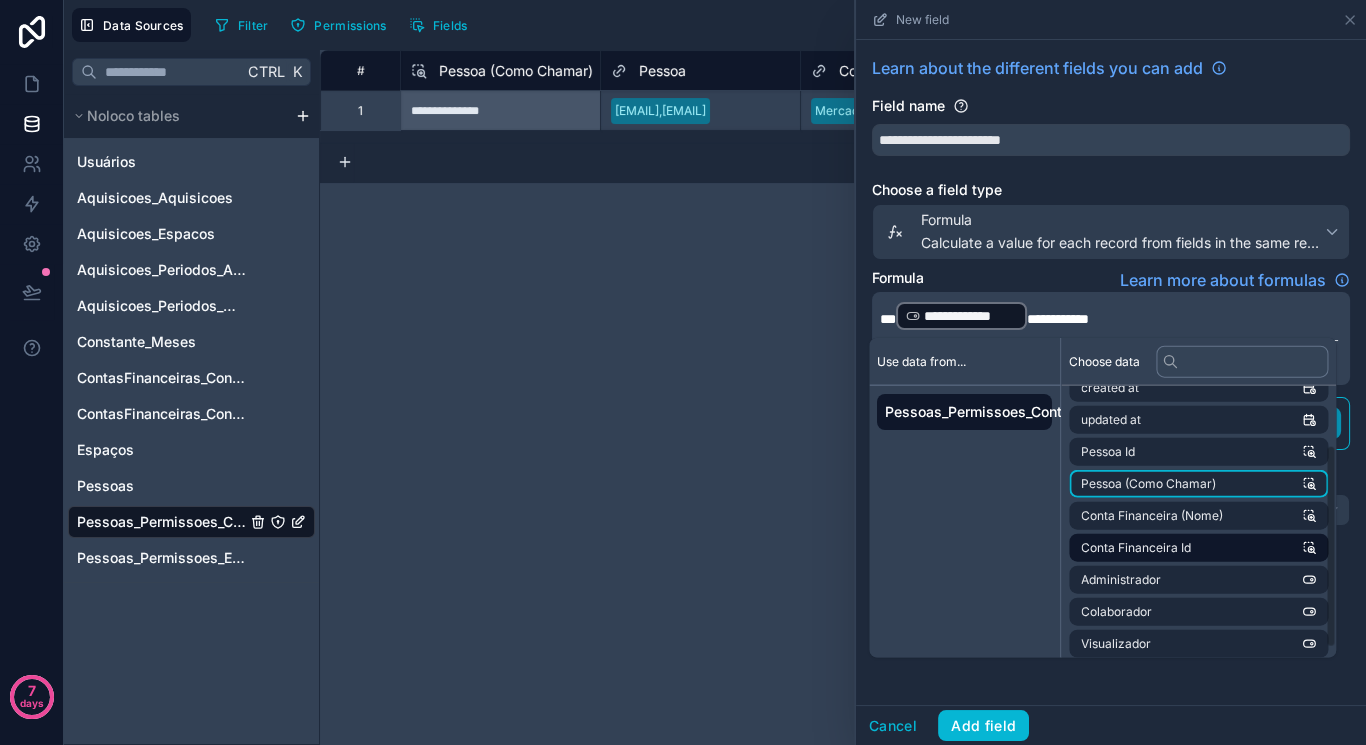 scroll, scrollTop: 92, scrollLeft: 0, axis: vertical 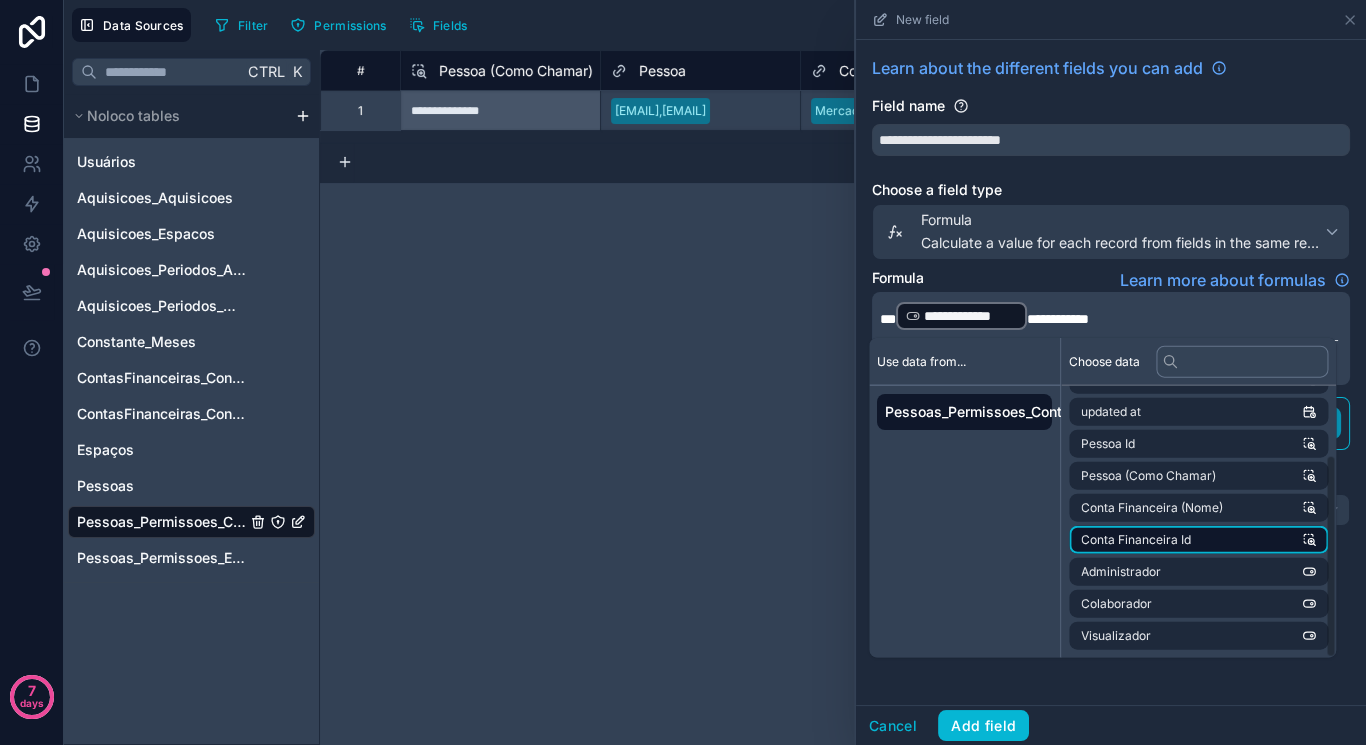 click on "Conta Financeira Id" at bounding box center [1136, 540] 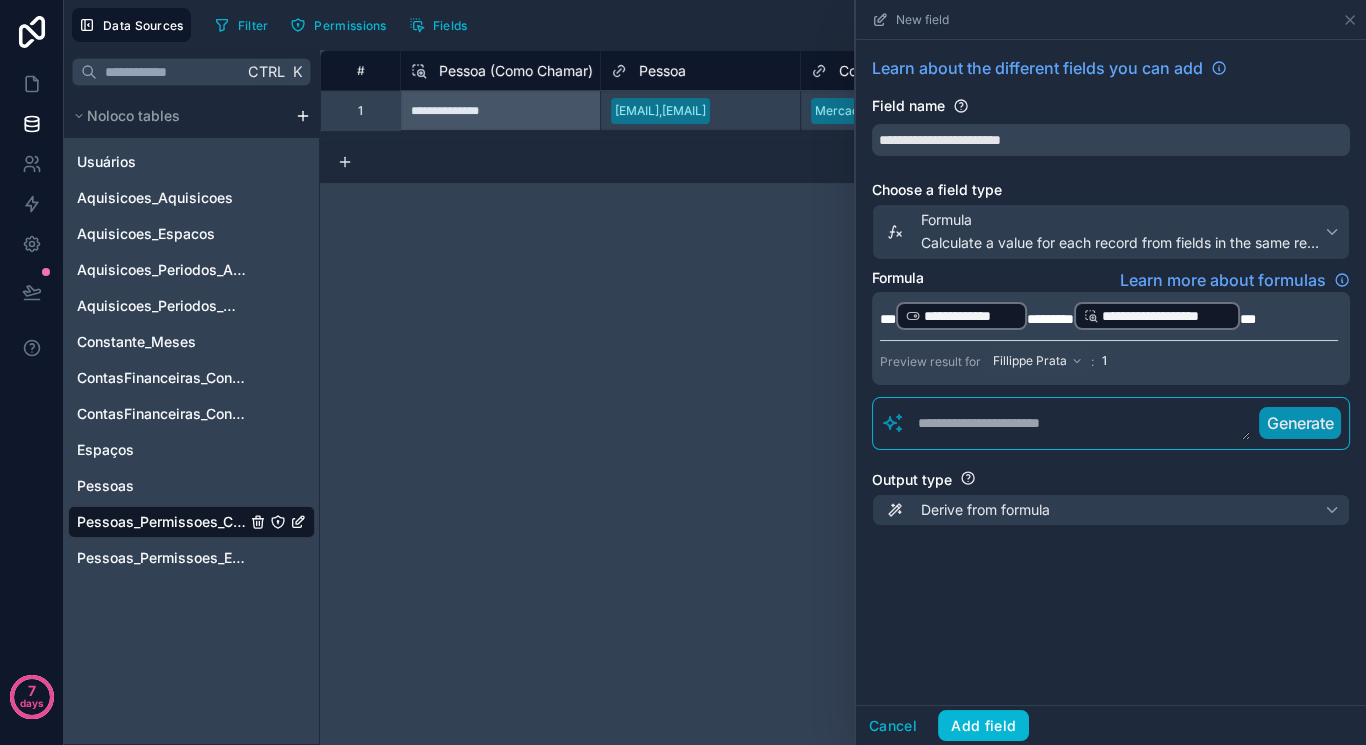 click on "**********" at bounding box center [1109, 316] 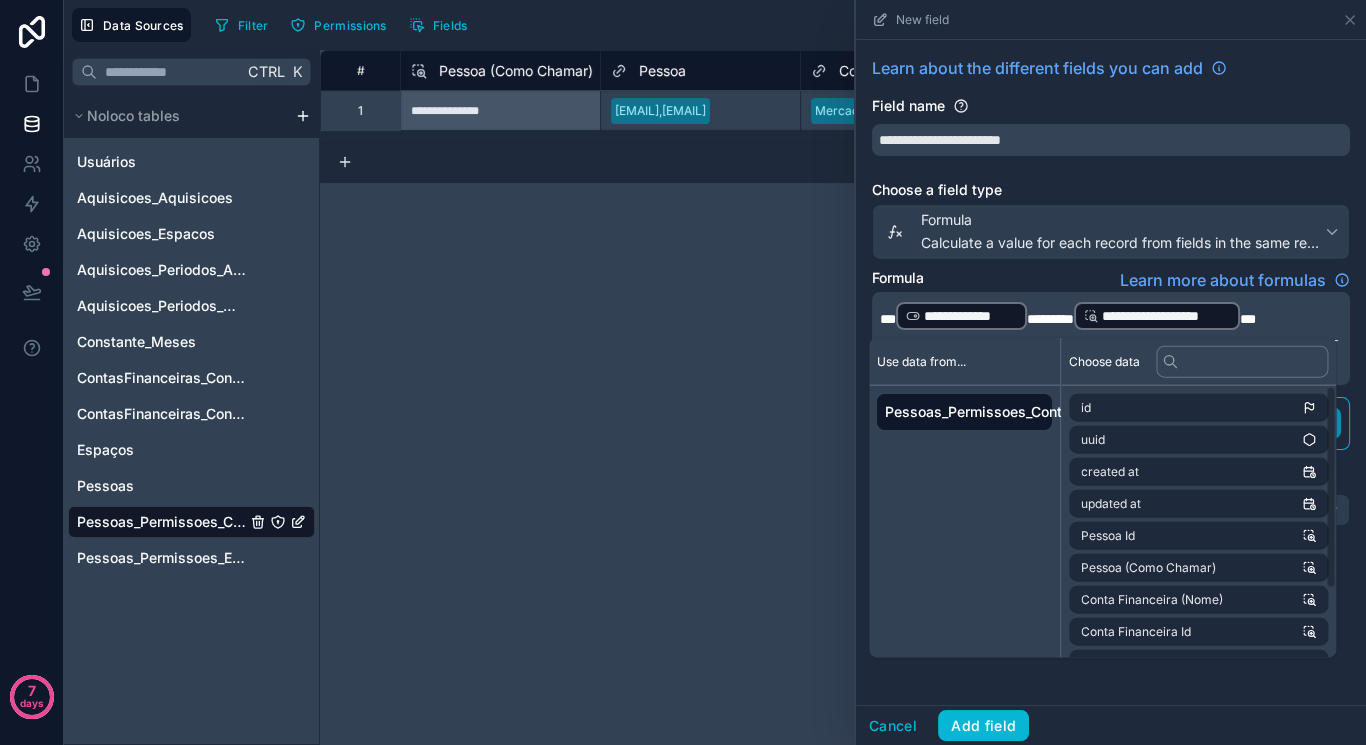 click on "**********" at bounding box center (1111, 372) 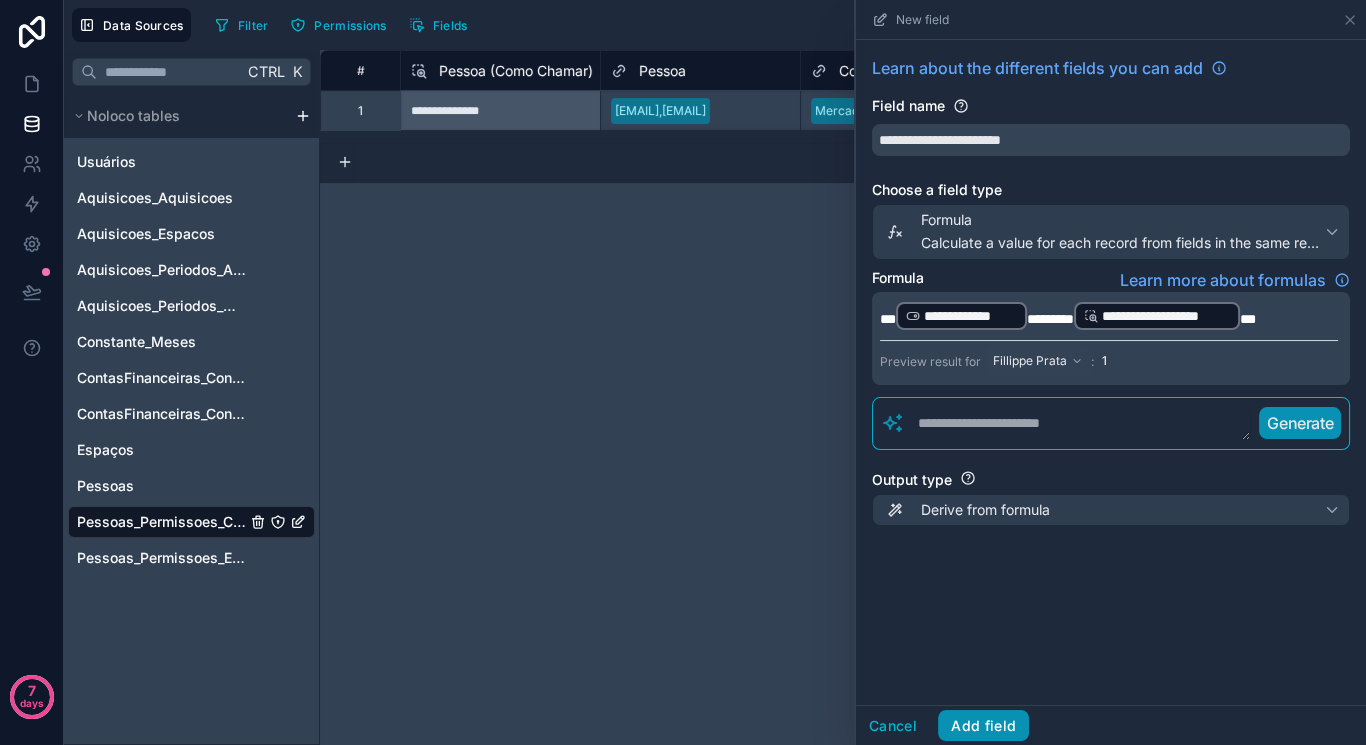 click on "Add field" at bounding box center [983, 726] 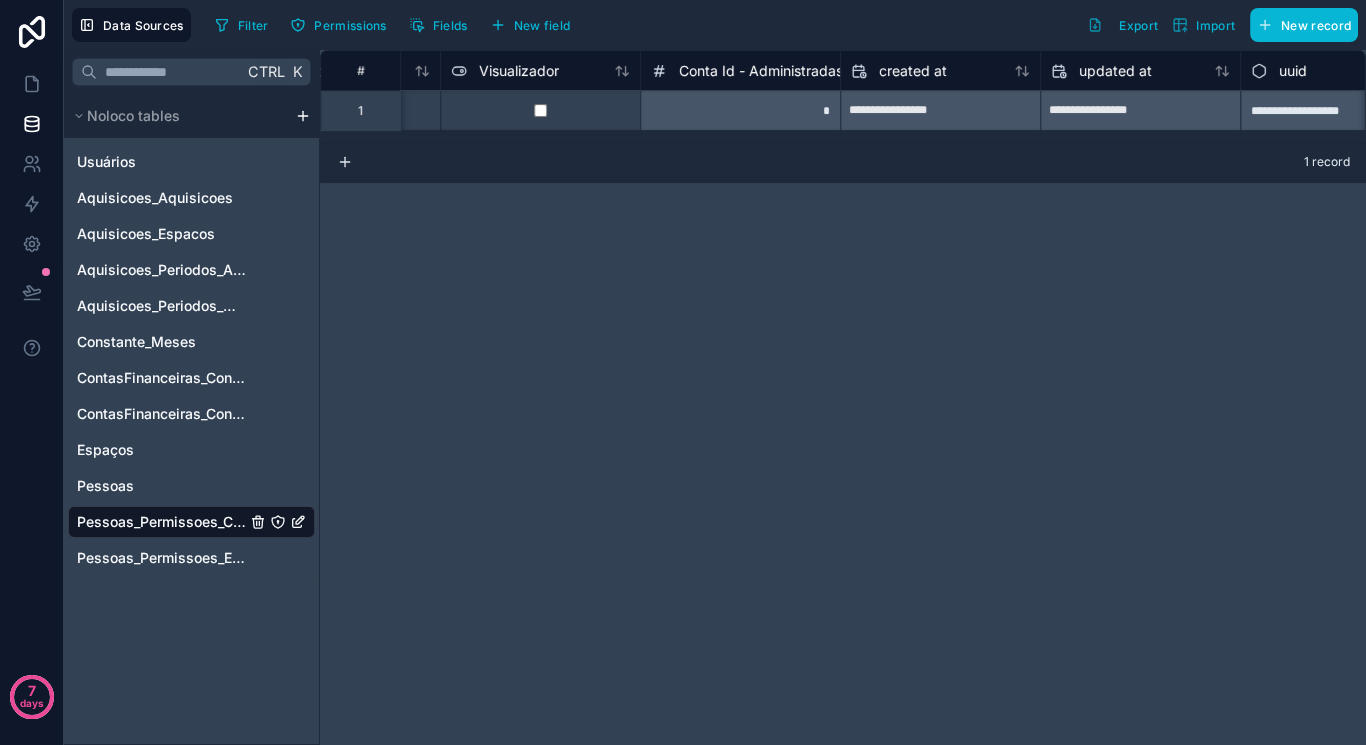 scroll, scrollTop: 0, scrollLeft: 1834, axis: horizontal 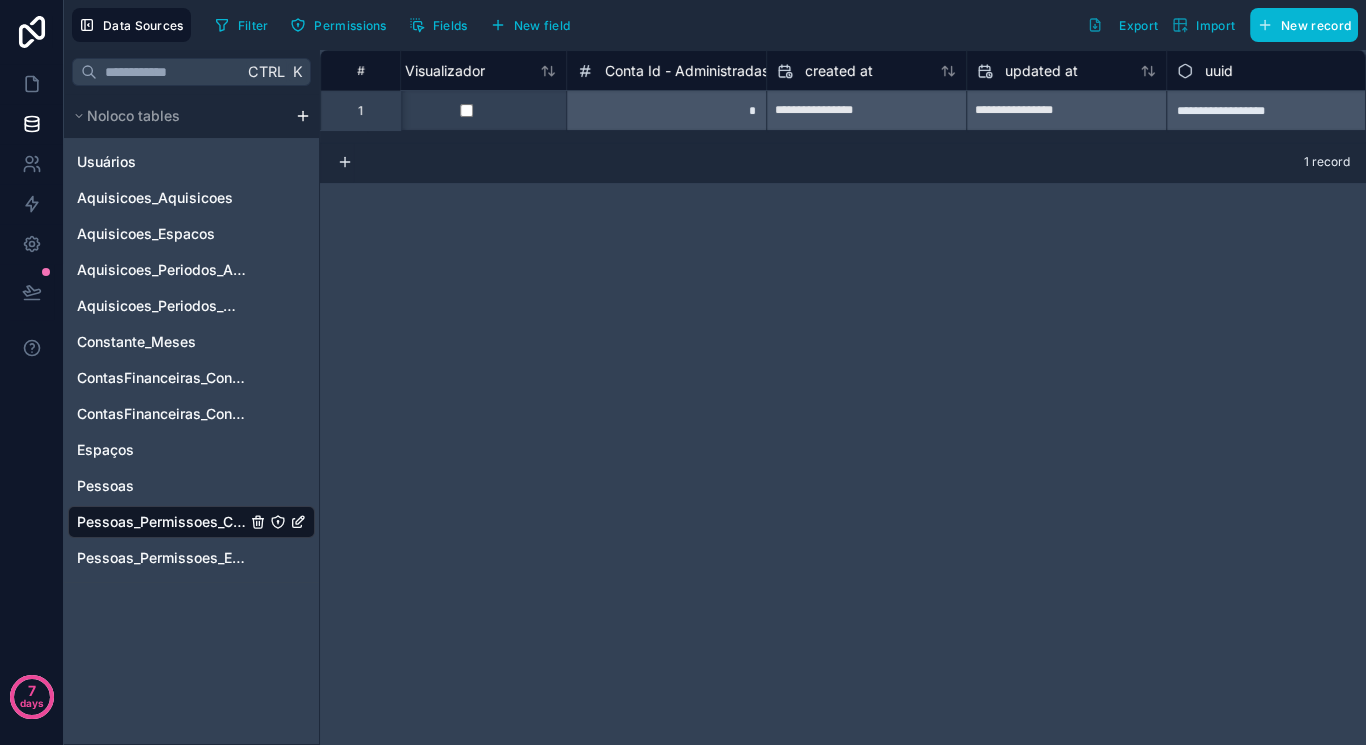 click on "Conta Id - Administradas" at bounding box center (687, 71) 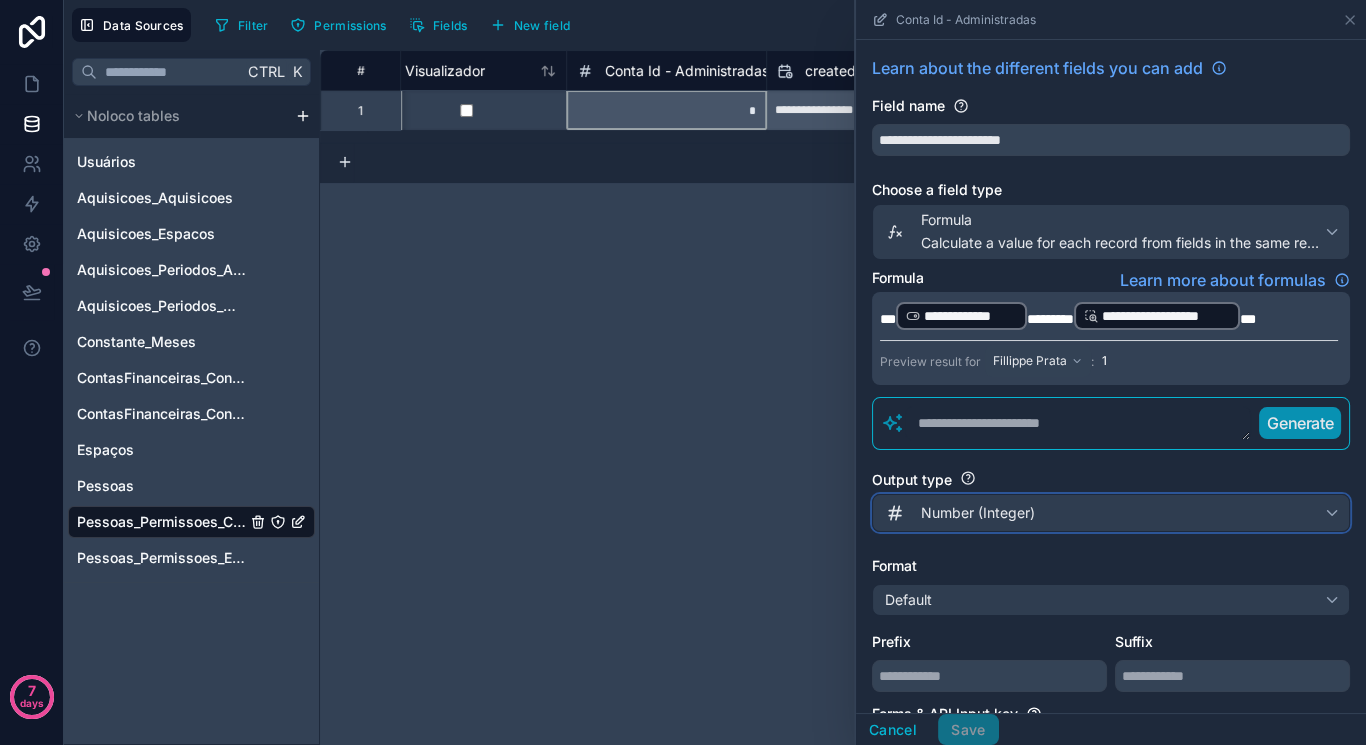 click on "Number (Integer)" at bounding box center (978, 513) 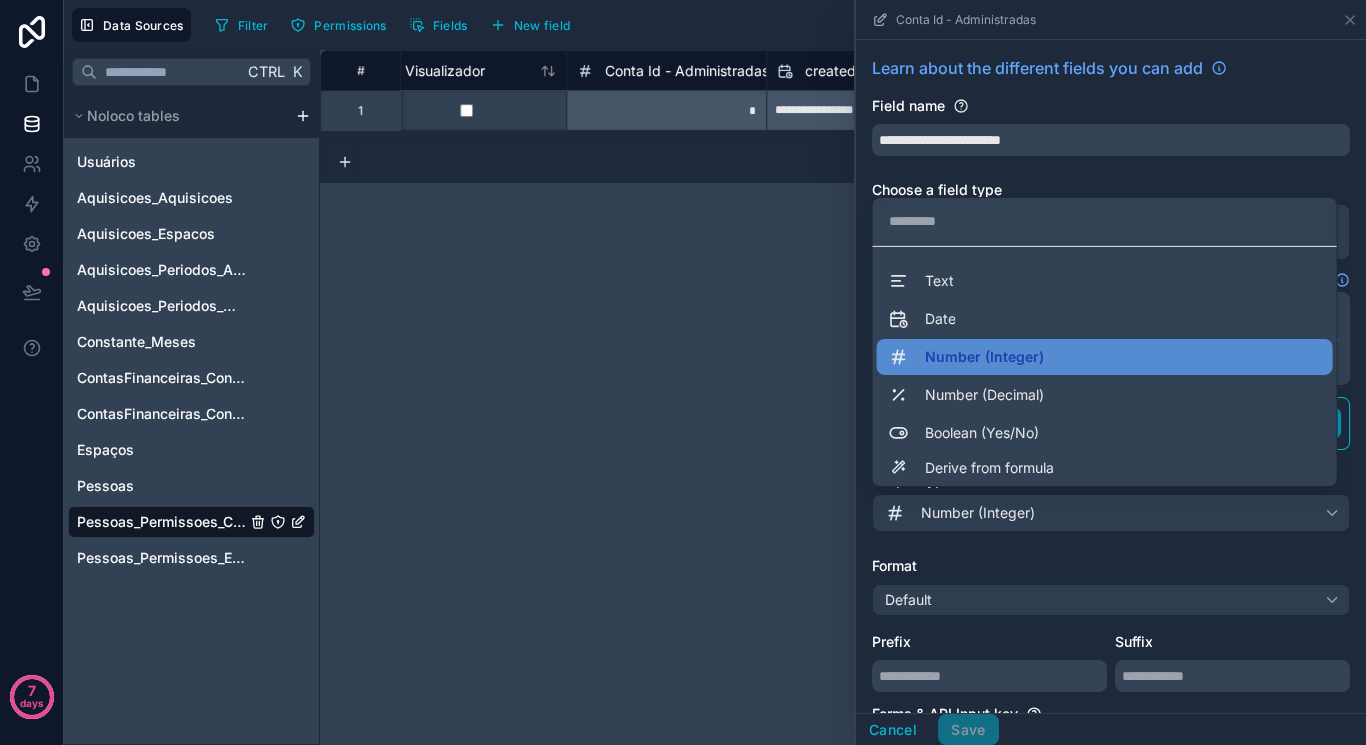 click at bounding box center [1111, 372] 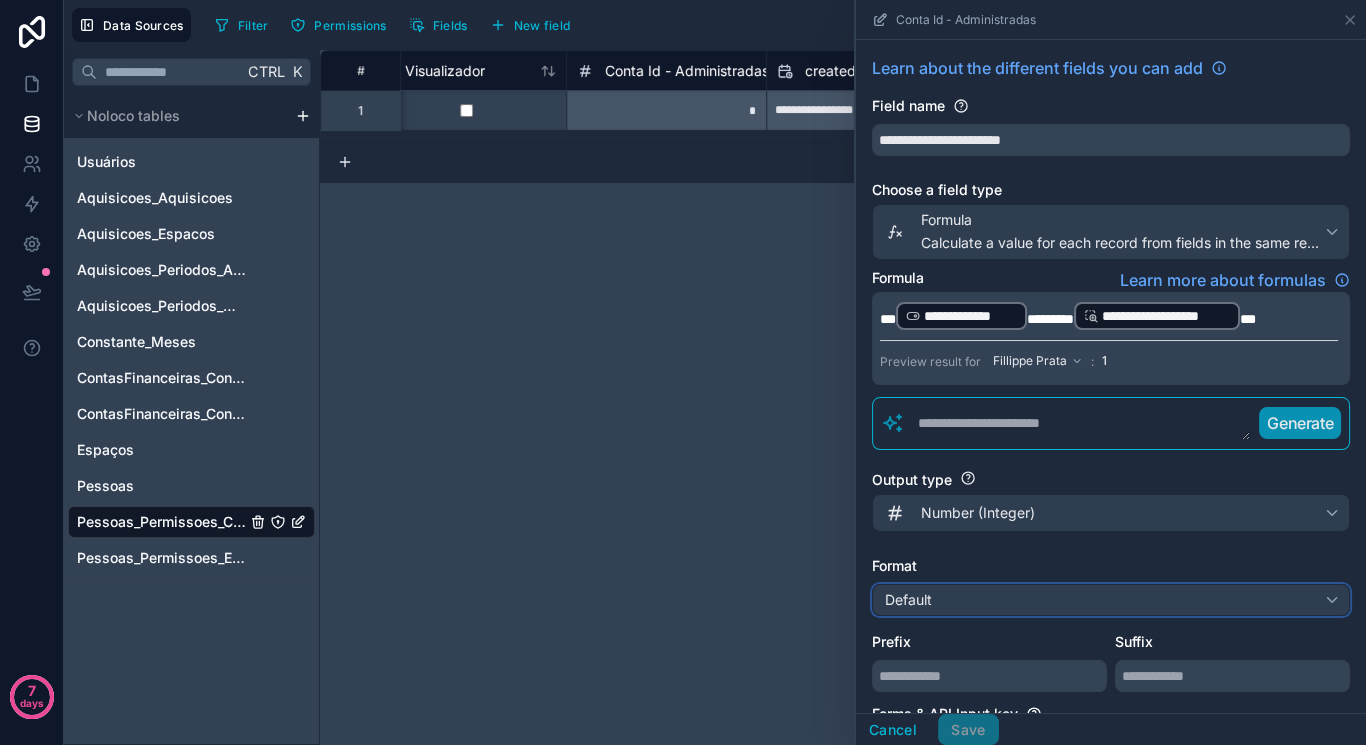 click on "Default" at bounding box center [1111, 600] 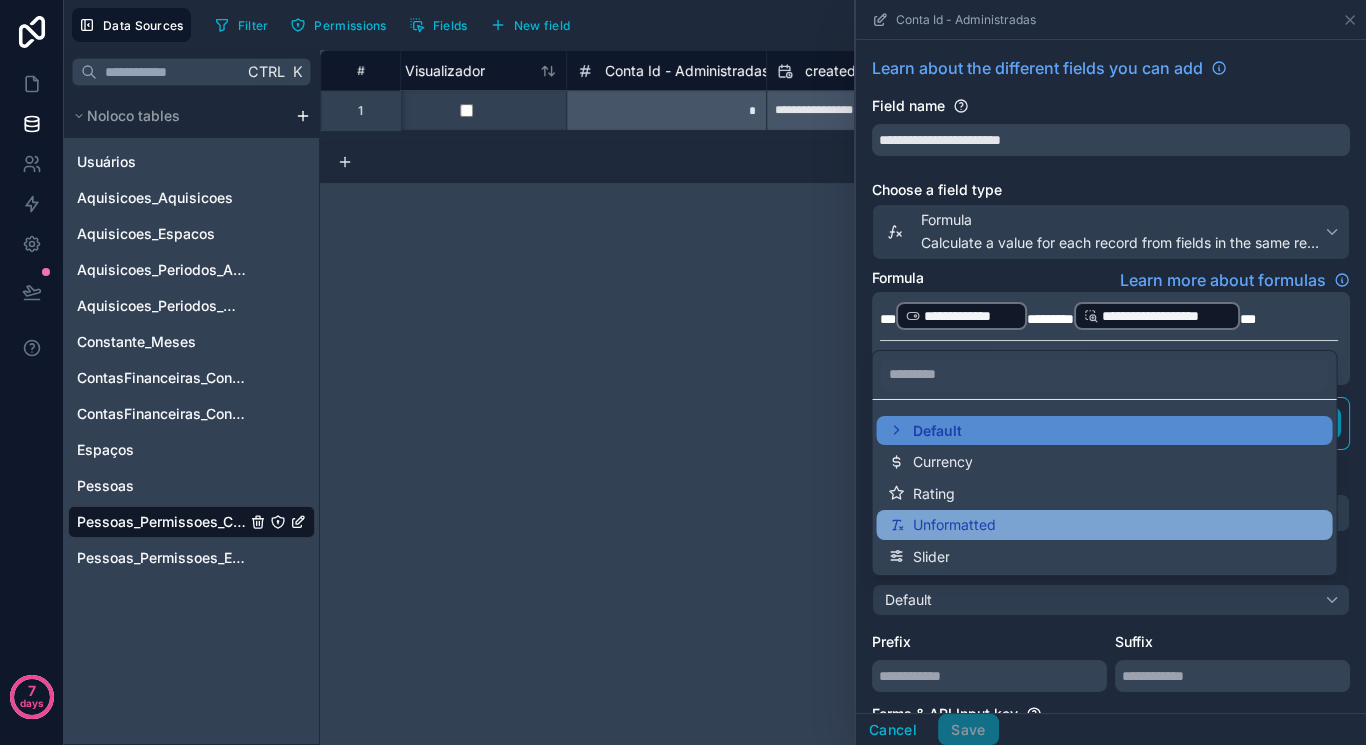 click on "Unformatted" at bounding box center [1104, 525] 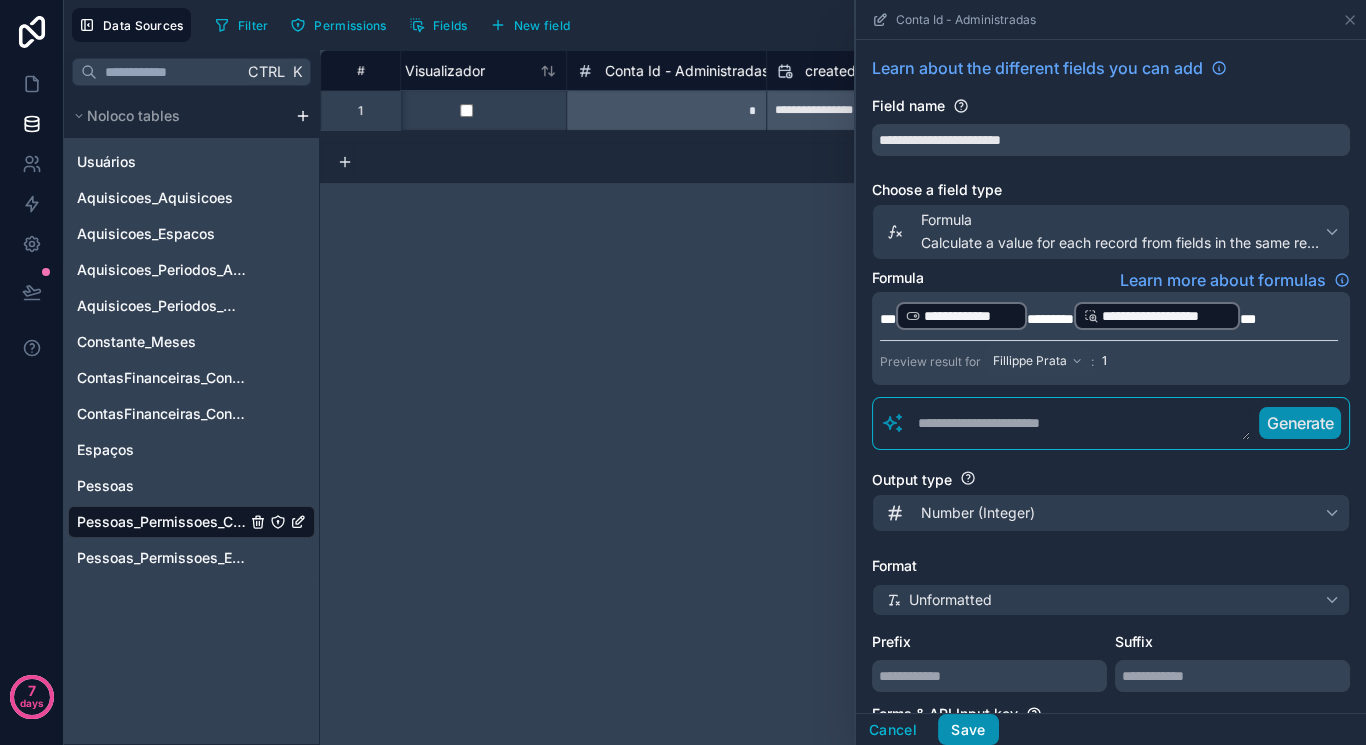 click on "Cancel Save" at bounding box center (1111, 729) 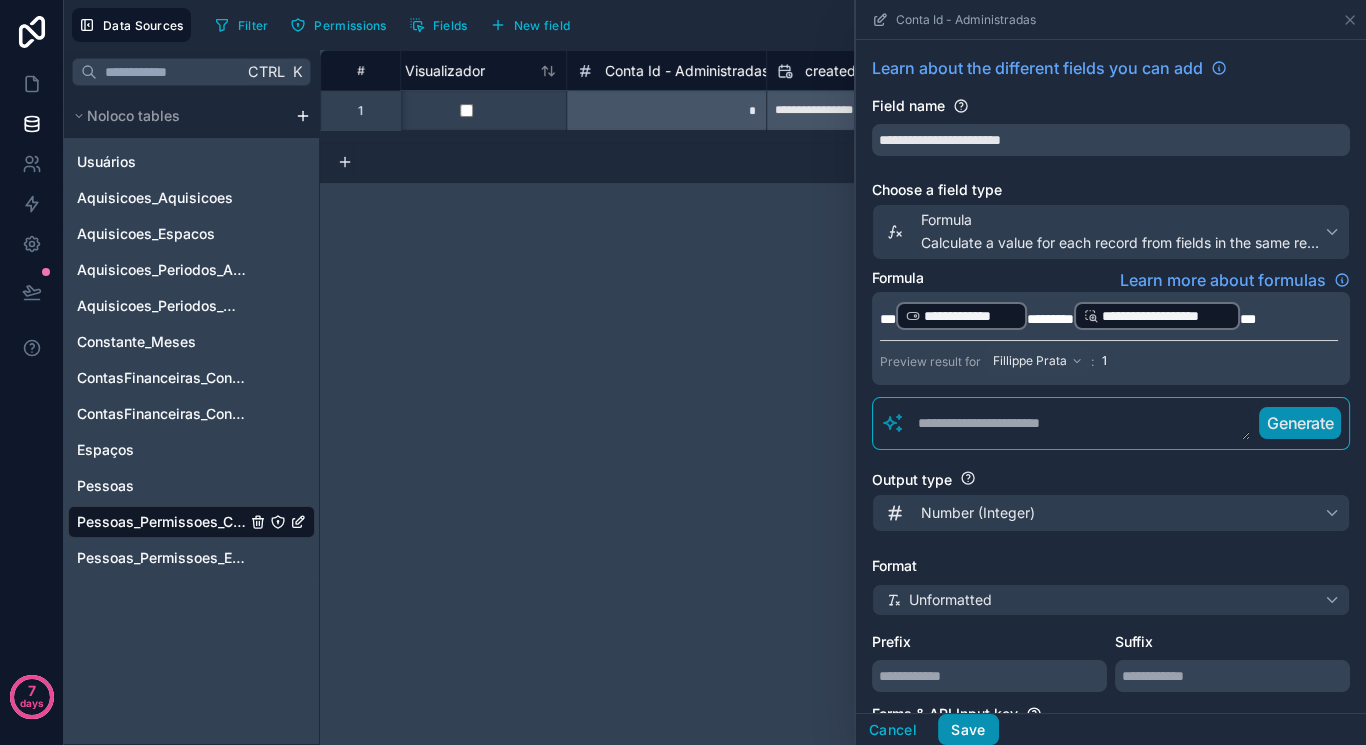 click on "Save" at bounding box center [968, 730] 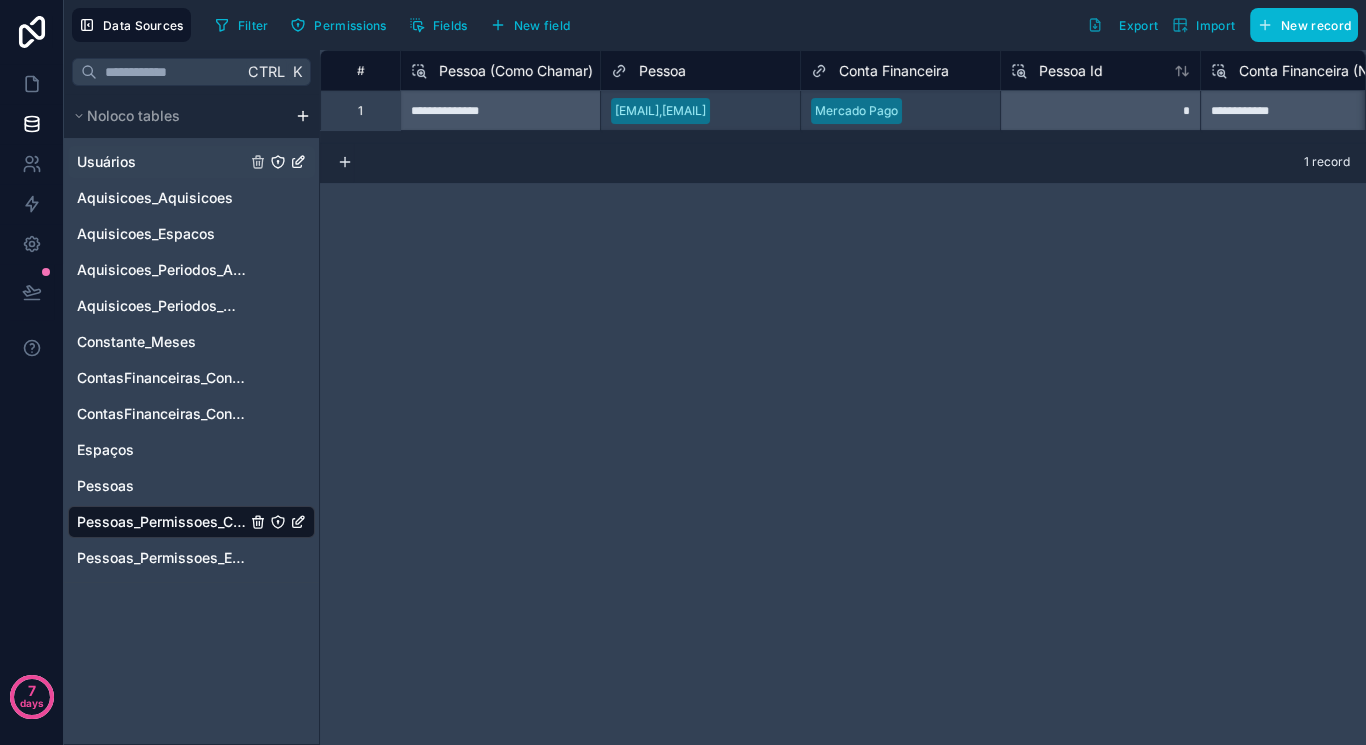 click on "Usuários" at bounding box center [191, 162] 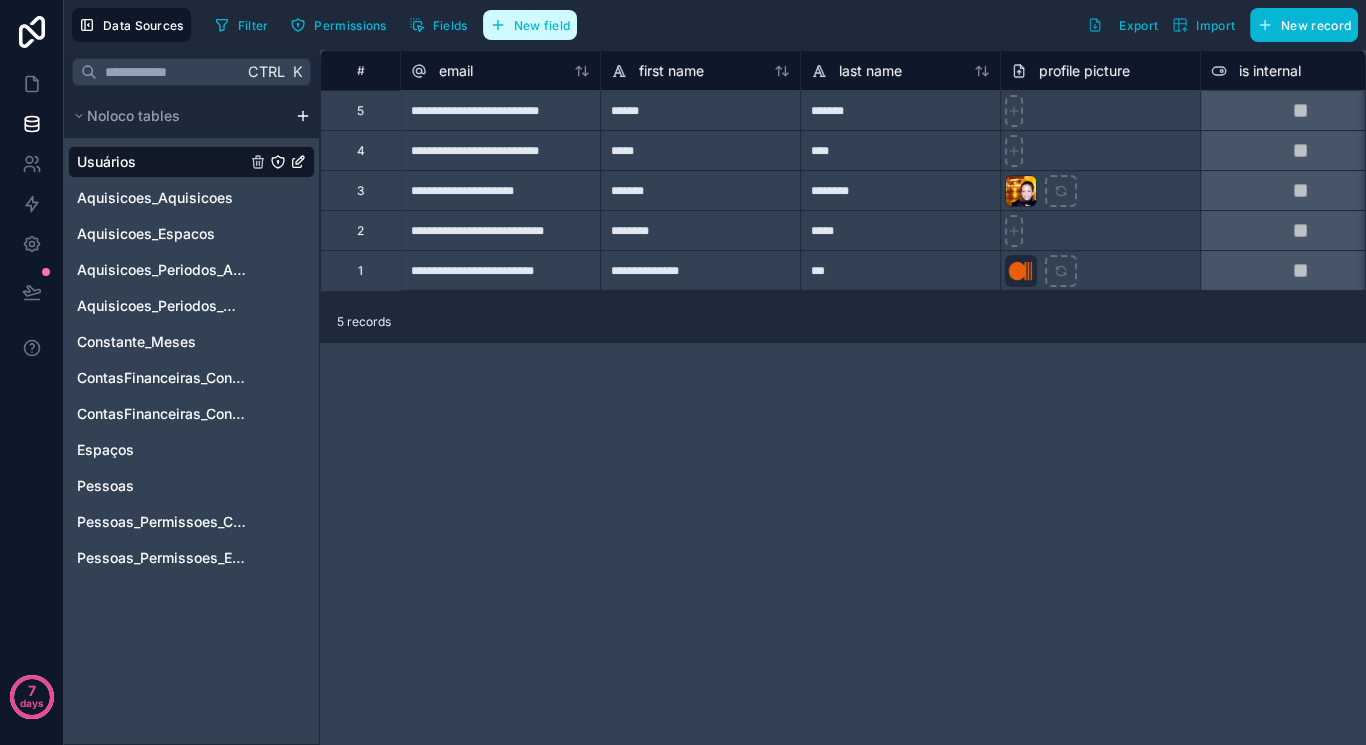 click on "New field" at bounding box center [530, 25] 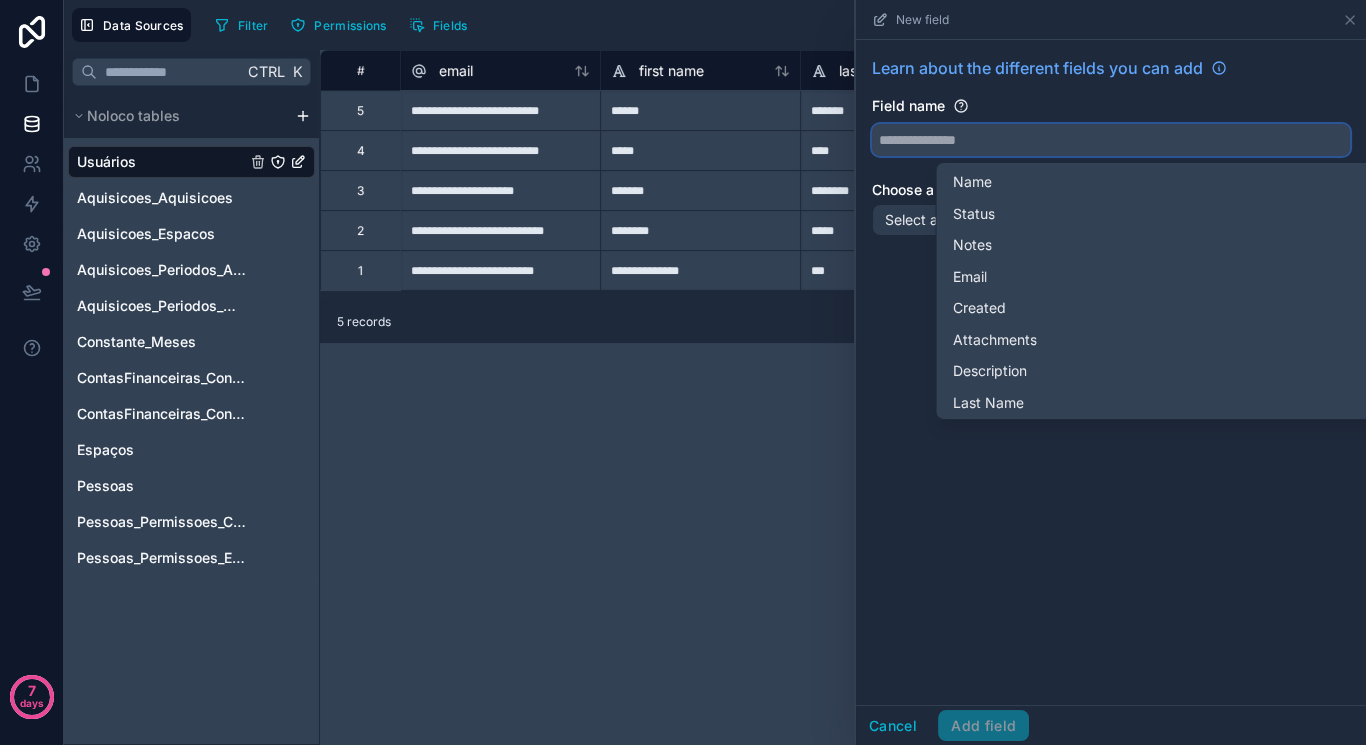click at bounding box center (1111, 140) 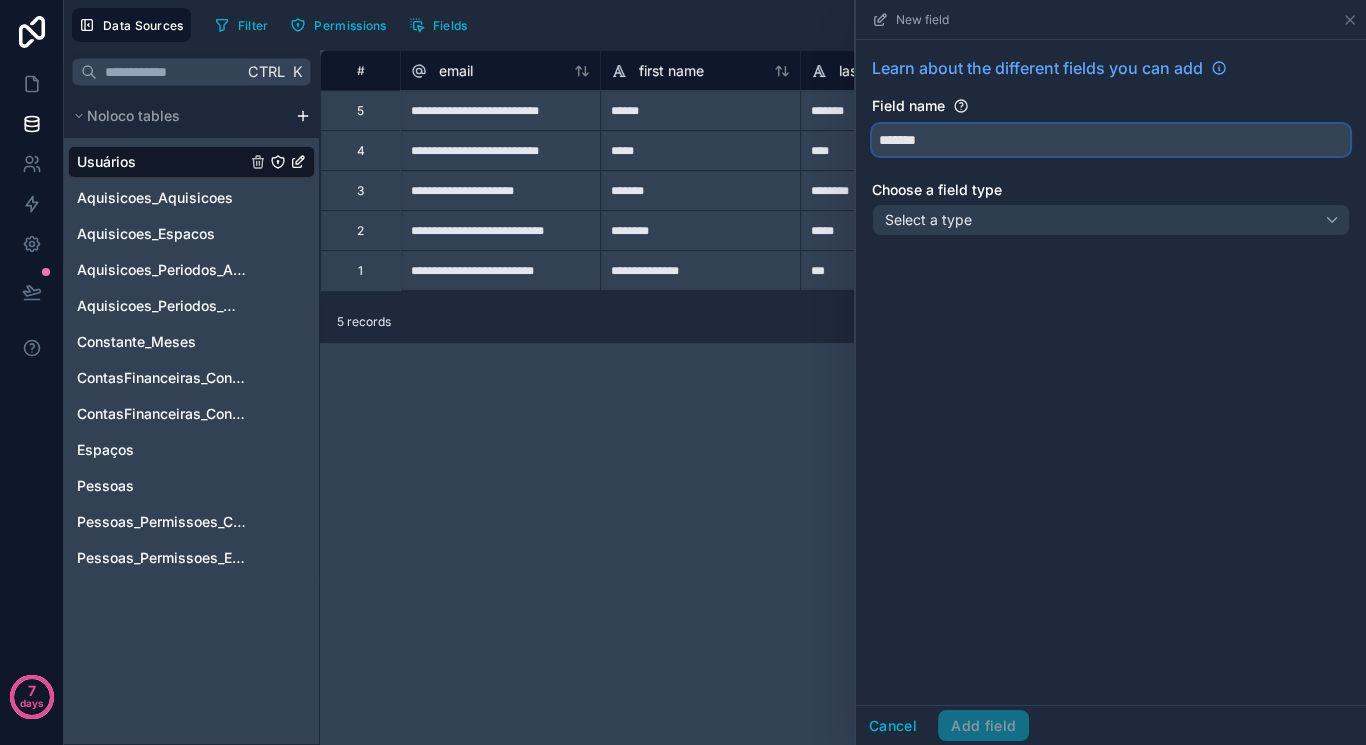 click on "******" at bounding box center (1111, 140) 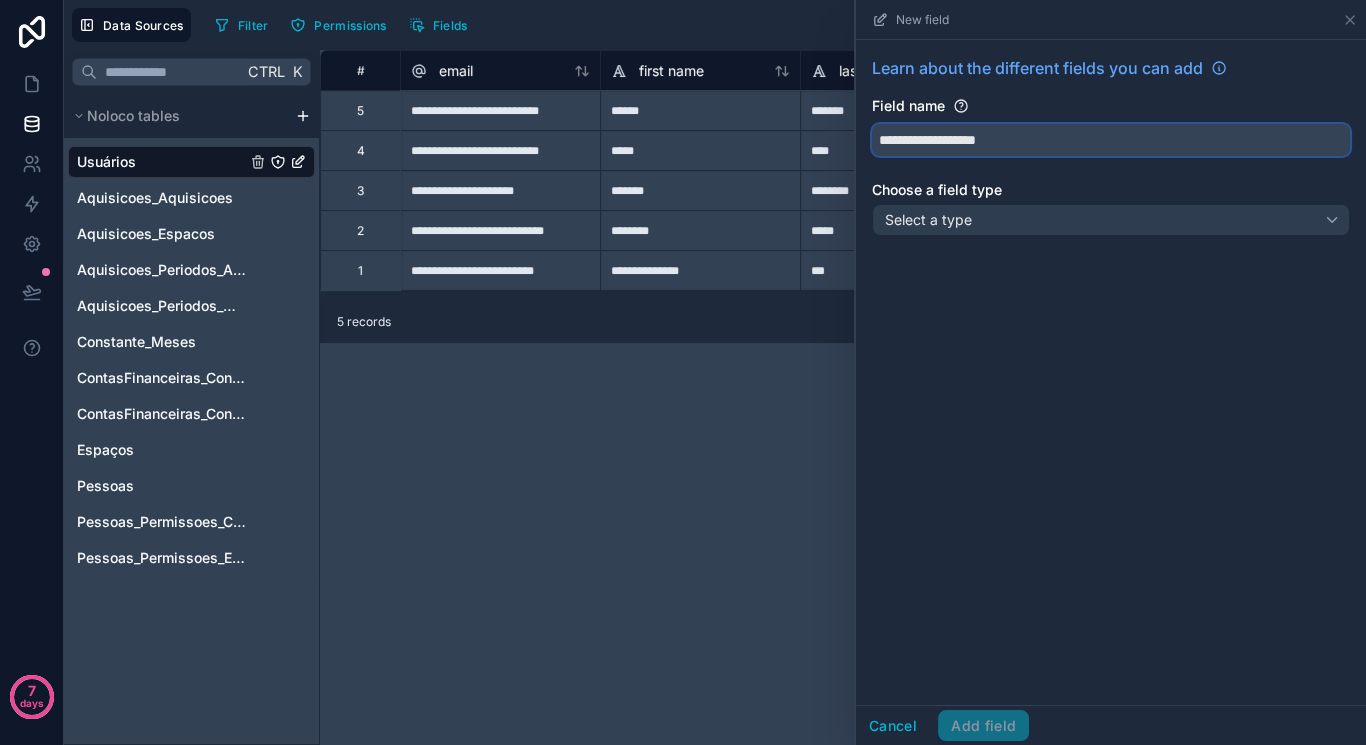 click on "**********" at bounding box center [1111, 140] 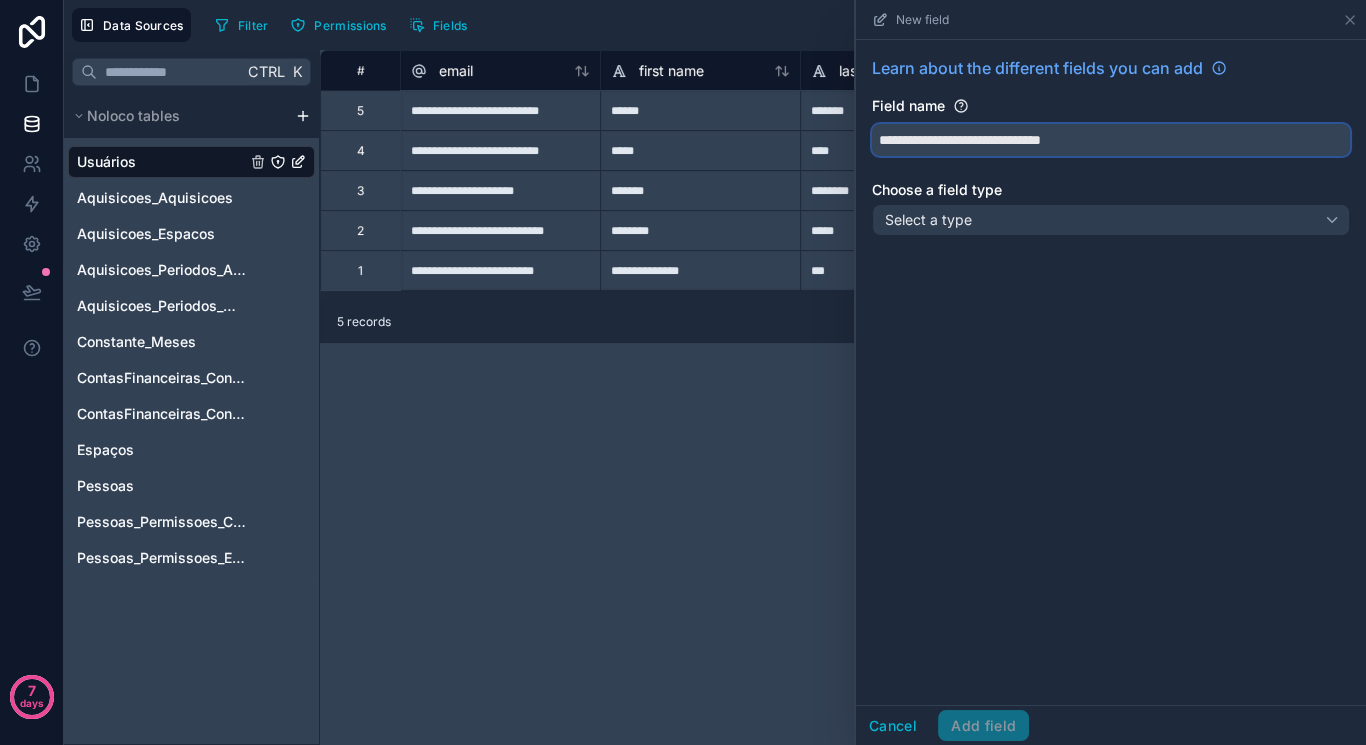 type on "**********" 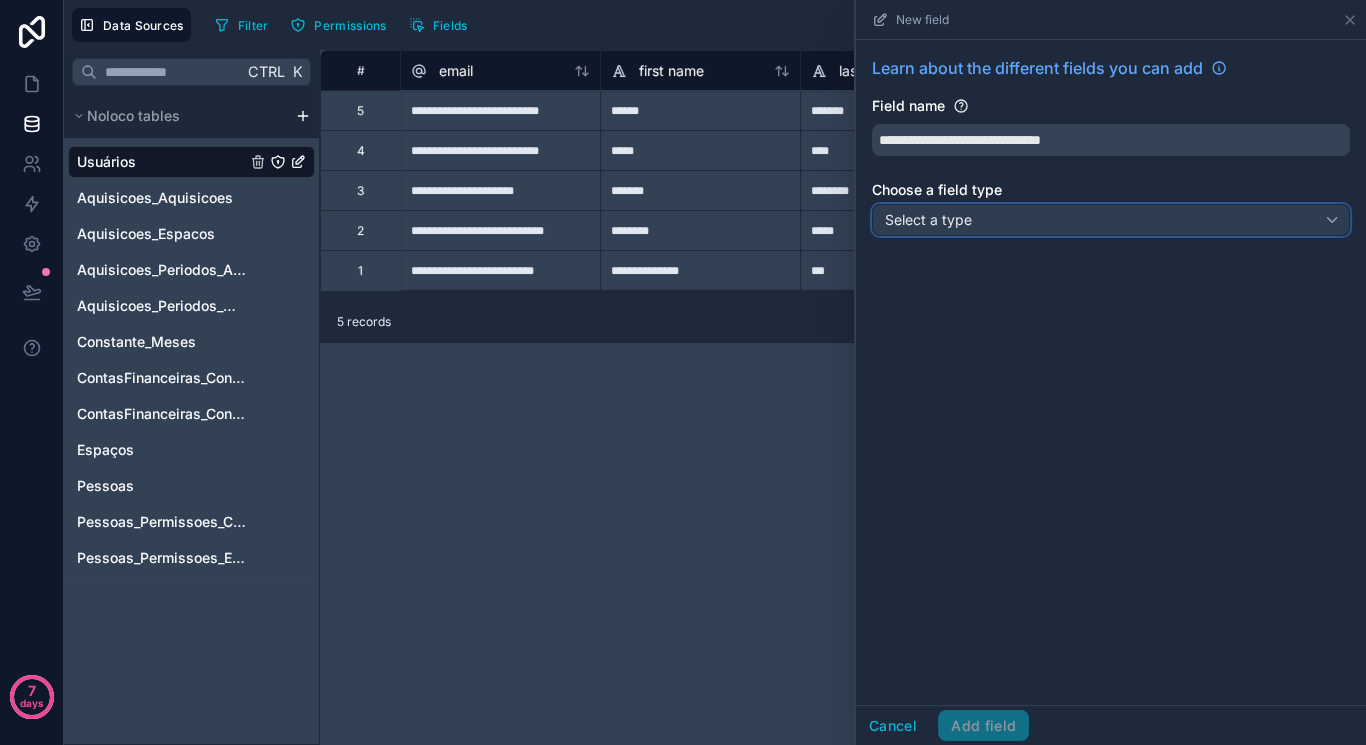 click on "Select a type" at bounding box center [1111, 220] 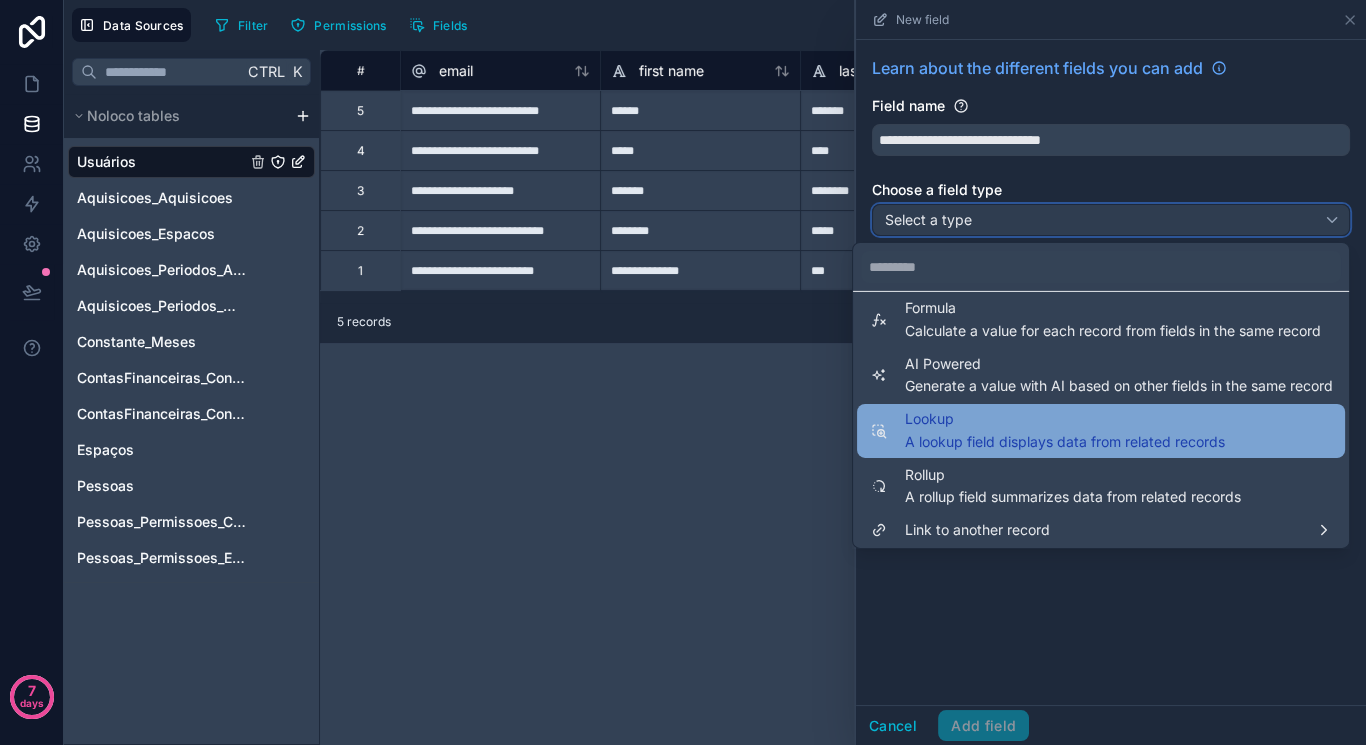 scroll, scrollTop: 547, scrollLeft: 0, axis: vertical 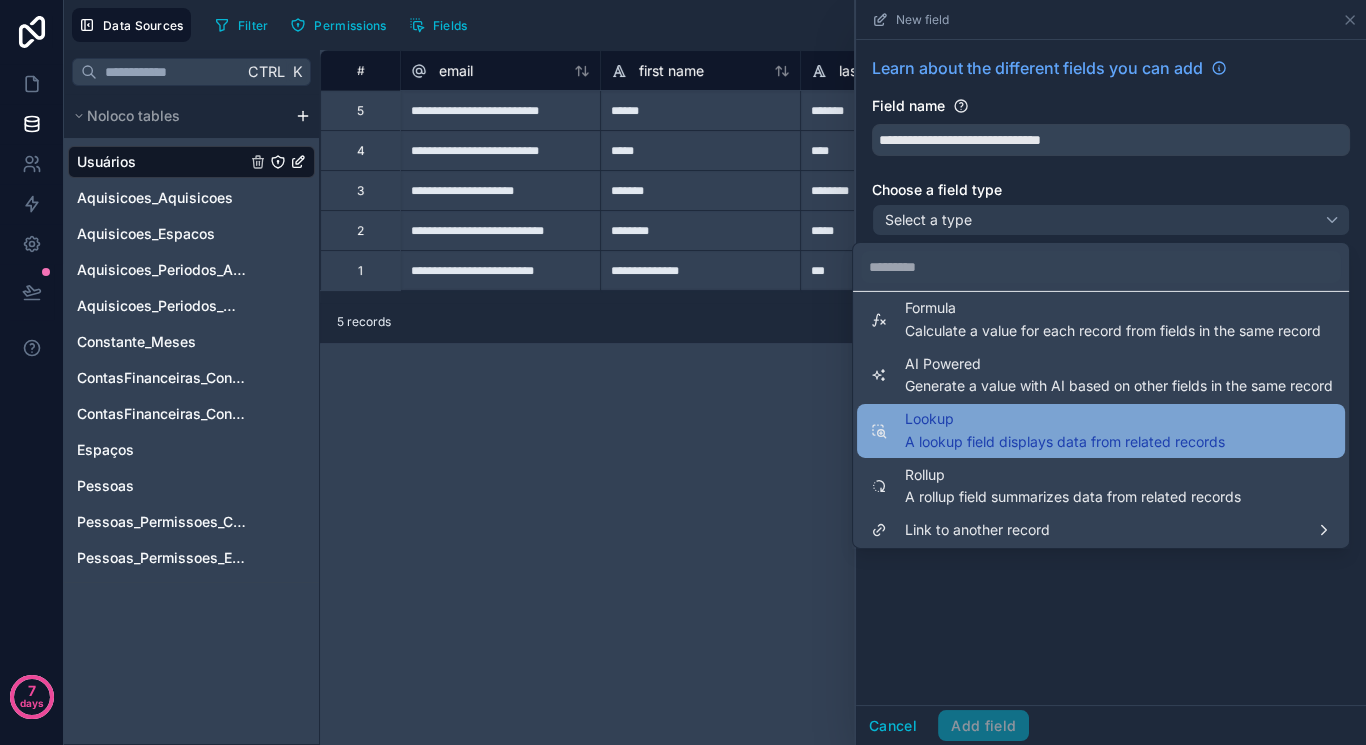 click on "A lookup field displays data from related records" at bounding box center [1065, 441] 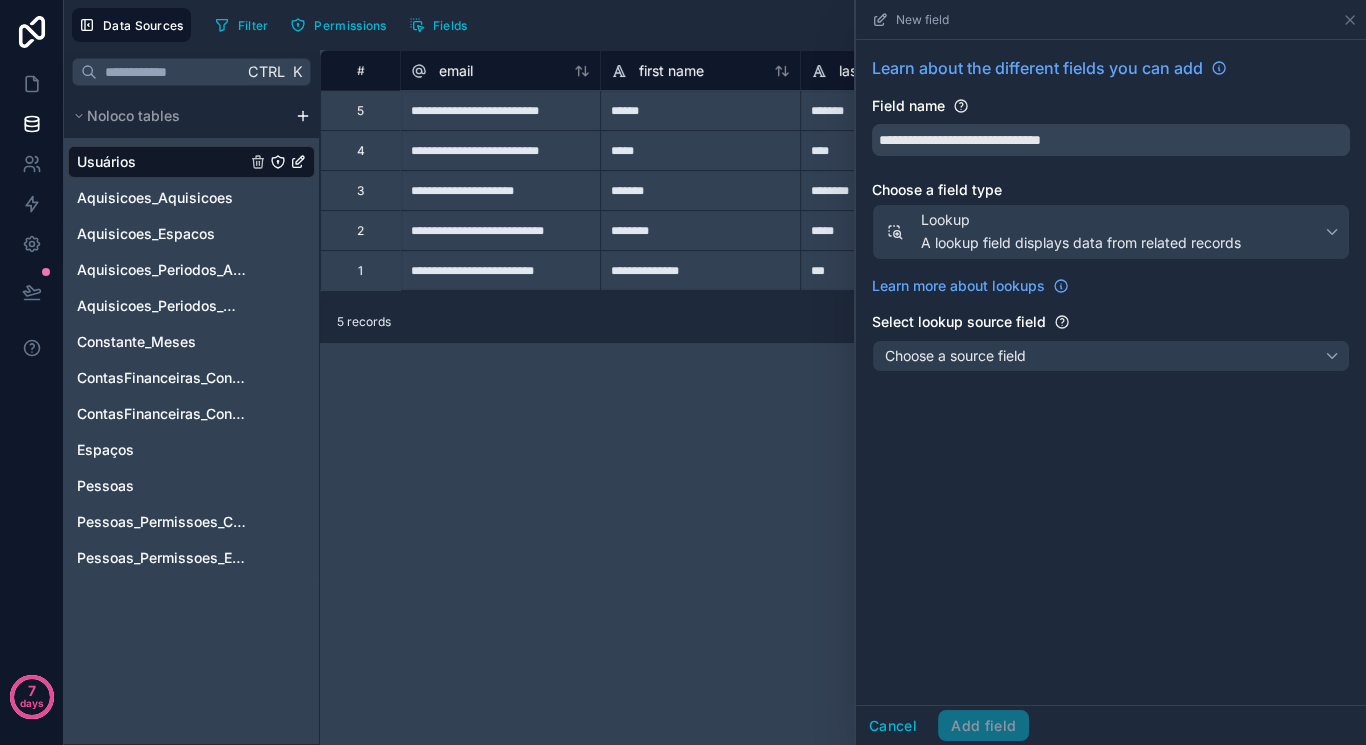 click on "Select lookup source field" at bounding box center (959, 322) 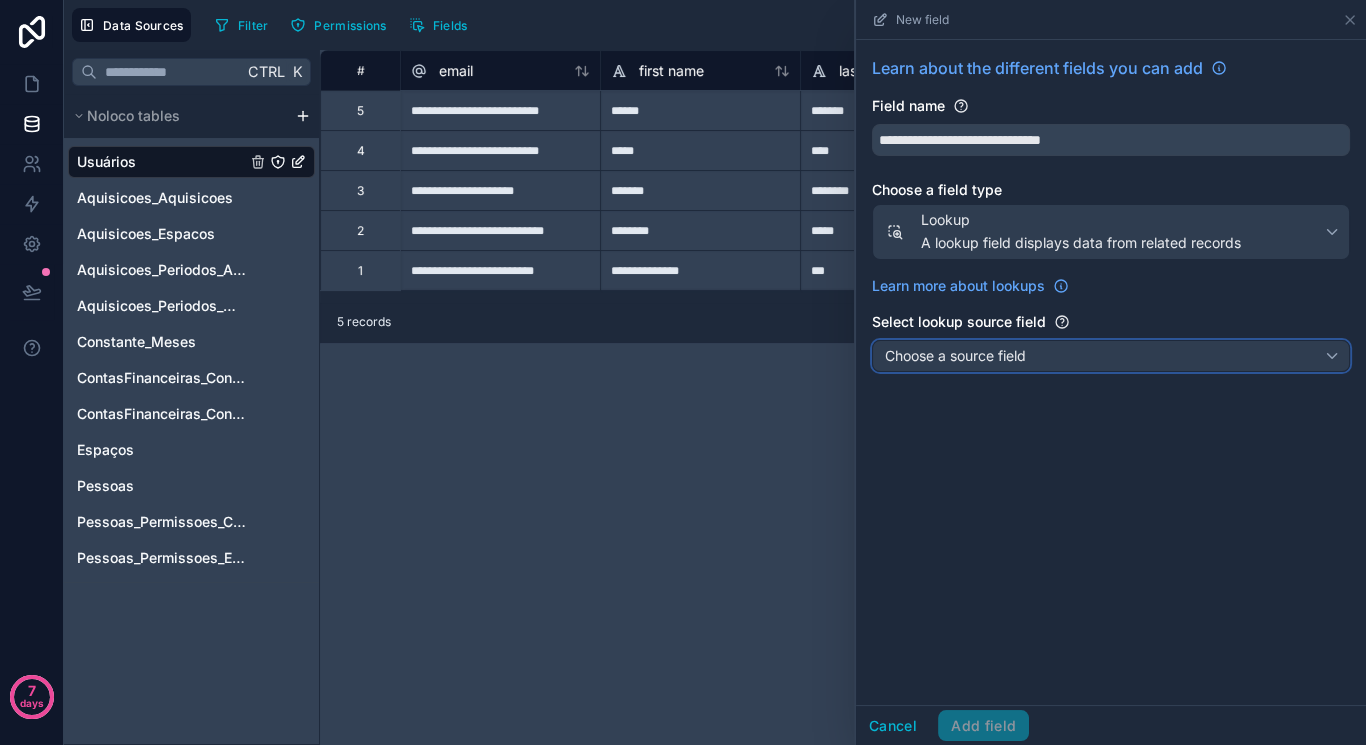 click on "Choose a source field" at bounding box center [955, 355] 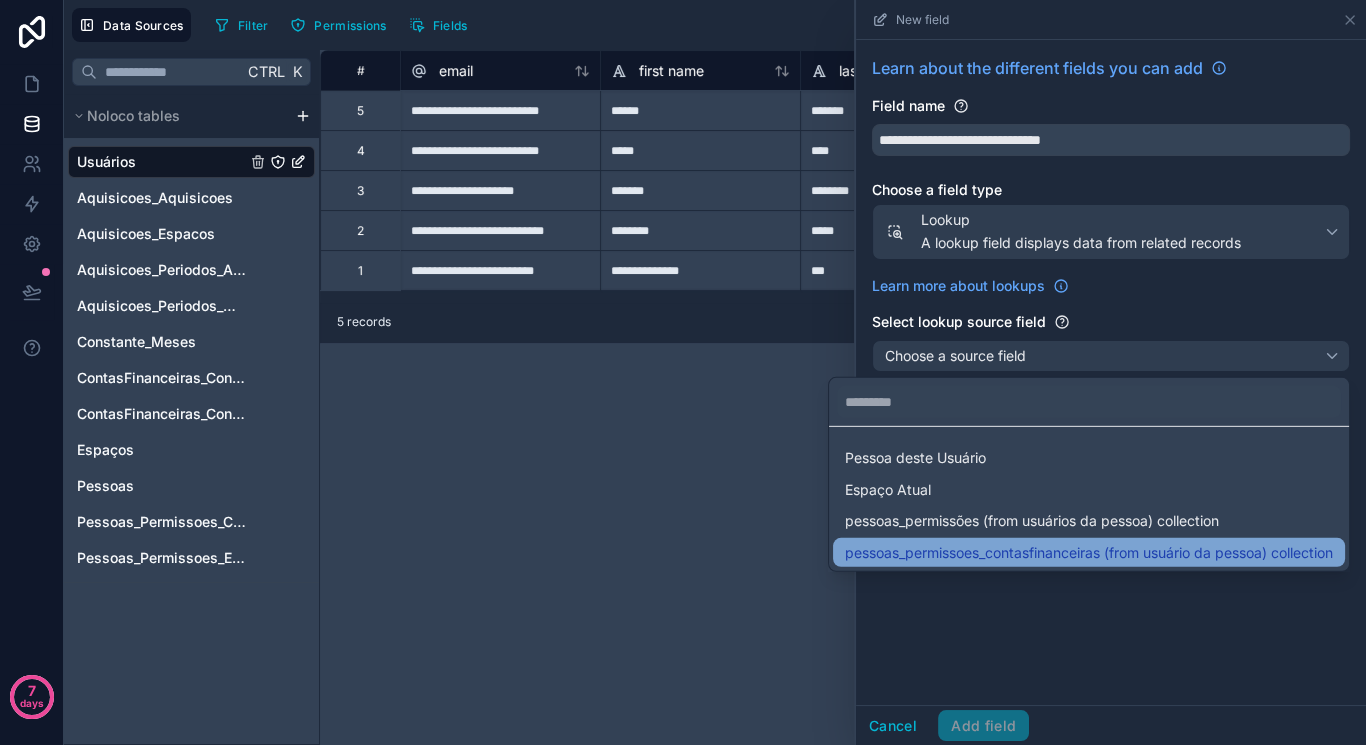 click on "pessoas_permissoes_contasfinanceiras (from usuário da pessoa) collection" at bounding box center (1089, 552) 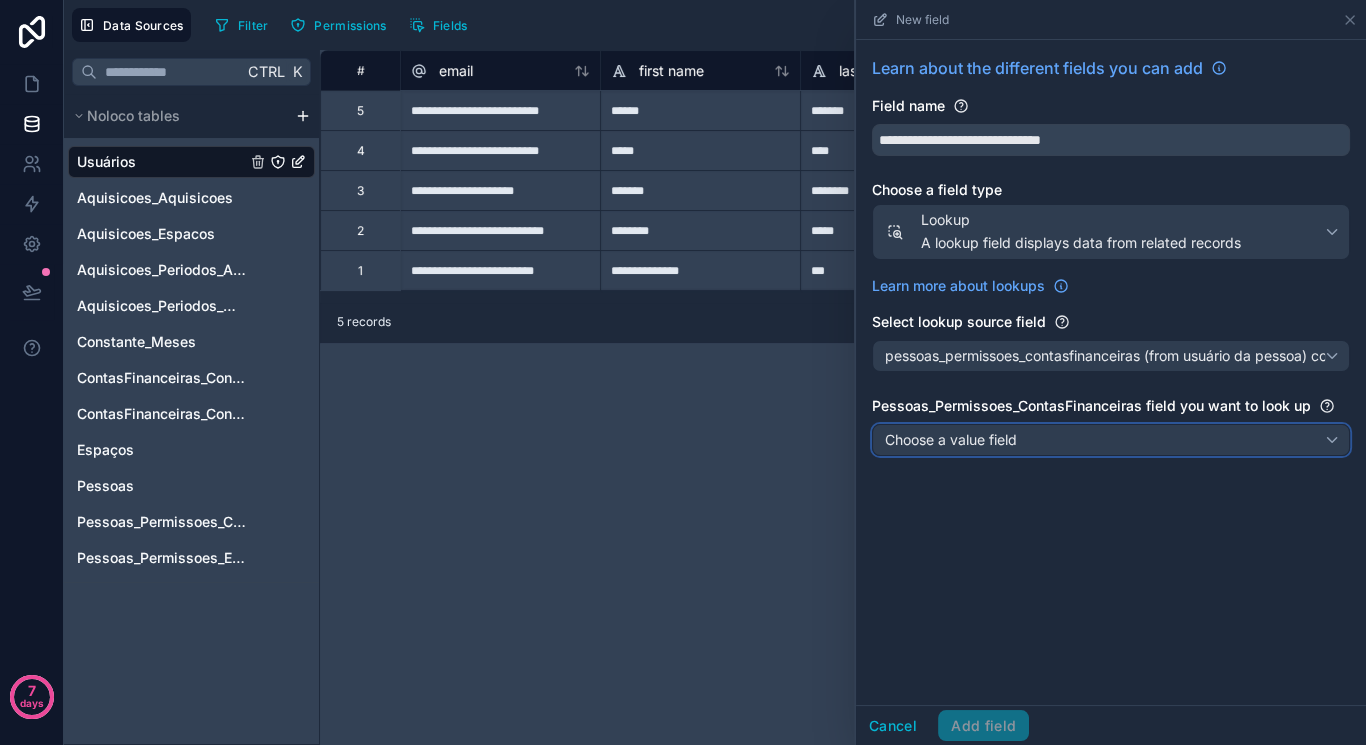 click on "Choose a value field" at bounding box center [1111, 440] 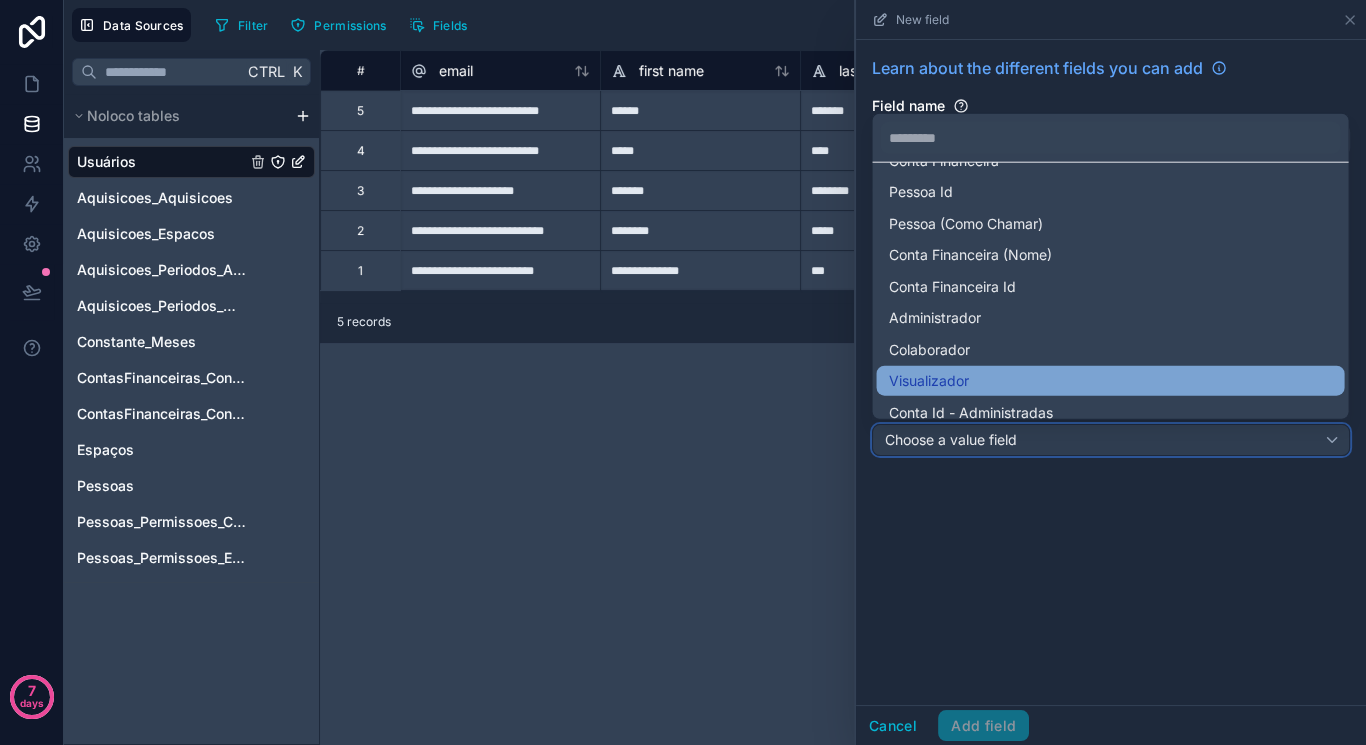 scroll, scrollTop: 76, scrollLeft: 0, axis: vertical 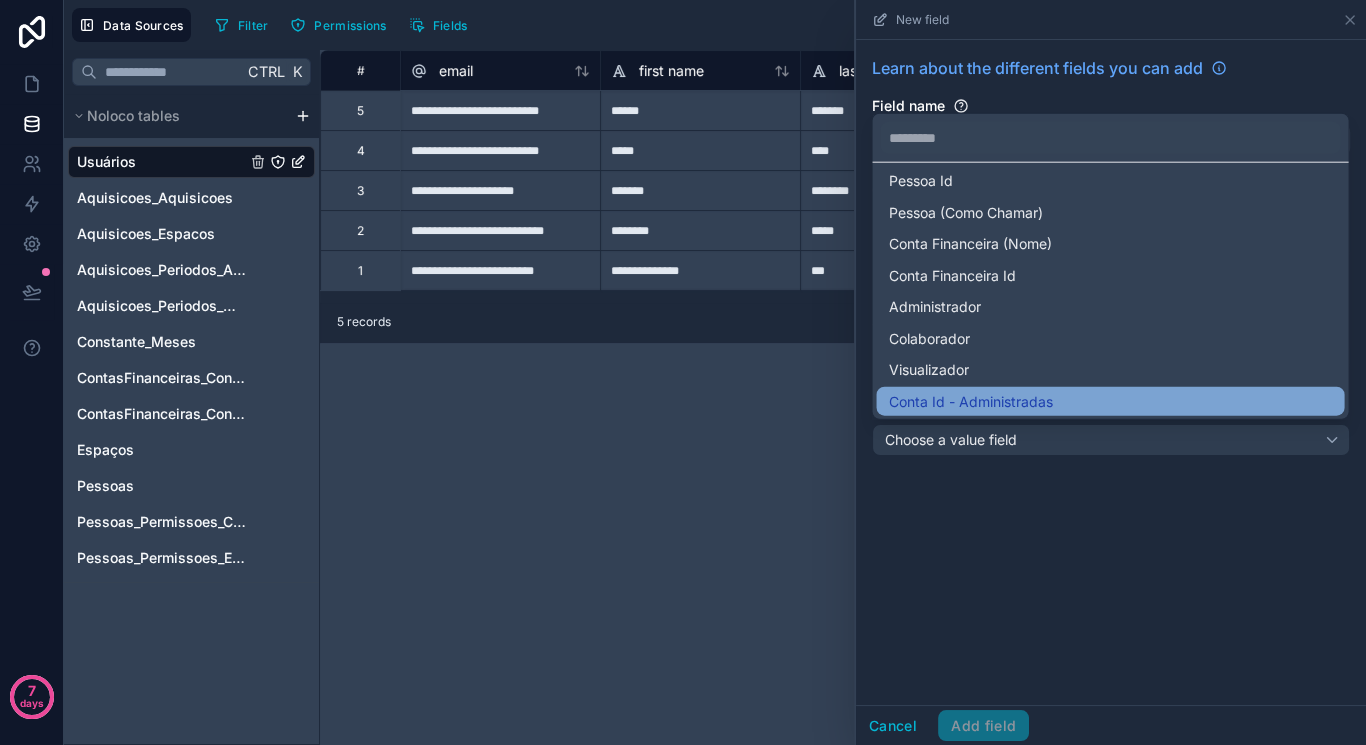 click on "Conta Id - Administradas" at bounding box center (970, 401) 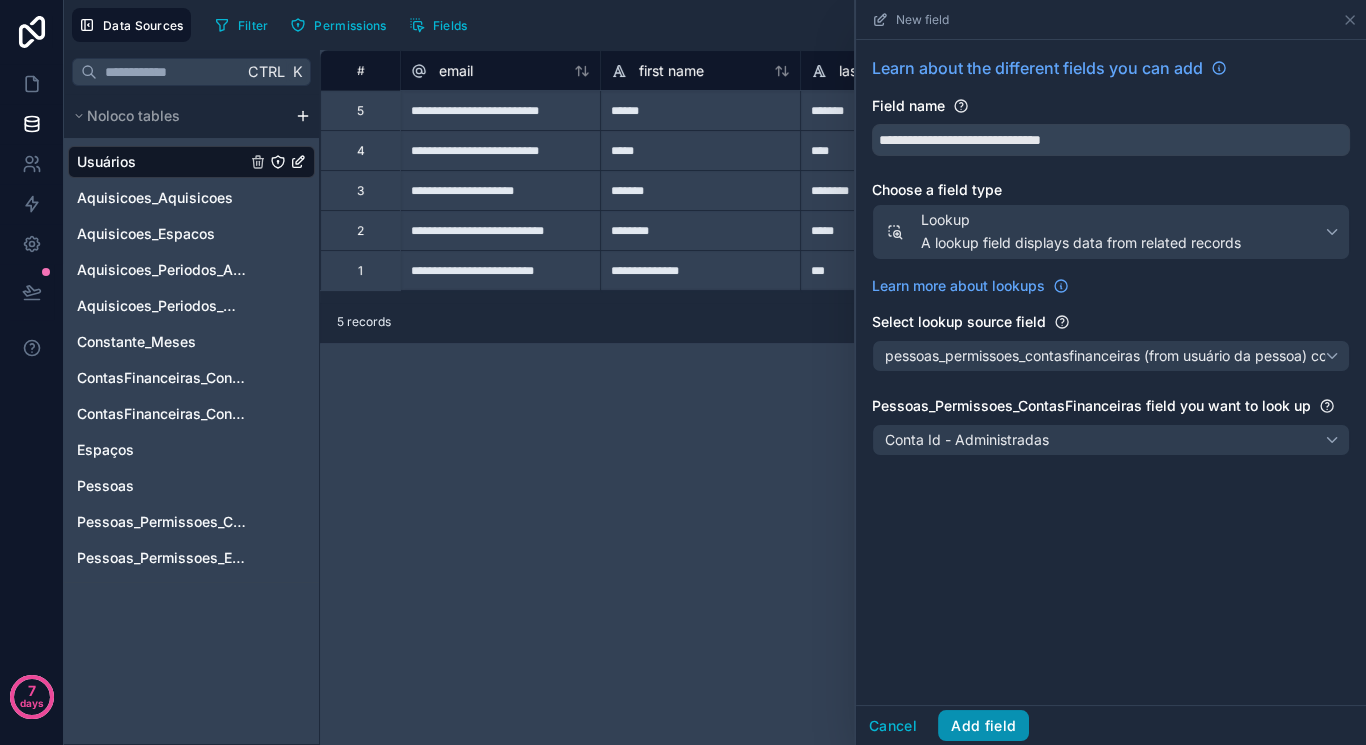 click on "Add field" at bounding box center (983, 726) 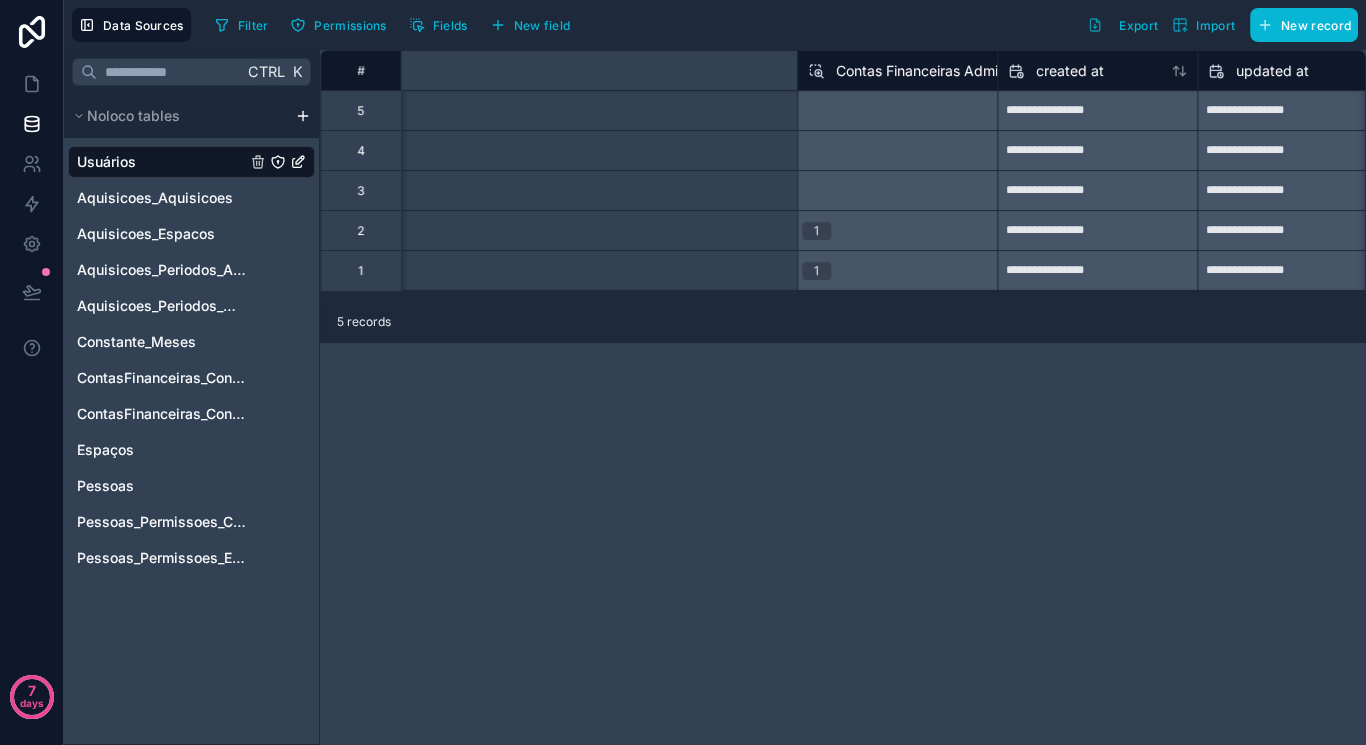 scroll, scrollTop: 0, scrollLeft: 2998, axis: horizontal 